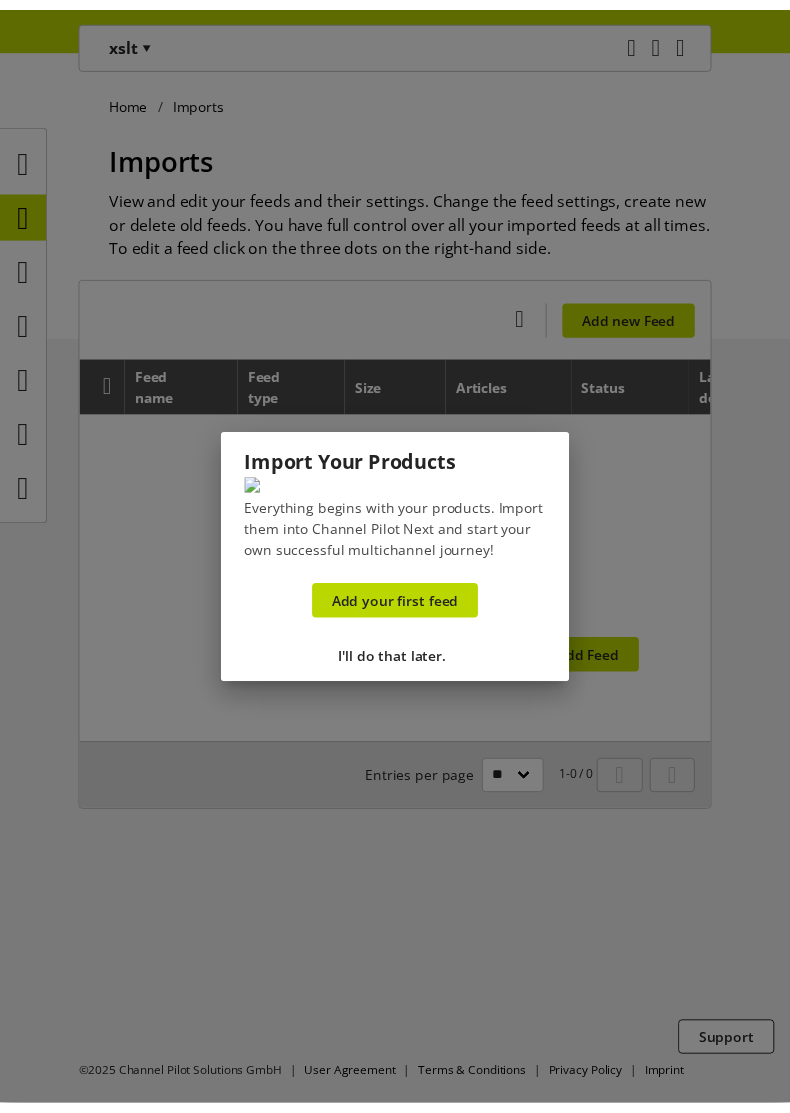 scroll, scrollTop: 0, scrollLeft: 0, axis: both 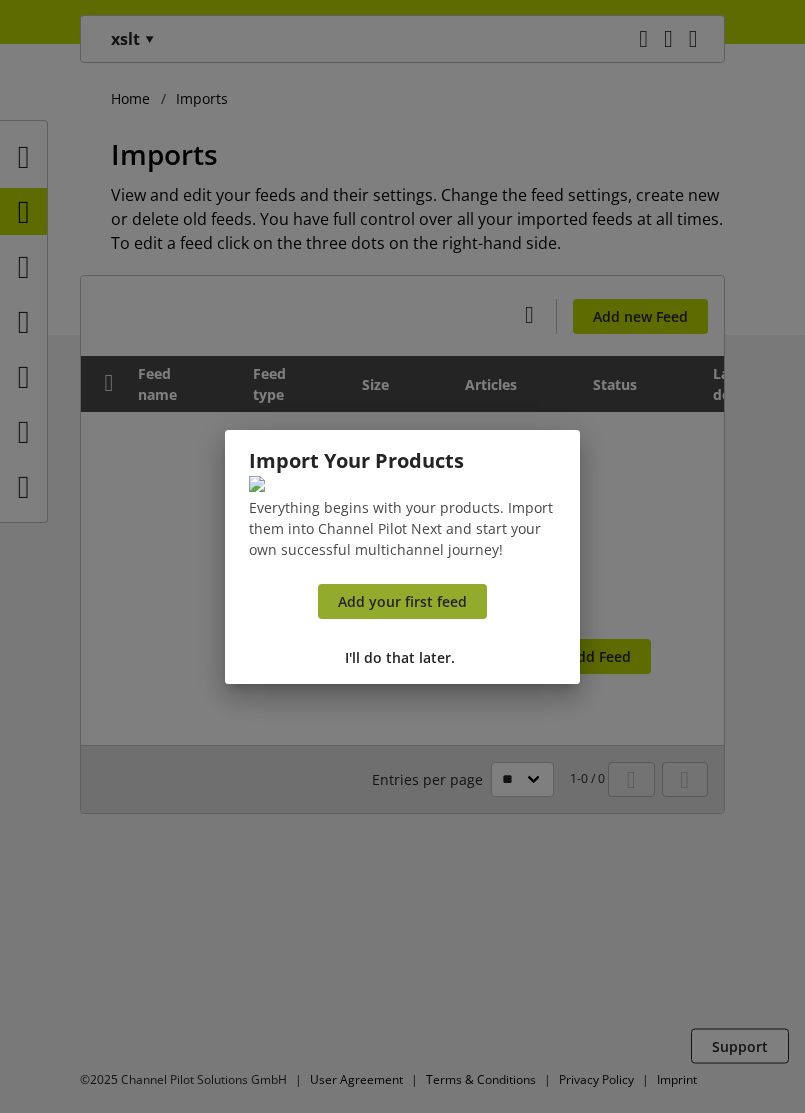 click on "Add your first feed" at bounding box center (402, 601) 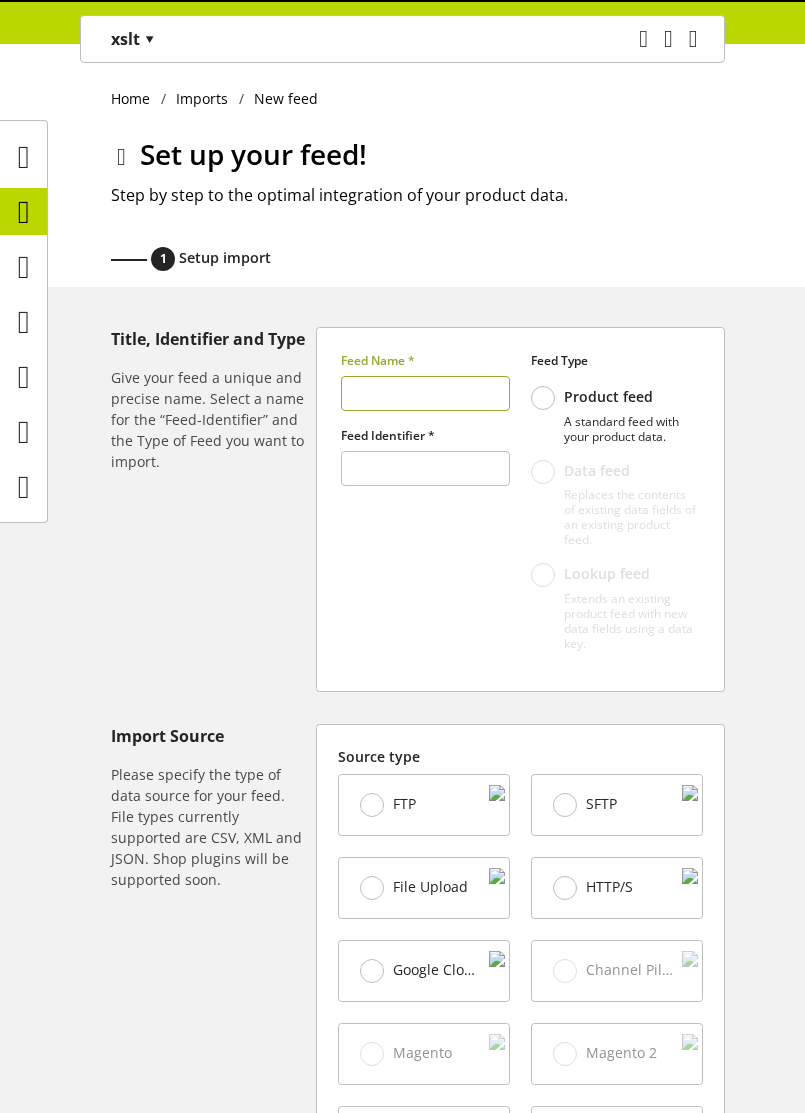 type on "******" 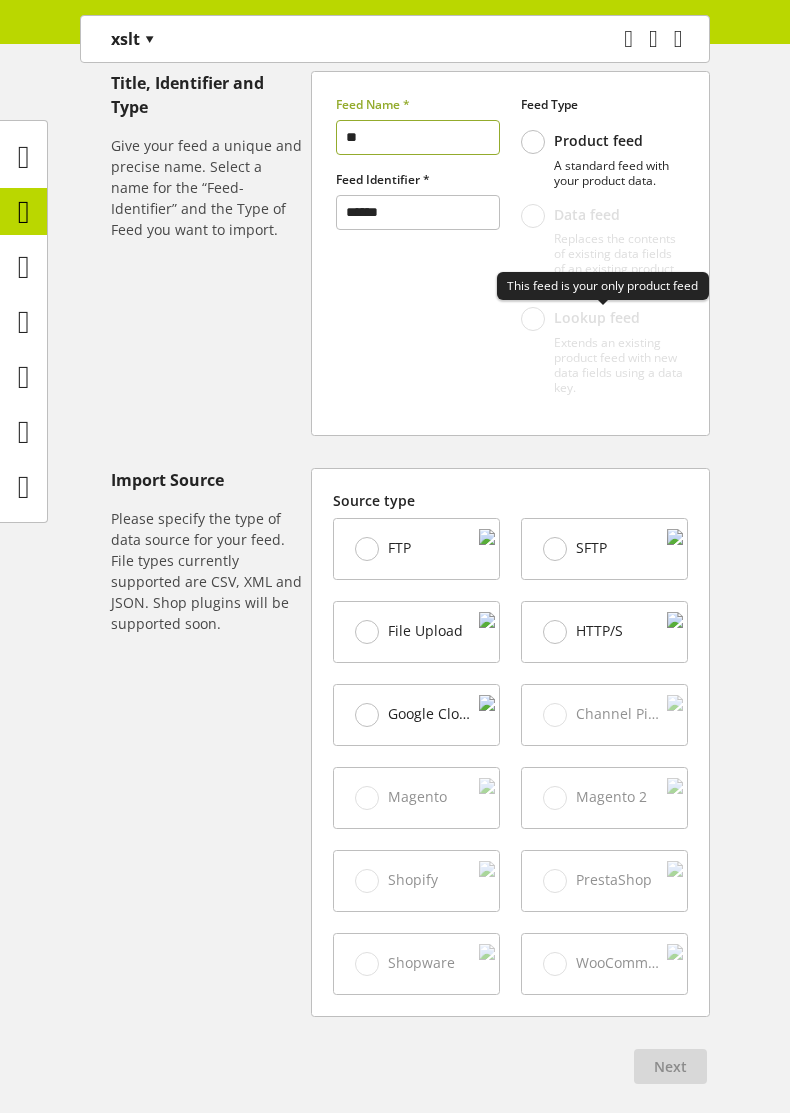 scroll, scrollTop: 341, scrollLeft: 0, axis: vertical 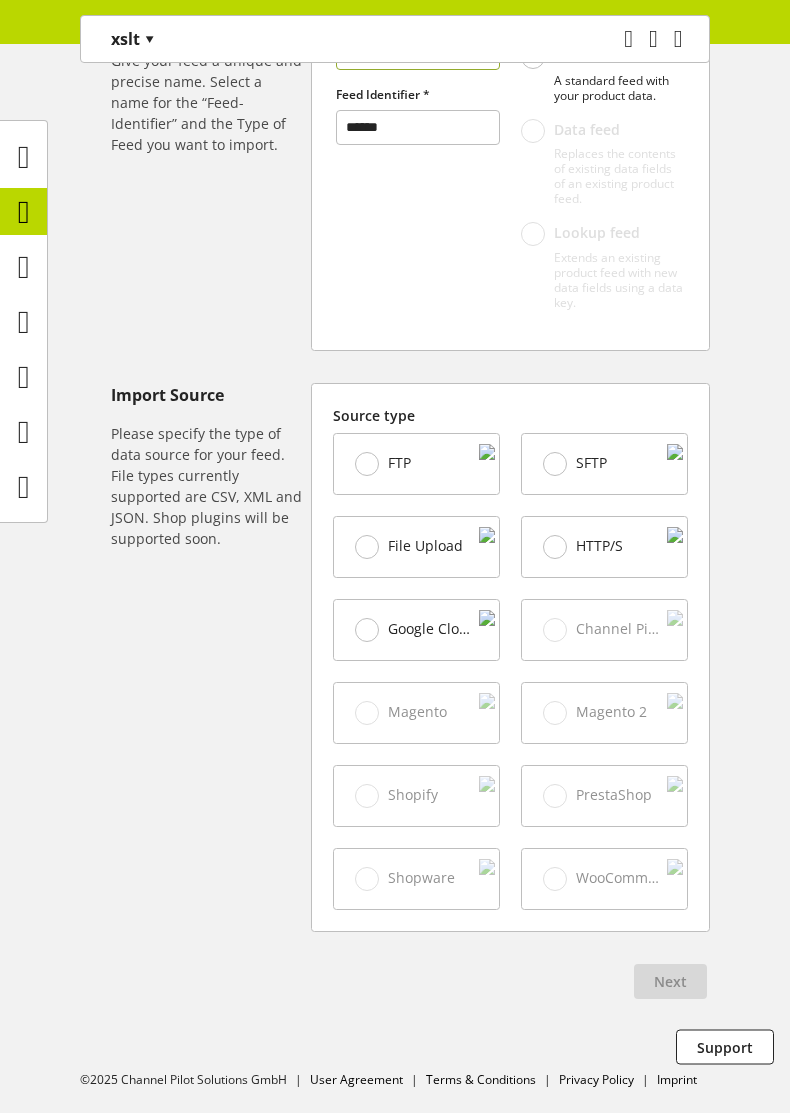 type on "**" 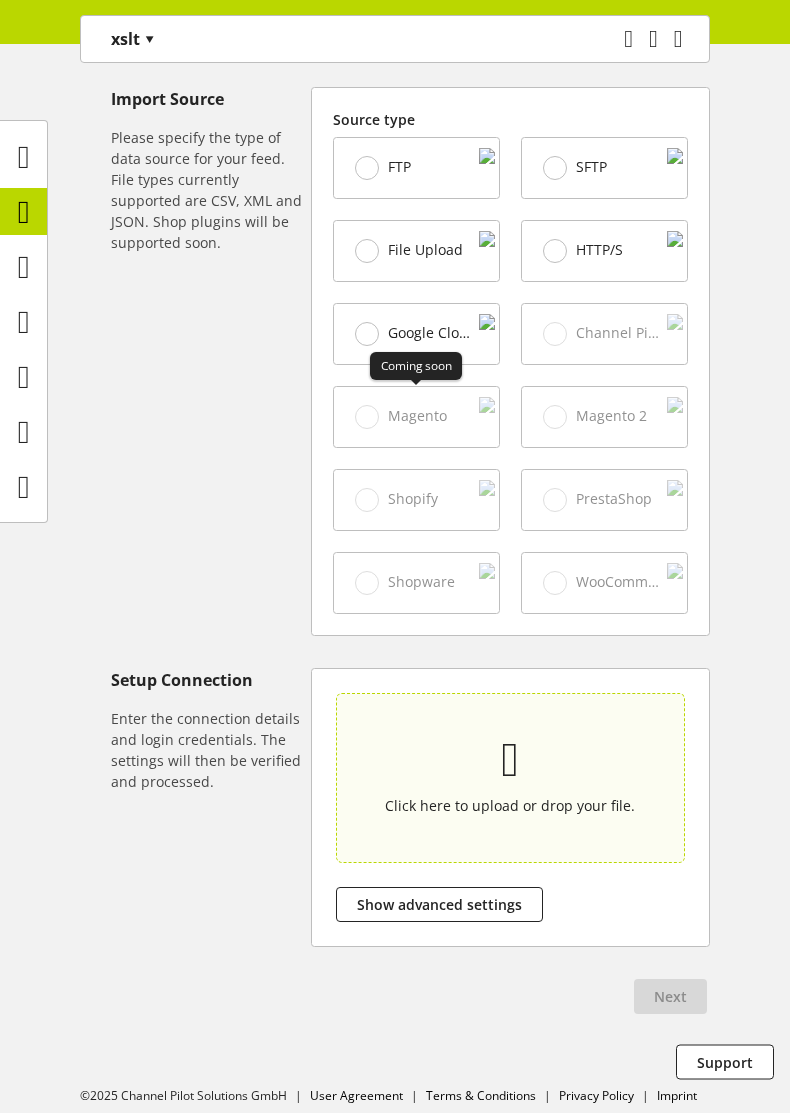 scroll, scrollTop: 655, scrollLeft: 0, axis: vertical 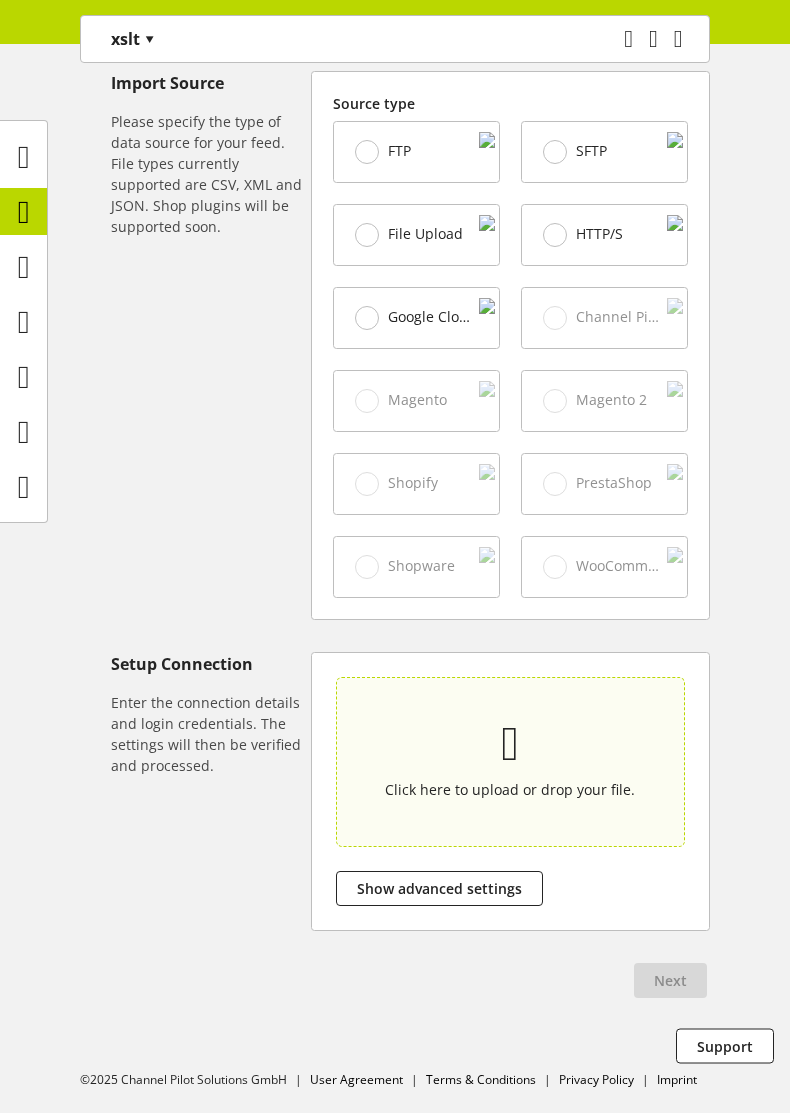 click at bounding box center [510, 744] 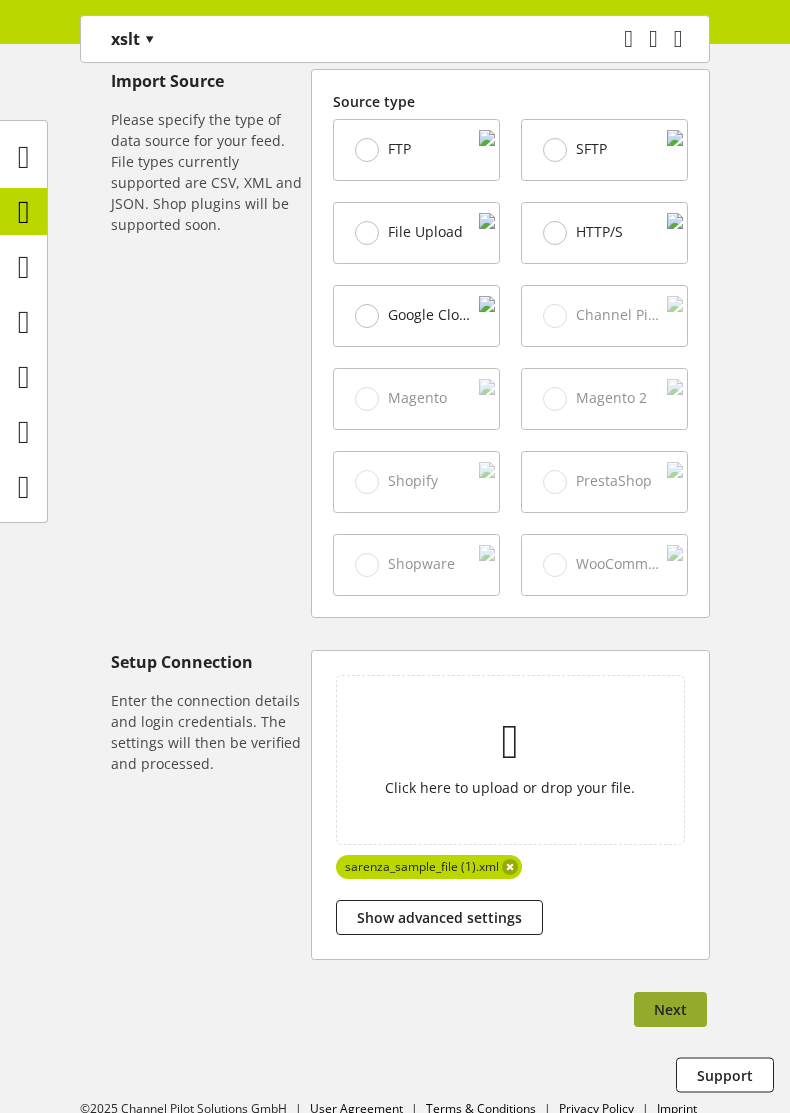 click on "Next" at bounding box center [670, 1009] 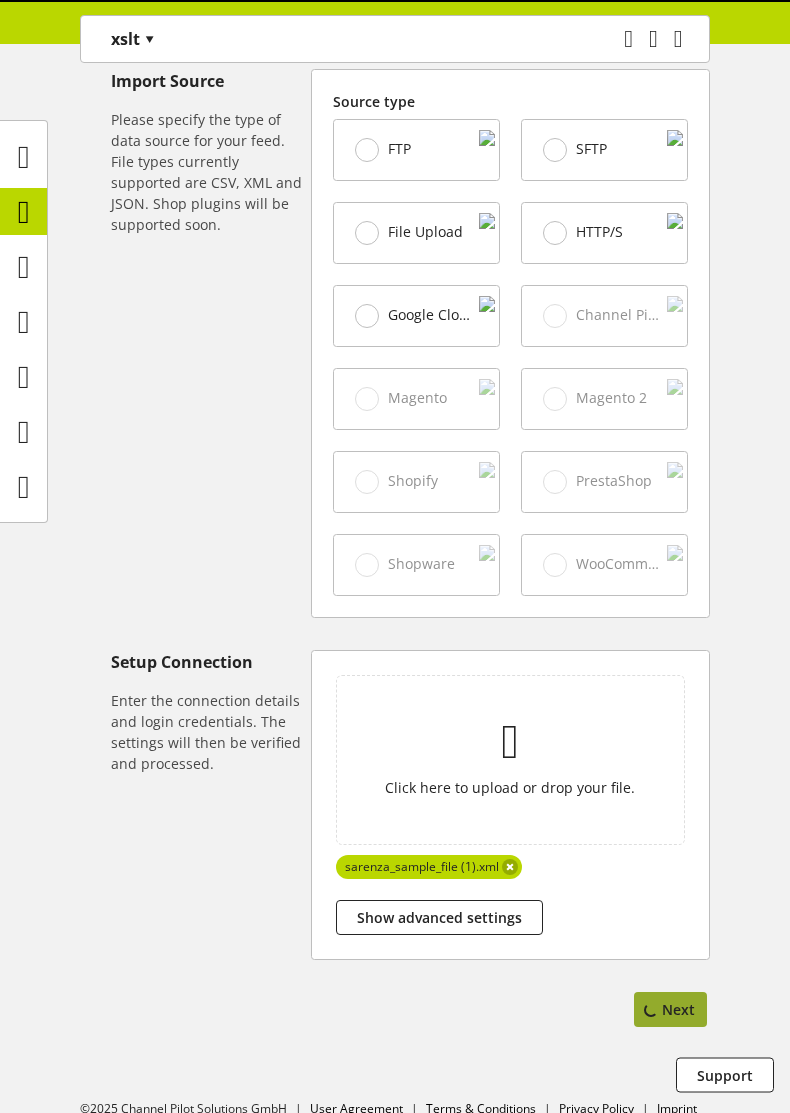 select on "*****" 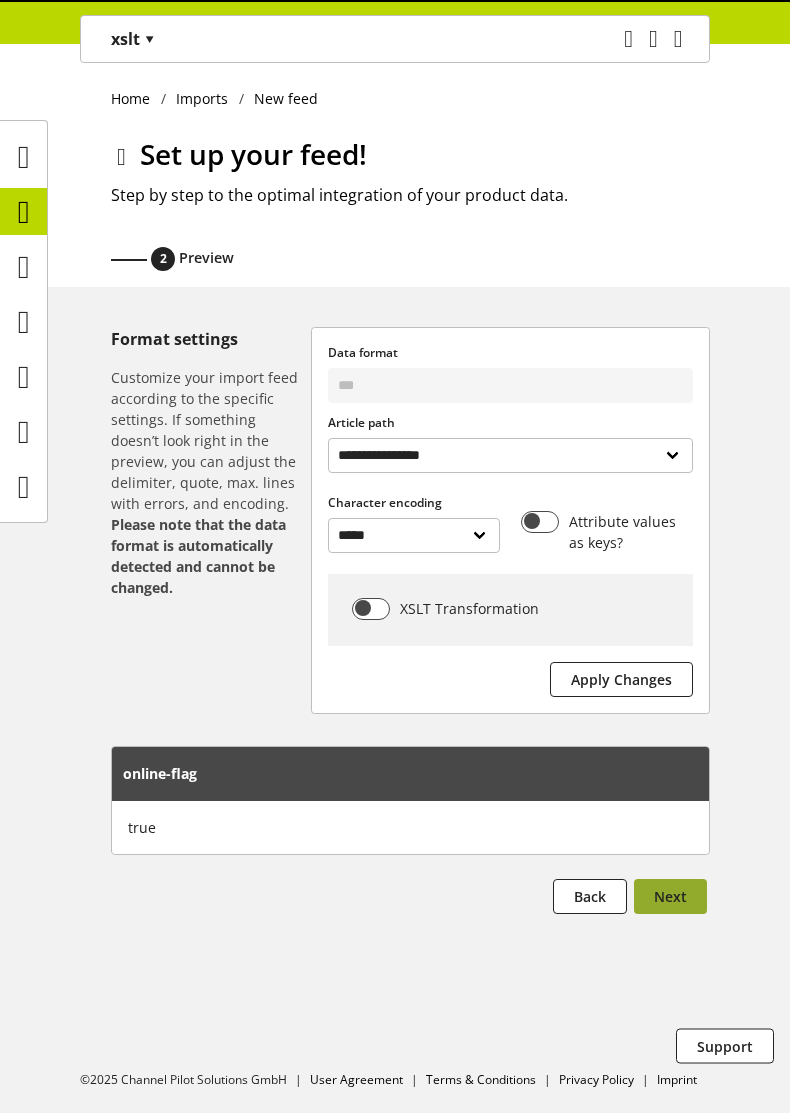 scroll, scrollTop: 0, scrollLeft: 0, axis: both 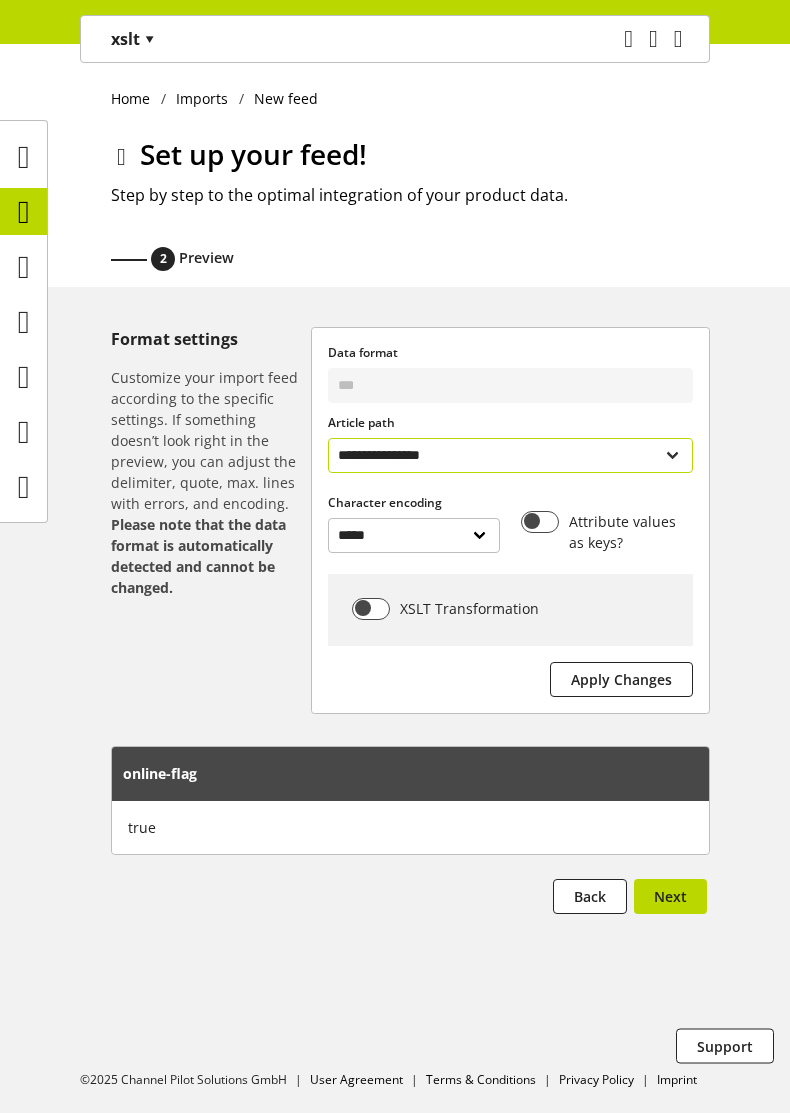 select on "**********" 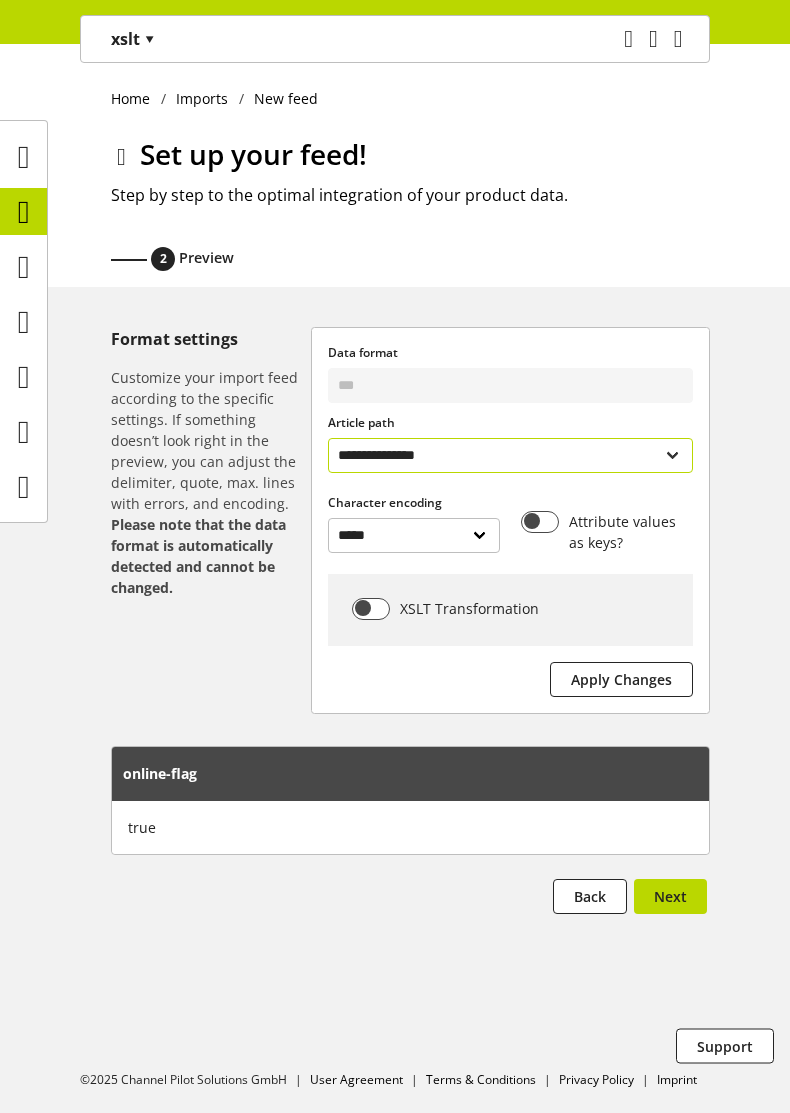 click on "**********" at bounding box center (510, 455) 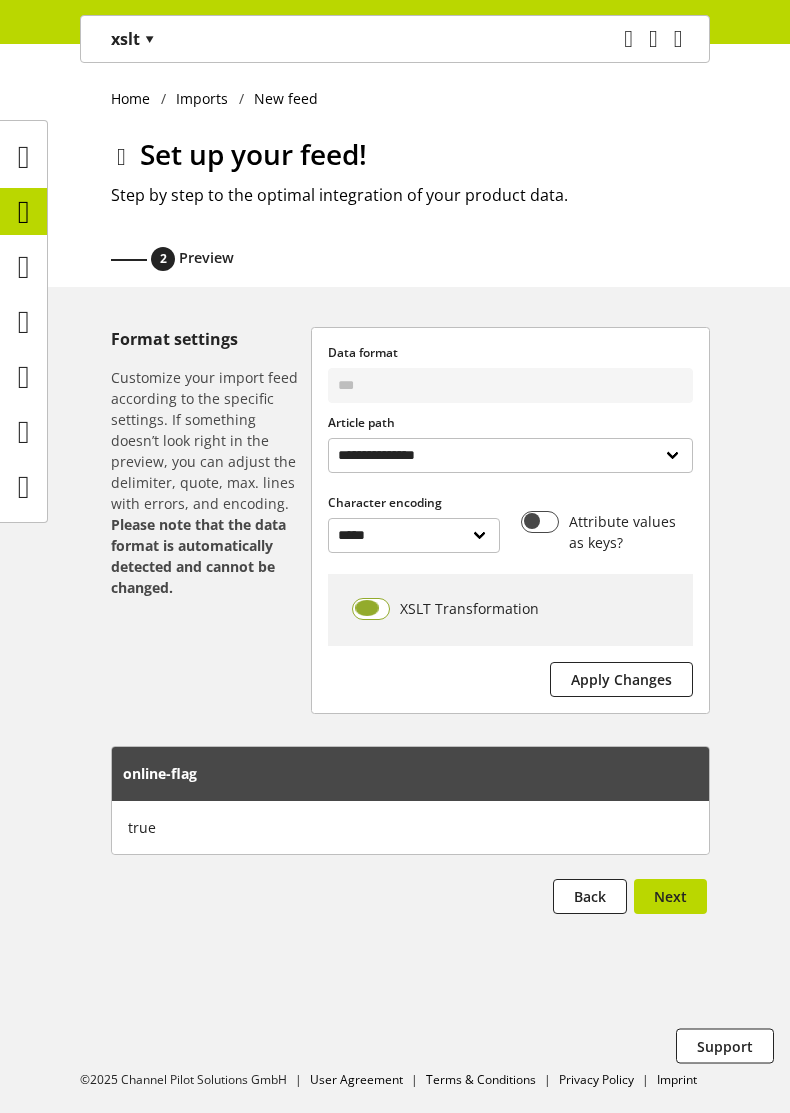 click at bounding box center (371, 609) 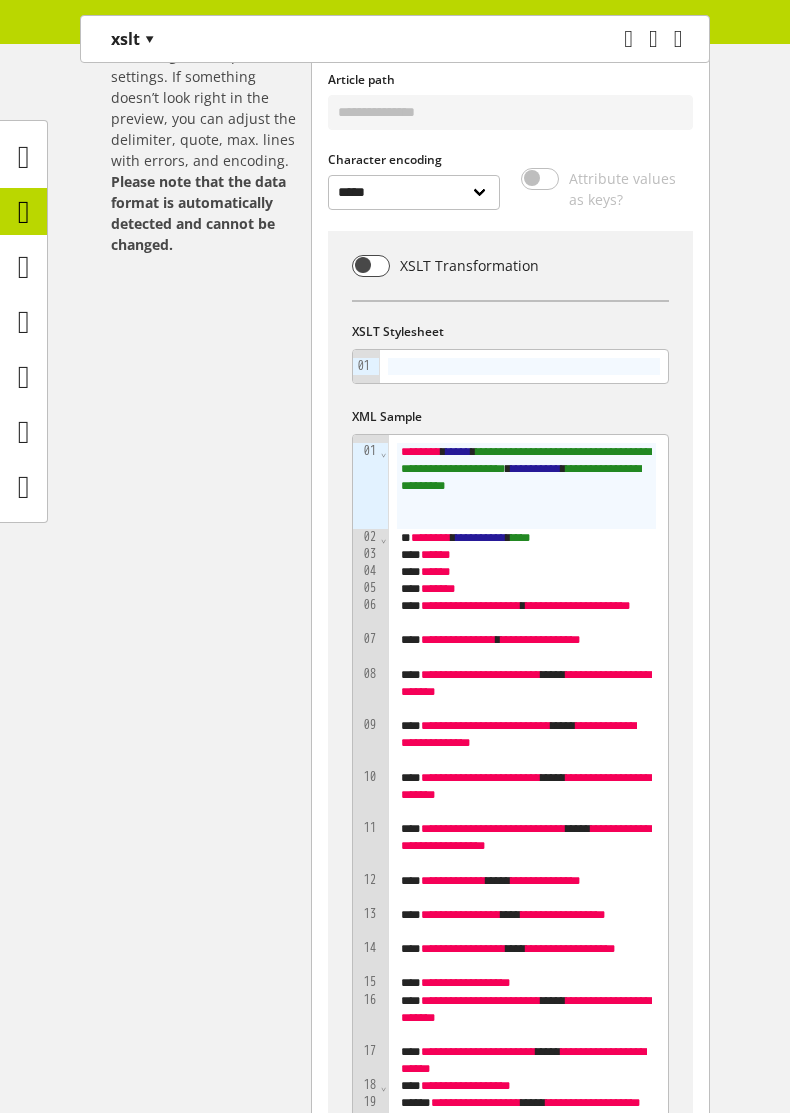 scroll, scrollTop: 120, scrollLeft: 0, axis: vertical 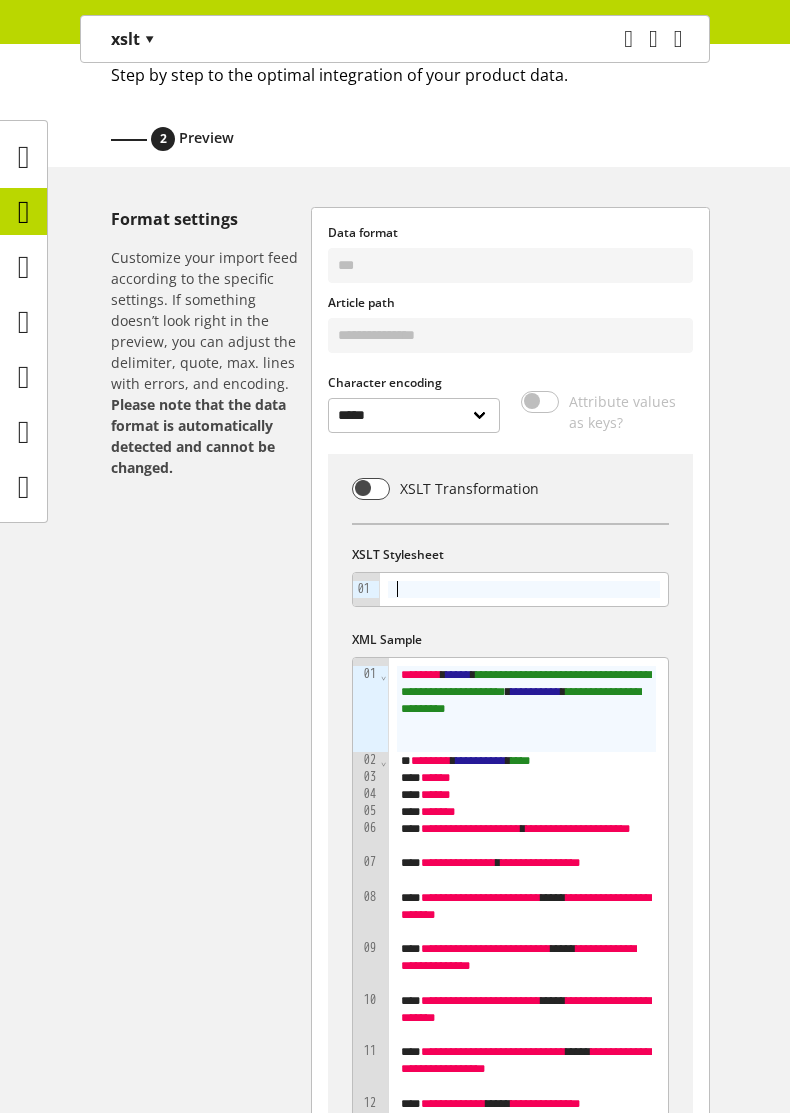 click at bounding box center (524, 589) 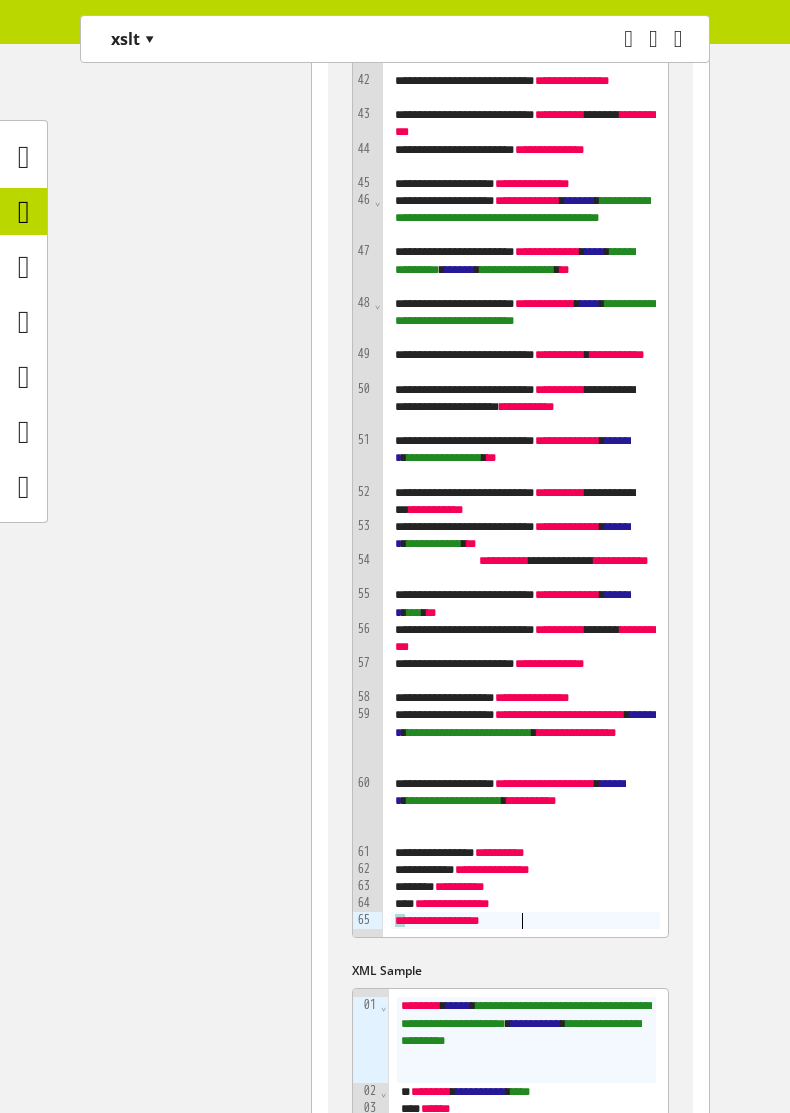 scroll, scrollTop: 2479, scrollLeft: 0, axis: vertical 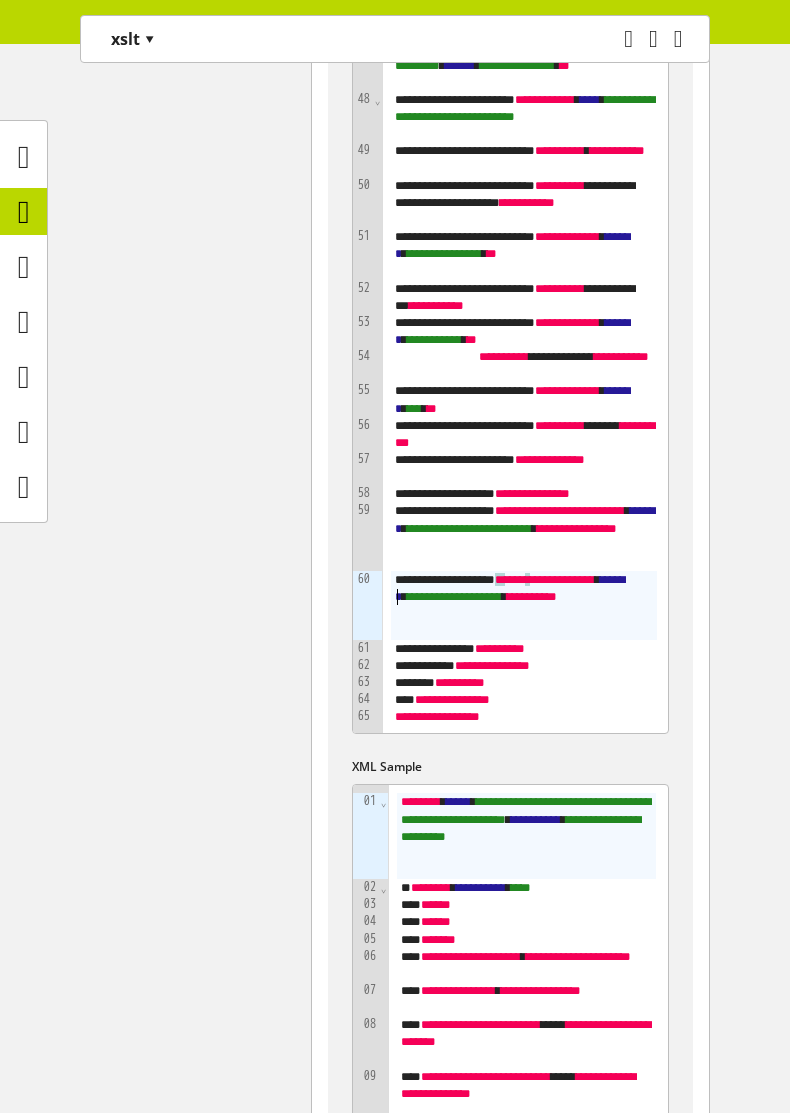click on "**********" at bounding box center [395, 12612] 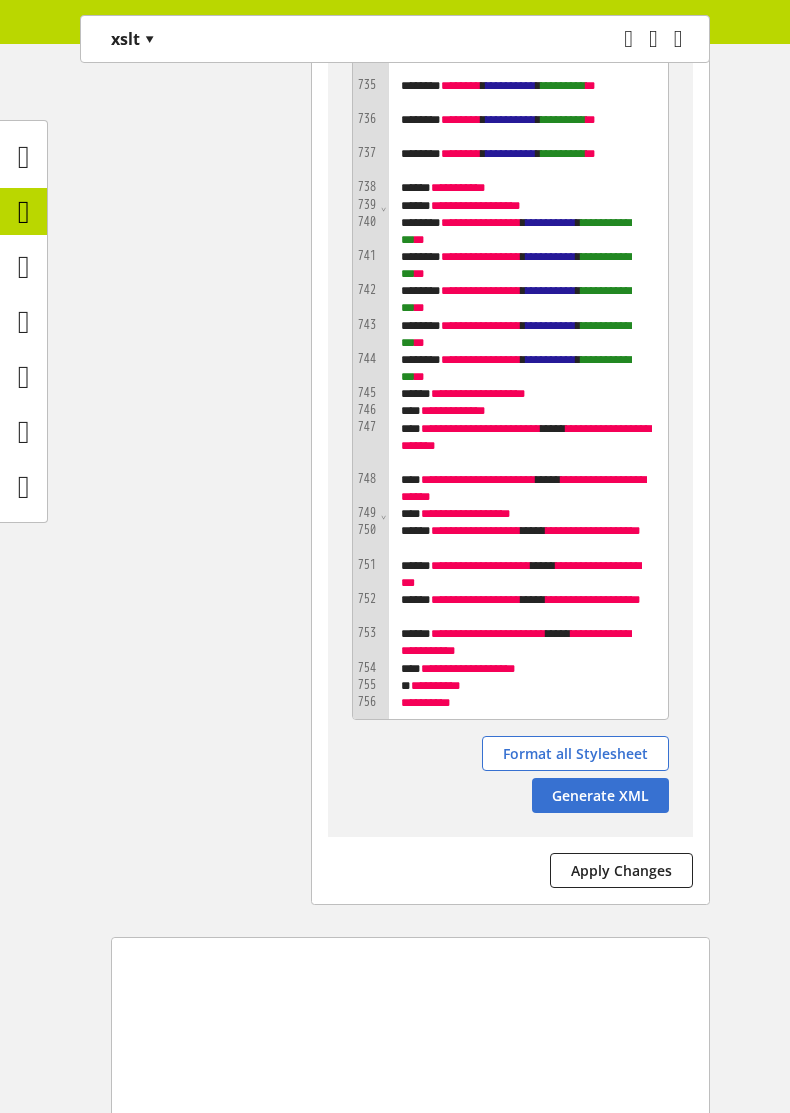 scroll, scrollTop: 34210, scrollLeft: 0, axis: vertical 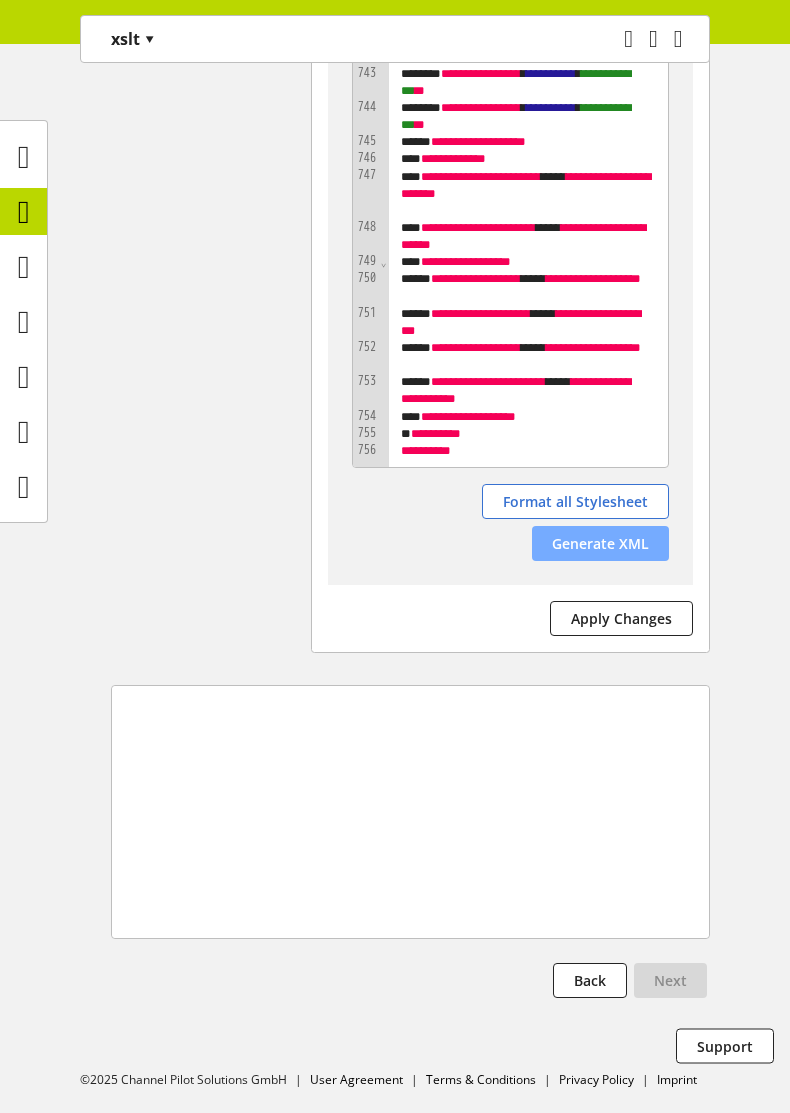 click on "Generate XML" at bounding box center (600, 543) 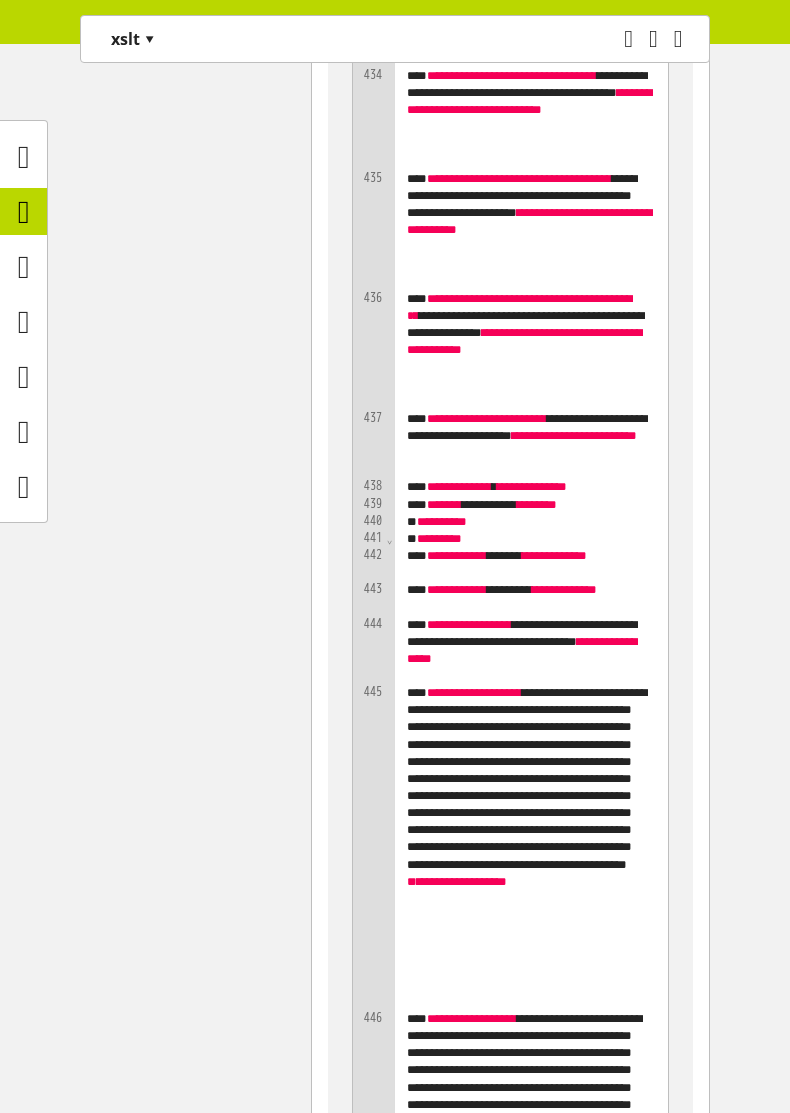 click on "**********" at bounding box center (395, 41619) 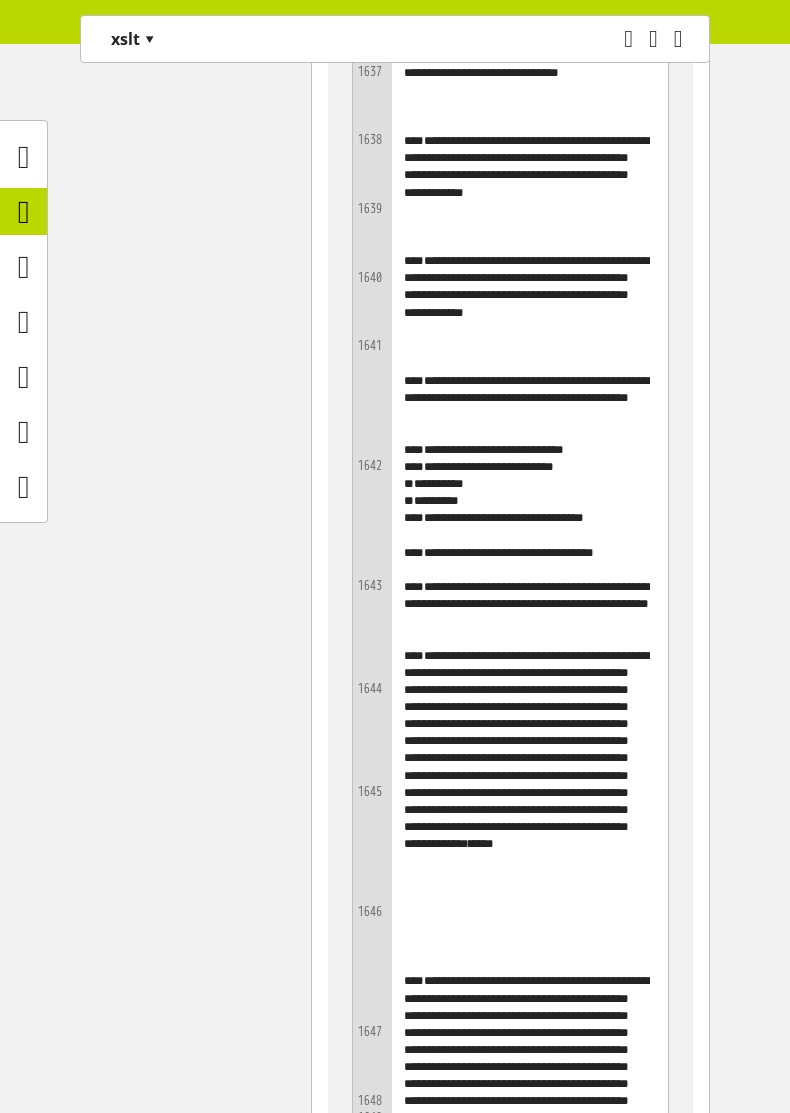 scroll, scrollTop: 315210, scrollLeft: 0, axis: vertical 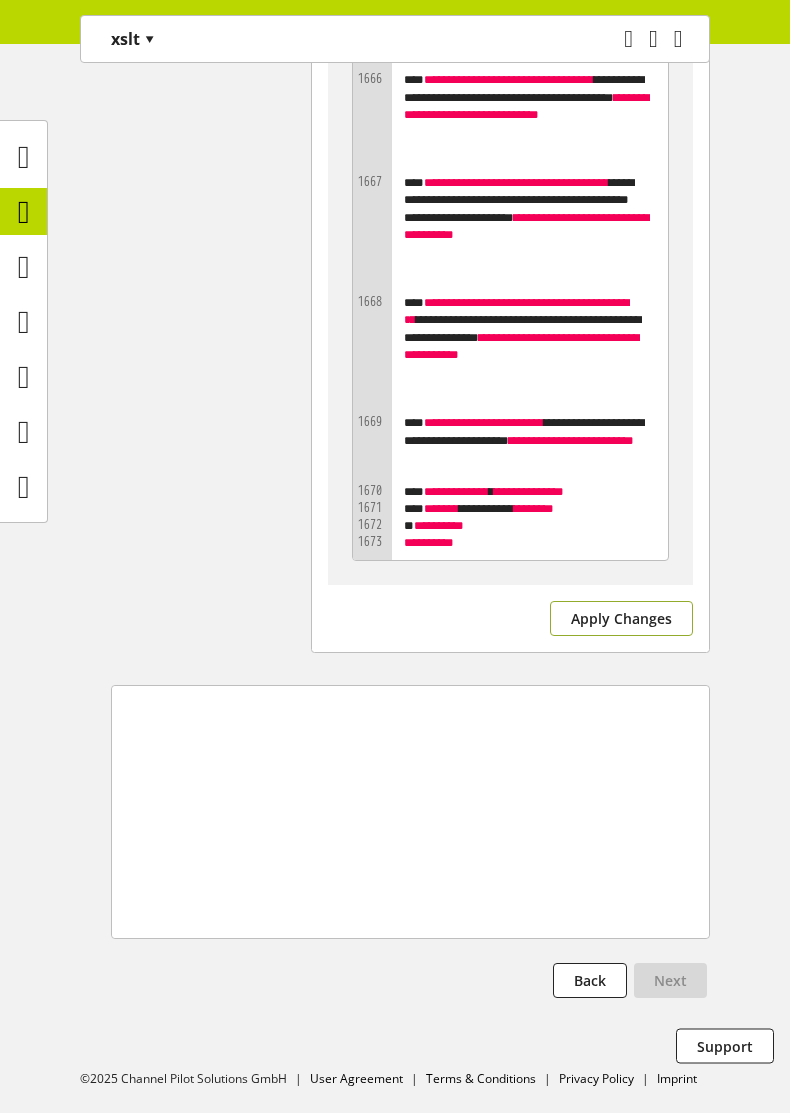 click on "Apply Changes" at bounding box center [621, 618] 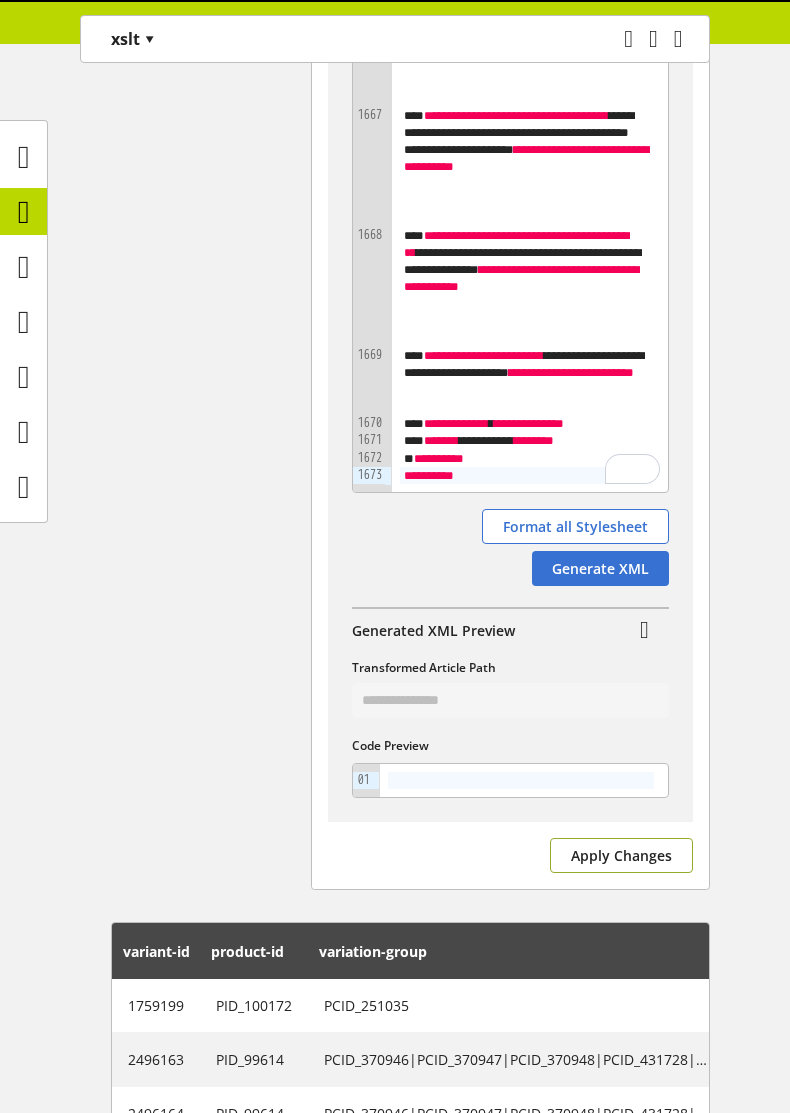 scroll, scrollTop: 155524, scrollLeft: 0, axis: vertical 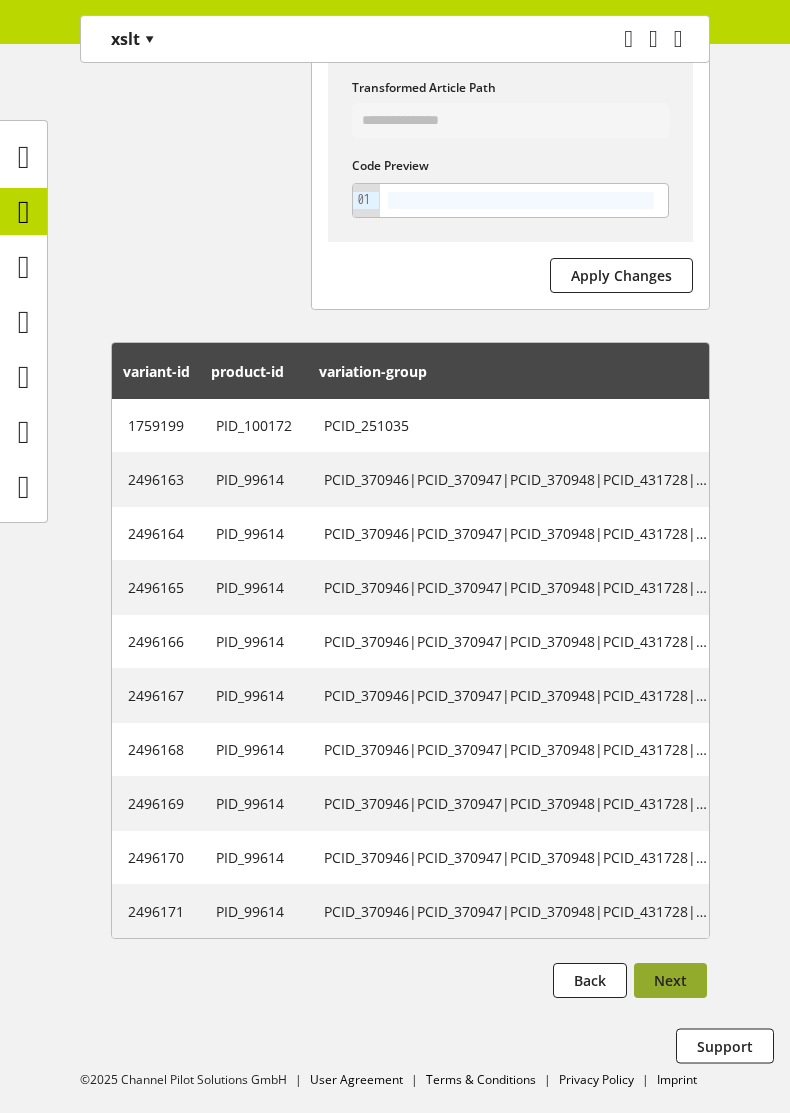 click on "Next" at bounding box center [670, 980] 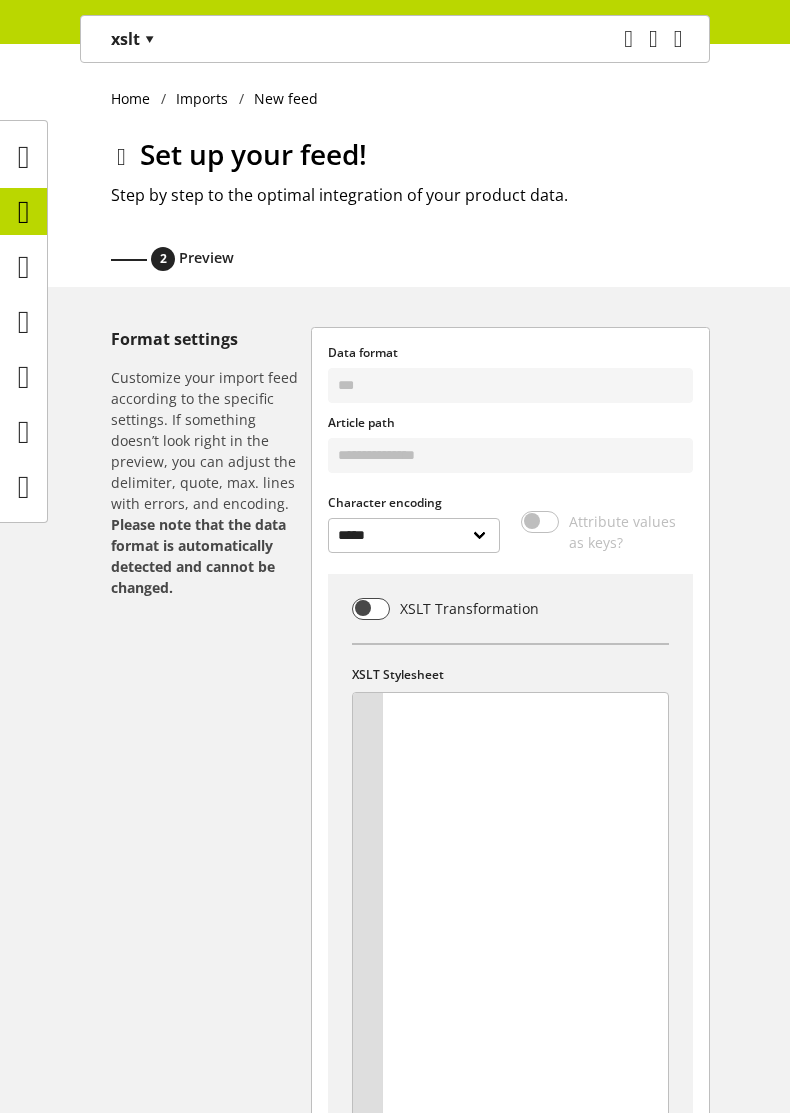 select 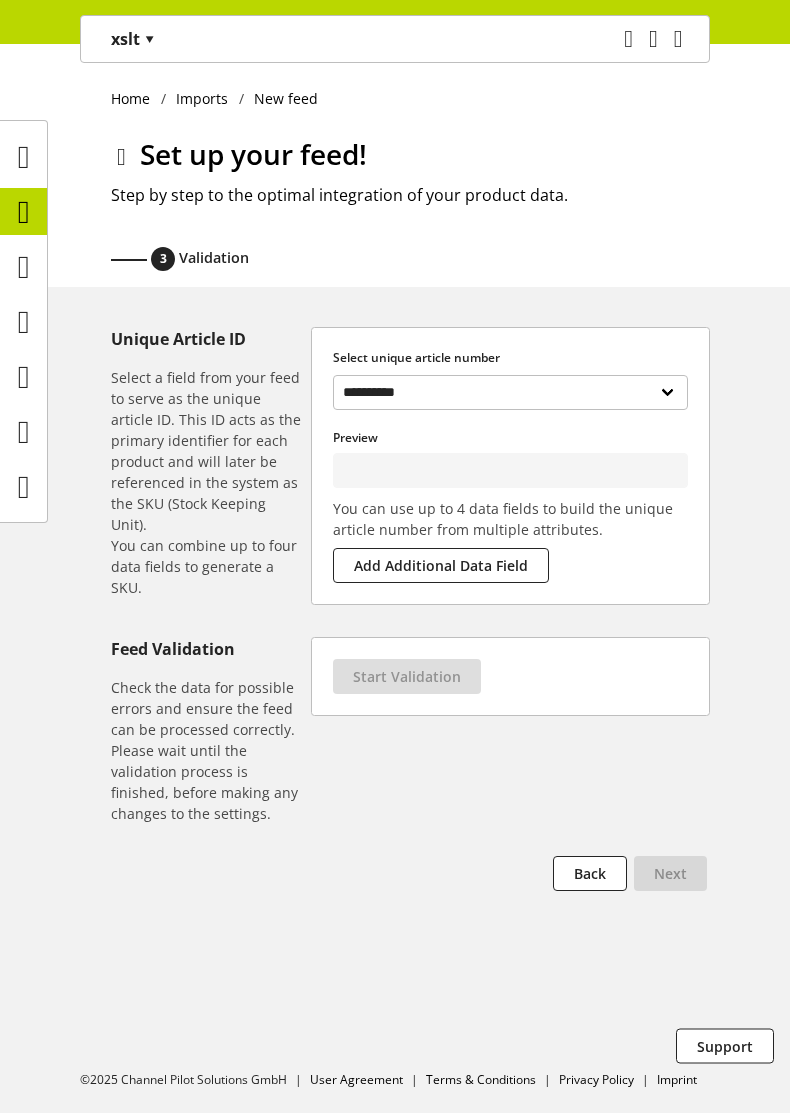 type on "**********" 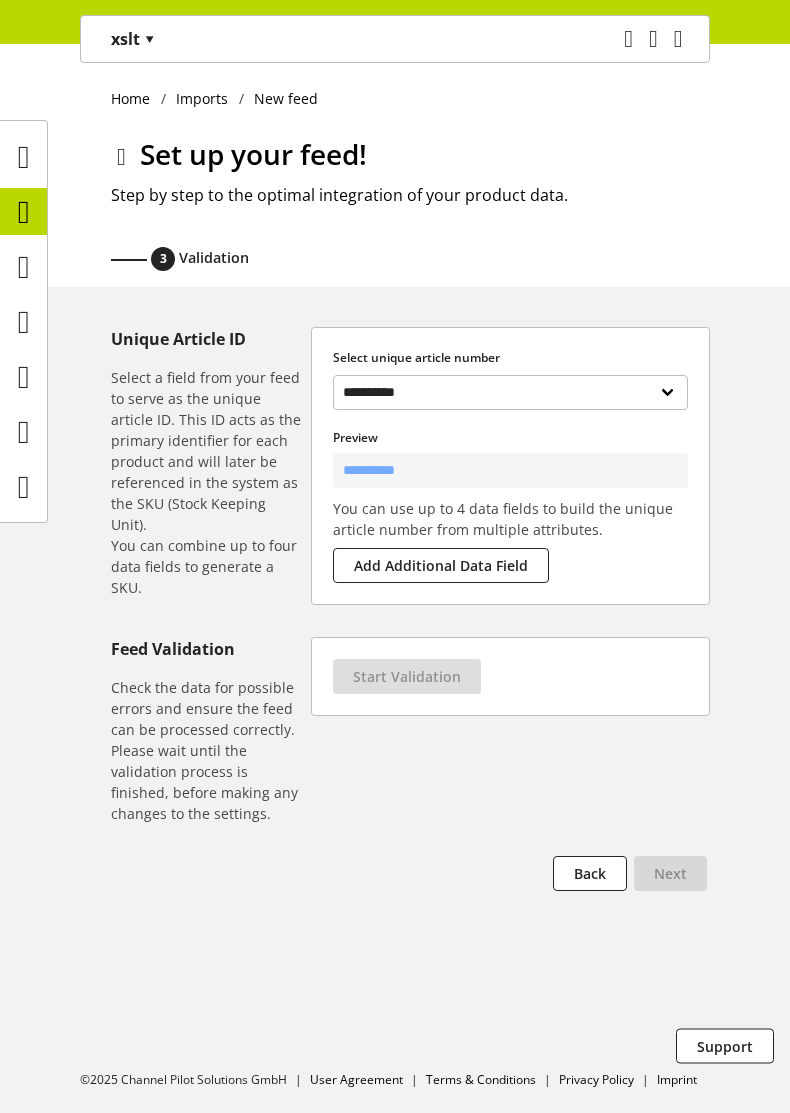 select on "**********" 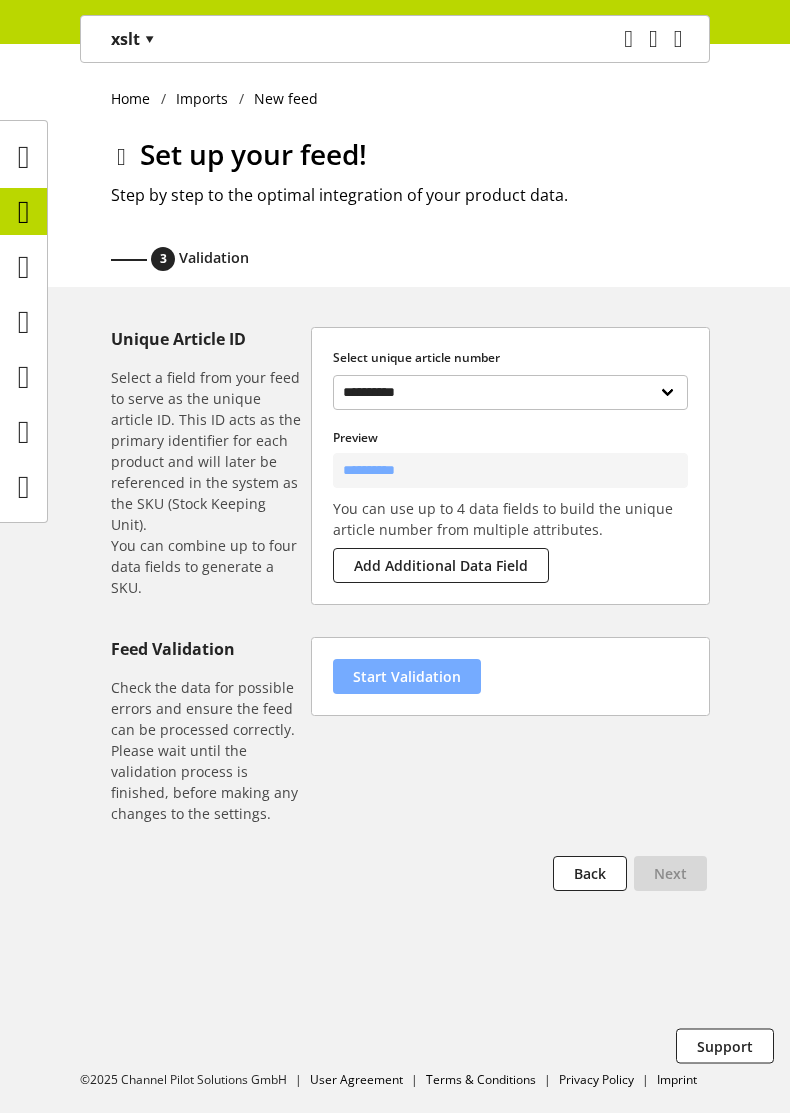 click on "Start Validation" at bounding box center [407, 676] 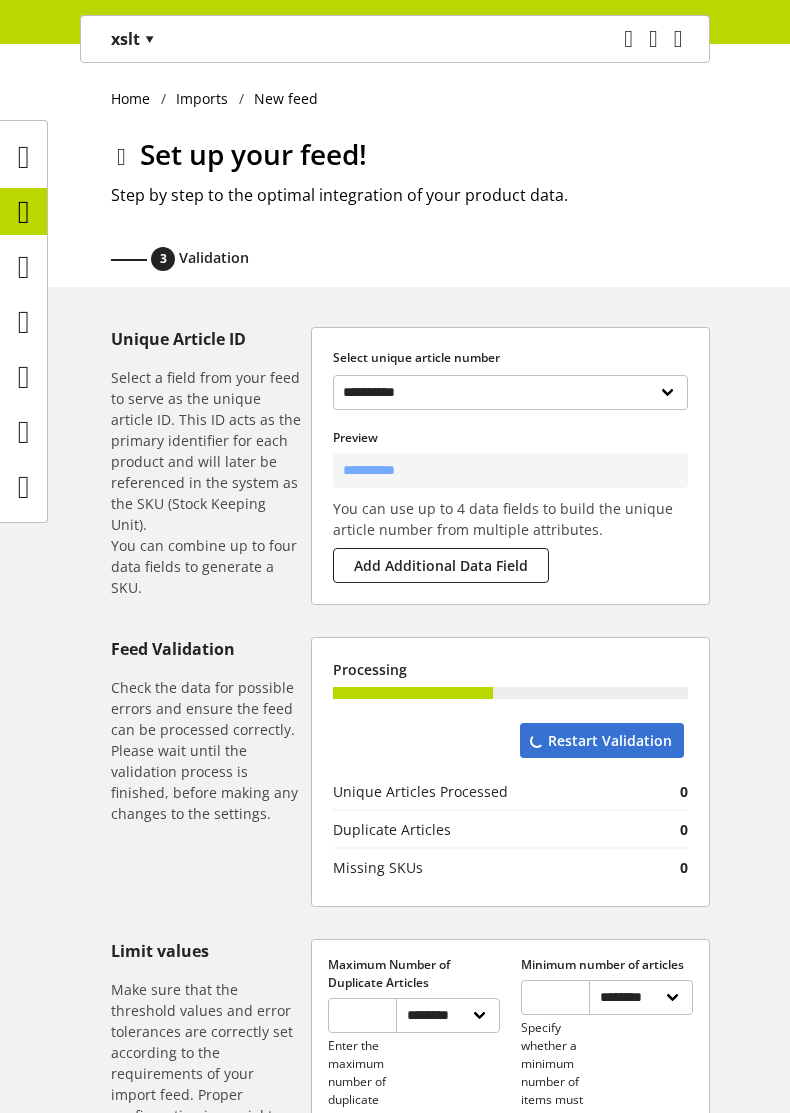 click on "Restart Validation" at bounding box center [602, 744] 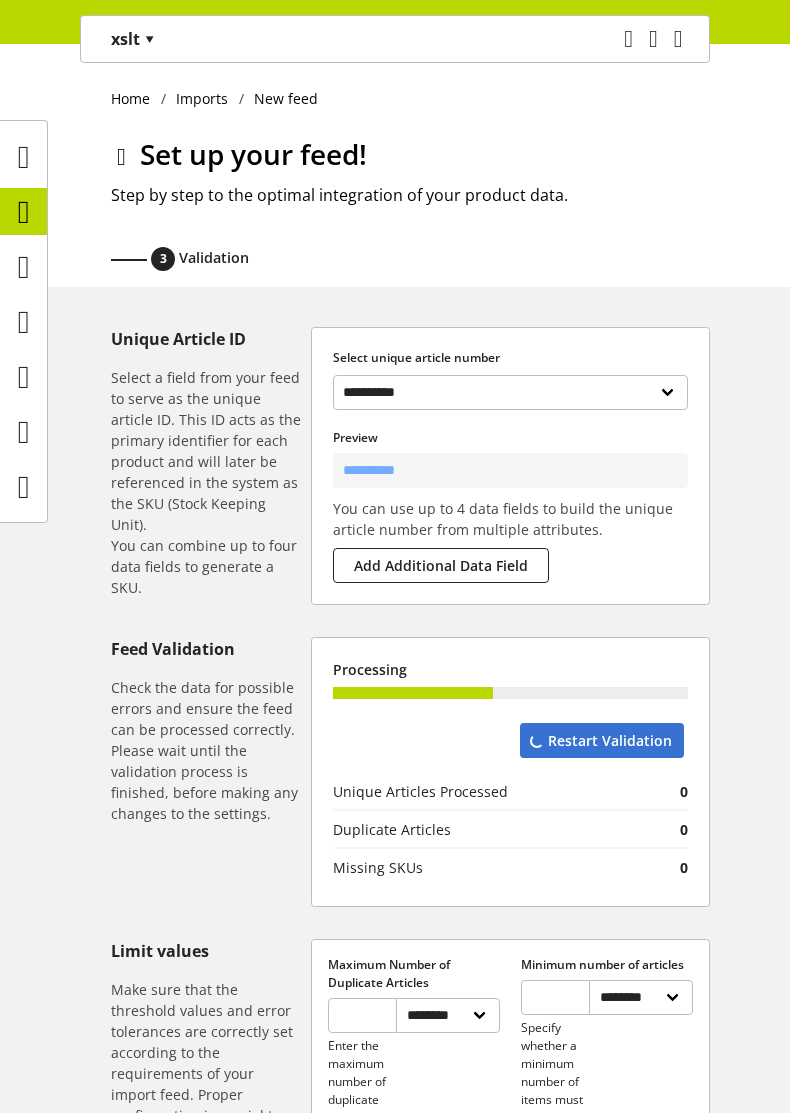 click at bounding box center [121, 157] 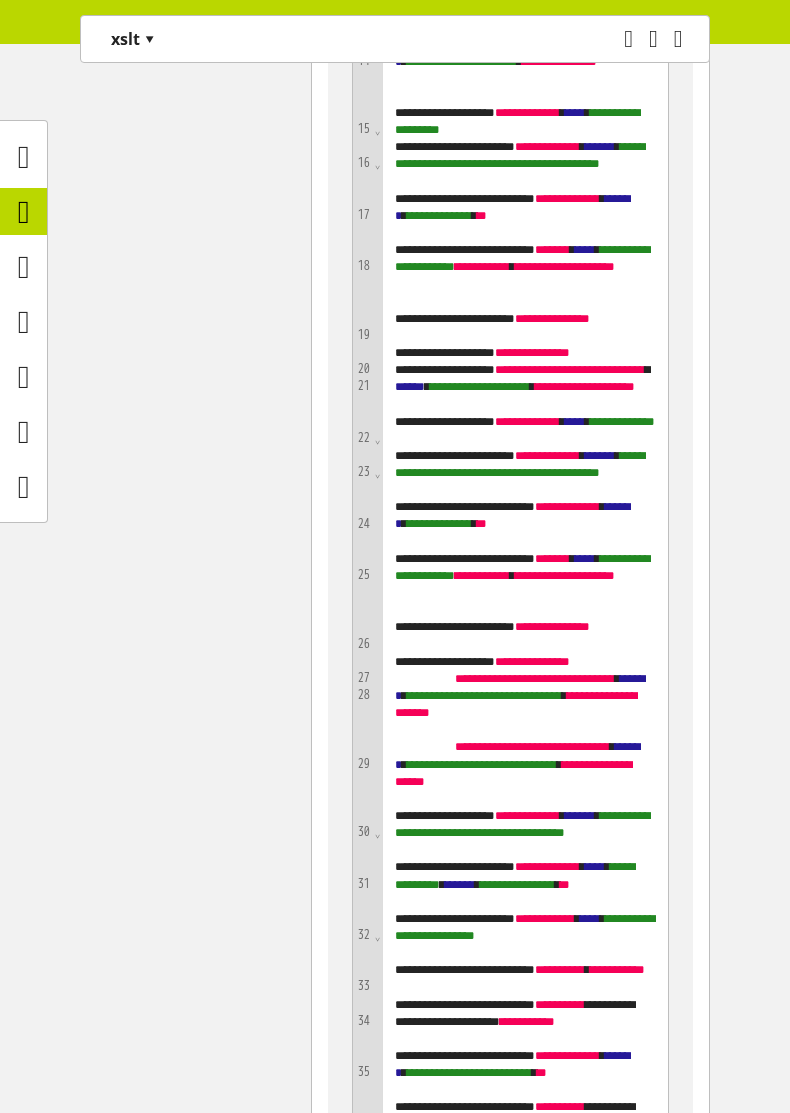 scroll, scrollTop: 1440, scrollLeft: 0, axis: vertical 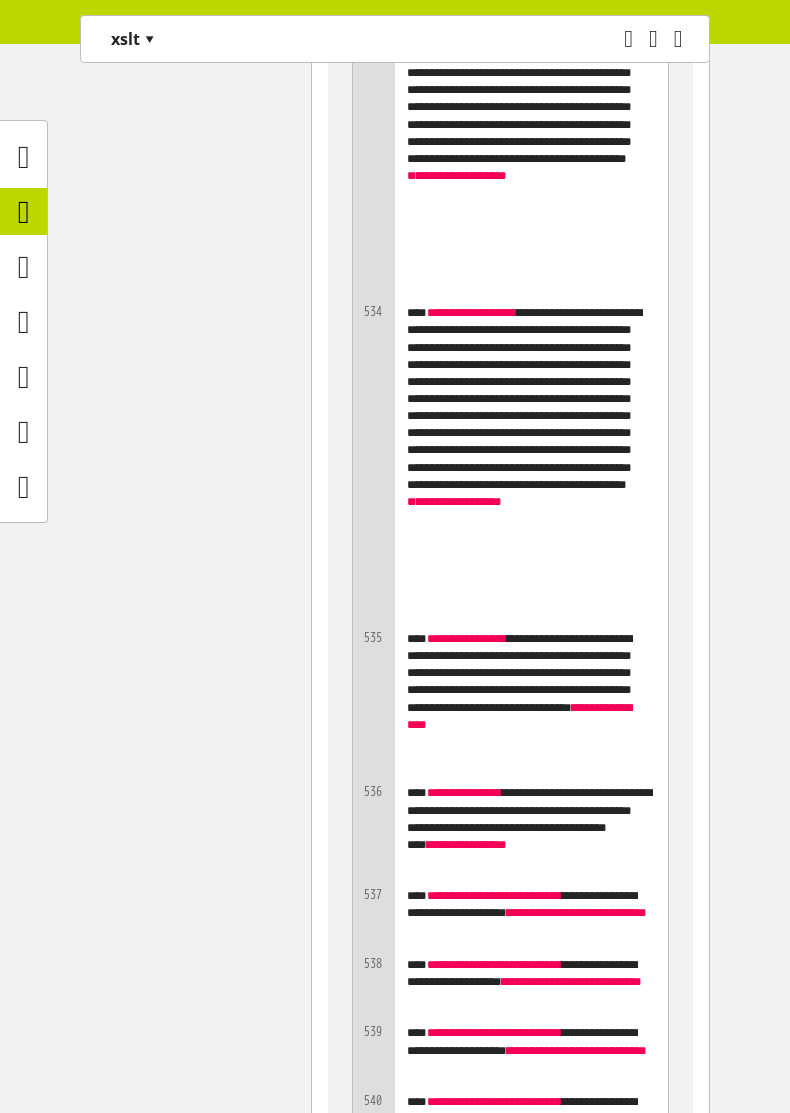 click on "**********" at bounding box center [395, 16945] 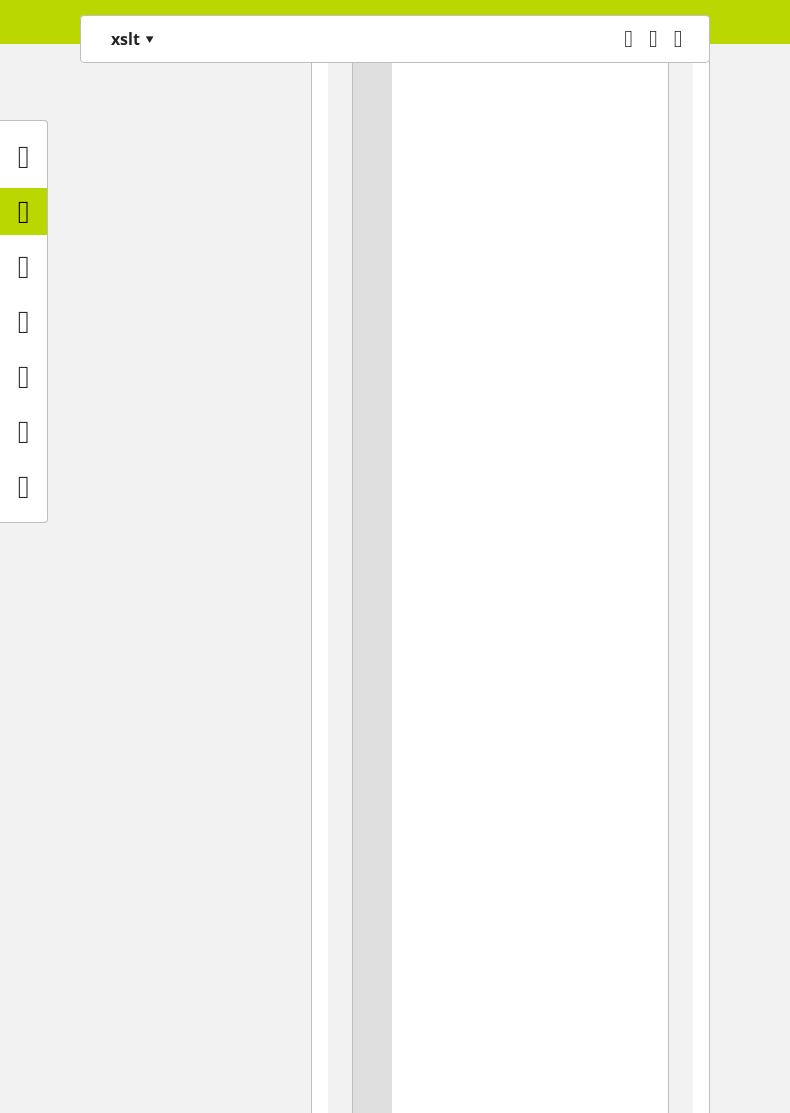 scroll, scrollTop: 162950, scrollLeft: 0, axis: vertical 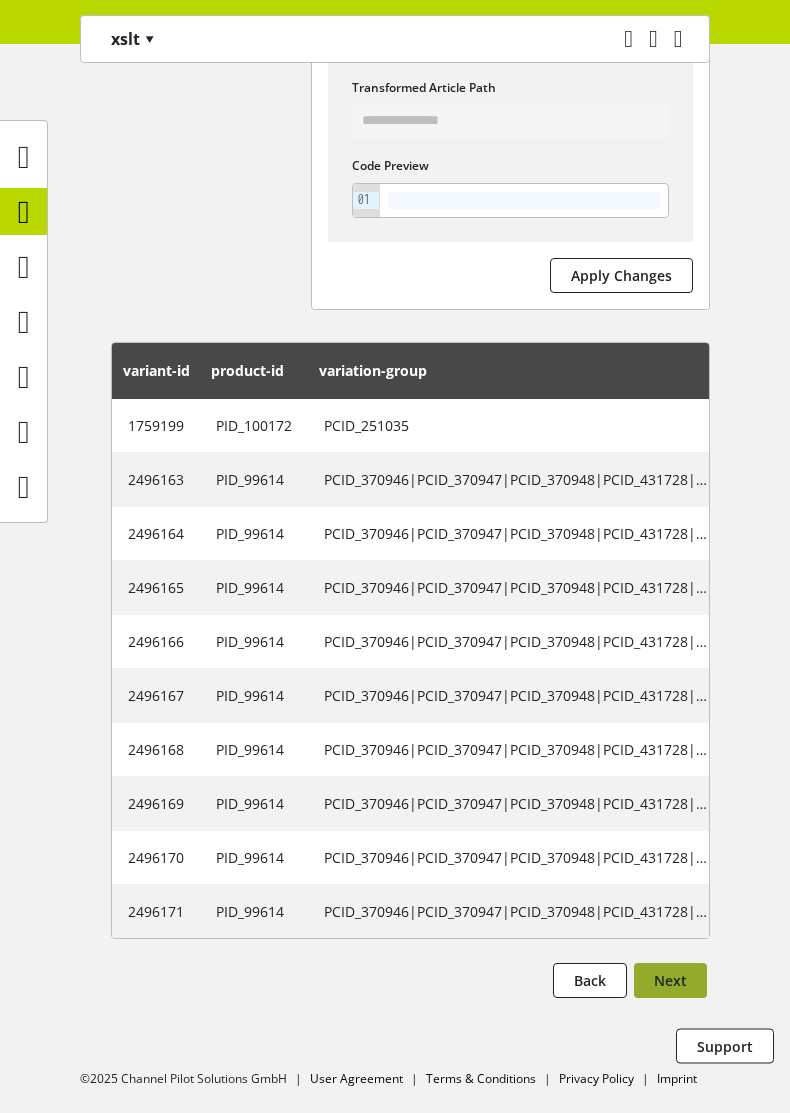 click on "Next" at bounding box center (670, 980) 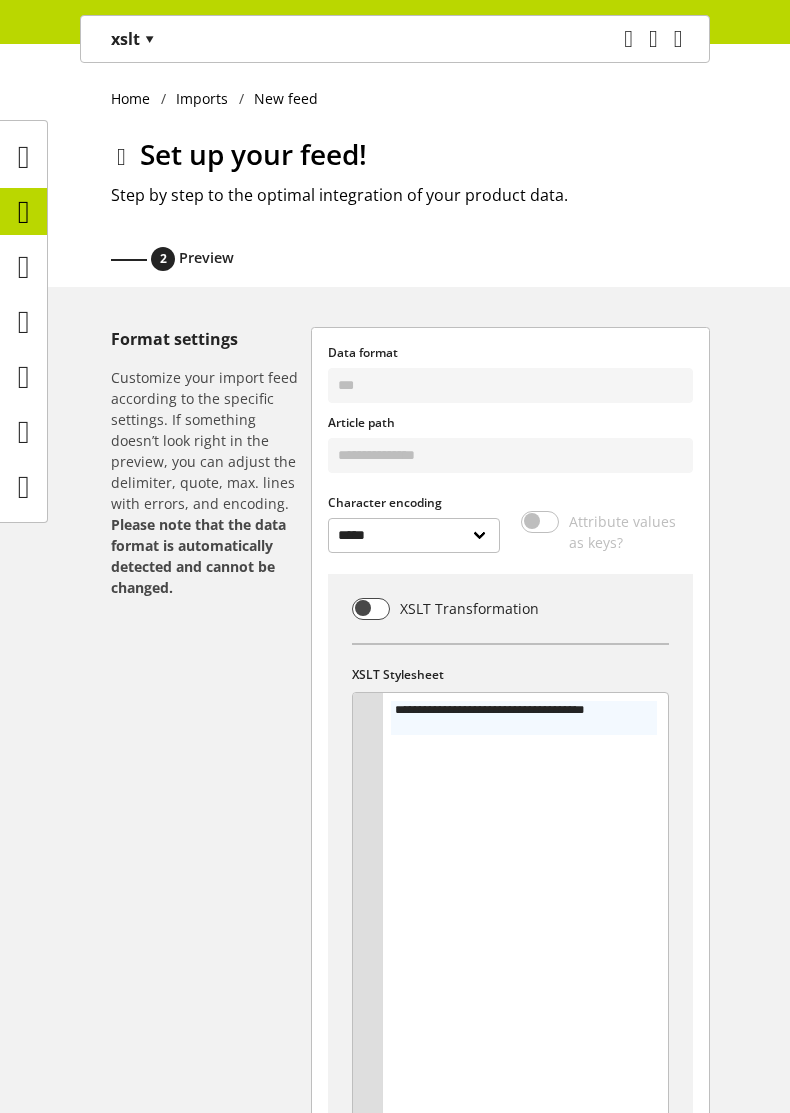 select 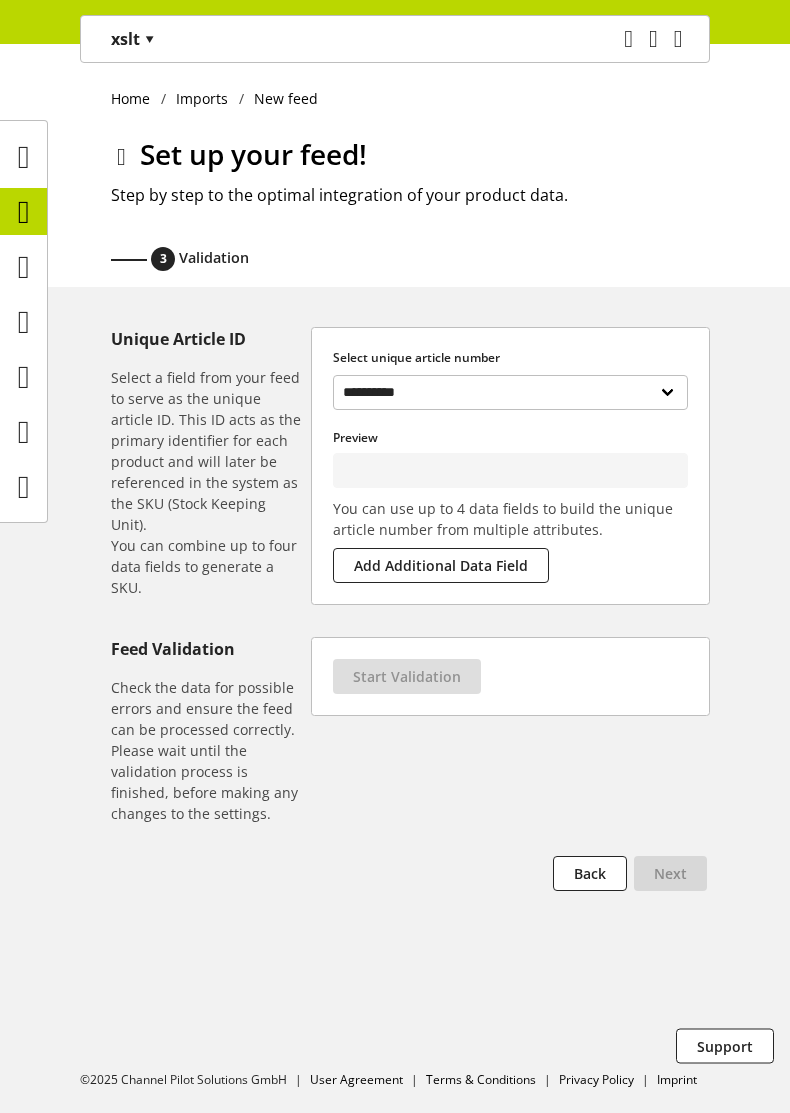 type on "**********" 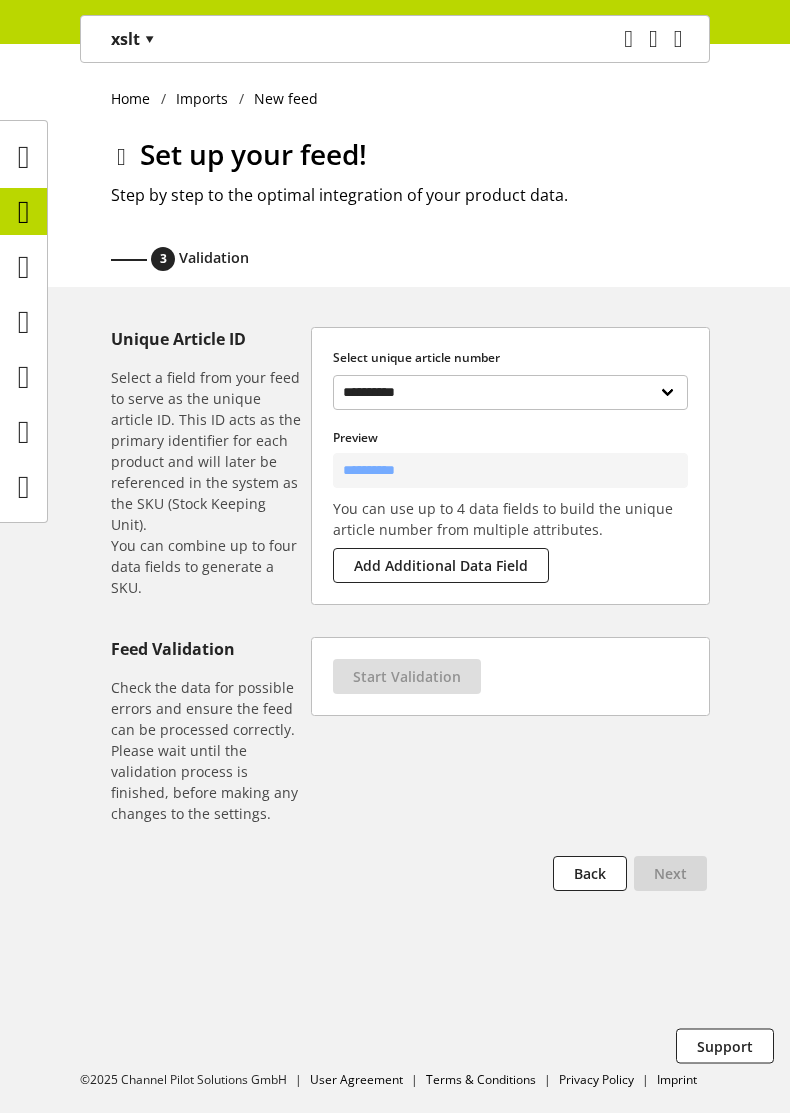 select on "**********" 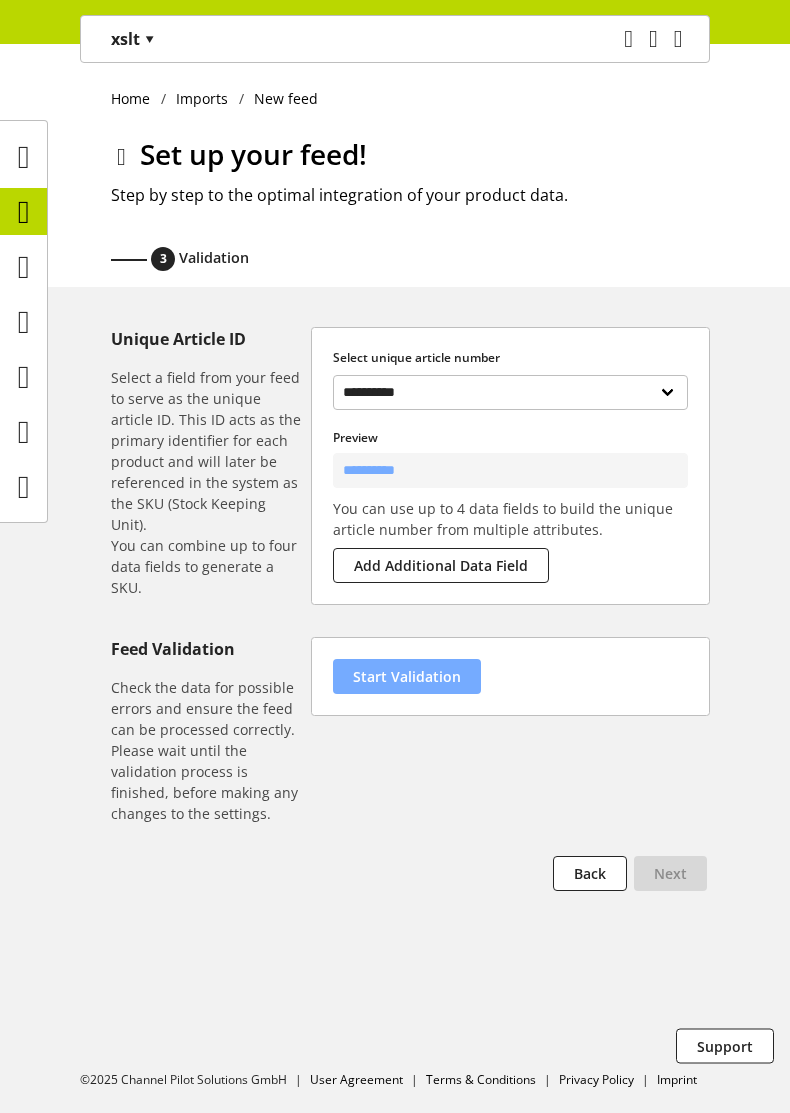 click on "Start Validation" at bounding box center [407, 676] 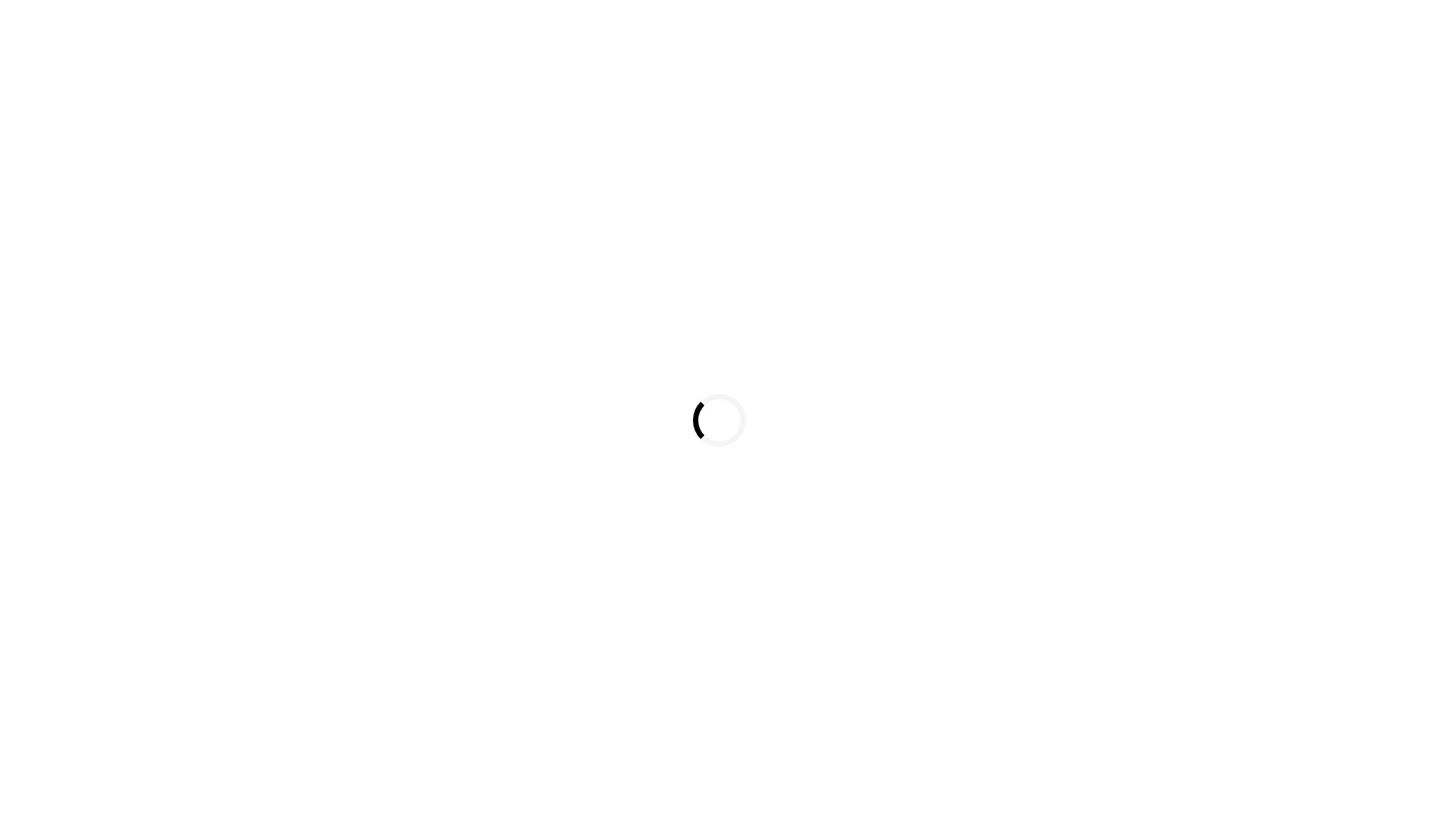 scroll, scrollTop: 0, scrollLeft: 0, axis: both 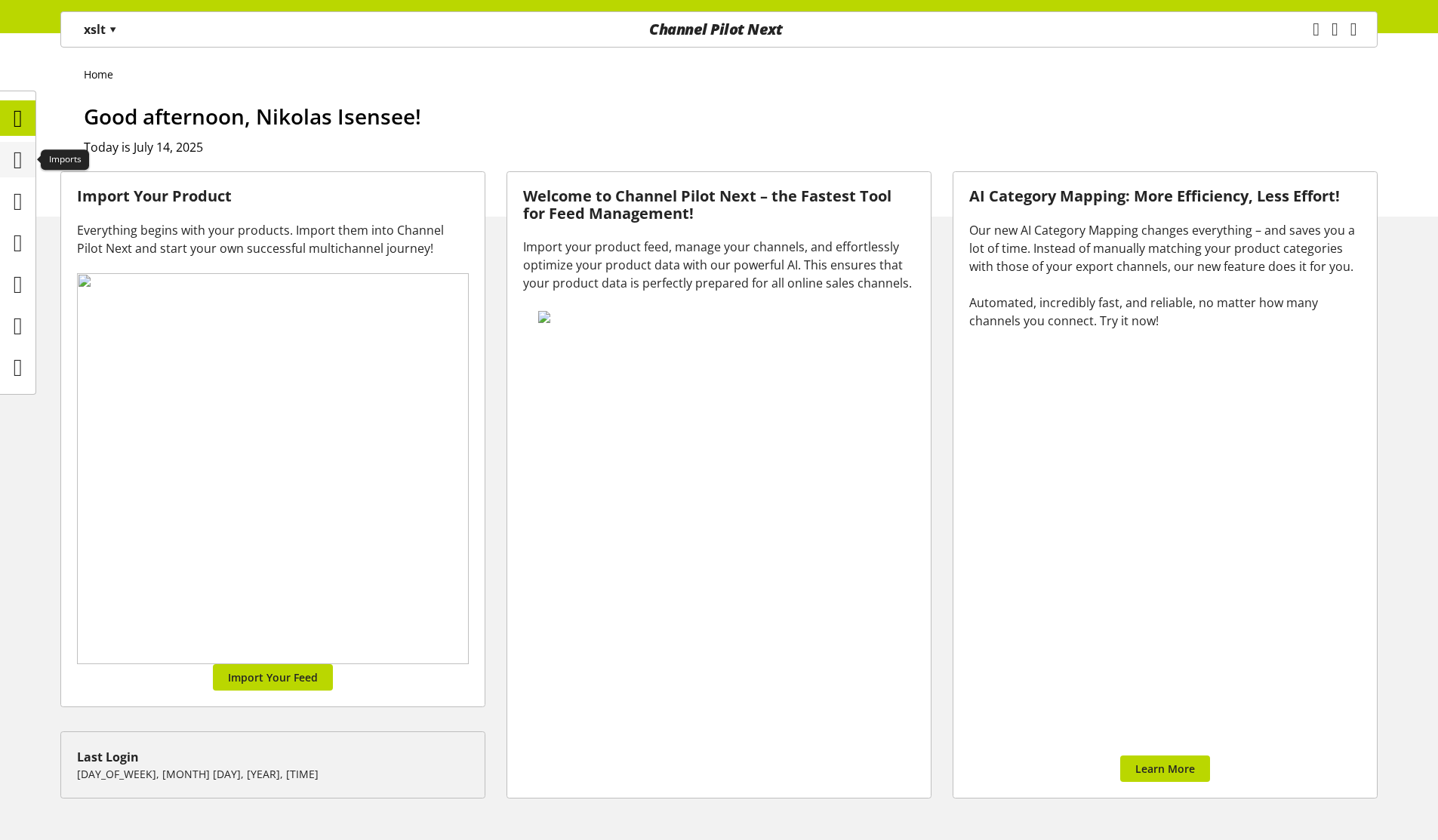 click at bounding box center (17, 159) 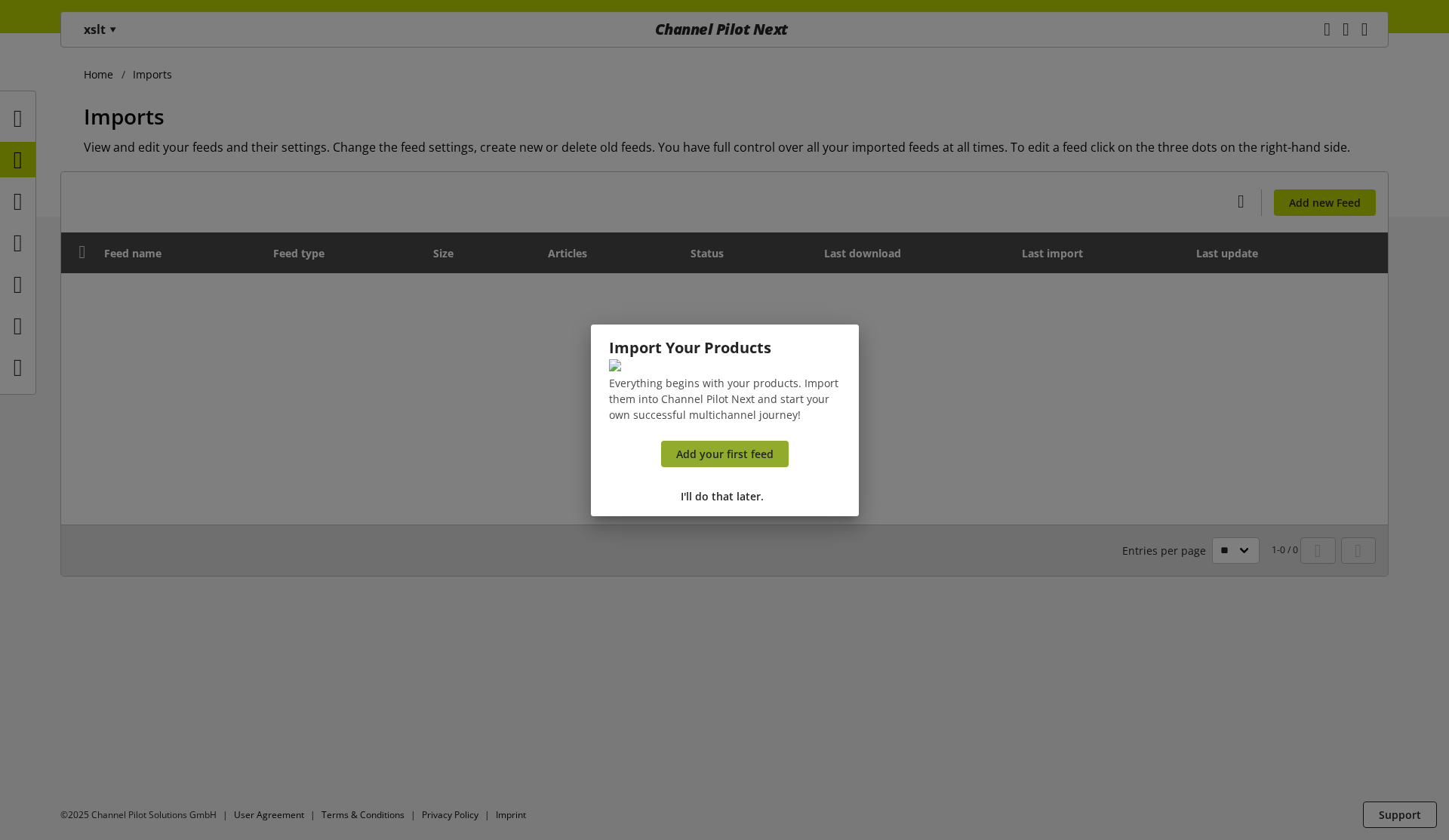 click on "Add your first feed" at bounding box center [724, 454] 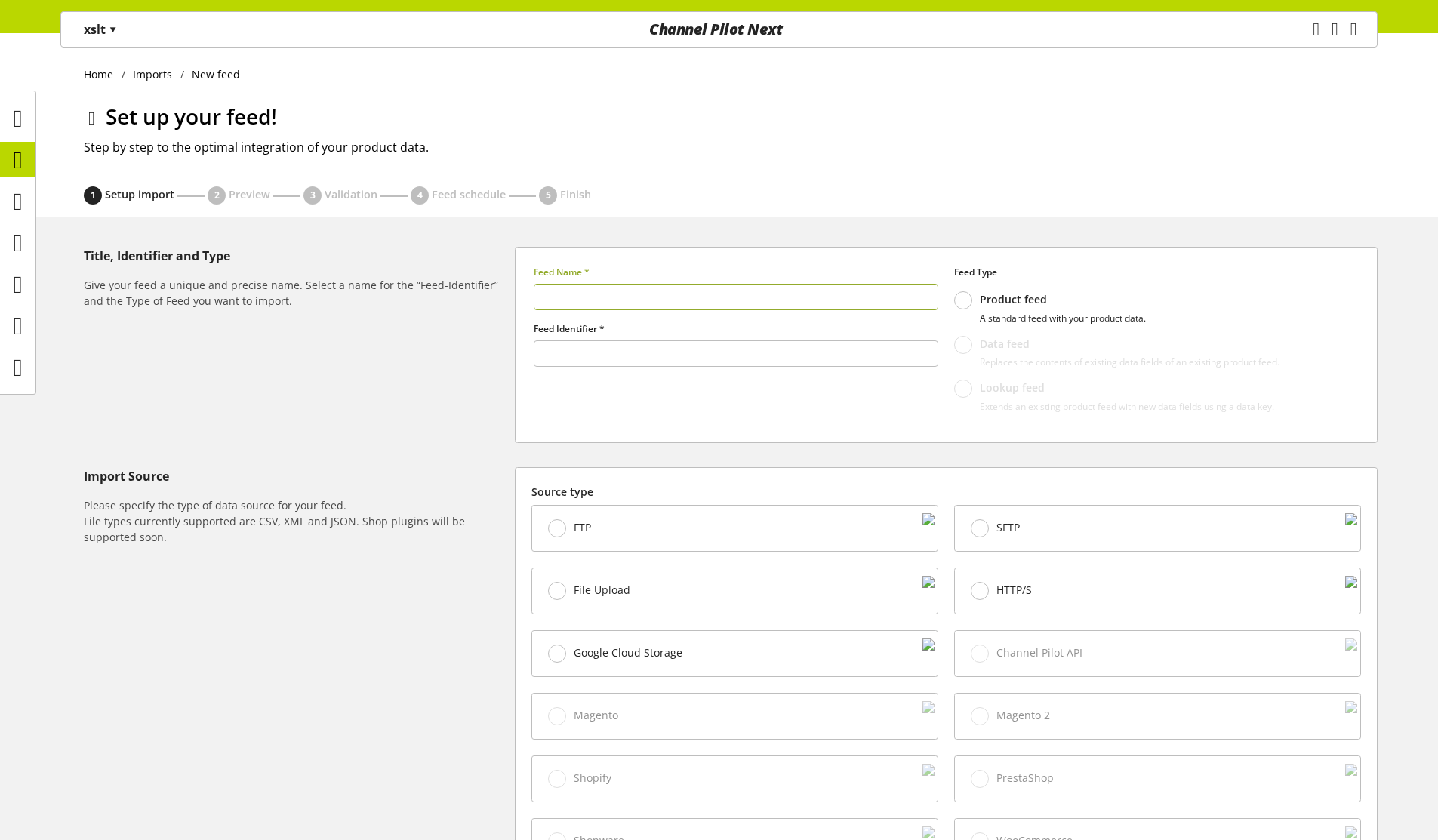 type on "******" 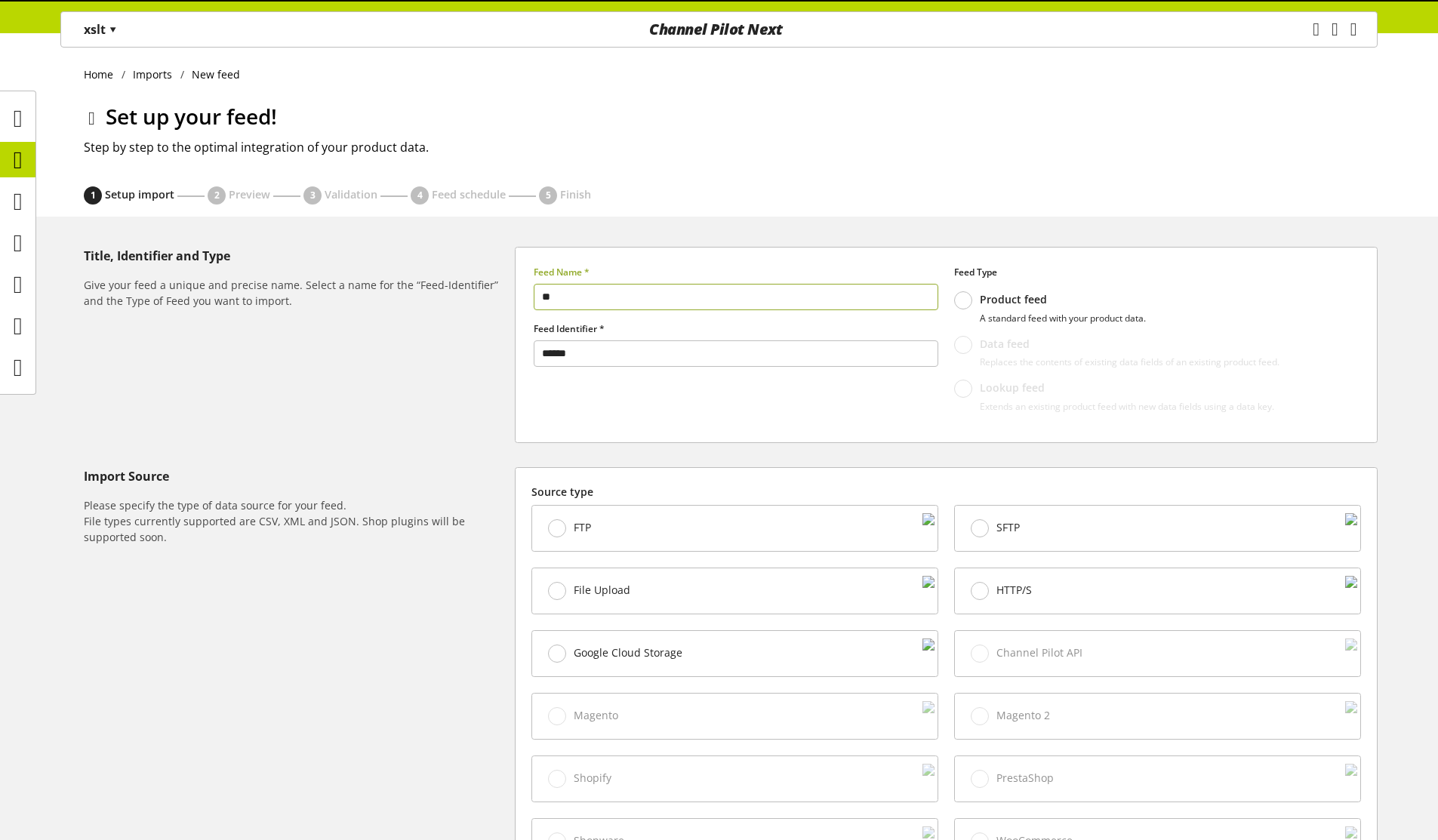 scroll, scrollTop: 178, scrollLeft: 0, axis: vertical 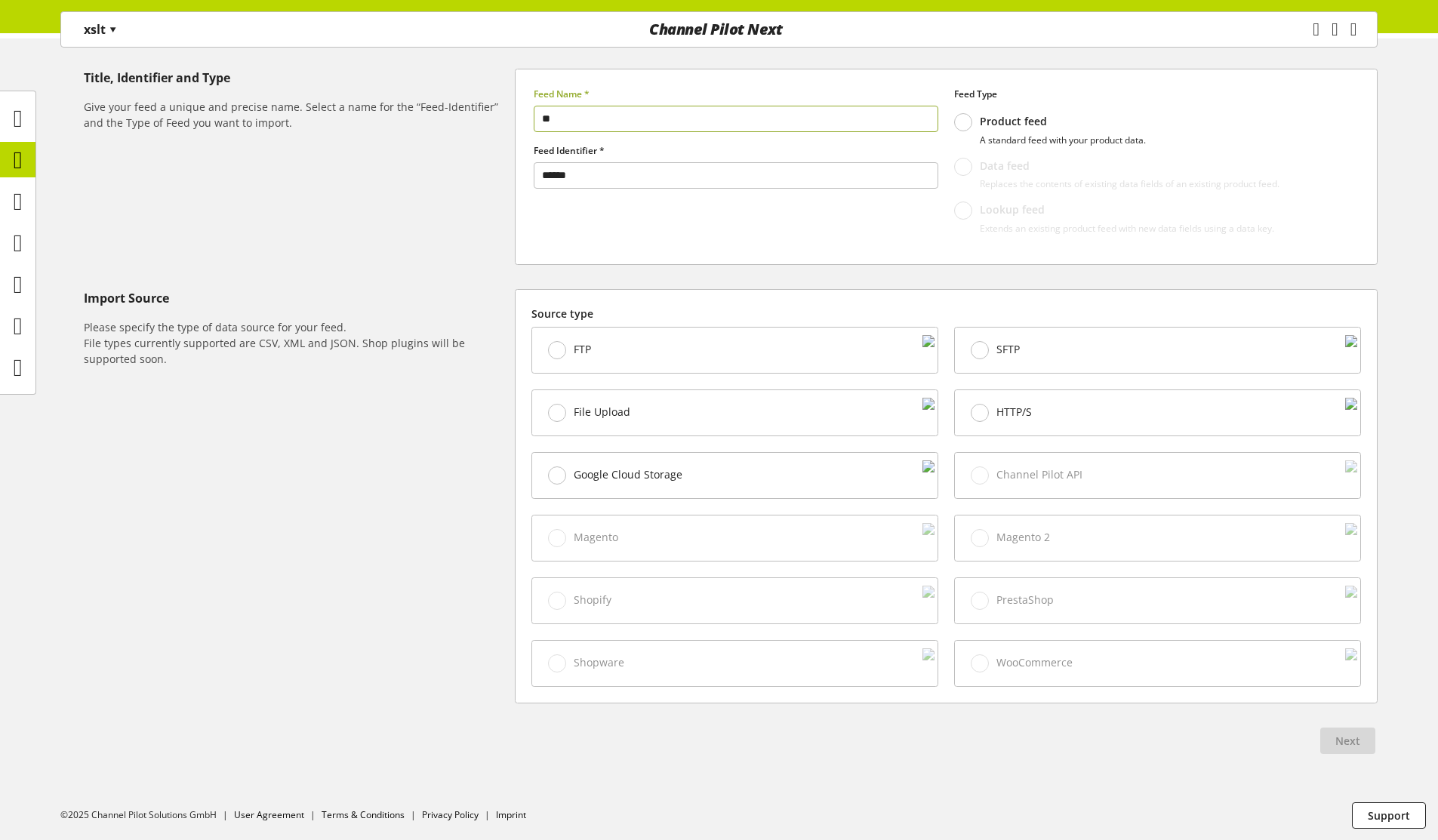 type on "**" 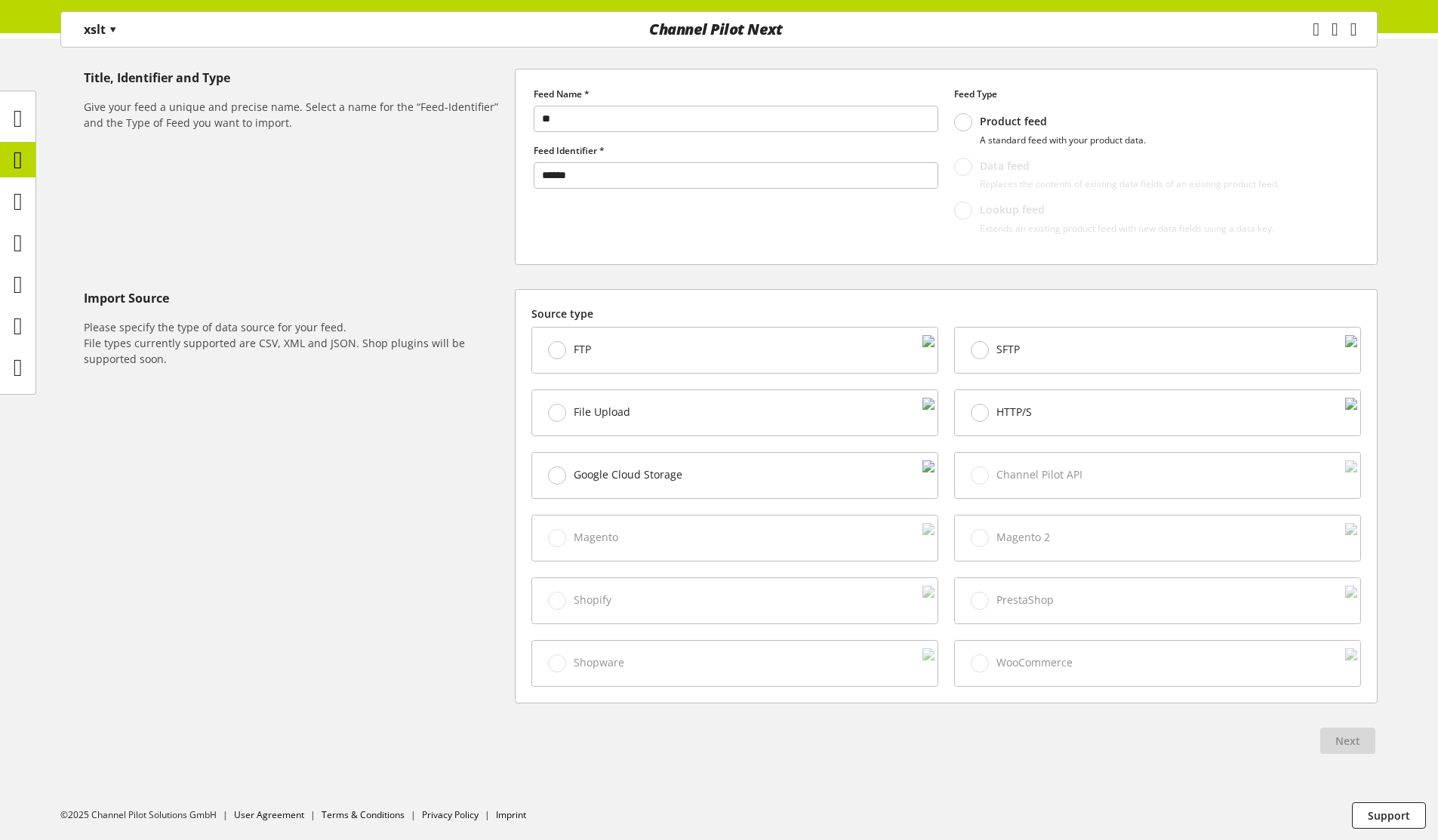 click on "File Upload" at bounding box center [602, 412] 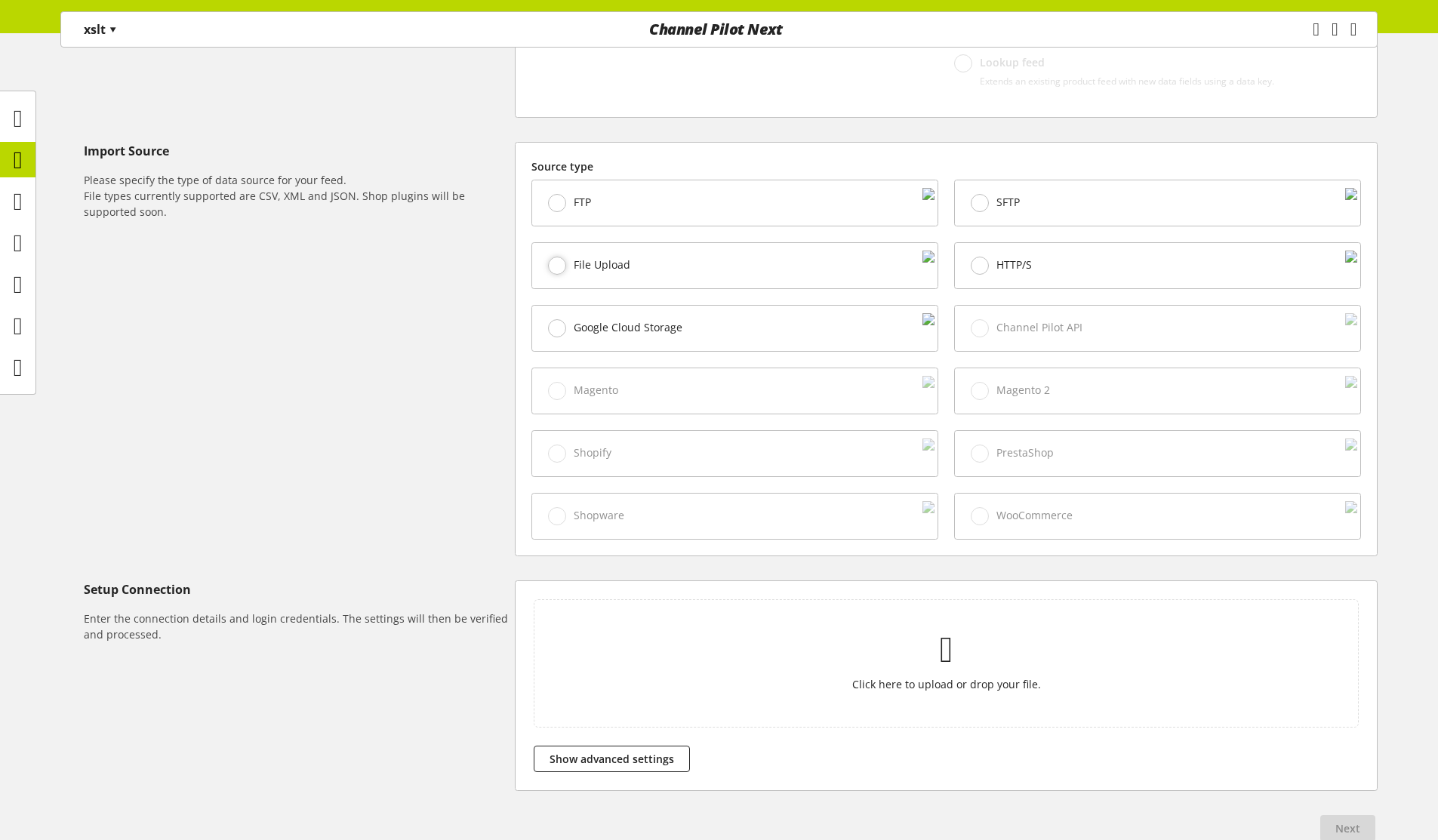 scroll, scrollTop: 415, scrollLeft: 0, axis: vertical 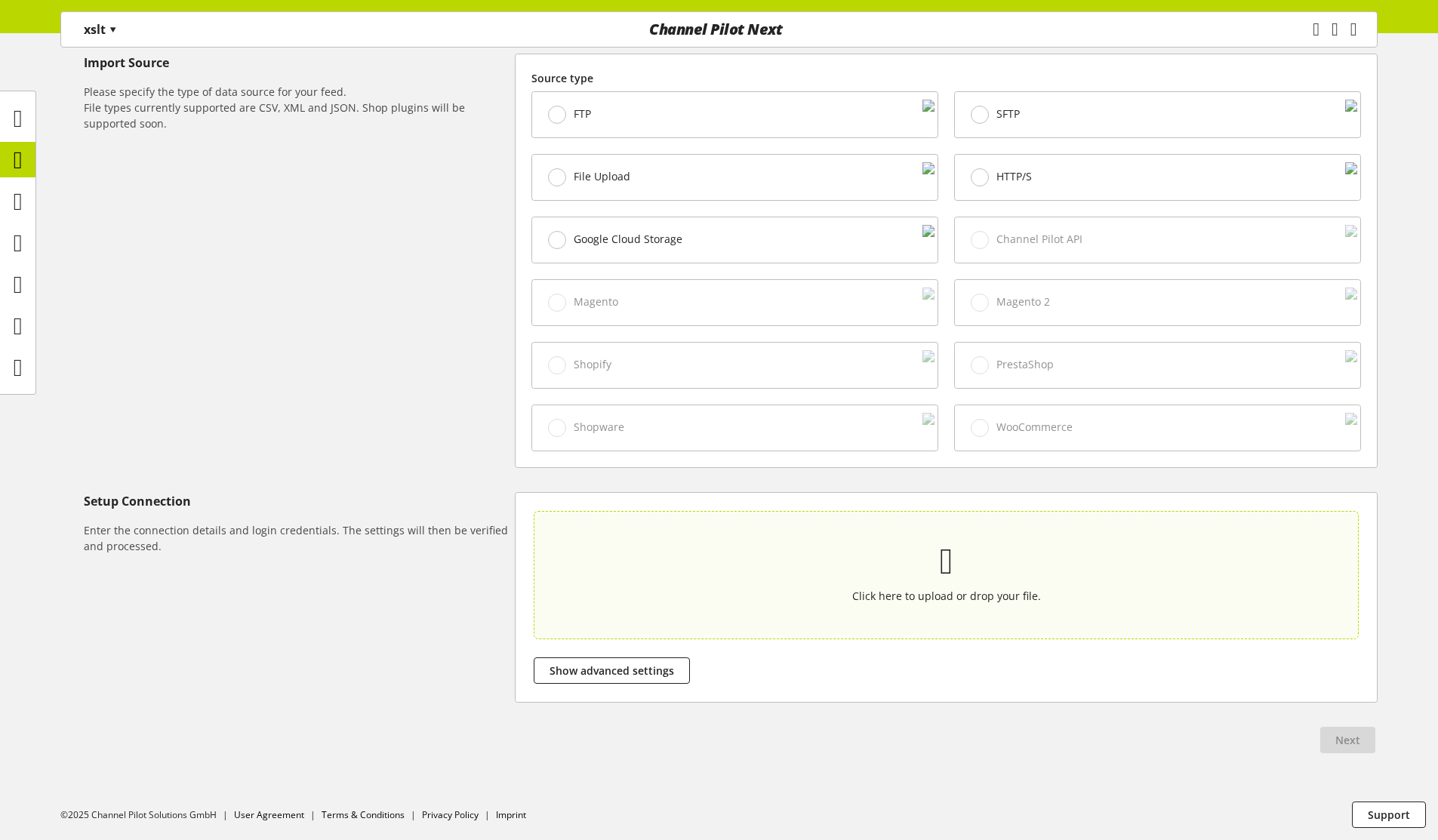click at bounding box center (947, 562) 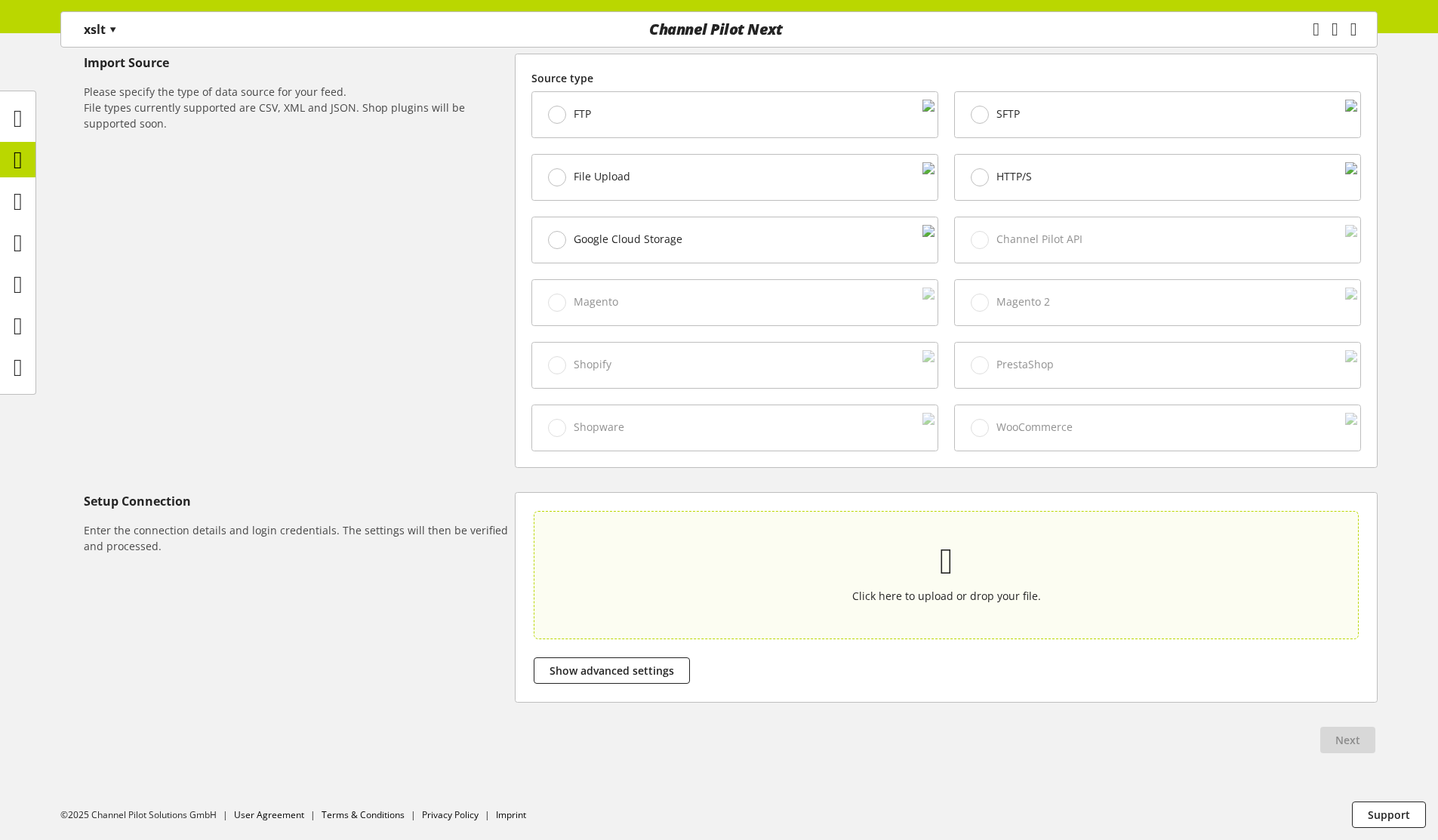 type on "**********" 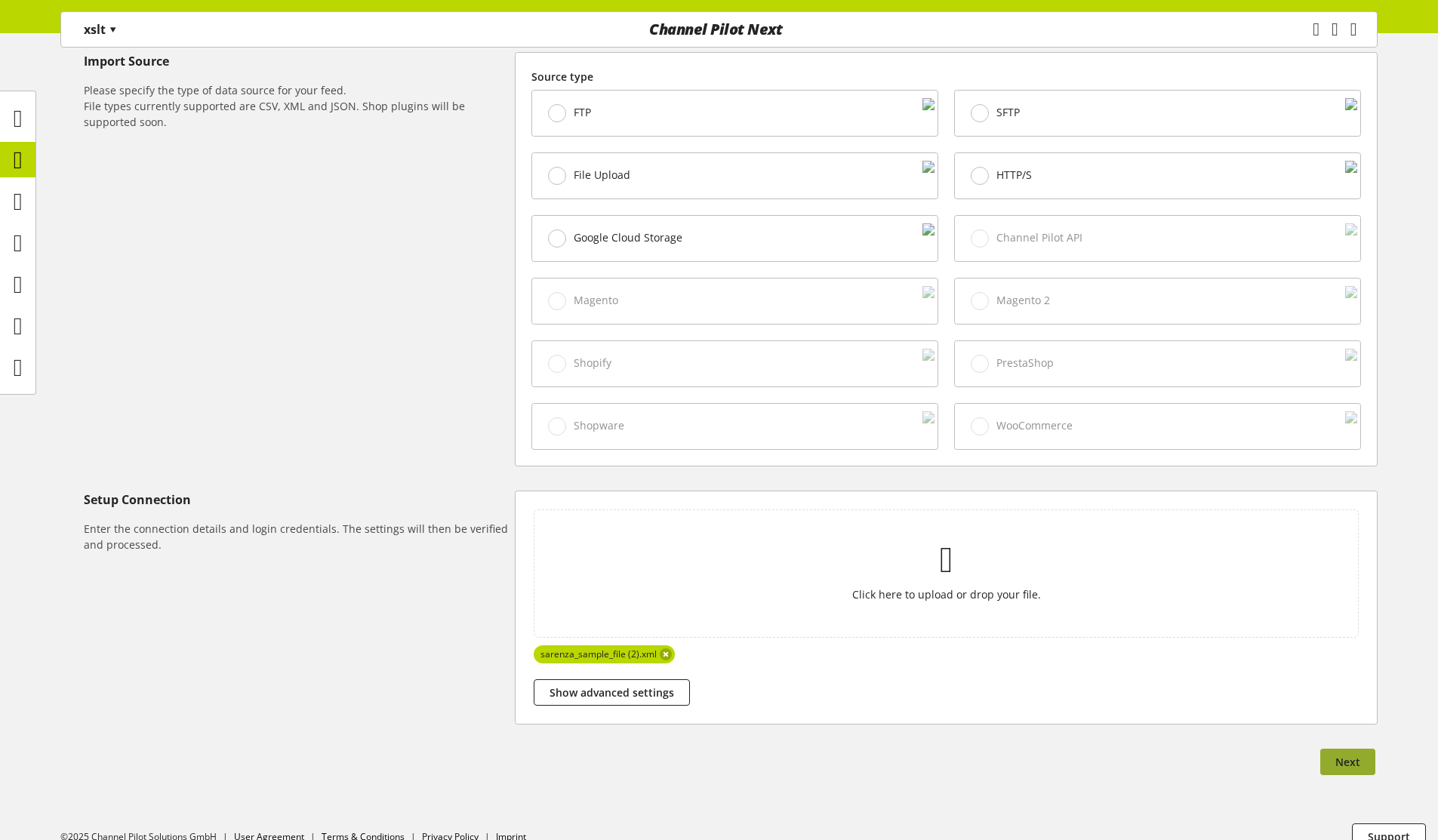 click on "Next" at bounding box center (1347, 762) 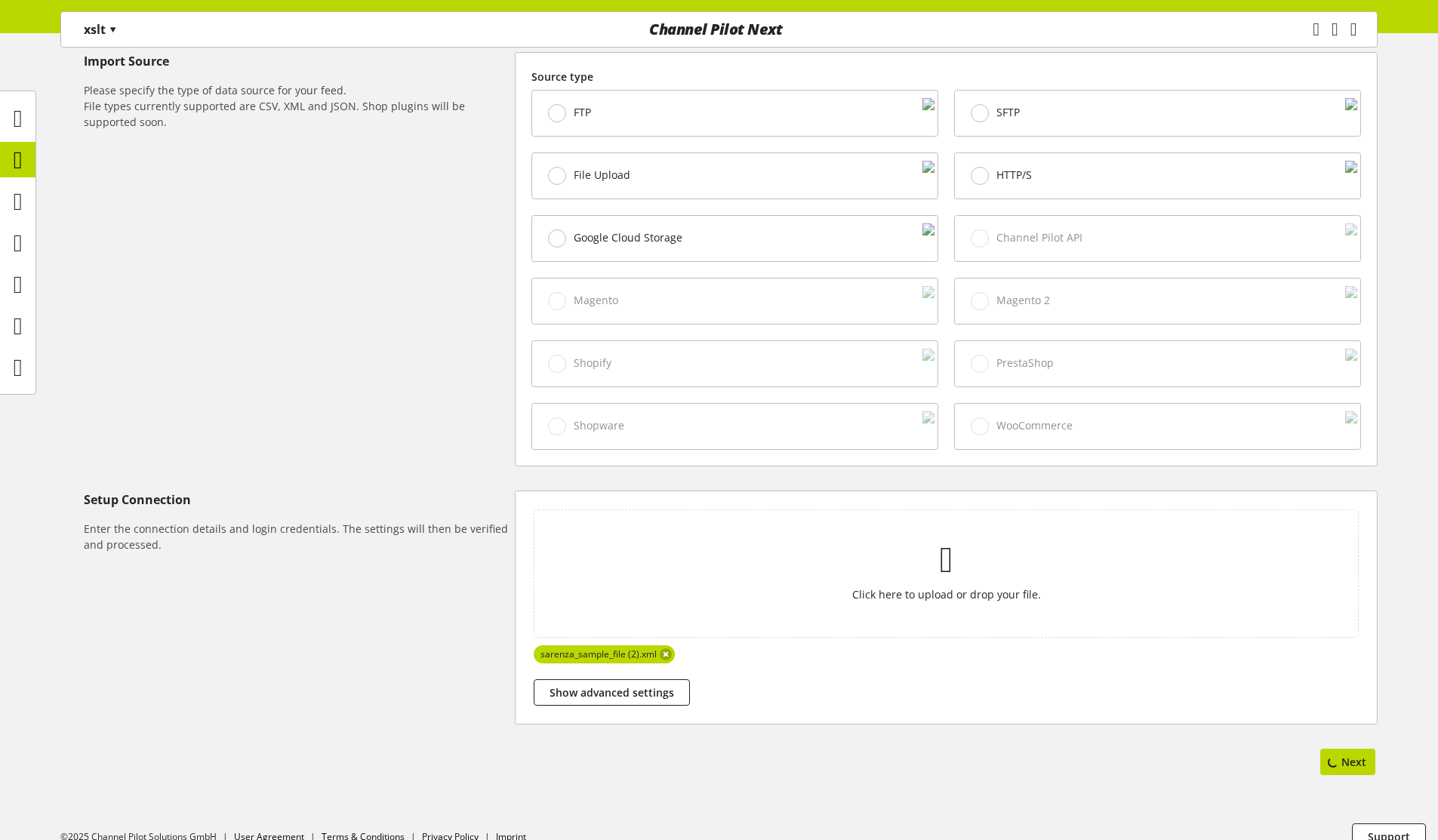 select on "*****" 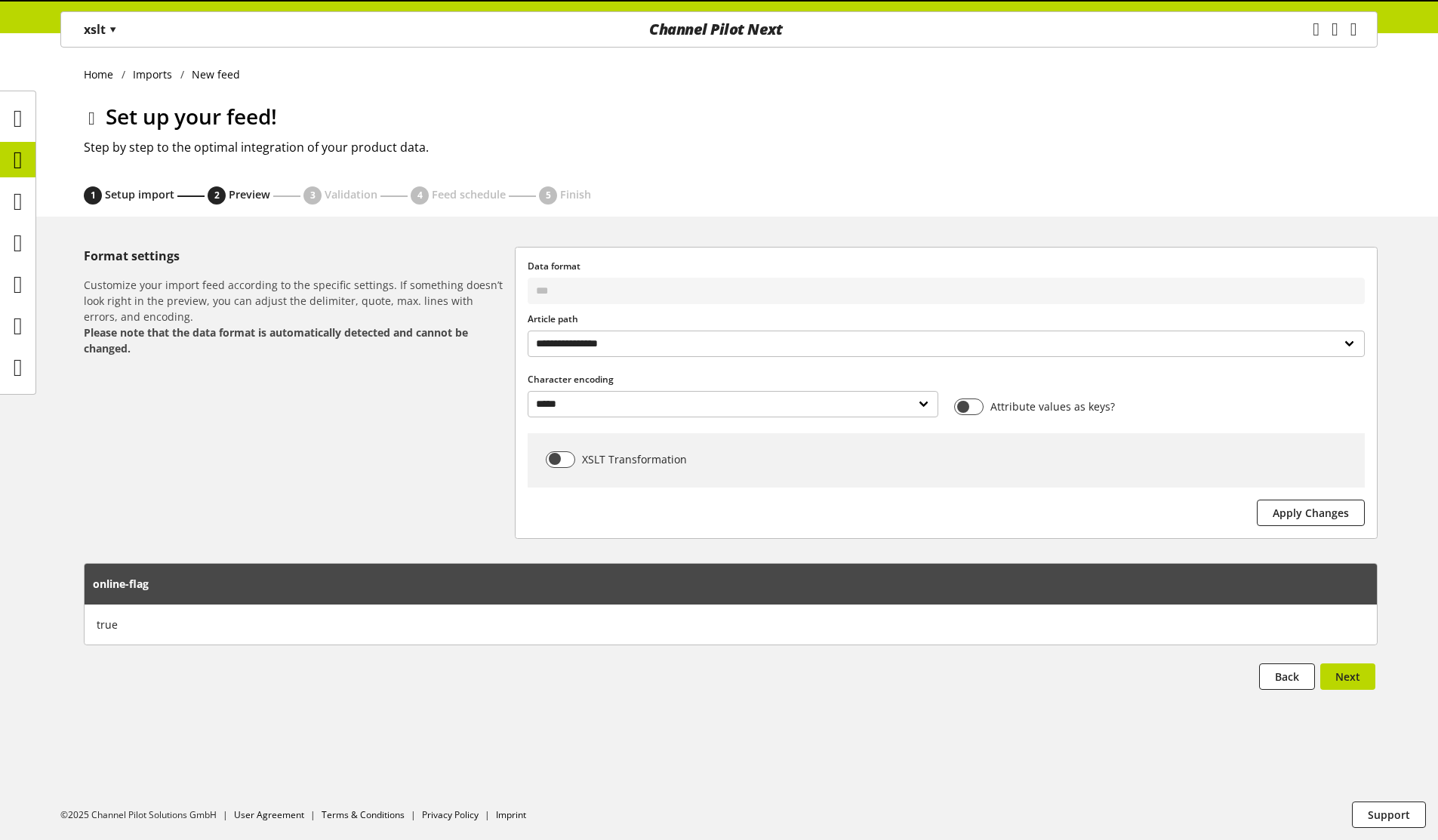 scroll, scrollTop: 0, scrollLeft: 0, axis: both 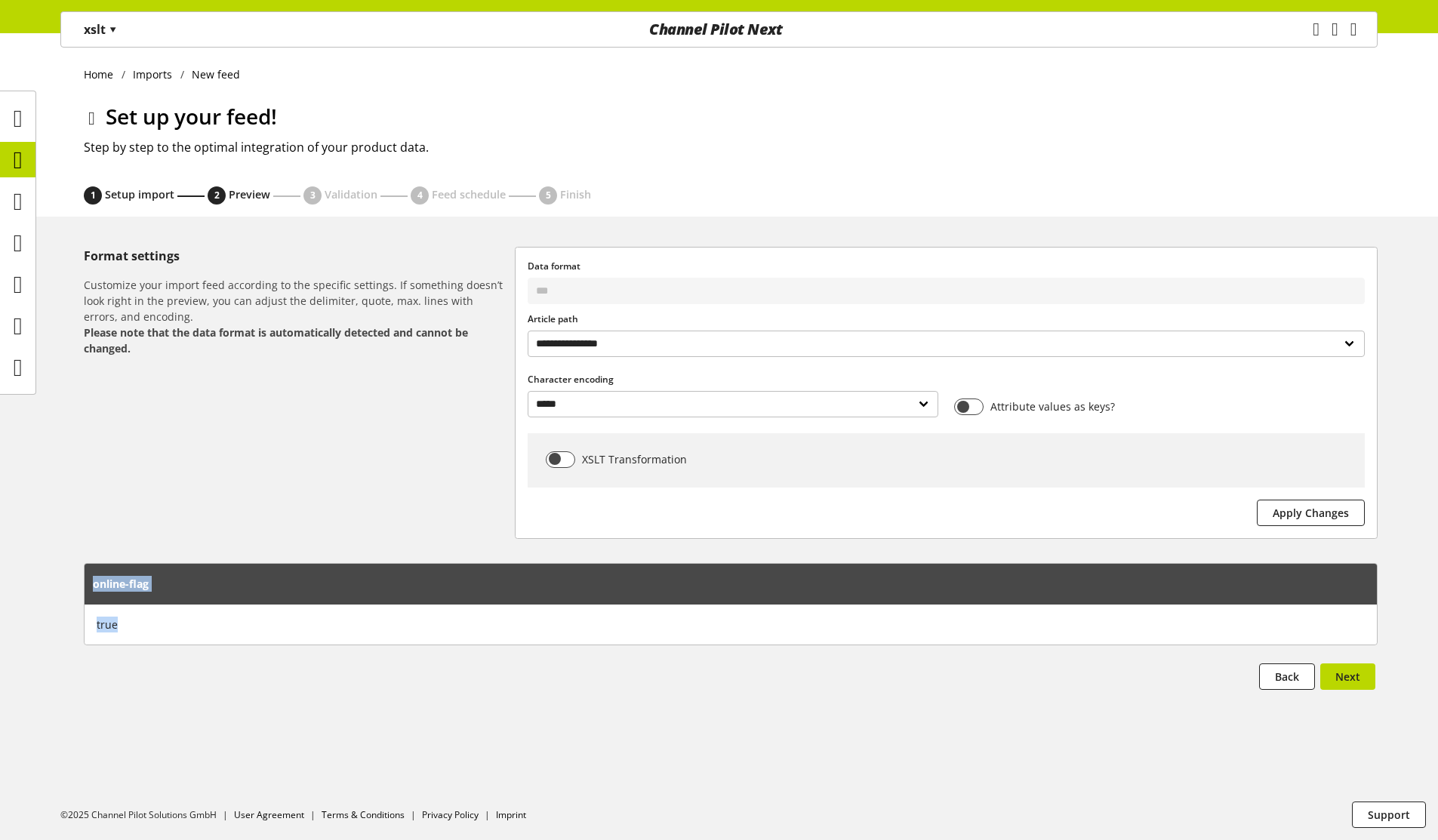 drag, startPoint x: 1352, startPoint y: 768, endPoint x: 694, endPoint y: 479, distance: 718.6689 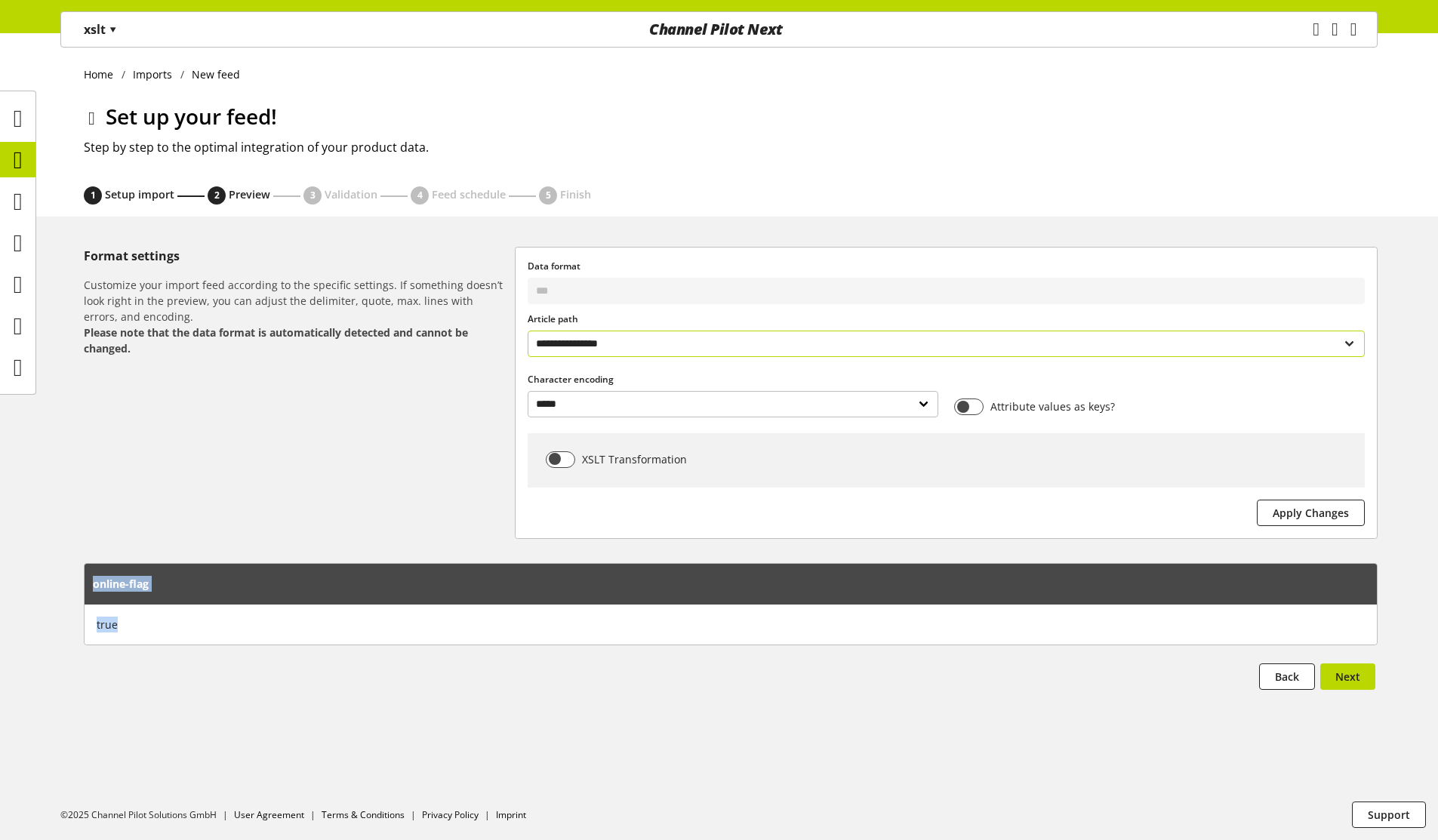 select on "**********" 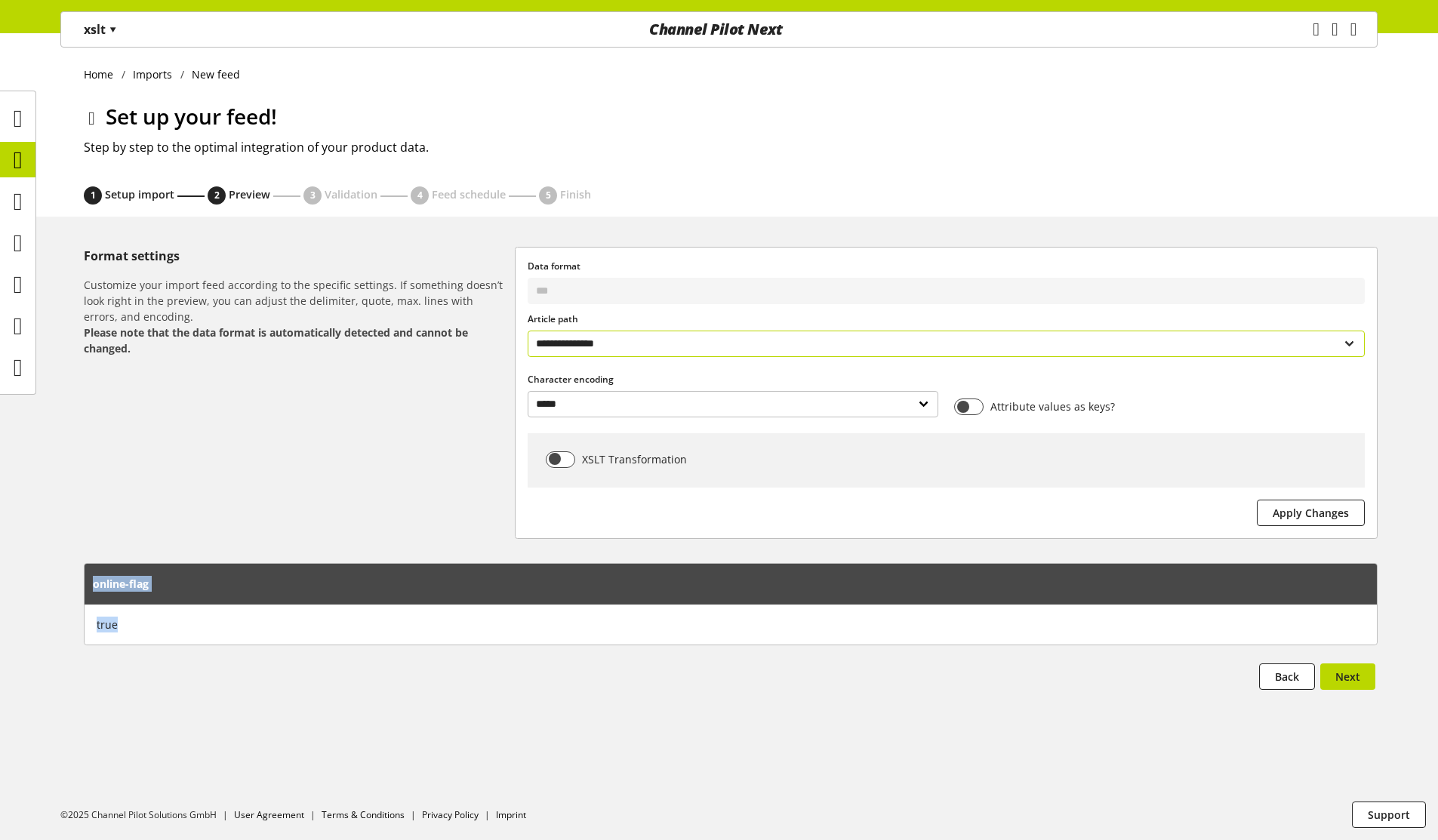 click on "**********" at bounding box center (946, 343) 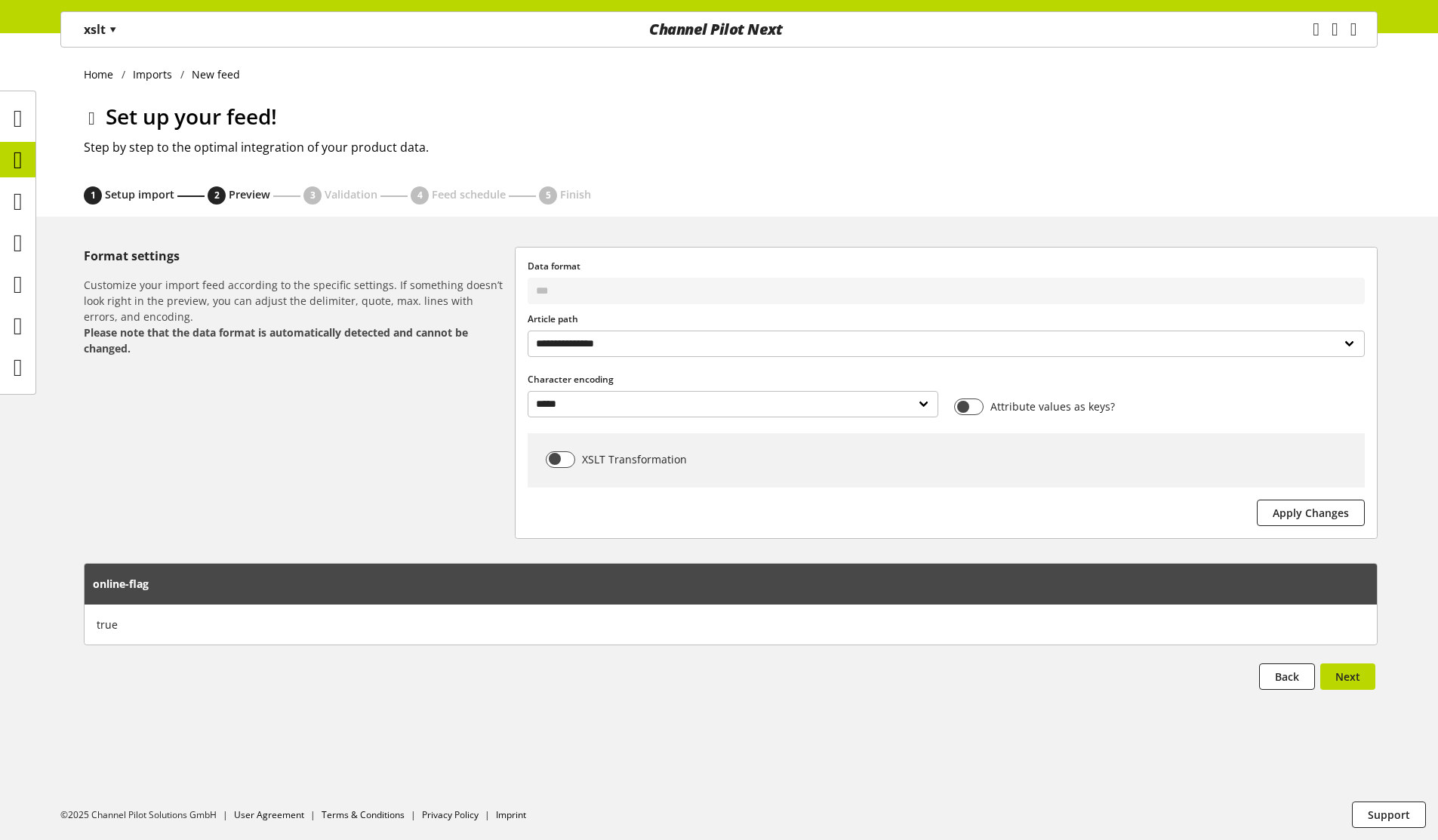 click on "XSLT Transformation" at bounding box center (946, 460) 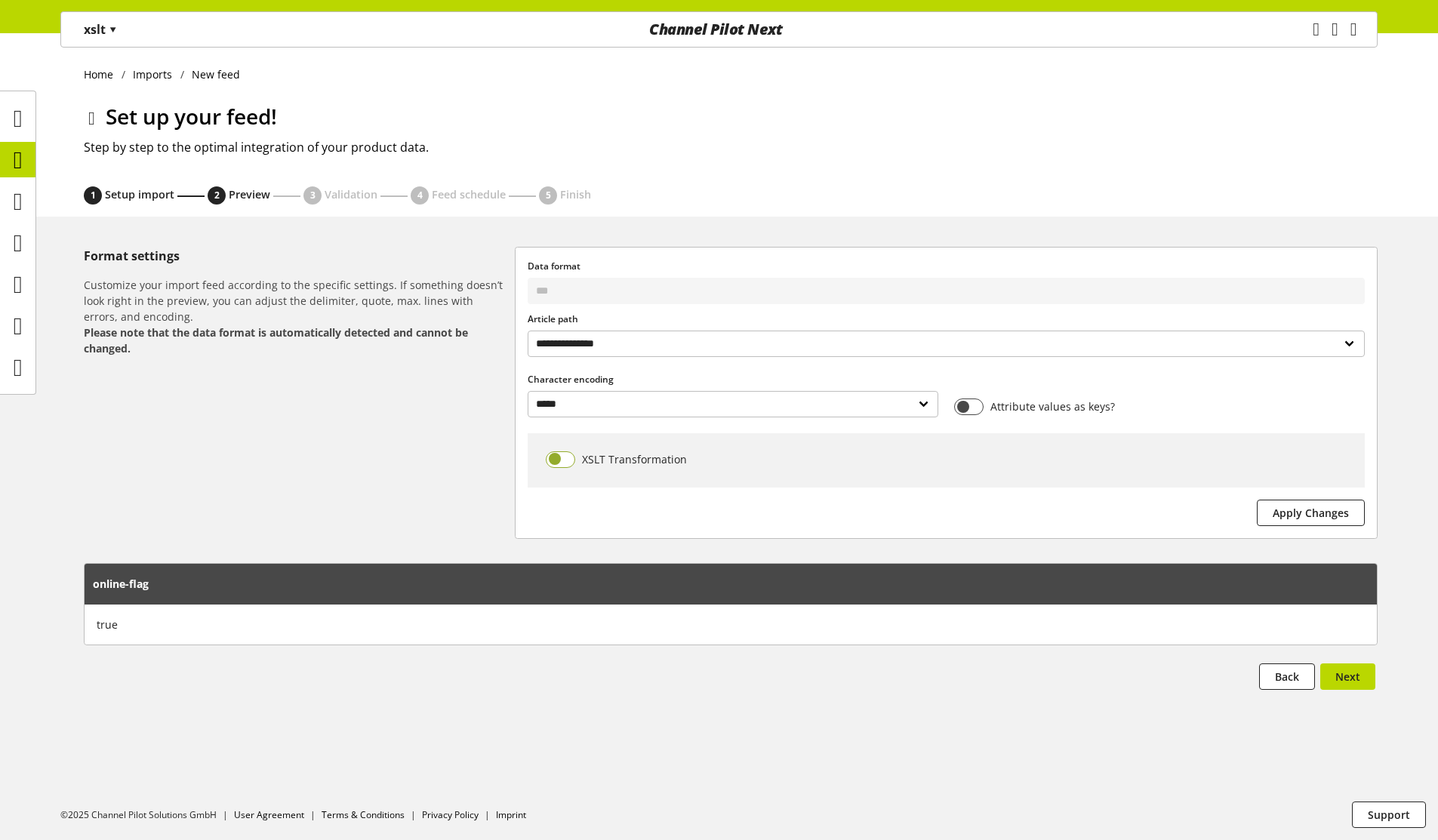 click at bounding box center (560, 460) 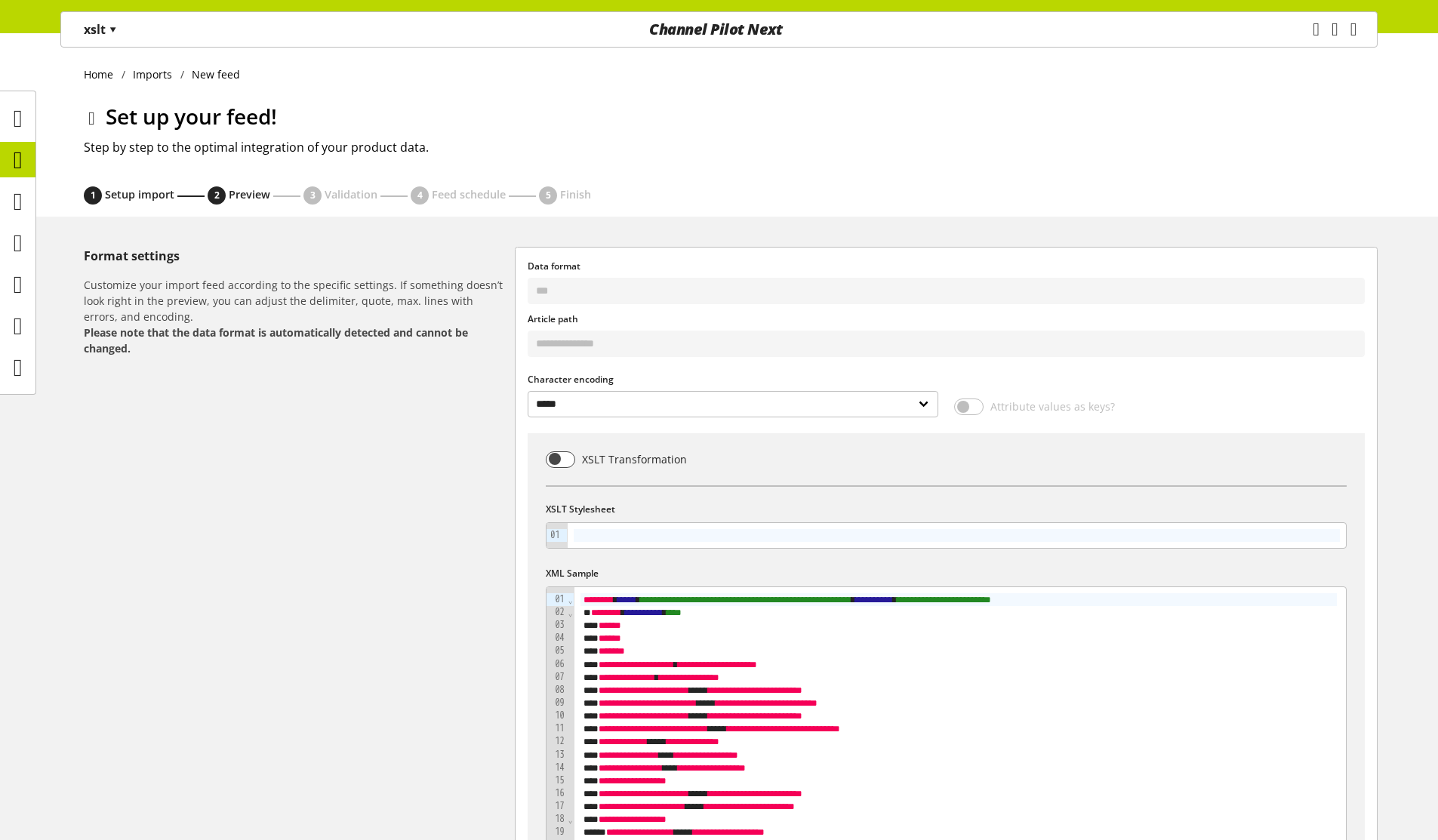 click at bounding box center [956, 535] 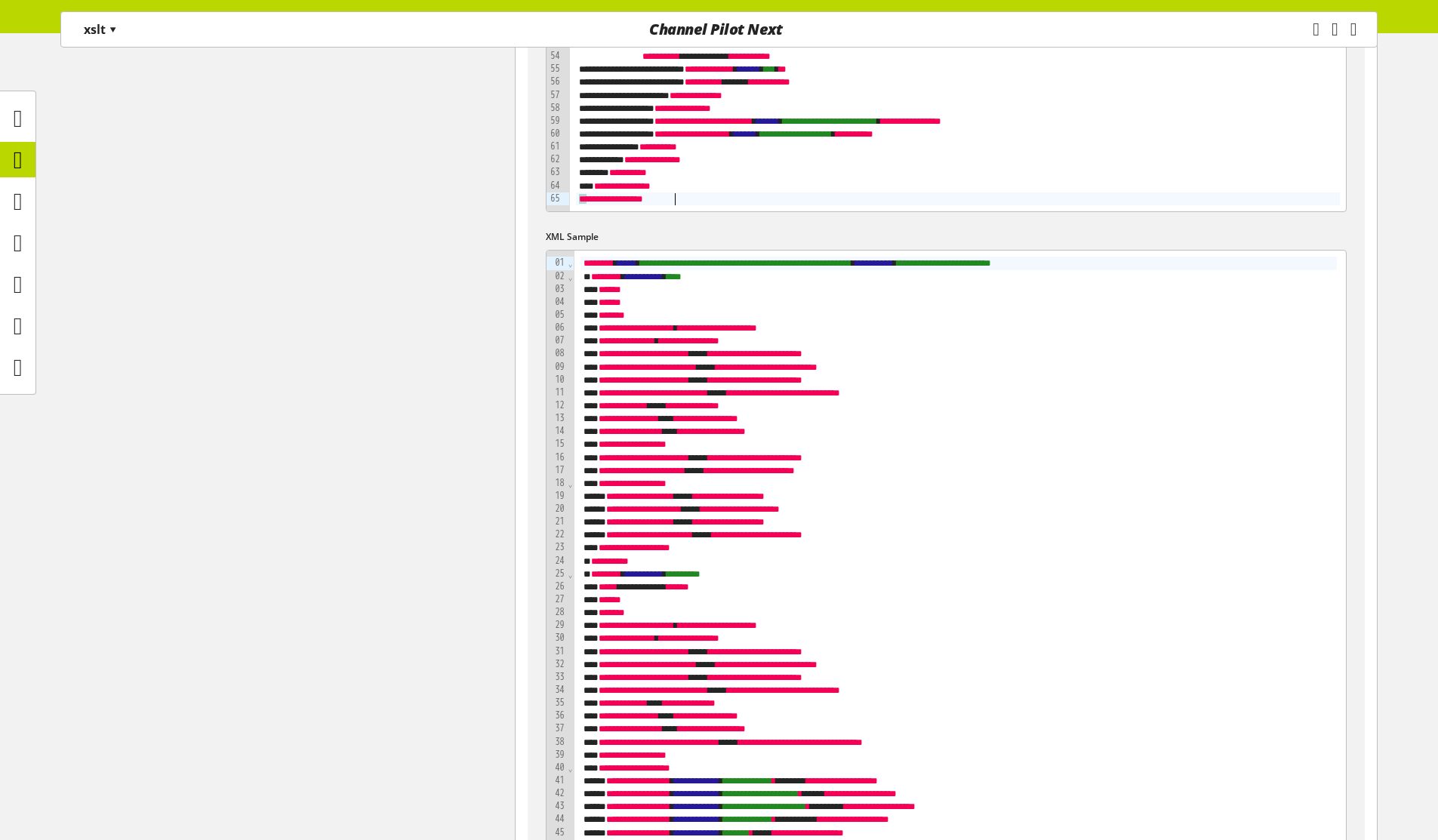 scroll, scrollTop: 1168, scrollLeft: 0, axis: vertical 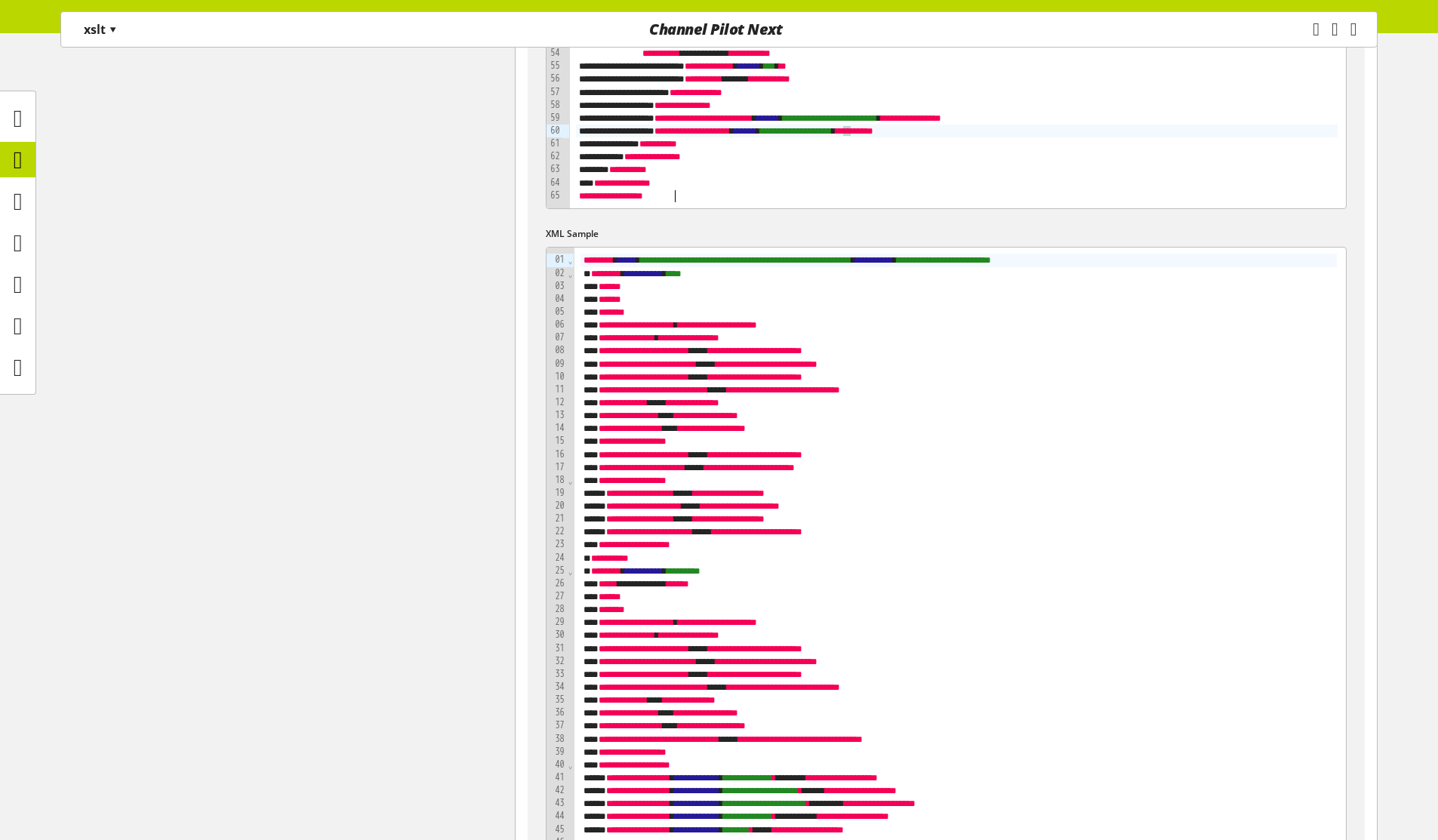 click on "**********" at bounding box center (719, 4356) 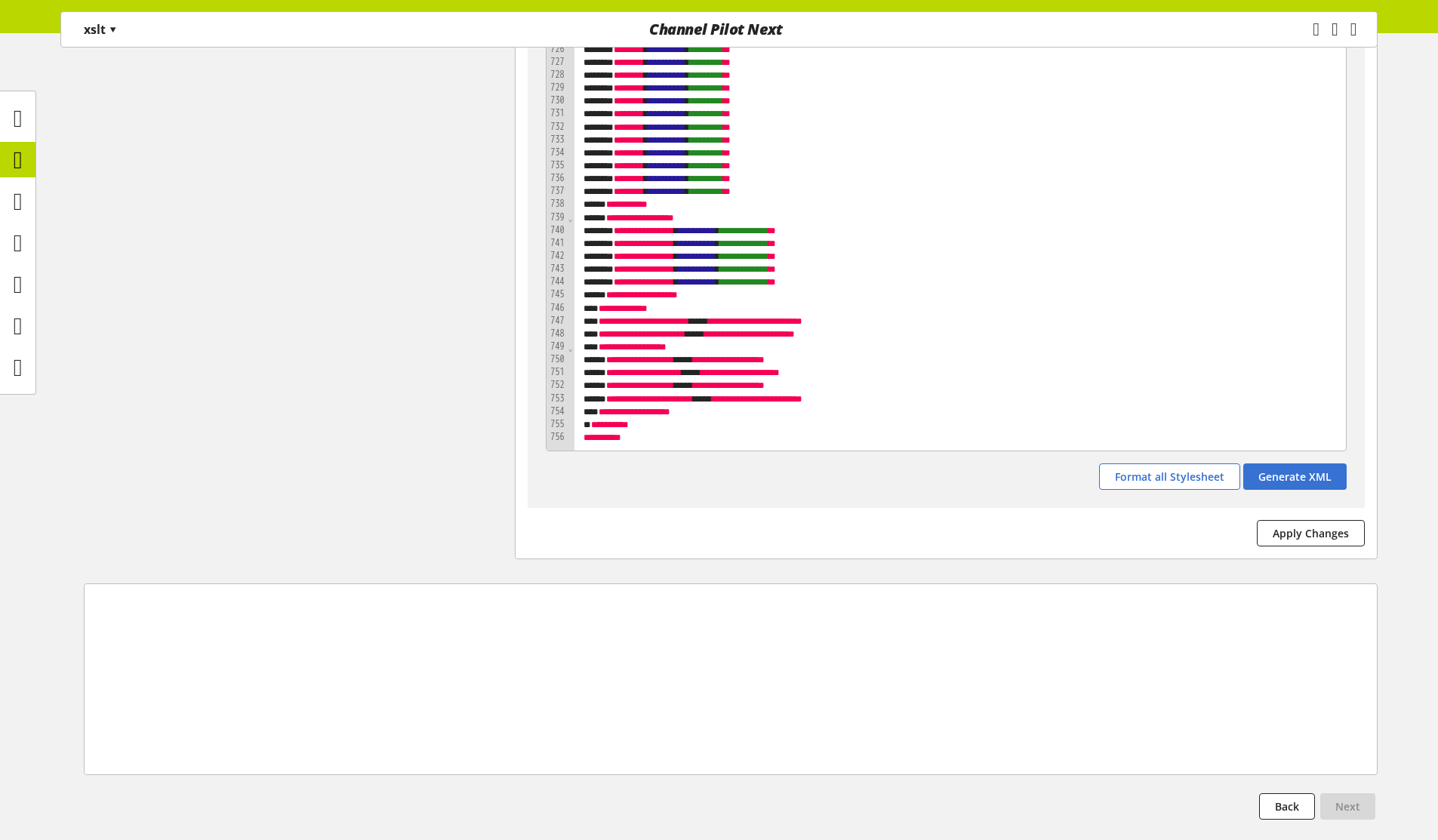 scroll, scrollTop: 11046, scrollLeft: 0, axis: vertical 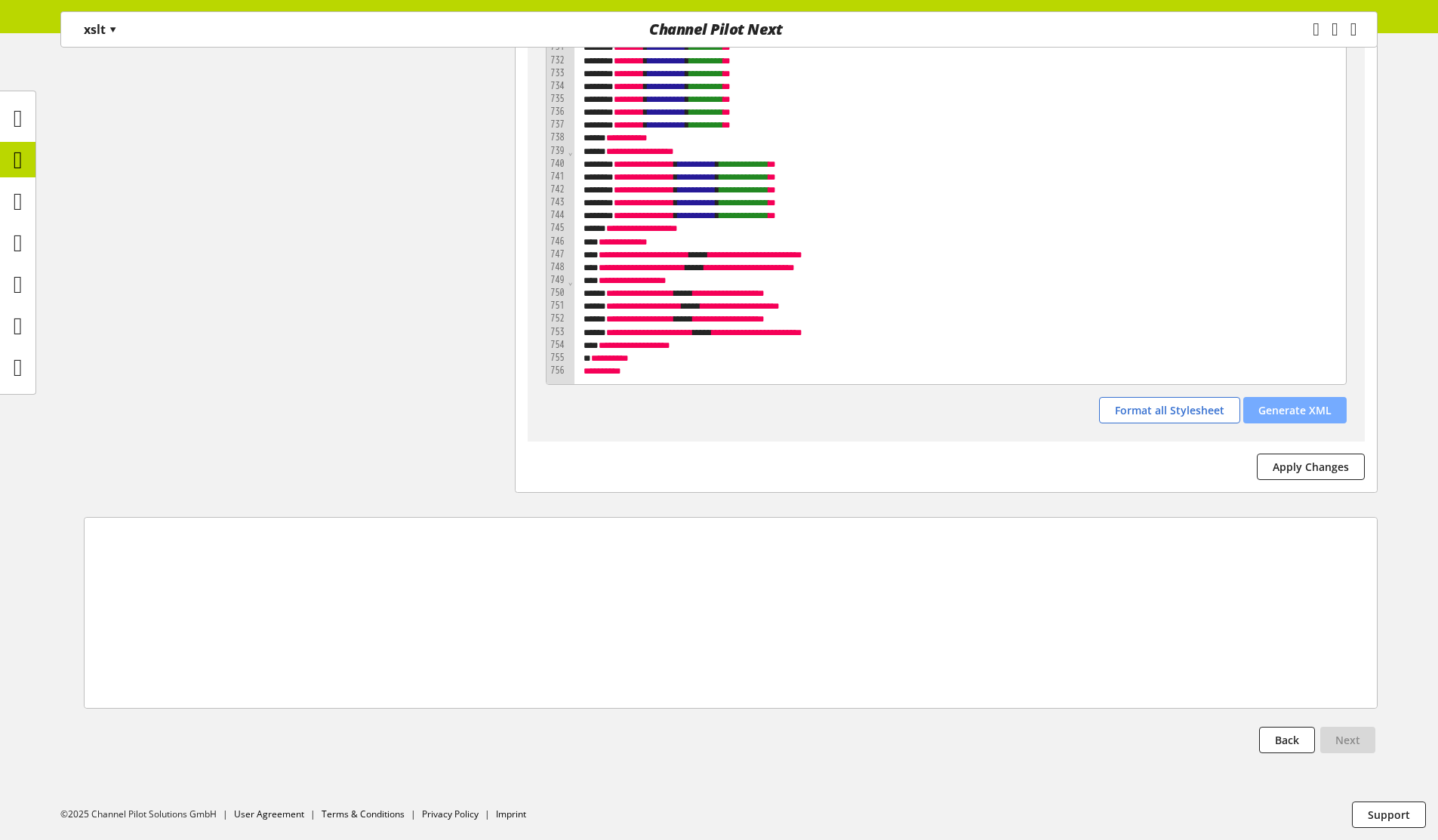 click on "Generate XML" at bounding box center (1295, 410) 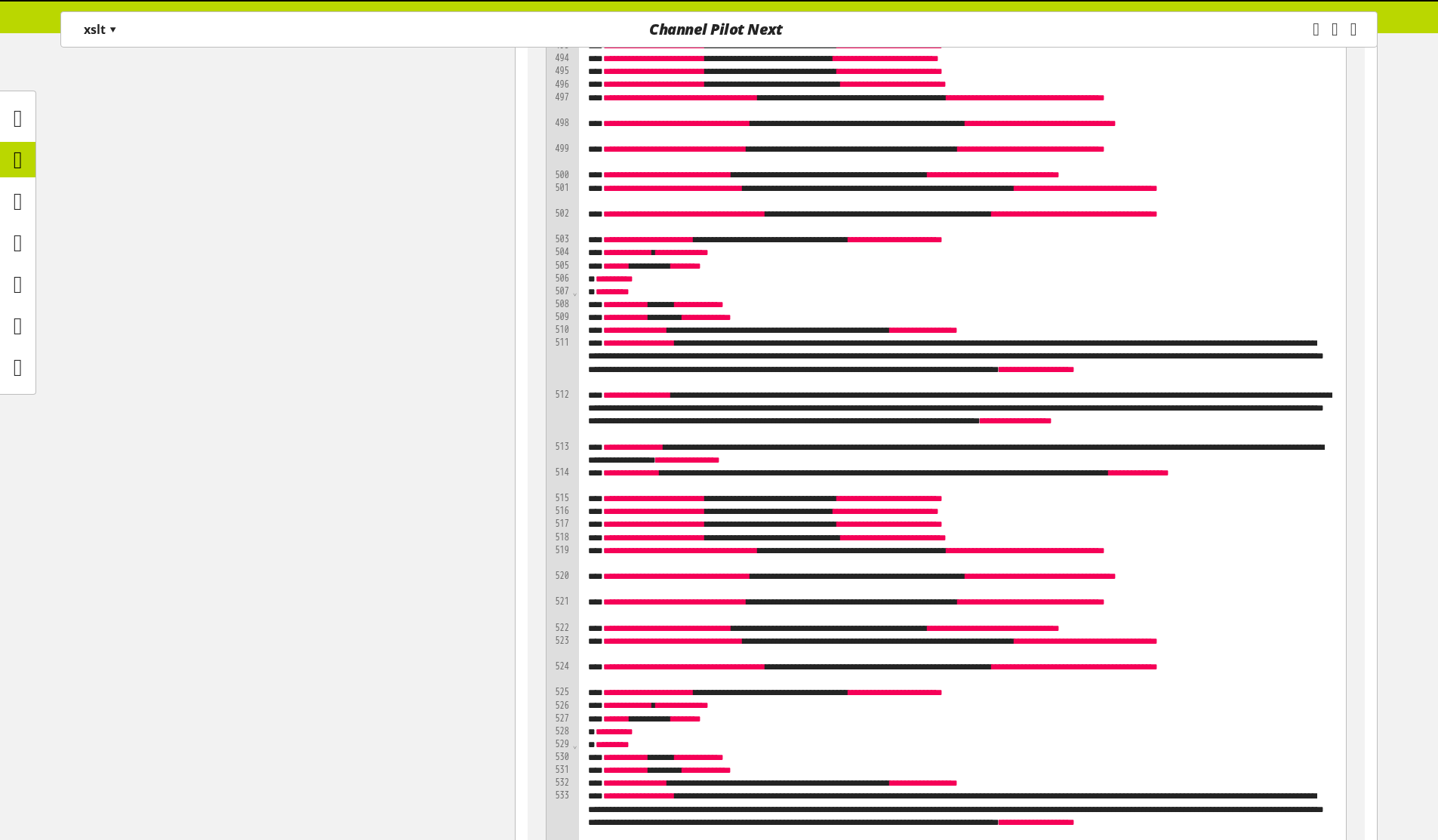 scroll, scrollTop: 11046, scrollLeft: 0, axis: vertical 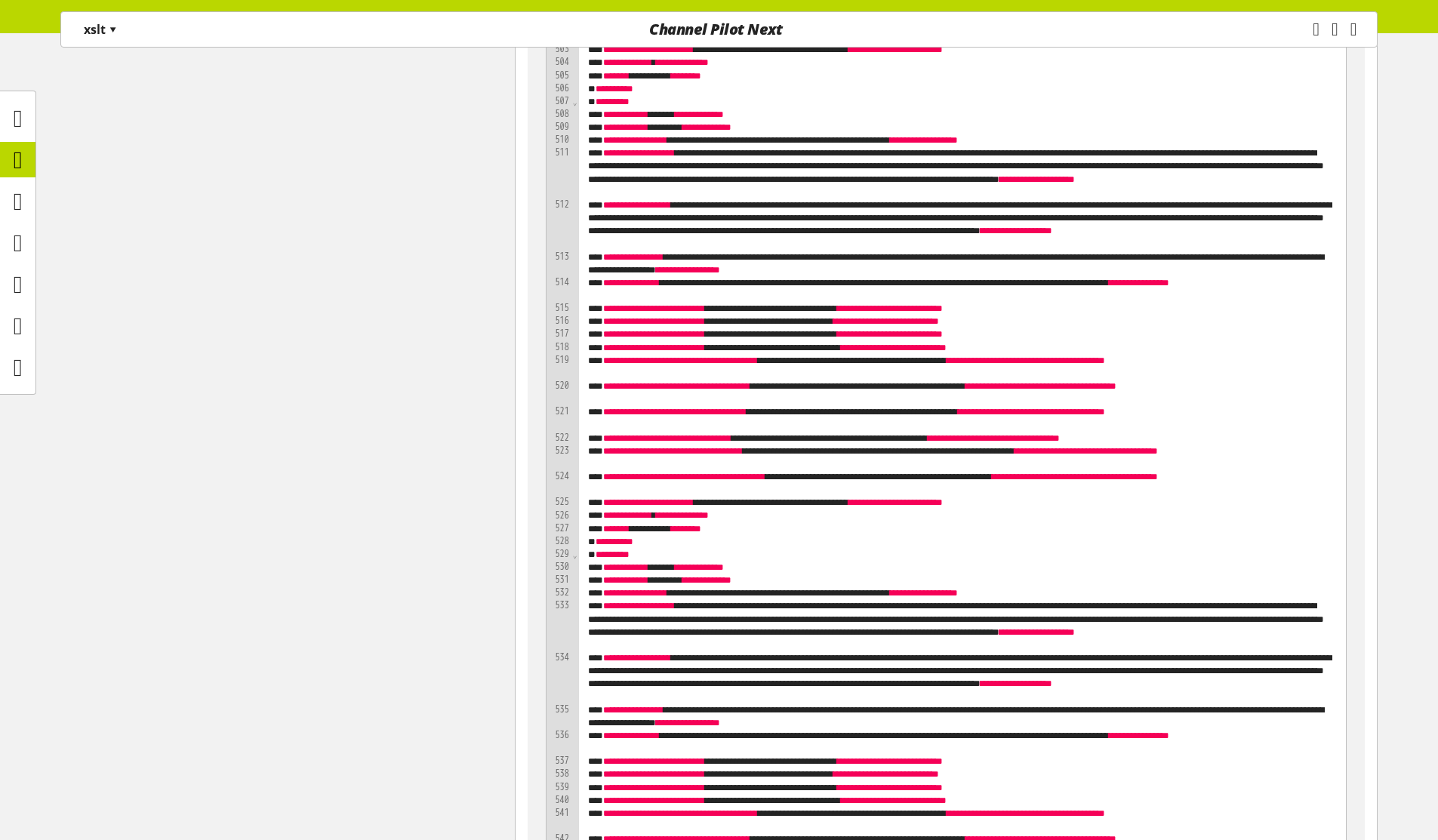 click on "**********" at bounding box center [719, 15204] 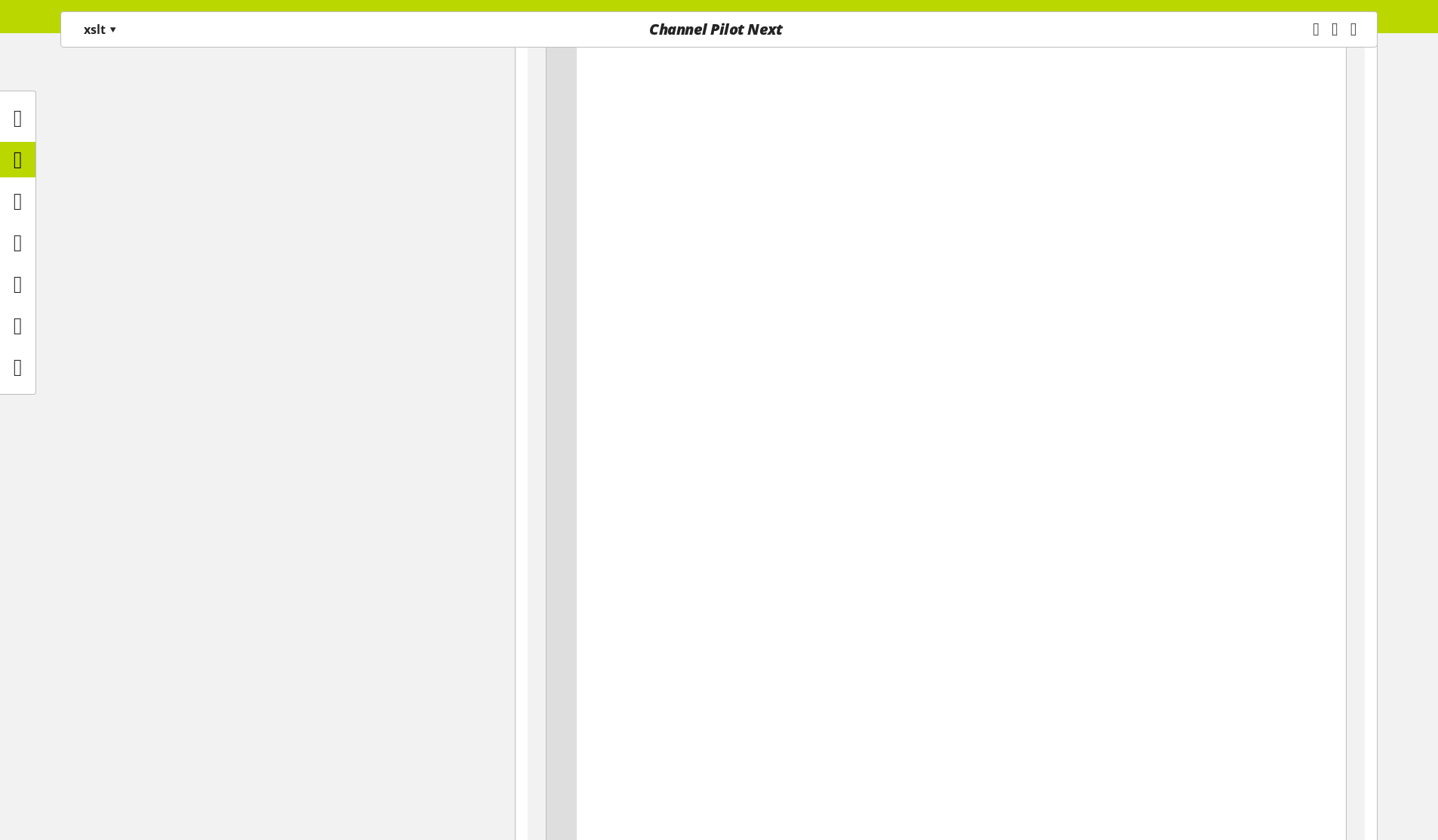 scroll, scrollTop: 69226, scrollLeft: 0, axis: vertical 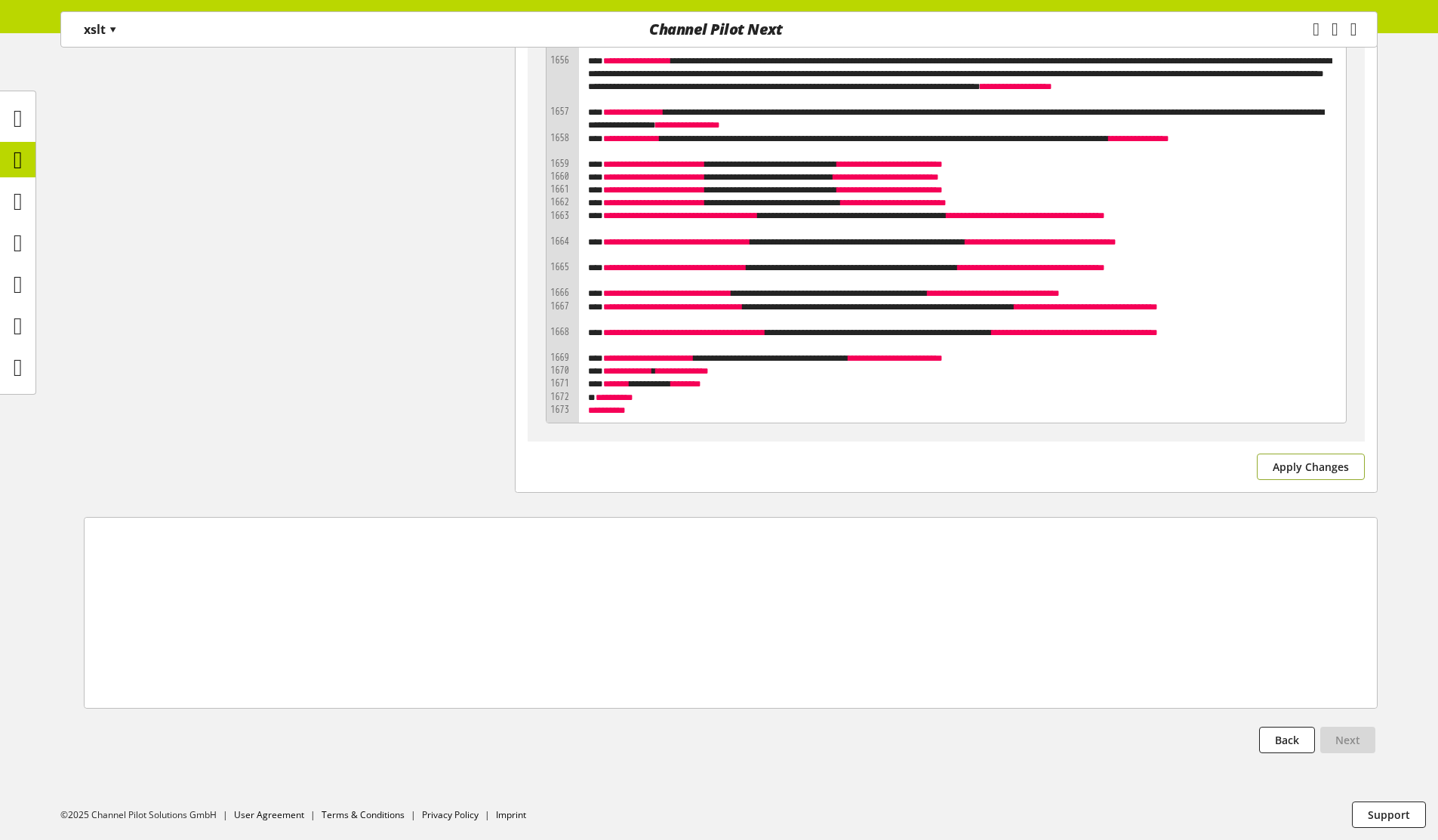 click on "Apply Changes" at bounding box center (1310, 466) 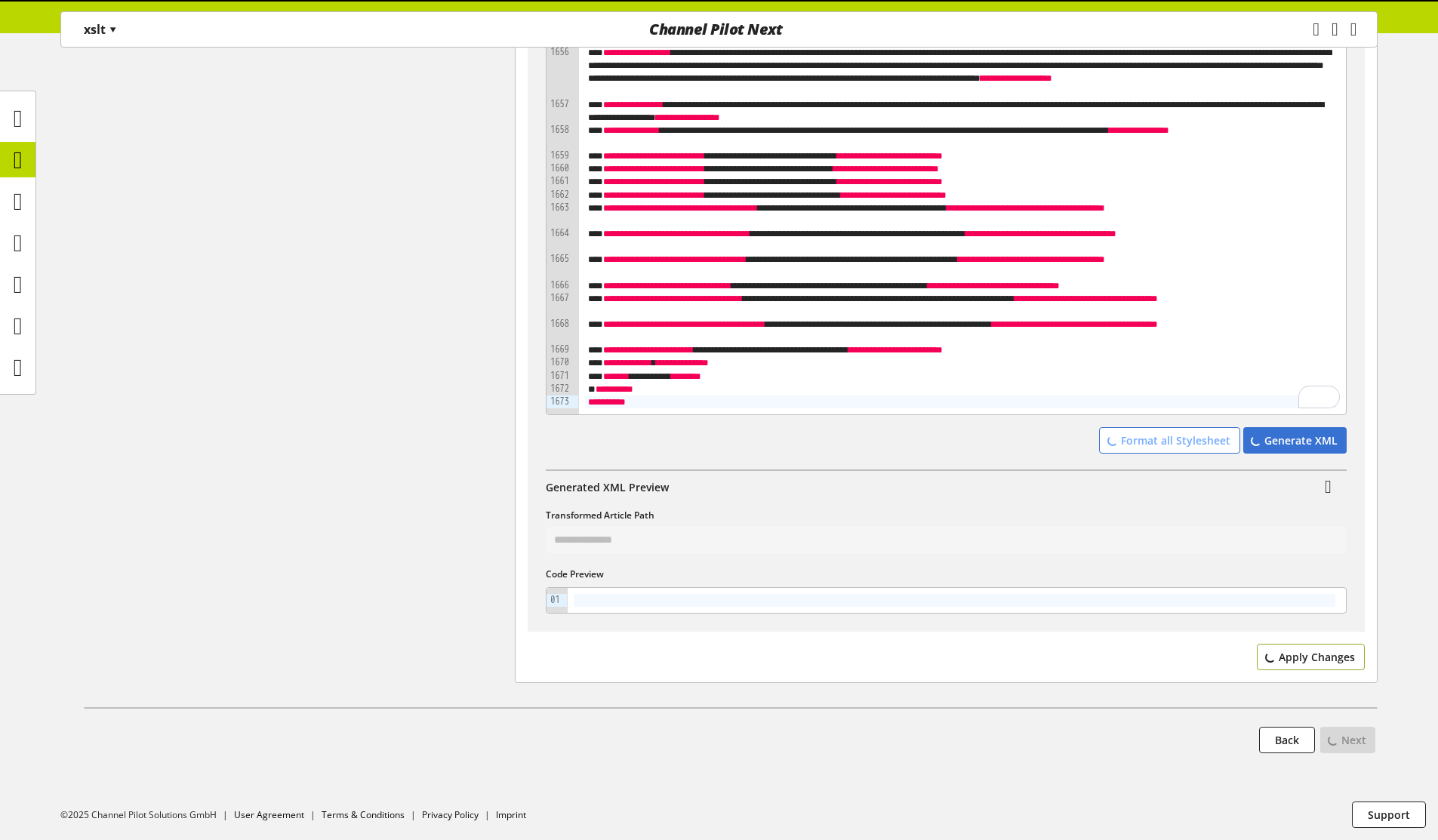 scroll, scrollTop: 35214, scrollLeft: 0, axis: vertical 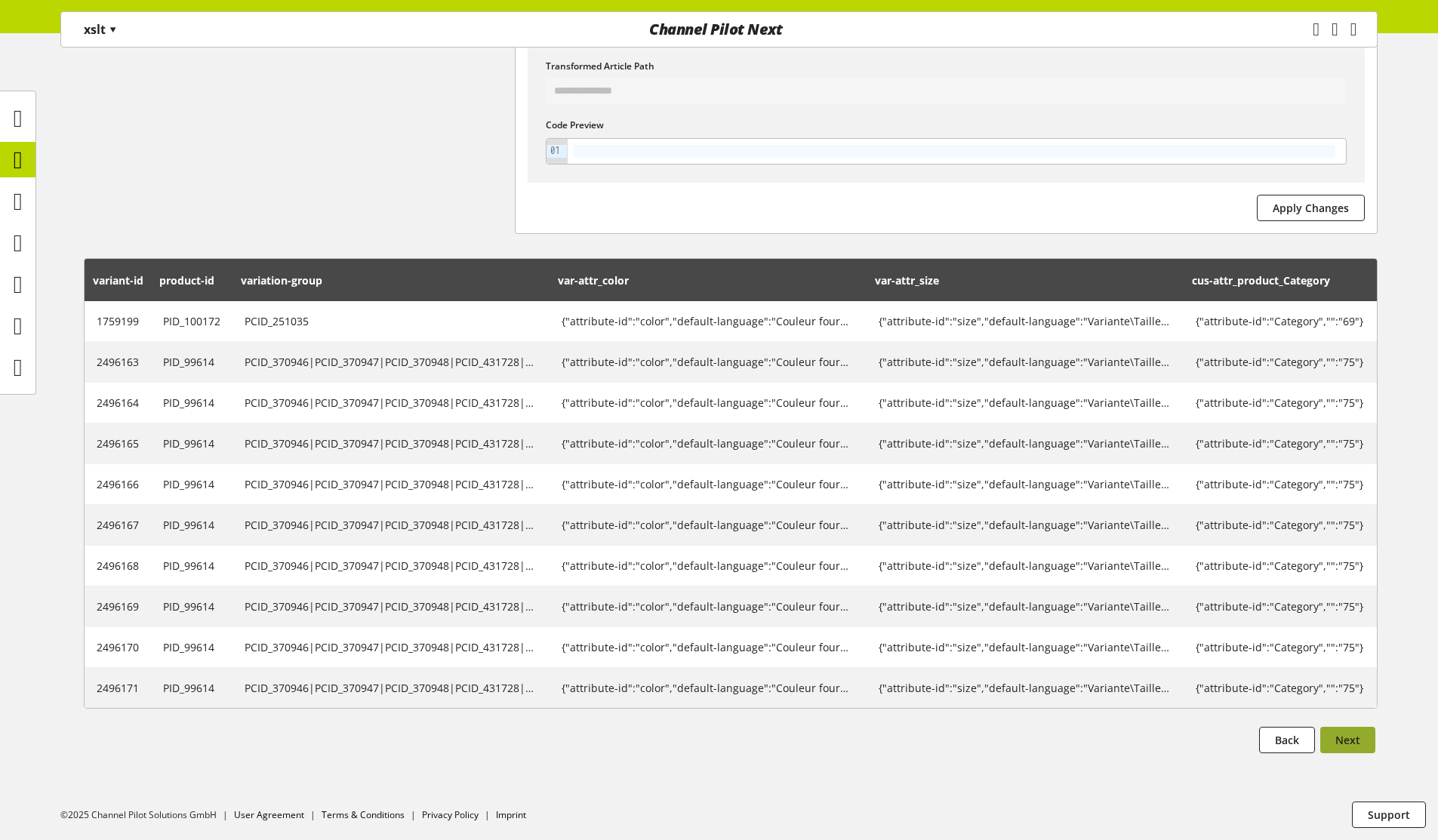 click on "Next" at bounding box center (1347, 740) 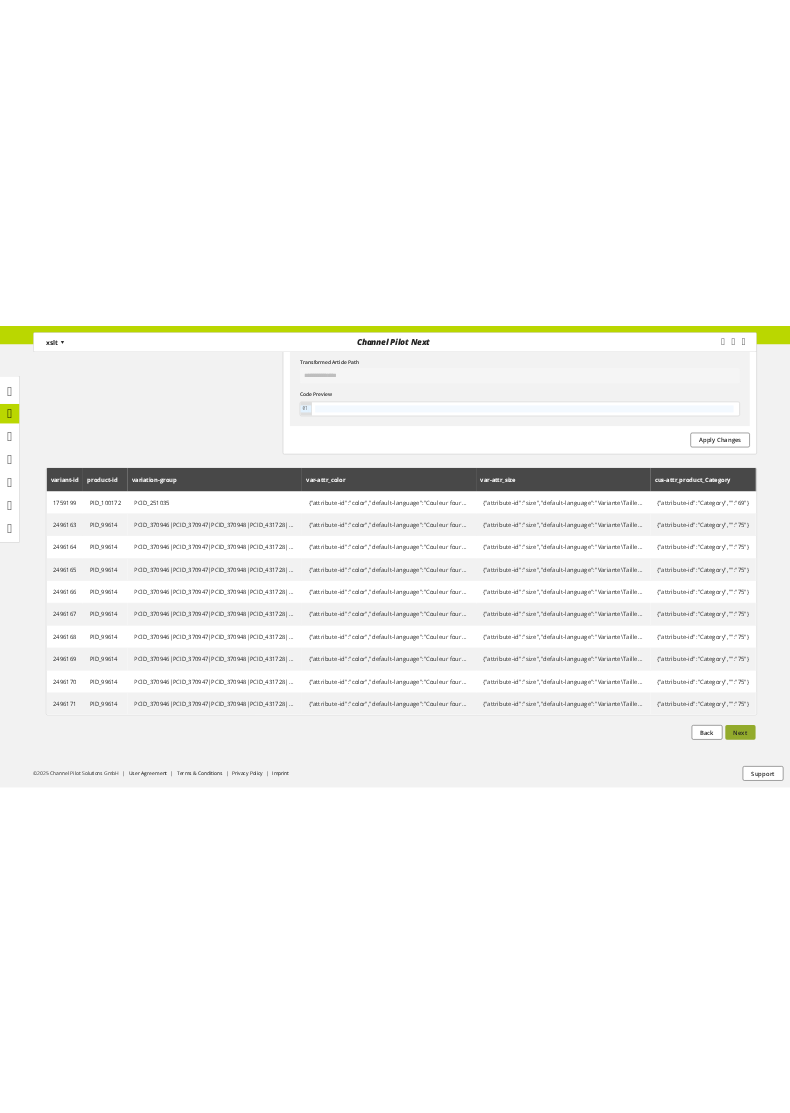 scroll, scrollTop: 0, scrollLeft: 0, axis: both 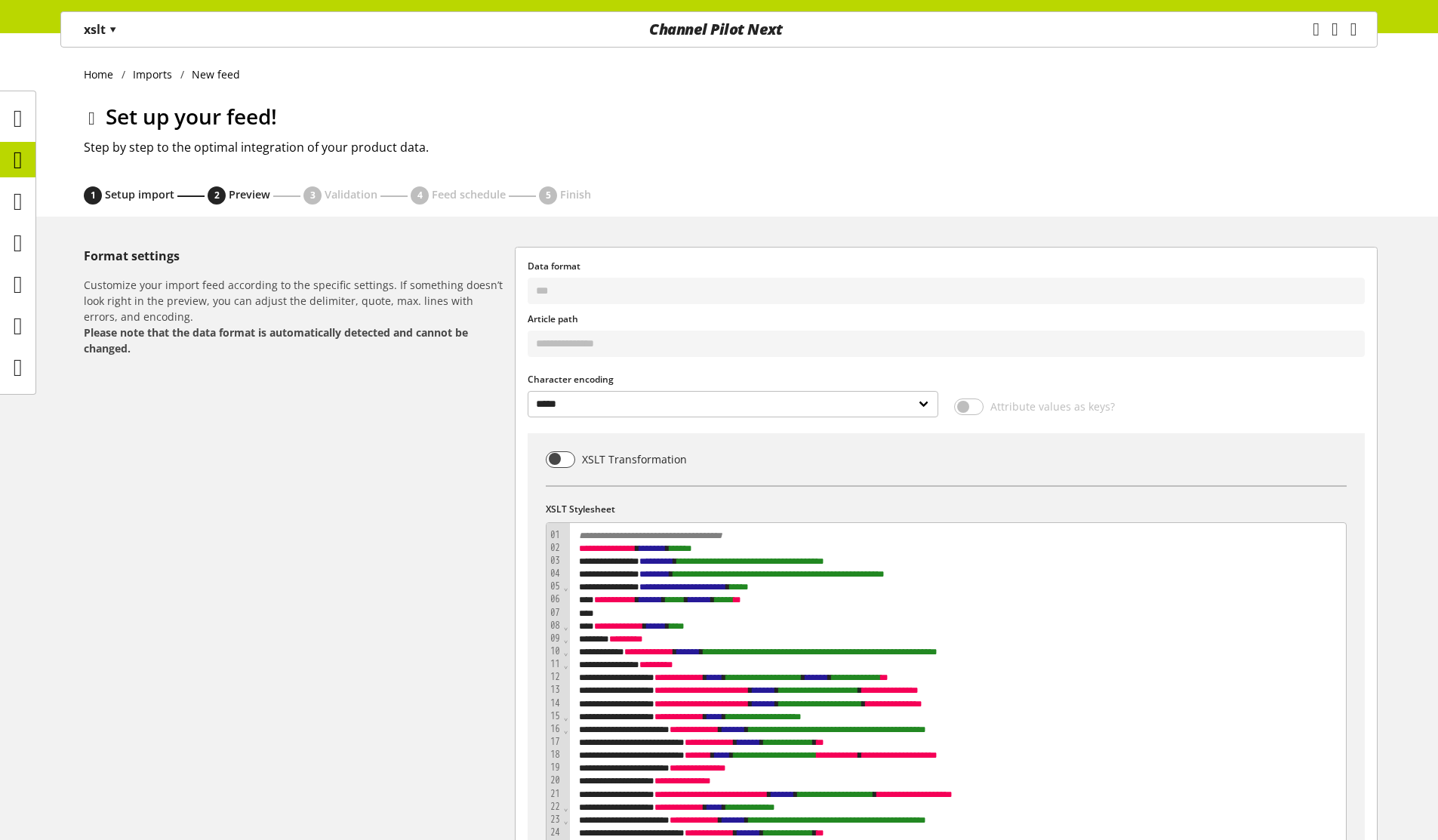 select 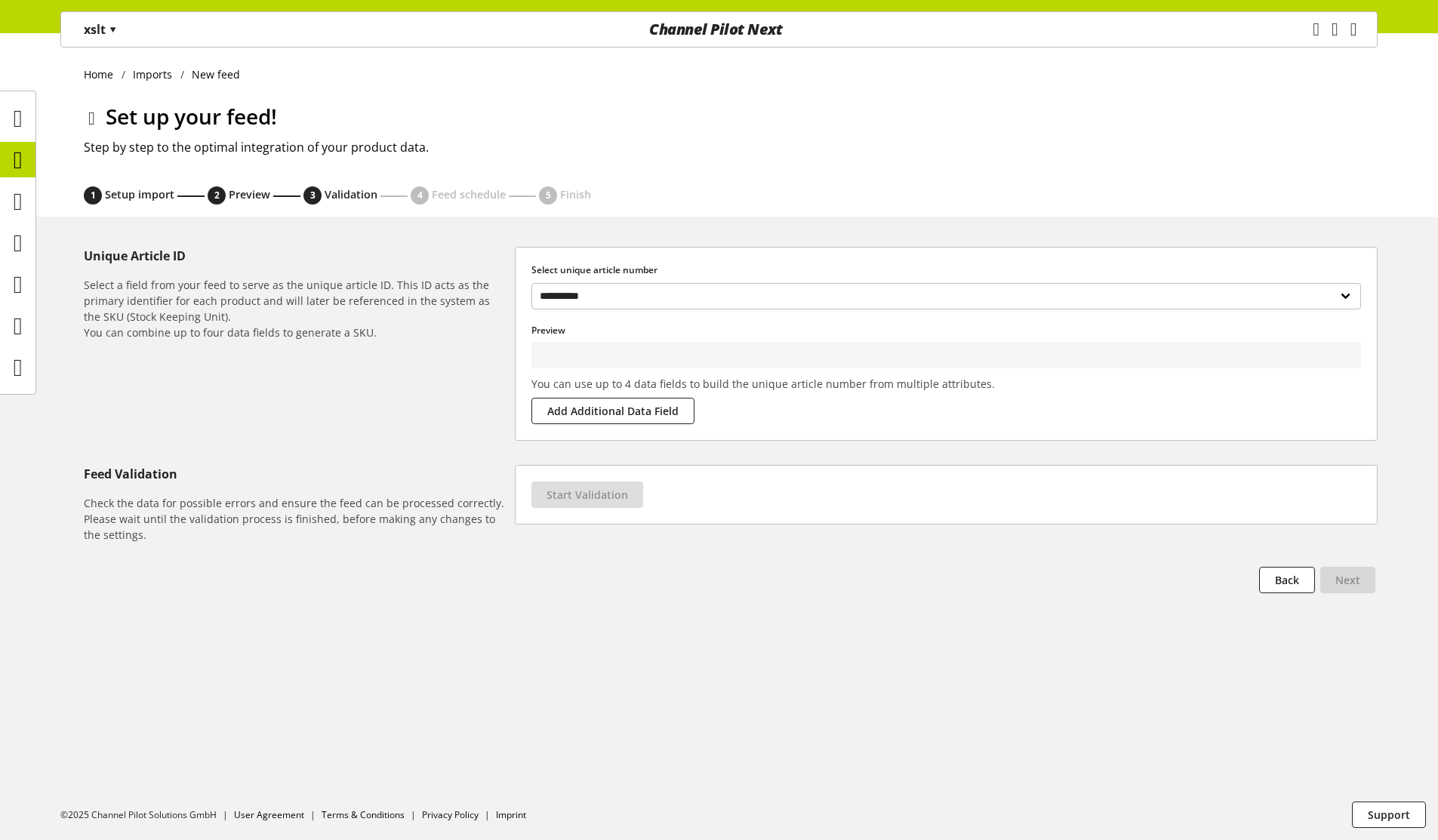 type on "**********" 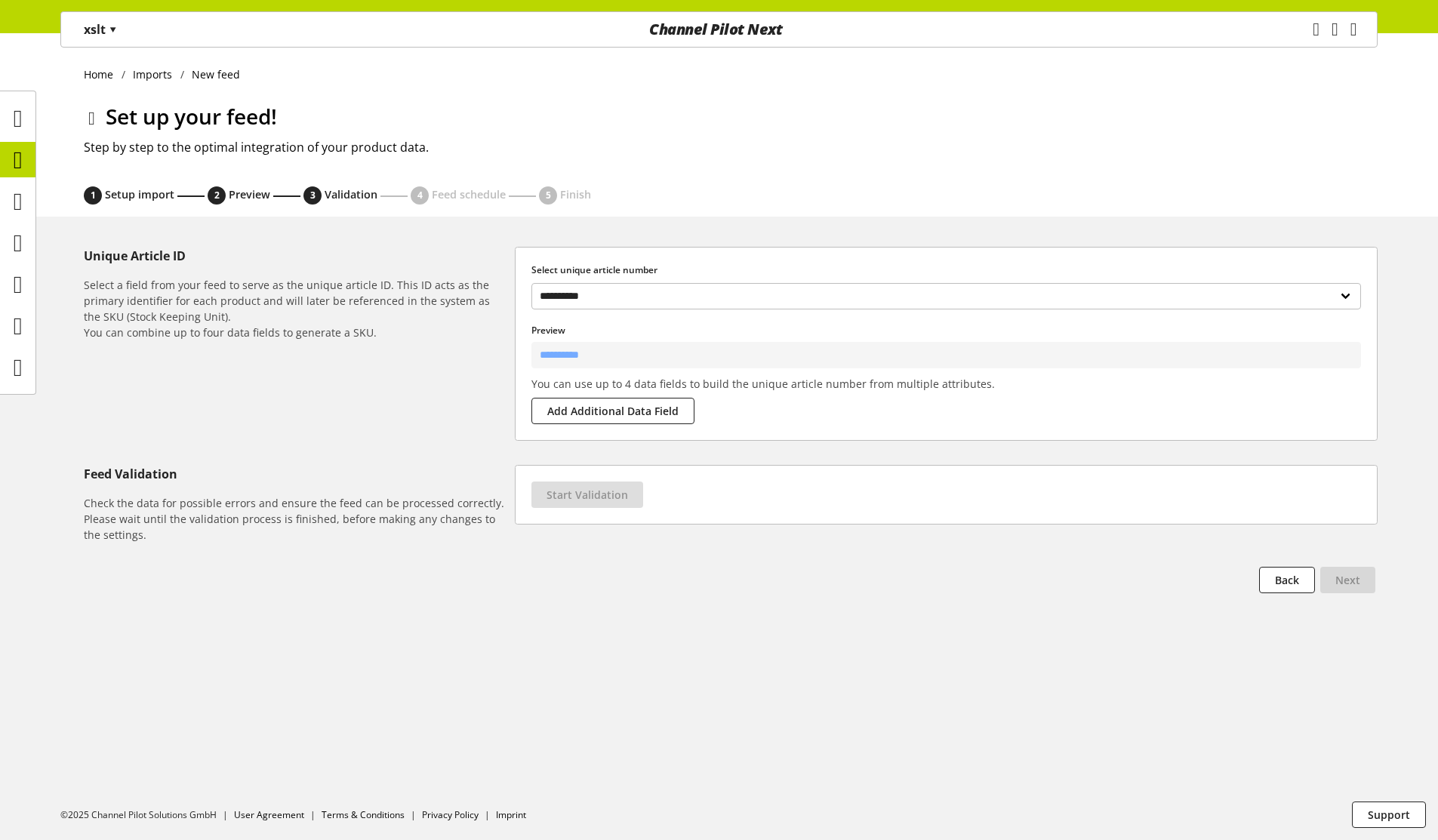 select on "**********" 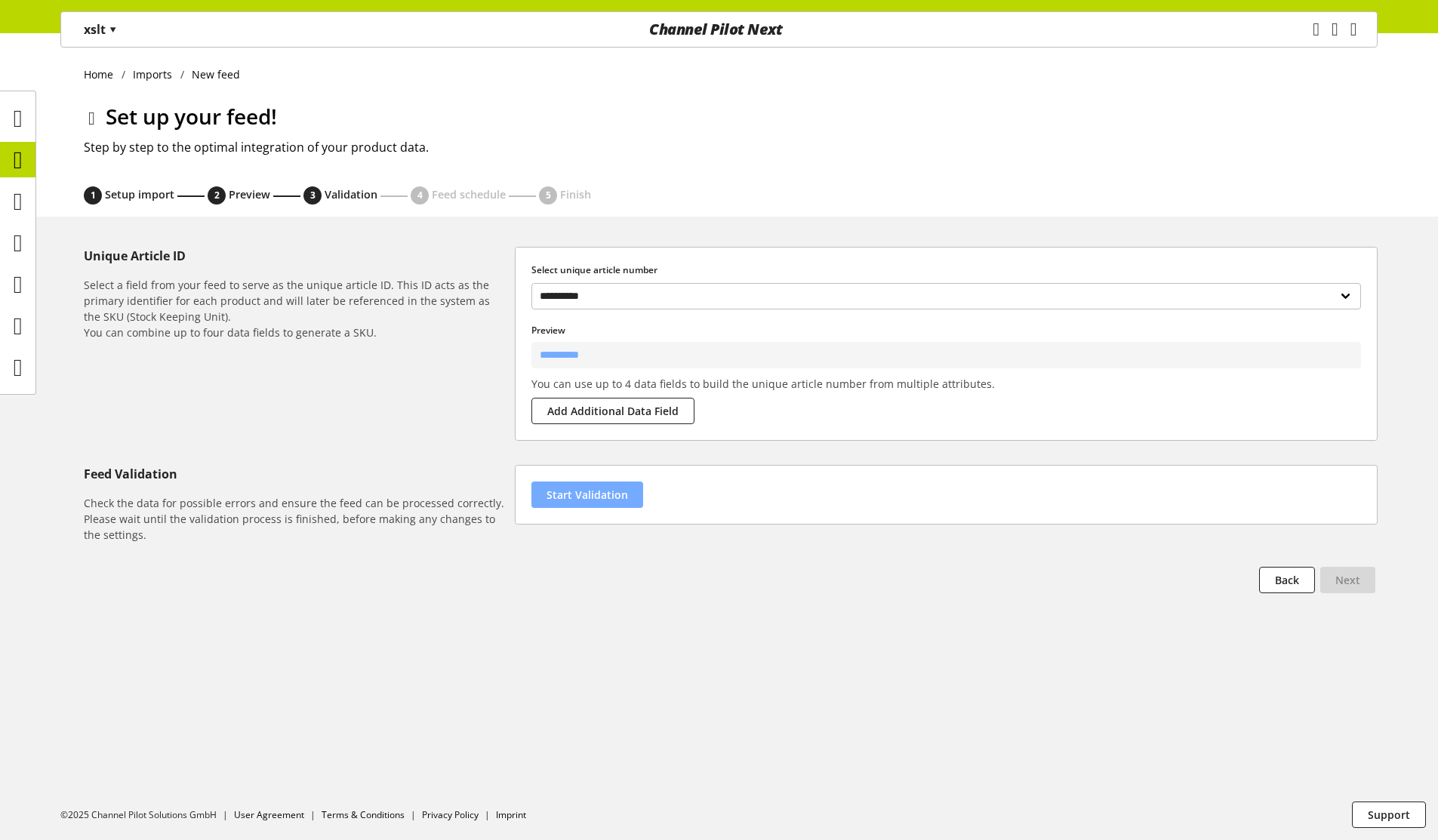 click on "Start Validation" at bounding box center (587, 494) 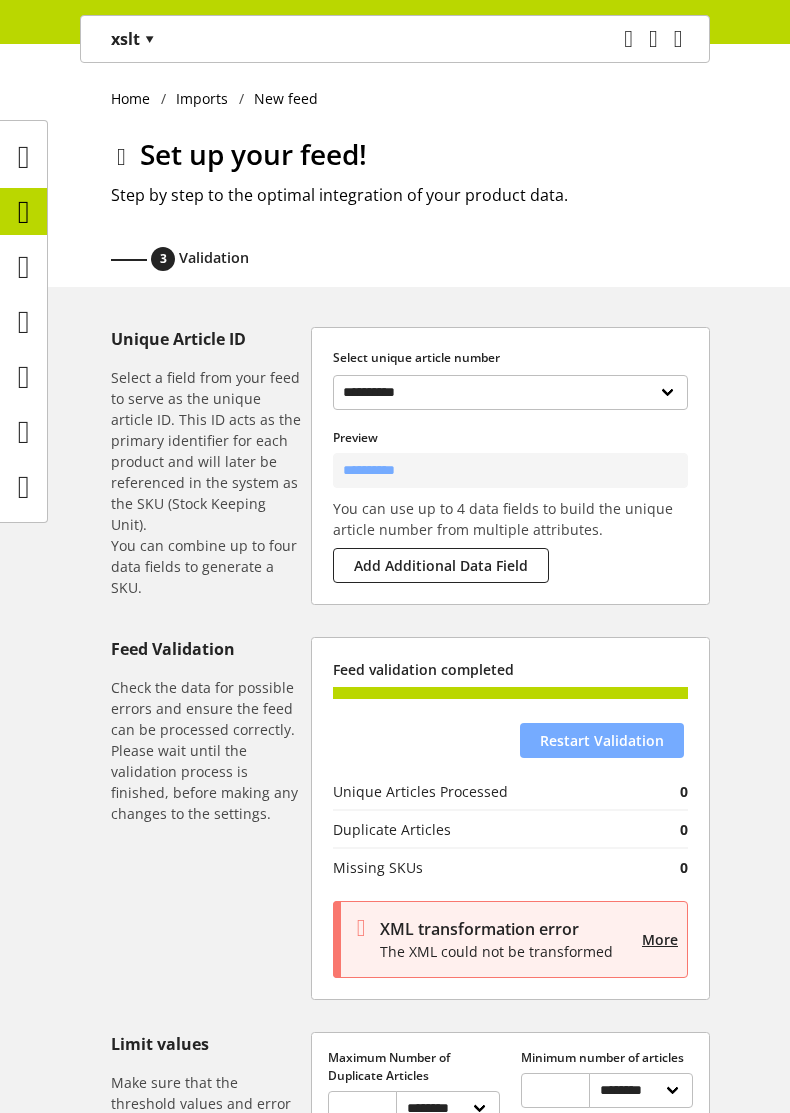 click on "Restart Validation" at bounding box center (602, 740) 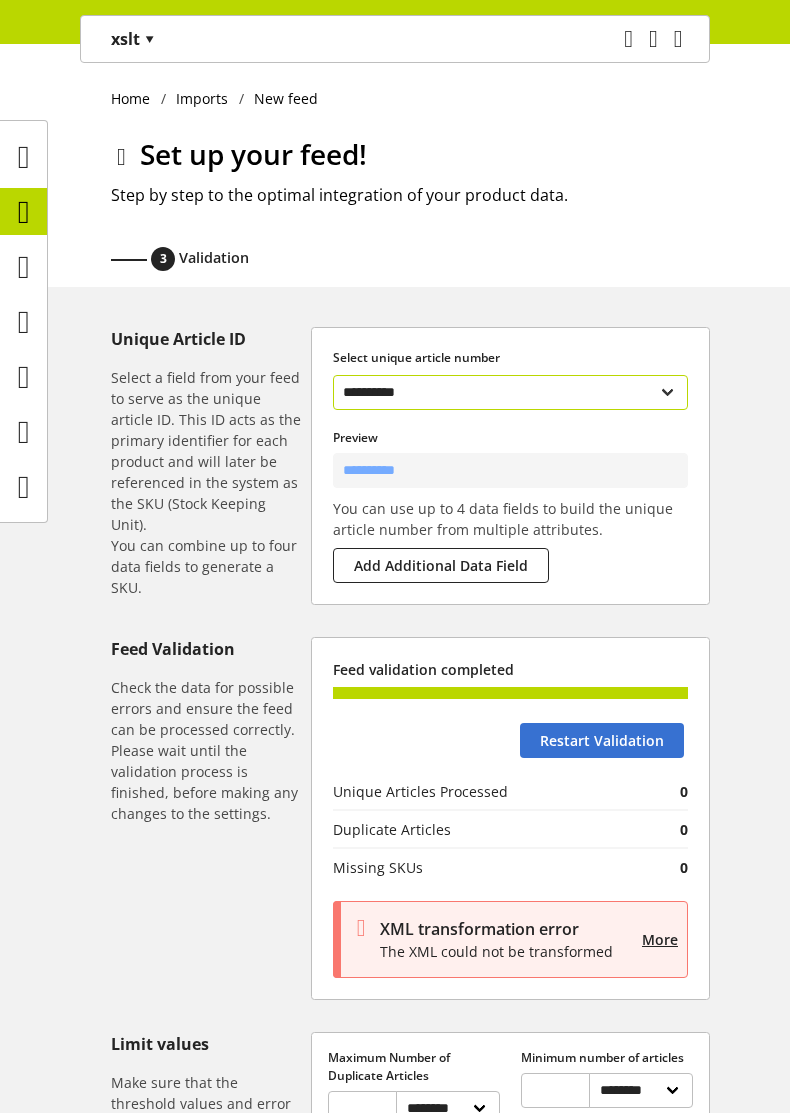 drag, startPoint x: 367, startPoint y: 387, endPoint x: 383, endPoint y: 387, distance: 16 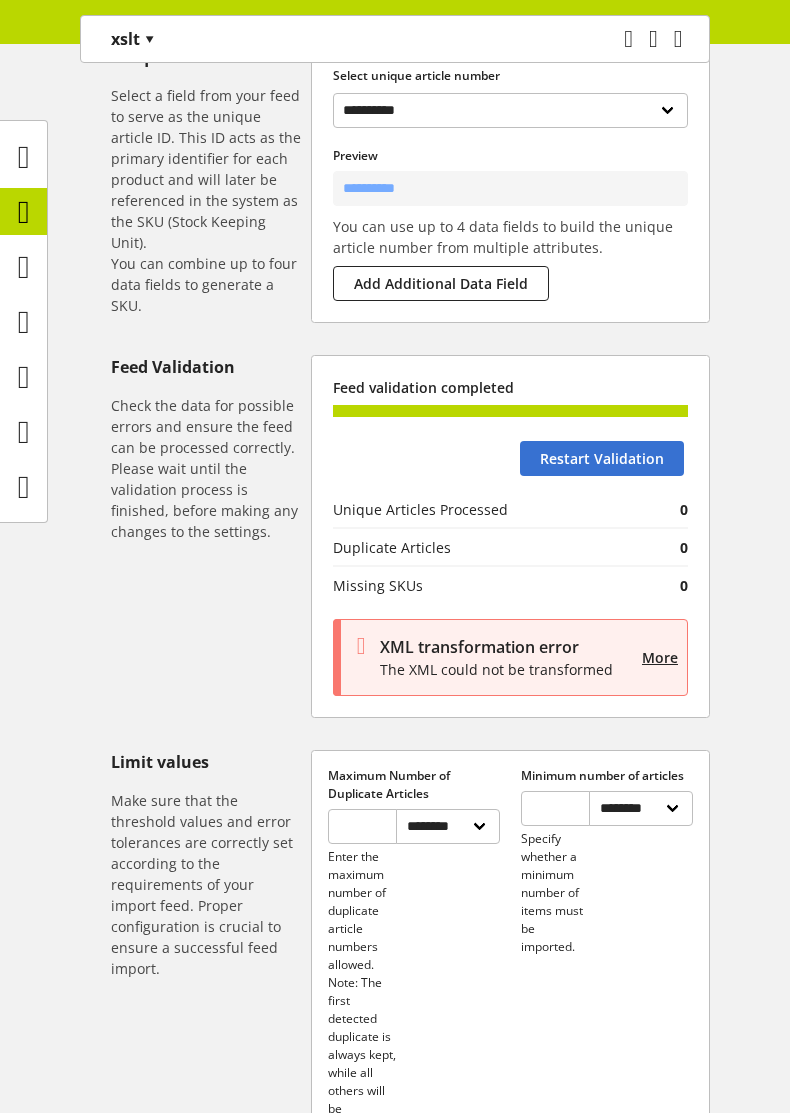 scroll, scrollTop: 0, scrollLeft: 0, axis: both 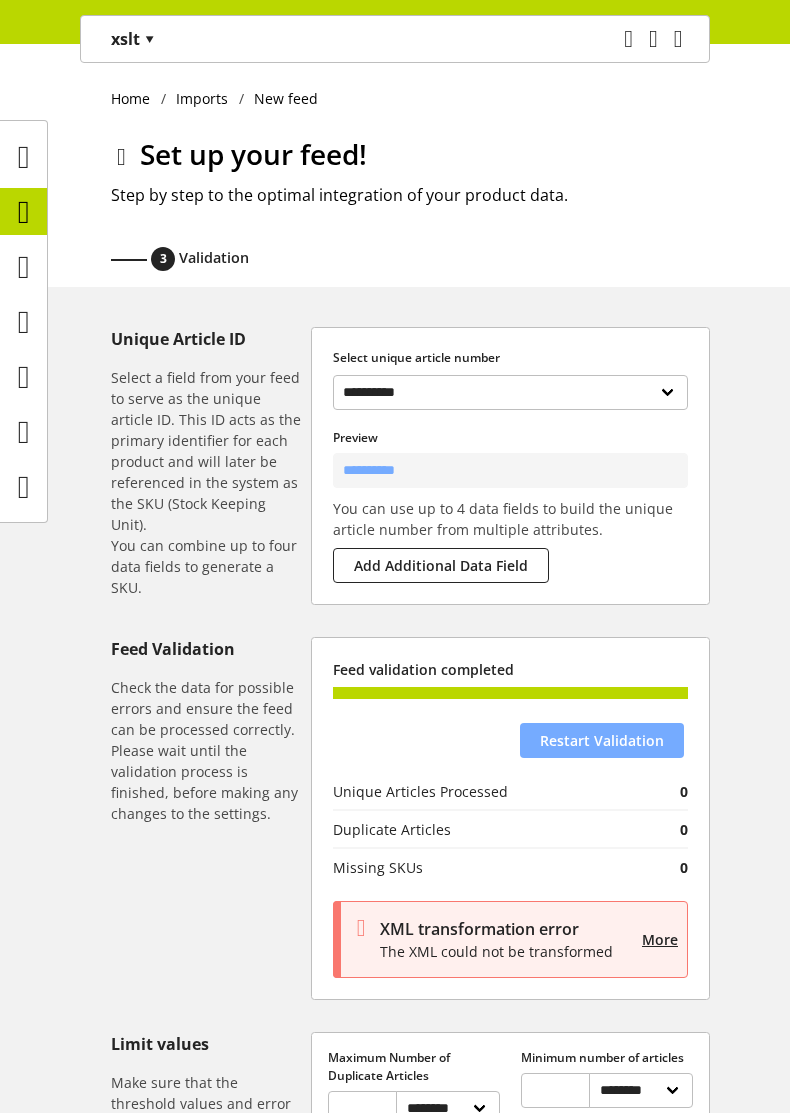 click on "Restart Validation" at bounding box center (602, 740) 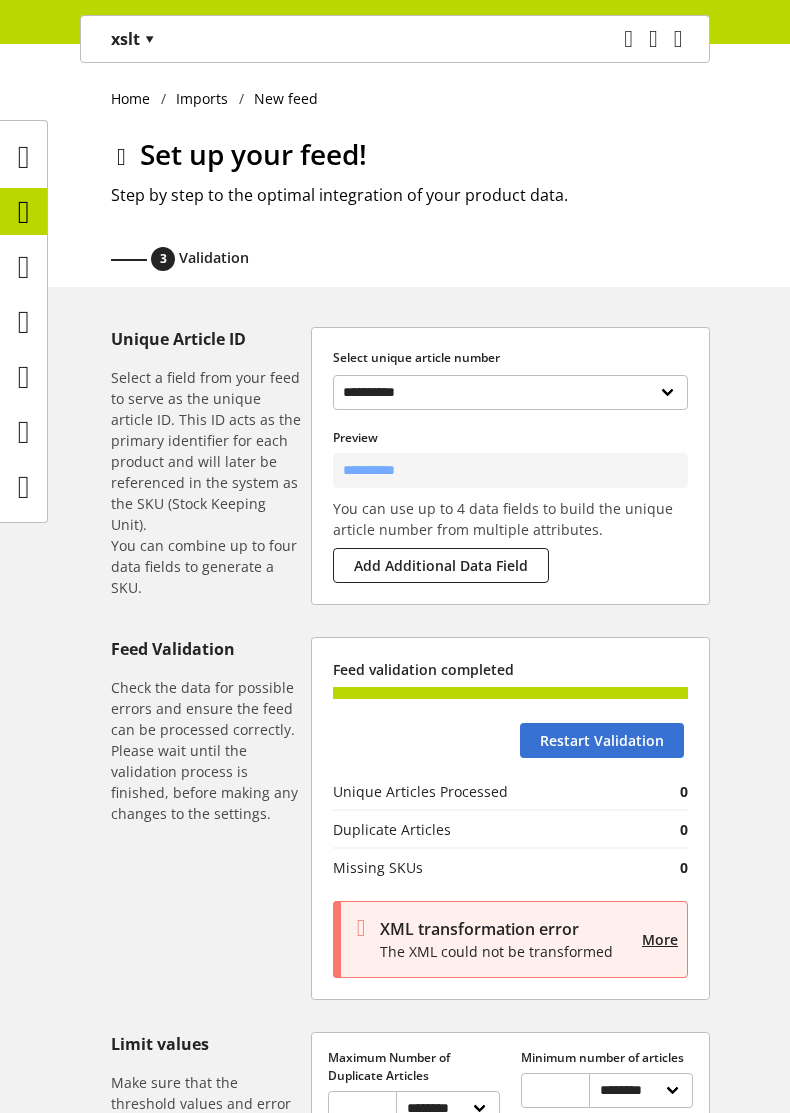 click at bounding box center (121, 157) 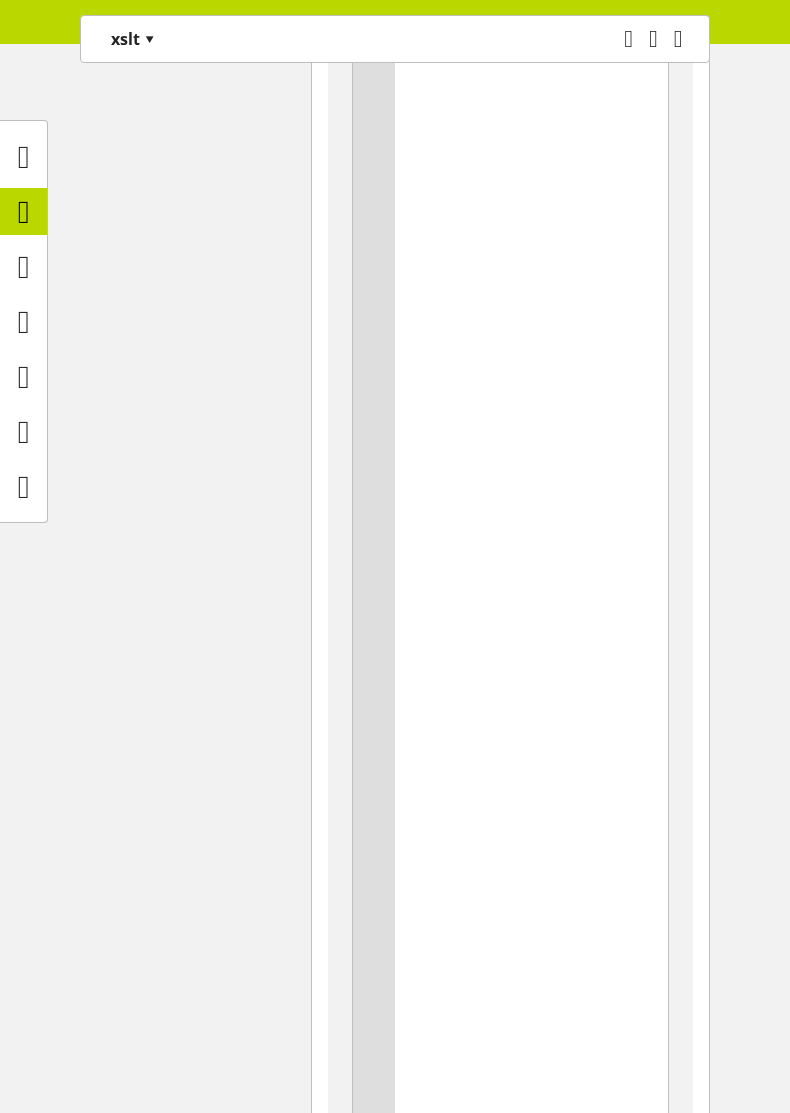 scroll, scrollTop: 39655, scrollLeft: 0, axis: vertical 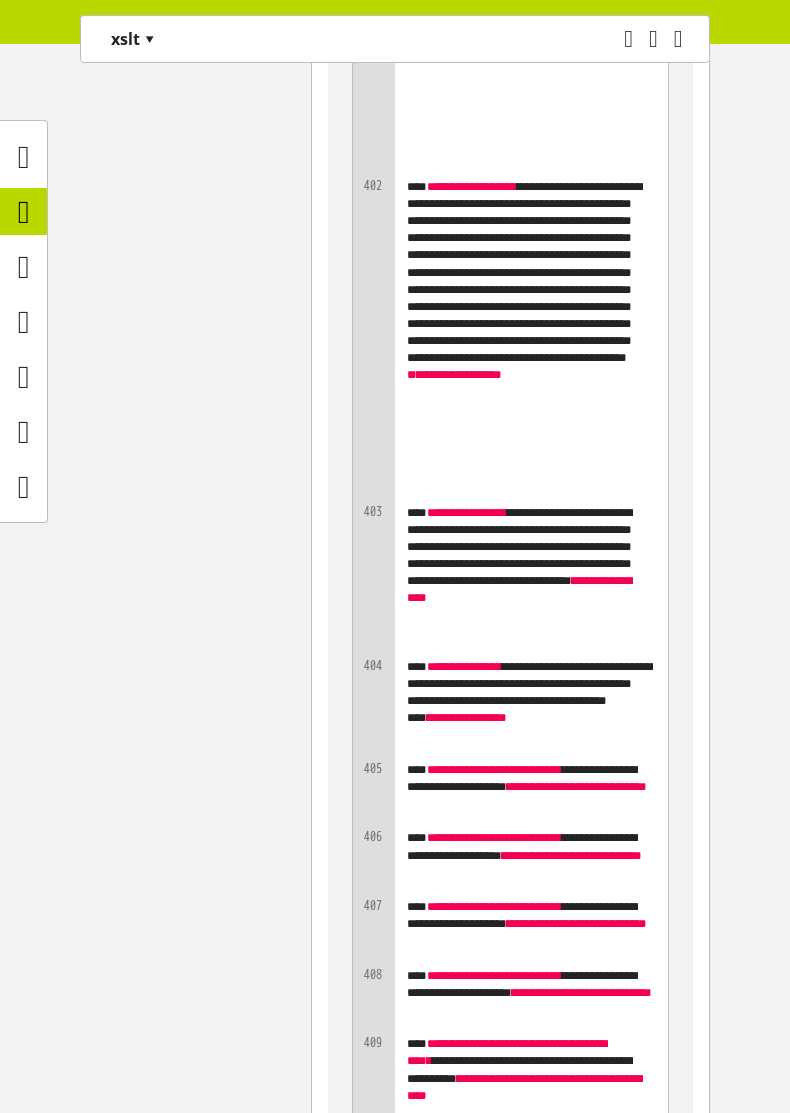 click on "**********" at bounding box center (395, 27657) 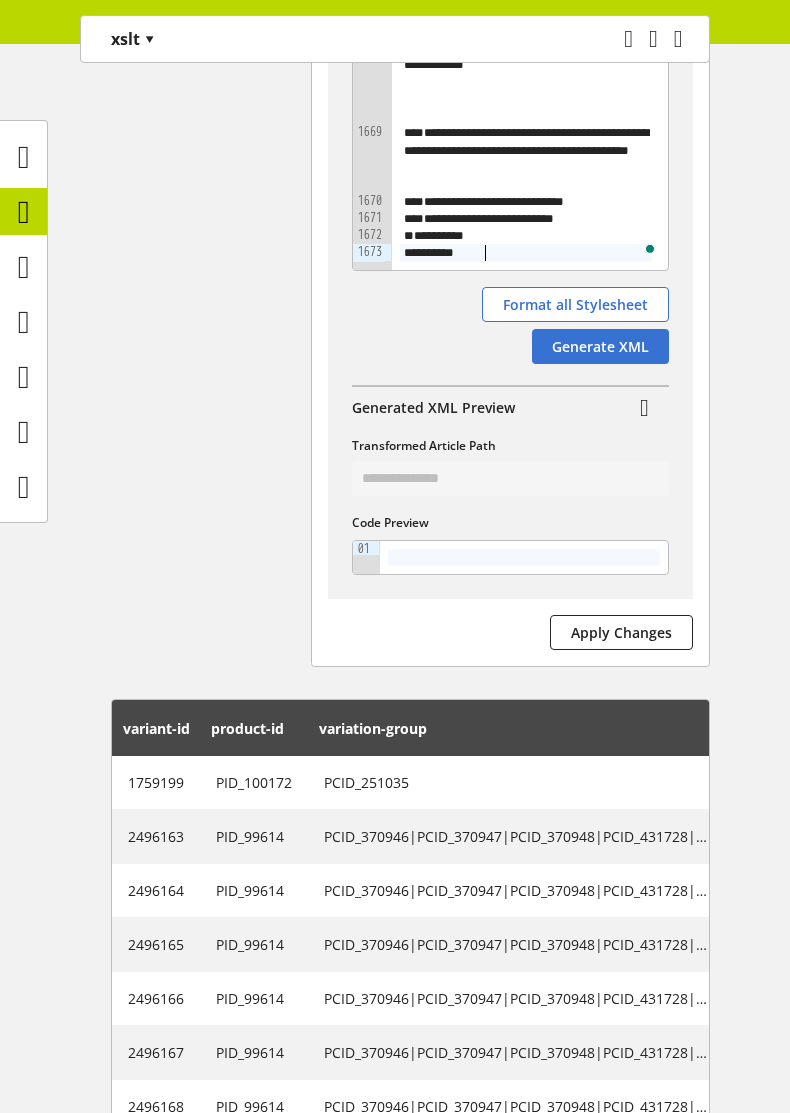 scroll, scrollTop: 163978, scrollLeft: 0, axis: vertical 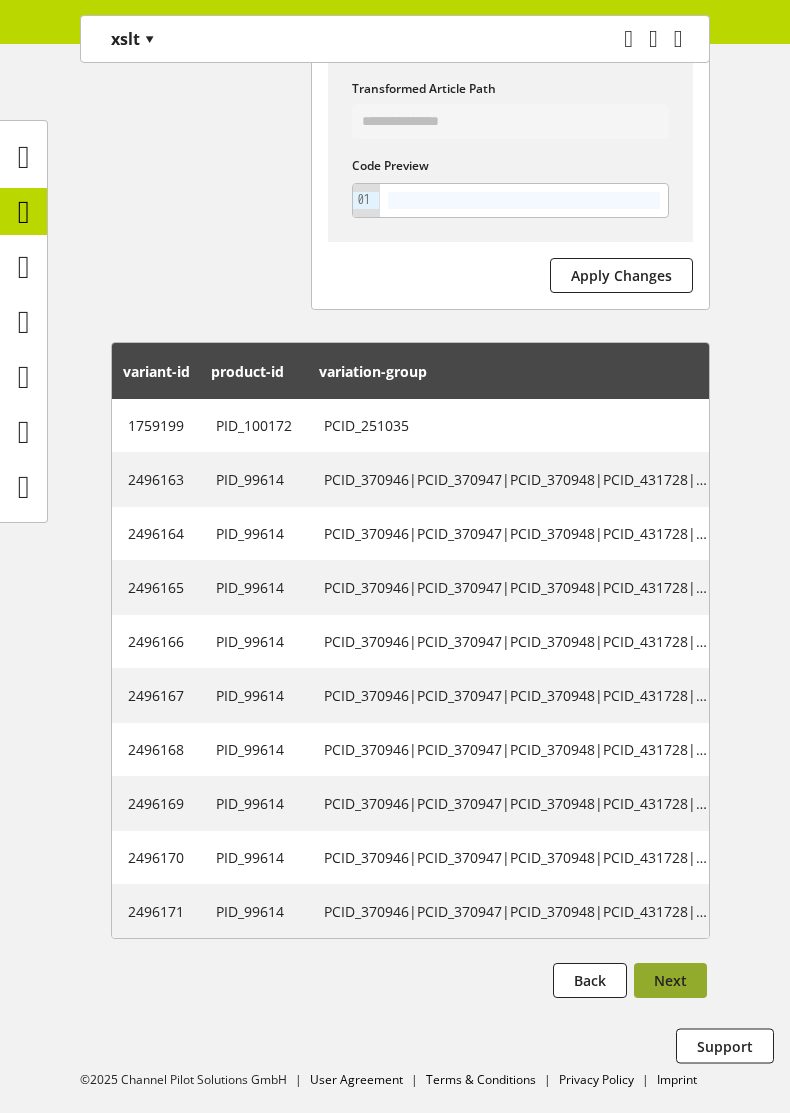 click on "Next" at bounding box center (670, 980) 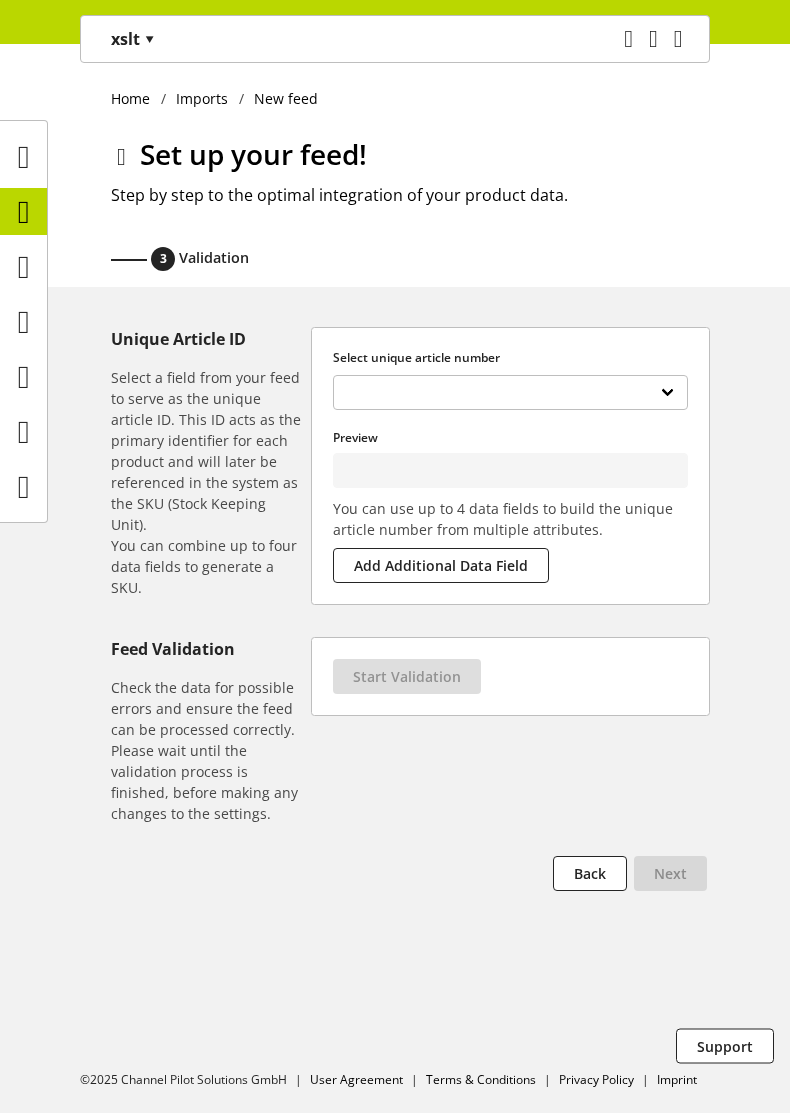 scroll, scrollTop: 0, scrollLeft: 0, axis: both 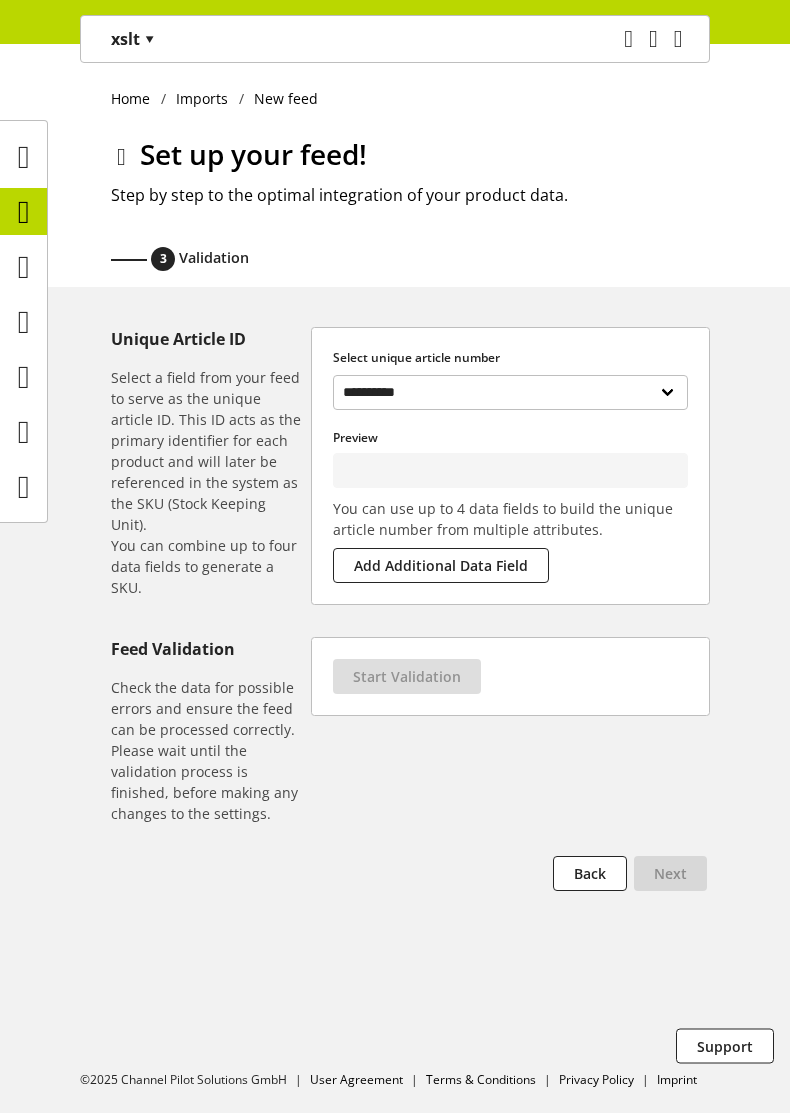 type on "**********" 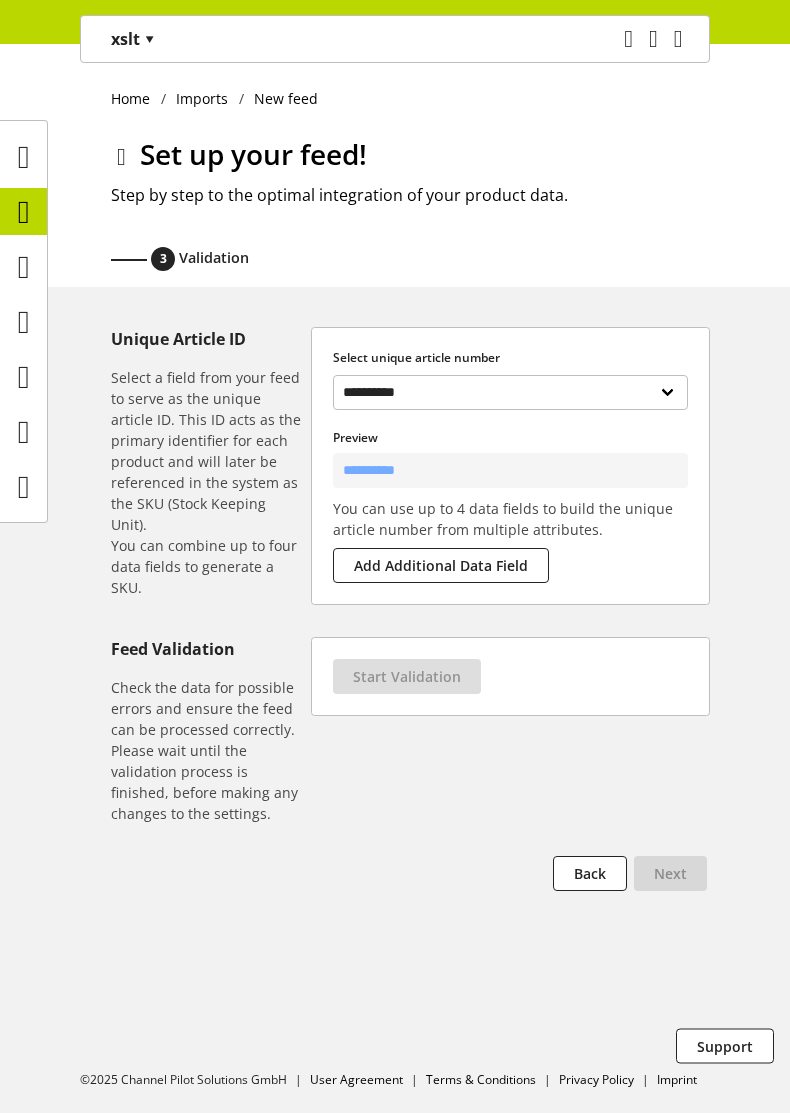 select on "**********" 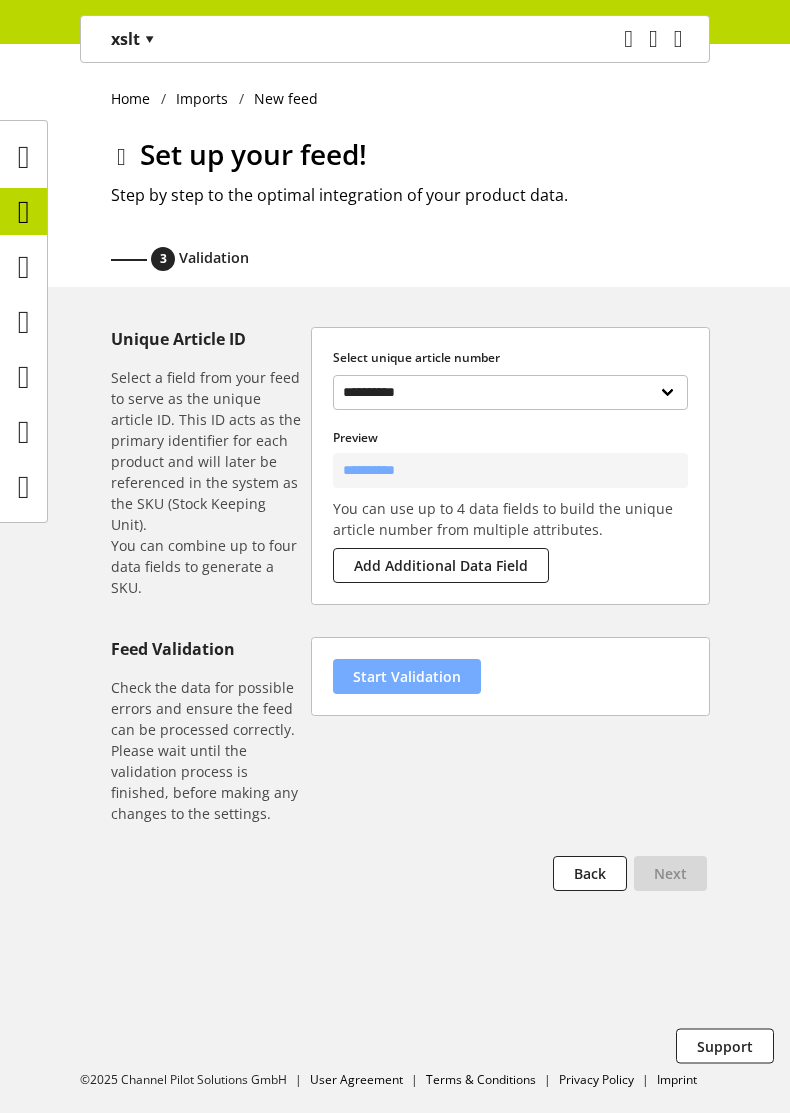 click on "Start Validation" at bounding box center (407, 676) 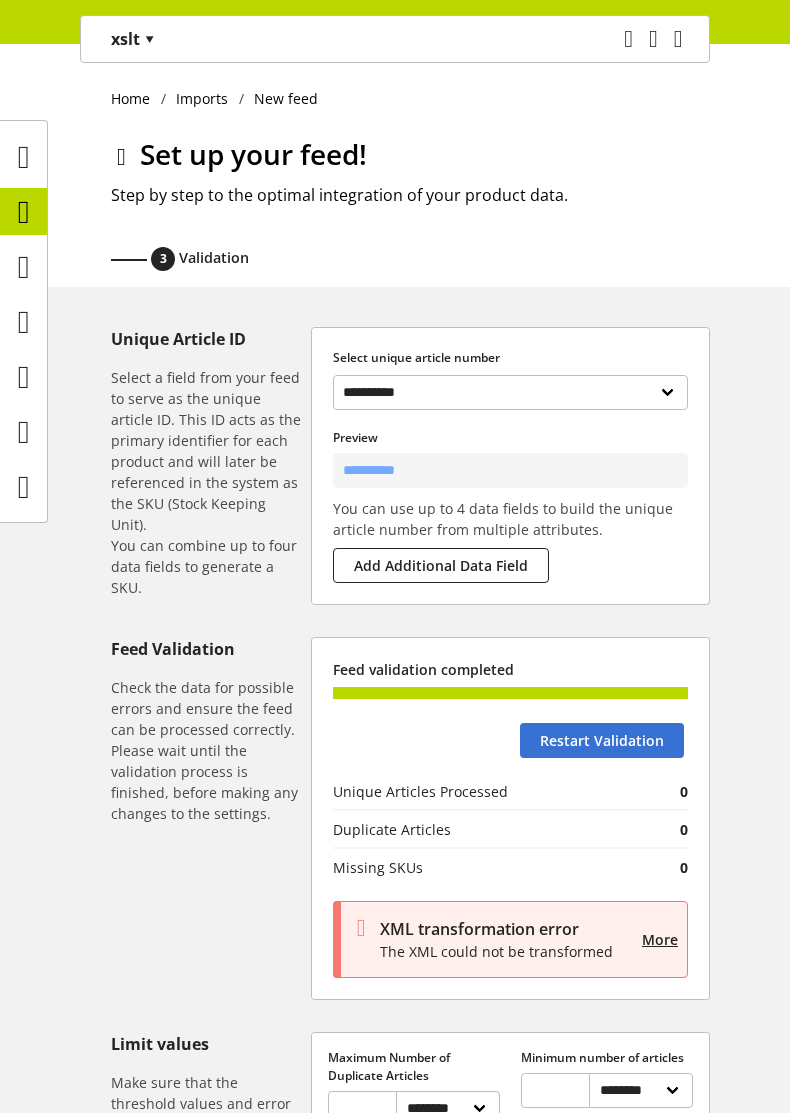 click at bounding box center (121, 157) 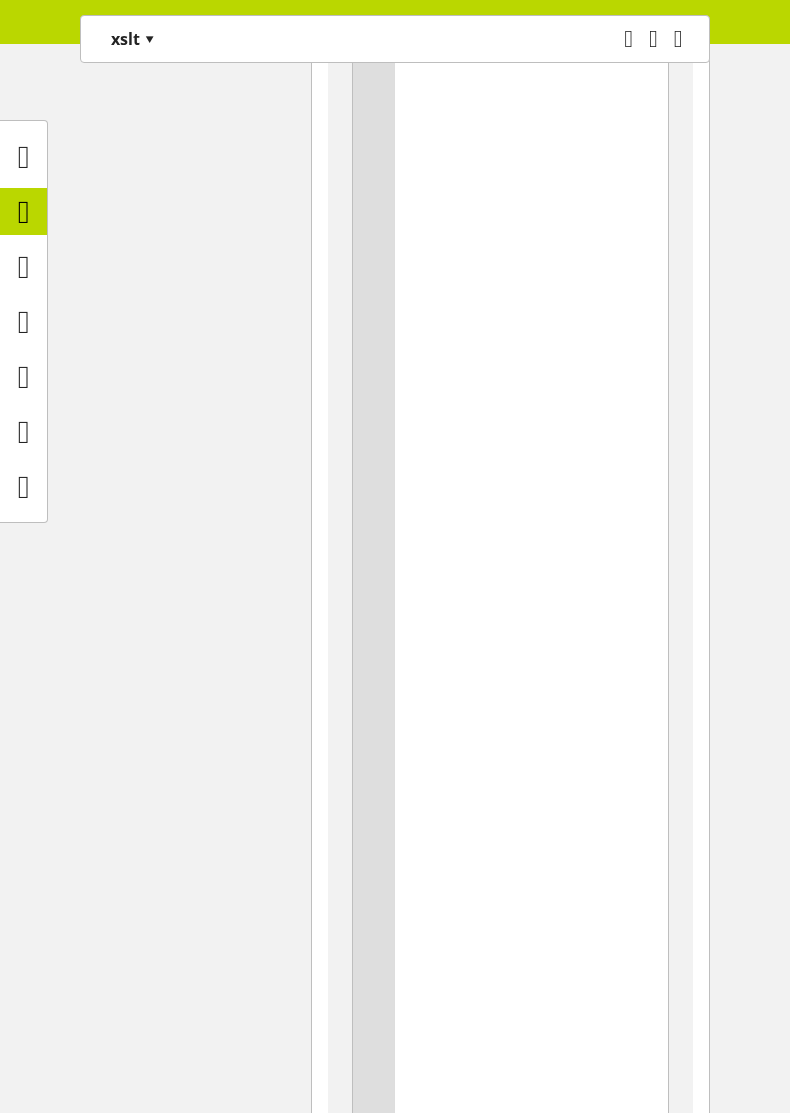 scroll, scrollTop: 50658, scrollLeft: 0, axis: vertical 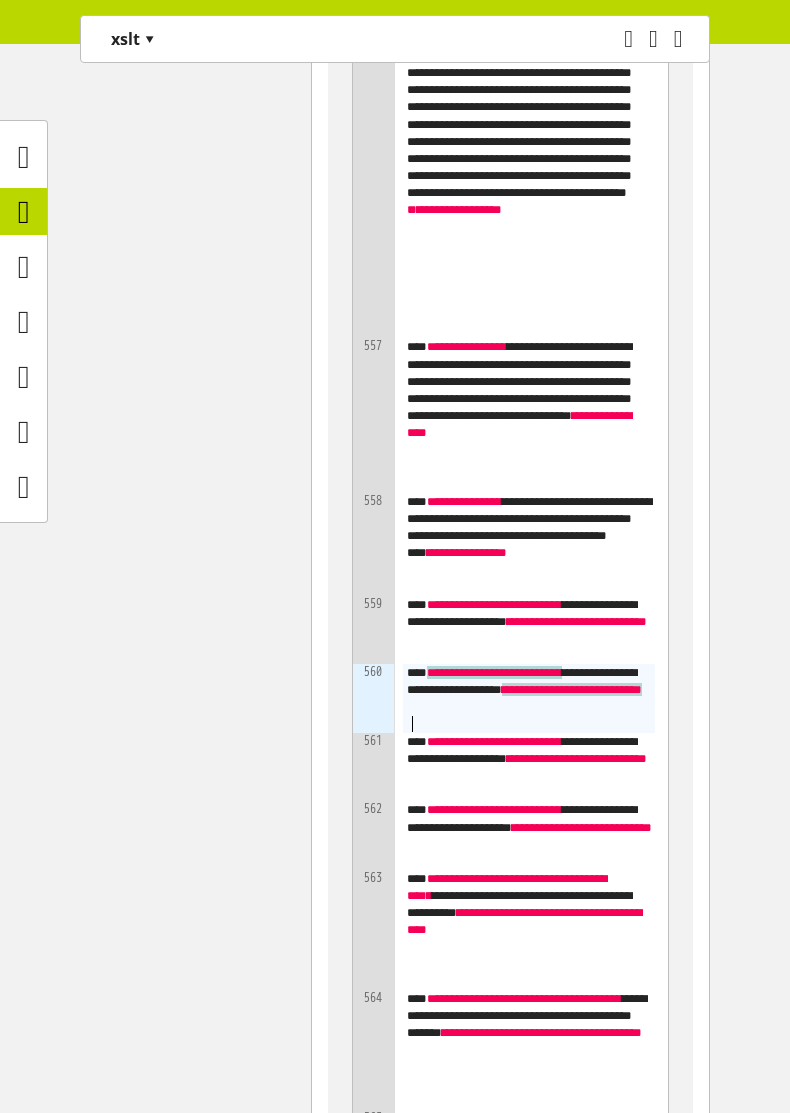 click on "**********" at bounding box center [395, 16448] 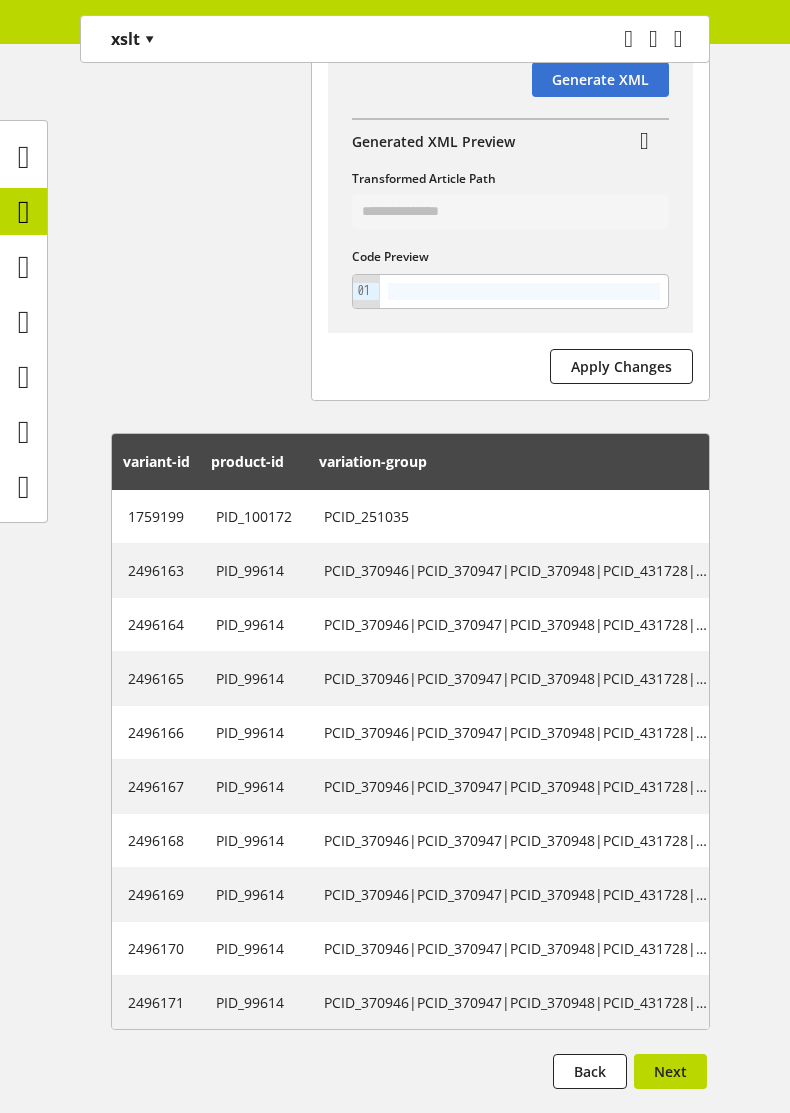 scroll, scrollTop: 159863, scrollLeft: 0, axis: vertical 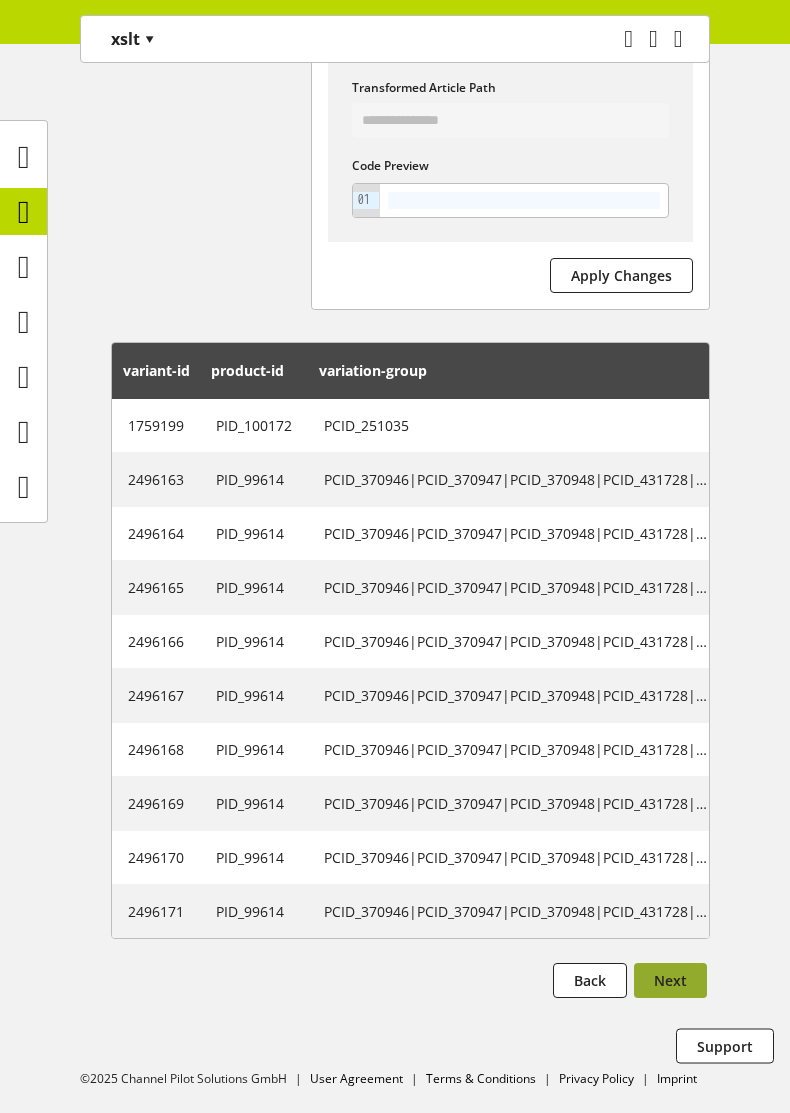 click on "Next" at bounding box center [670, 980] 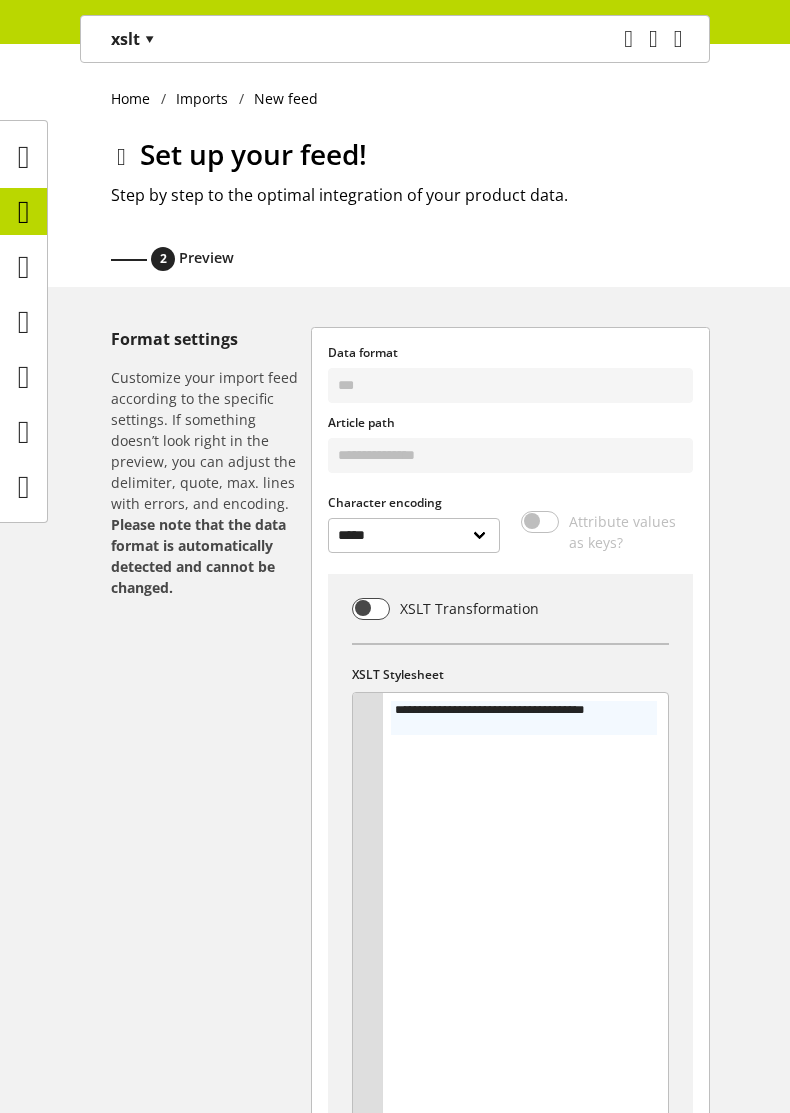 select 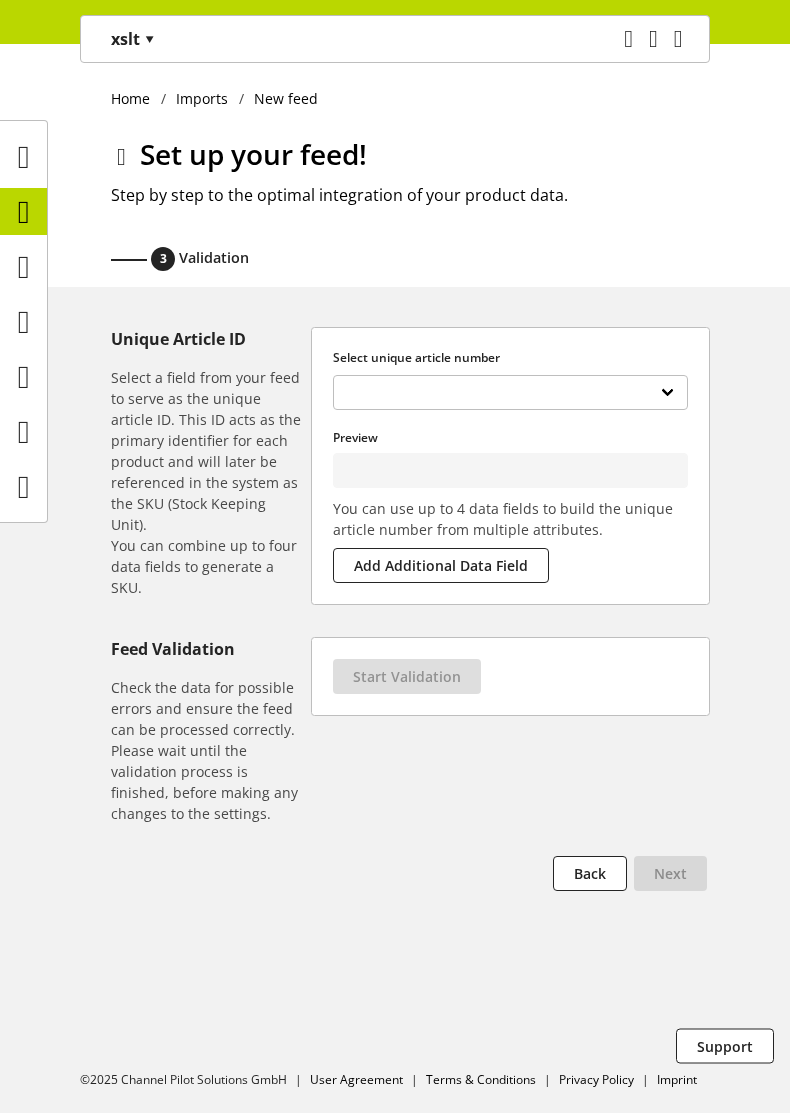 click on "**********" at bounding box center (510, 466) 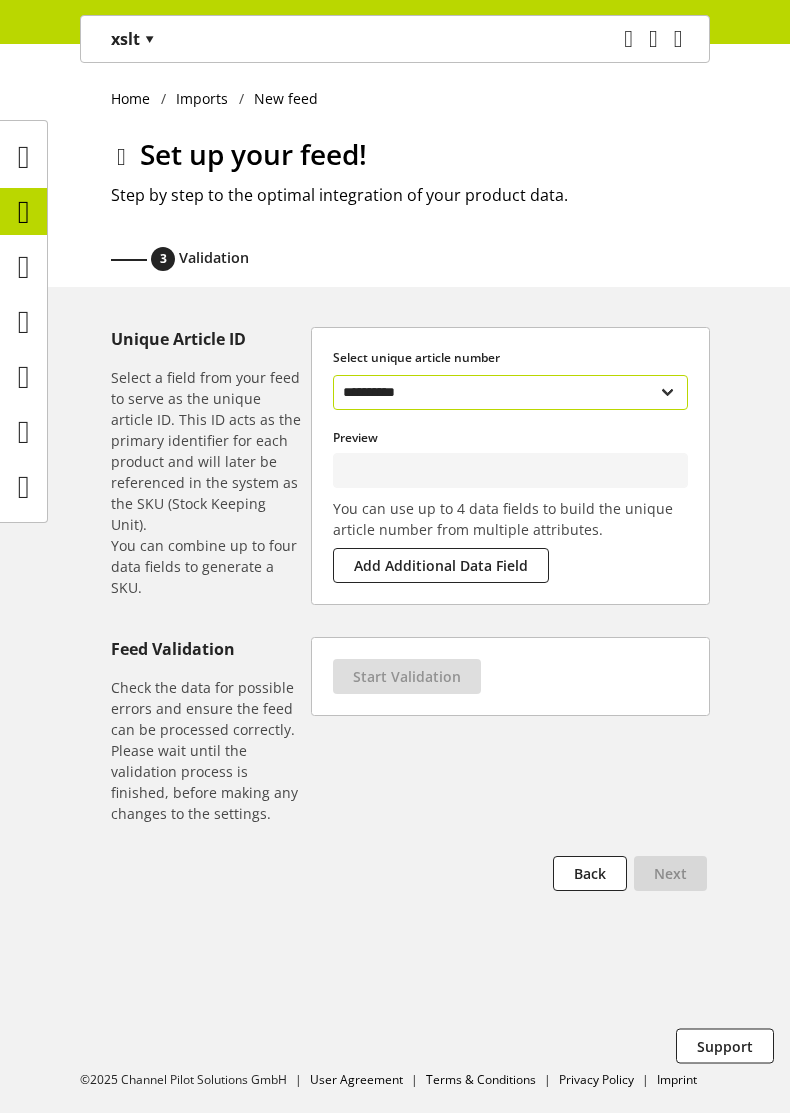 type on "**********" 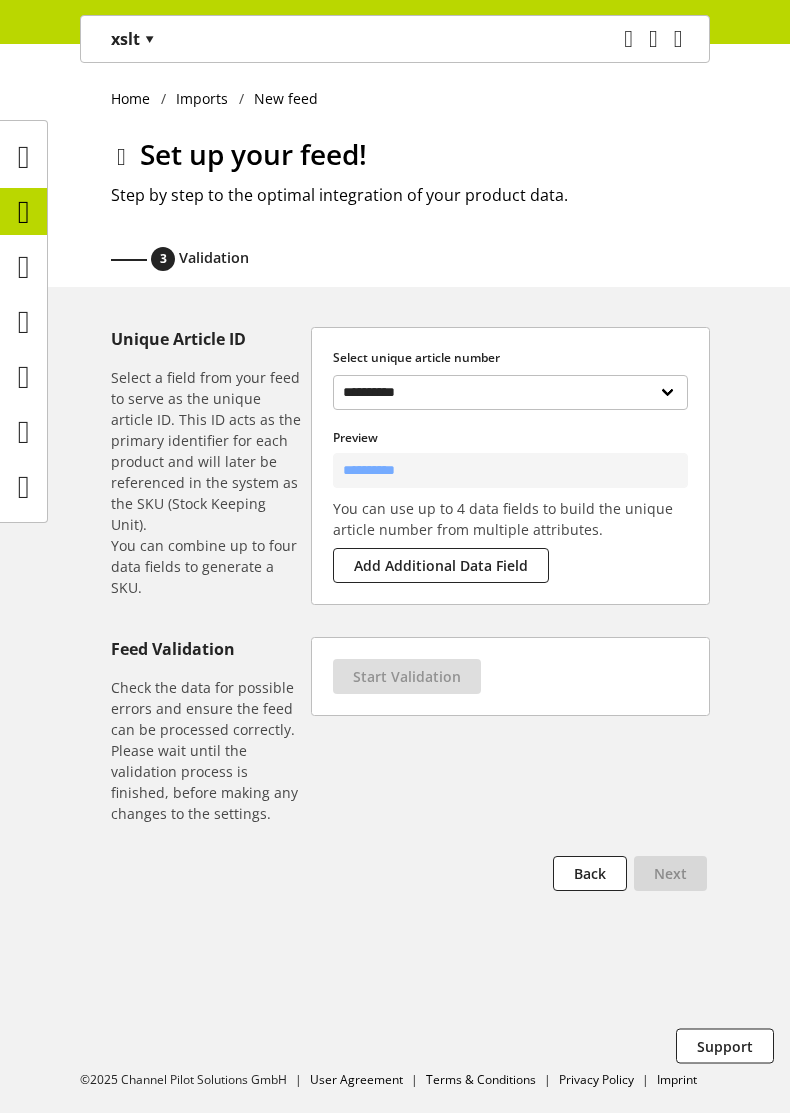 select on "**********" 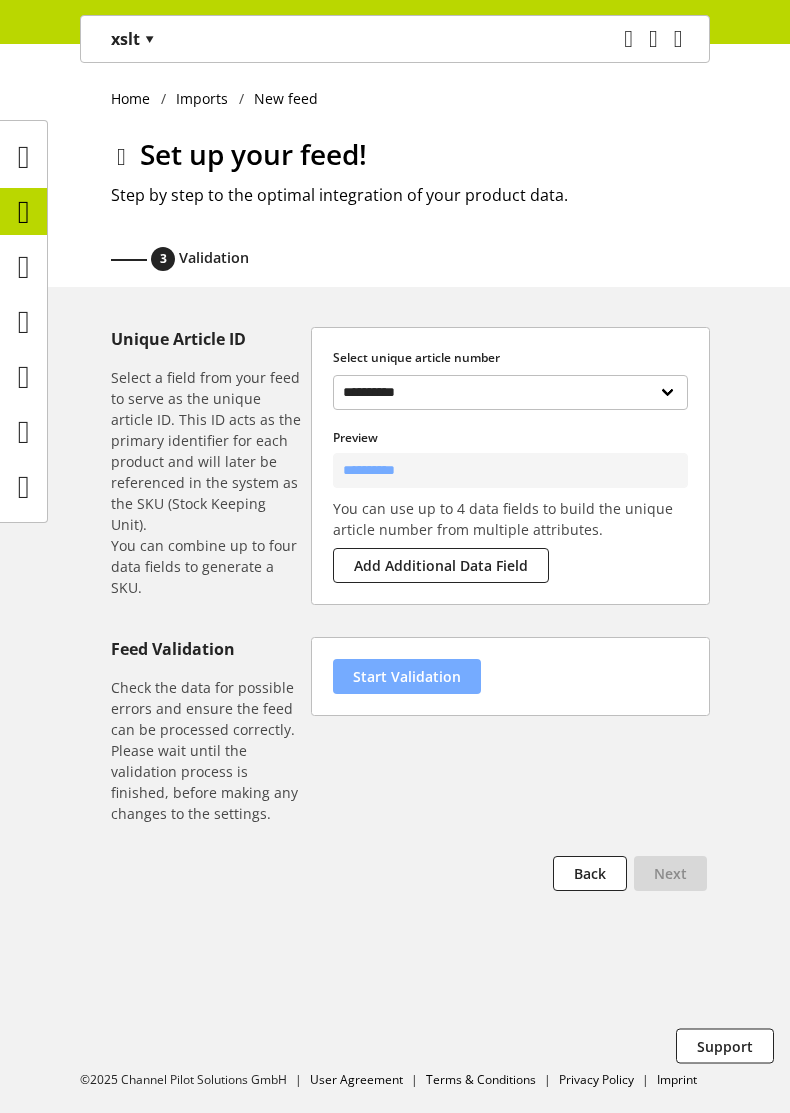 click on "Start Validation" at bounding box center (407, 676) 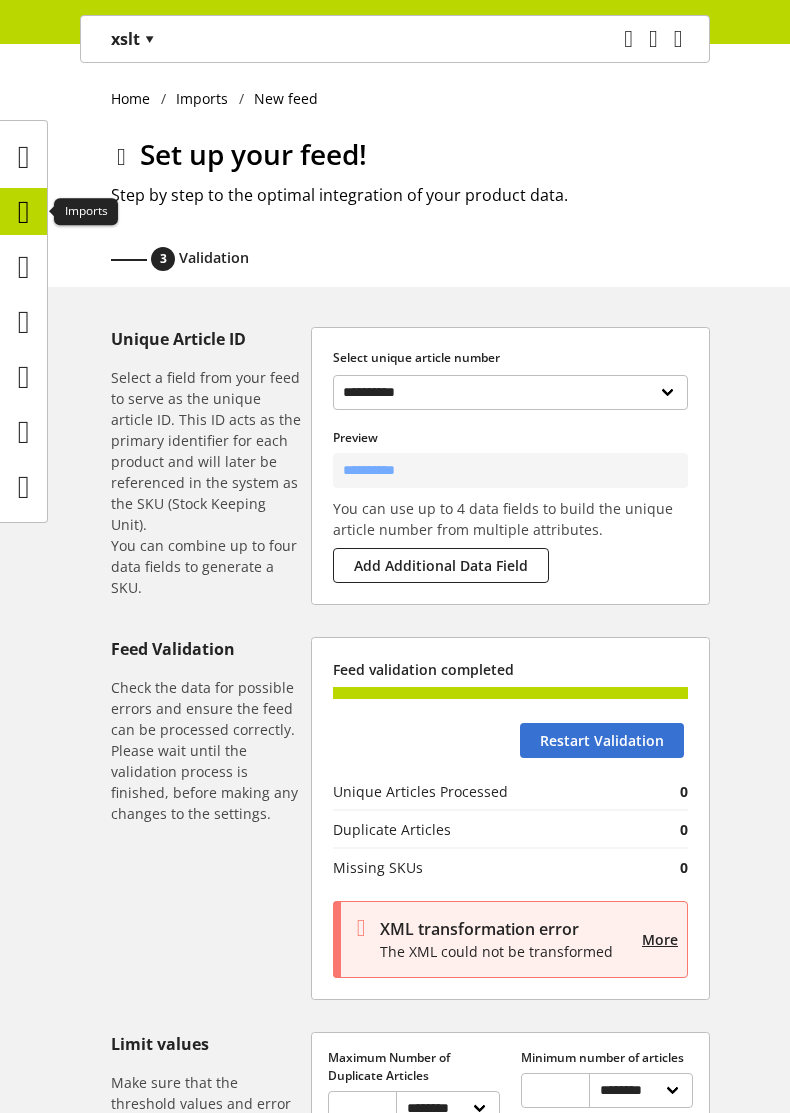 click at bounding box center [24, 212] 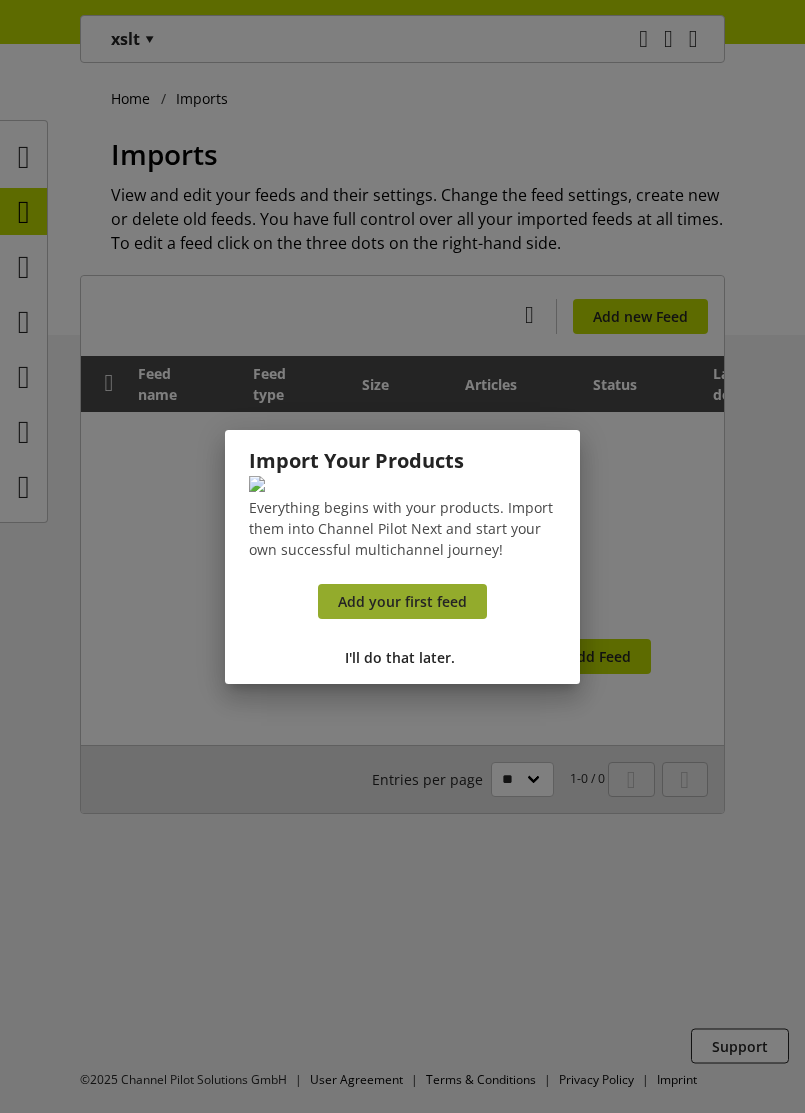 click on "Add your first feed" at bounding box center [402, 601] 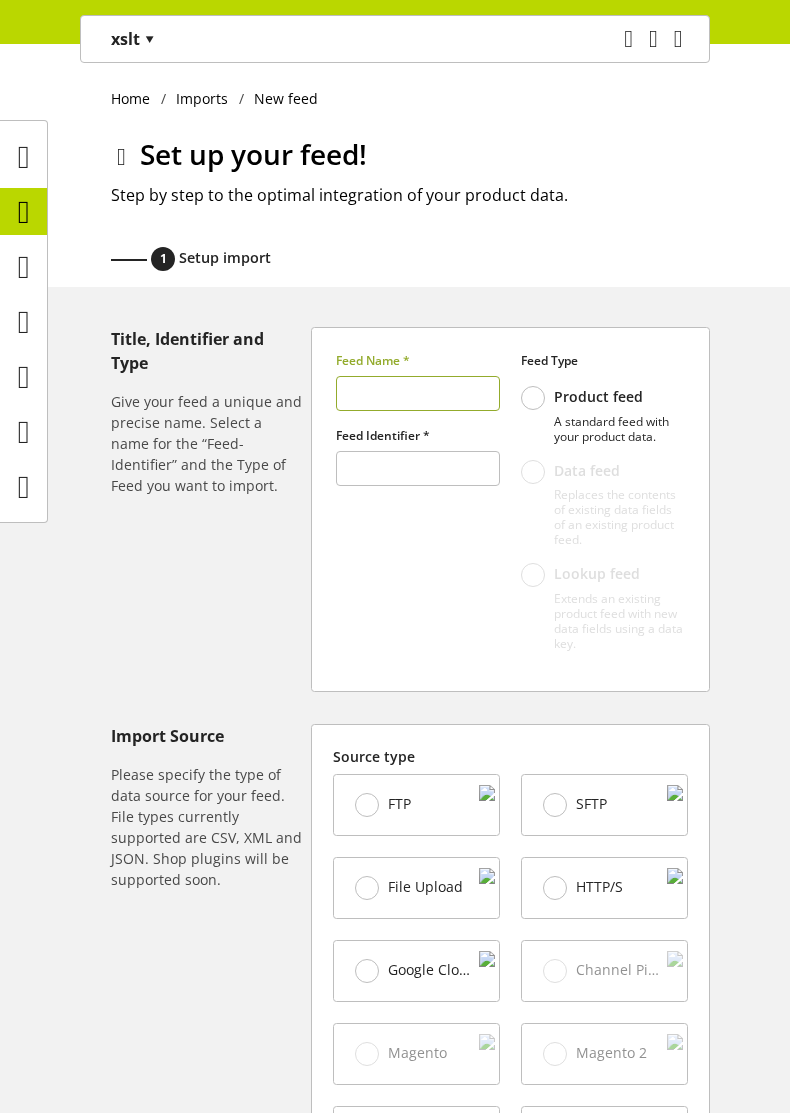 type on "******" 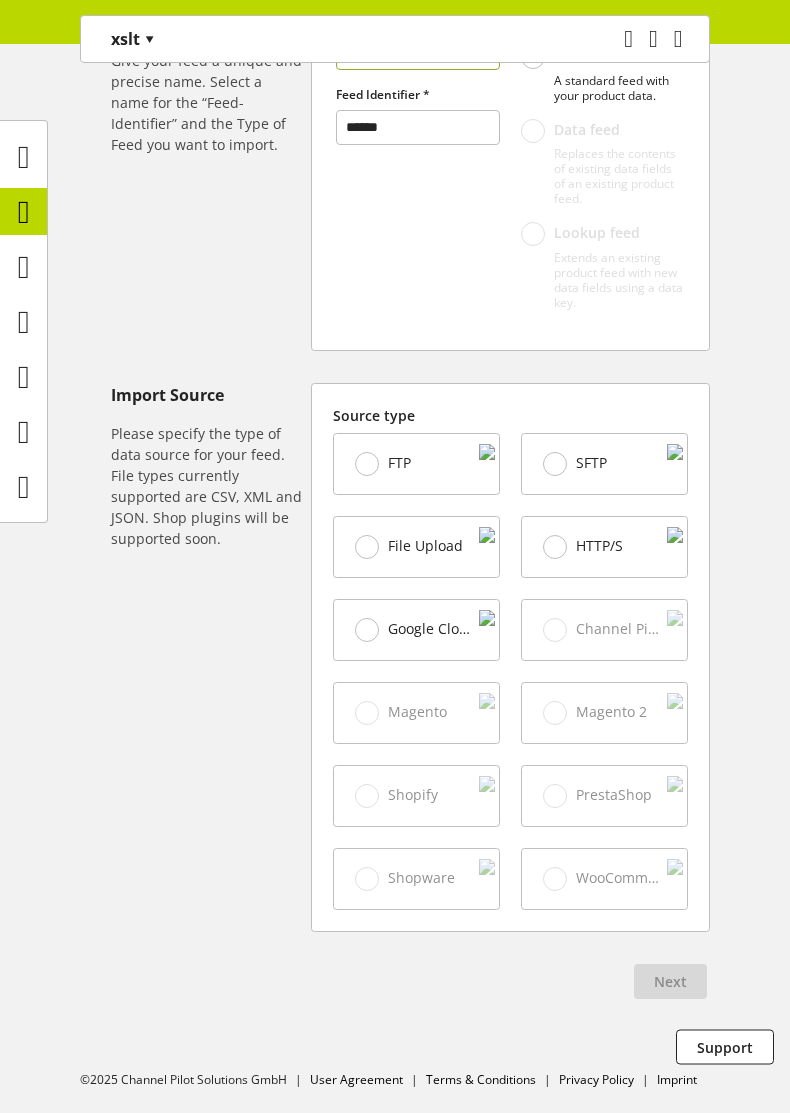 scroll, scrollTop: 341, scrollLeft: 0, axis: vertical 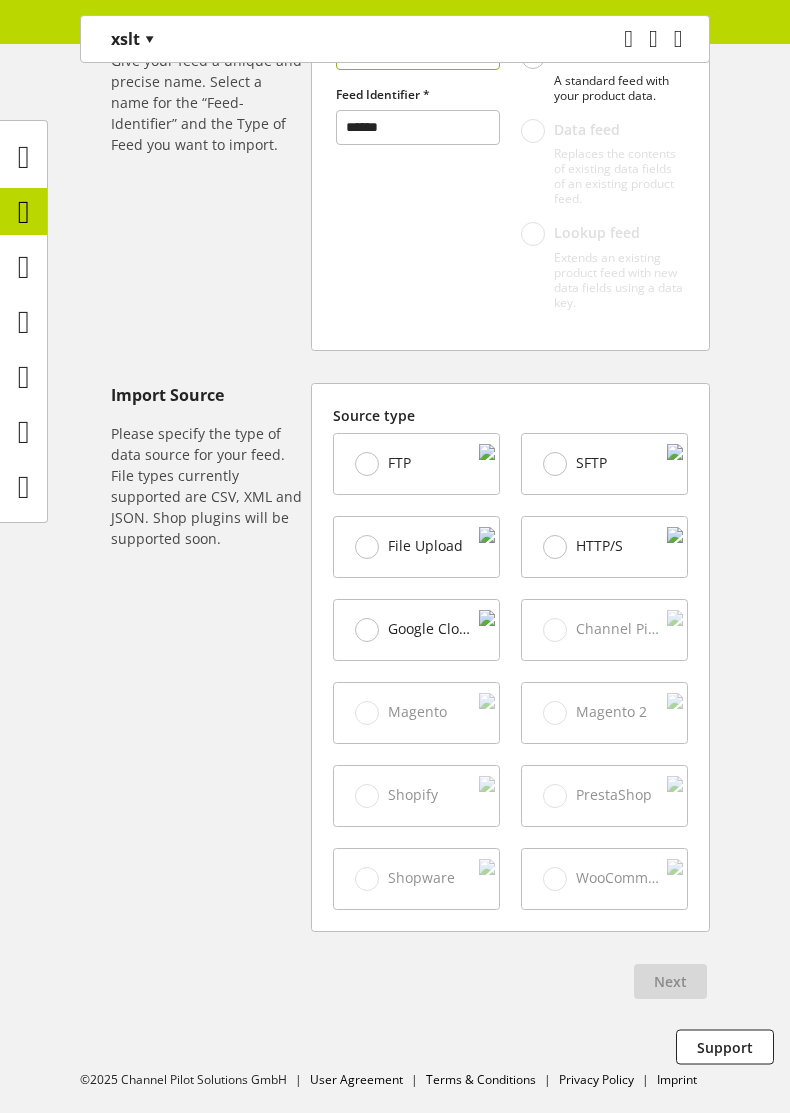type on "**" 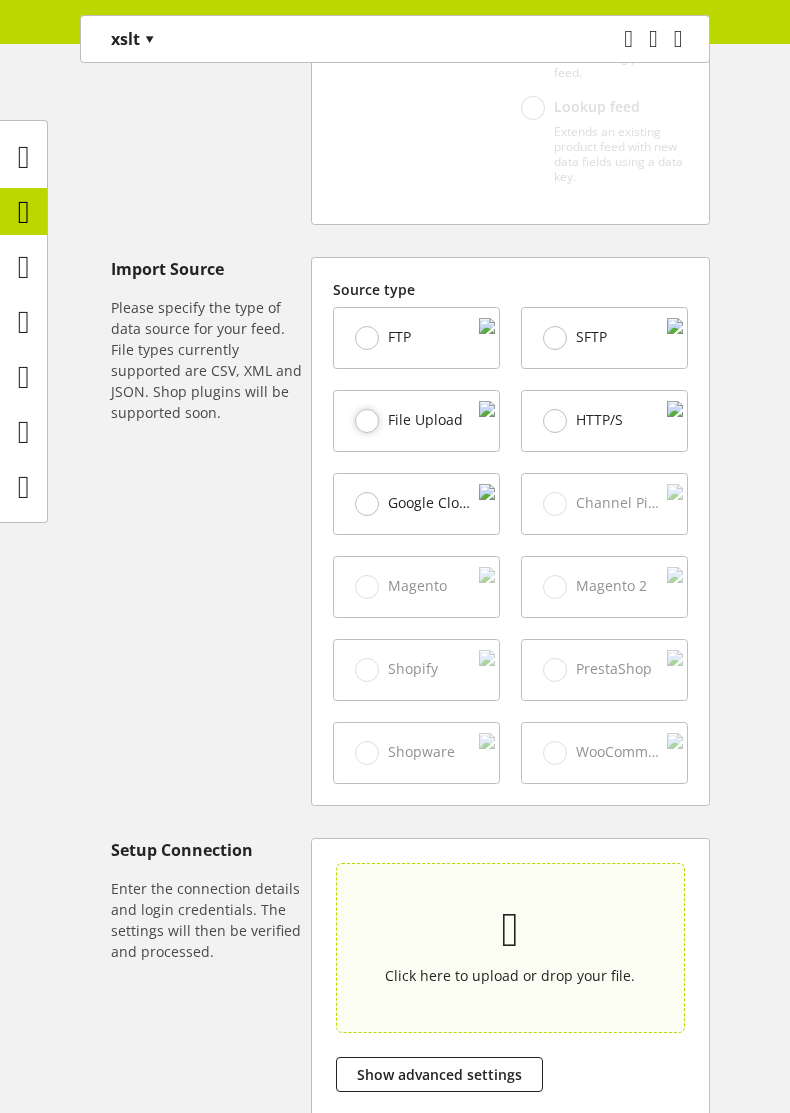 scroll, scrollTop: 655, scrollLeft: 0, axis: vertical 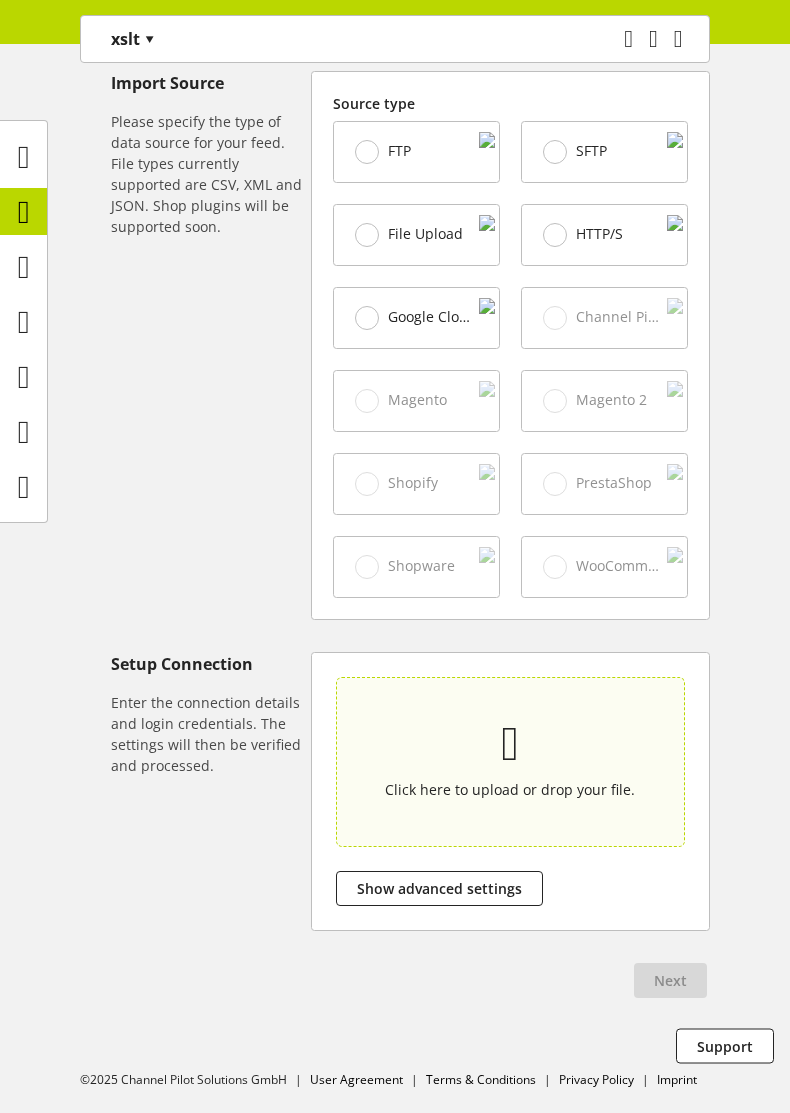 click at bounding box center (511, 744) 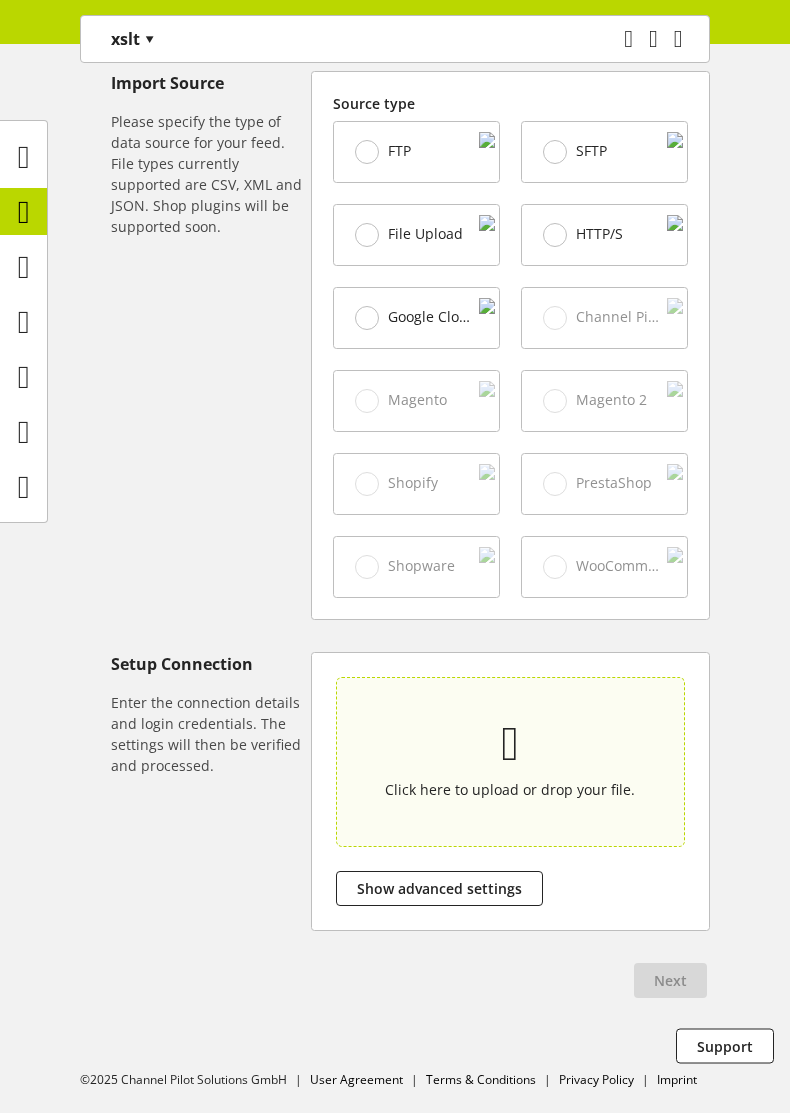 type on "**********" 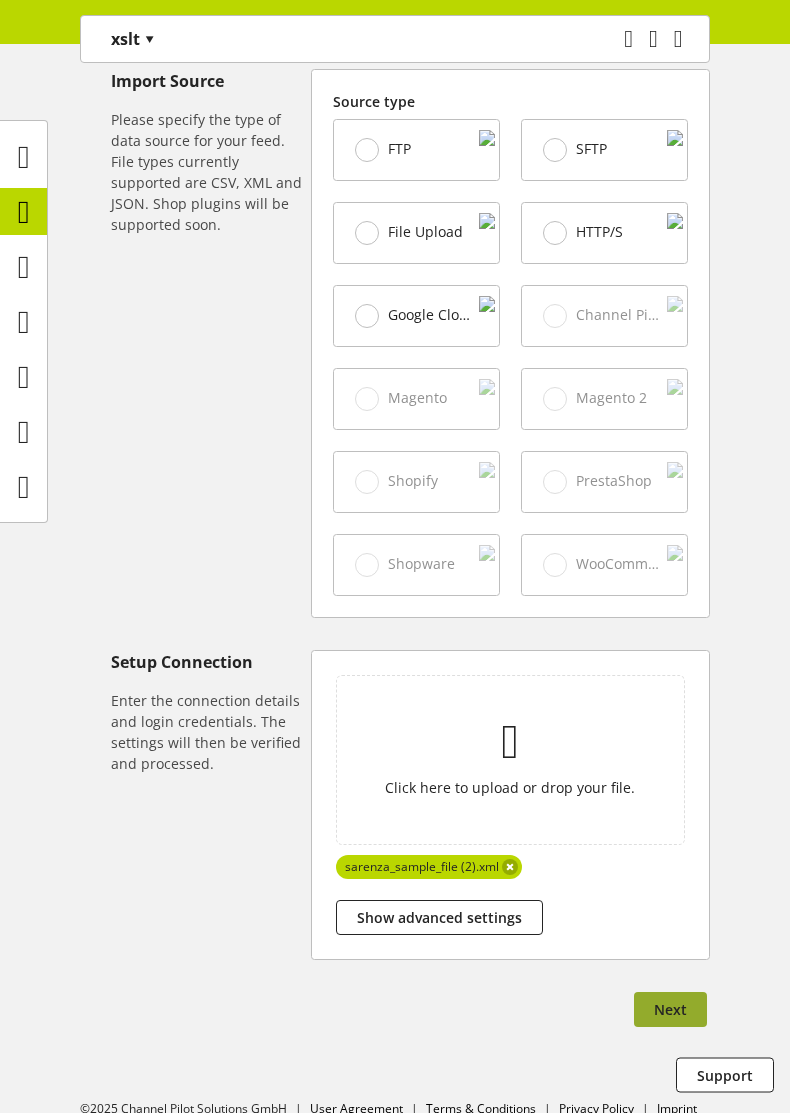 click on "Next" at bounding box center (670, 1009) 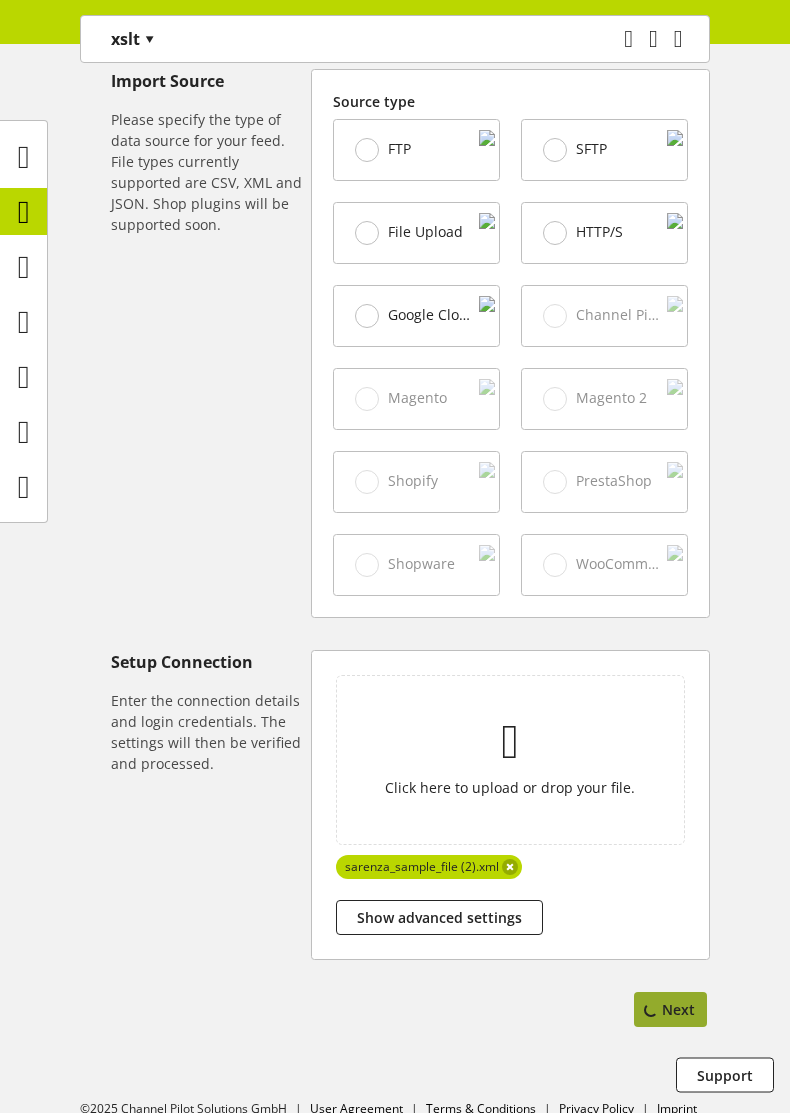 scroll, scrollTop: 0, scrollLeft: 0, axis: both 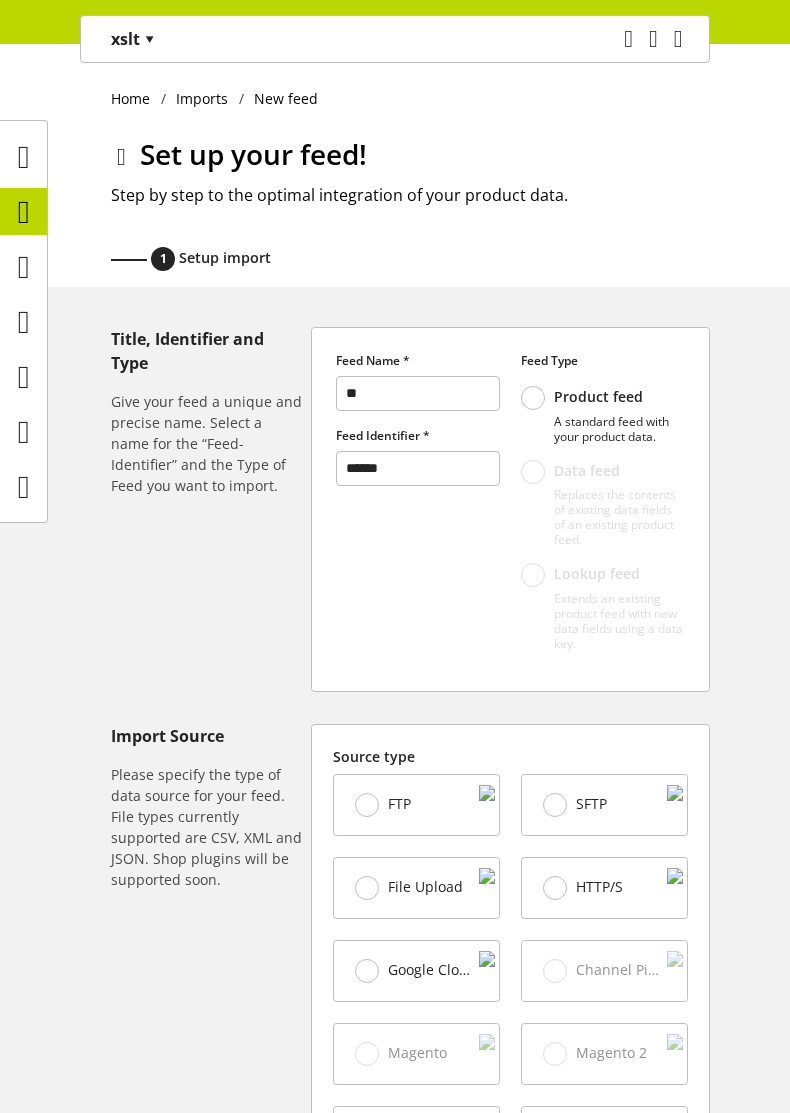 select on "*****" 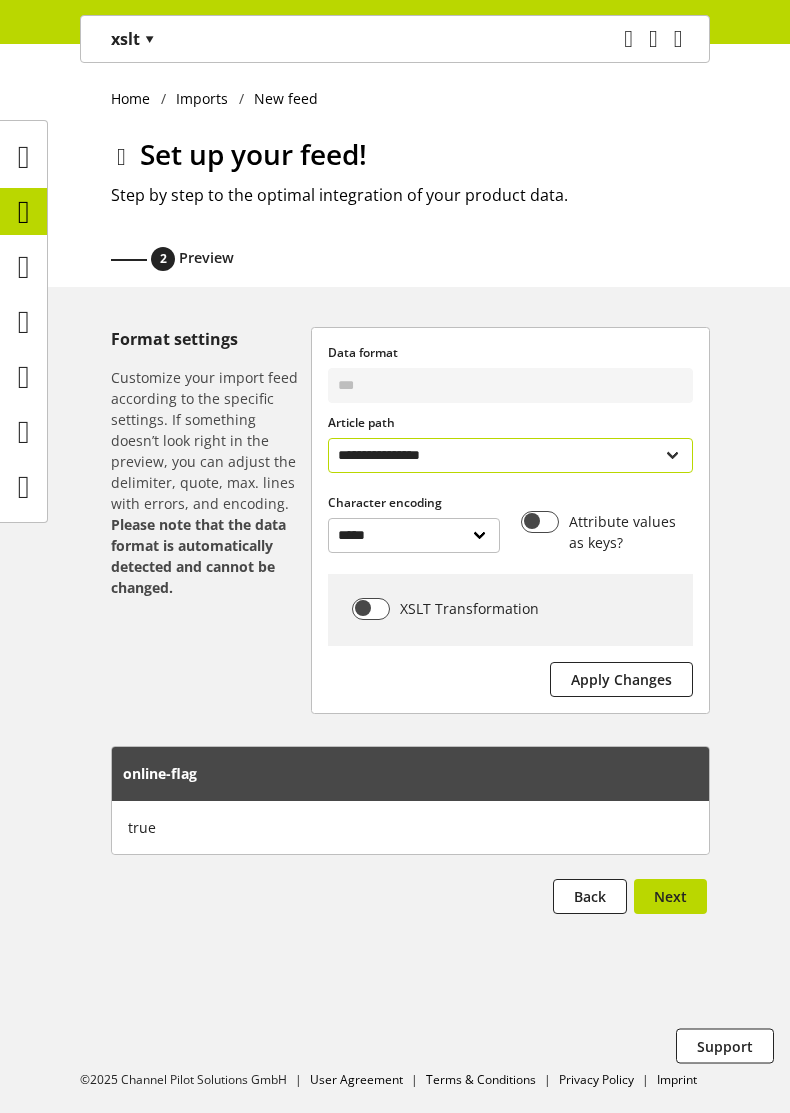 select on "**********" 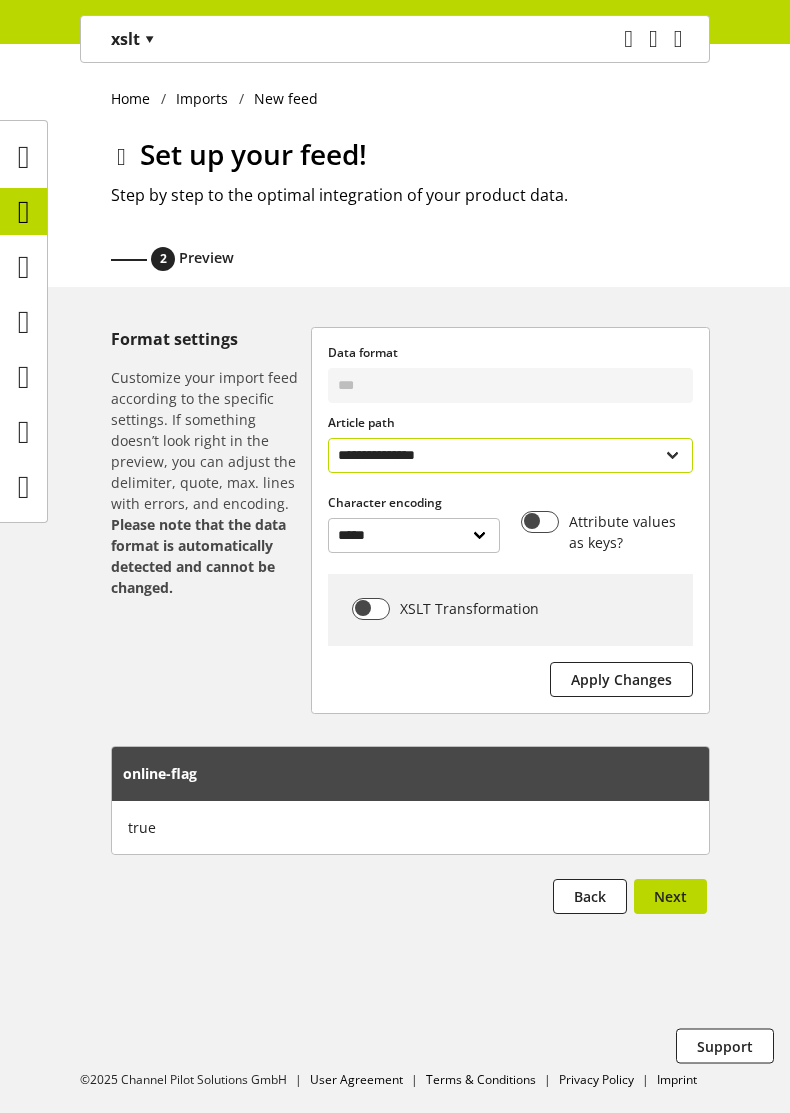 click on "**********" at bounding box center [510, 455] 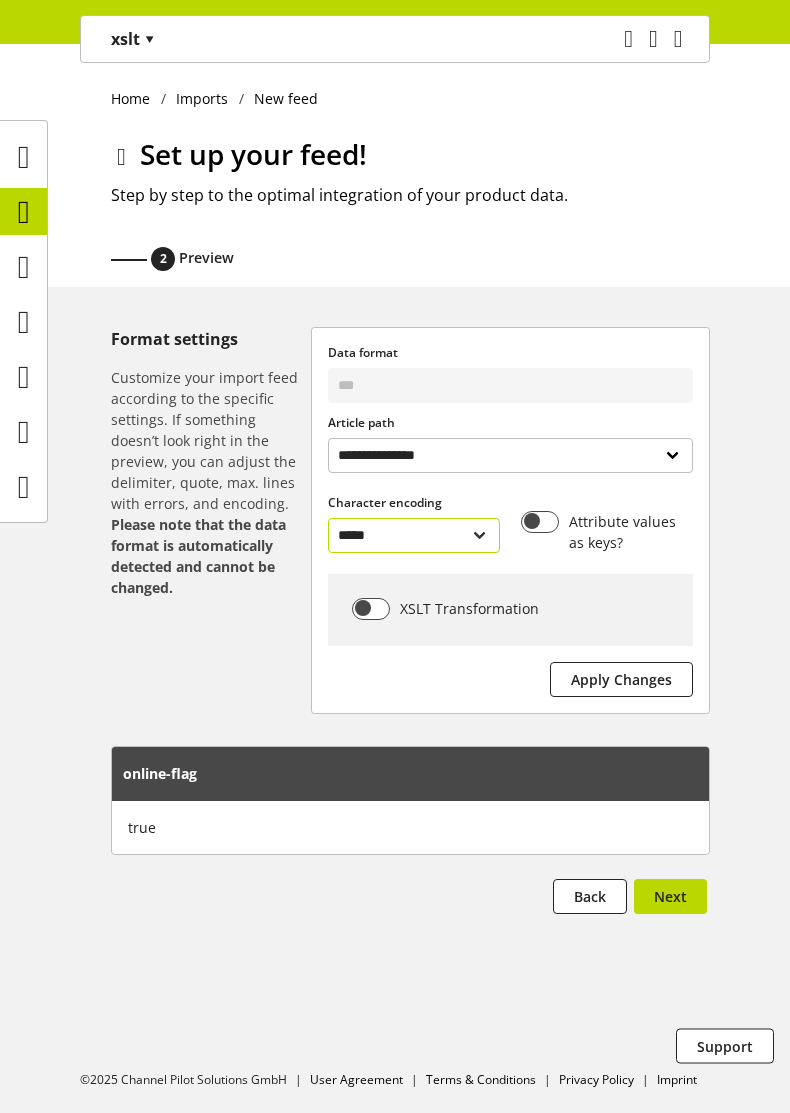 click on "**********" at bounding box center [414, 535] 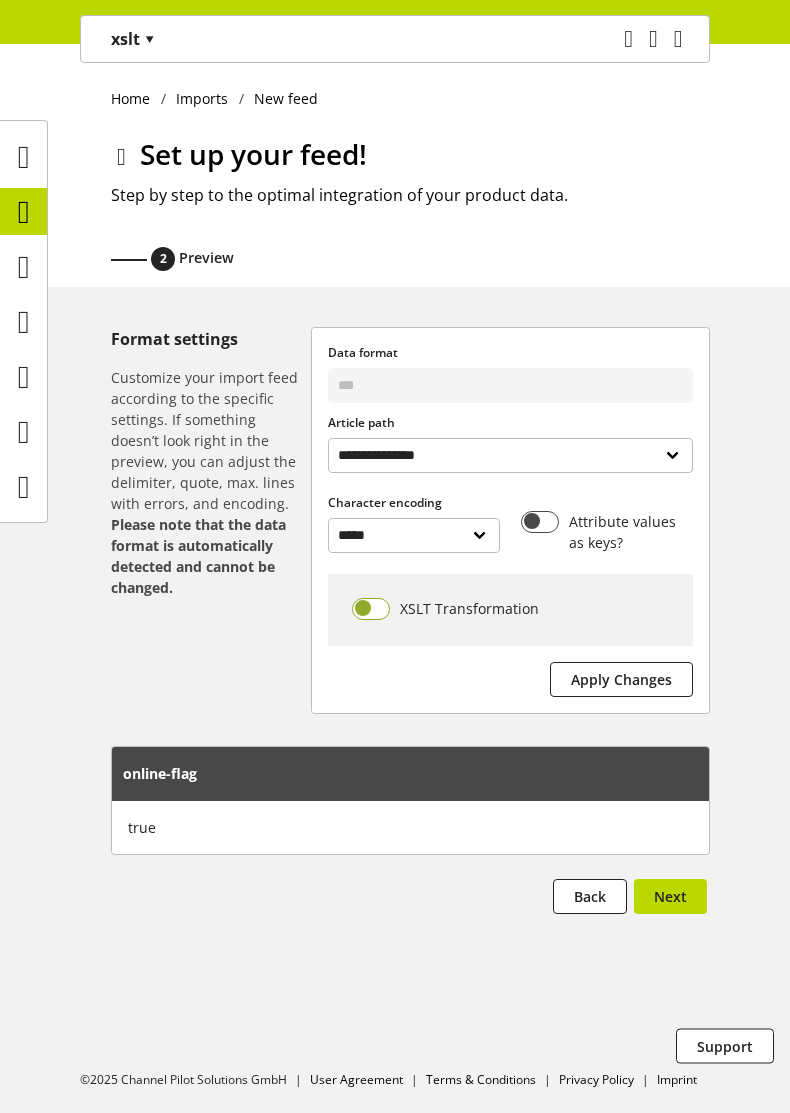click at bounding box center (371, 609) 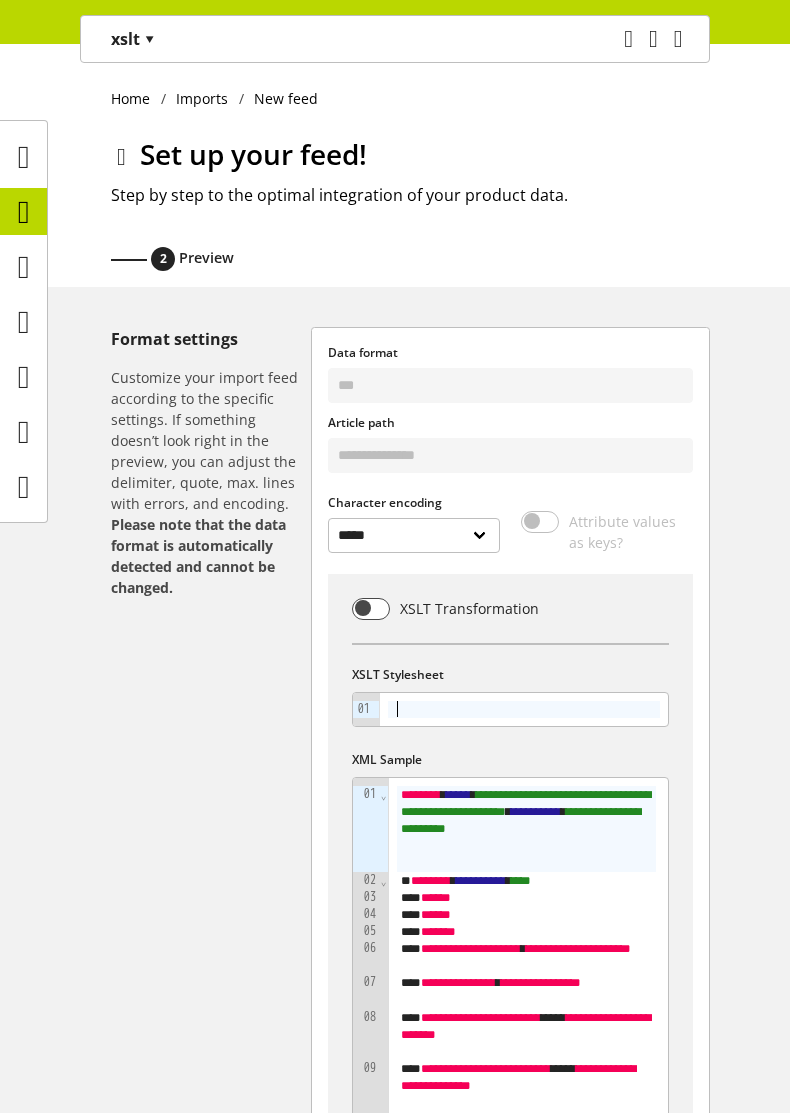 click at bounding box center (524, 709) 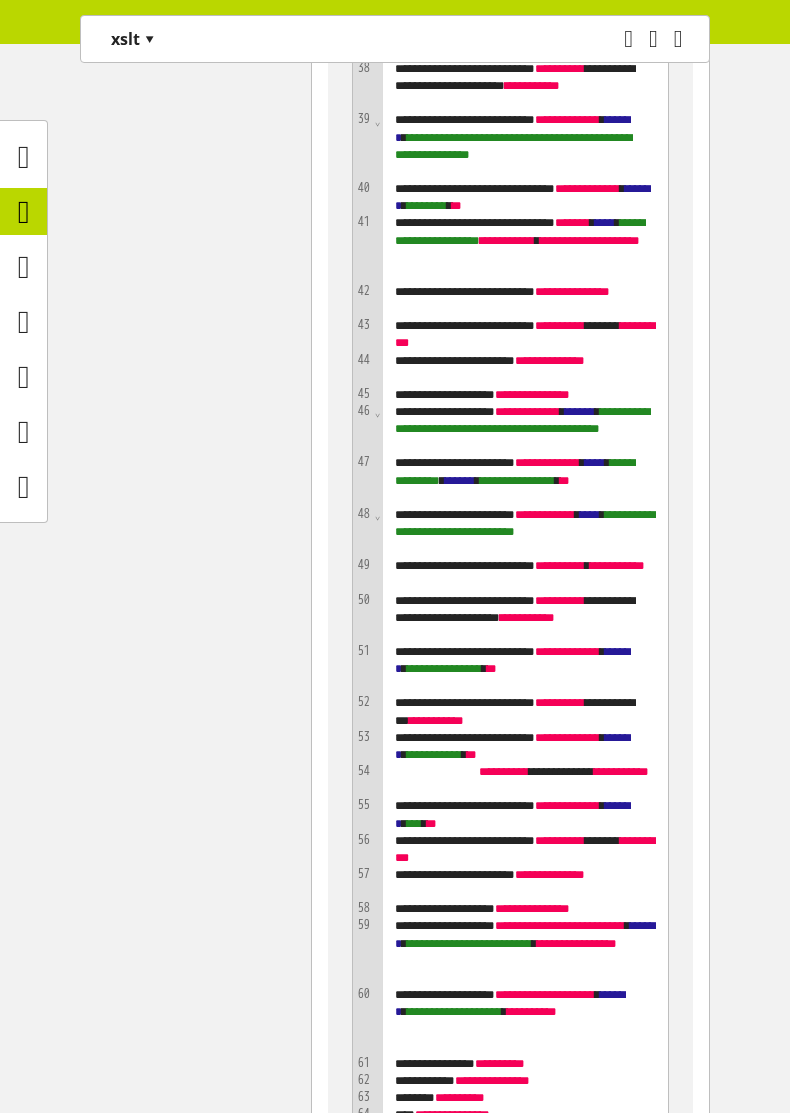 click on "**********" at bounding box center (395, 13002) 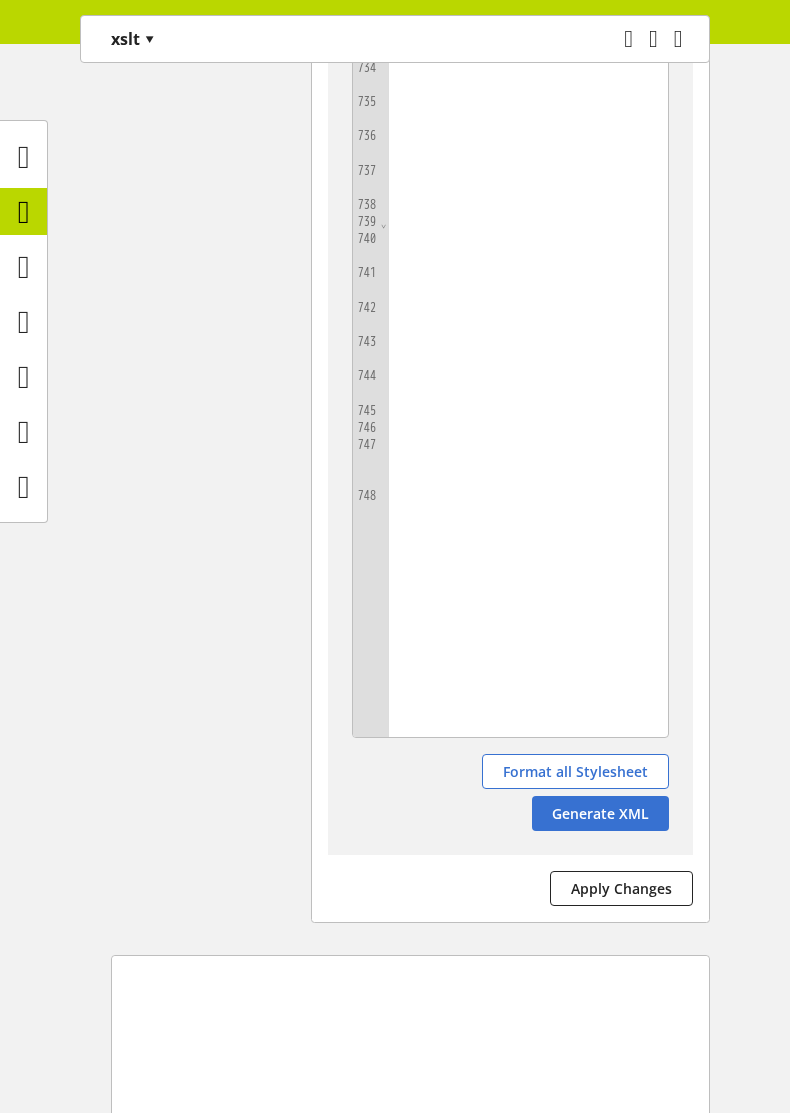 scroll, scrollTop: 34262, scrollLeft: 0, axis: vertical 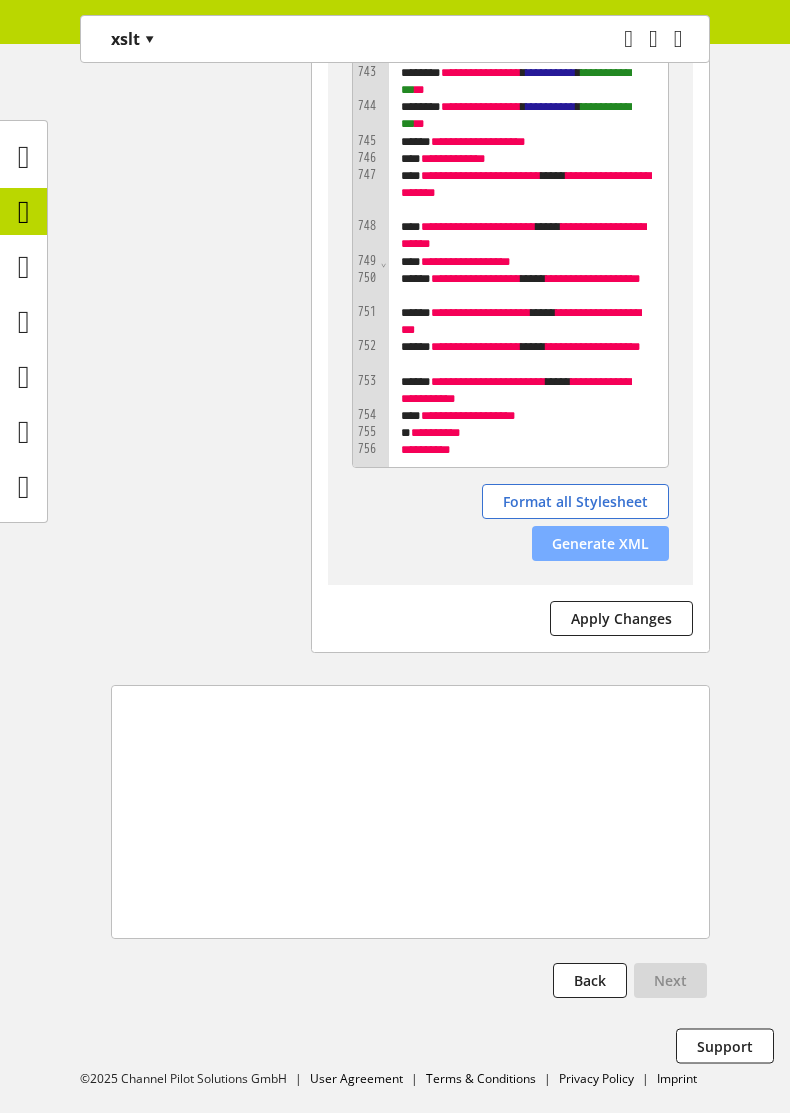 click on "Generate XML" at bounding box center (600, 543) 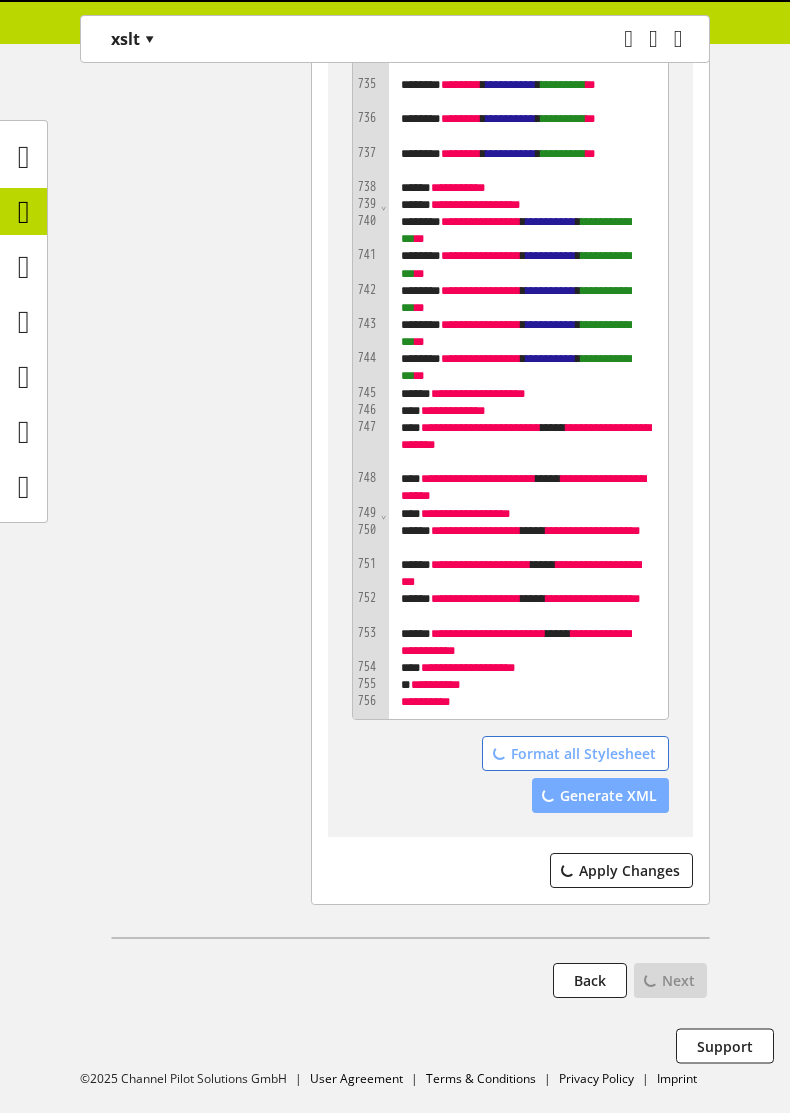 scroll, scrollTop: 34262, scrollLeft: 0, axis: vertical 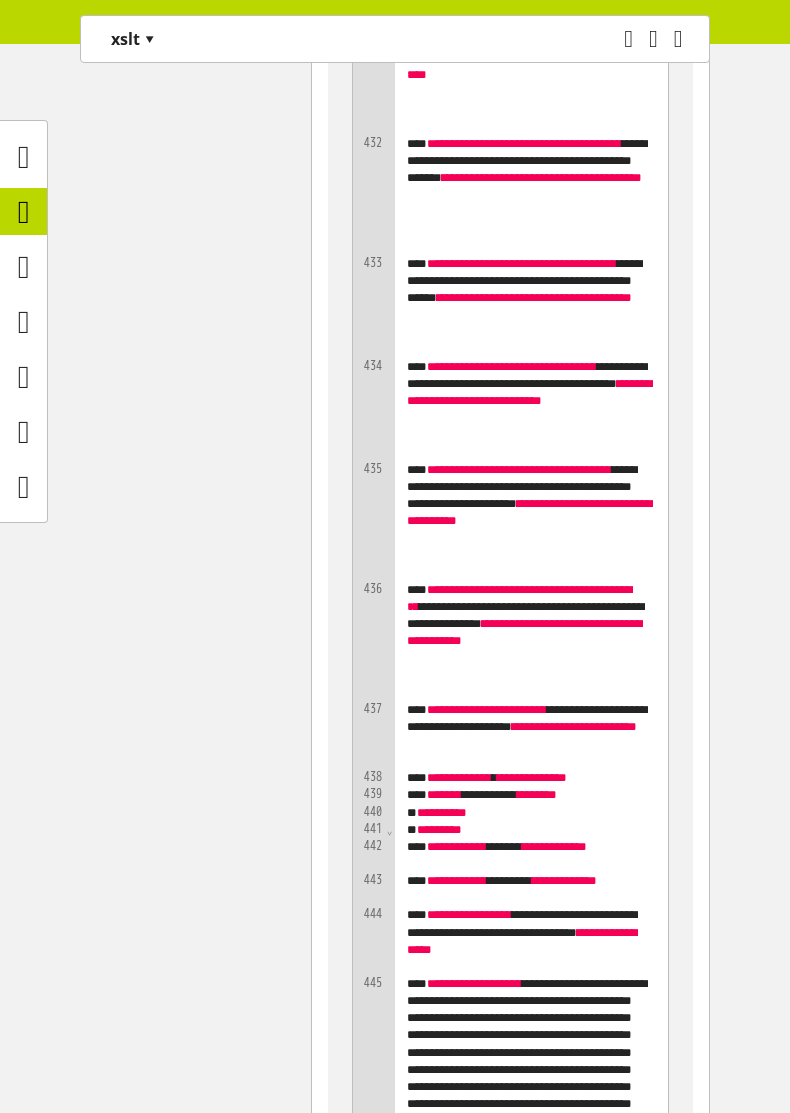 click on "**********" at bounding box center (395, 41927) 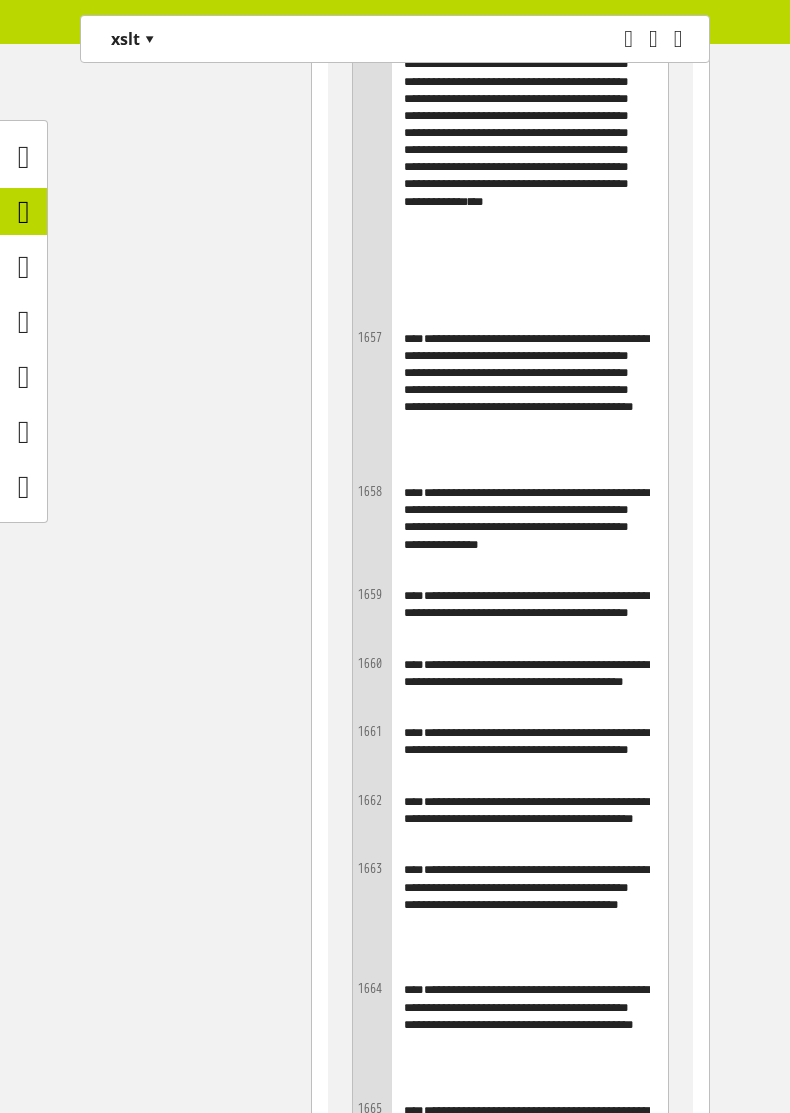 scroll, scrollTop: 317285, scrollLeft: 0, axis: vertical 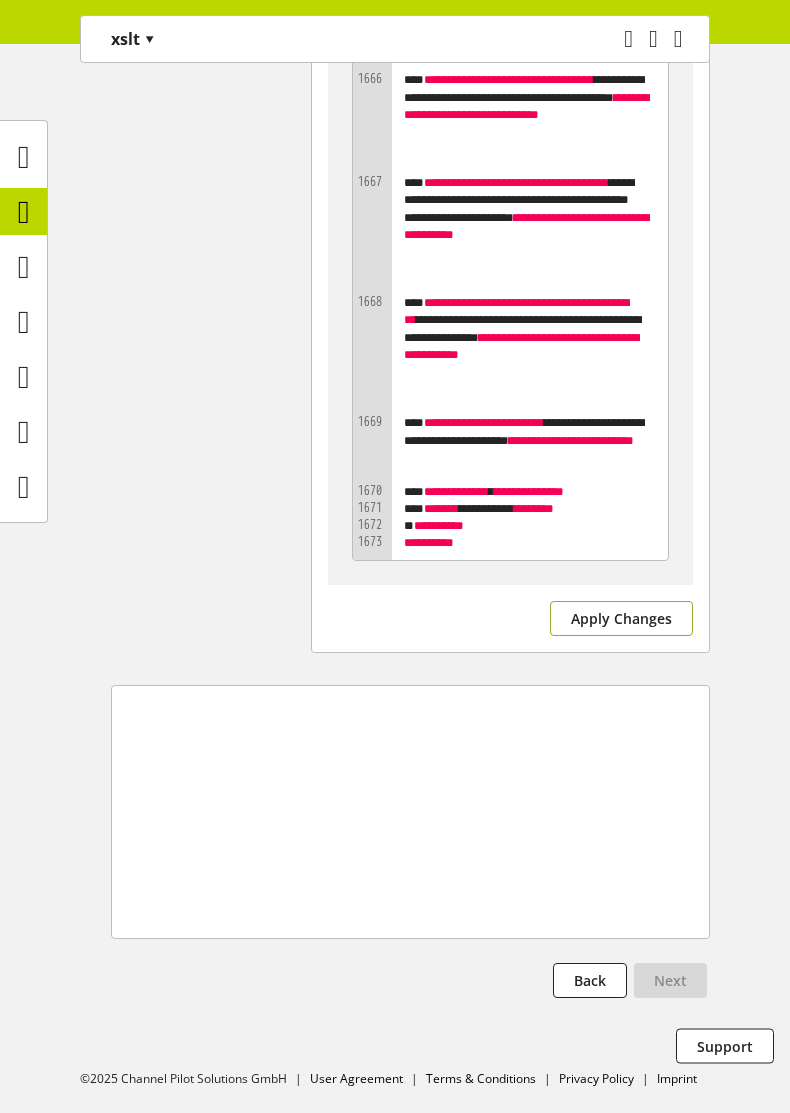 click on "Apply Changes" at bounding box center [621, 618] 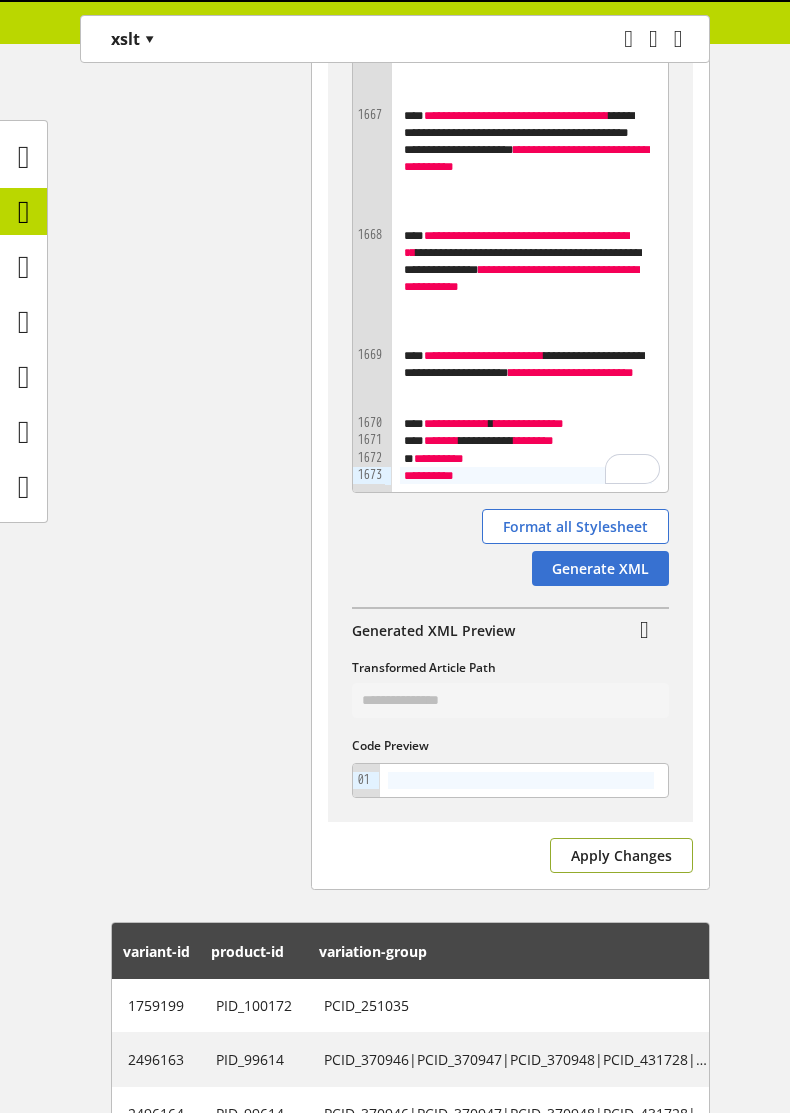 scroll, scrollTop: 155524, scrollLeft: 0, axis: vertical 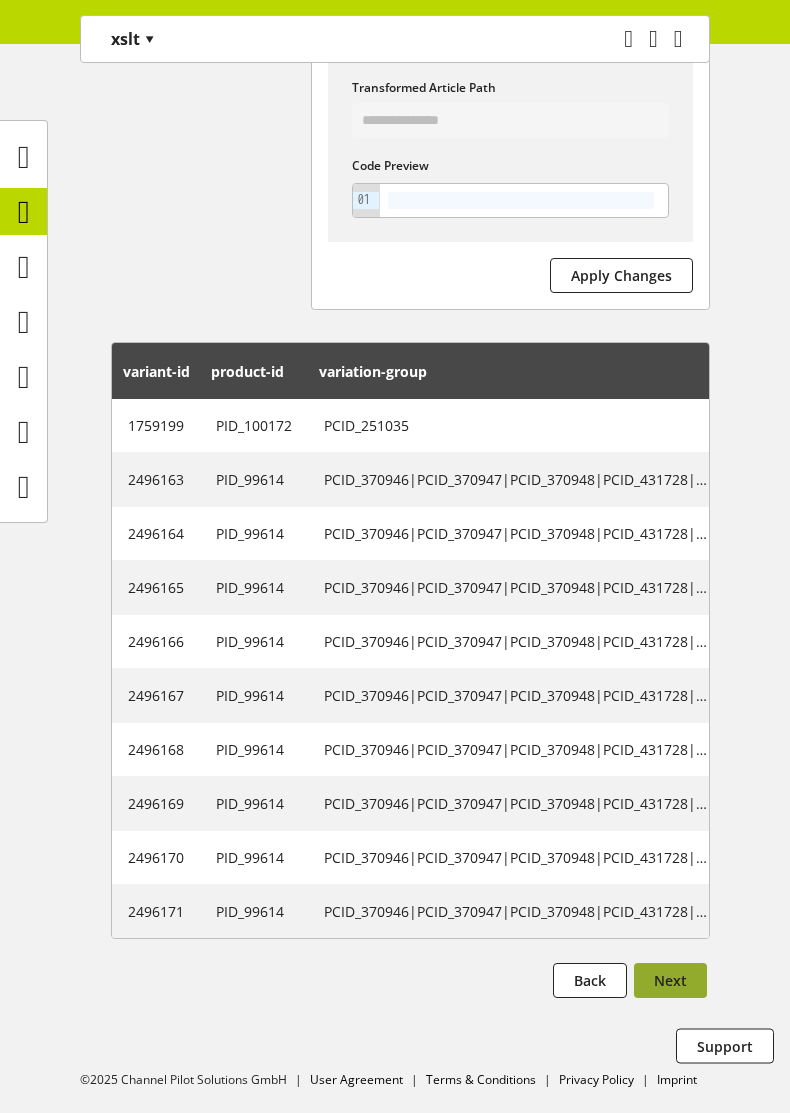 click on "Next" at bounding box center [670, 980] 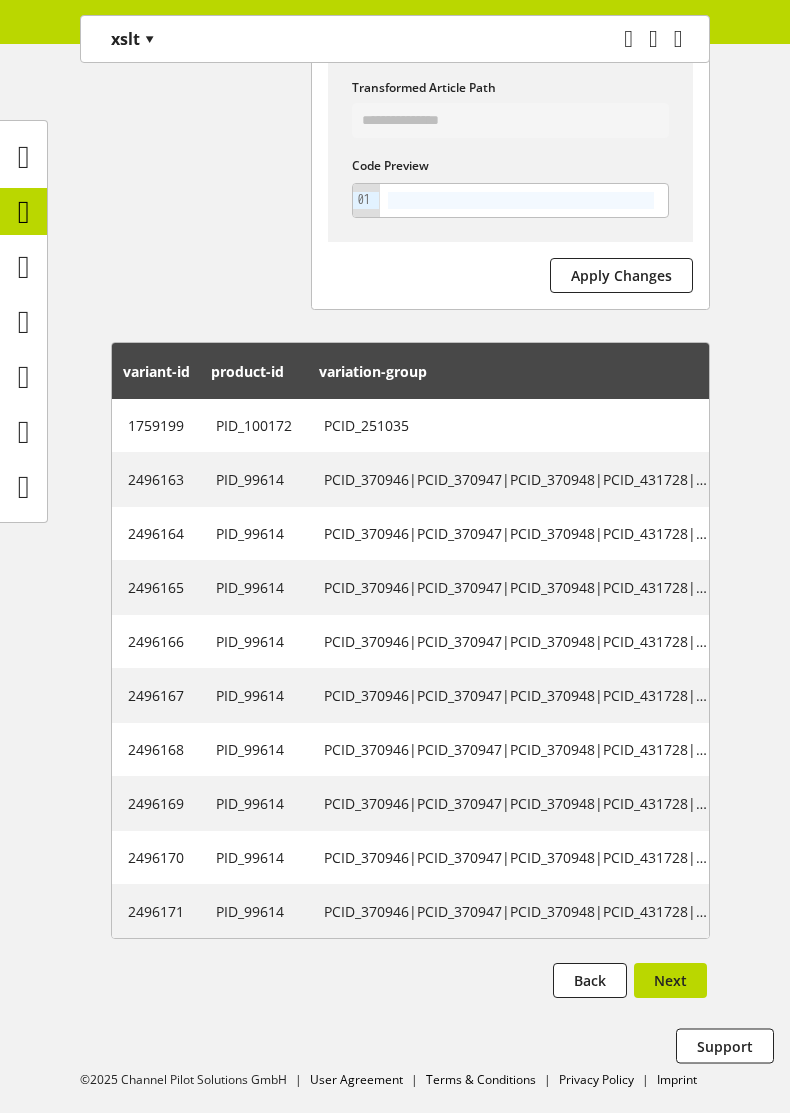 select 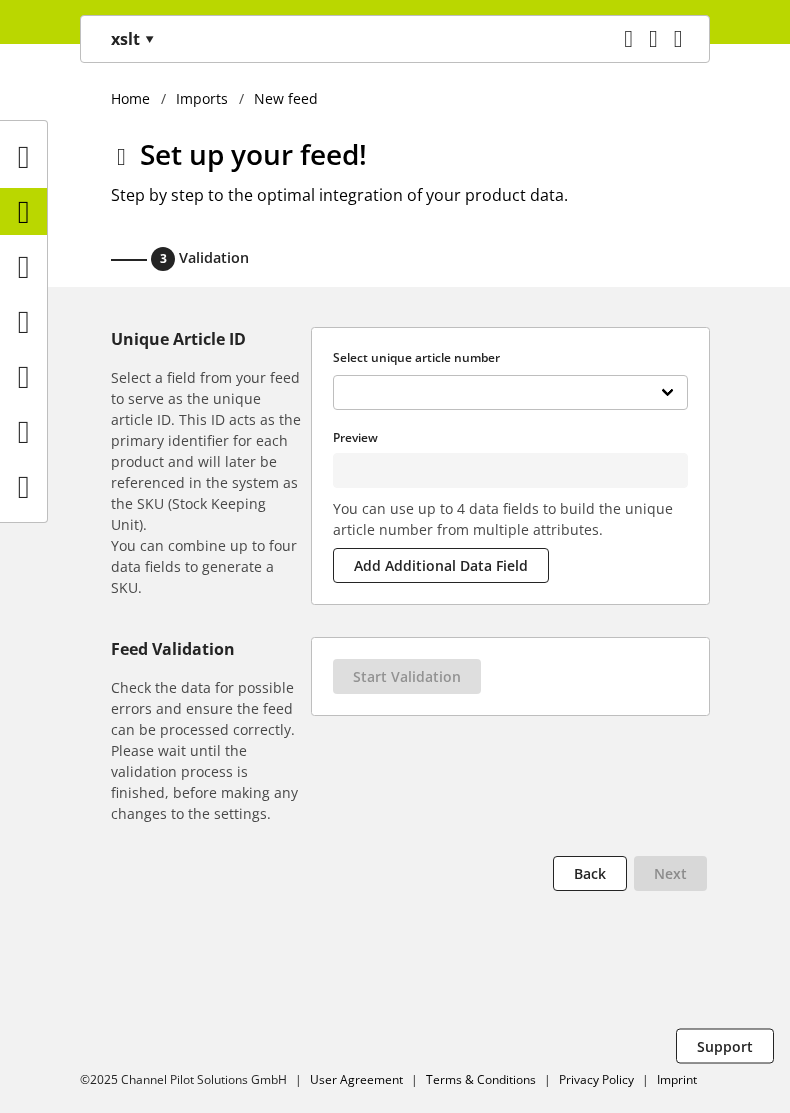 scroll, scrollTop: 0, scrollLeft: 0, axis: both 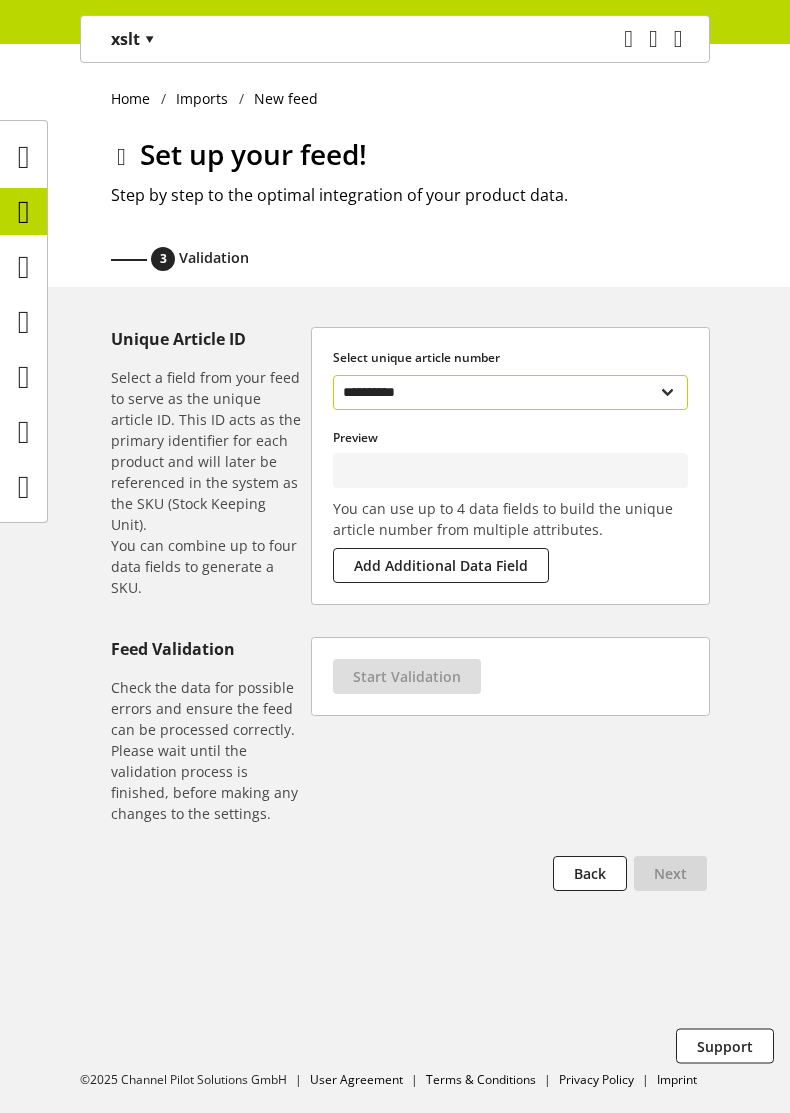 type on "**********" 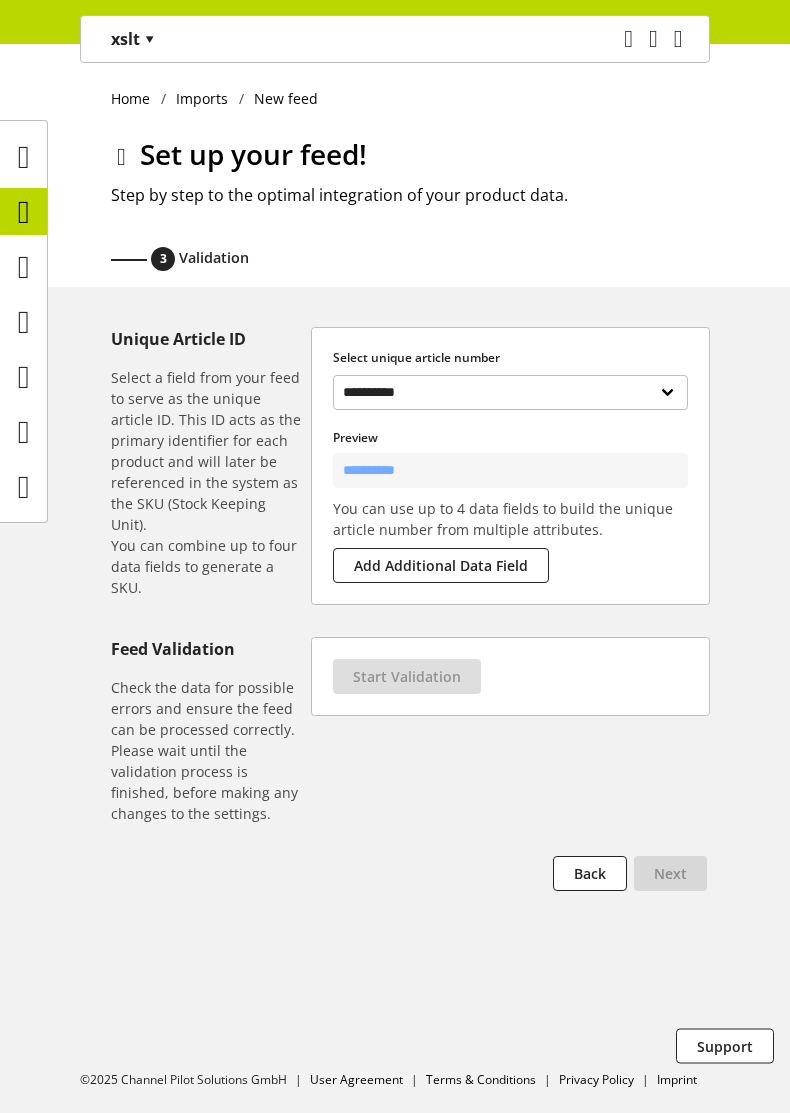 select on "**********" 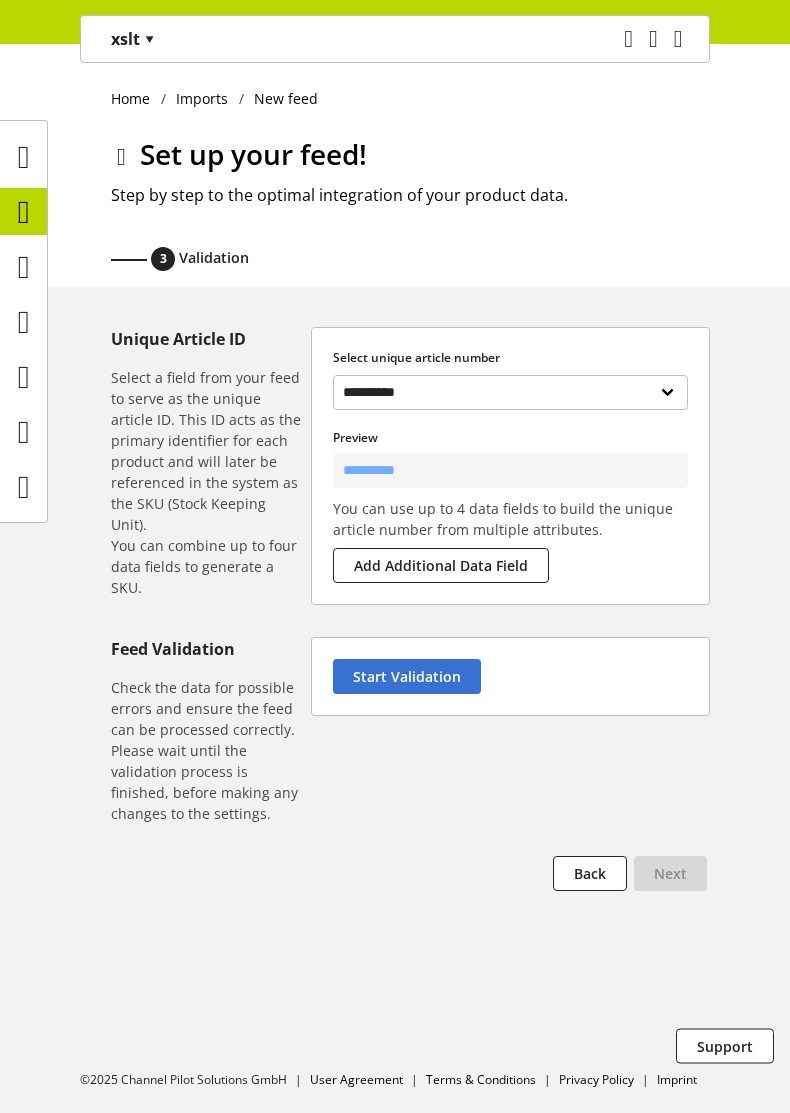 click on "Start Validation" at bounding box center [510, 676] 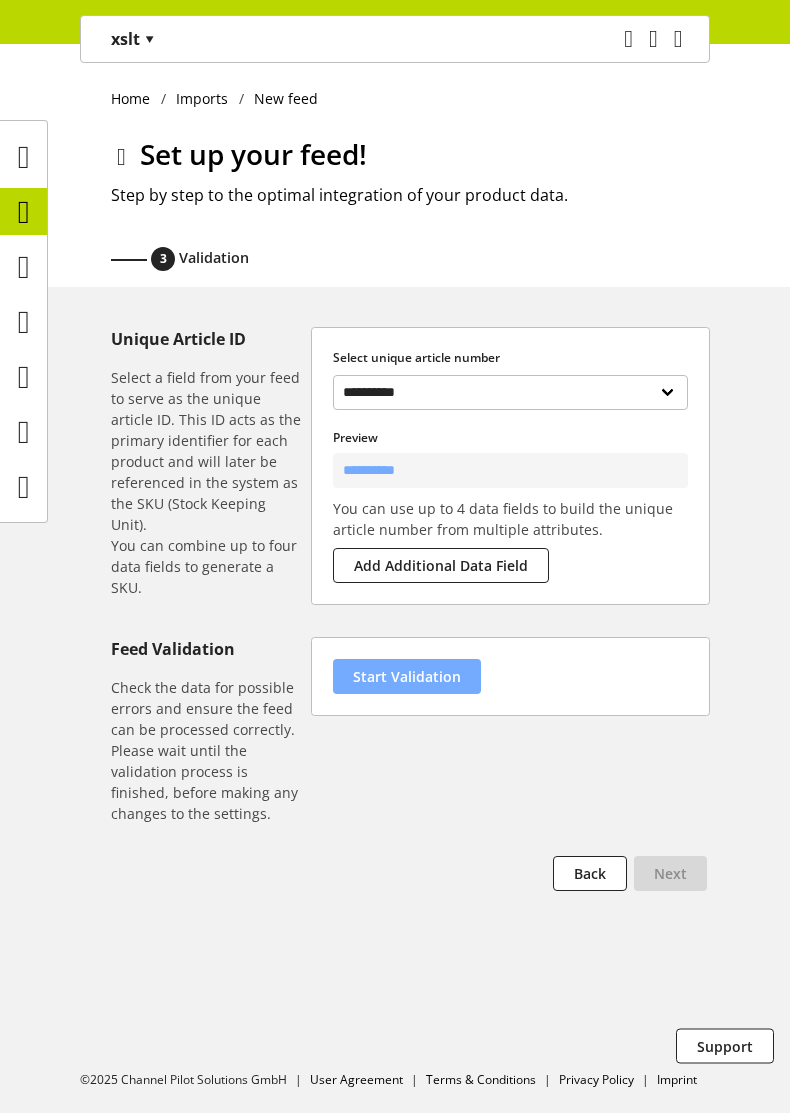 click on "Start Validation" at bounding box center (407, 676) 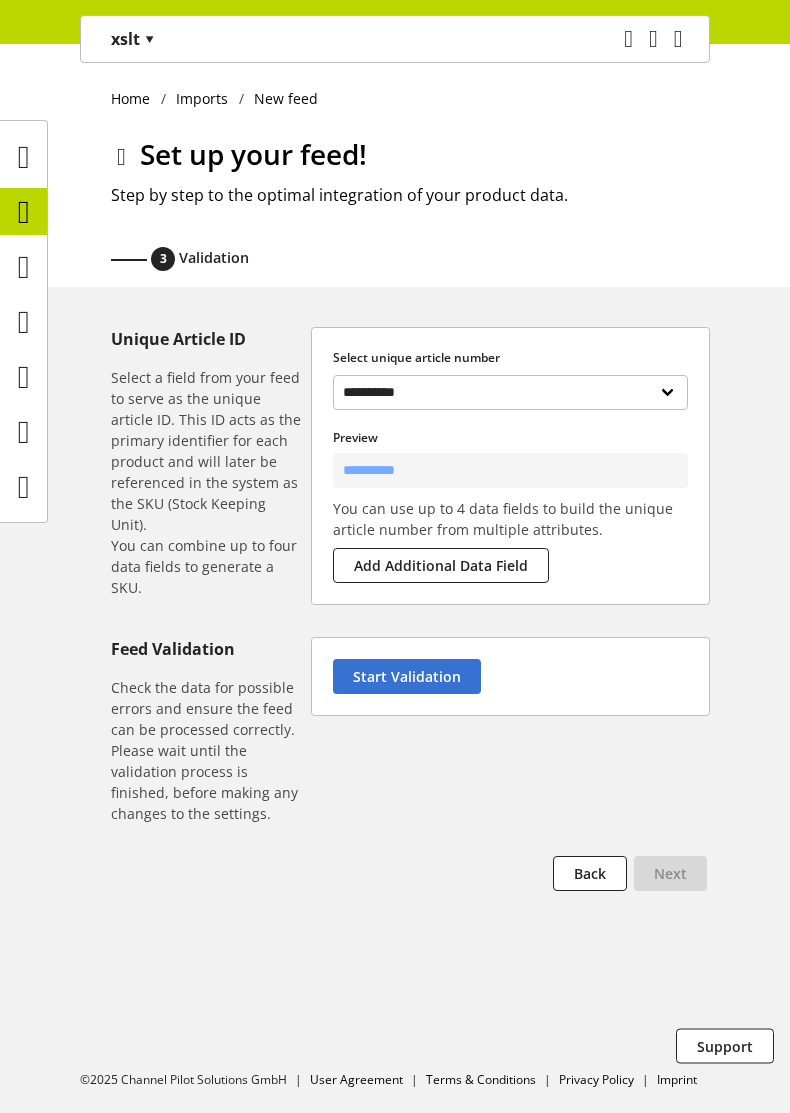 select on "********" 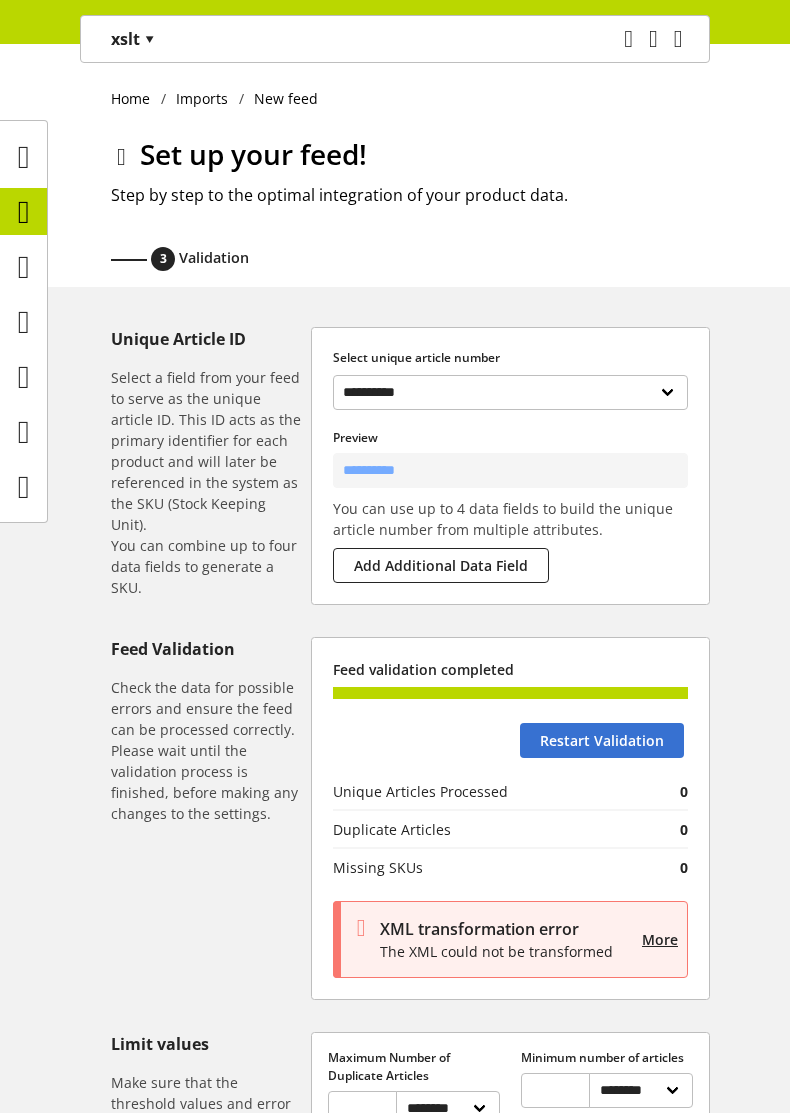 select on "**********" 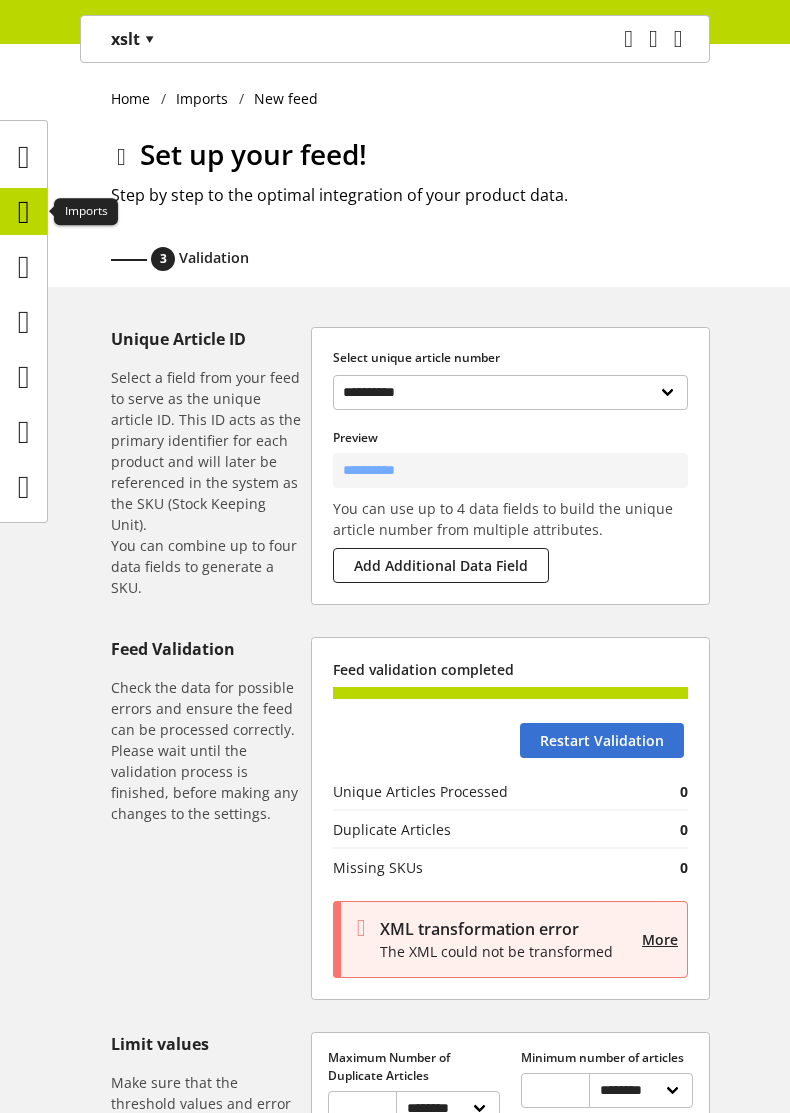 click at bounding box center [24, 212] 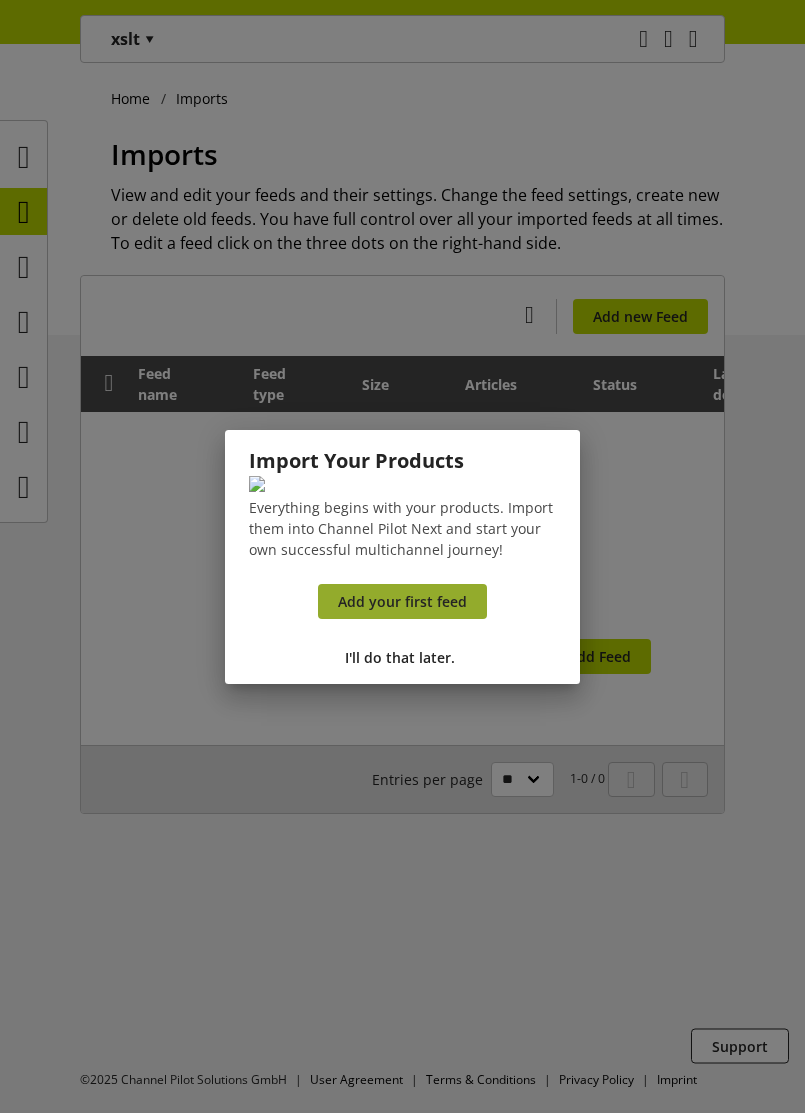 click on "Add your first feed" at bounding box center (402, 601) 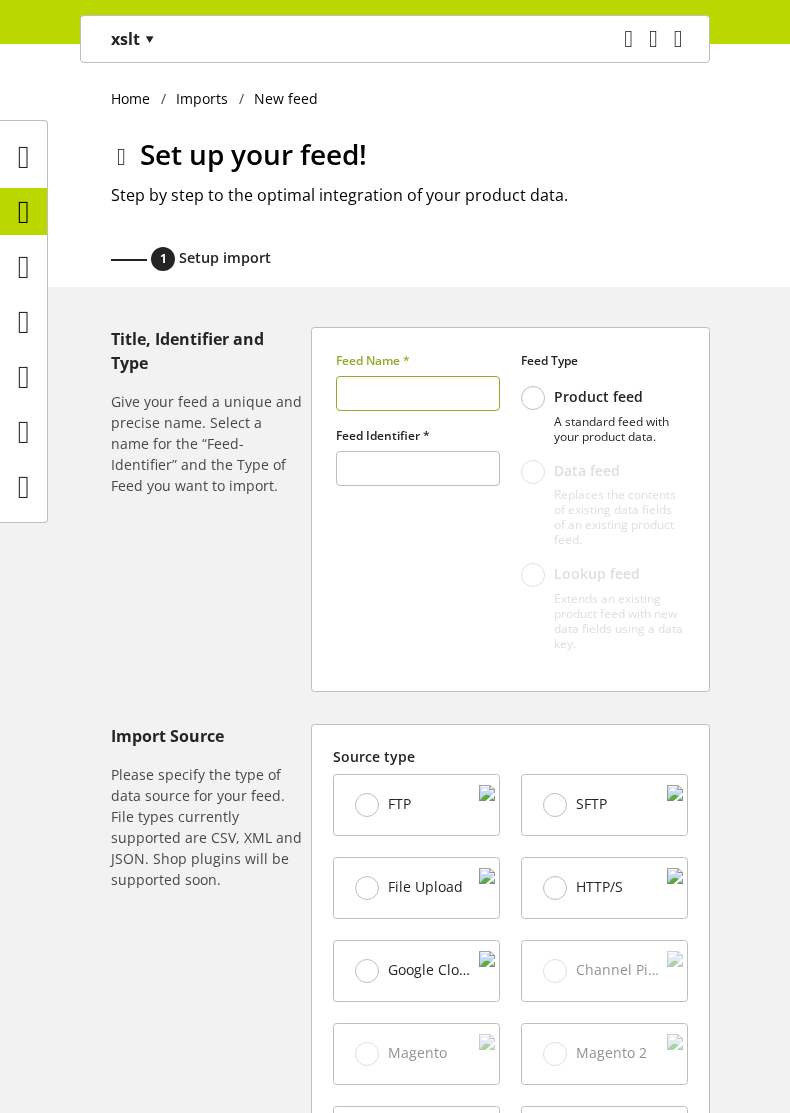 type on "******" 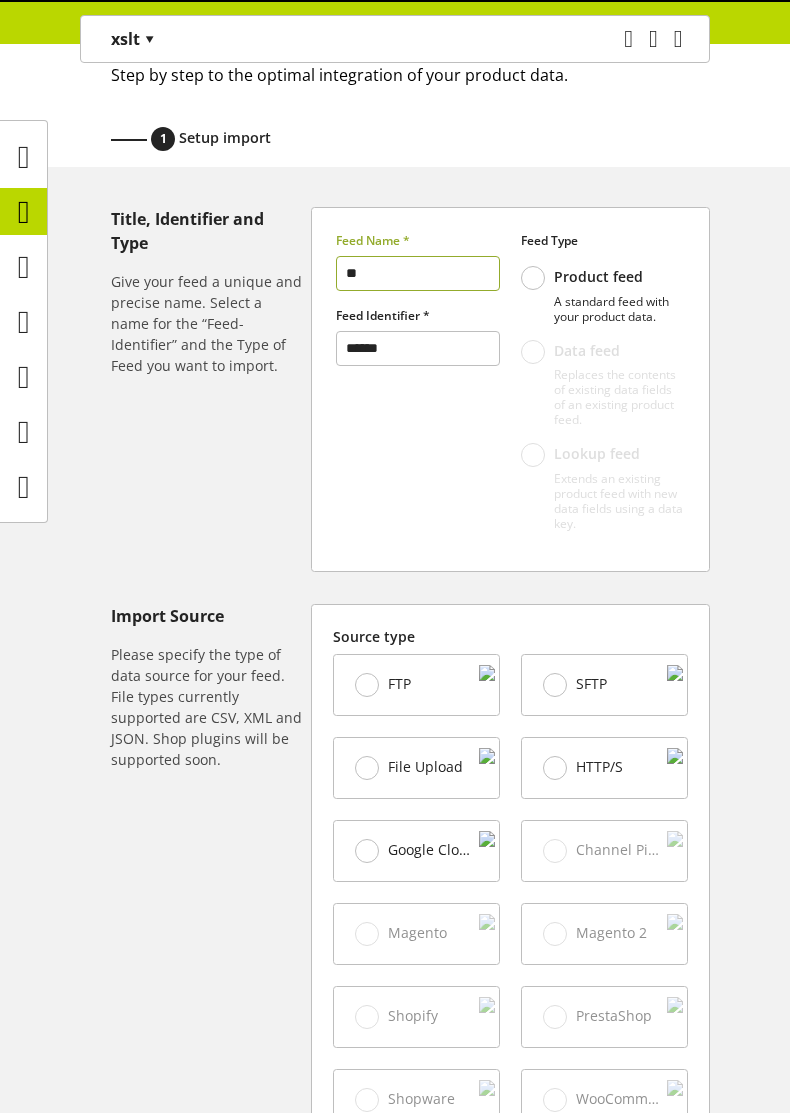 type on "**" 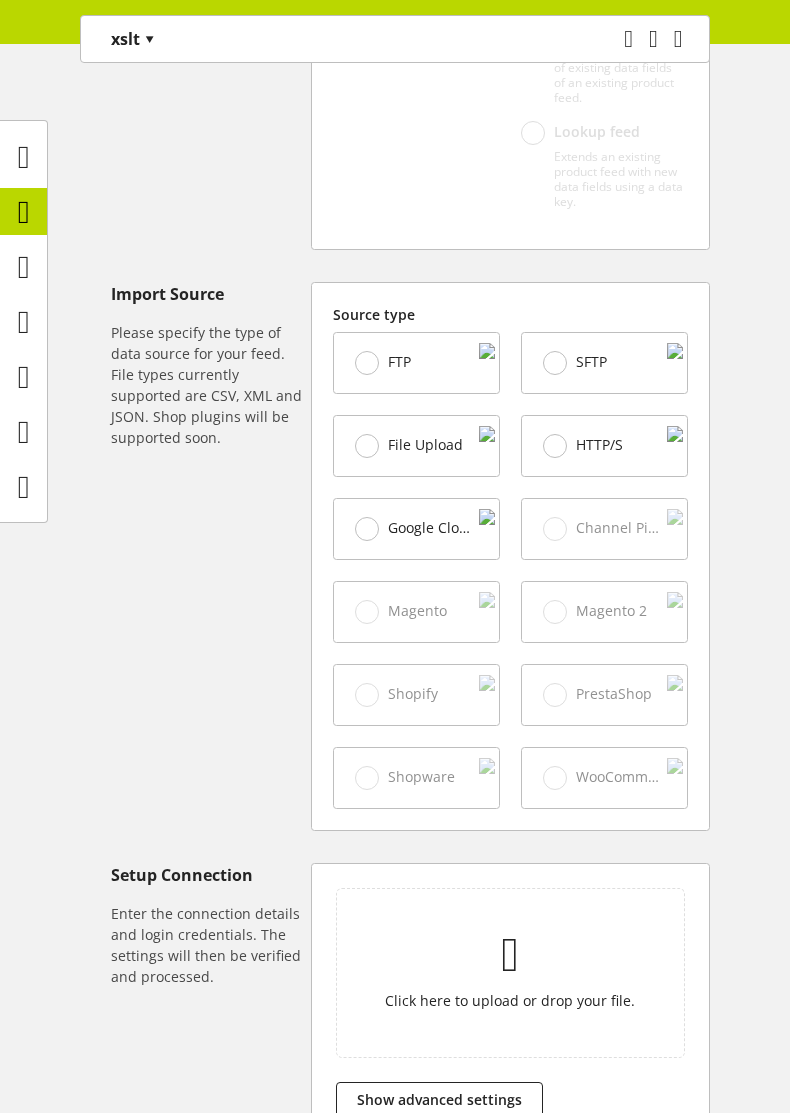 scroll, scrollTop: 655, scrollLeft: 0, axis: vertical 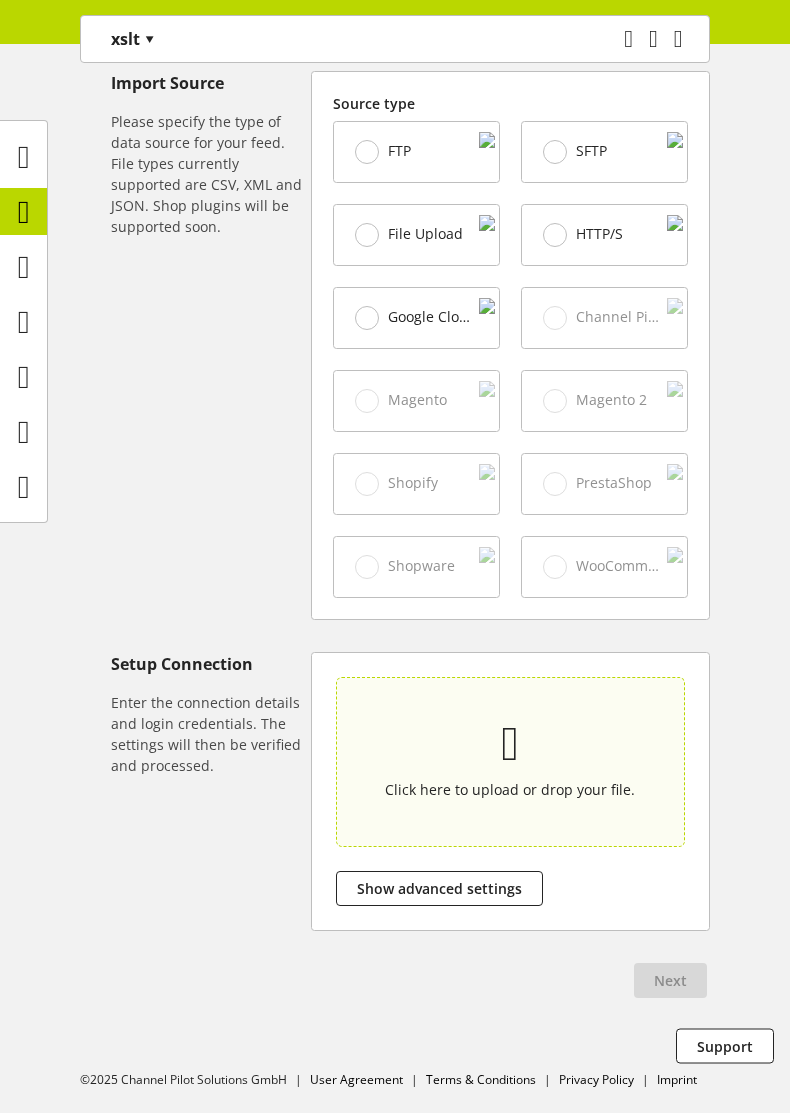 click on "Click here to upload or drop your file." at bounding box center (510, 789) 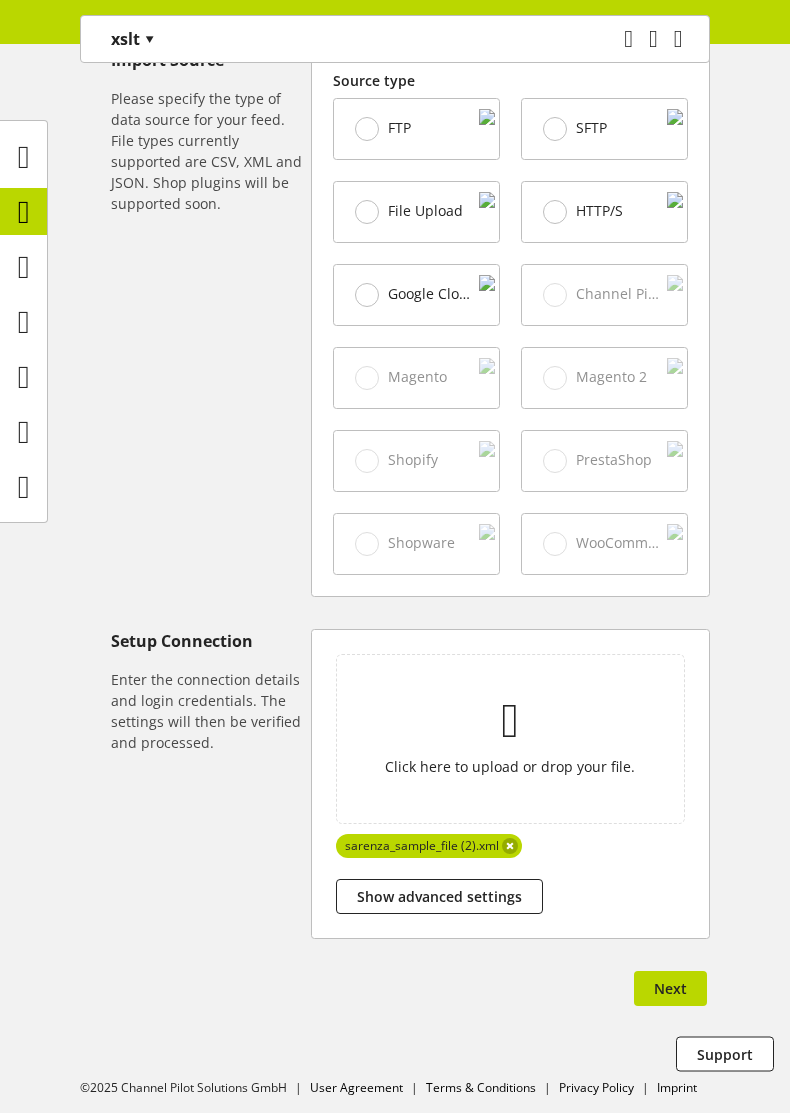 scroll, scrollTop: 686, scrollLeft: 0, axis: vertical 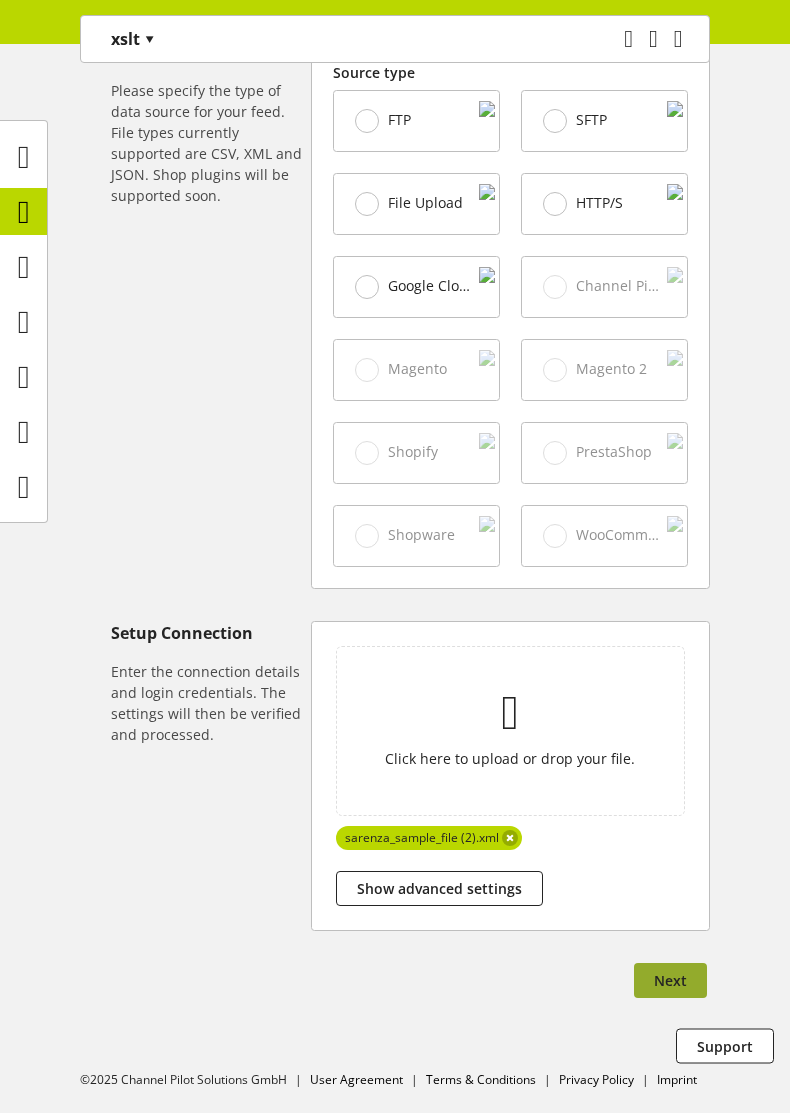 click on "Next" at bounding box center [670, 980] 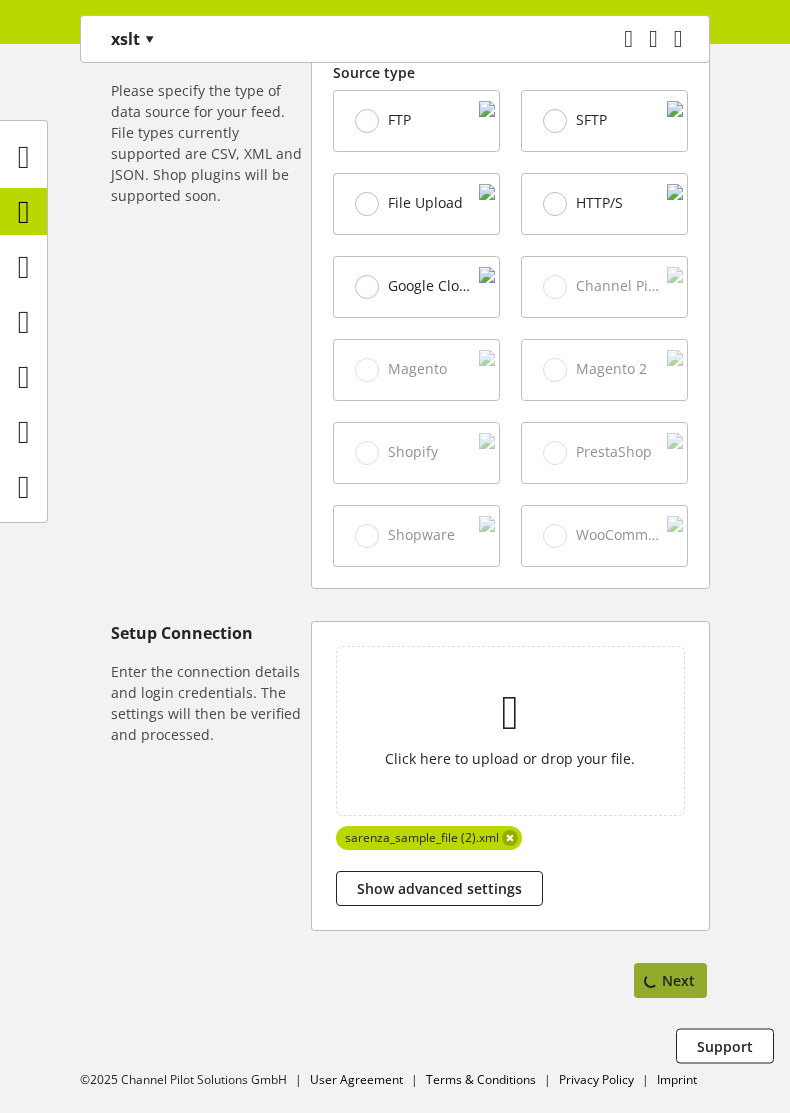 scroll, scrollTop: 0, scrollLeft: 0, axis: both 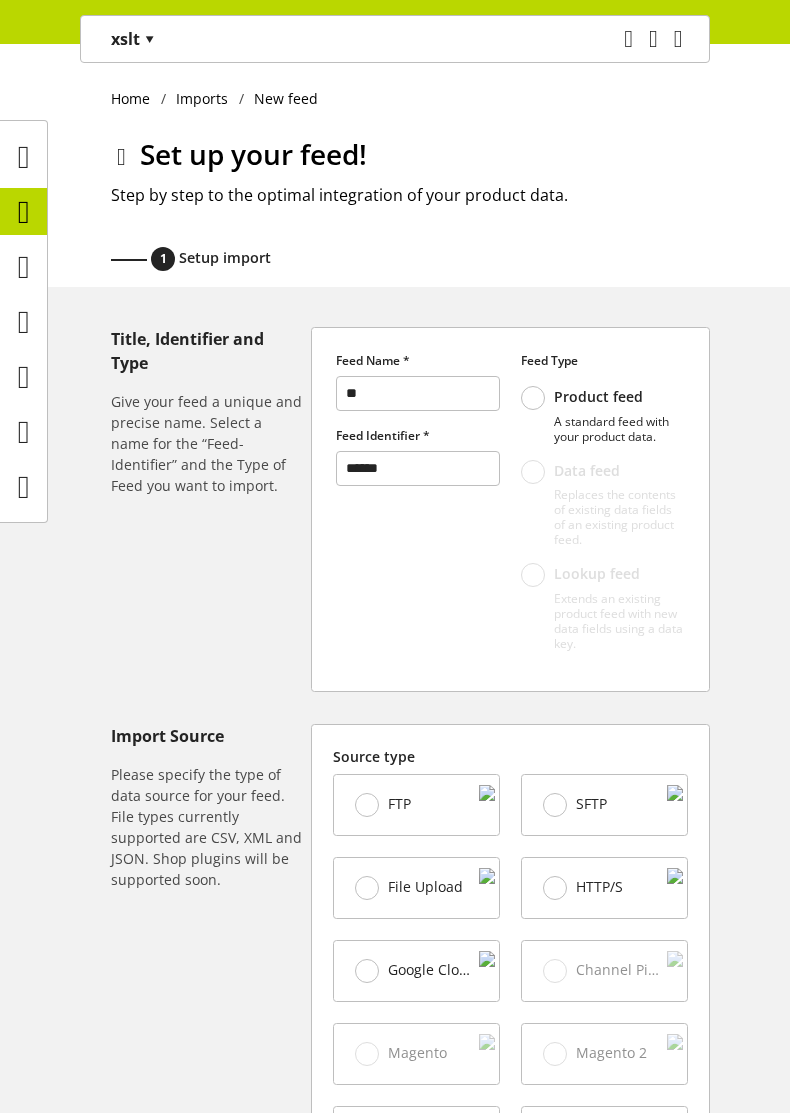 select on "*****" 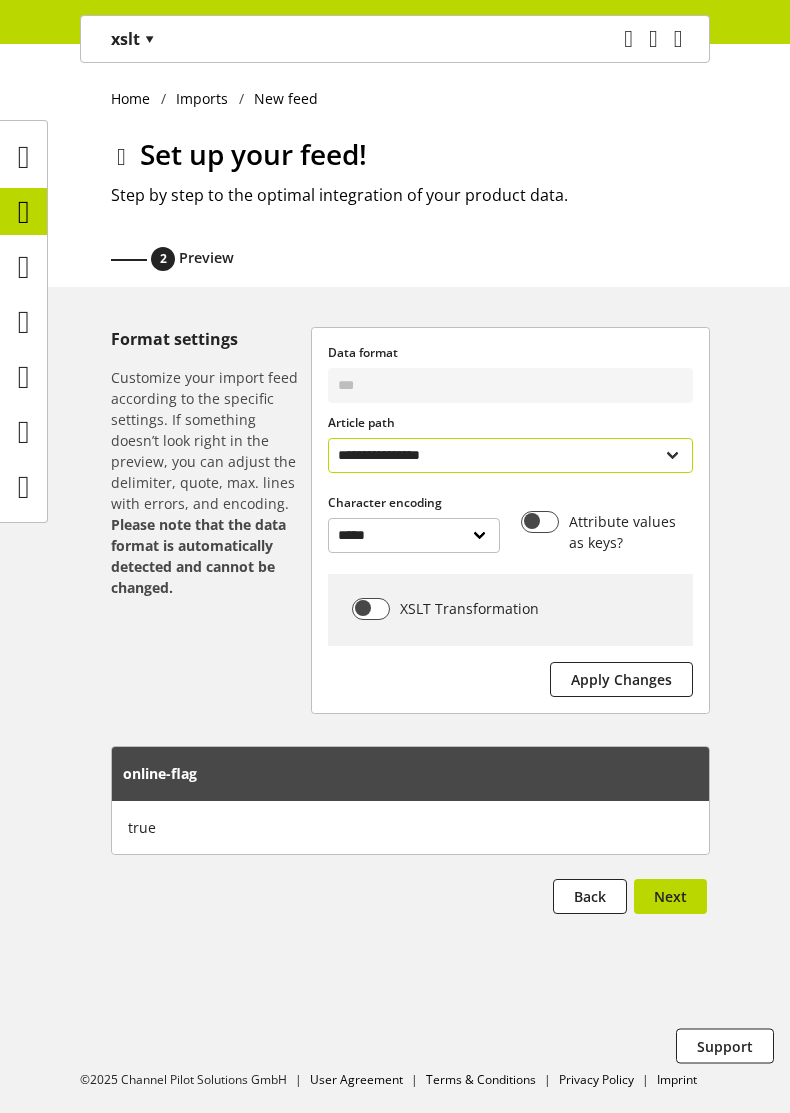 select on "**********" 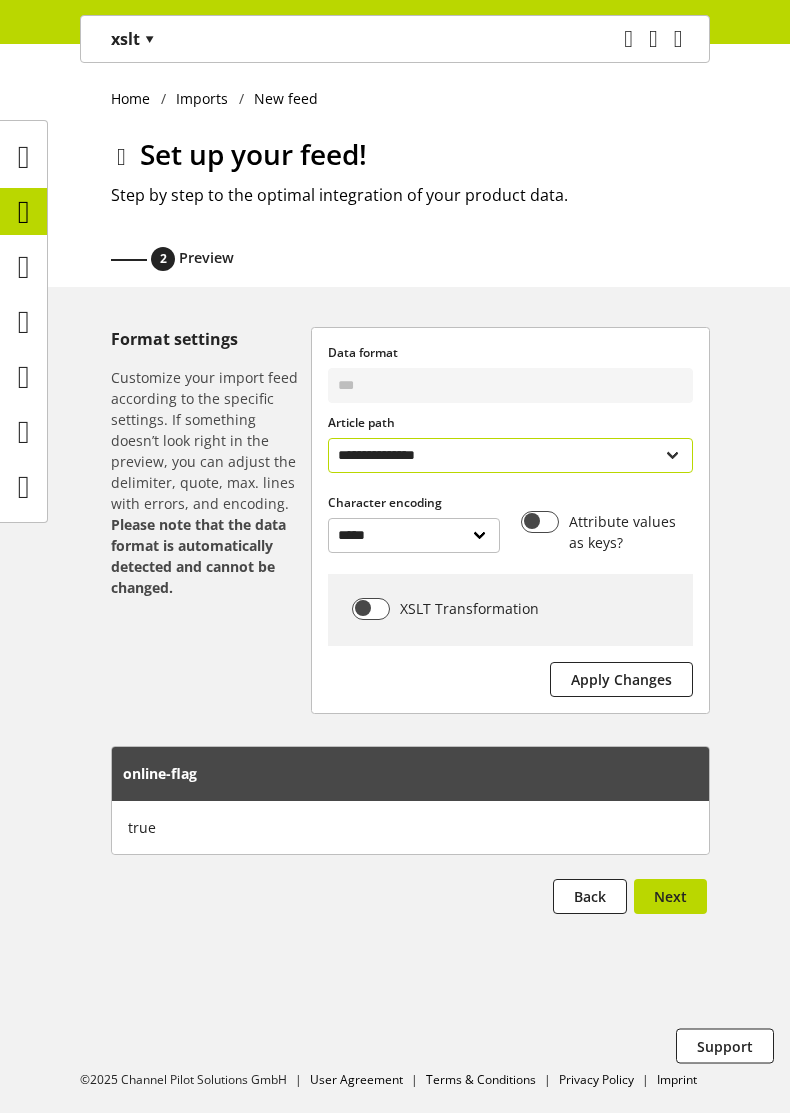 click on "**********" at bounding box center (510, 455) 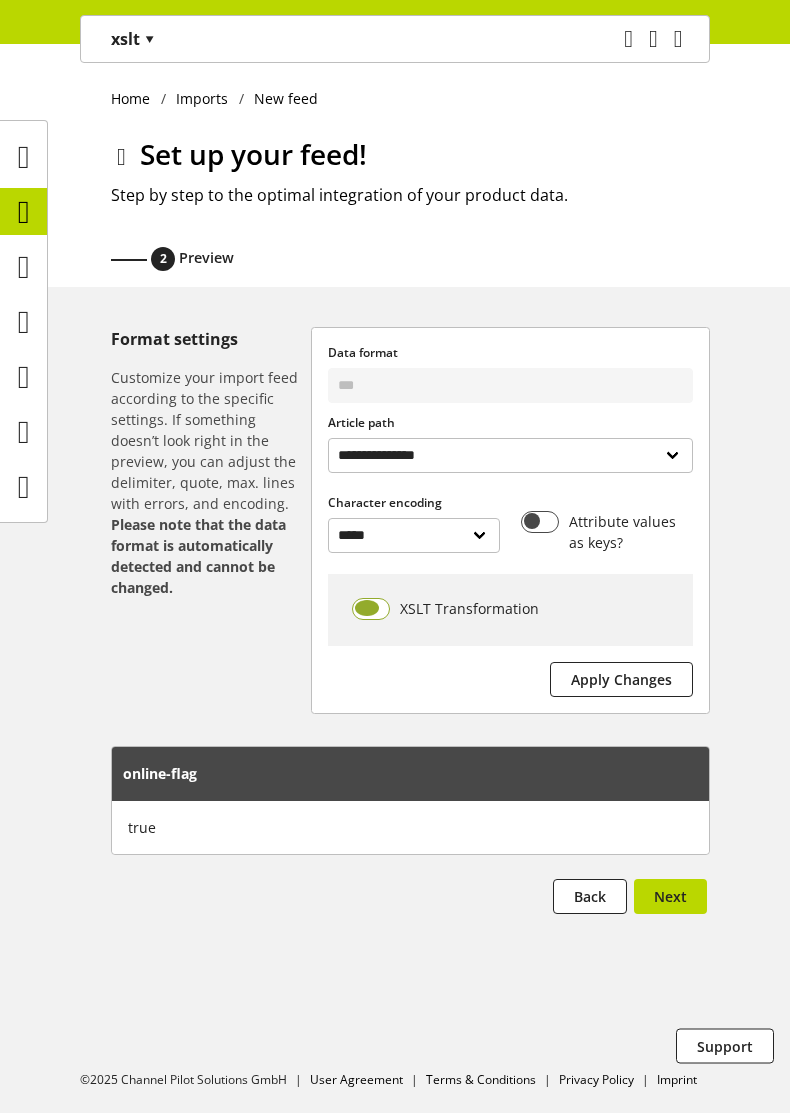 click at bounding box center [371, 609] 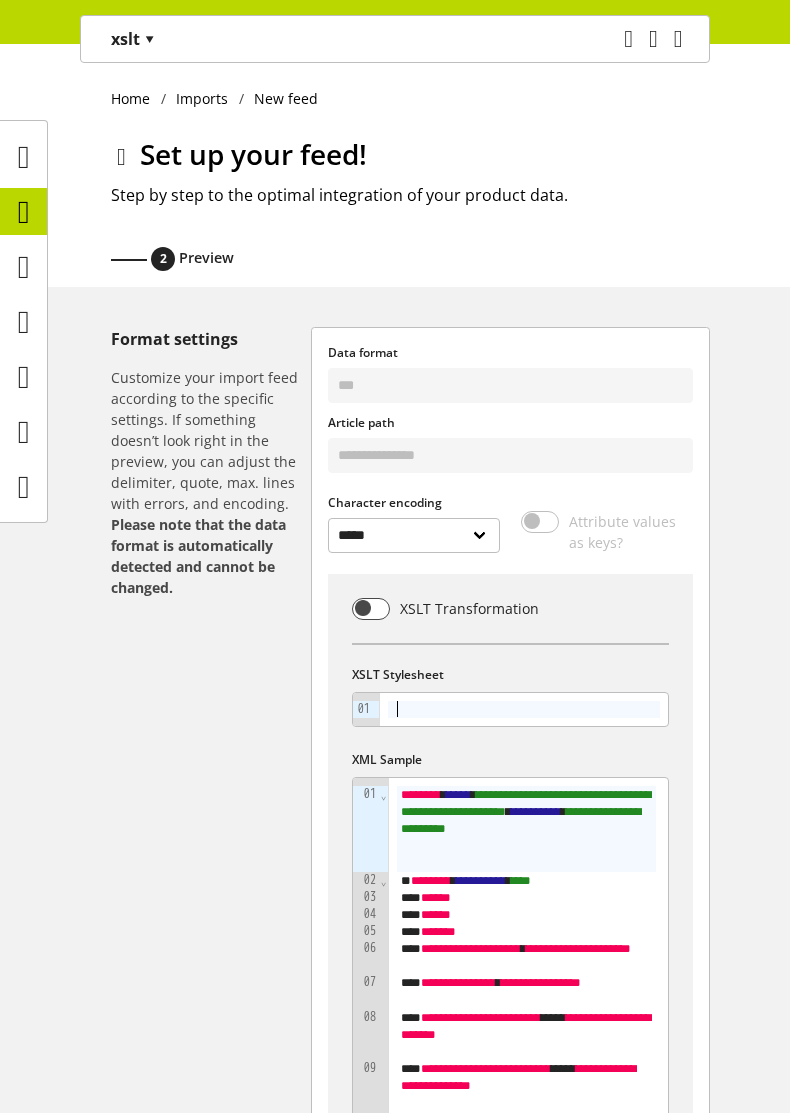 click at bounding box center [524, 709] 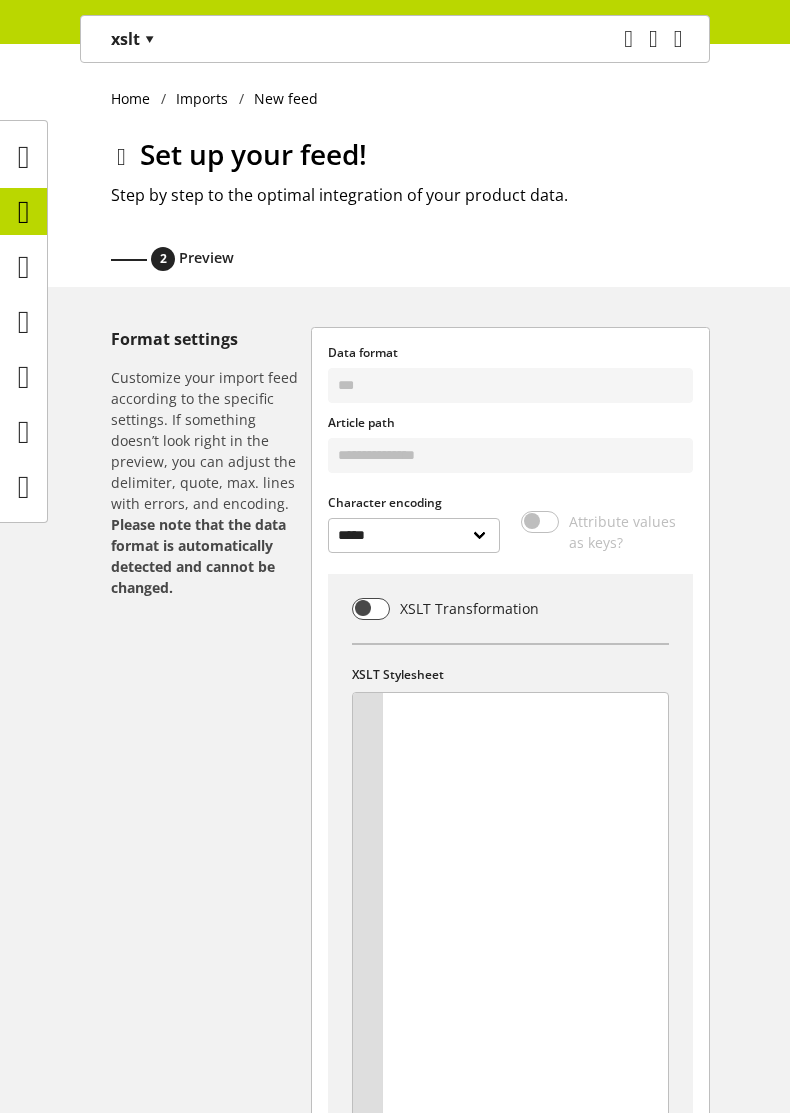 scroll, scrollTop: 2064, scrollLeft: 0, axis: vertical 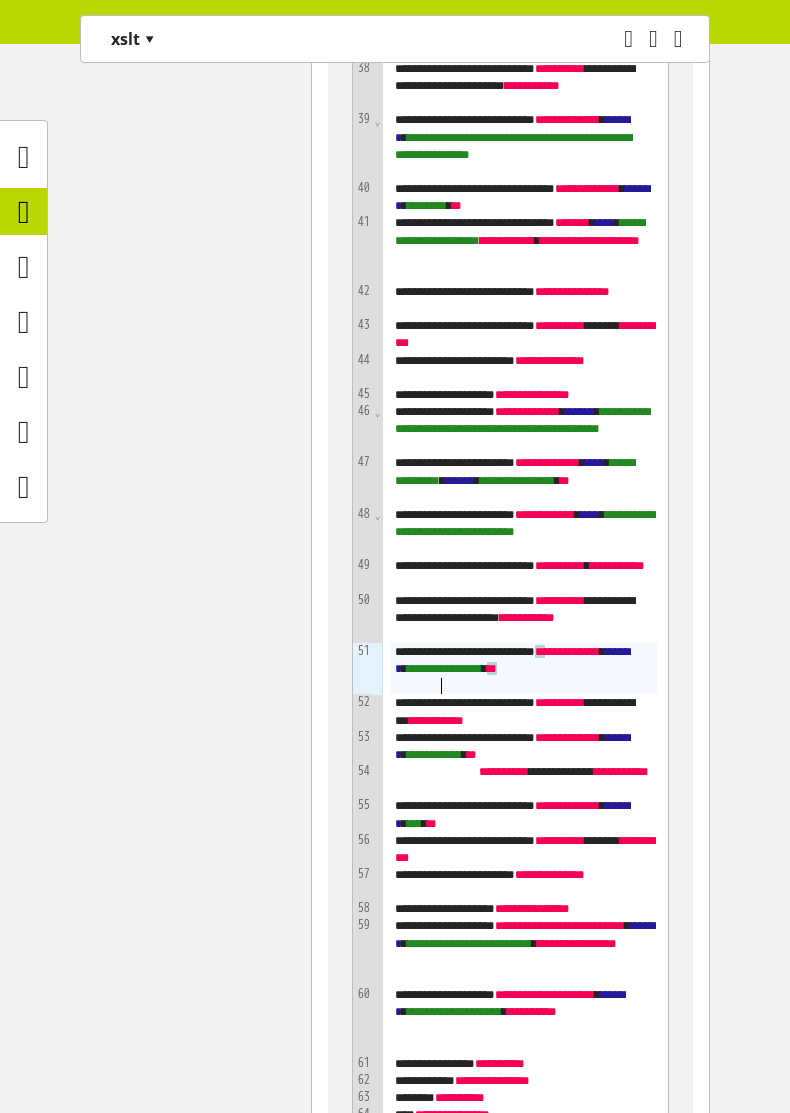 click on "**********" at bounding box center (395, 13002) 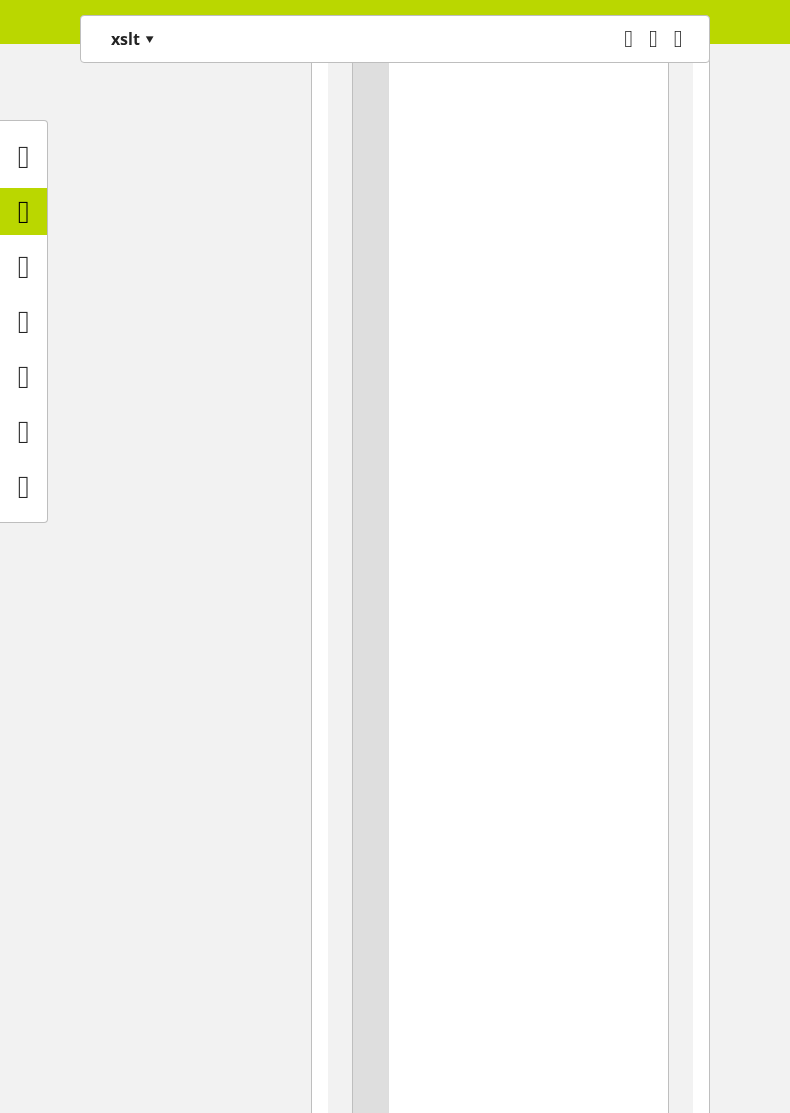 scroll, scrollTop: 34262, scrollLeft: 0, axis: vertical 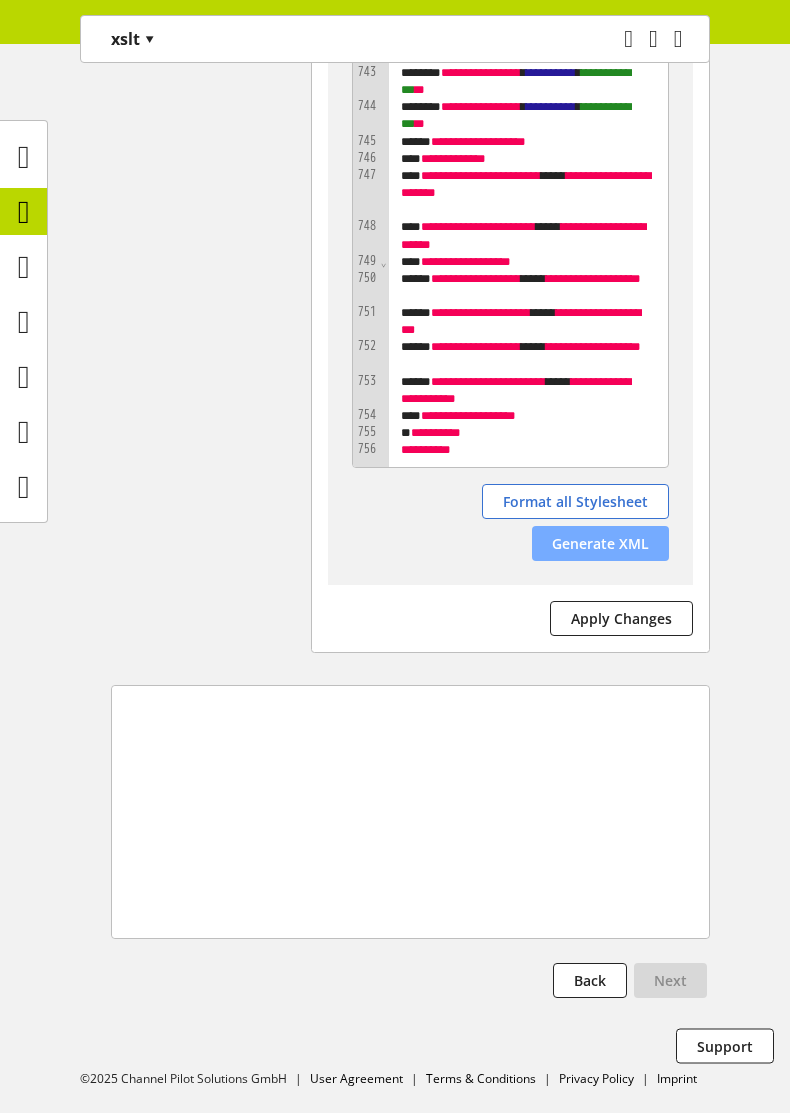 click on "Generate XML" at bounding box center [600, 543] 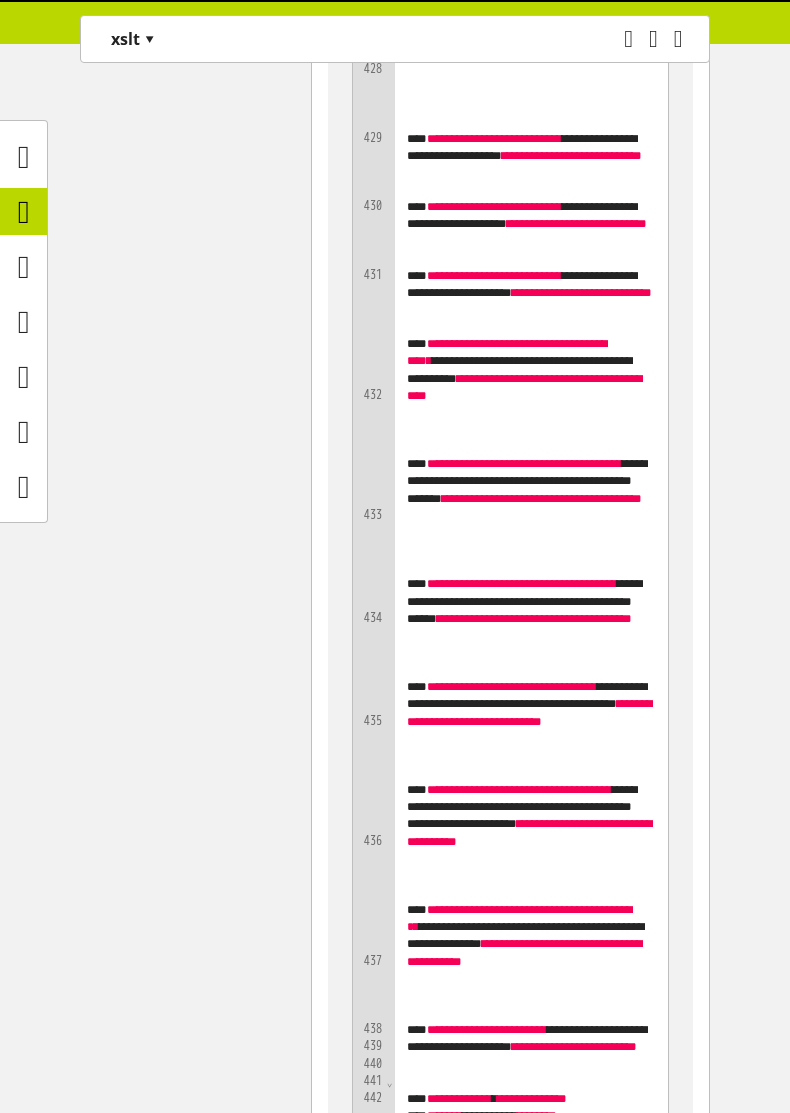 scroll, scrollTop: 34262, scrollLeft: 0, axis: vertical 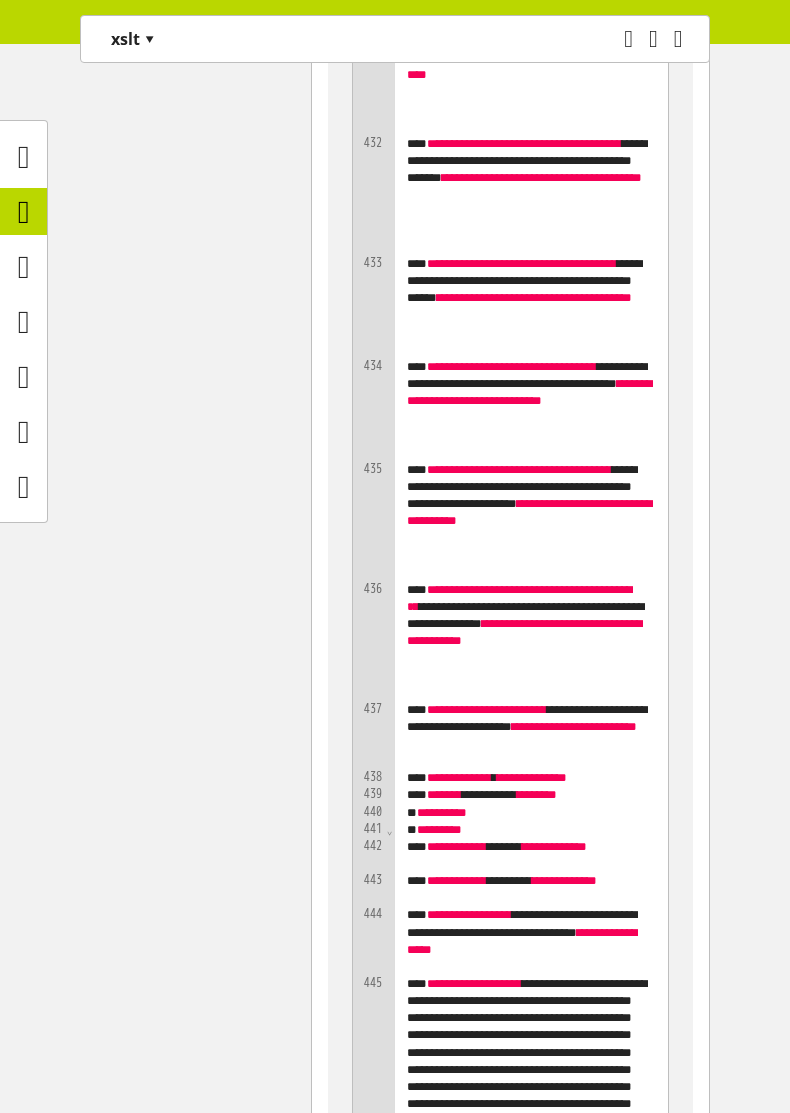click on "**********" at bounding box center (395, 41927) 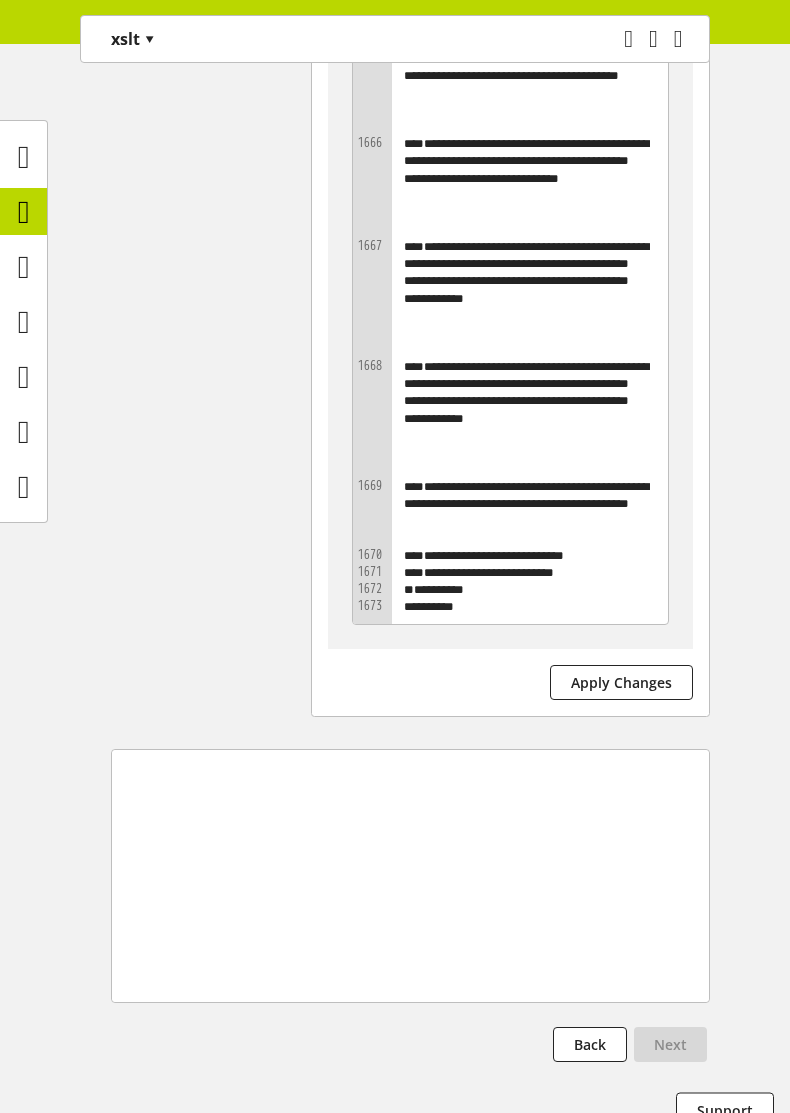scroll, scrollTop: 315331, scrollLeft: 0, axis: vertical 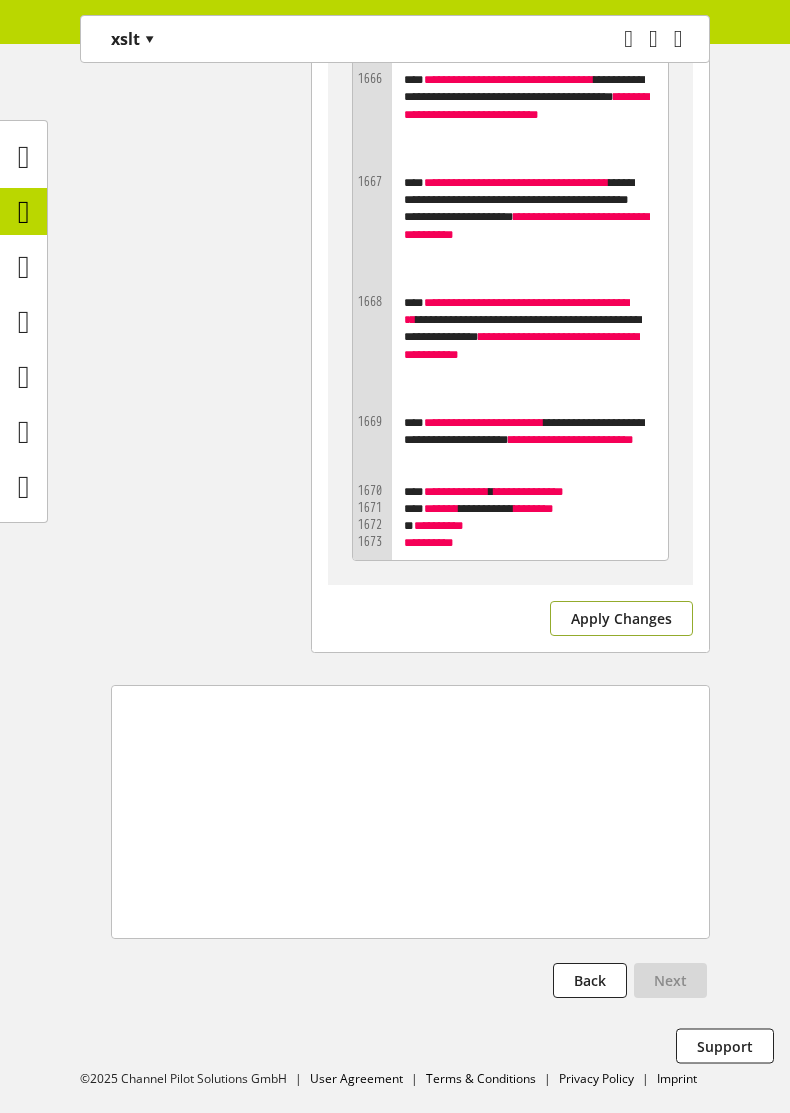 click on "Apply Changes" at bounding box center (621, 618) 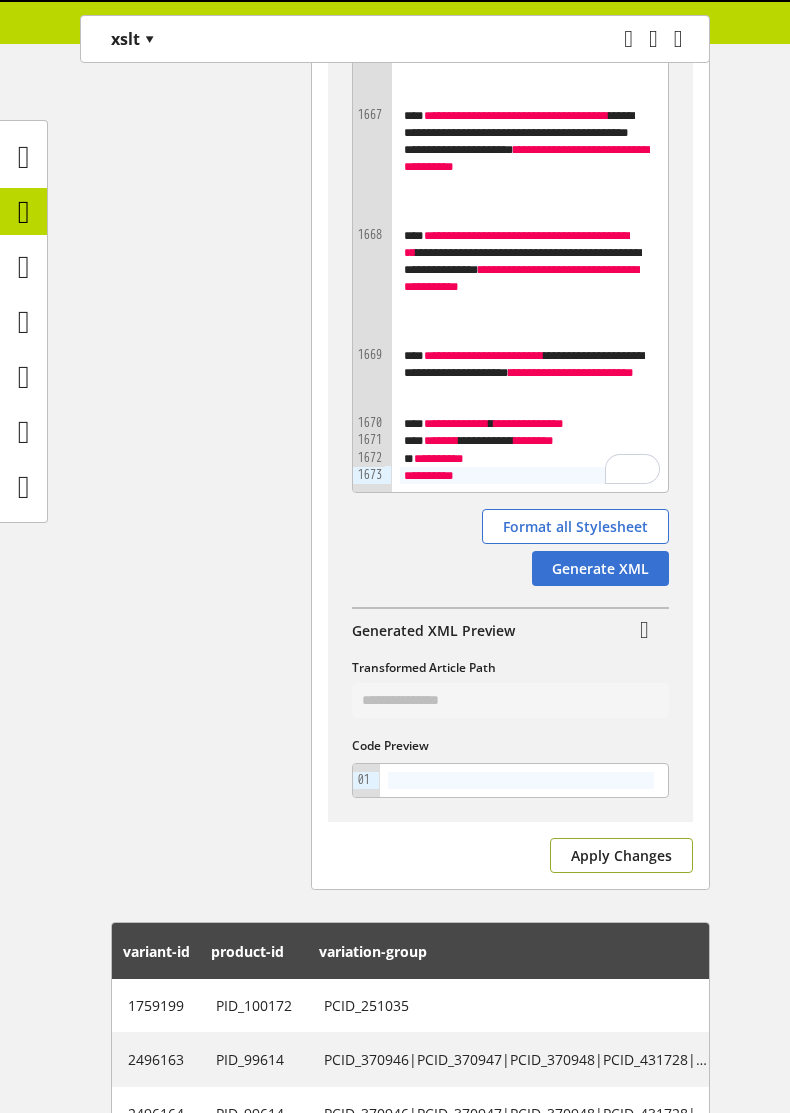 scroll, scrollTop: 155490, scrollLeft: 0, axis: vertical 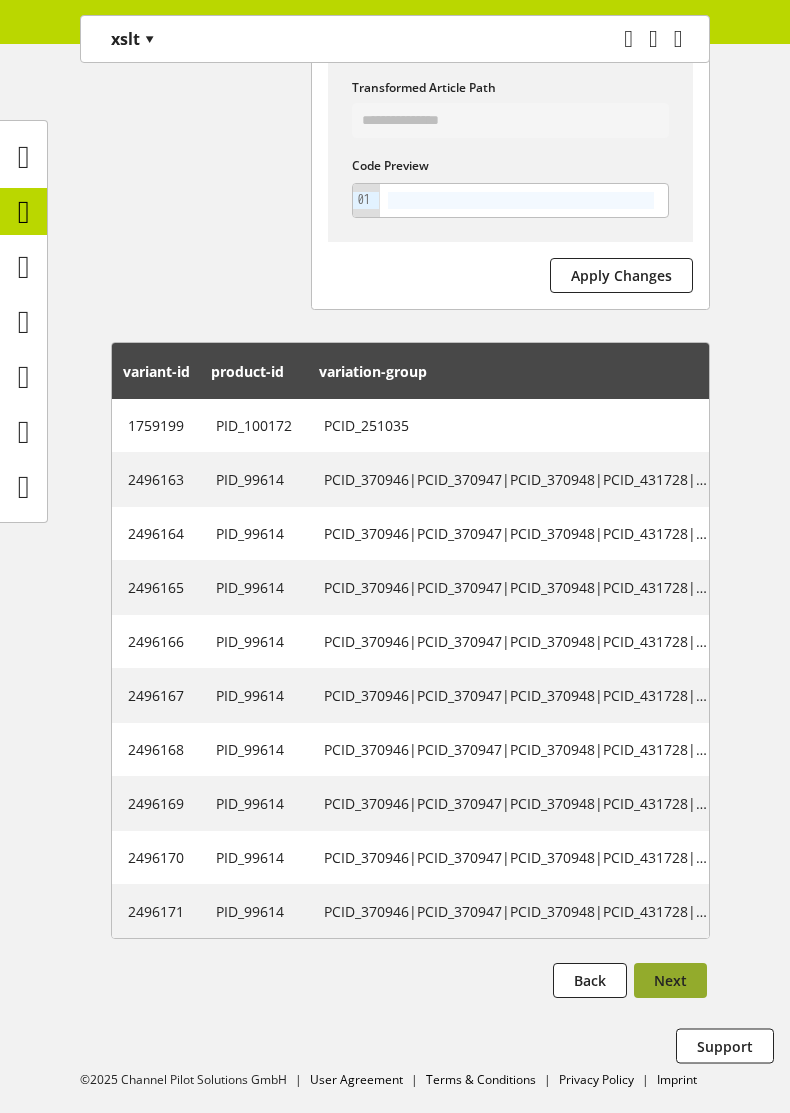 click on "Next" at bounding box center (670, 980) 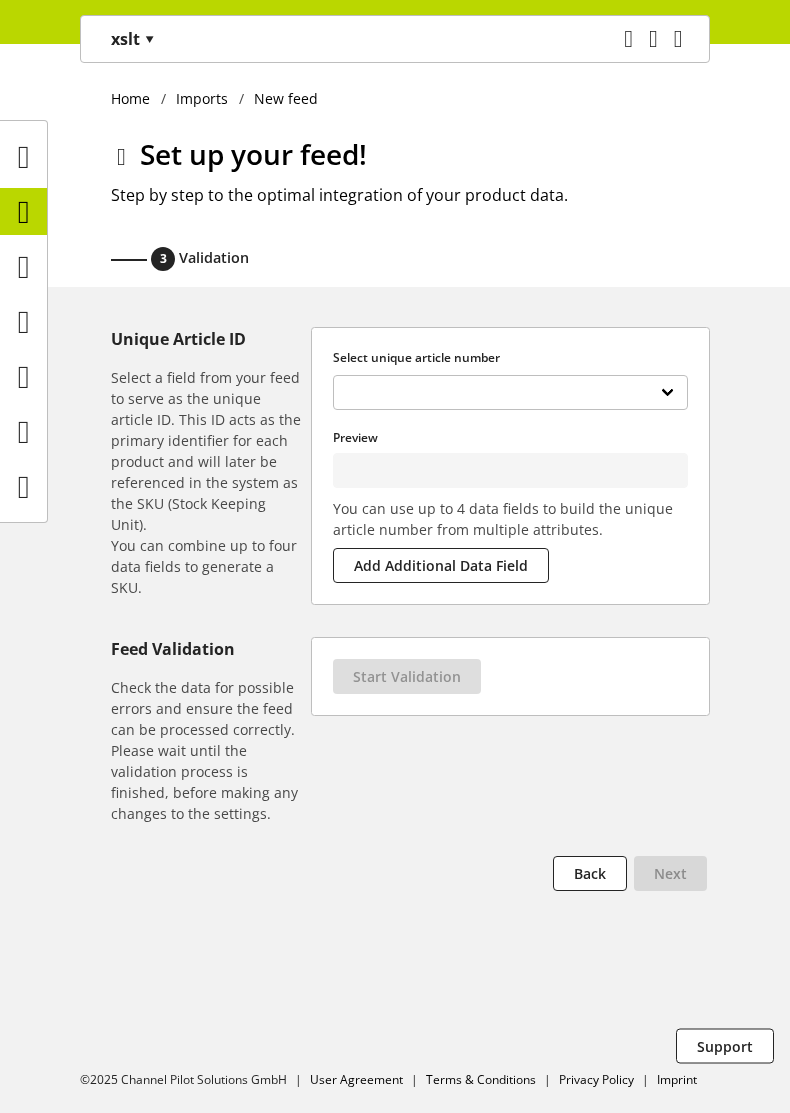 scroll, scrollTop: 0, scrollLeft: 0, axis: both 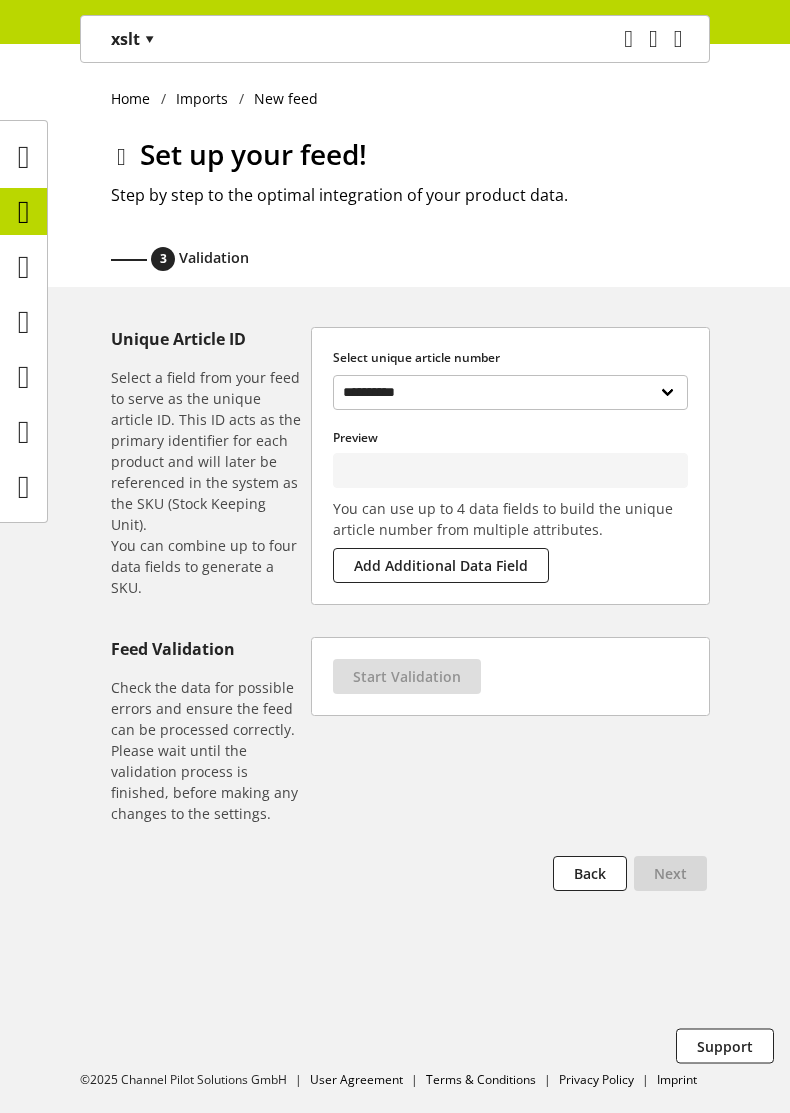 type on "**********" 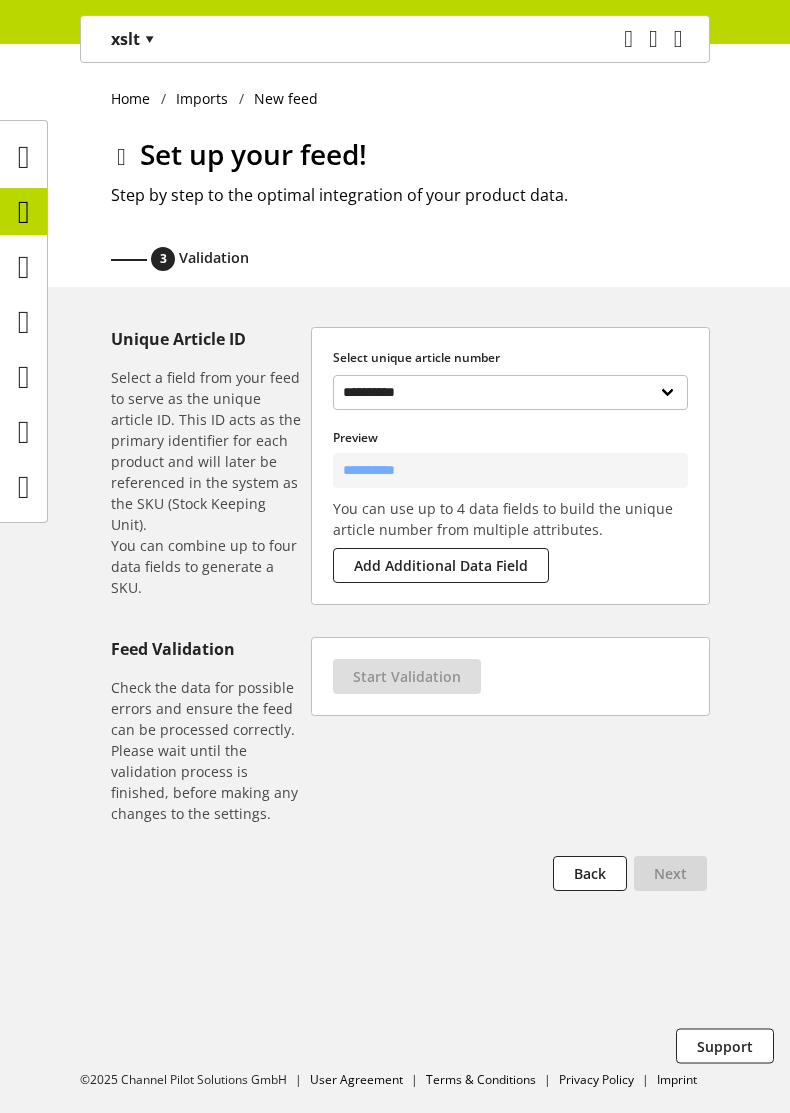 select on "**********" 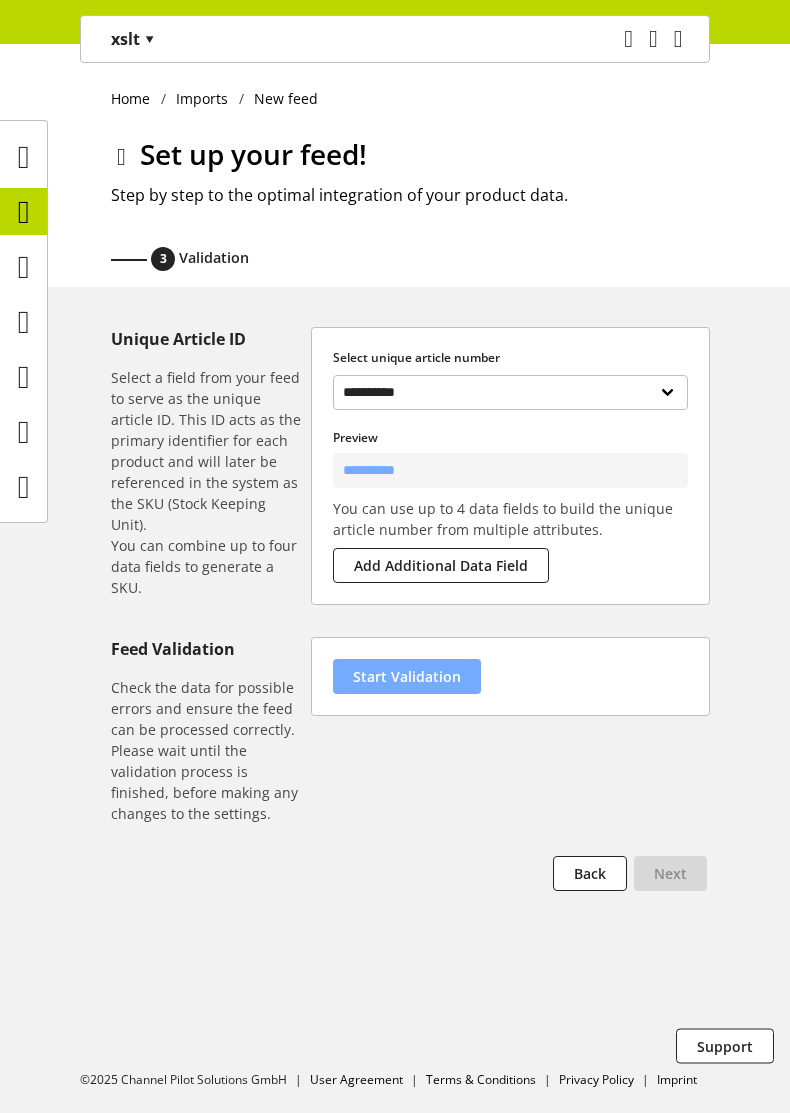 click on "Start Validation" at bounding box center [407, 676] 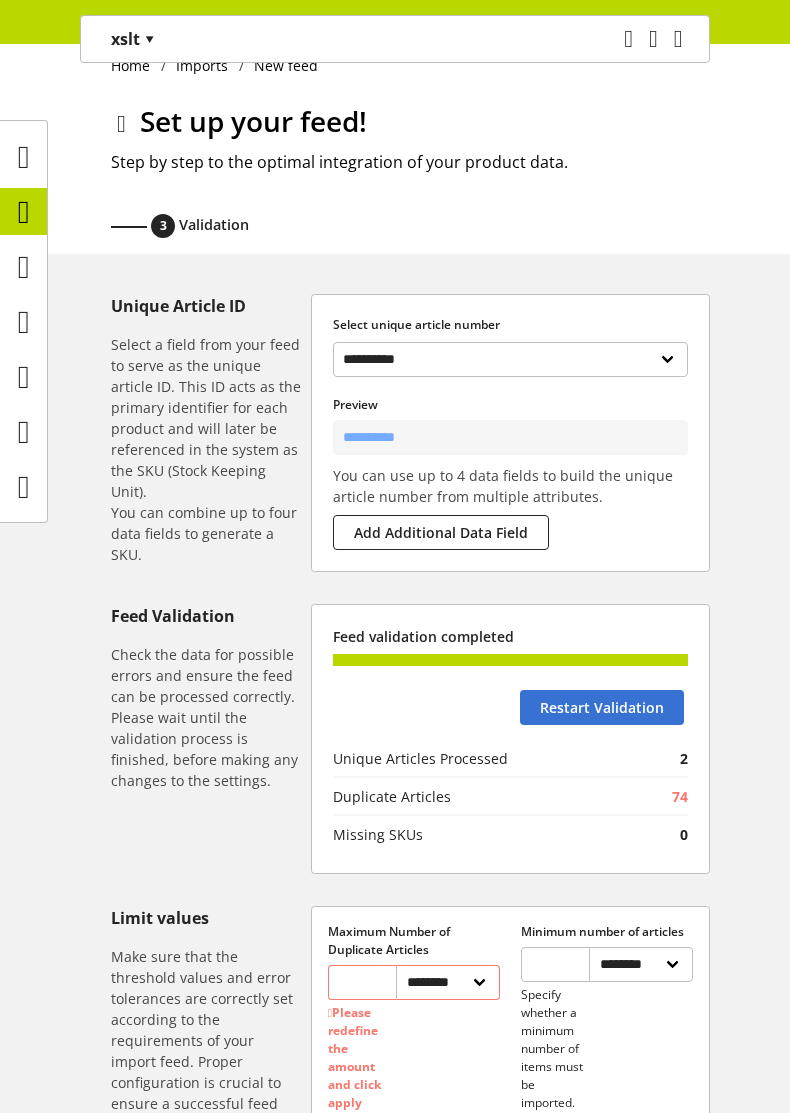 scroll, scrollTop: 0, scrollLeft: 0, axis: both 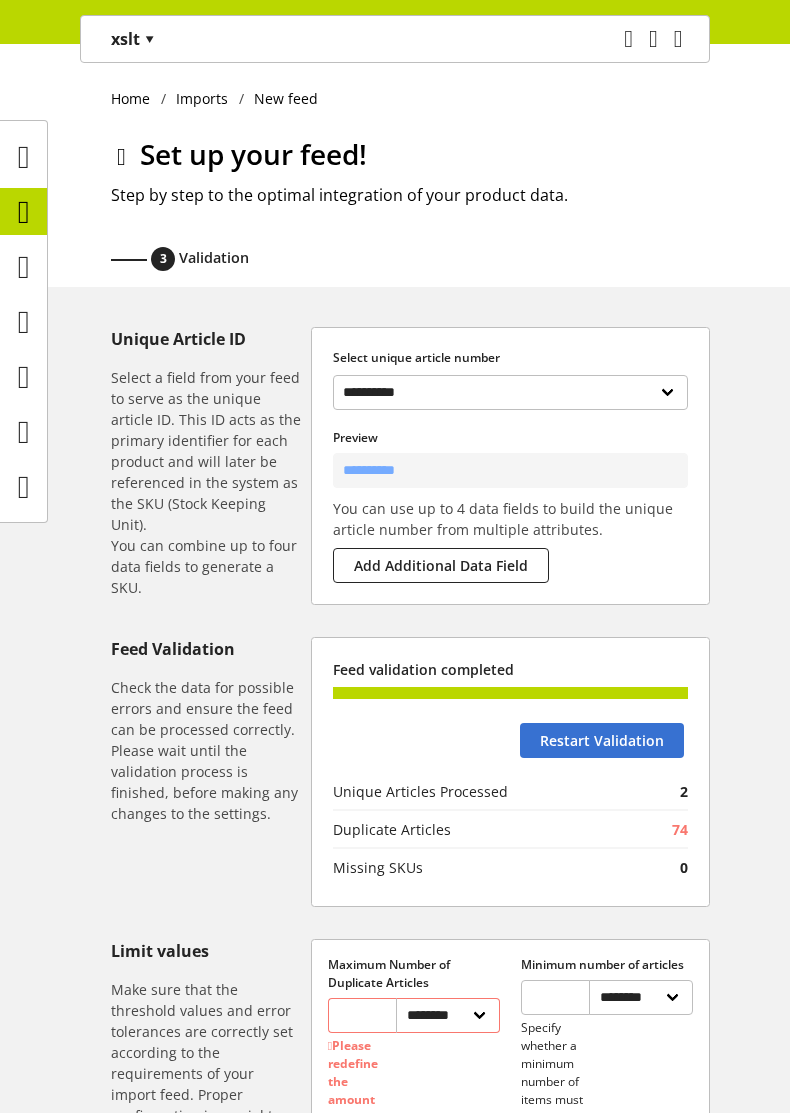 click at bounding box center (121, 157) 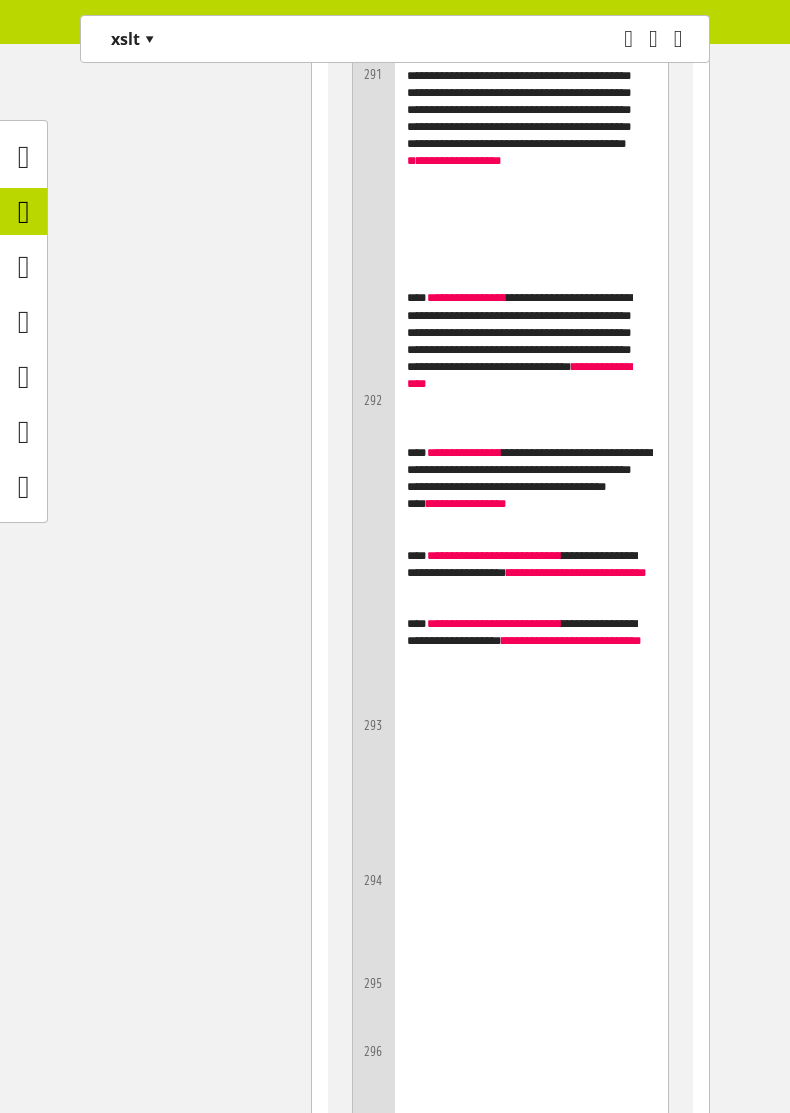 scroll, scrollTop: 27019, scrollLeft: 0, axis: vertical 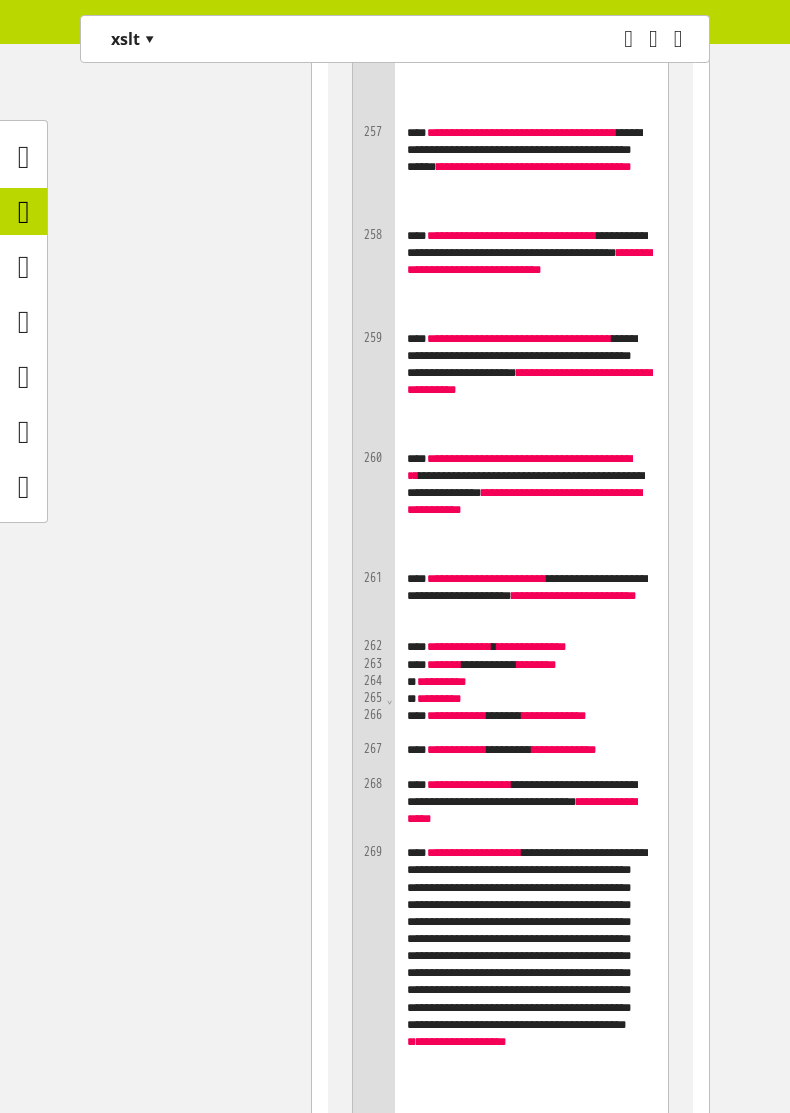 click on "**********" at bounding box center (395, 39538) 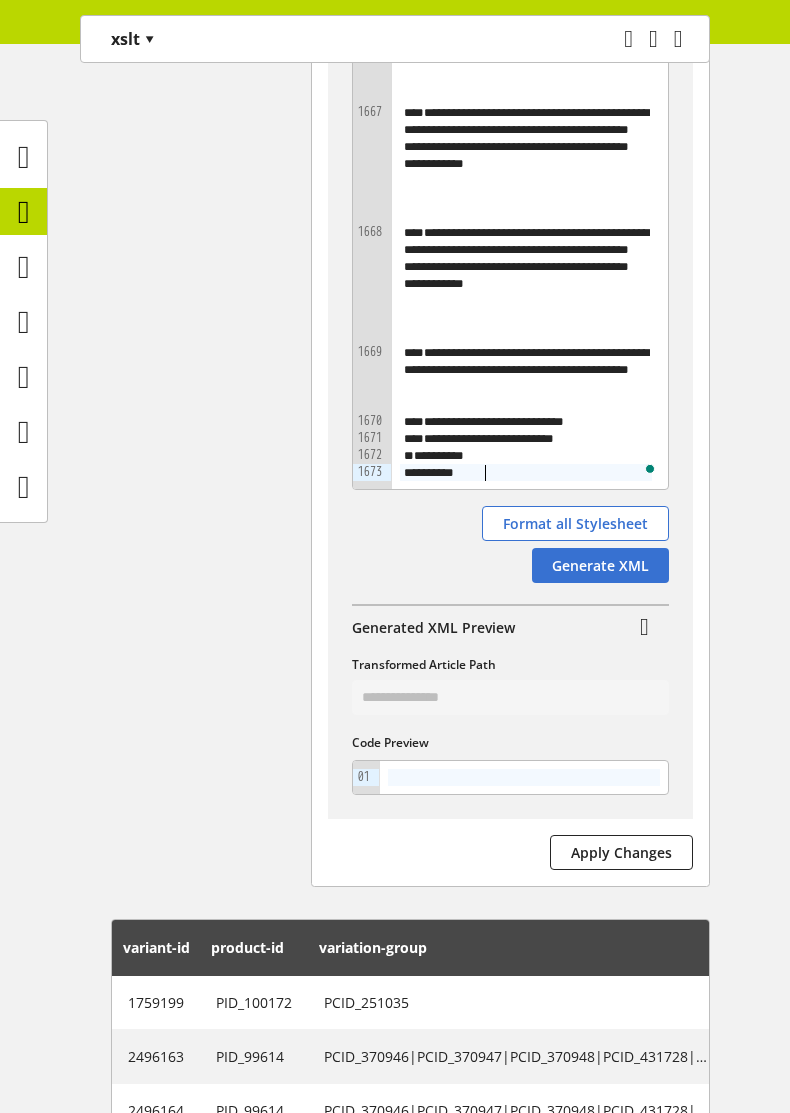 scroll, scrollTop: 165299, scrollLeft: 0, axis: vertical 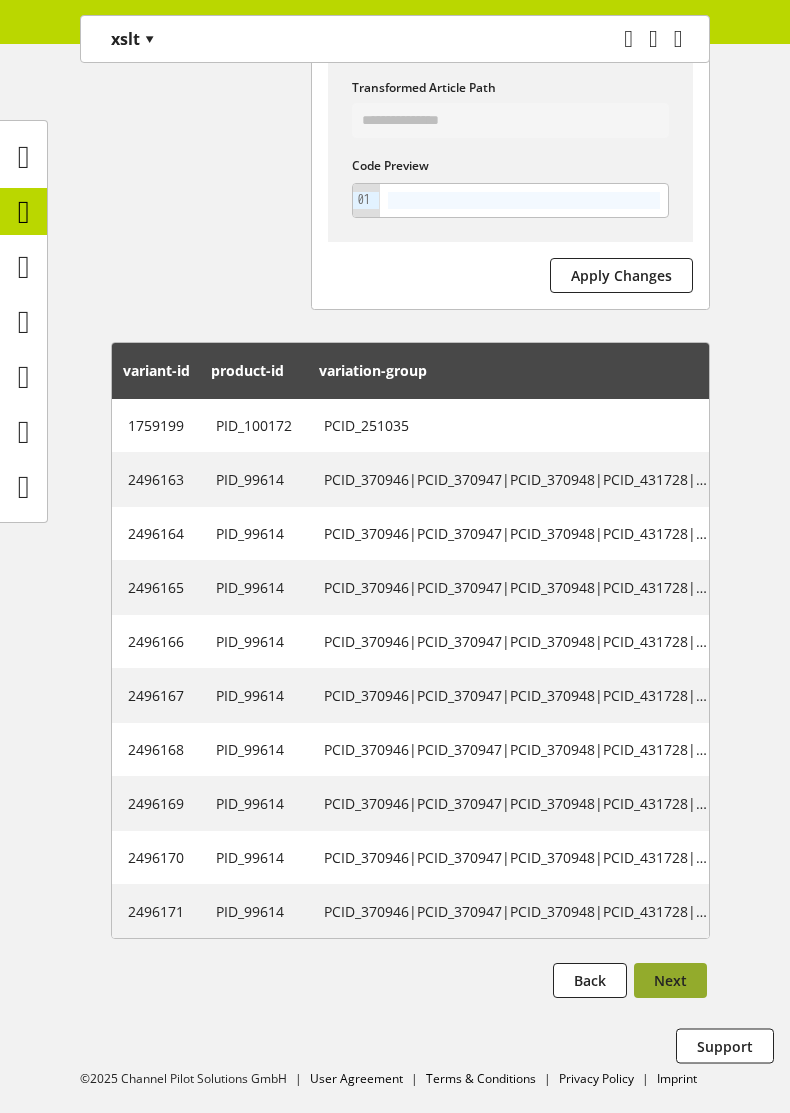 click on "Next" at bounding box center [670, 980] 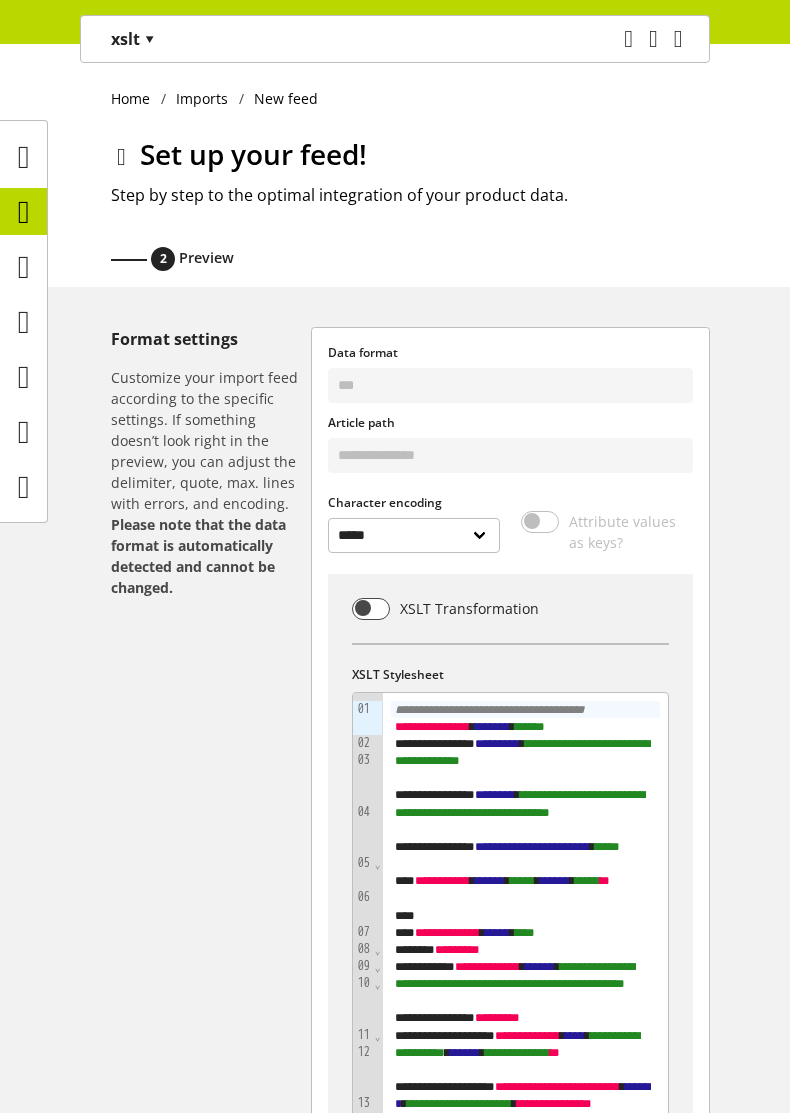 select 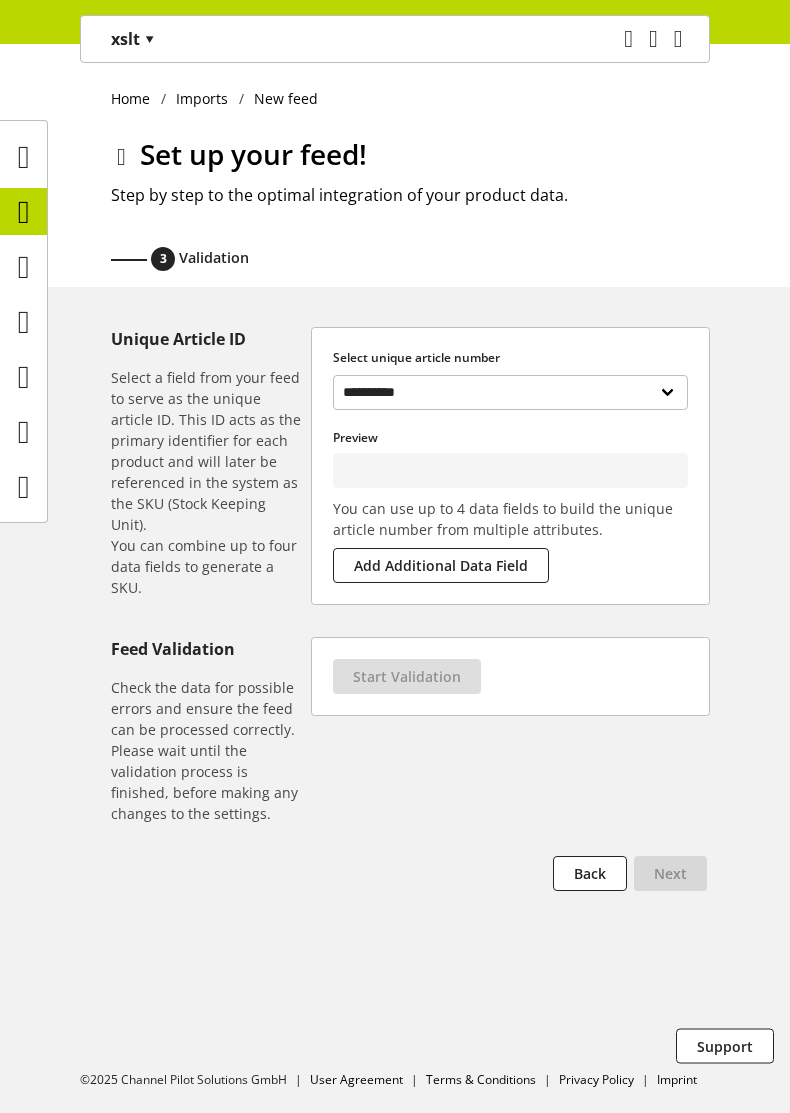 type on "**********" 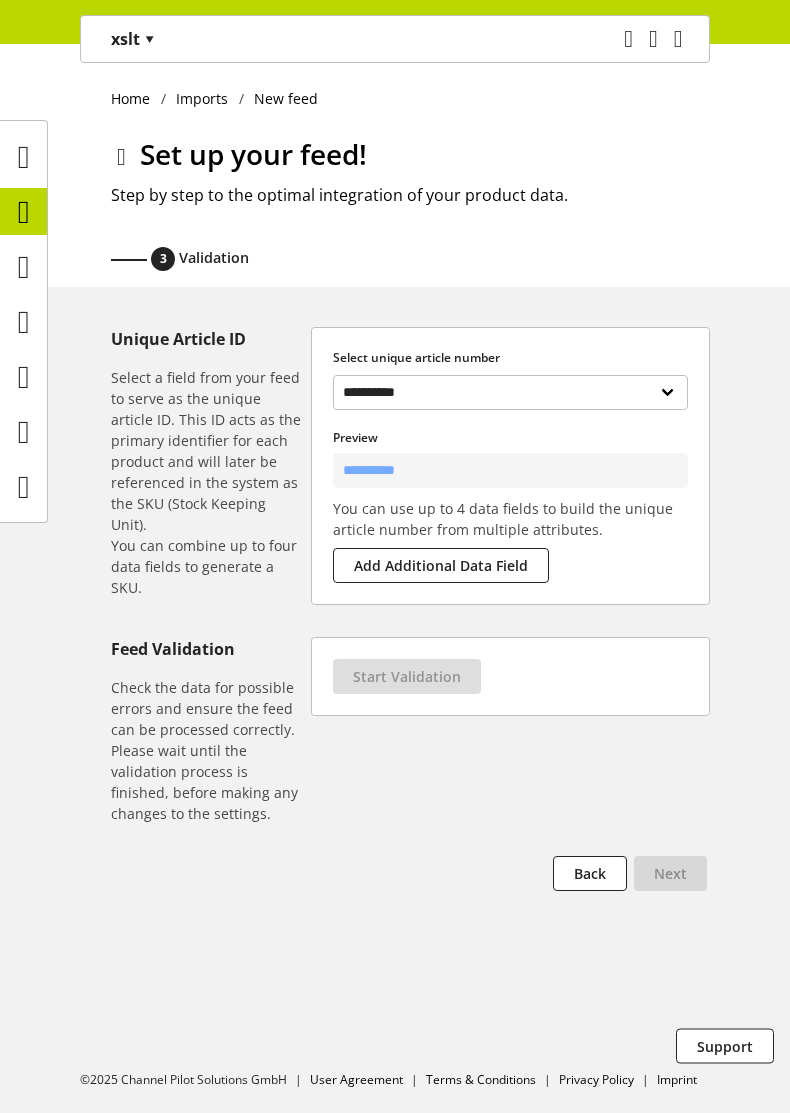 select on "**********" 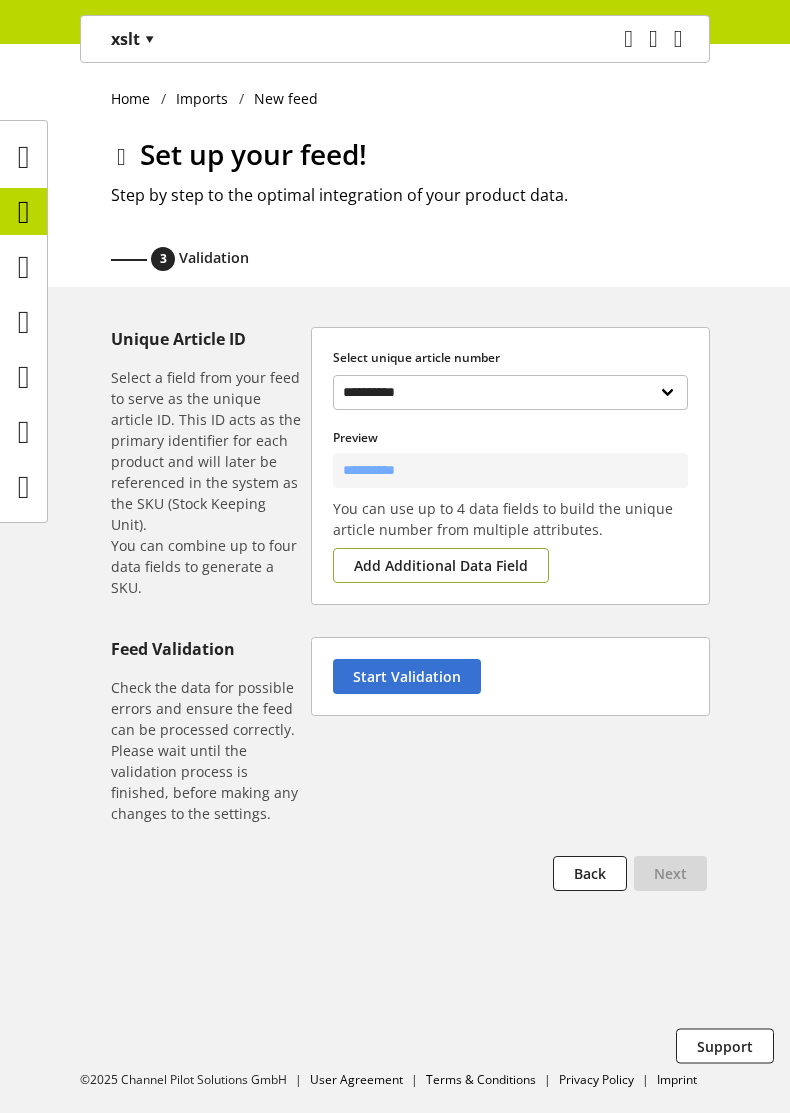click on "Add Additional Data Field" at bounding box center (441, 565) 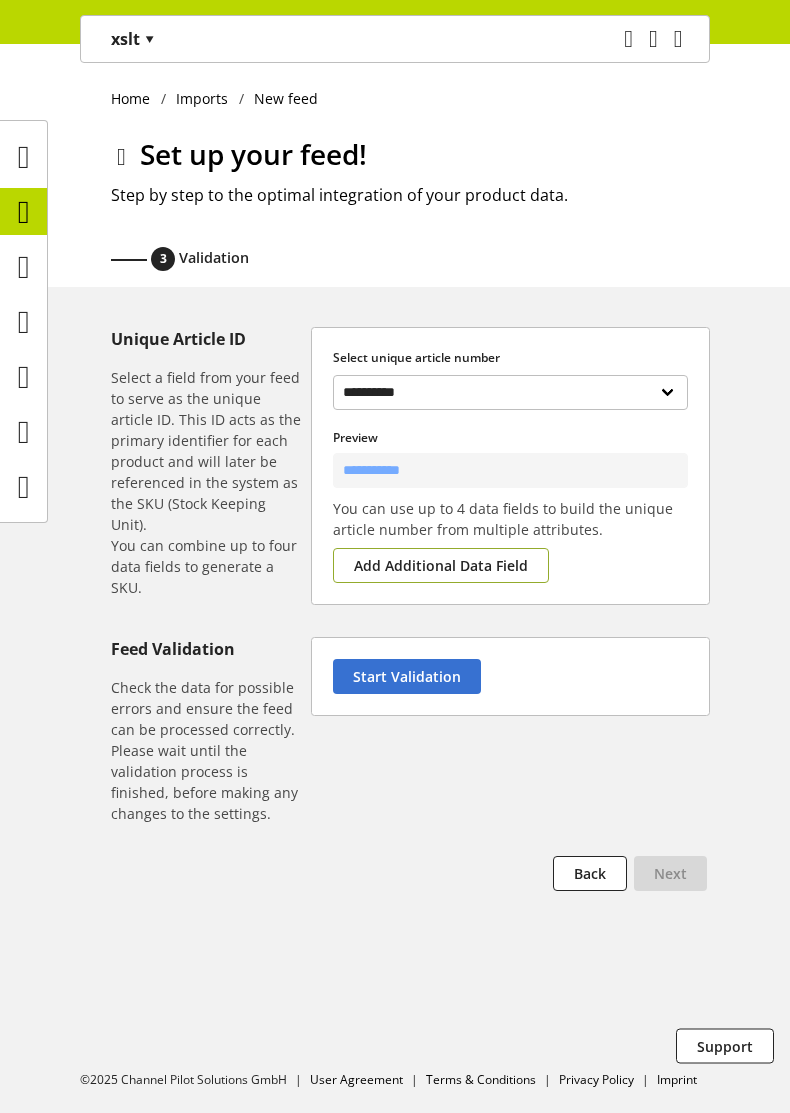 select 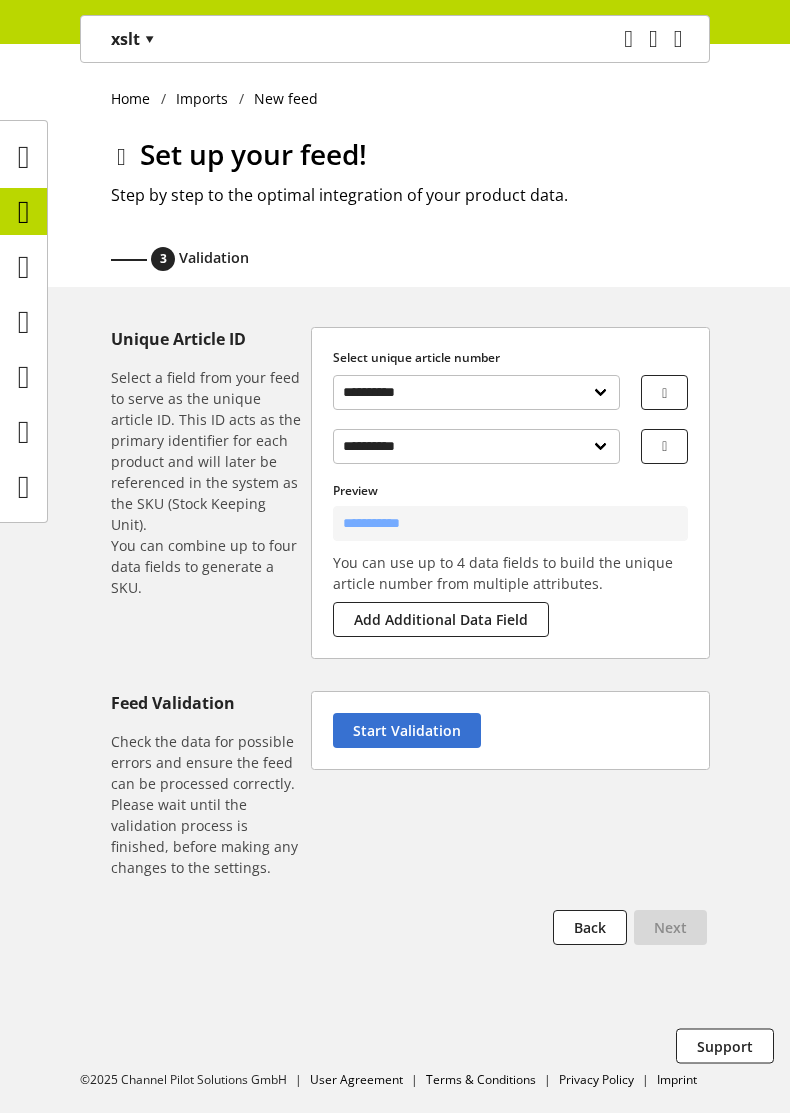 type on "**********" 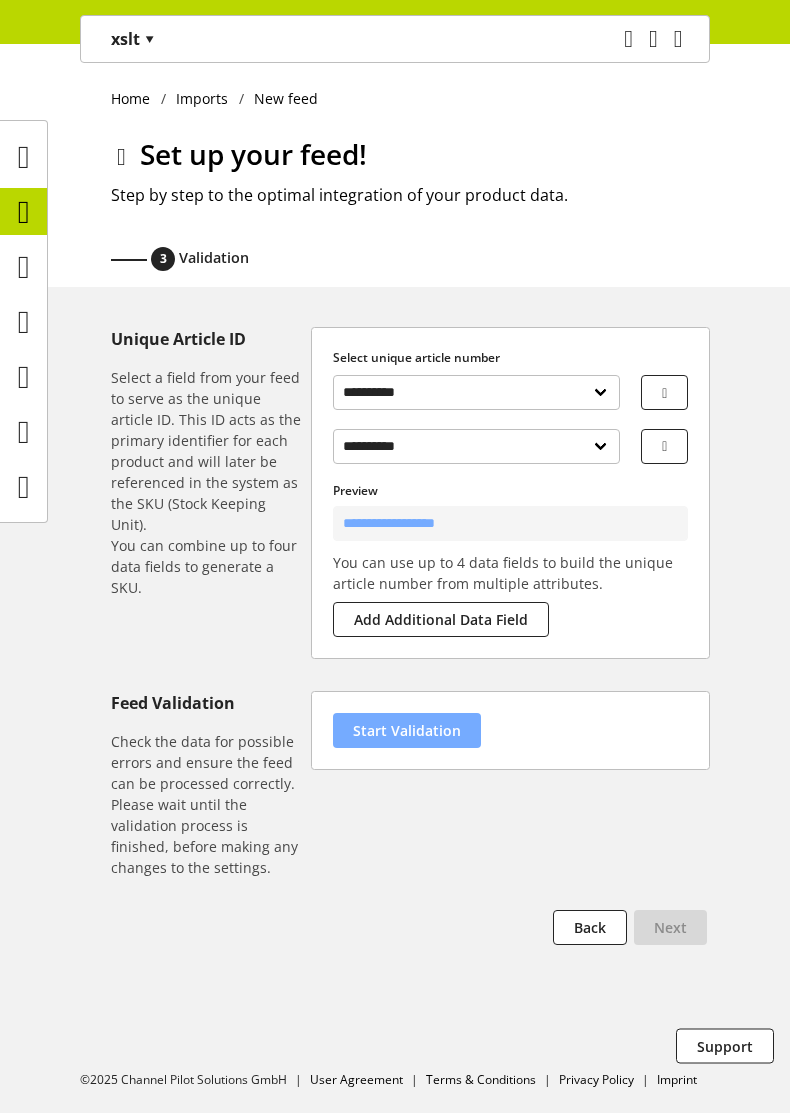click on "Start Validation" at bounding box center [407, 730] 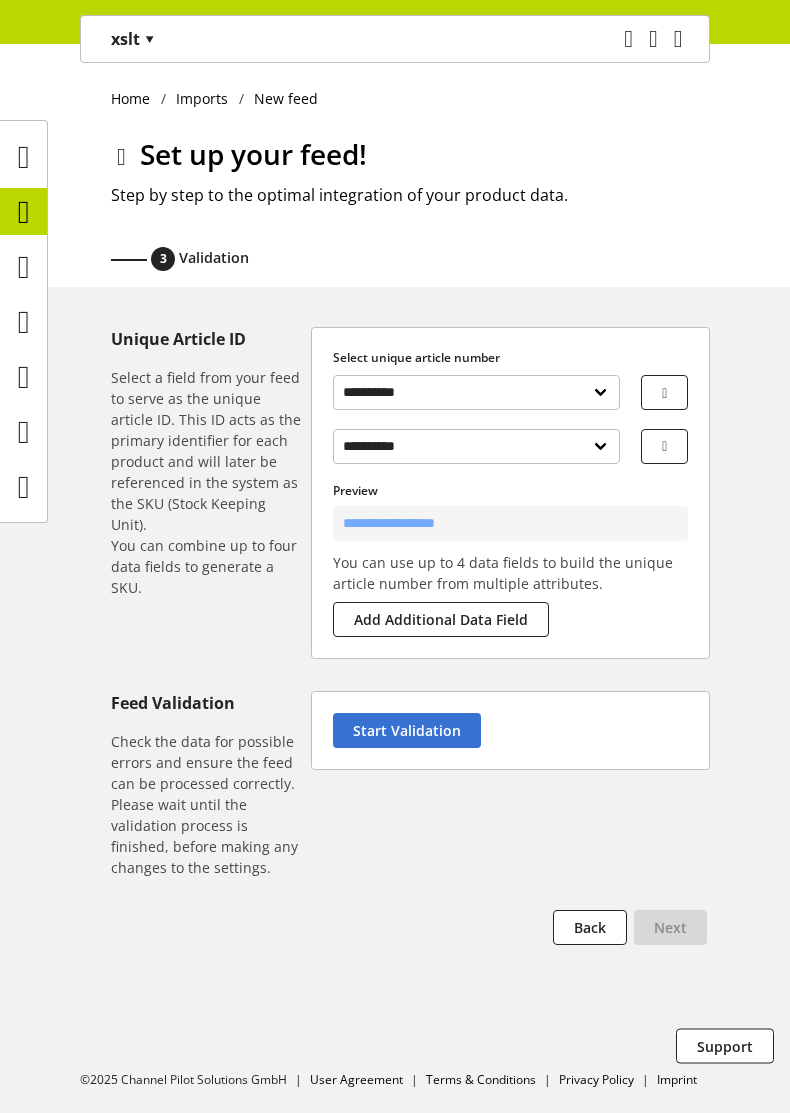 select on "********" 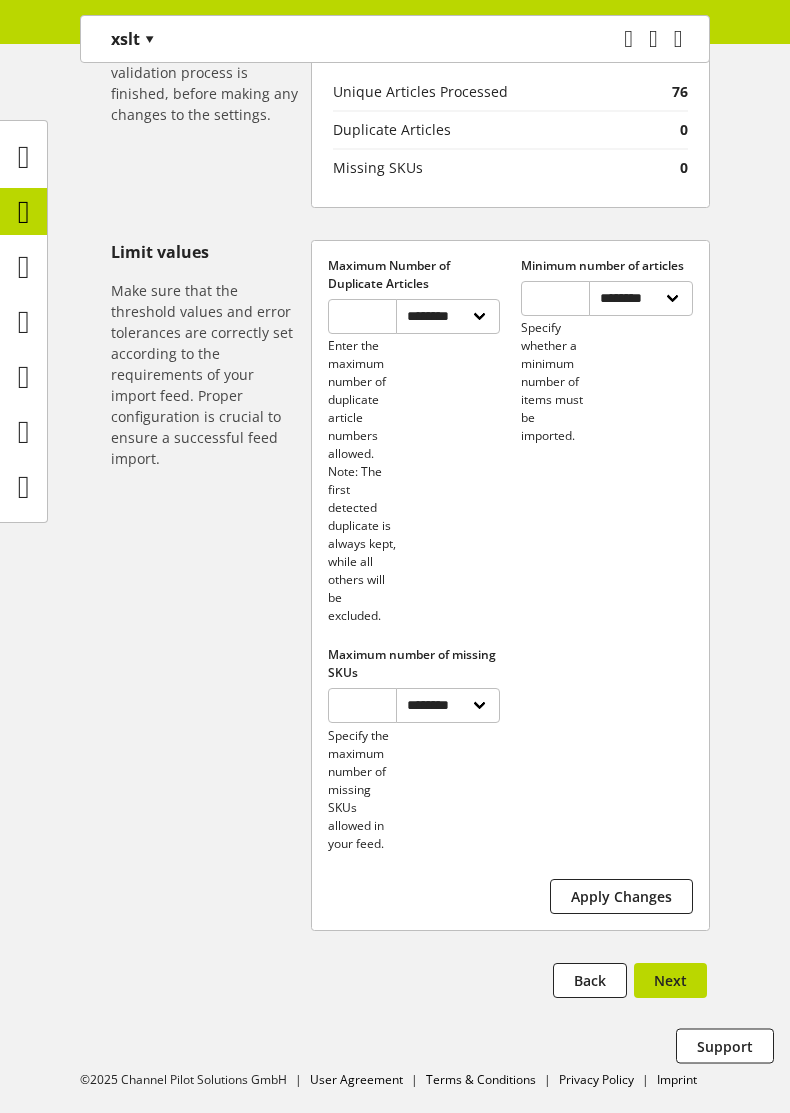 scroll, scrollTop: 843, scrollLeft: 0, axis: vertical 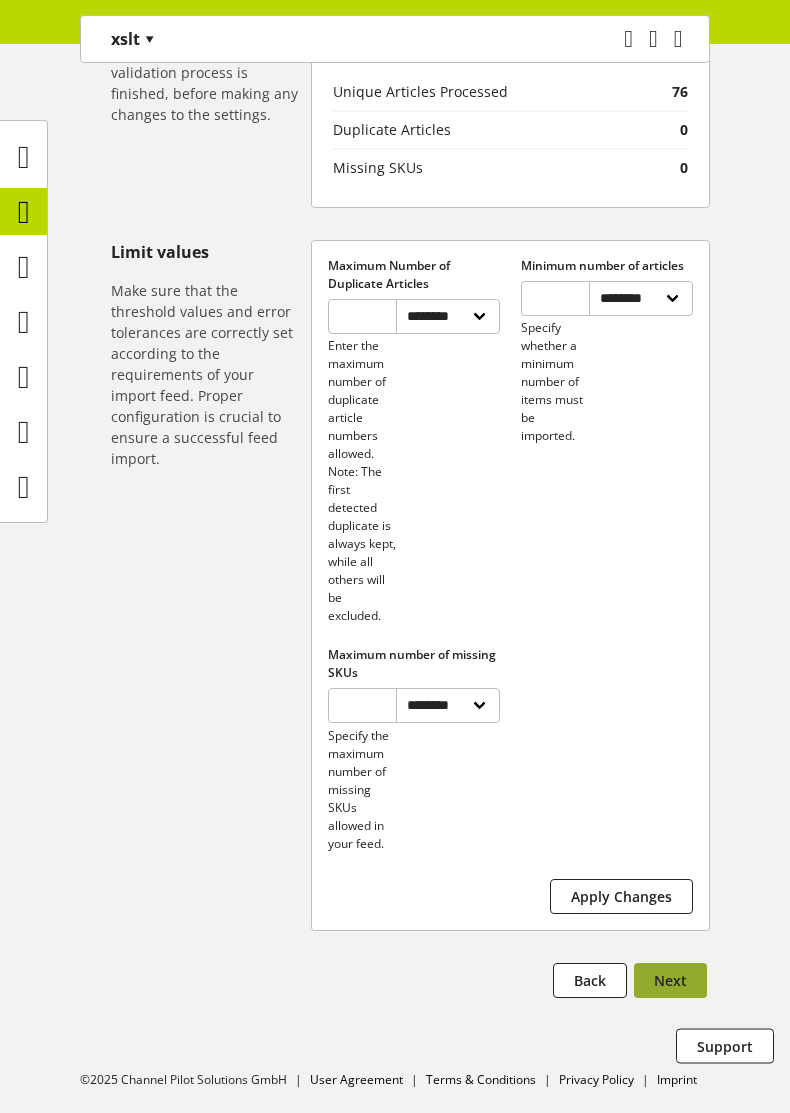 click on "Next" at bounding box center (670, 980) 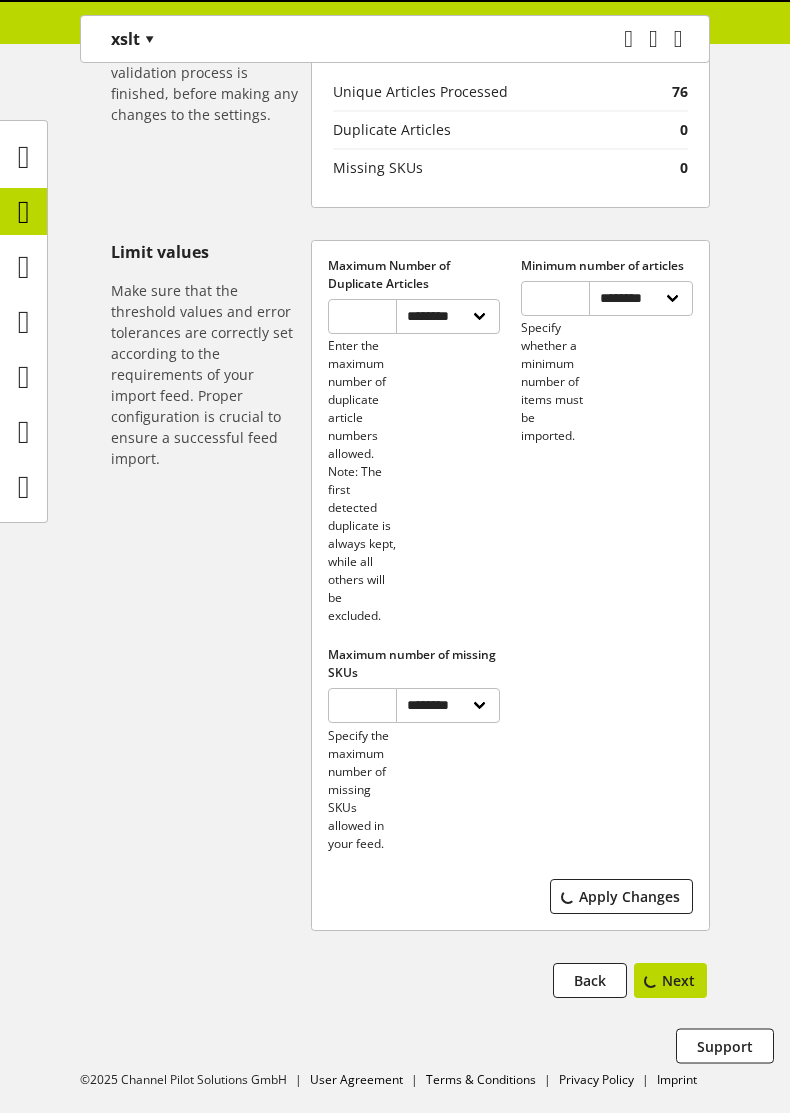 scroll, scrollTop: 0, scrollLeft: 0, axis: both 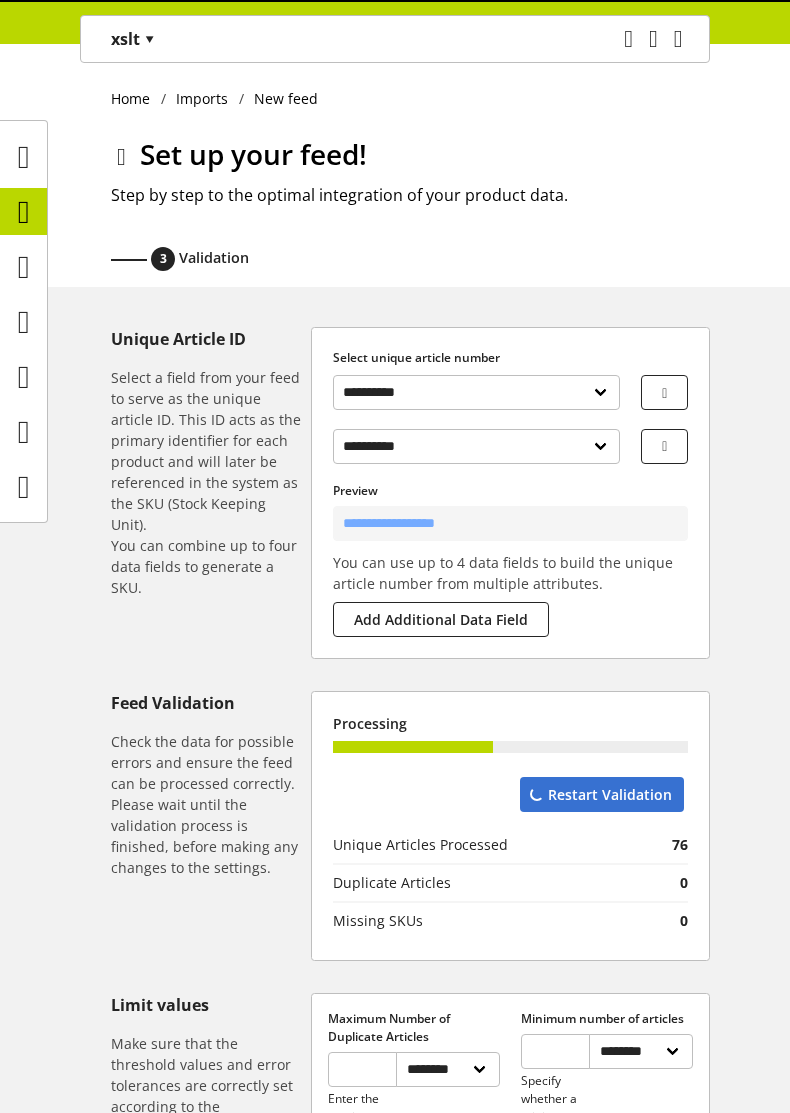 select on "****" 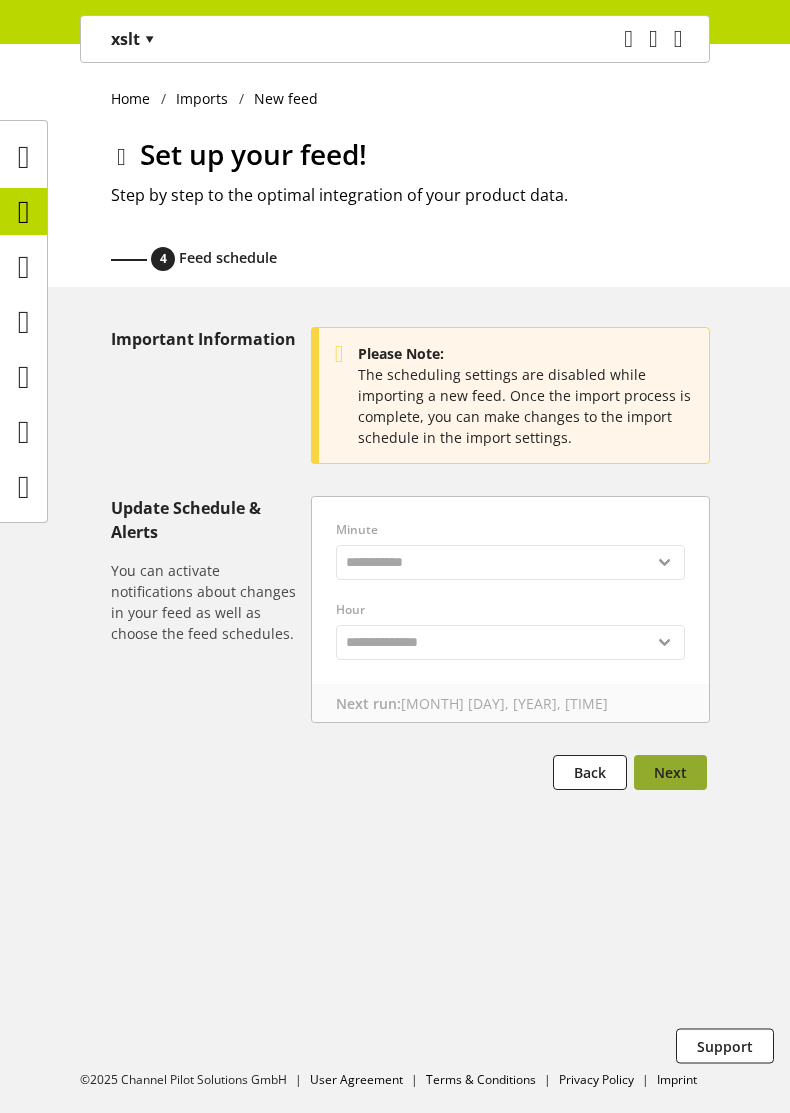 click on "Next" at bounding box center [670, 772] 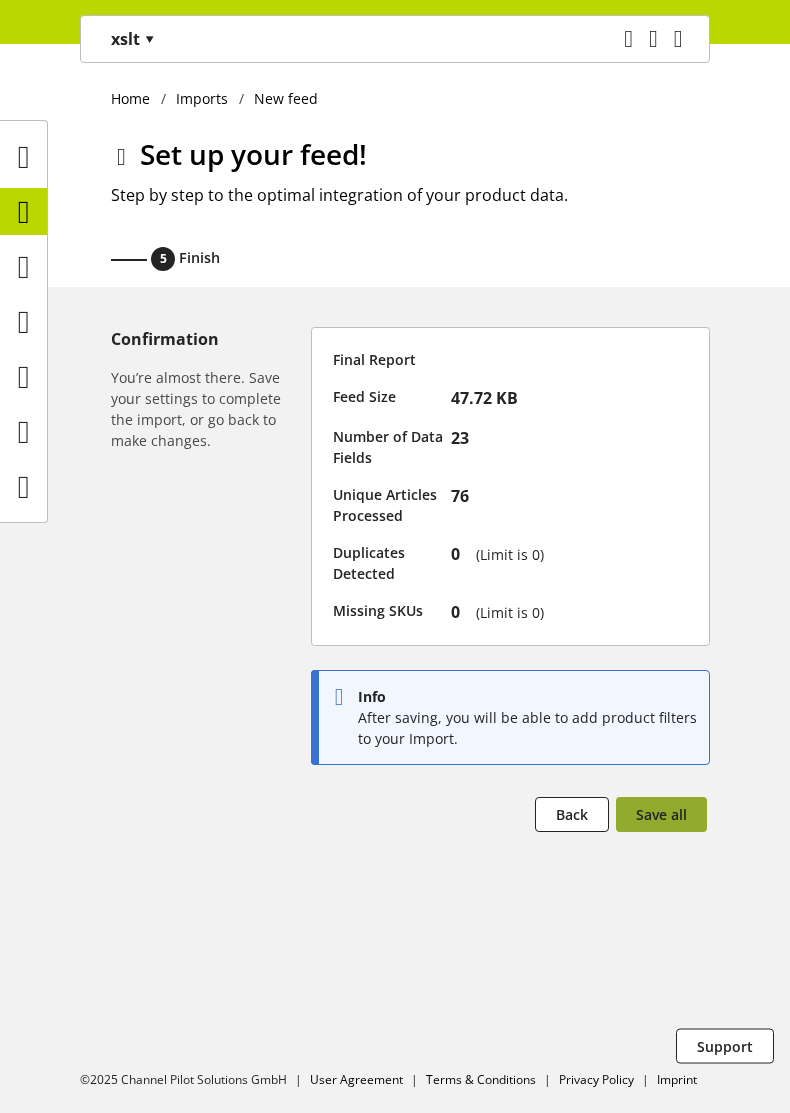 click on "Save all" at bounding box center [661, 814] 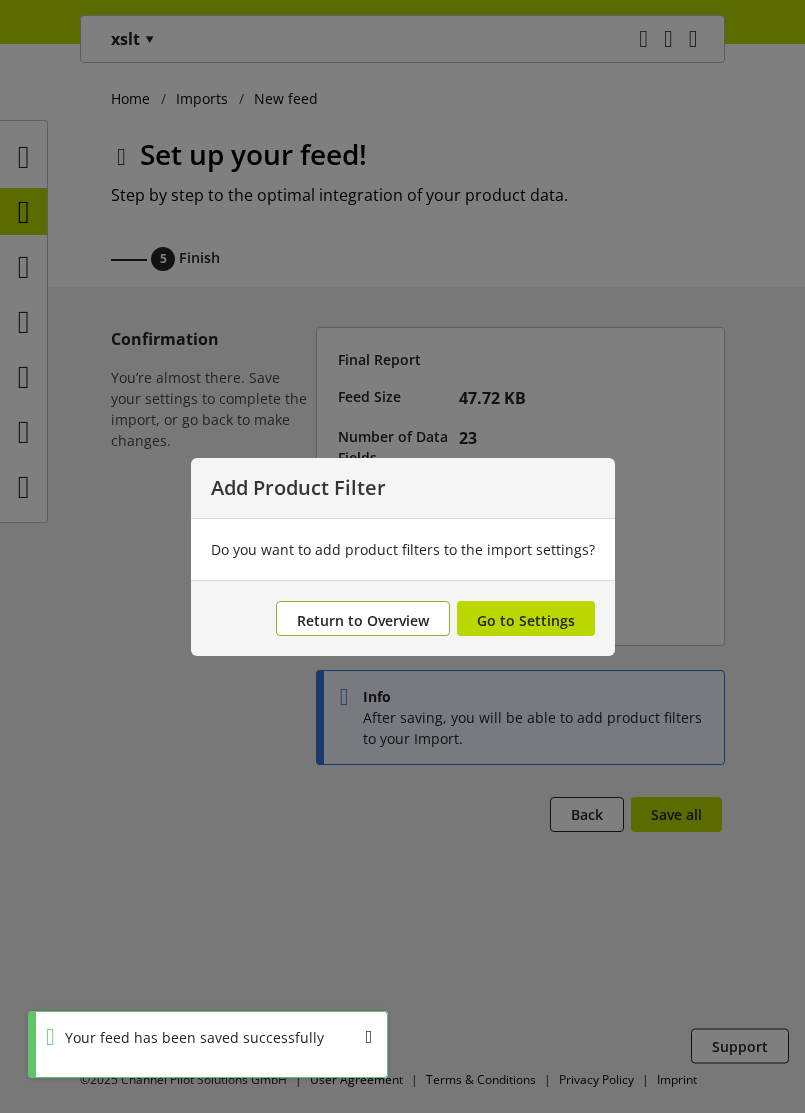 click on "Return to Overview" at bounding box center [363, 620] 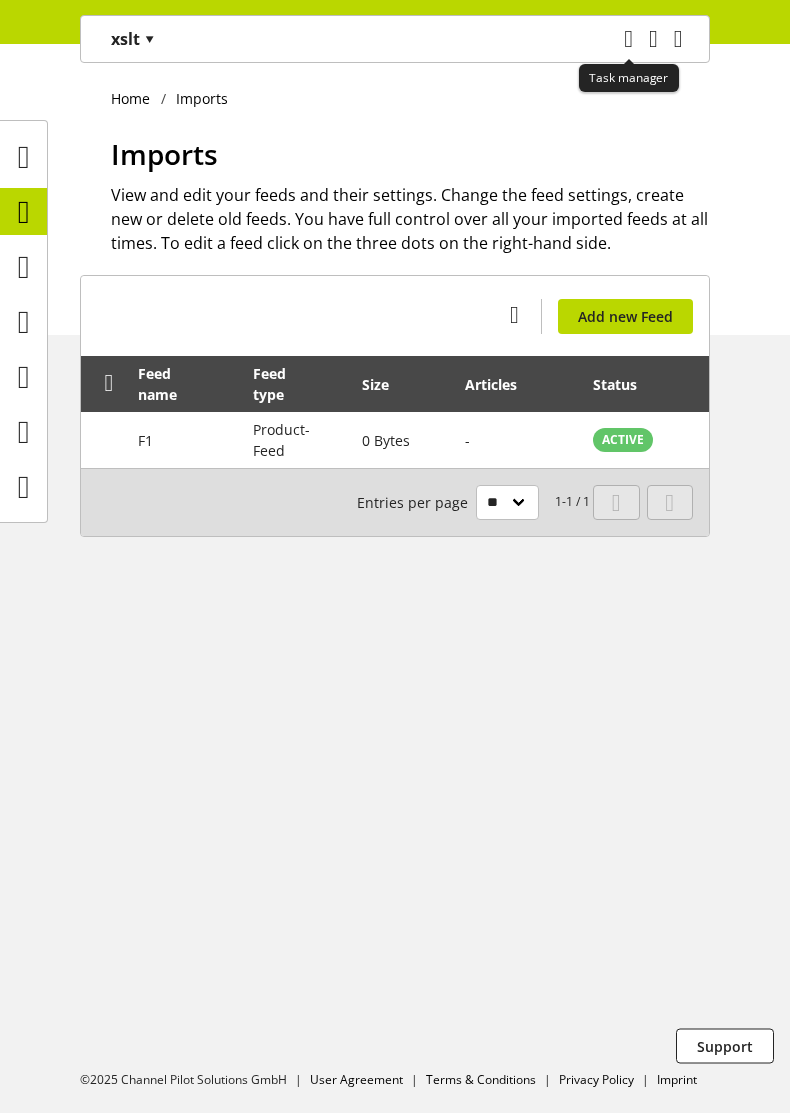 click at bounding box center (628, 39) 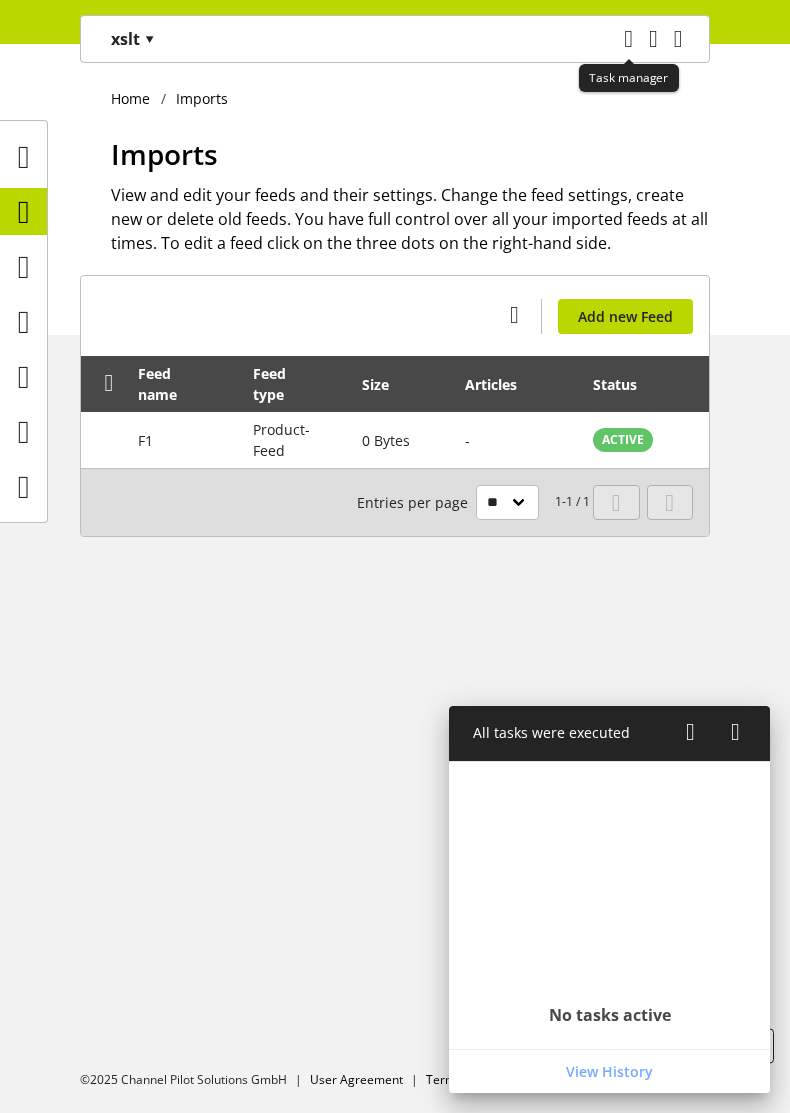 click at bounding box center [628, 39] 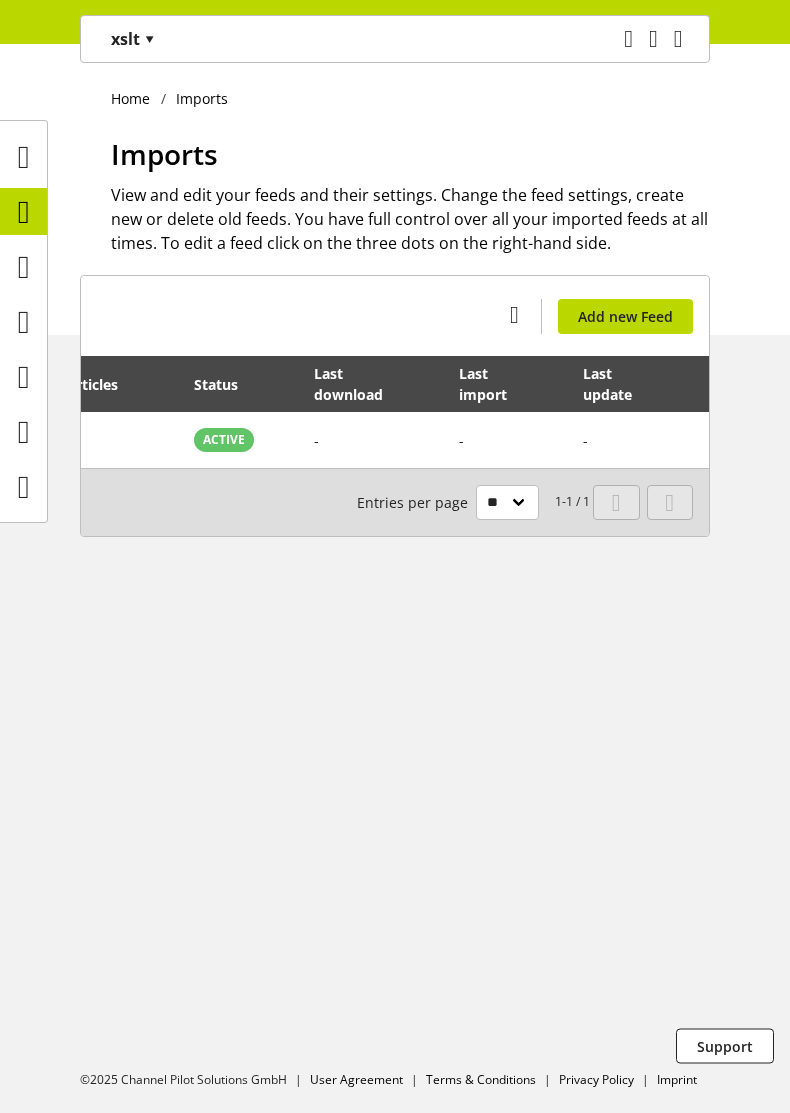 scroll, scrollTop: 0, scrollLeft: 432, axis: horizontal 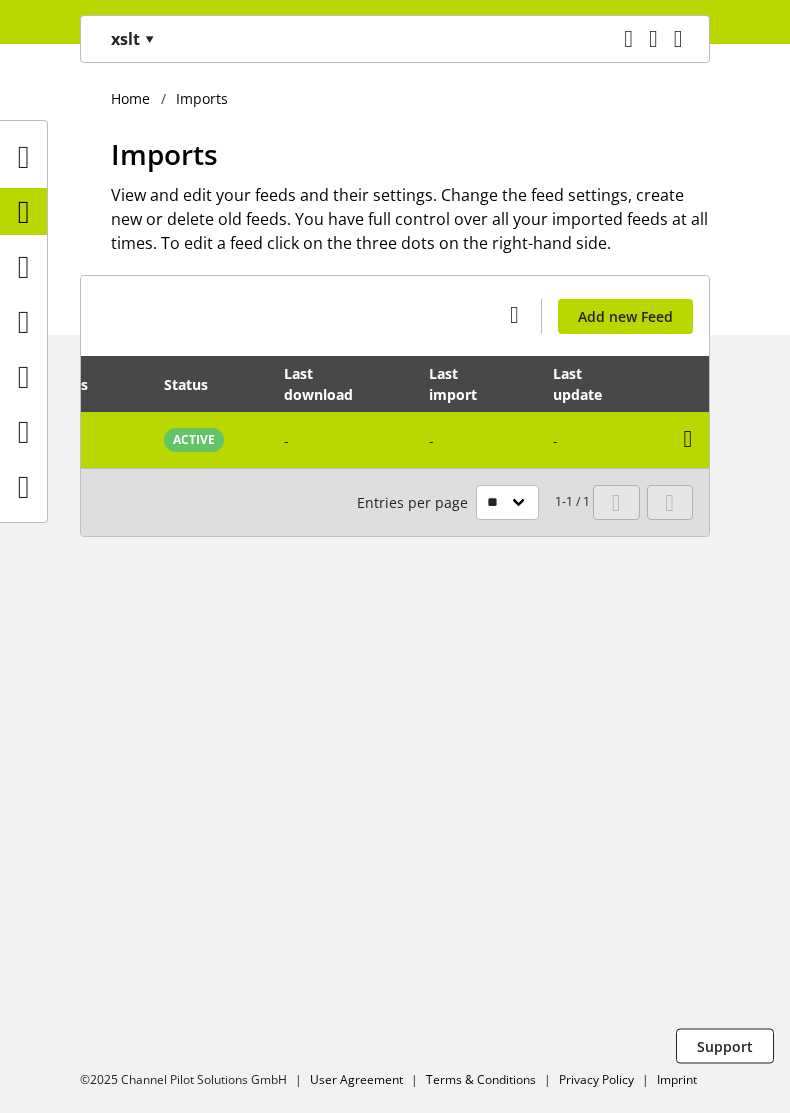 click at bounding box center [688, 439] 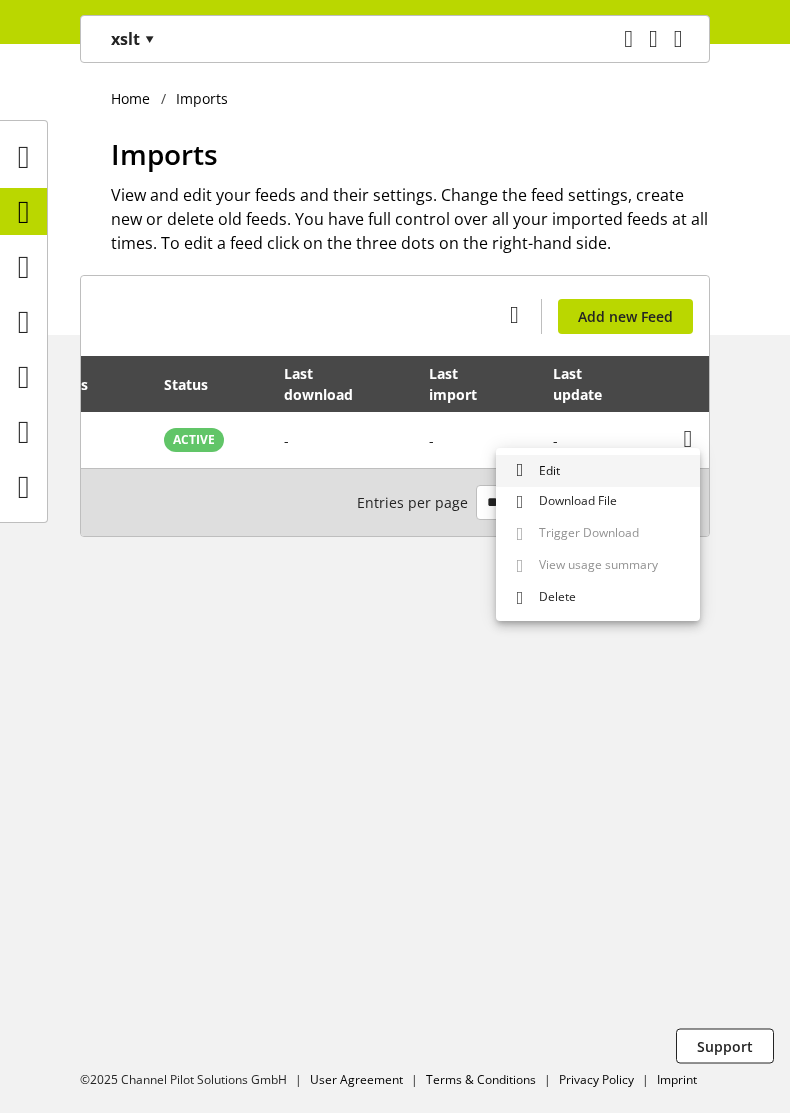 click on "Edit" at bounding box center [598, 471] 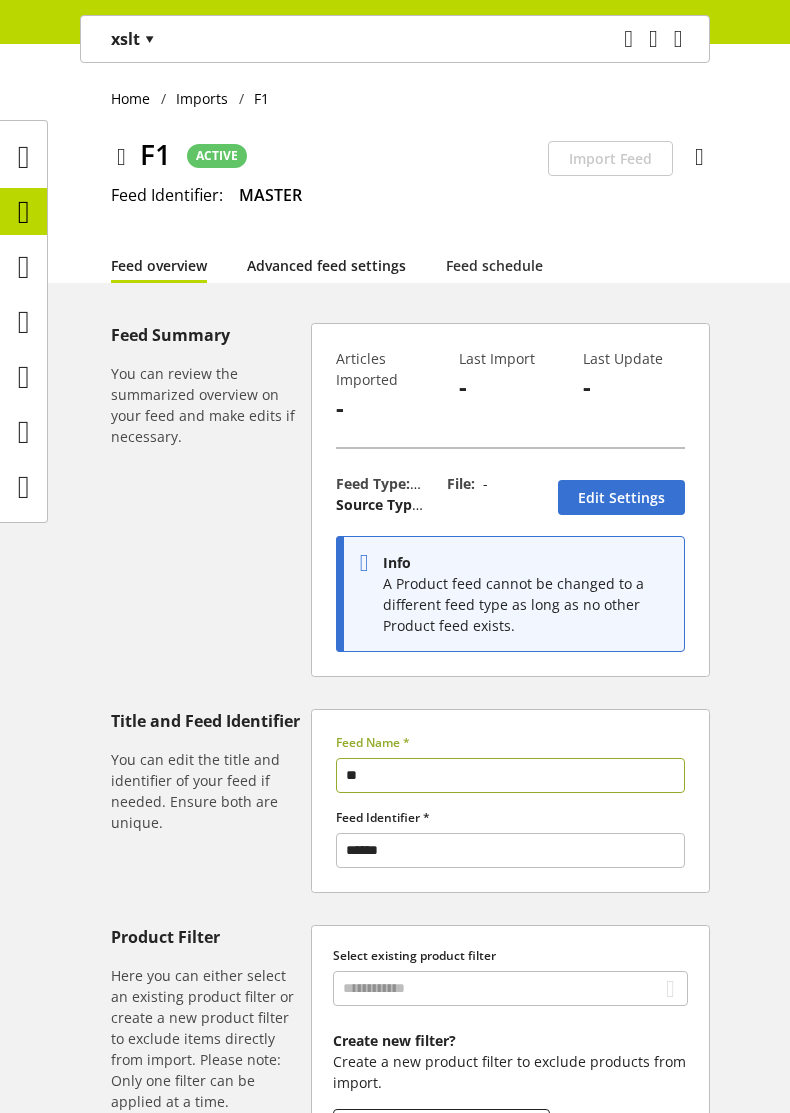 click on "Advanced feed settings" at bounding box center [326, 265] 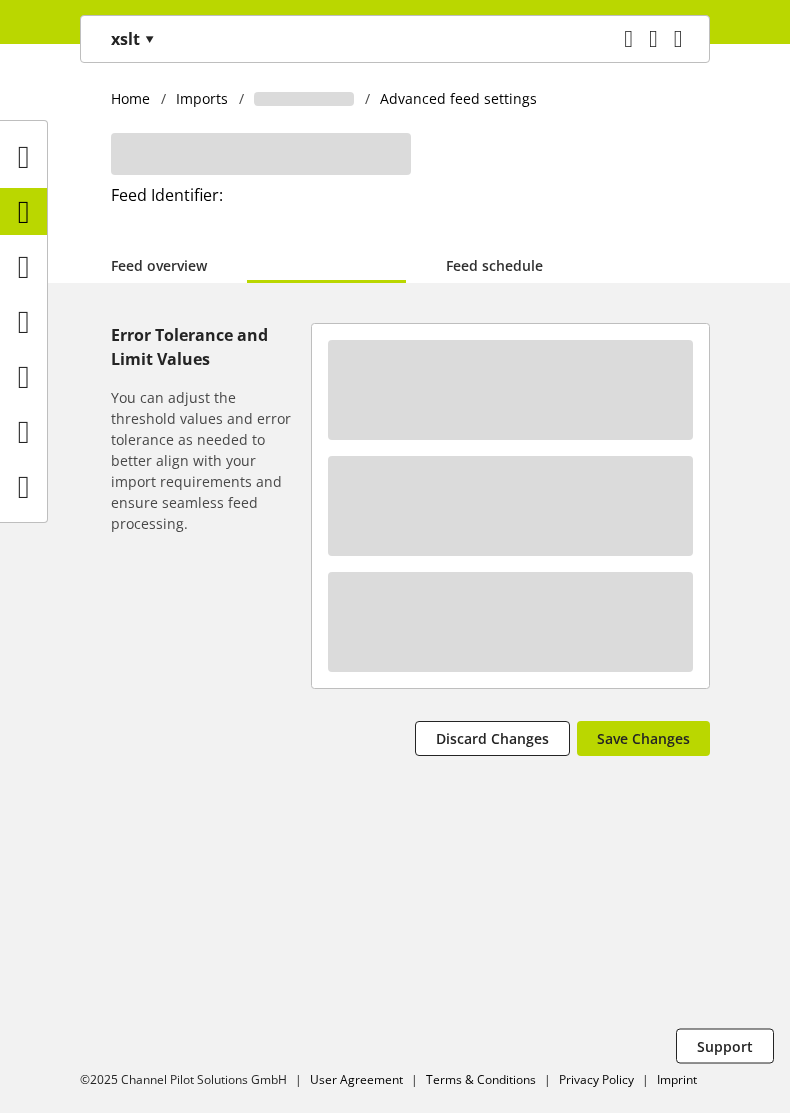 select on "********" 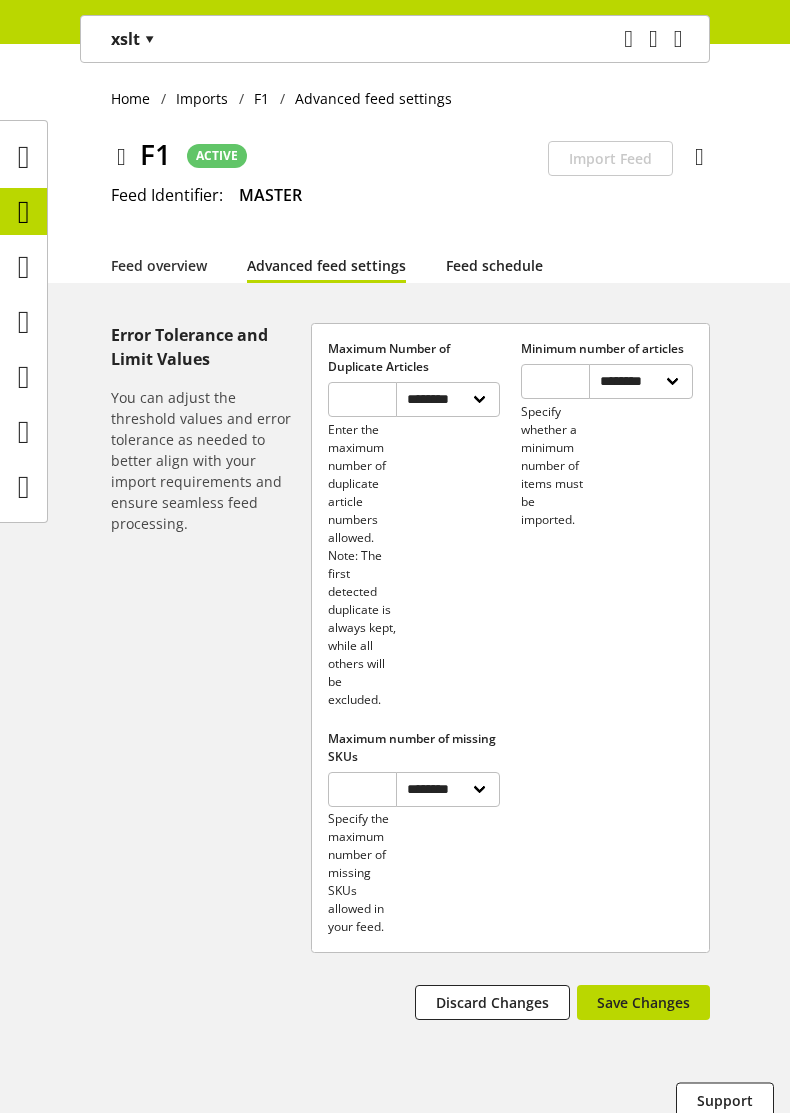 click on "Feed schedule" at bounding box center (494, 265) 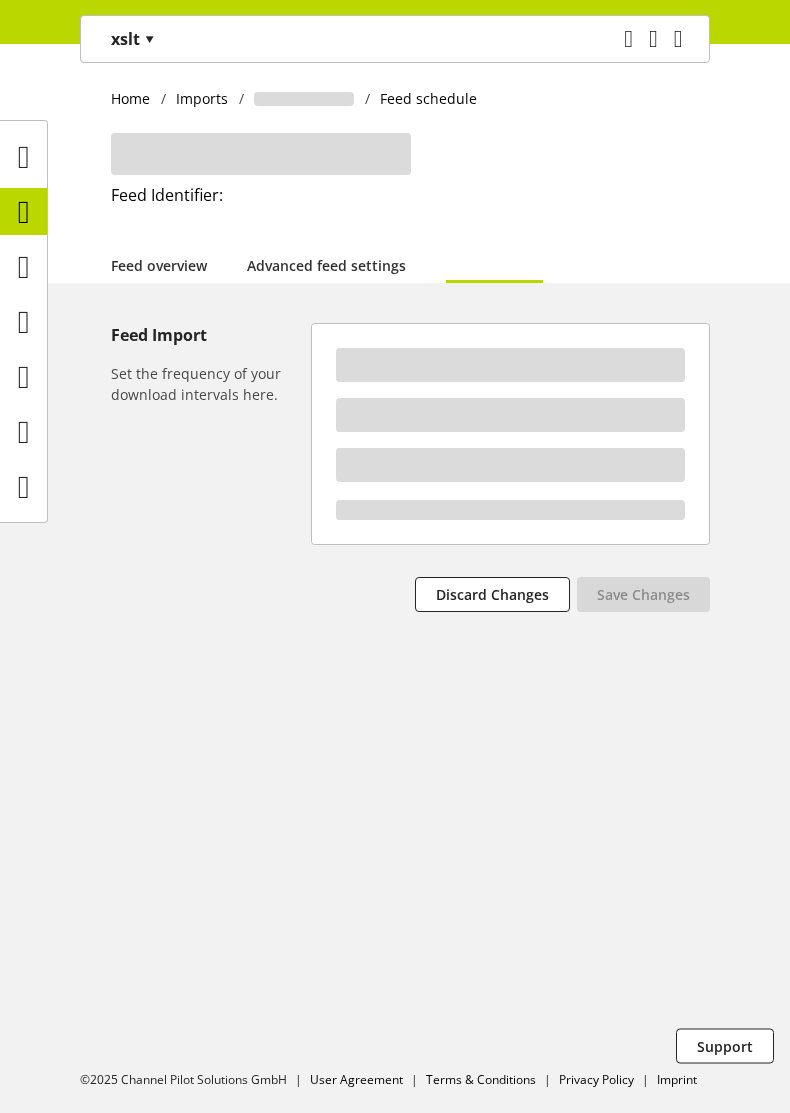 select 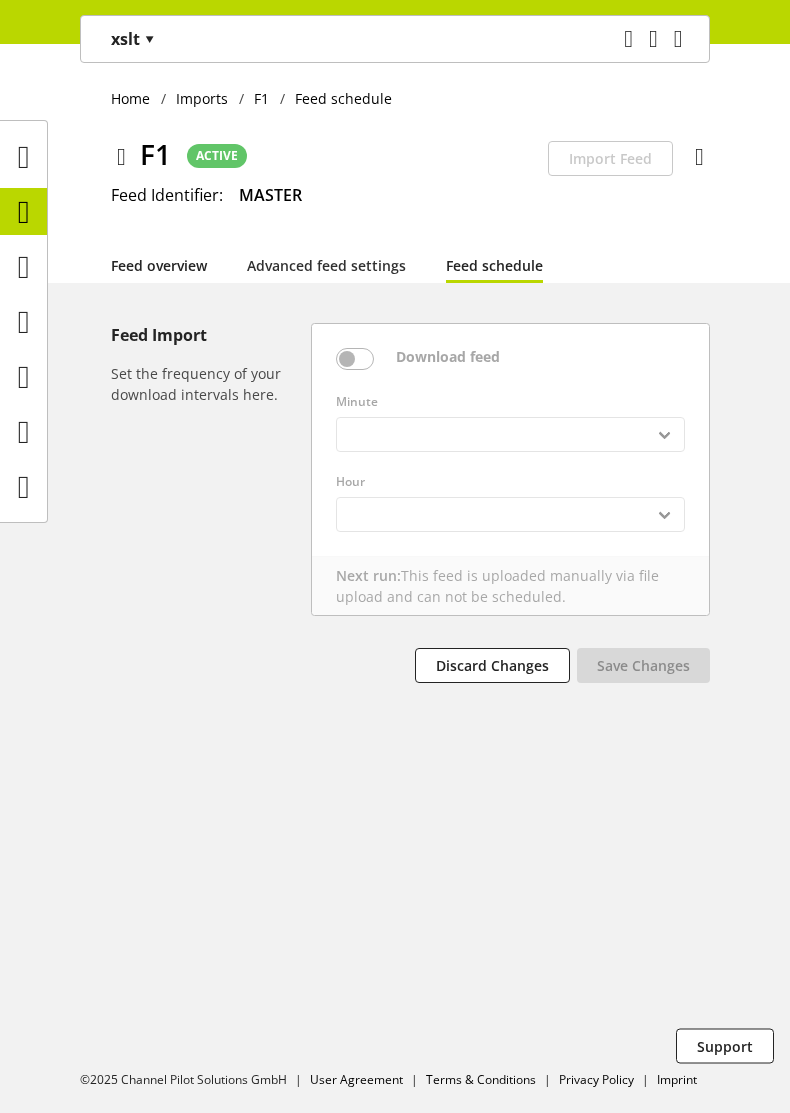 click on "Feed overview" at bounding box center [159, 265] 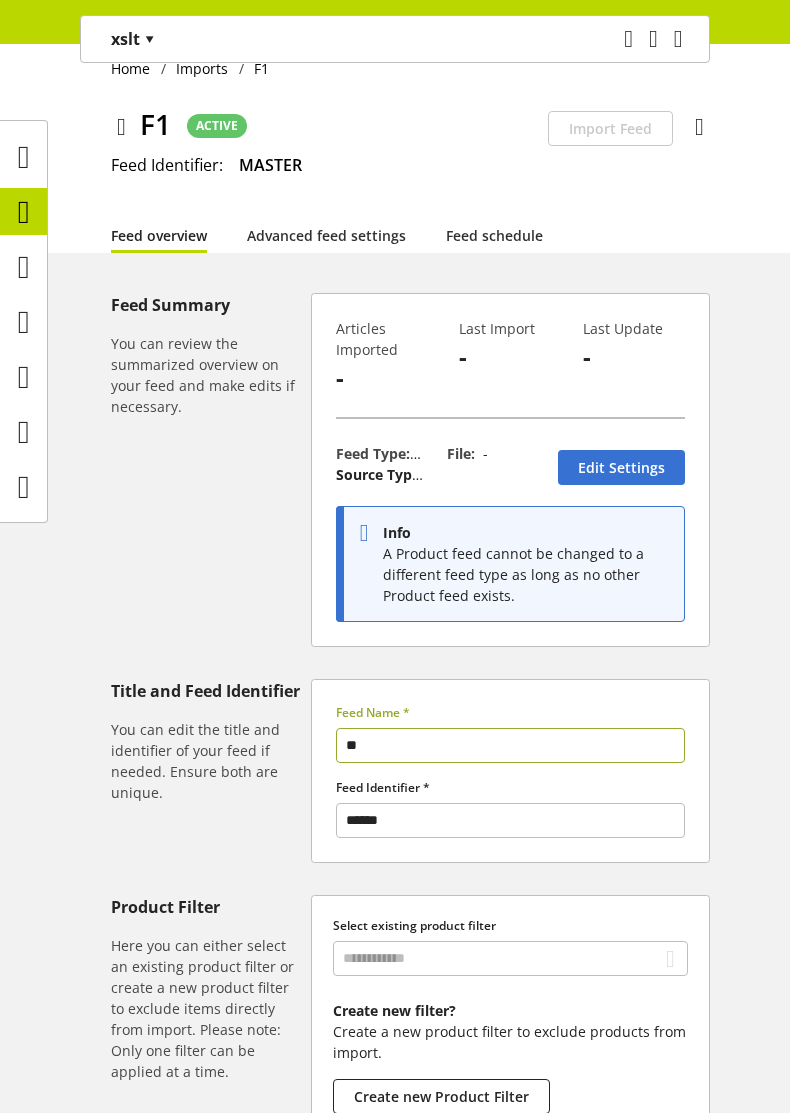 scroll, scrollTop: 0, scrollLeft: 0, axis: both 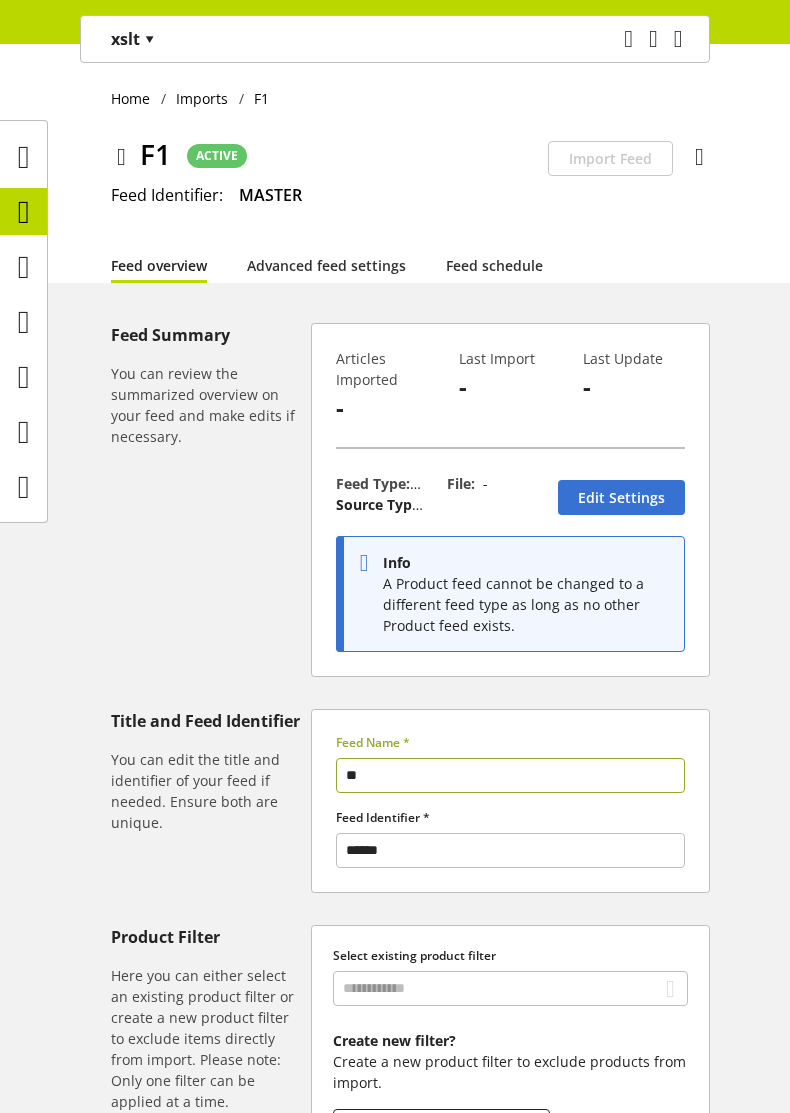 click on "You don't have permission to edit the feed Edit Settings" at bounding box center [622, 494] 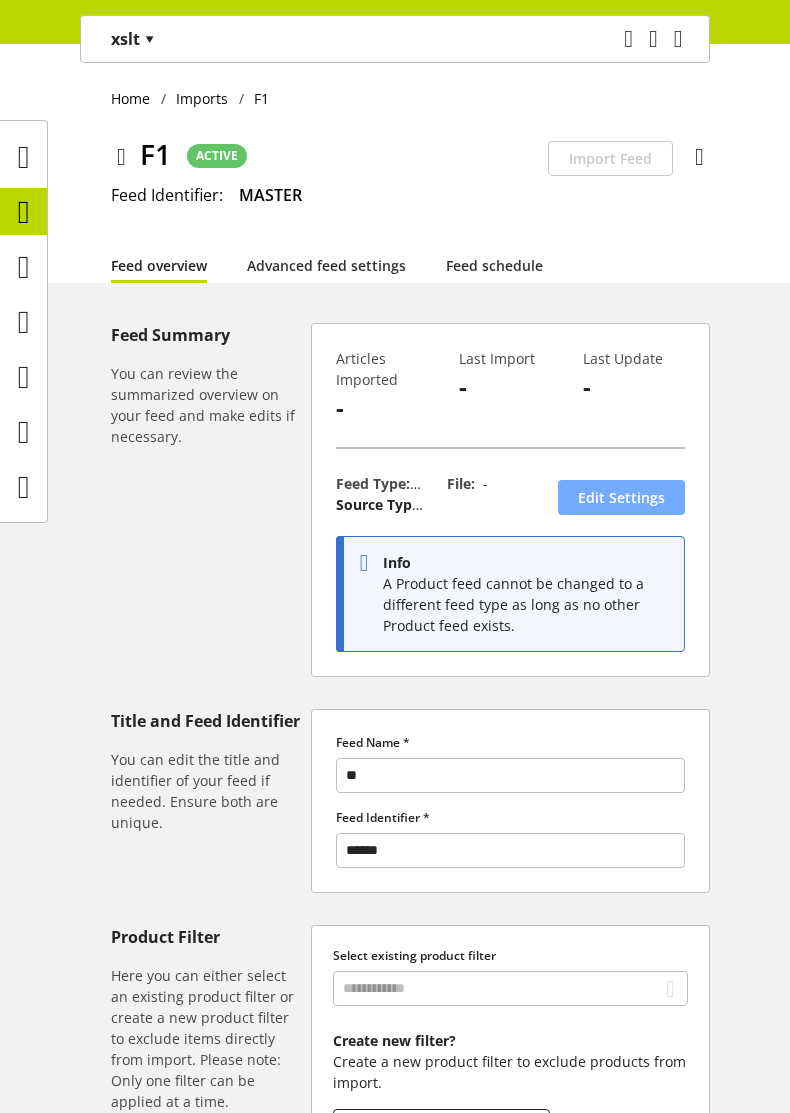 click on "Edit Settings" at bounding box center [621, 497] 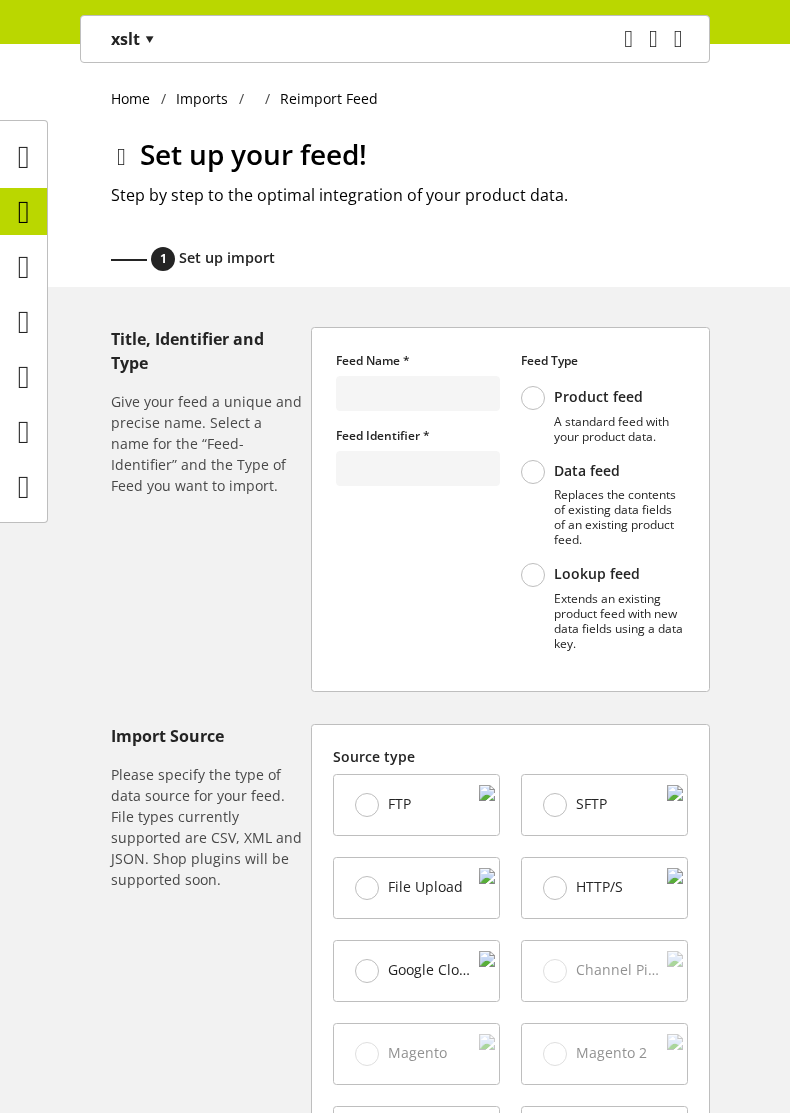 type on "**" 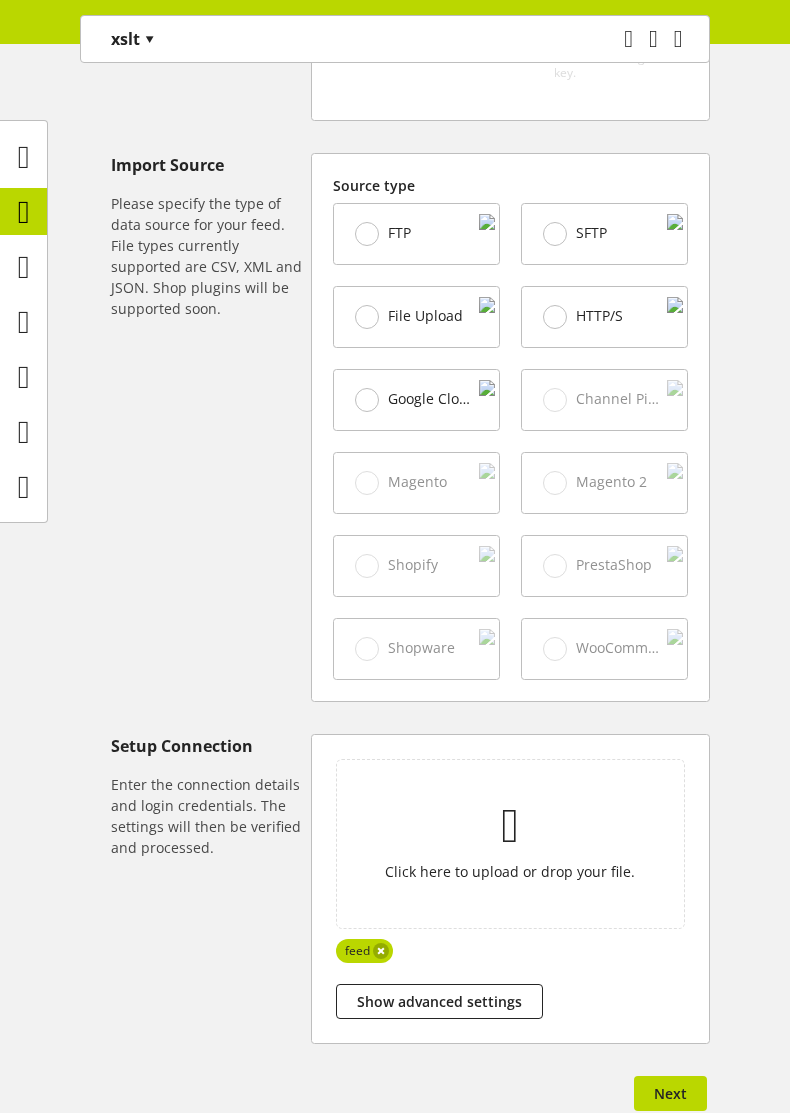 scroll, scrollTop: 686, scrollLeft: 0, axis: vertical 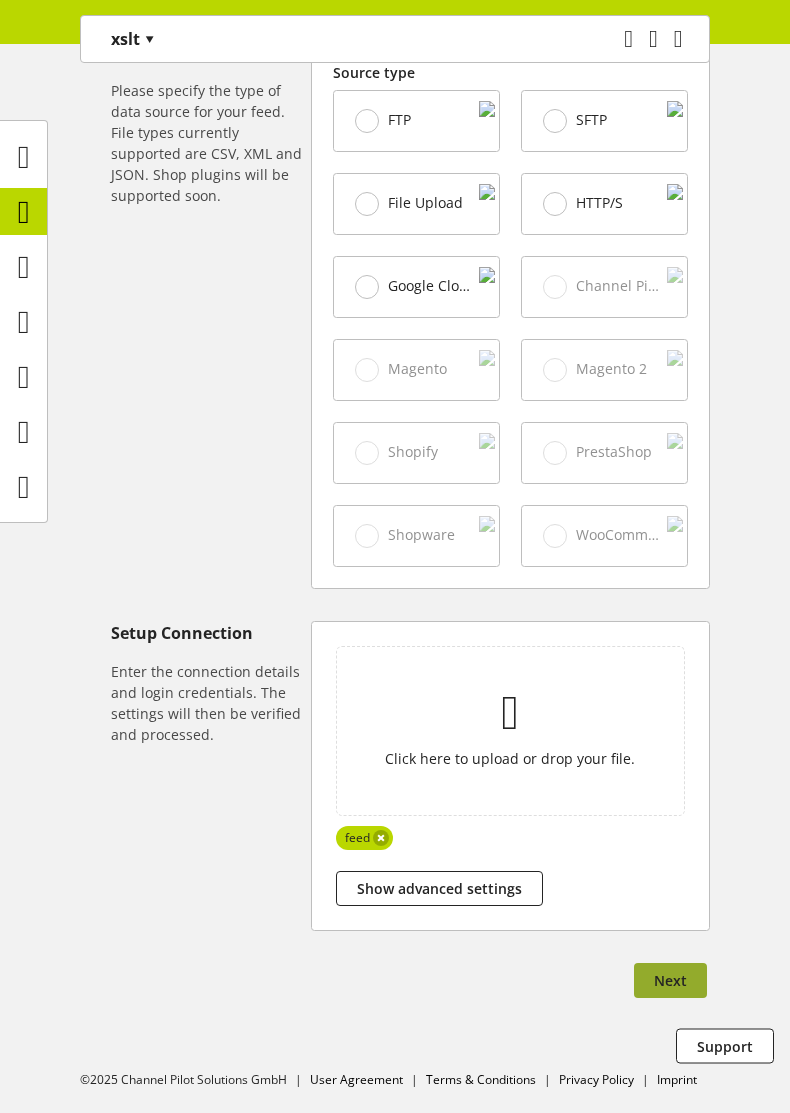 click on "Next" at bounding box center [670, 980] 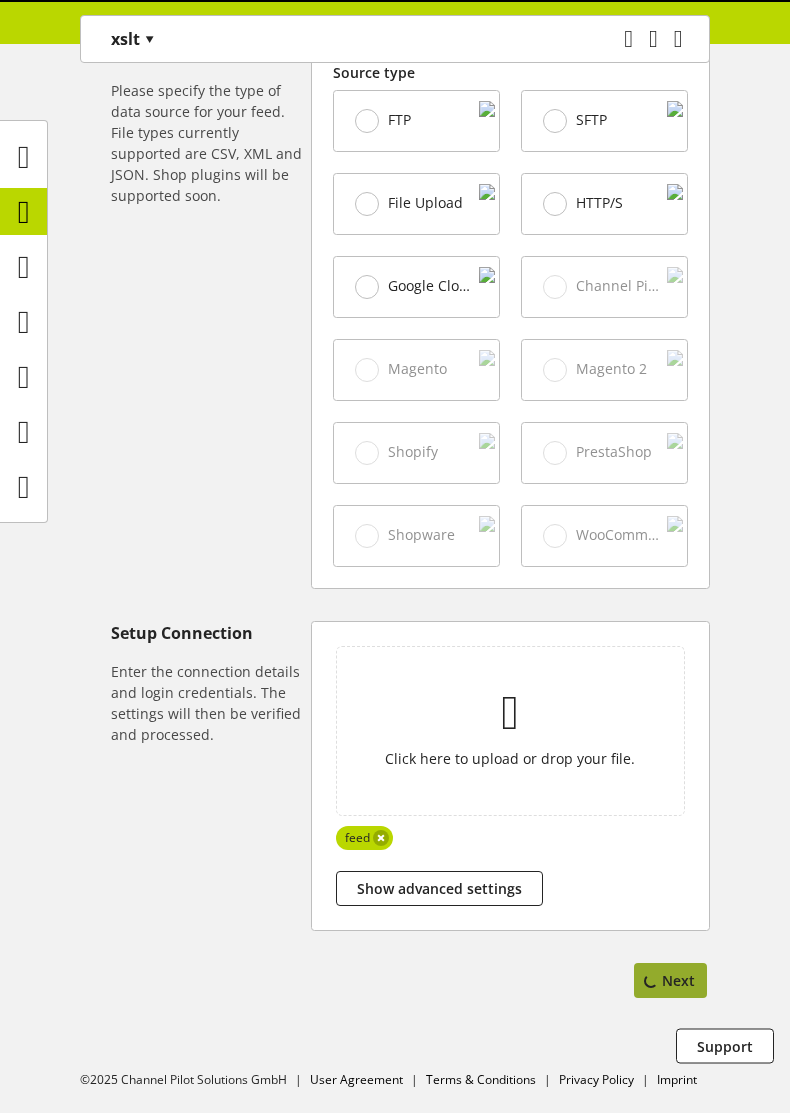 scroll, scrollTop: 0, scrollLeft: 0, axis: both 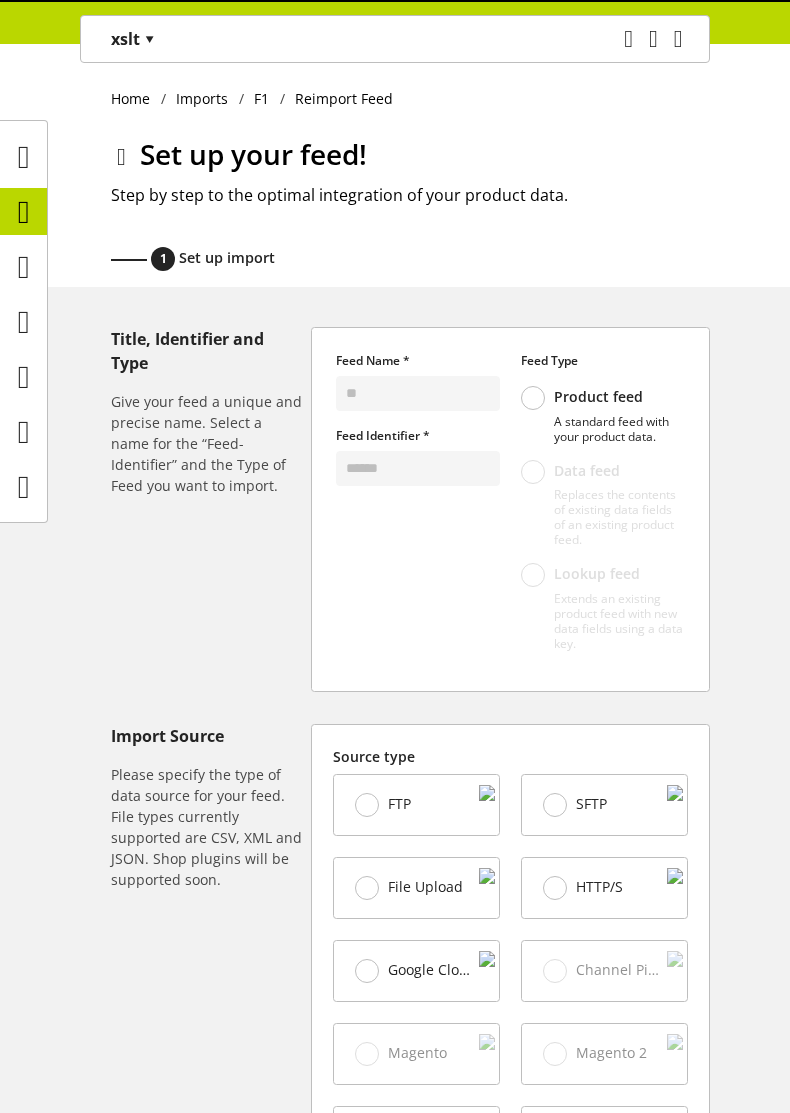 select on "*****" 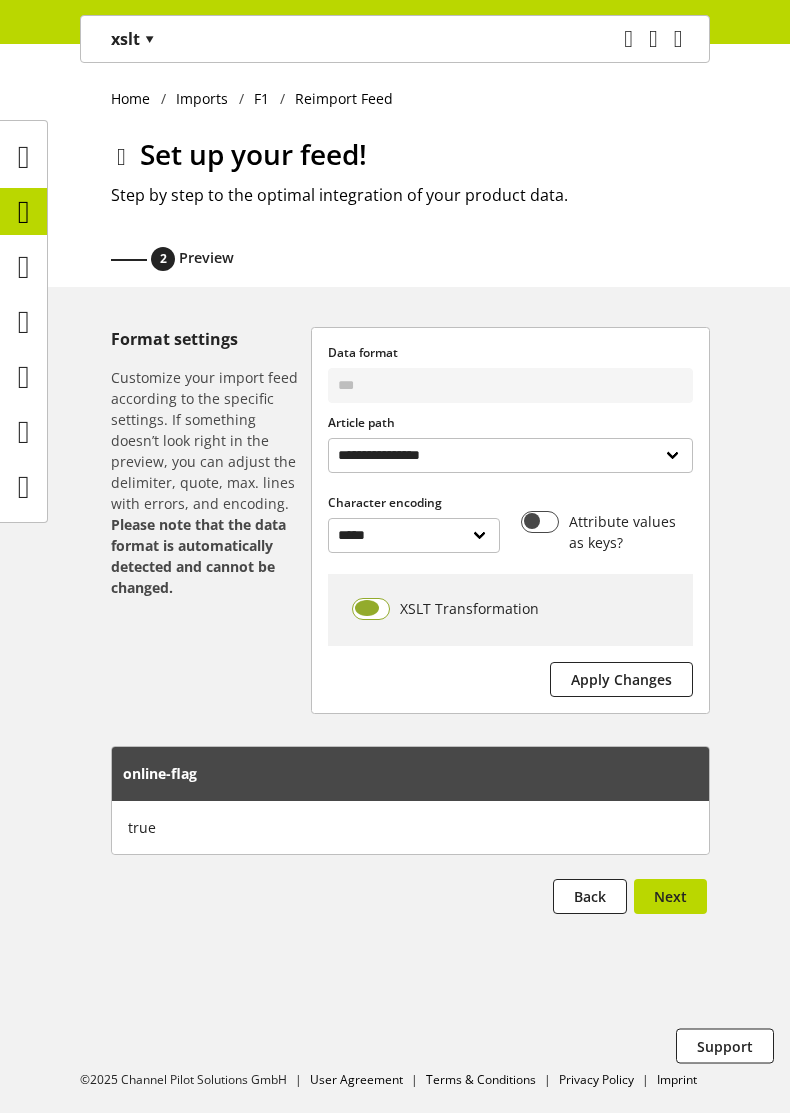 click at bounding box center (371, 609) 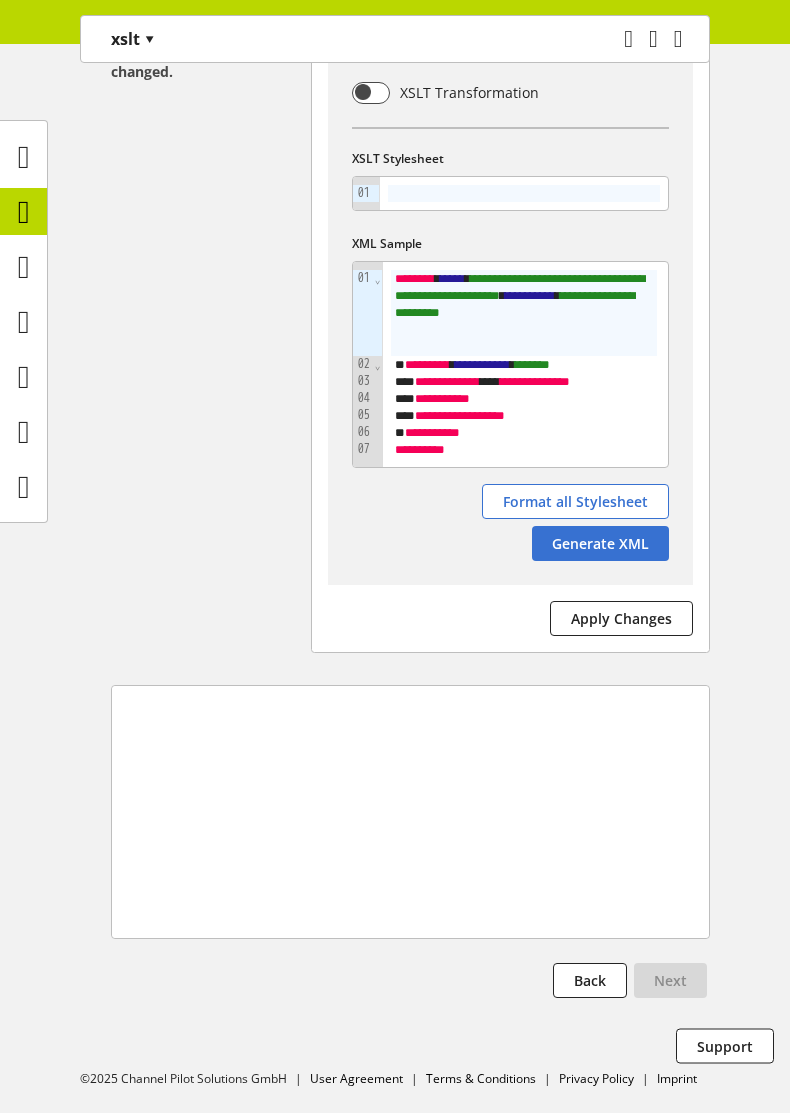 scroll, scrollTop: 0, scrollLeft: 0, axis: both 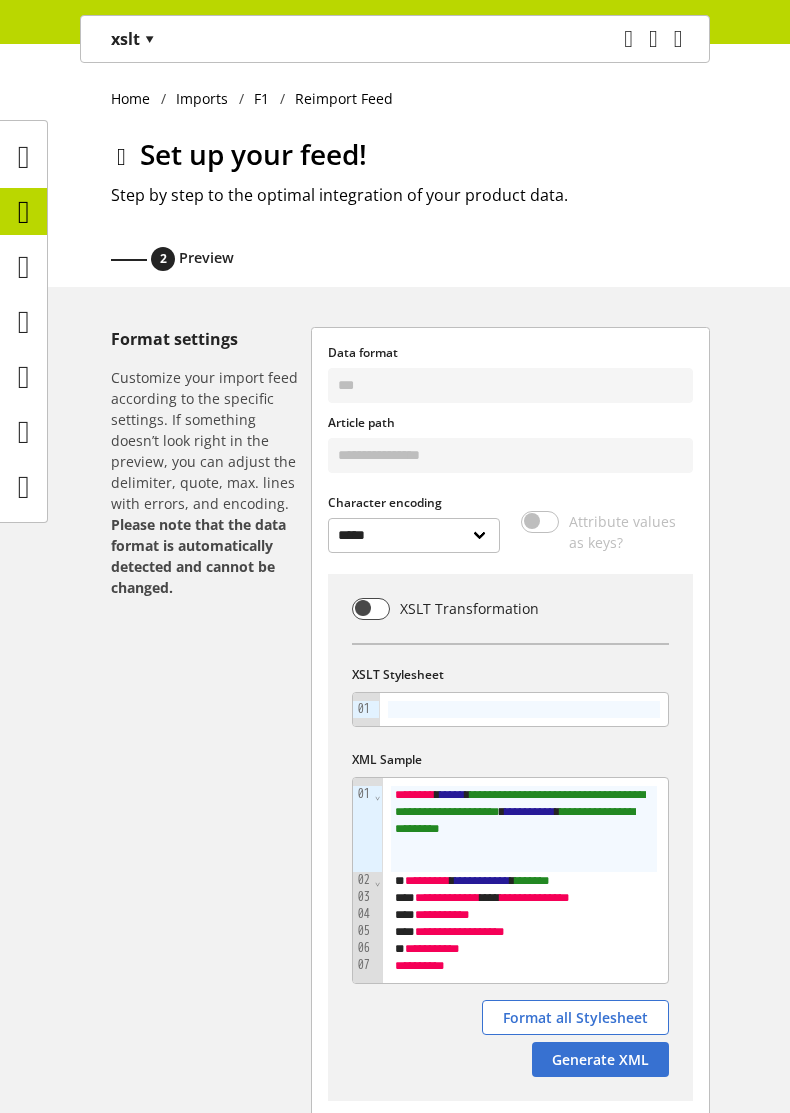 click at bounding box center (121, 157) 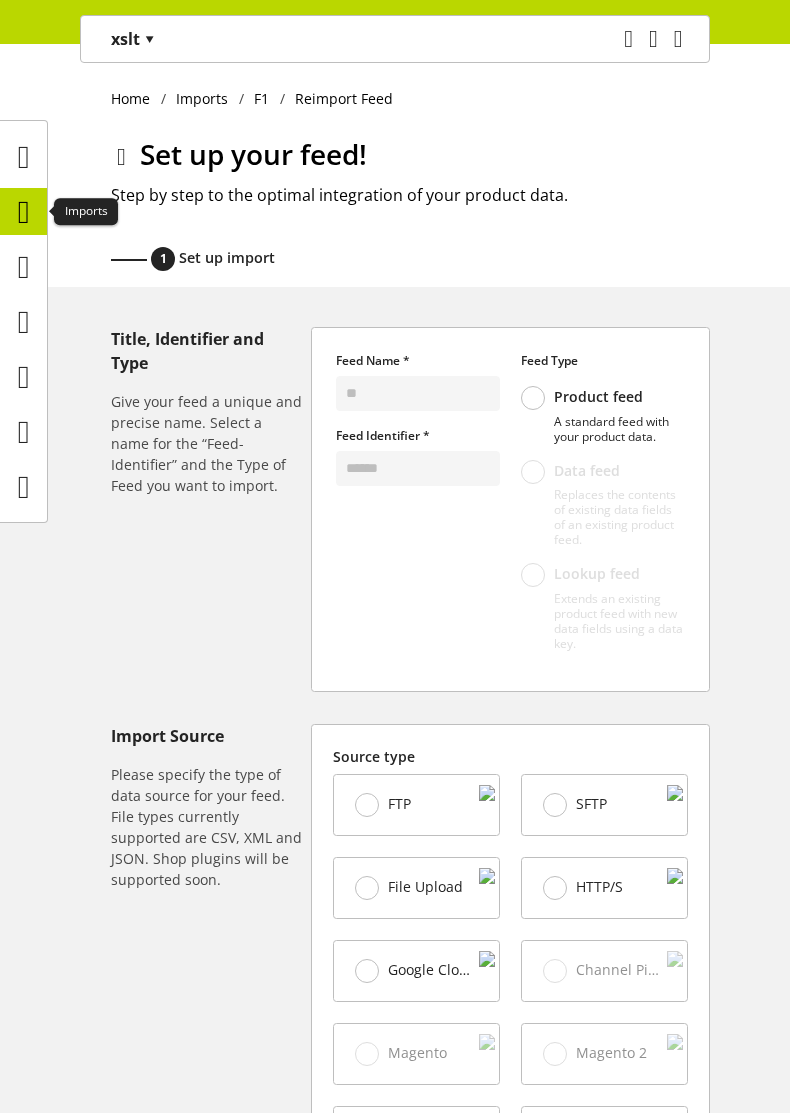click at bounding box center [24, 212] 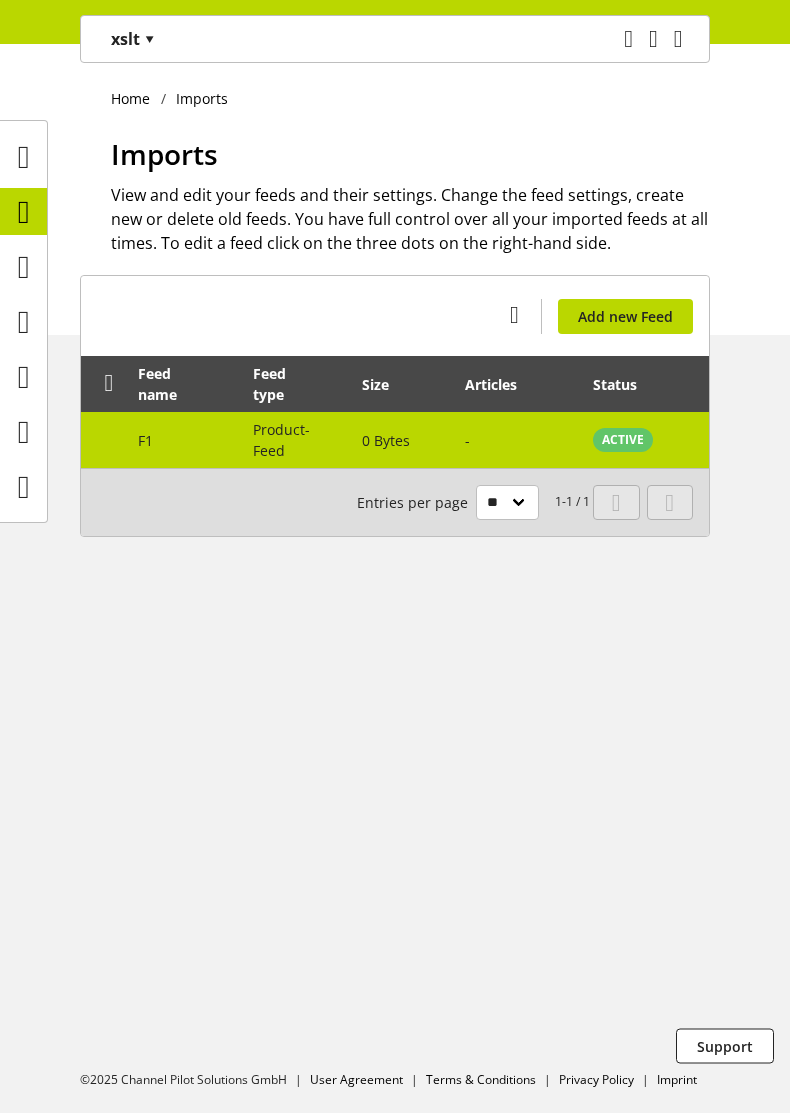click on "-" at bounding box center (518, 440) 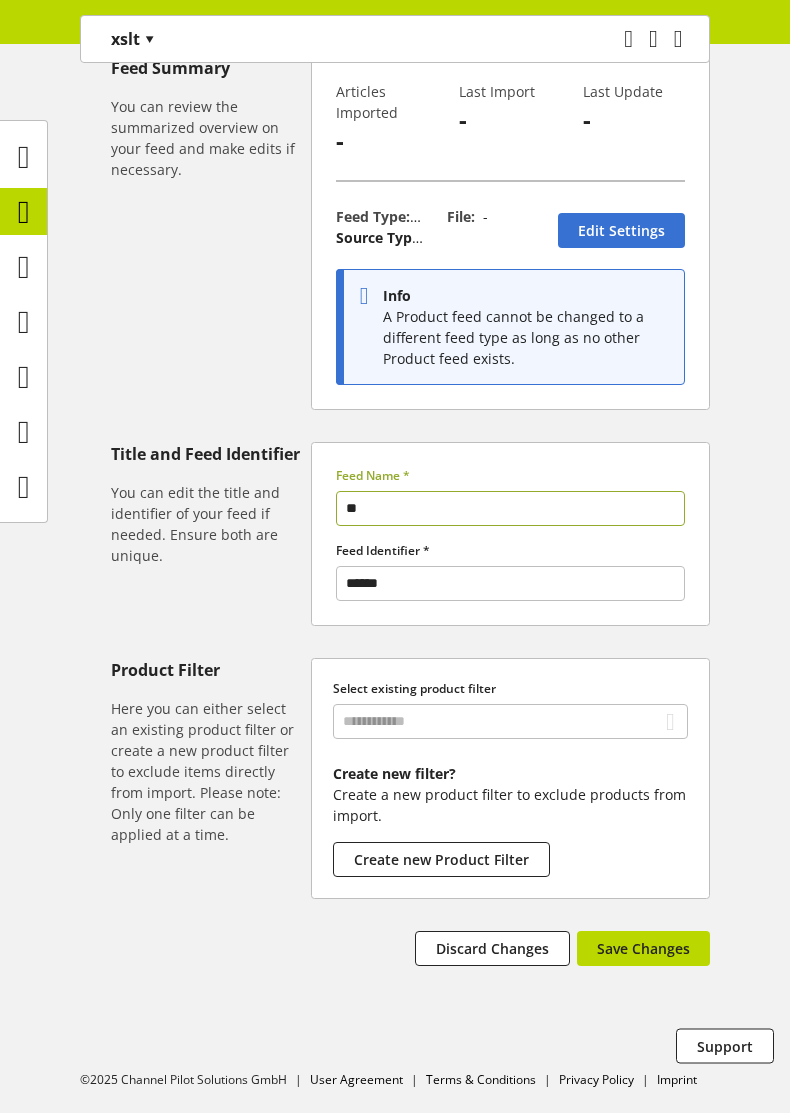 scroll, scrollTop: 0, scrollLeft: 0, axis: both 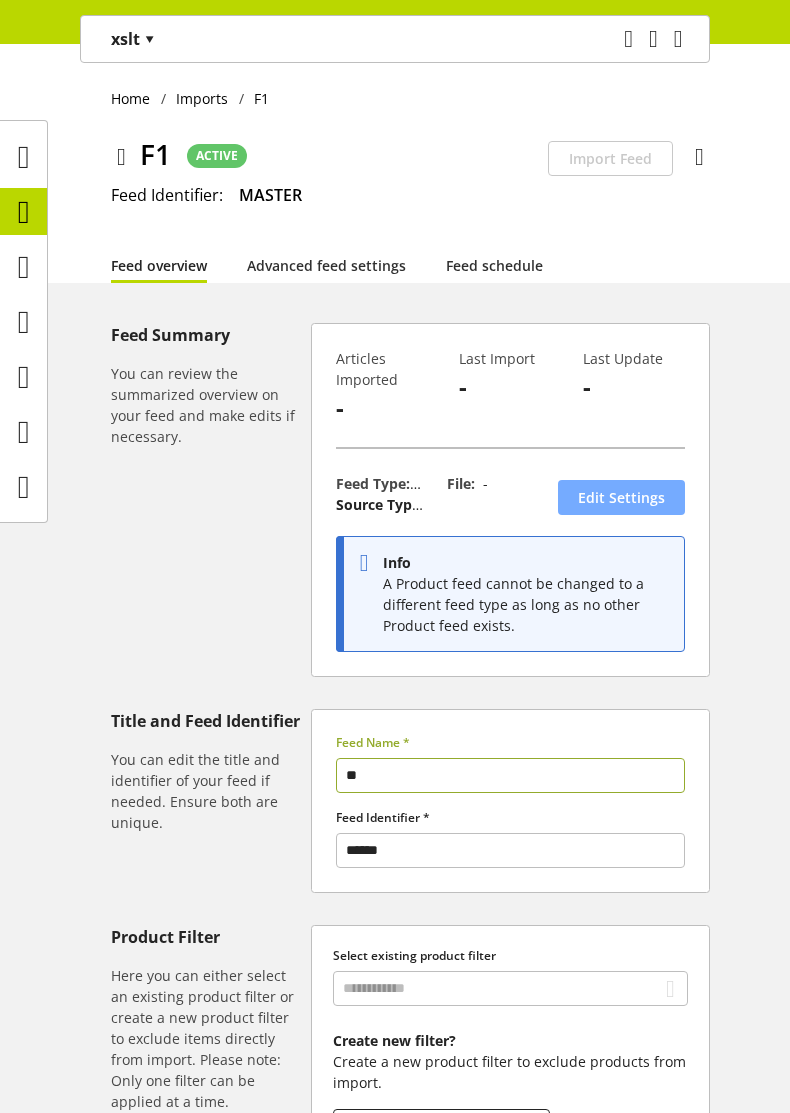 click on "Edit Settings" at bounding box center [621, 497] 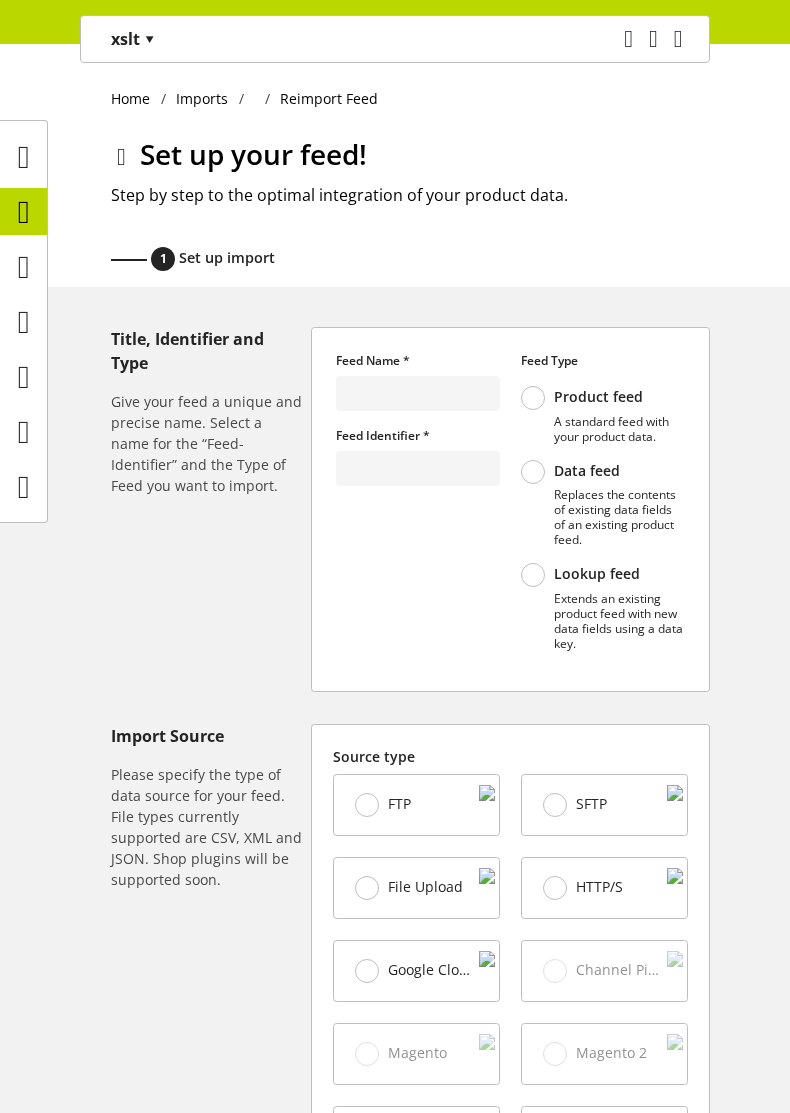 type on "**" 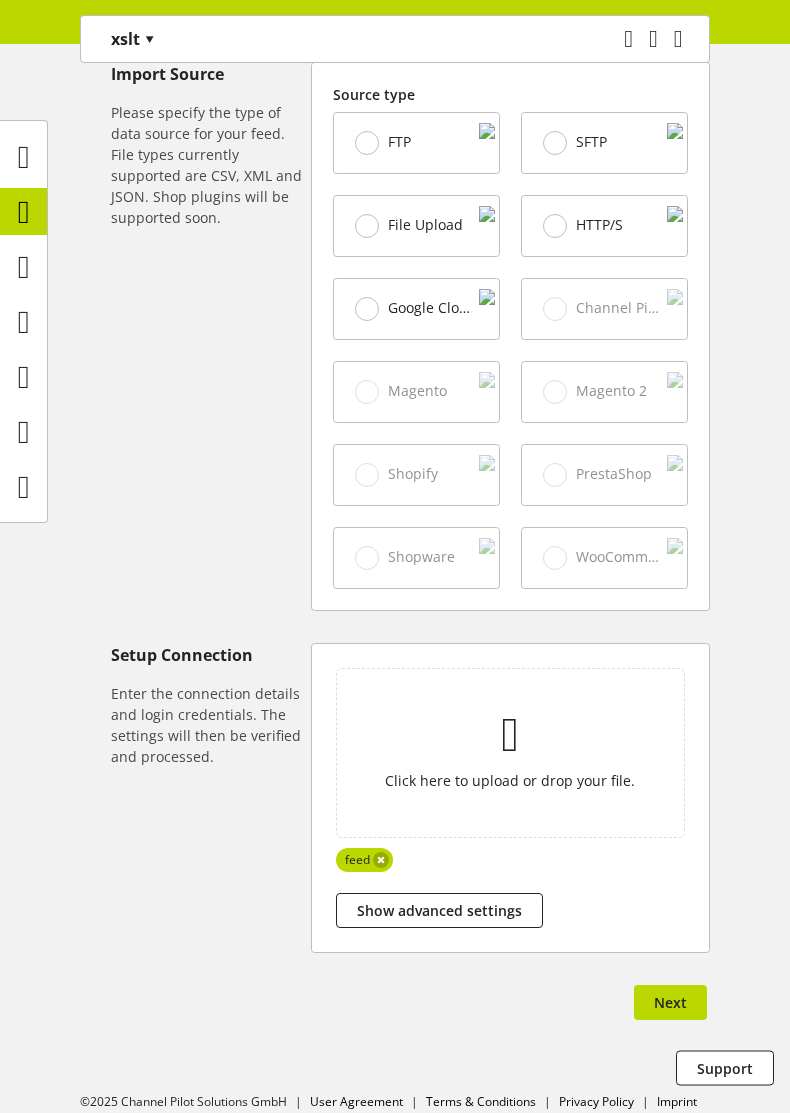 scroll, scrollTop: 686, scrollLeft: 0, axis: vertical 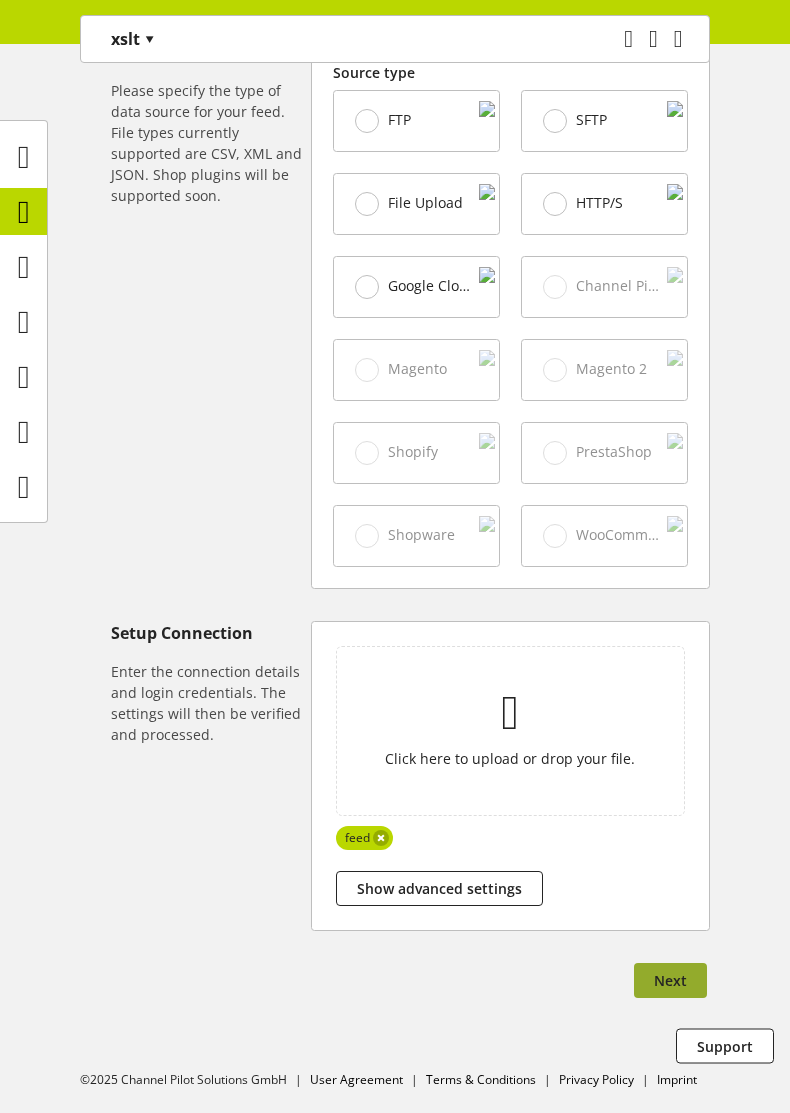 click on "Next" at bounding box center (670, 980) 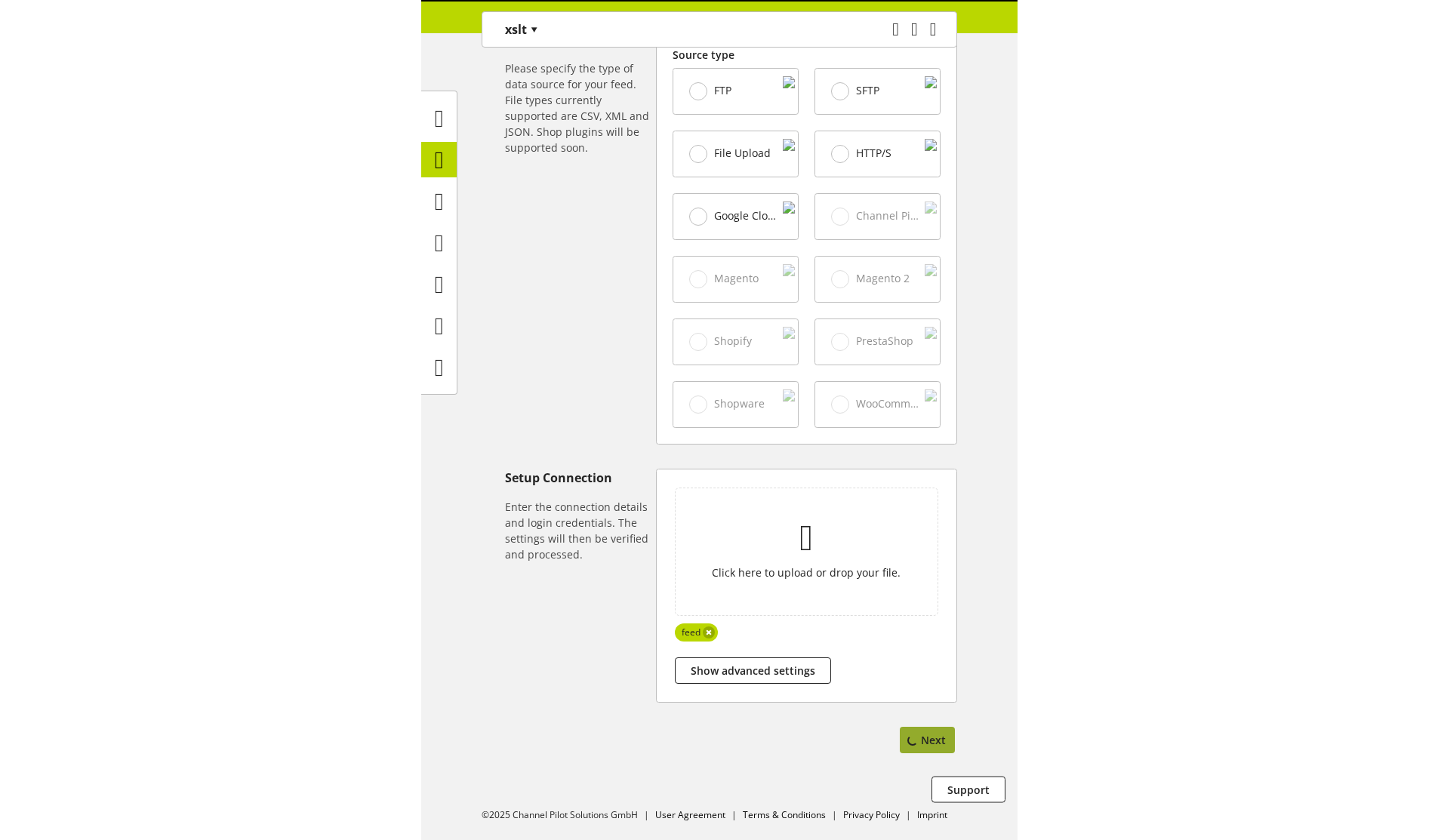 scroll, scrollTop: 0, scrollLeft: 0, axis: both 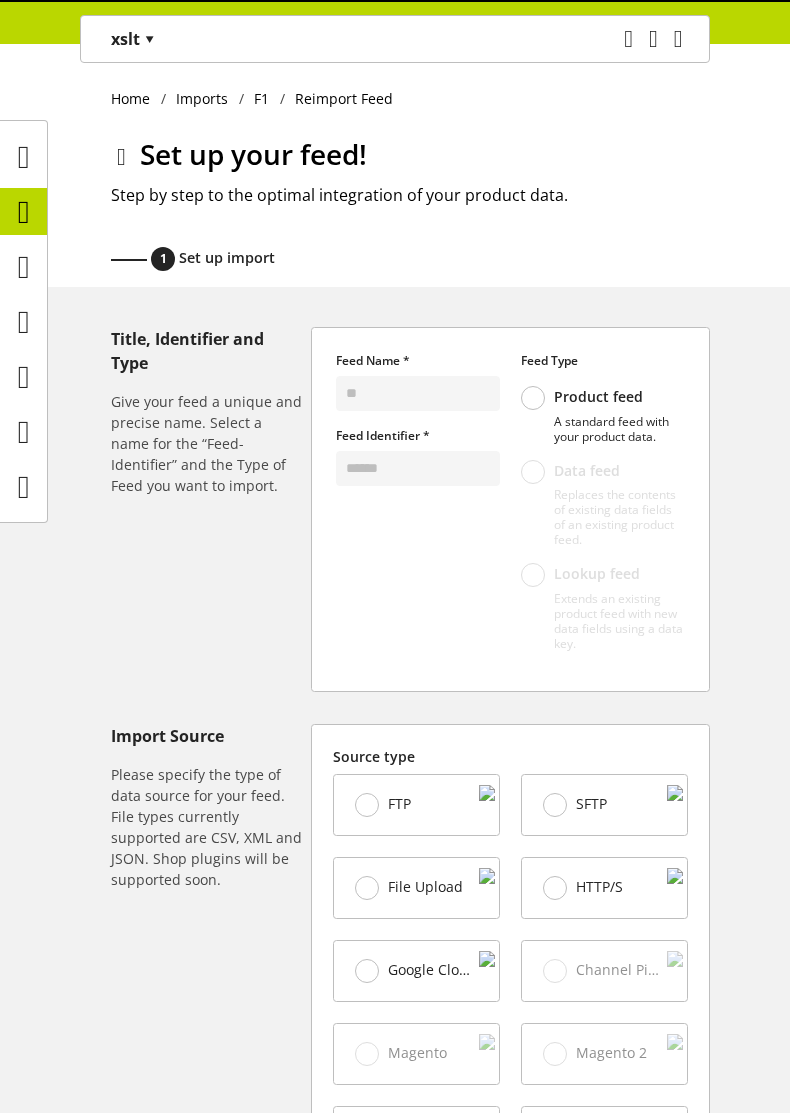 select on "*****" 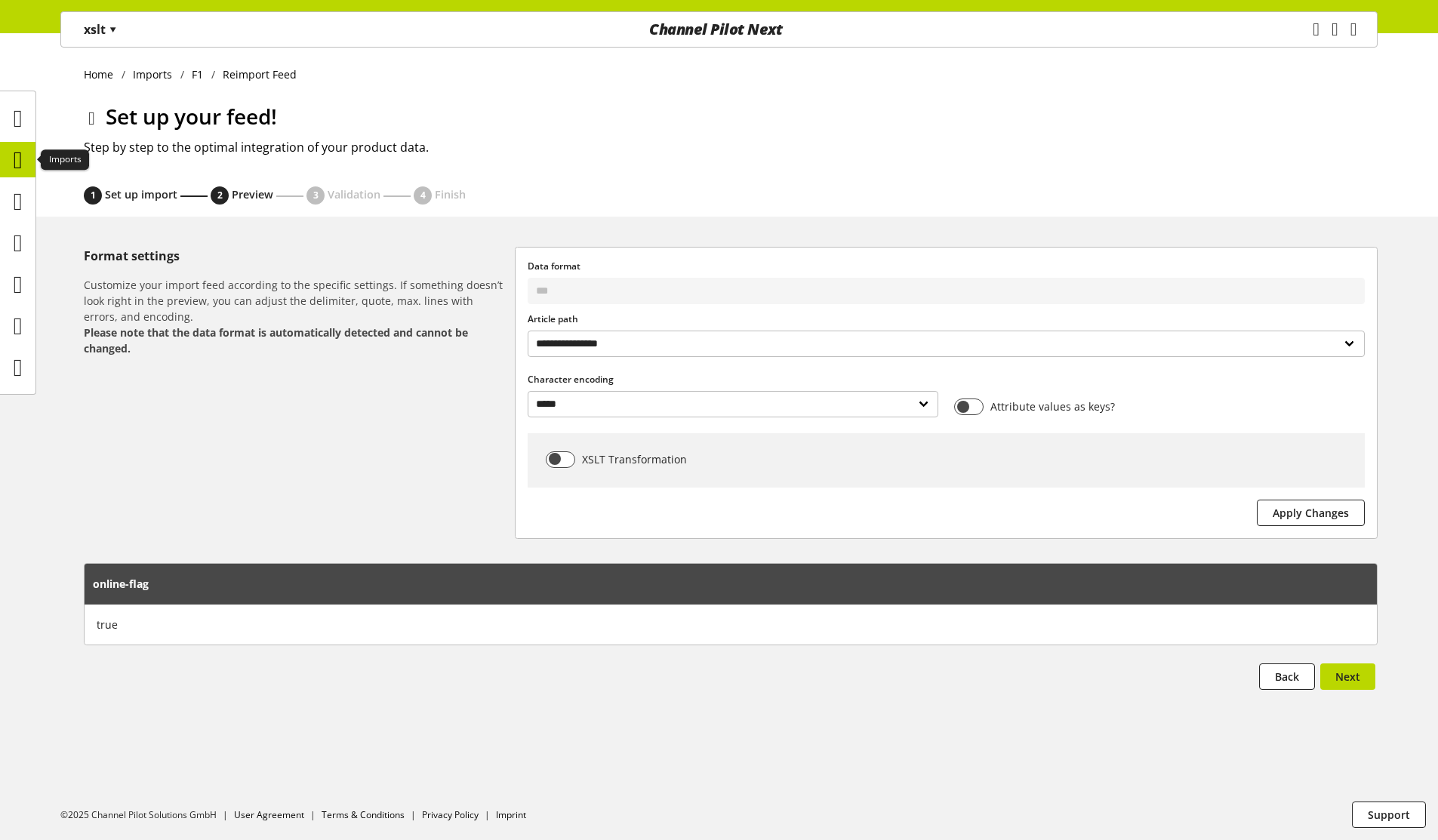 click at bounding box center [18, 160] 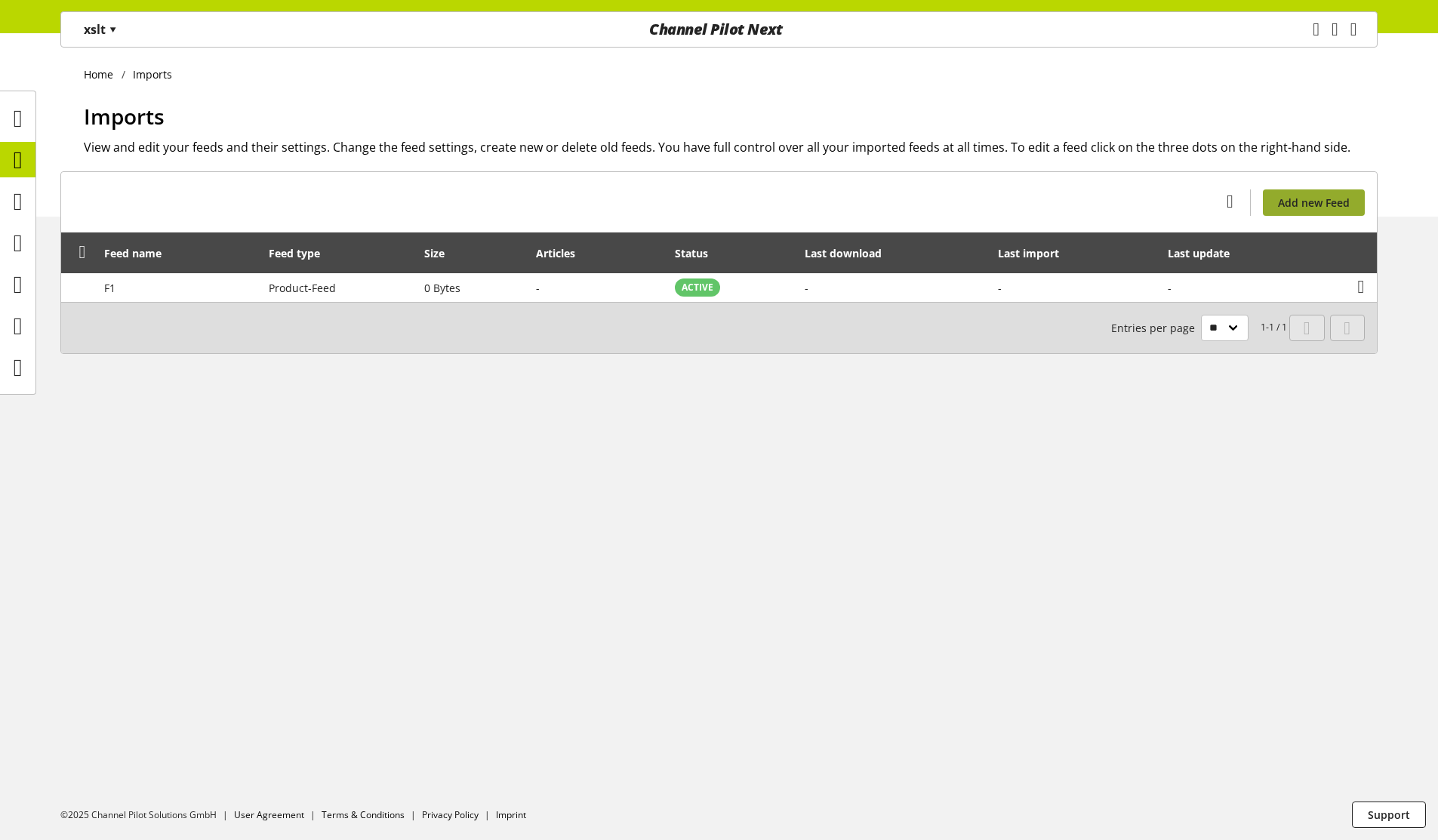 click on "Add new Feed" at bounding box center [1313, 202] 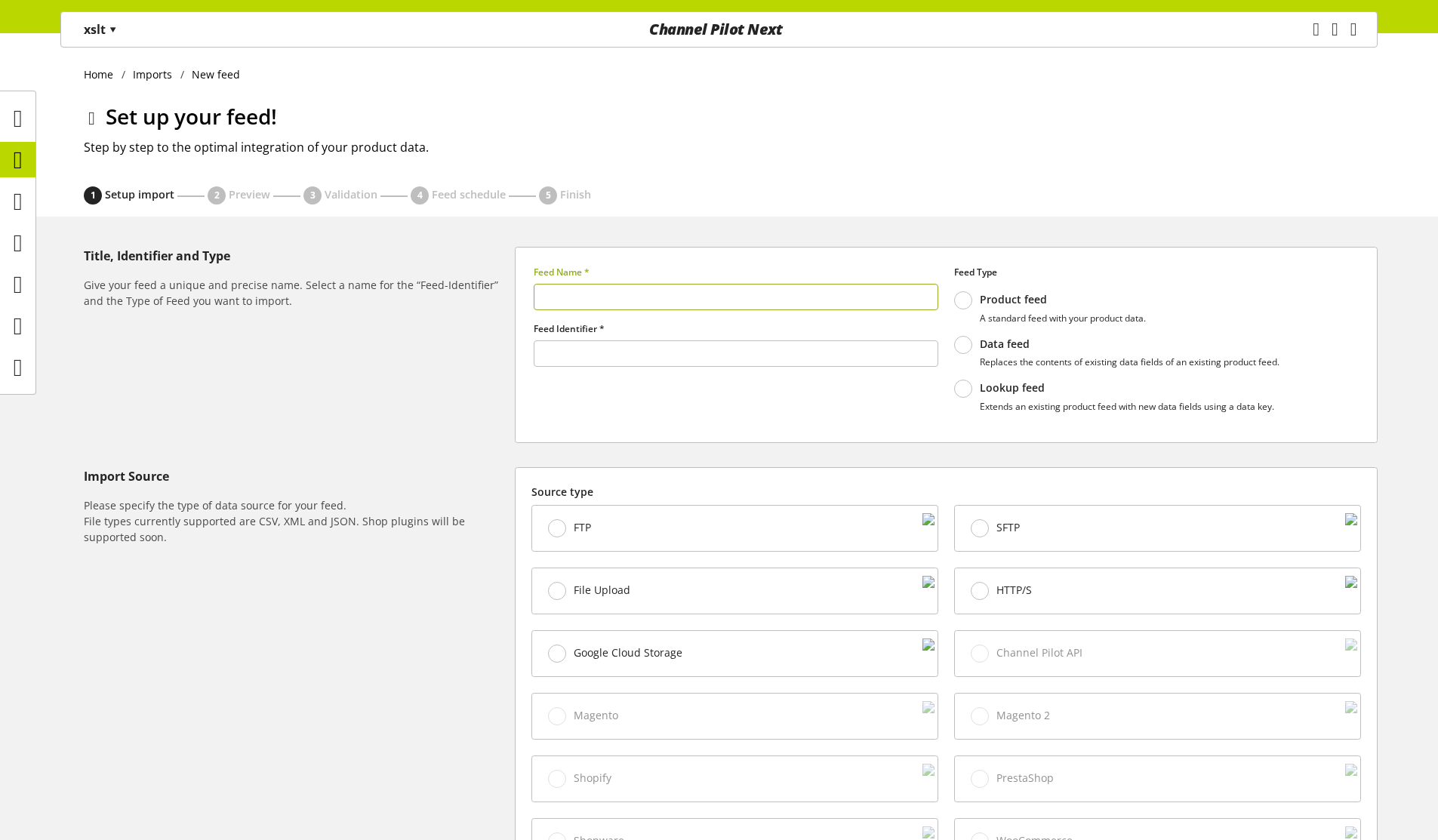 type on "******" 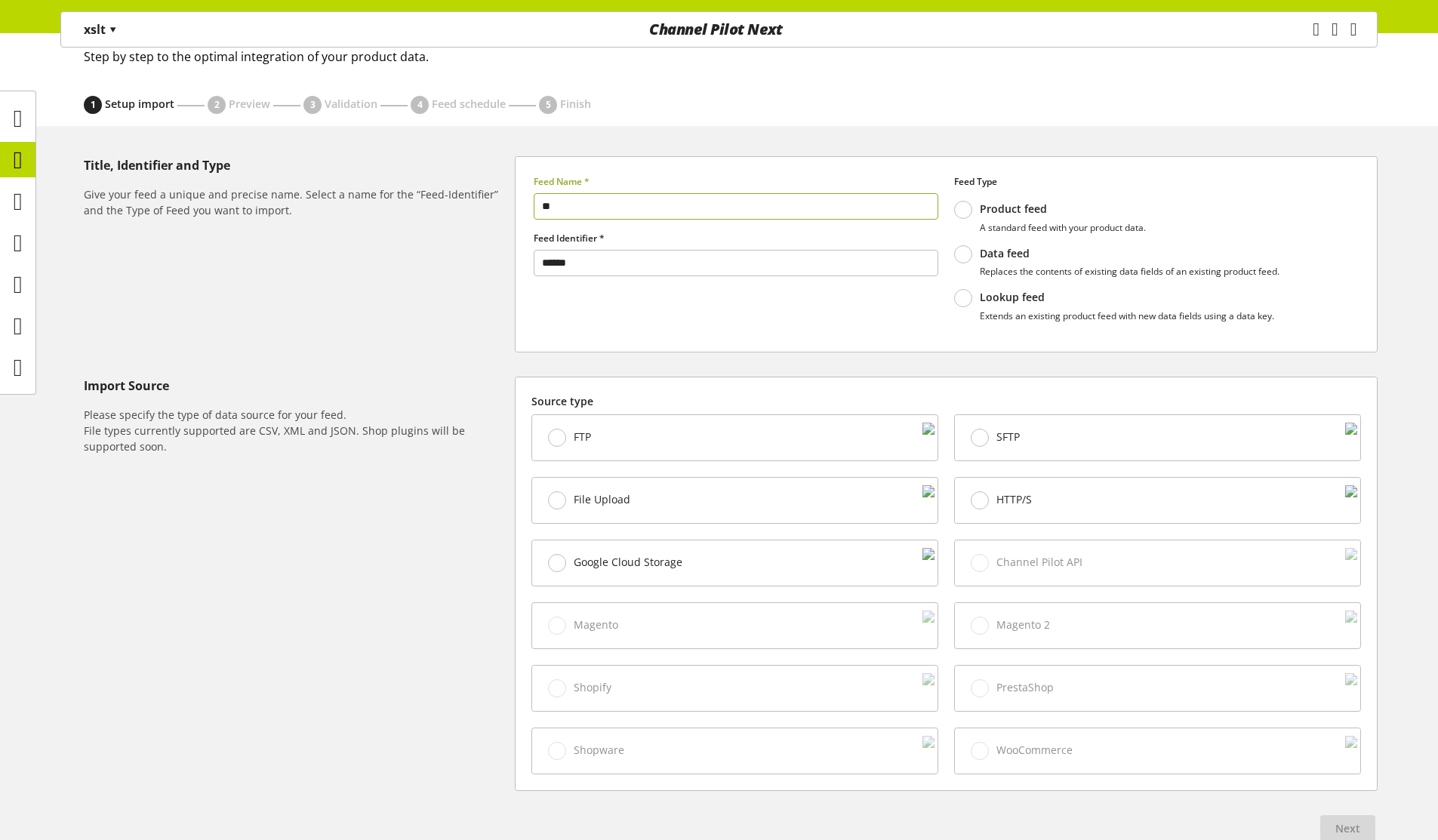 type on "**" 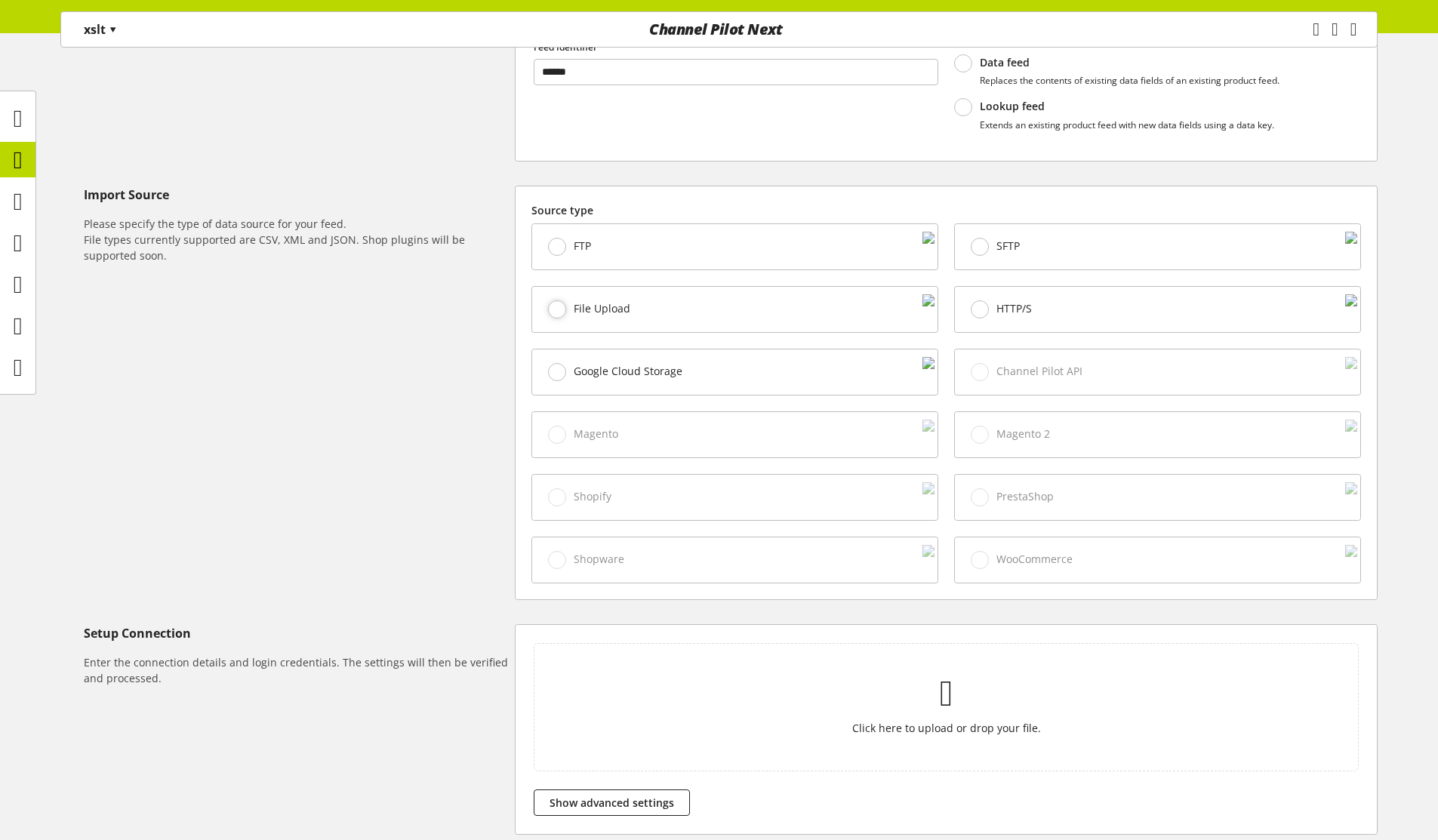 scroll, scrollTop: 415, scrollLeft: 0, axis: vertical 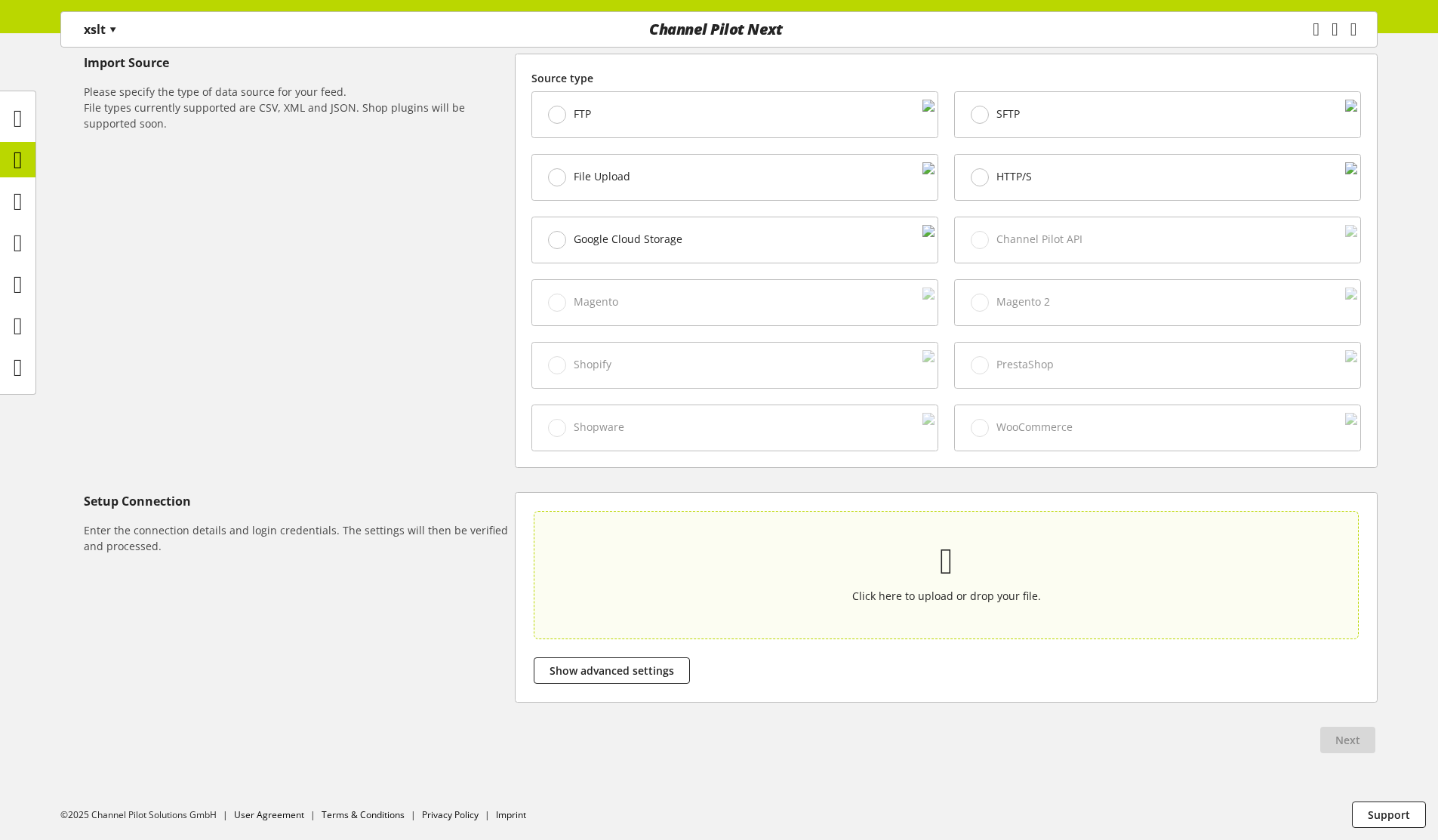 click at bounding box center (947, 562) 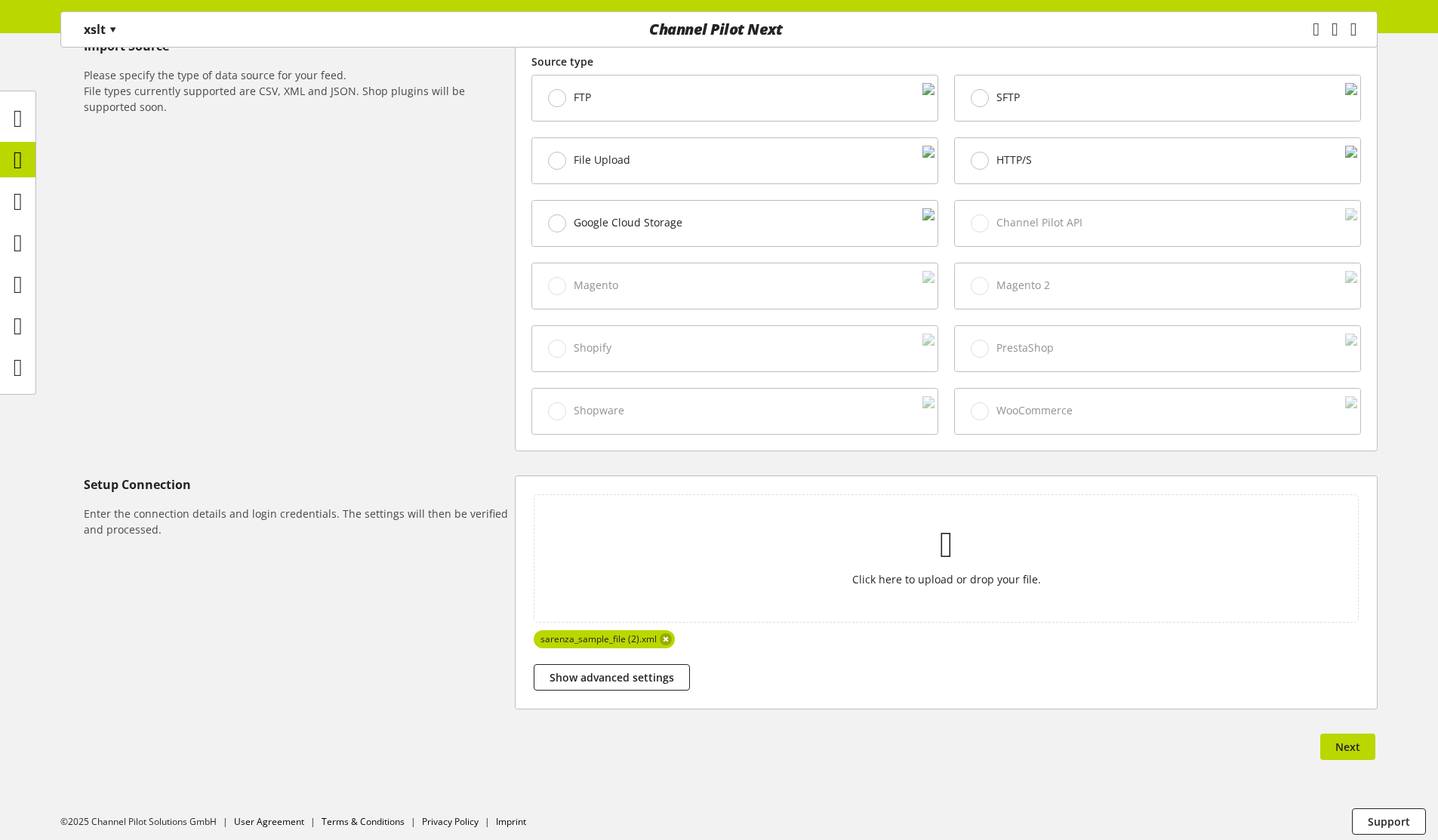scroll, scrollTop: 438, scrollLeft: 0, axis: vertical 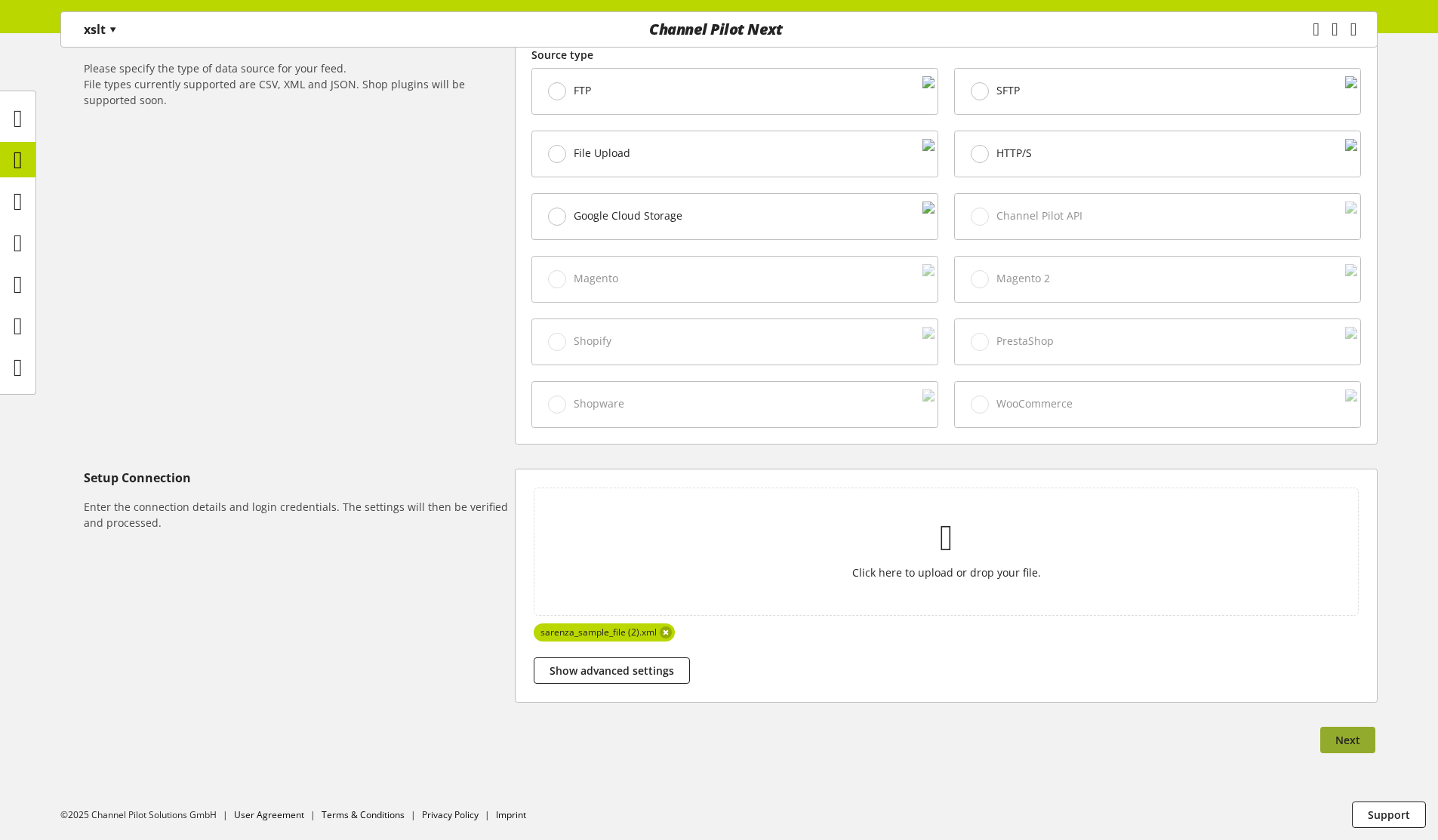 click on "Next" at bounding box center (1347, 740) 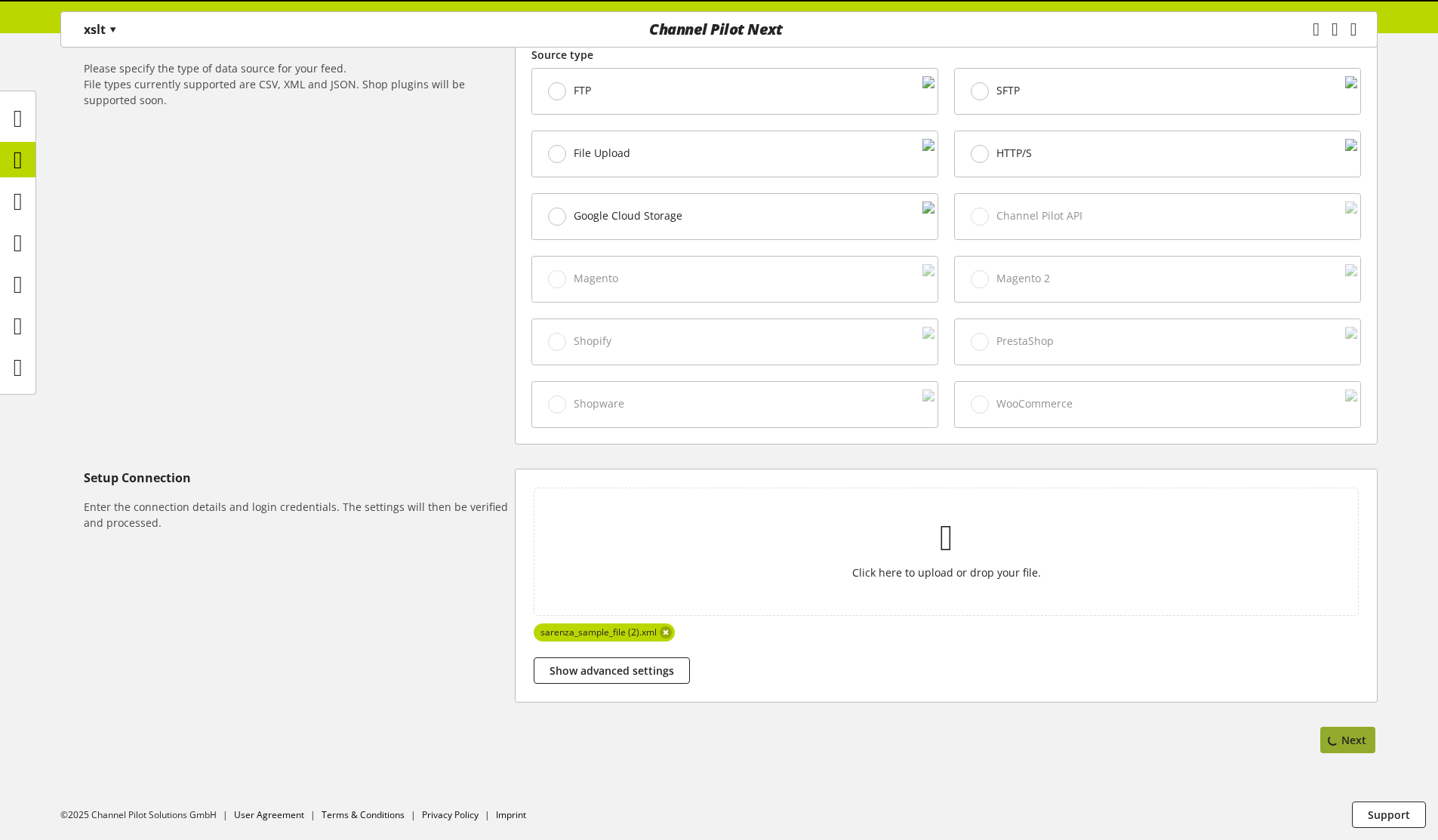 scroll, scrollTop: 0, scrollLeft: 0, axis: both 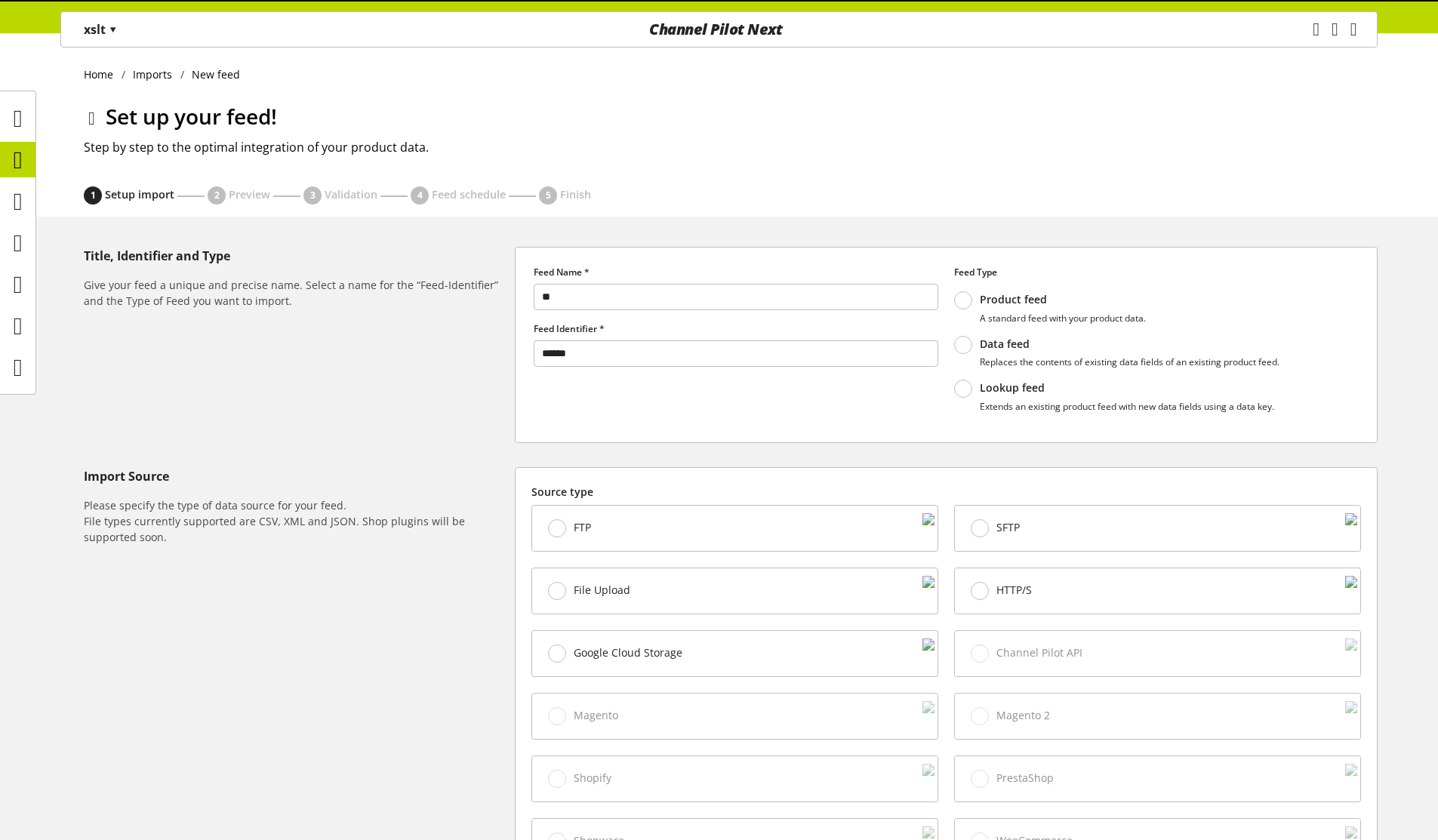 select on "*****" 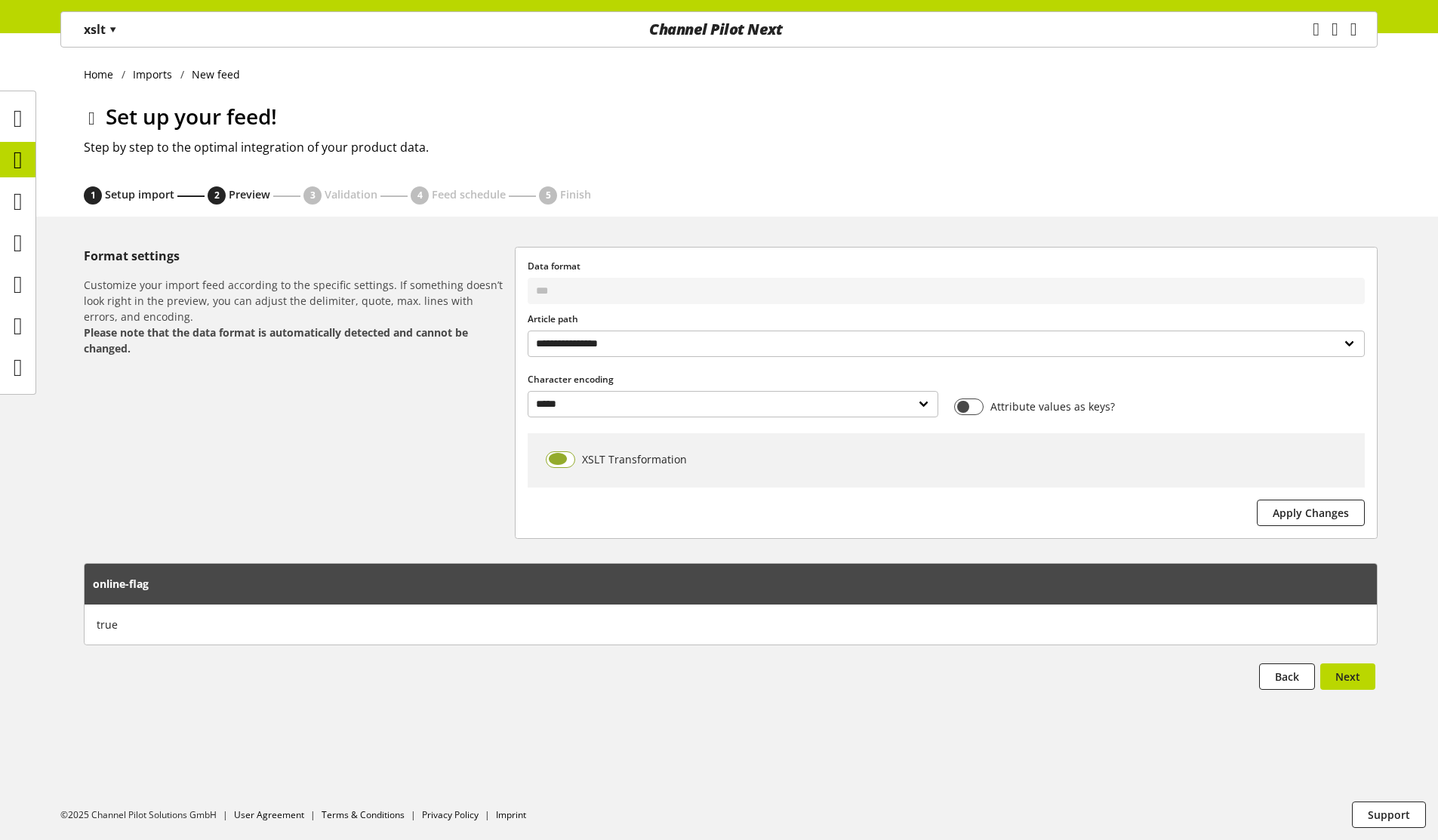 click at bounding box center (560, 460) 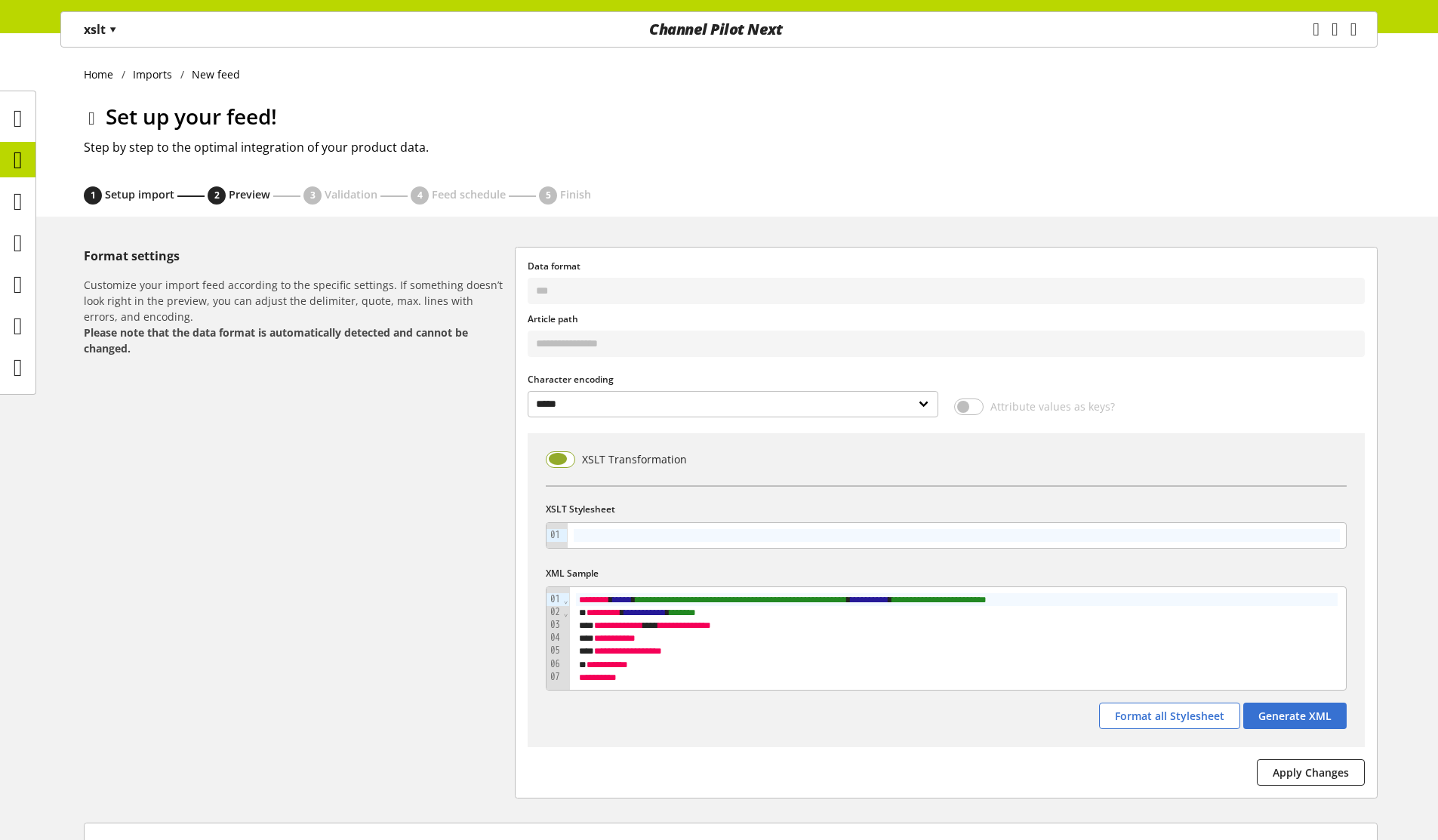 click at bounding box center (560, 460) 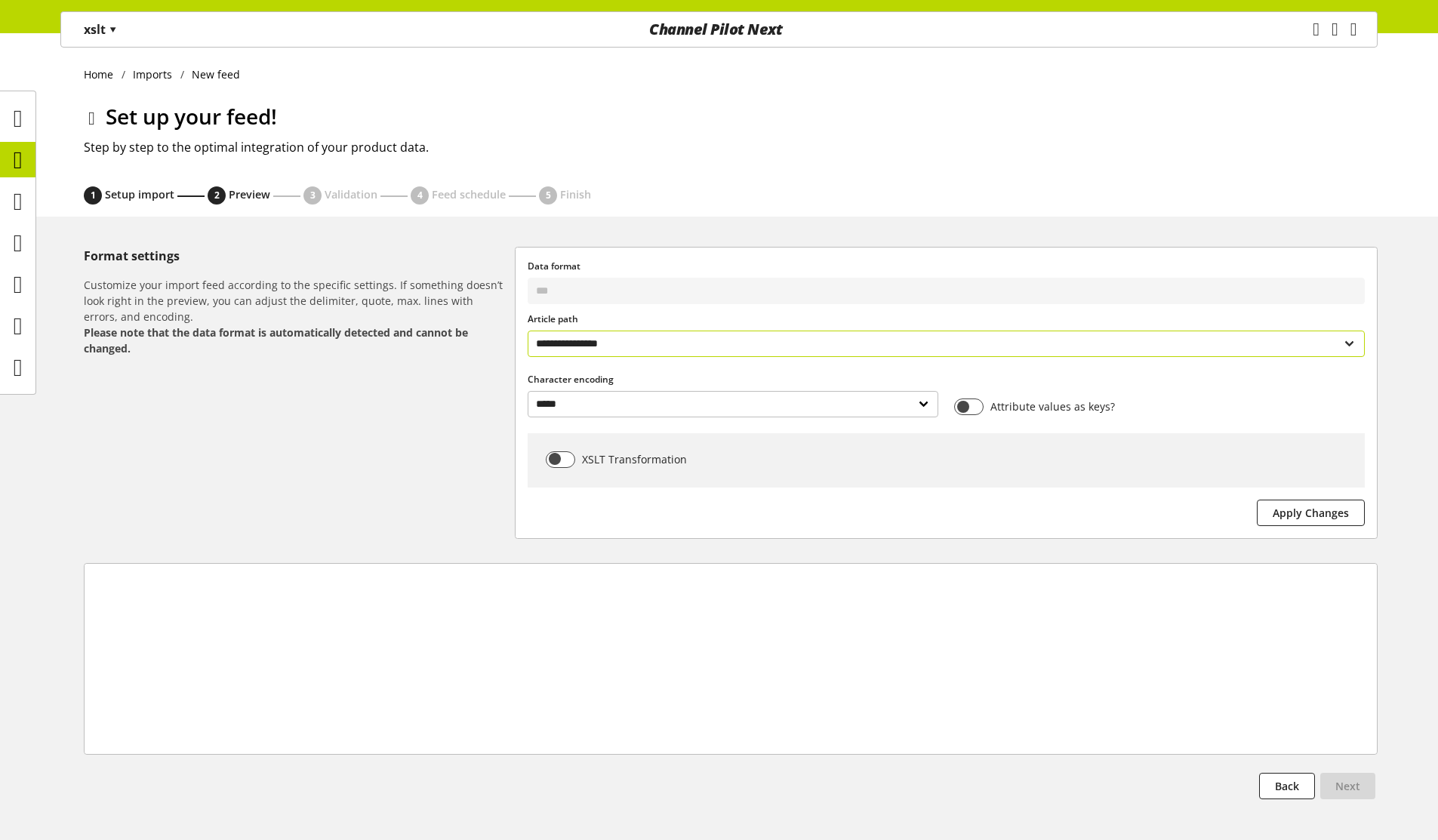 select on "**********" 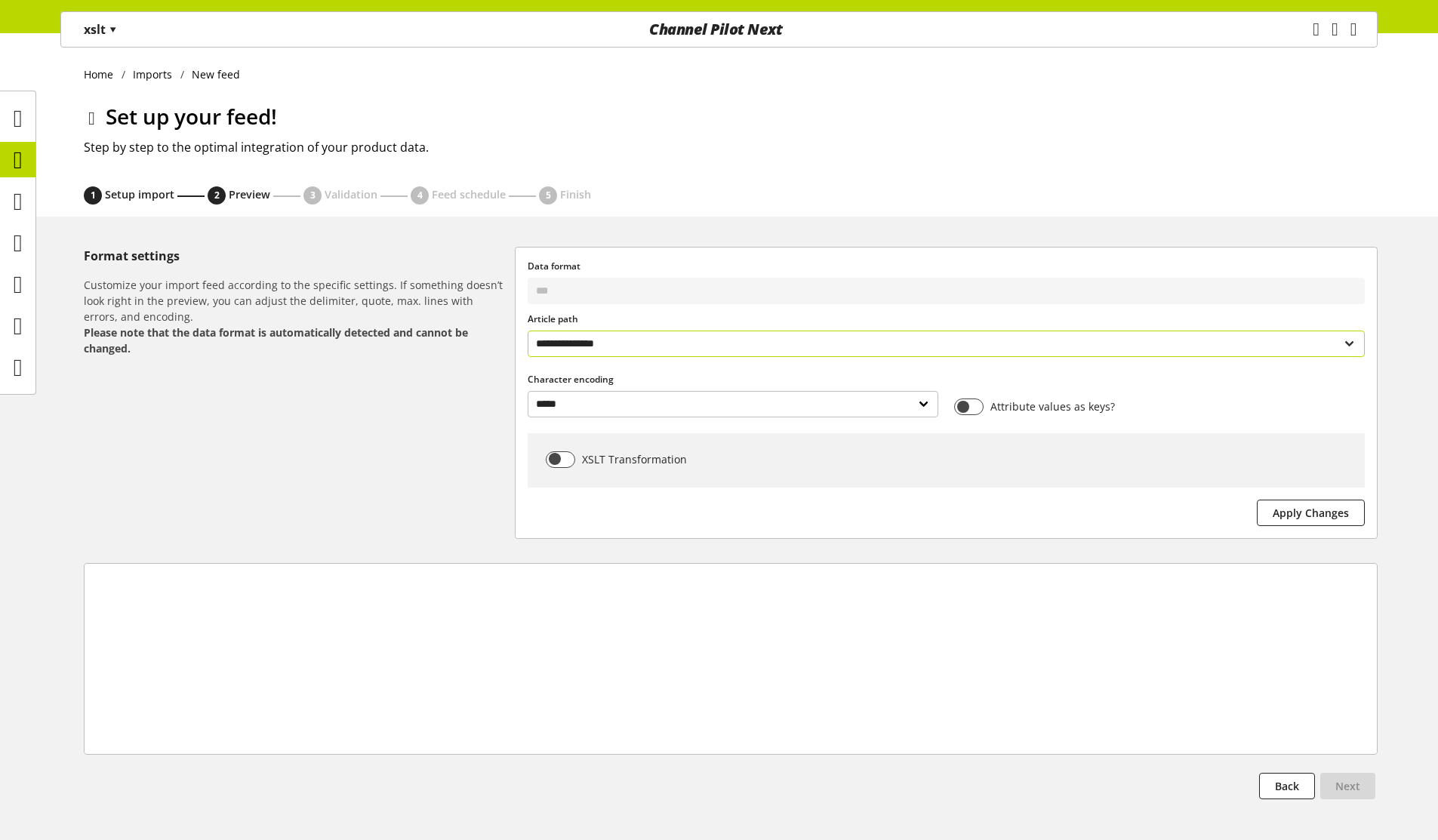 click on "**********" at bounding box center (946, 343) 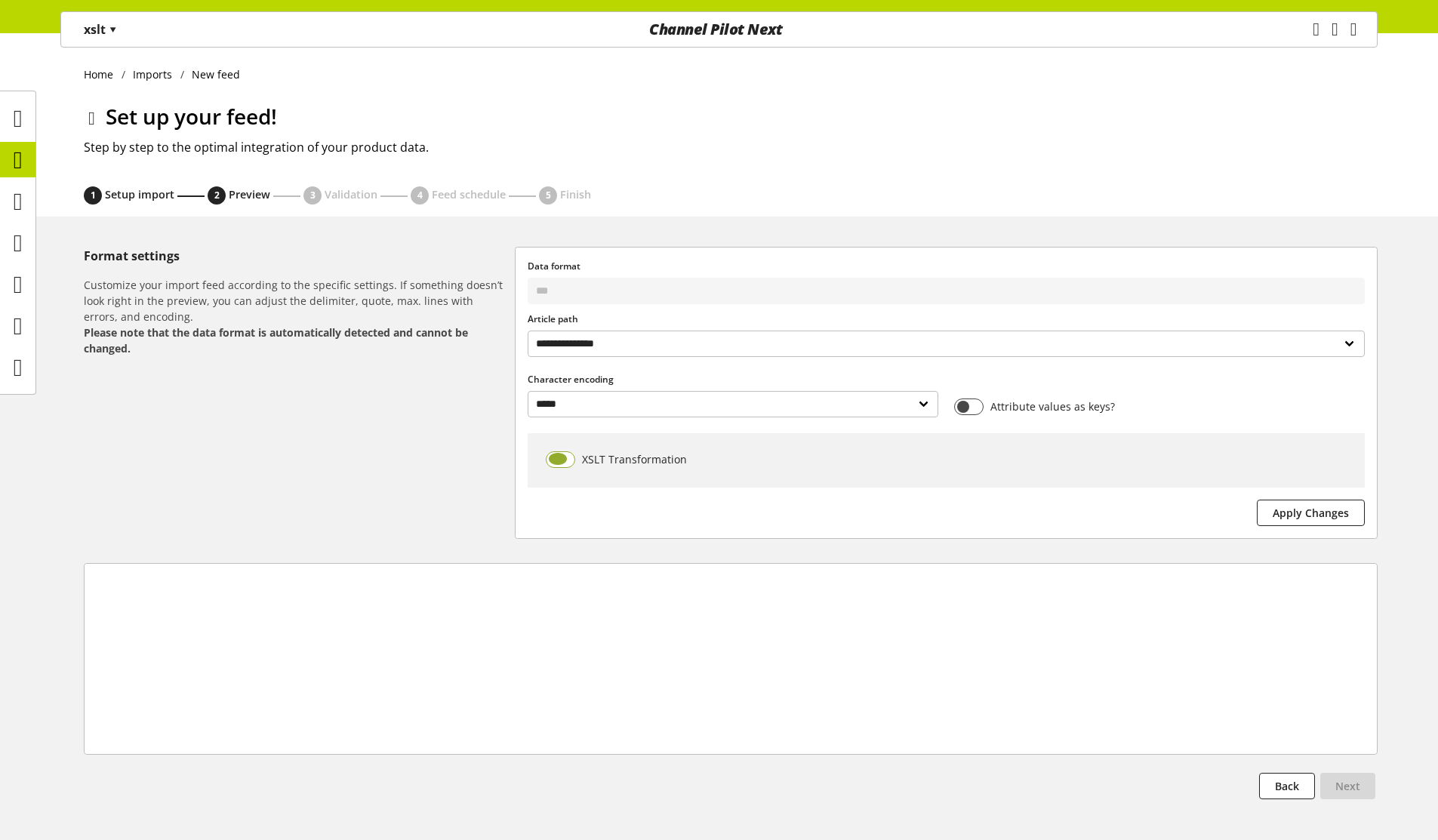 click at bounding box center [560, 460] 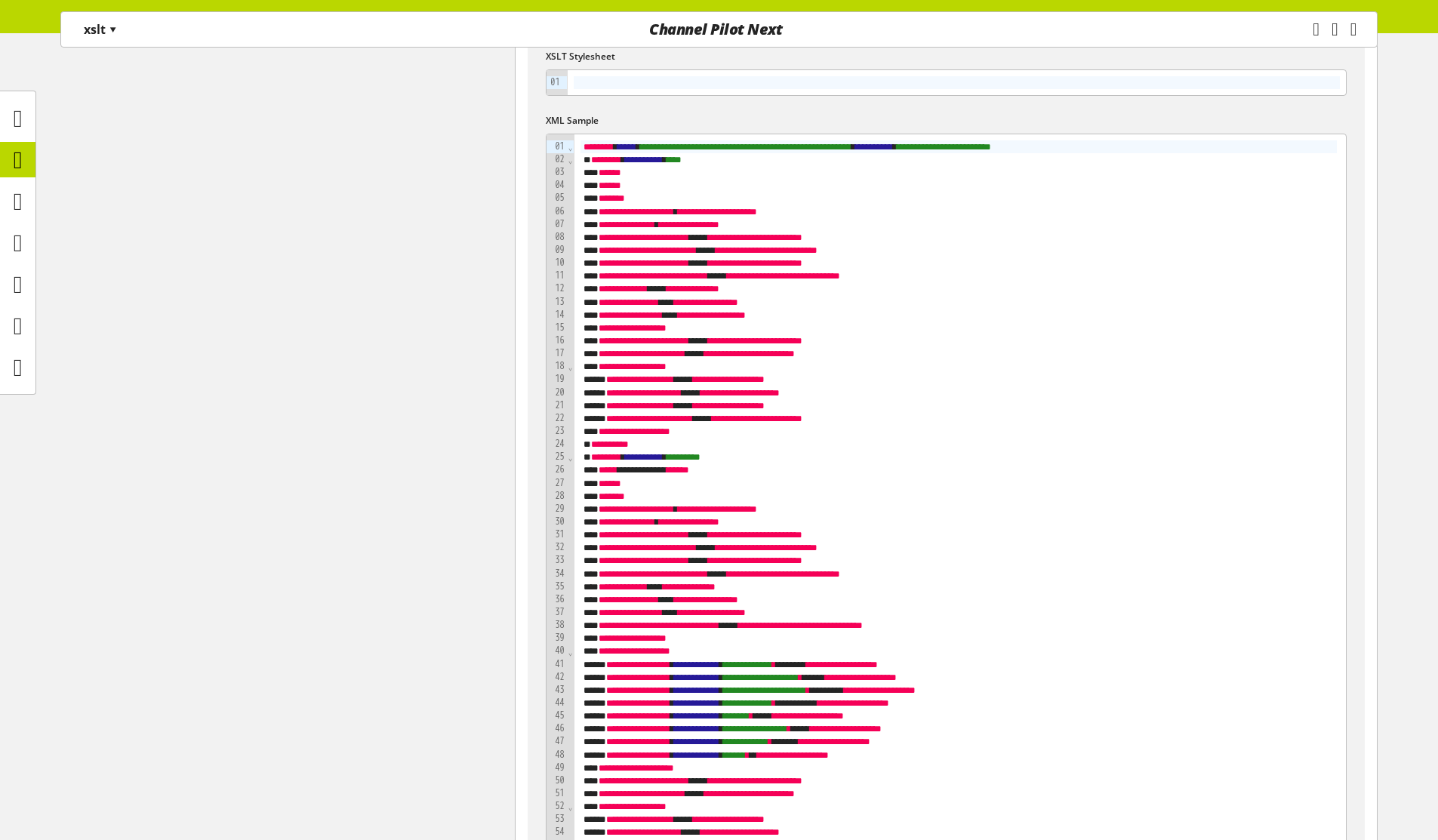scroll, scrollTop: 0, scrollLeft: 0, axis: both 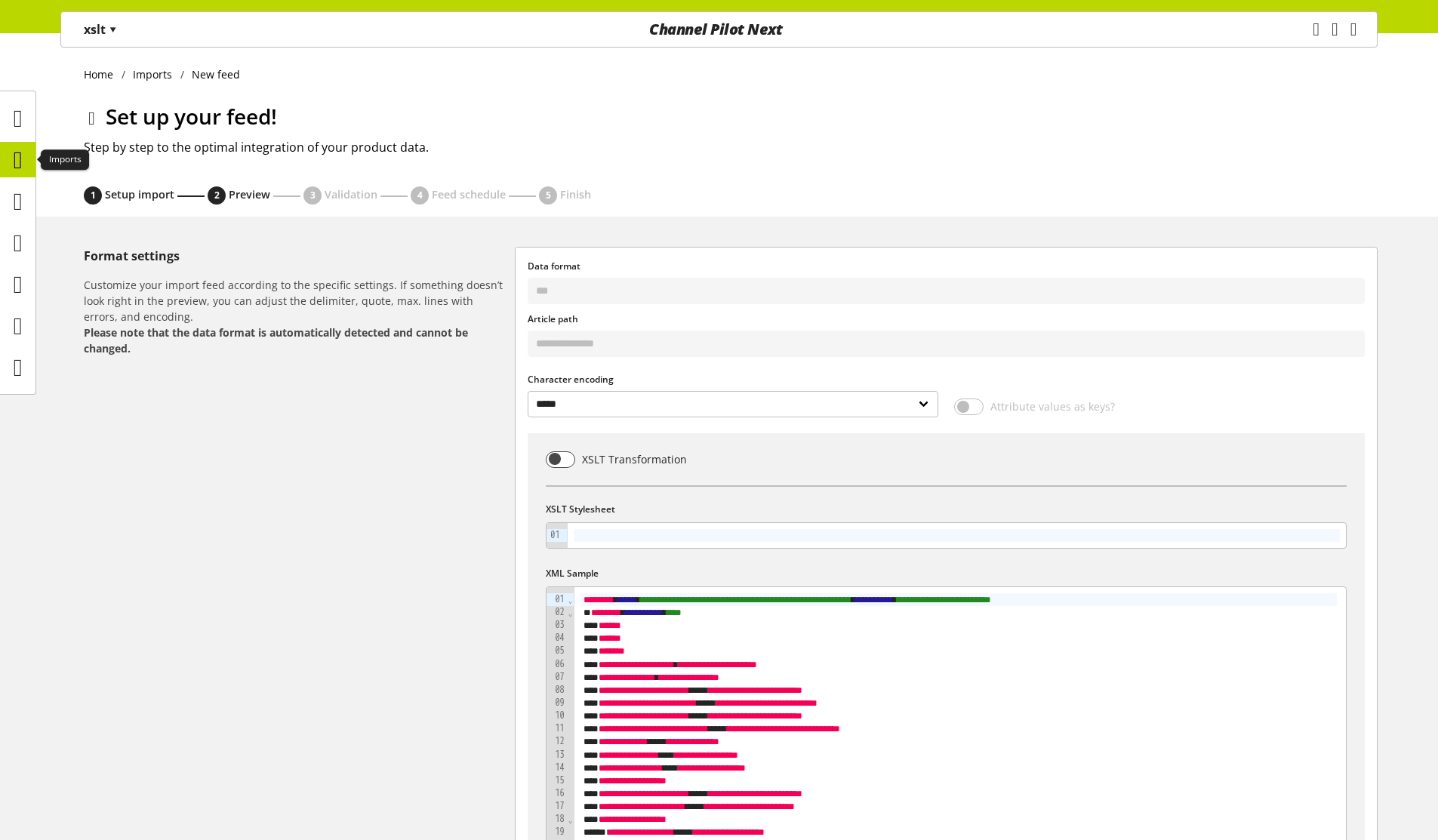 click at bounding box center (18, 160) 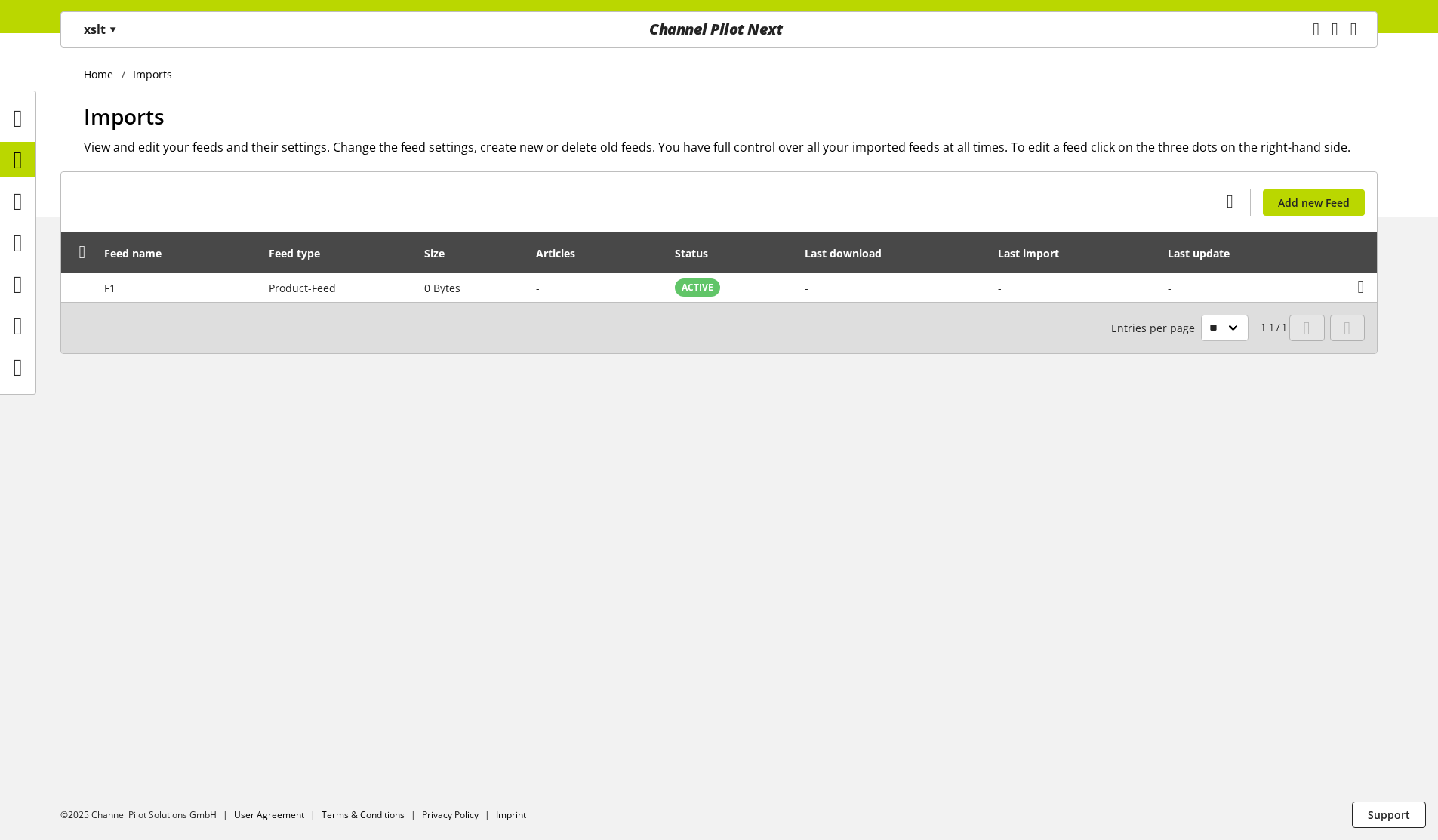 click on "Imports" at bounding box center (731, 116) 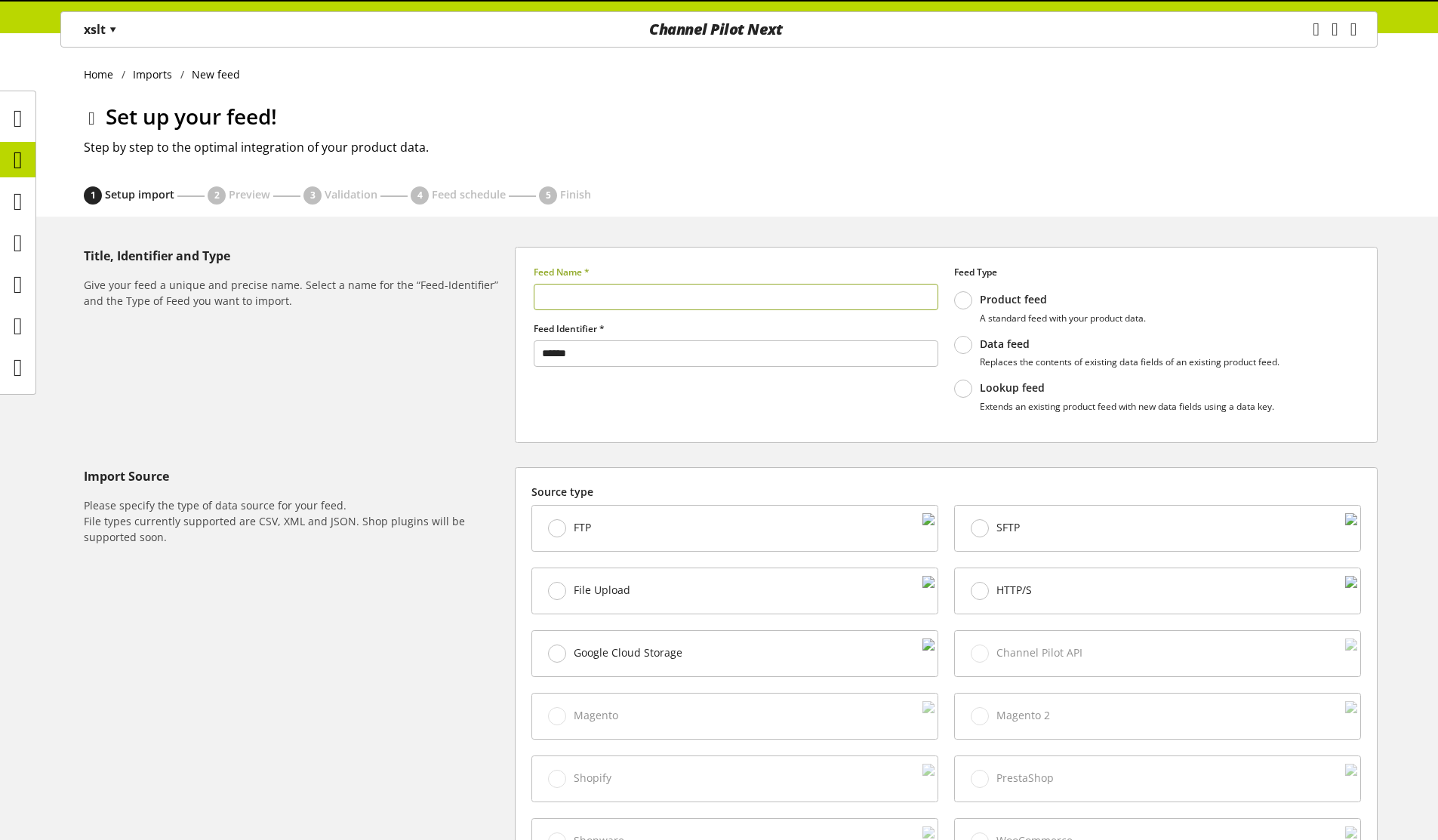 scroll, scrollTop: 0, scrollLeft: 0, axis: both 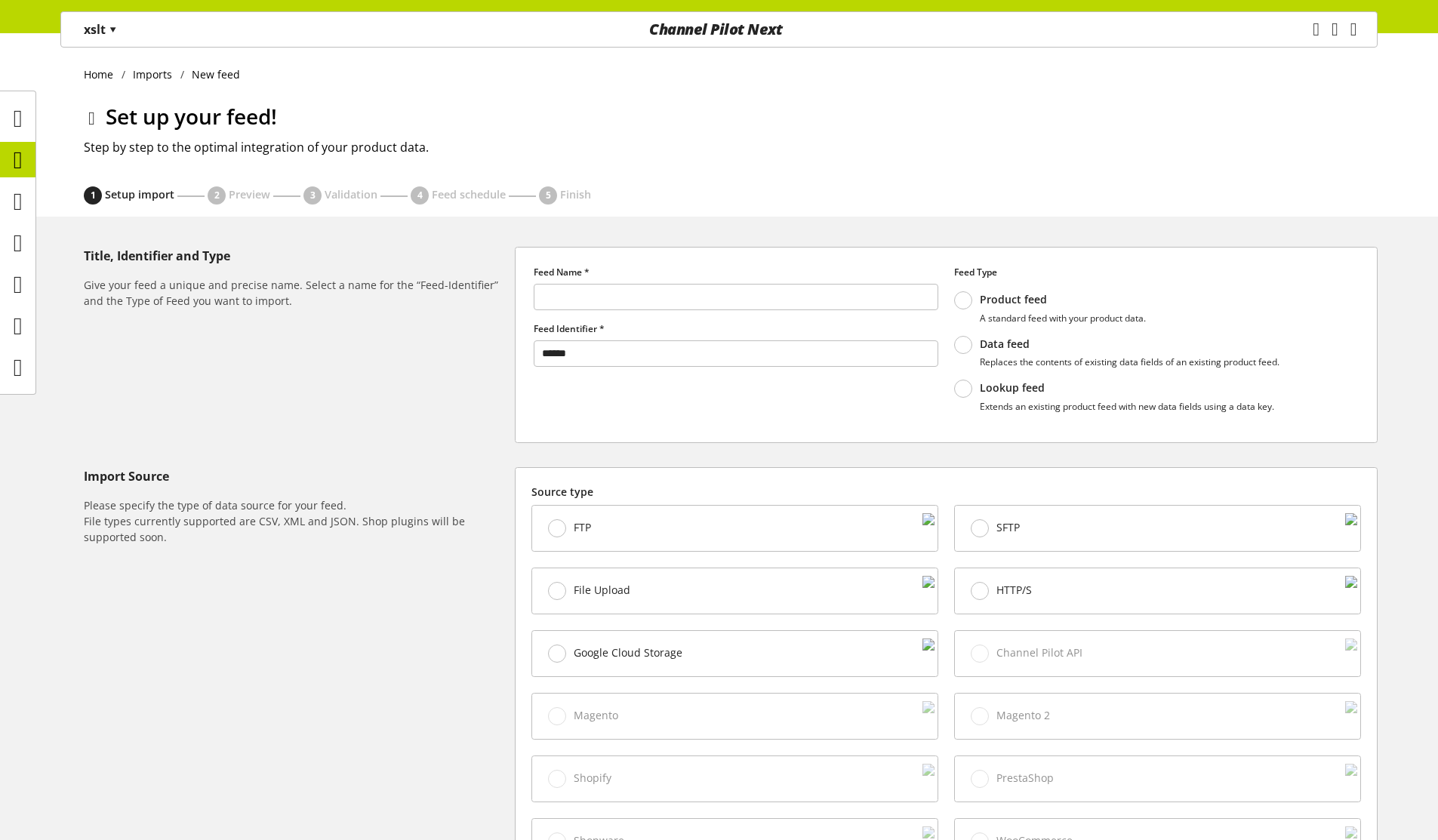 click on "File Upload" at bounding box center (598, 590) 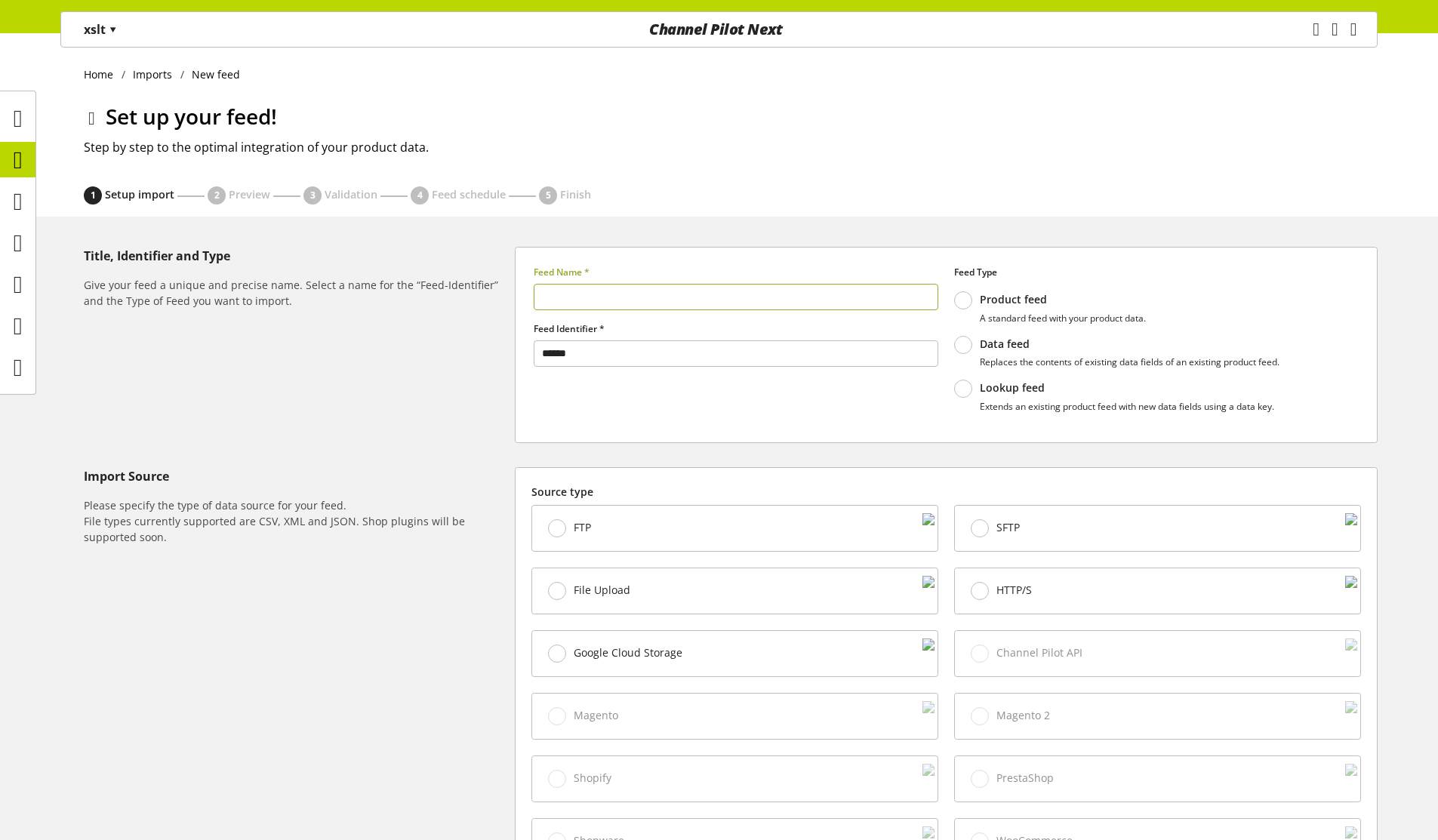 click at bounding box center [736, 297] 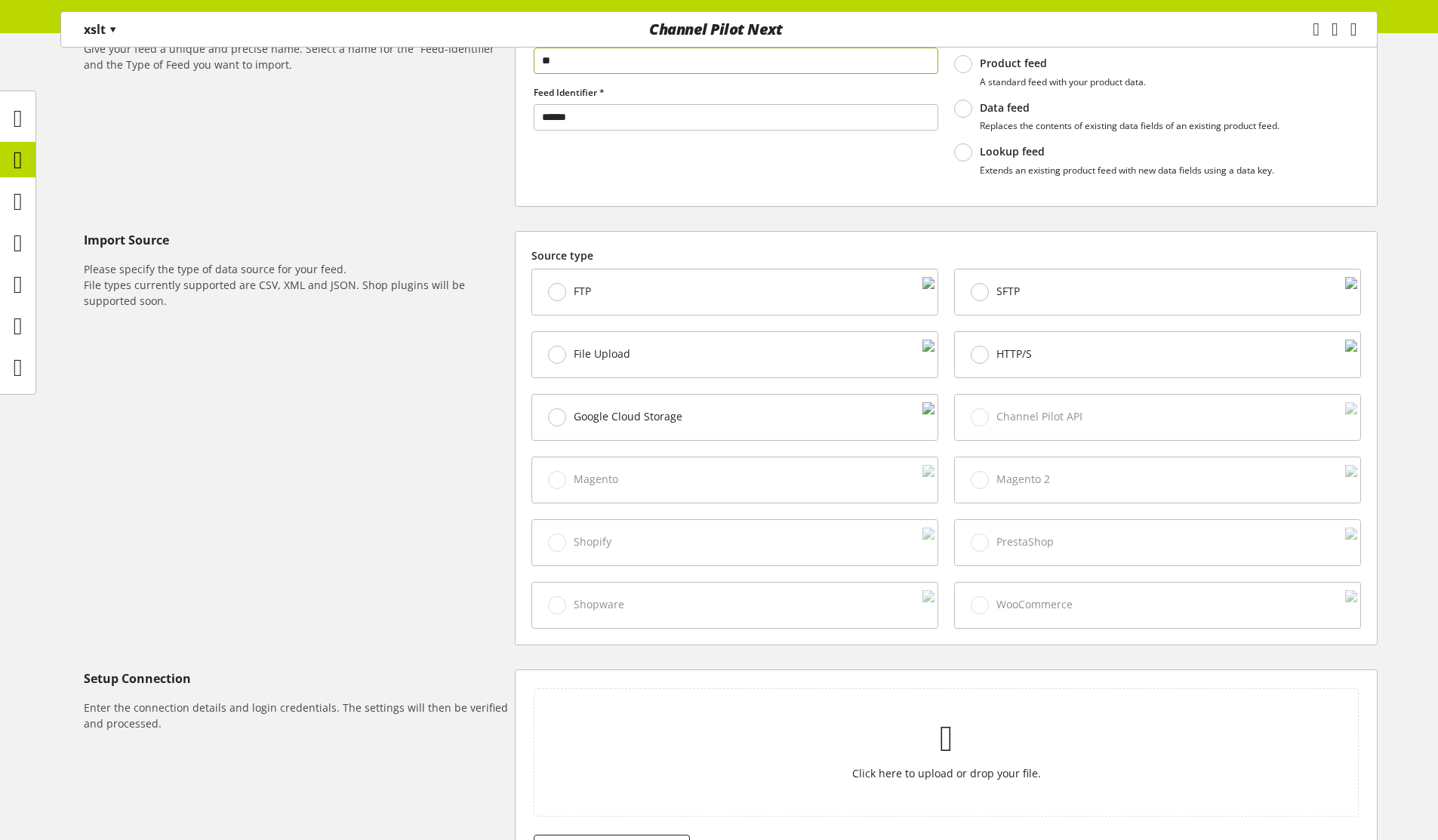 scroll, scrollTop: 415, scrollLeft: 0, axis: vertical 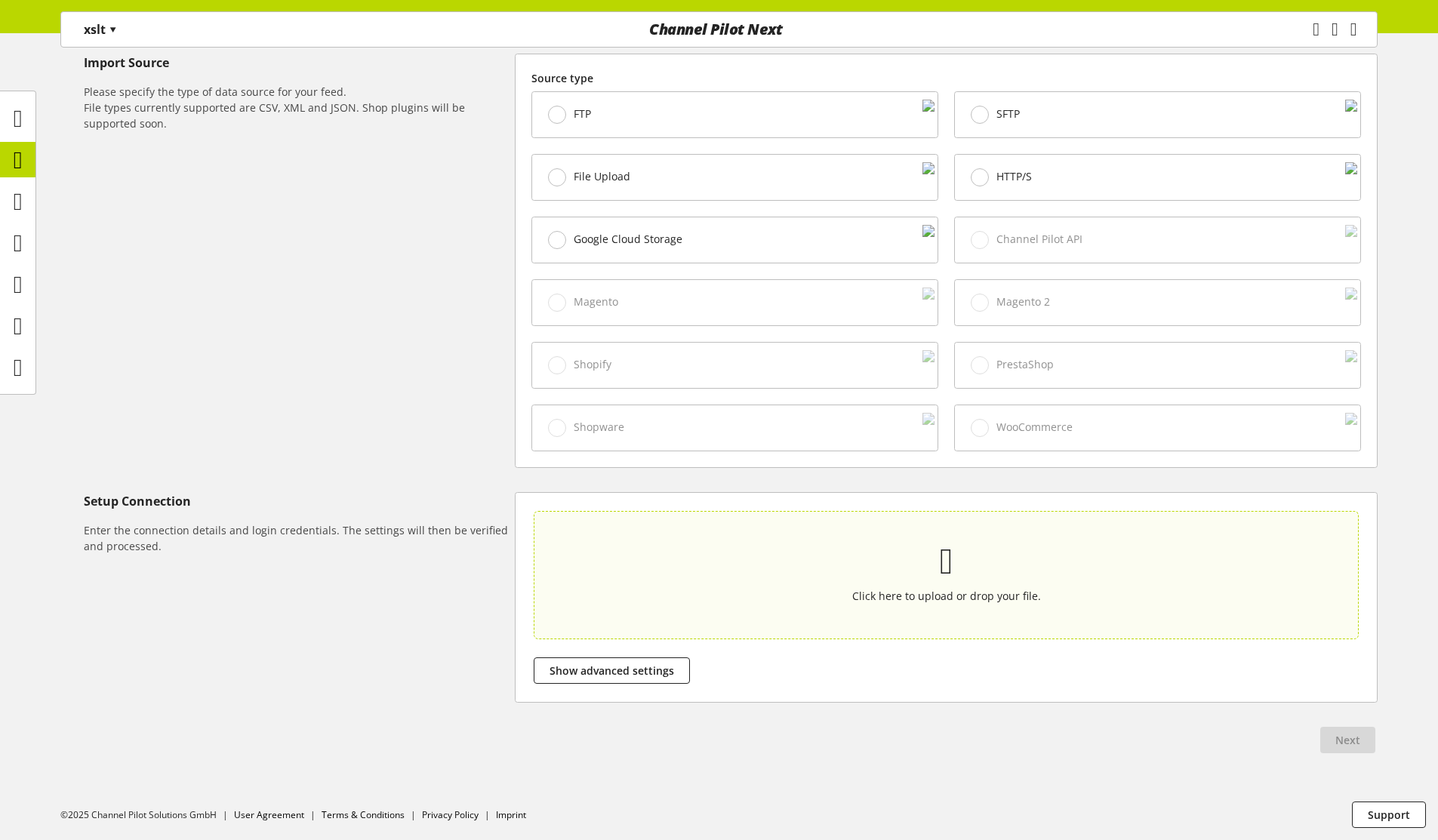 type on "**" 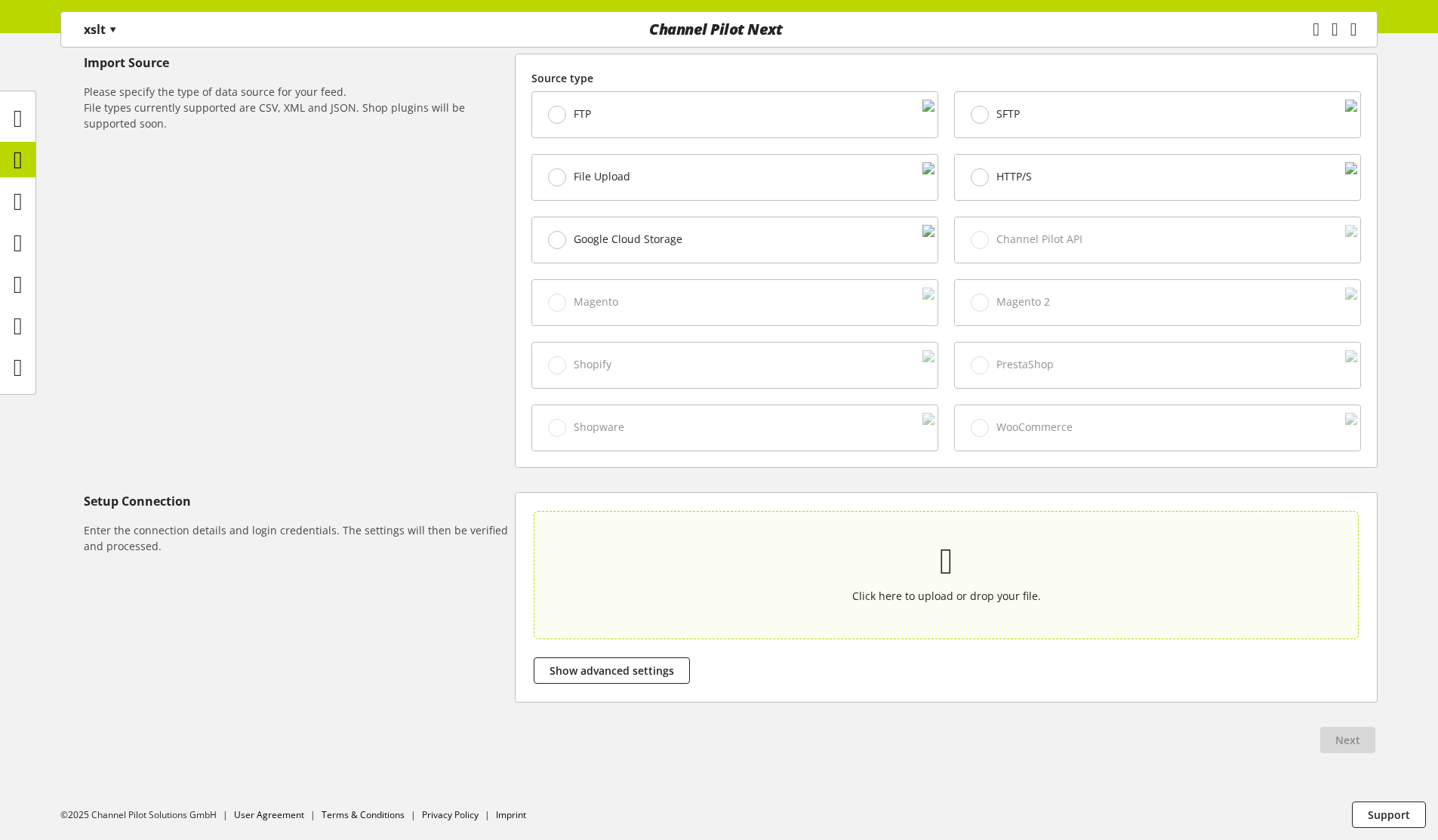 type on "**********" 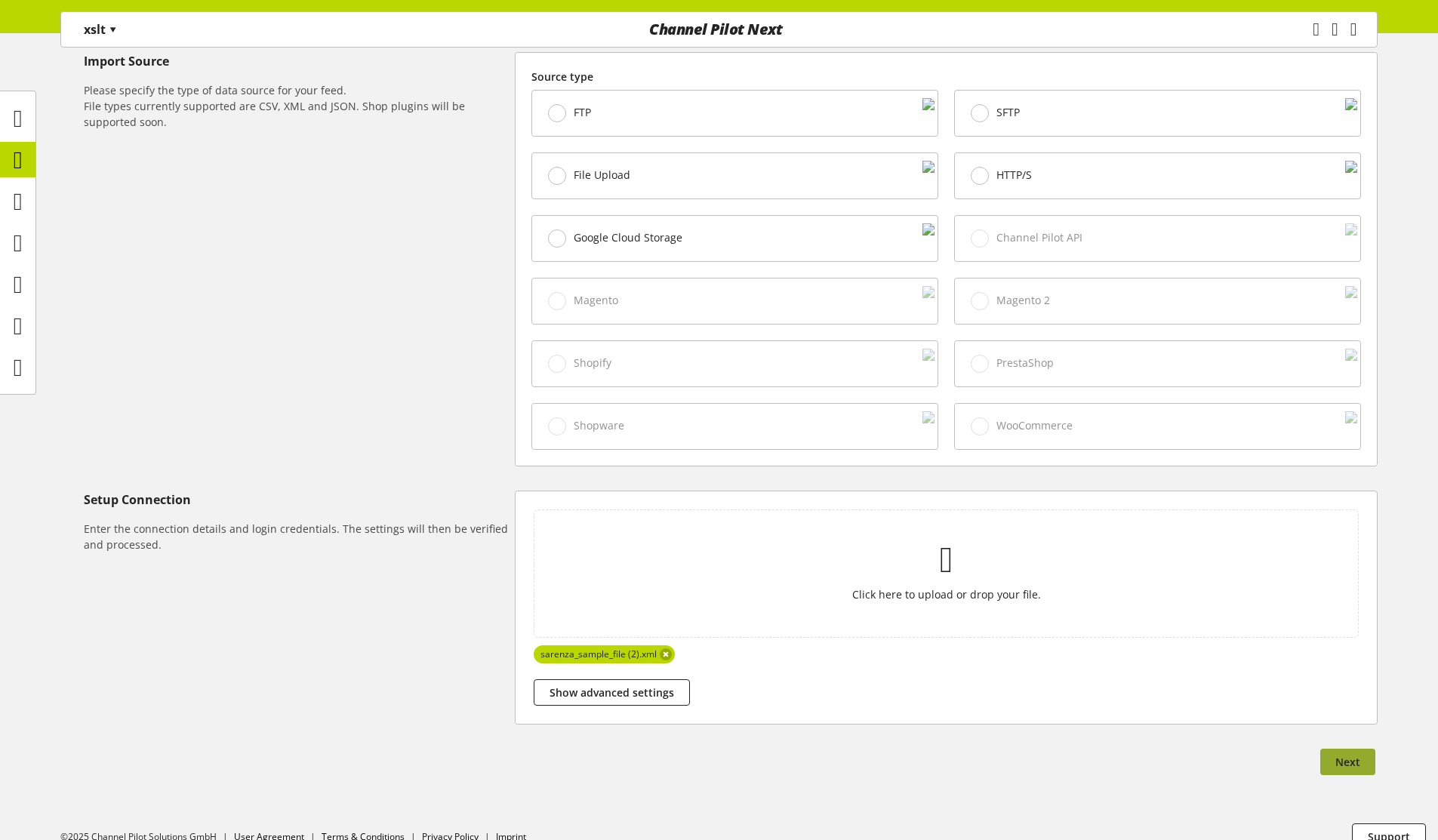 click on "Next" at bounding box center [1347, 762] 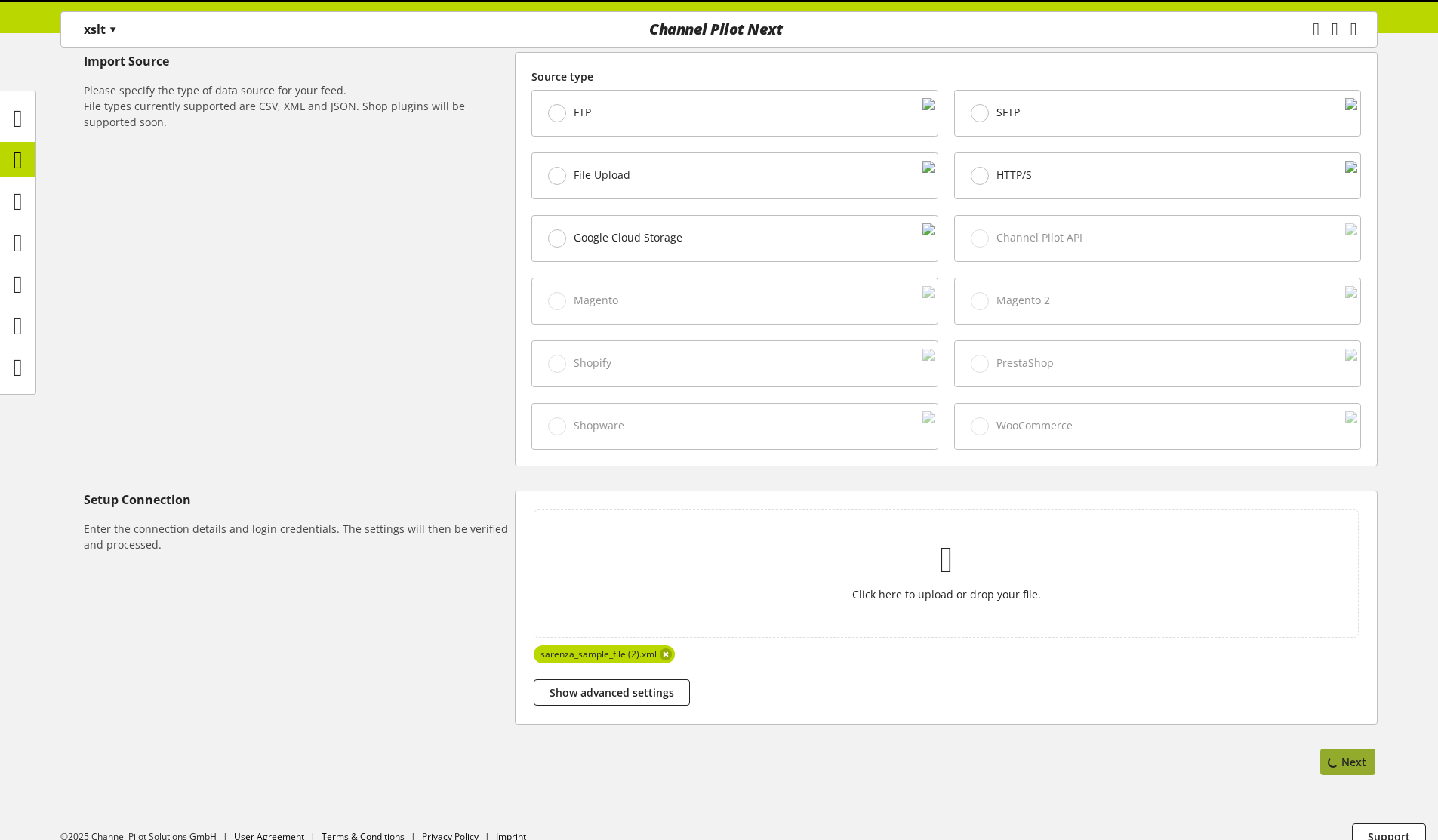select on "*****" 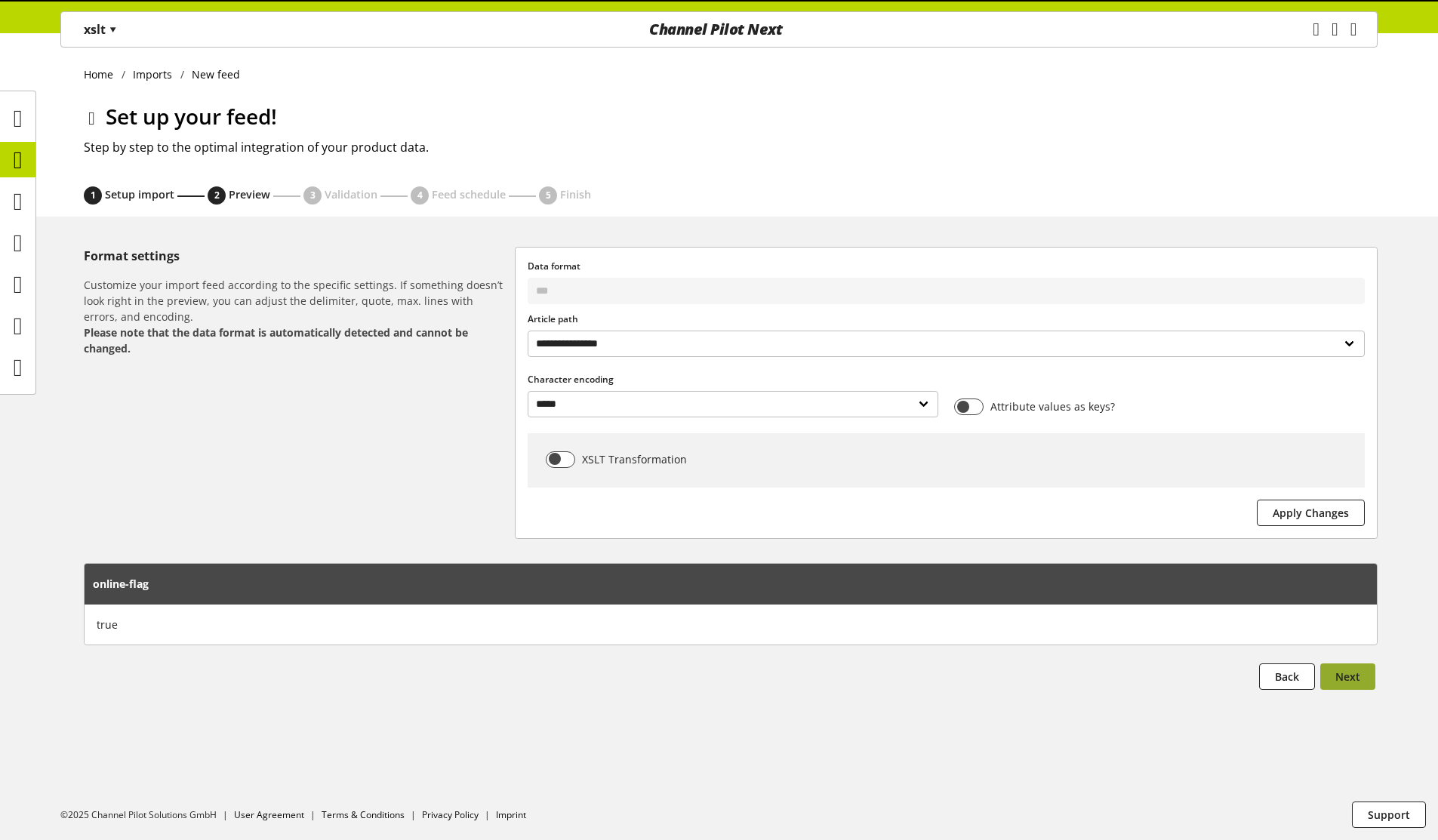 scroll, scrollTop: 0, scrollLeft: 0, axis: both 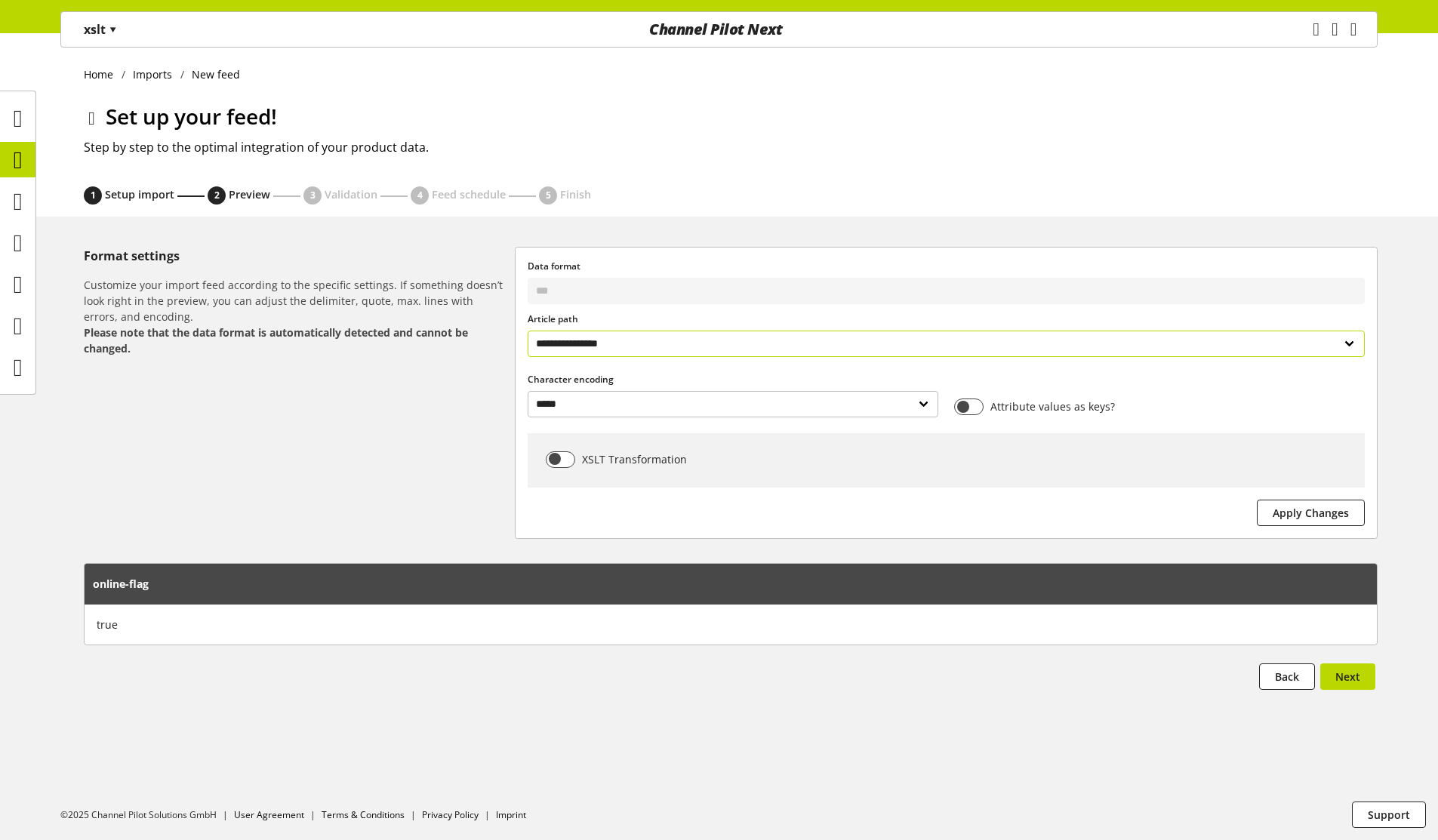 click on "**********" at bounding box center [946, 334] 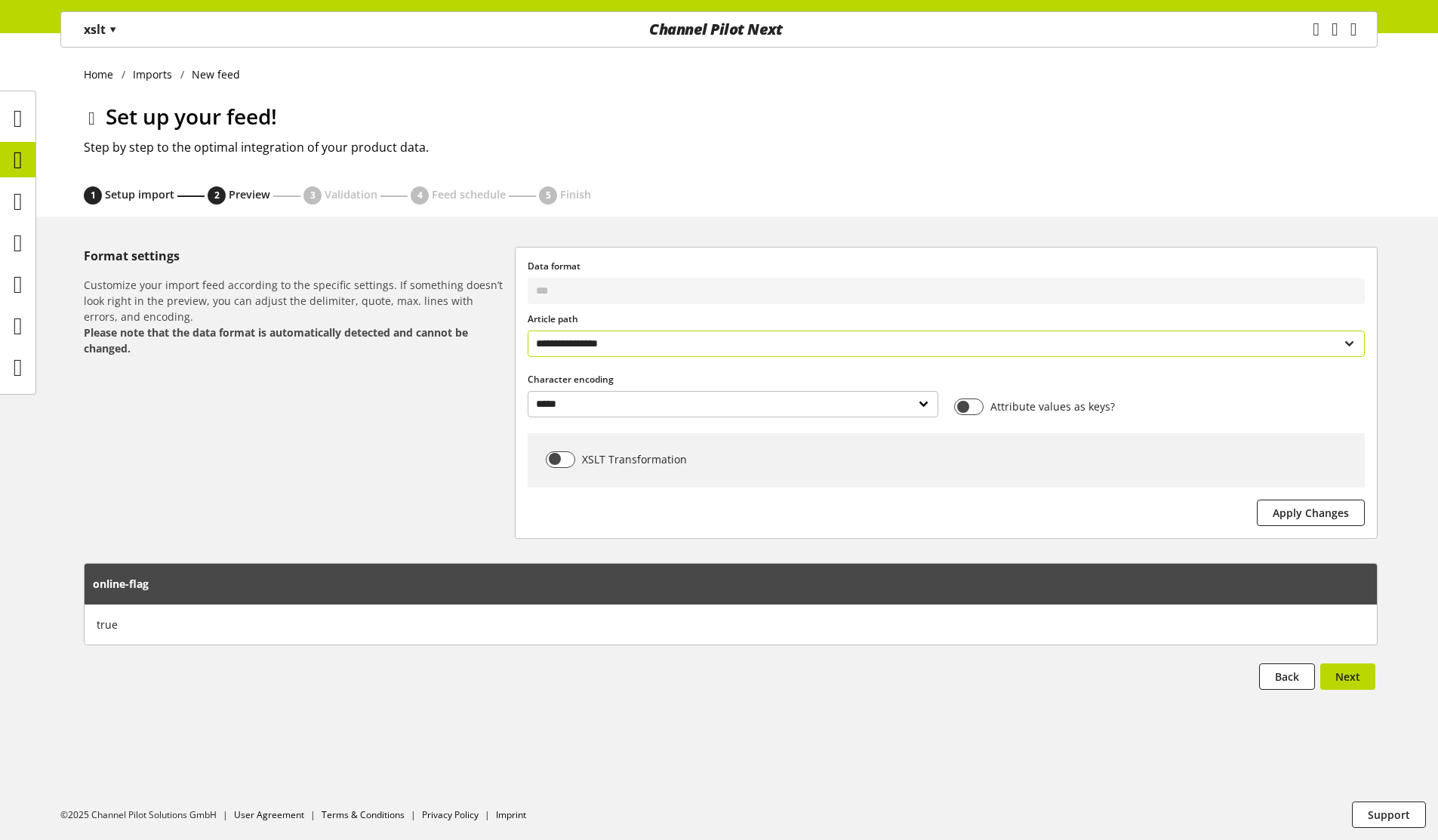 select on "**********" 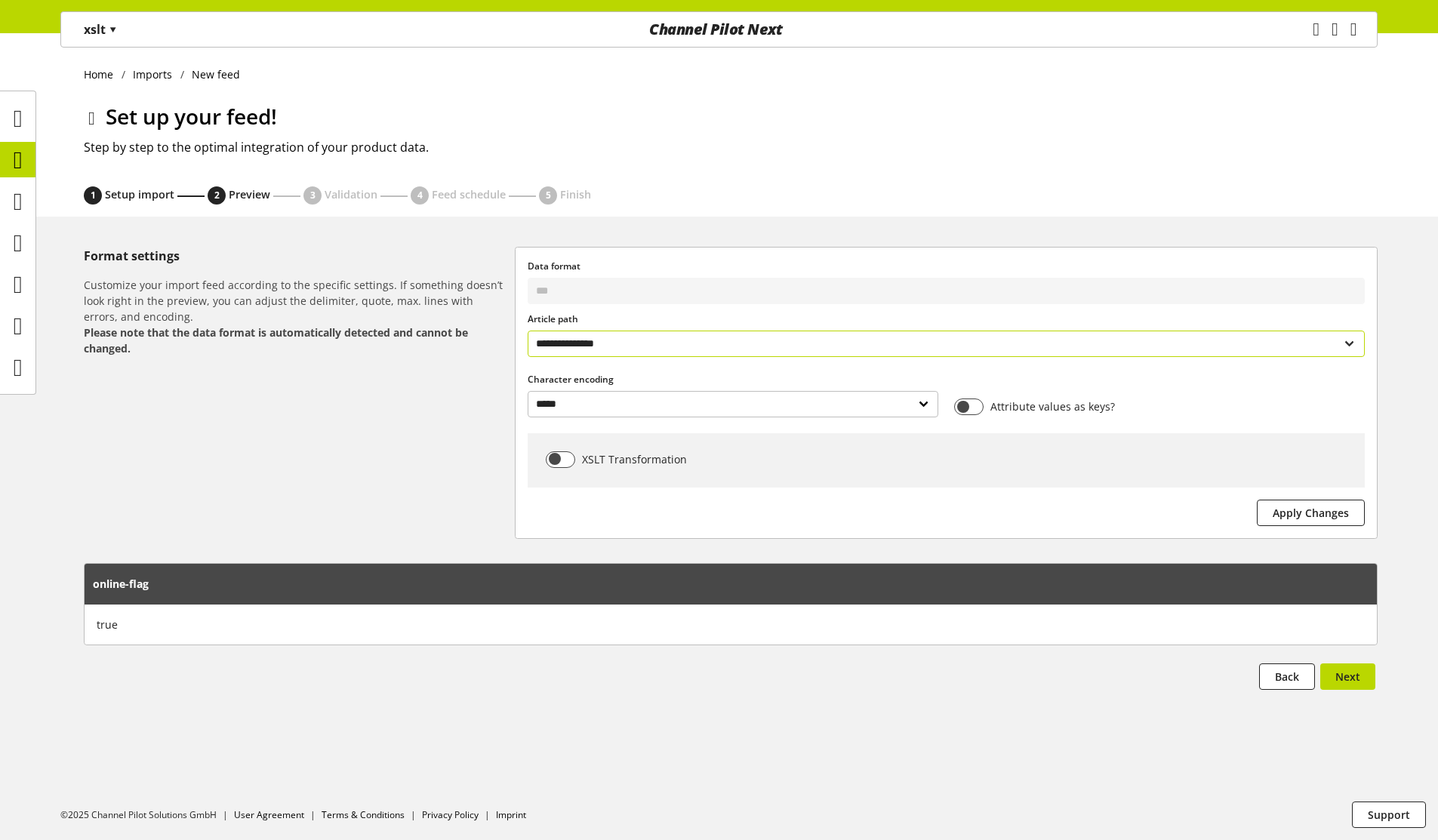 click on "**********" at bounding box center [946, 343] 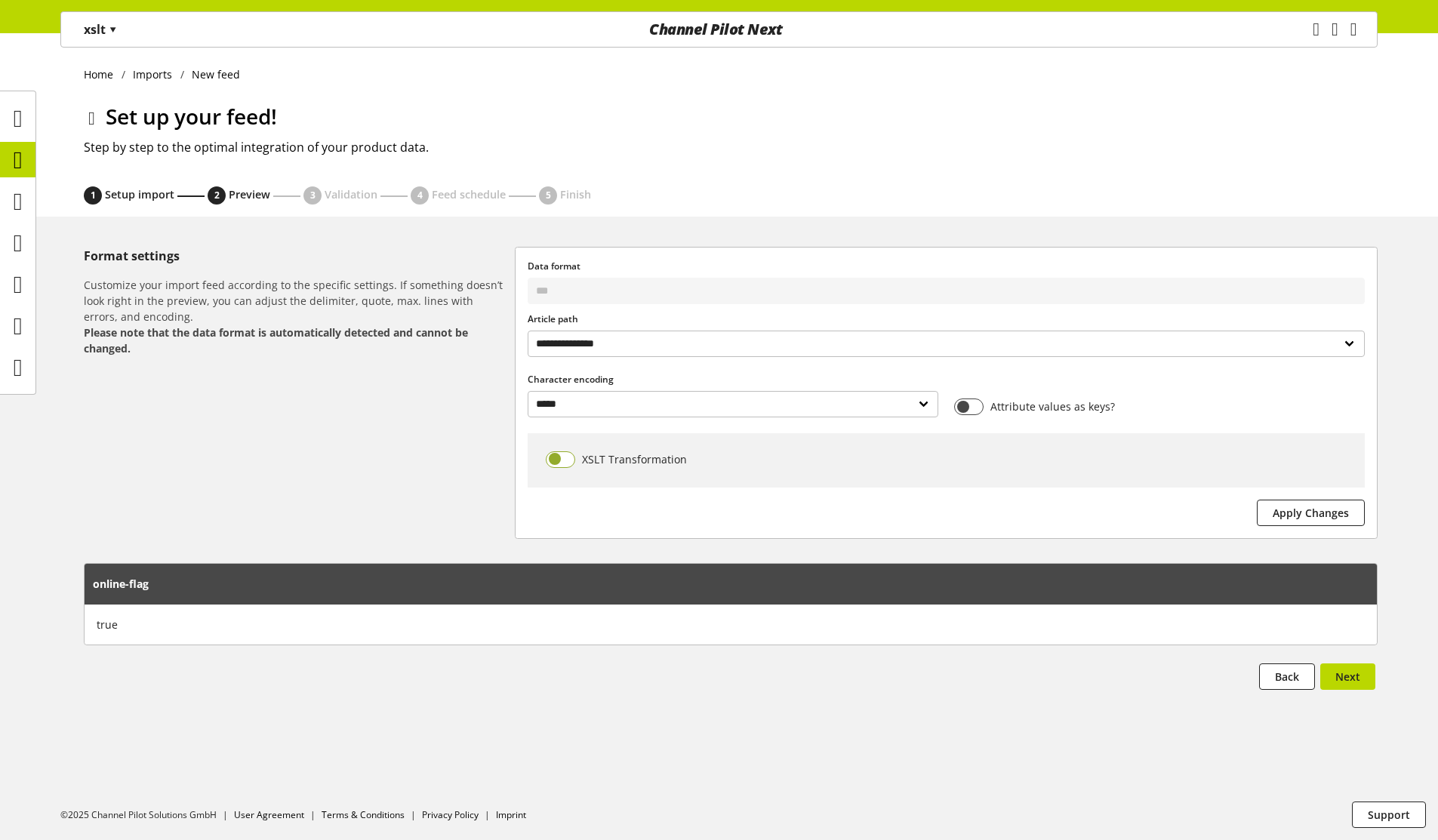 click at bounding box center [560, 460] 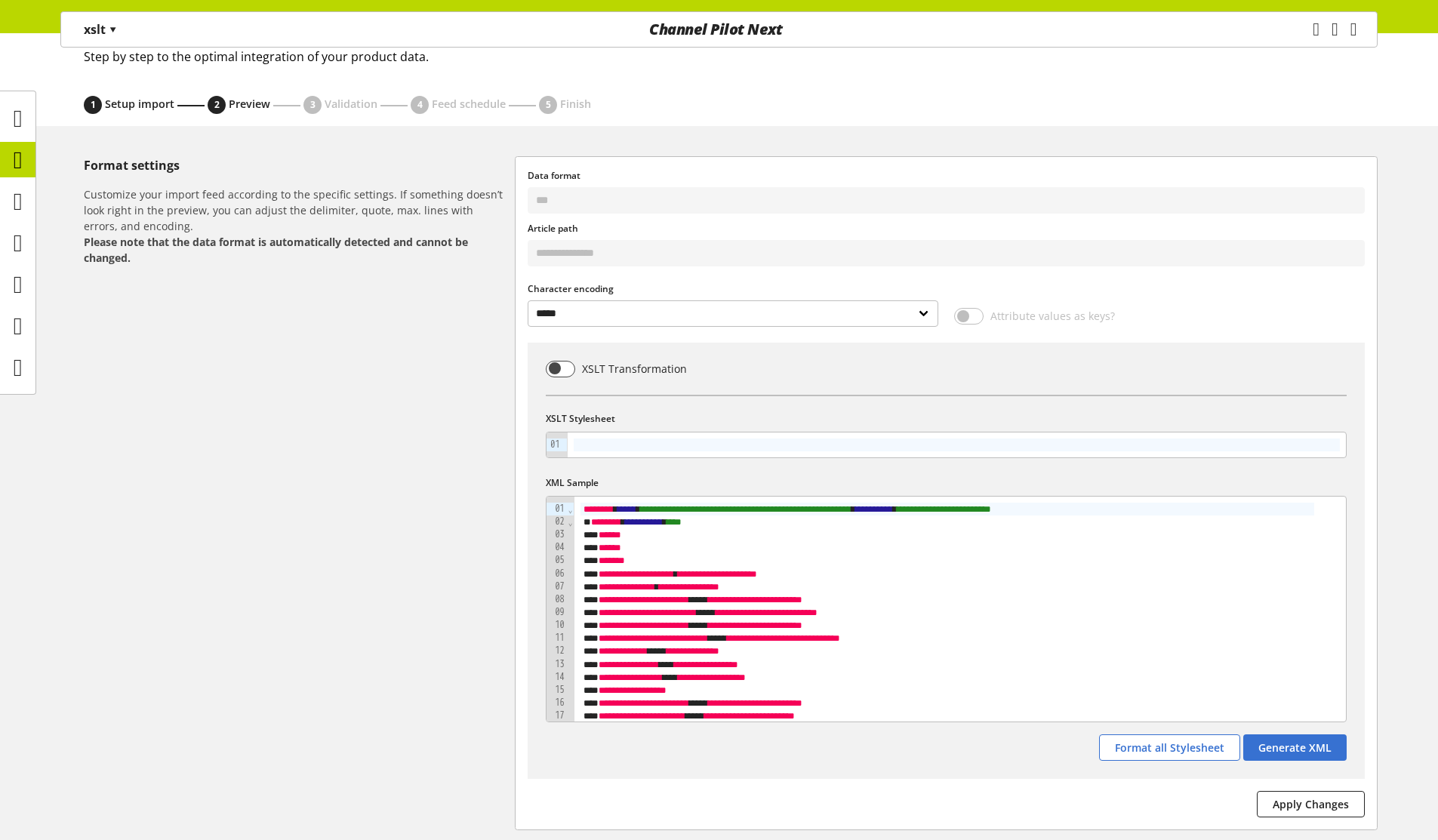 scroll, scrollTop: 181, scrollLeft: 0, axis: vertical 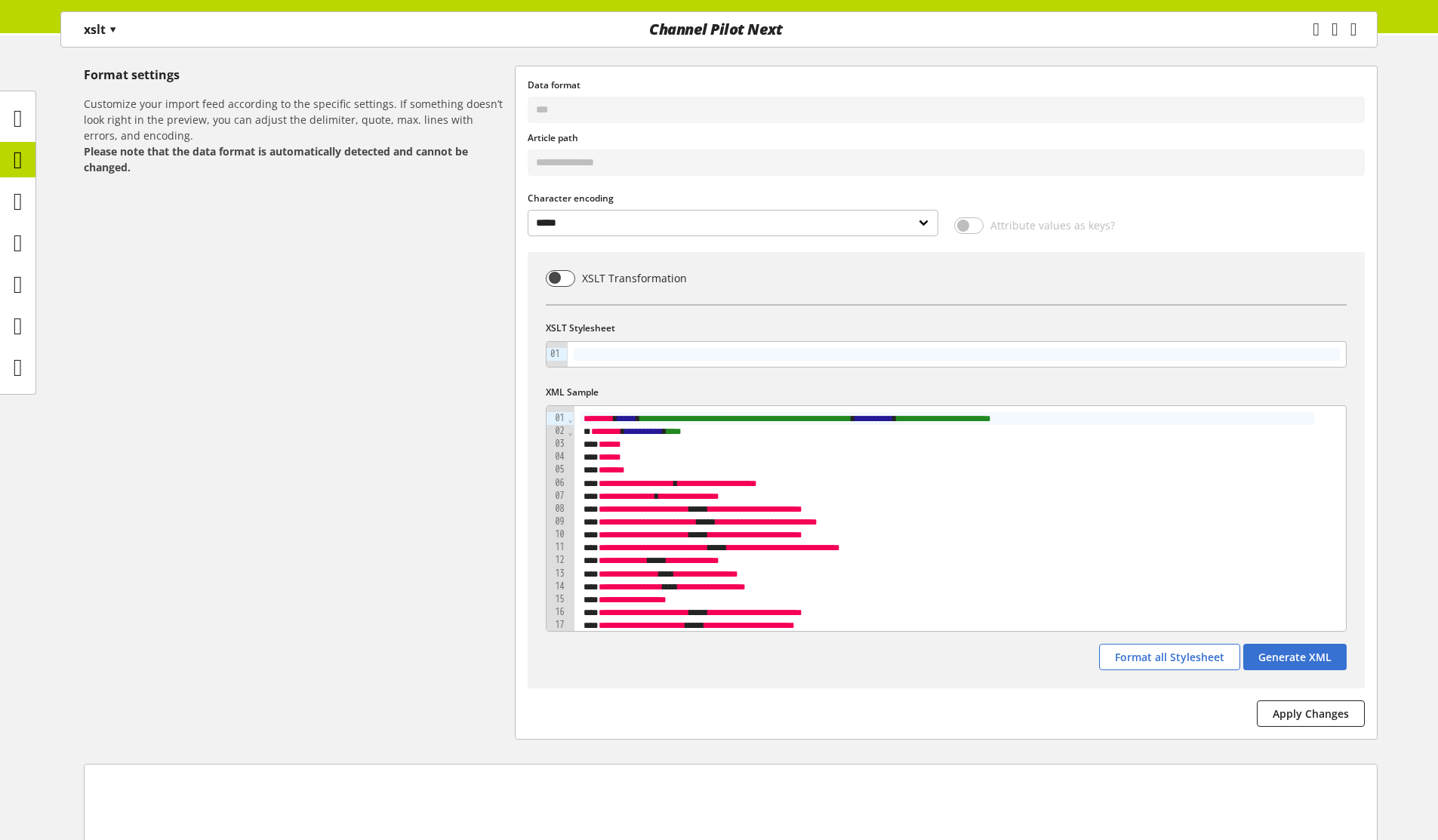 click at bounding box center (956, 354) 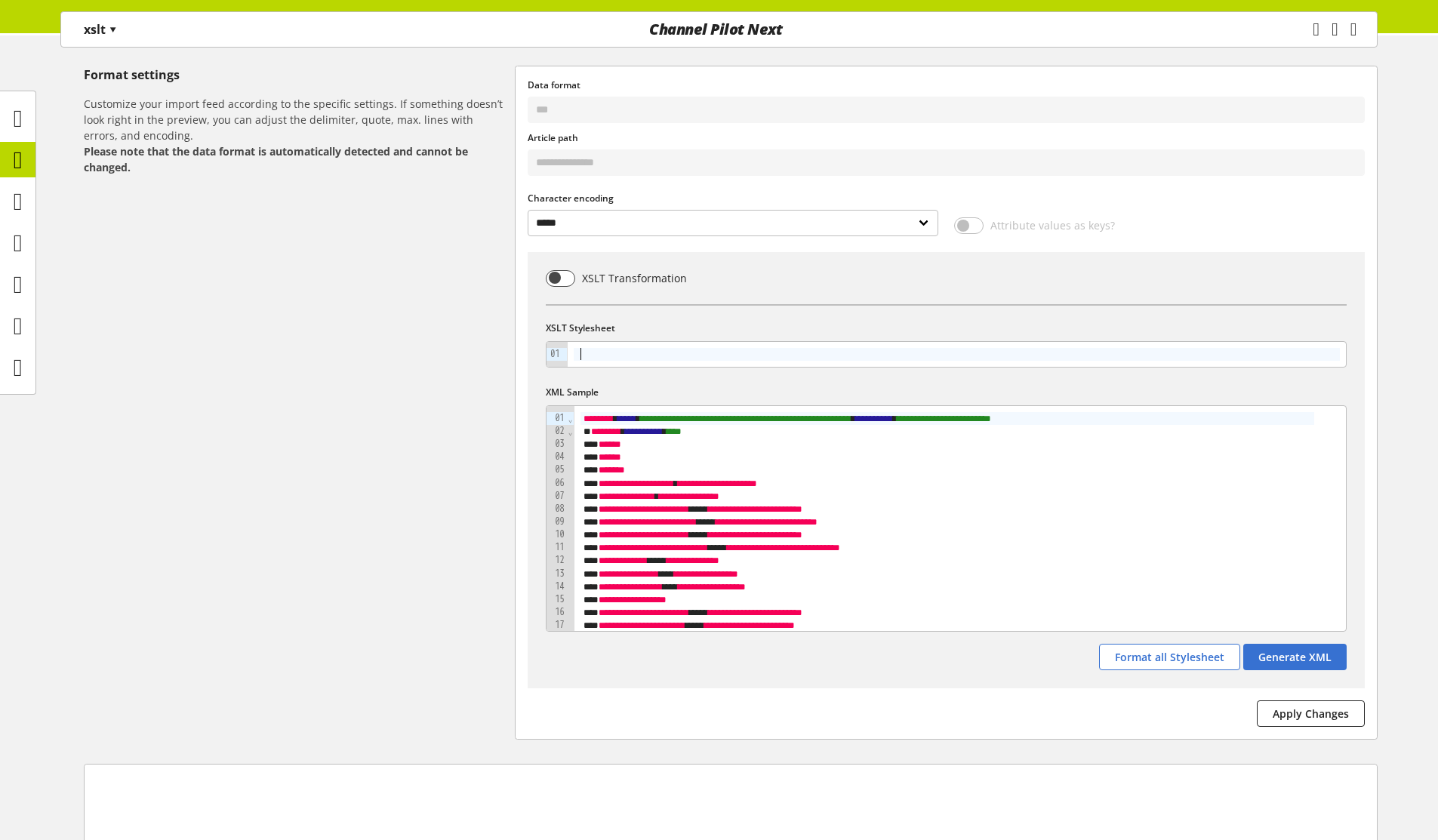 scroll, scrollTop: 626, scrollLeft: 0, axis: vertical 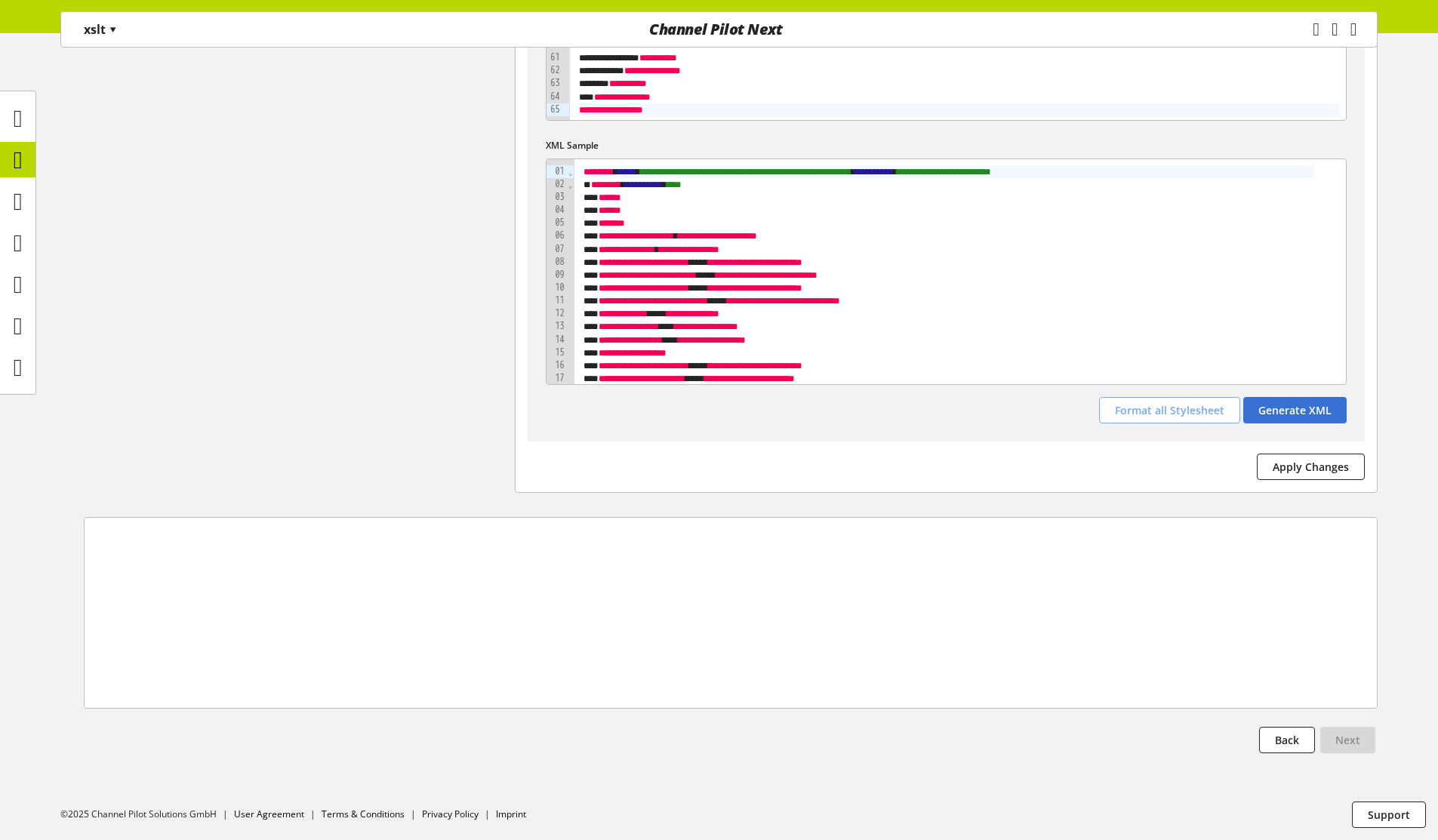 drag, startPoint x: 1153, startPoint y: 408, endPoint x: 1124, endPoint y: 419, distance: 31.016125 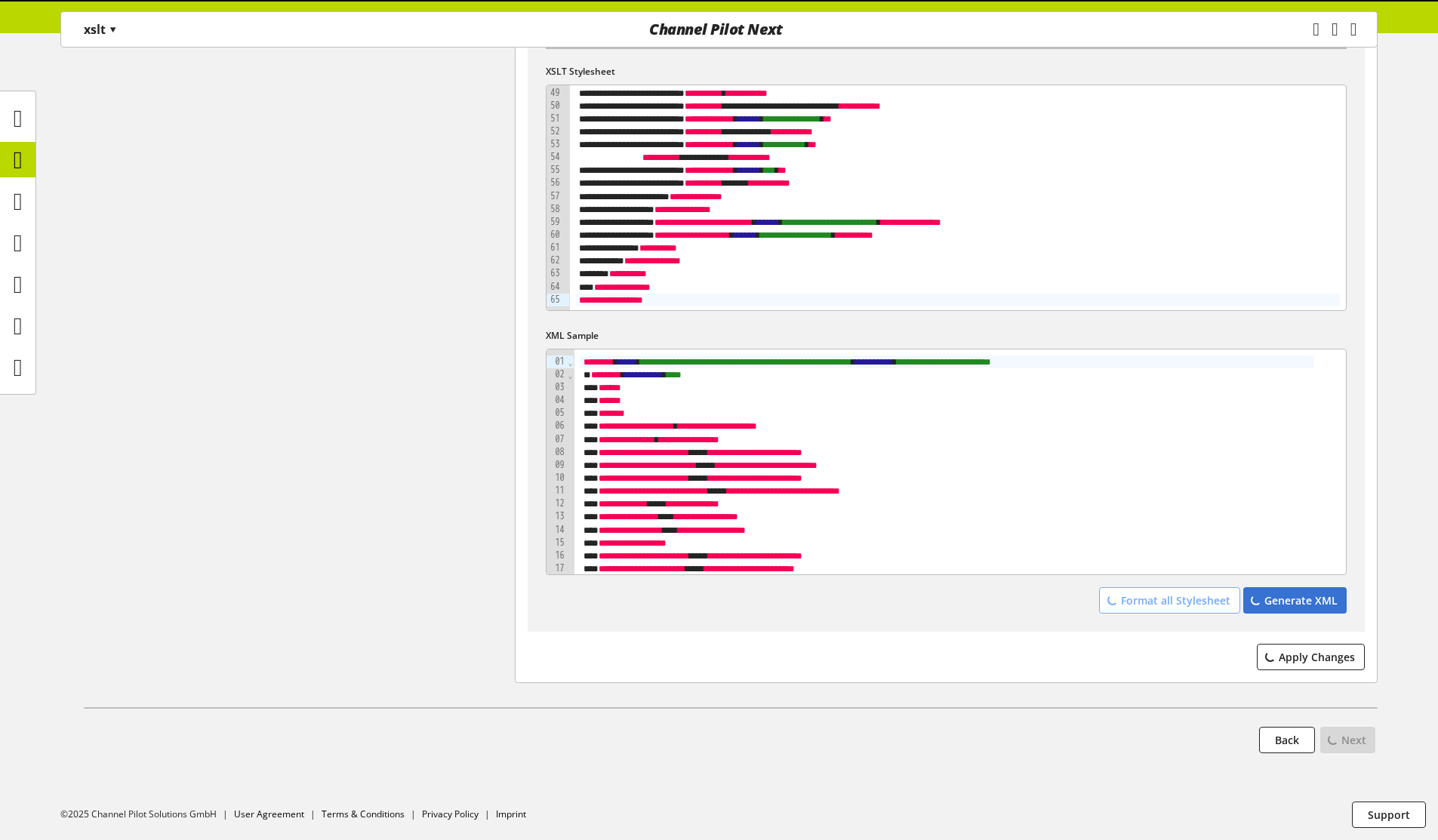 scroll, scrollTop: 634, scrollLeft: 0, axis: vertical 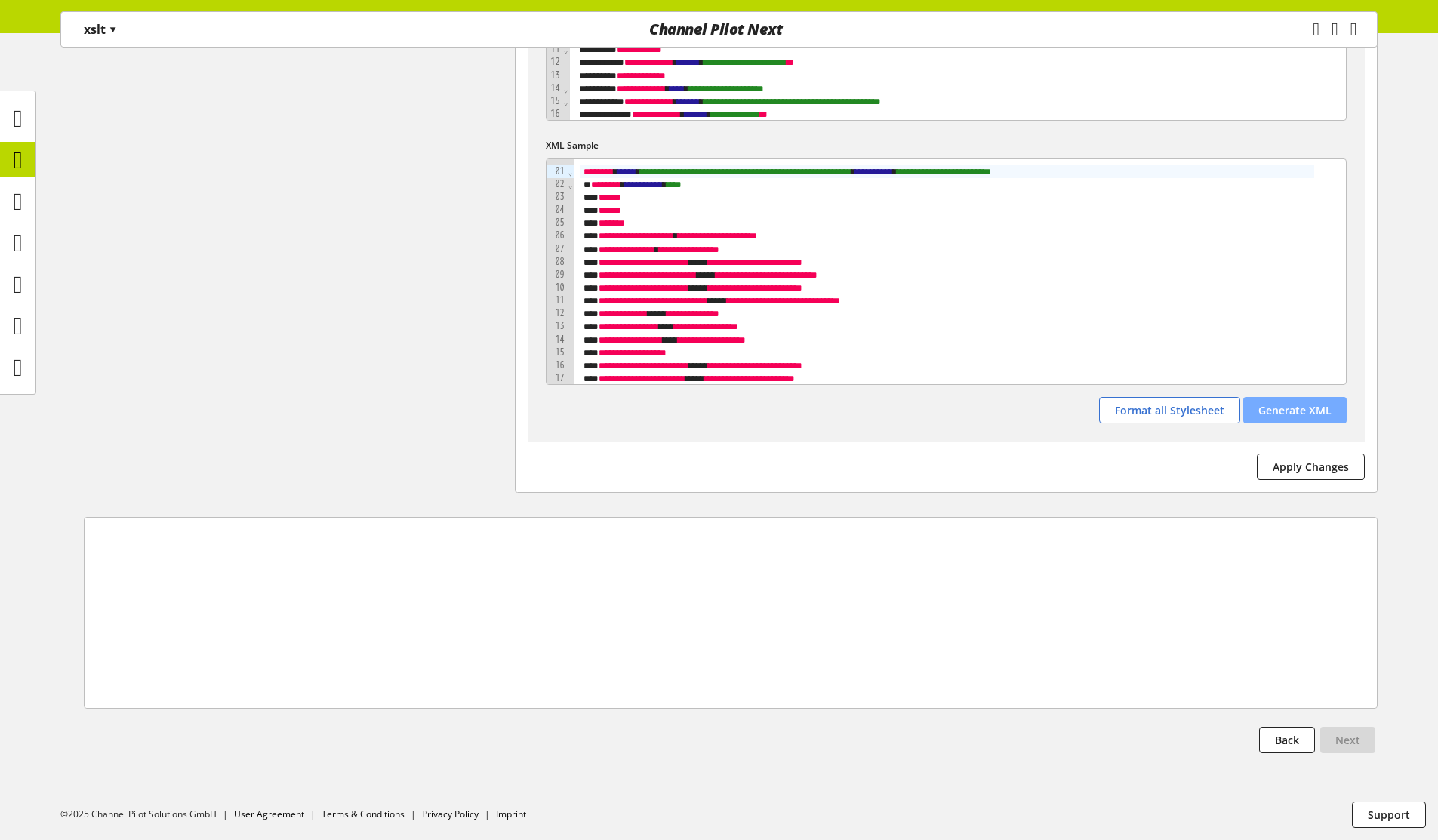 click on "Generate XML" at bounding box center (1295, 410) 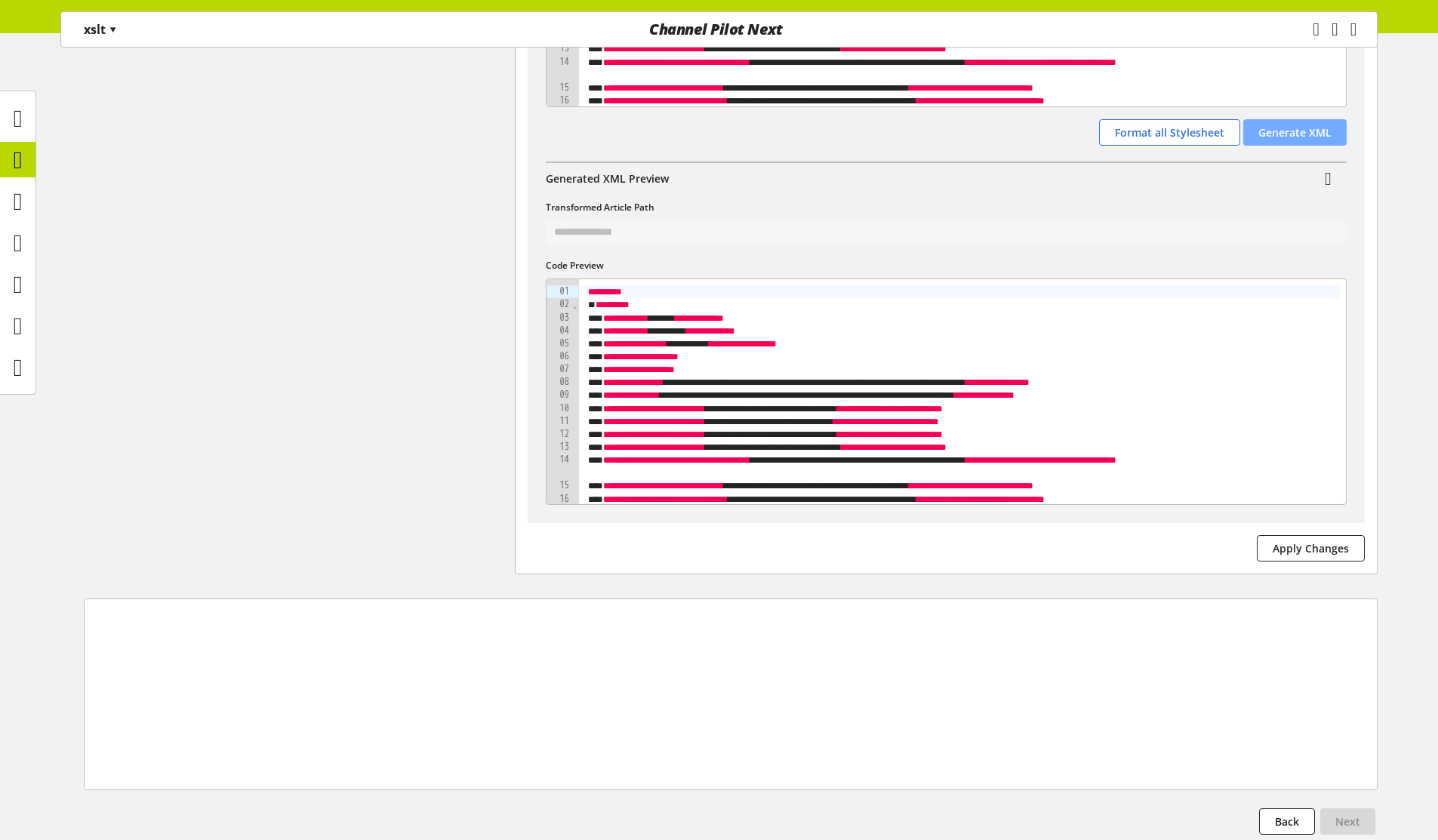 scroll, scrollTop: 911, scrollLeft: 0, axis: vertical 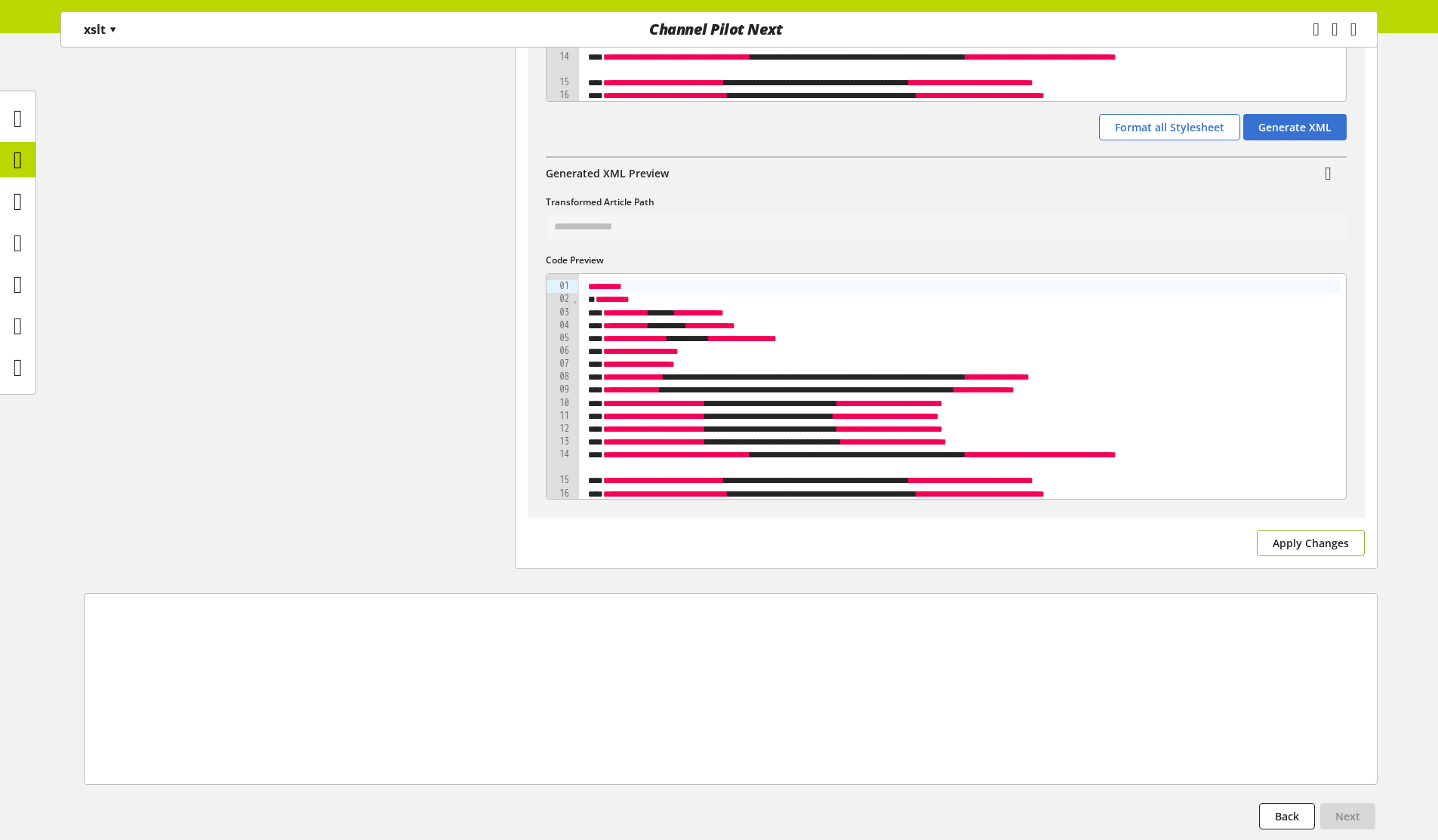 click on "Apply Changes" at bounding box center (1310, 543) 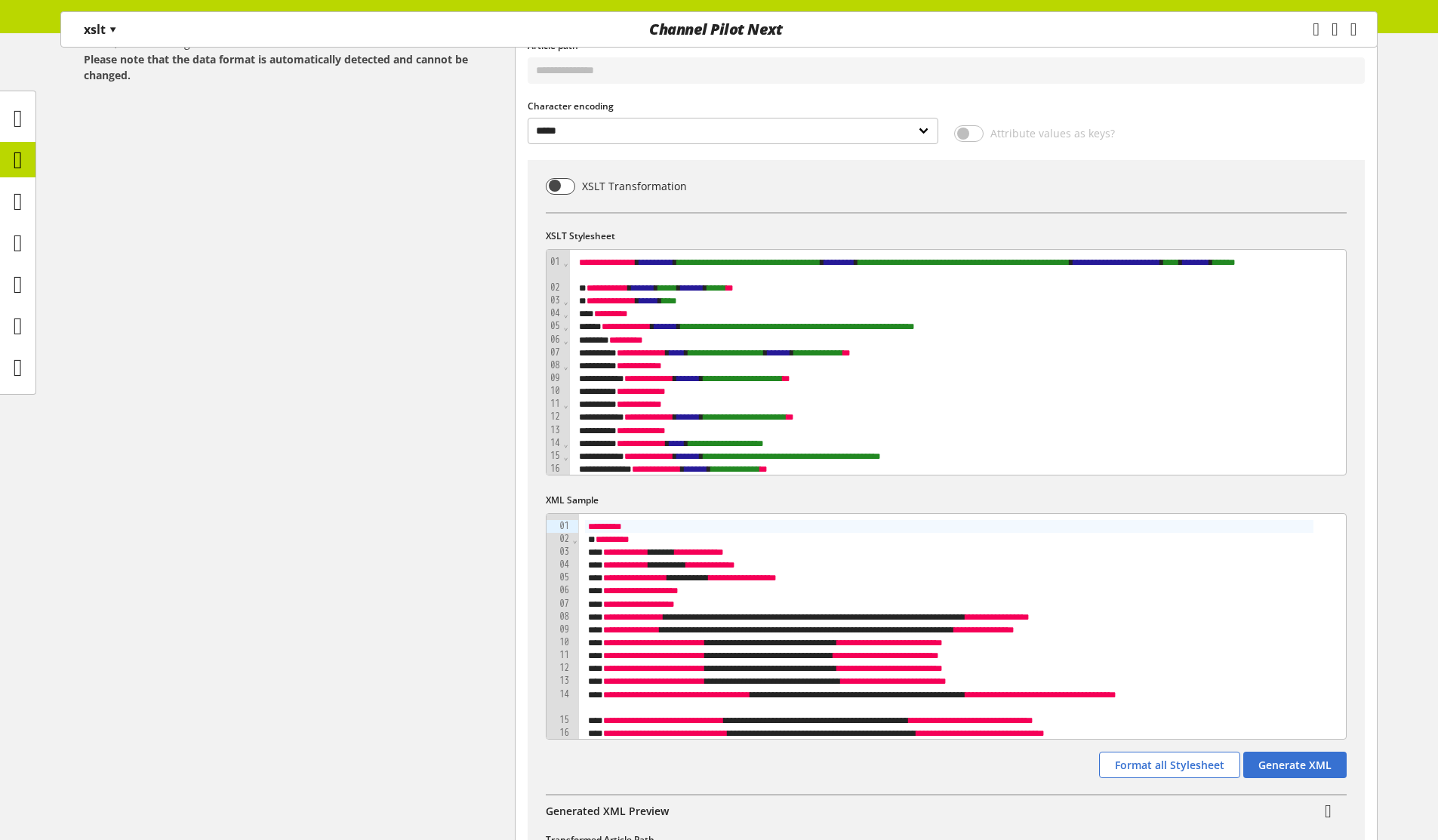 scroll, scrollTop: 272, scrollLeft: 0, axis: vertical 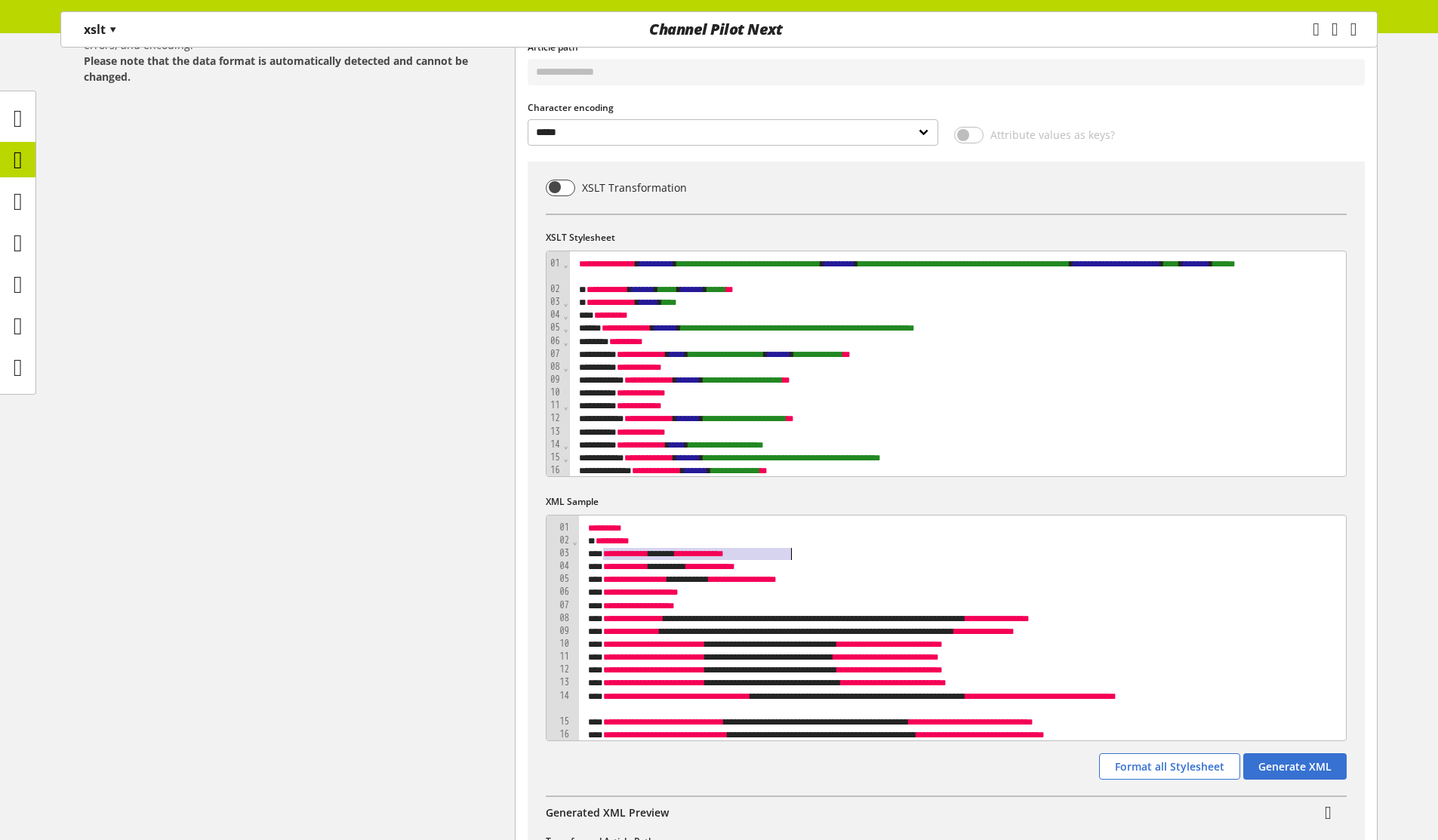 drag, startPoint x: 708, startPoint y: 560, endPoint x: 812, endPoint y: 554, distance: 104.17293 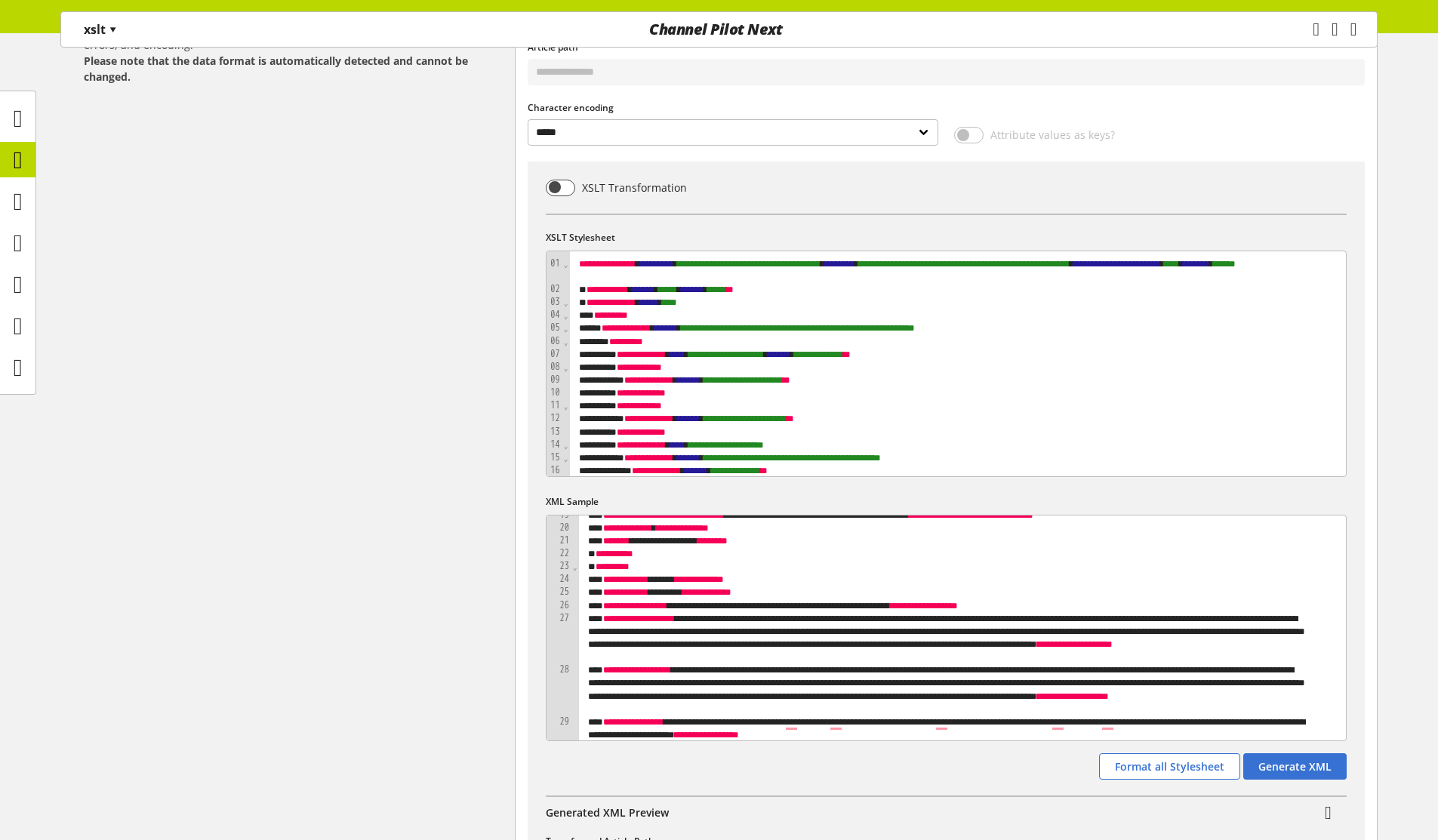 scroll, scrollTop: 0, scrollLeft: 0, axis: both 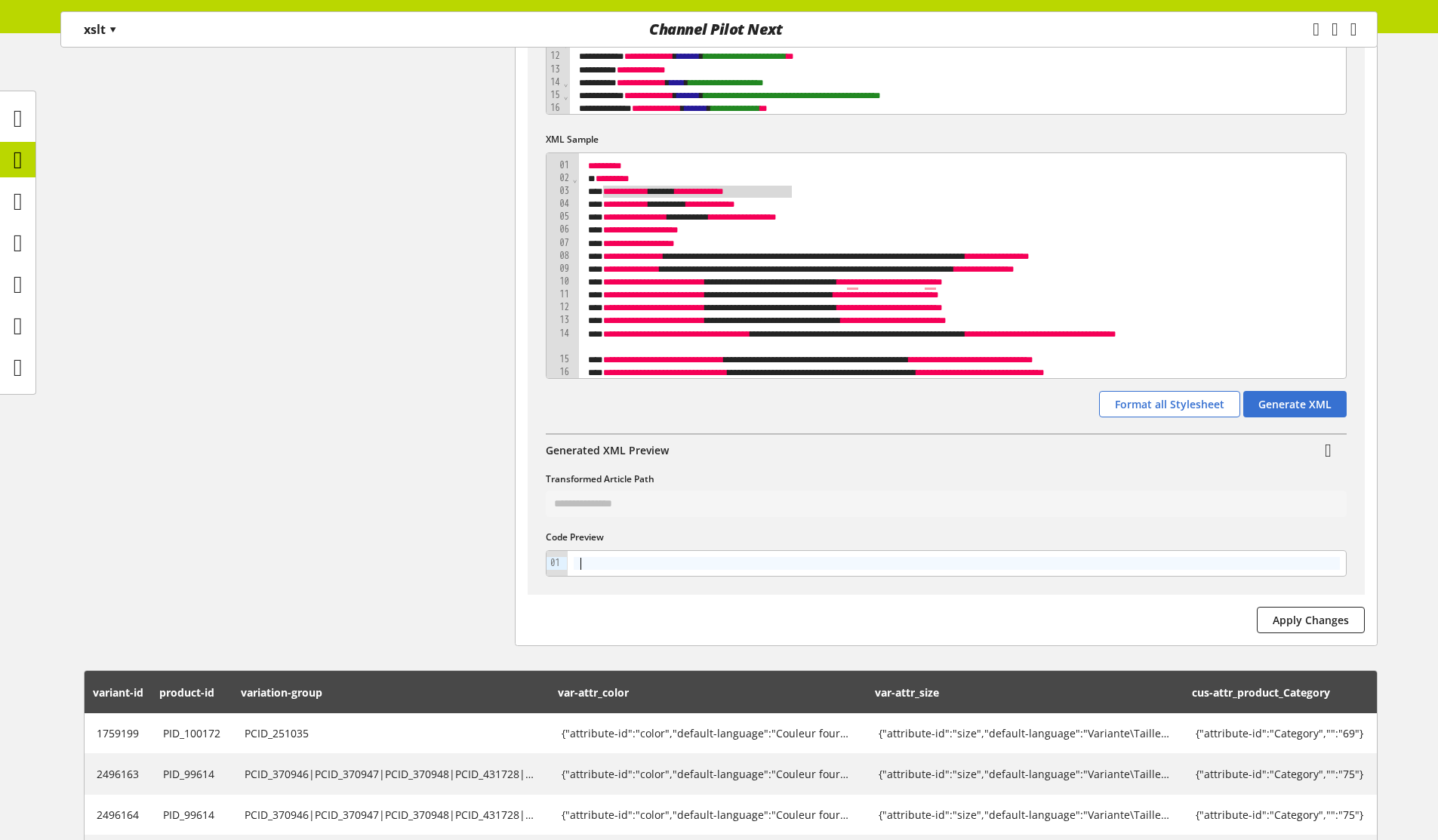 click at bounding box center (956, 563) 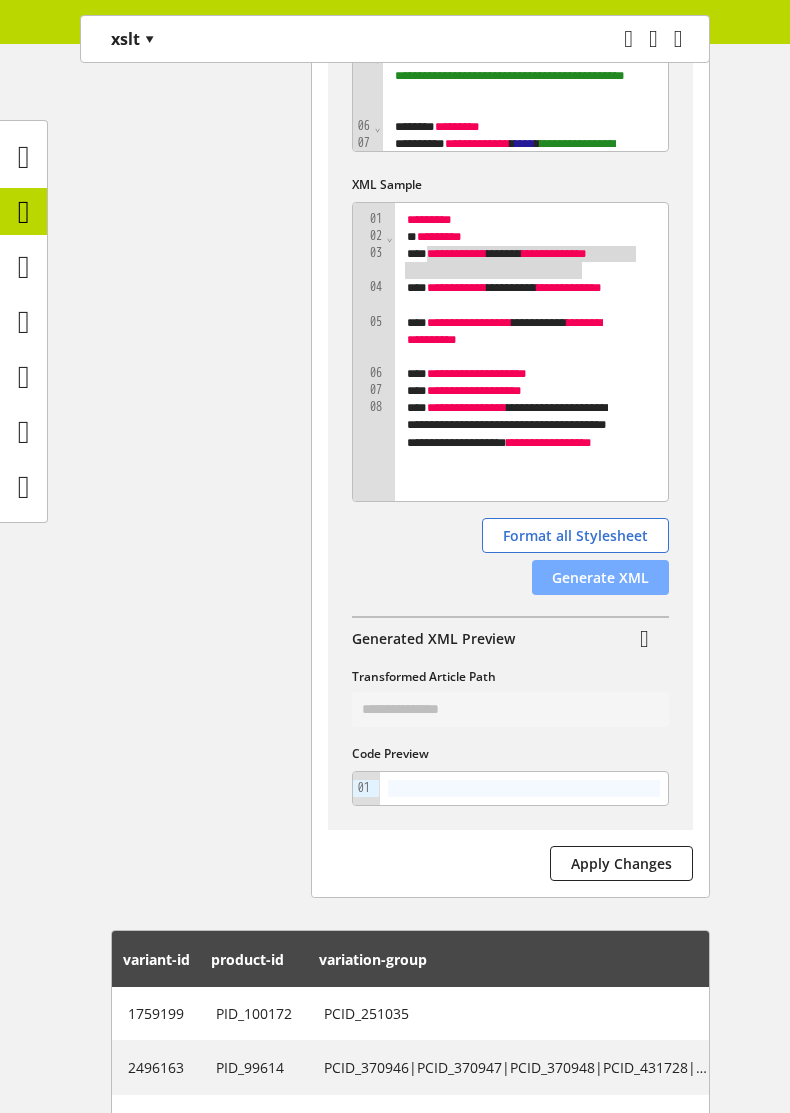click on "Generate XML" at bounding box center [600, 577] 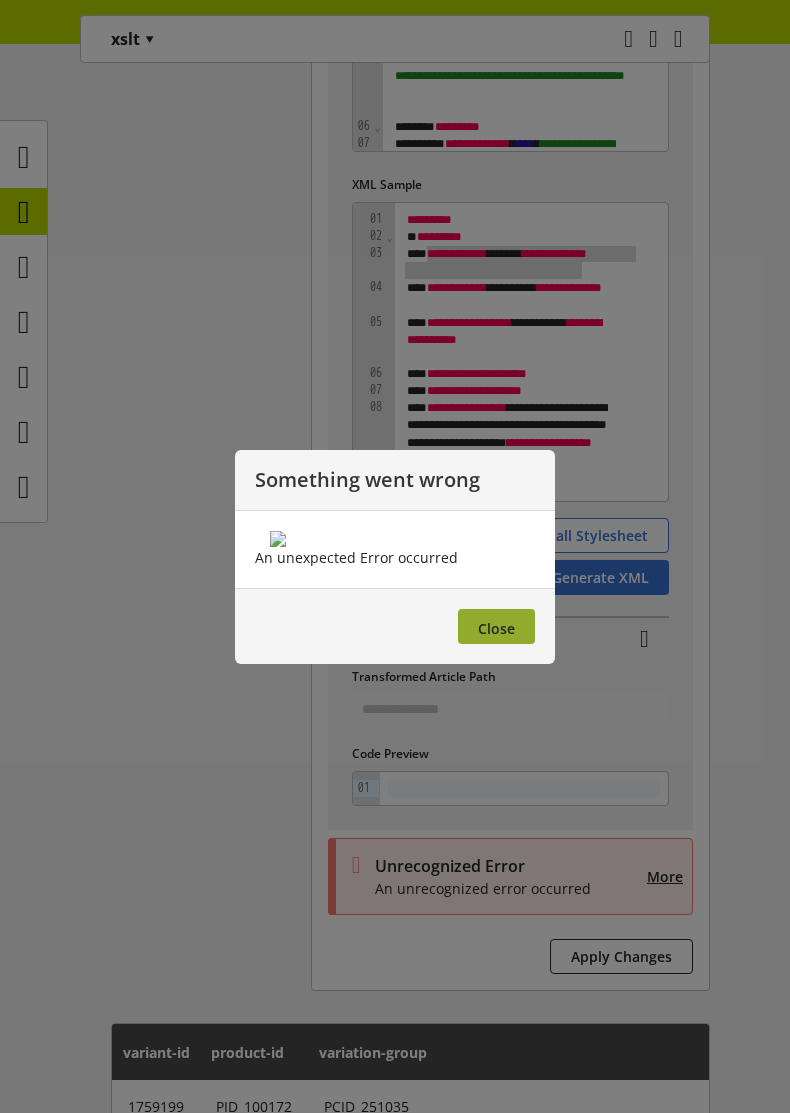 click on "Close" at bounding box center [496, 628] 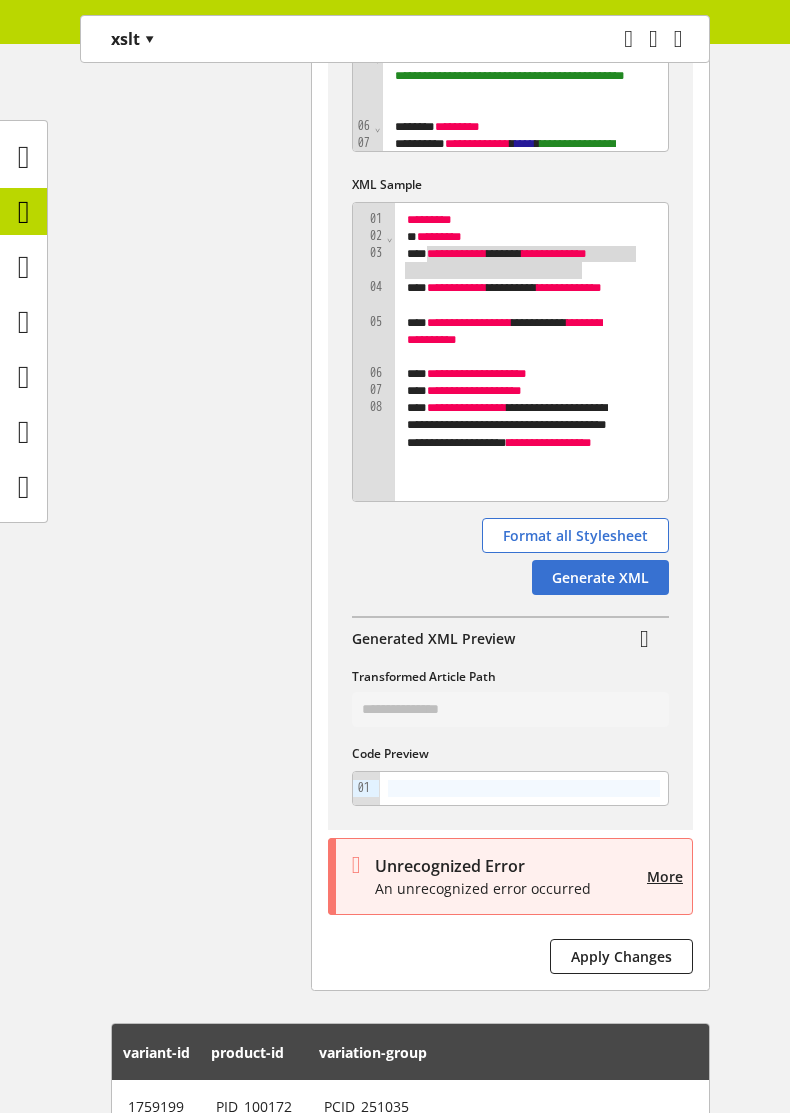 click on "**********" at bounding box center [510, 282] 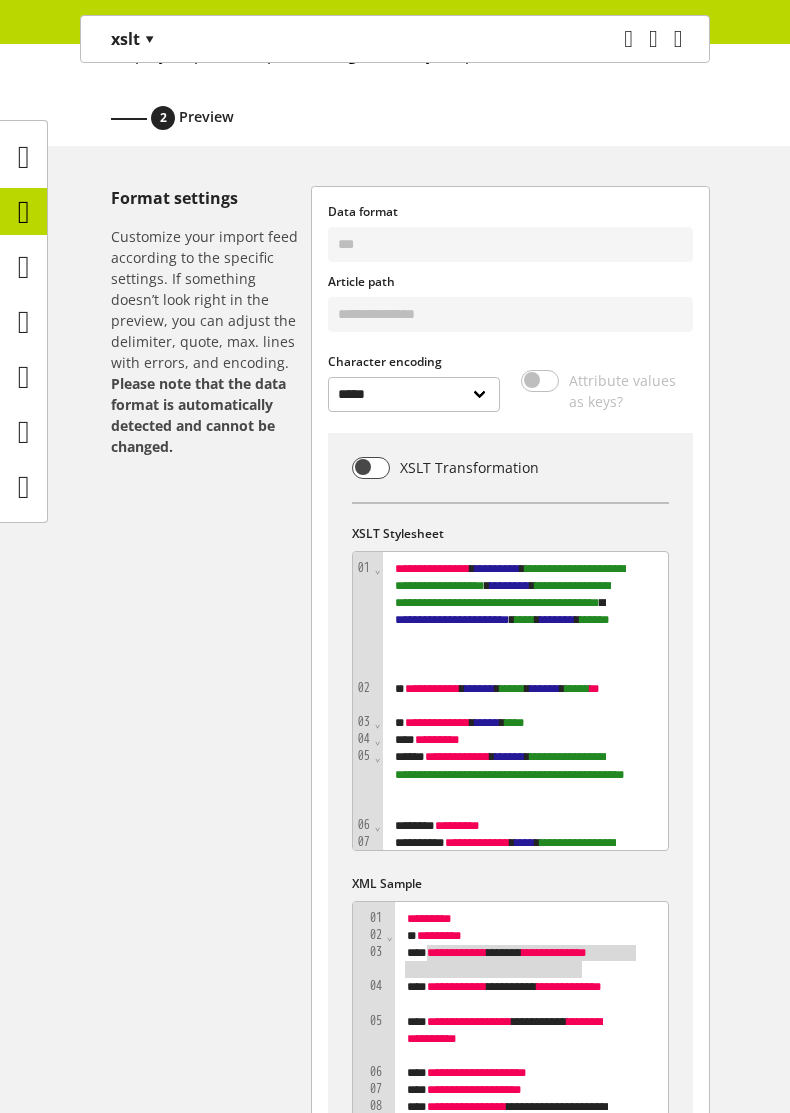 scroll, scrollTop: 0, scrollLeft: 0, axis: both 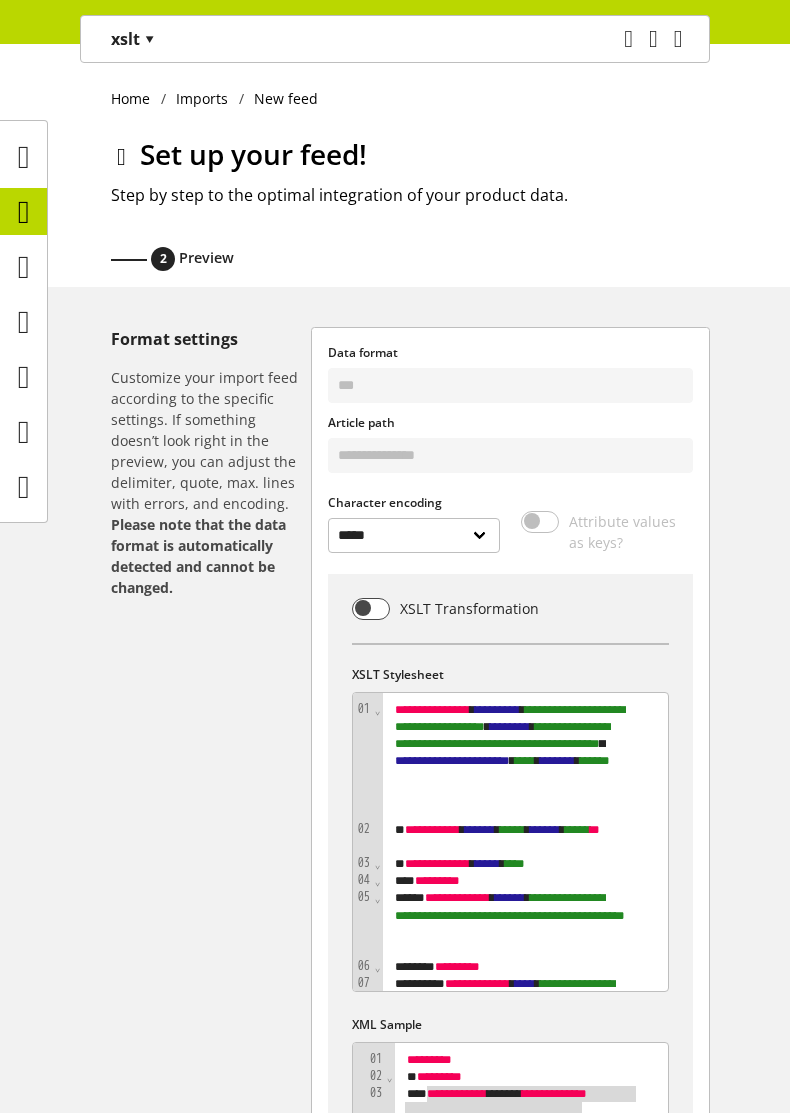 click at bounding box center [121, 157] 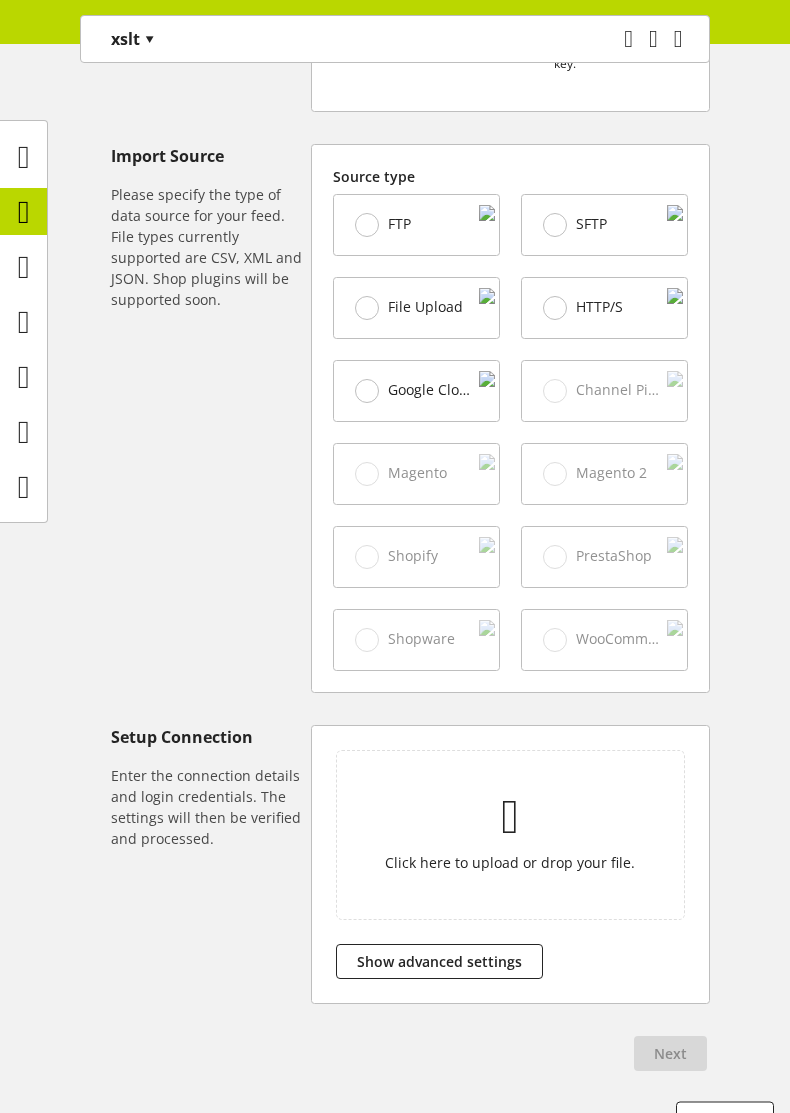 scroll, scrollTop: 655, scrollLeft: 0, axis: vertical 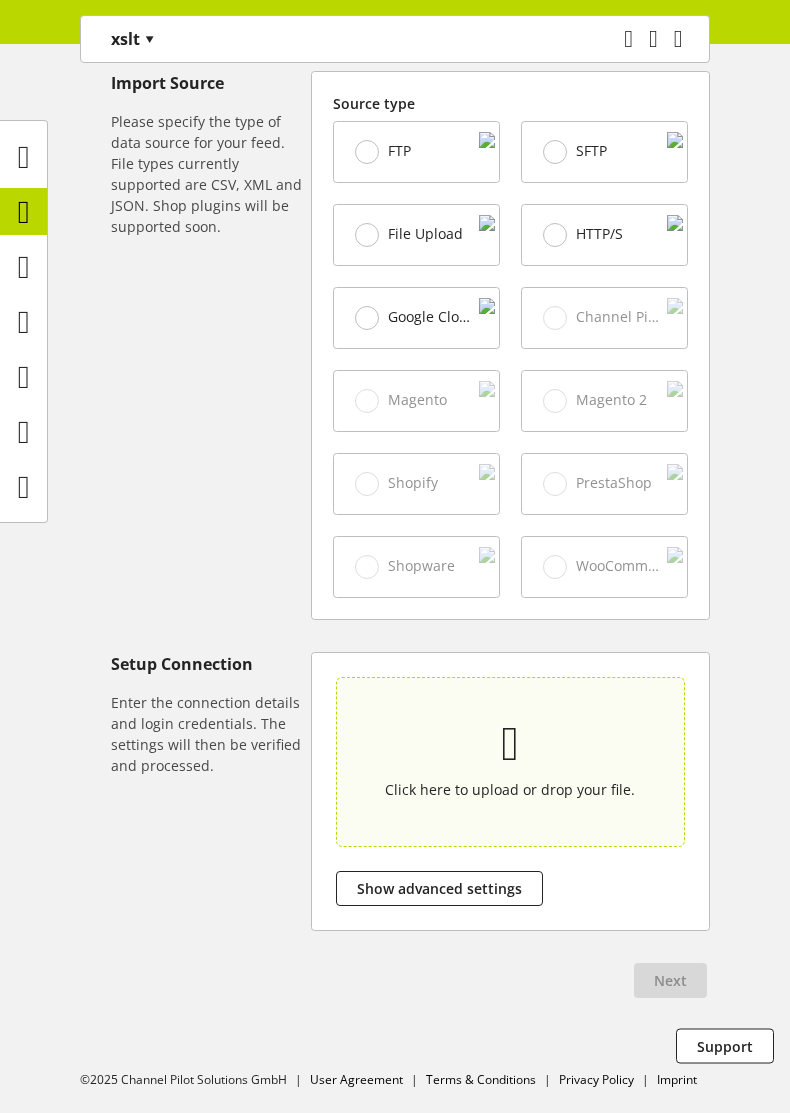 click at bounding box center (511, 744) 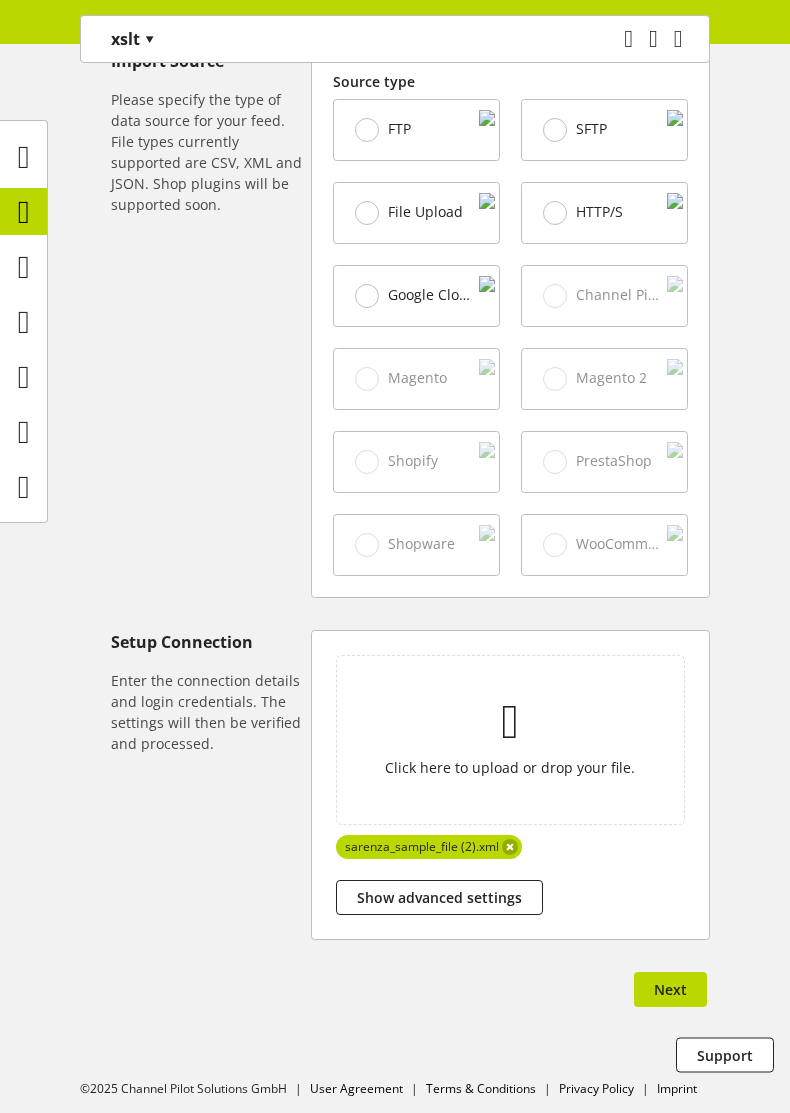 scroll, scrollTop: 686, scrollLeft: 0, axis: vertical 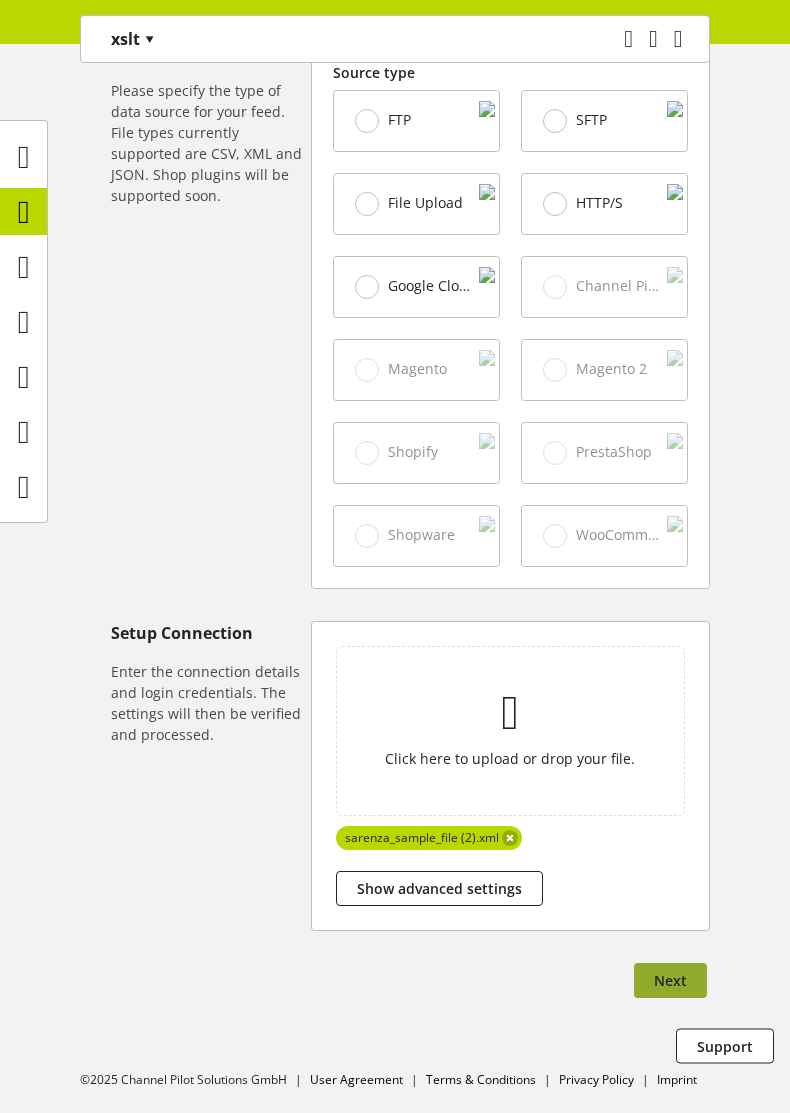 click on "Next" at bounding box center (670, 980) 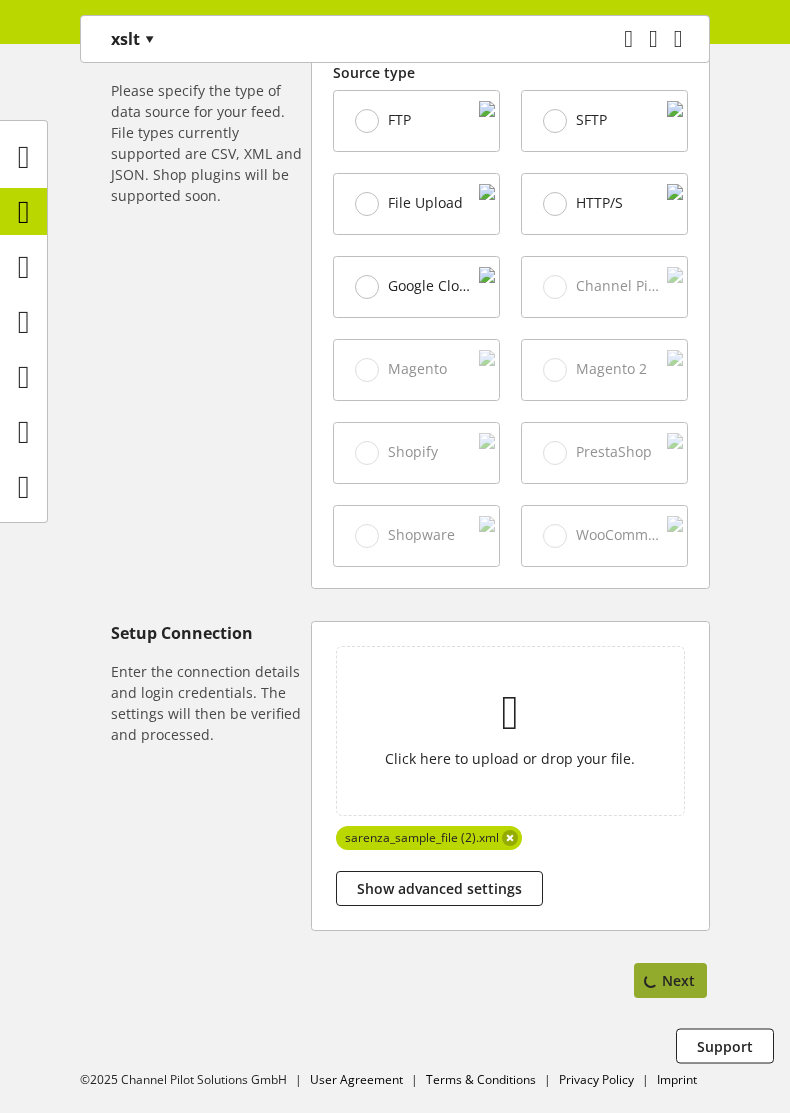 select on "*****" 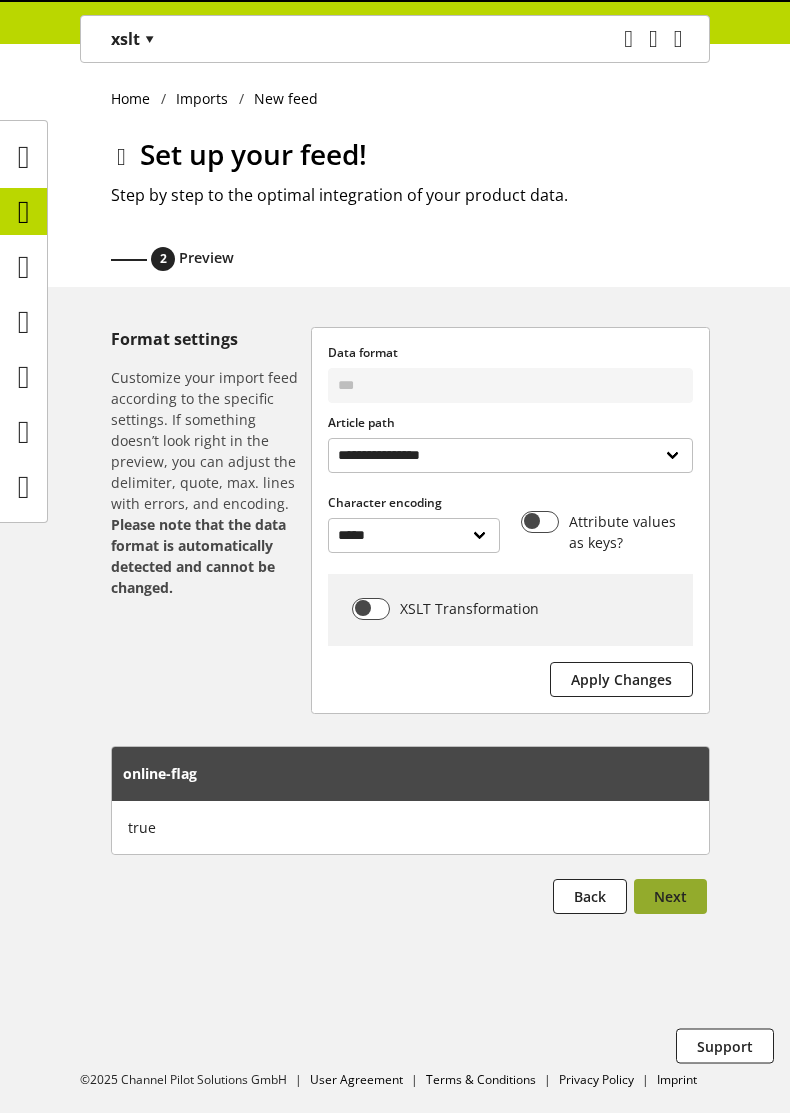 scroll, scrollTop: 0, scrollLeft: 0, axis: both 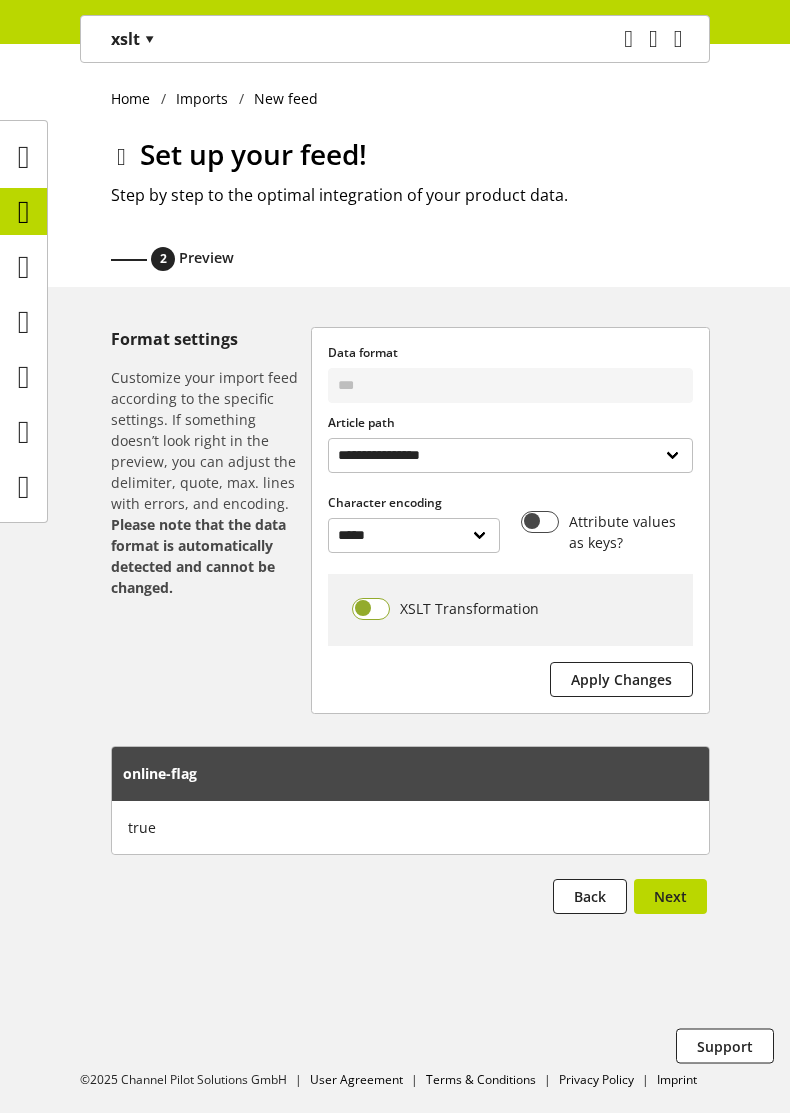 click at bounding box center (371, 609) 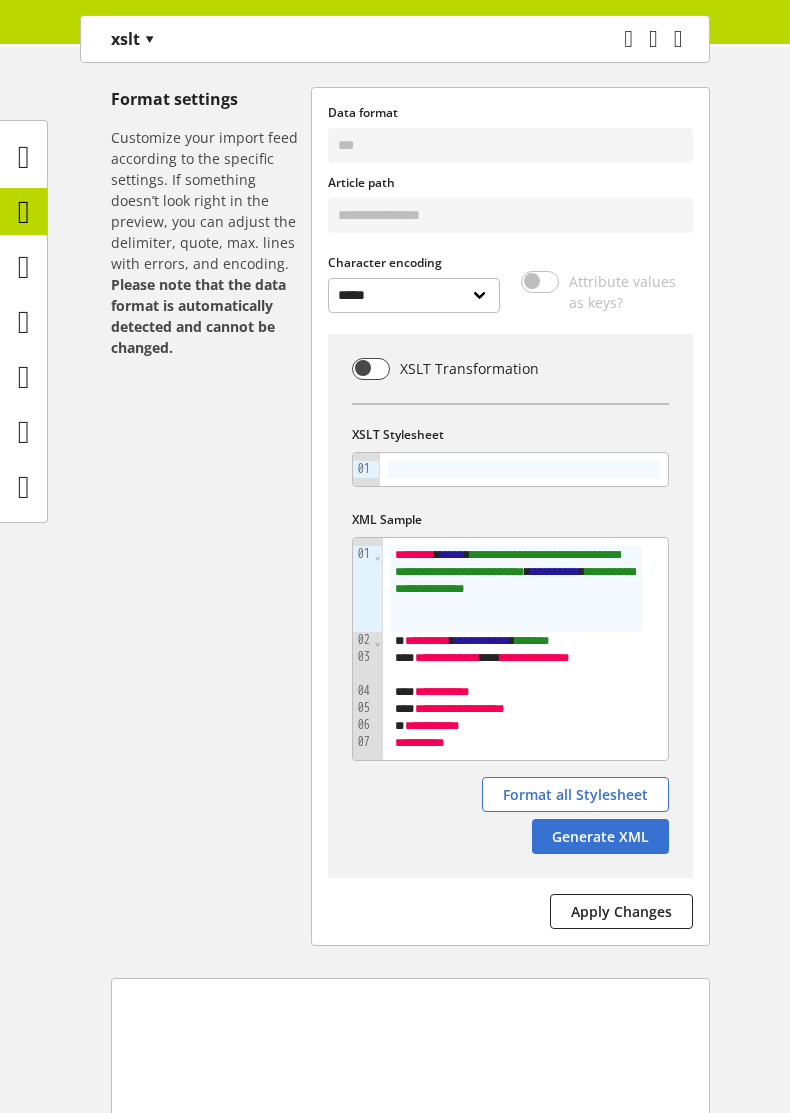 scroll, scrollTop: 0, scrollLeft: 0, axis: both 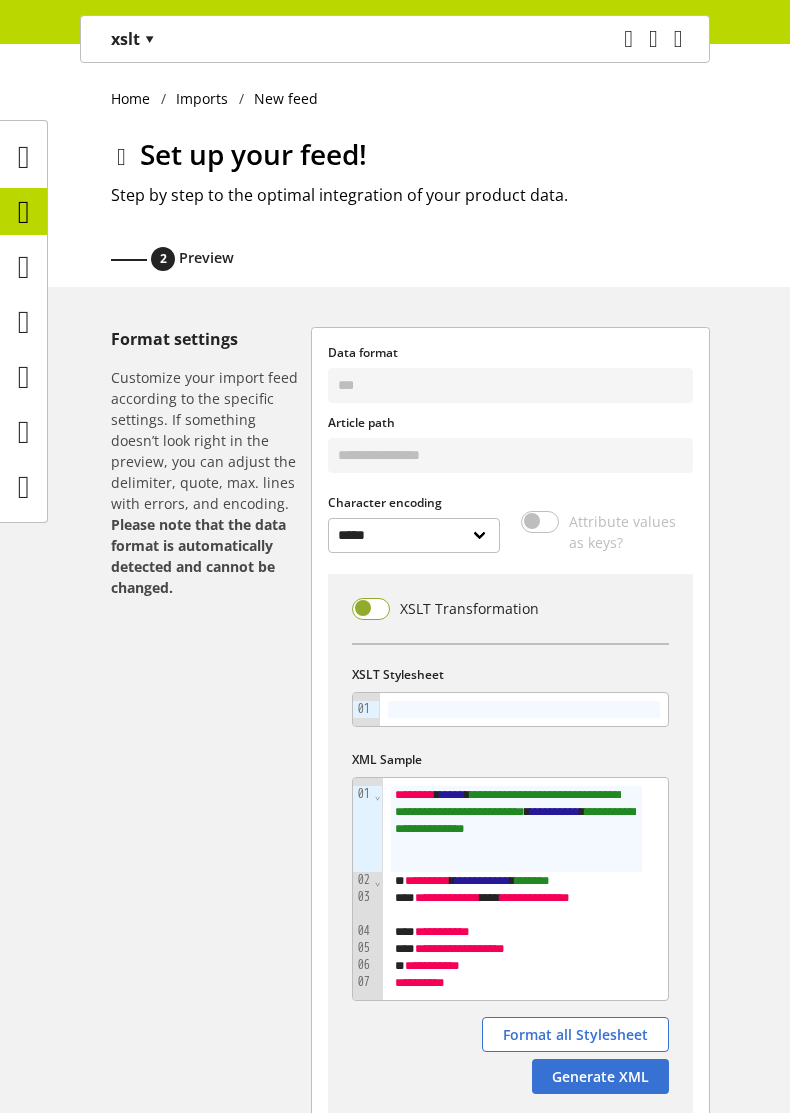 click at bounding box center (371, 609) 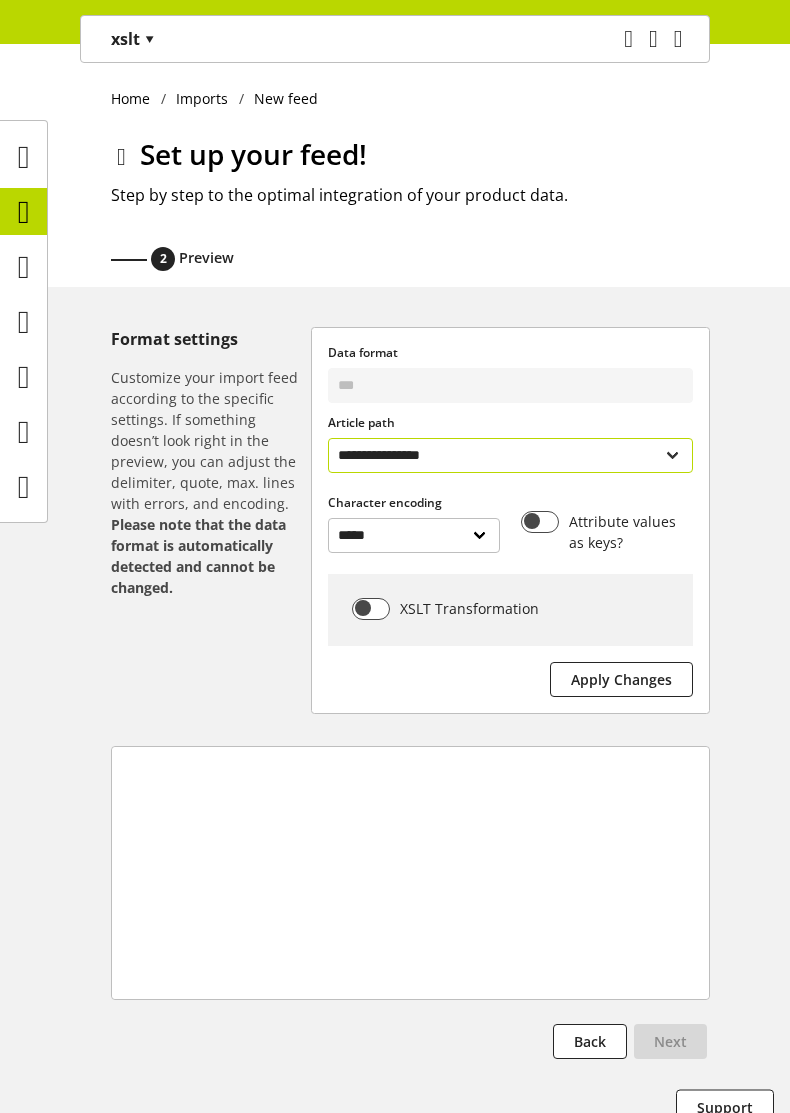 select on "**********" 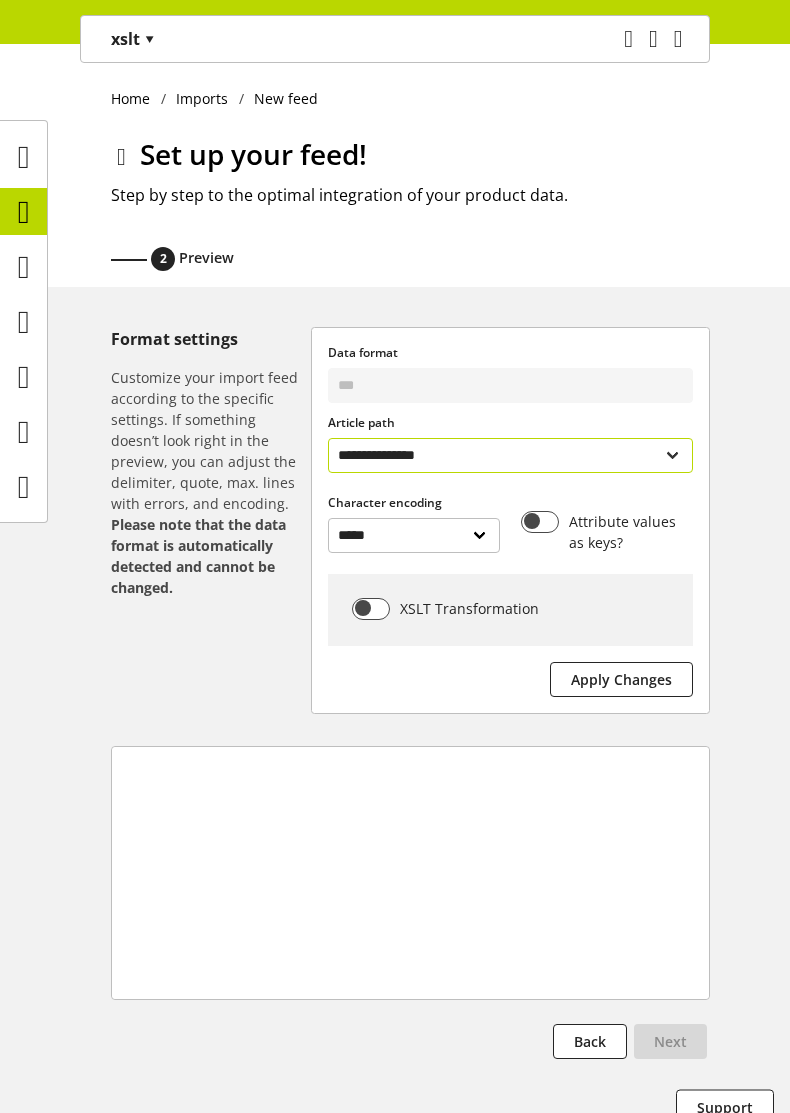 click on "**********" at bounding box center [510, 455] 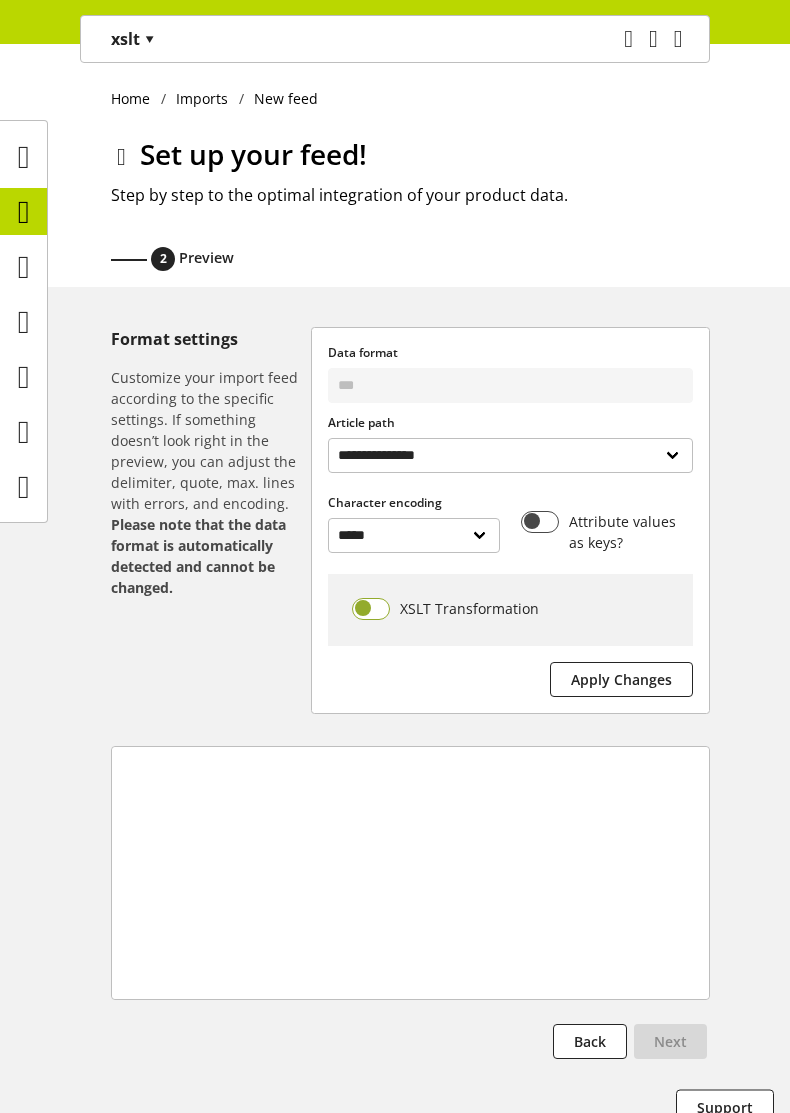 click at bounding box center [371, 609] 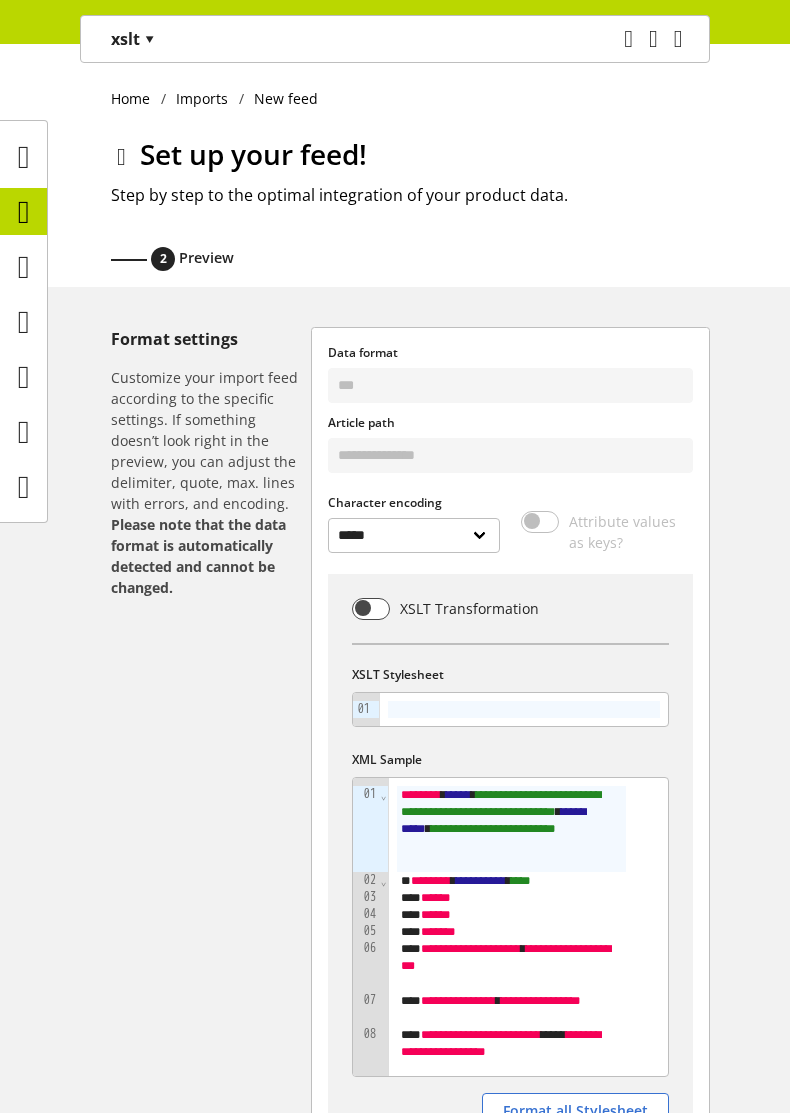 click at bounding box center [524, 709] 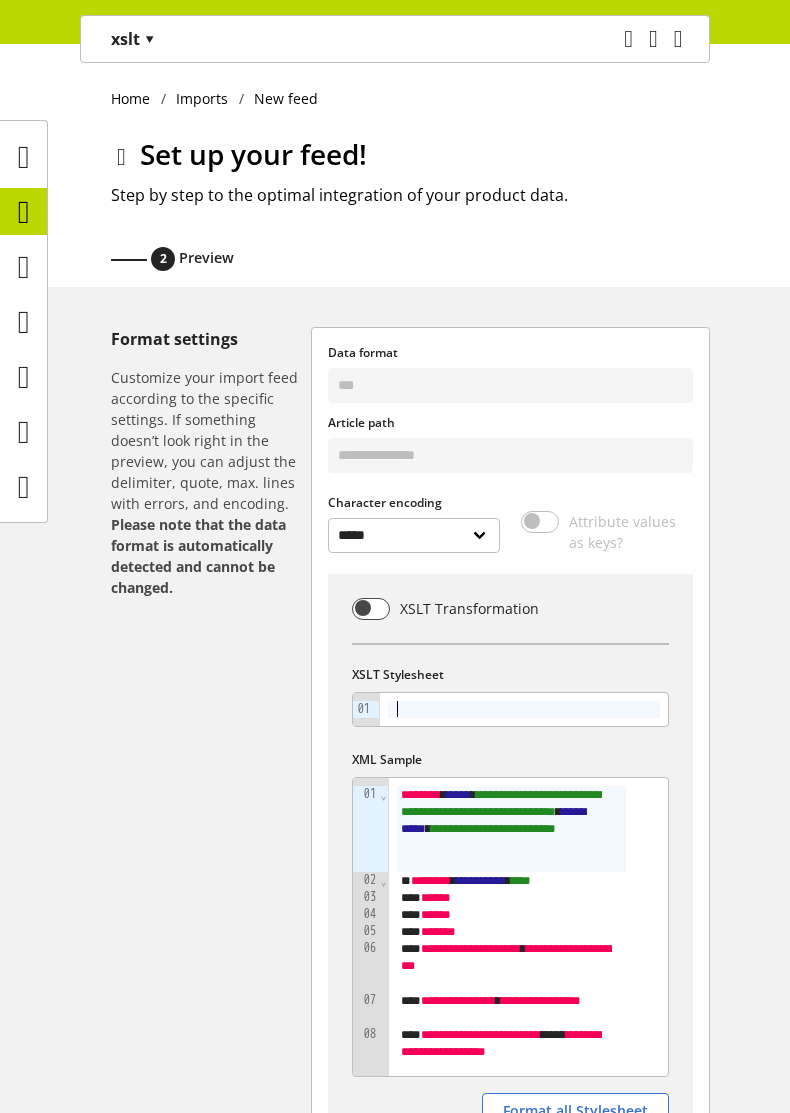 scroll, scrollTop: 31173, scrollLeft: 0, axis: vertical 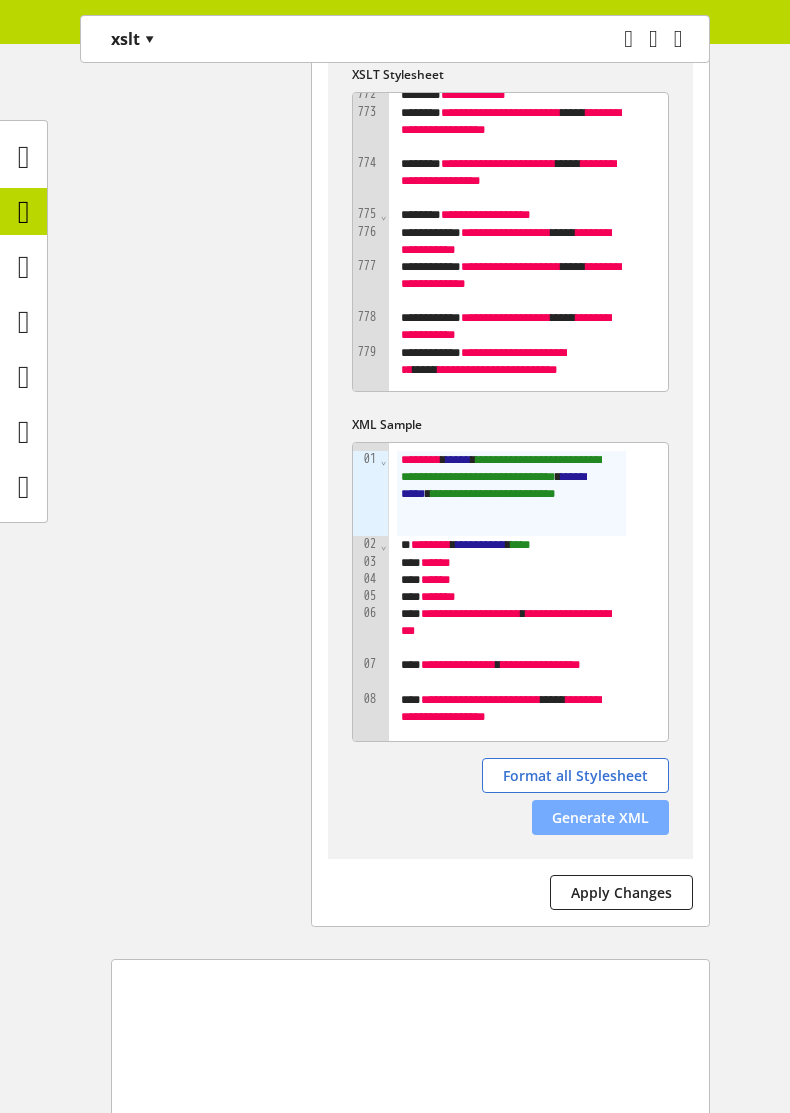 click on "Generate XML" at bounding box center (600, 817) 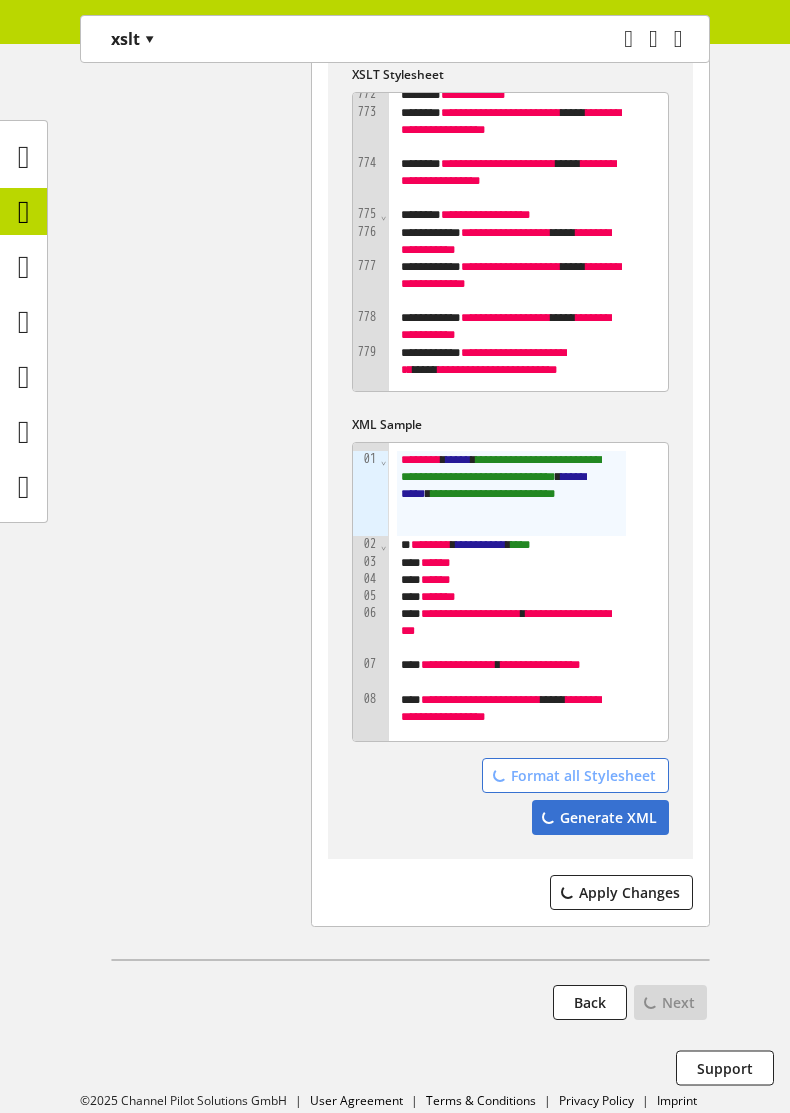 scroll, scrollTop: 595, scrollLeft: 0, axis: vertical 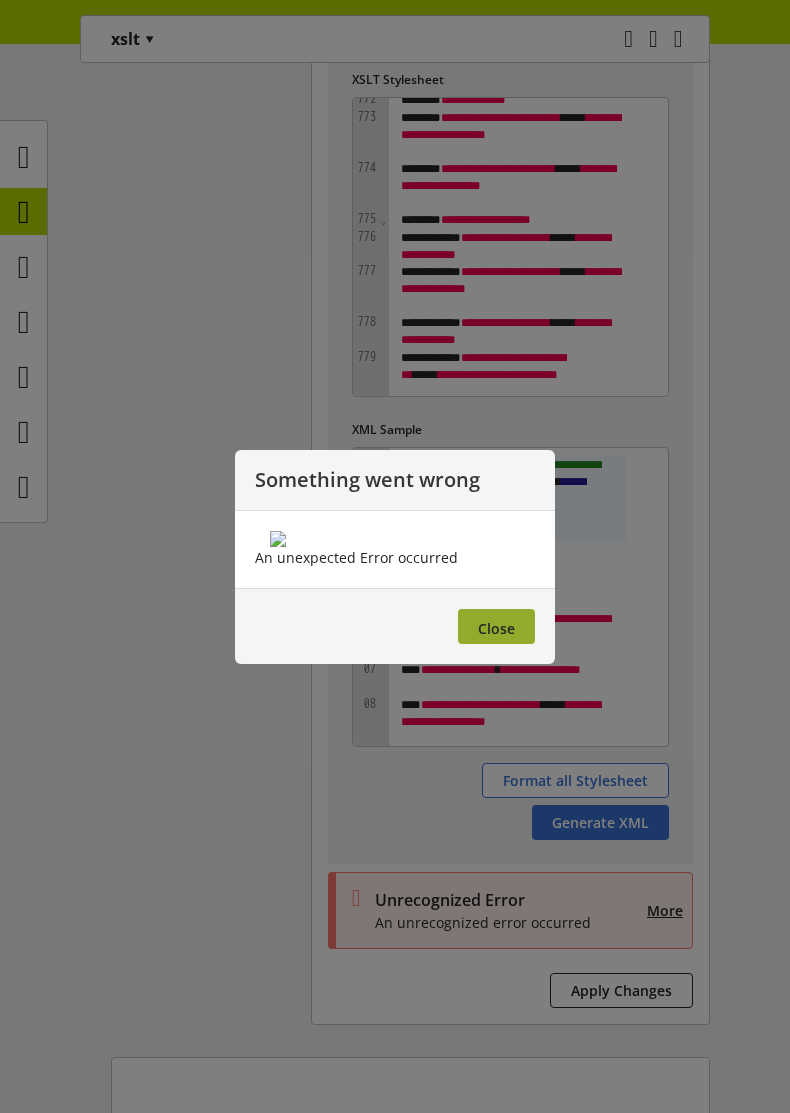 click on "Close" at bounding box center [496, 626] 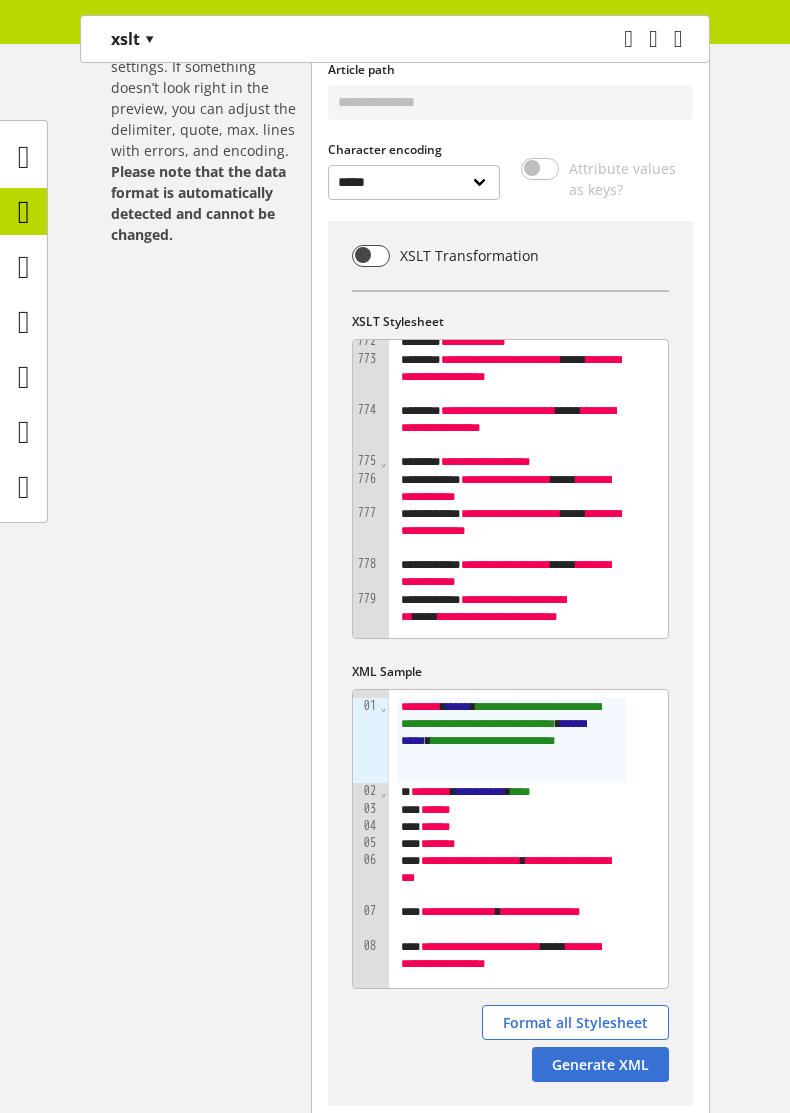 scroll, scrollTop: 360, scrollLeft: 0, axis: vertical 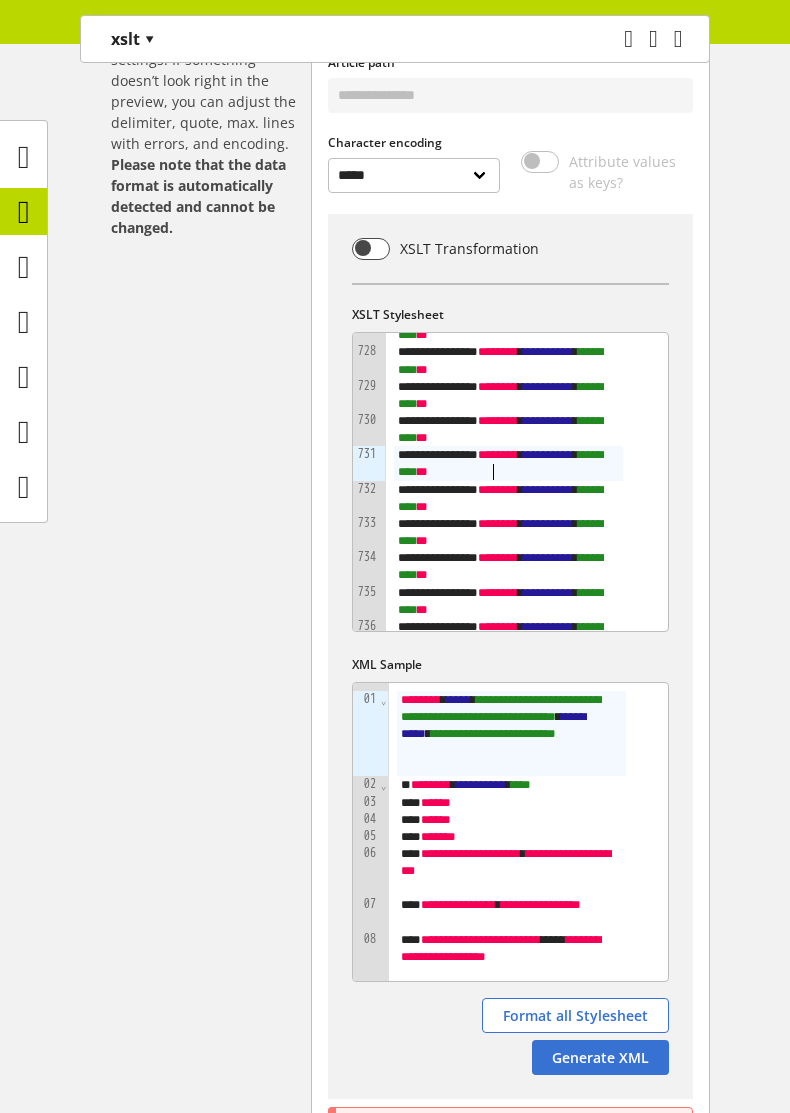 click on "*********" at bounding box center (500, 463) 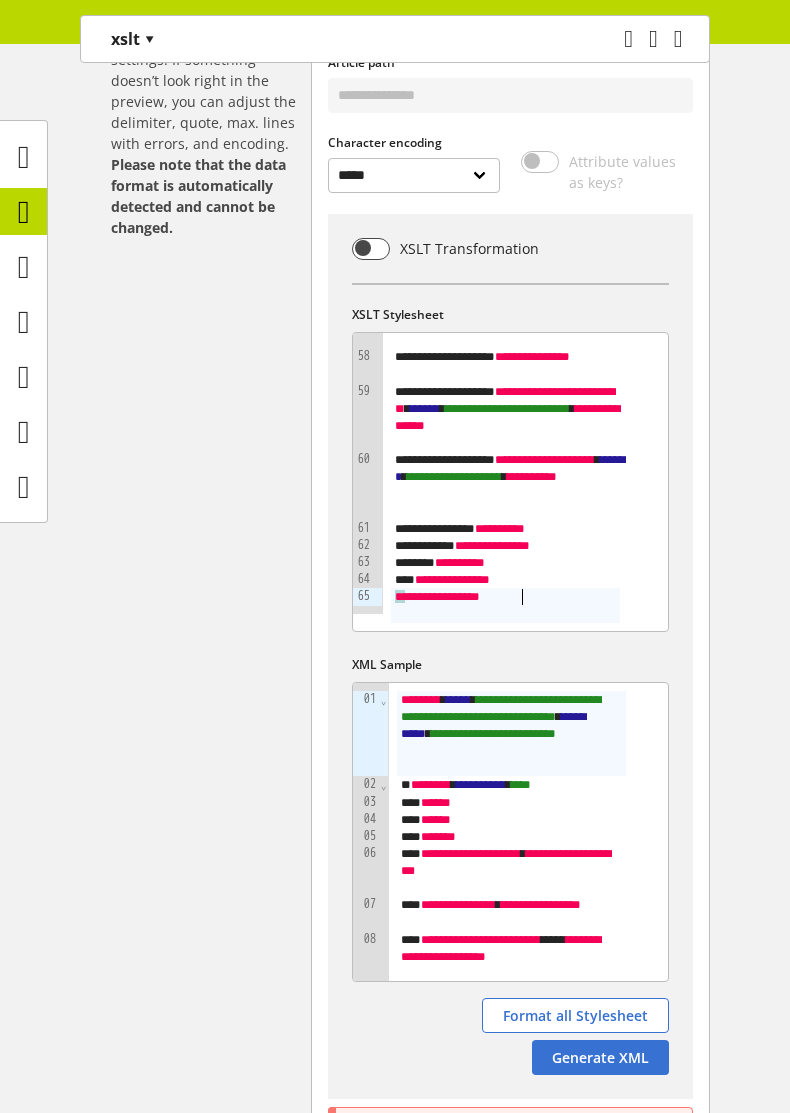 scroll, scrollTop: 938, scrollLeft: 0, axis: vertical 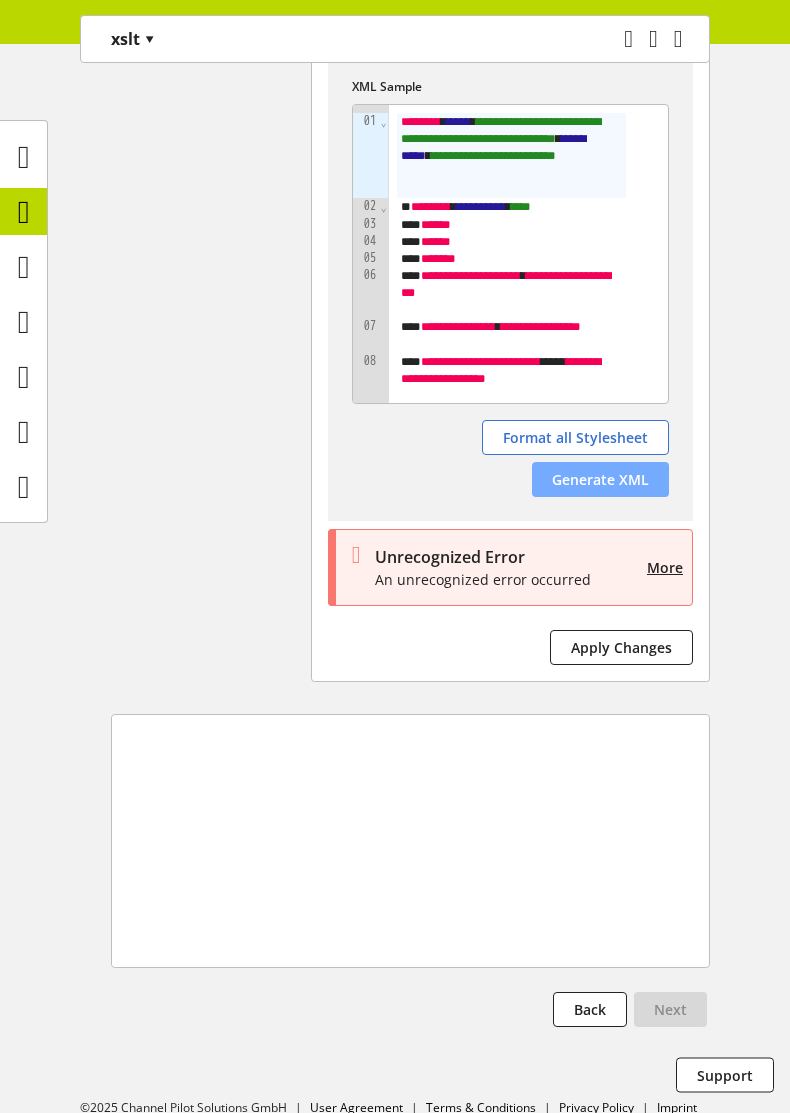 click on "Generate XML" at bounding box center (600, 479) 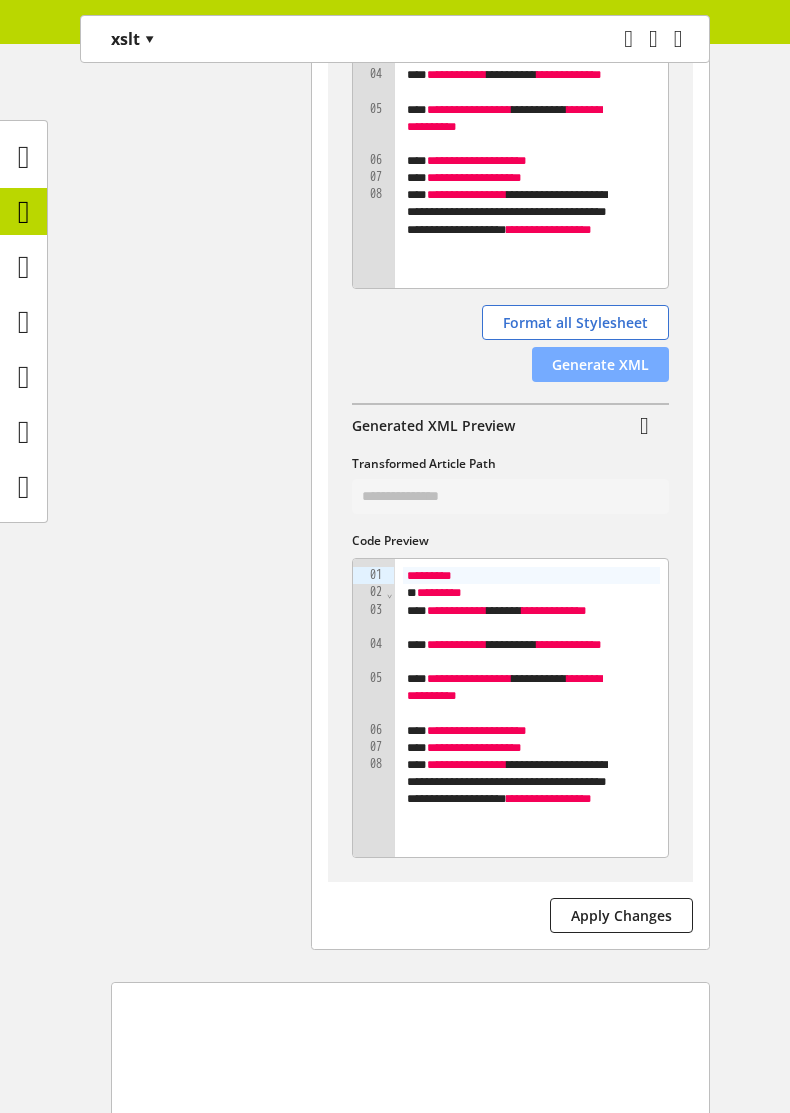 scroll, scrollTop: 1058, scrollLeft: 0, axis: vertical 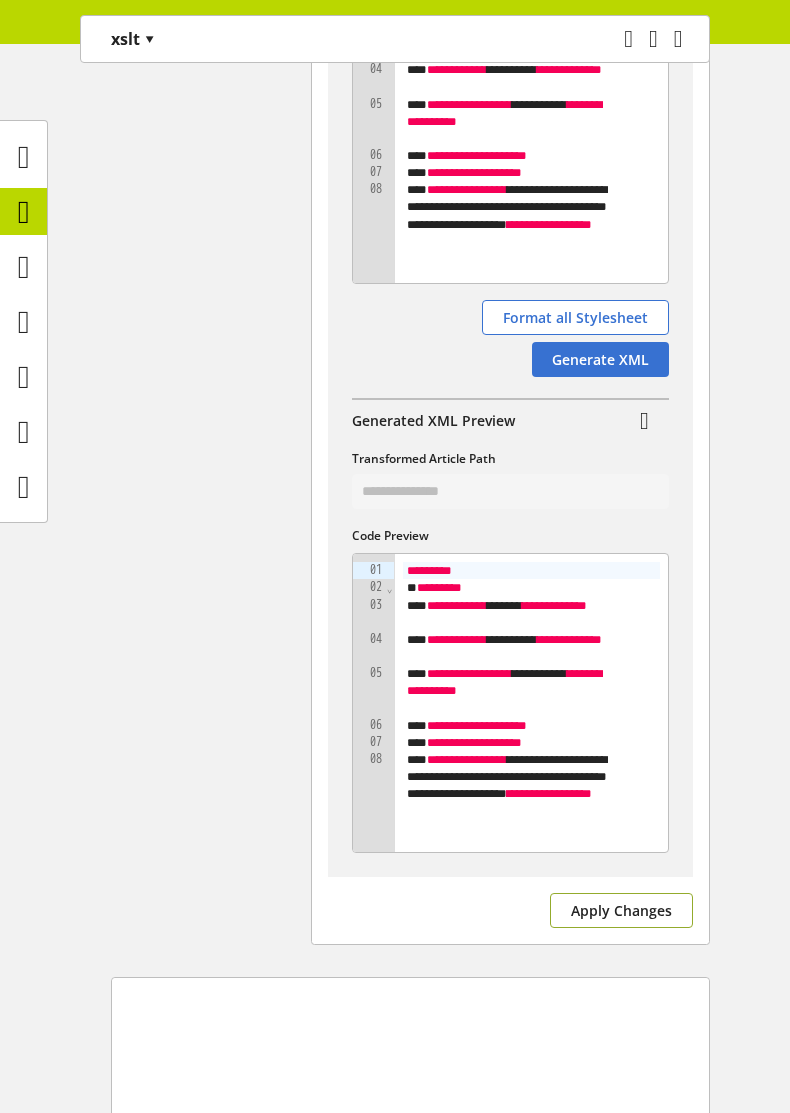 click on "Apply Changes" at bounding box center (621, 910) 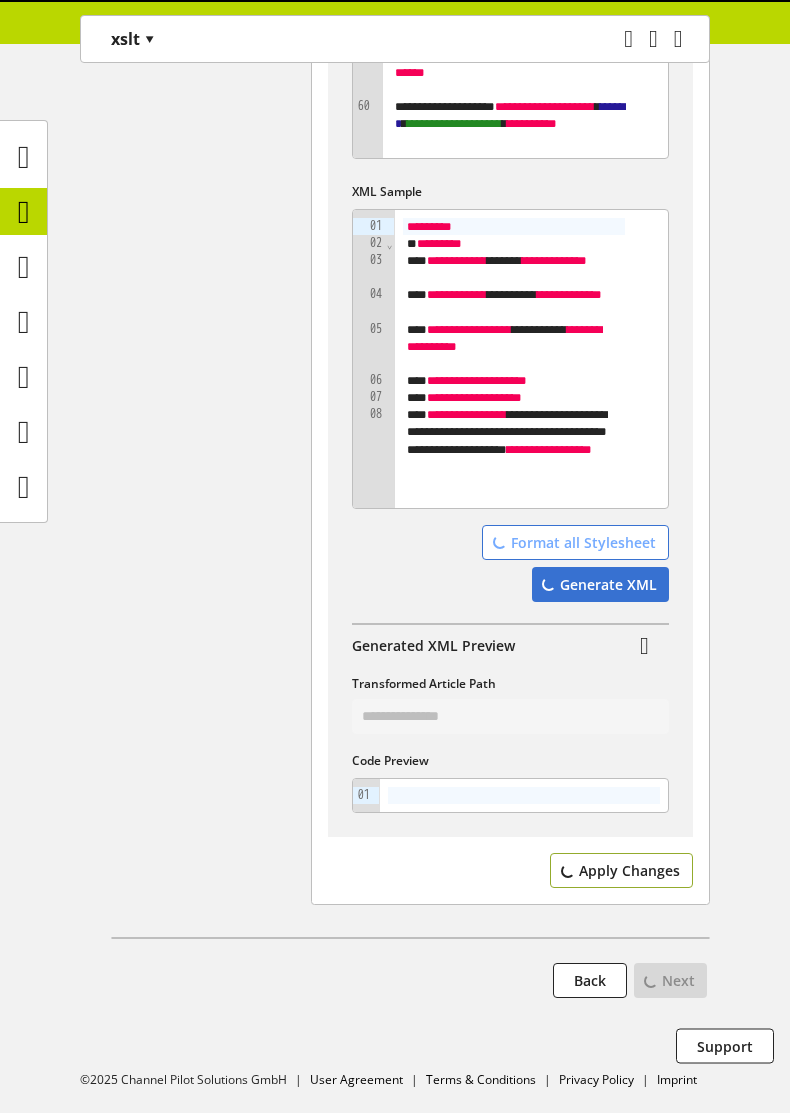 scroll, scrollTop: 1058, scrollLeft: 0, axis: vertical 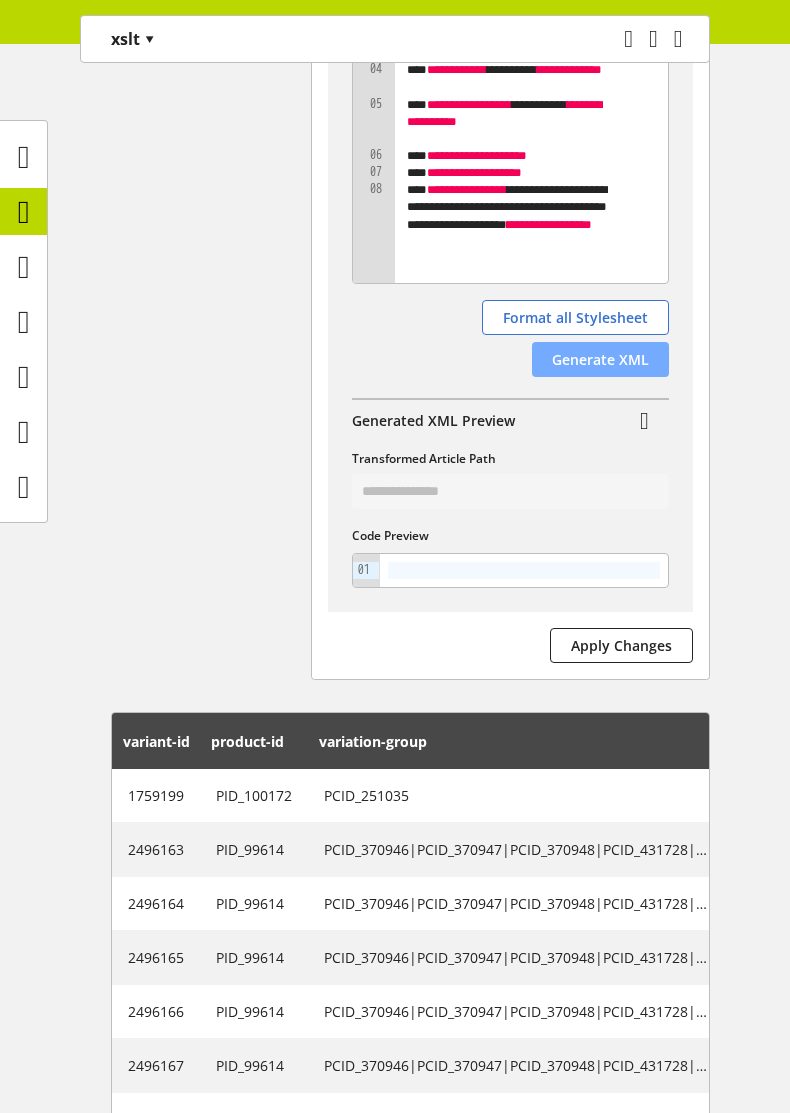 click on "Generate XML" at bounding box center (600, 359) 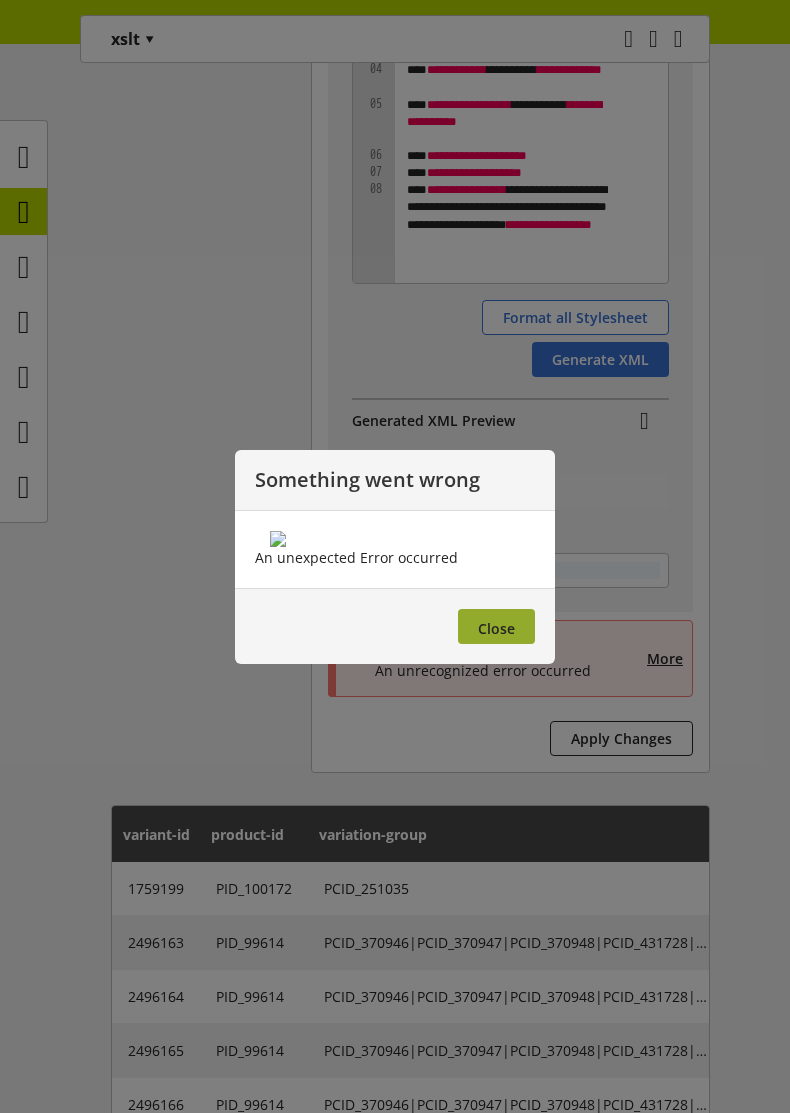 click on "Close" at bounding box center [496, 626] 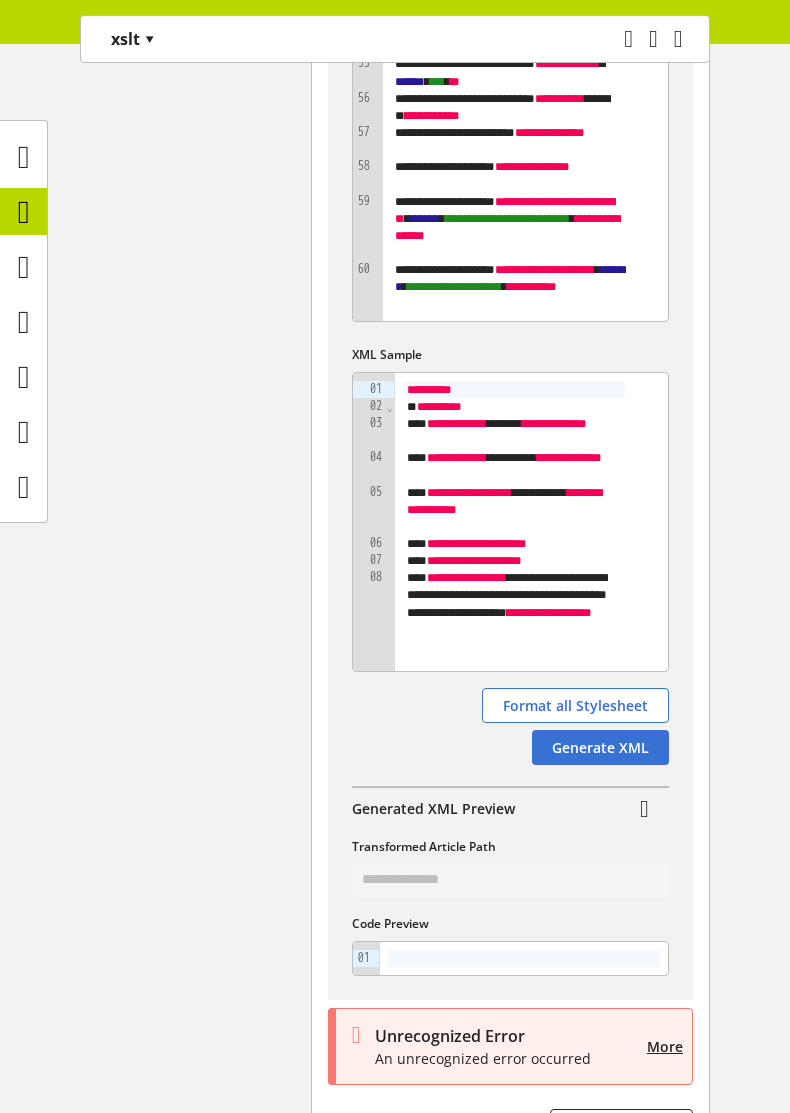 scroll, scrollTop: 698, scrollLeft: 0, axis: vertical 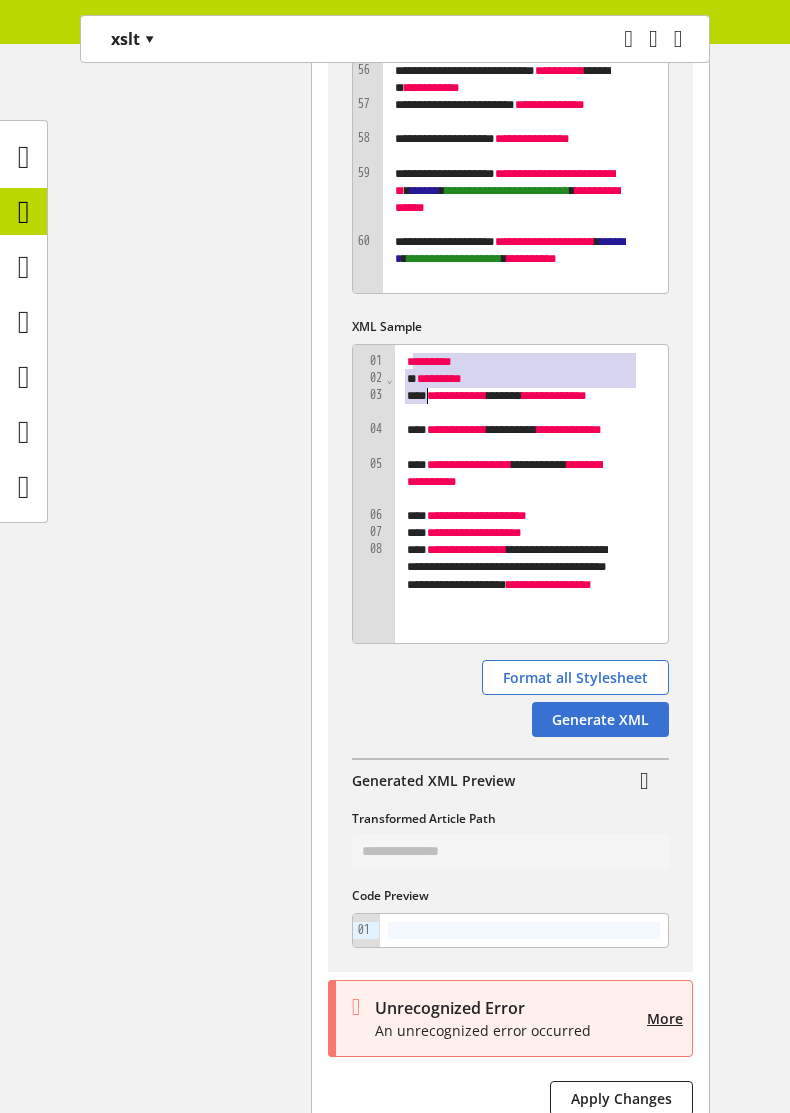 drag, startPoint x: 414, startPoint y: 358, endPoint x: 426, endPoint y: 395, distance: 38.8973 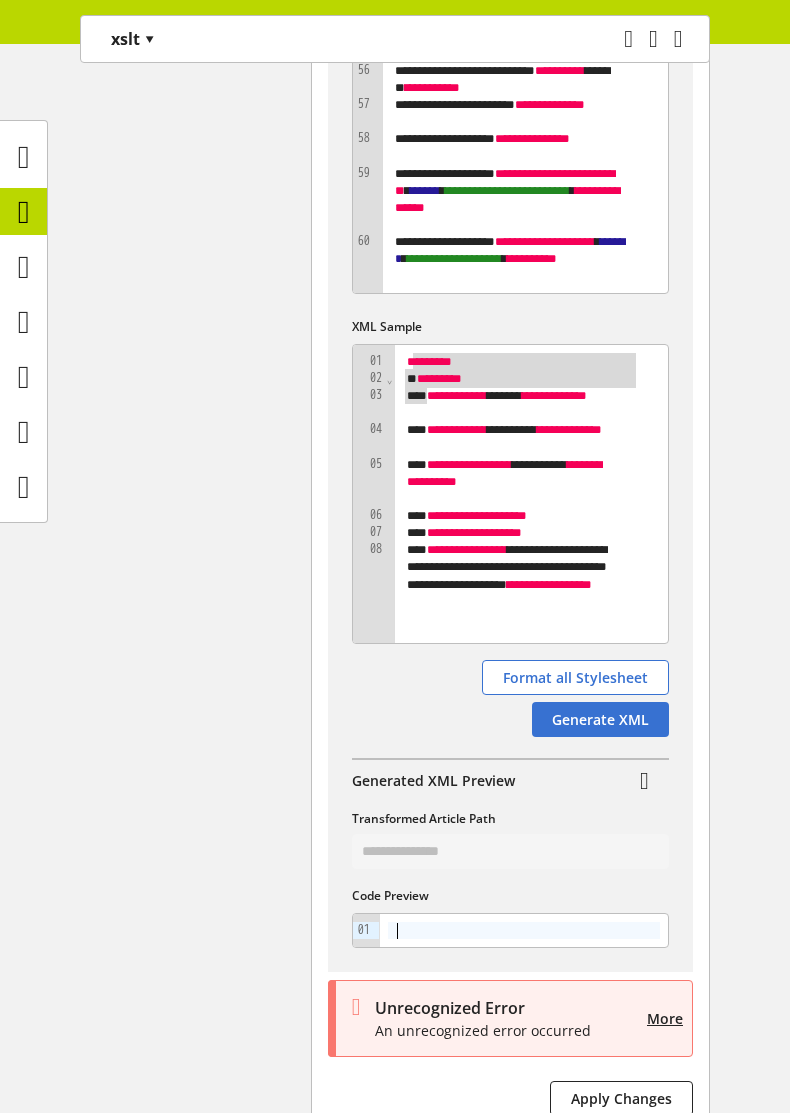 click at bounding box center (524, 930) 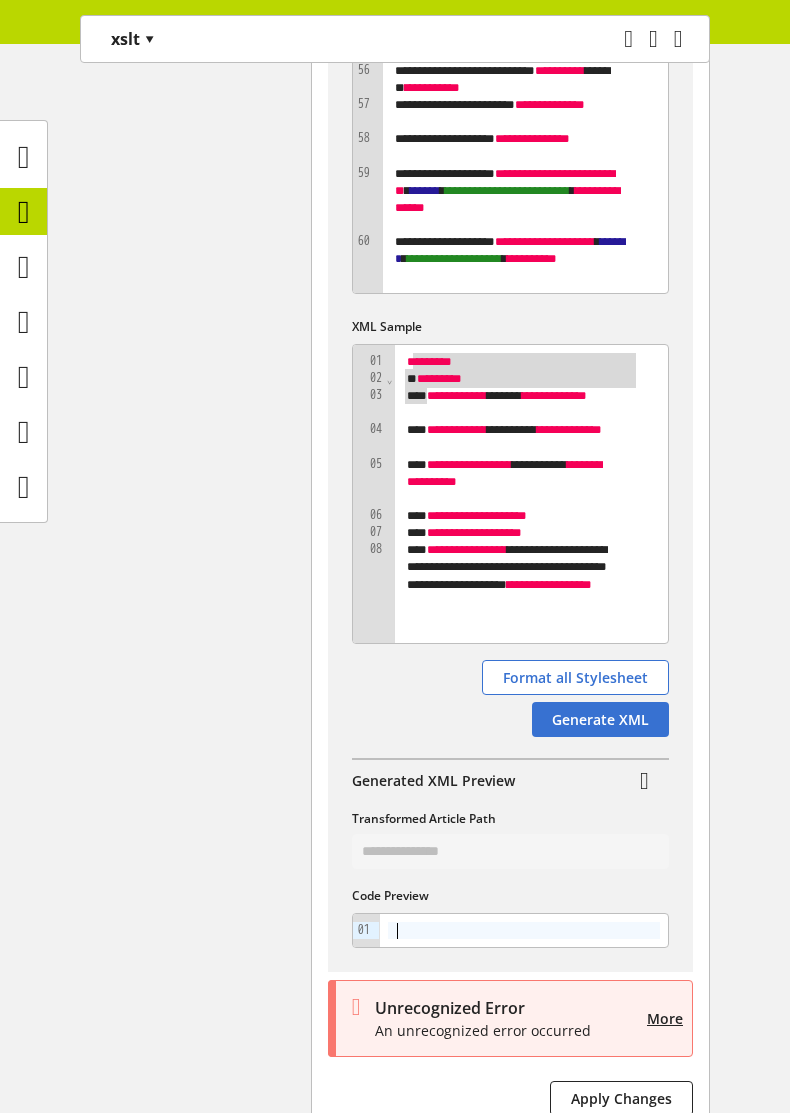 click on "**********" at bounding box center (513, 481) 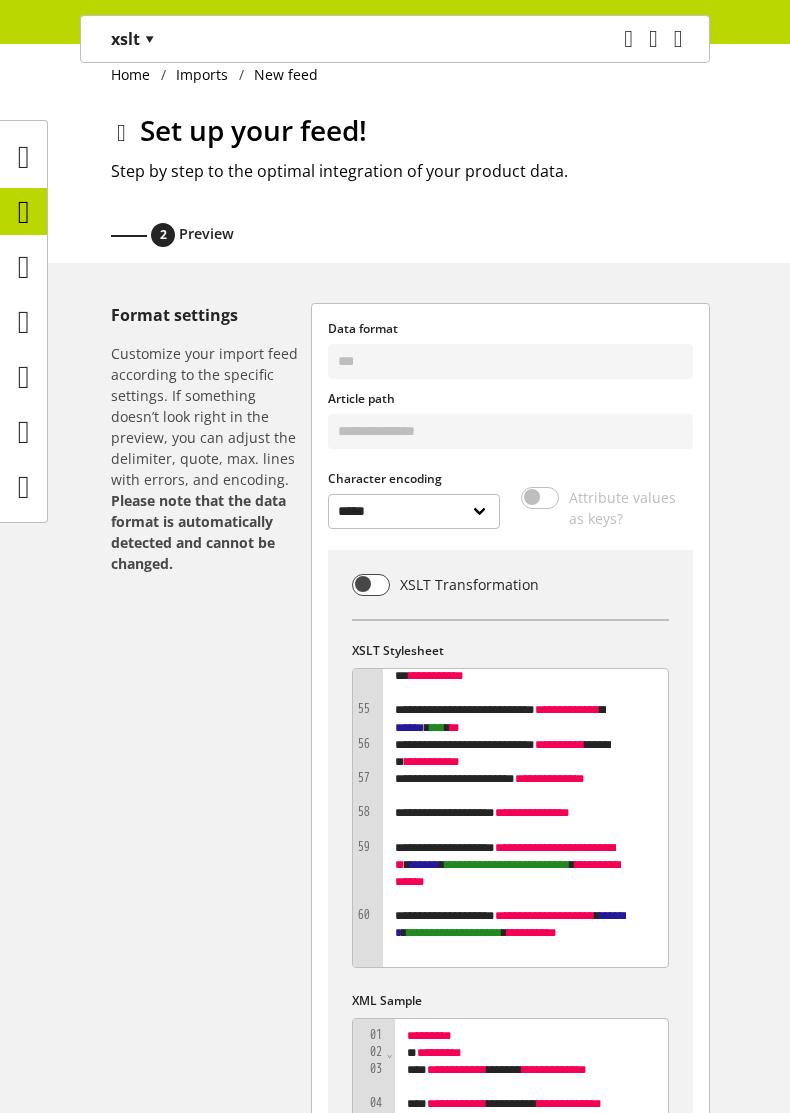 scroll, scrollTop: 0, scrollLeft: 0, axis: both 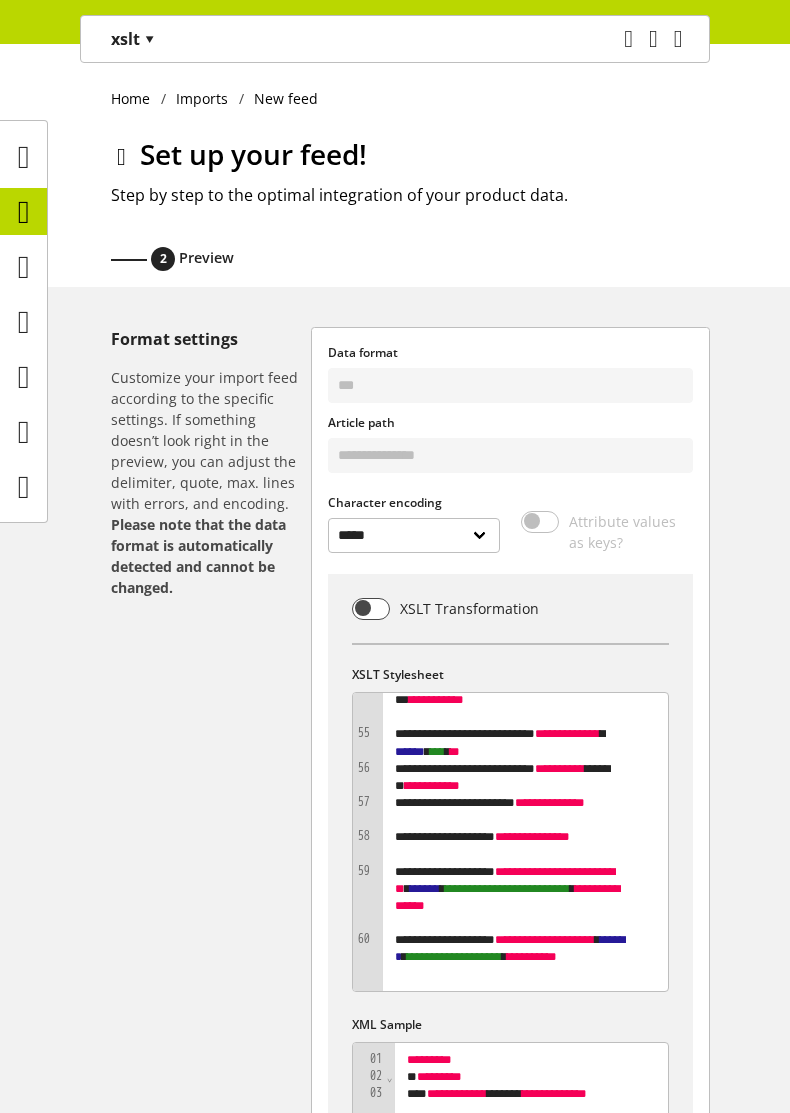 click at bounding box center (121, 157) 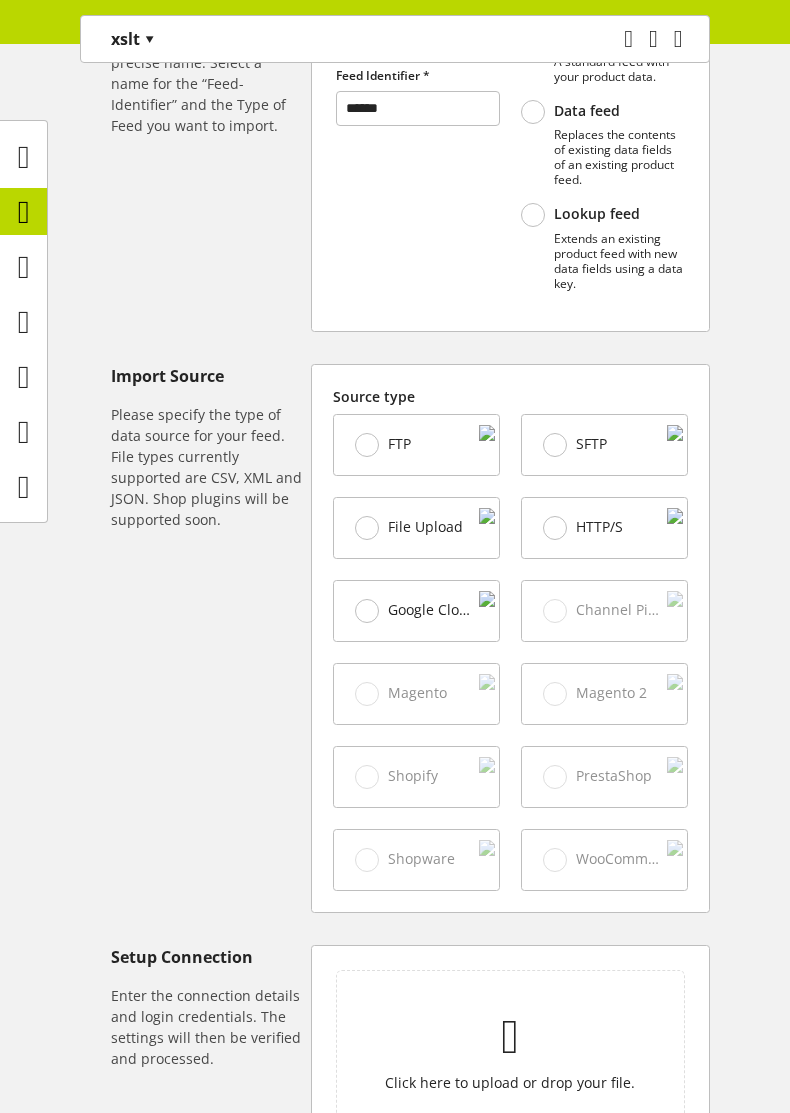 scroll, scrollTop: 655, scrollLeft: 0, axis: vertical 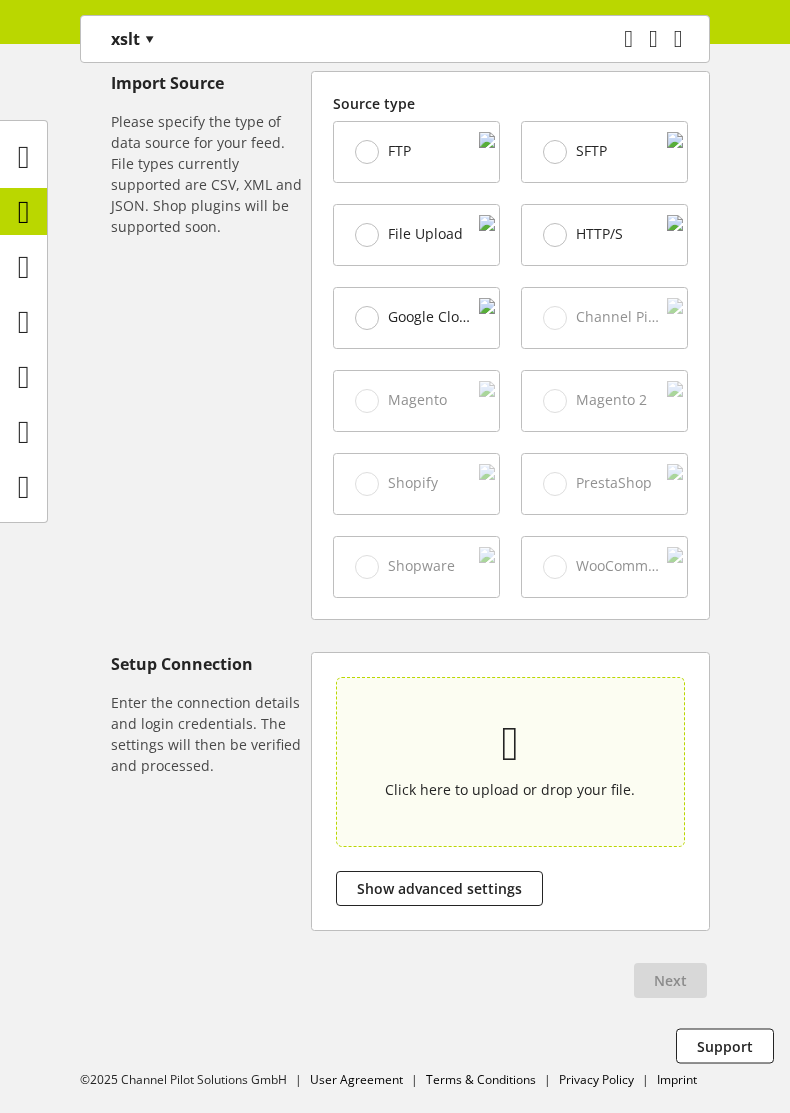 click at bounding box center (511, 744) 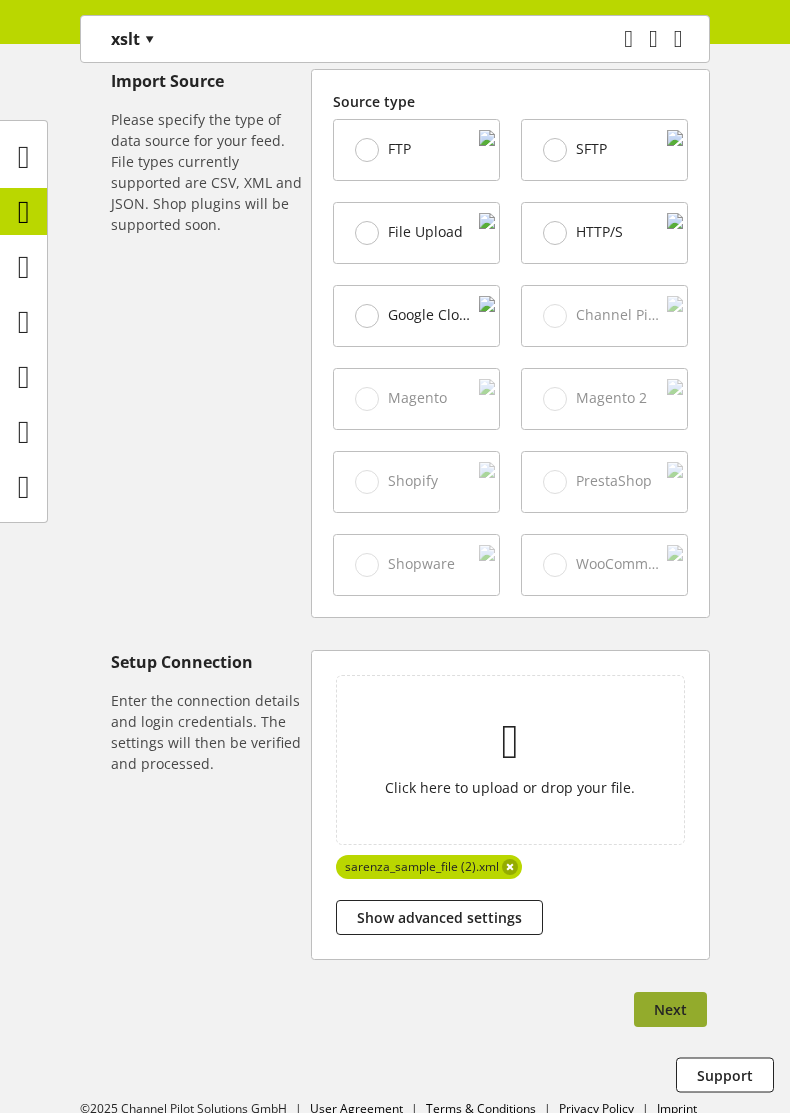 click on "Next" at bounding box center (670, 1009) 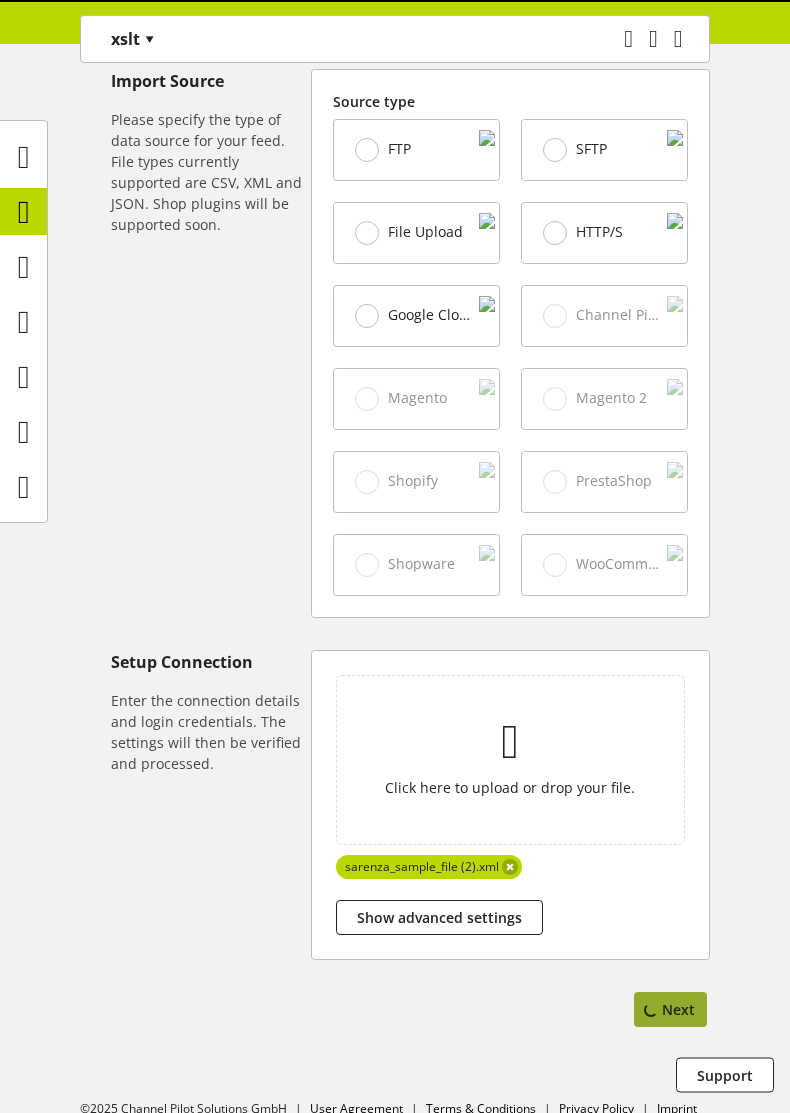 scroll, scrollTop: 0, scrollLeft: 0, axis: both 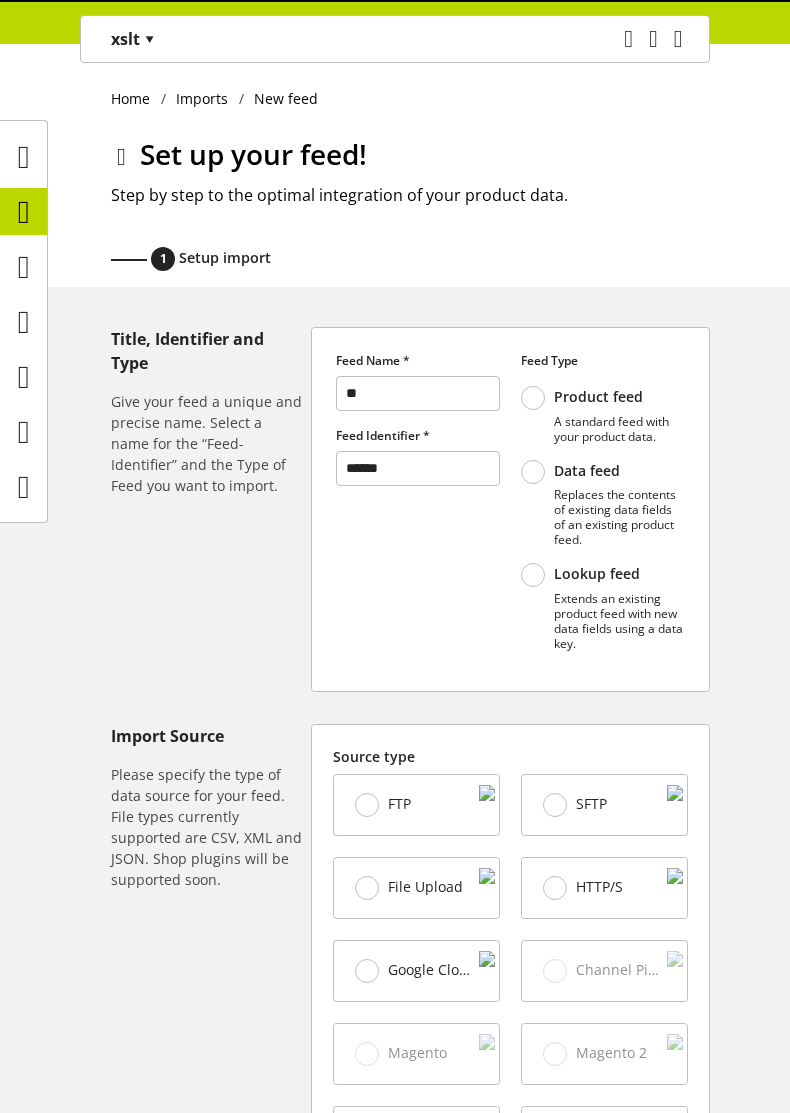 select on "*****" 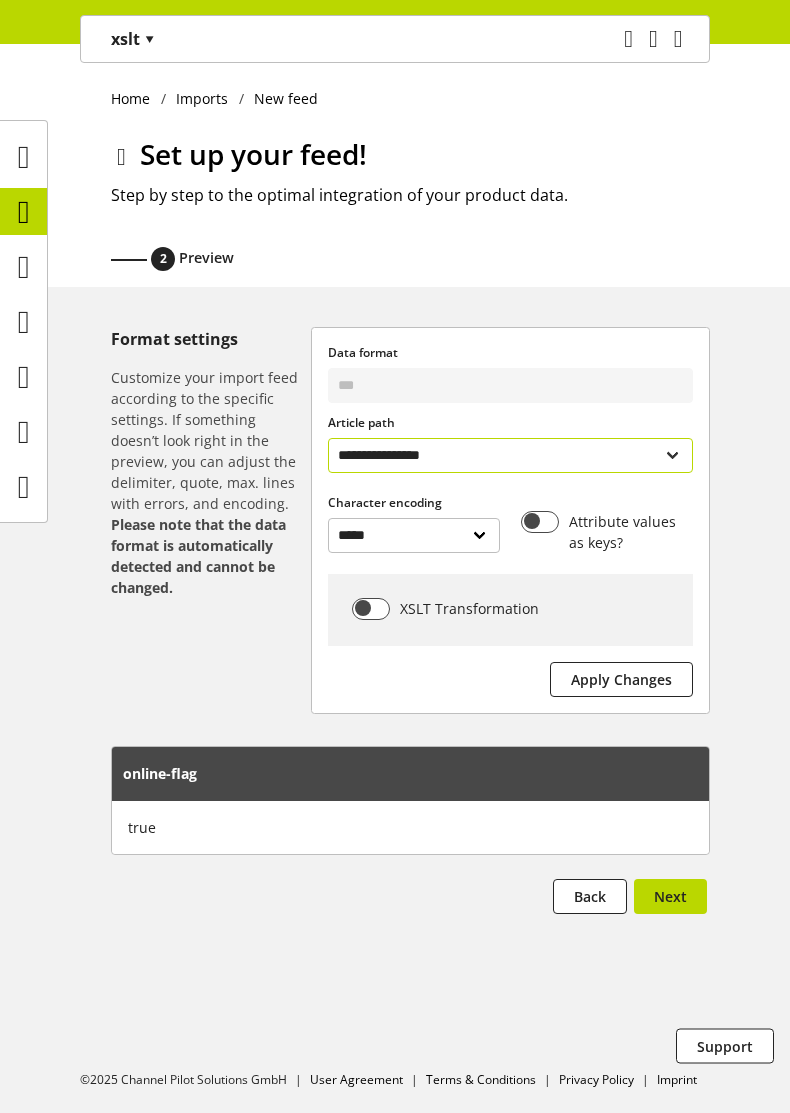 select on "**********" 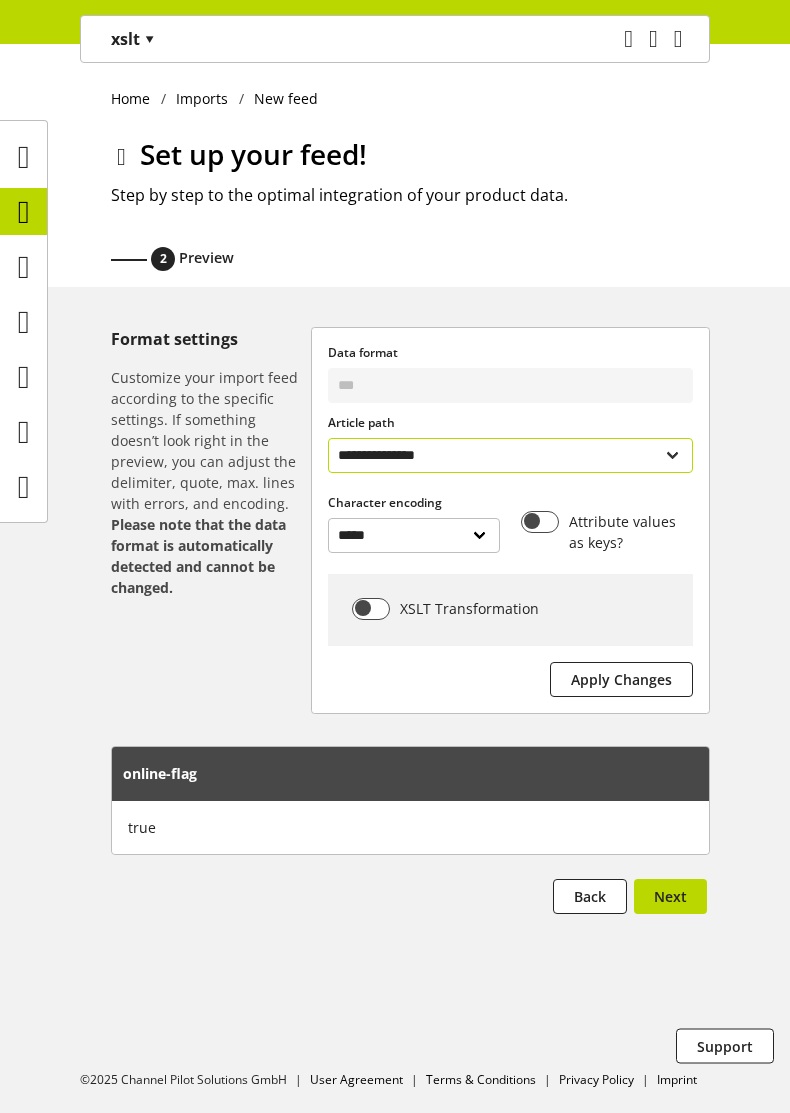 click on "**********" at bounding box center [510, 455] 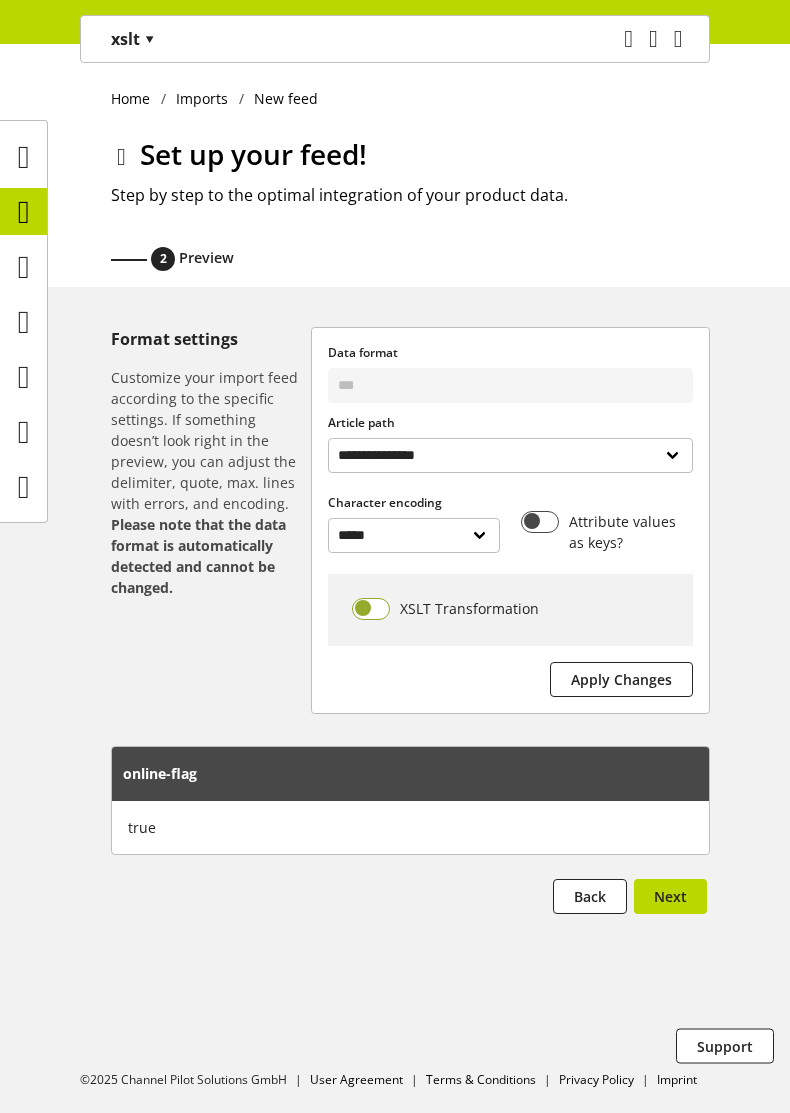 click at bounding box center [371, 609] 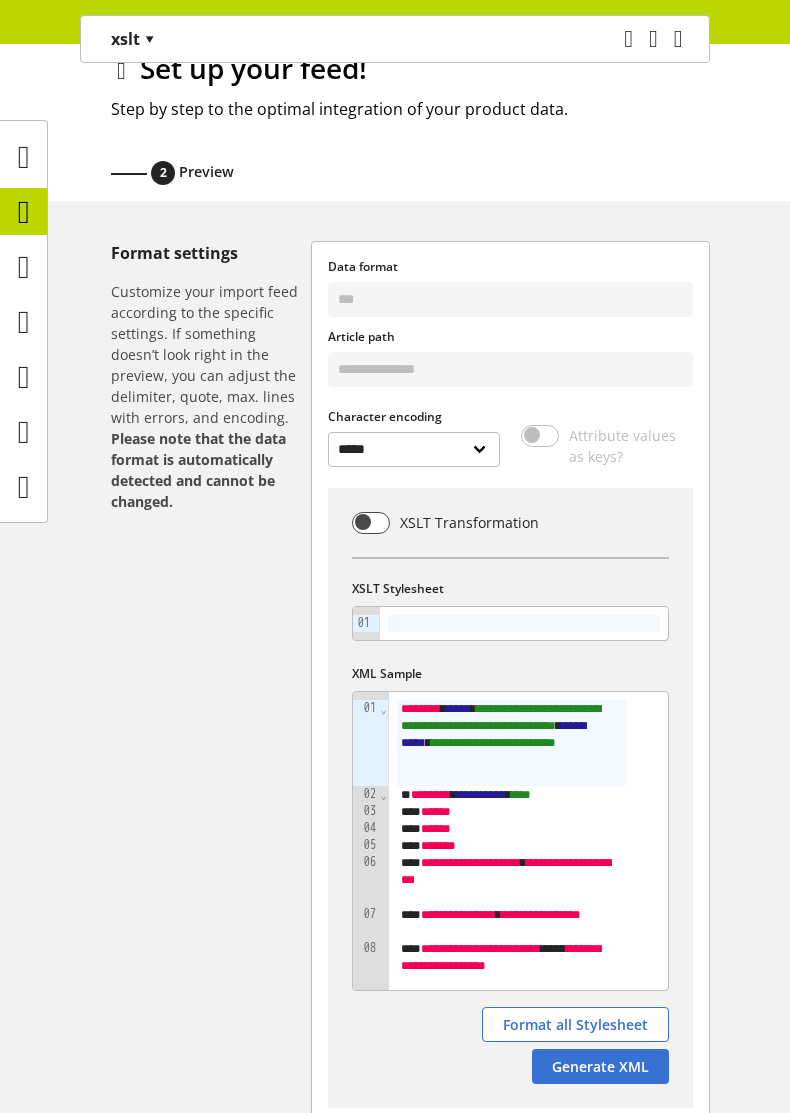 scroll, scrollTop: 120, scrollLeft: 0, axis: vertical 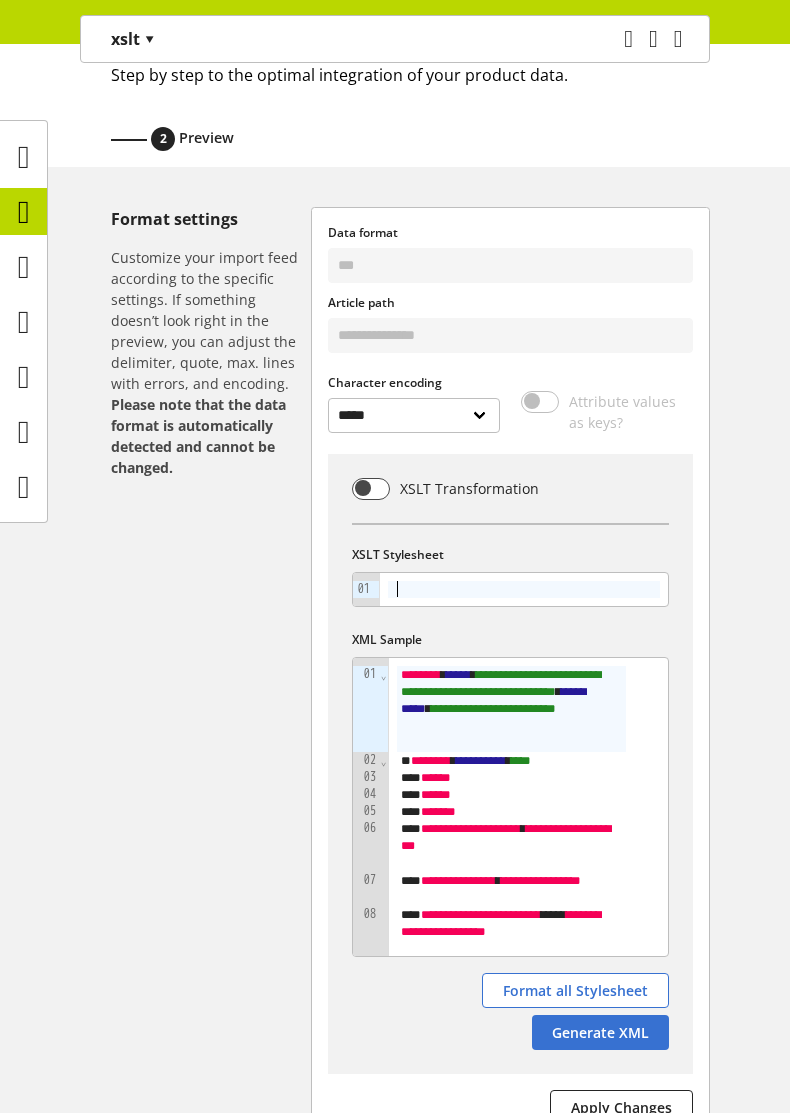 click at bounding box center [524, 589] 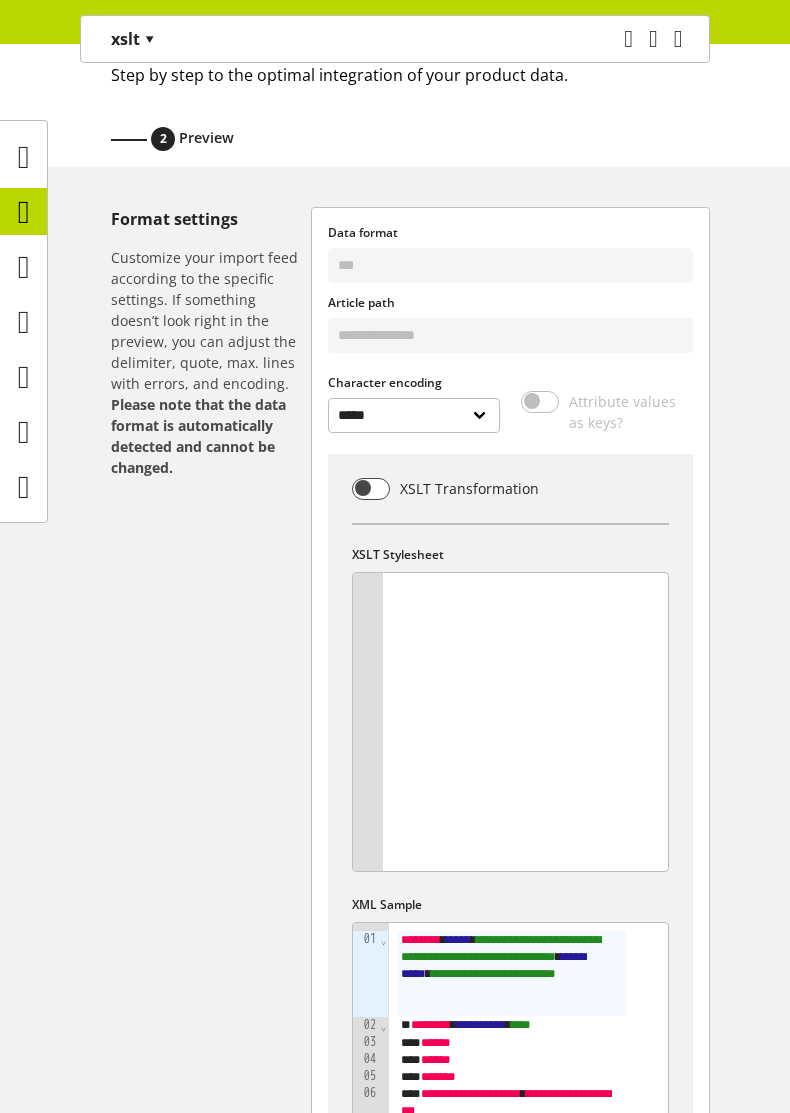 scroll, scrollTop: 128, scrollLeft: 0, axis: vertical 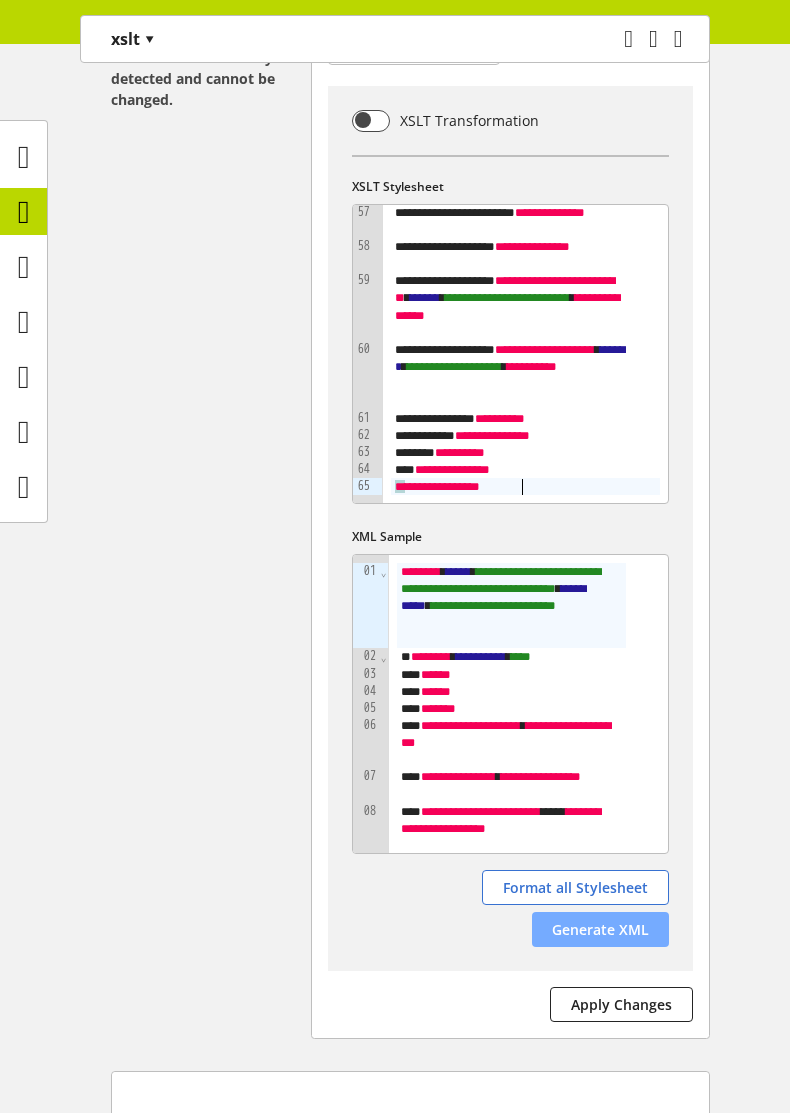click on "Generate XML" at bounding box center [600, 929] 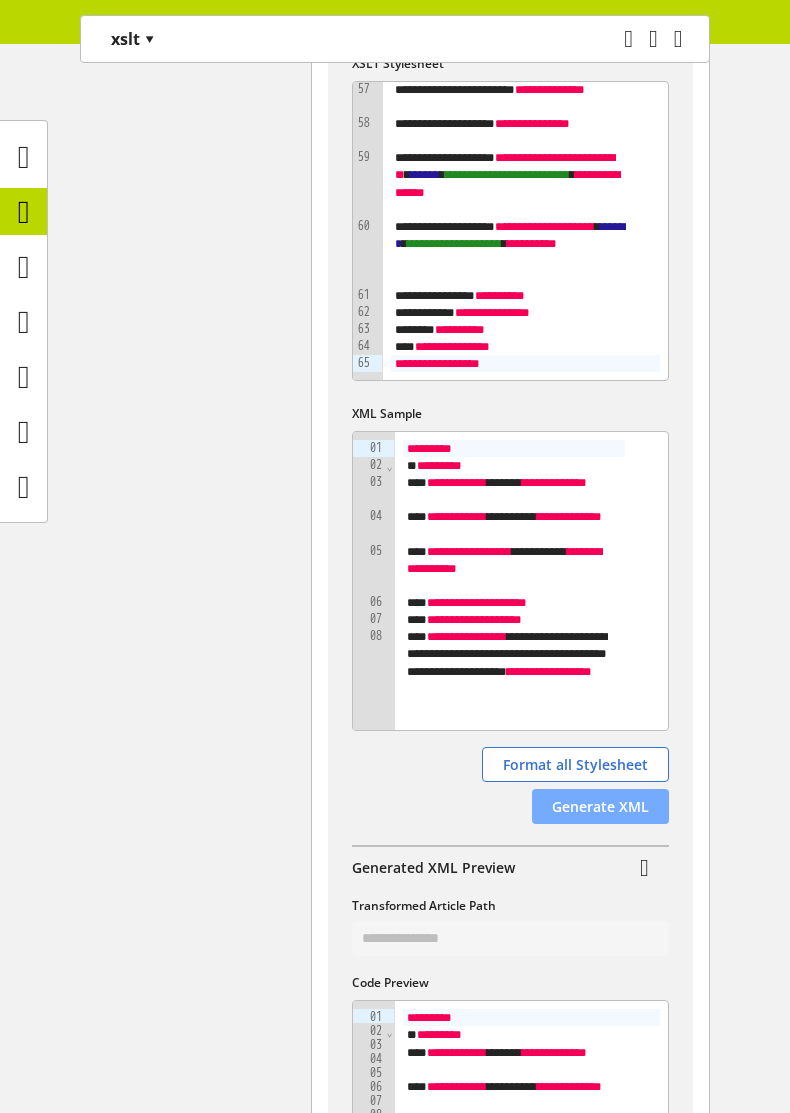 scroll, scrollTop: 728, scrollLeft: 0, axis: vertical 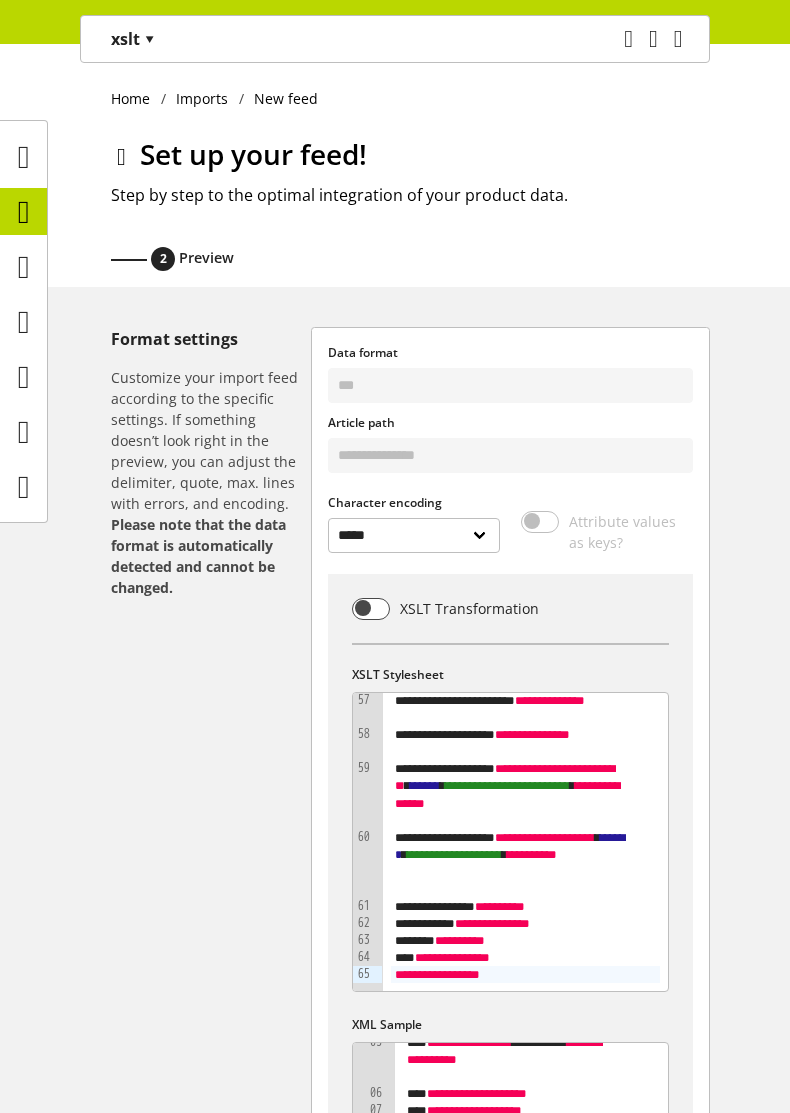 click at bounding box center (121, 157) 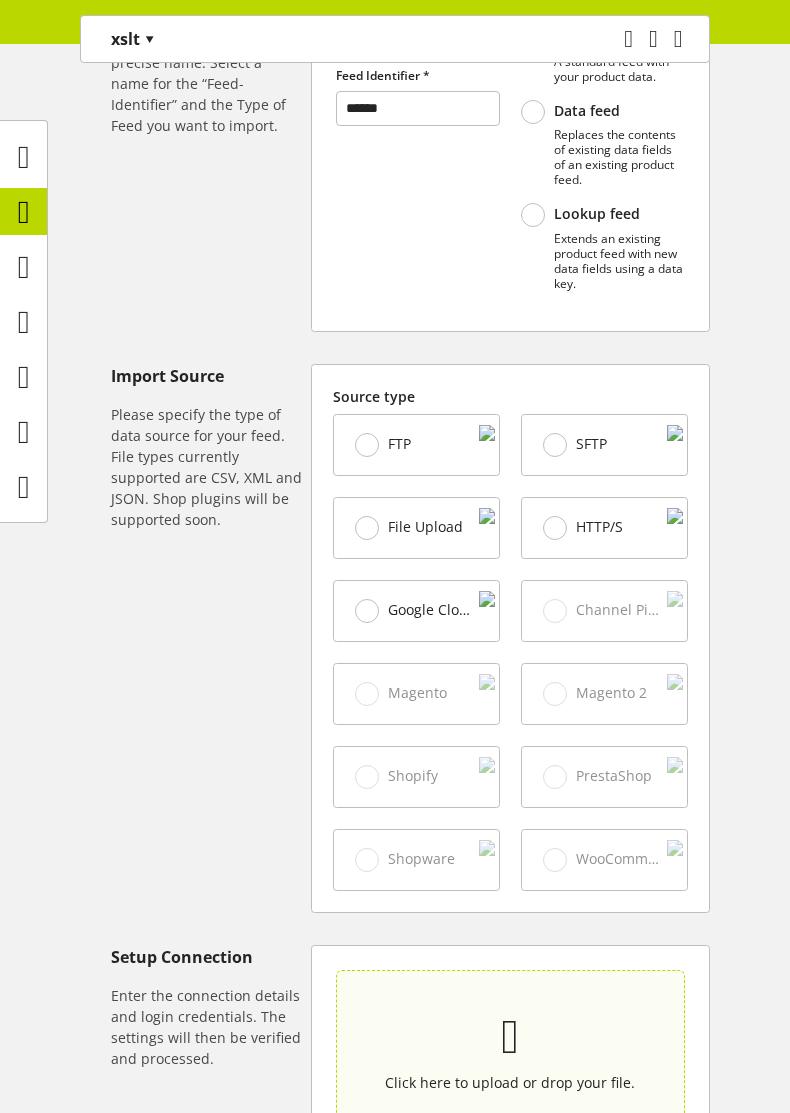 drag, startPoint x: 604, startPoint y: 1043, endPoint x: 595, endPoint y: 1048, distance: 10.29563 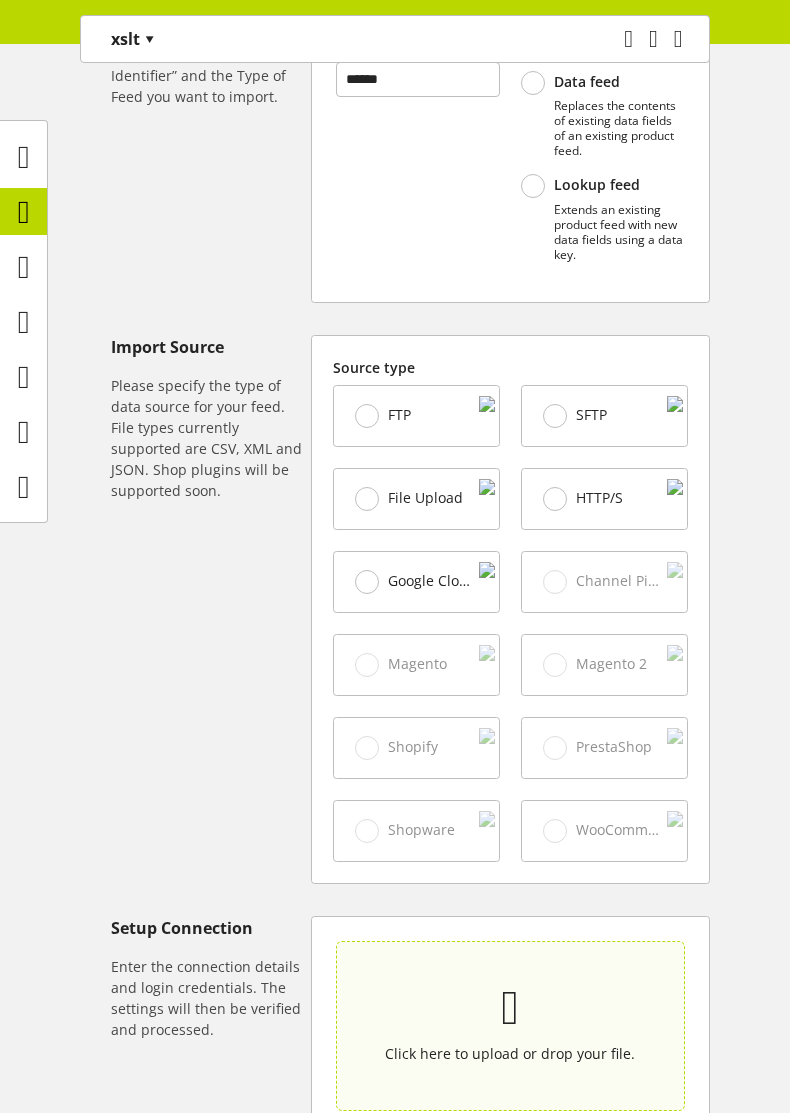 type on "**********" 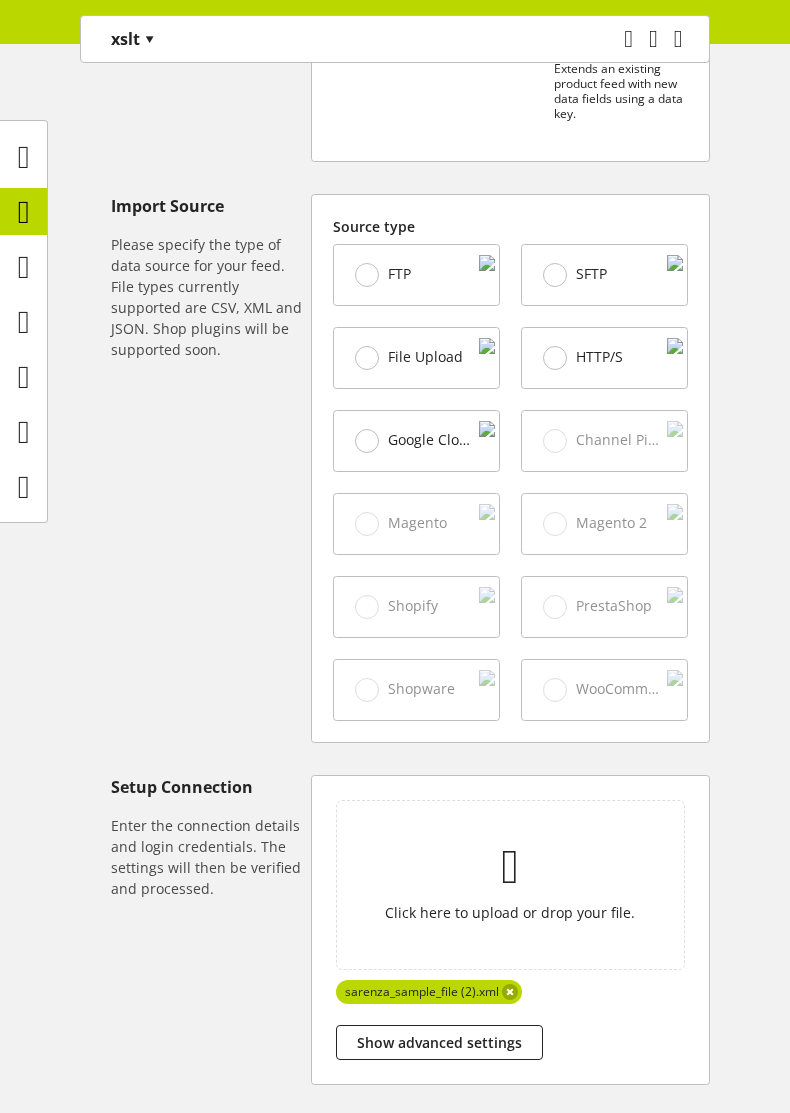 scroll, scrollTop: 686, scrollLeft: 0, axis: vertical 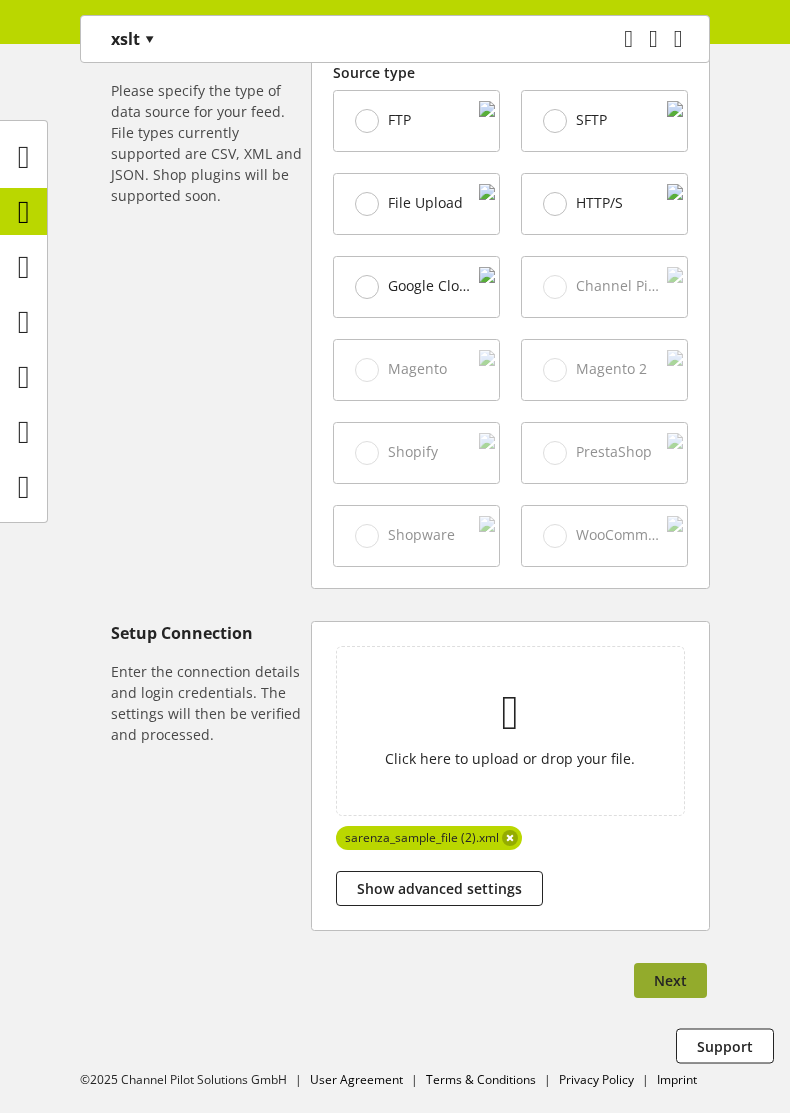 click on "Next" at bounding box center [670, 980] 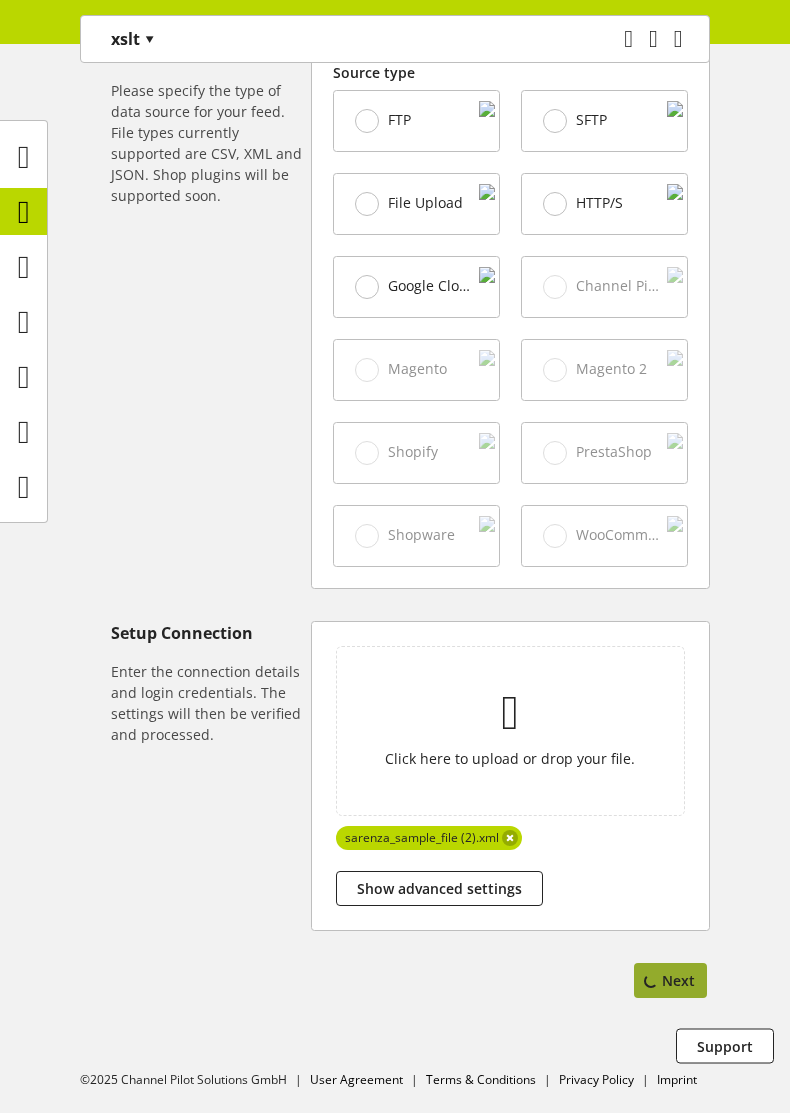 select on "*****" 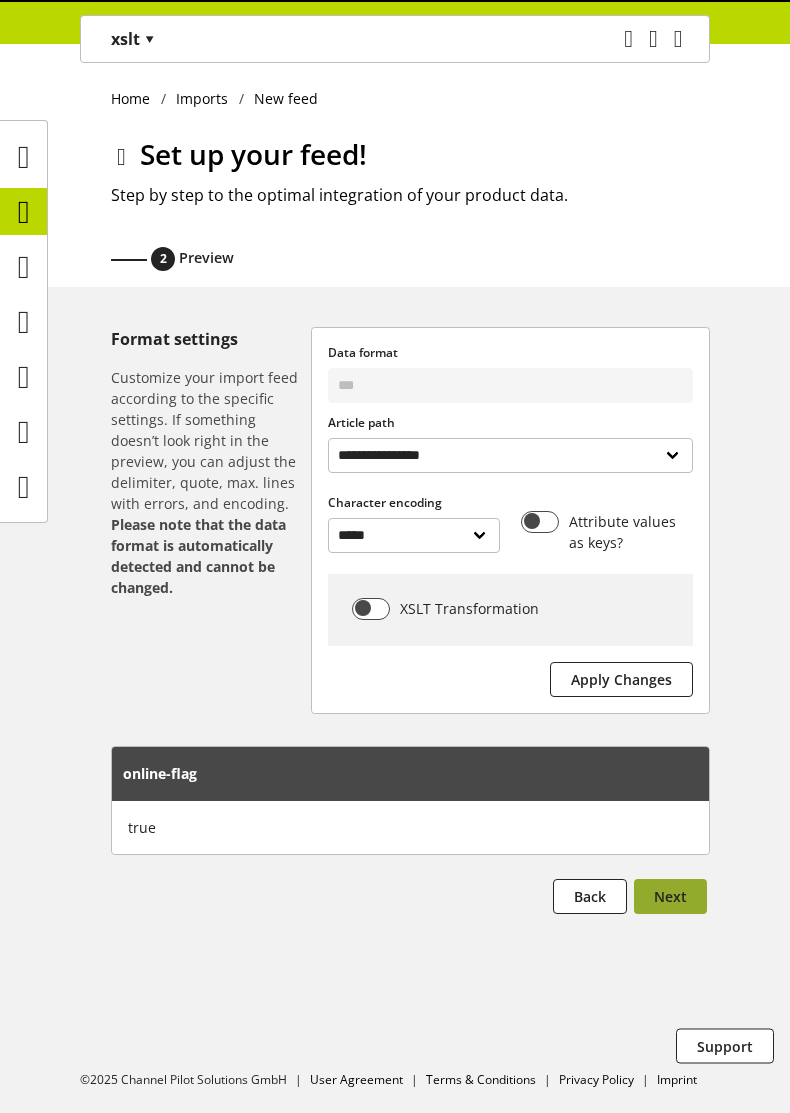 scroll, scrollTop: 0, scrollLeft: 0, axis: both 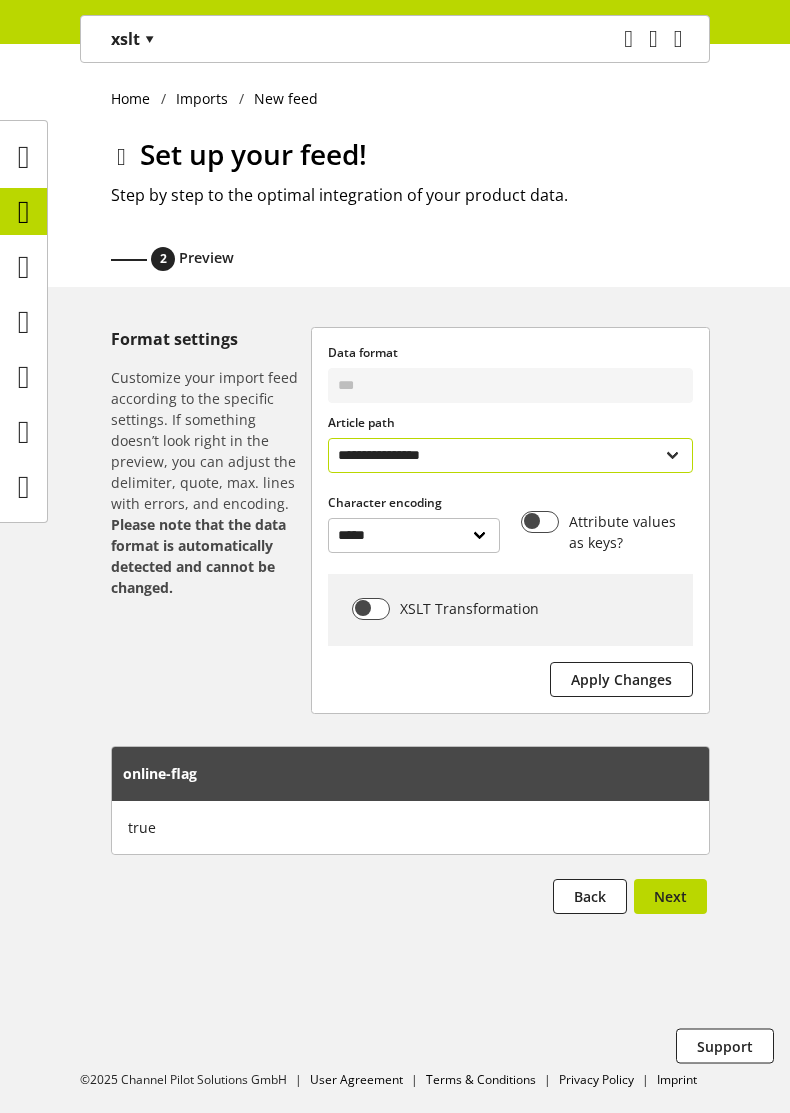 select on "**********" 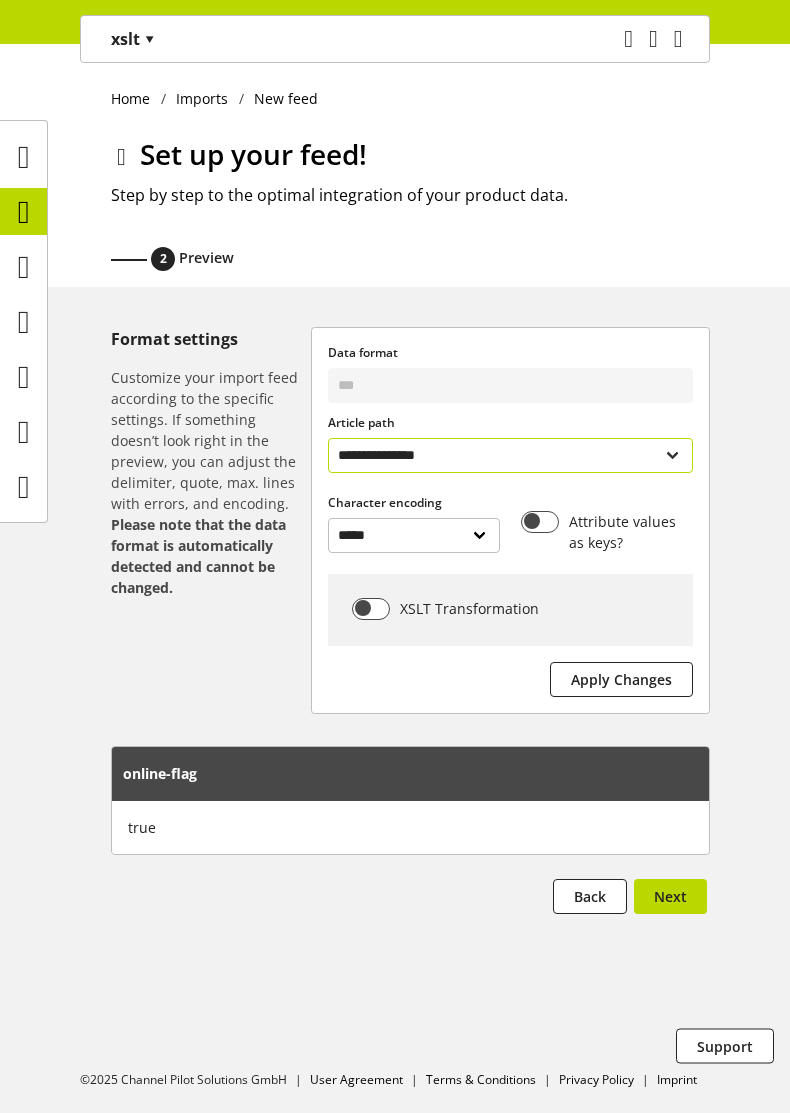 click on "**********" at bounding box center (510, 455) 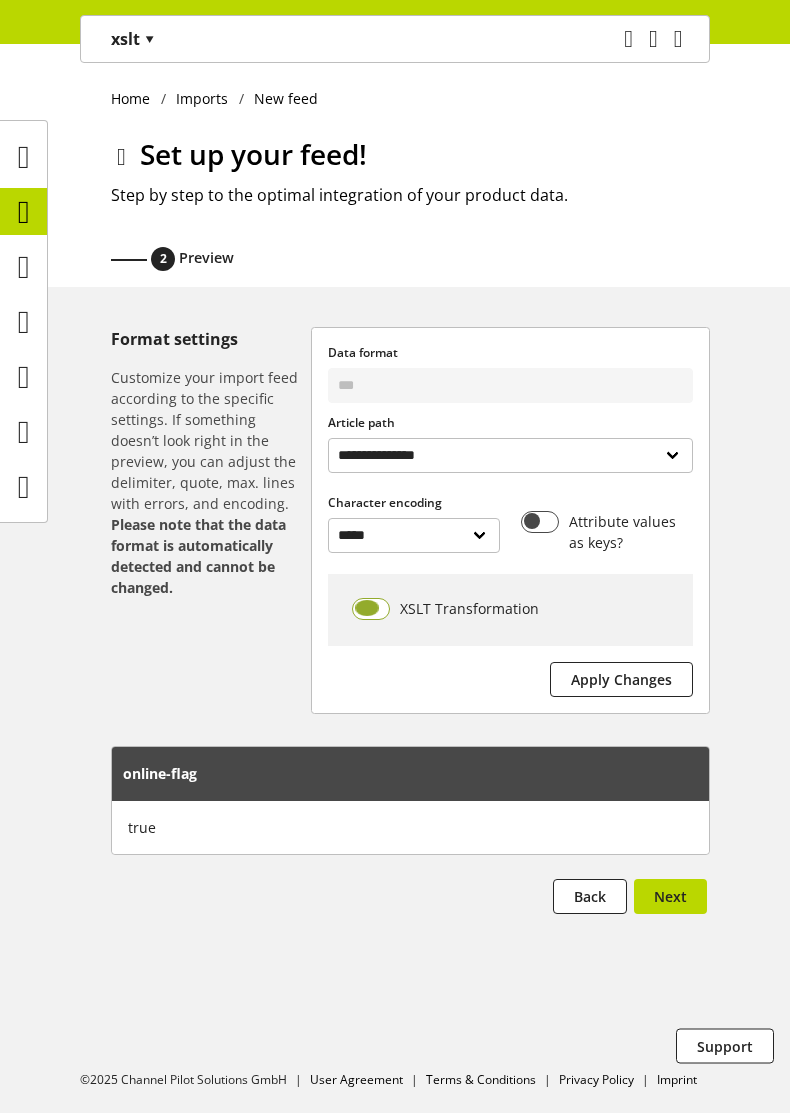 click at bounding box center [371, 609] 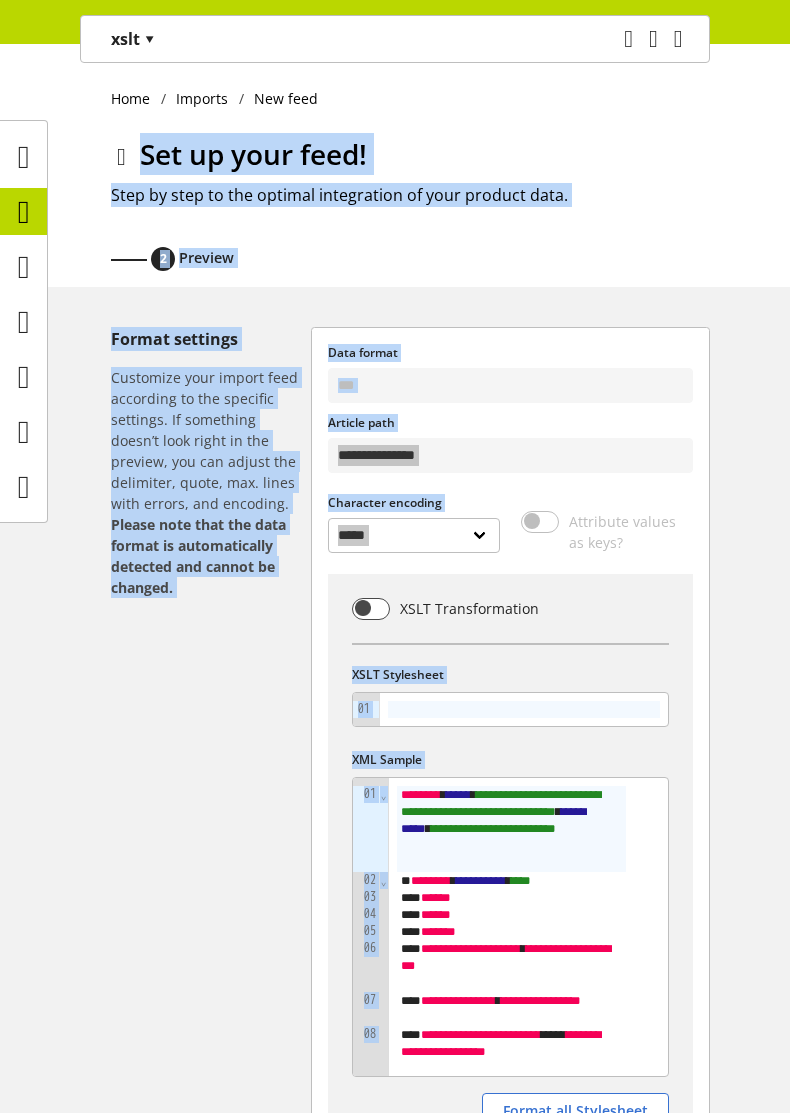 click on "Format settings Customize your import feed according to the specific settings. If something doesn’t look right in the preview, you can adjust the delimiter, quote, max. lines with errors, and encoding.
Please note that the data format is automatically detected and cannot be changed." at bounding box center (211, 794) 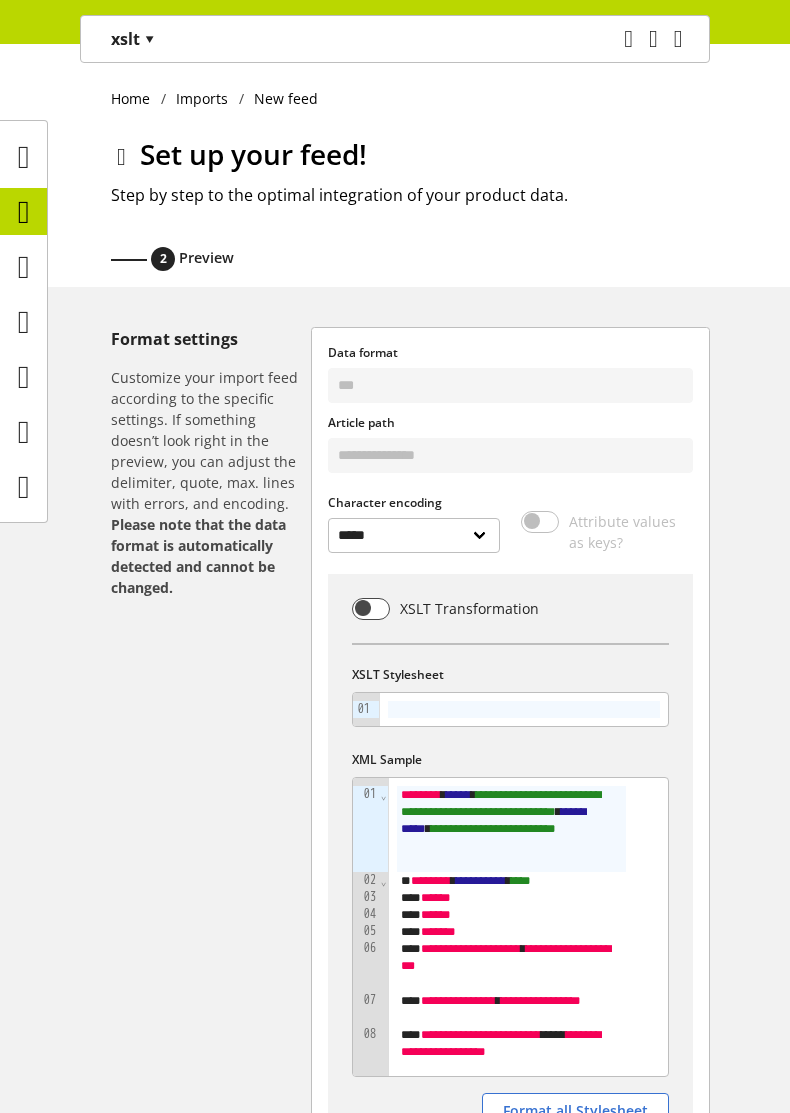 click at bounding box center (524, 709) 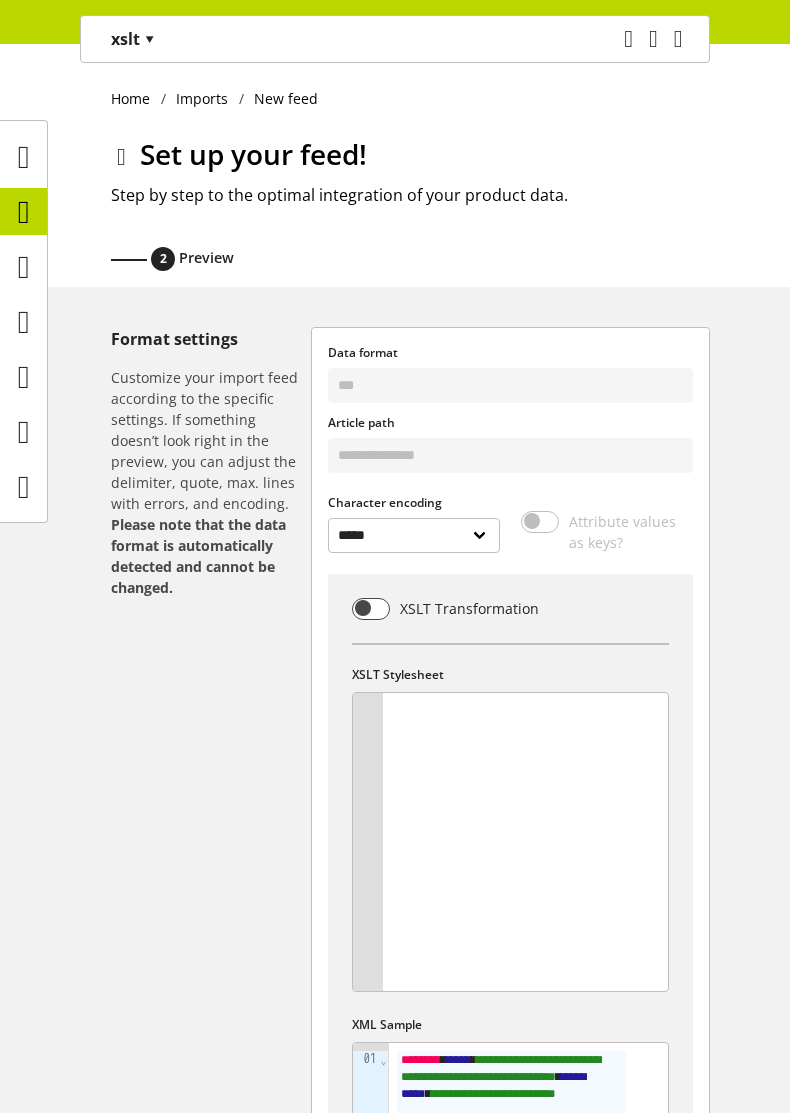 scroll, scrollTop: 2444, scrollLeft: 0, axis: vertical 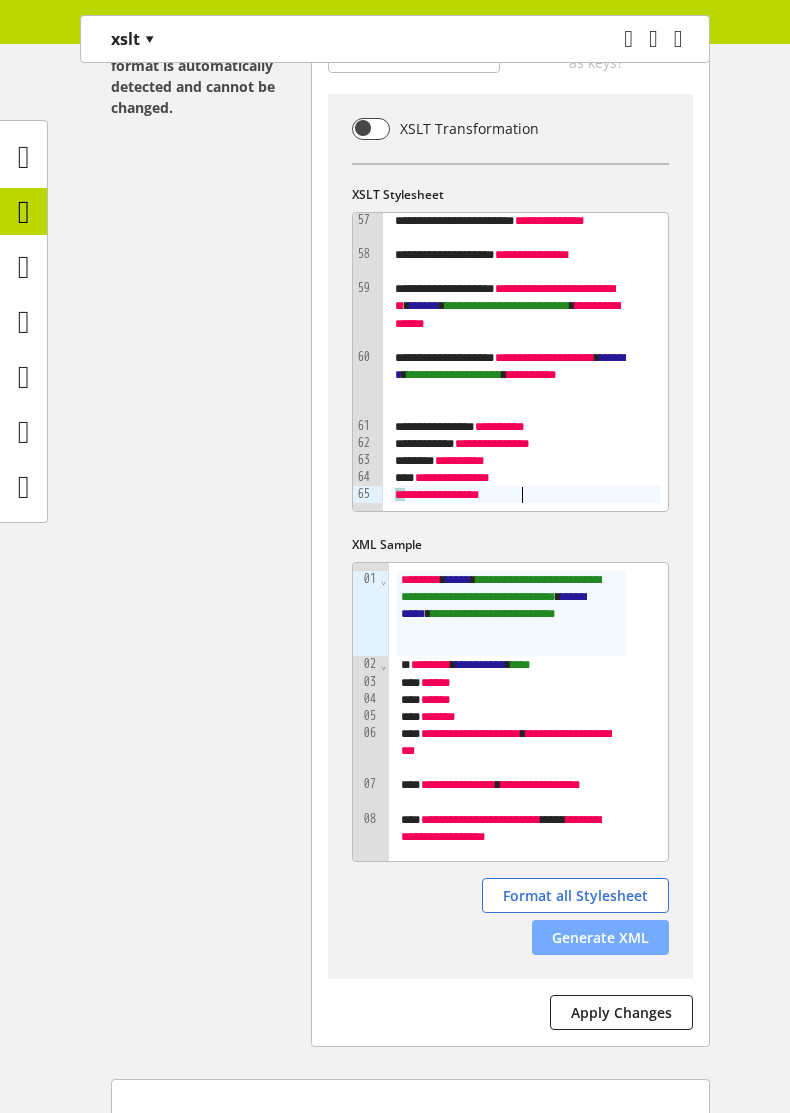 click on "Generate XML" at bounding box center (600, 937) 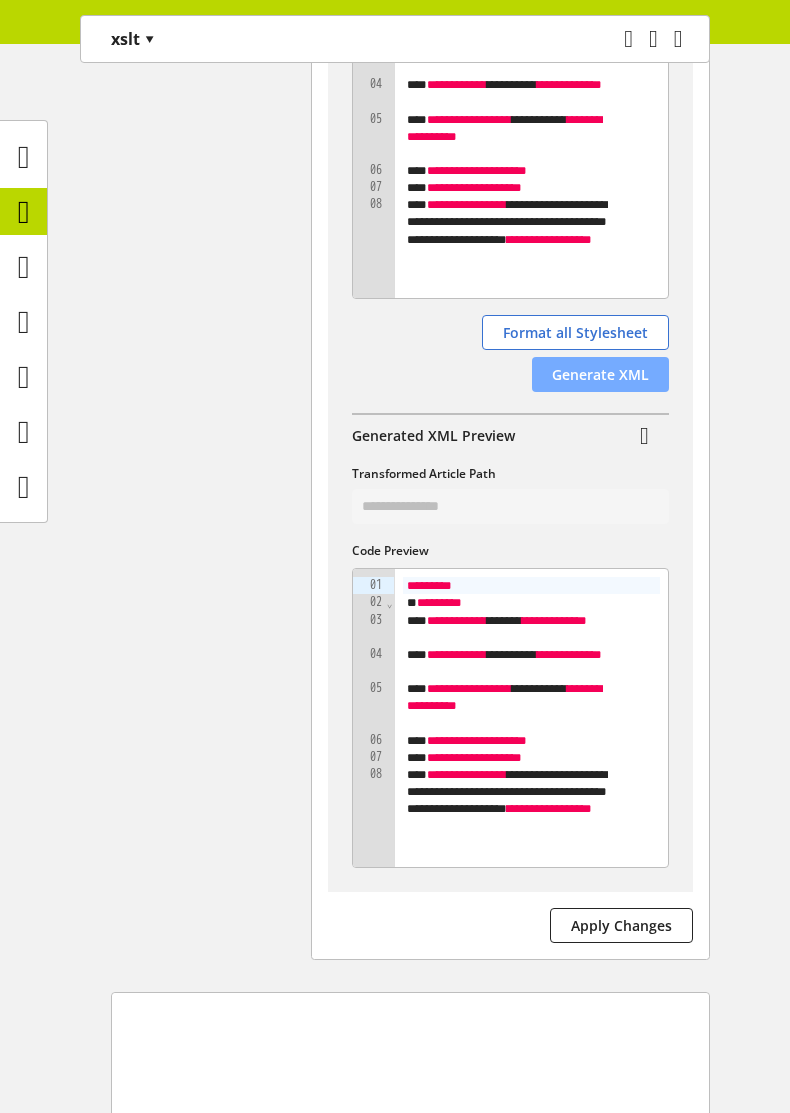 scroll, scrollTop: 1080, scrollLeft: 0, axis: vertical 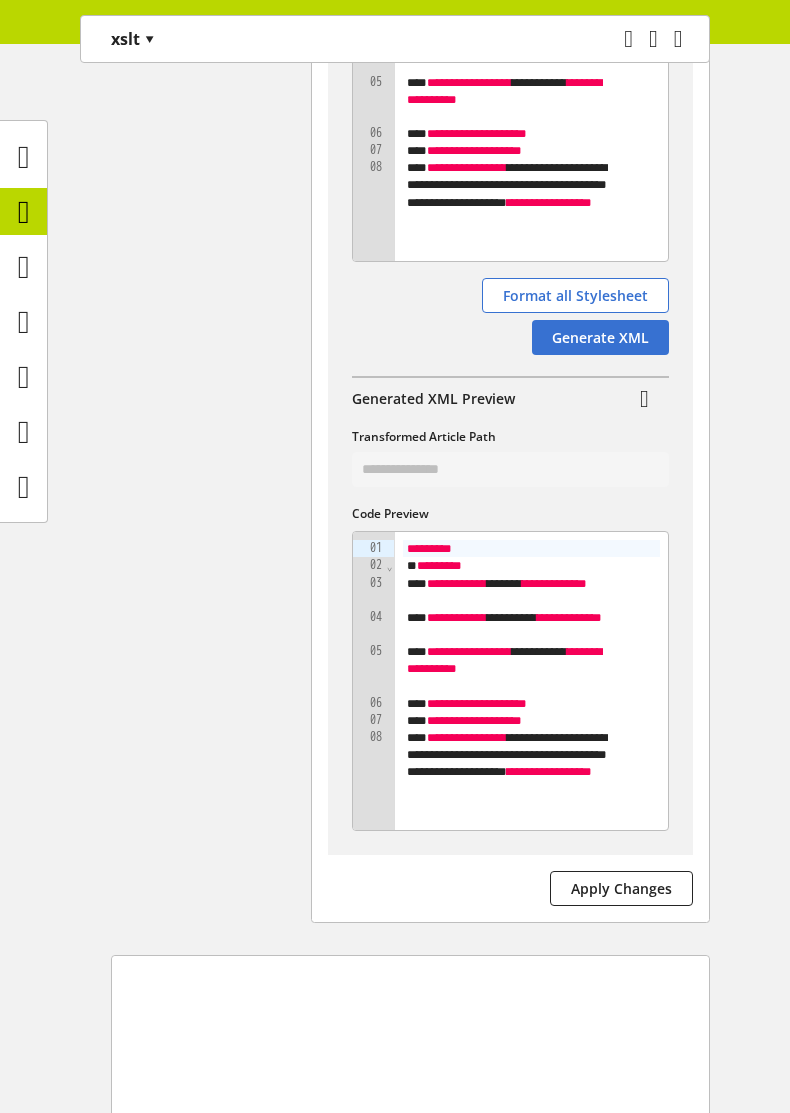 click on "Apply Changes" at bounding box center (510, 892) 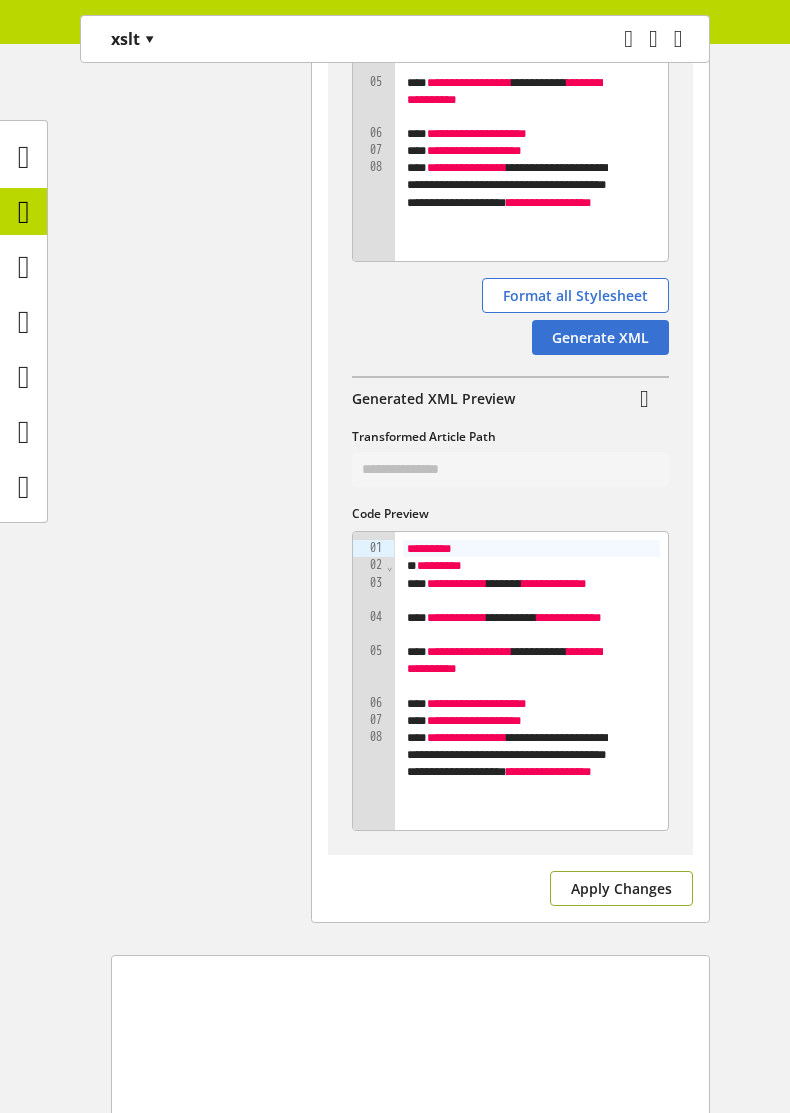 click on "Apply Changes" at bounding box center (621, 888) 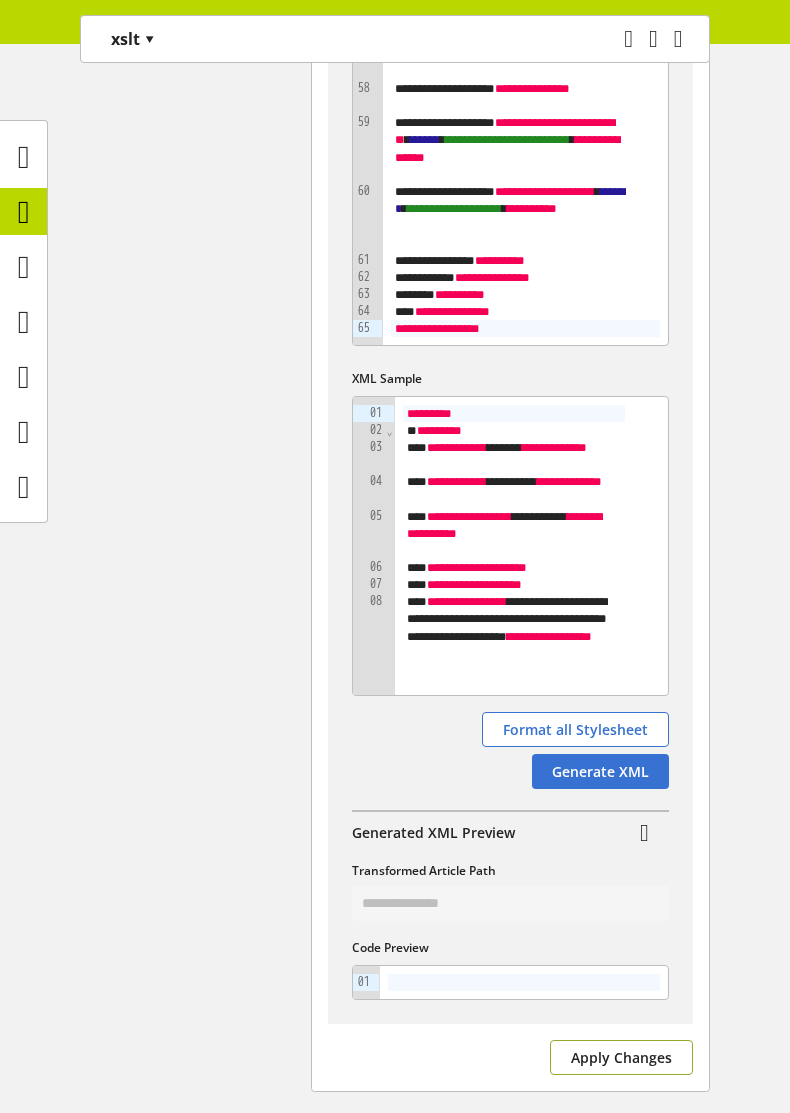 scroll, scrollTop: 840, scrollLeft: 0, axis: vertical 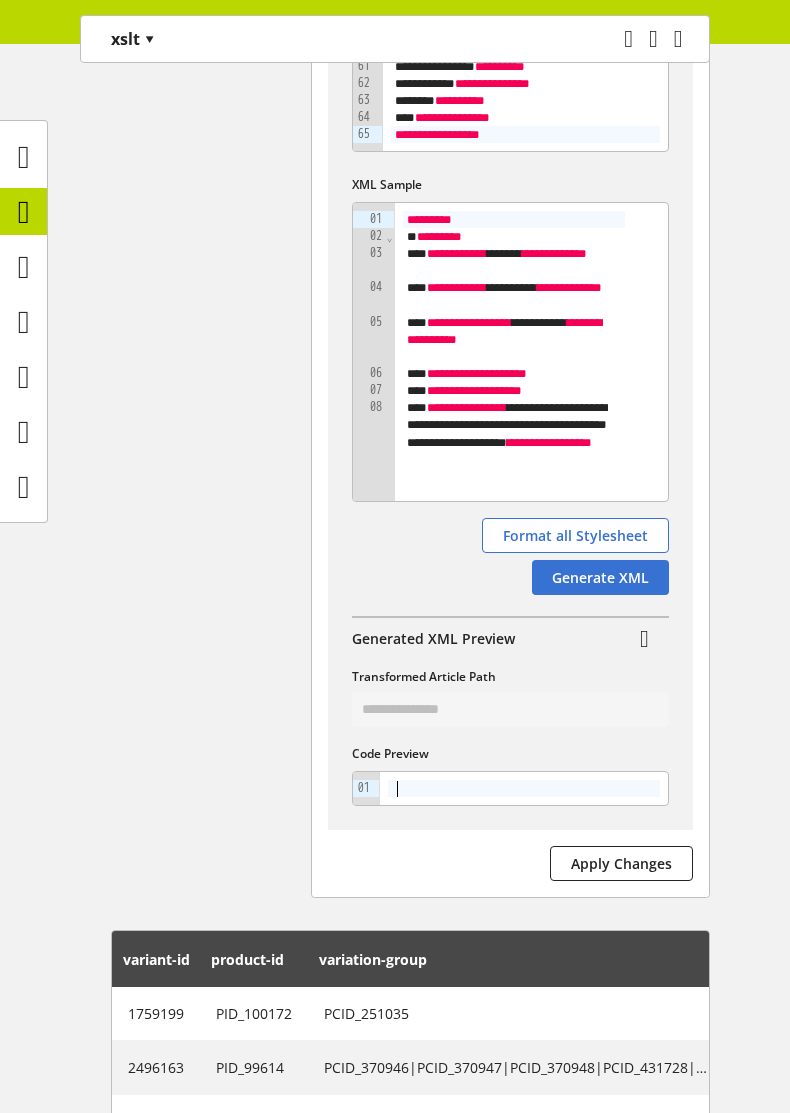 click at bounding box center (524, 788) 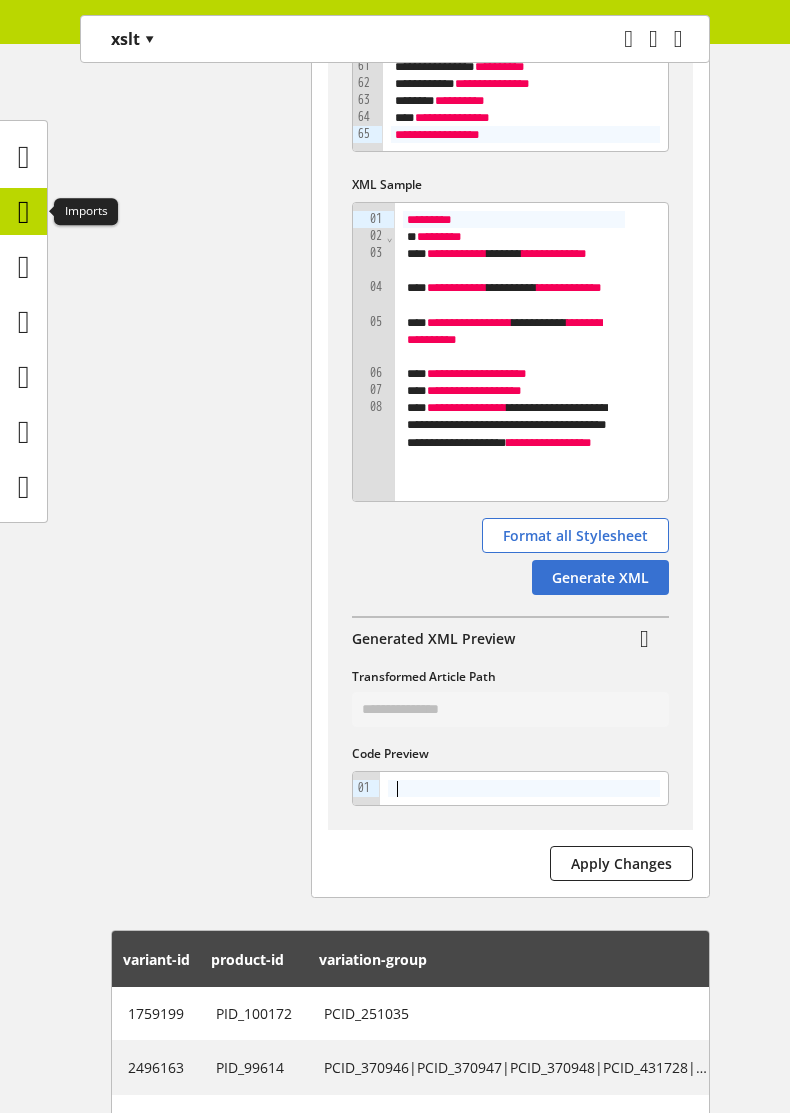 click at bounding box center [24, 212] 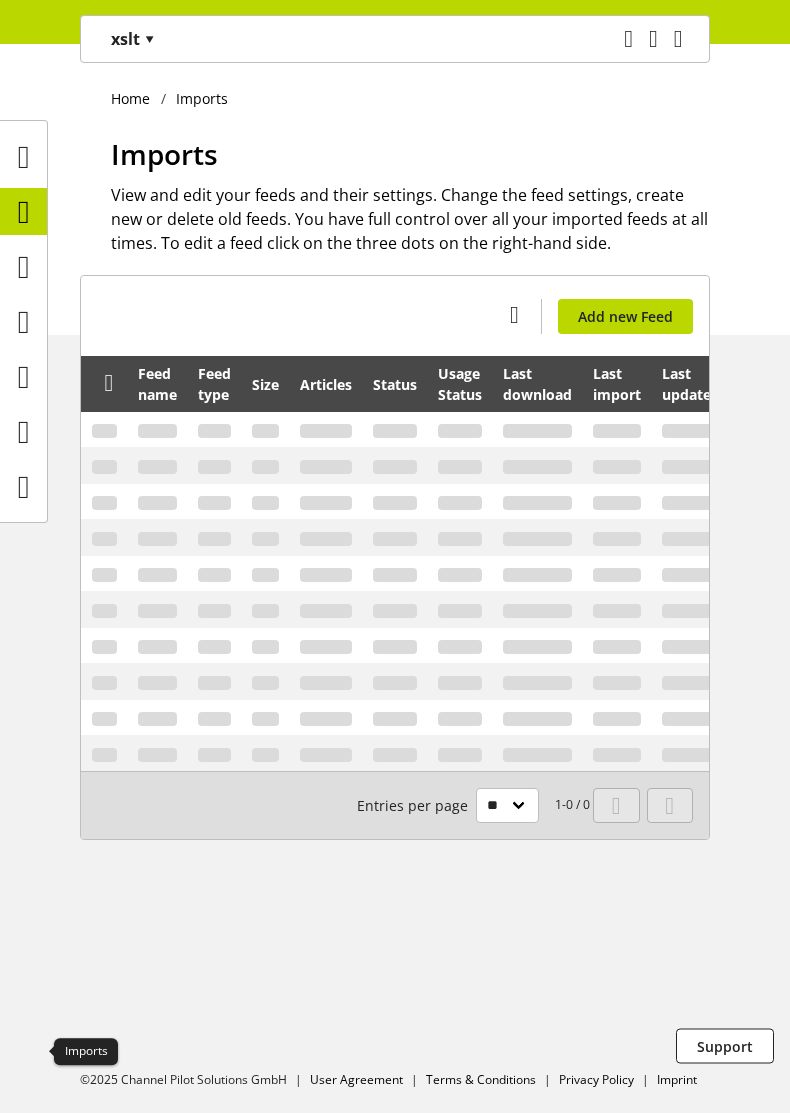 scroll, scrollTop: 0, scrollLeft: 0, axis: both 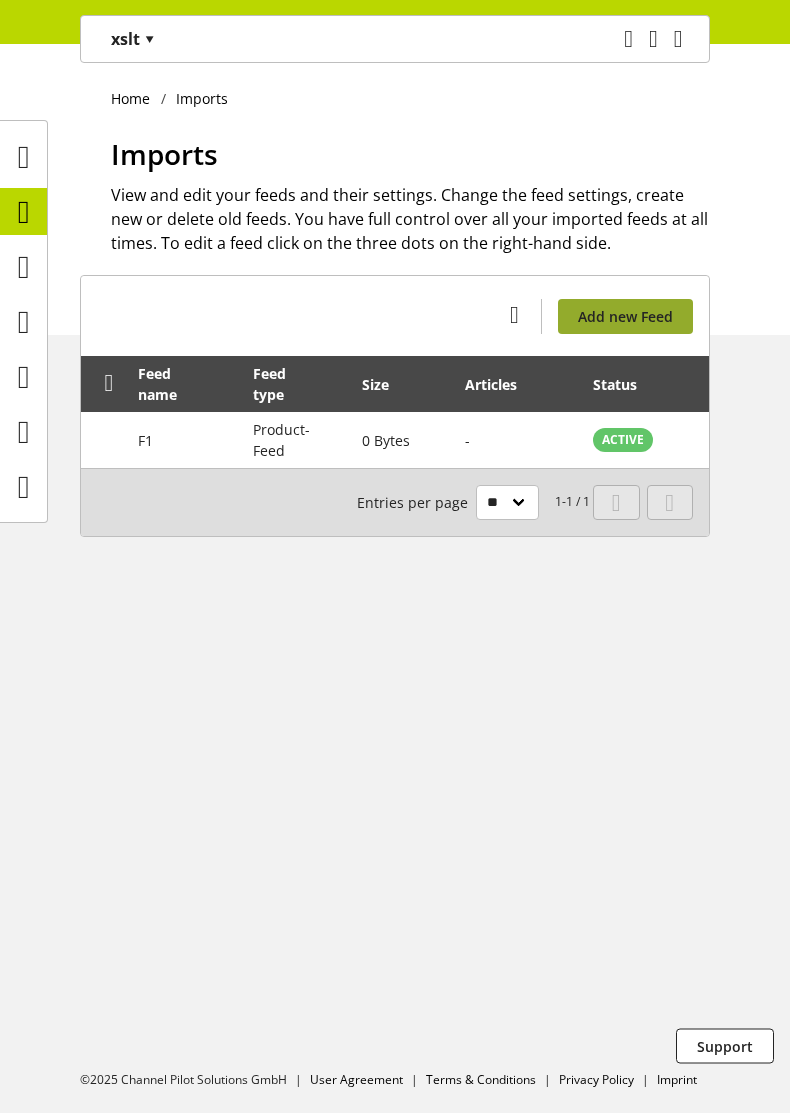 click on "Add new Feed" at bounding box center (625, 316) 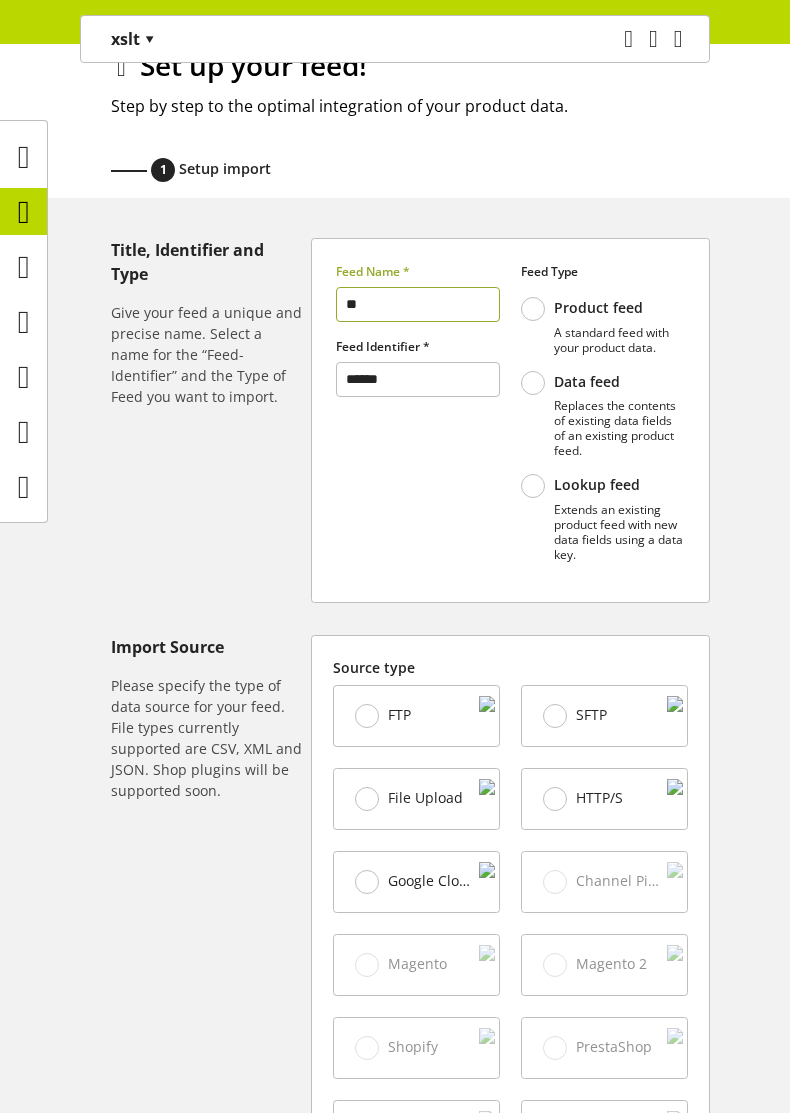 scroll, scrollTop: 120, scrollLeft: 0, axis: vertical 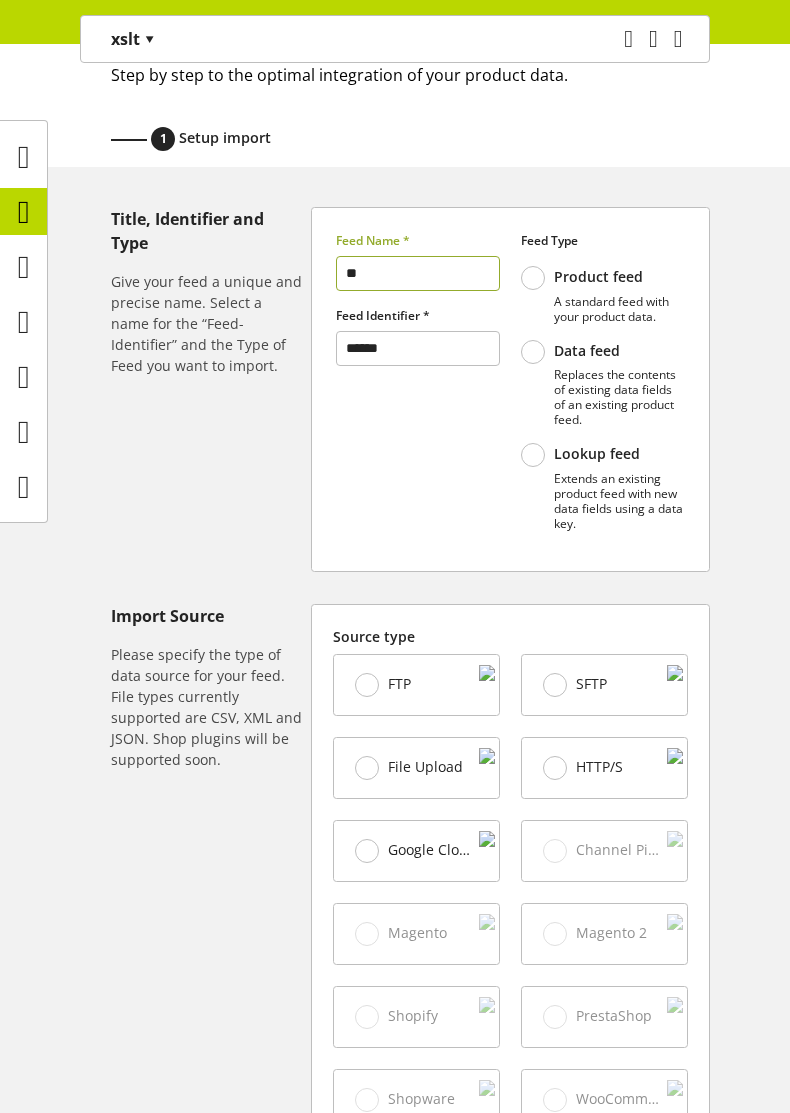 type on "**" 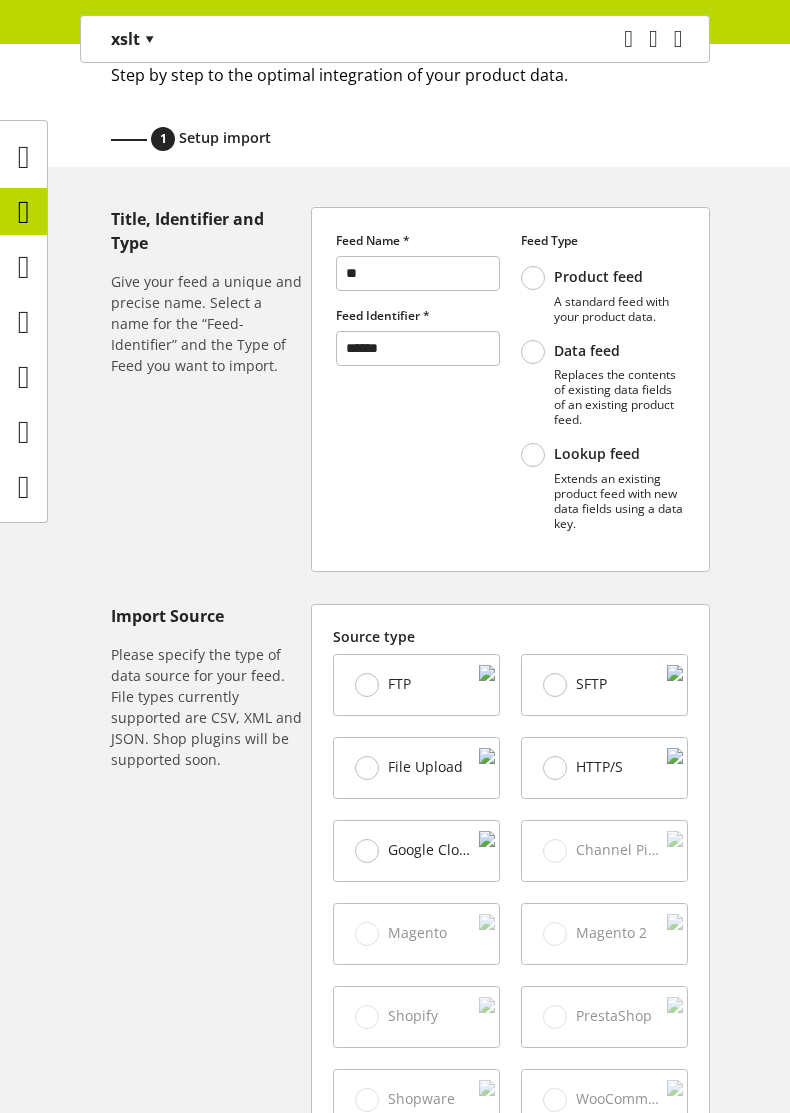 drag, startPoint x: 400, startPoint y: 786, endPoint x: 376, endPoint y: 799, distance: 27.294687 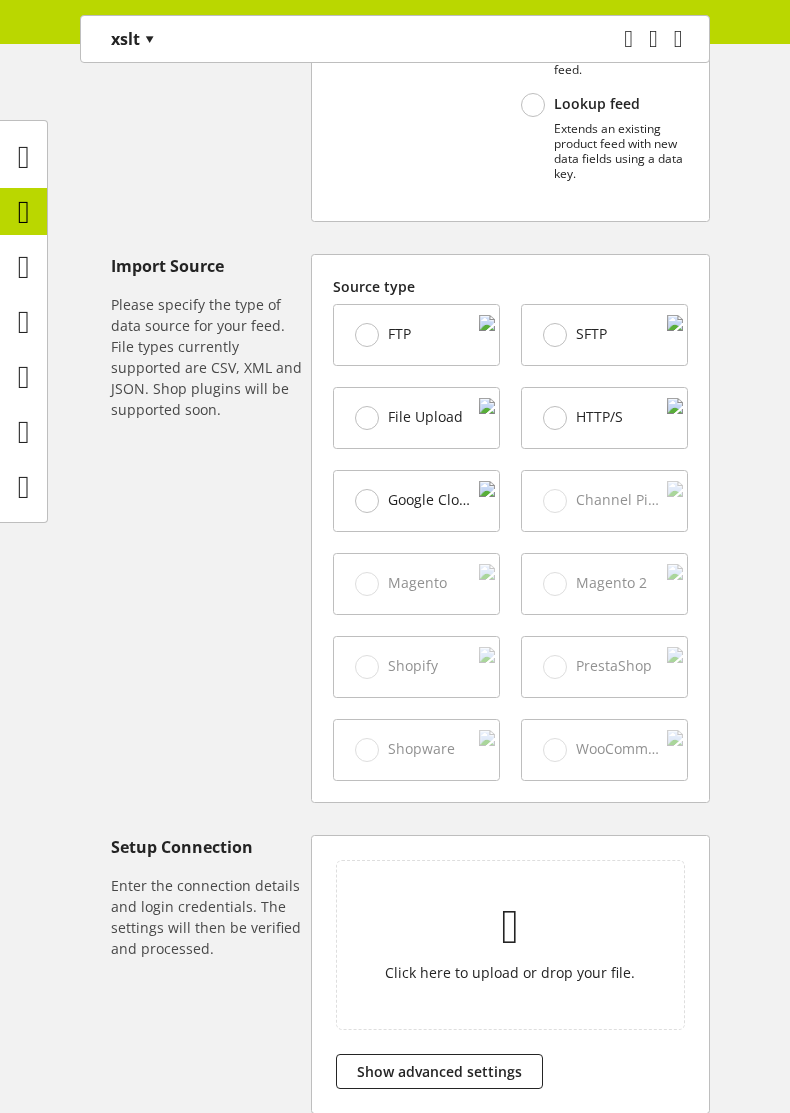 scroll, scrollTop: 655, scrollLeft: 0, axis: vertical 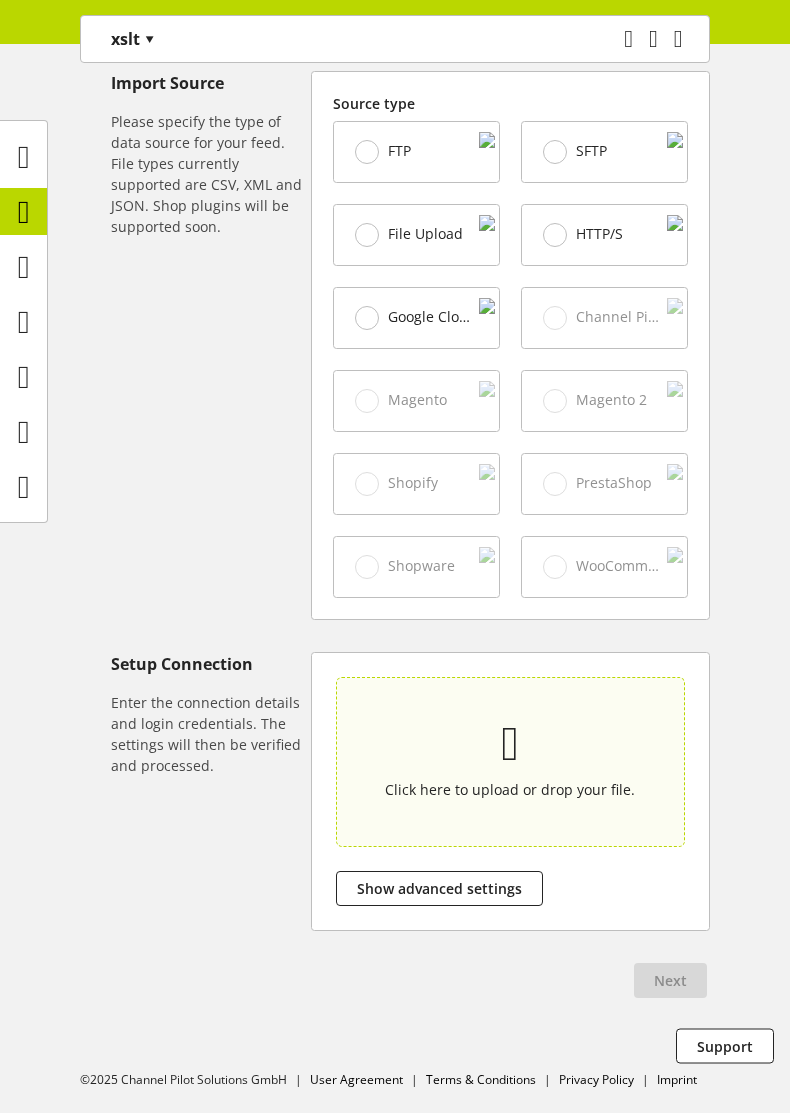 click on "Click here to upload or drop your file." at bounding box center [510, 789] 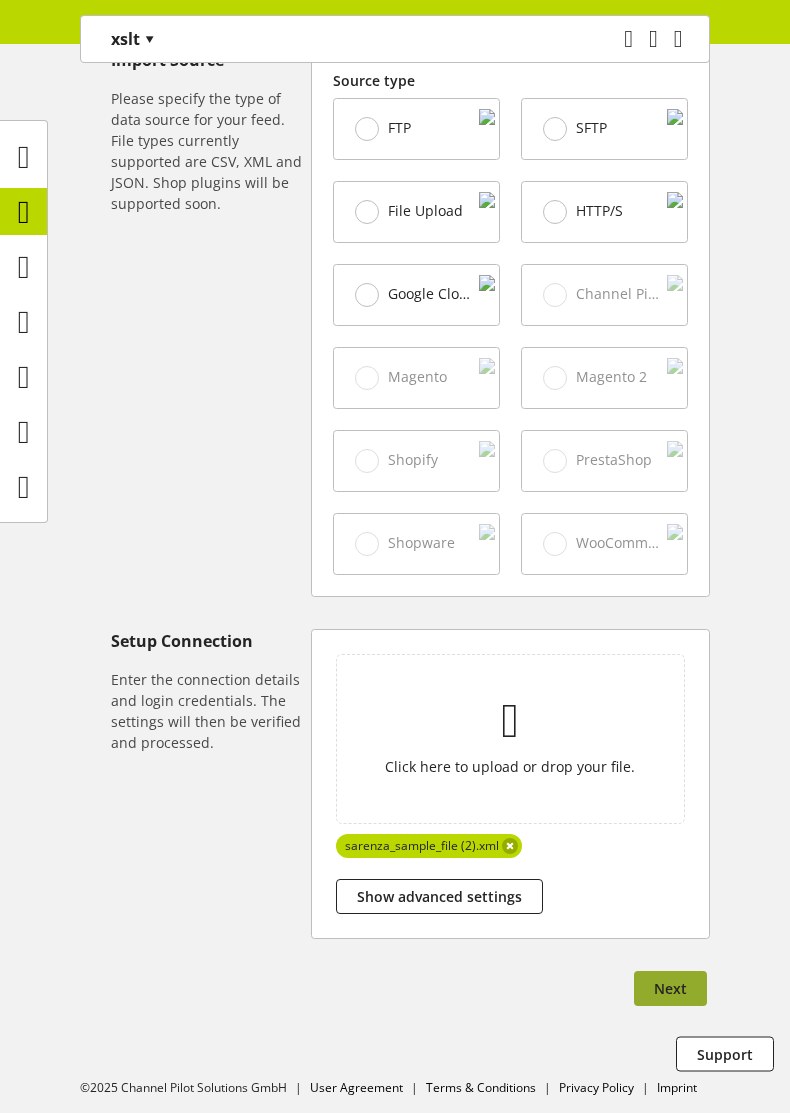 scroll, scrollTop: 686, scrollLeft: 0, axis: vertical 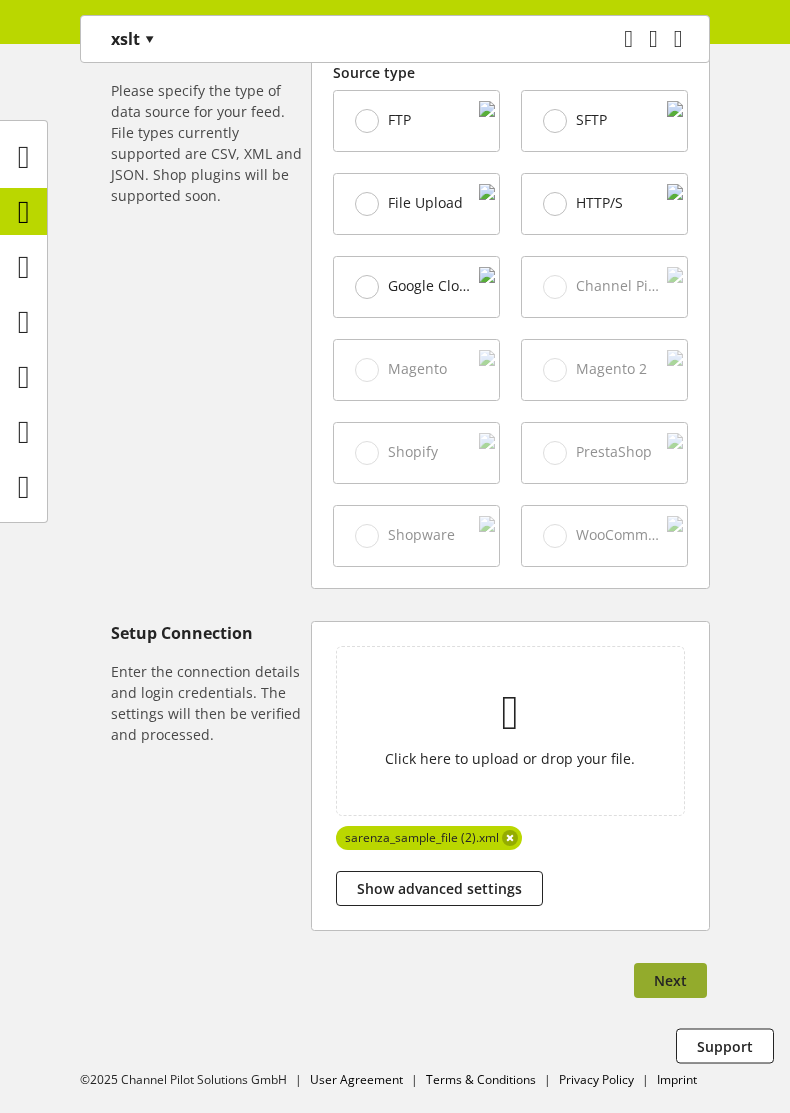 click on "Next" at bounding box center (670, 980) 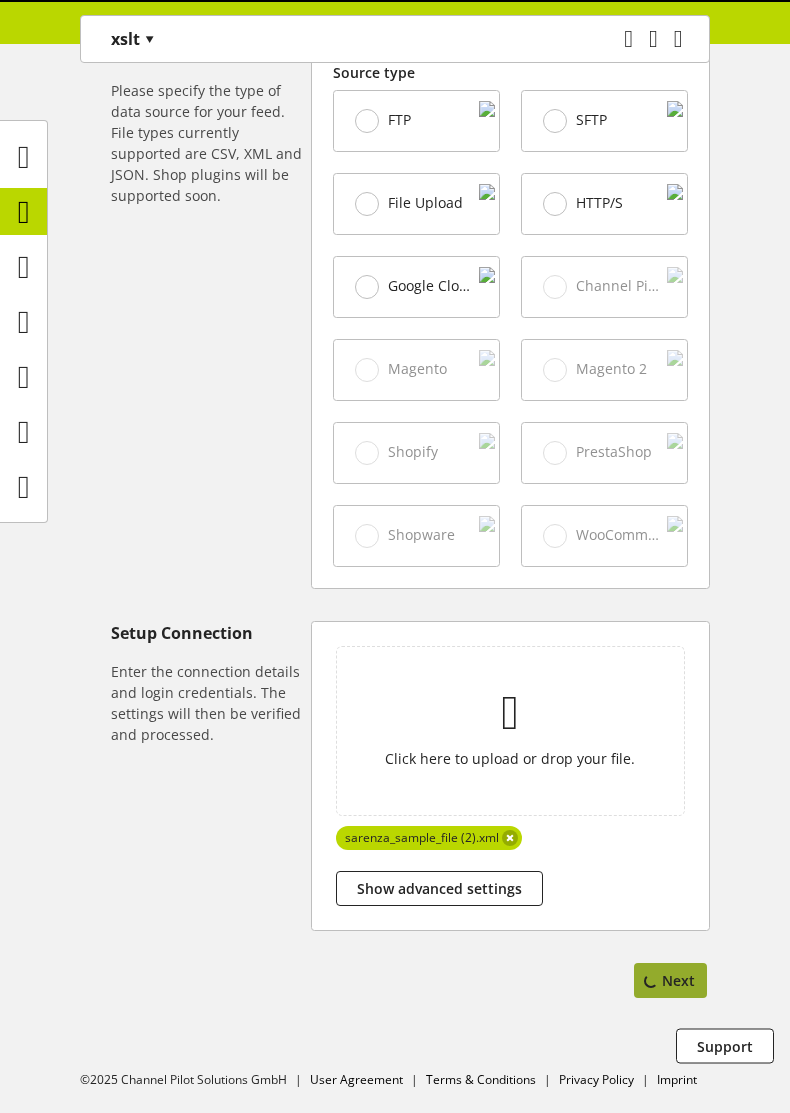 scroll, scrollTop: 0, scrollLeft: 0, axis: both 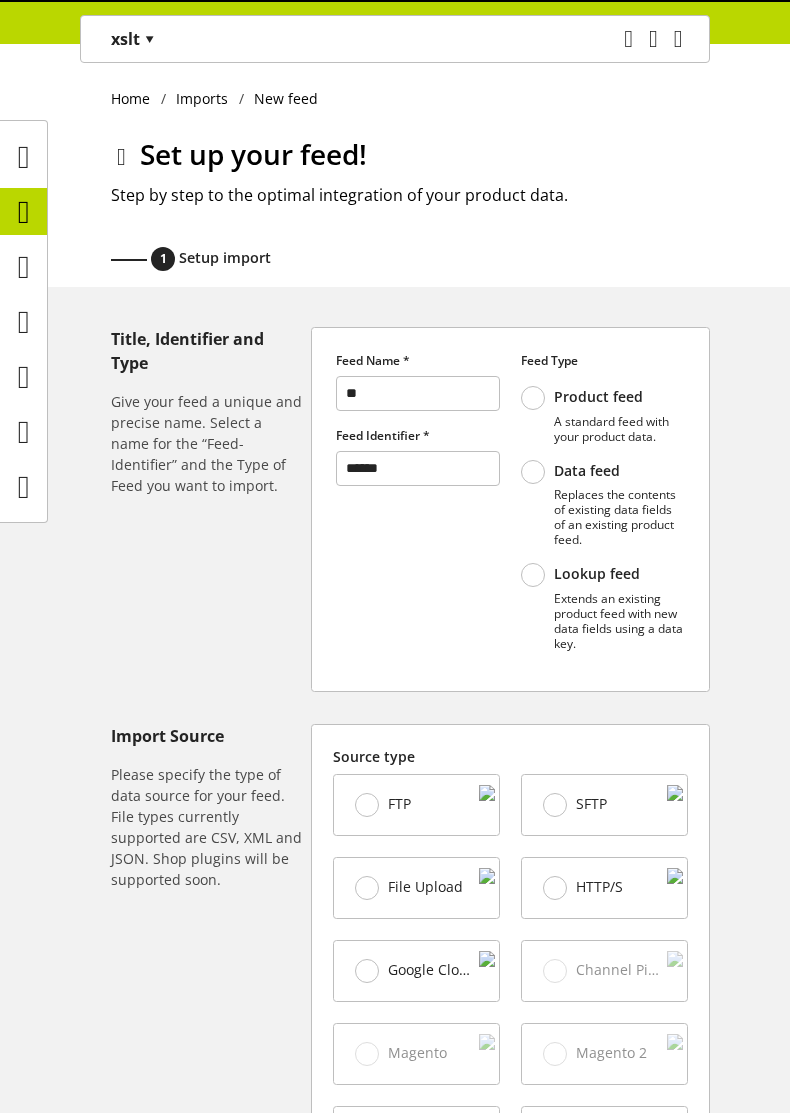 select on "*****" 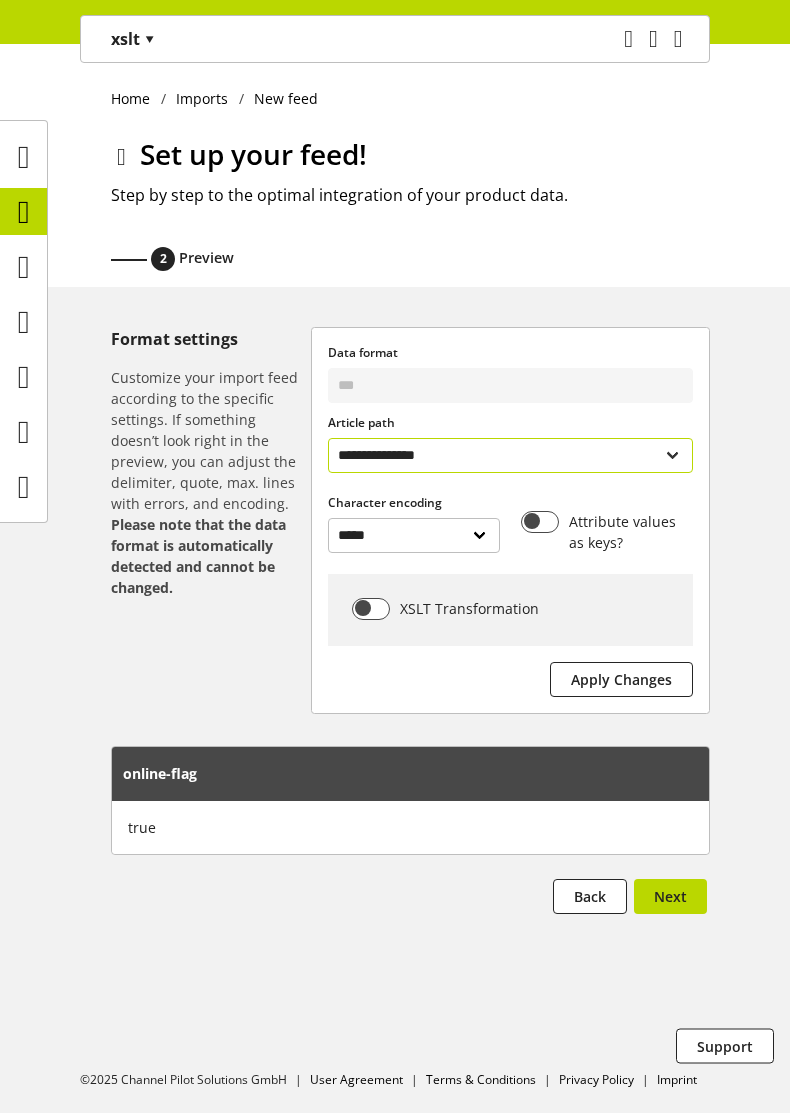 click on "**********" at bounding box center (510, 455) 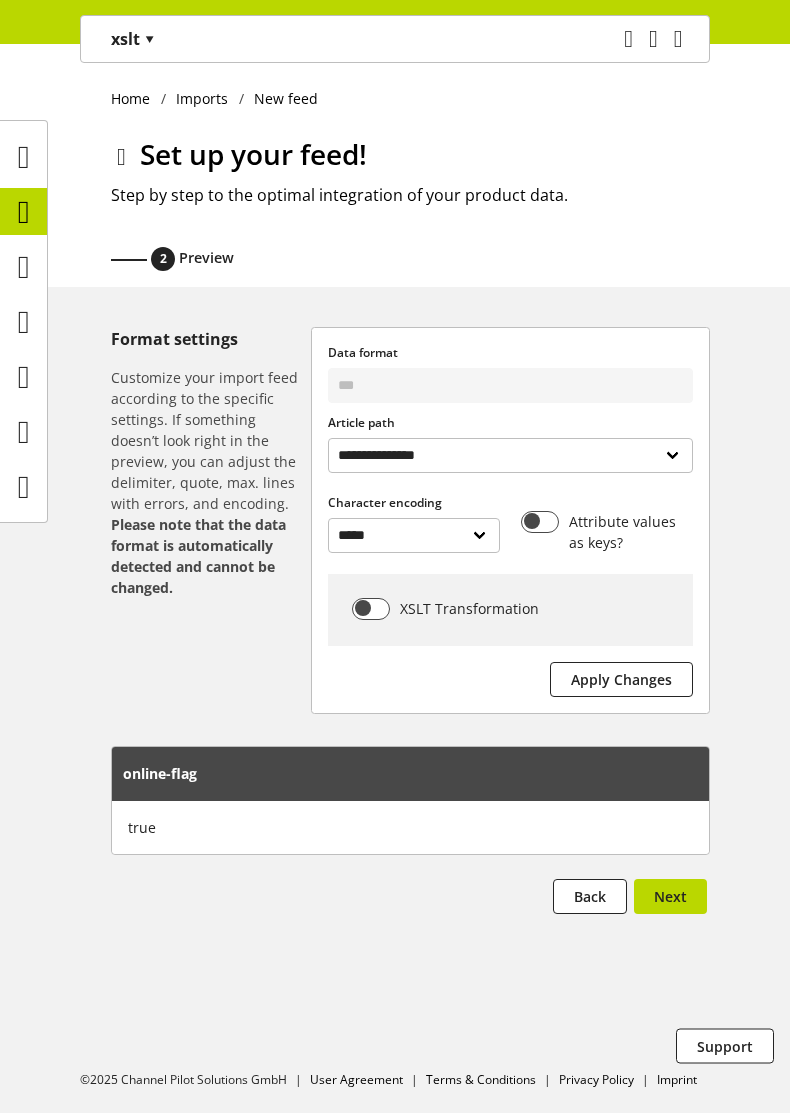 click on "XSLT Transformation" at bounding box center [510, 610] 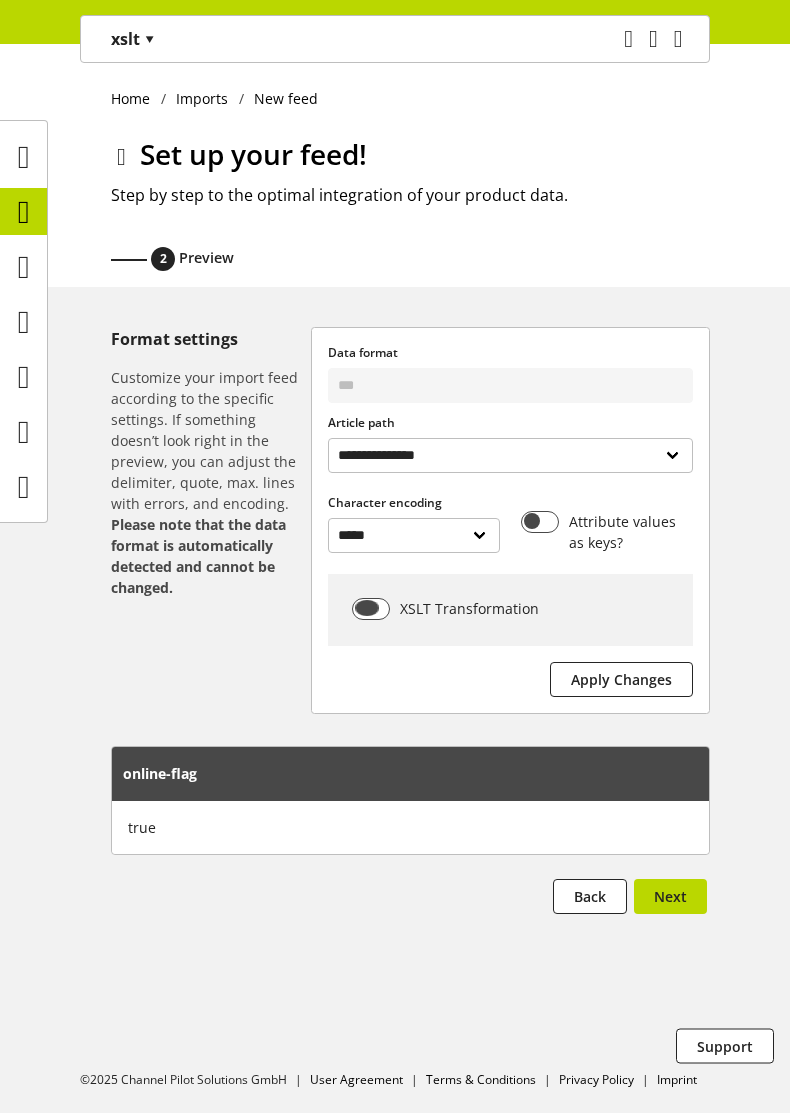 drag, startPoint x: 371, startPoint y: 616, endPoint x: 266, endPoint y: 766, distance: 183.09833 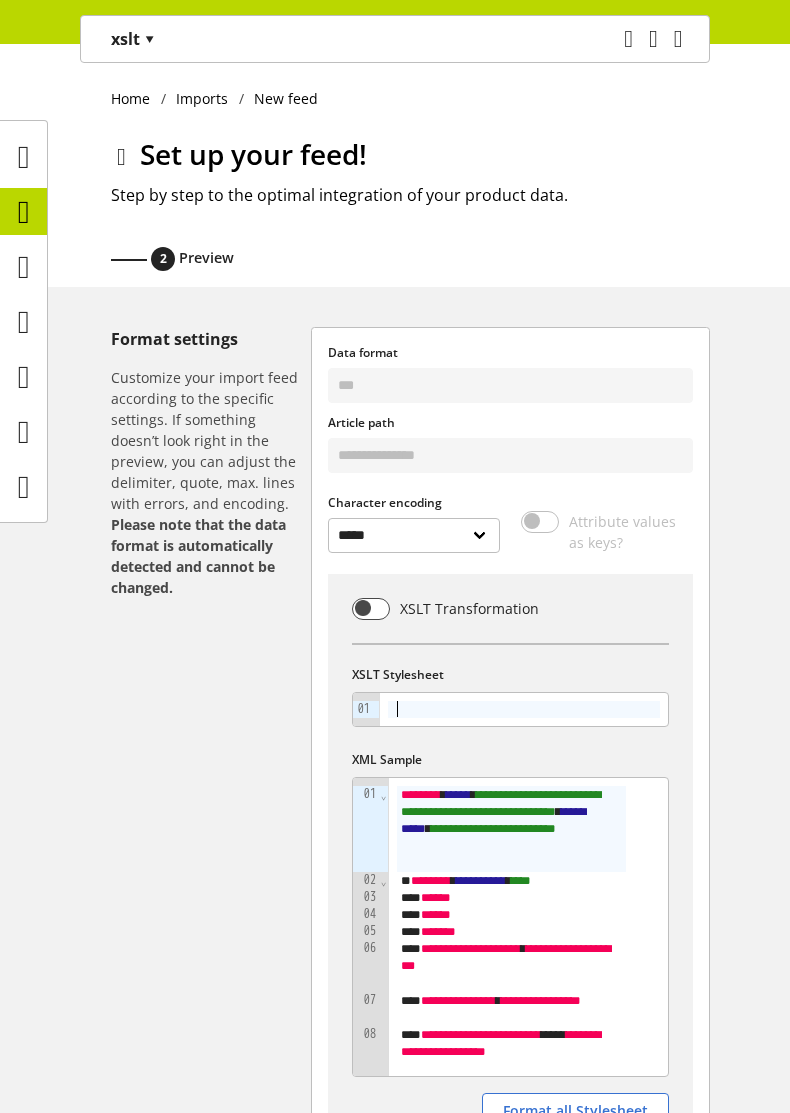 click at bounding box center (524, 709) 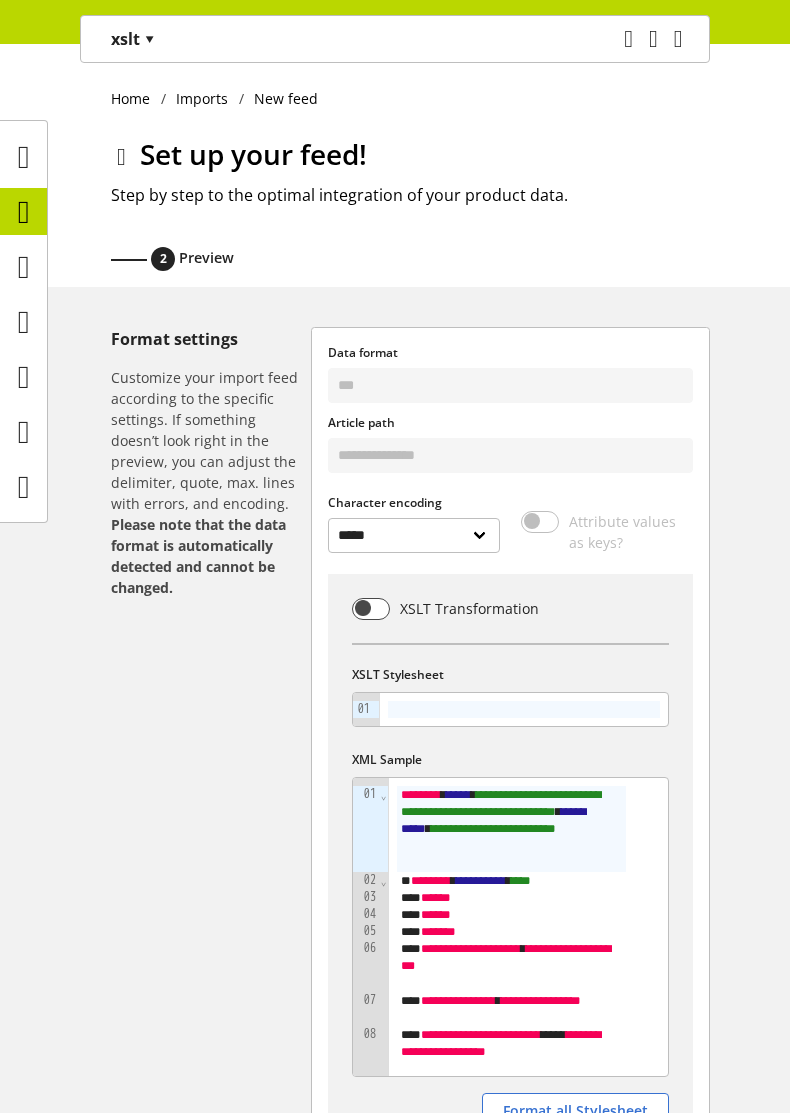 click at bounding box center (524, 709) 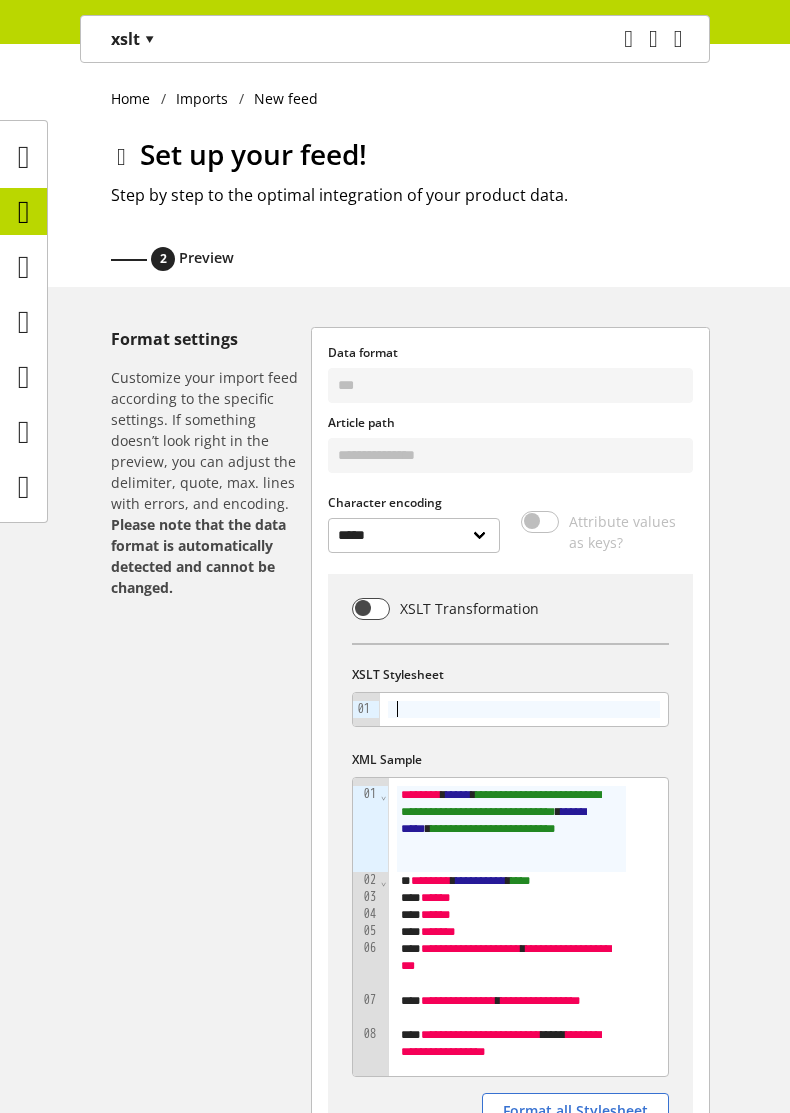 scroll, scrollTop: 2444, scrollLeft: 0, axis: vertical 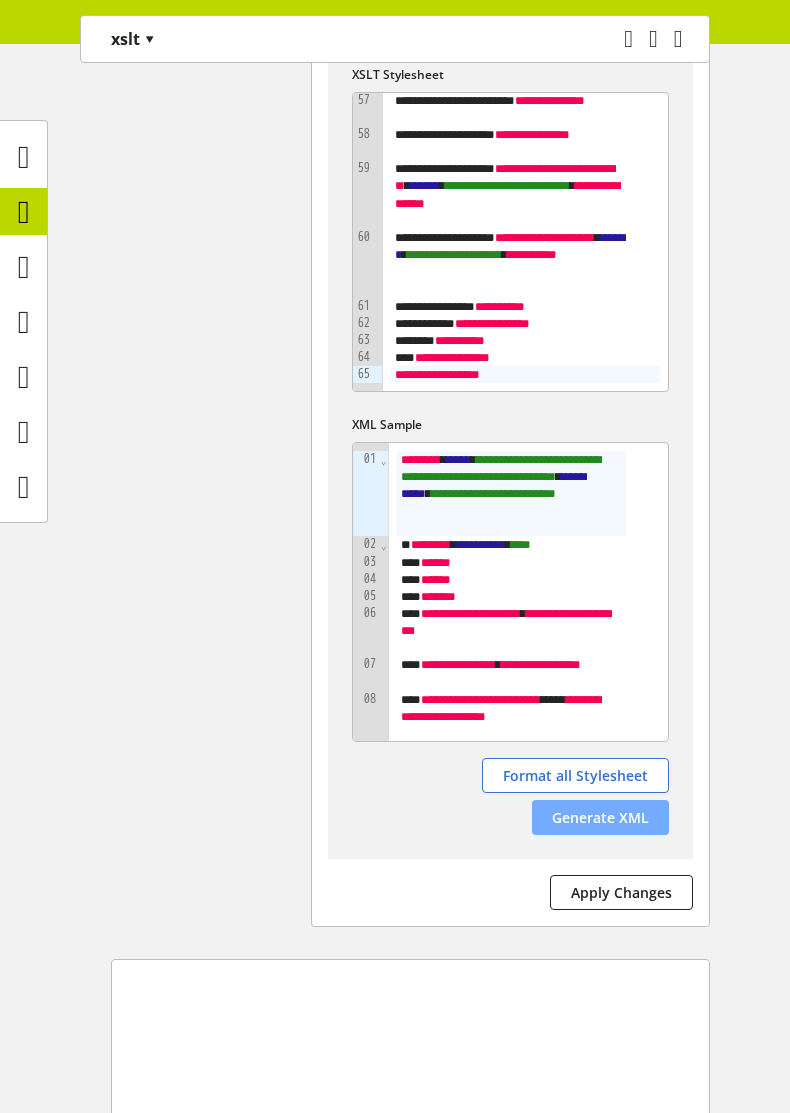 click on "Generate XML" at bounding box center (600, 817) 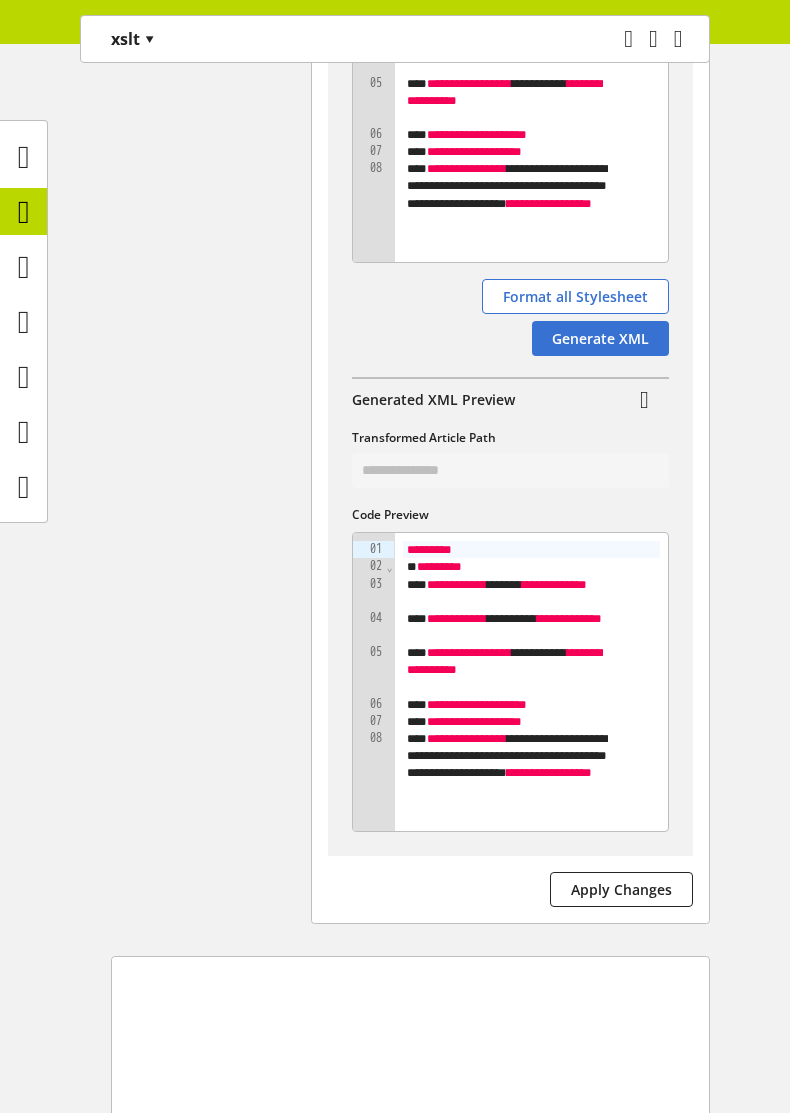 scroll, scrollTop: 1080, scrollLeft: 0, axis: vertical 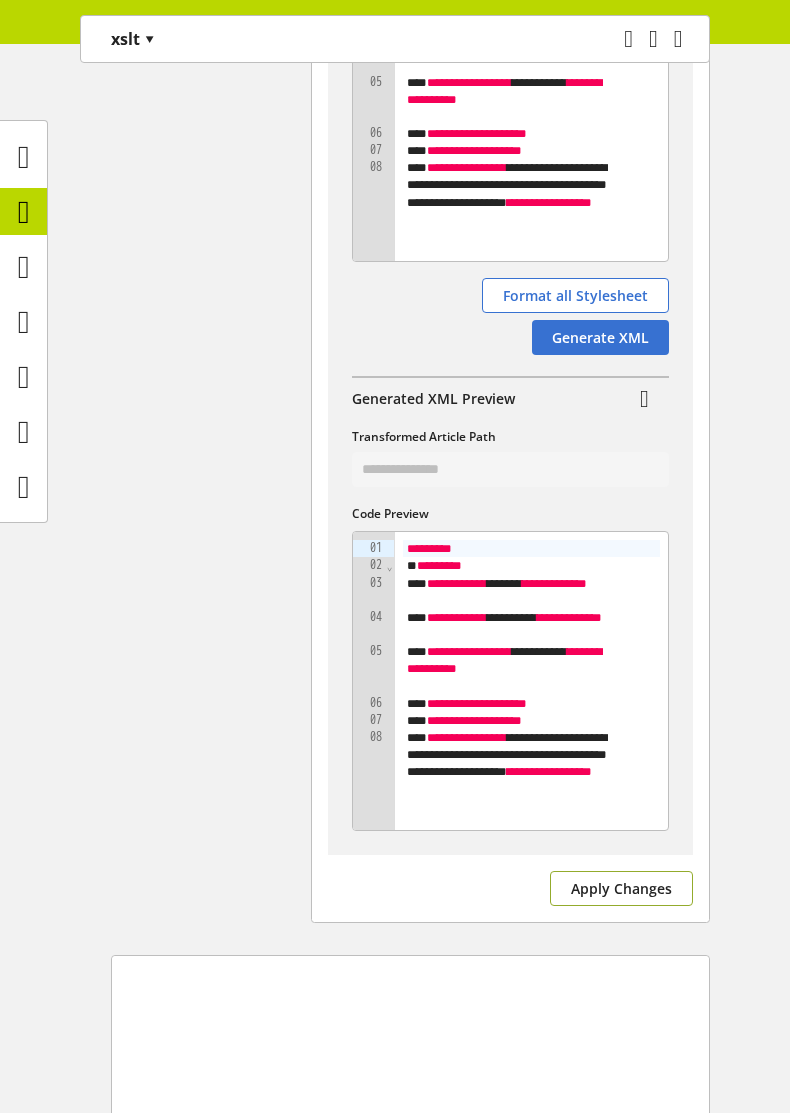 click on "Apply Changes" at bounding box center (621, 888) 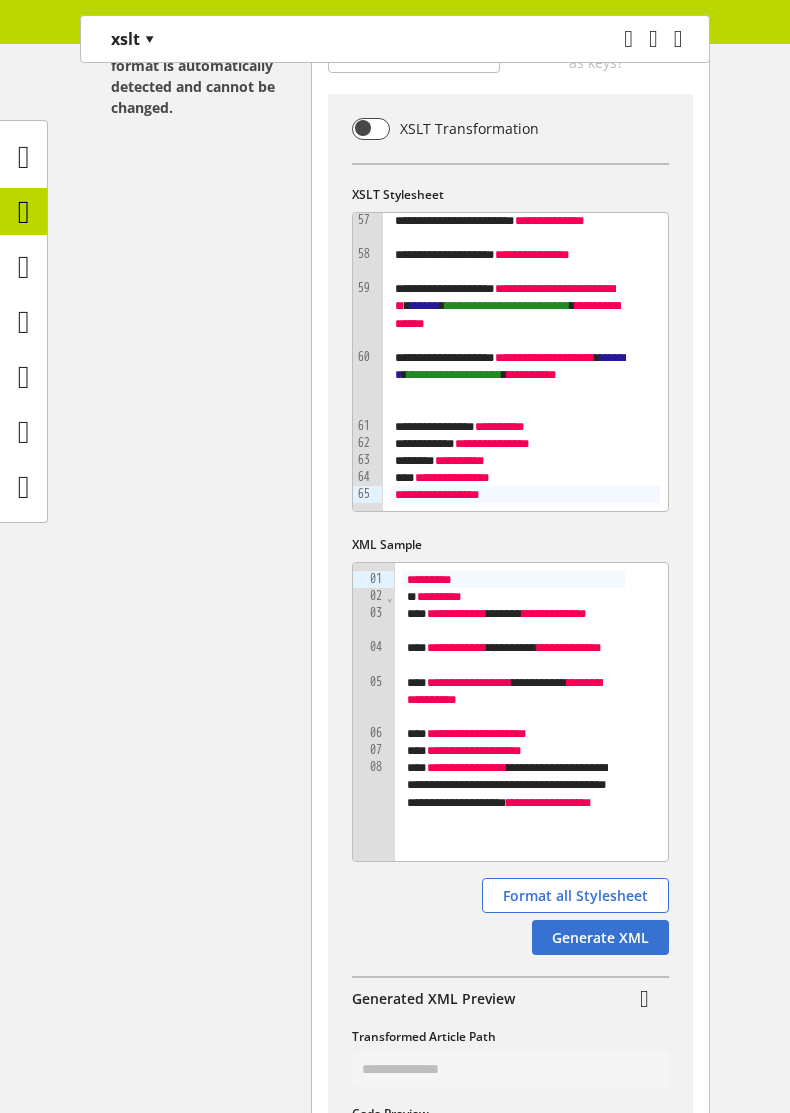 scroll, scrollTop: 0, scrollLeft: 0, axis: both 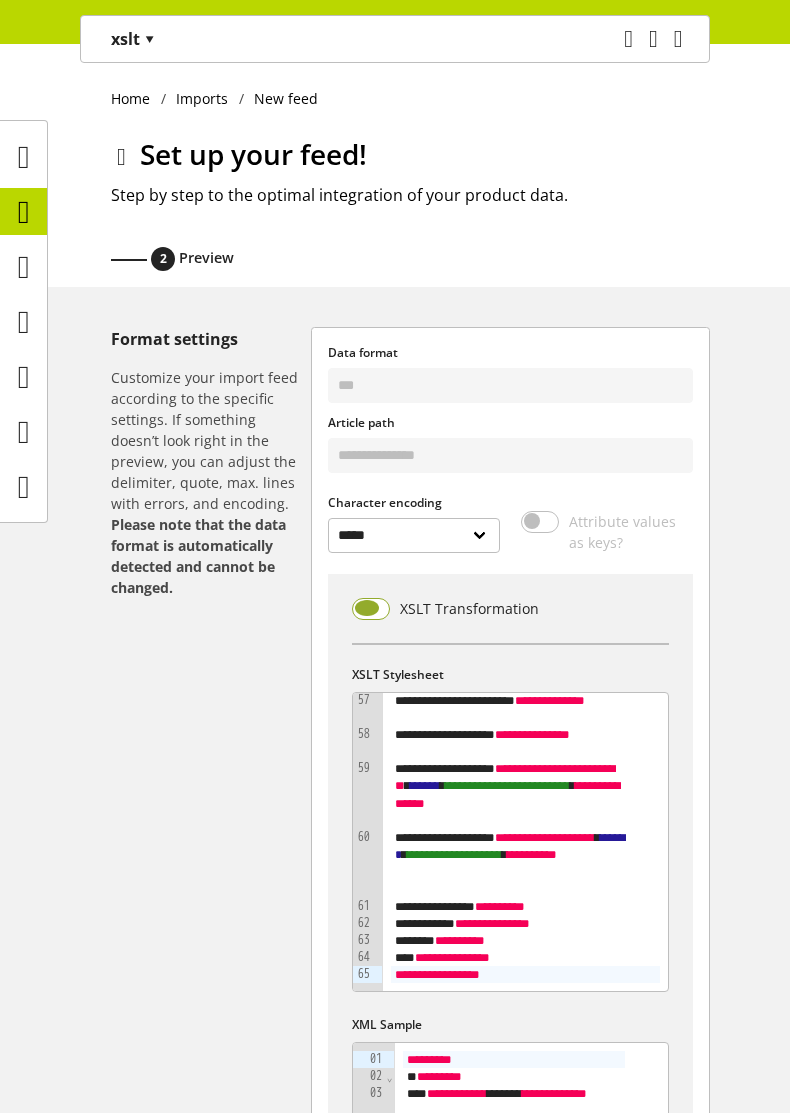 click at bounding box center (371, 609) 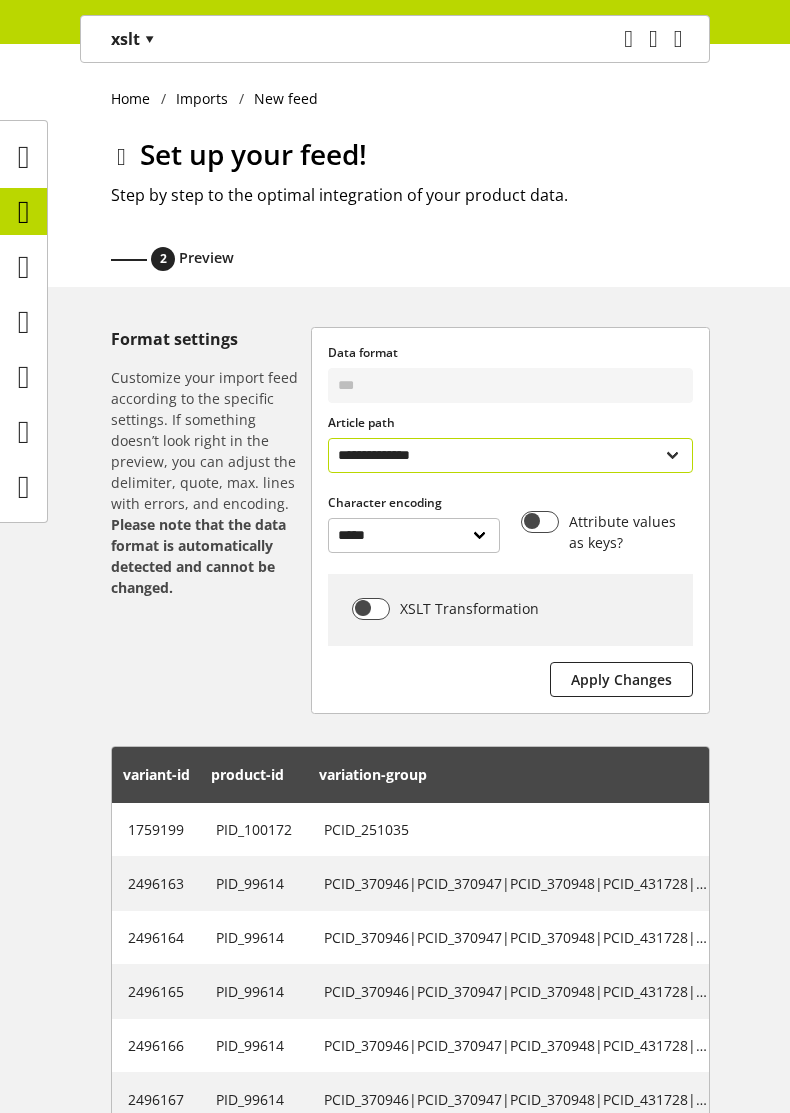 click on "**********" at bounding box center (510, 455) 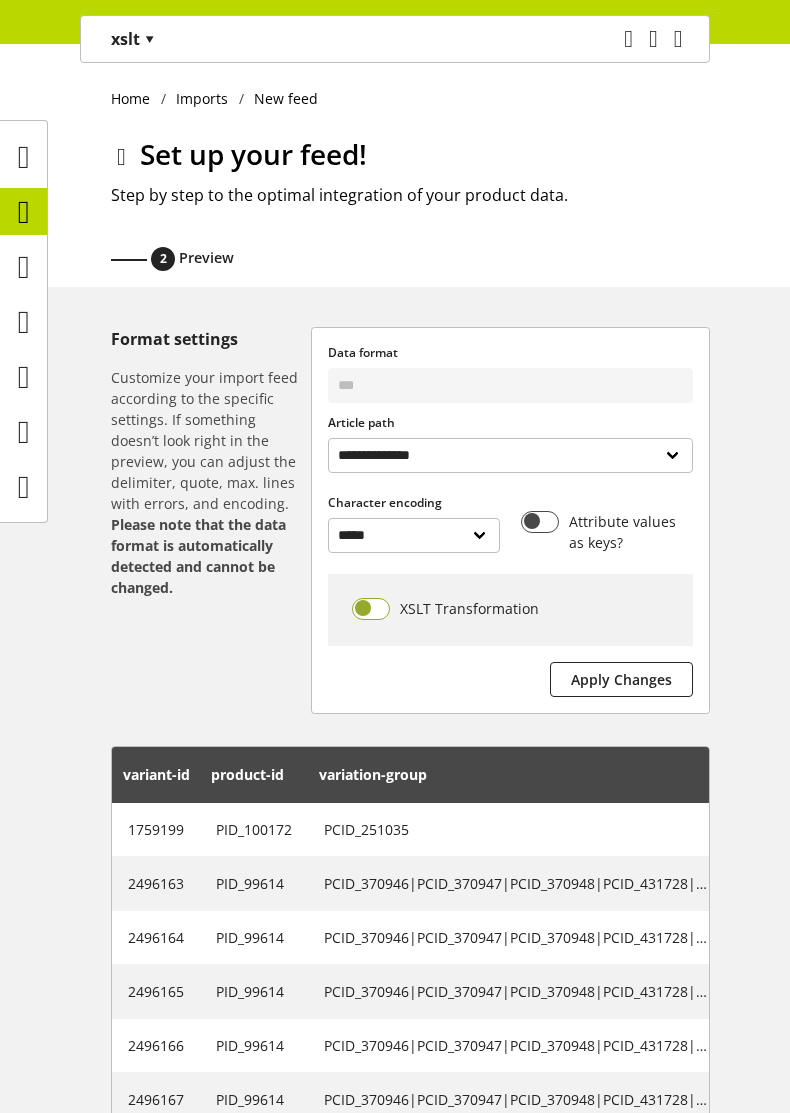 click at bounding box center (371, 609) 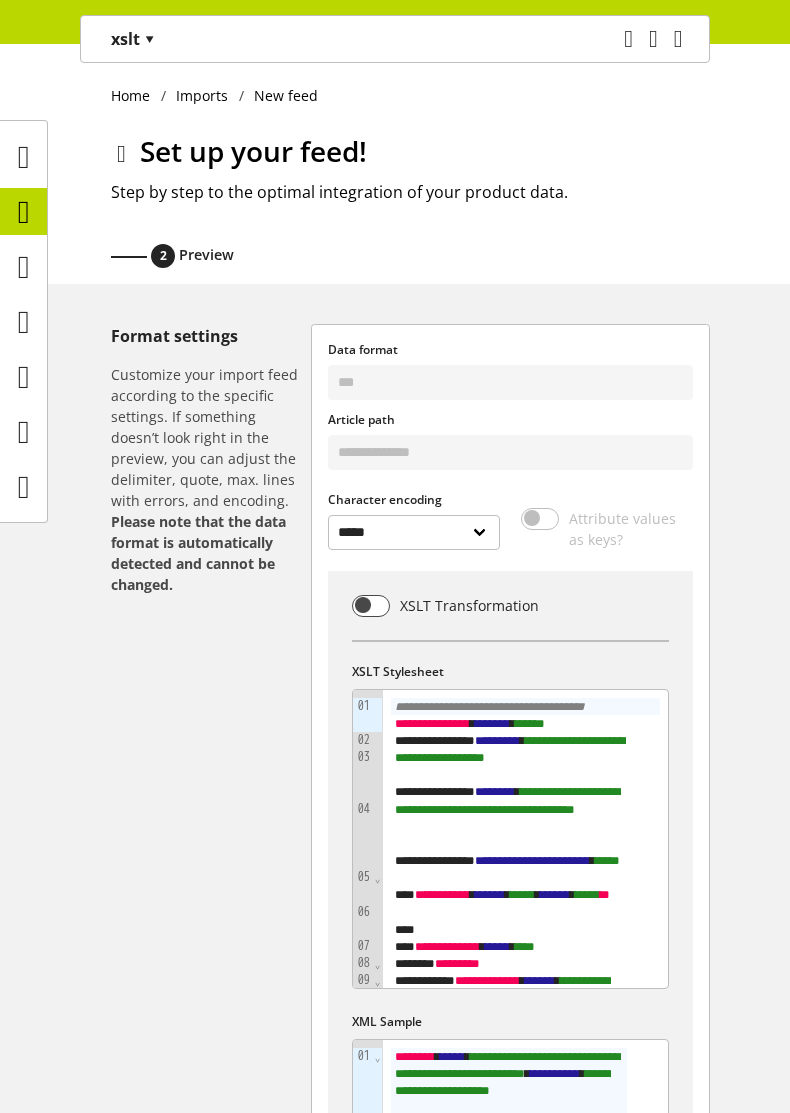 scroll, scrollTop: 0, scrollLeft: 0, axis: both 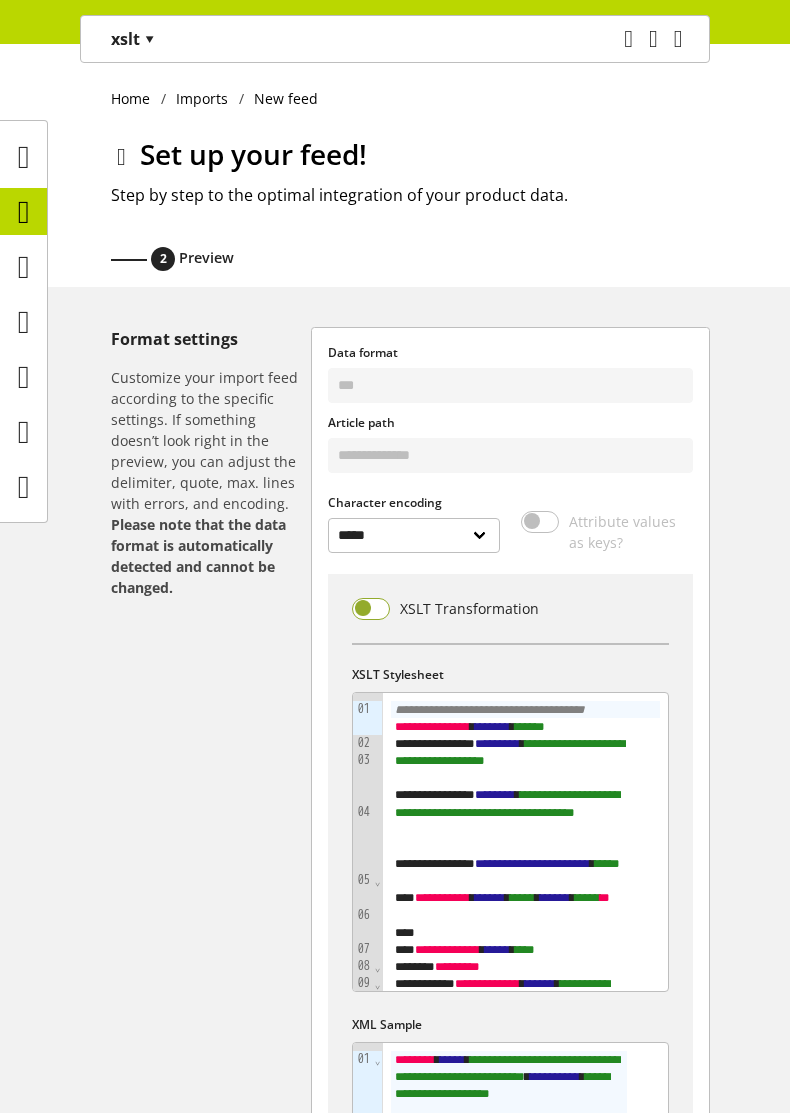 click at bounding box center (371, 609) 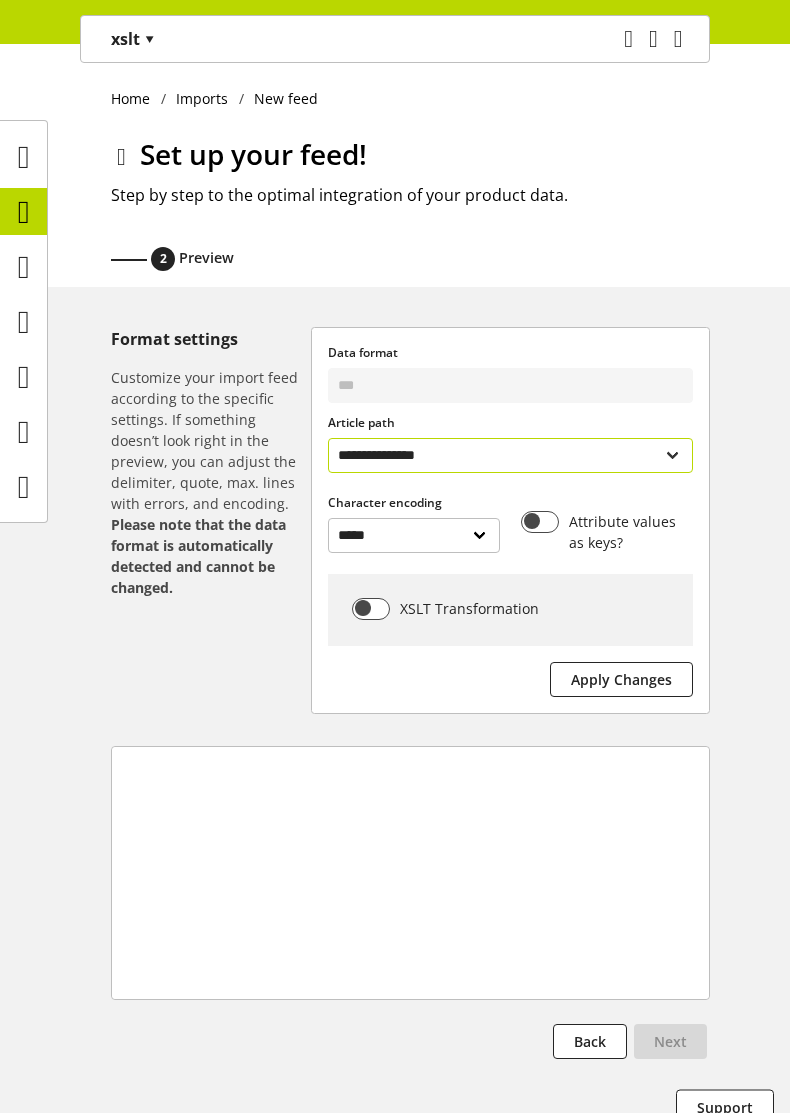click on "**********" at bounding box center (510, 455) 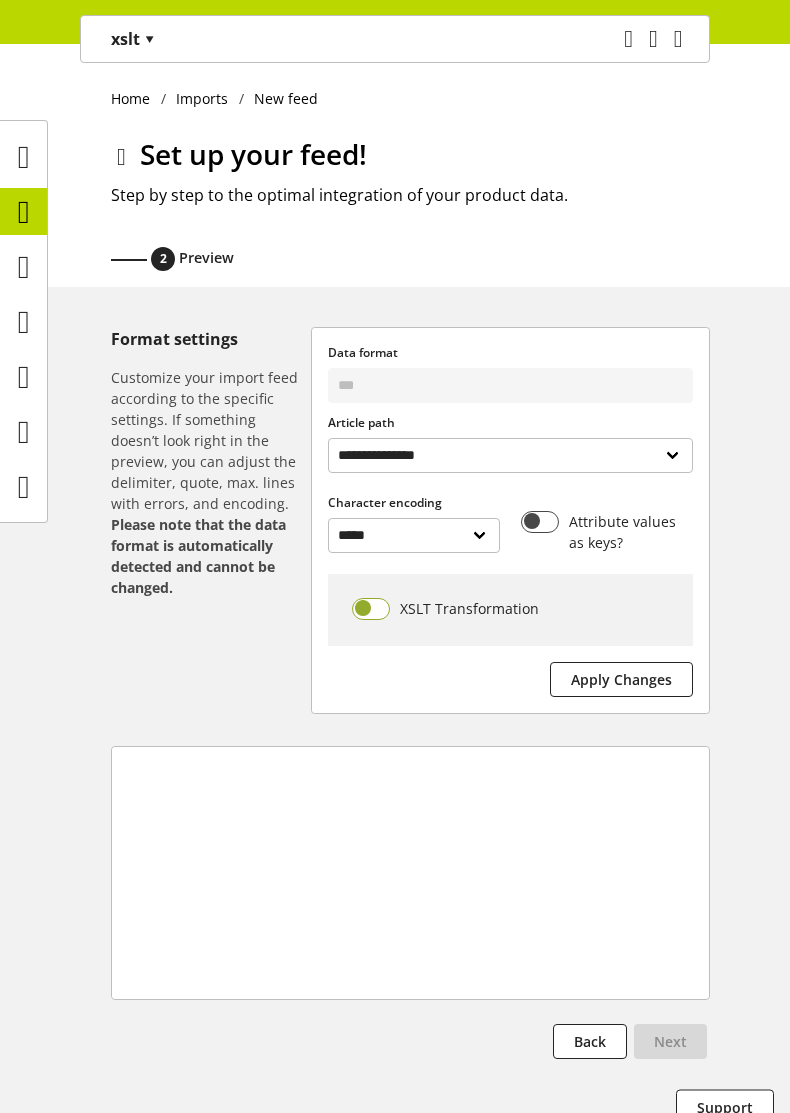 click at bounding box center (371, 609) 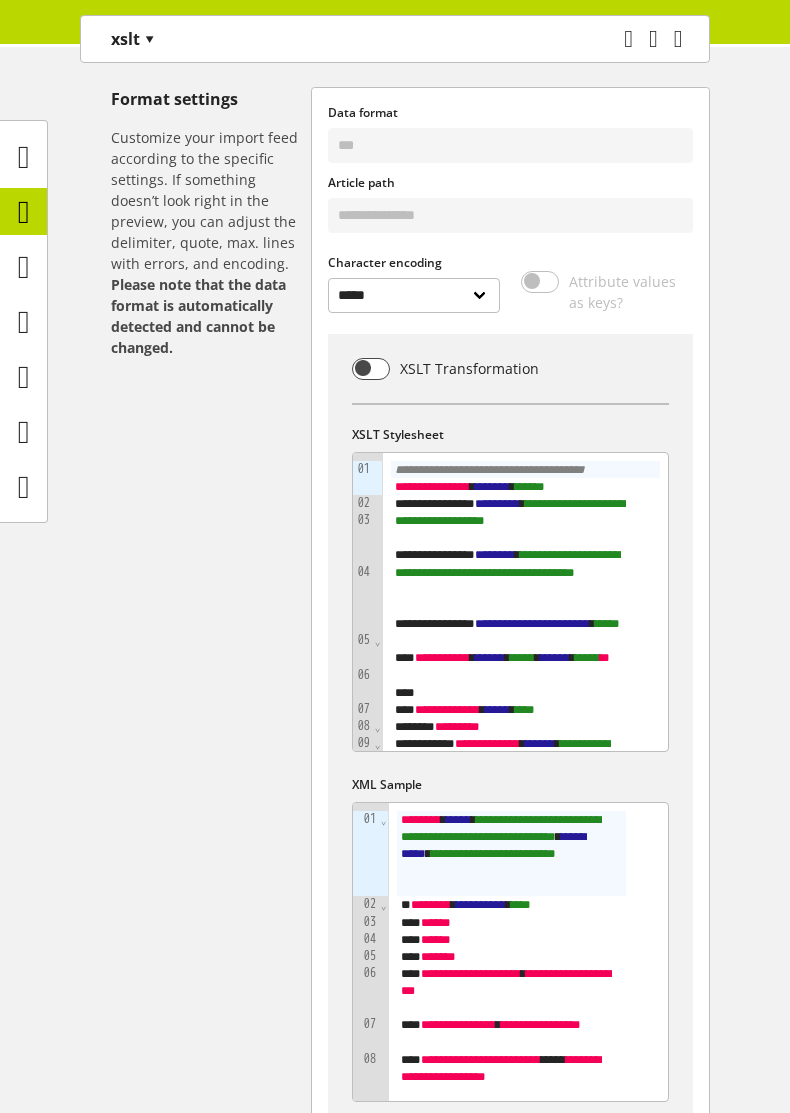 scroll, scrollTop: 480, scrollLeft: 0, axis: vertical 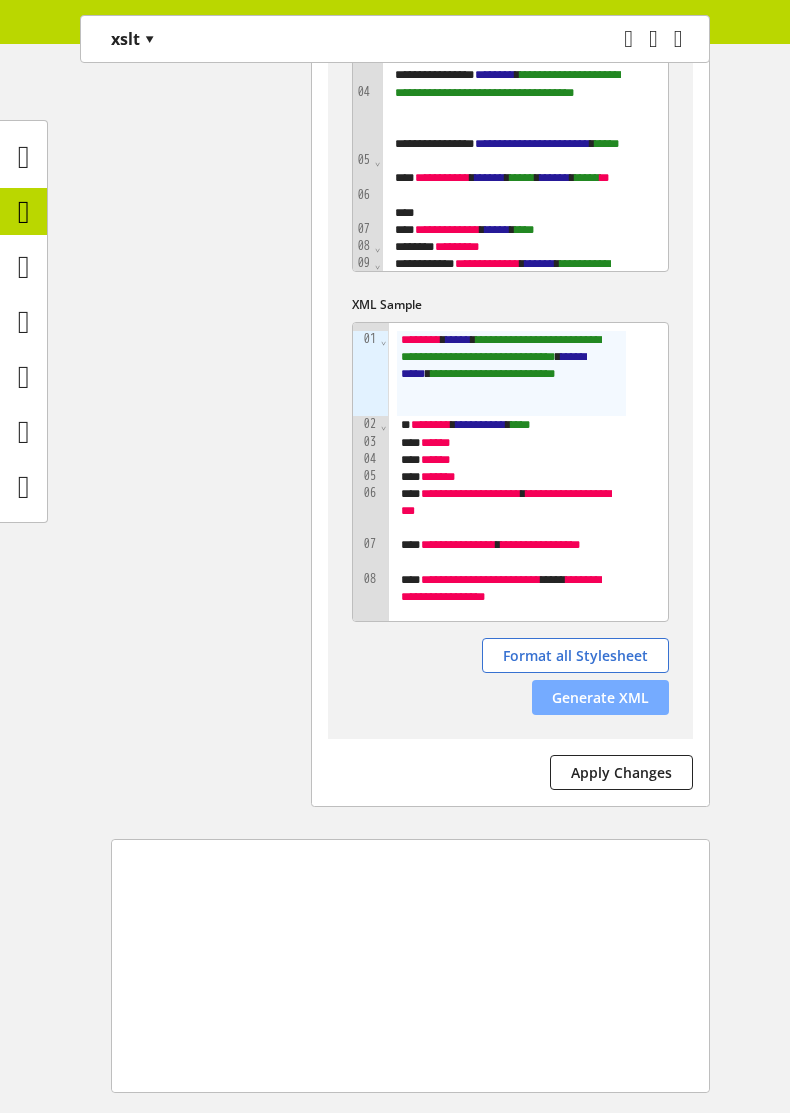 click on "Generate XML" at bounding box center (600, 697) 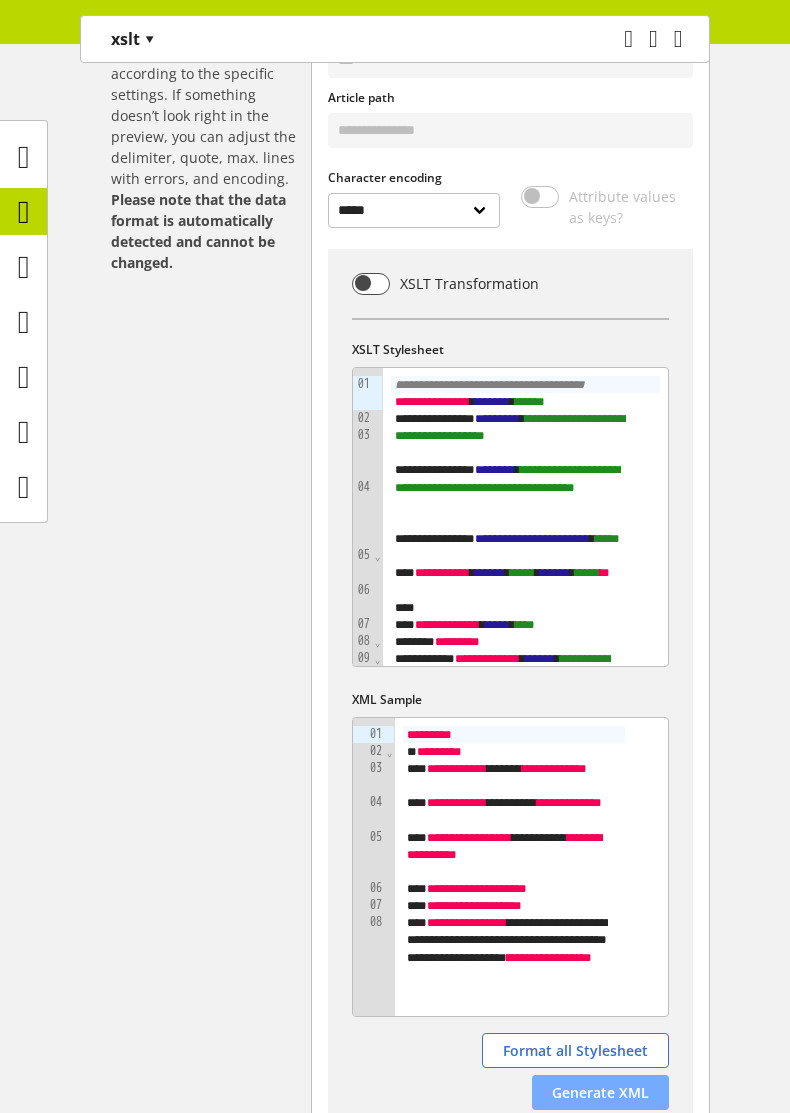 scroll, scrollTop: 0, scrollLeft: 0, axis: both 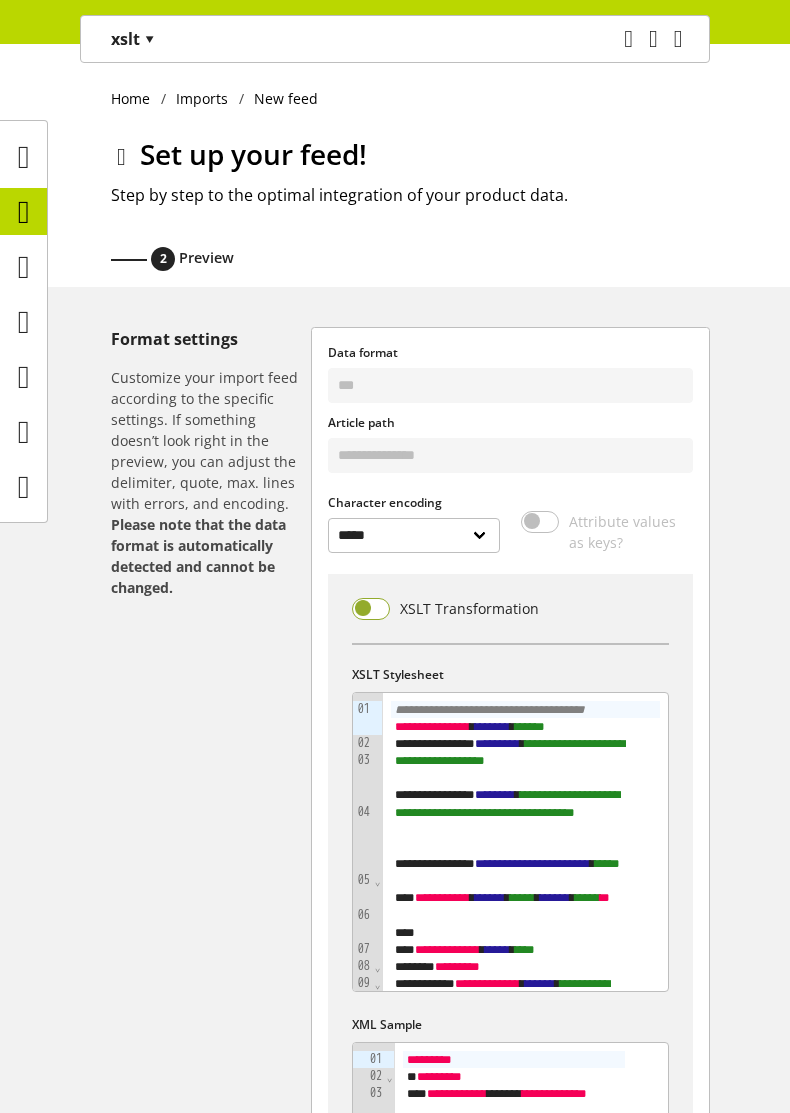 click at bounding box center (371, 609) 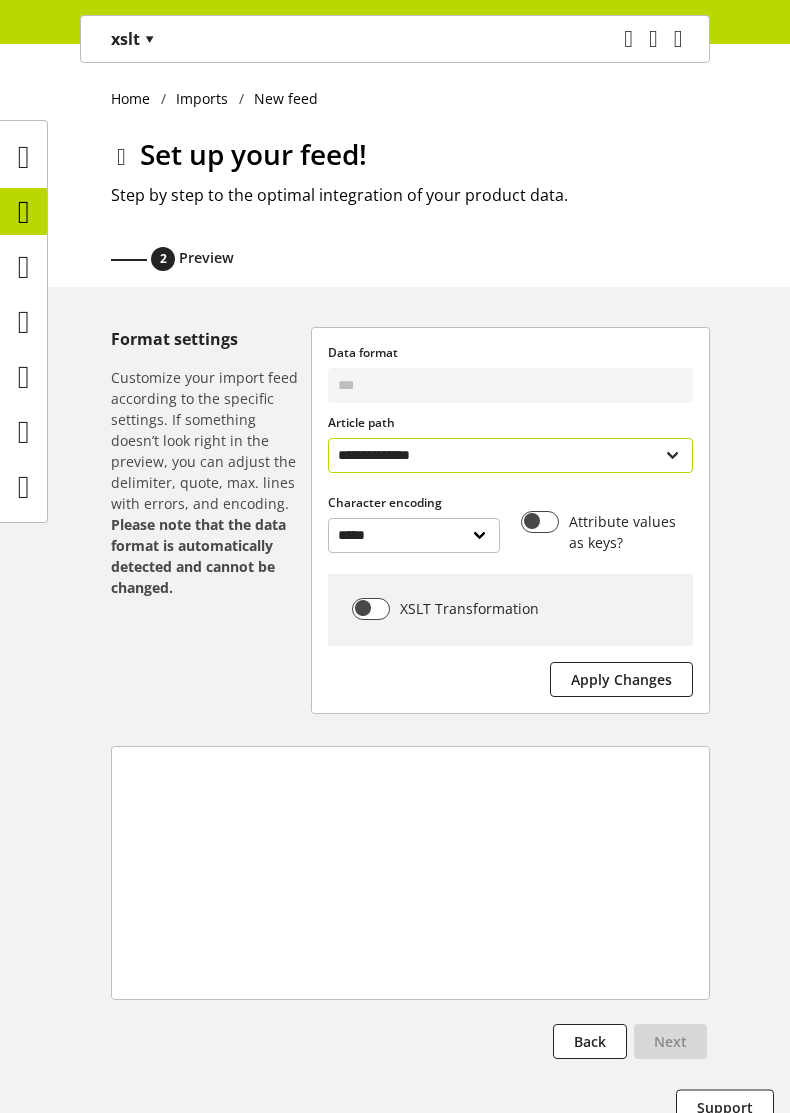 click on "**********" at bounding box center [510, 455] 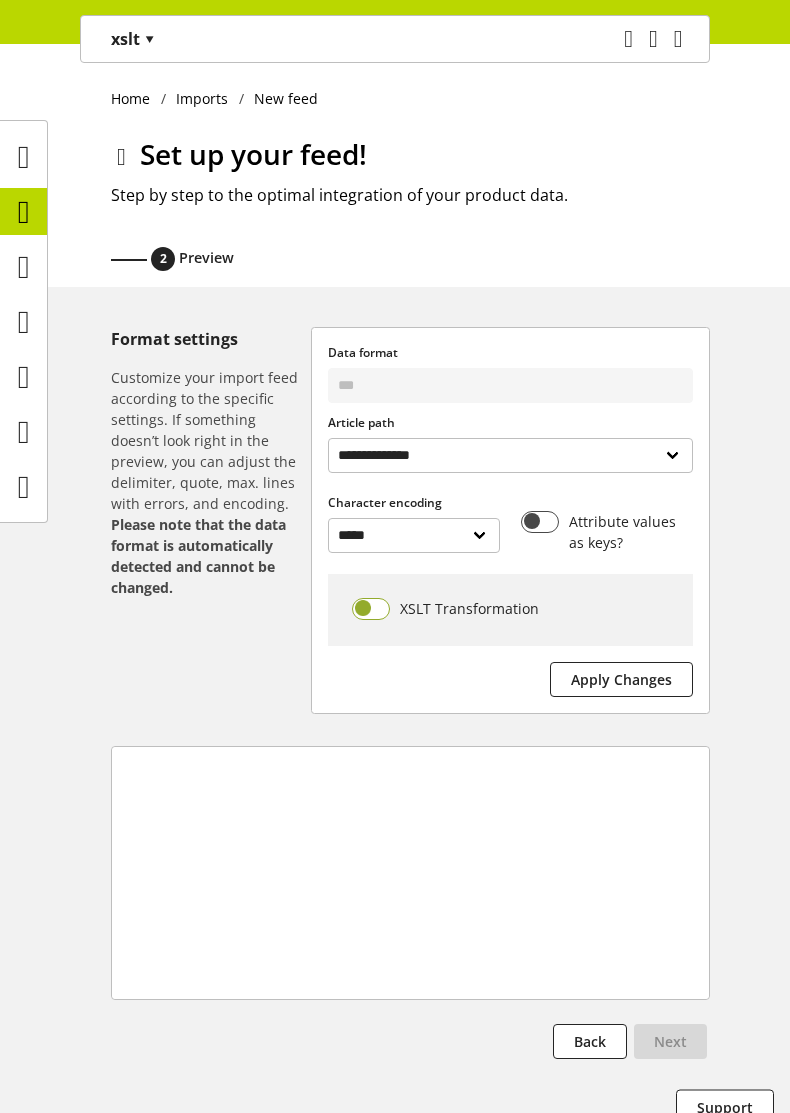 click at bounding box center [371, 609] 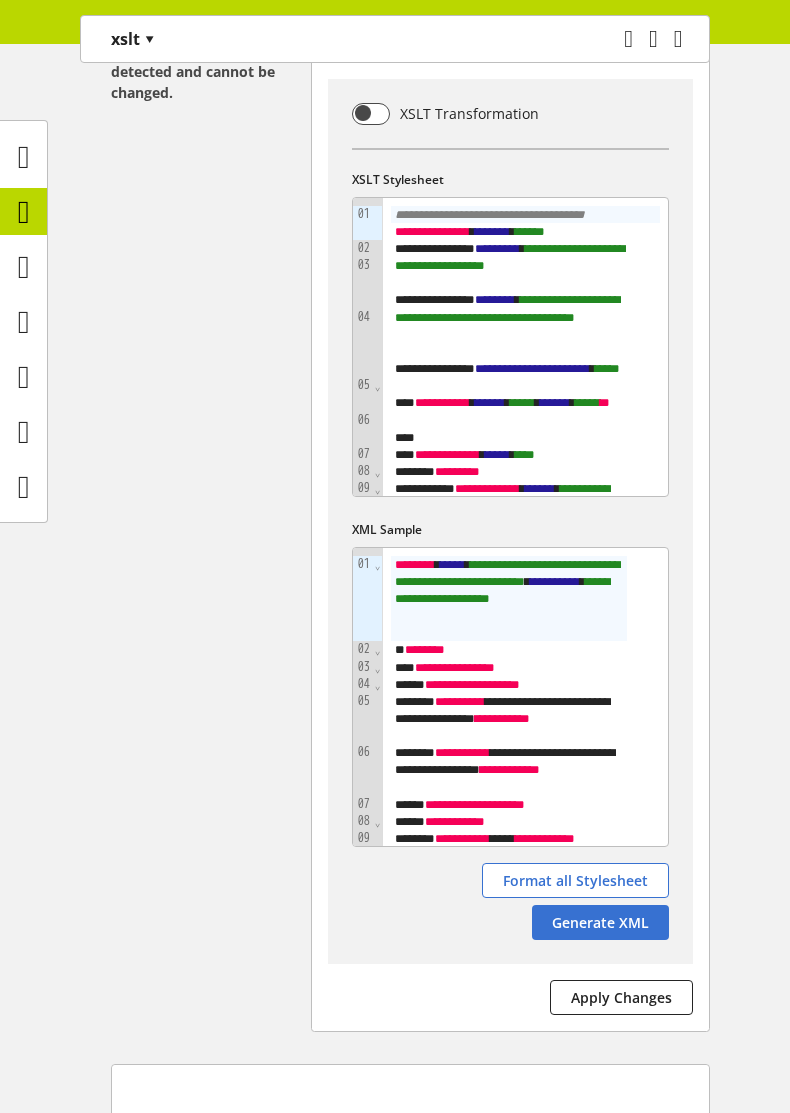 scroll, scrollTop: 600, scrollLeft: 0, axis: vertical 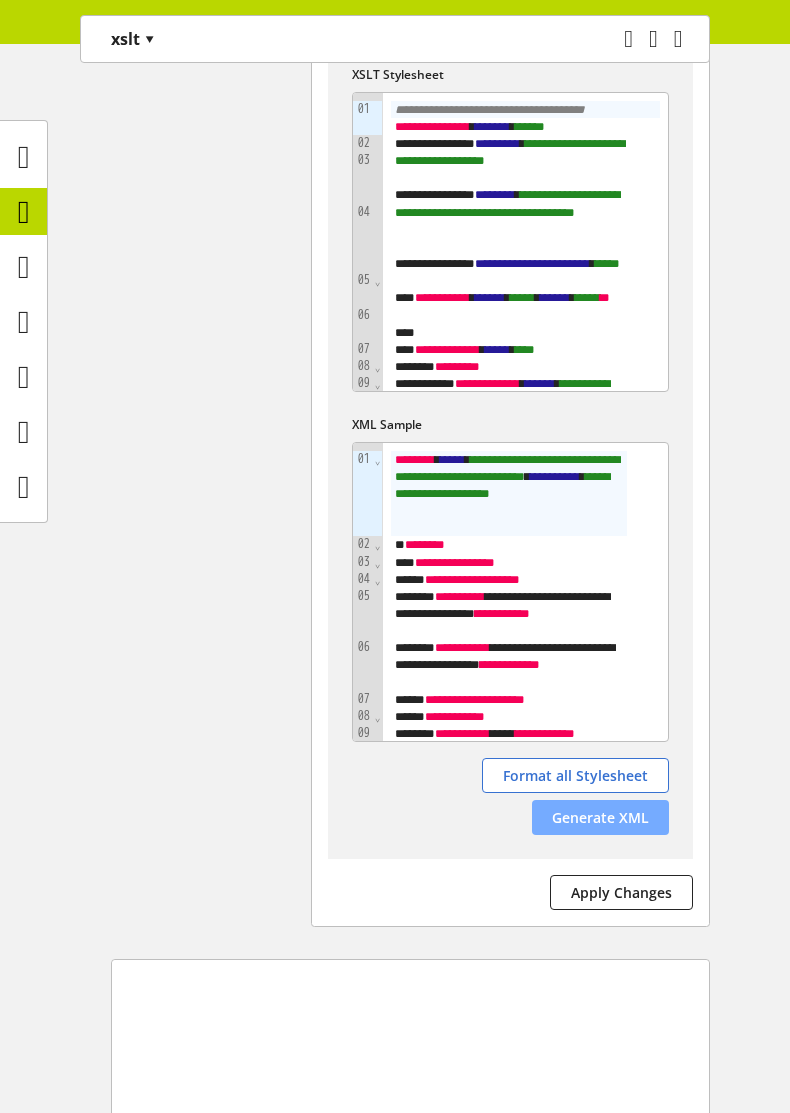 click on "Generate XML" at bounding box center (600, 817) 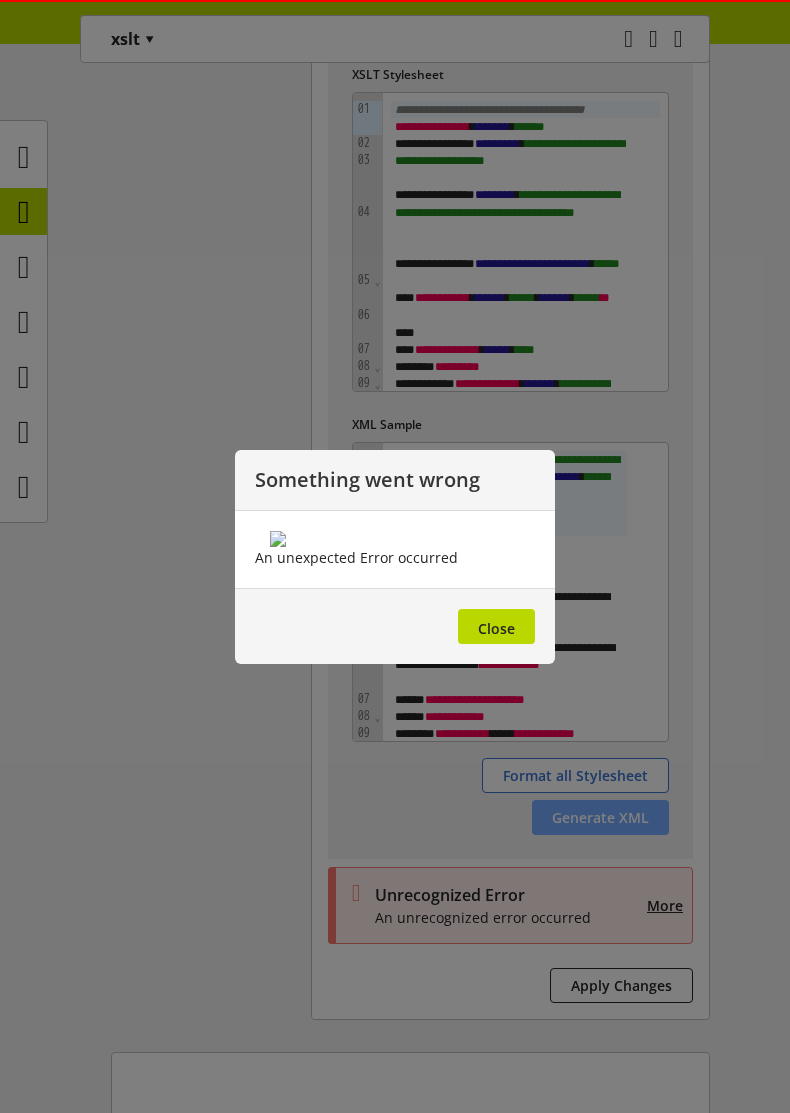 scroll, scrollTop: 595, scrollLeft: 0, axis: vertical 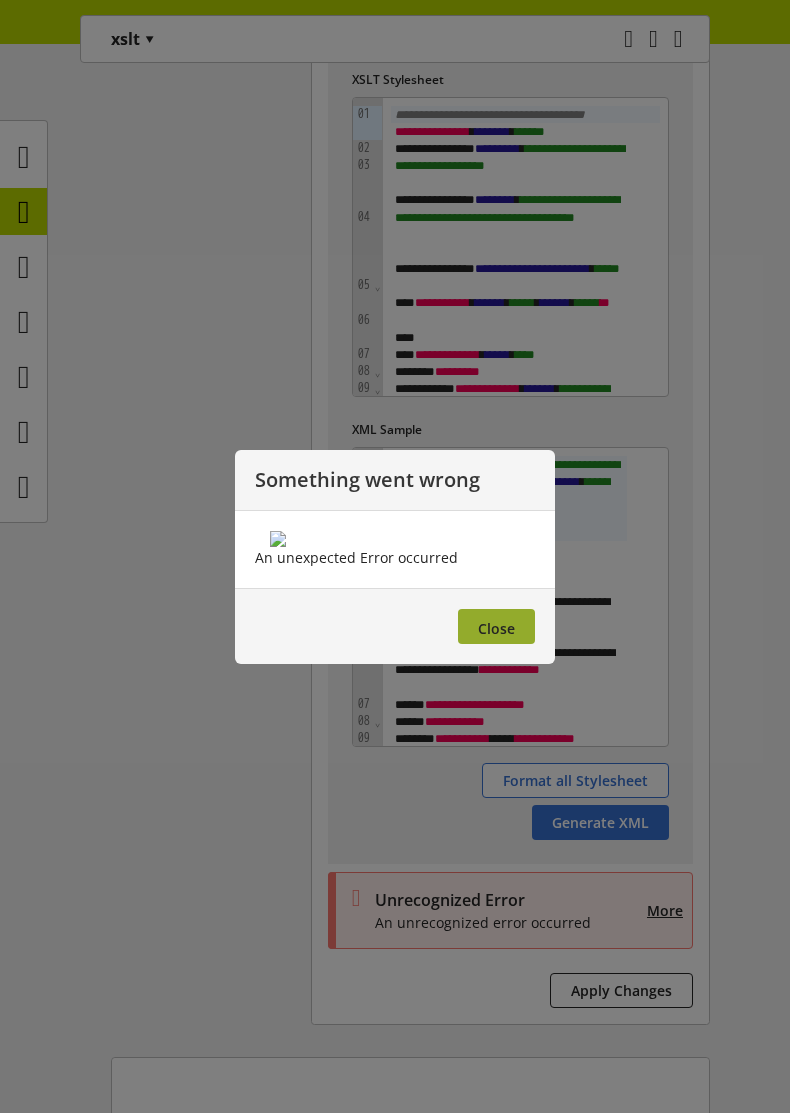 click on "Close" at bounding box center [496, 626] 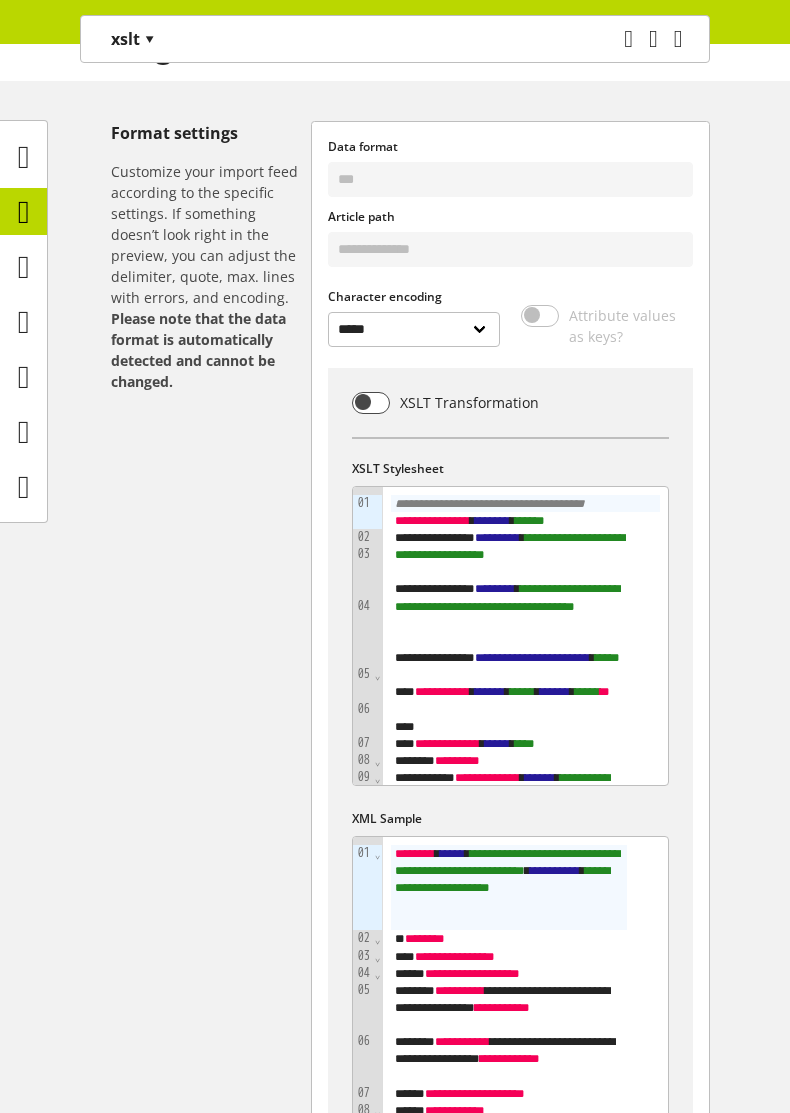 scroll, scrollTop: 0, scrollLeft: 0, axis: both 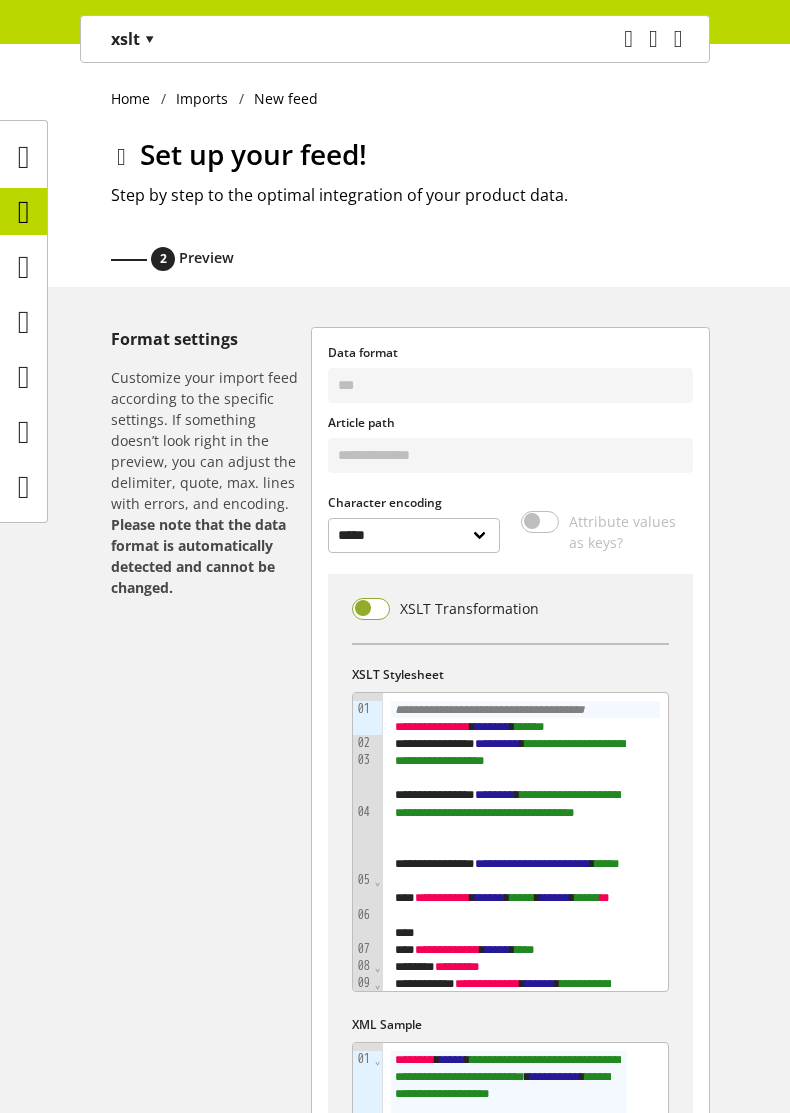 click at bounding box center (371, 609) 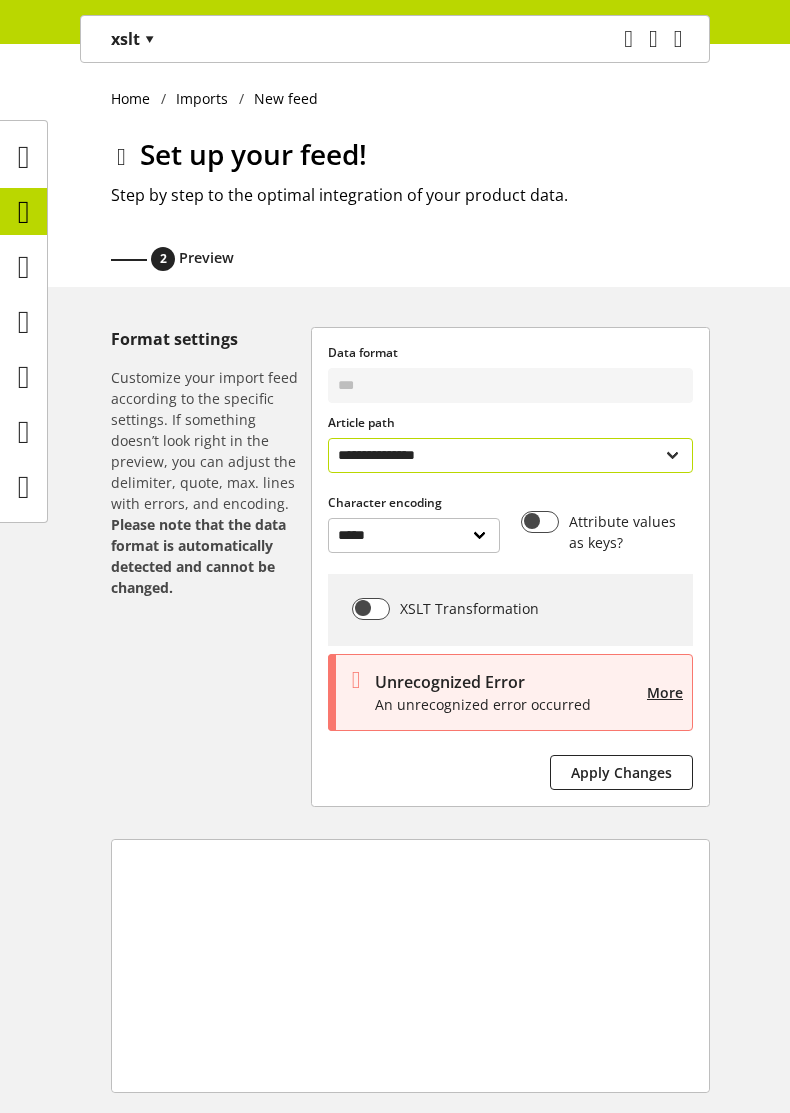 click on "**********" at bounding box center [510, 455] 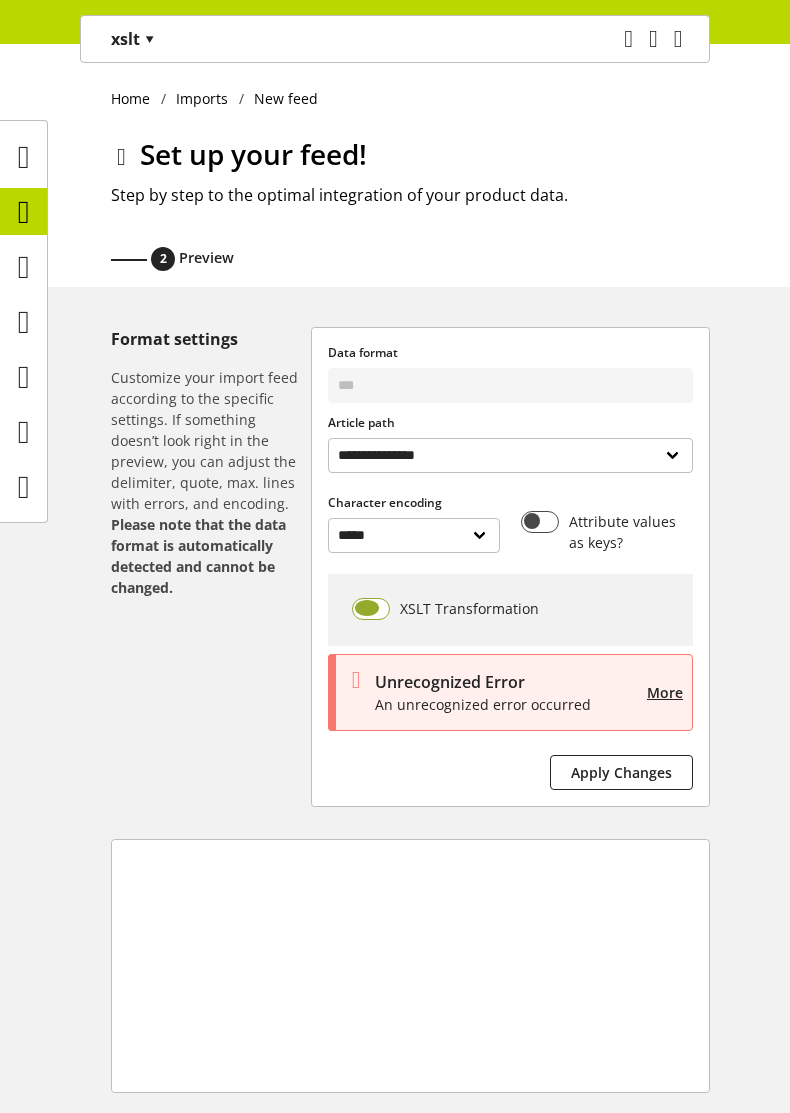 click at bounding box center [371, 609] 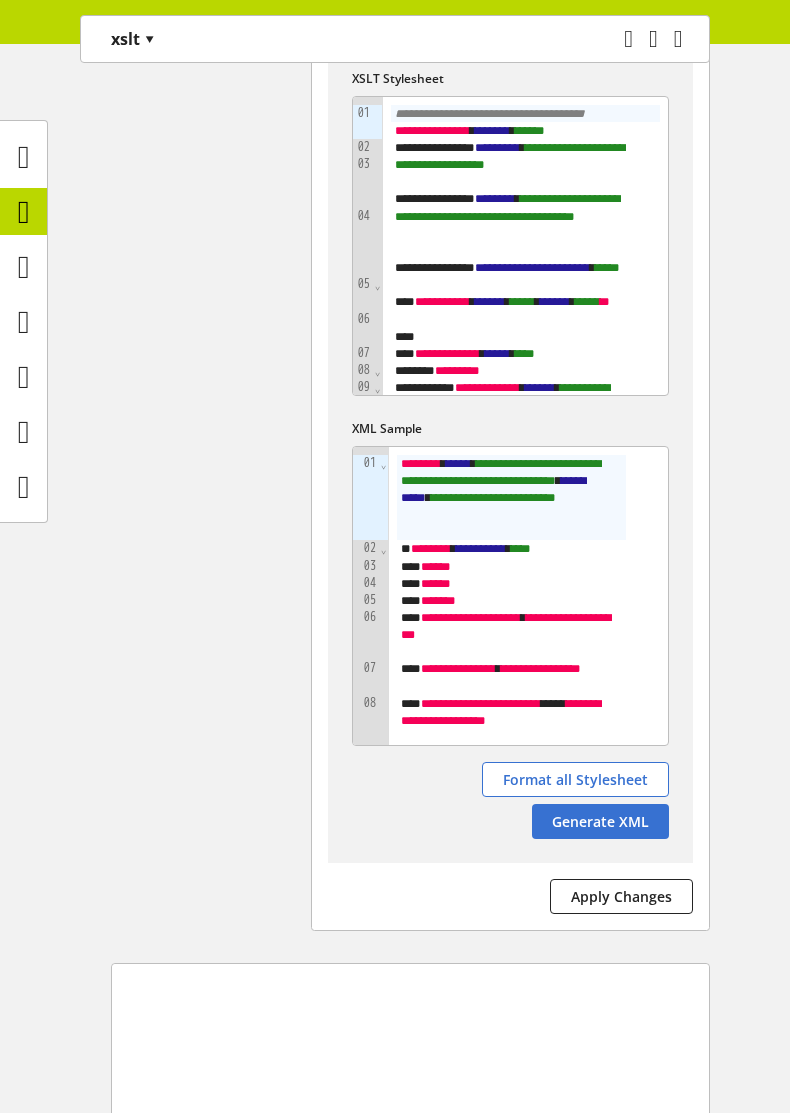 scroll, scrollTop: 360, scrollLeft: 0, axis: vertical 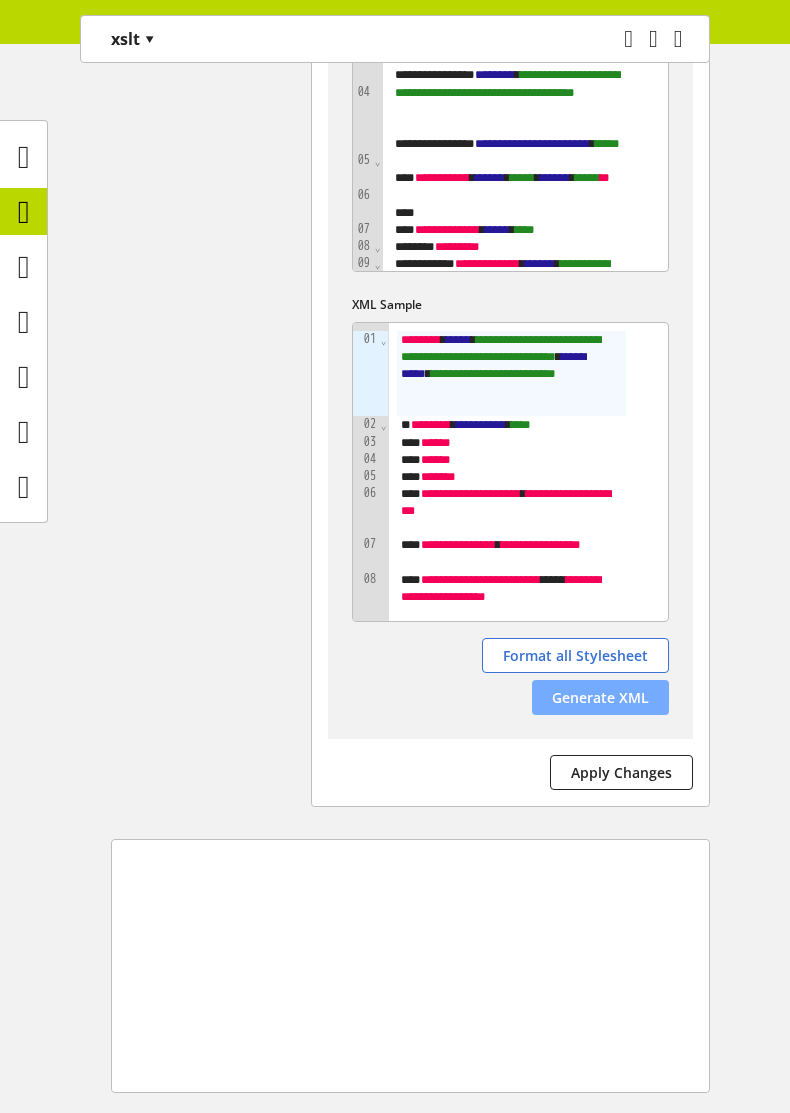 click on "Generate XML" at bounding box center [600, 697] 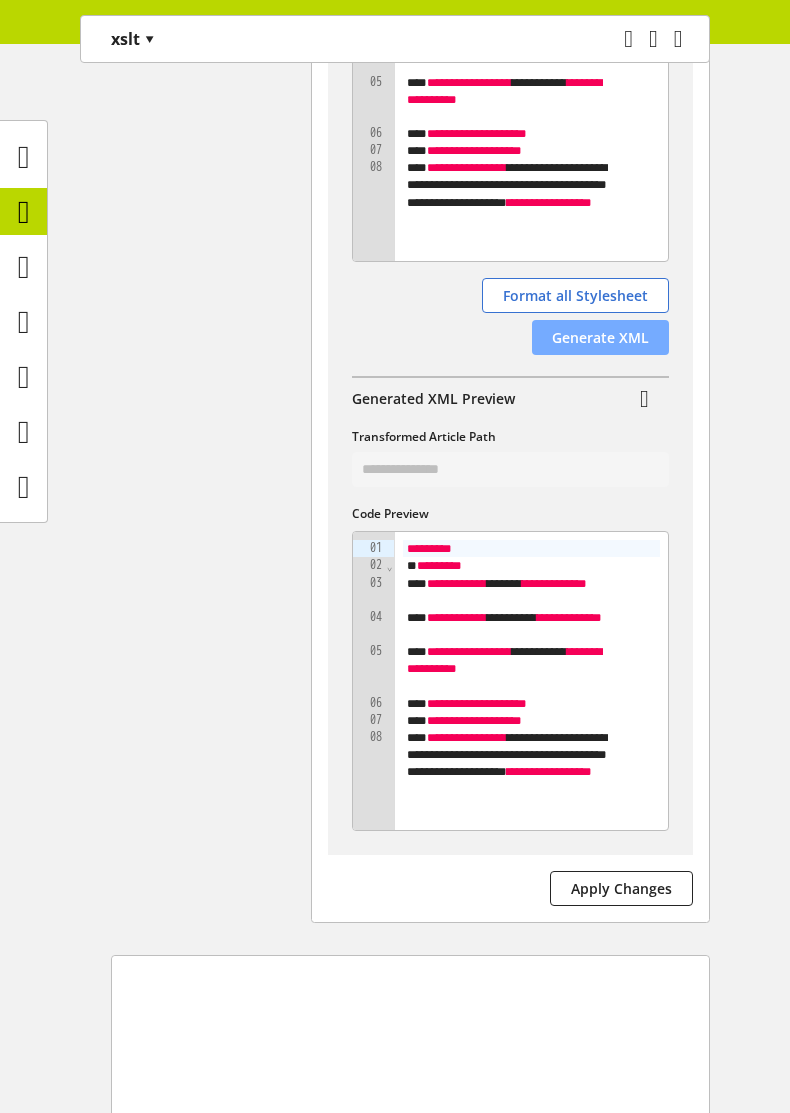 scroll, scrollTop: 1320, scrollLeft: 0, axis: vertical 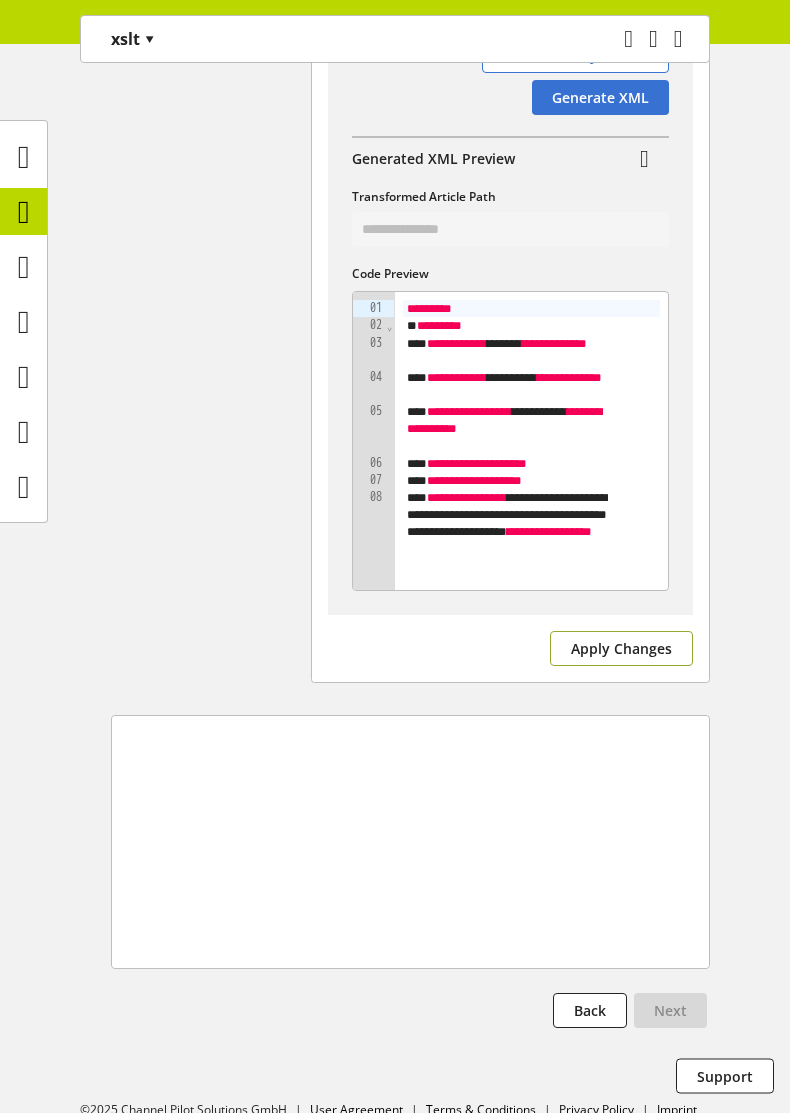 click on "Apply Changes" at bounding box center [621, 648] 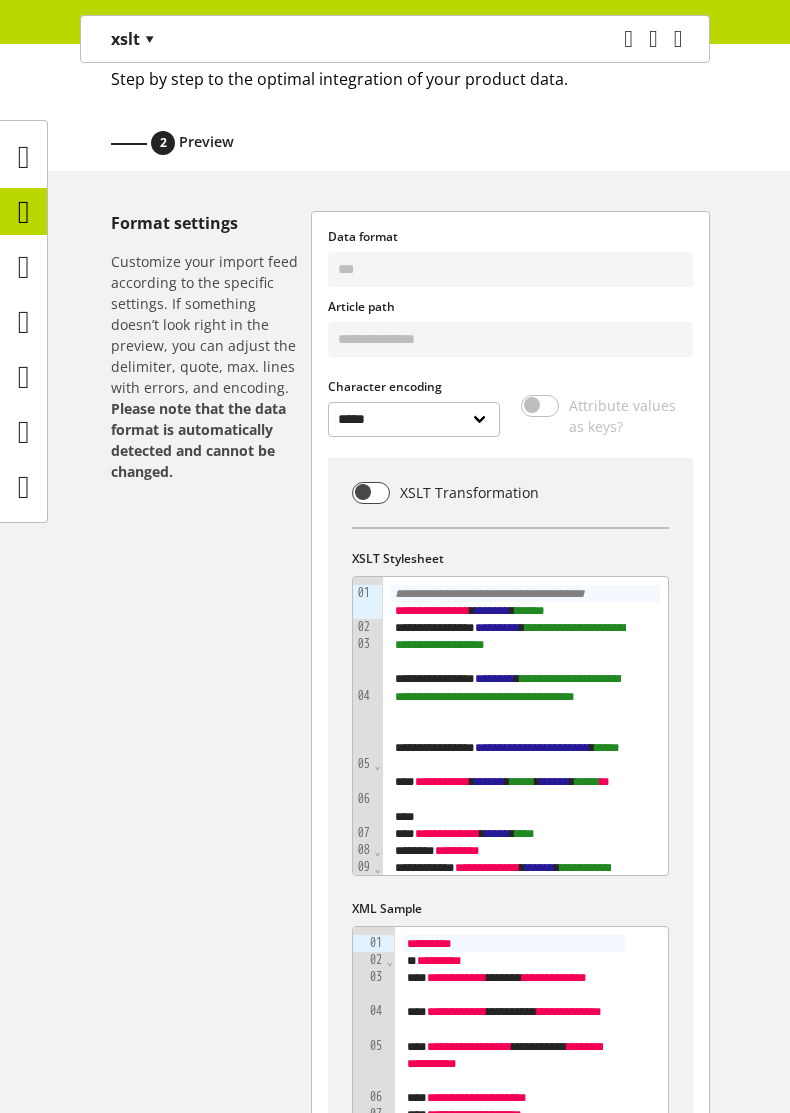 scroll, scrollTop: 0, scrollLeft: 0, axis: both 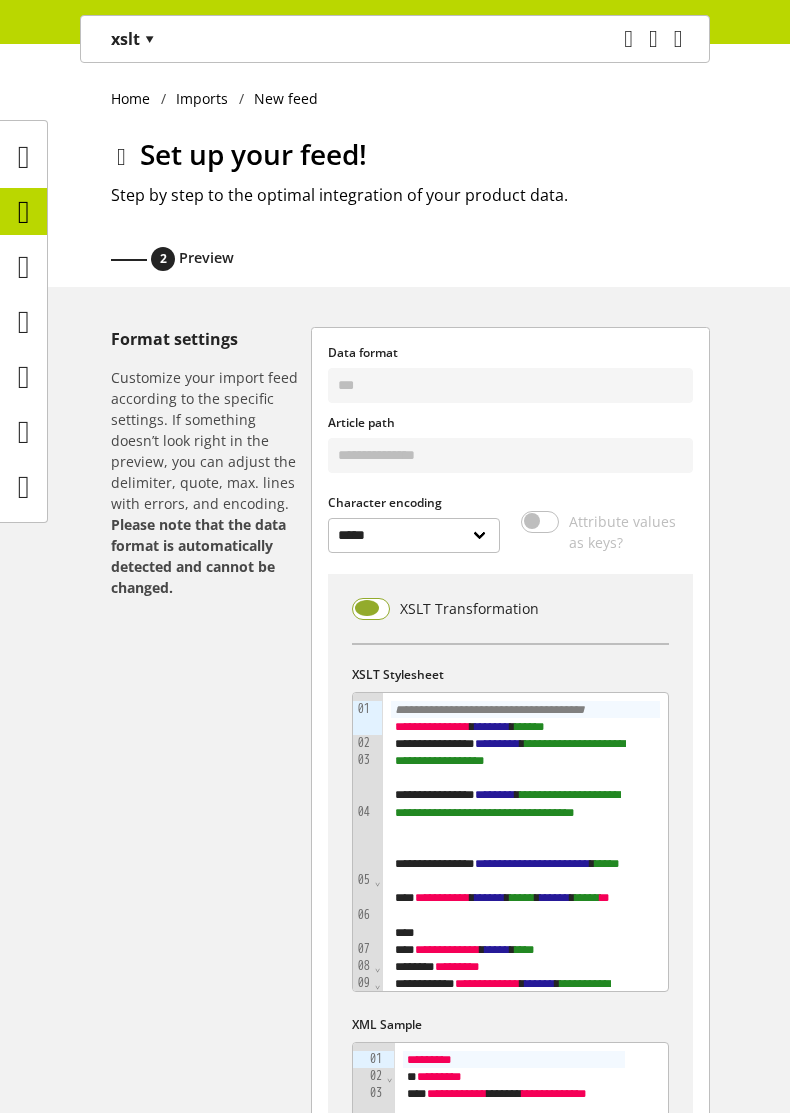 click at bounding box center [371, 609] 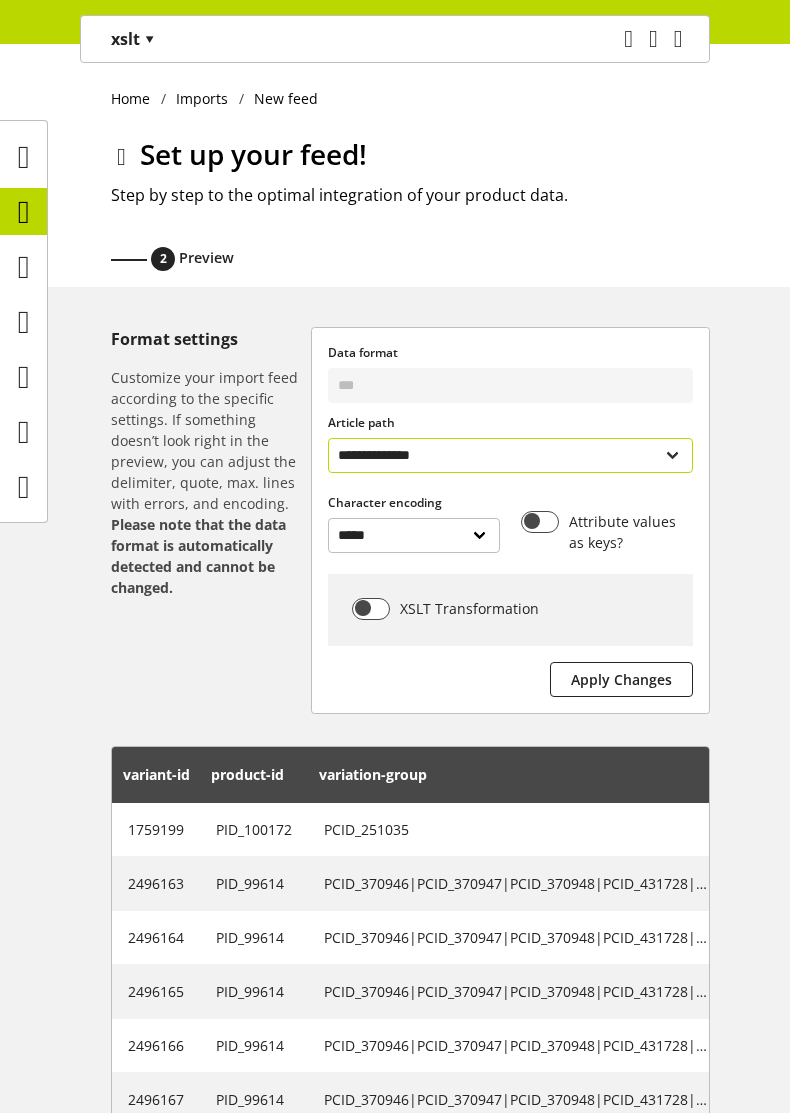 click on "**********" at bounding box center [510, 455] 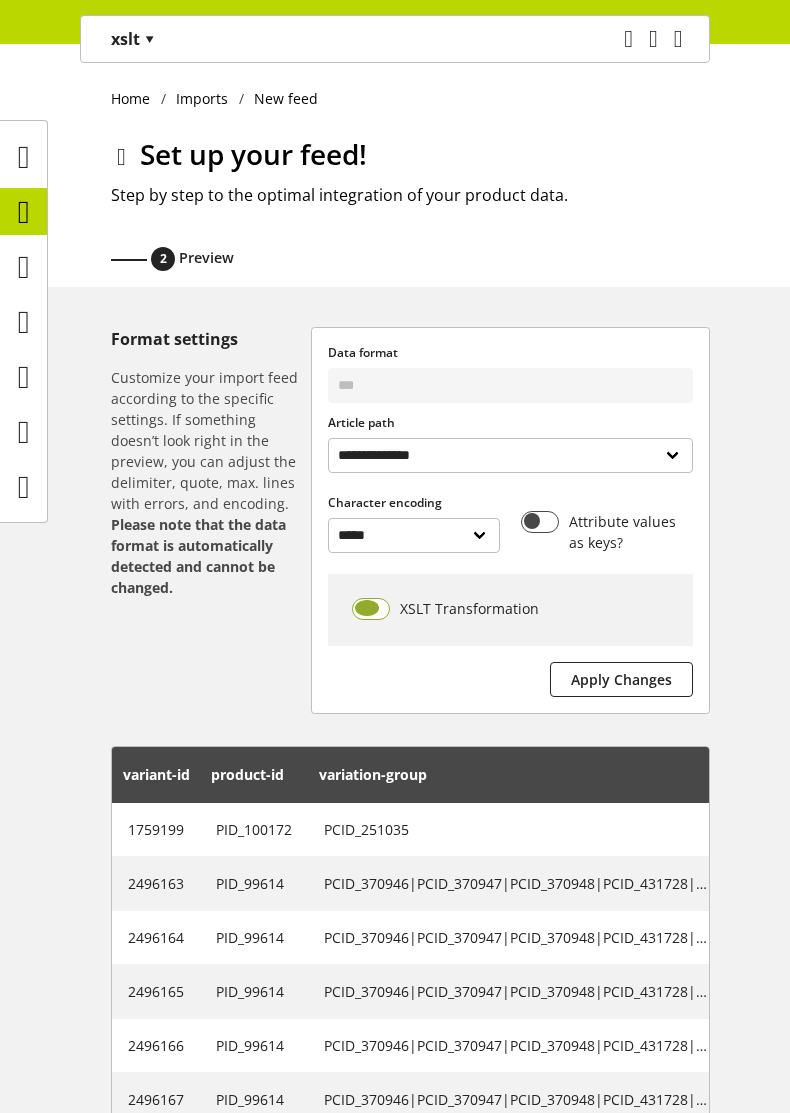 click at bounding box center (371, 609) 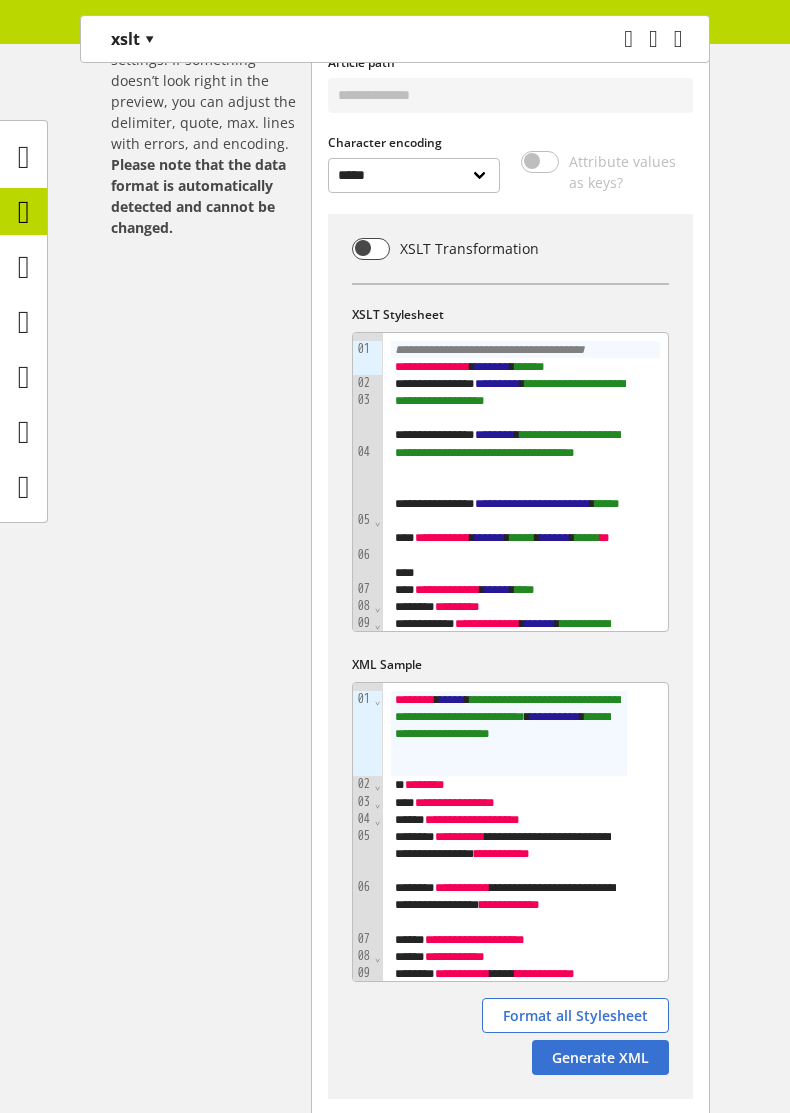 scroll, scrollTop: 120, scrollLeft: 0, axis: vertical 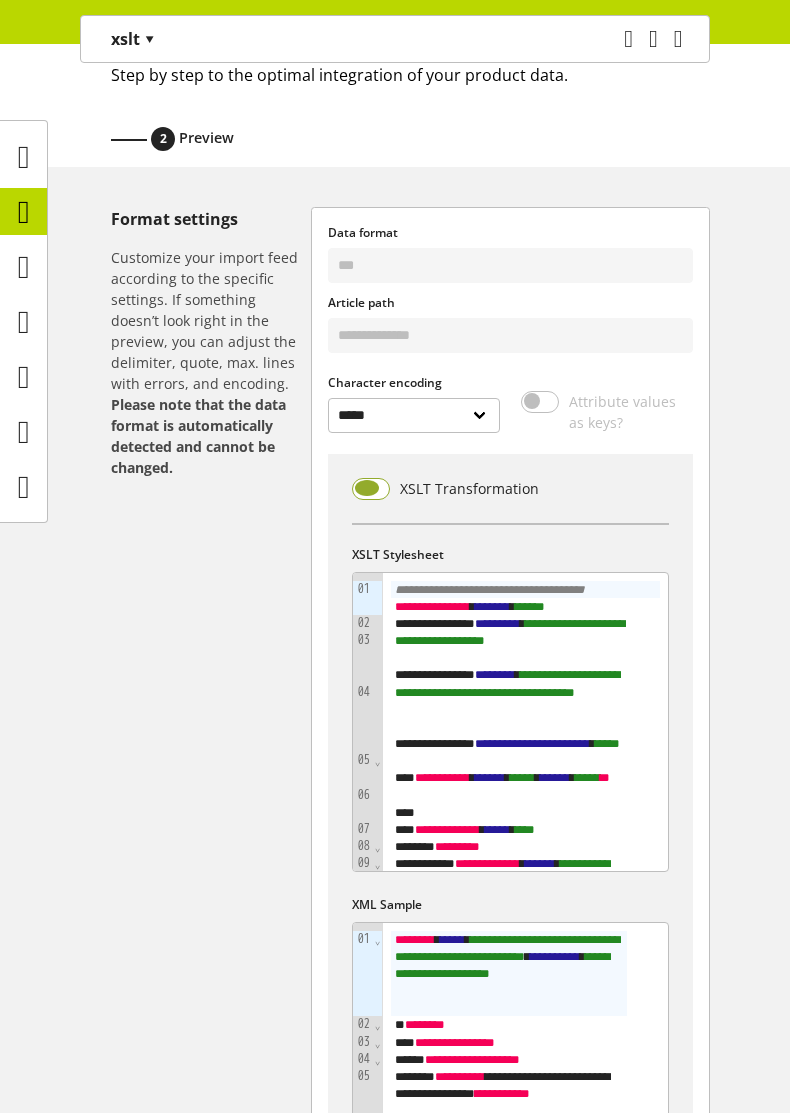 click at bounding box center (371, 489) 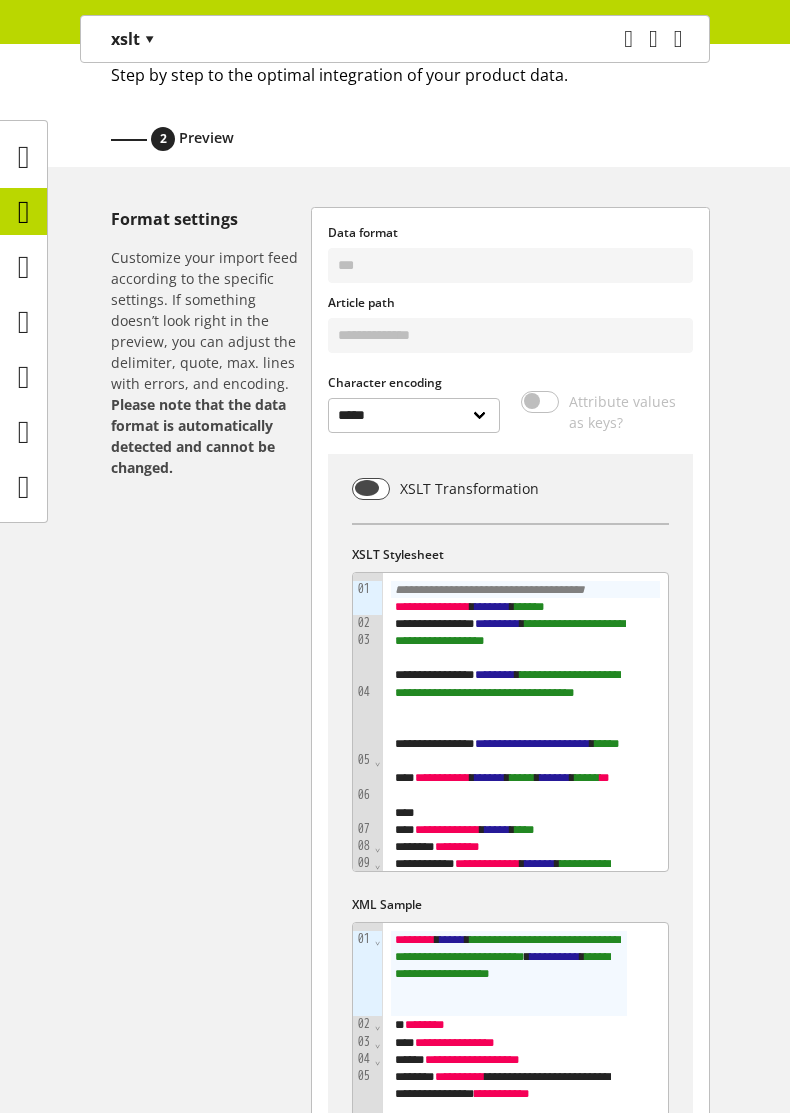 scroll, scrollTop: 76, scrollLeft: 0, axis: vertical 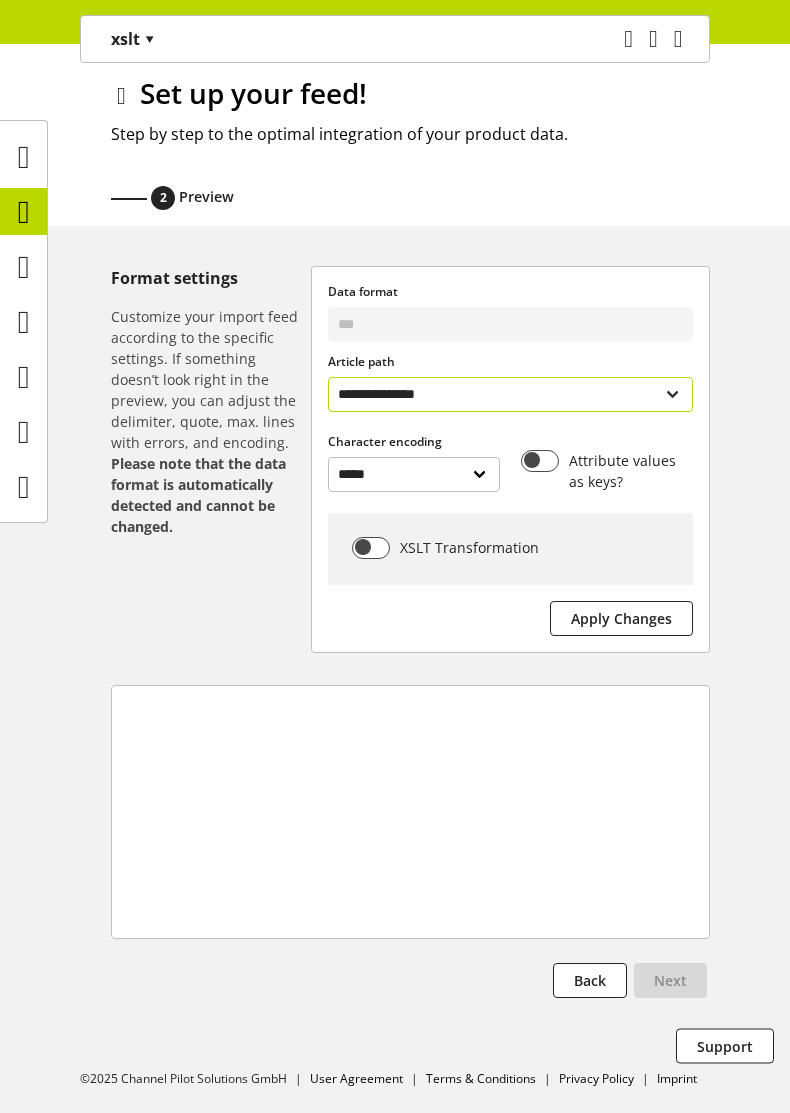 click on "**********" at bounding box center (510, 394) 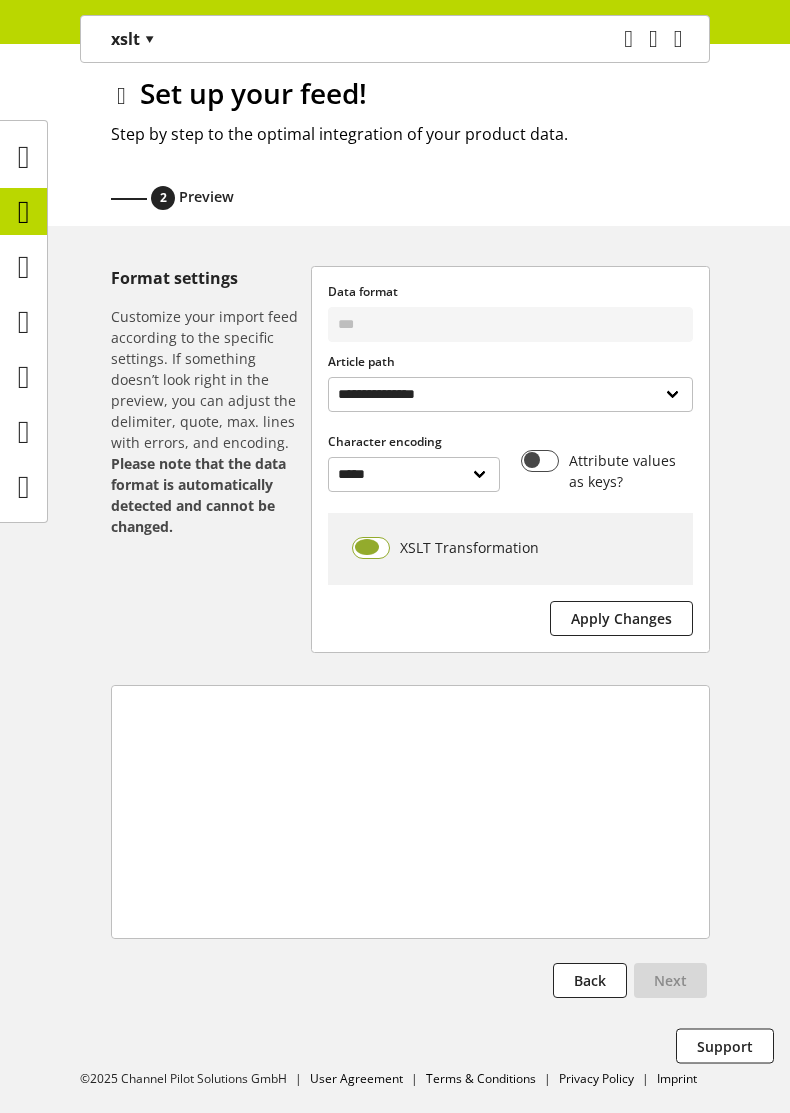 click at bounding box center [371, 548] 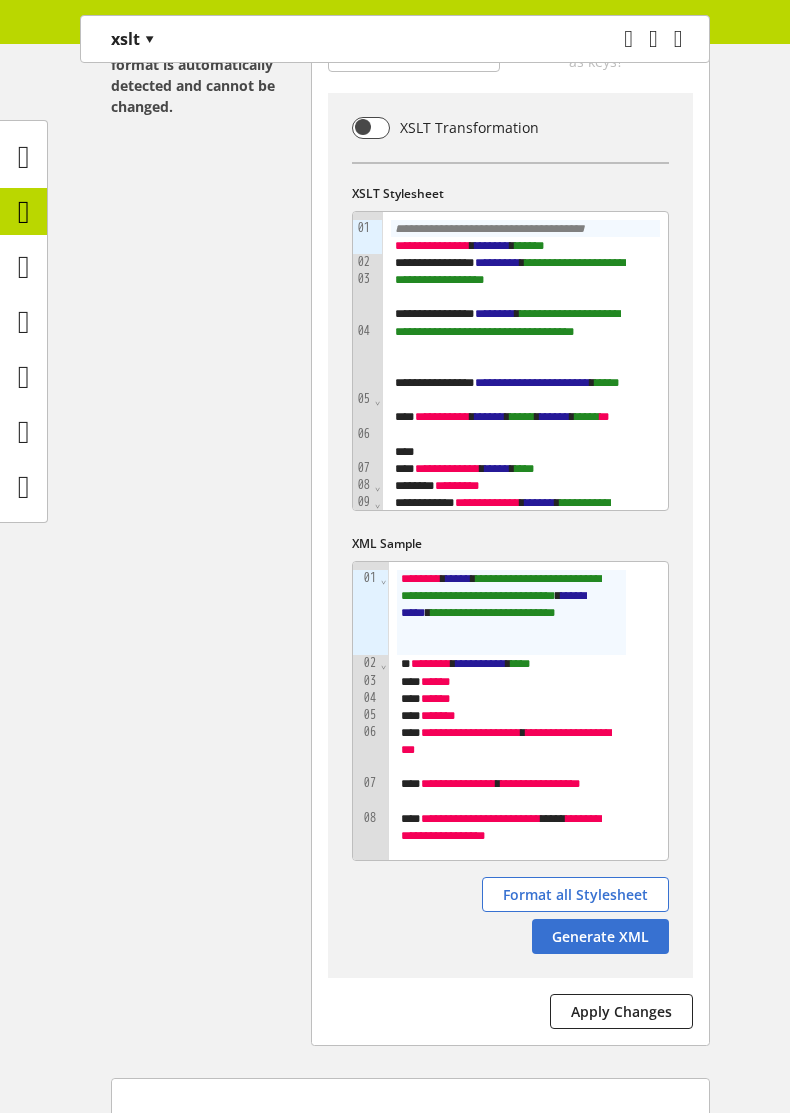 scroll, scrollTop: 600, scrollLeft: 0, axis: vertical 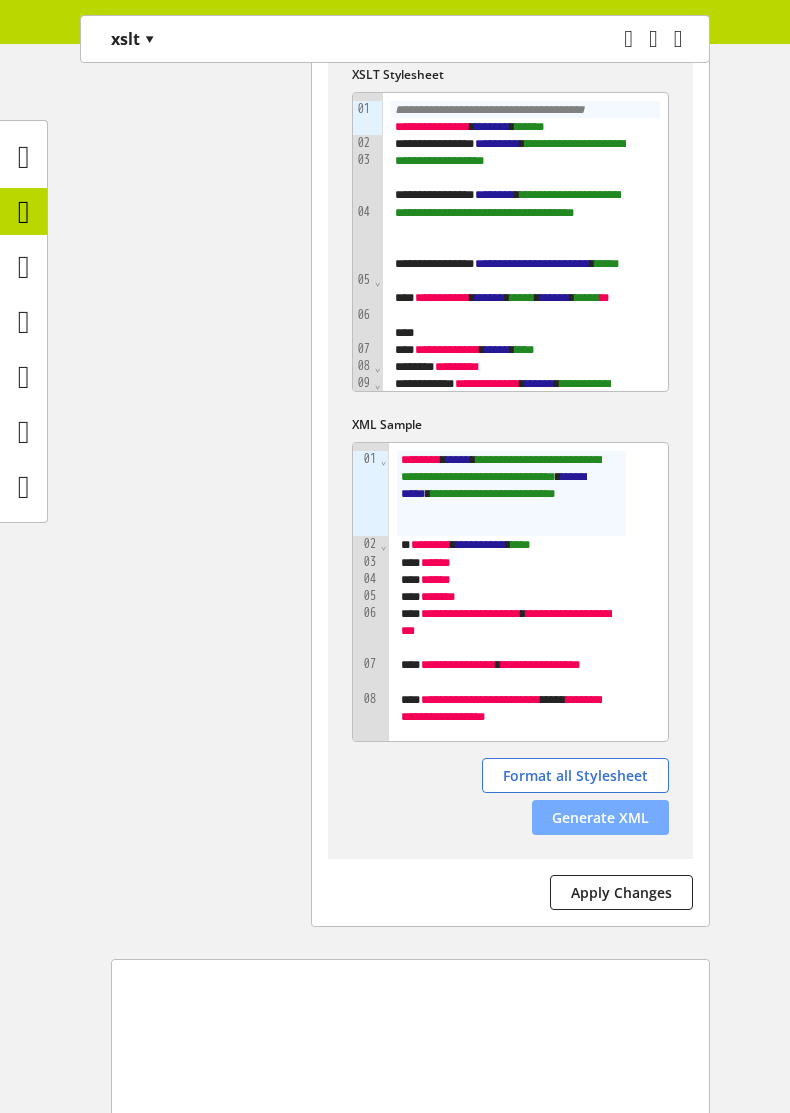 click on "Generate XML" at bounding box center (600, 817) 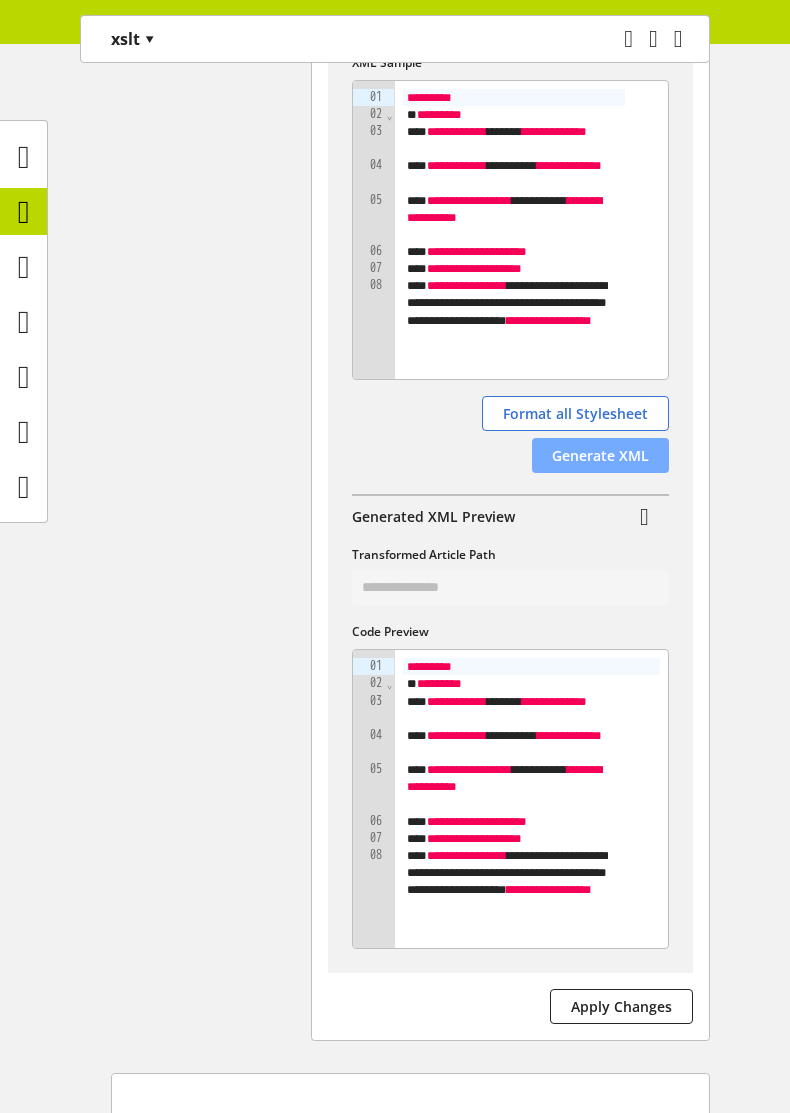 scroll, scrollTop: 1080, scrollLeft: 0, axis: vertical 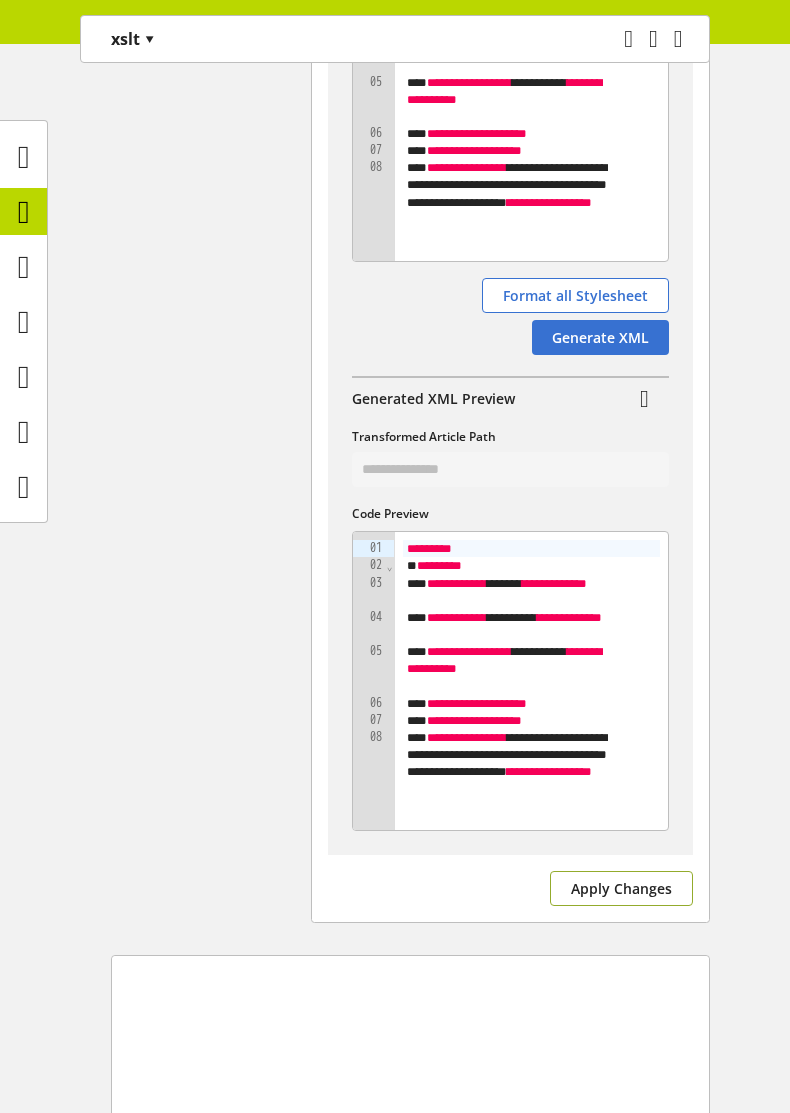 click on "Apply Changes" at bounding box center [621, 888] 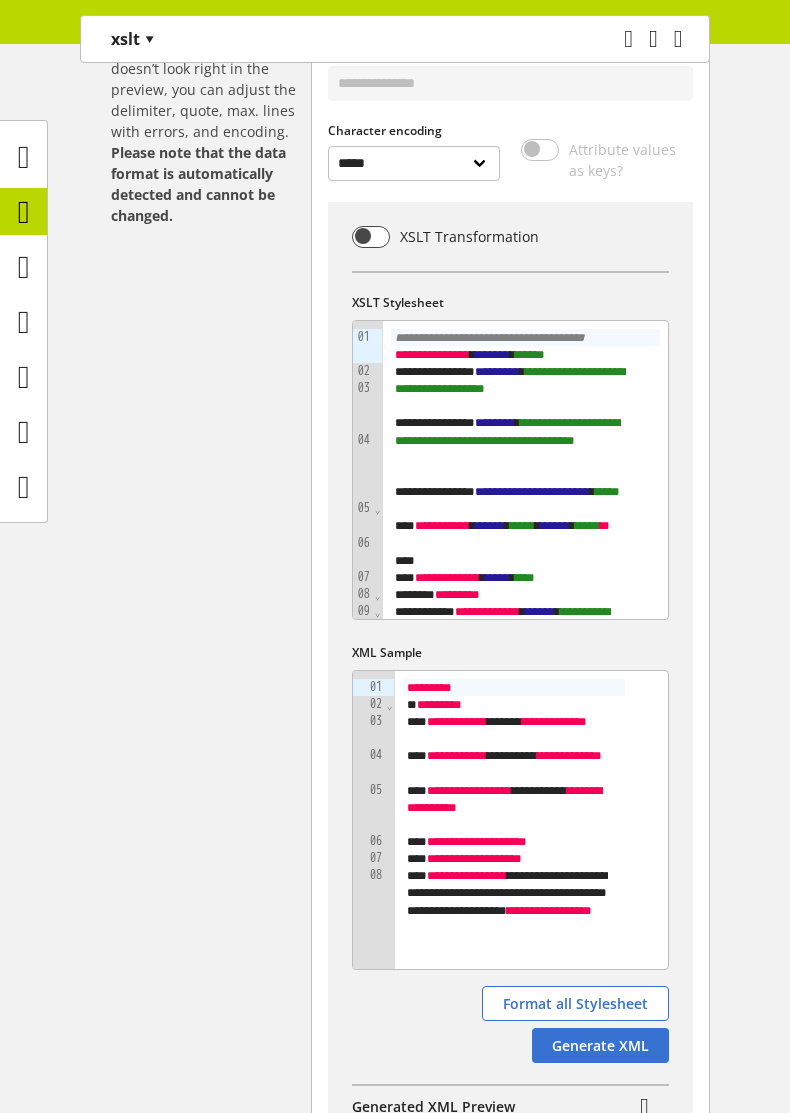 scroll, scrollTop: 360, scrollLeft: 0, axis: vertical 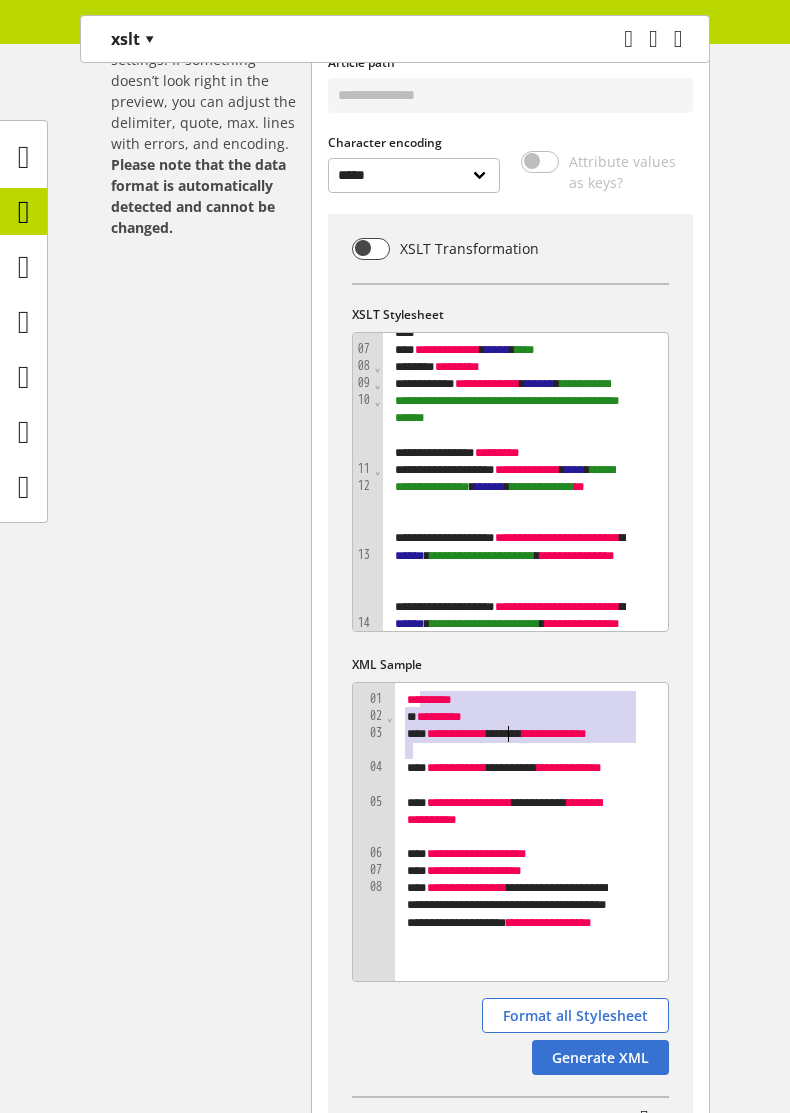 drag, startPoint x: 420, startPoint y: 702, endPoint x: 505, endPoint y: 729, distance: 89.1852 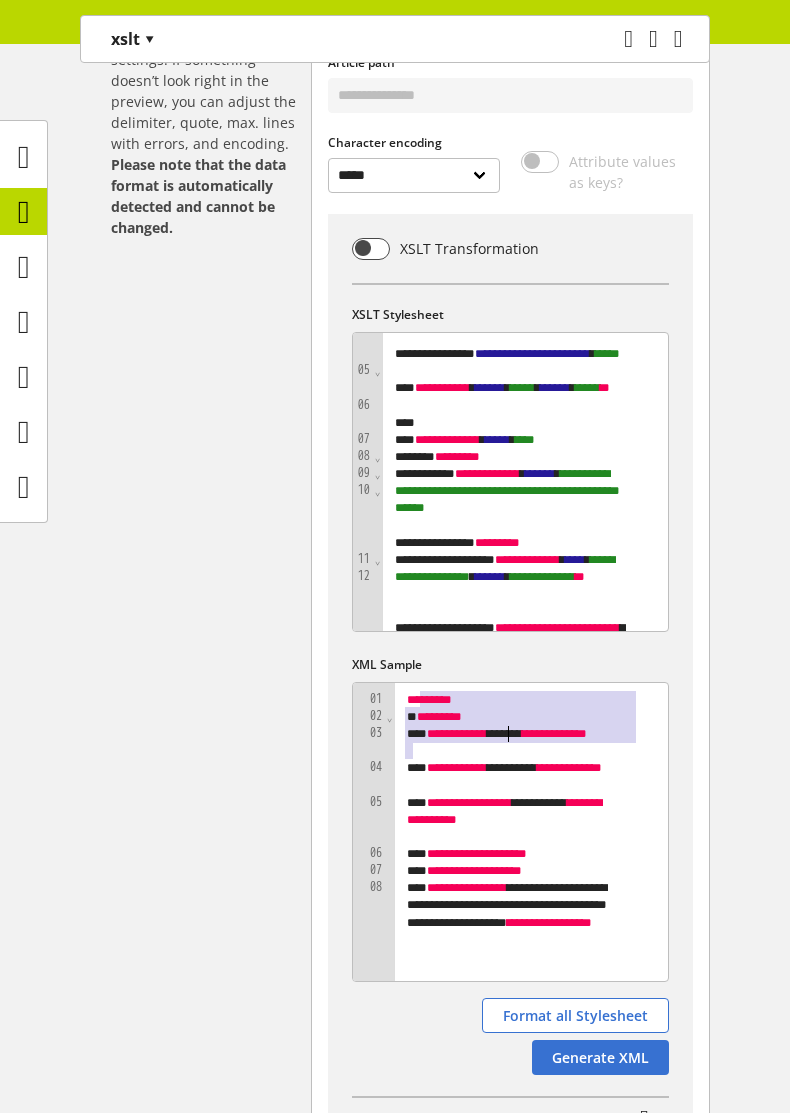 scroll, scrollTop: 120, scrollLeft: 0, axis: vertical 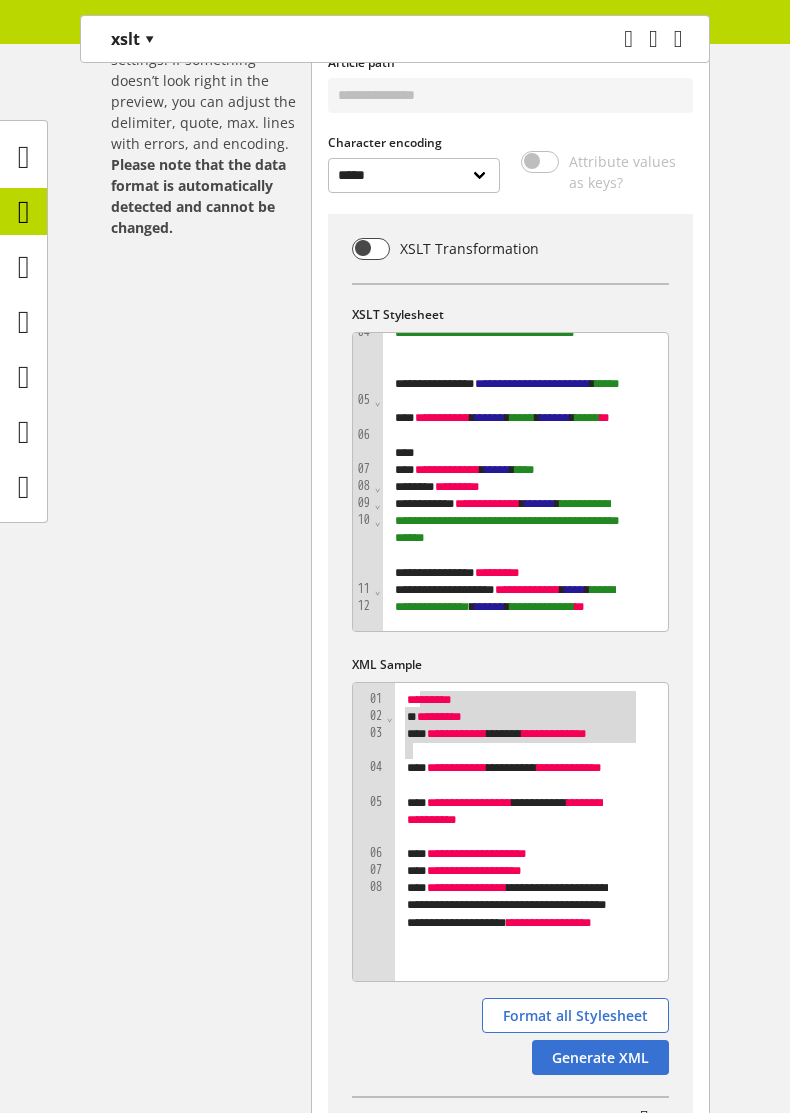 click on "**********" at bounding box center [510, 762] 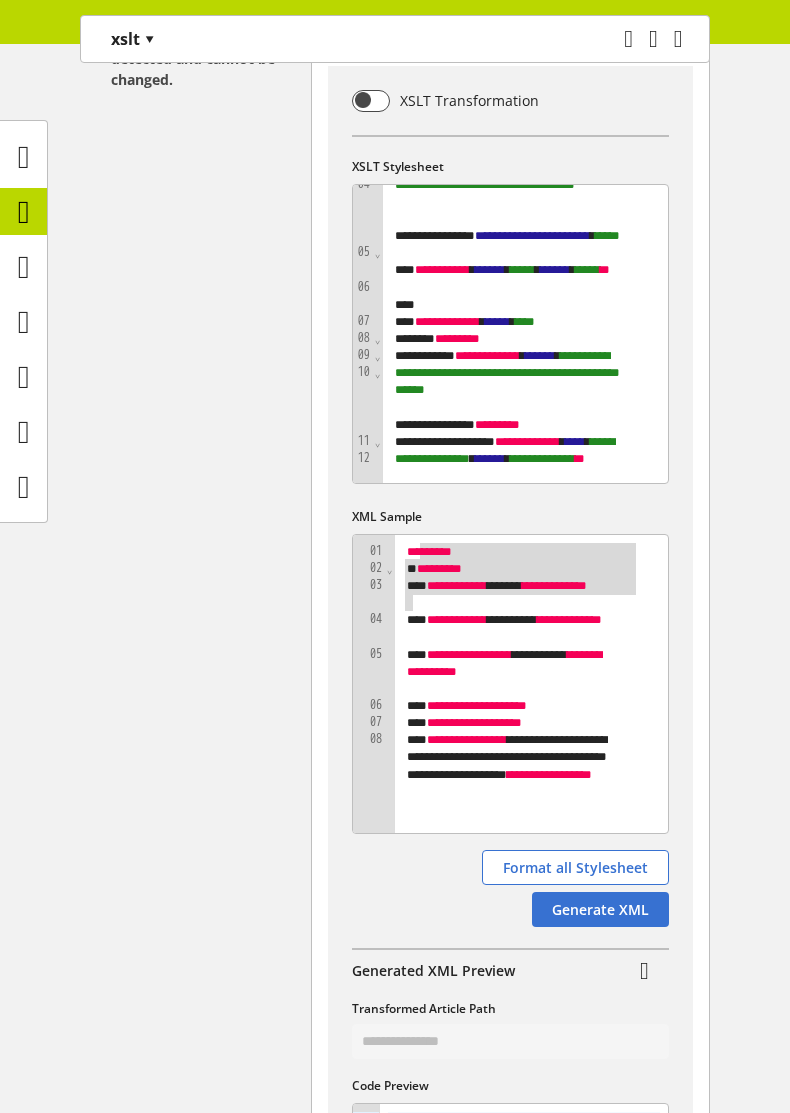 scroll, scrollTop: 360, scrollLeft: 0, axis: vertical 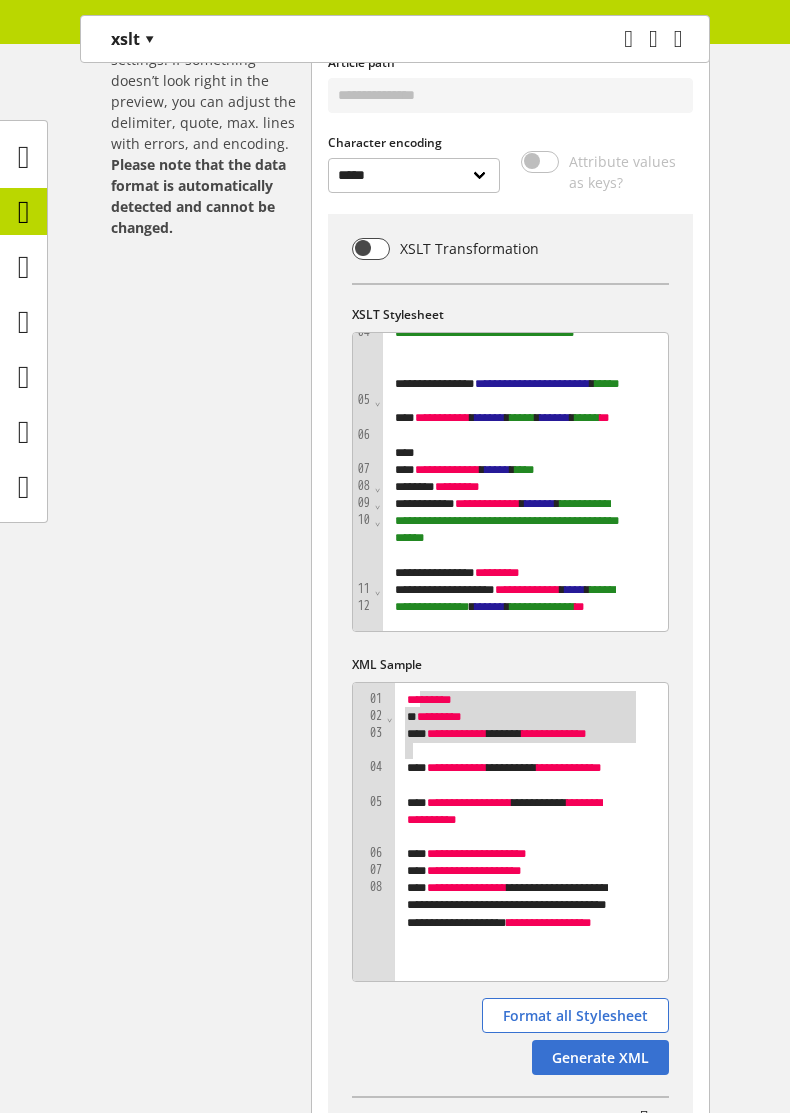 click on "**********" at bounding box center [510, 762] 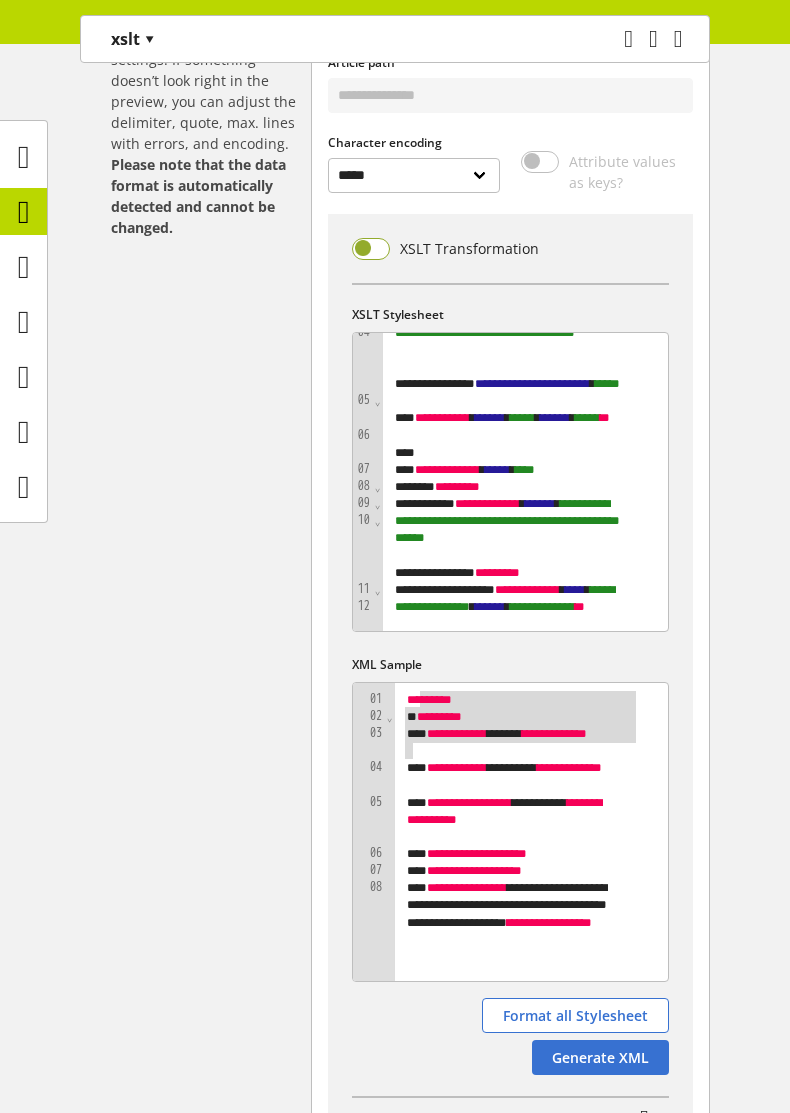 click at bounding box center [371, 249] 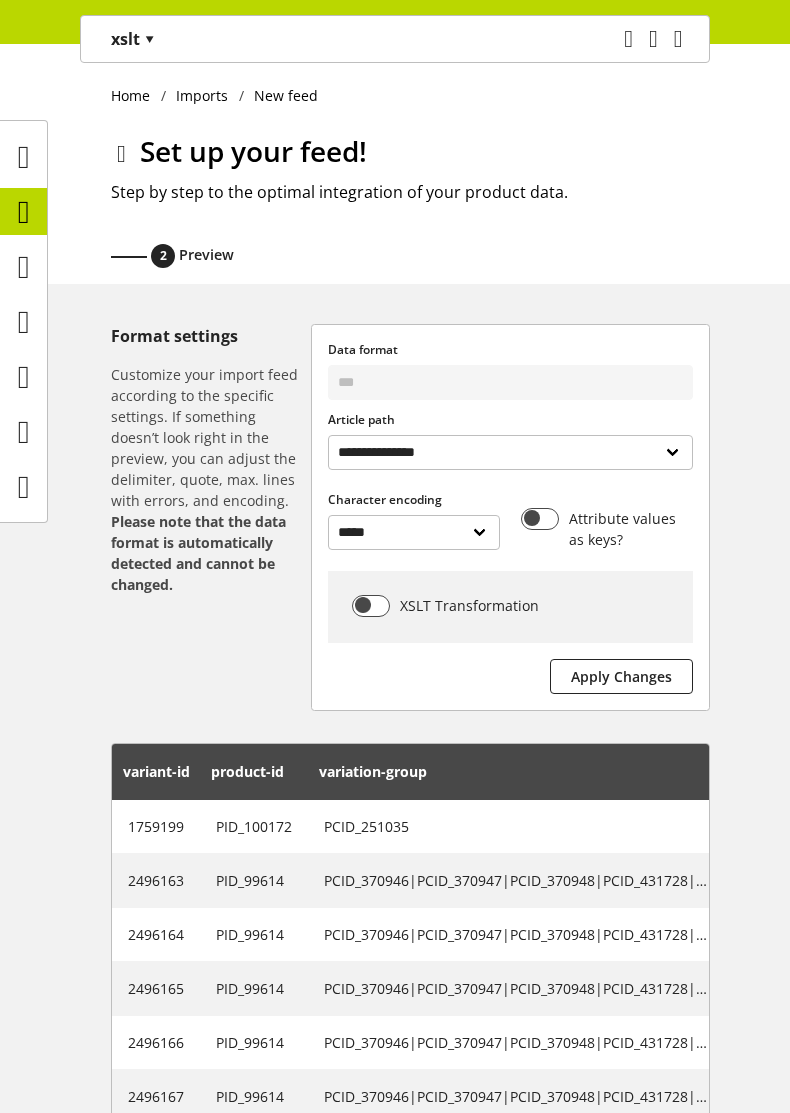 scroll, scrollTop: 0, scrollLeft: 0, axis: both 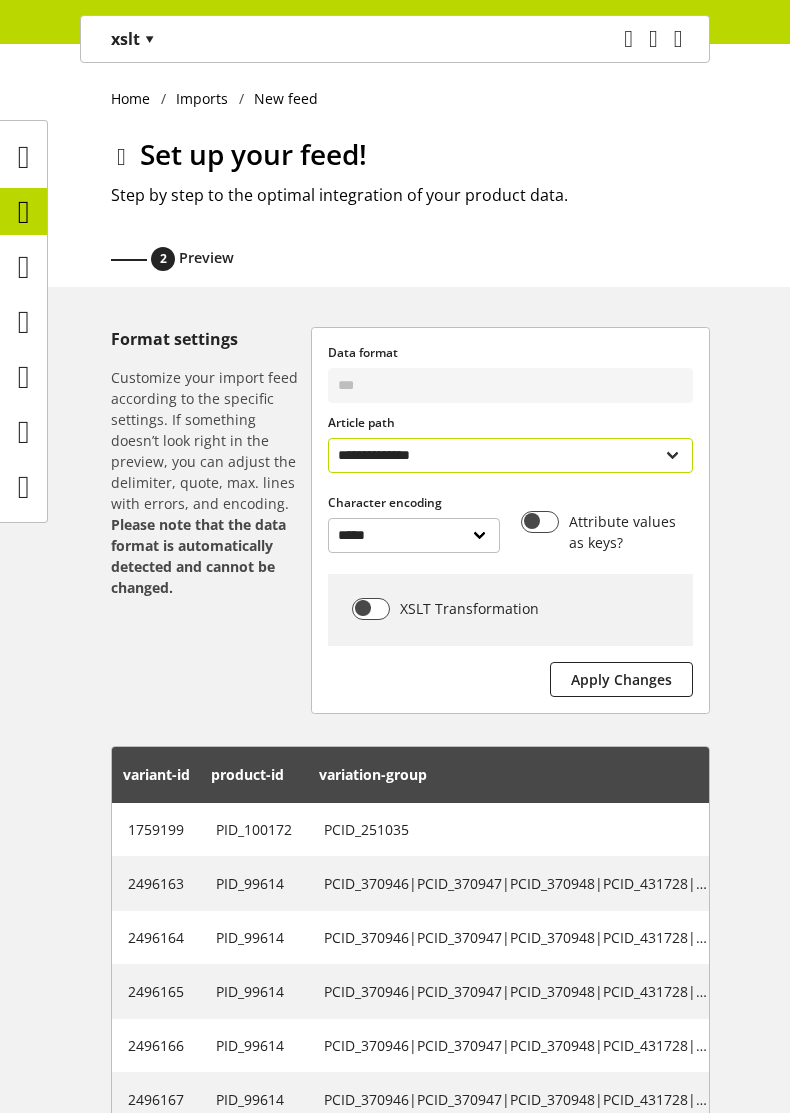click on "**********" at bounding box center [510, 455] 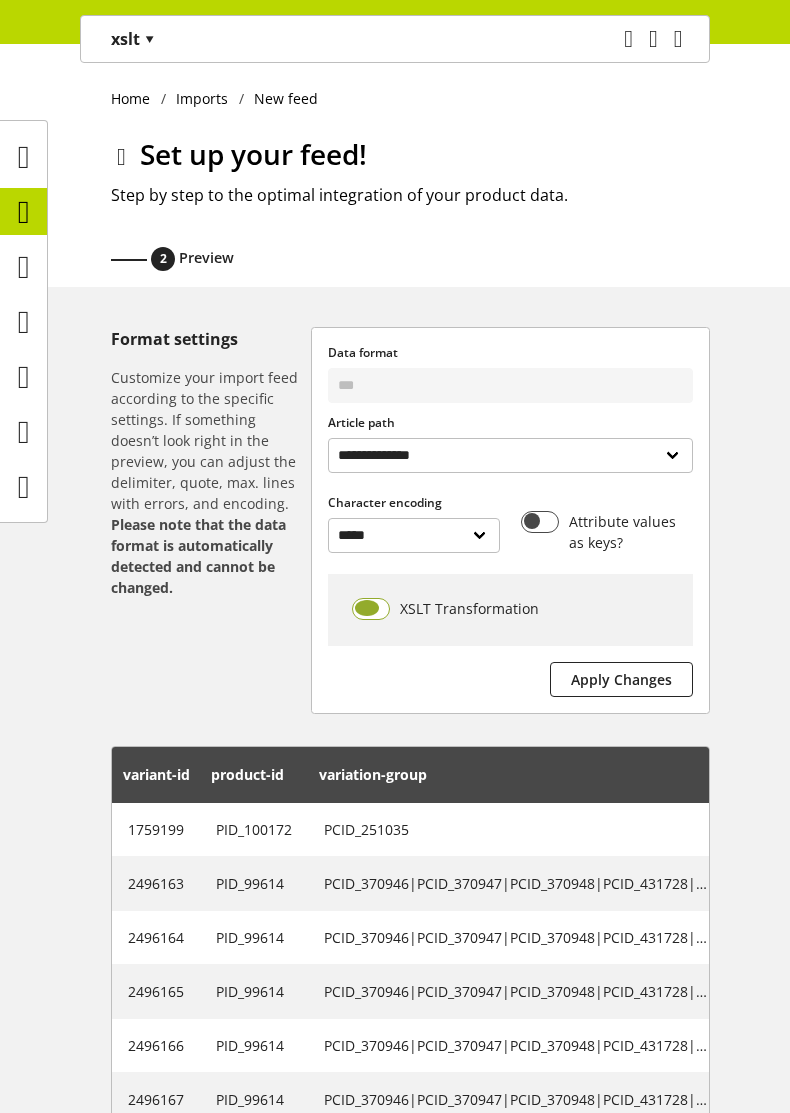 click at bounding box center [371, 609] 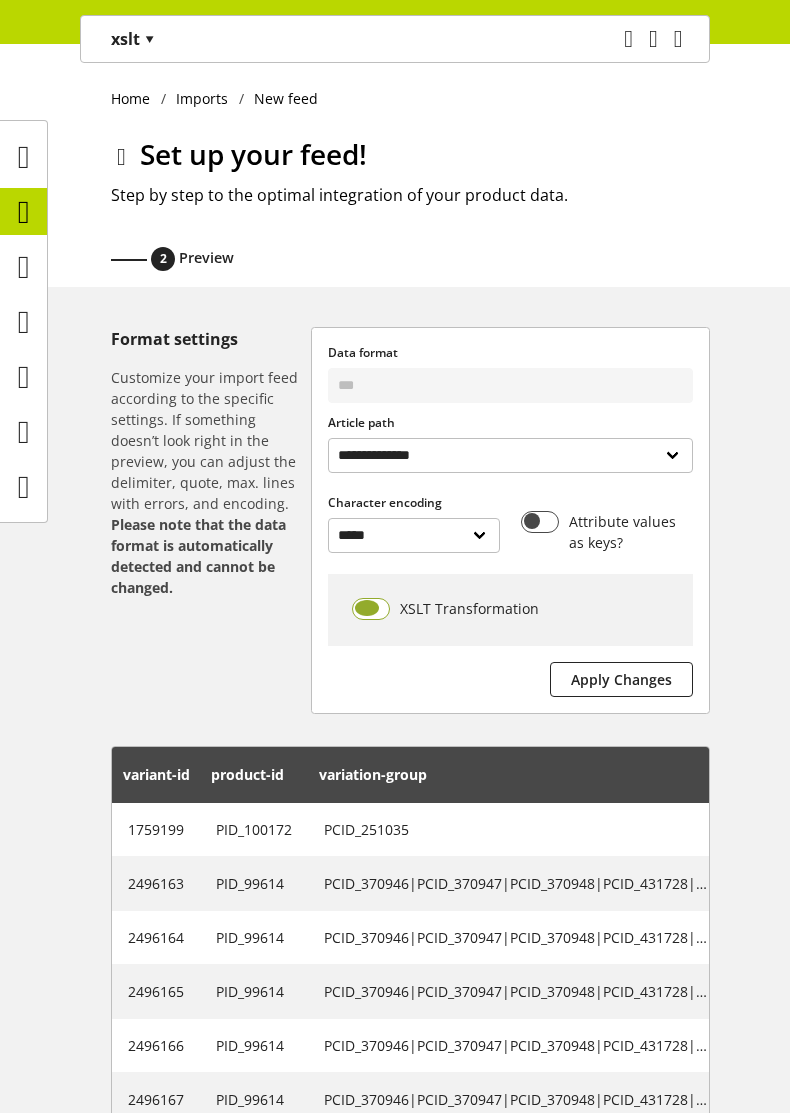 click at bounding box center [371, 609] 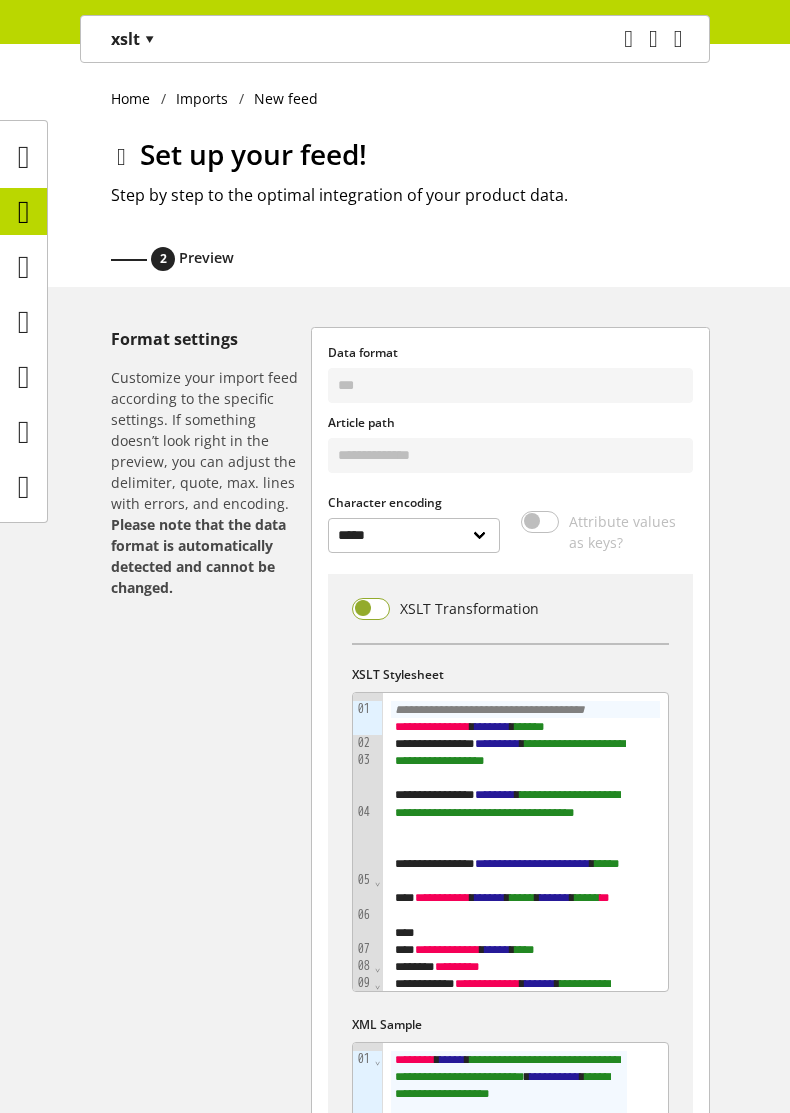 click at bounding box center [371, 609] 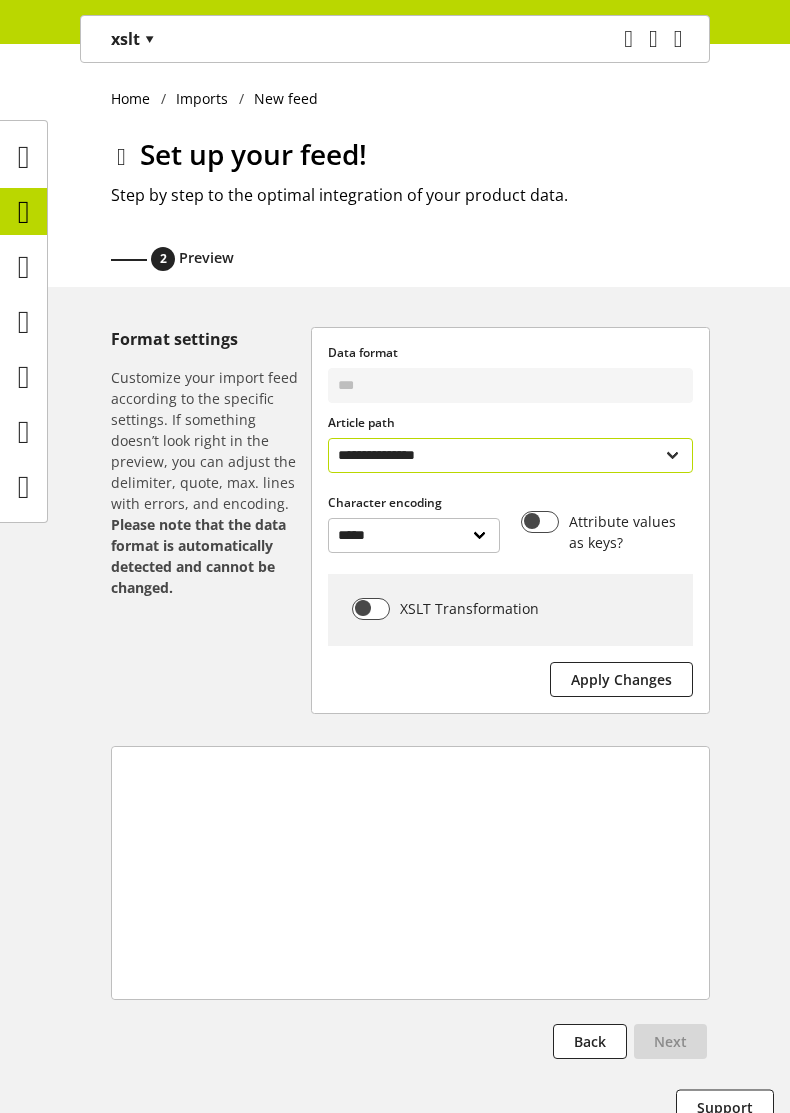 click on "**********" at bounding box center (510, 455) 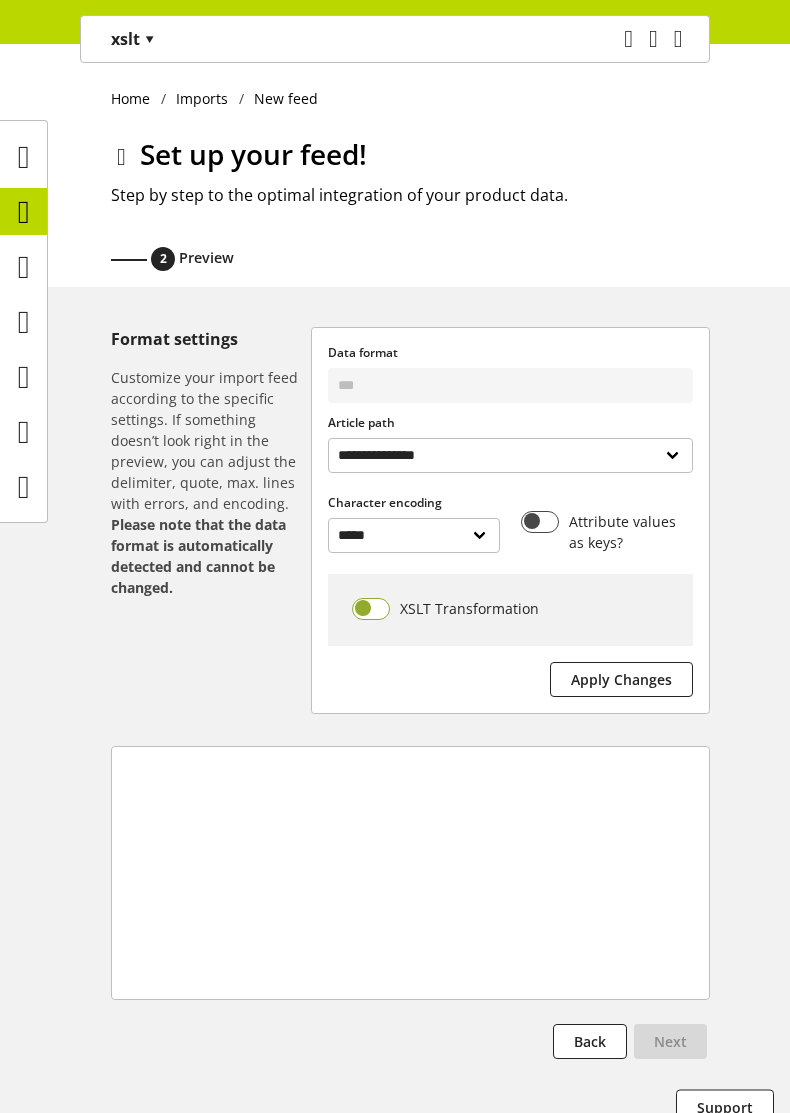 click at bounding box center [371, 609] 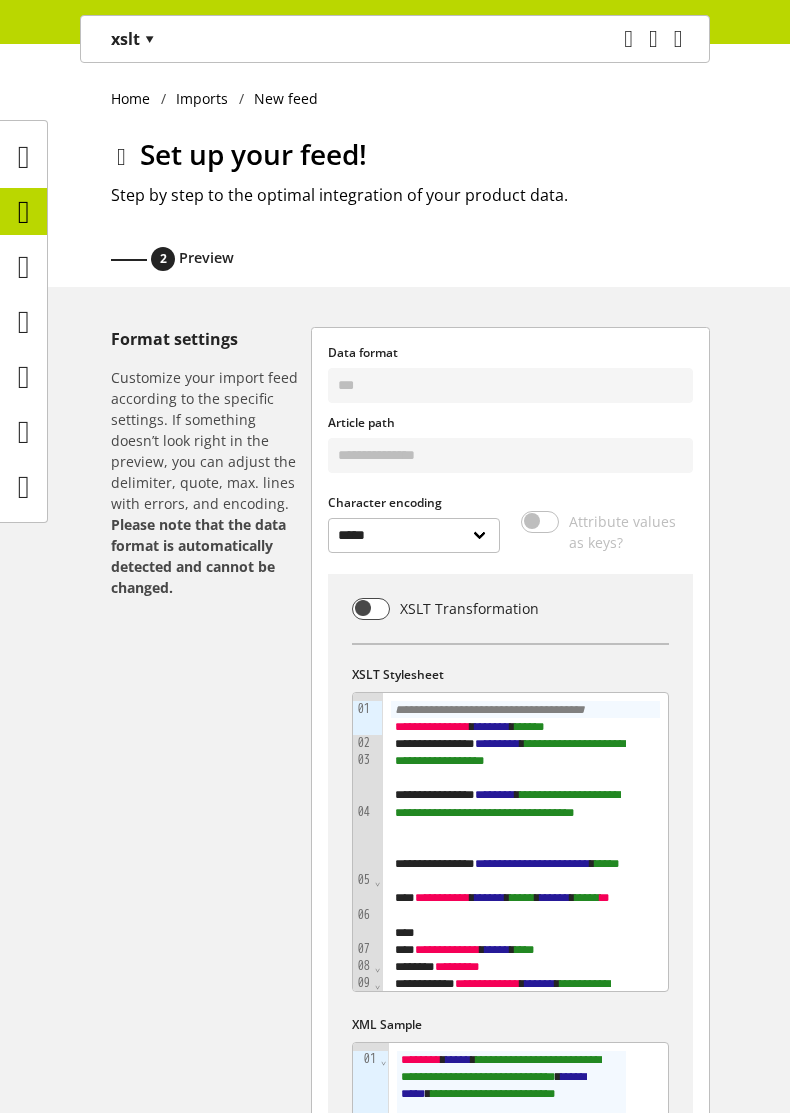scroll, scrollTop: 480, scrollLeft: 0, axis: vertical 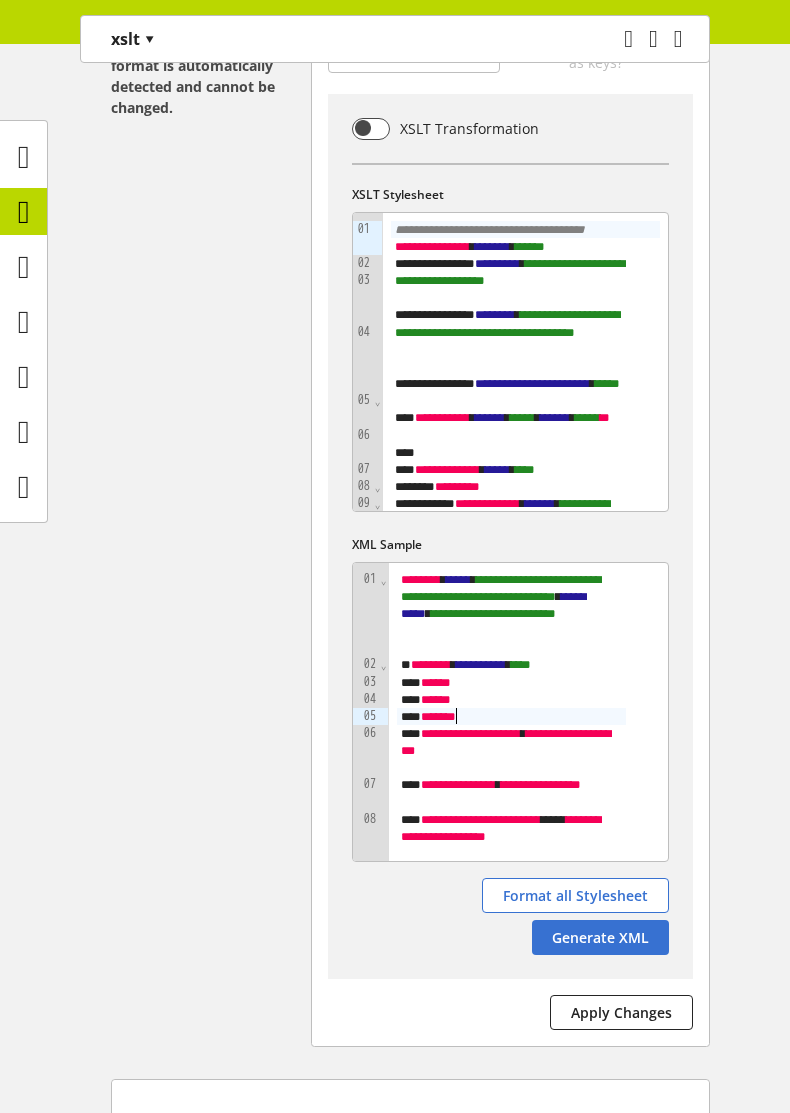 click on "****" at bounding box center (438, 716) 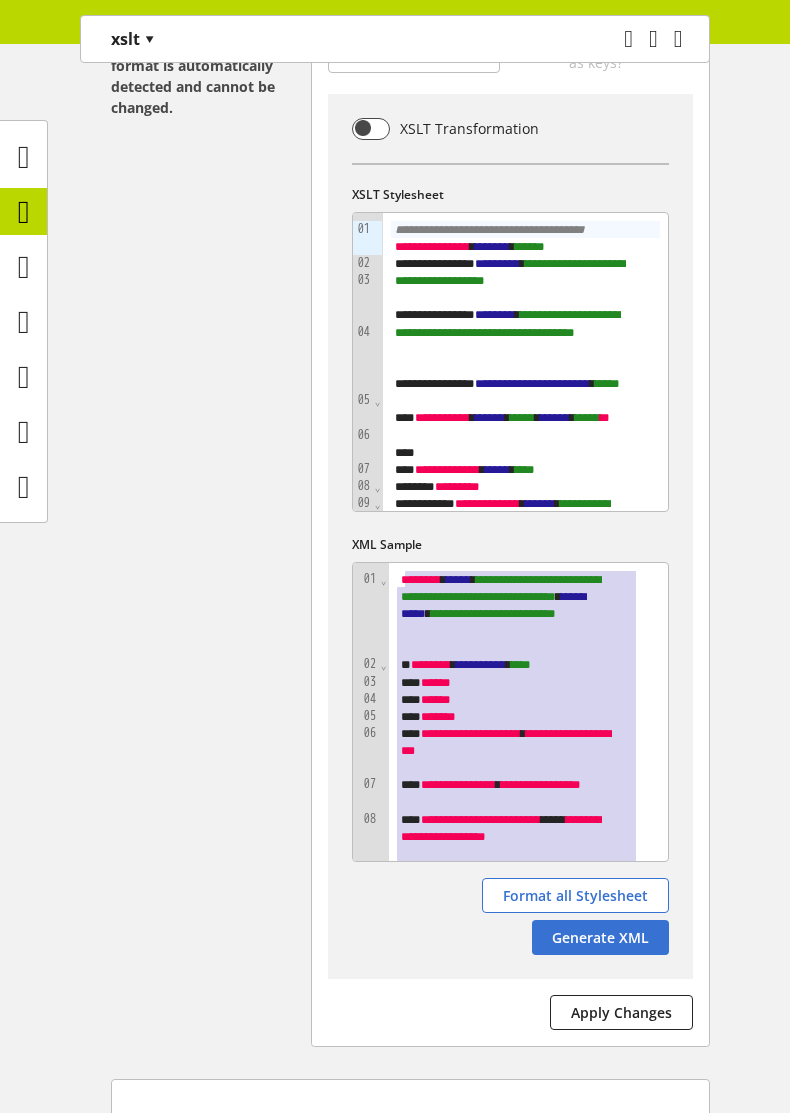 copy on "**********" 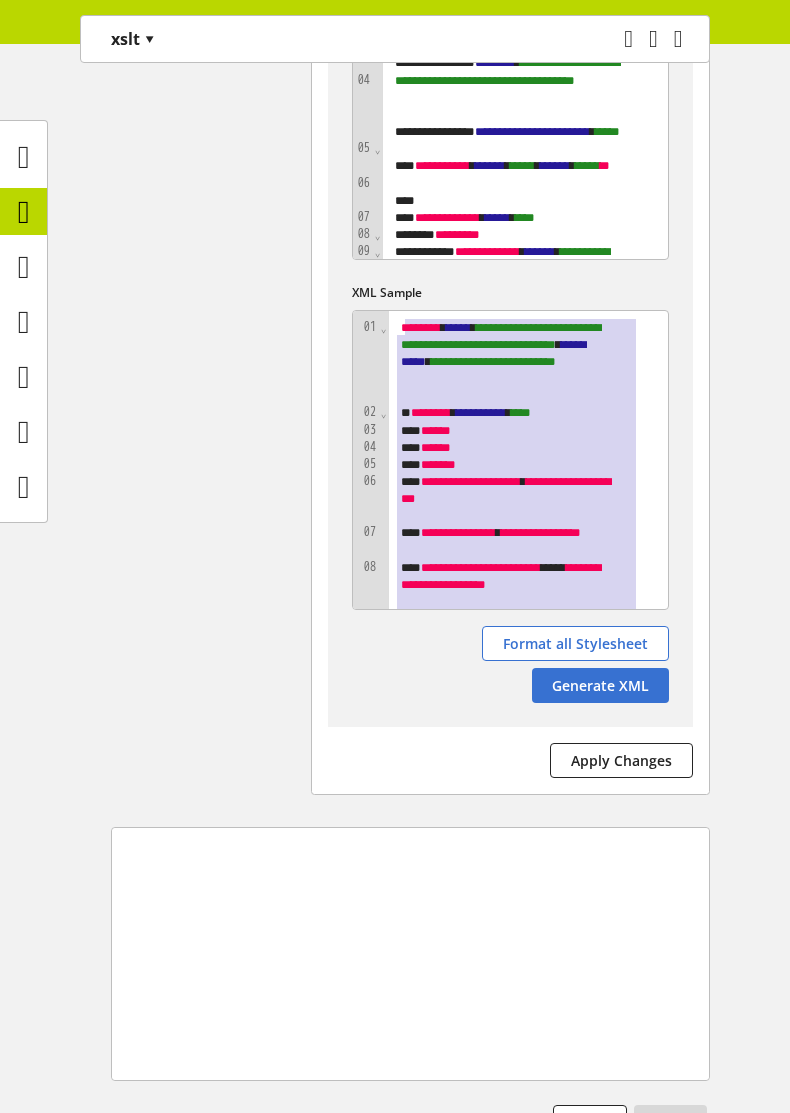 scroll, scrollTop: 889, scrollLeft: 0, axis: vertical 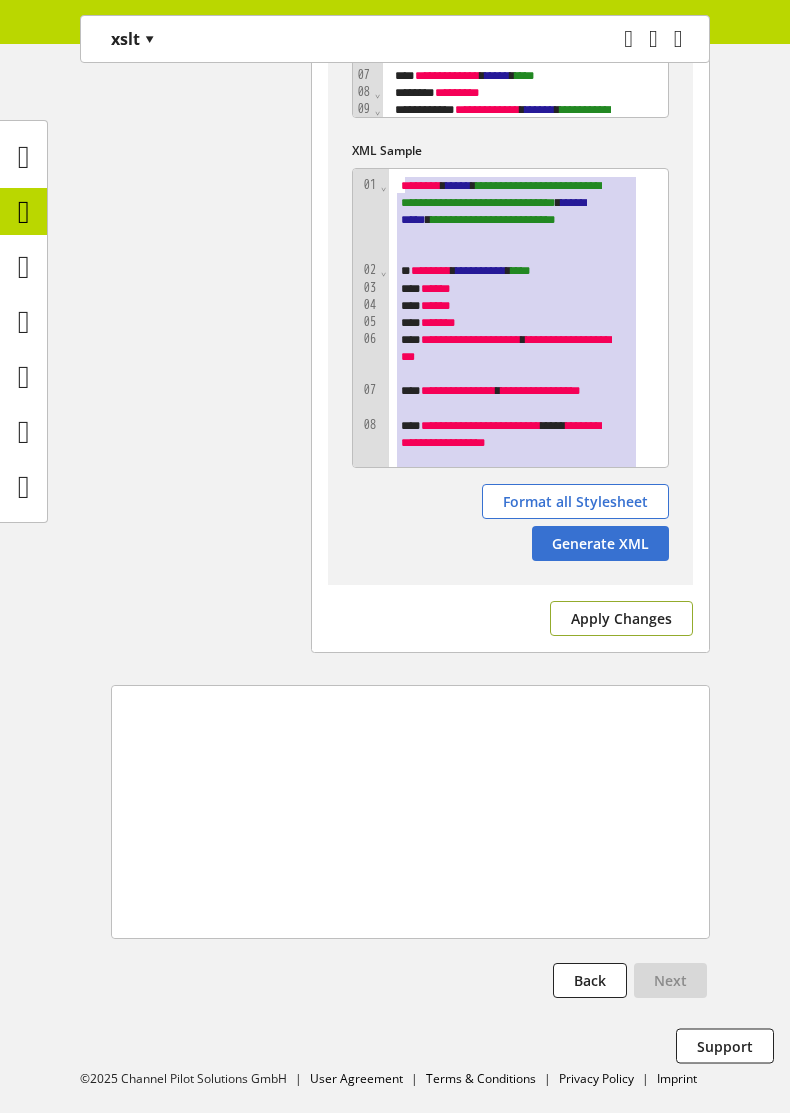 click on "Apply Changes" at bounding box center [621, 618] 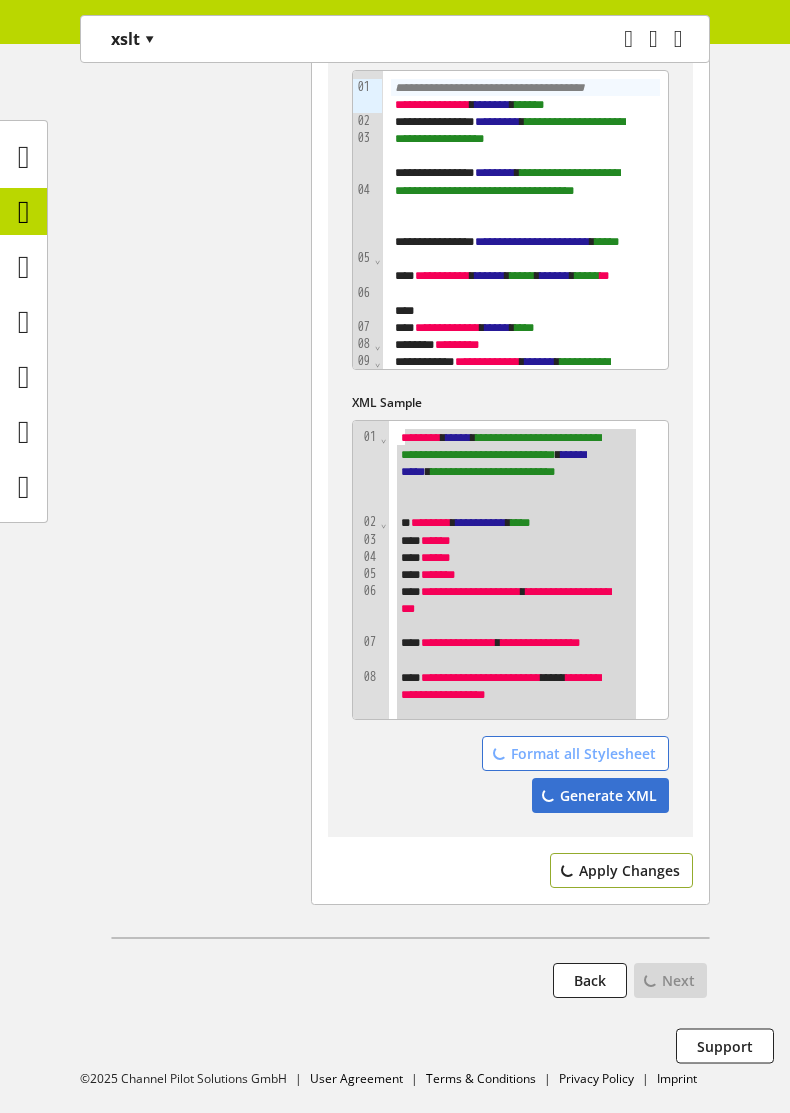 scroll, scrollTop: 889, scrollLeft: 0, axis: vertical 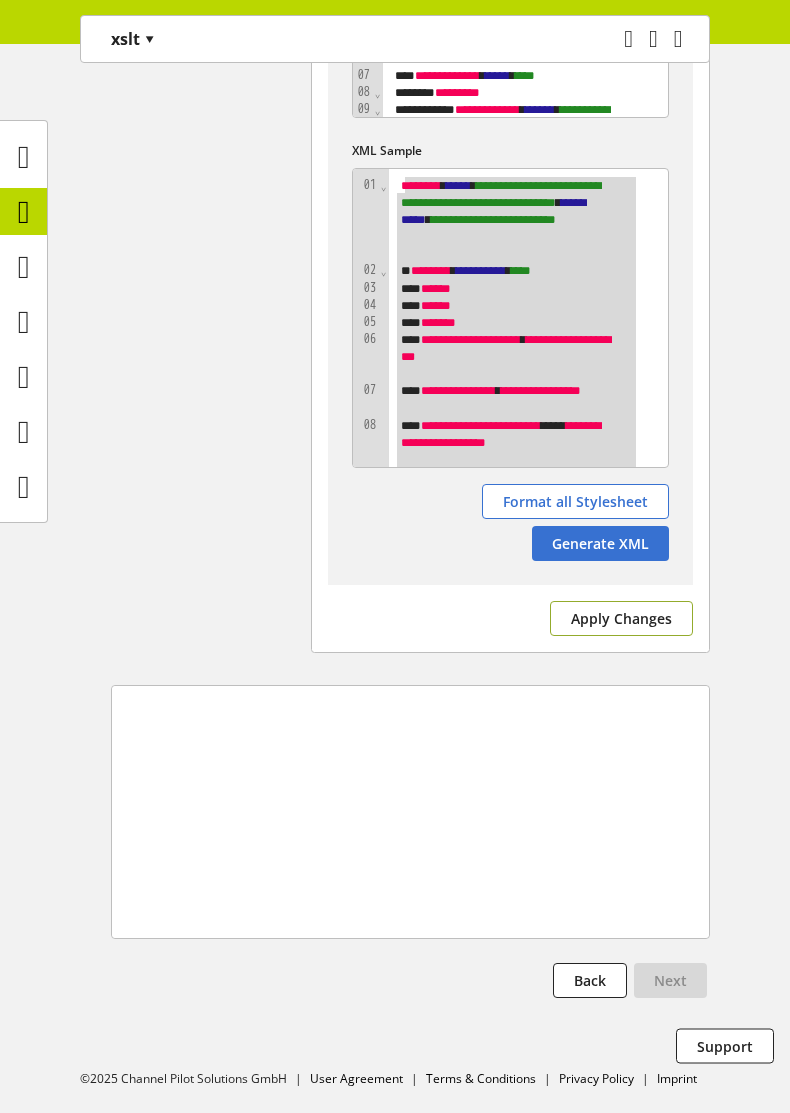 click on "Apply Changes" at bounding box center [621, 618] 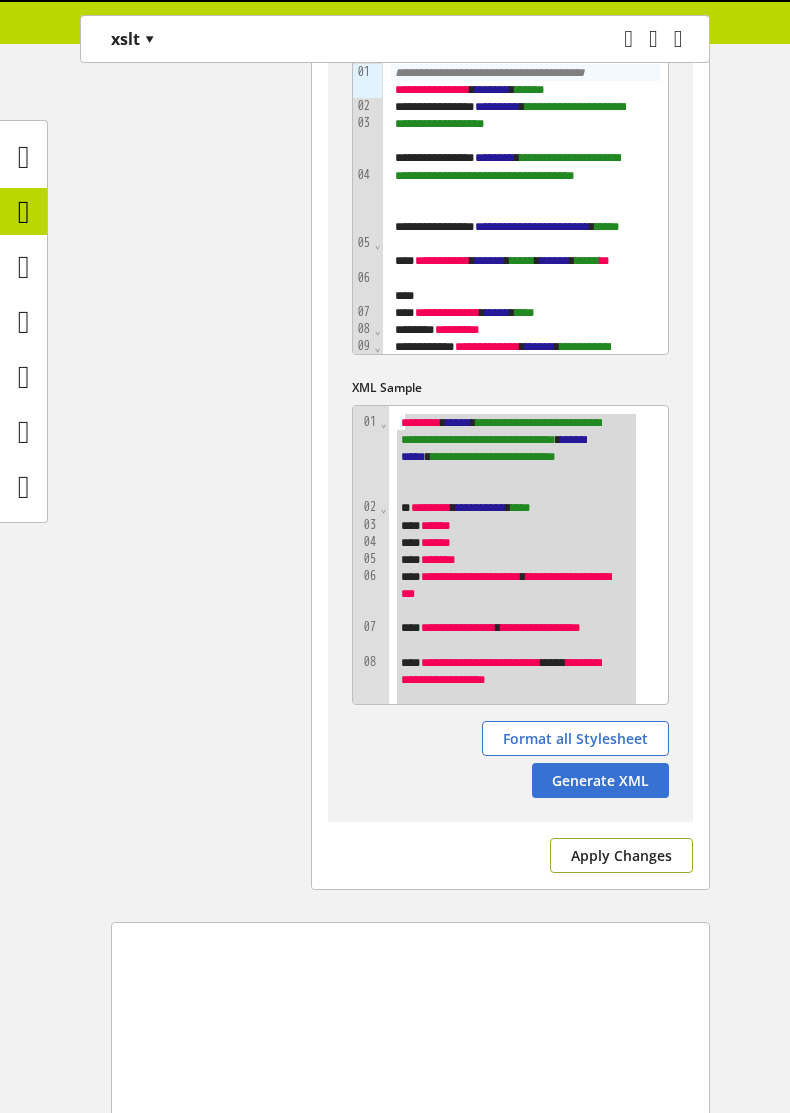 scroll, scrollTop: 889, scrollLeft: 0, axis: vertical 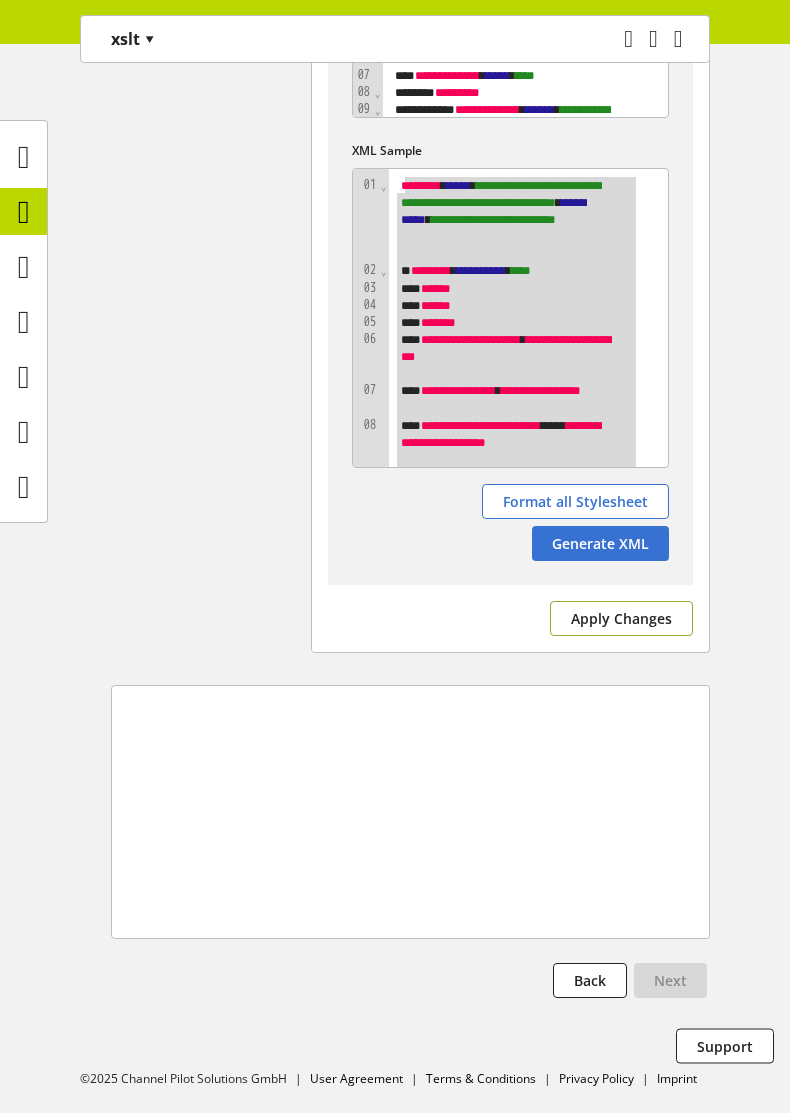 click on "Apply Changes" at bounding box center [621, 618] 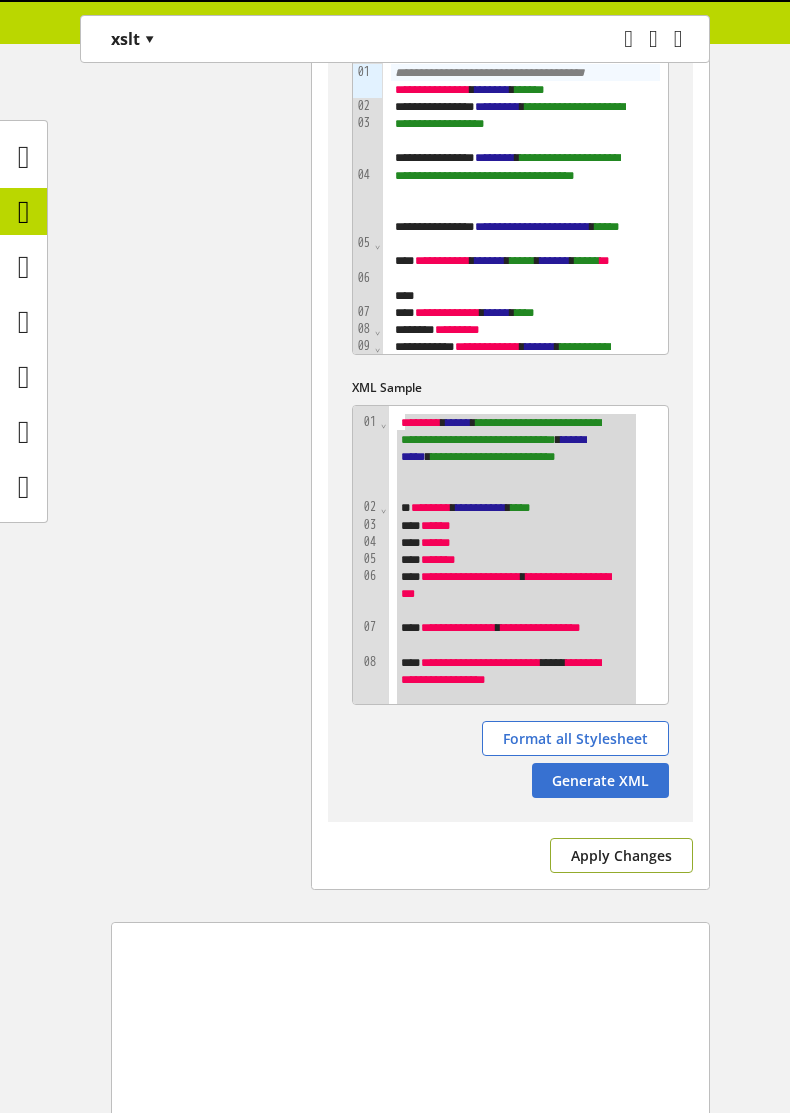 scroll, scrollTop: 889, scrollLeft: 0, axis: vertical 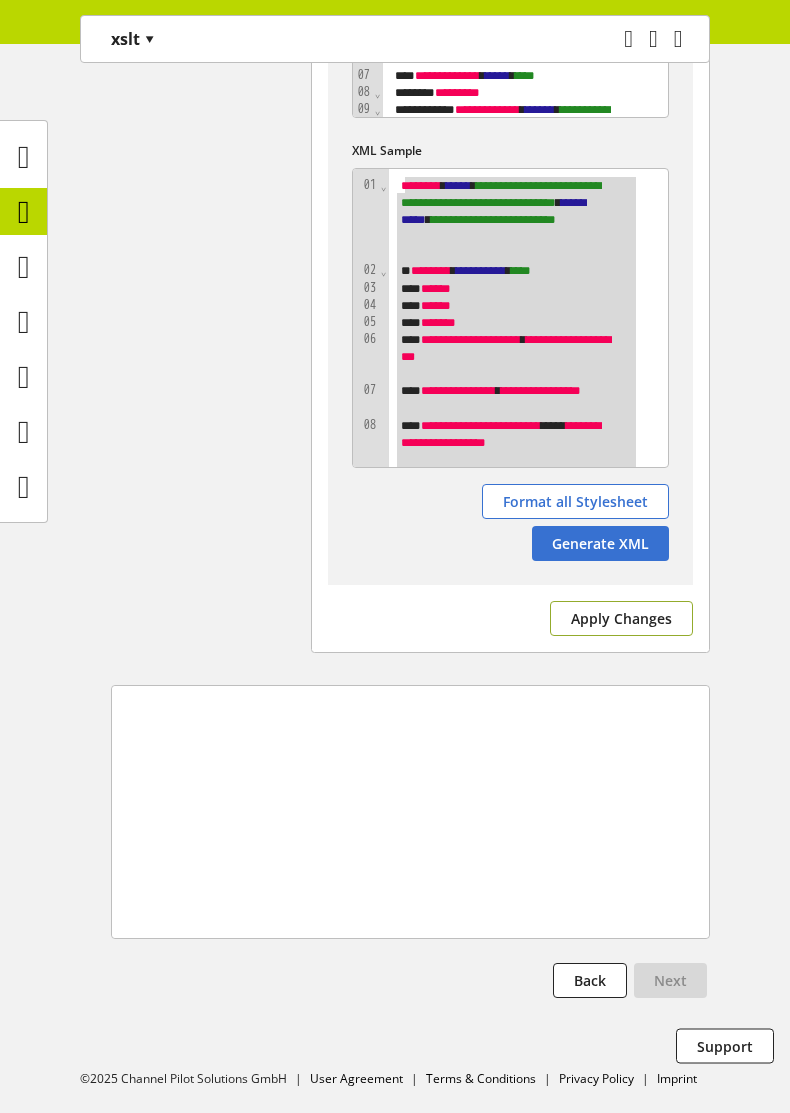 click on "Apply Changes" at bounding box center [621, 618] 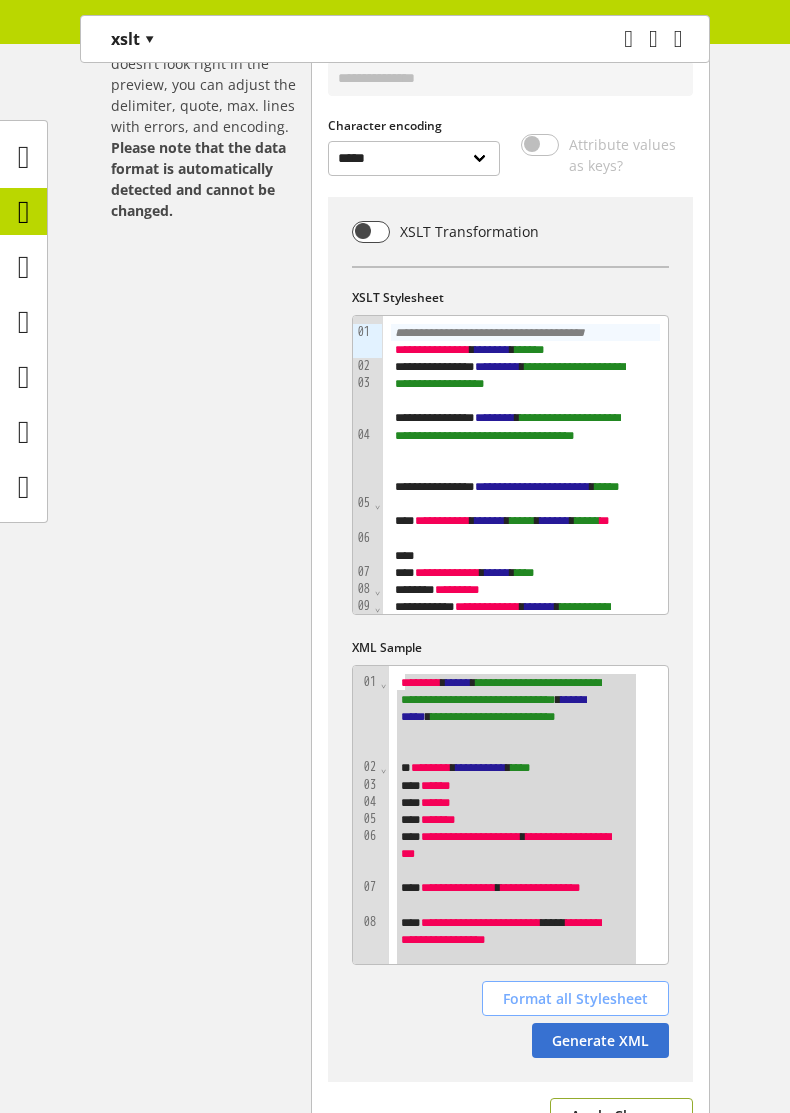 scroll, scrollTop: 409, scrollLeft: 0, axis: vertical 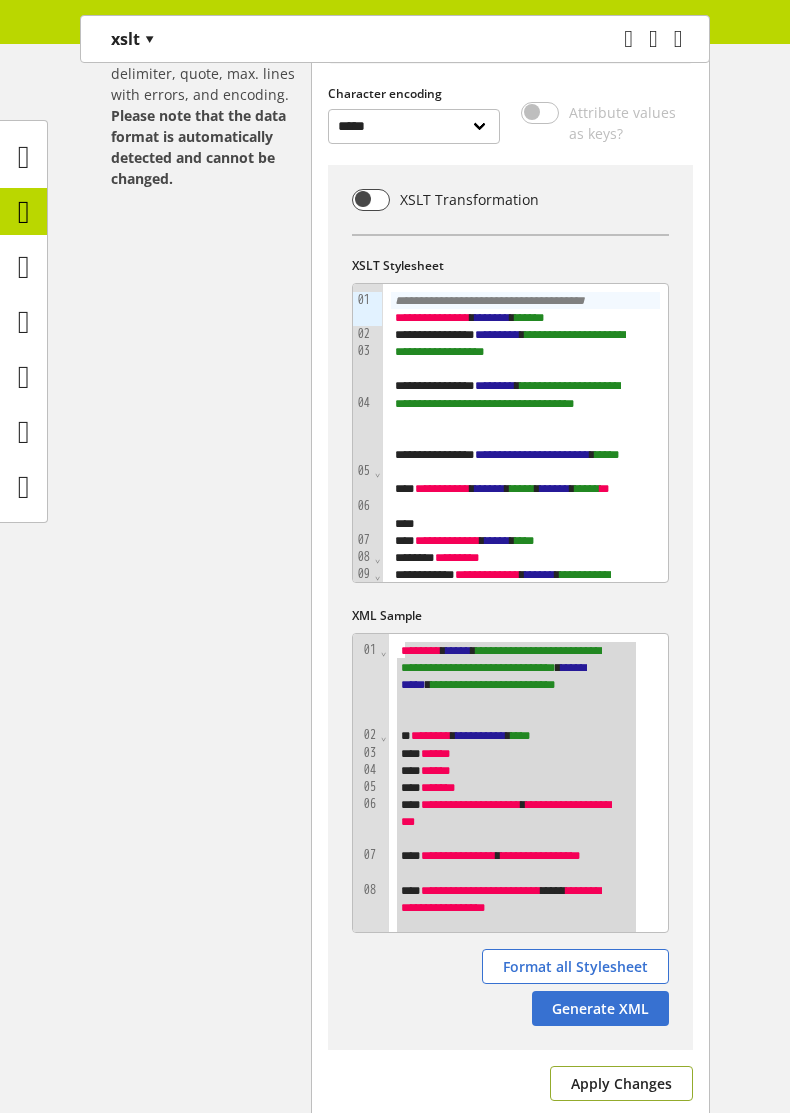click on "Apply Changes" at bounding box center [621, 1083] 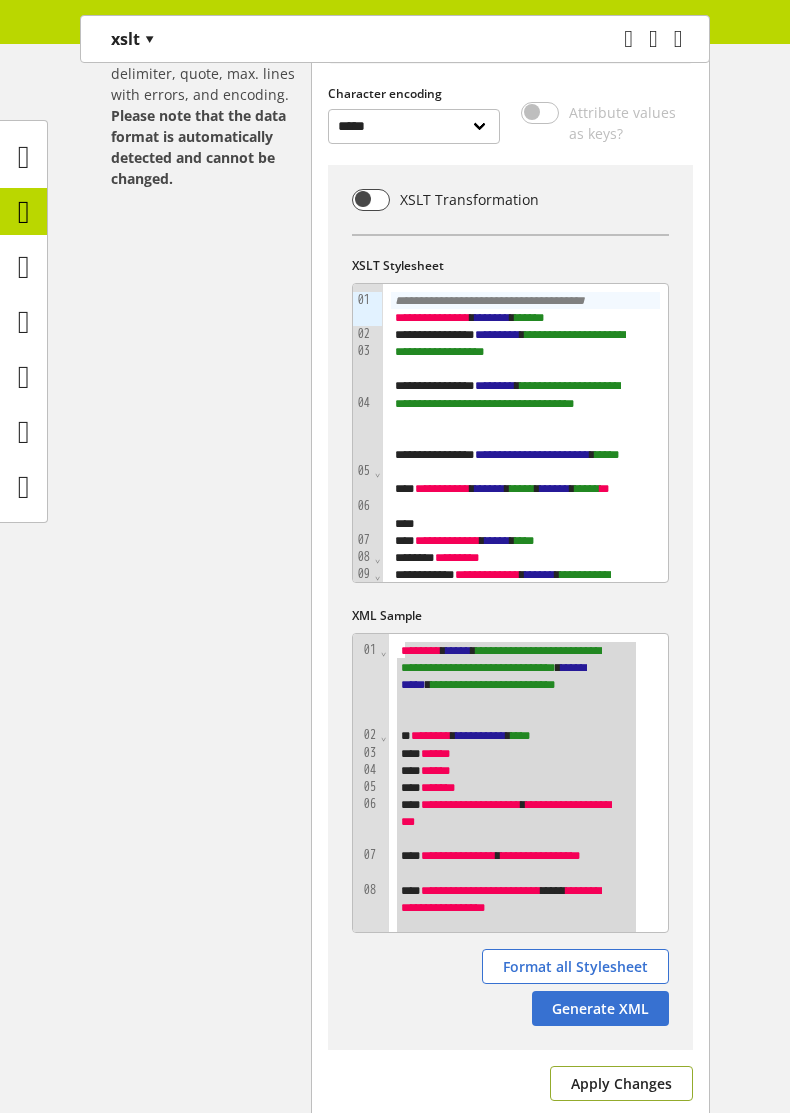 click on "Apply Changes" at bounding box center (621, 1083) 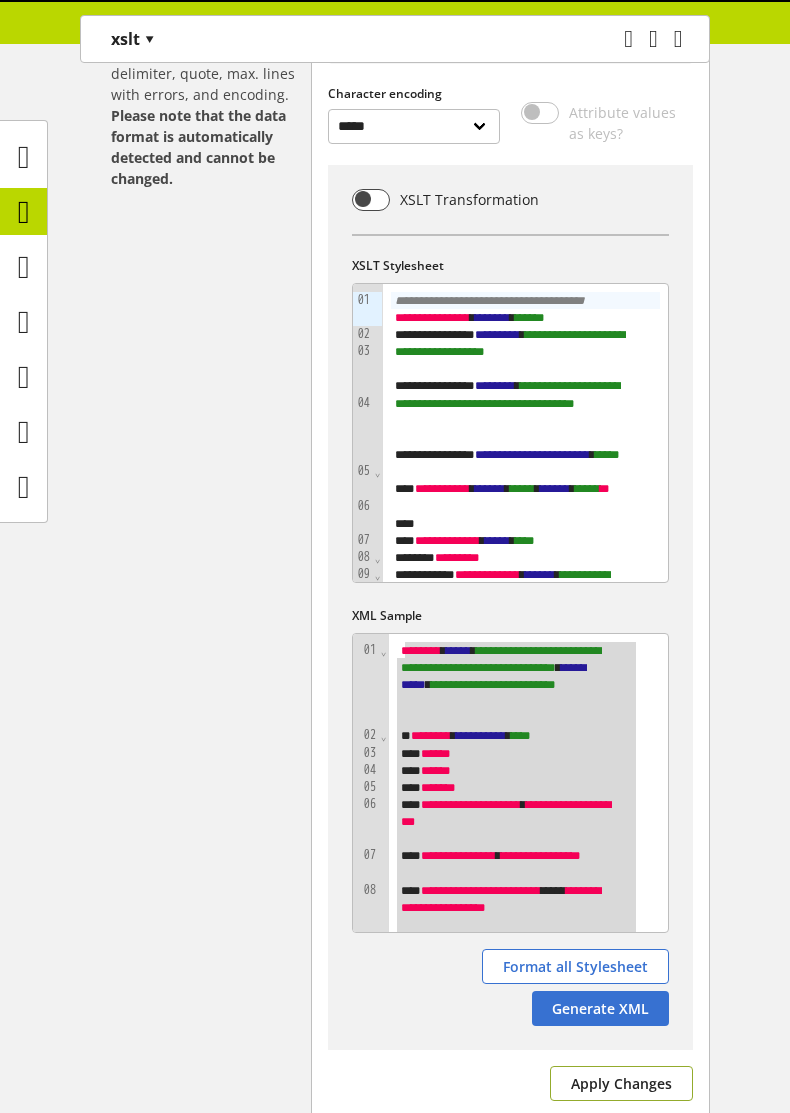 click on "Apply Changes" at bounding box center [621, 1083] 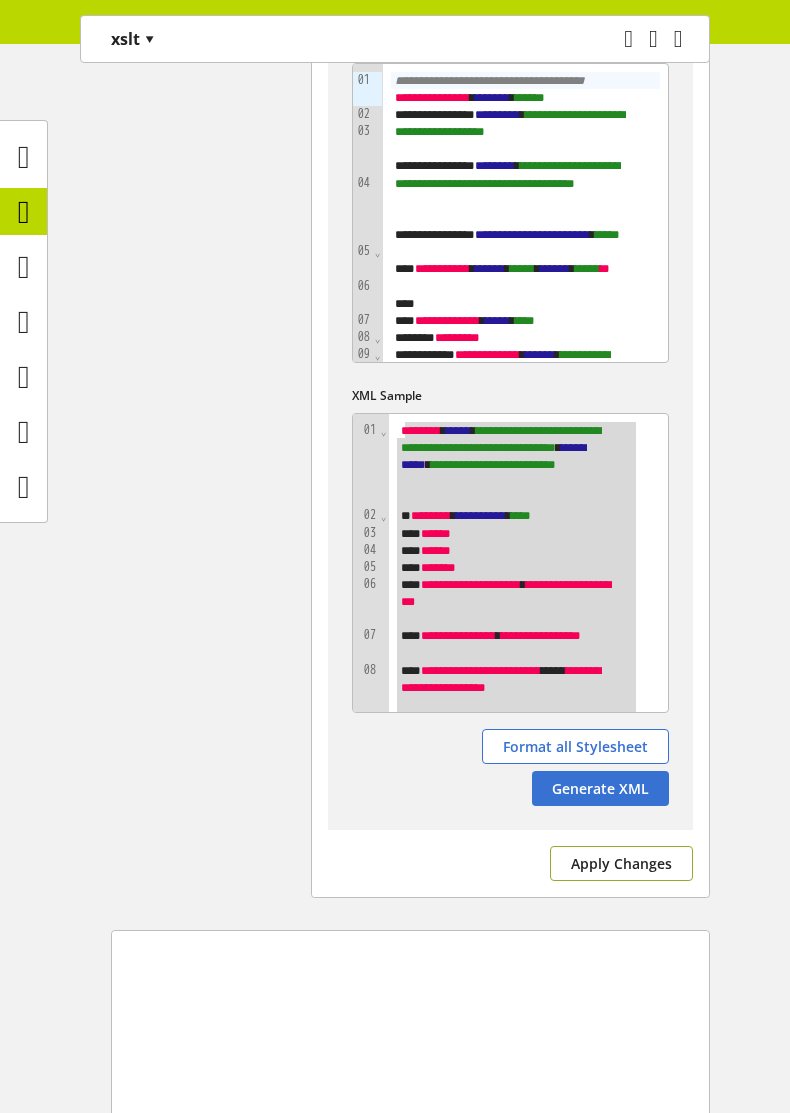 scroll, scrollTop: 649, scrollLeft: 0, axis: vertical 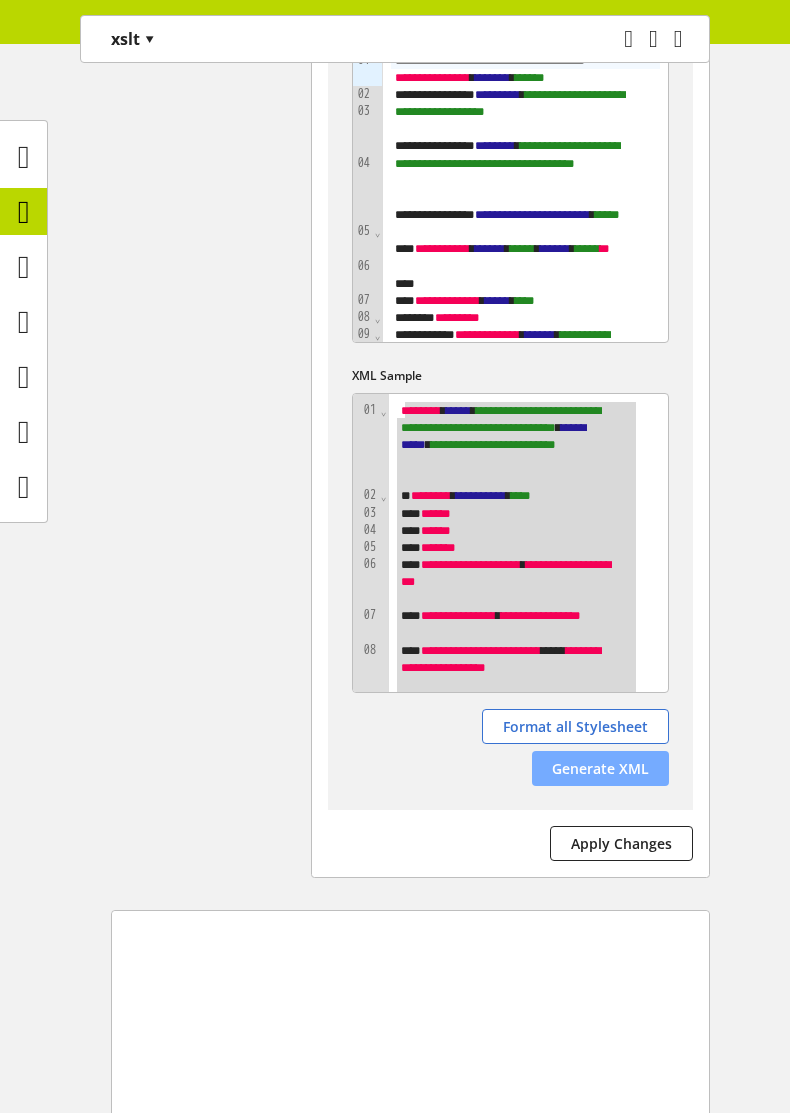 click on "Generate XML" at bounding box center [600, 768] 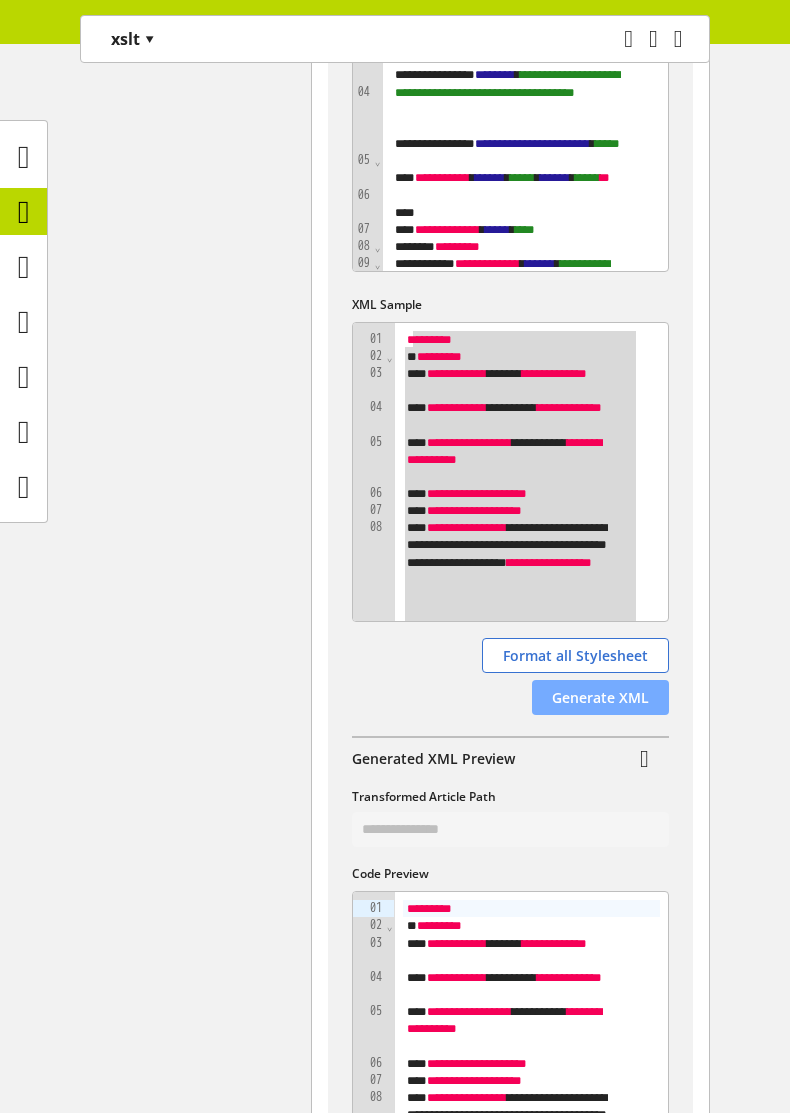 scroll, scrollTop: 769, scrollLeft: 0, axis: vertical 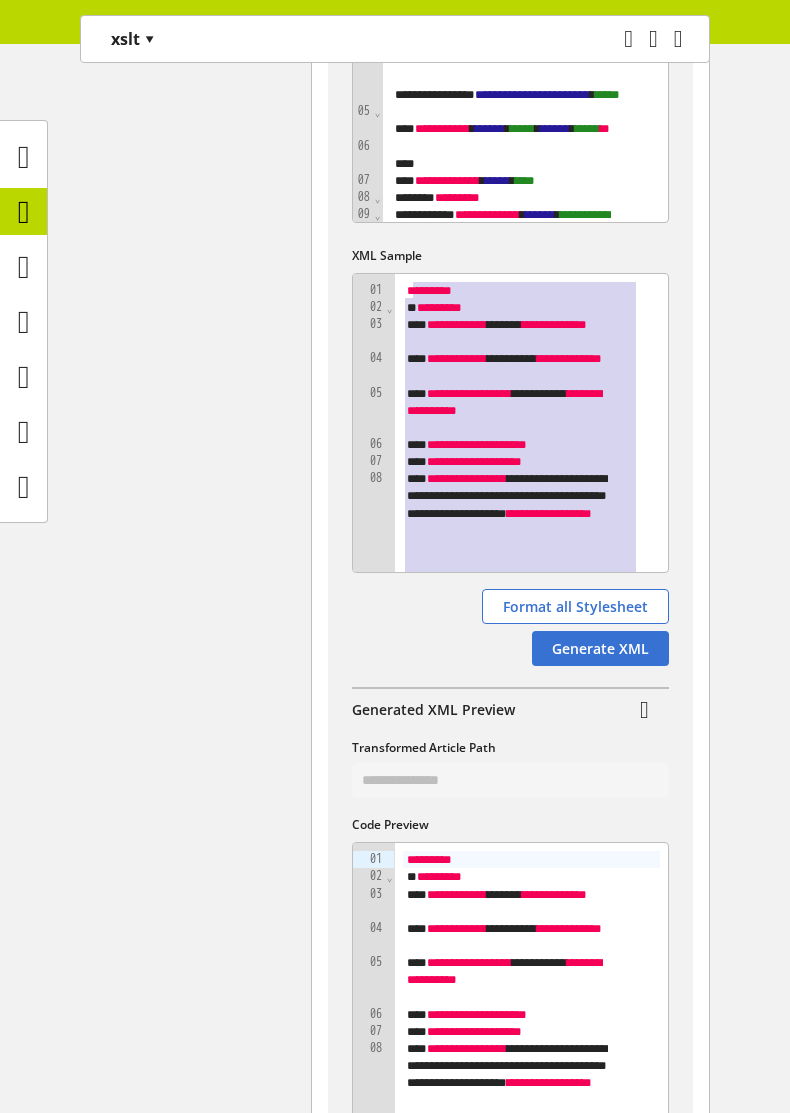 click on "**********" at bounding box center [474, 461] 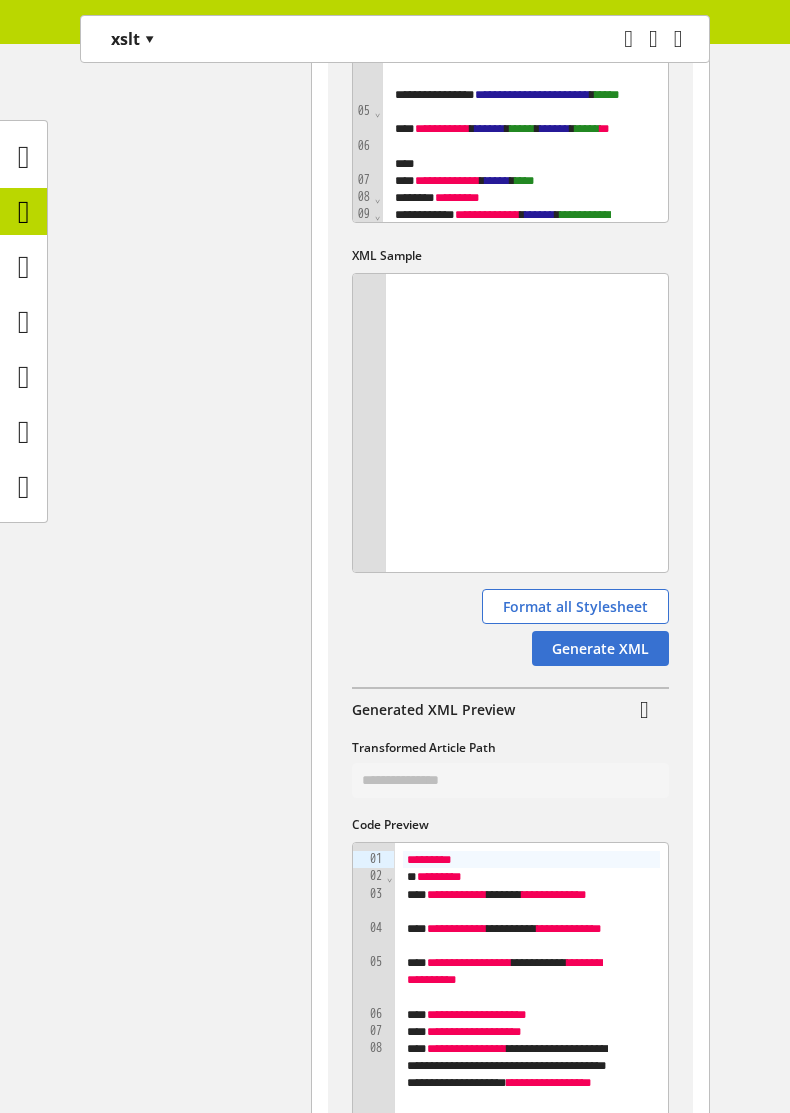 scroll, scrollTop: 28640, scrollLeft: 0, axis: vertical 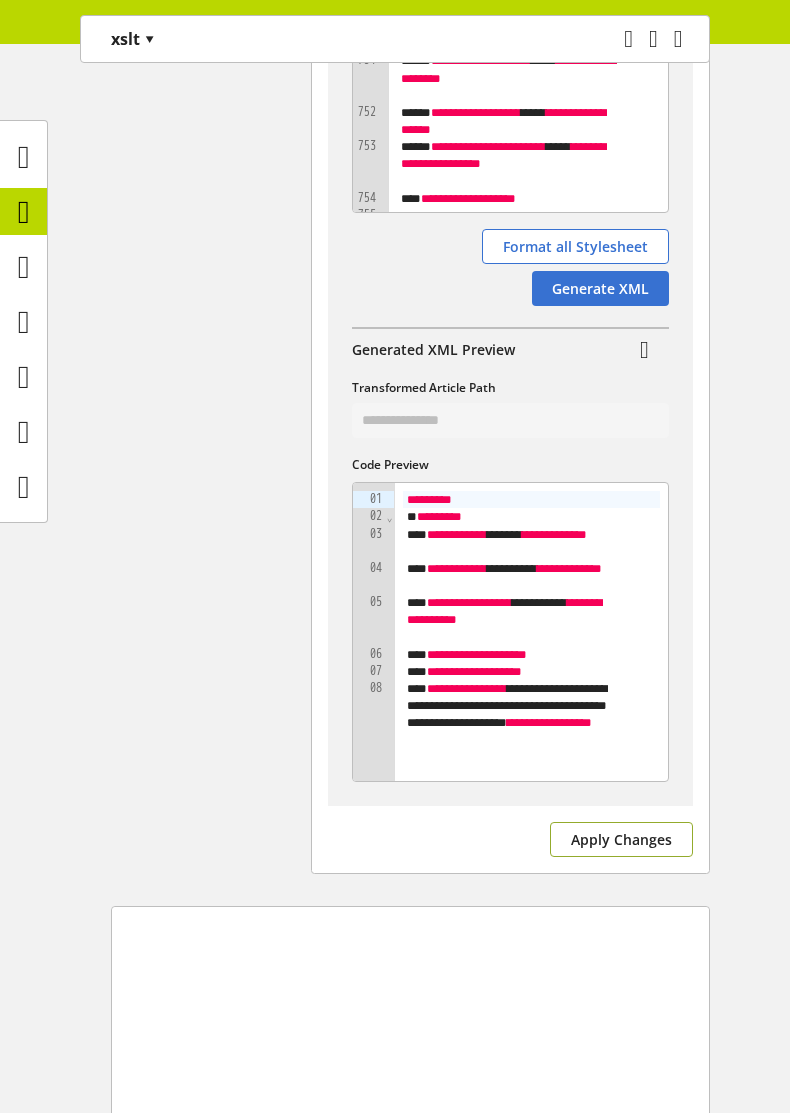 click on "Apply Changes" at bounding box center (621, 839) 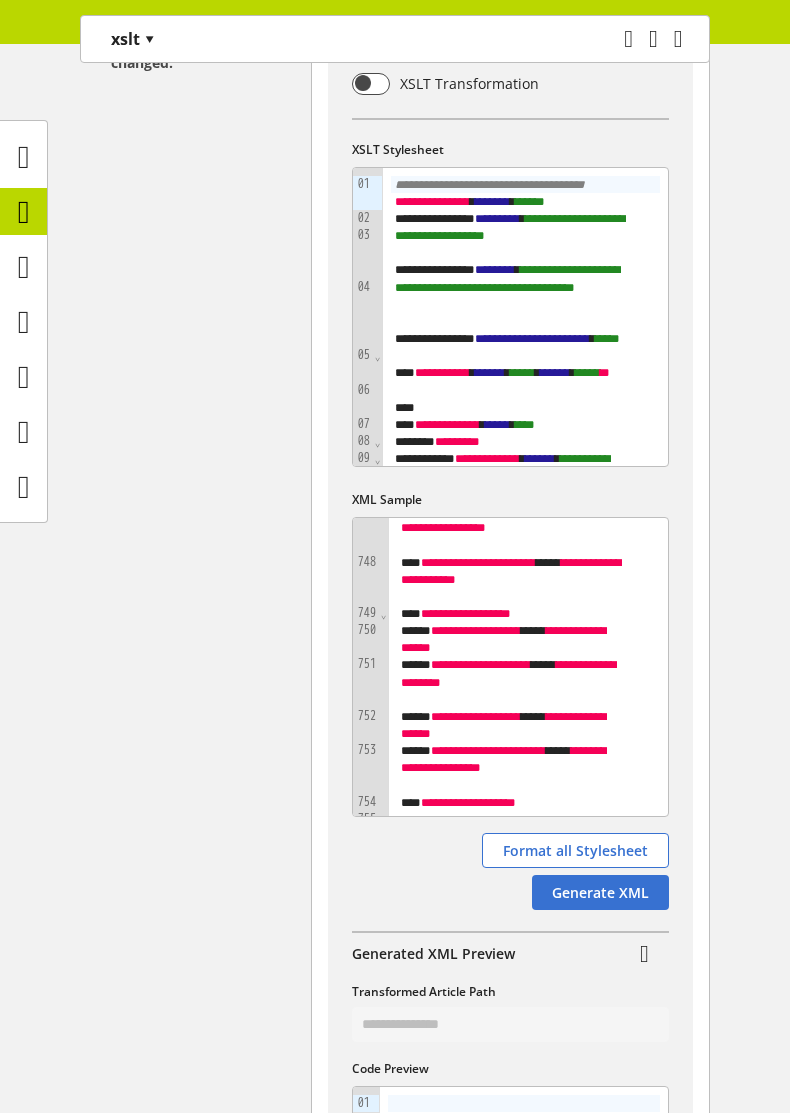 scroll, scrollTop: 0, scrollLeft: 0, axis: both 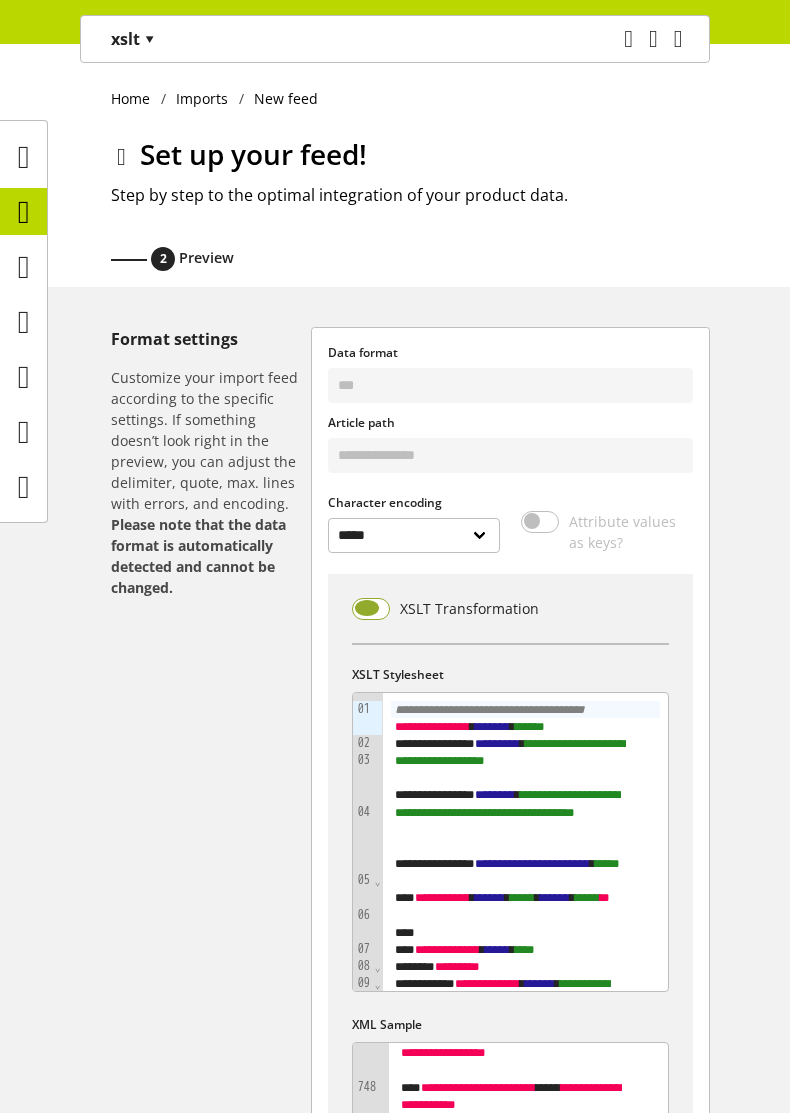click at bounding box center [371, 609] 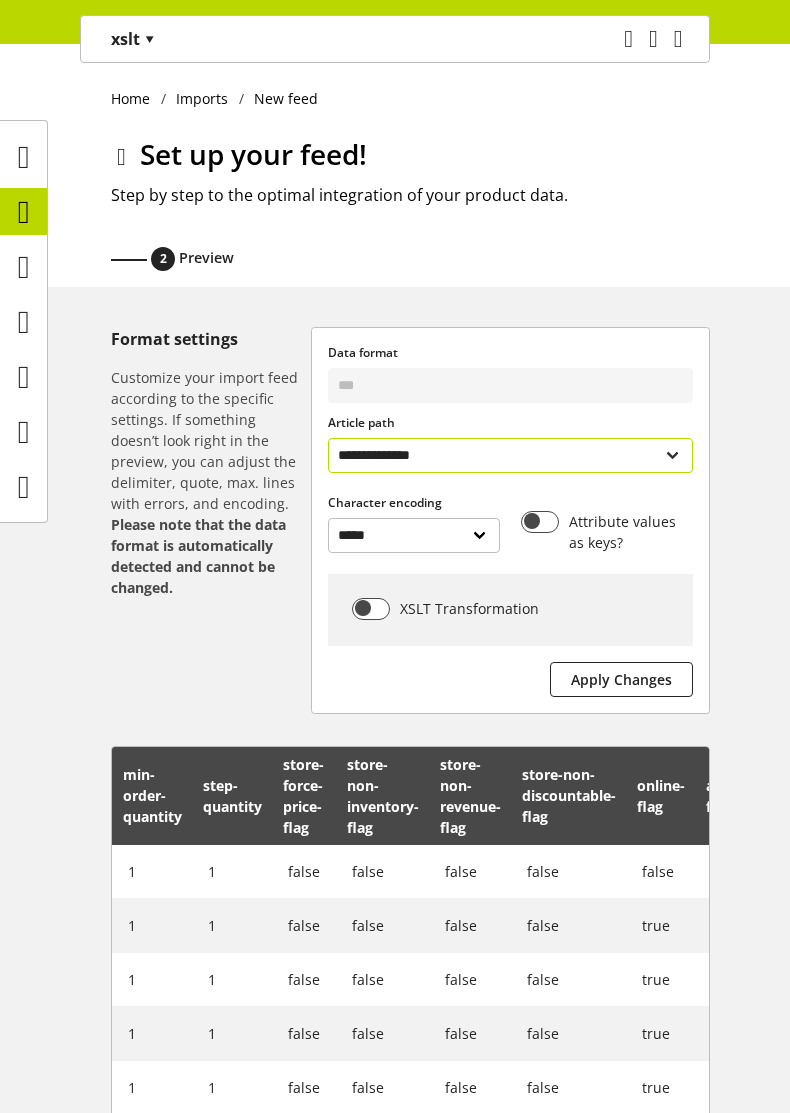 click on "**********" at bounding box center [510, 455] 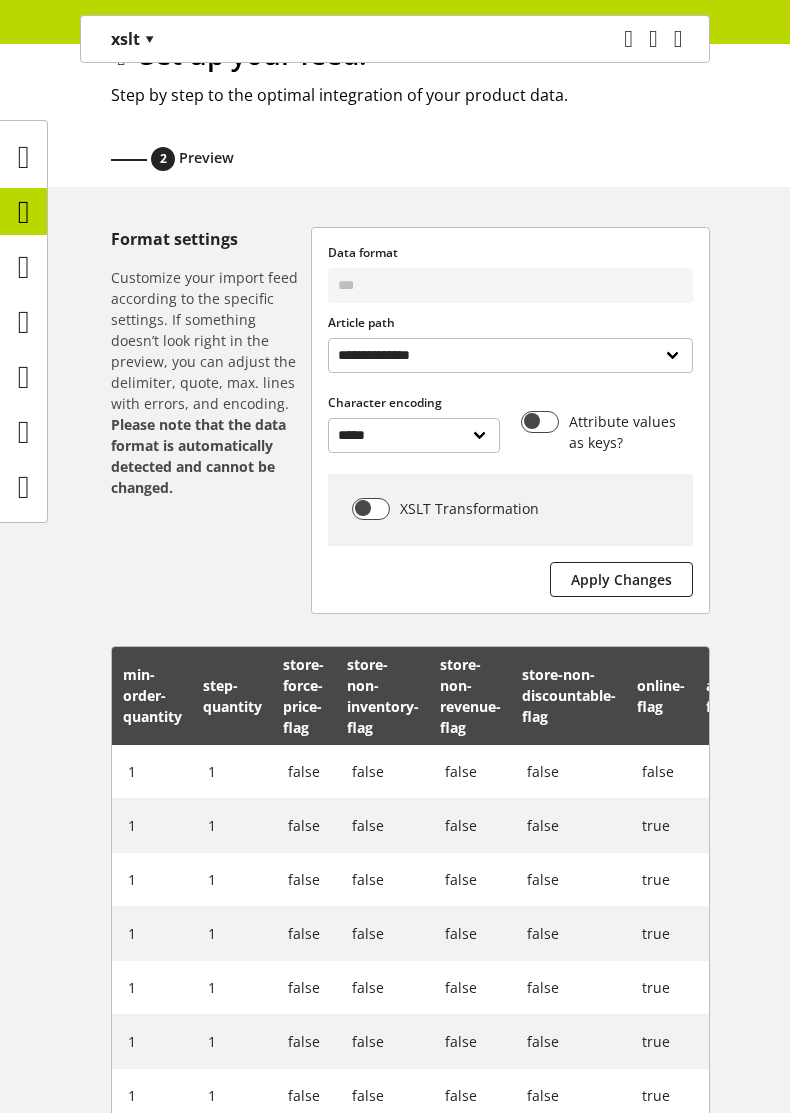scroll, scrollTop: 59, scrollLeft: 0, axis: vertical 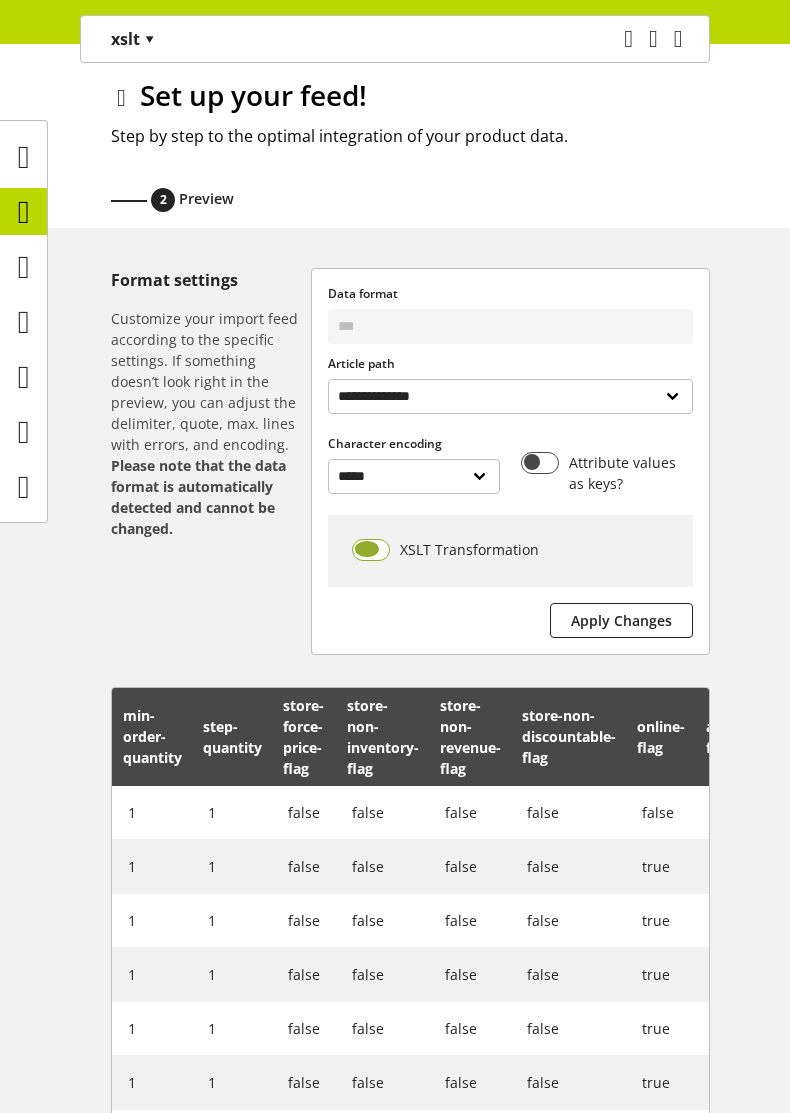 click at bounding box center [371, 550] 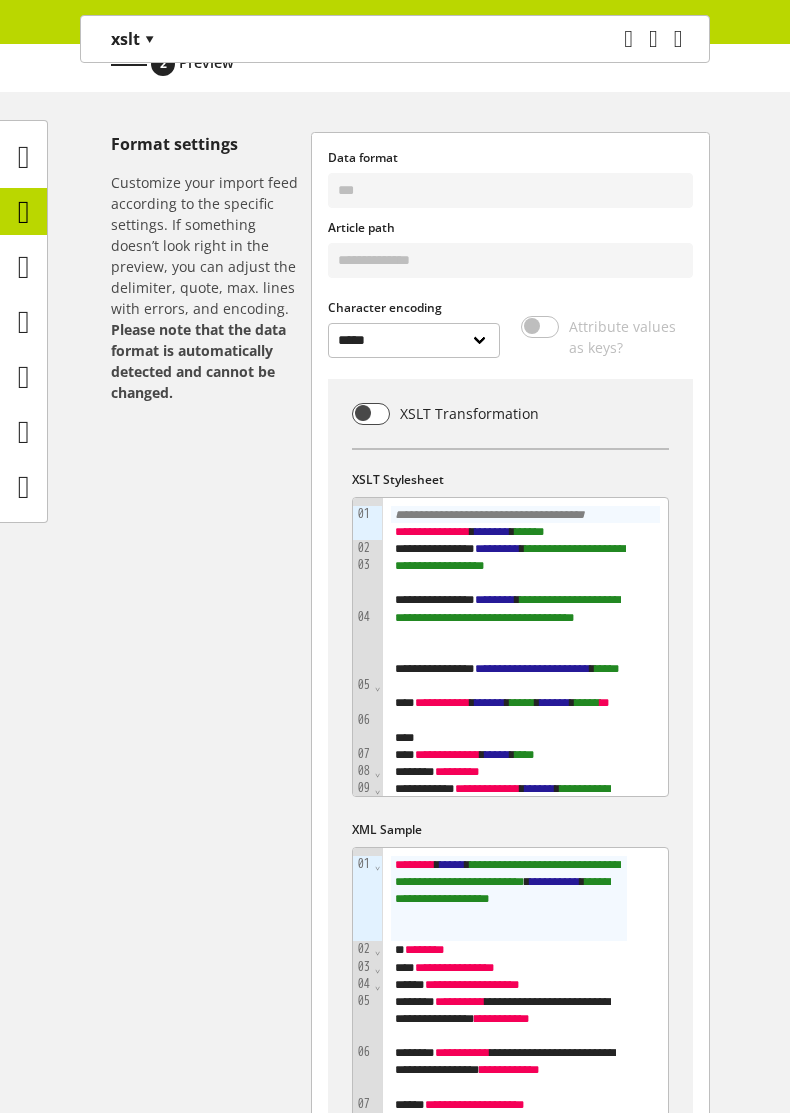 scroll, scrollTop: 240, scrollLeft: 0, axis: vertical 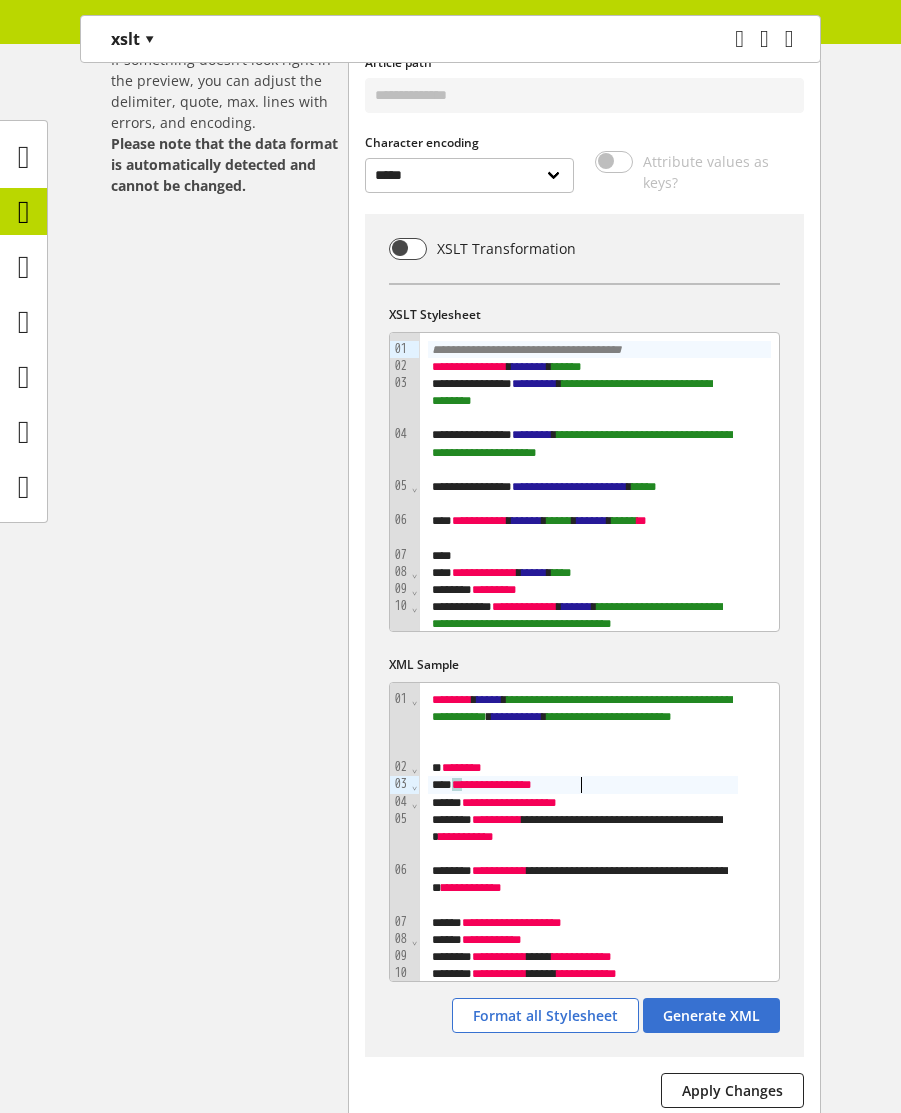 click on "**********" at bounding box center (583, 784) 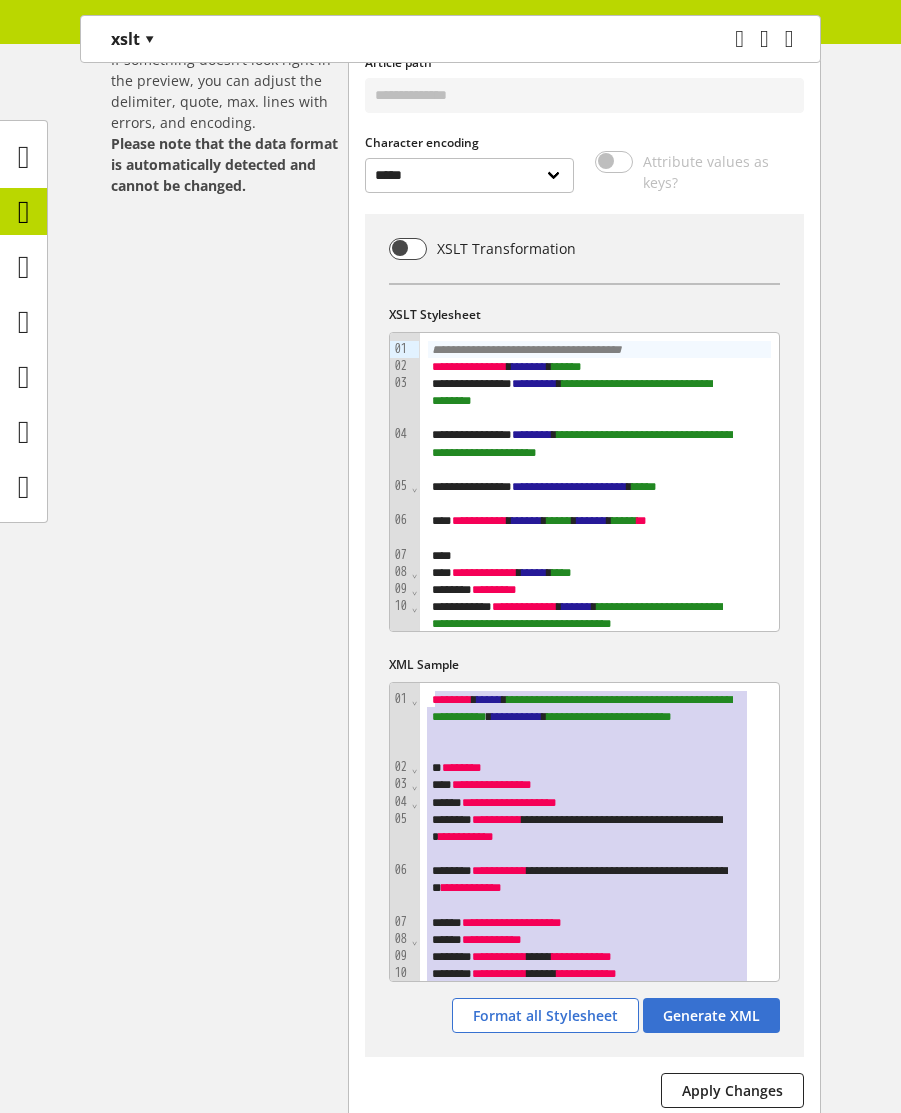 copy on "**********" 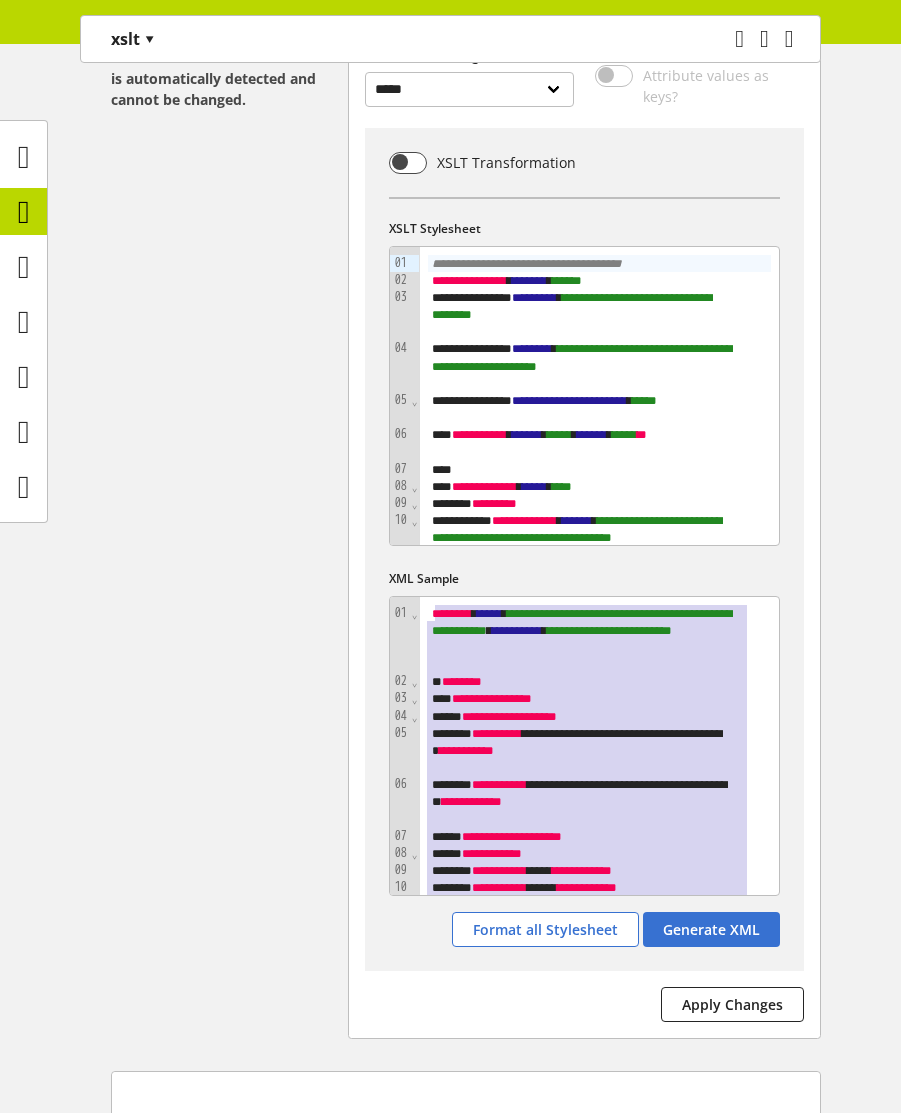 scroll, scrollTop: 480, scrollLeft: 0, axis: vertical 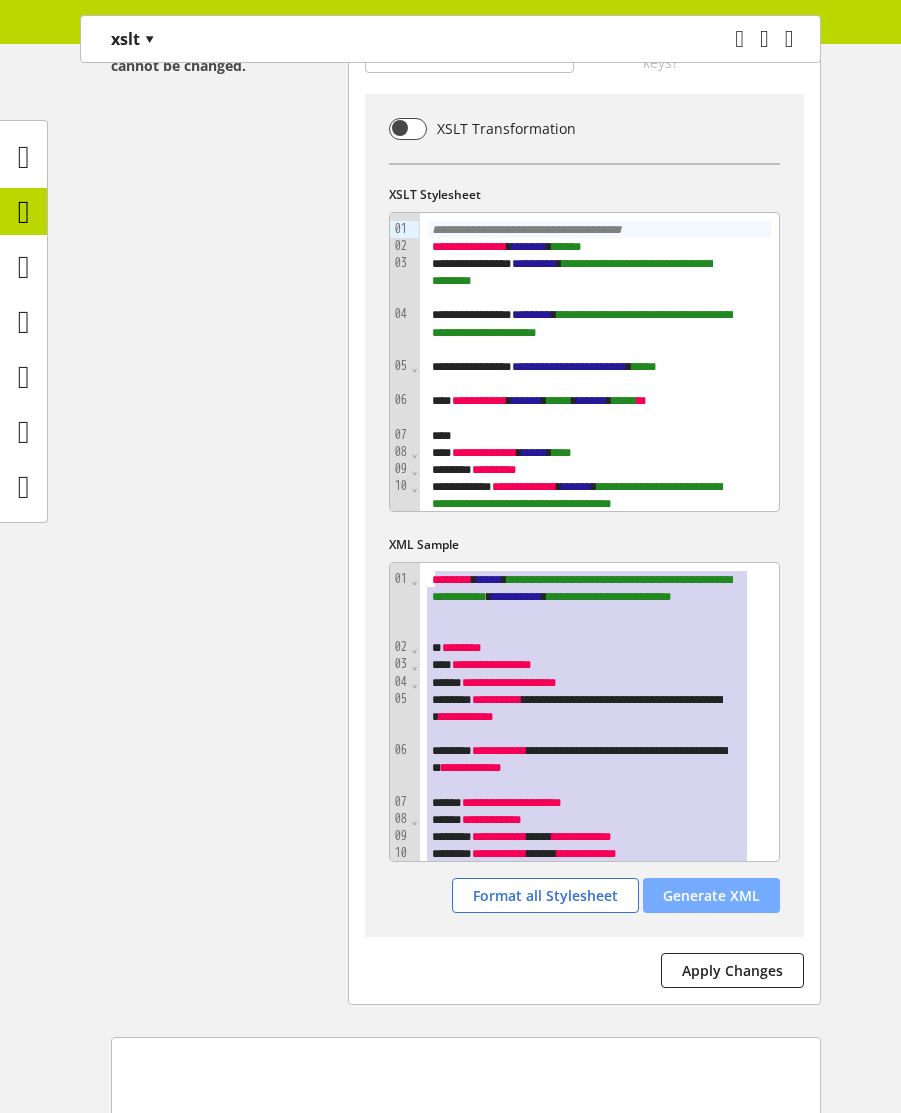 click on "Generate XML" at bounding box center (711, 895) 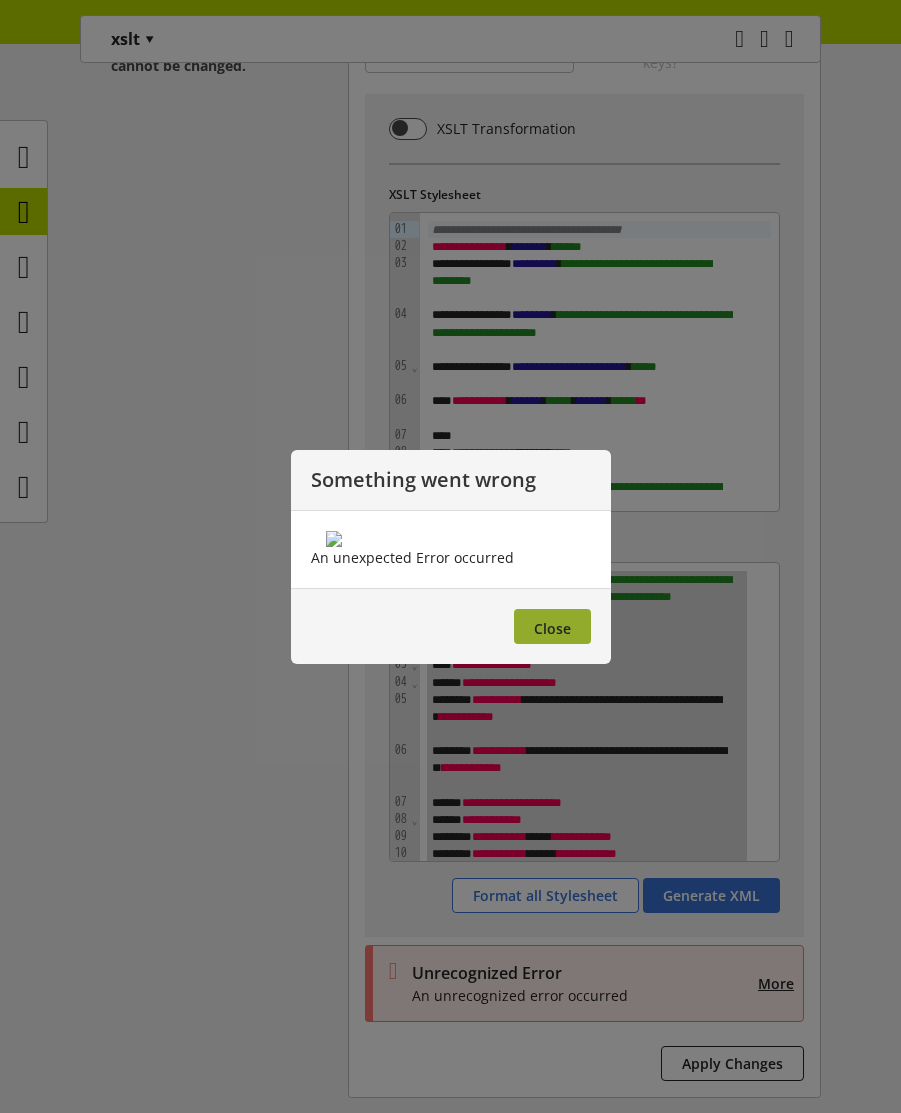 click on "Close" at bounding box center (552, 626) 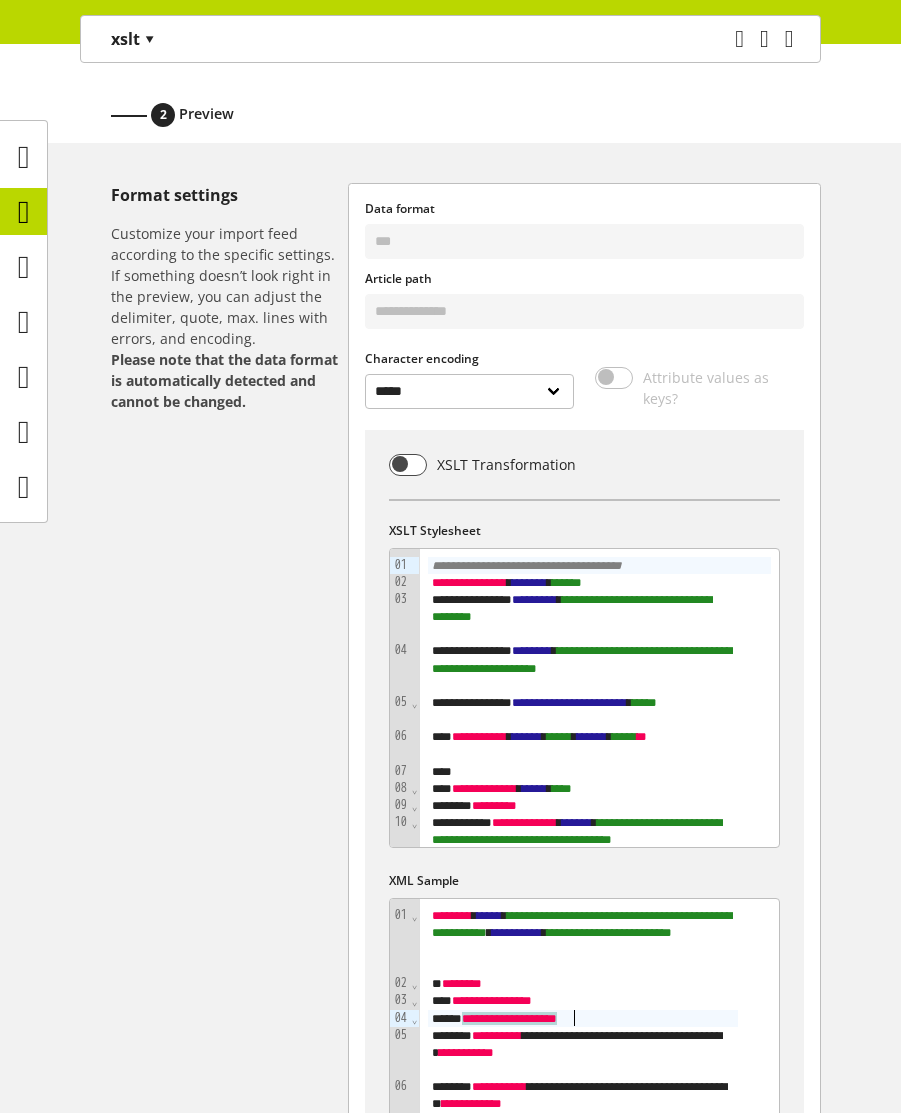 scroll, scrollTop: 120, scrollLeft: 0, axis: vertical 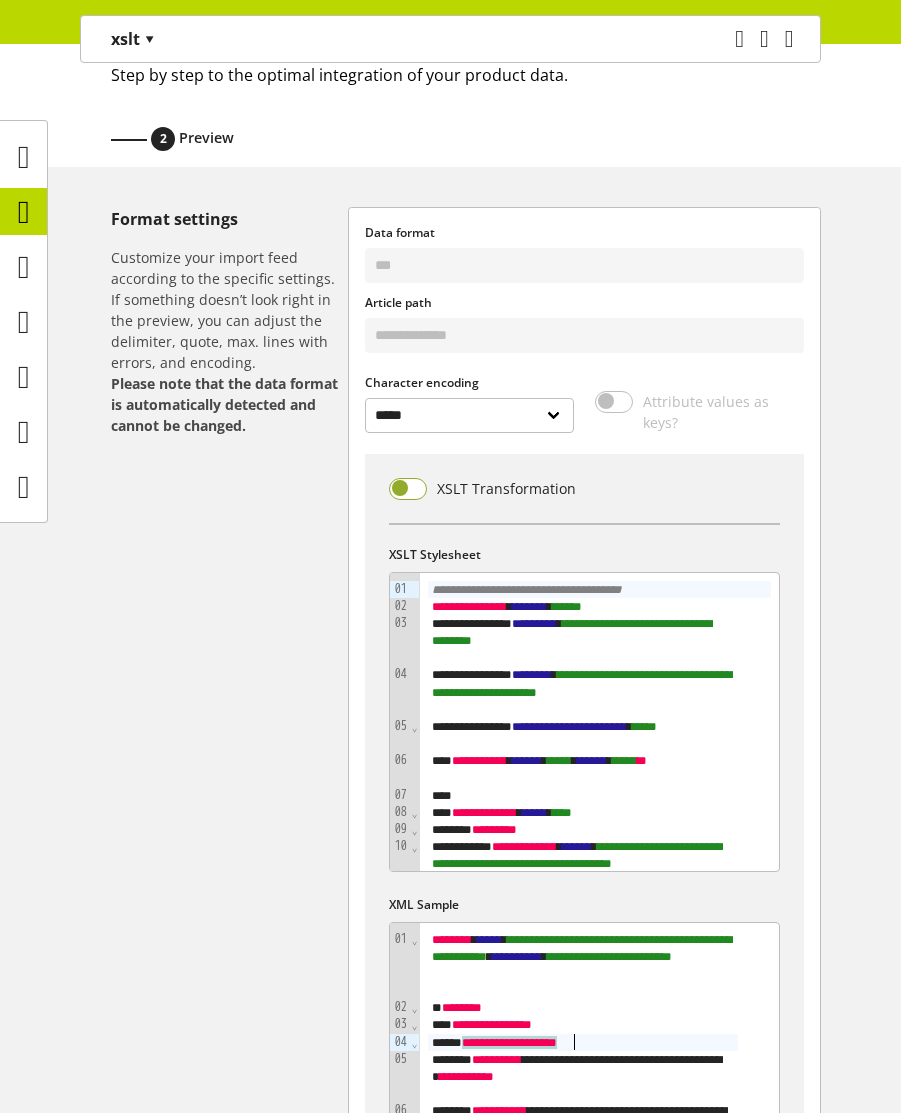 click at bounding box center (408, 489) 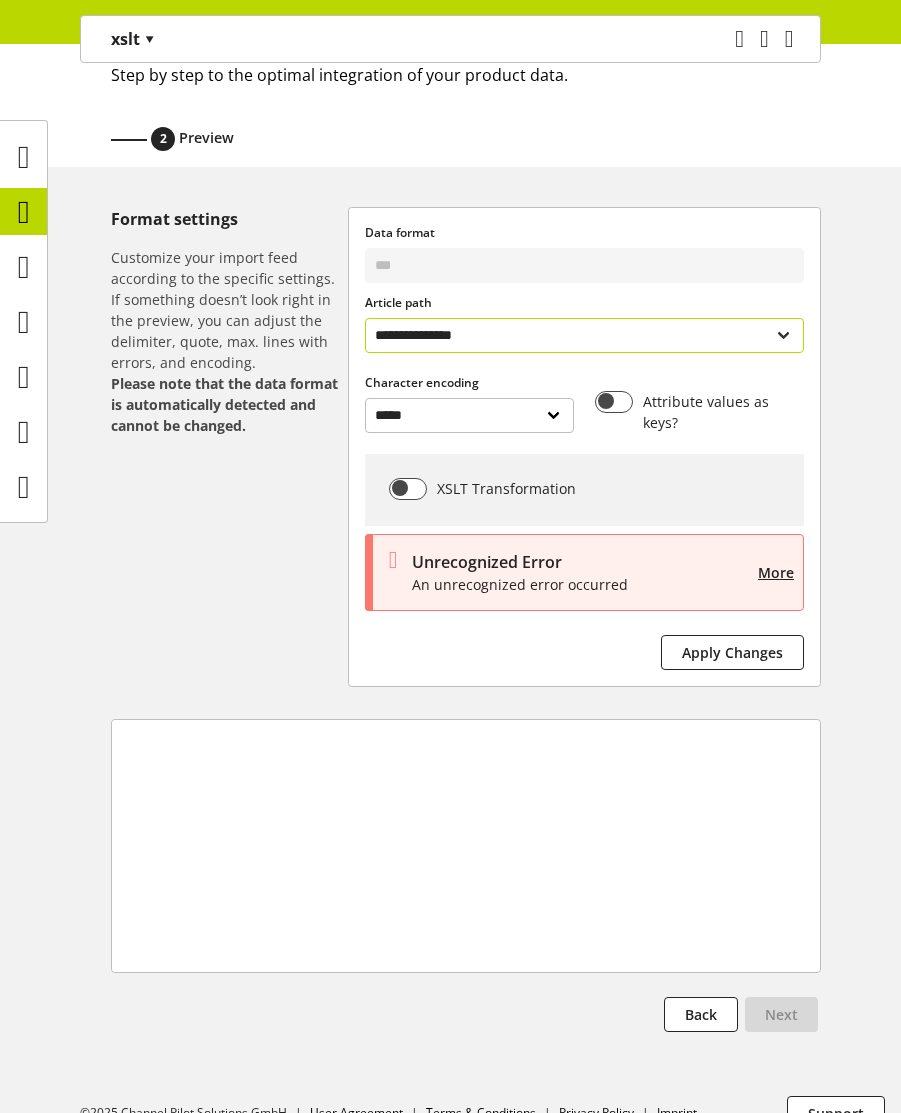 click on "**********" at bounding box center [584, 335] 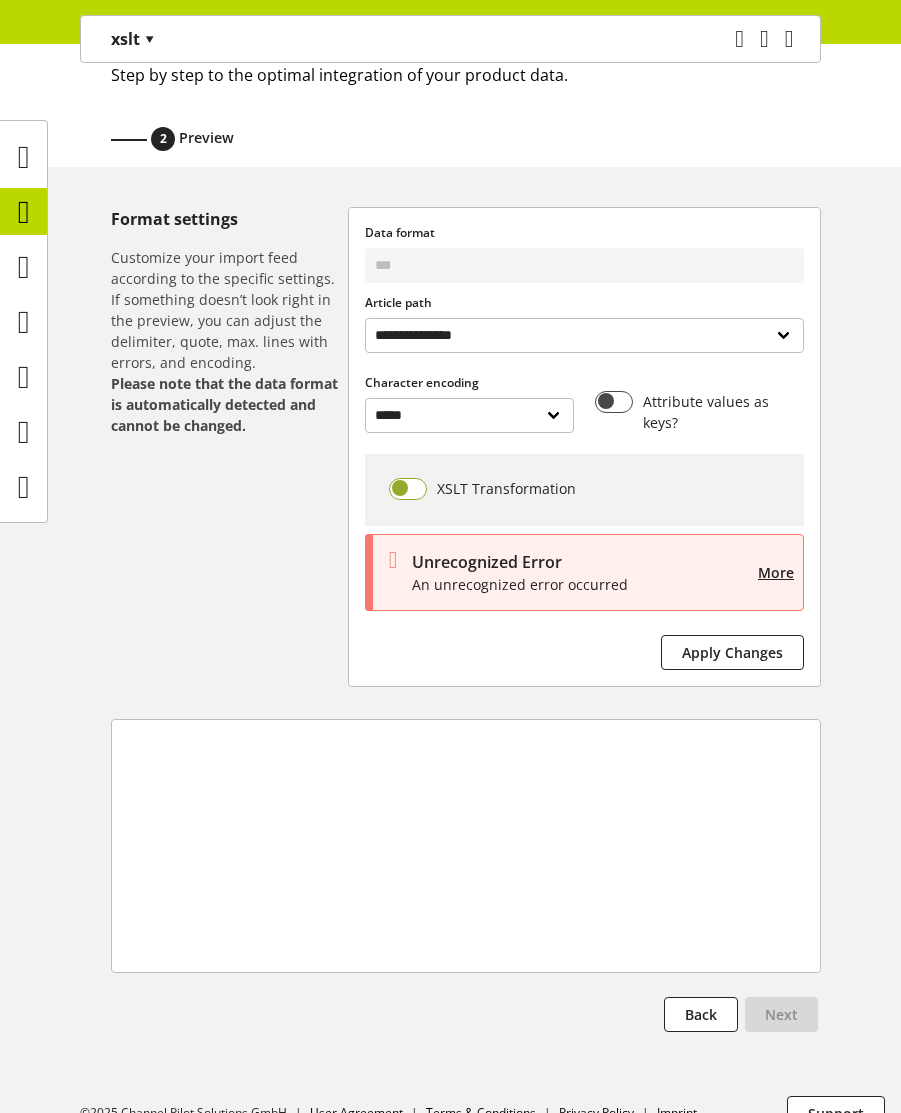 click at bounding box center (408, 489) 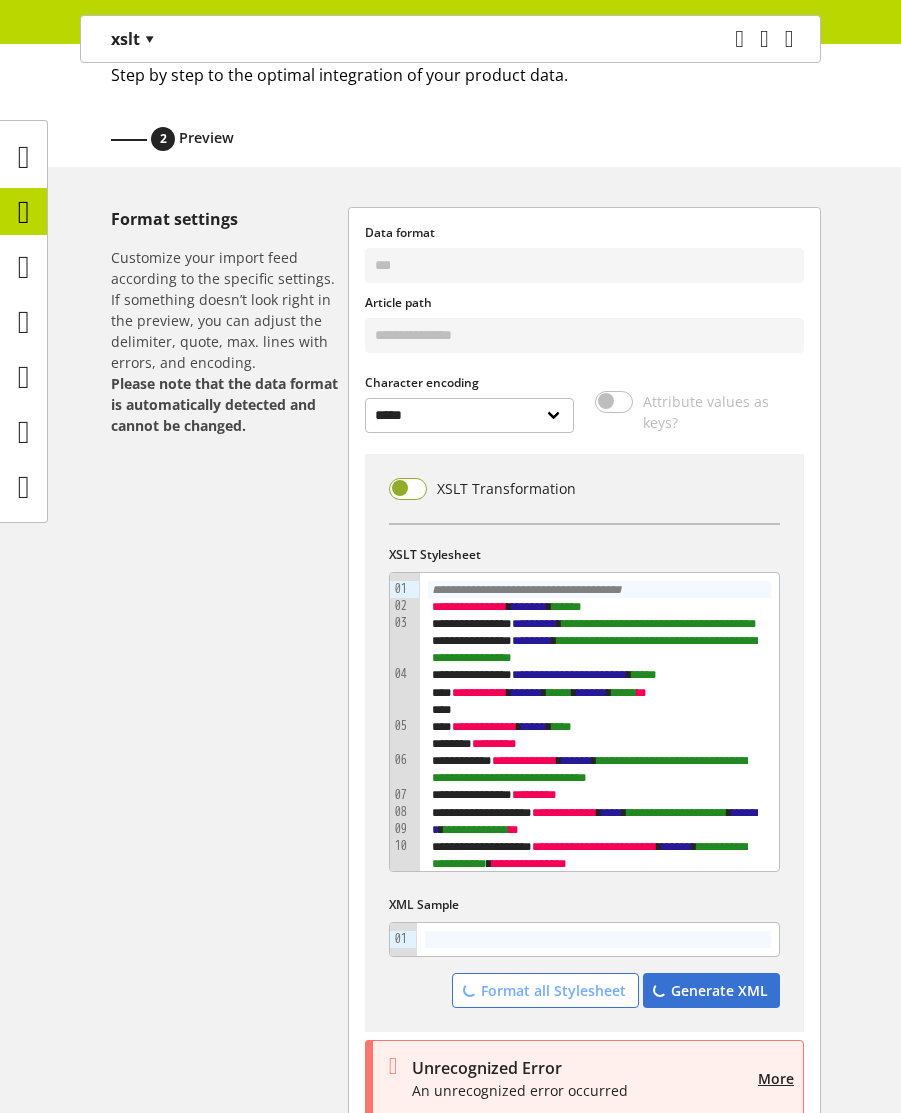 scroll, scrollTop: 0, scrollLeft: 0, axis: both 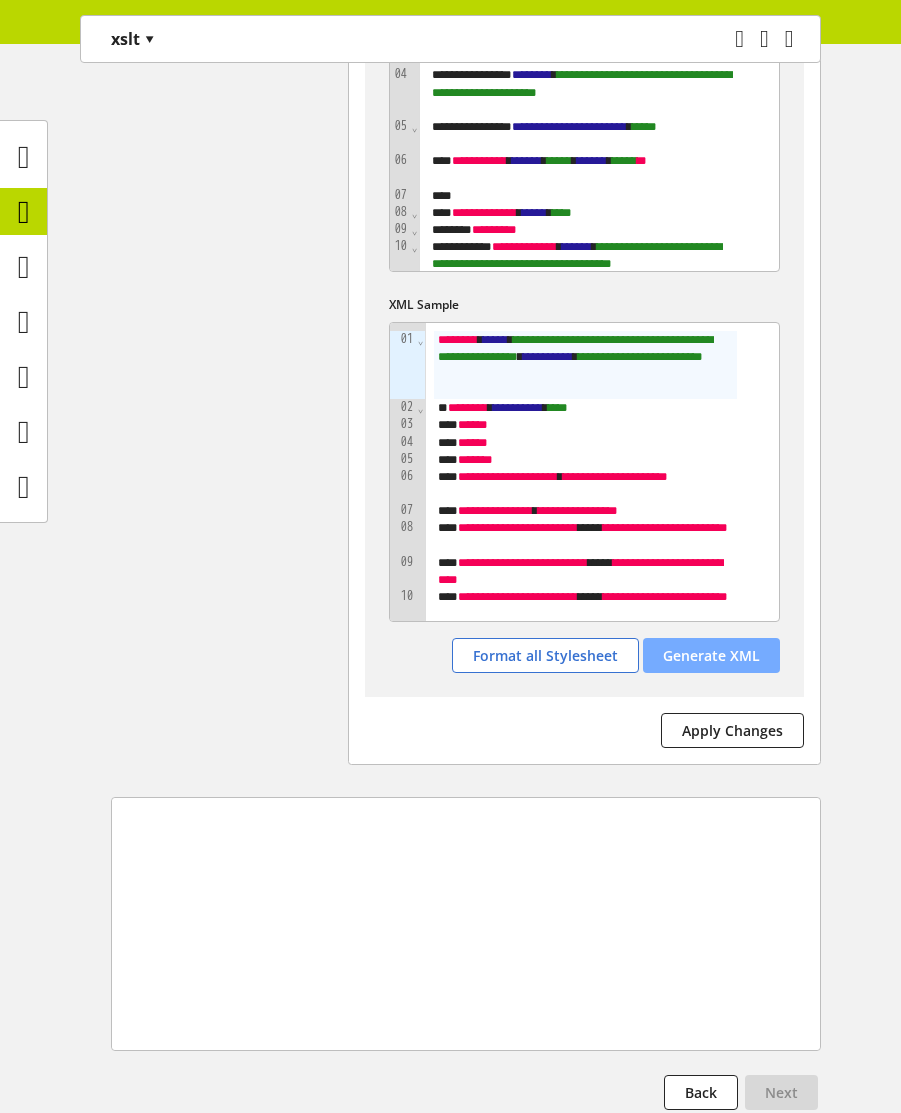 click on "Generate XML" at bounding box center [711, 655] 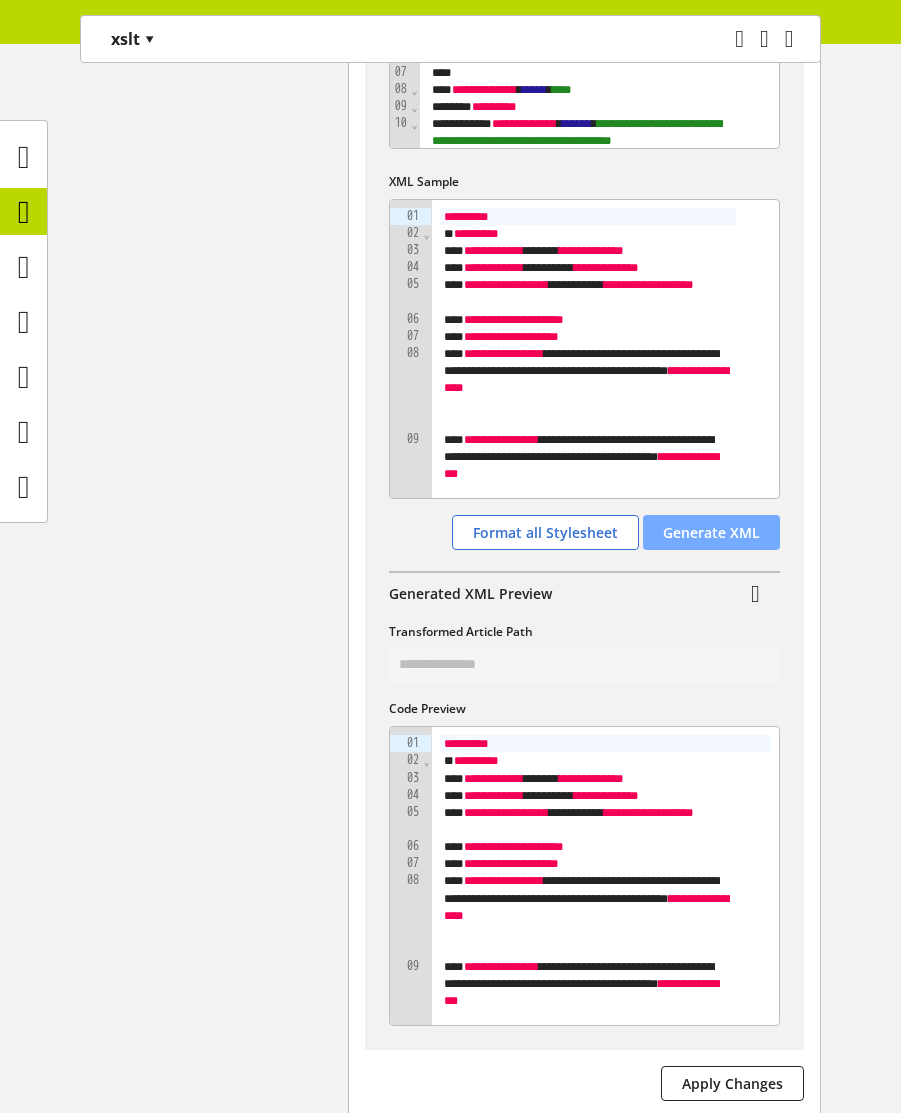 scroll, scrollTop: 960, scrollLeft: 0, axis: vertical 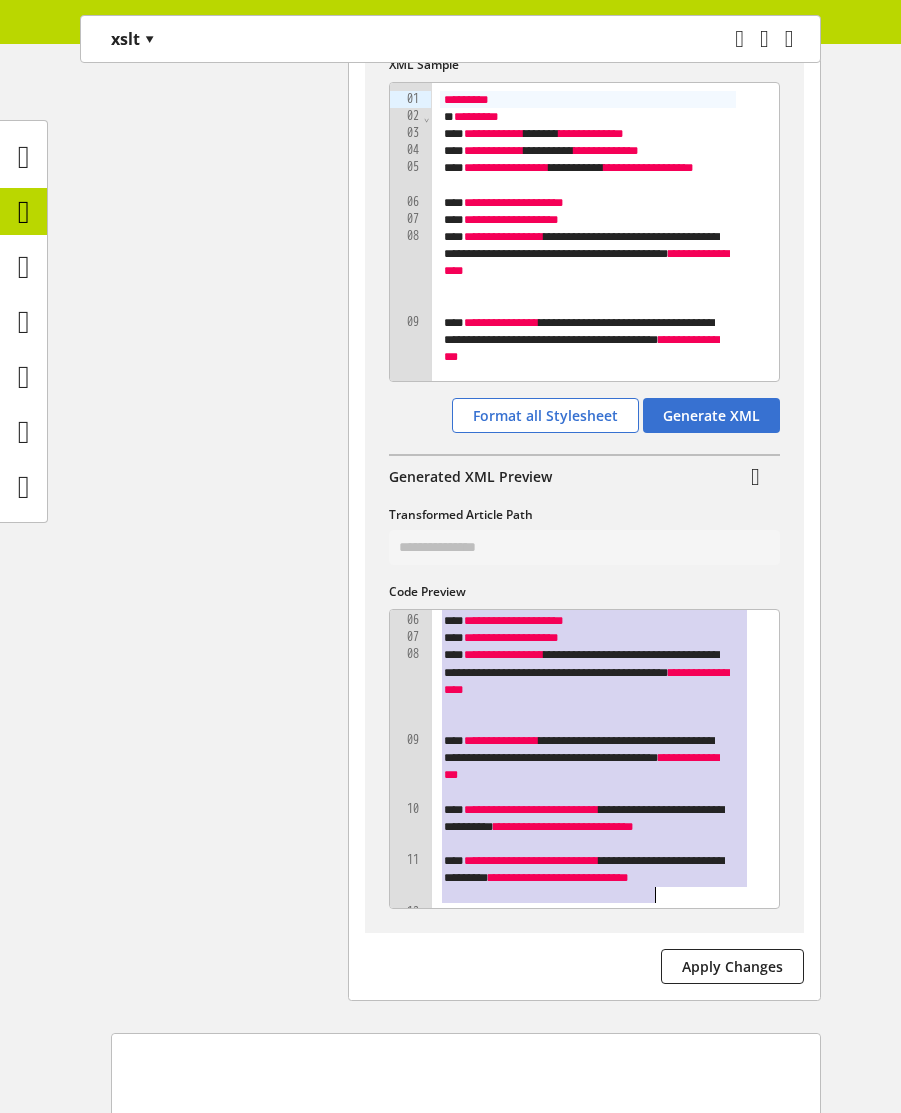 drag, startPoint x: 466, startPoint y: 631, endPoint x: 691, endPoint y: 926, distance: 371.01212 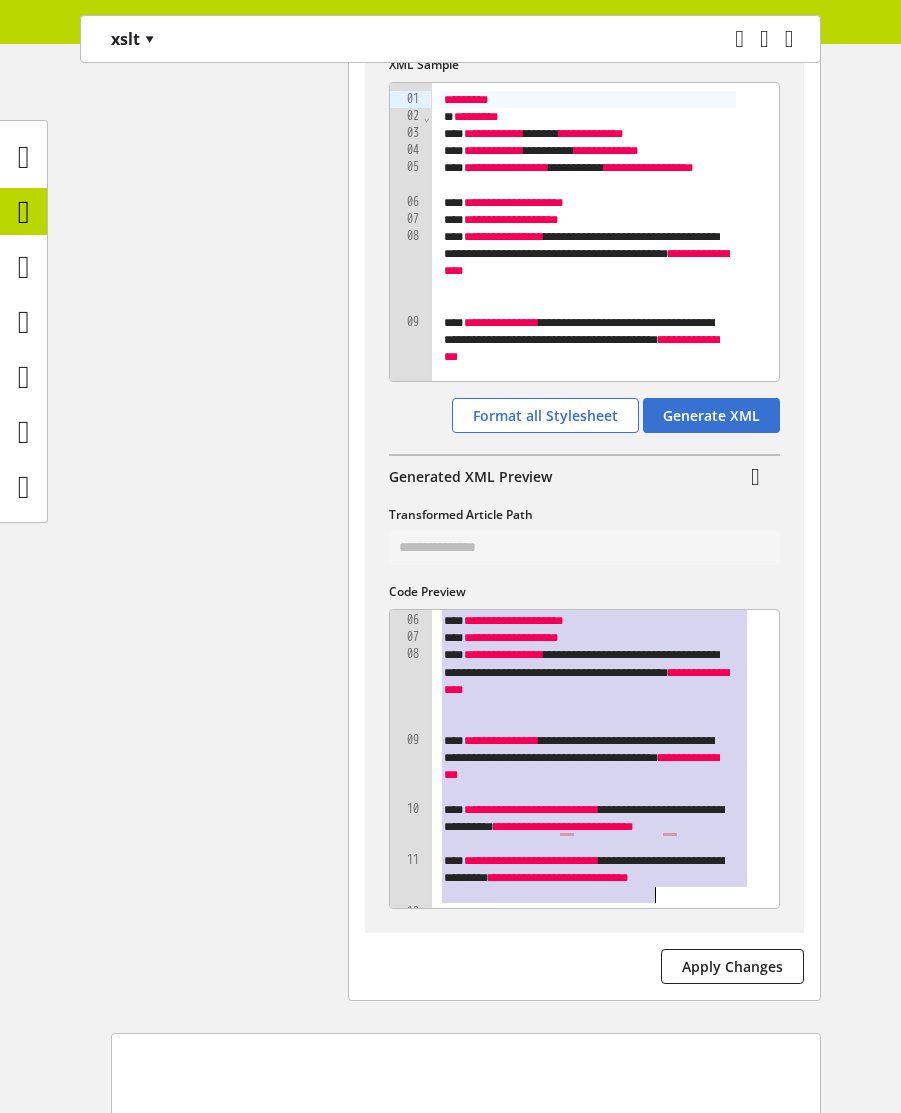 click on "**********" at bounding box center (584, 274) 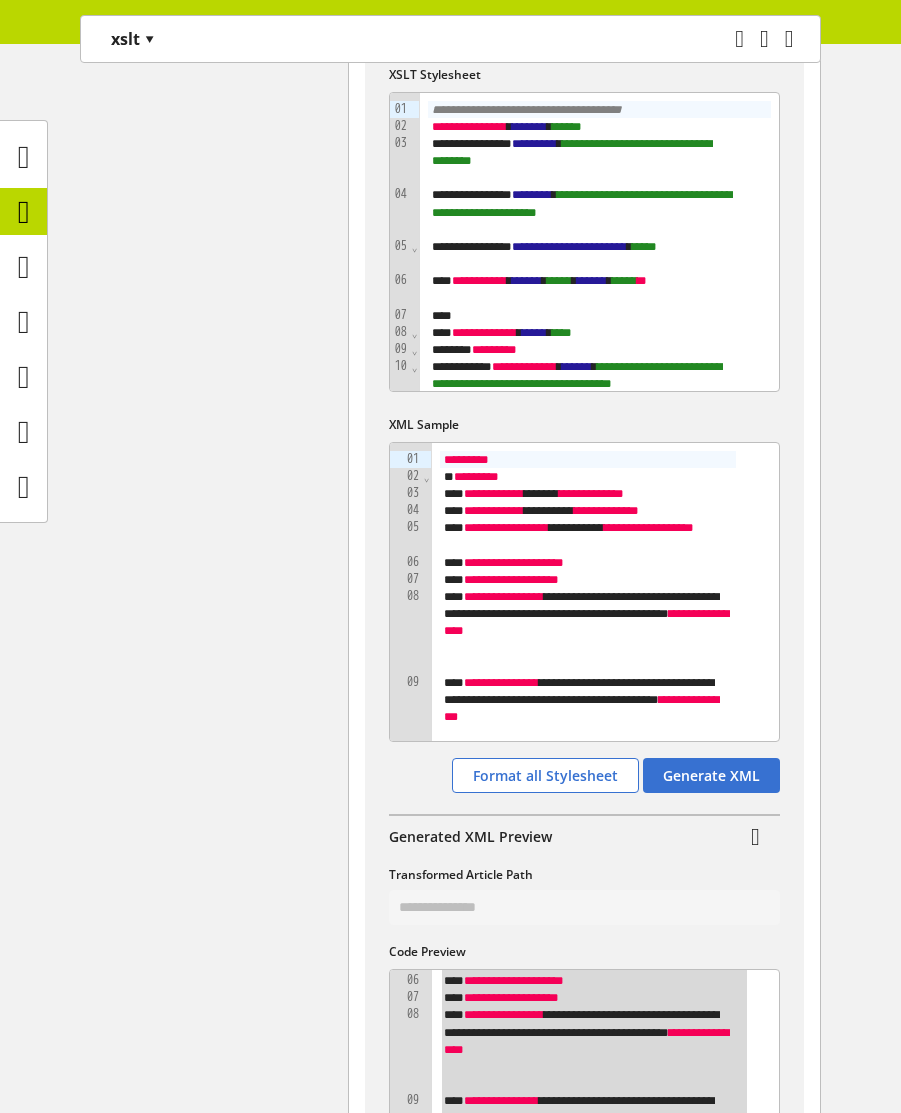 scroll, scrollTop: 600, scrollLeft: 0, axis: vertical 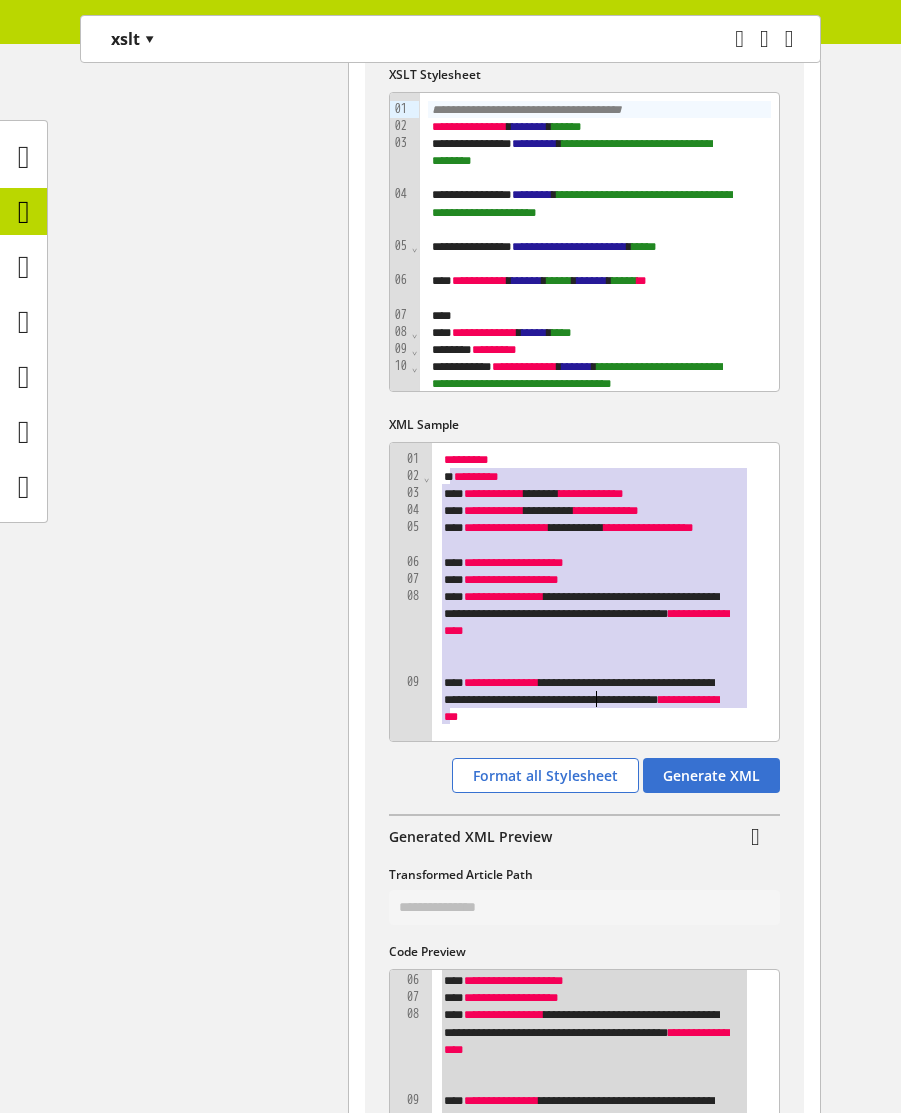 drag, startPoint x: 447, startPoint y: 481, endPoint x: 633, endPoint y: 699, distance: 286.5659 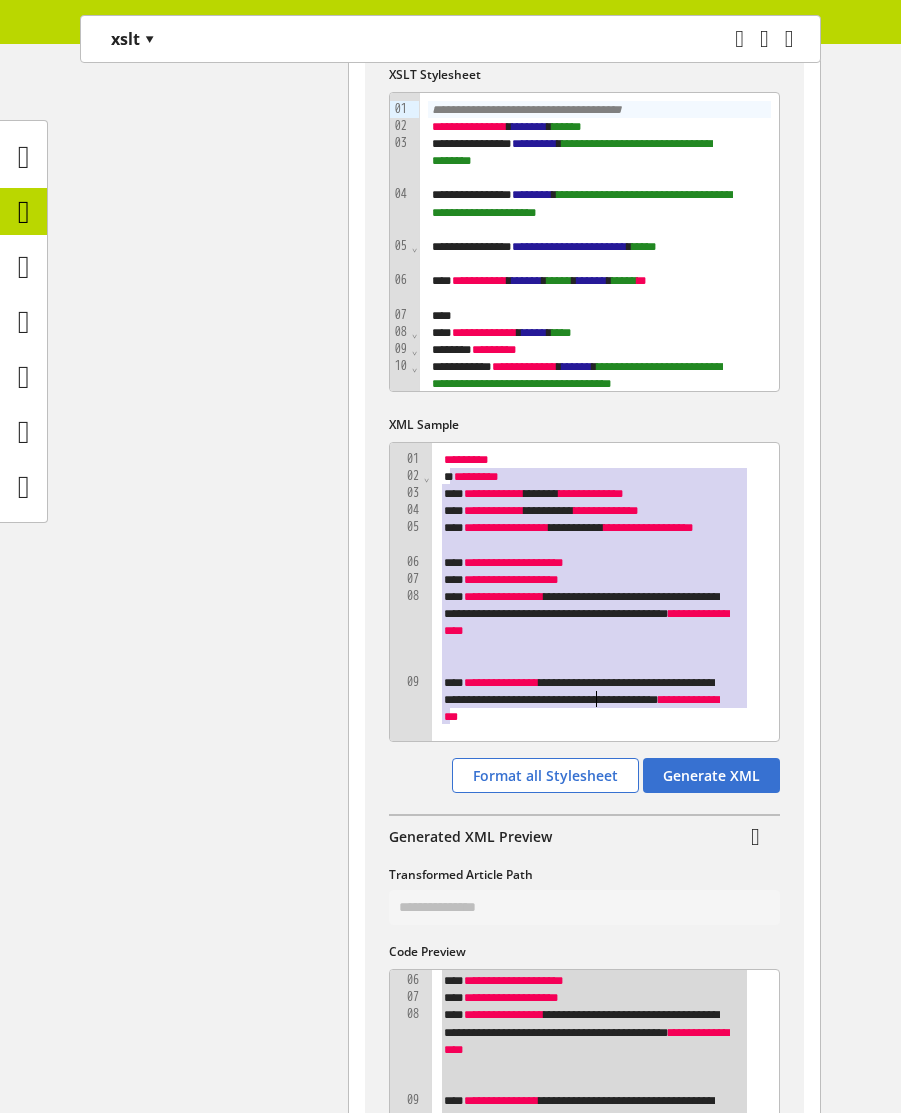 click on "**********" at bounding box center [605, 53679] 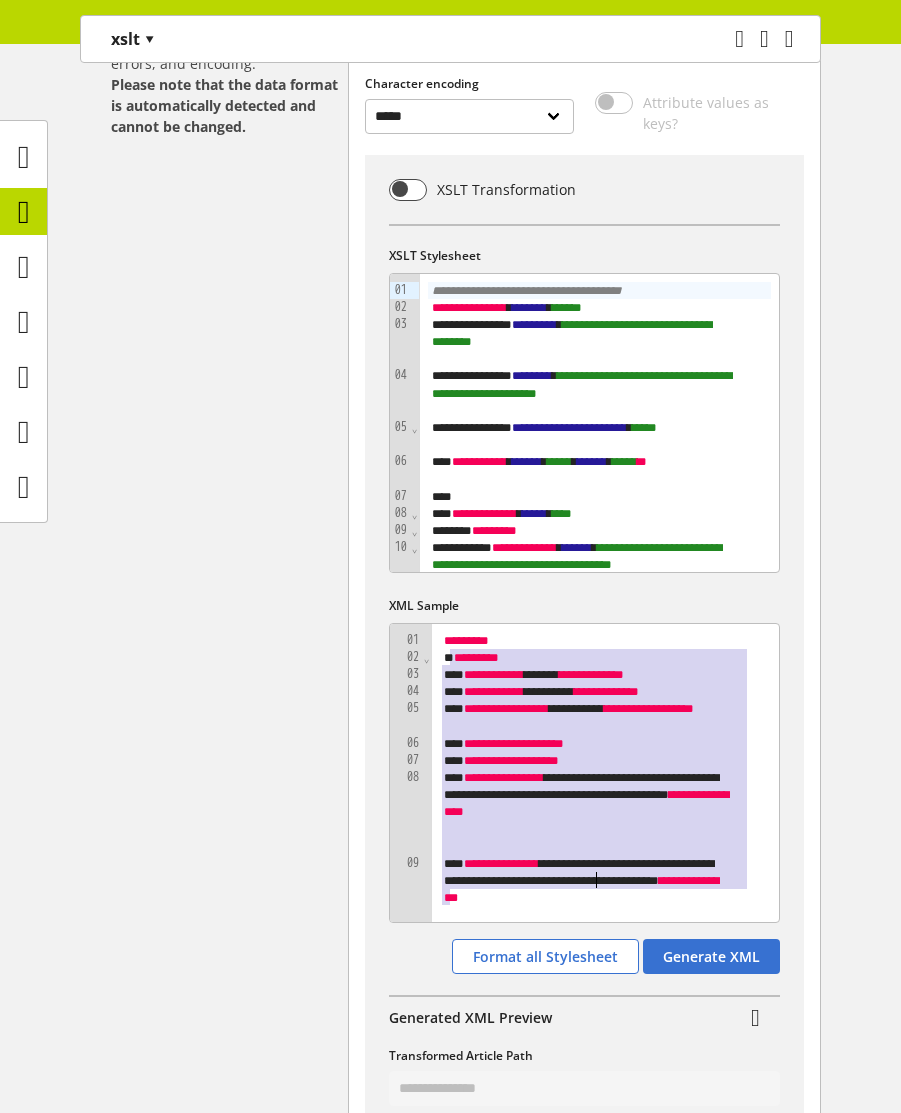 scroll, scrollTop: 600, scrollLeft: 0, axis: vertical 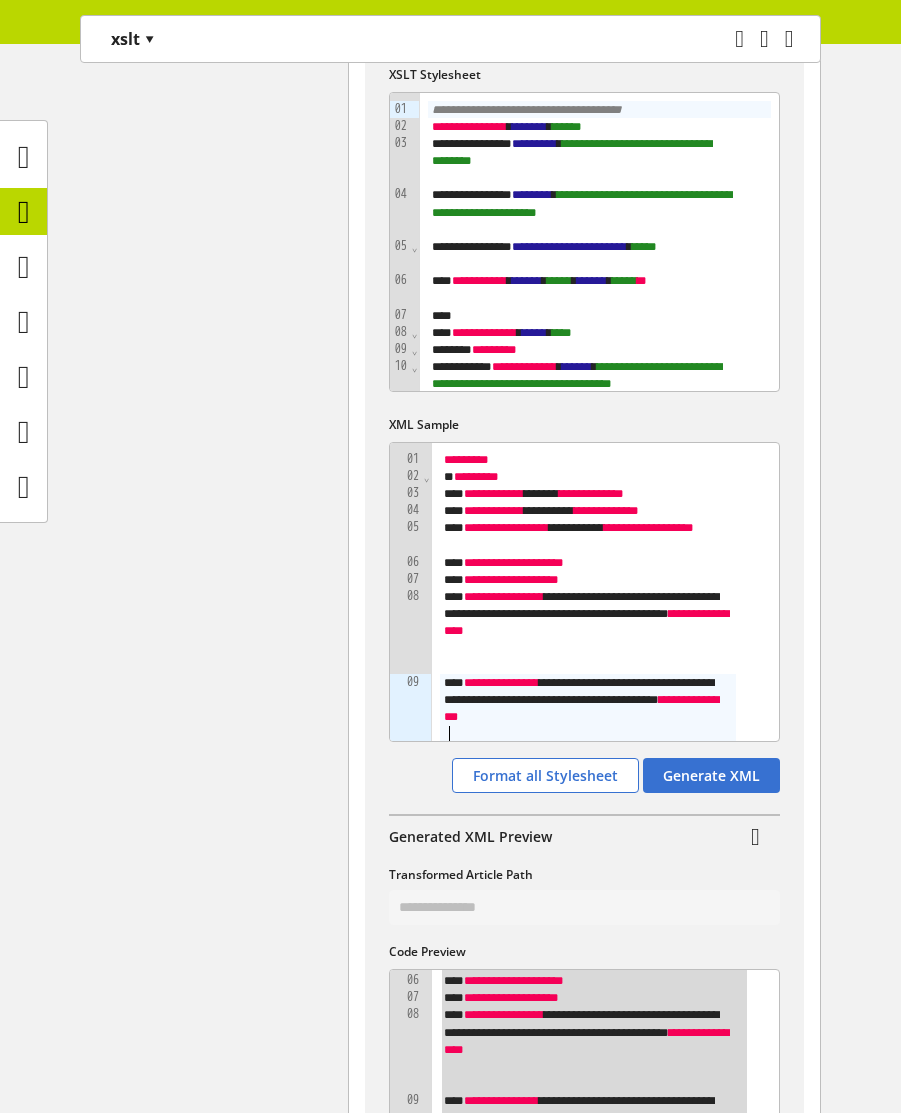 click on "**********" at bounding box center (584, 634) 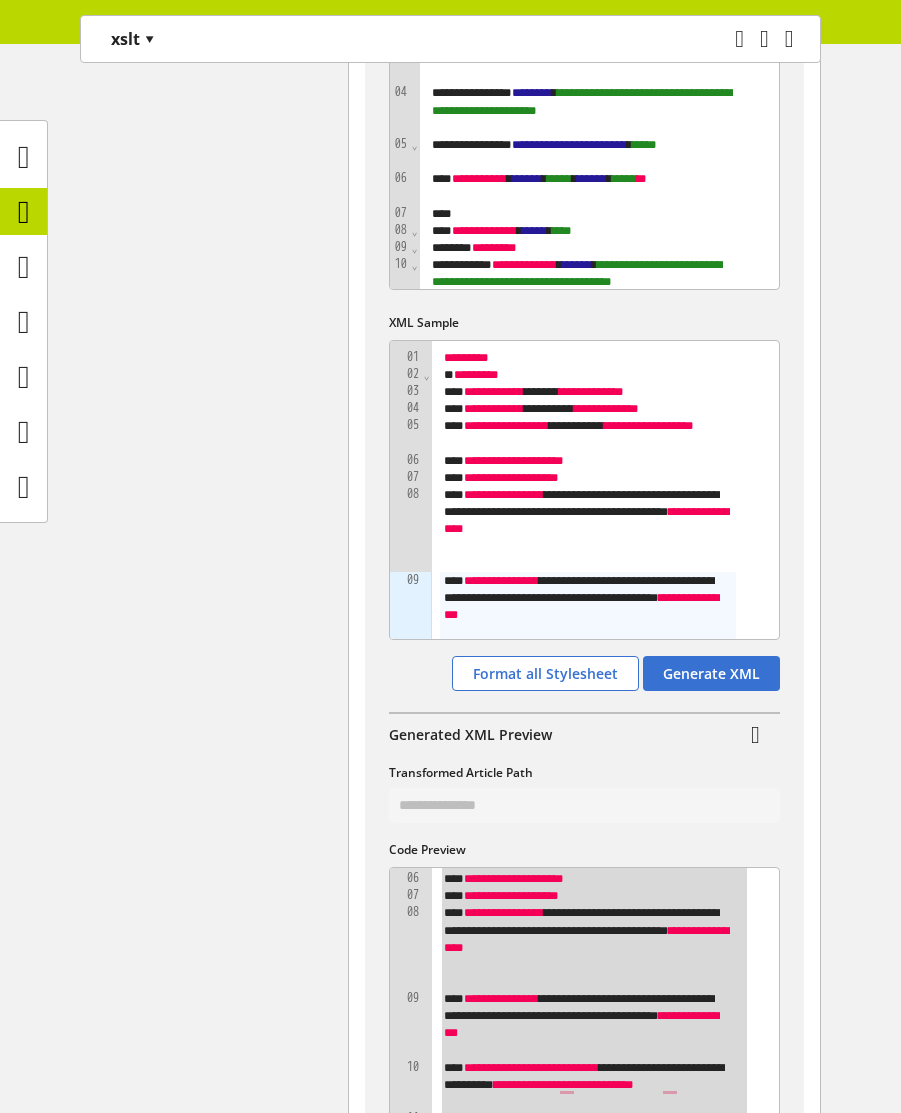 scroll, scrollTop: 720, scrollLeft: 0, axis: vertical 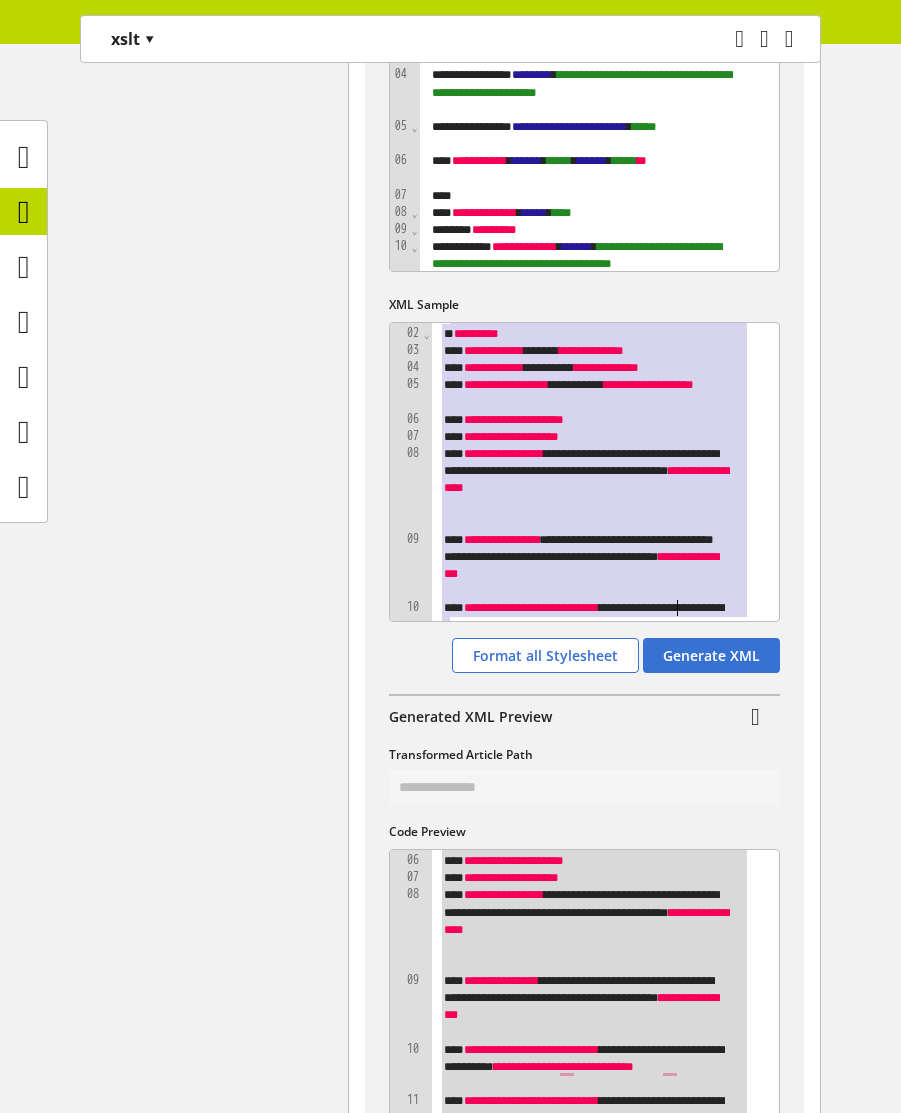 drag, startPoint x: 448, startPoint y: 340, endPoint x: 706, endPoint y: 617, distance: 378.54062 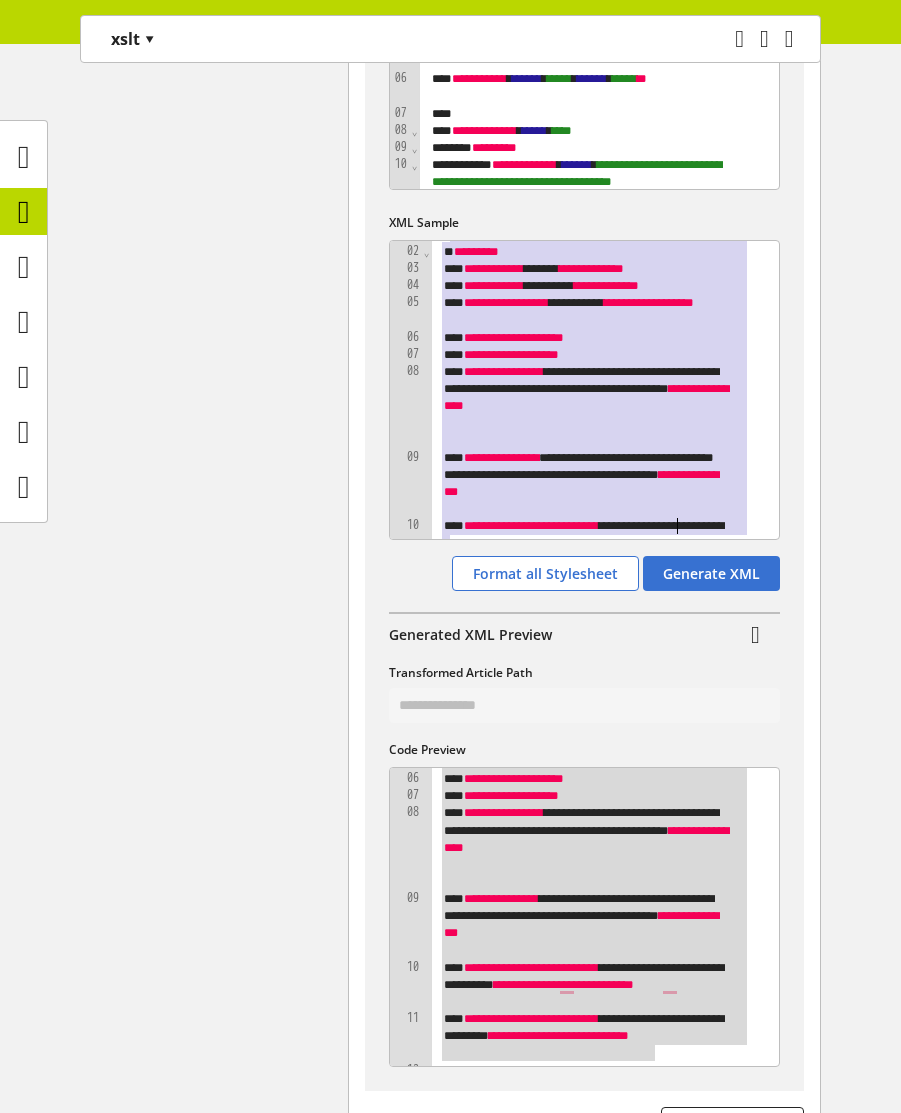 scroll, scrollTop: 840, scrollLeft: 0, axis: vertical 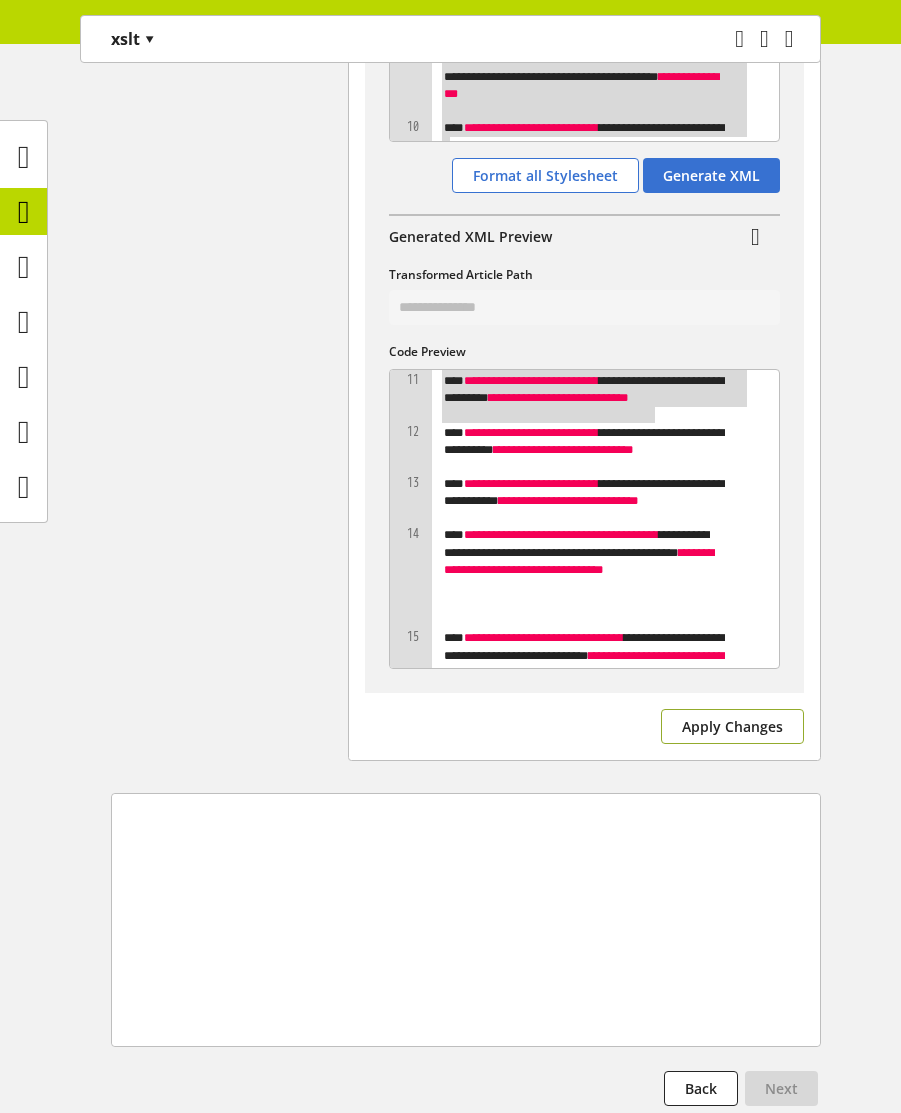 click on "Apply Changes" at bounding box center (732, 726) 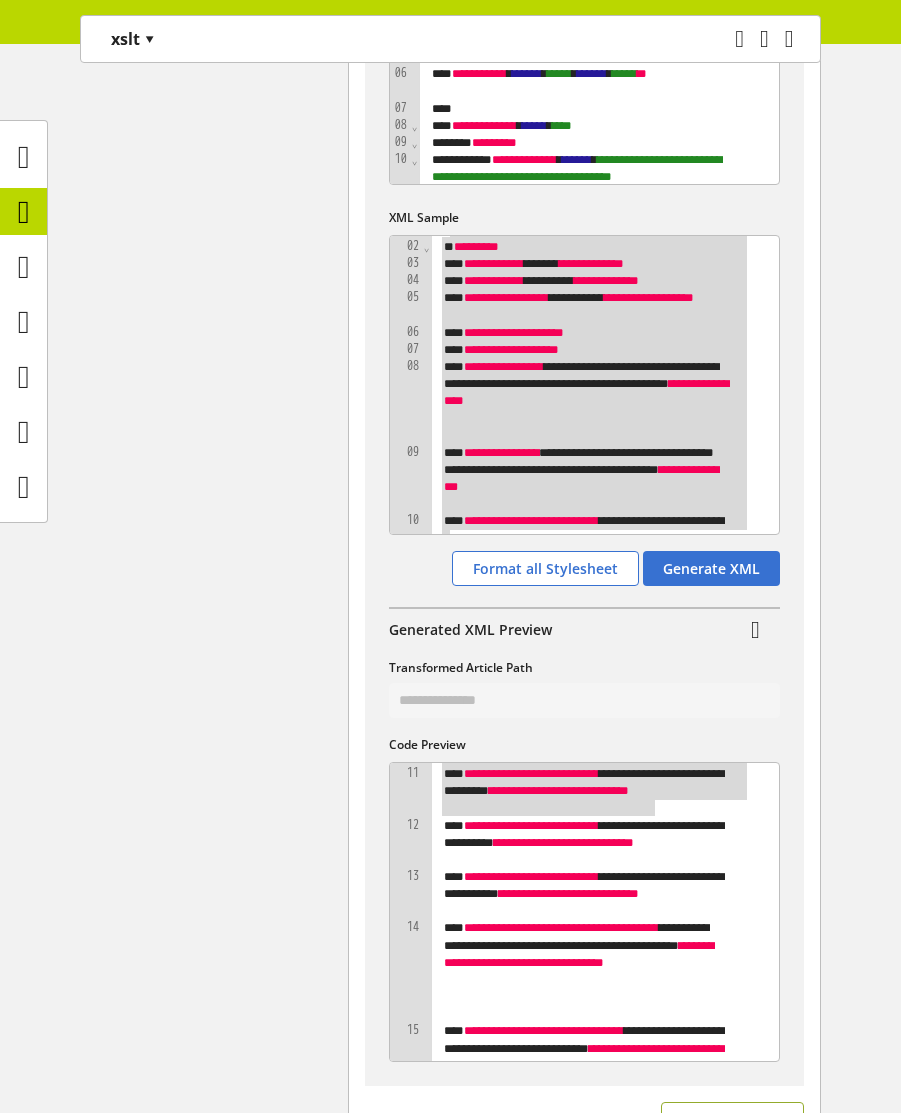 scroll, scrollTop: 0, scrollLeft: 0, axis: both 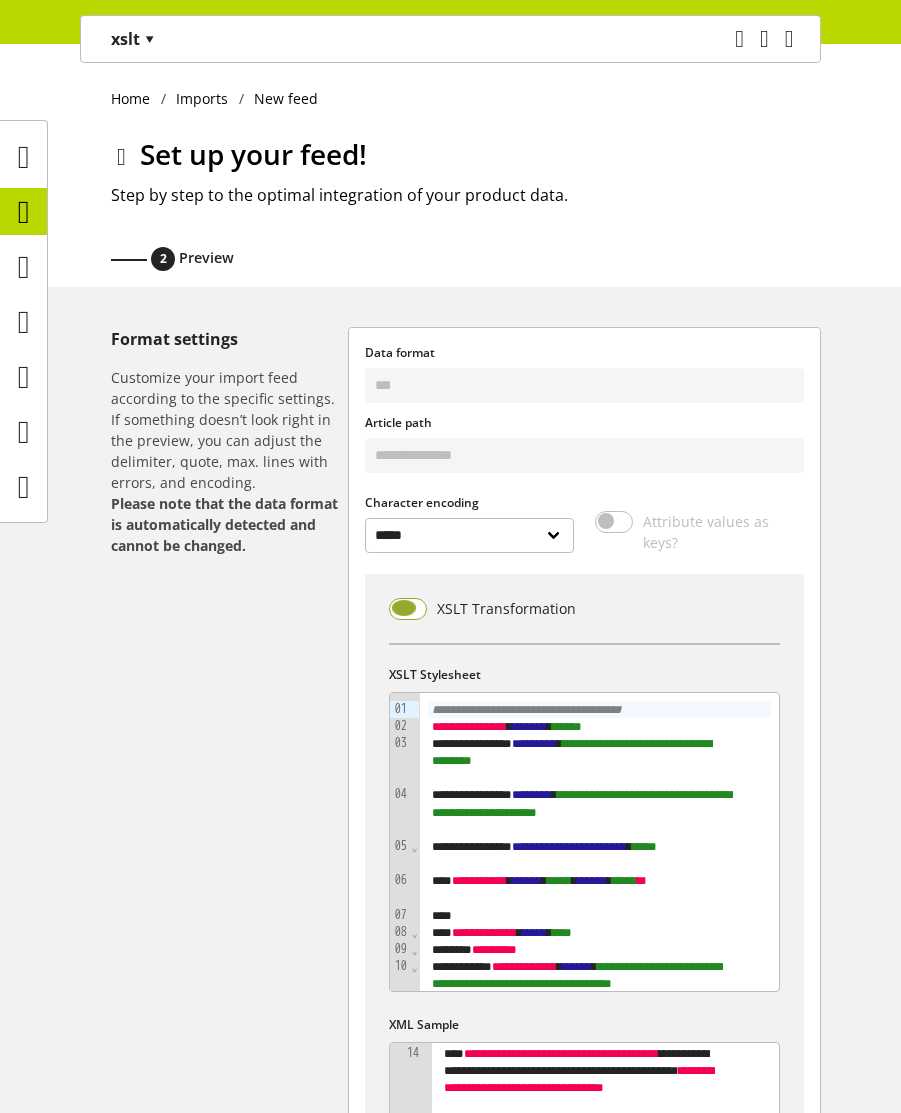 click at bounding box center [408, 609] 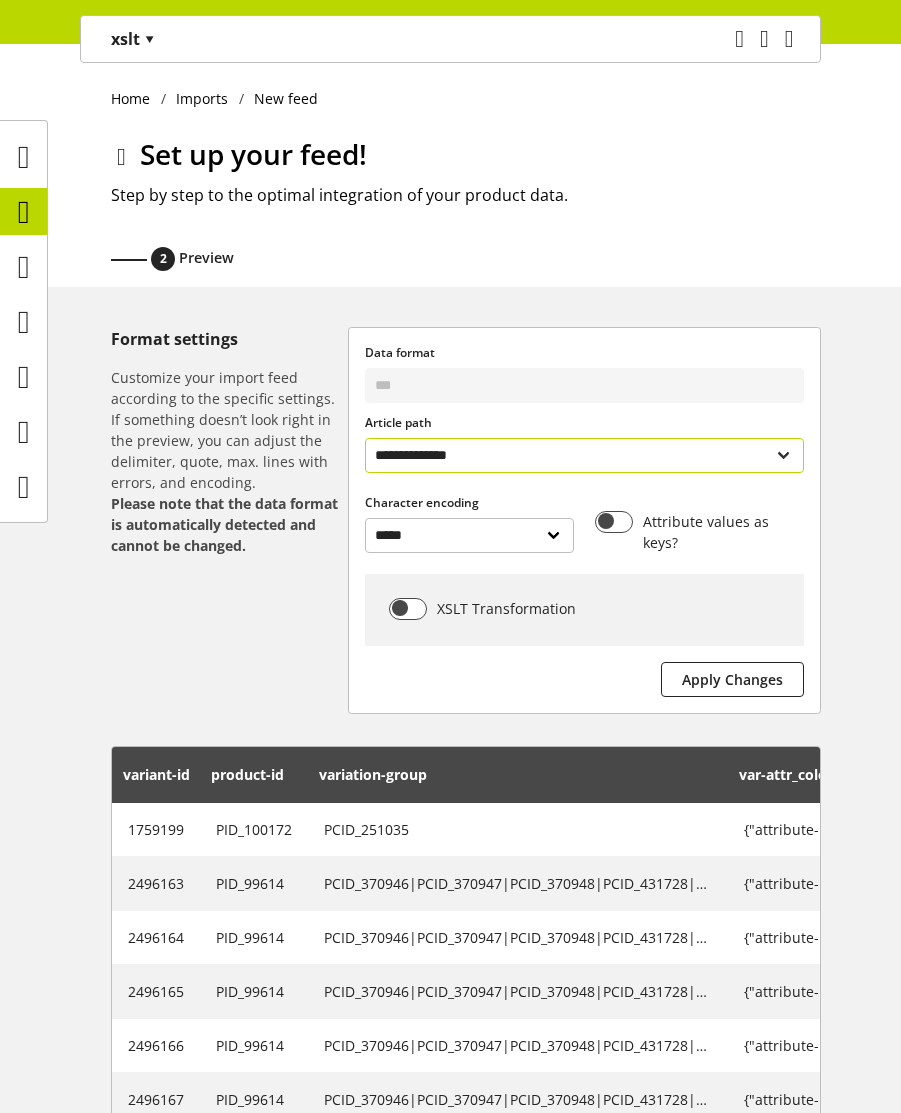 click on "**********" at bounding box center (584, 455) 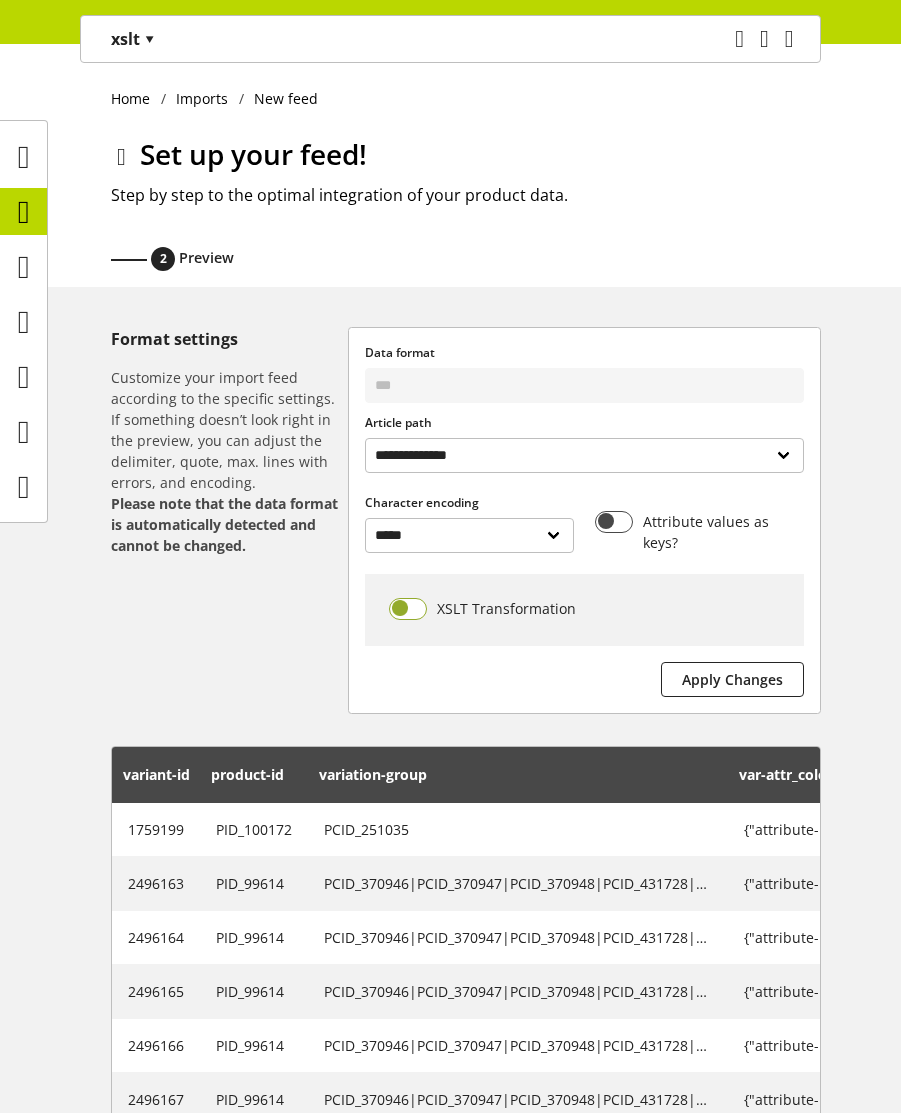 click at bounding box center [408, 609] 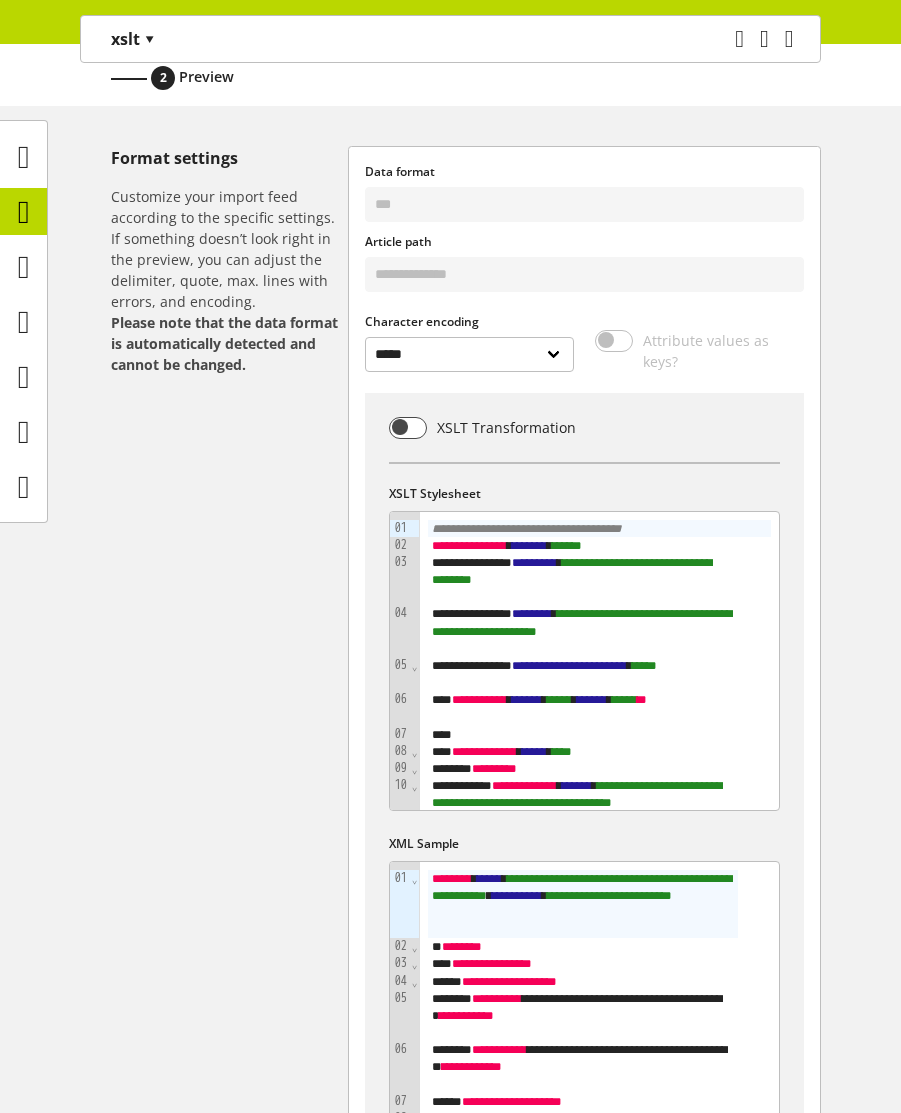 scroll, scrollTop: 0, scrollLeft: 0, axis: both 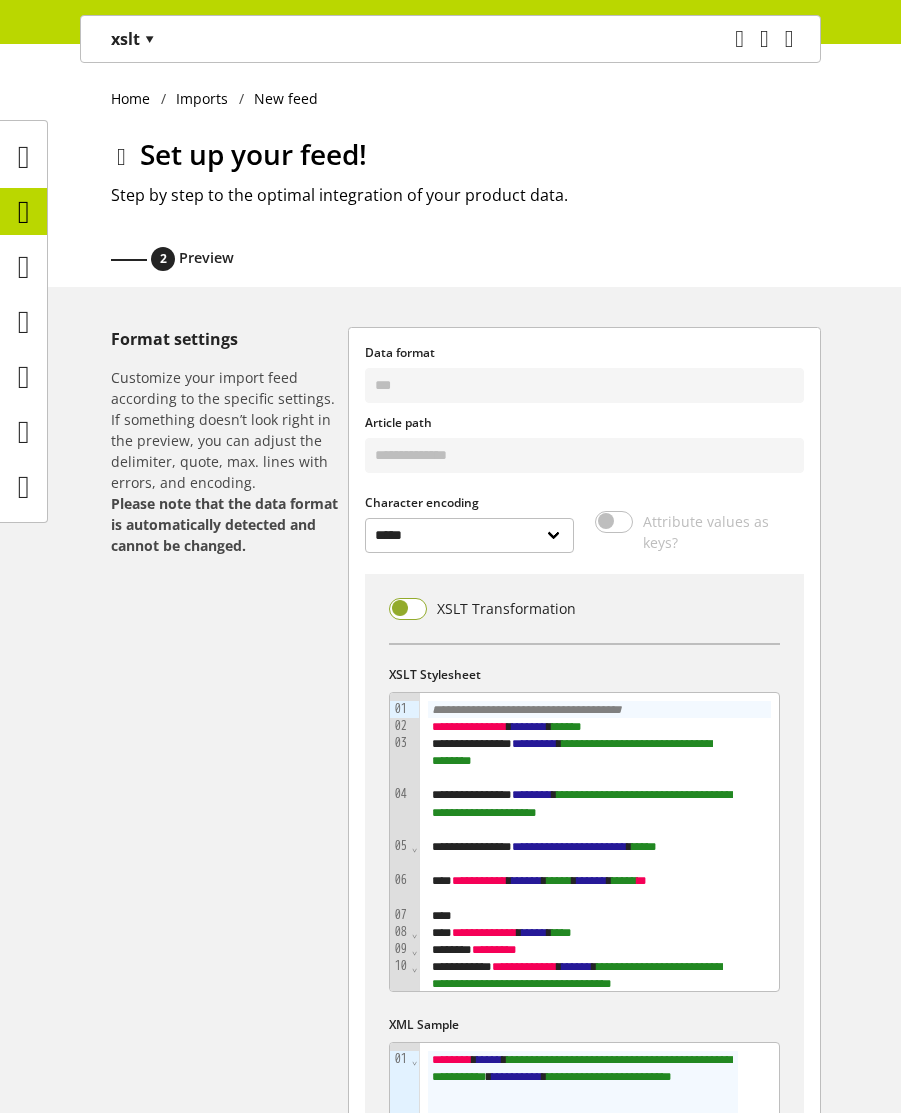 click at bounding box center (408, 609) 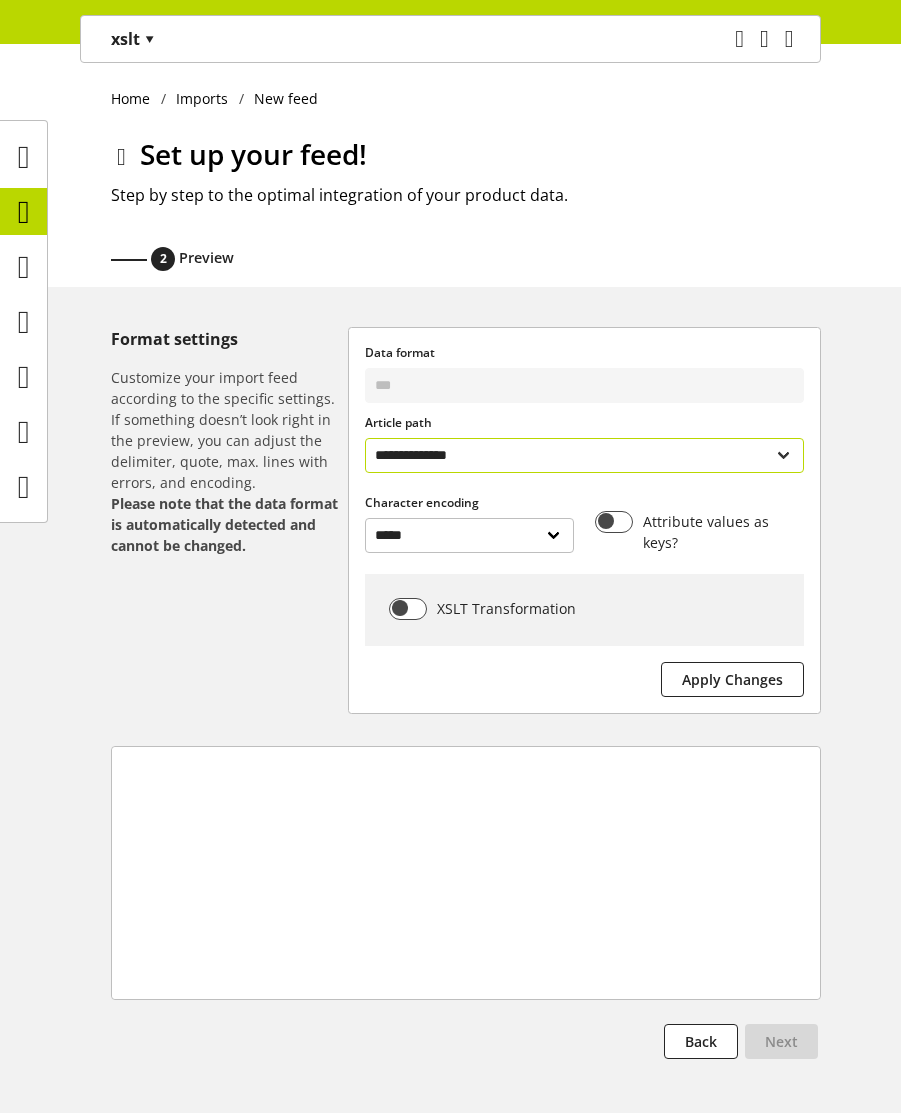 select on "**********" 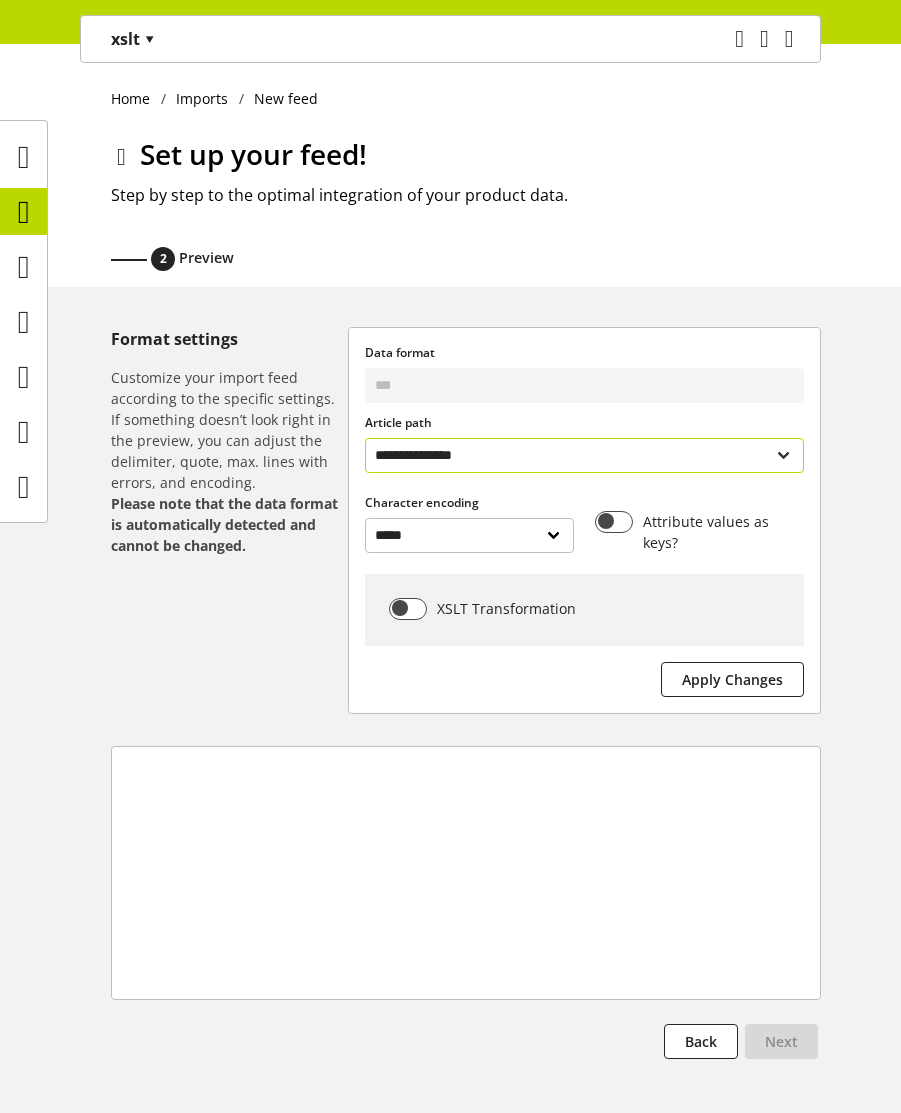 click on "**********" at bounding box center (584, 455) 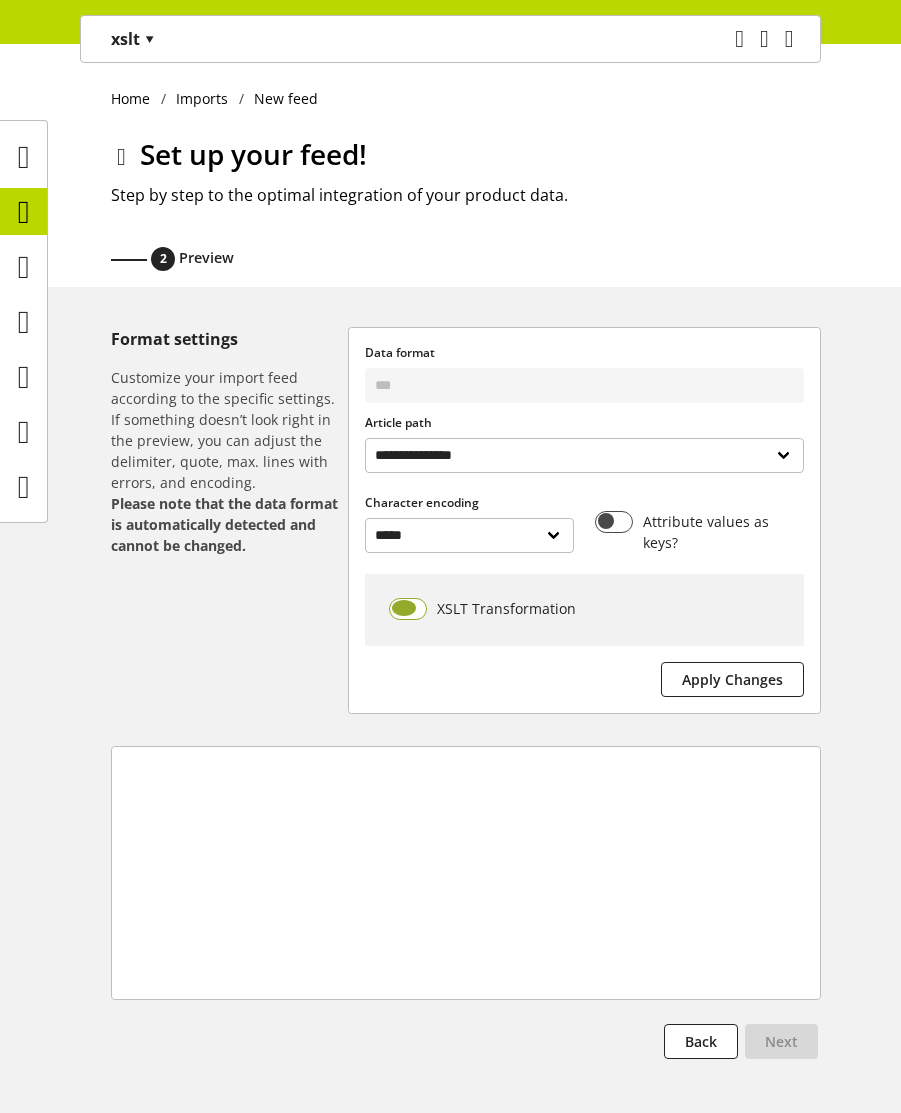 click at bounding box center [408, 609] 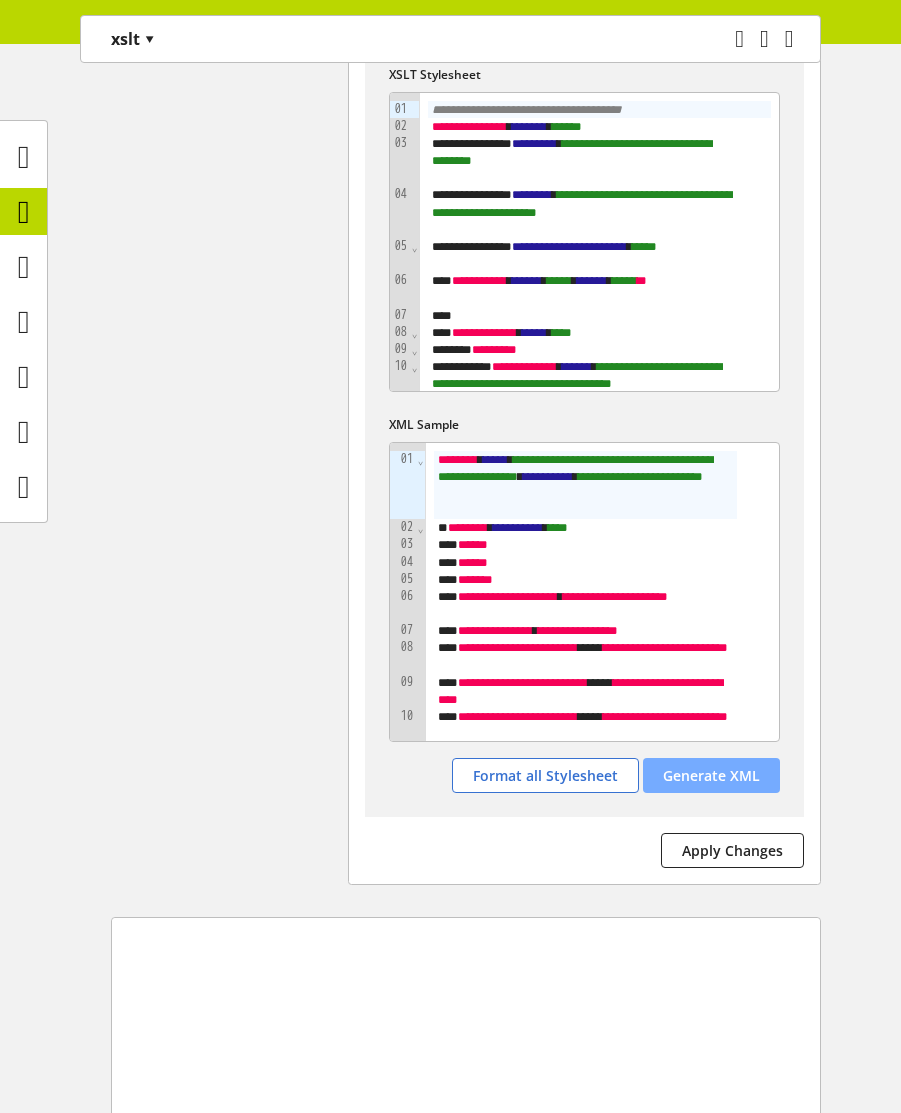 click on "Generate XML" at bounding box center [711, 775] 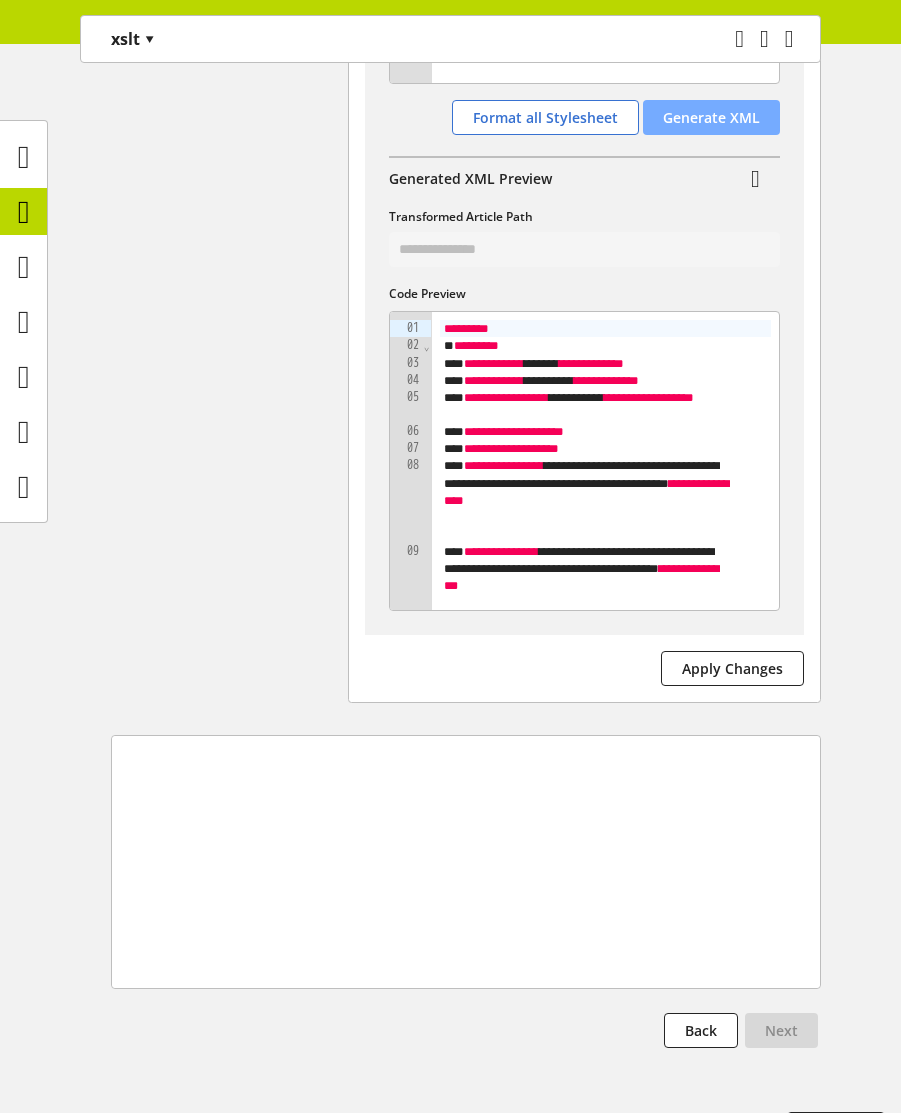 scroll, scrollTop: 1320, scrollLeft: 0, axis: vertical 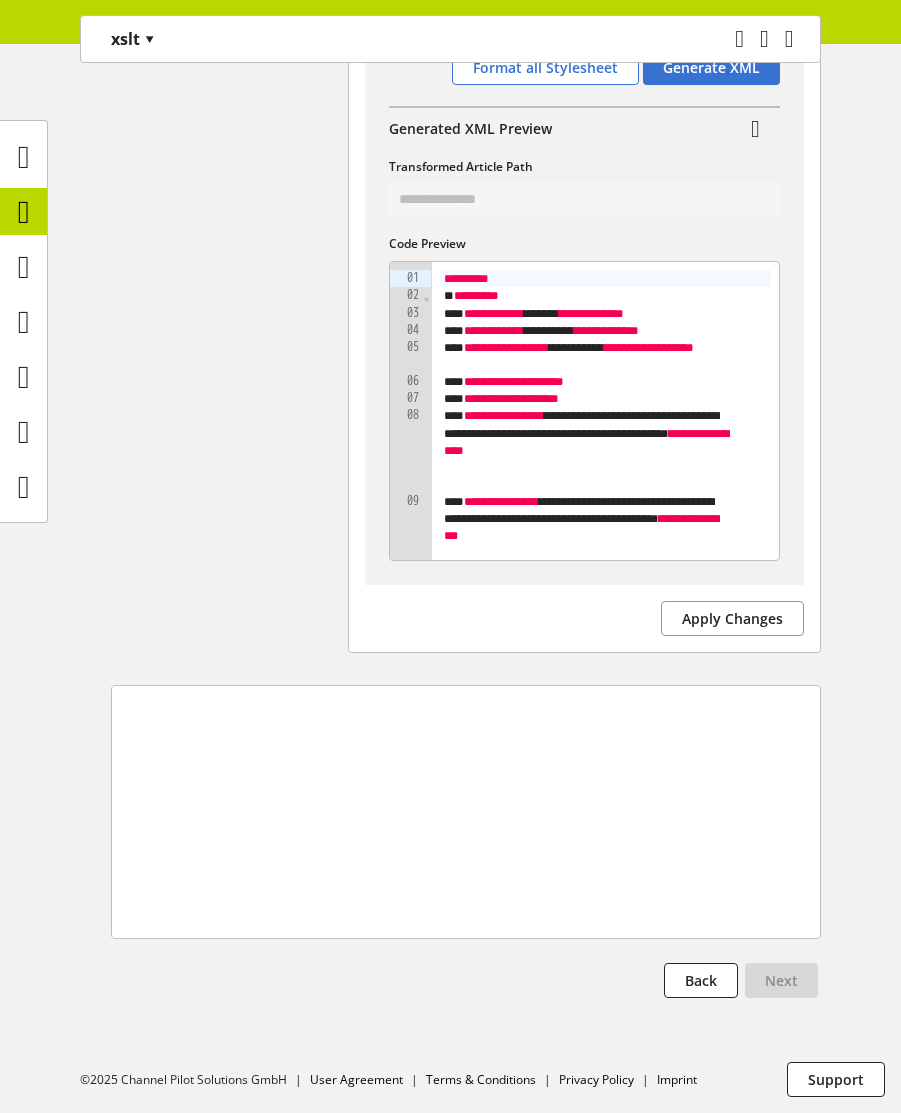 click on "Apply Changes" at bounding box center (732, 618) 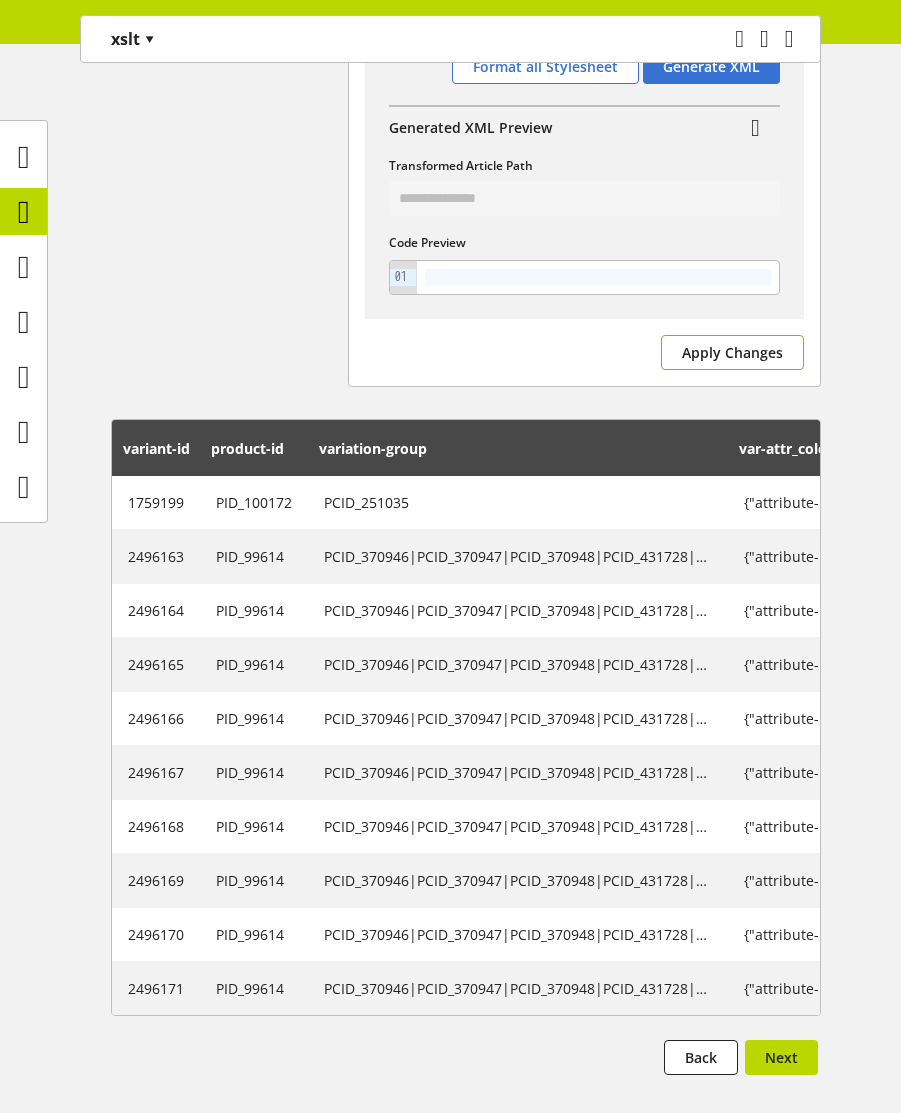 scroll, scrollTop: 1402, scrollLeft: 0, axis: vertical 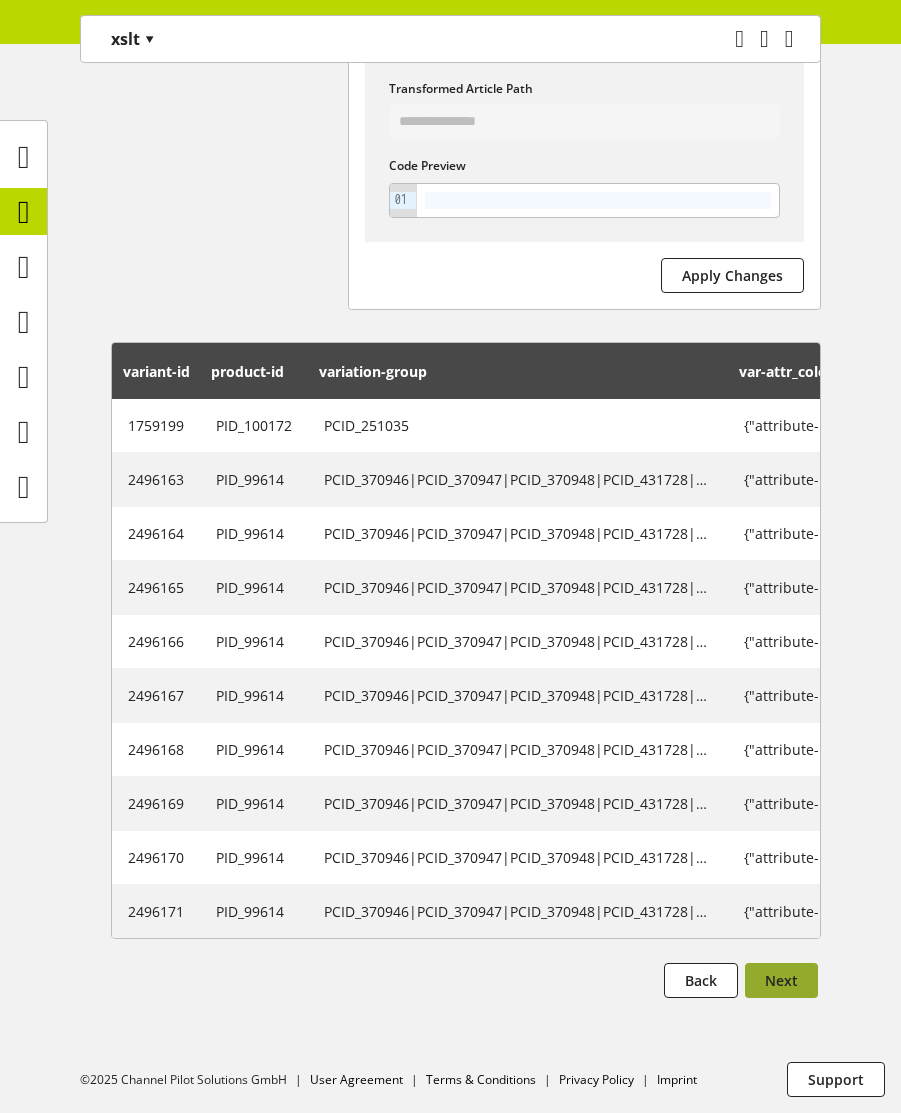 click on "Next" at bounding box center (781, 980) 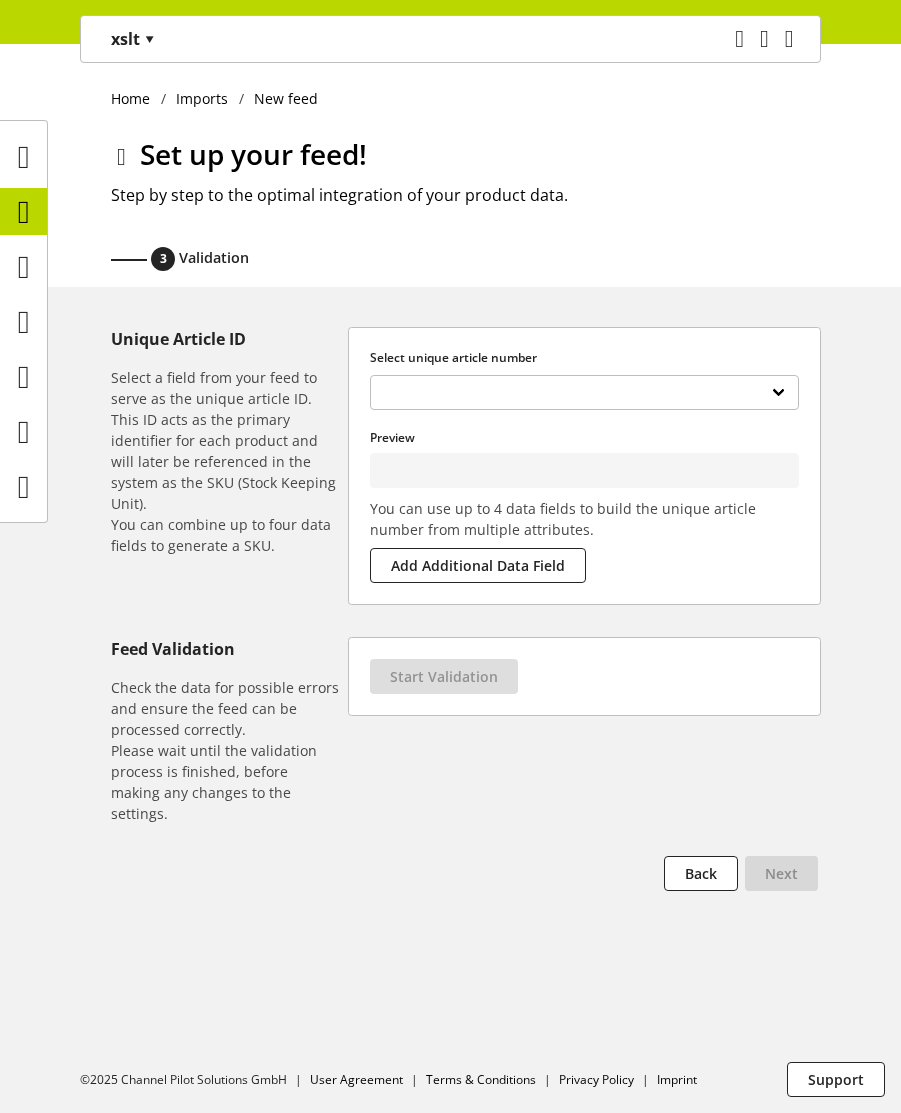 scroll, scrollTop: 0, scrollLeft: 0, axis: both 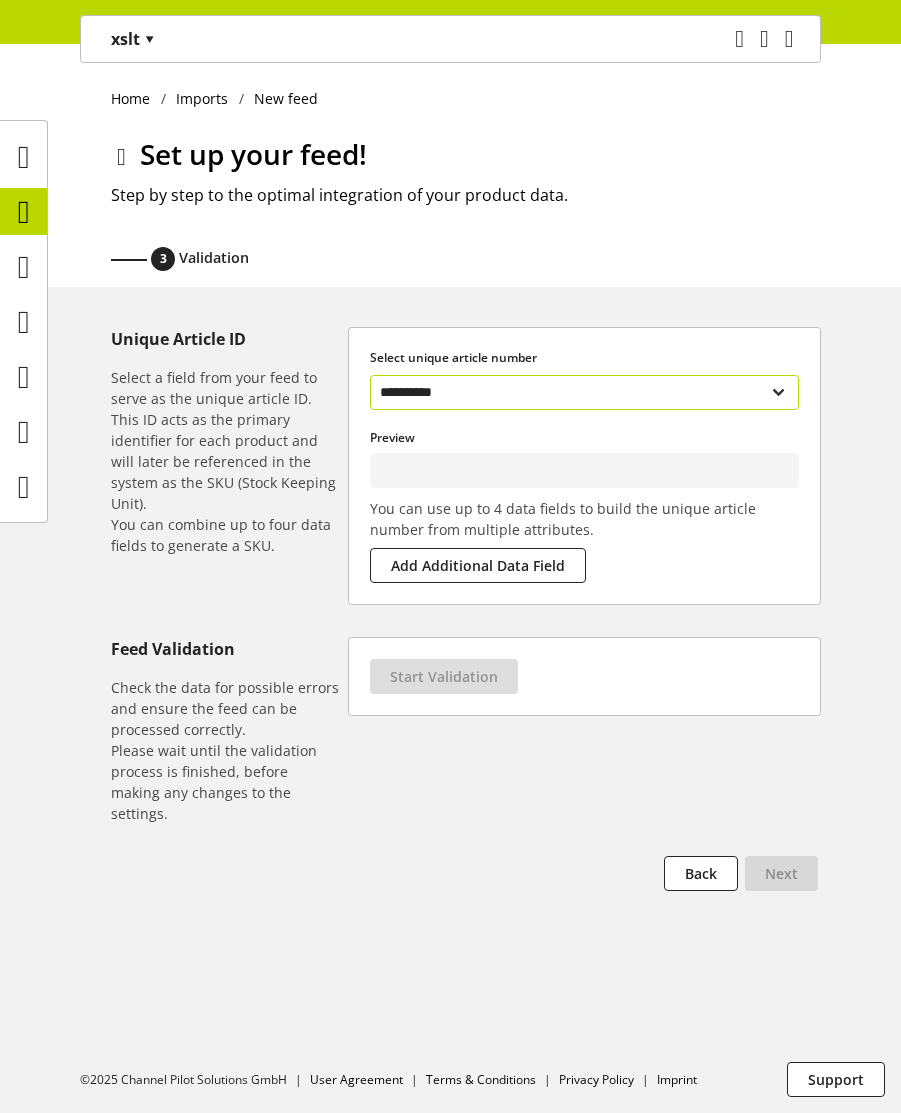 type on "**********" 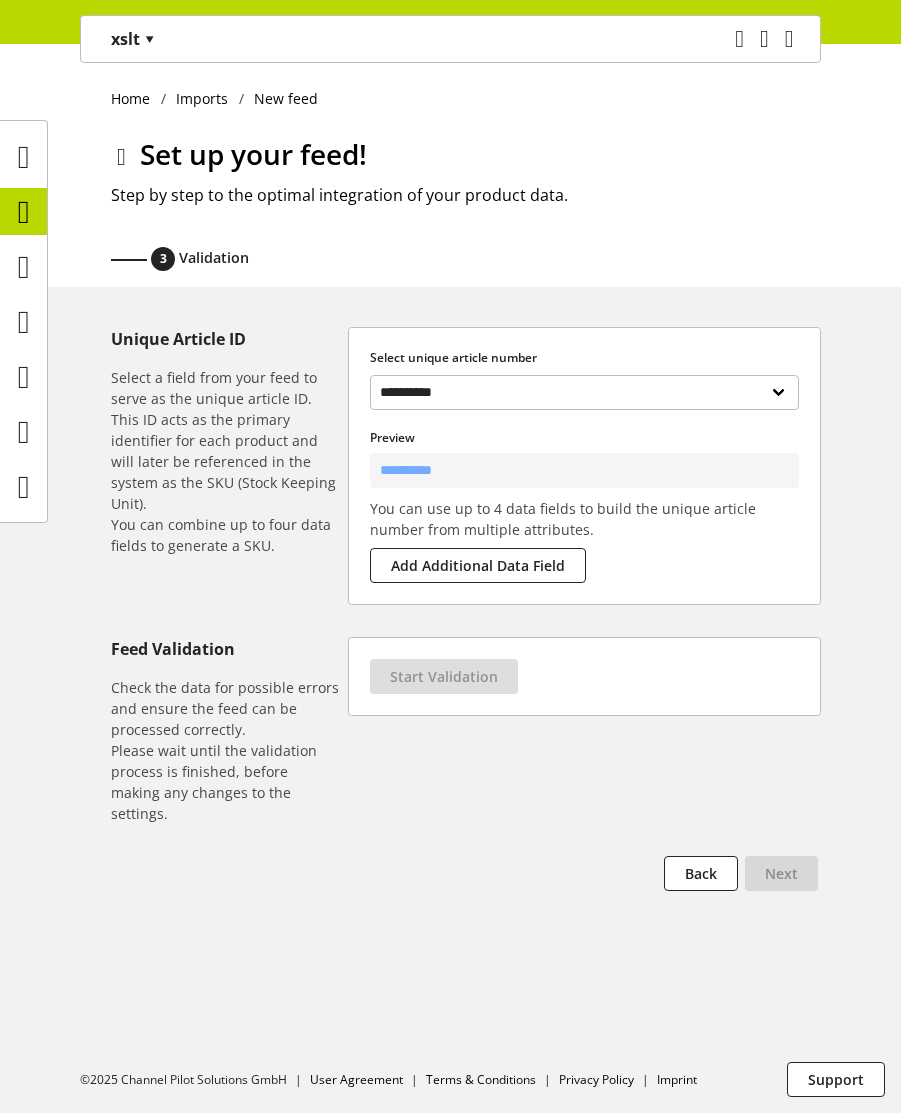 select on "**********" 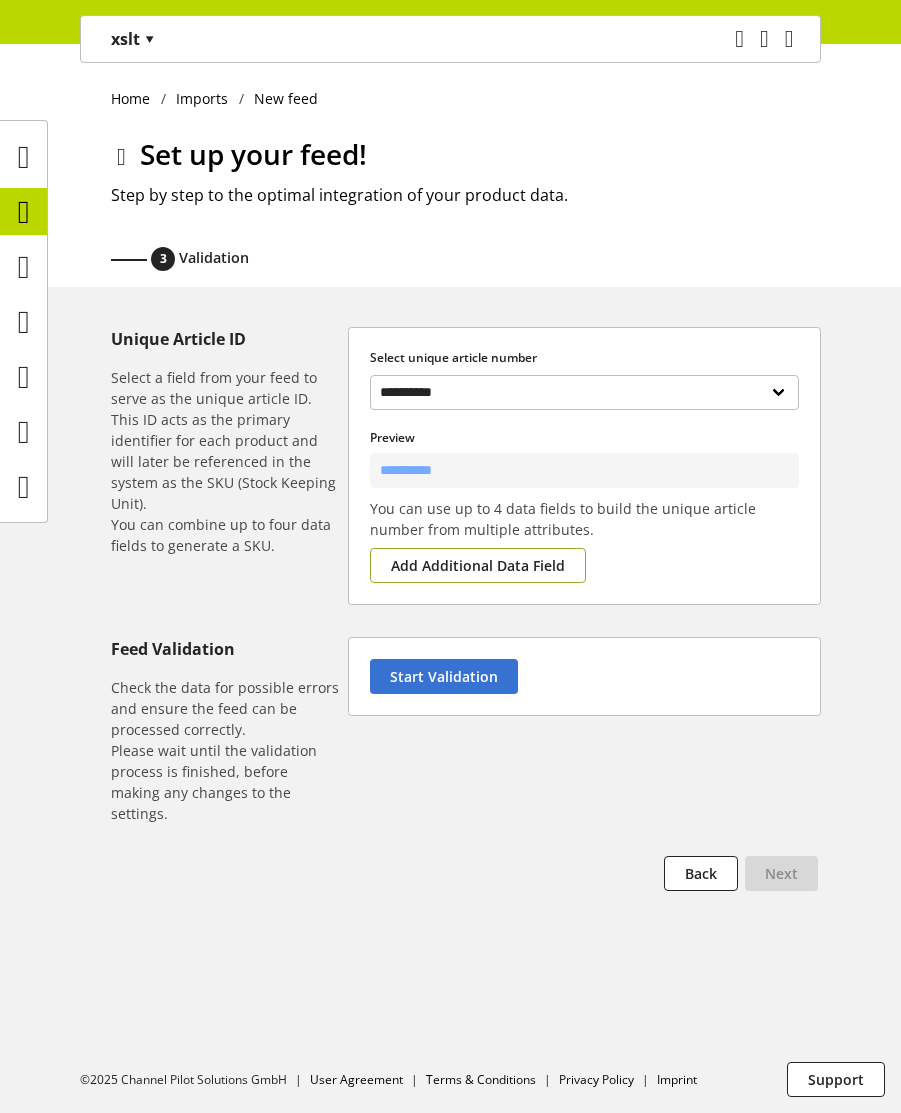 click on "Add Additional Data Field" at bounding box center (478, 565) 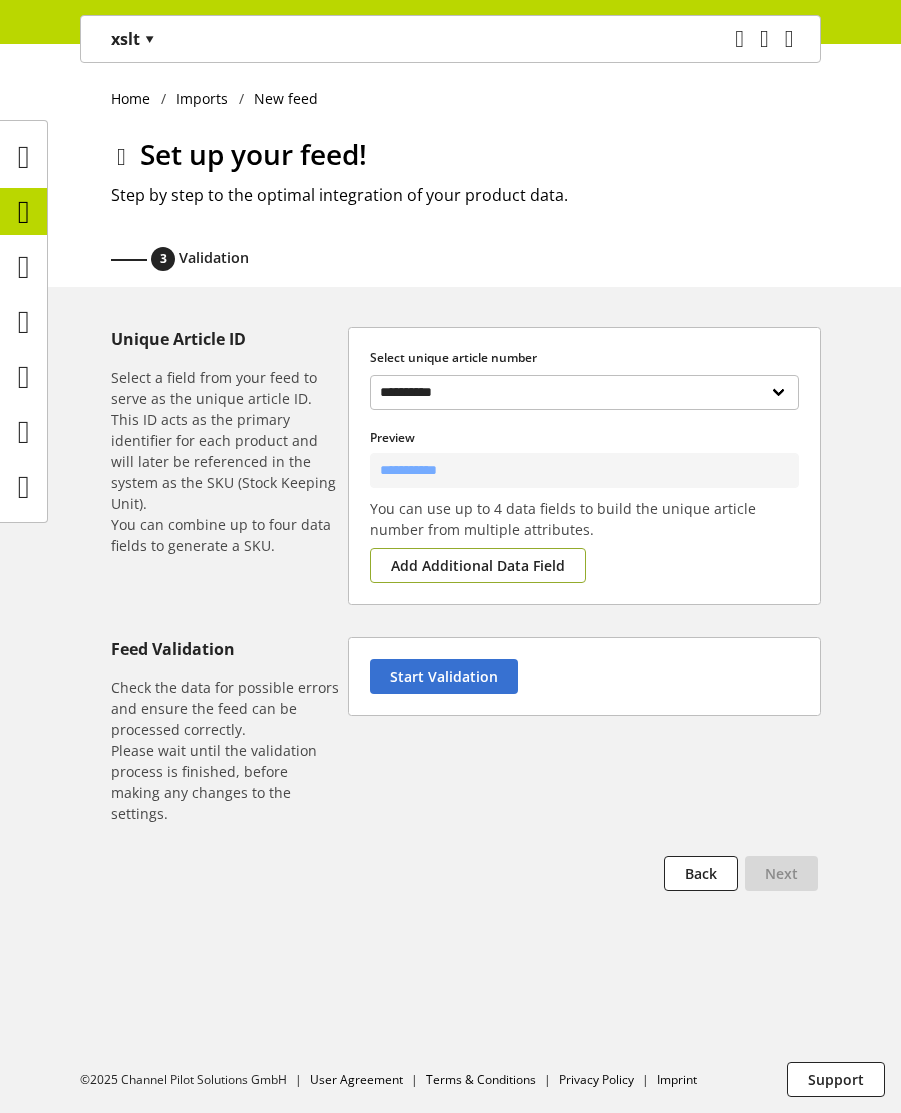 select 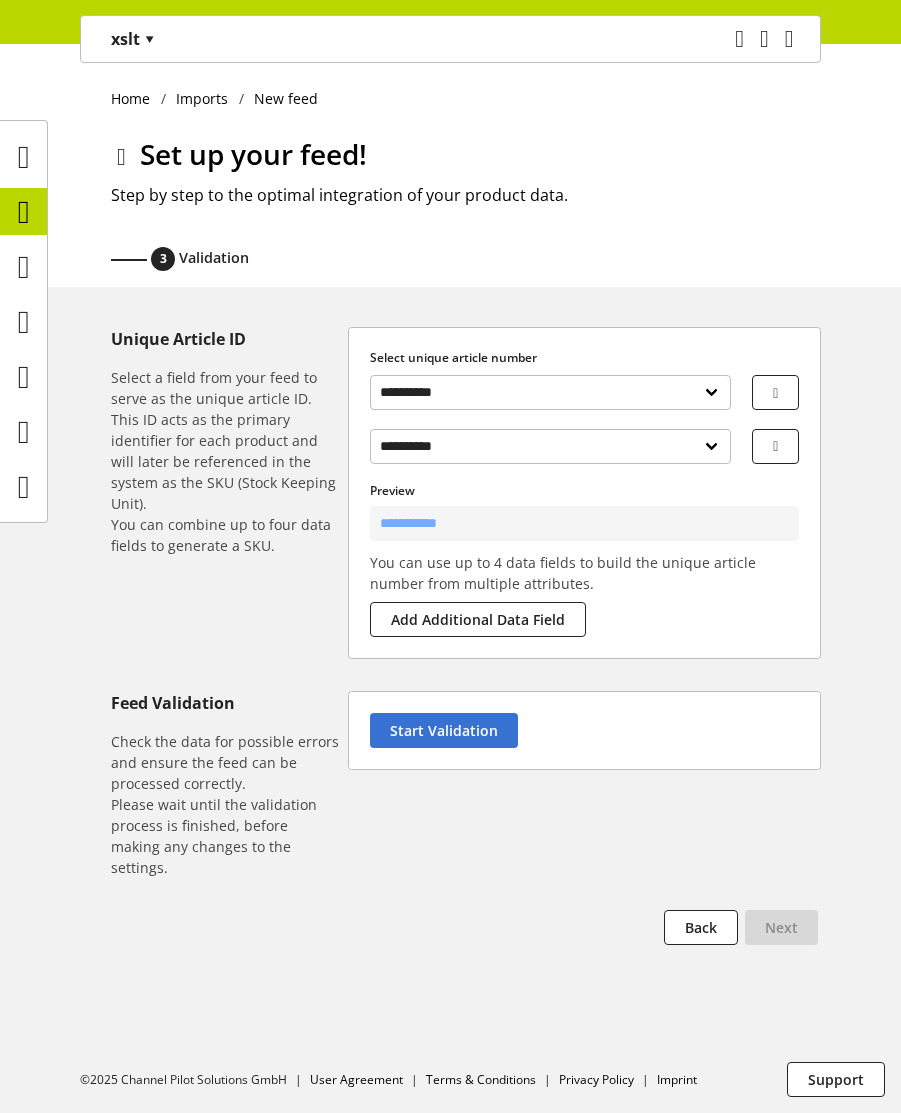 type on "**********" 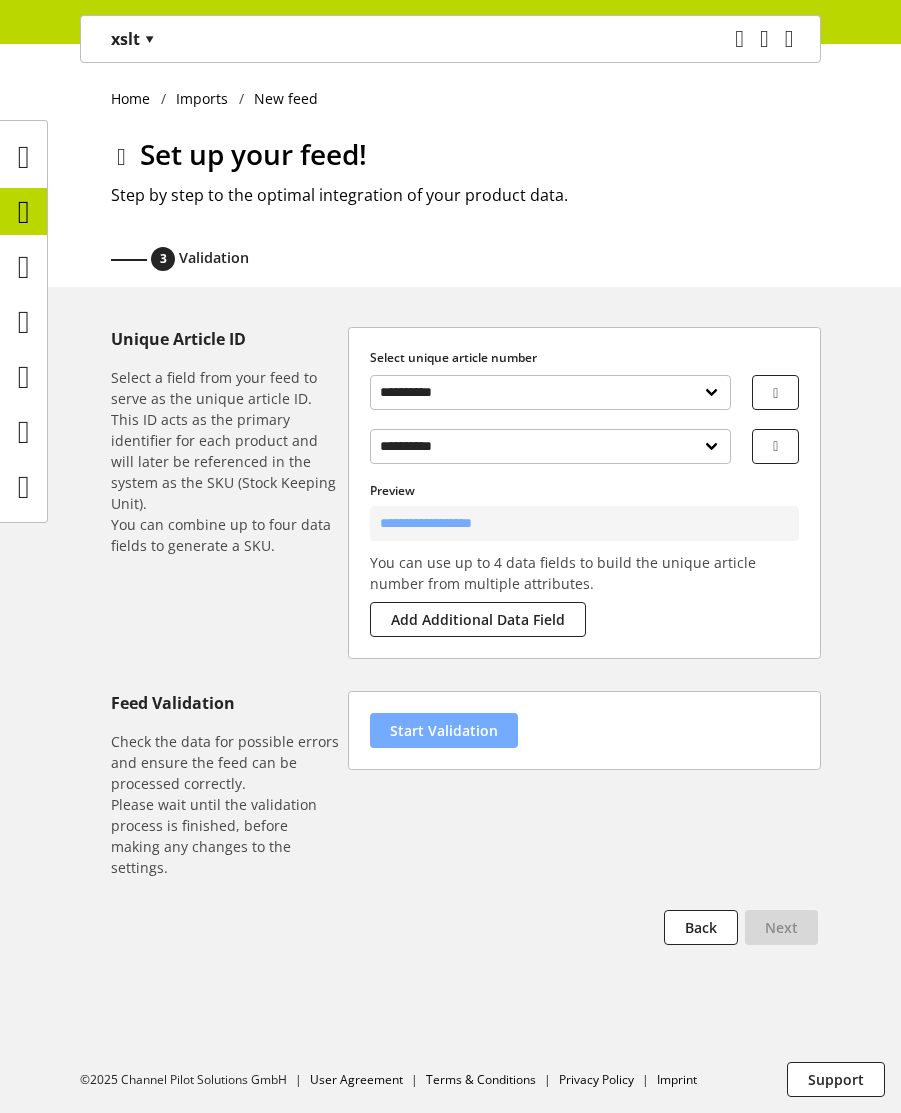 click on "Start Validation" at bounding box center [444, 730] 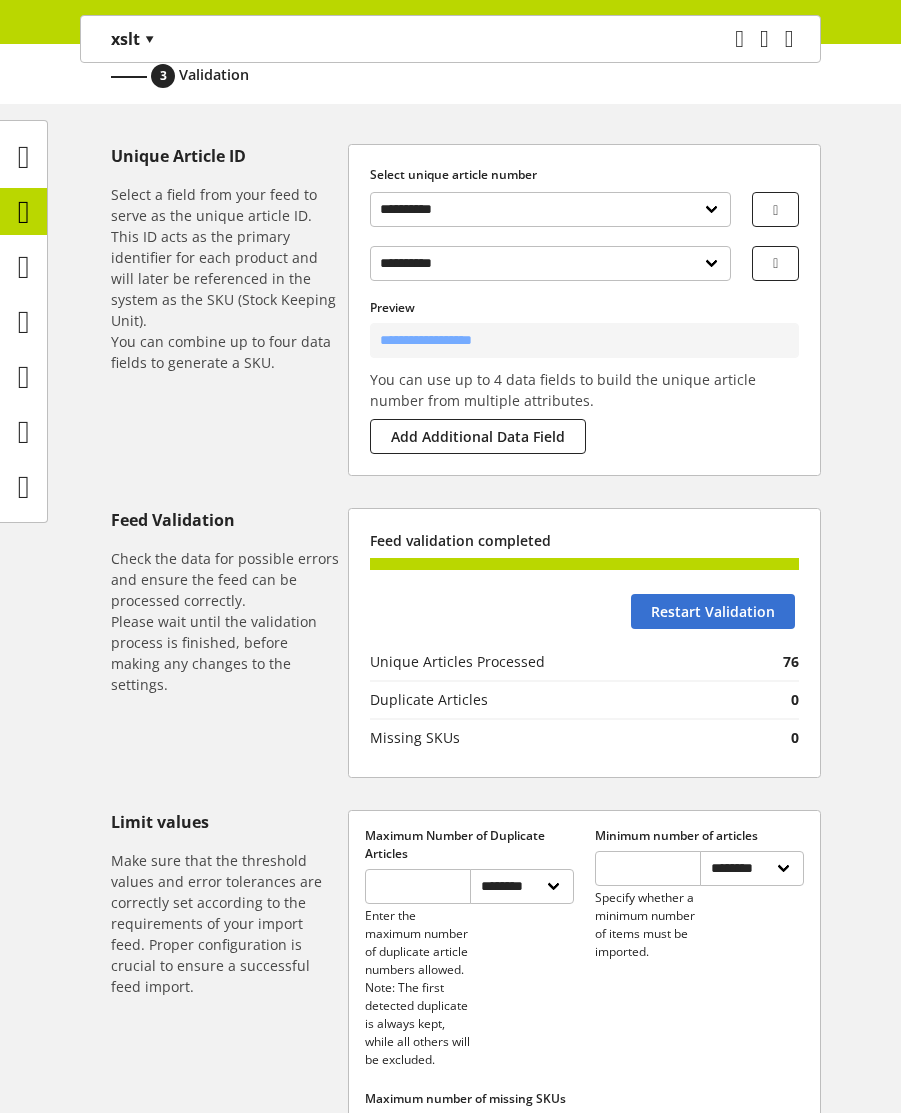 scroll, scrollTop: 0, scrollLeft: 0, axis: both 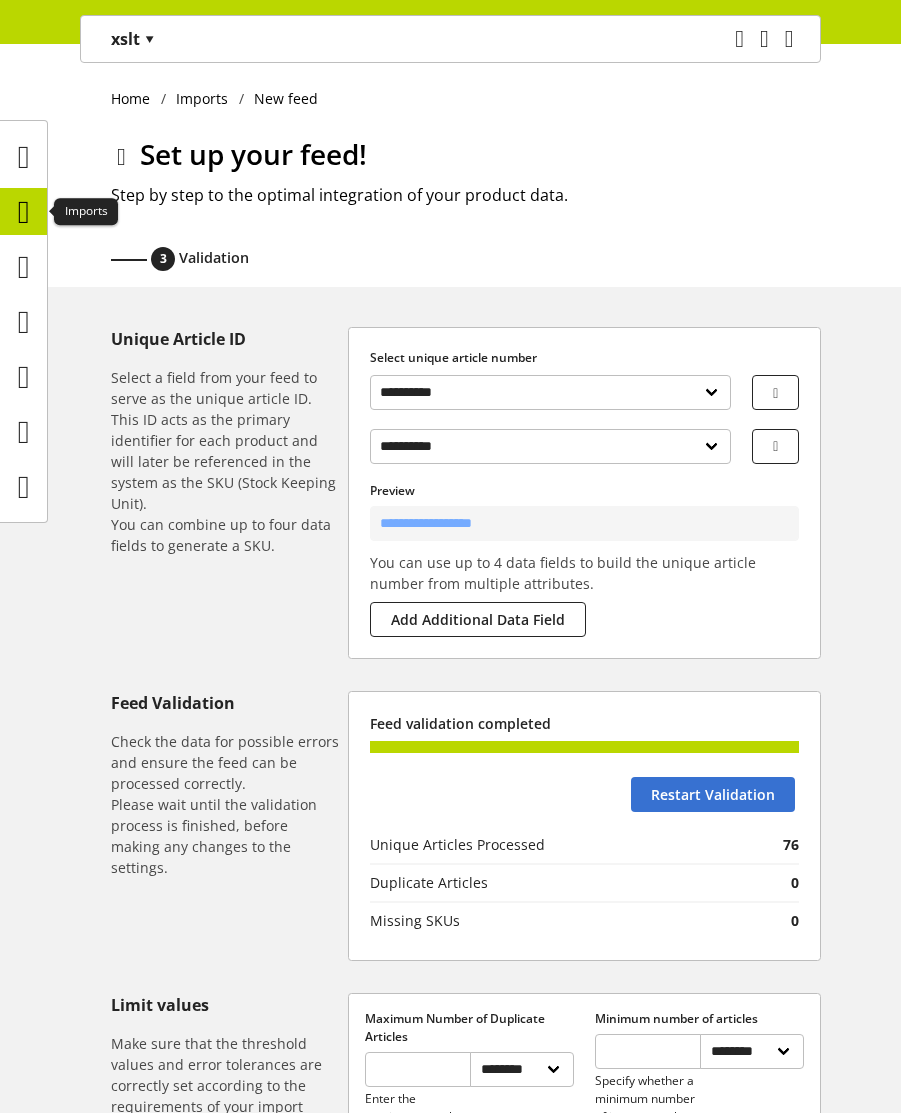 click at bounding box center (24, 212) 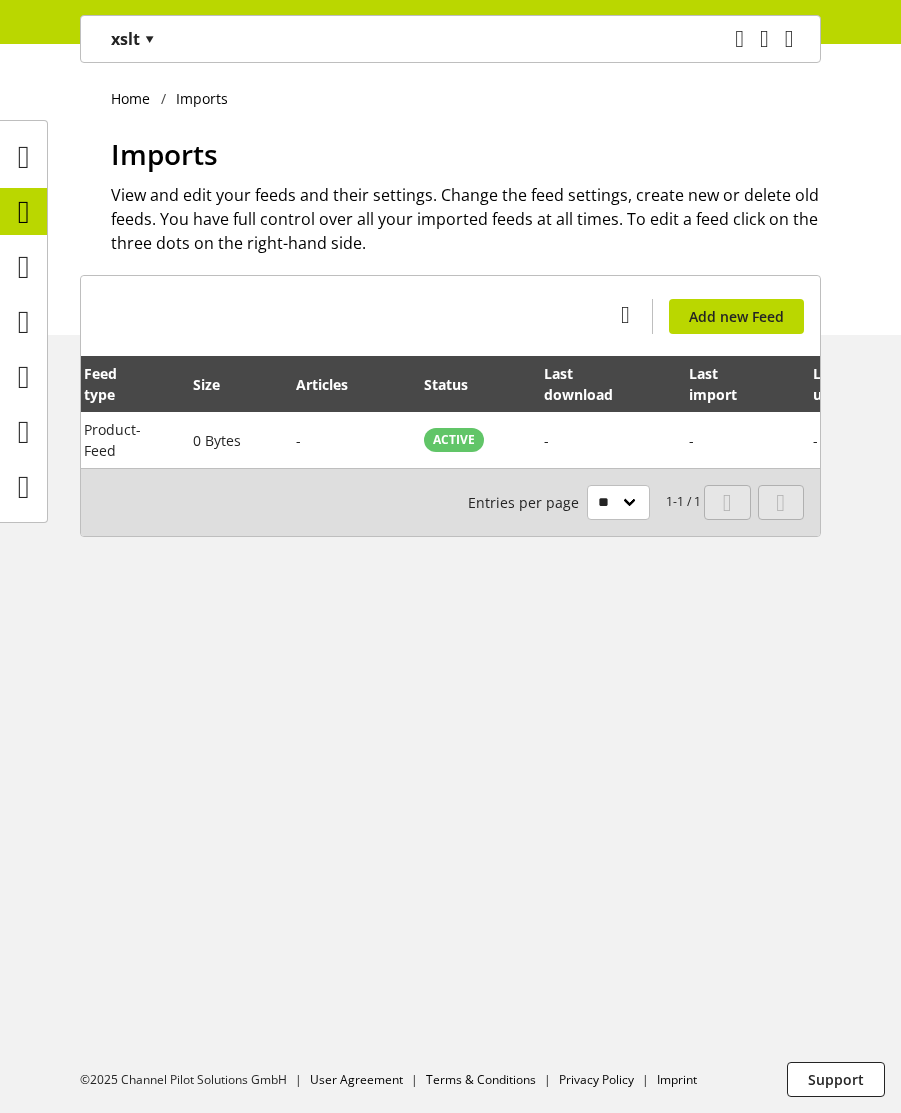 scroll, scrollTop: 0, scrollLeft: 321, axis: horizontal 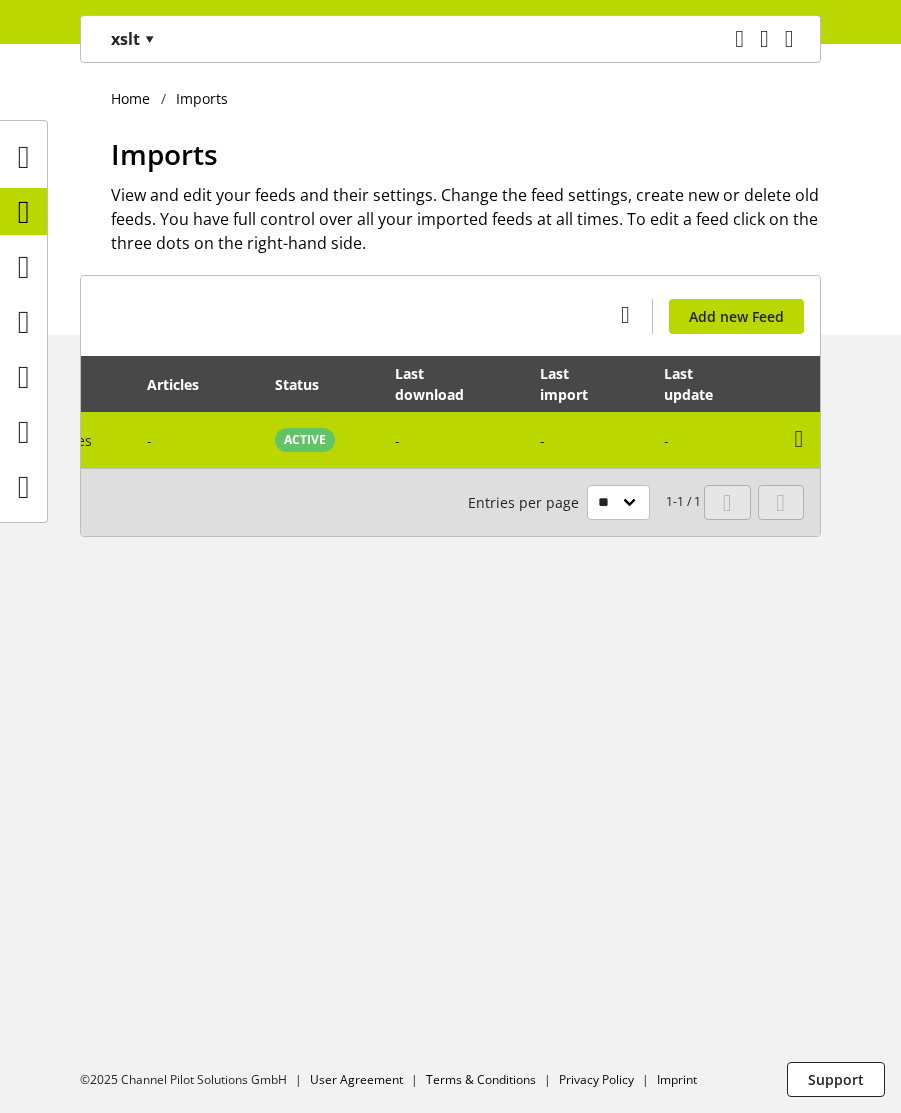 click on "-" at bounding box center (715, 440) 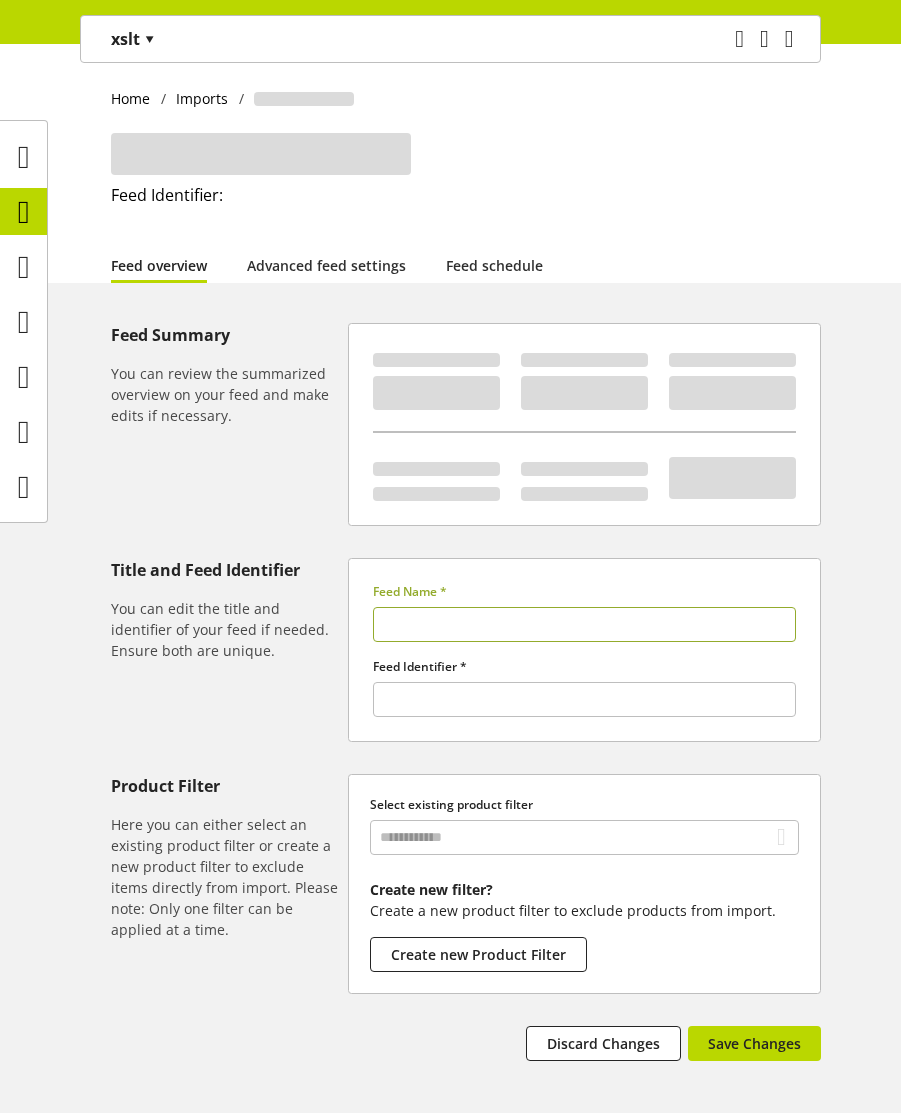 type on "**" 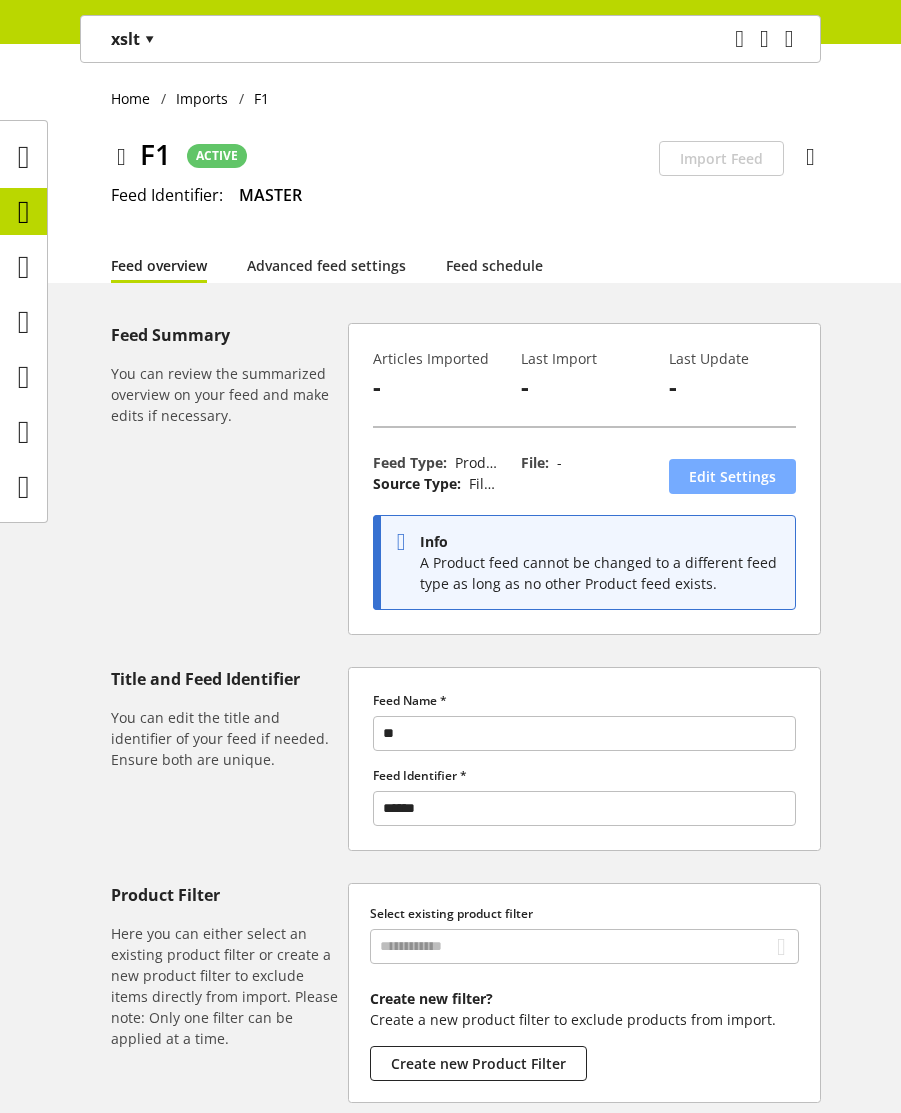 click on "Edit Settings" at bounding box center (732, 476) 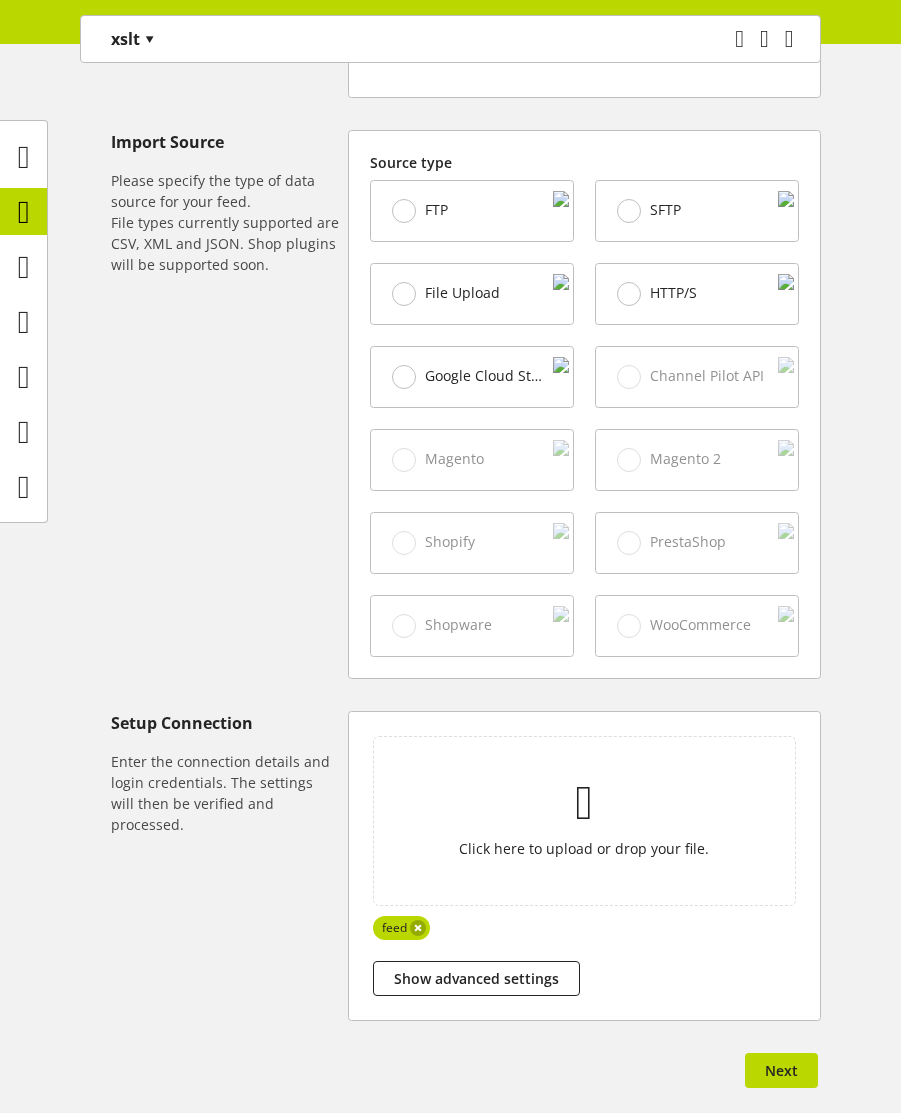 scroll, scrollTop: 600, scrollLeft: 0, axis: vertical 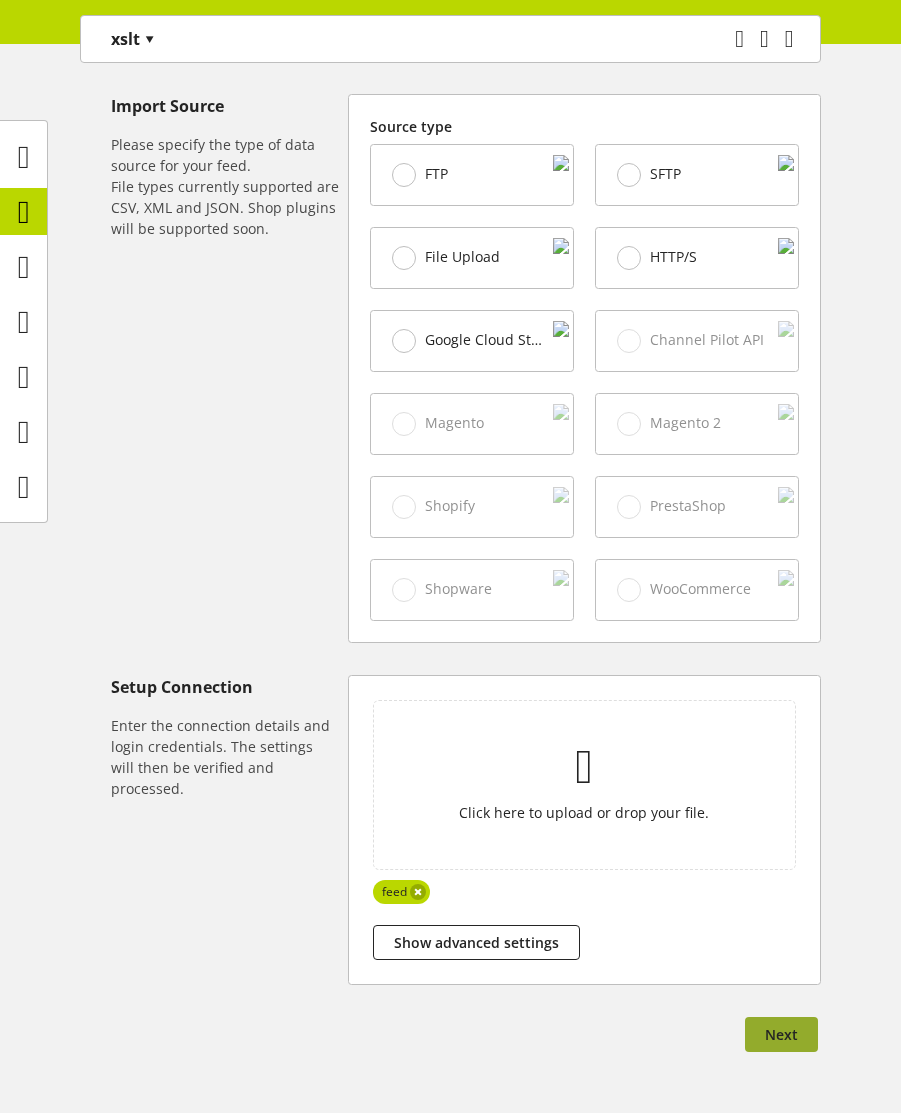click on "Next" at bounding box center (781, 1034) 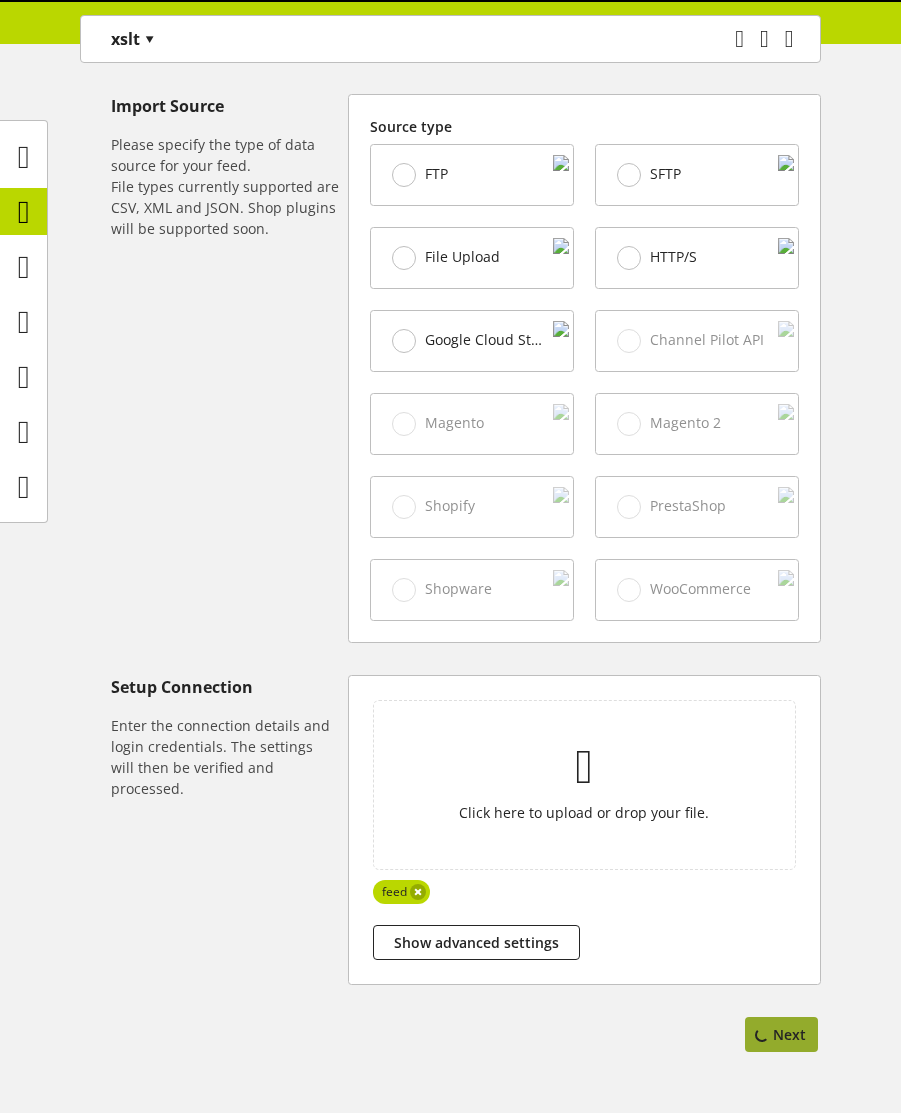 scroll, scrollTop: 0, scrollLeft: 0, axis: both 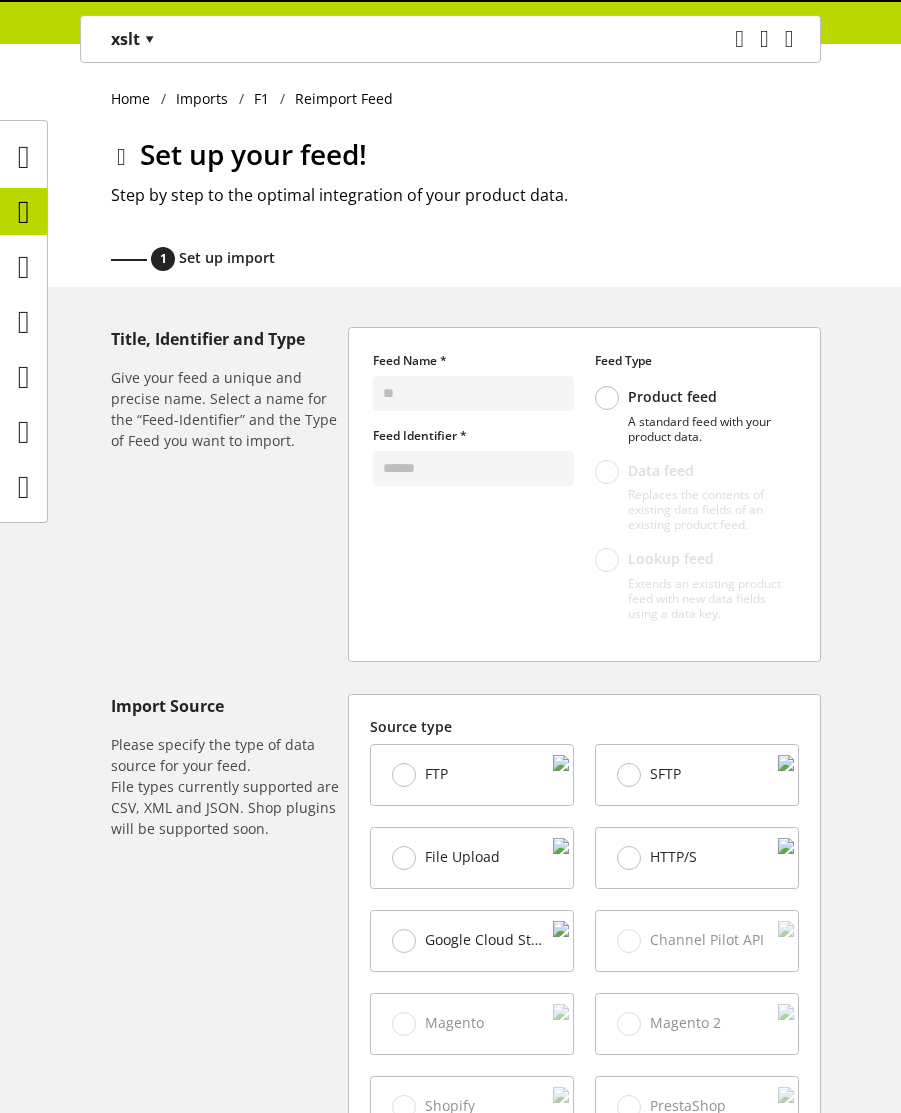 select on "*****" 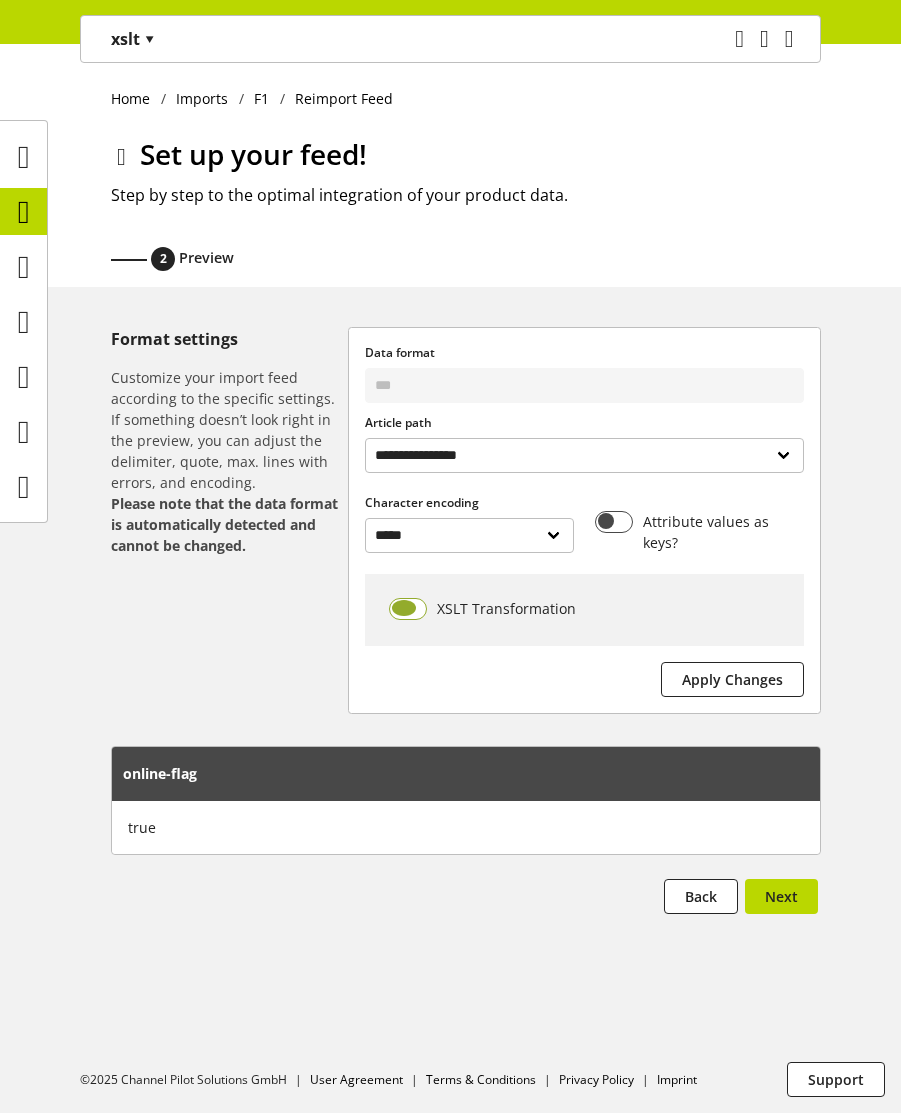 click at bounding box center [408, 609] 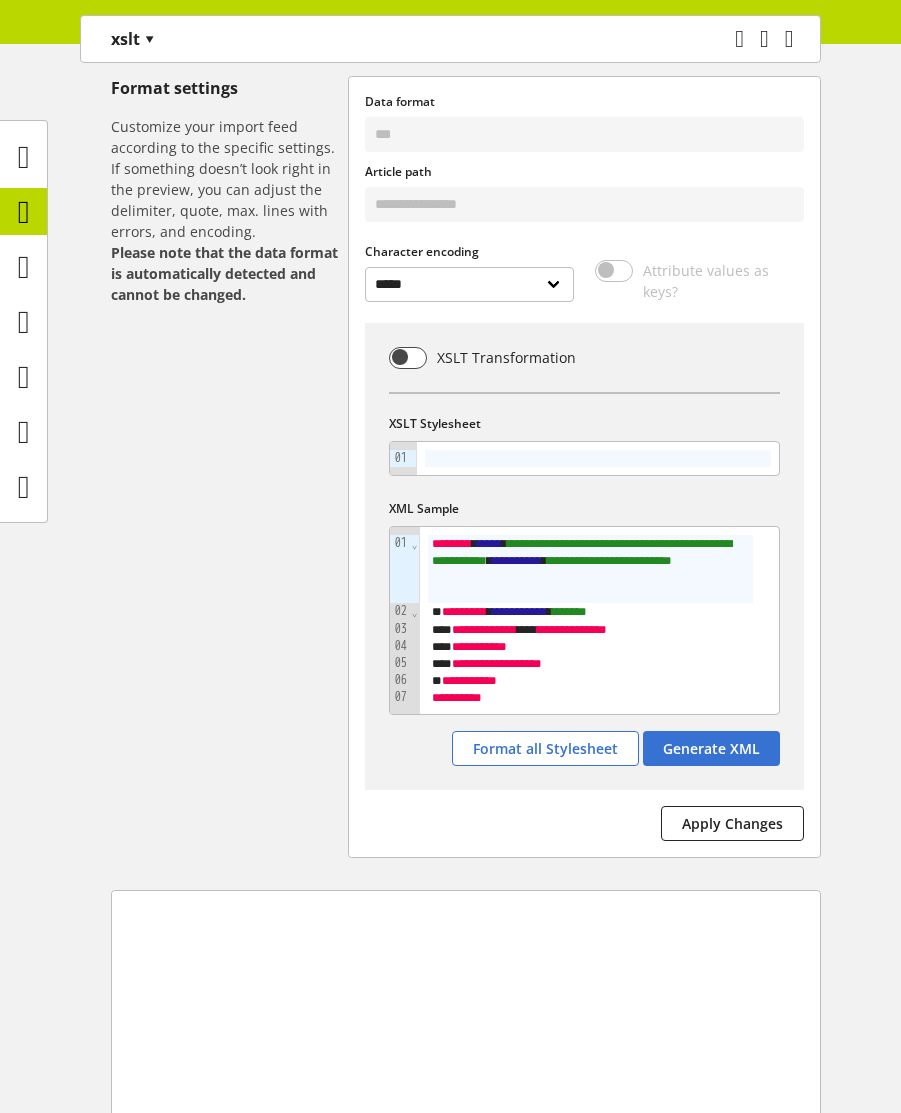 scroll, scrollTop: 112, scrollLeft: 0, axis: vertical 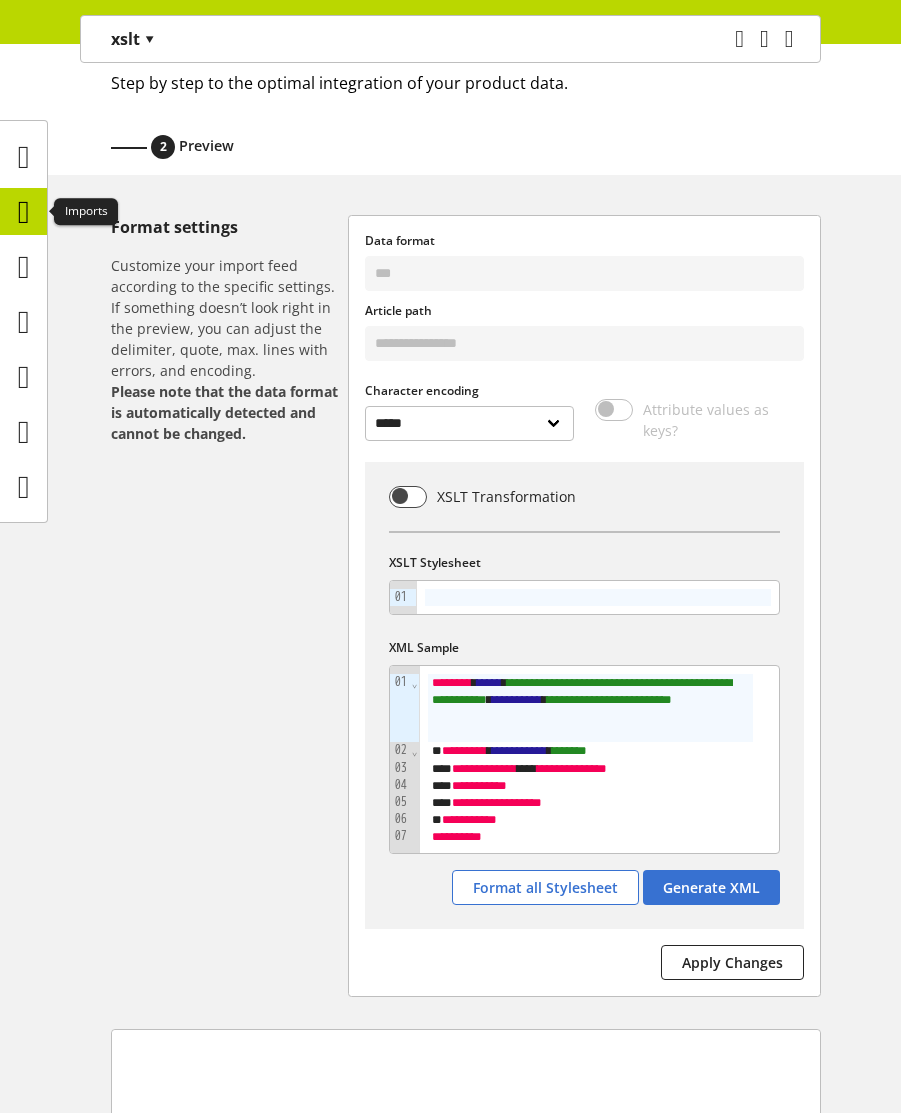 click at bounding box center [24, 212] 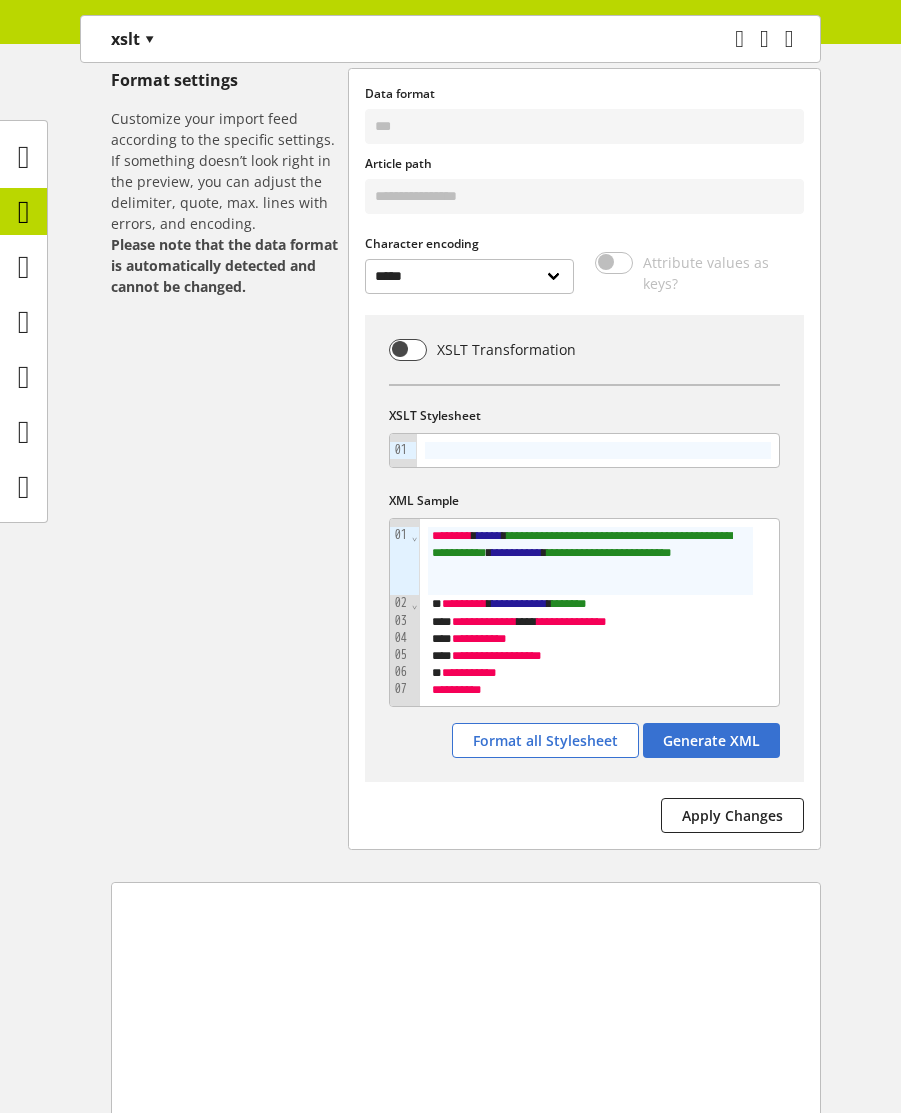 scroll, scrollTop: 0, scrollLeft: 0, axis: both 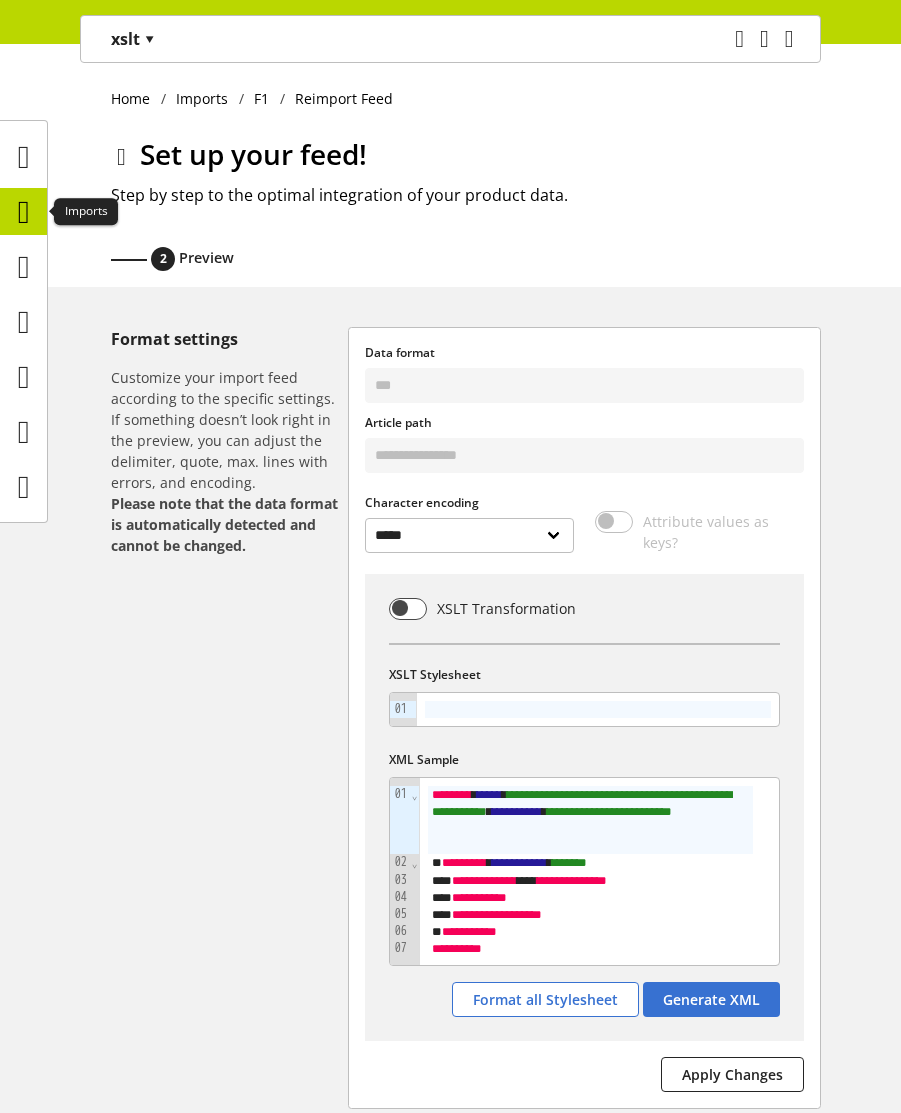 click at bounding box center [24, 212] 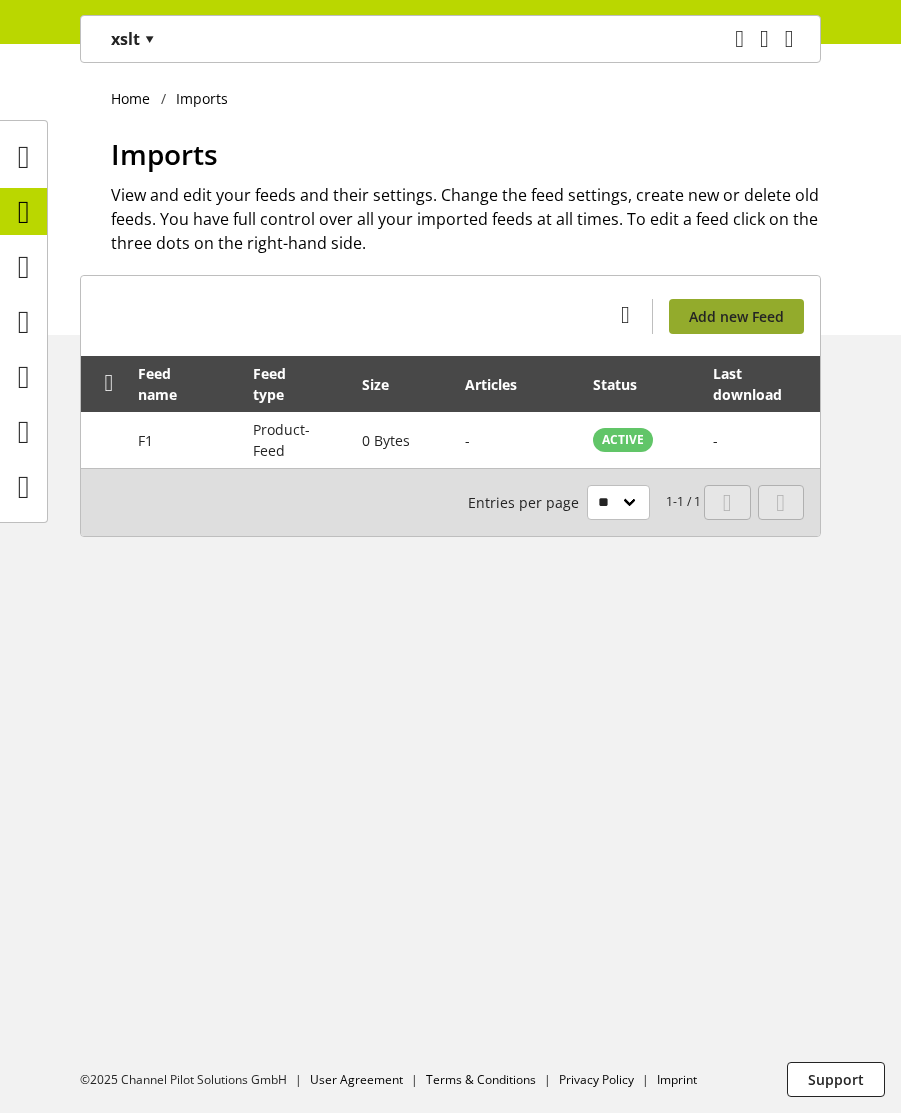 click on "Add new Feed" at bounding box center (736, 316) 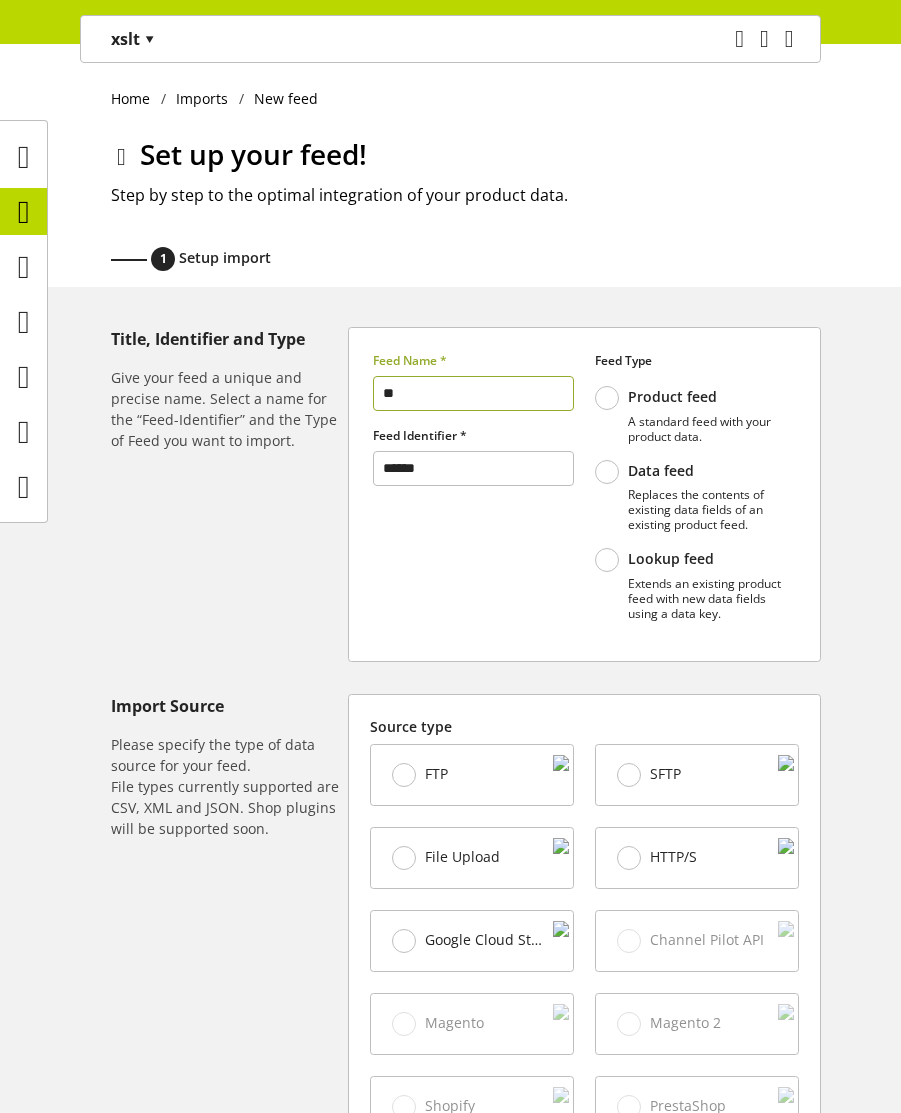 scroll, scrollTop: 240, scrollLeft: 0, axis: vertical 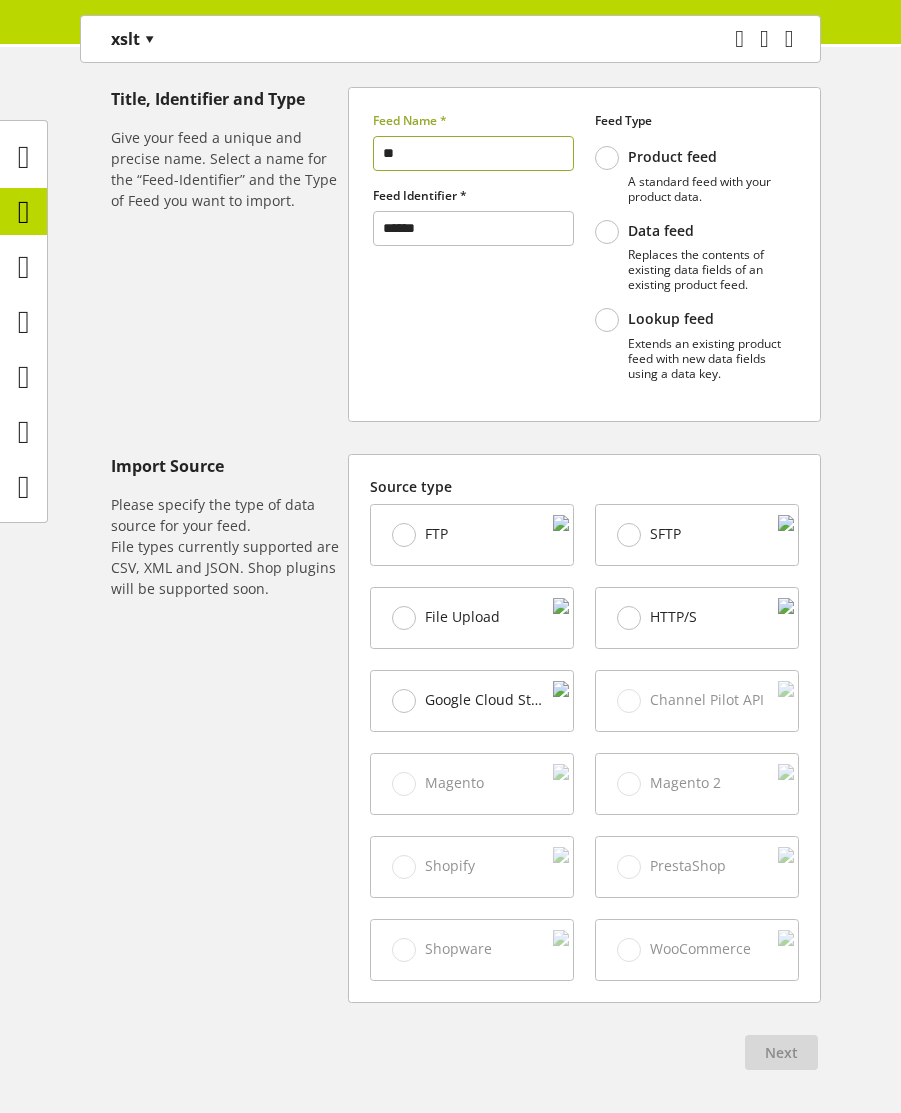 type on "**" 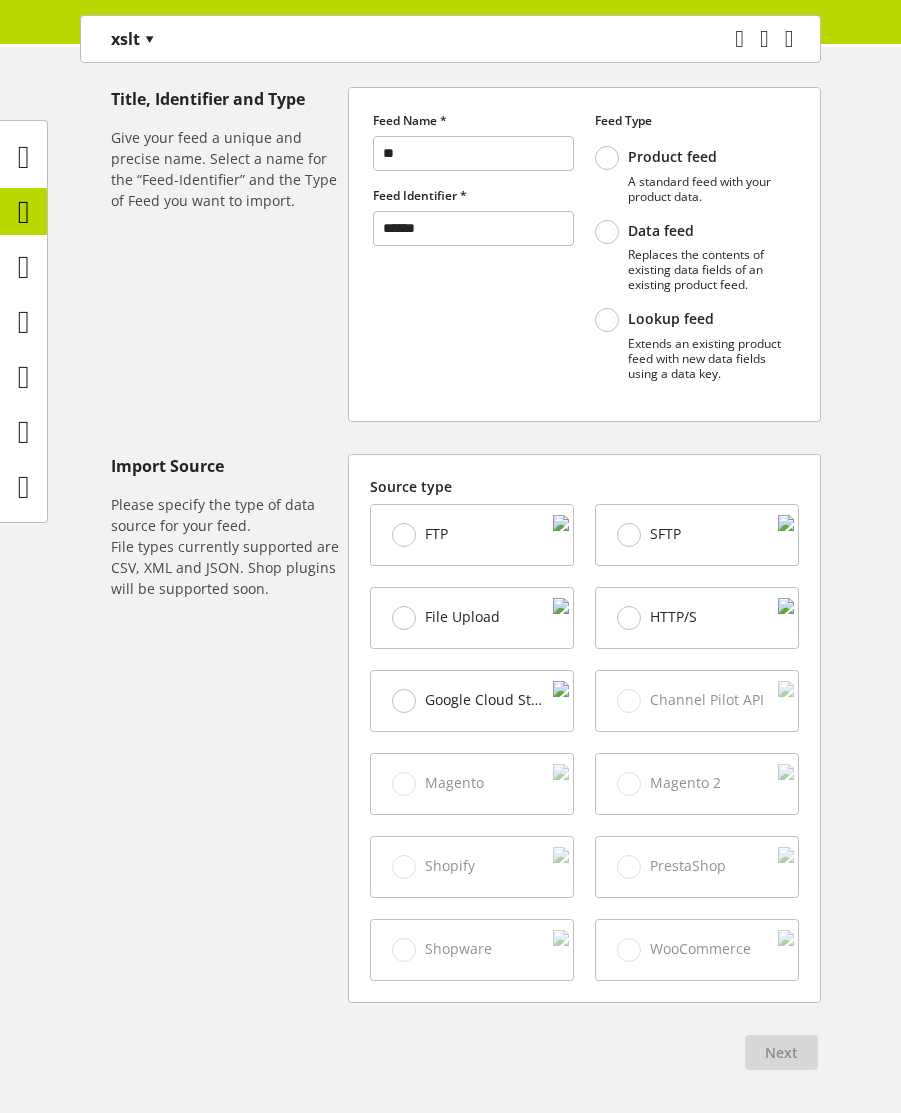click on "File Upload" at bounding box center (446, 618) 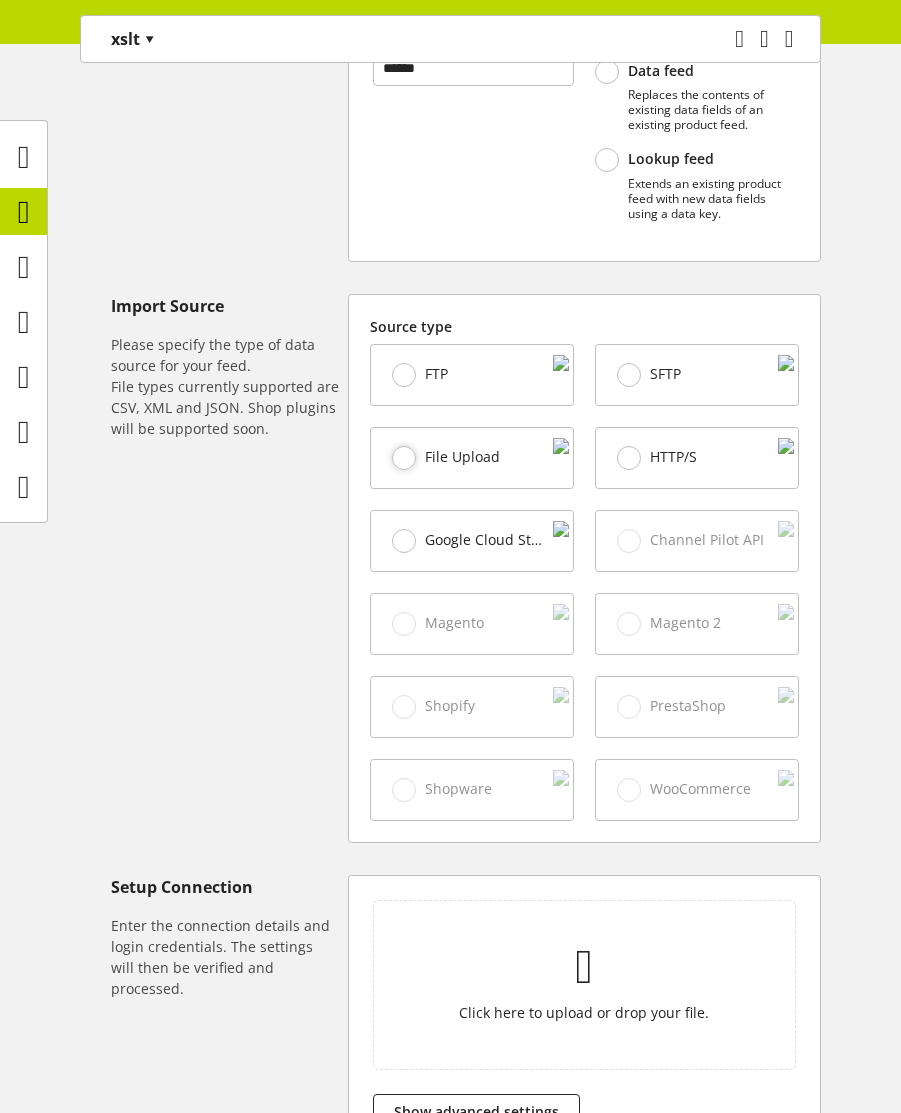 scroll, scrollTop: 625, scrollLeft: 0, axis: vertical 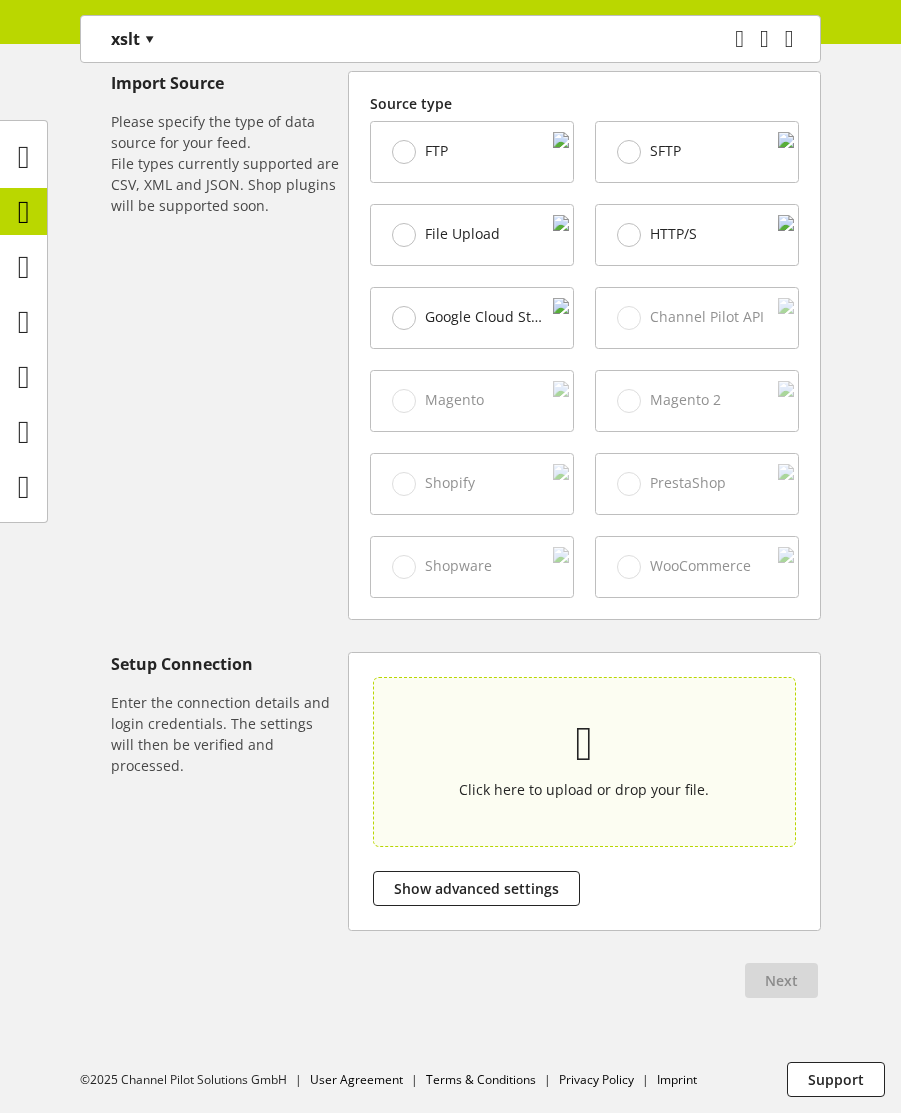 click at bounding box center [584, 744] 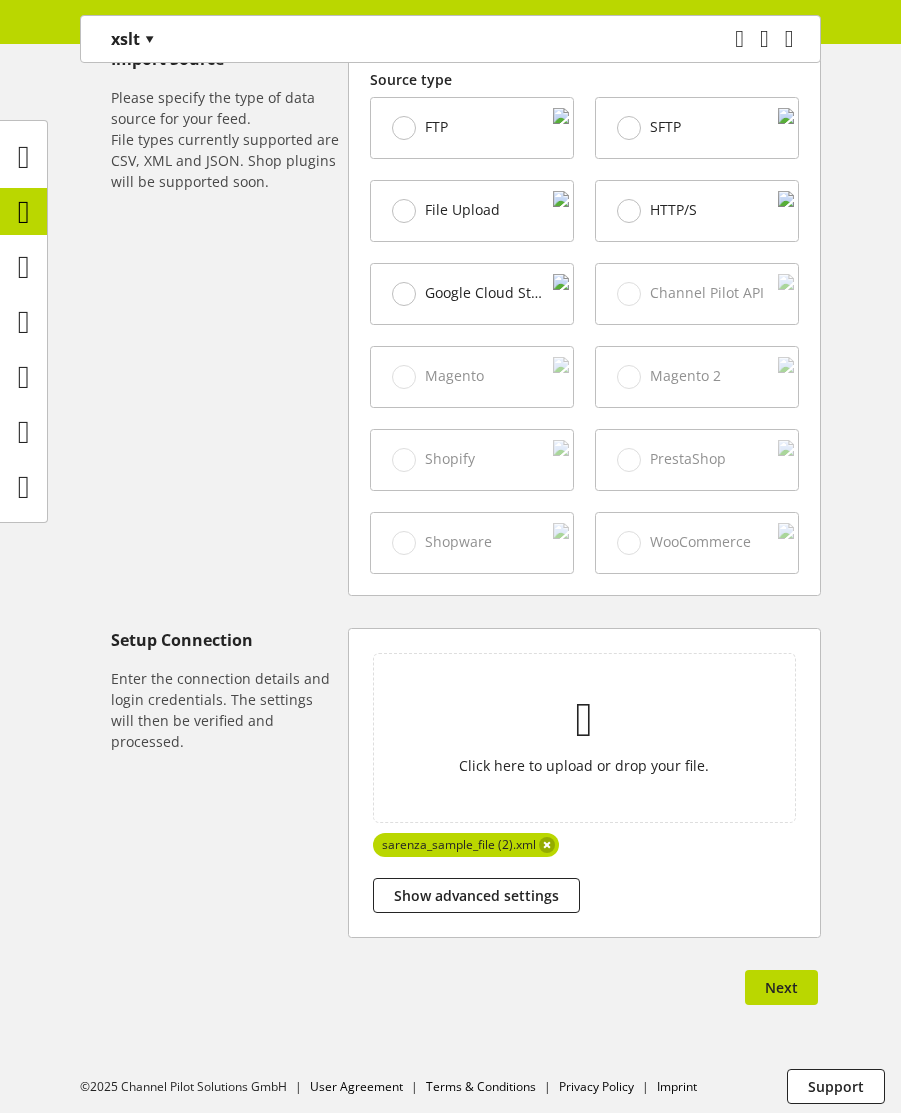 scroll, scrollTop: 656, scrollLeft: 0, axis: vertical 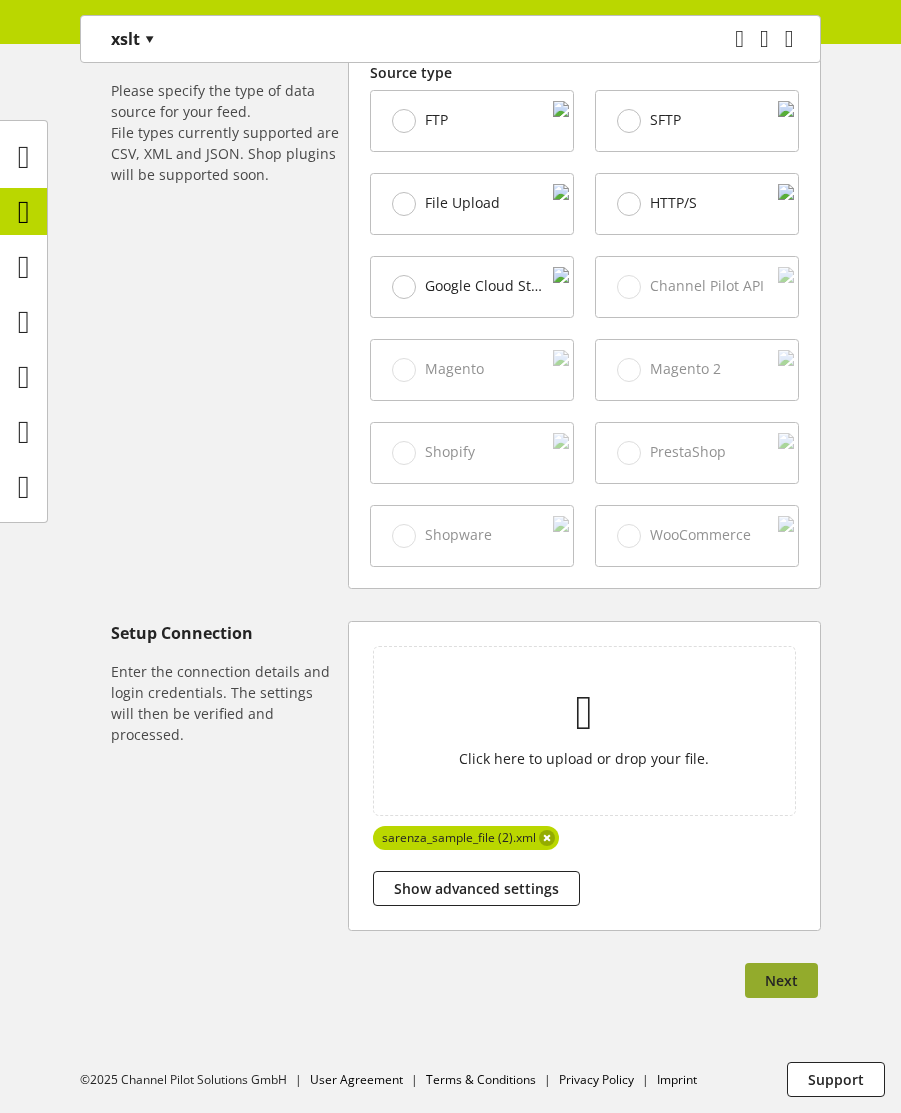 click on "Next" at bounding box center [781, 980] 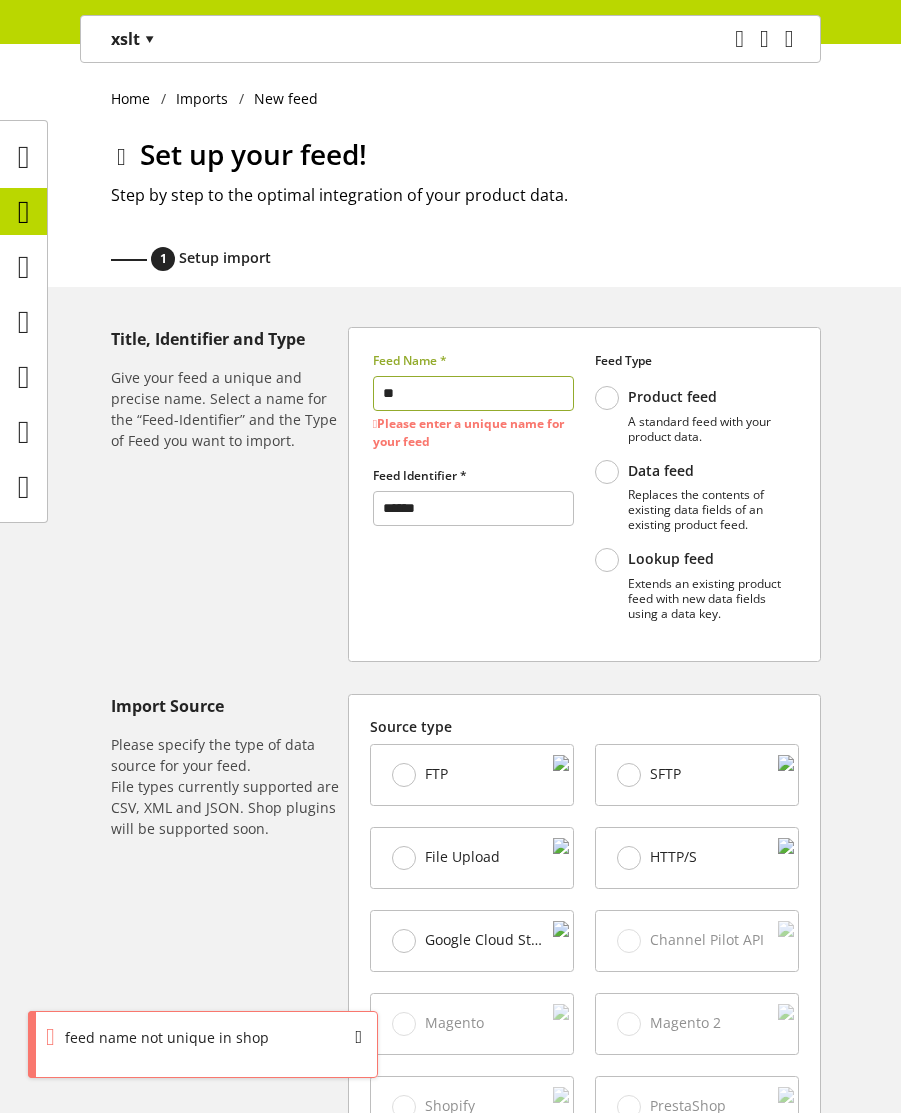 click on "**" at bounding box center [473, 393] 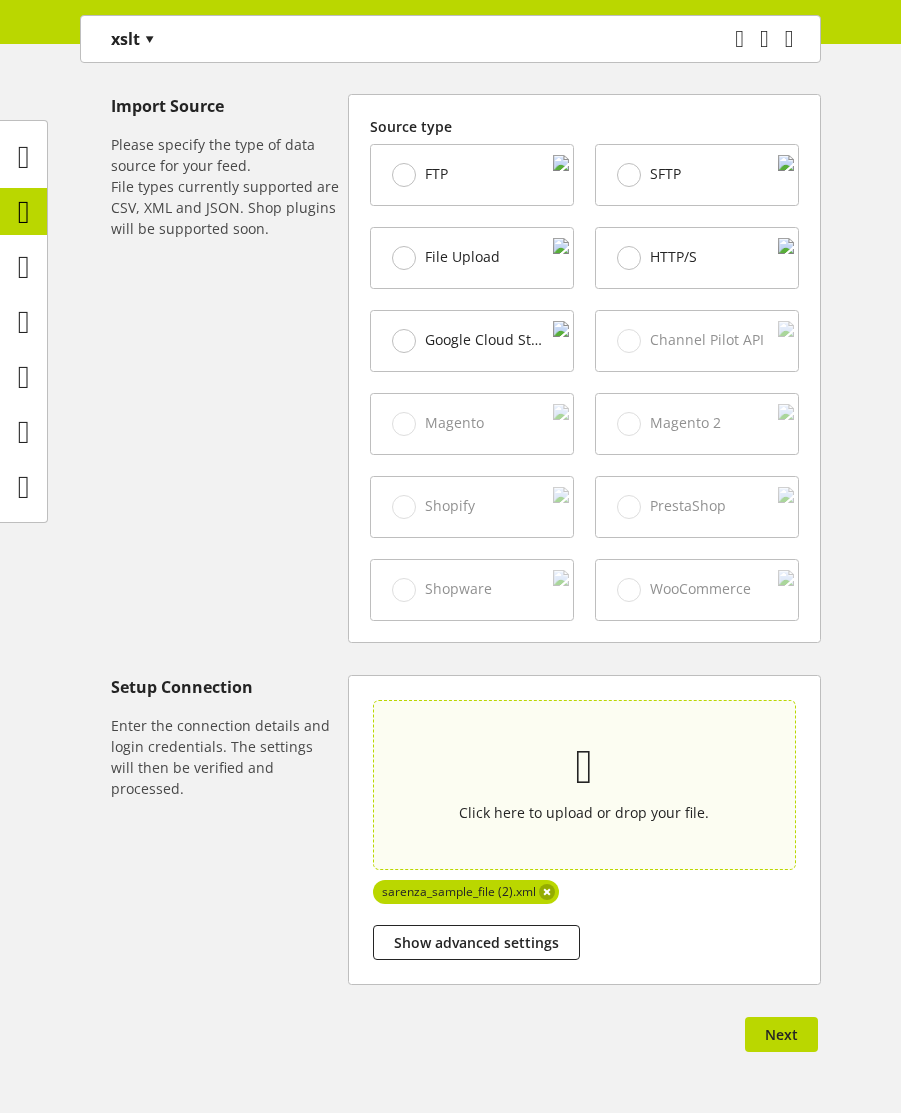 scroll, scrollTop: 656, scrollLeft: 0, axis: vertical 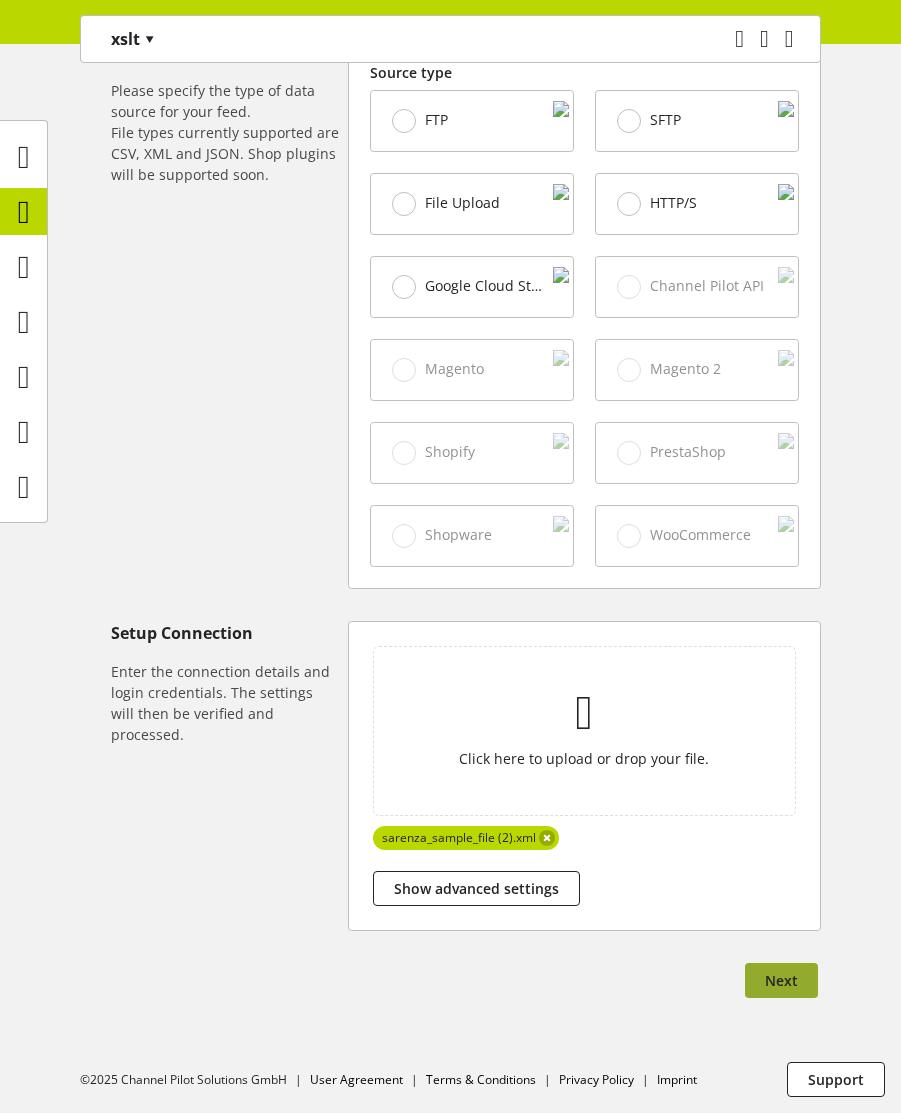 type on "**" 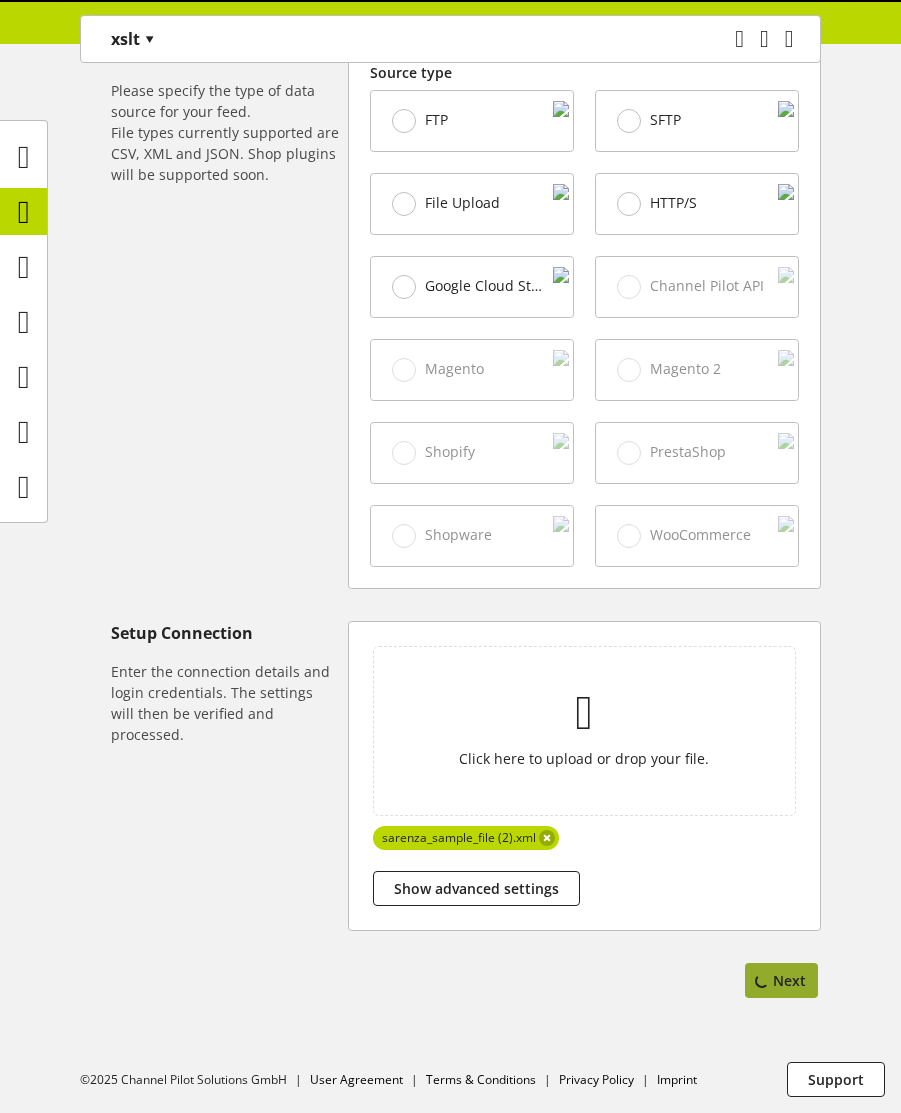 select on "*****" 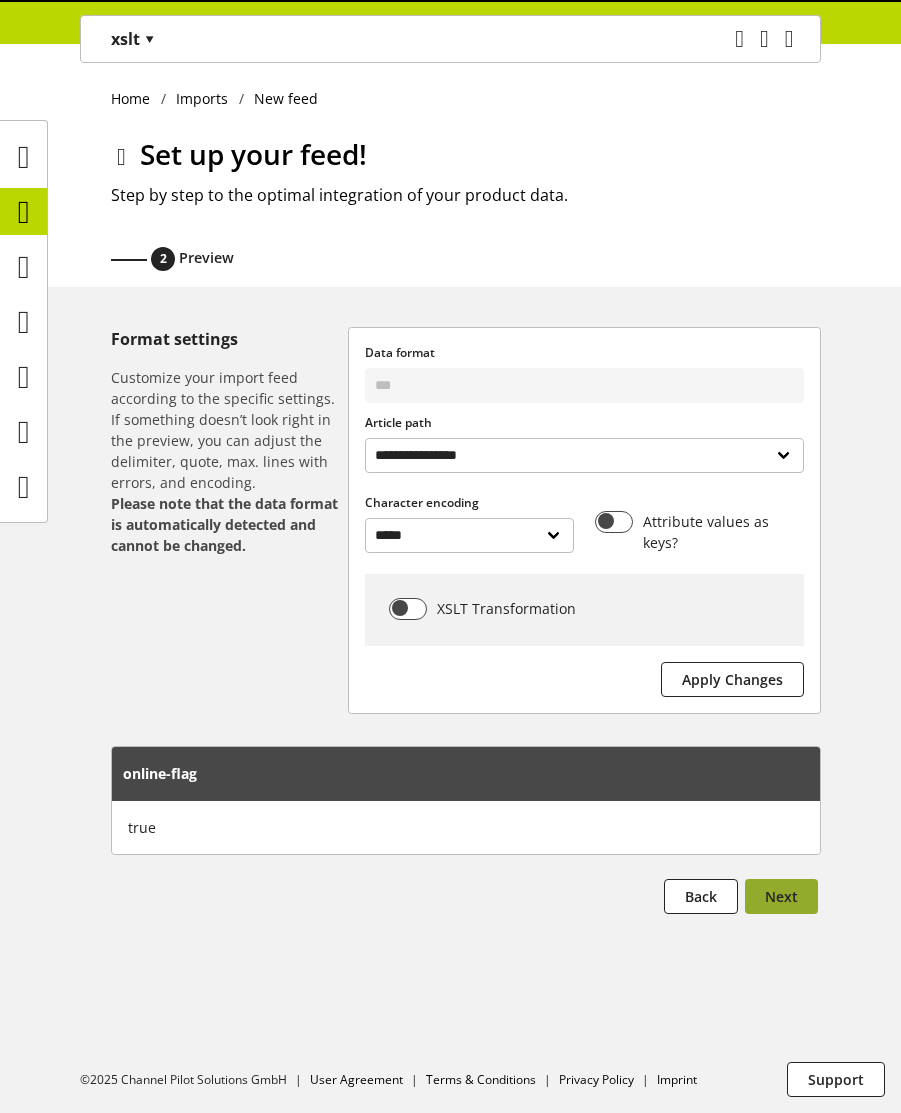 scroll, scrollTop: 0, scrollLeft: 0, axis: both 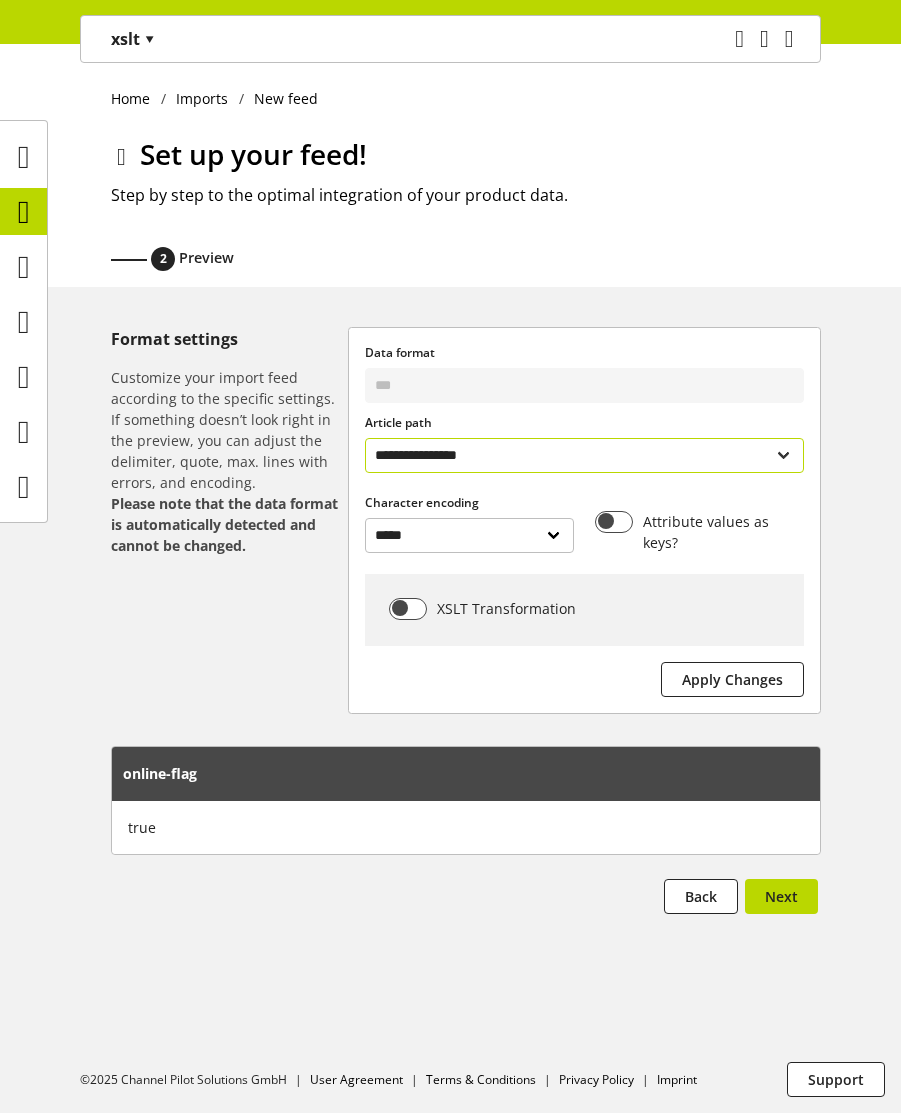 select on "**********" 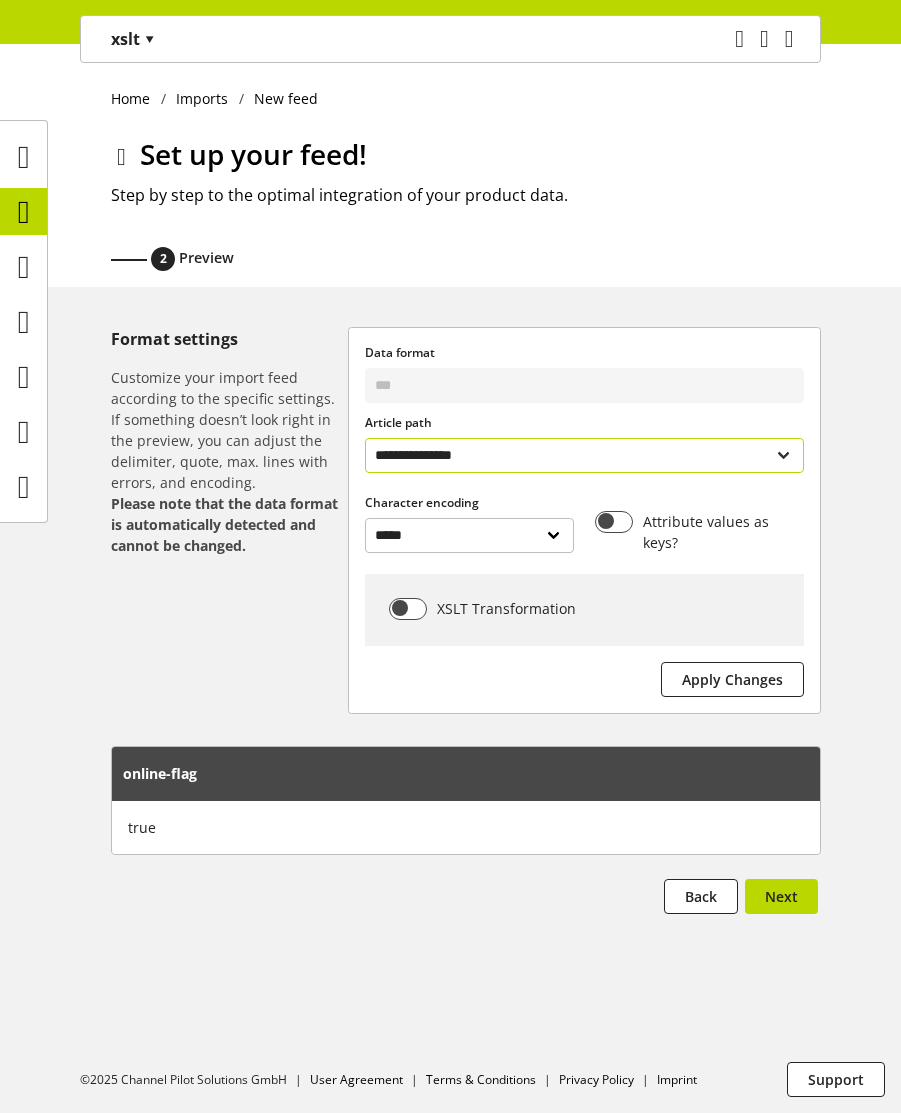 click on "**********" at bounding box center (584, 455) 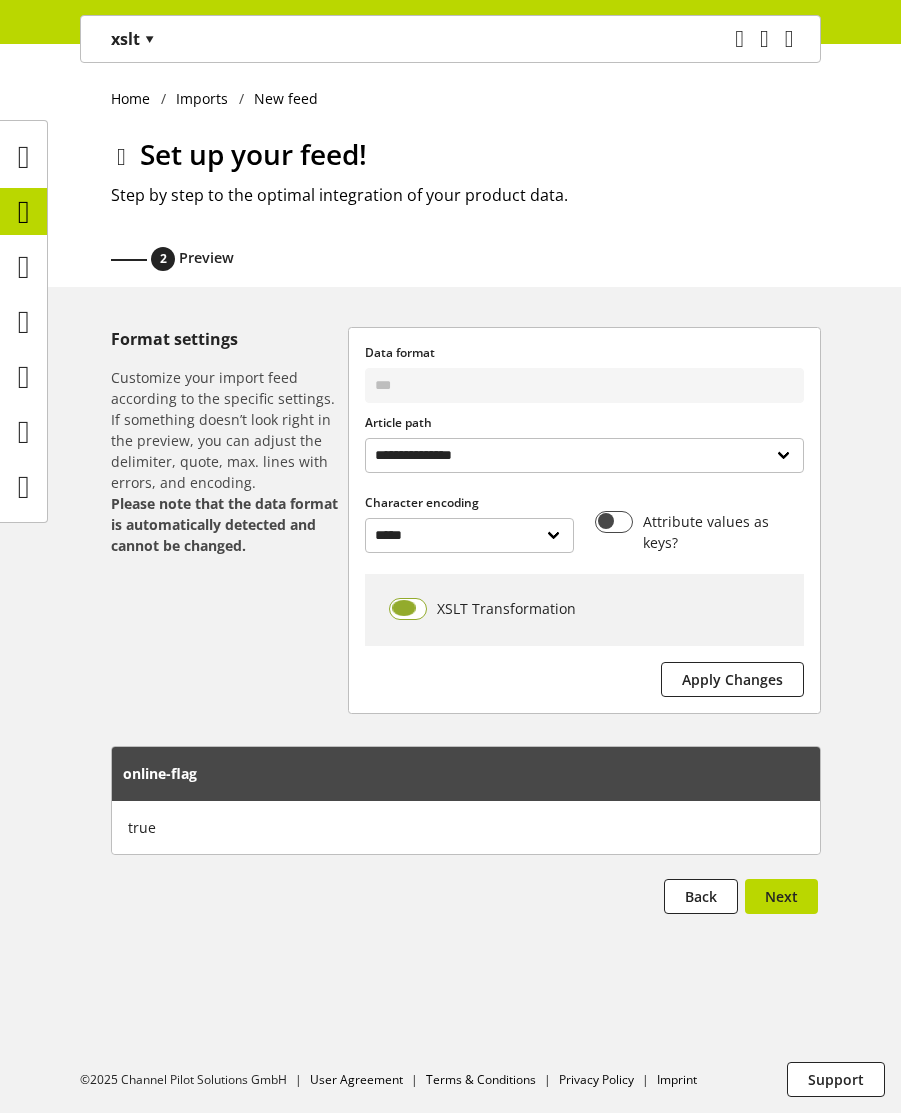 click at bounding box center (408, 609) 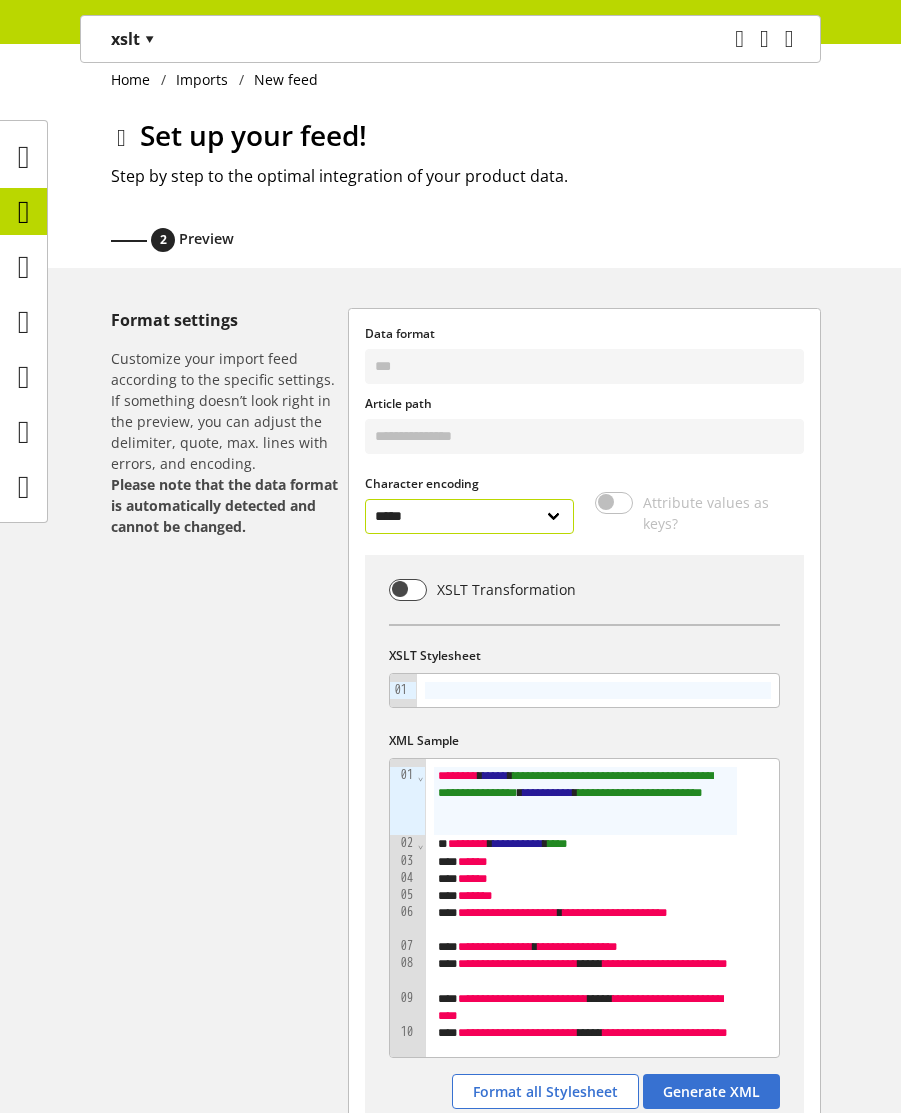scroll, scrollTop: 0, scrollLeft: 0, axis: both 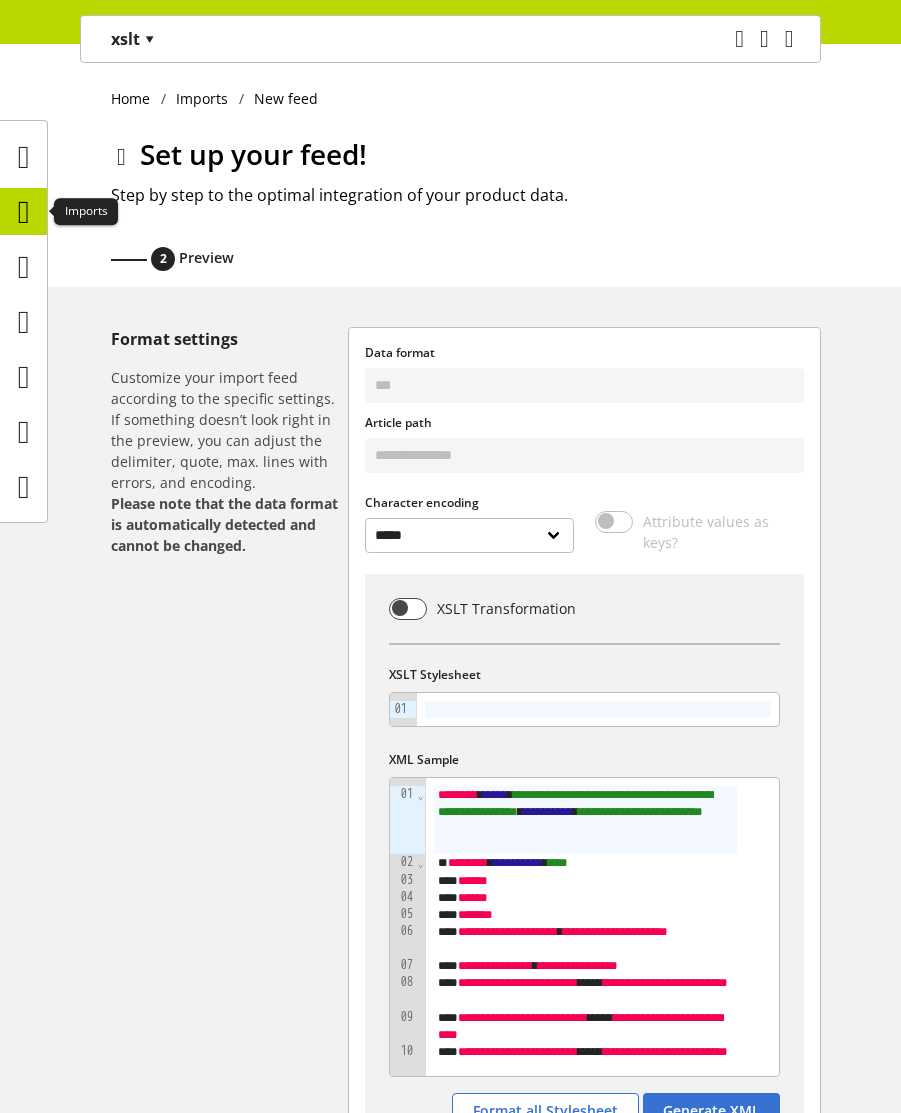 click at bounding box center [23, 211] 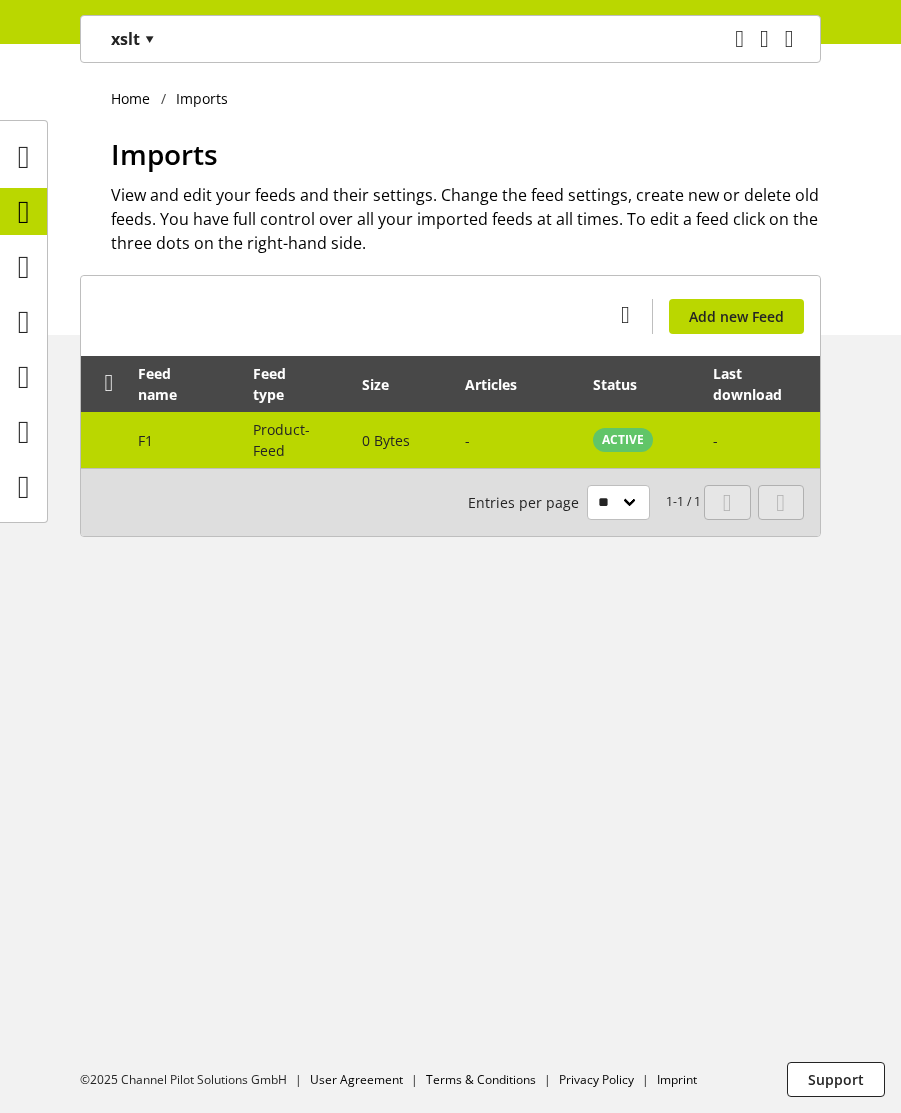 click on "-" at bounding box center (518, 440) 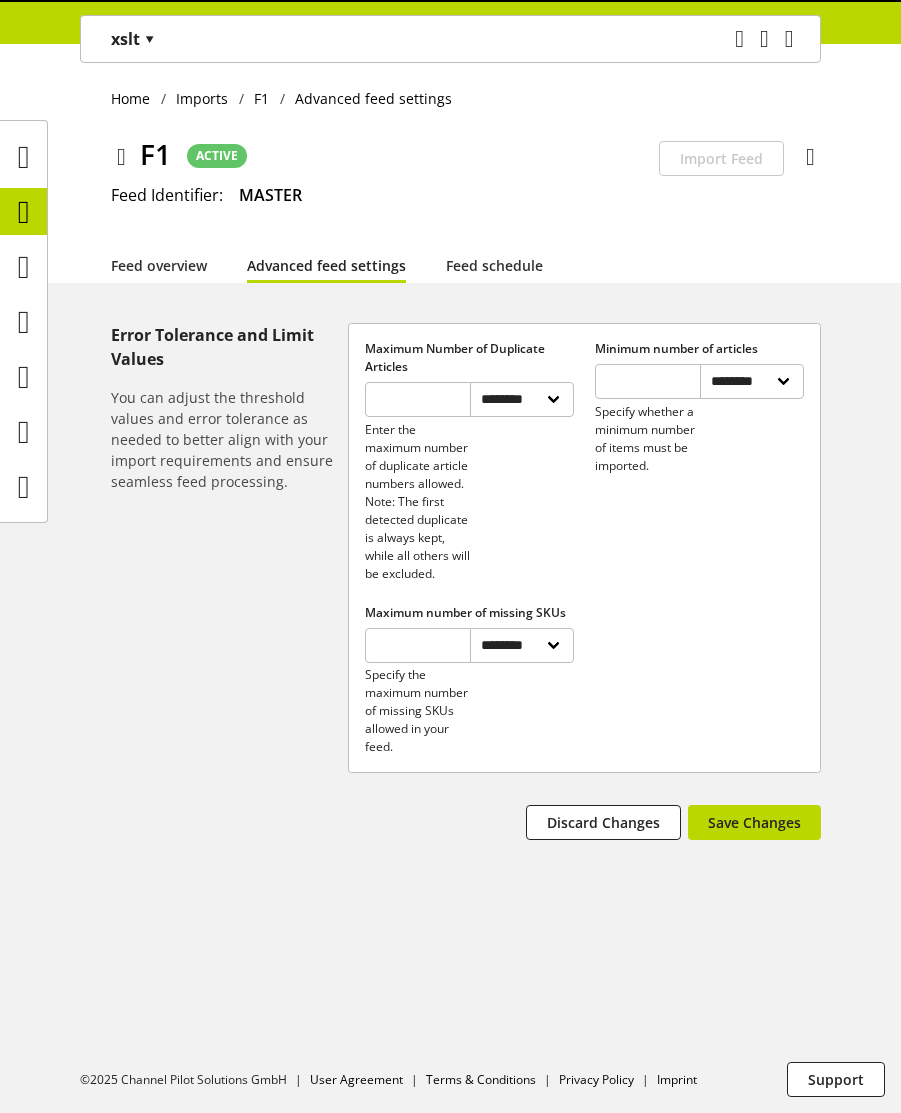 select on "********" 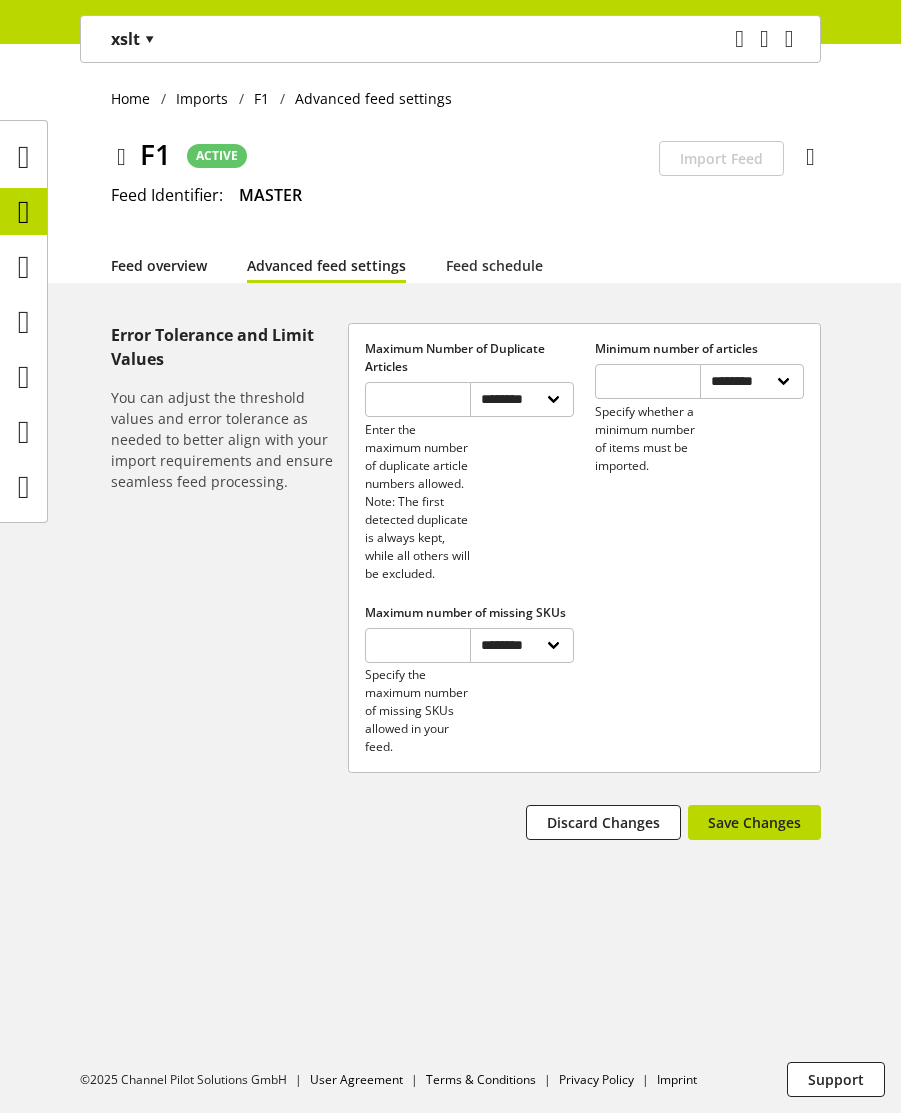 click on "Feed overview" at bounding box center (159, 265) 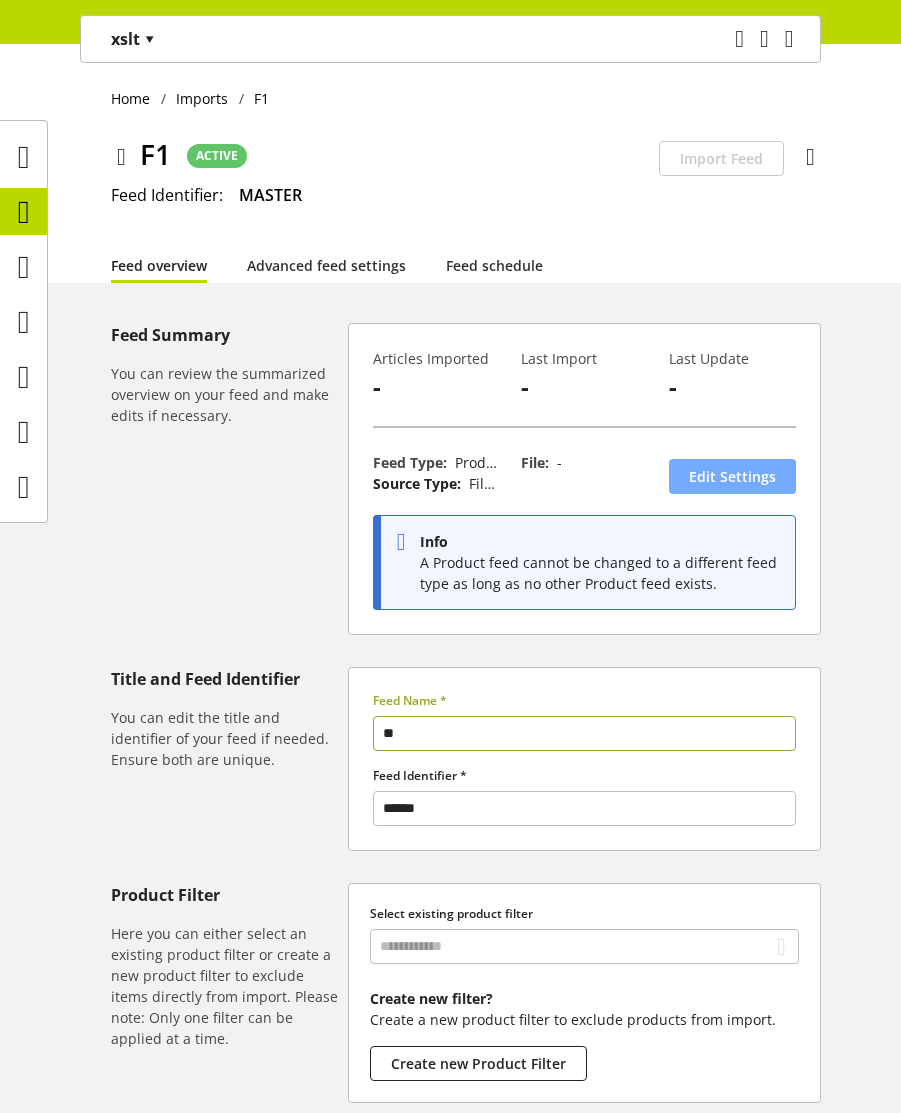 click on "Edit Settings" at bounding box center (732, 476) 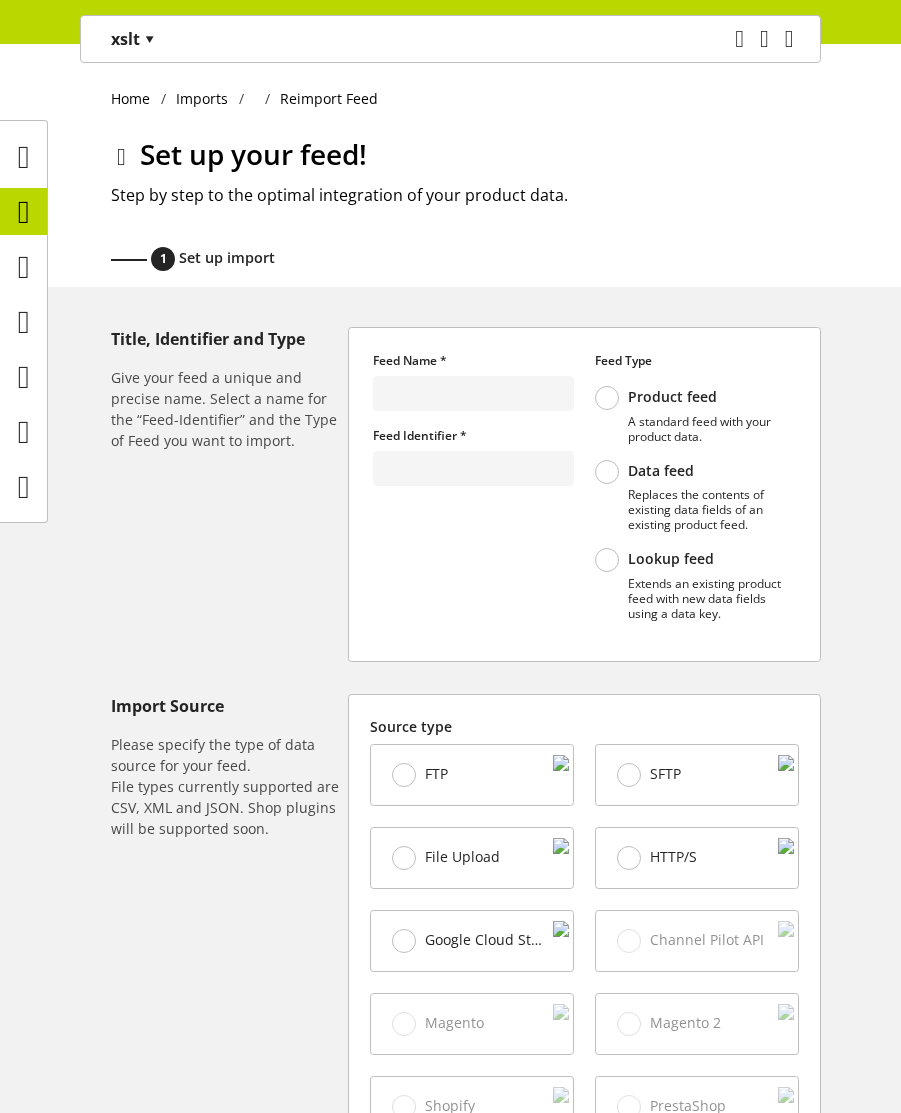 type on "**" 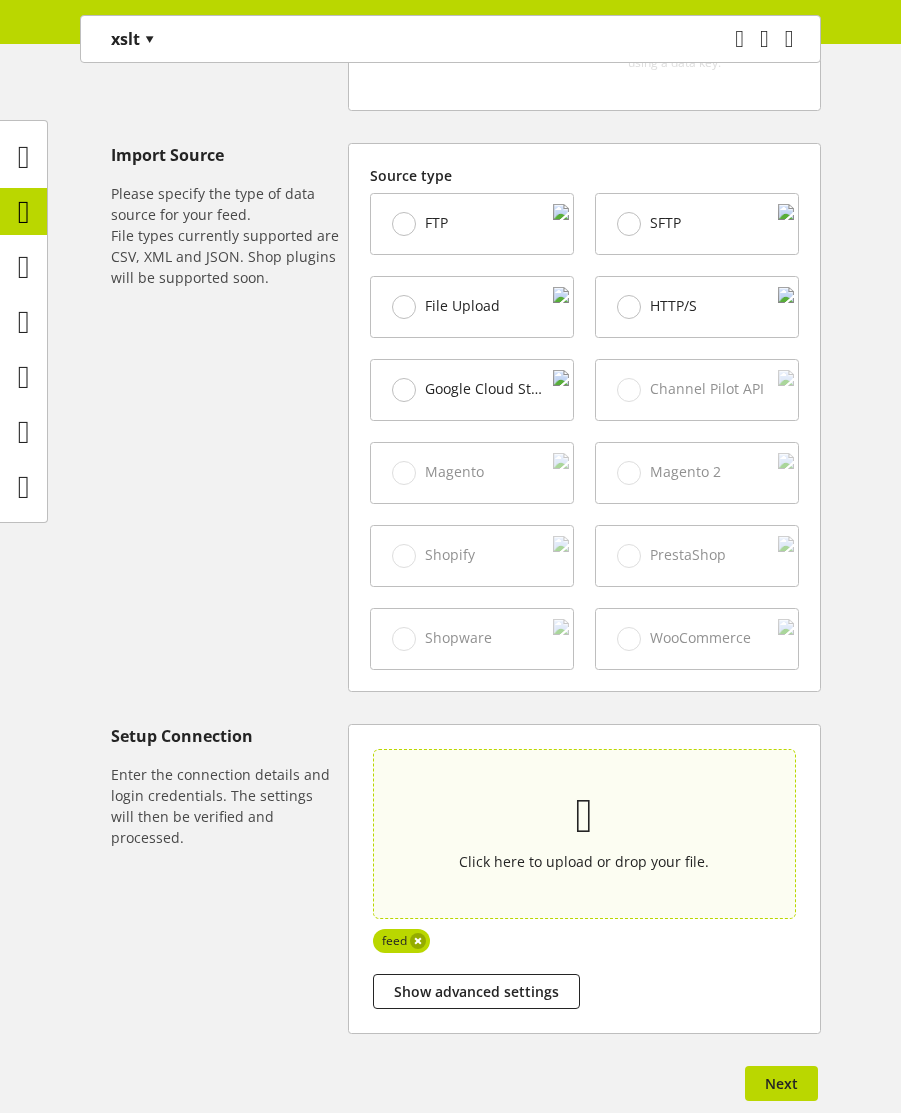 scroll, scrollTop: 600, scrollLeft: 0, axis: vertical 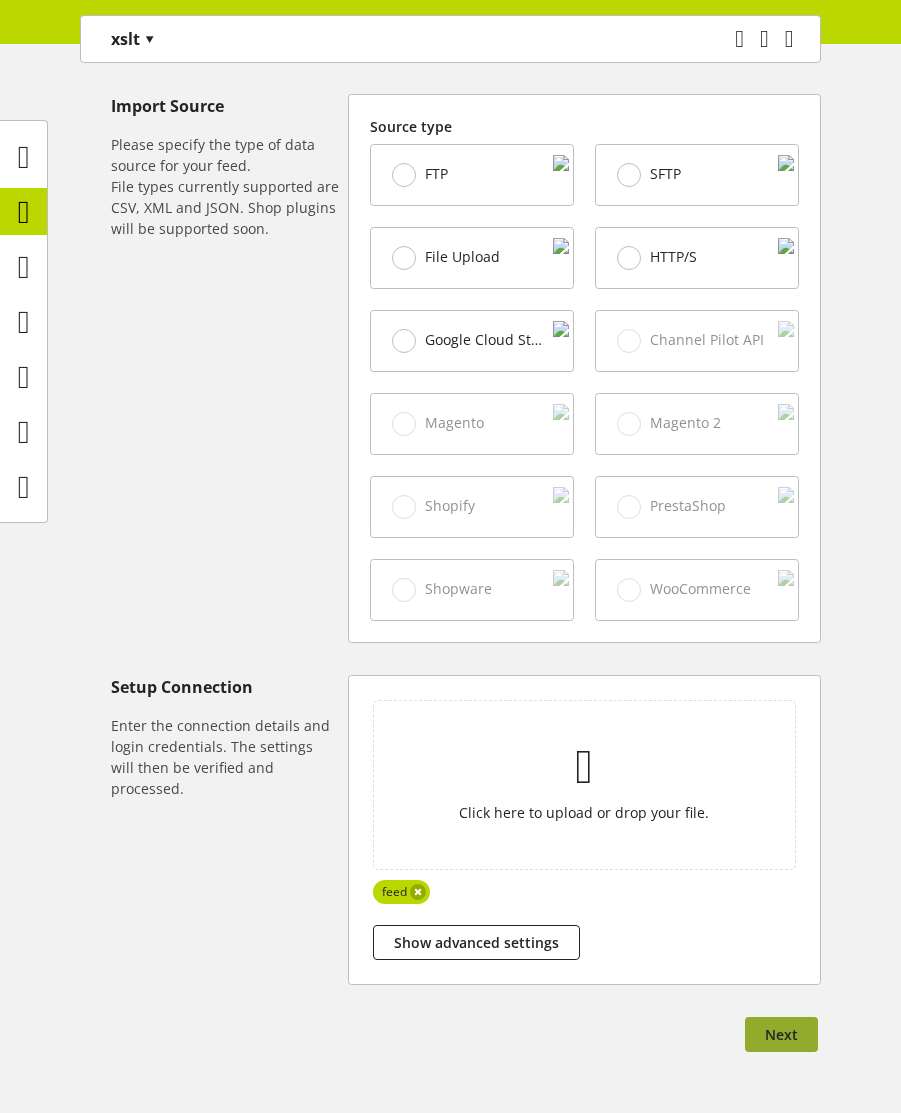 click on "Next" at bounding box center (781, 1034) 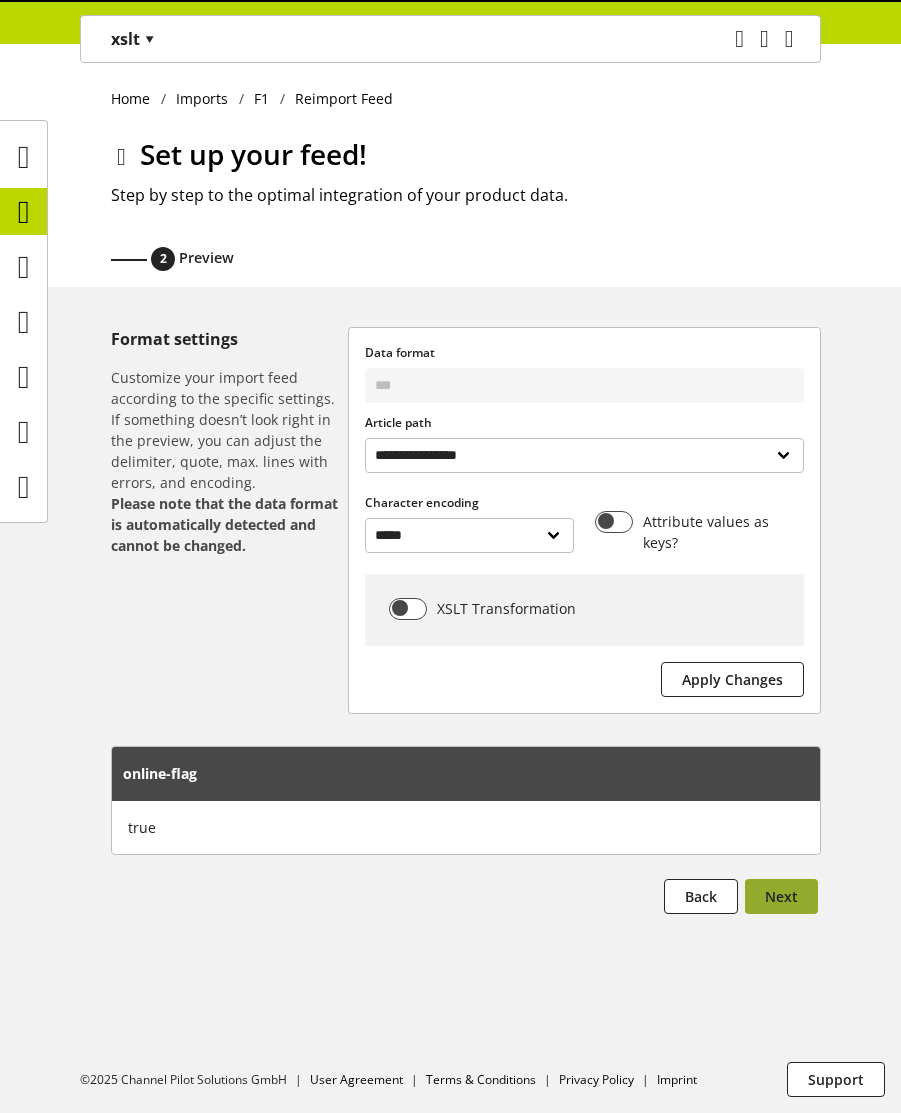 scroll, scrollTop: 0, scrollLeft: 0, axis: both 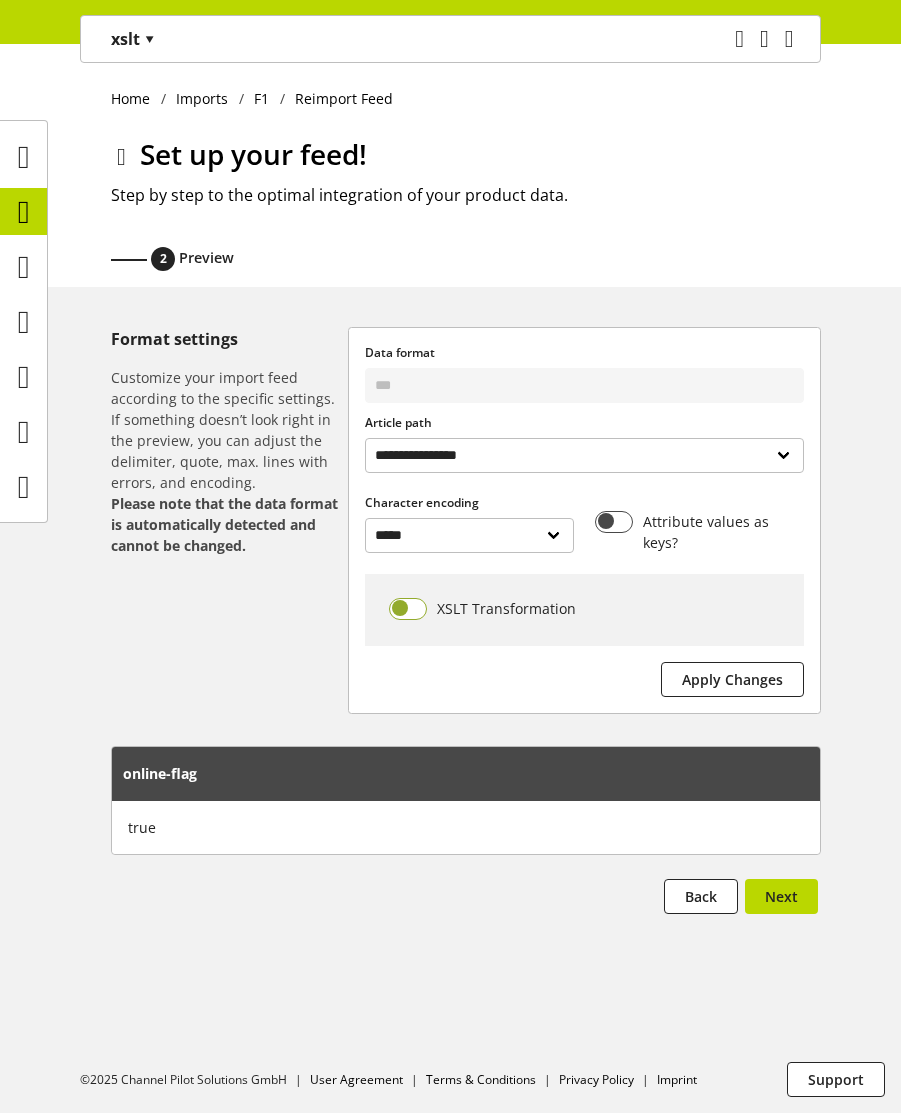 click at bounding box center [408, 609] 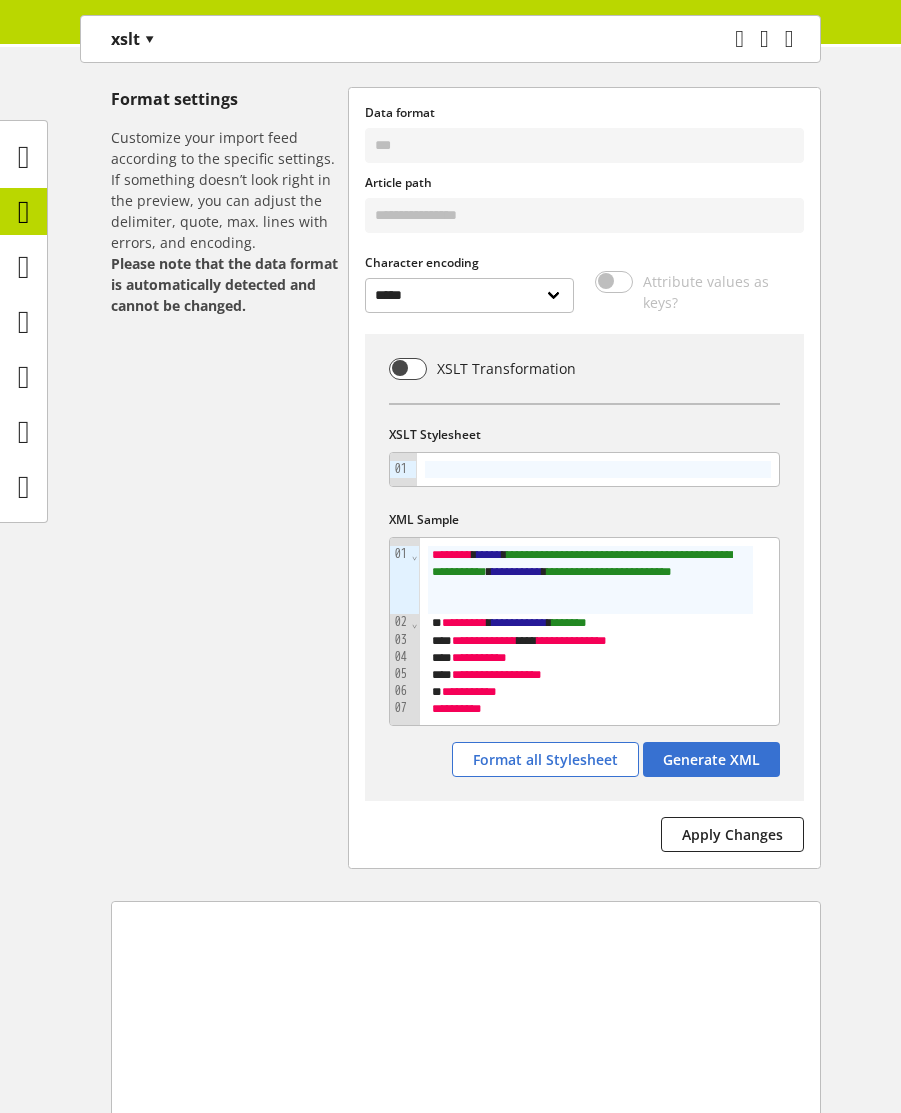 scroll, scrollTop: 0, scrollLeft: 0, axis: both 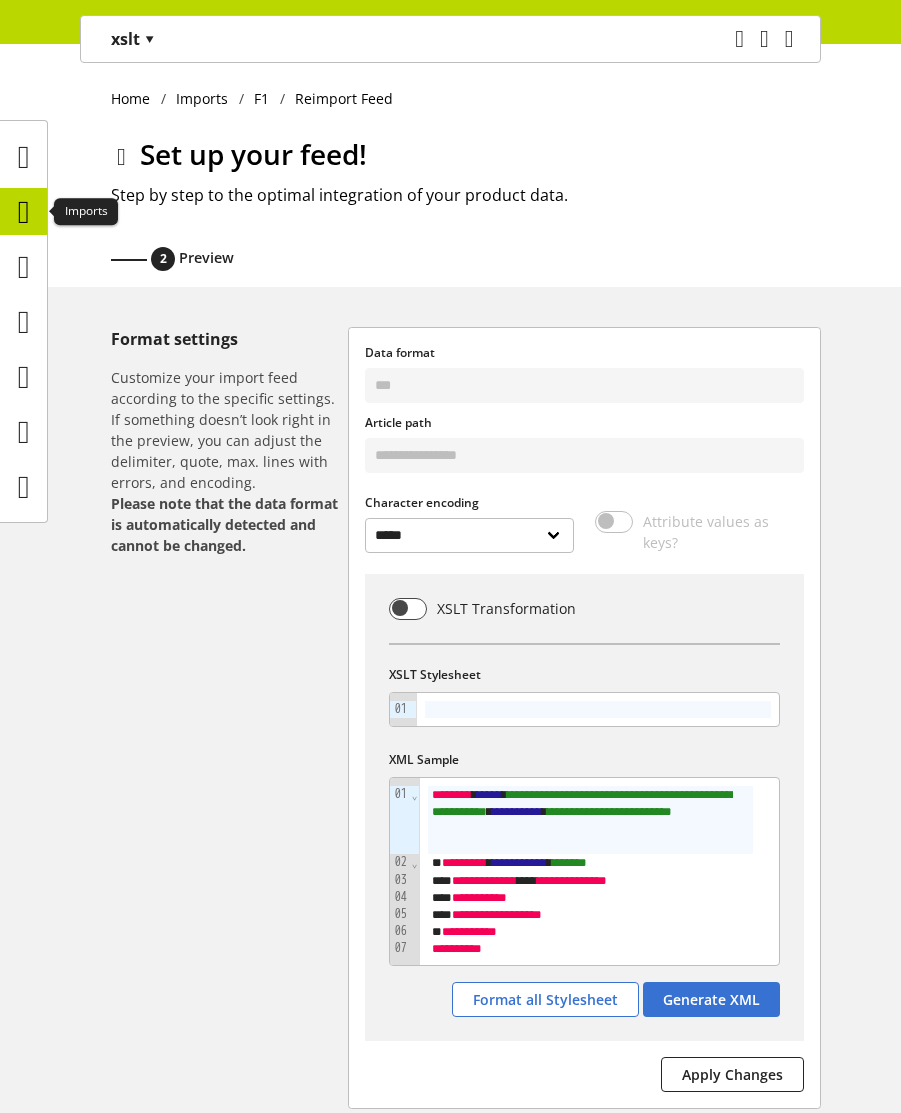 click at bounding box center [24, 212] 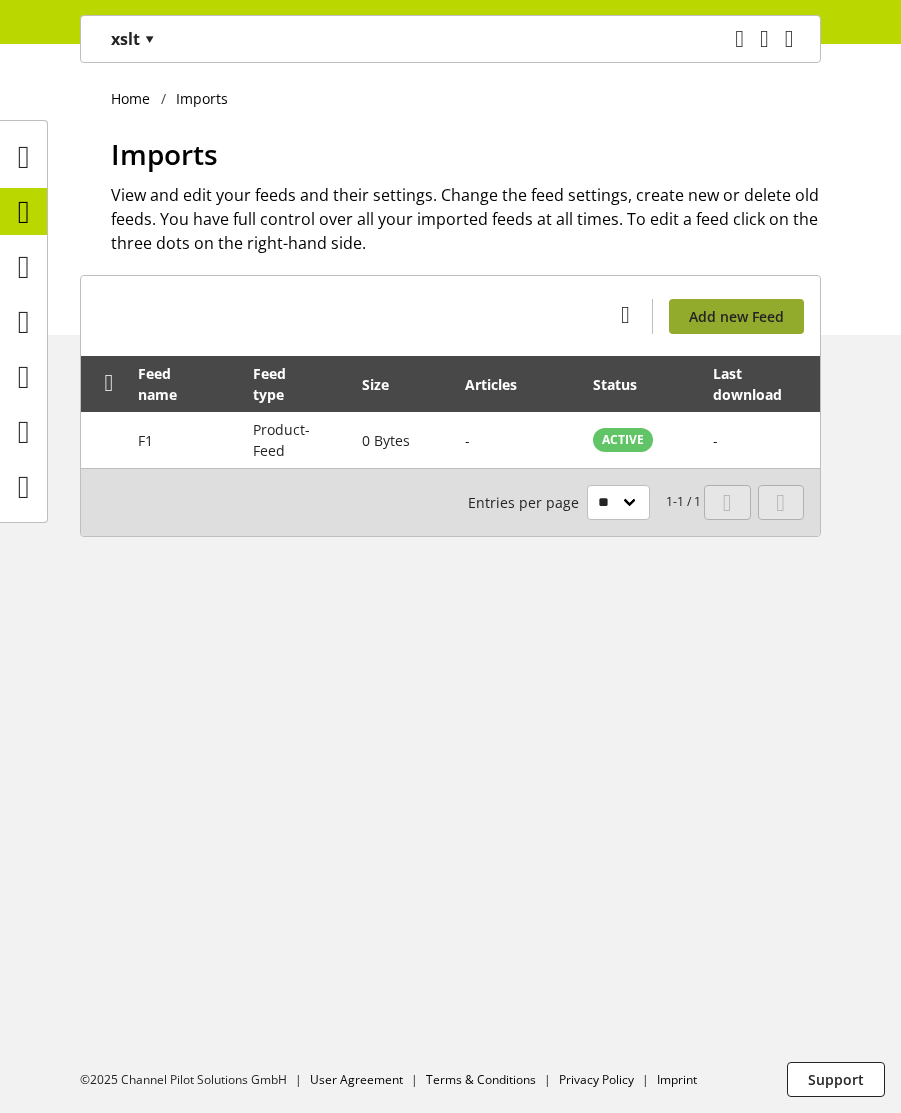 click on "Add new Feed" at bounding box center [736, 316] 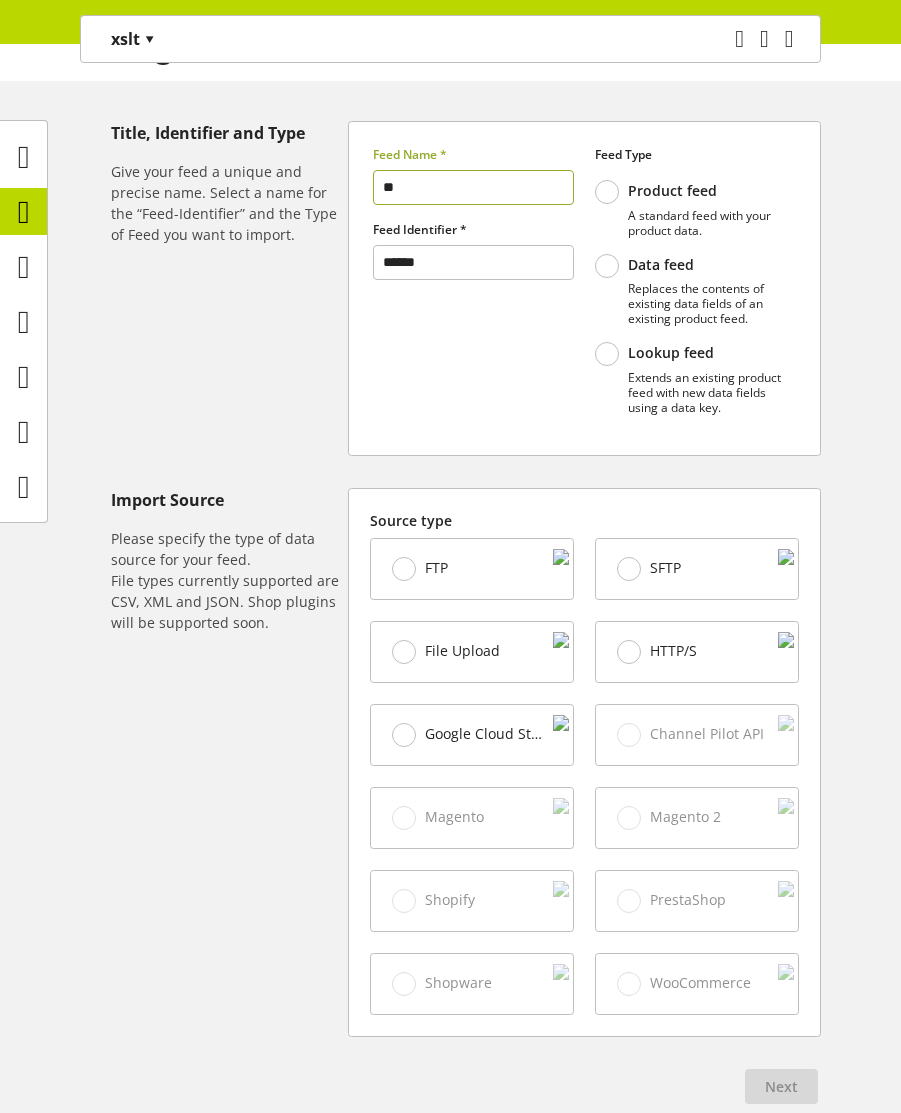 scroll, scrollTop: 311, scrollLeft: 0, axis: vertical 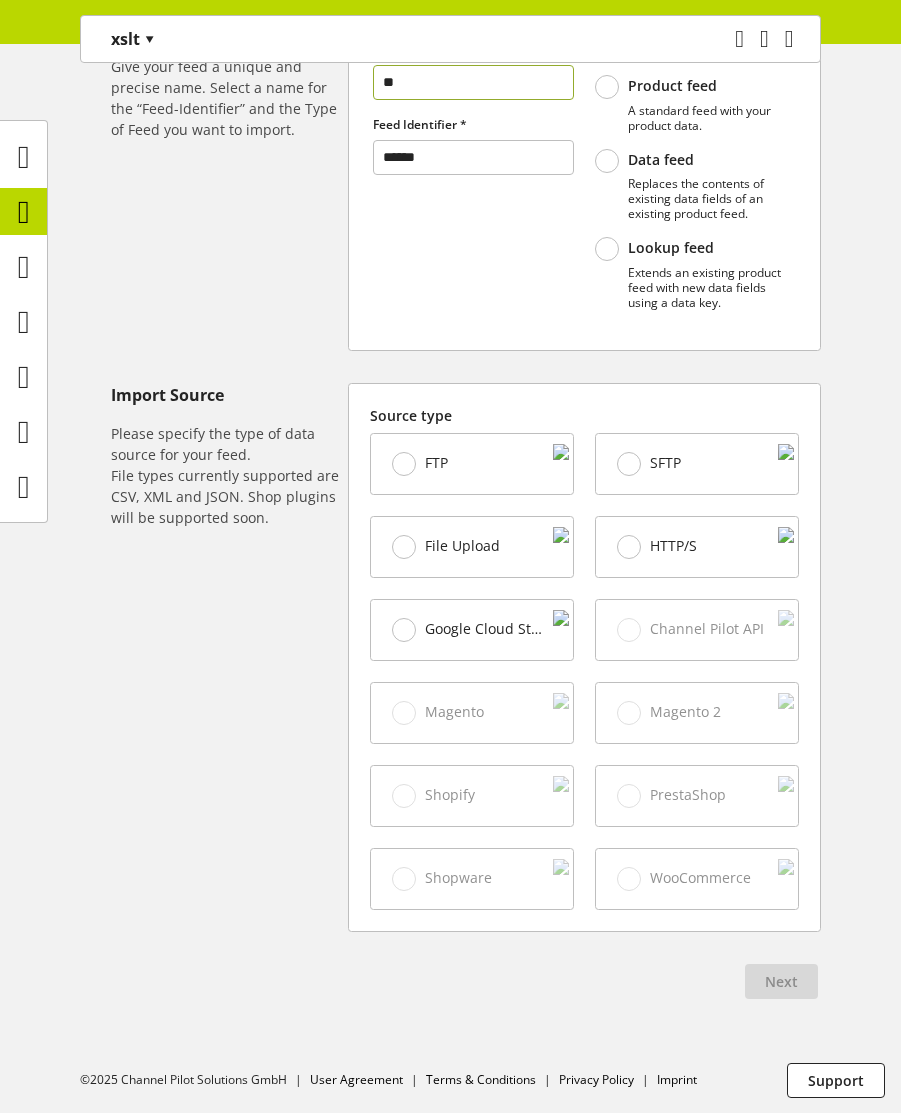 type on "**" 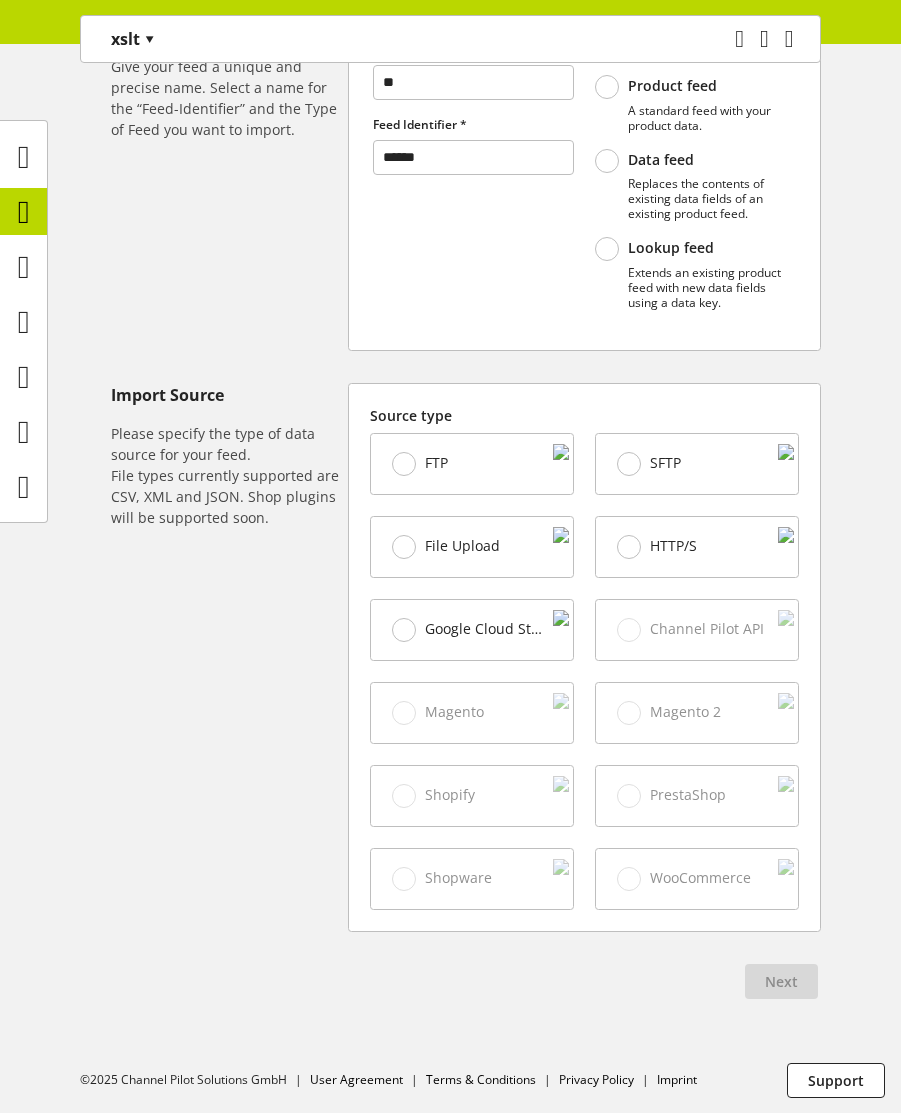 click on "File Upload" at bounding box center [472, 547] 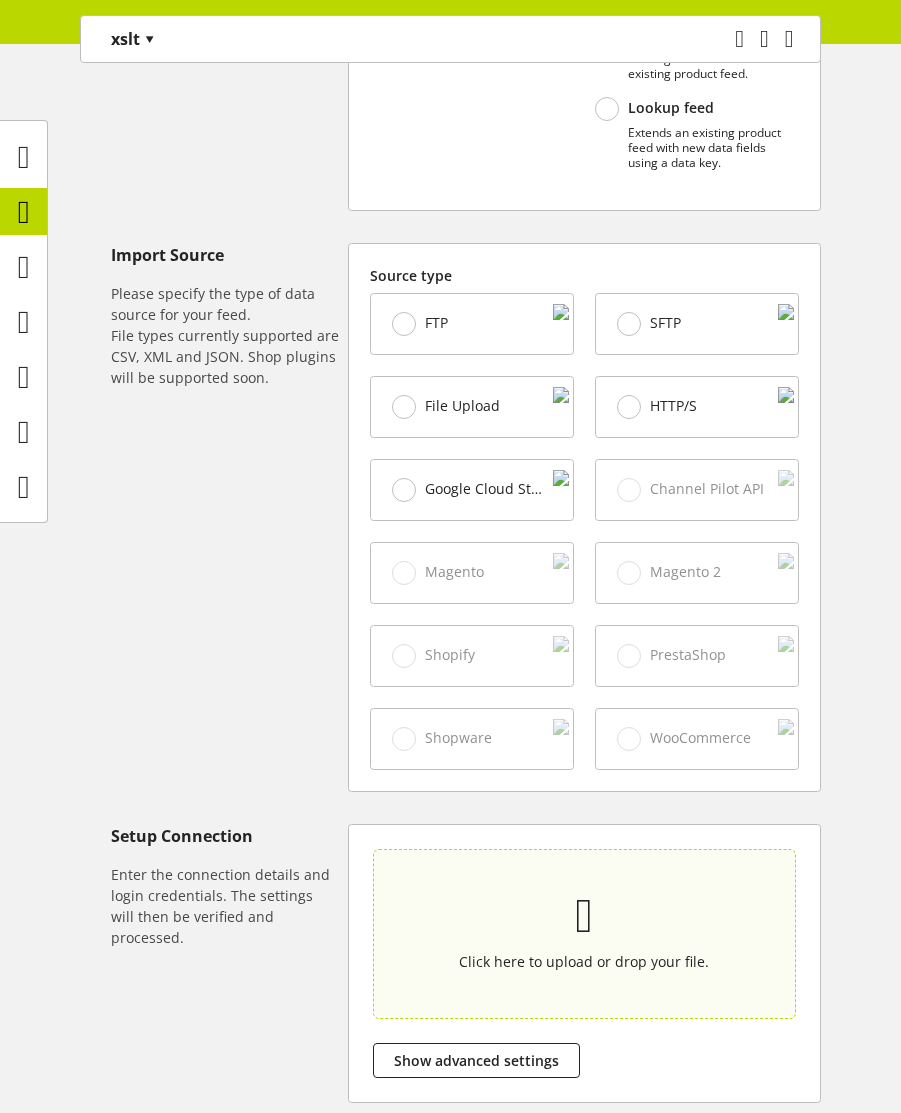 scroll, scrollTop: 551, scrollLeft: 0, axis: vertical 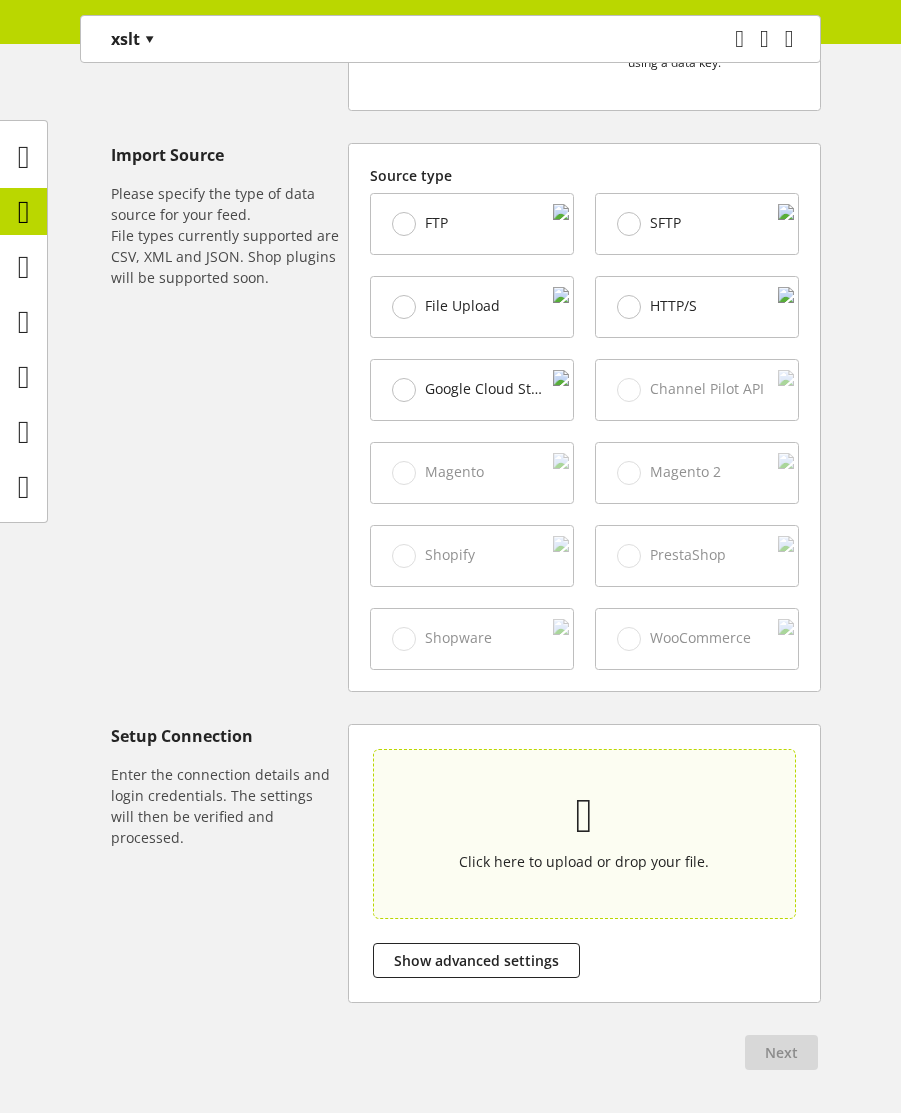 click at bounding box center [585, 816] 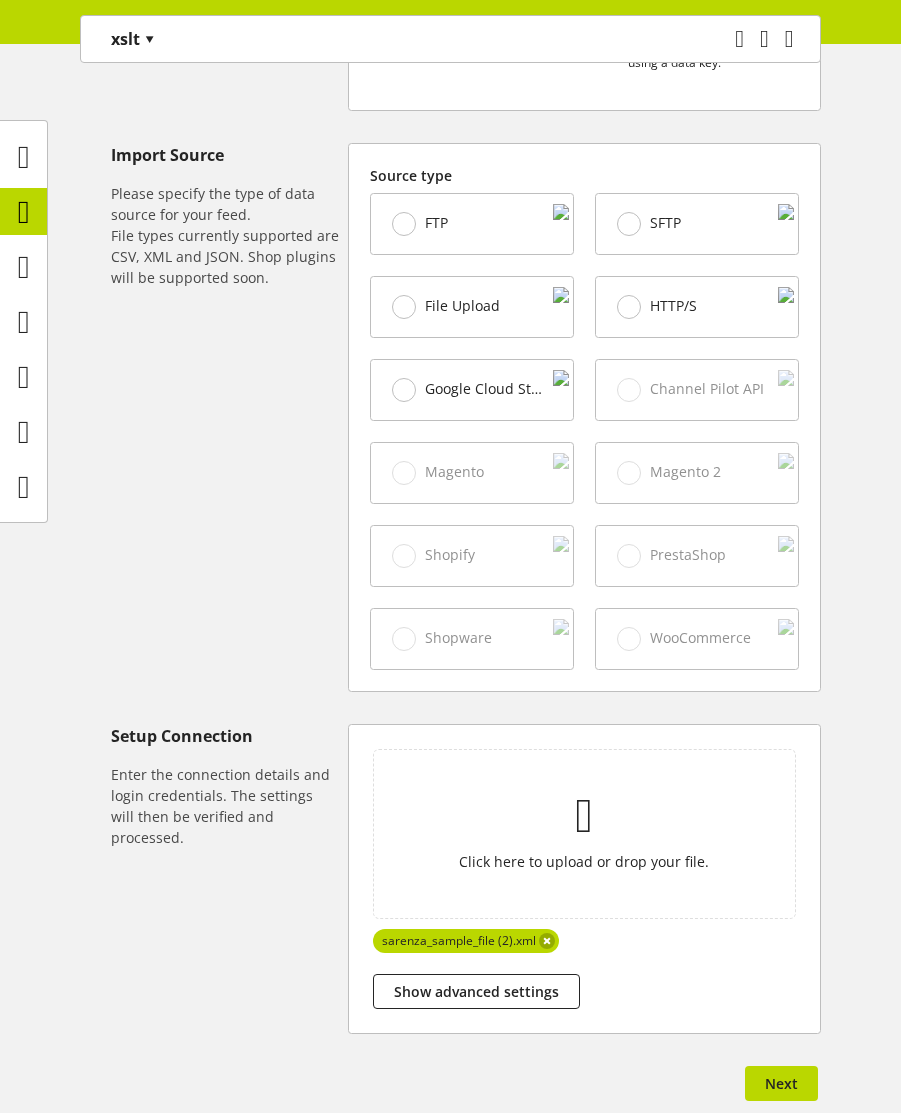 scroll, scrollTop: 656, scrollLeft: 0, axis: vertical 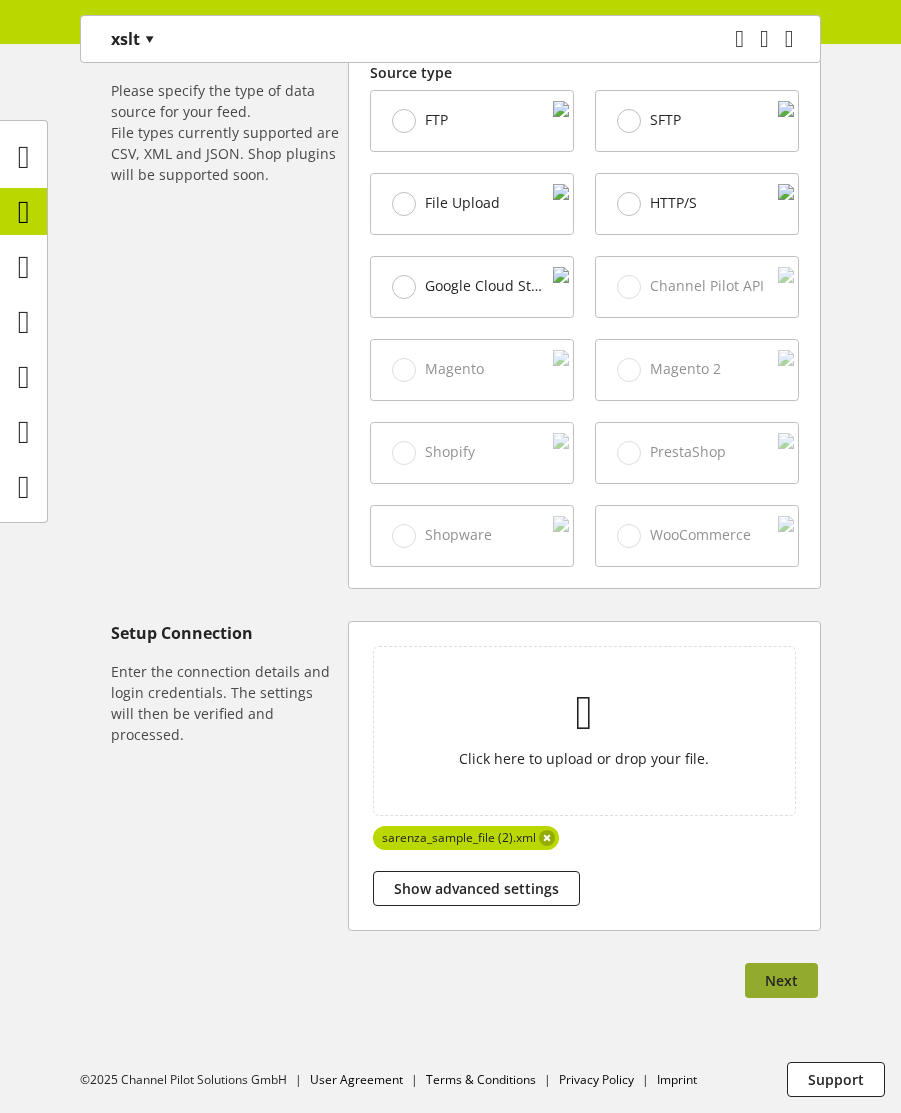 click on "Next" at bounding box center [781, 980] 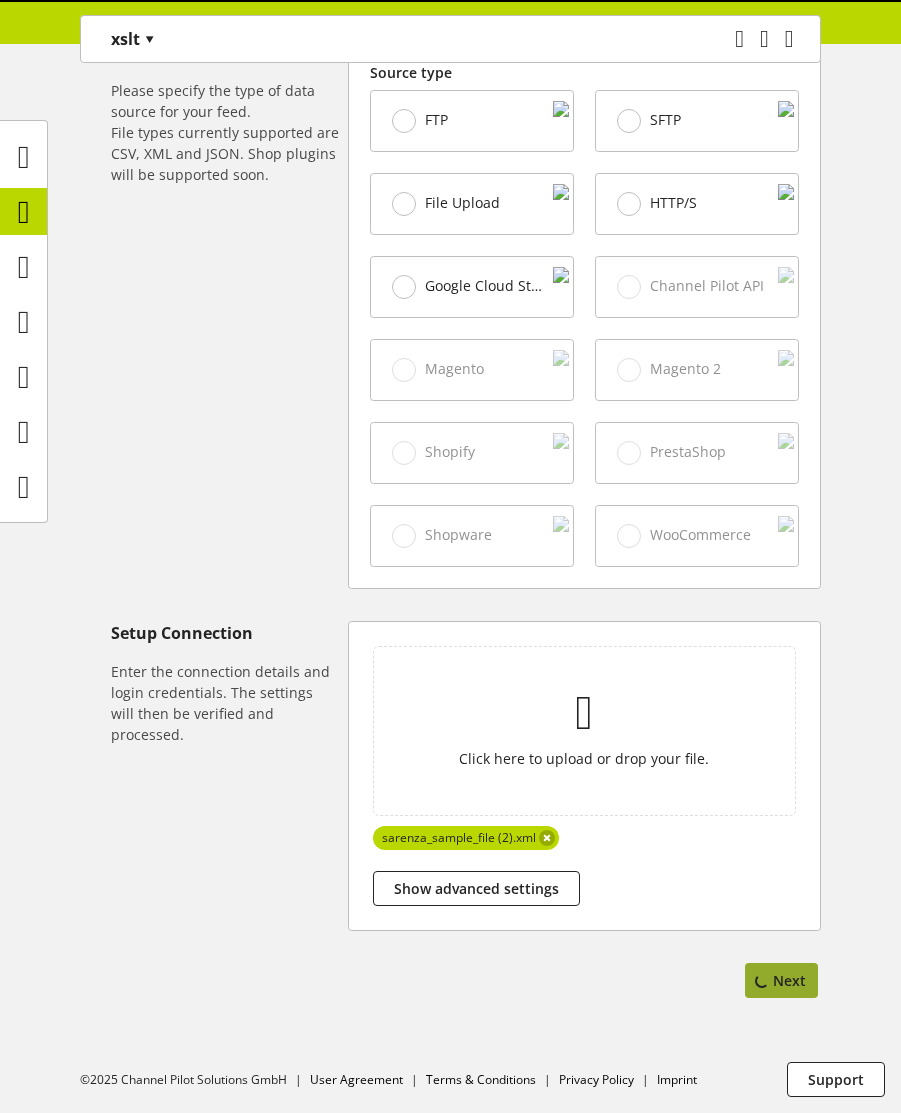 scroll, scrollTop: 0, scrollLeft: 0, axis: both 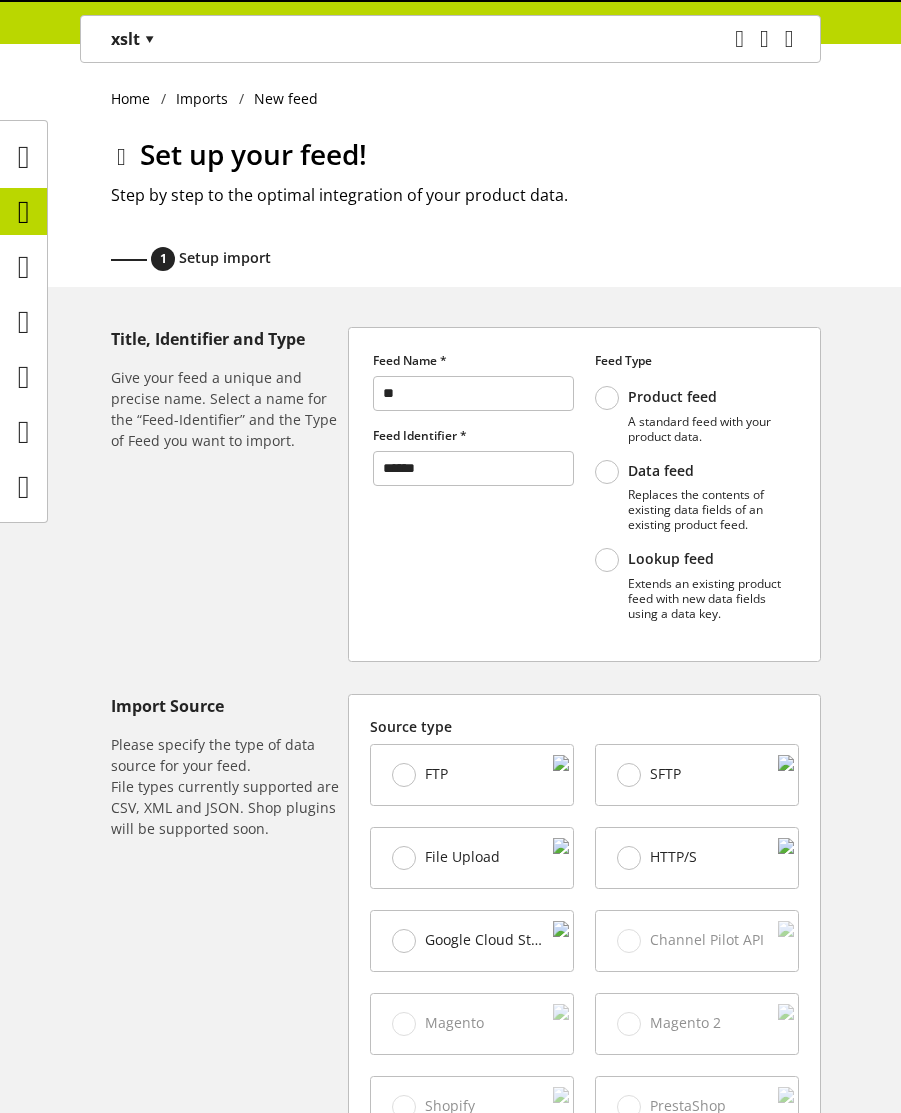 select on "*****" 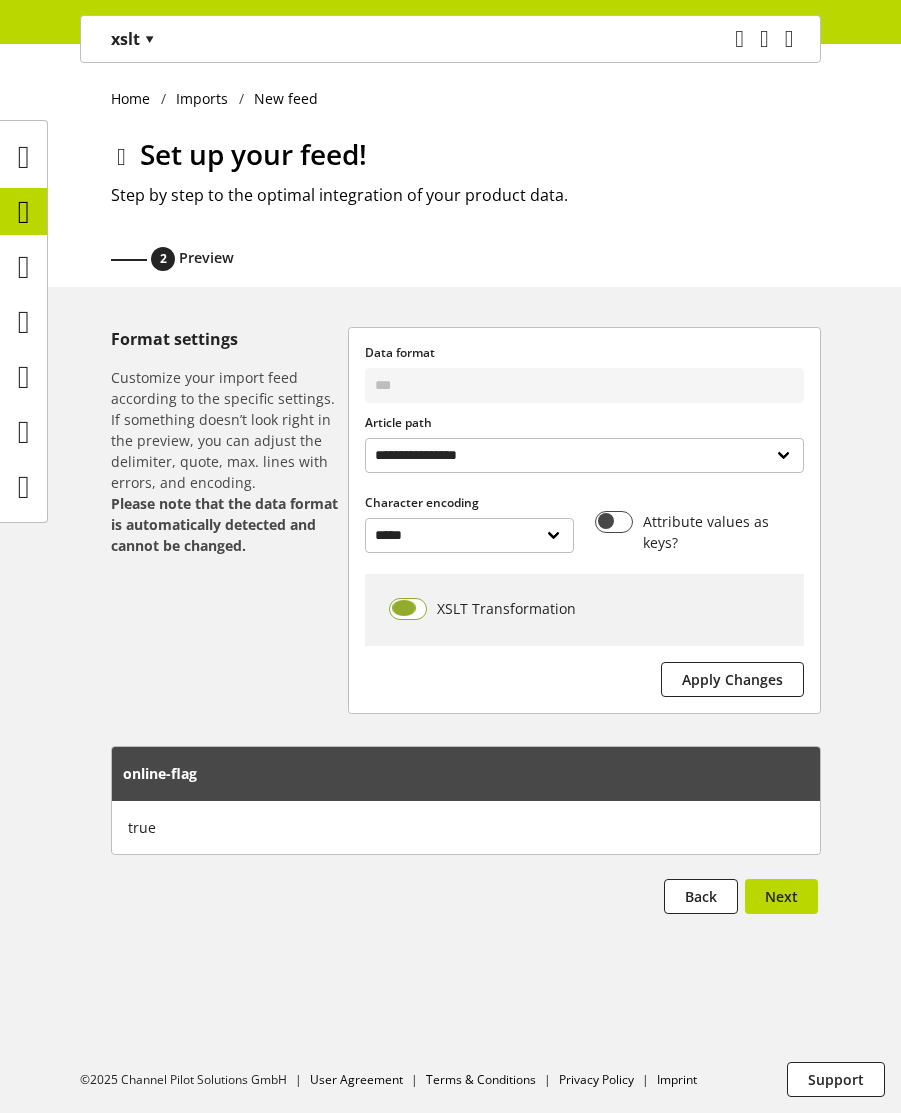 click at bounding box center (408, 609) 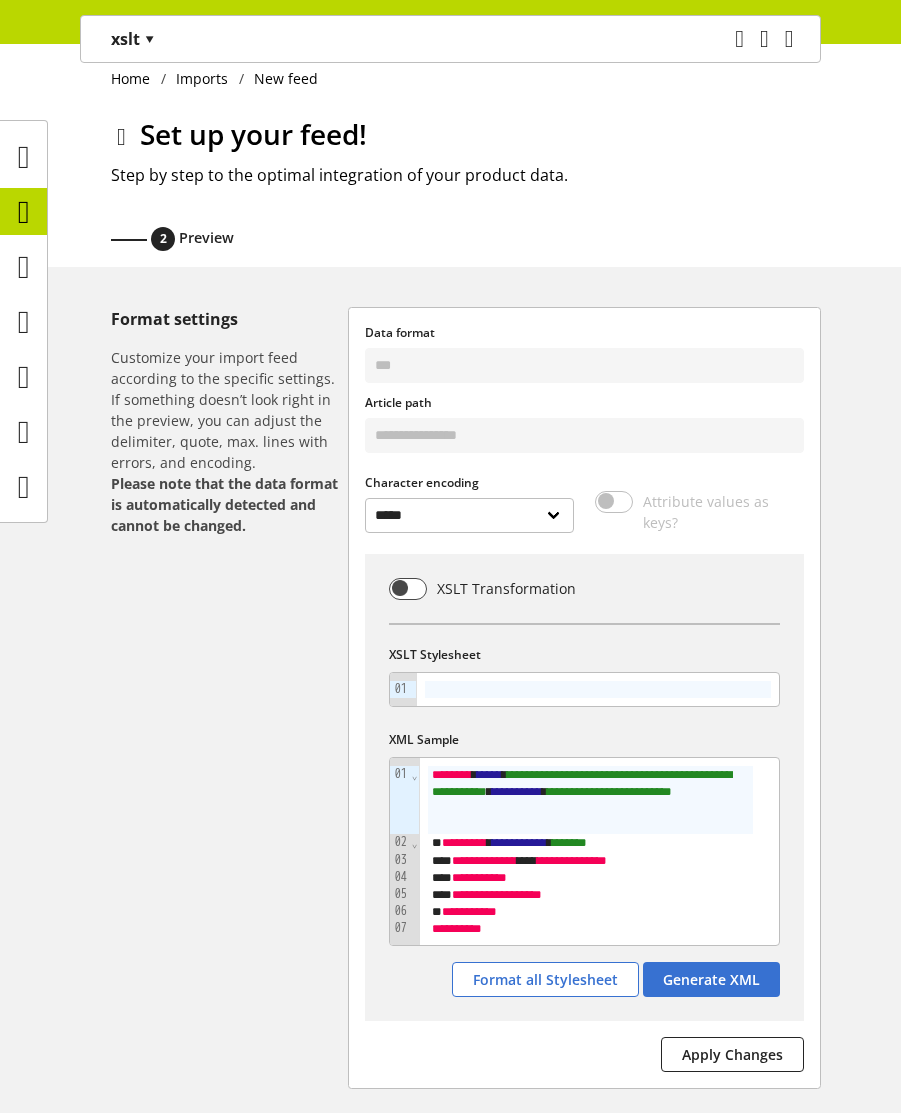 scroll, scrollTop: 0, scrollLeft: 0, axis: both 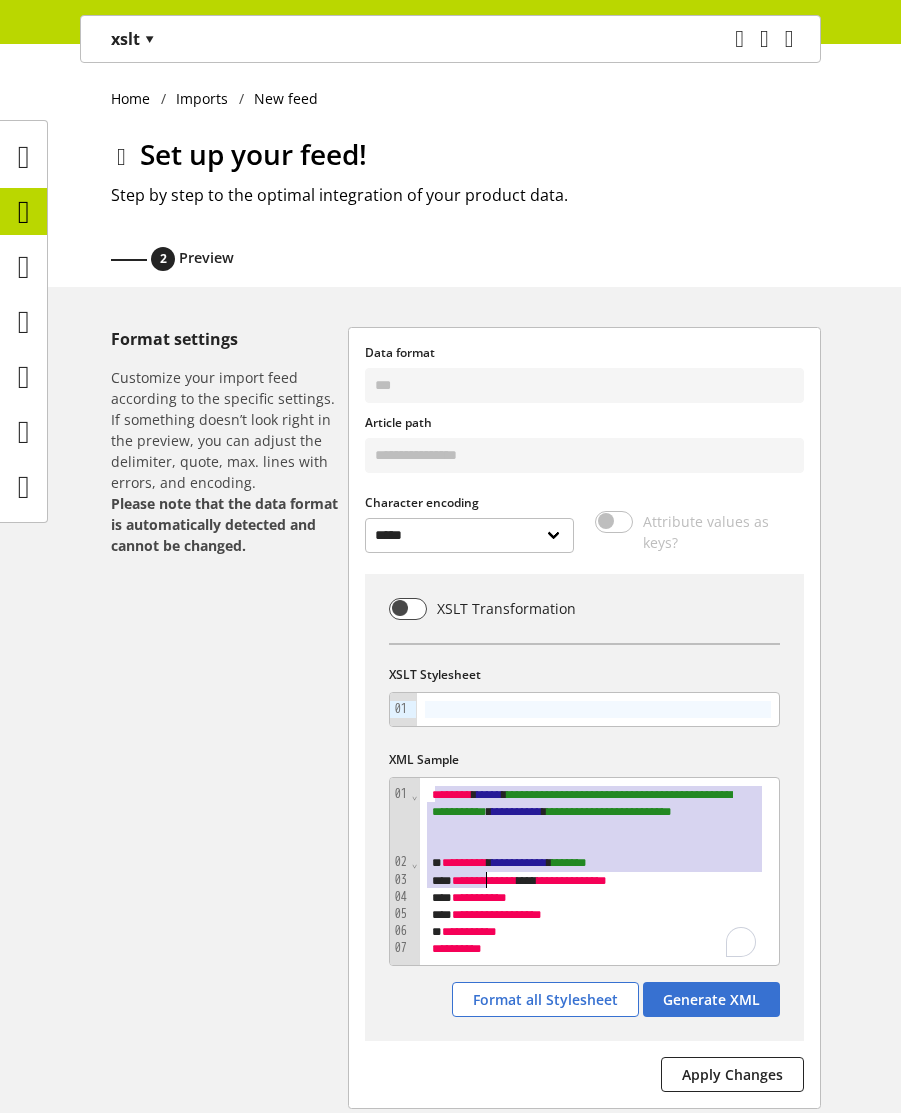 drag, startPoint x: 437, startPoint y: 795, endPoint x: 486, endPoint y: 887, distance: 104.23531 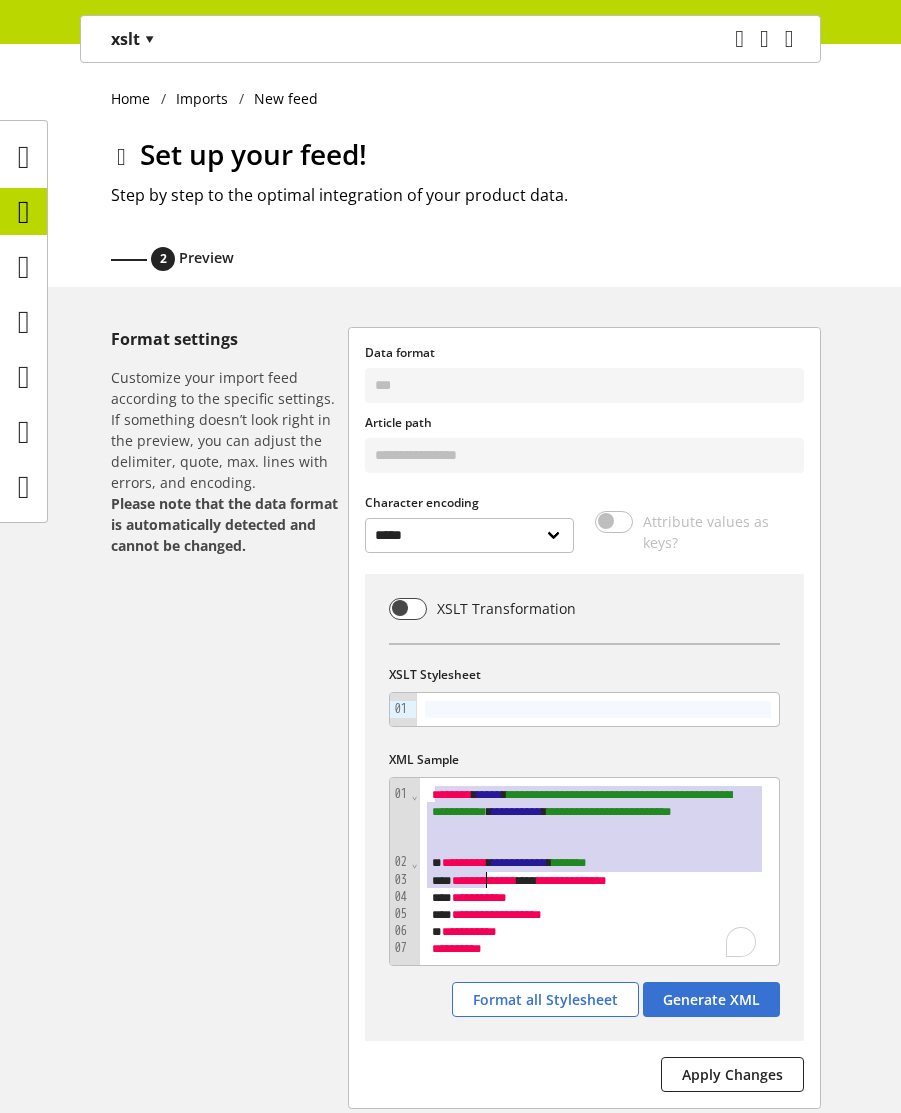 click on "**********" at bounding box center [599, 871] 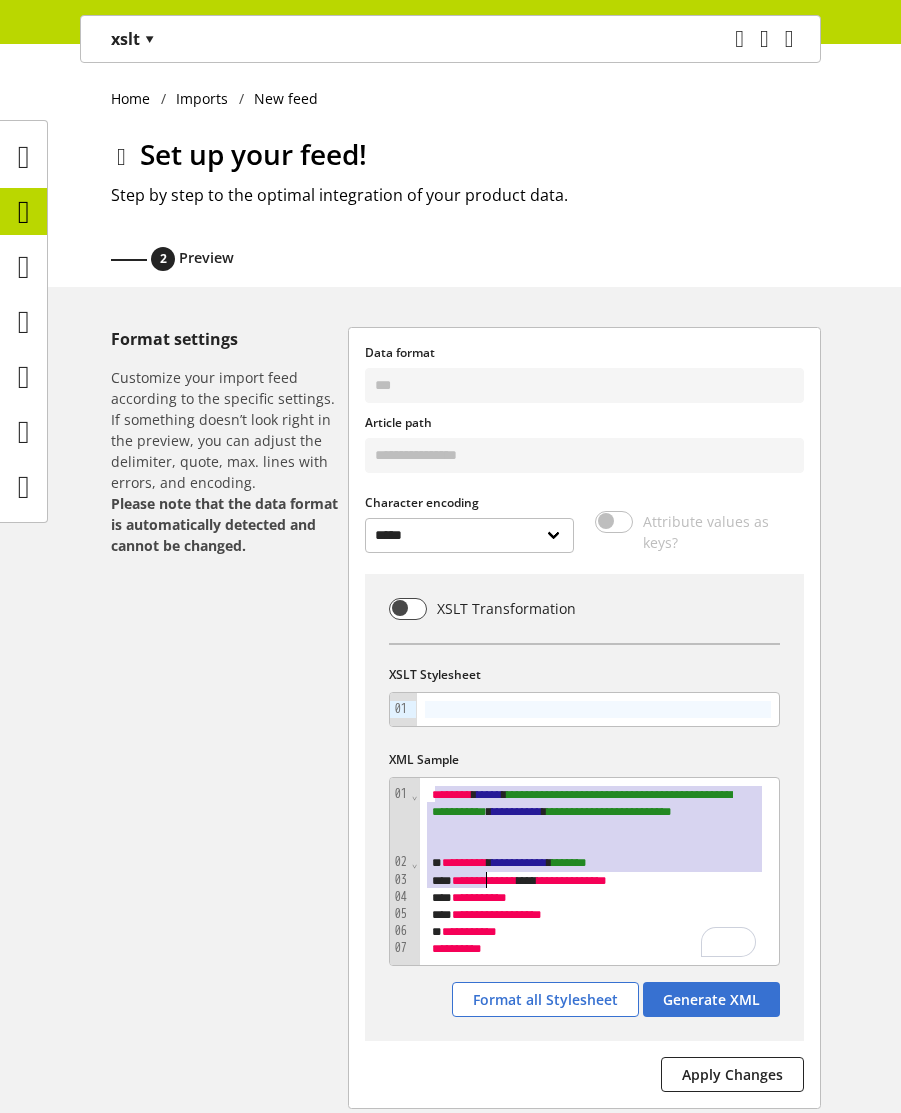 click on "** ******* *" at bounding box center (599, 948) 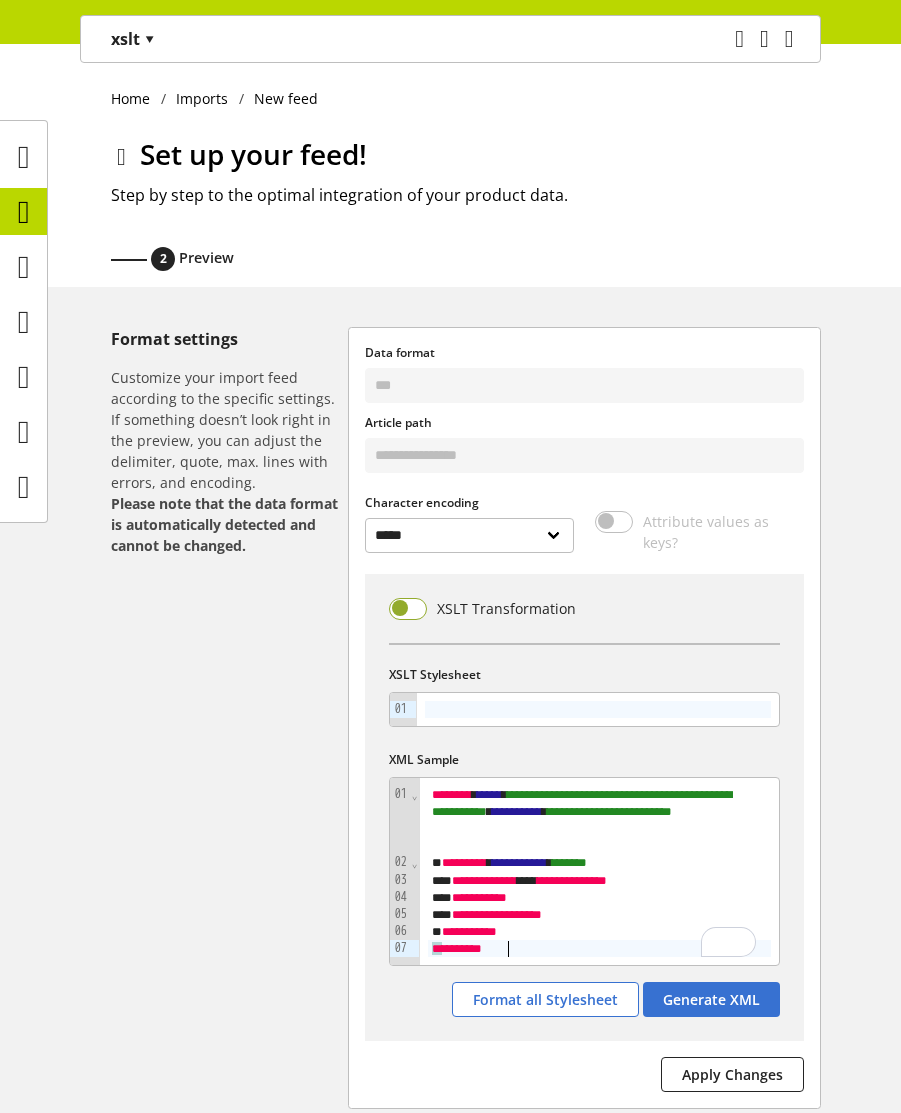 click at bounding box center [408, 609] 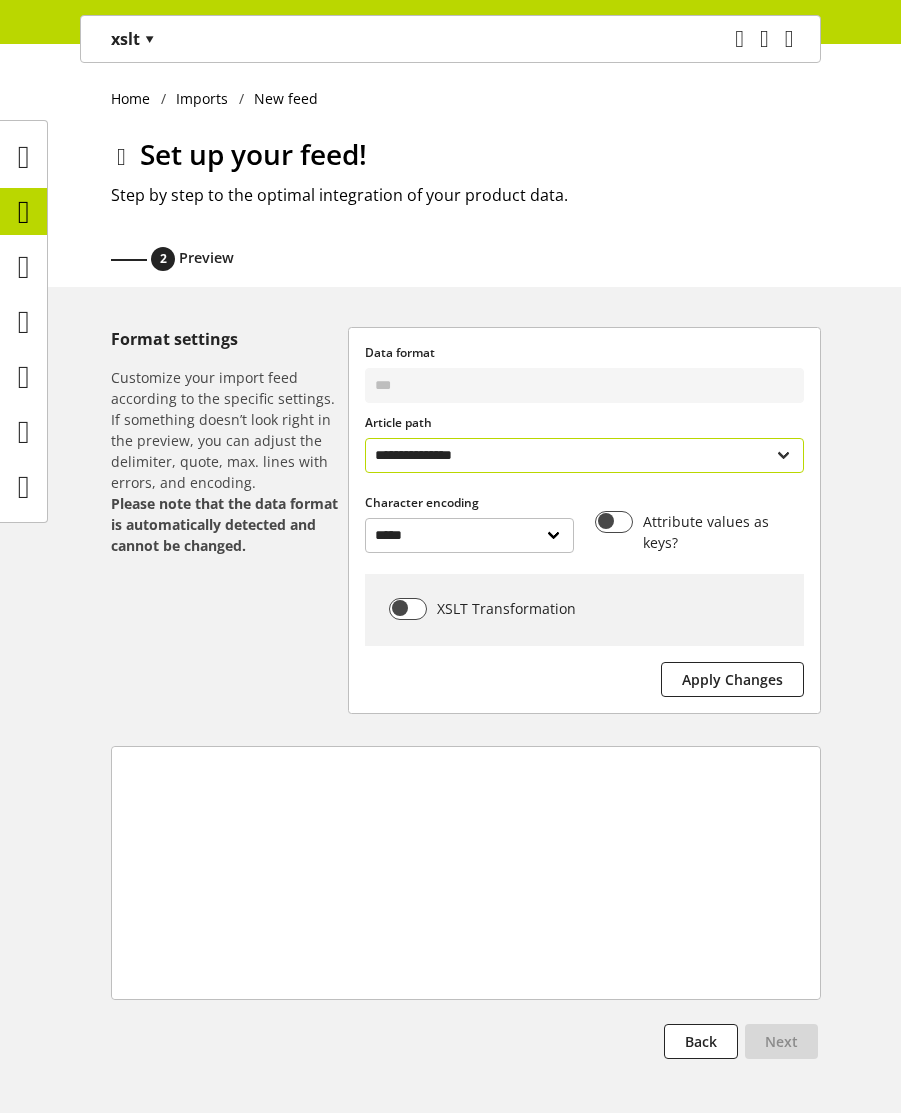 click on "**********" at bounding box center (584, 455) 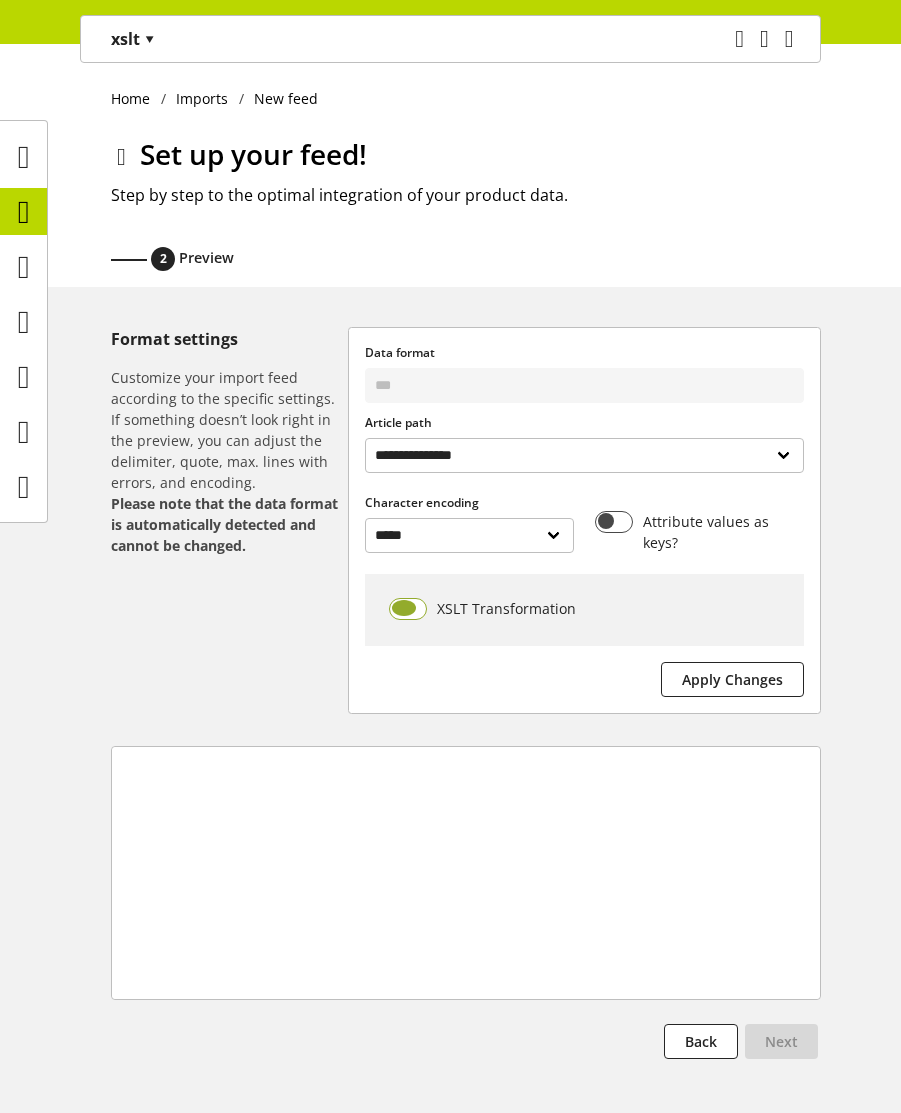 click at bounding box center [408, 609] 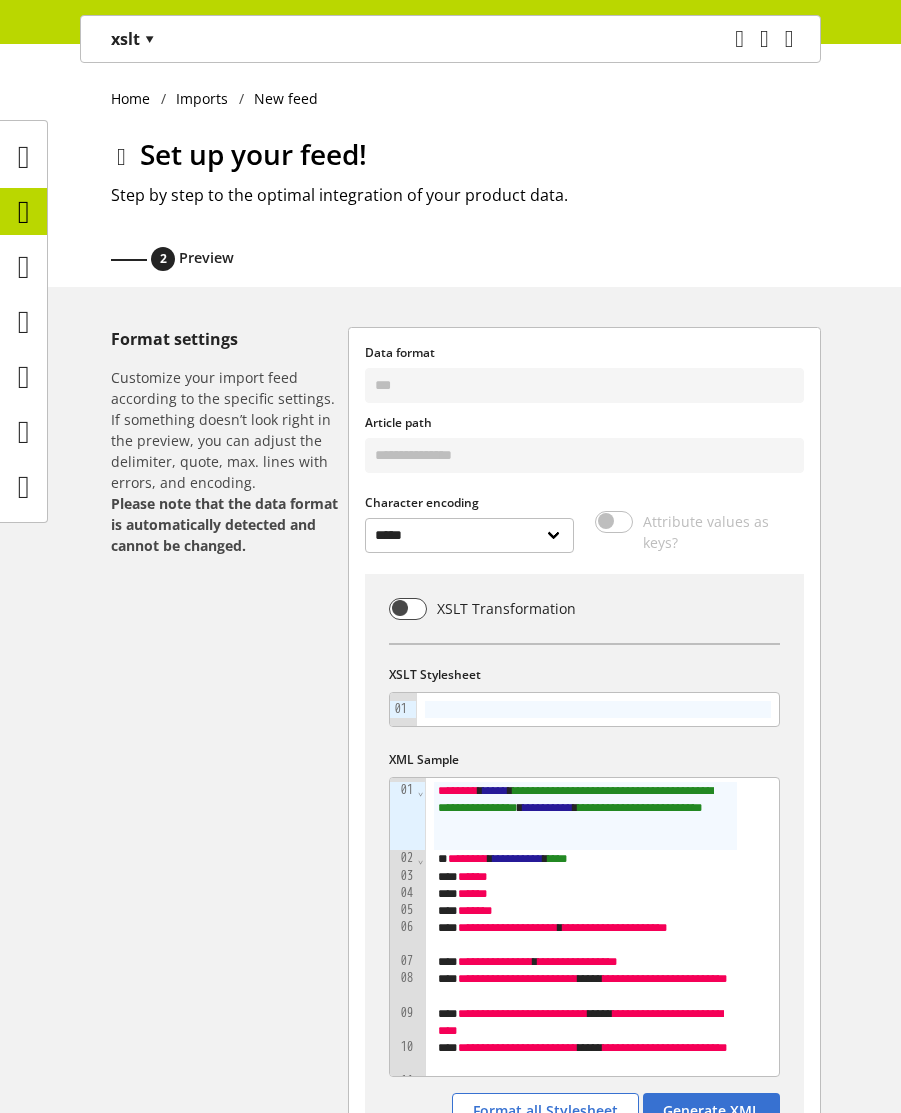 scroll, scrollTop: 0, scrollLeft: 0, axis: both 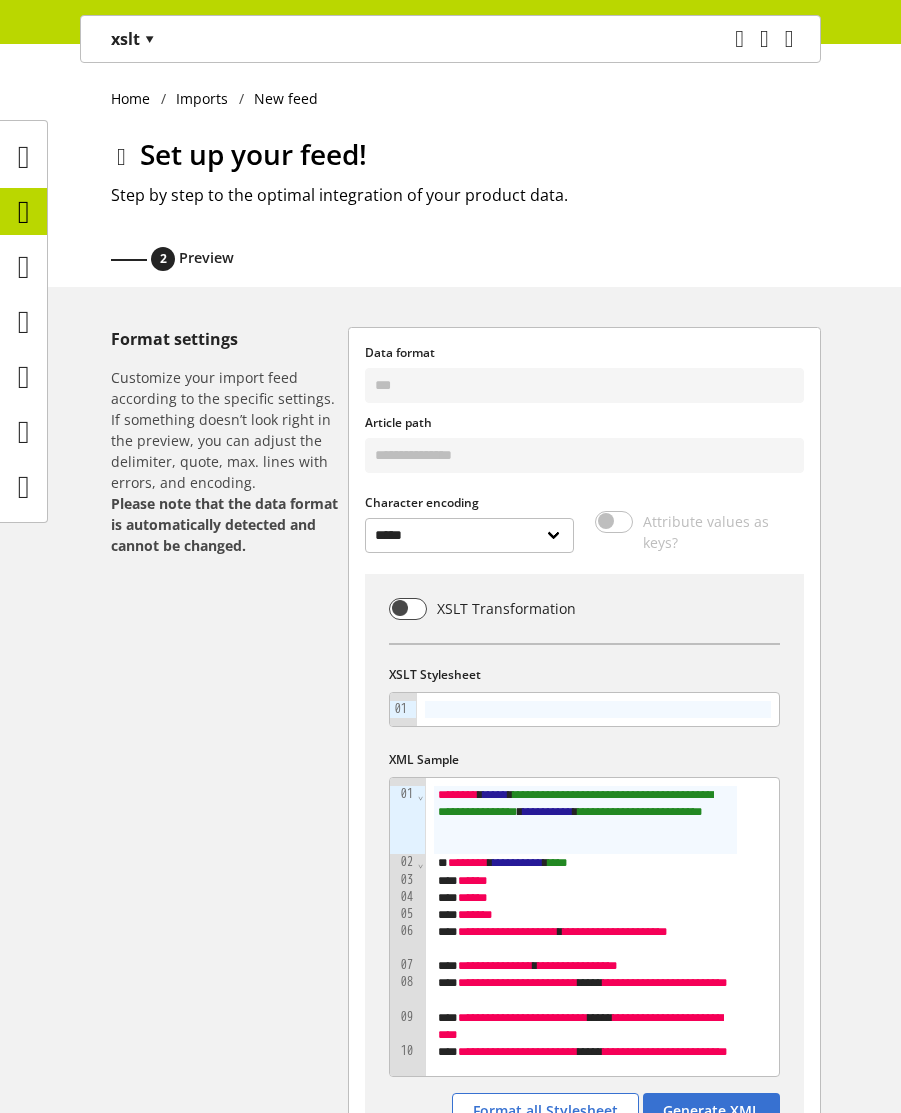 drag, startPoint x: 412, startPoint y: 620, endPoint x: 445, endPoint y: 585, distance: 48.104053 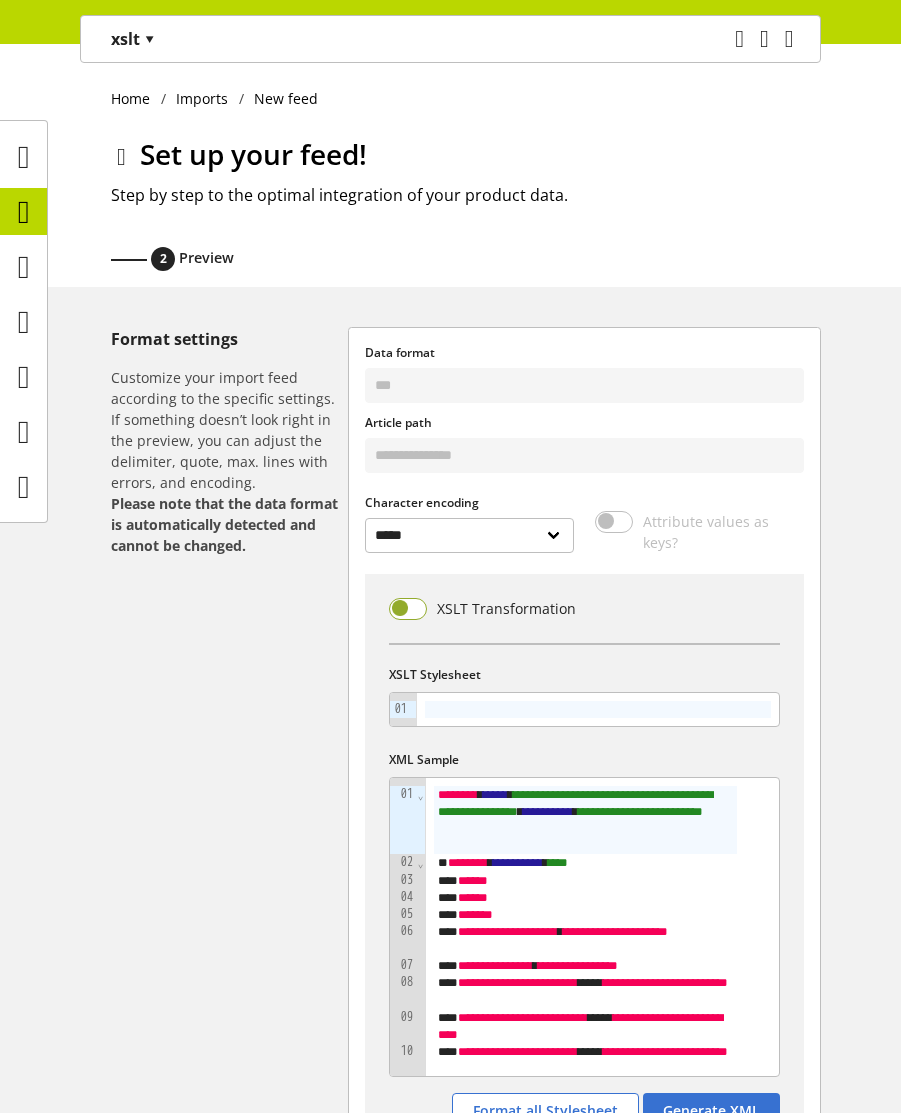 click at bounding box center (408, 609) 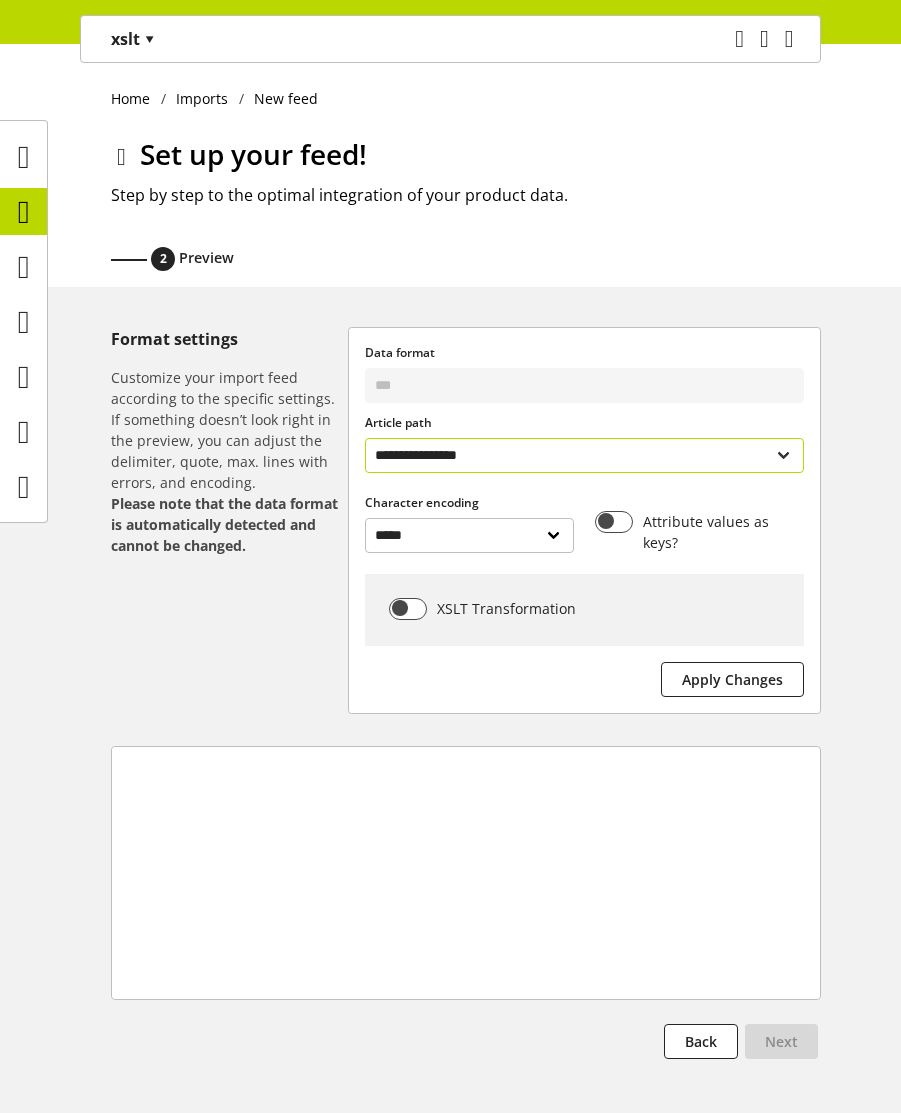 click on "**********" at bounding box center [584, 455] 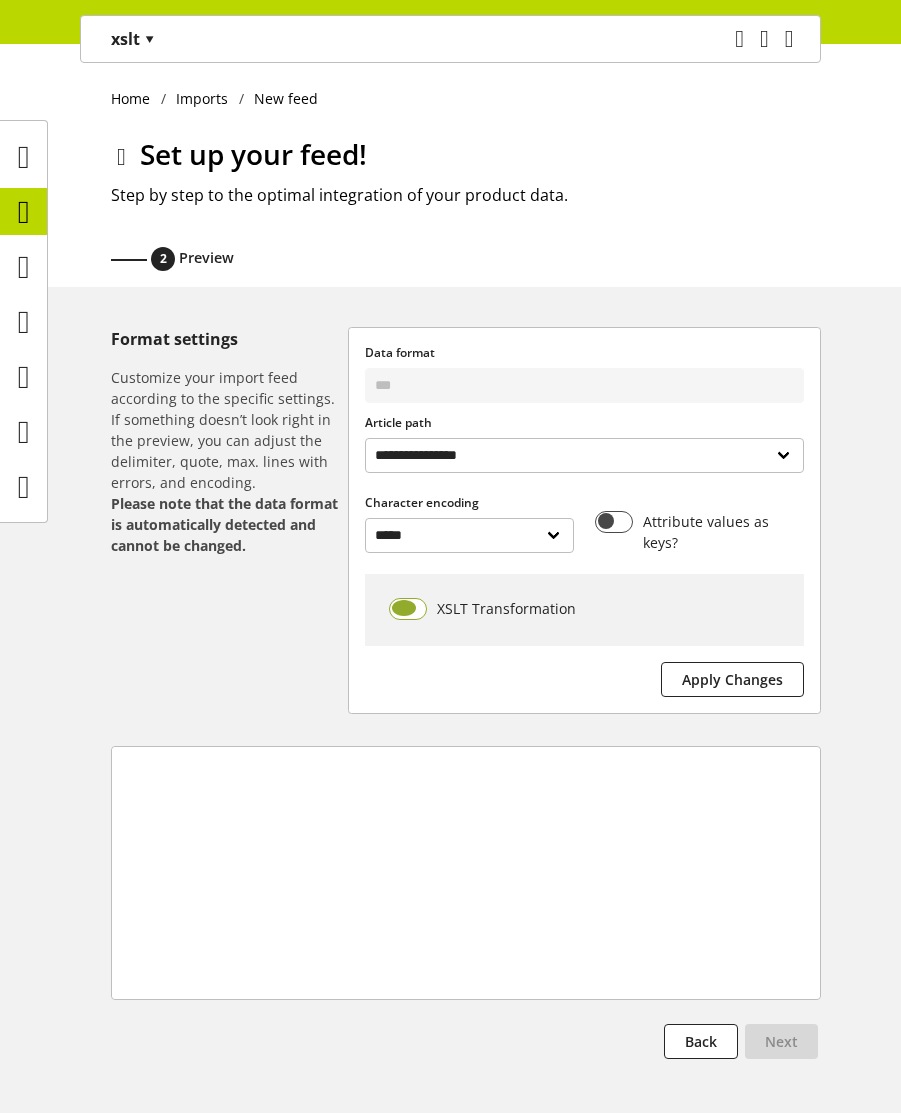 click at bounding box center [408, 609] 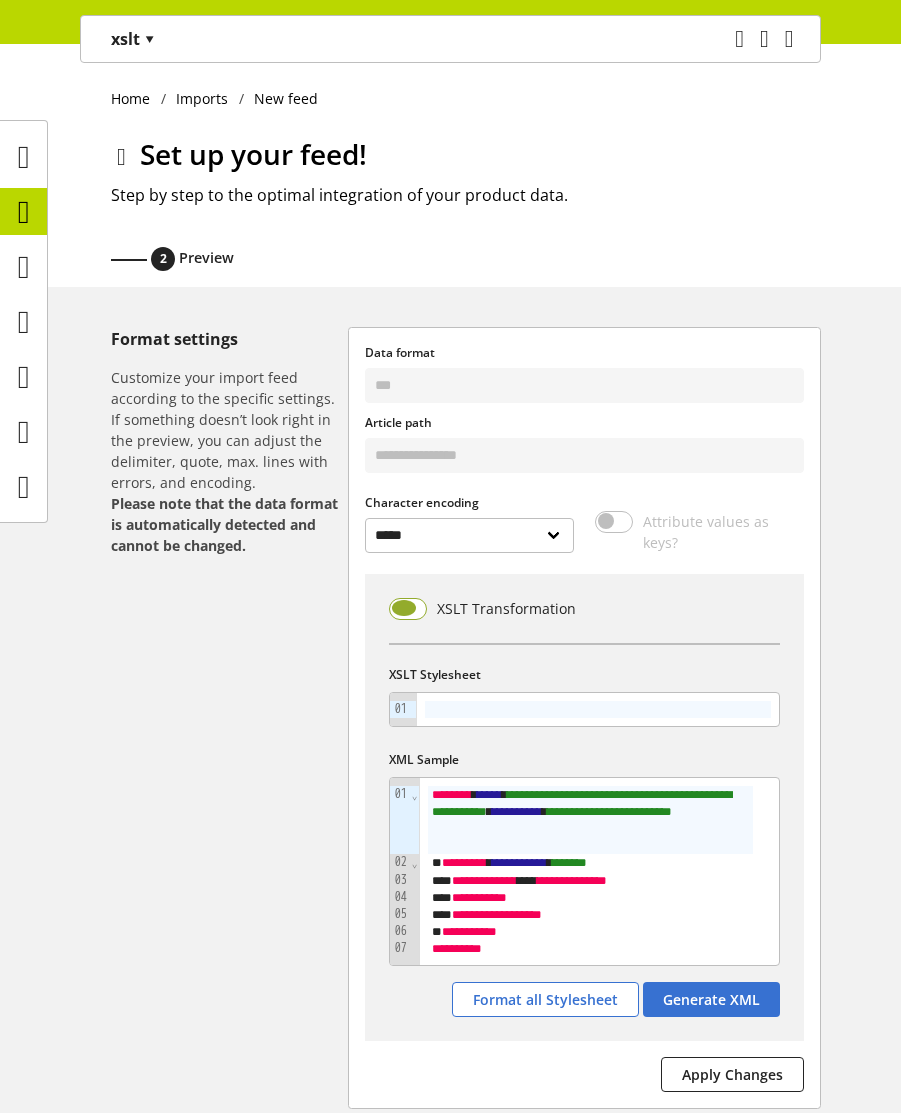 click at bounding box center [408, 609] 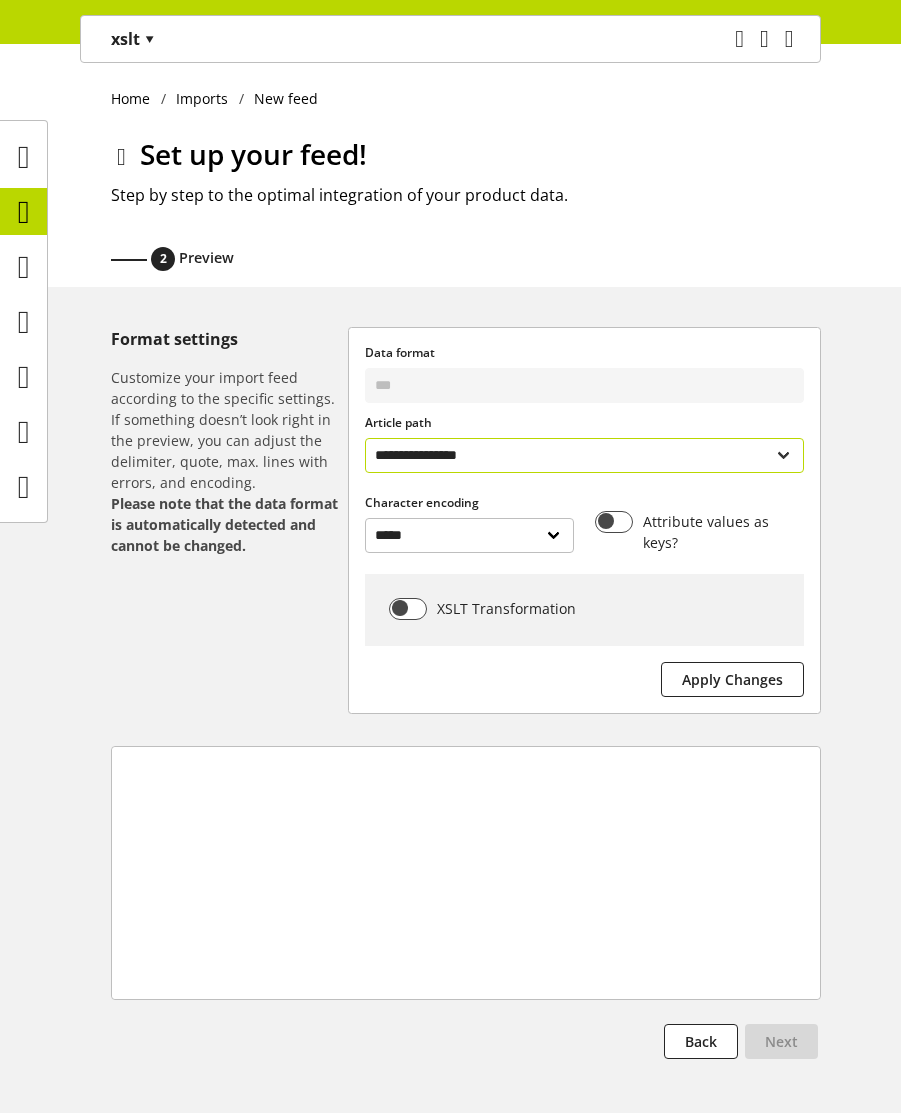 select on "**********" 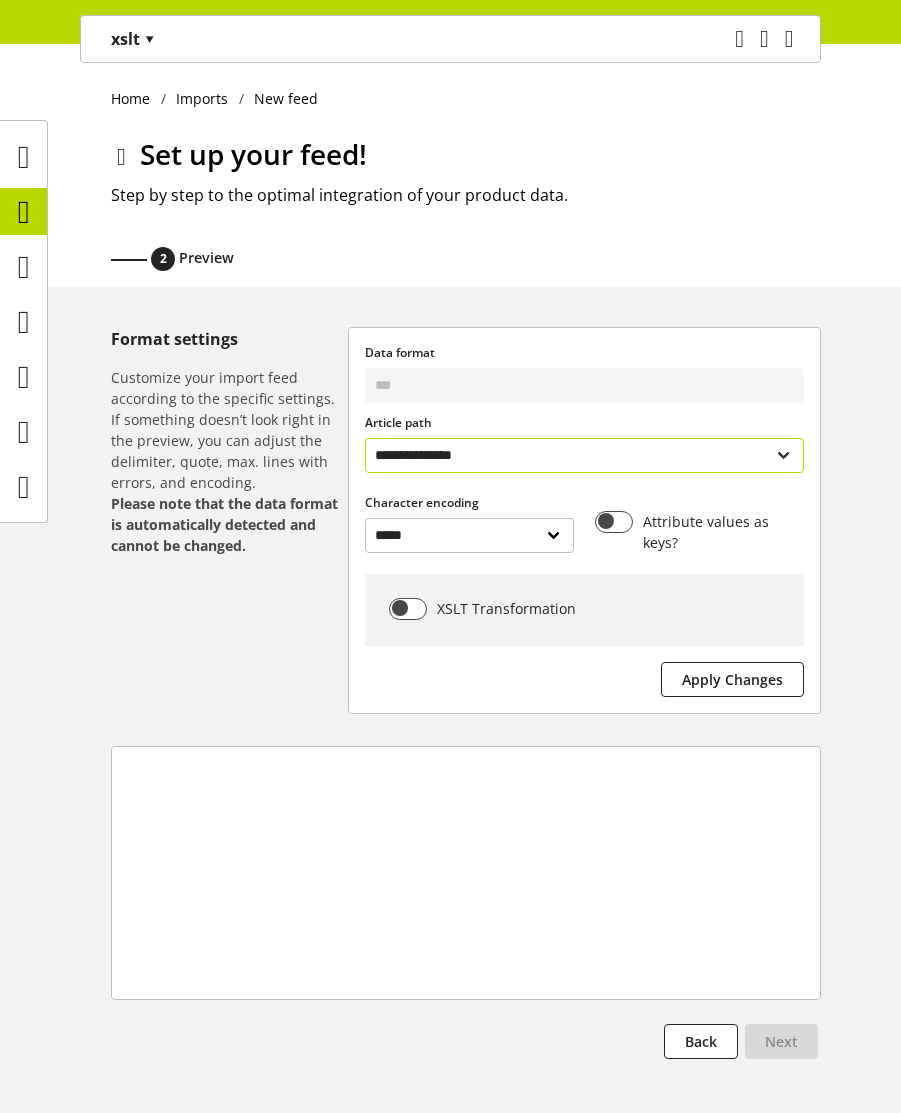 click on "**********" at bounding box center (584, 455) 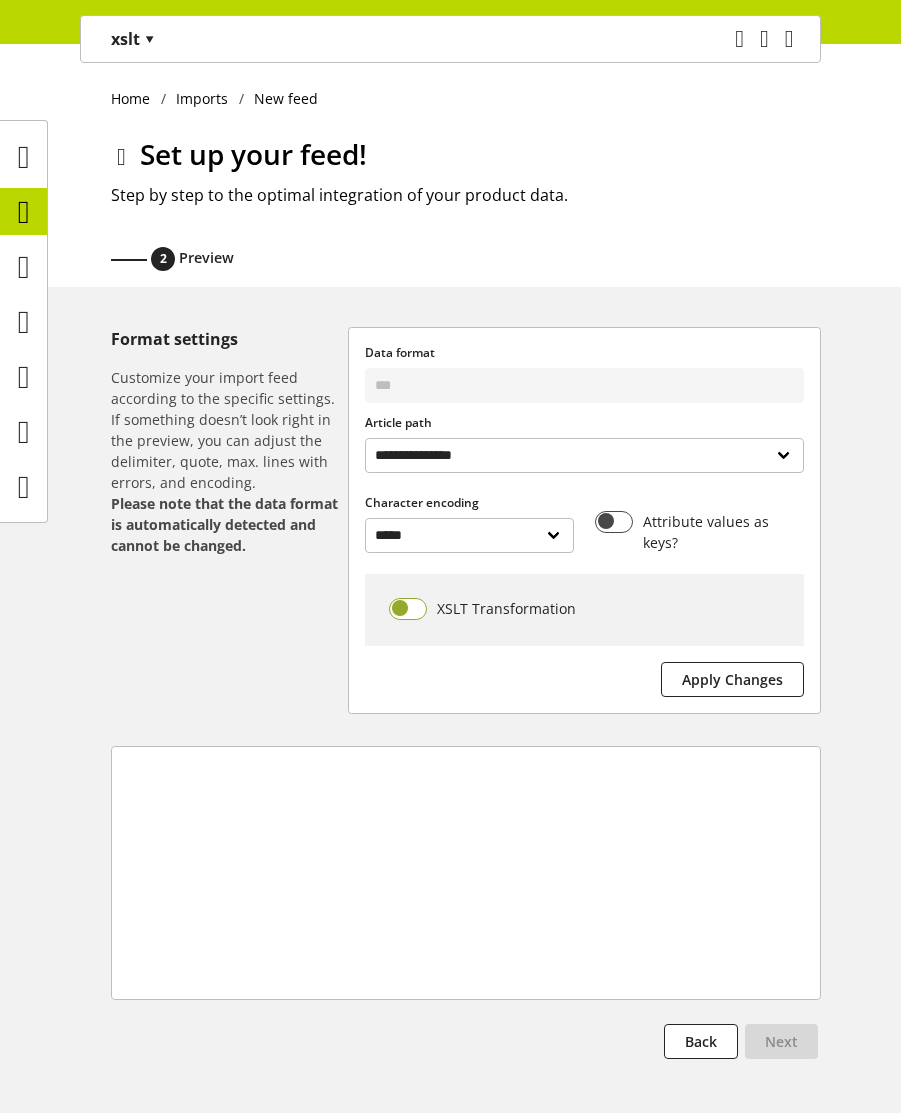 click at bounding box center (408, 609) 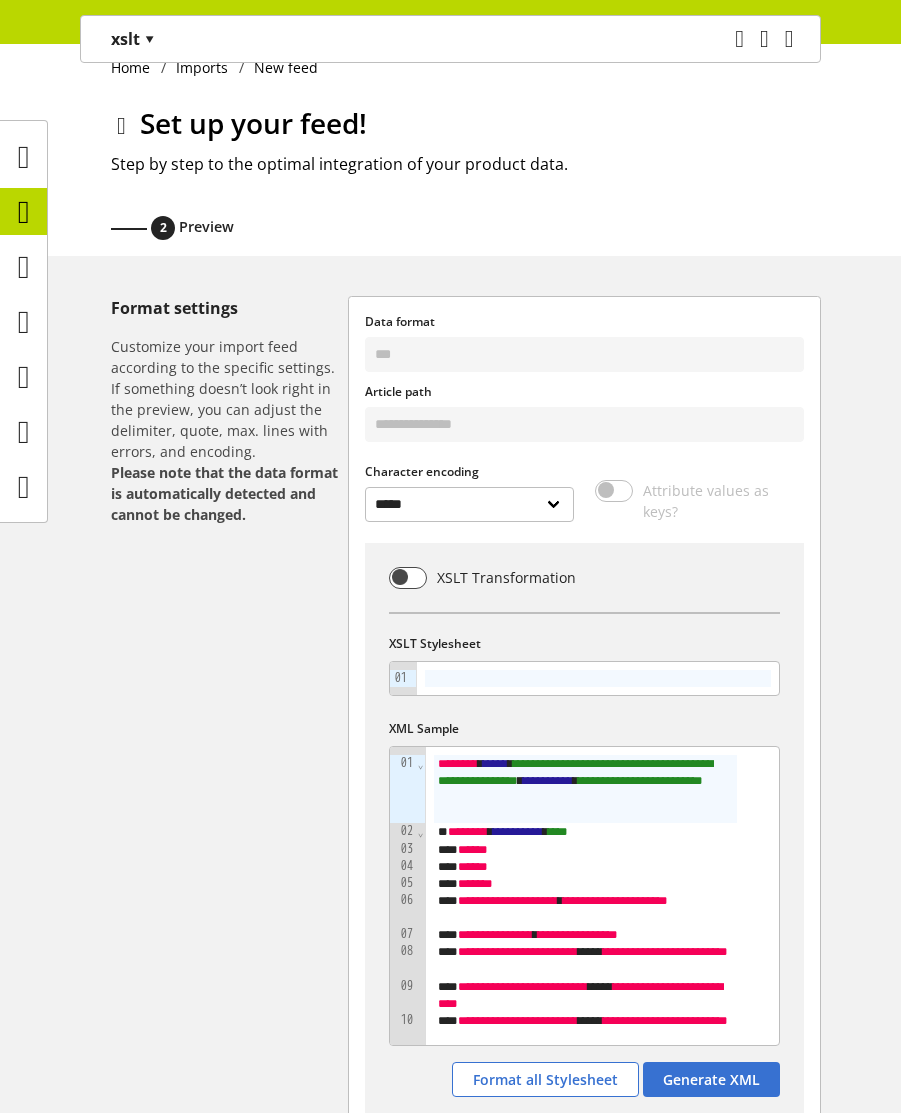 scroll, scrollTop: 0, scrollLeft: 0, axis: both 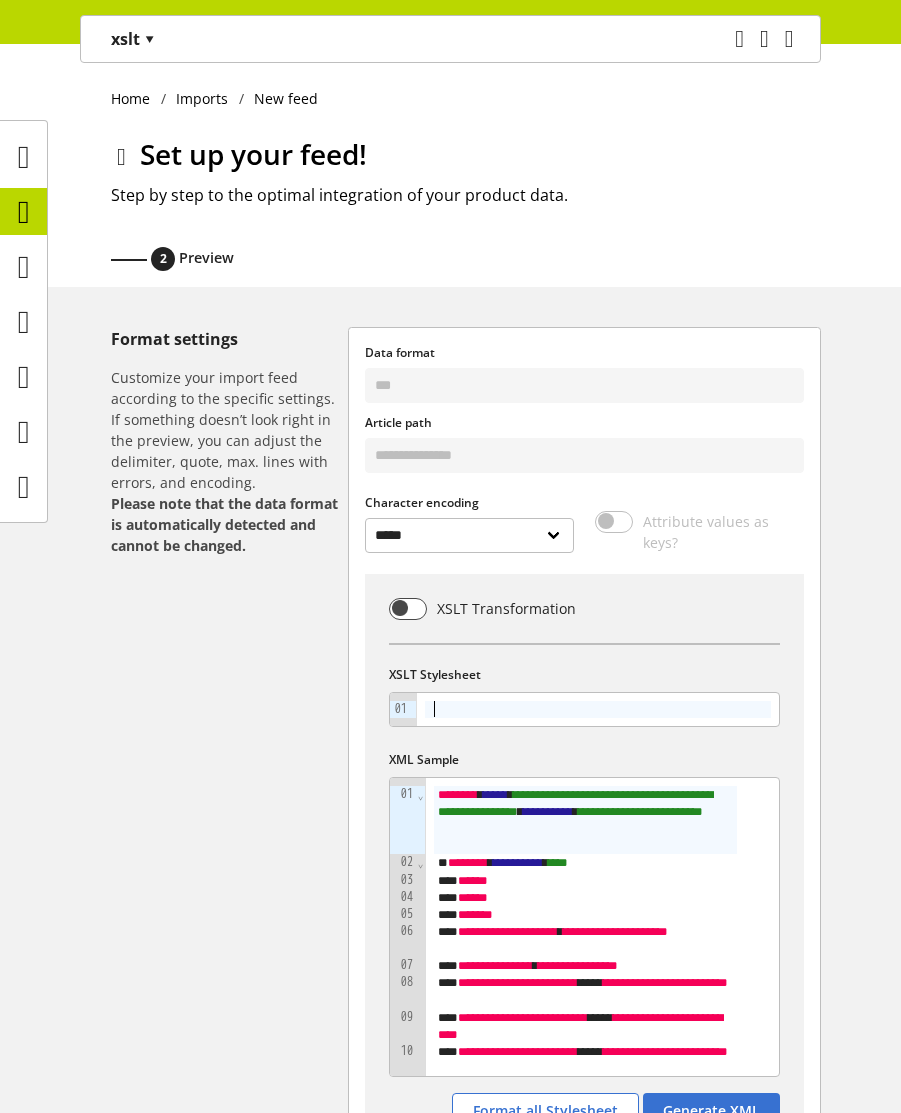click at bounding box center (598, 709) 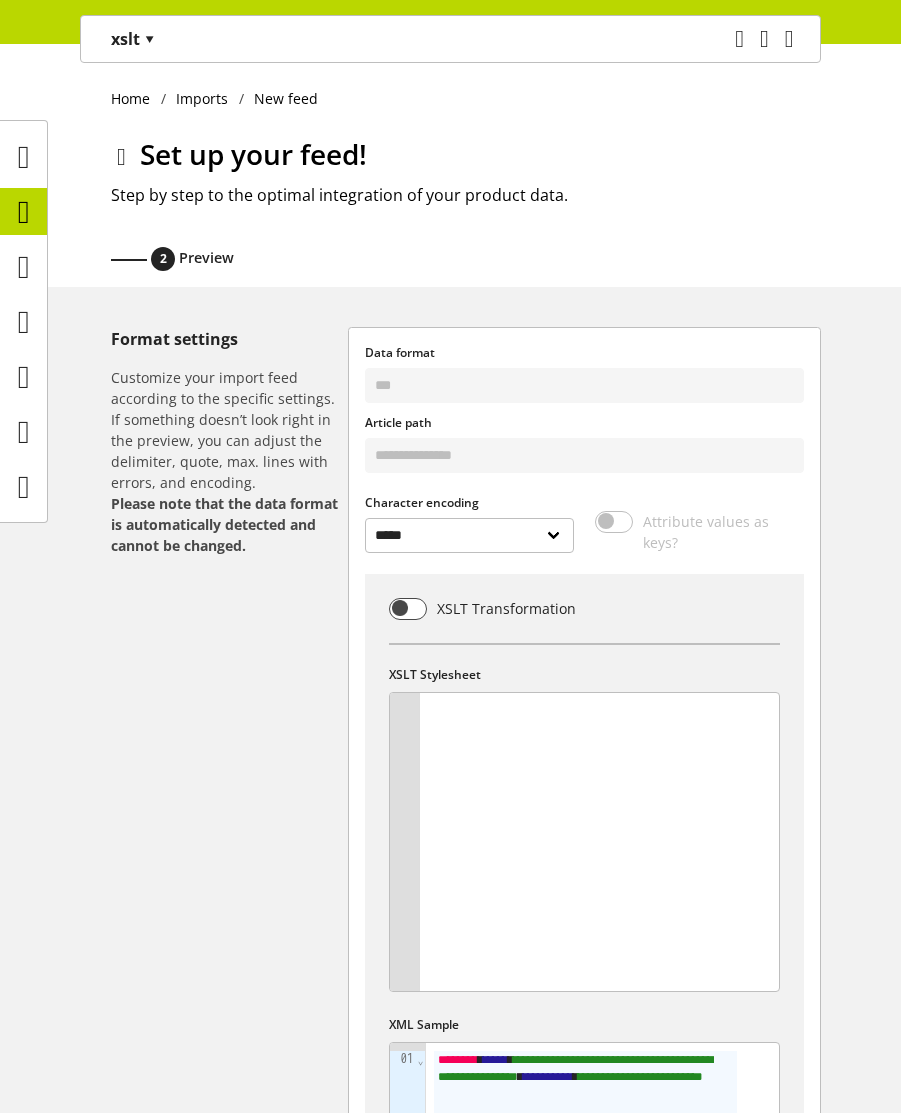 scroll, scrollTop: 1889, scrollLeft: 0, axis: vertical 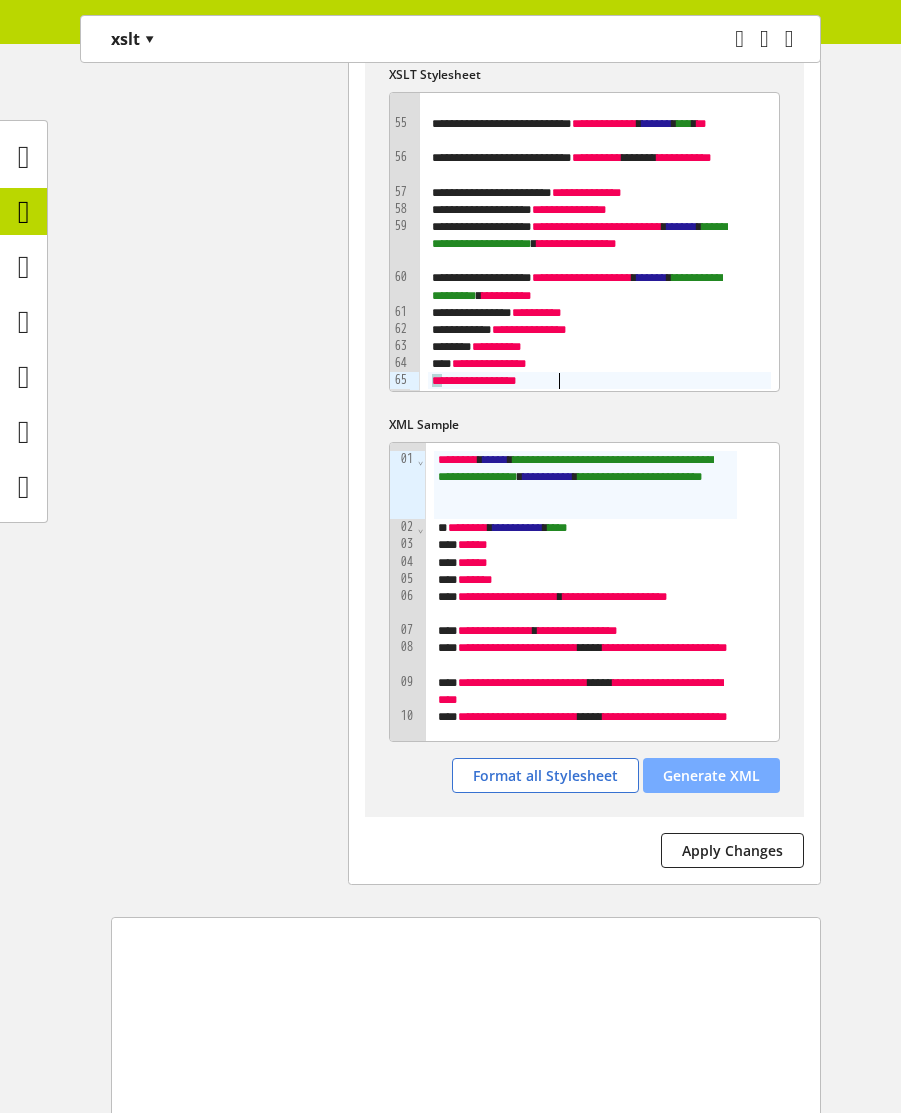 click on "Generate XML" at bounding box center [711, 775] 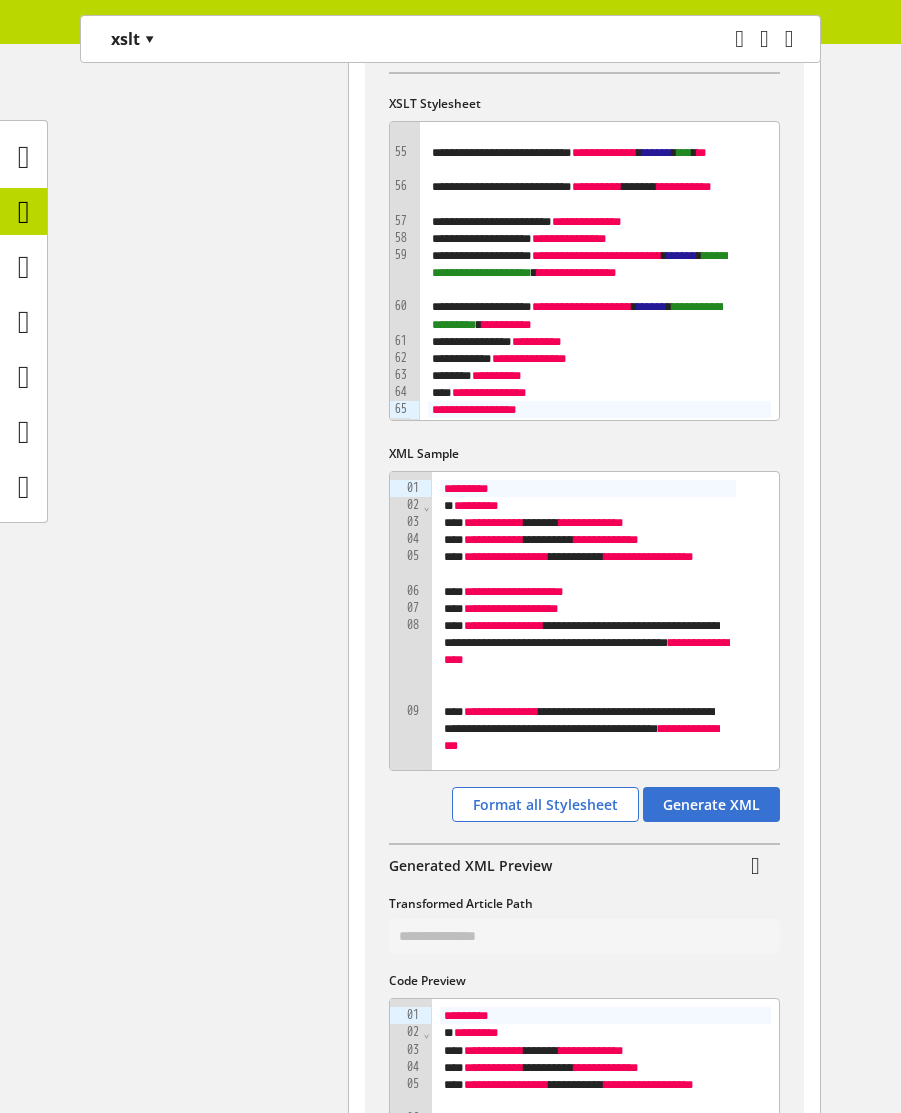 scroll, scrollTop: 600, scrollLeft: 0, axis: vertical 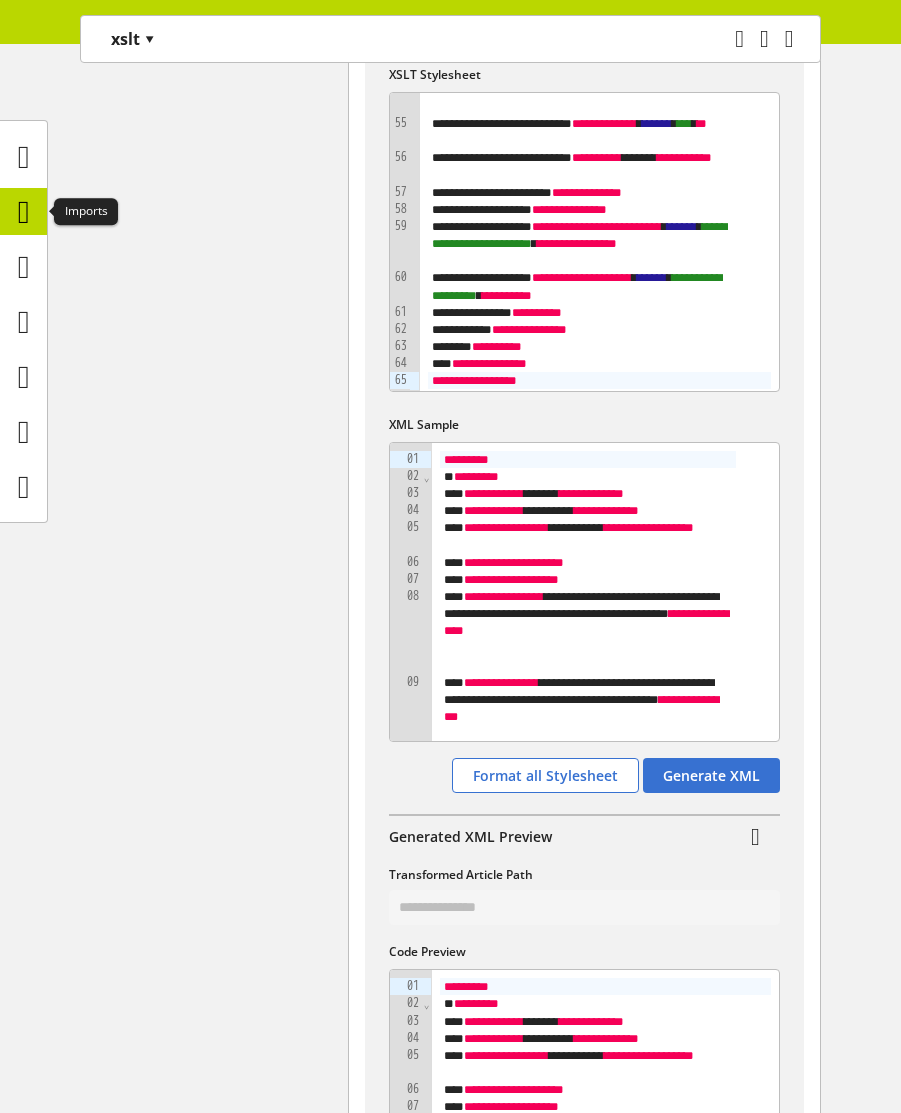 click at bounding box center [24, 212] 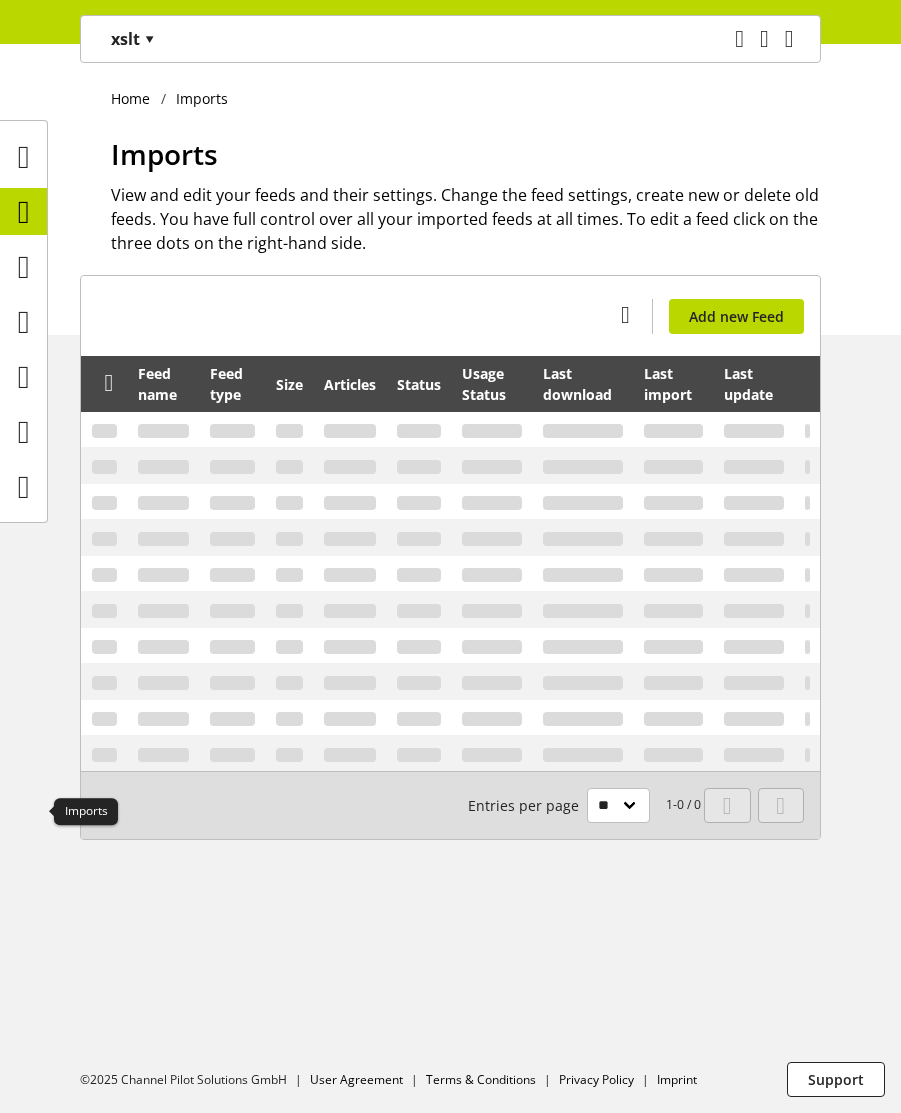 scroll, scrollTop: 0, scrollLeft: 0, axis: both 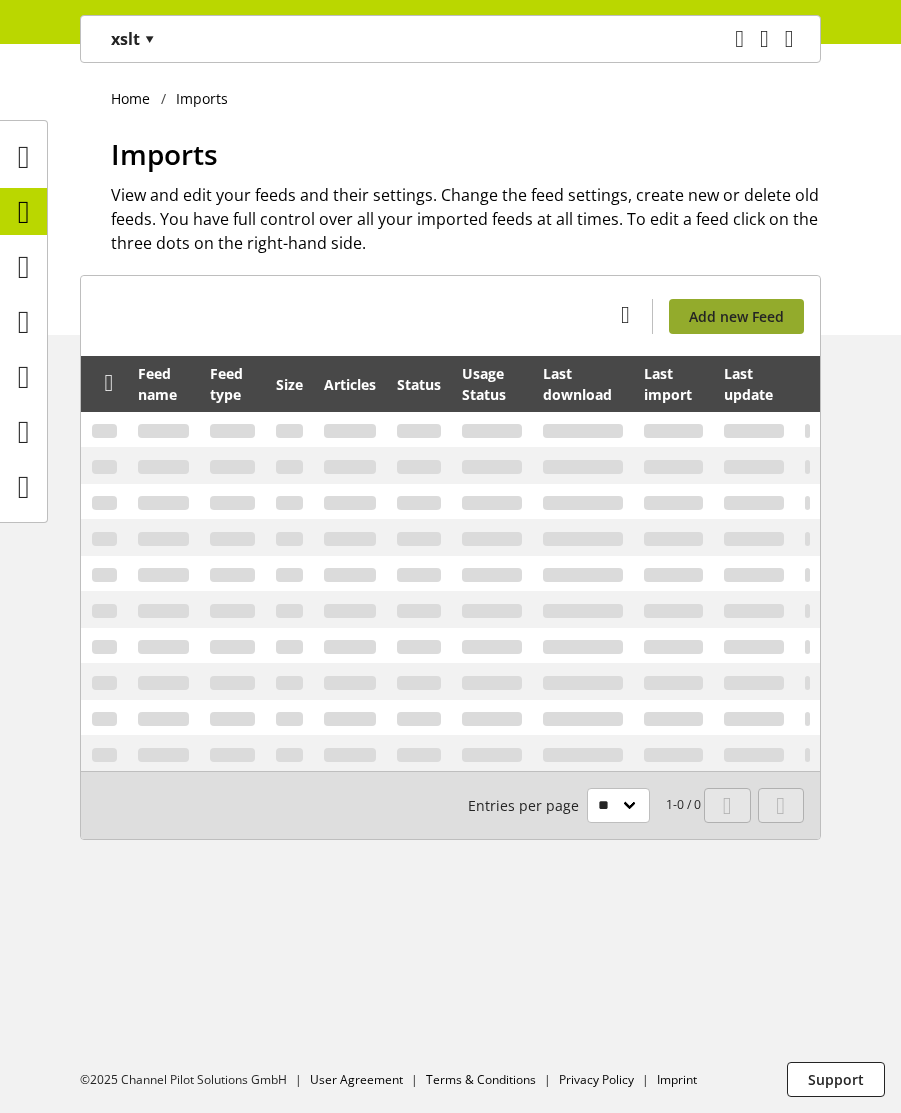 click on "Add new Feed" at bounding box center (736, 316) 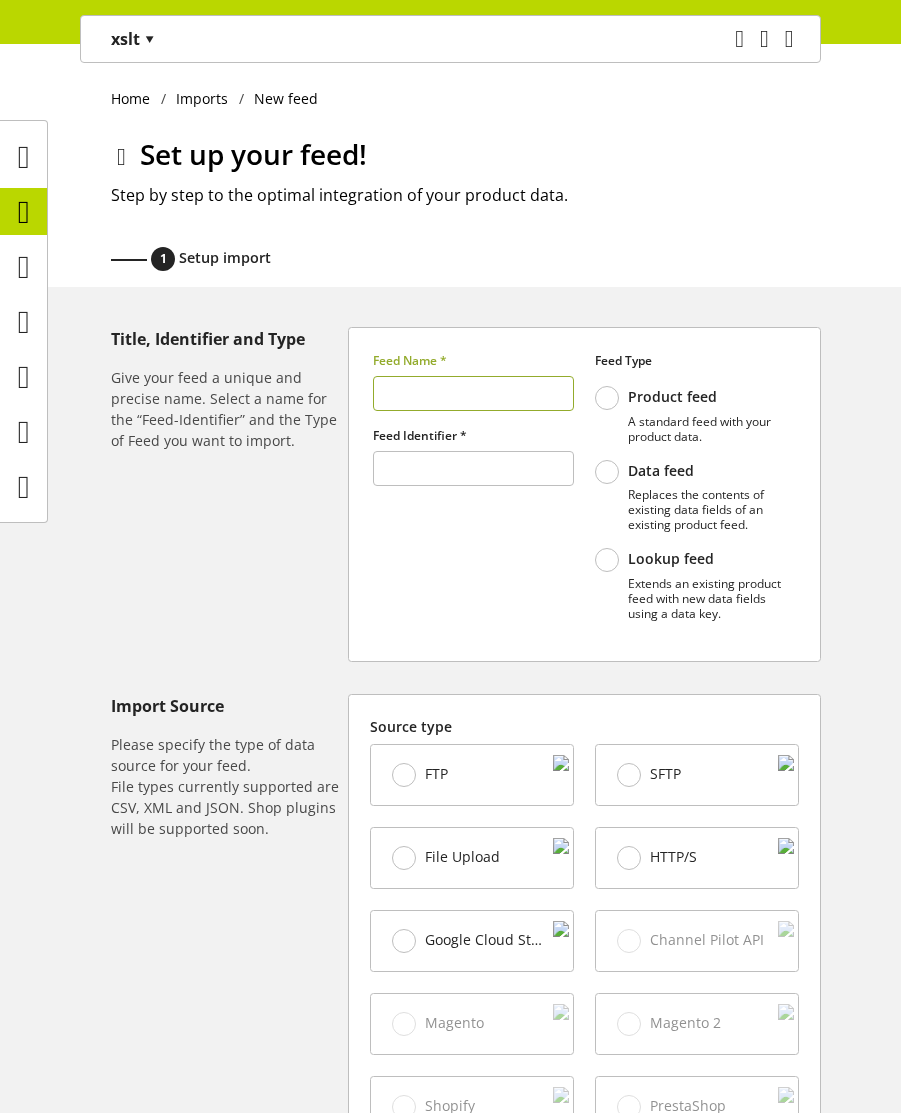 type on "******" 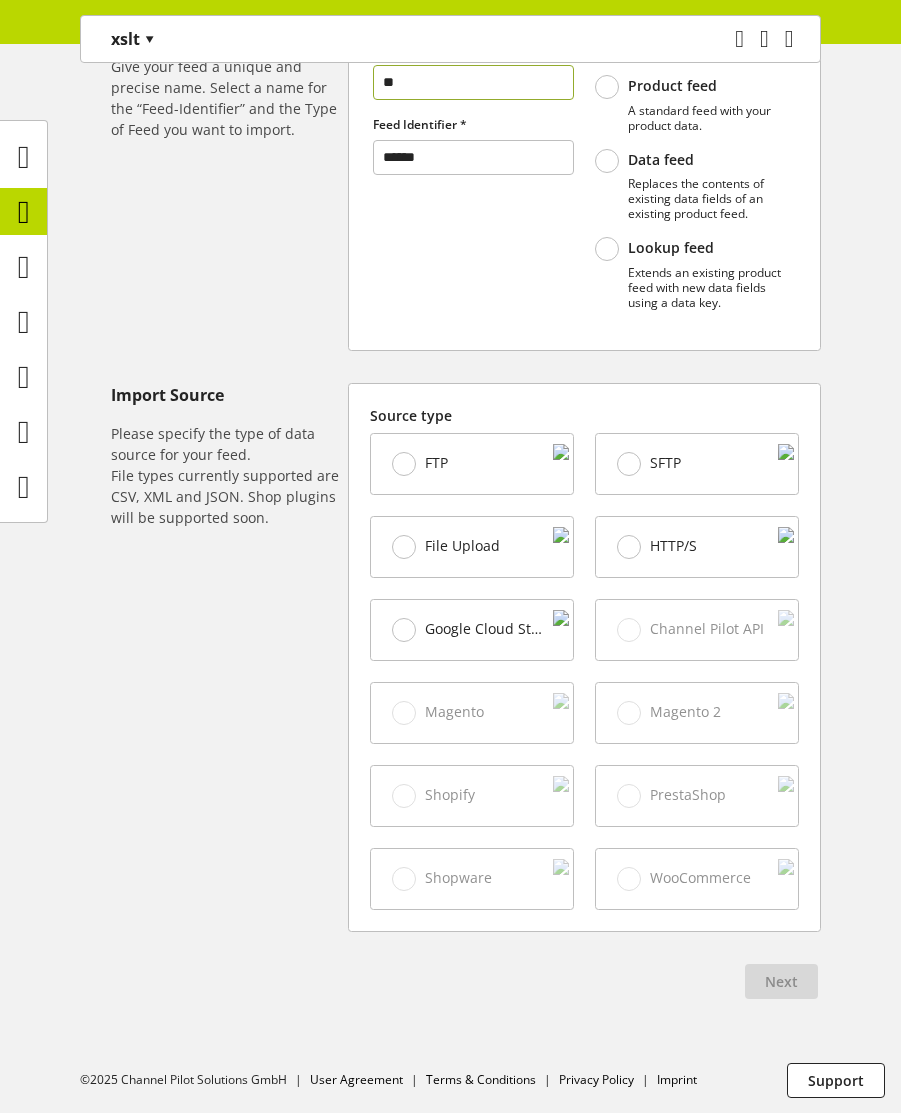 type on "**" 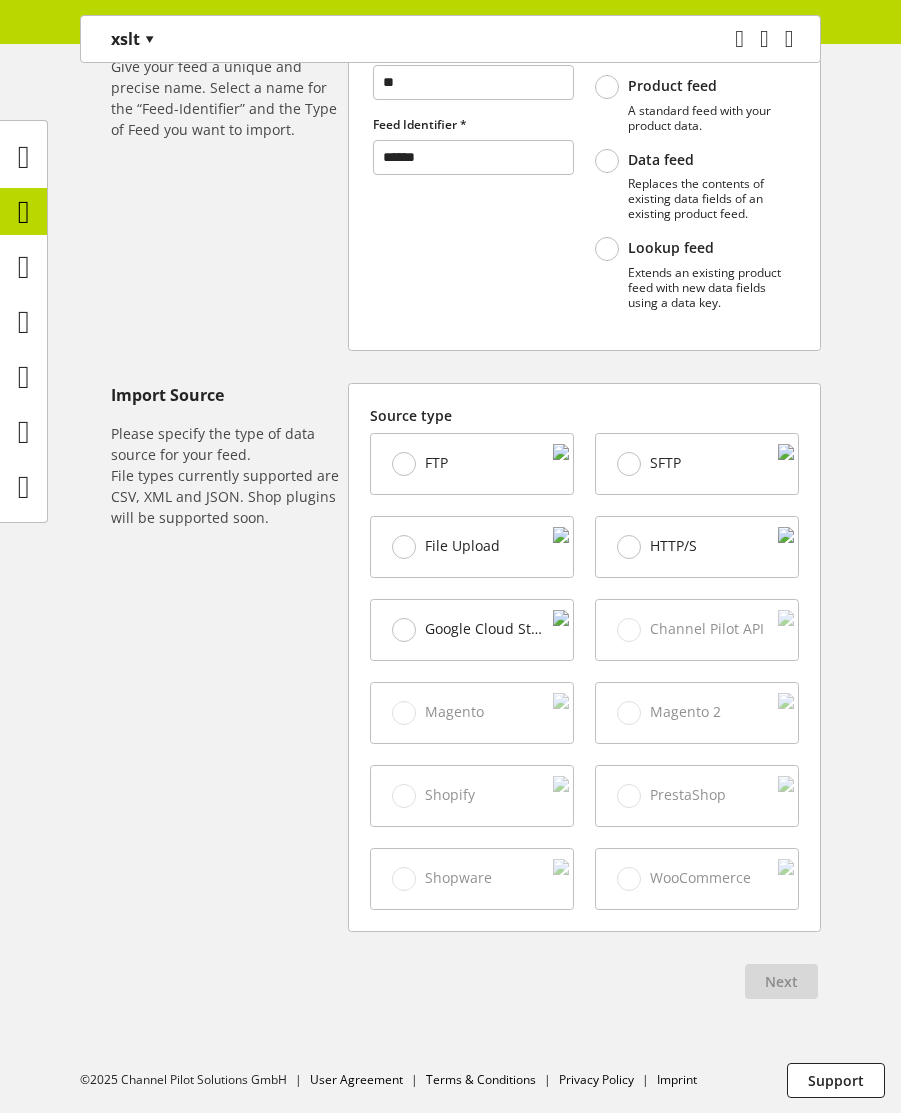 click on "File Upload" at bounding box center [446, 547] 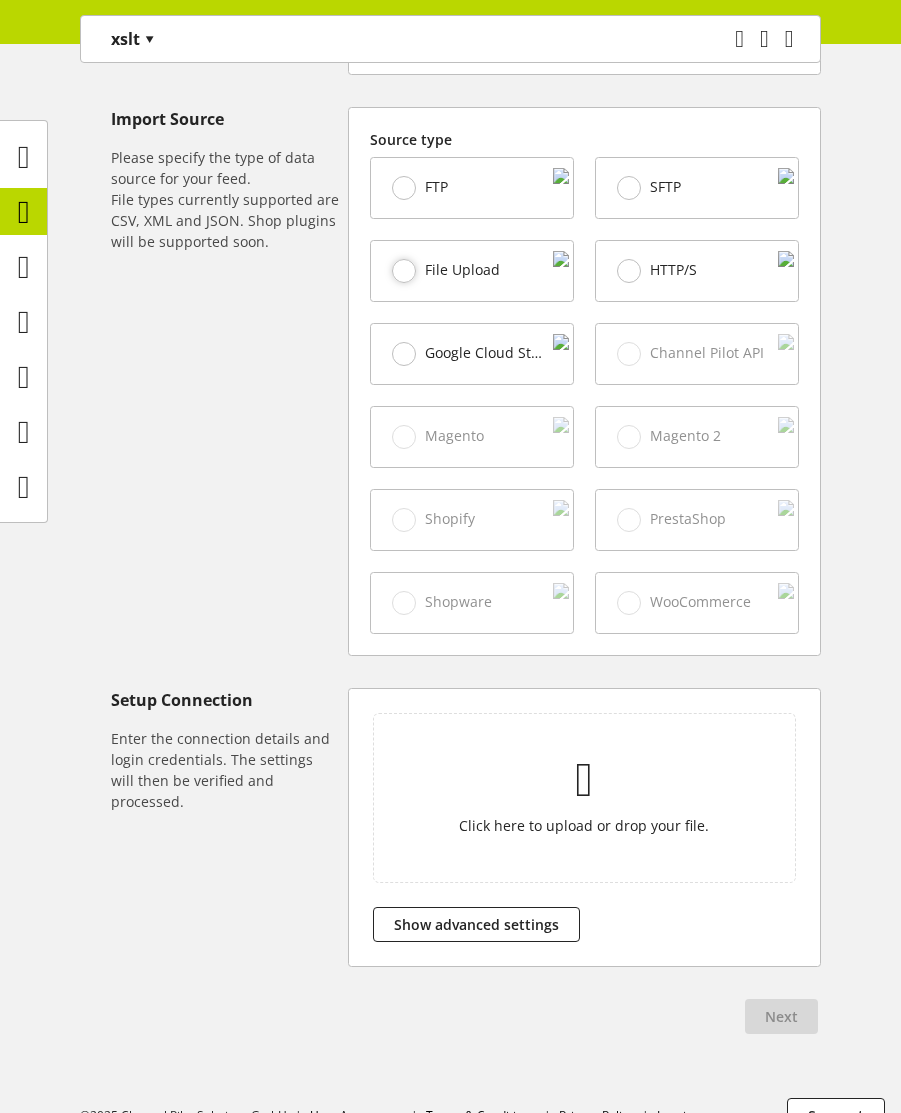 scroll, scrollTop: 625, scrollLeft: 0, axis: vertical 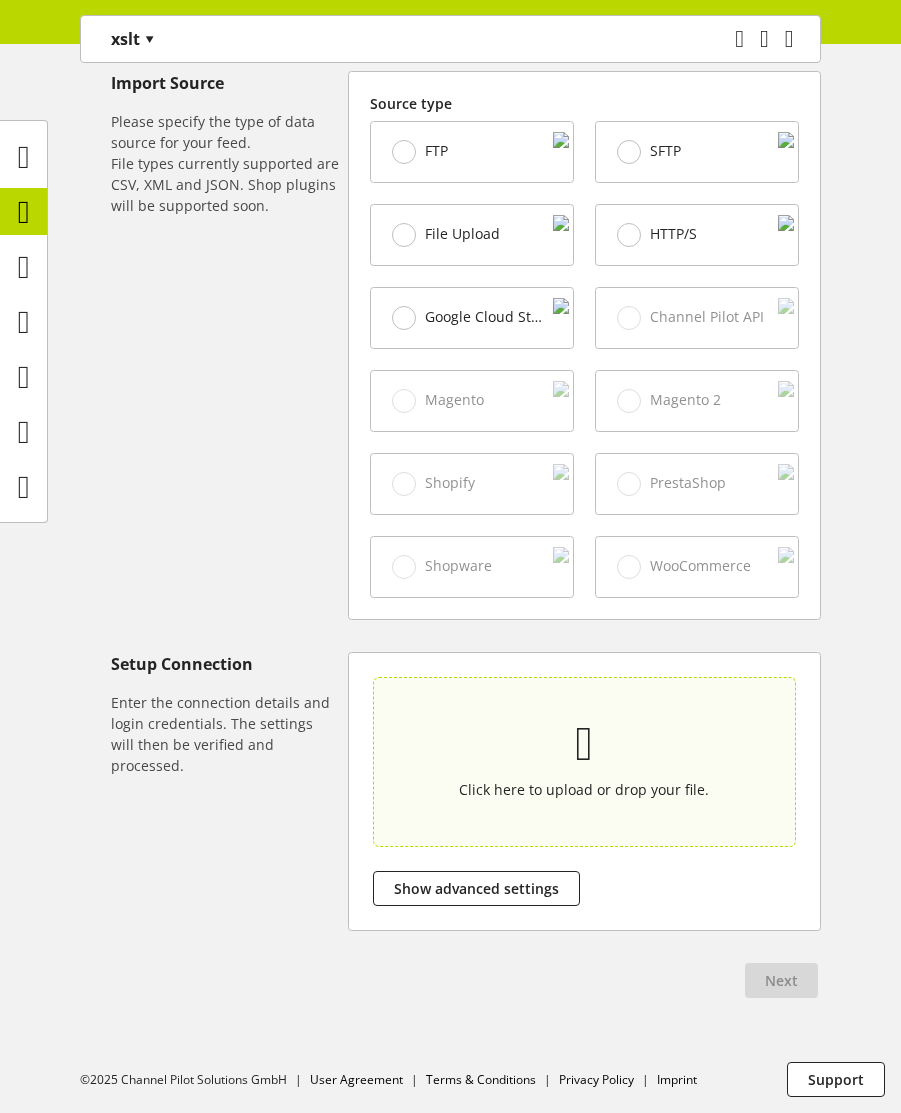 click on "Click here to upload or drop your file." at bounding box center [584, 761] 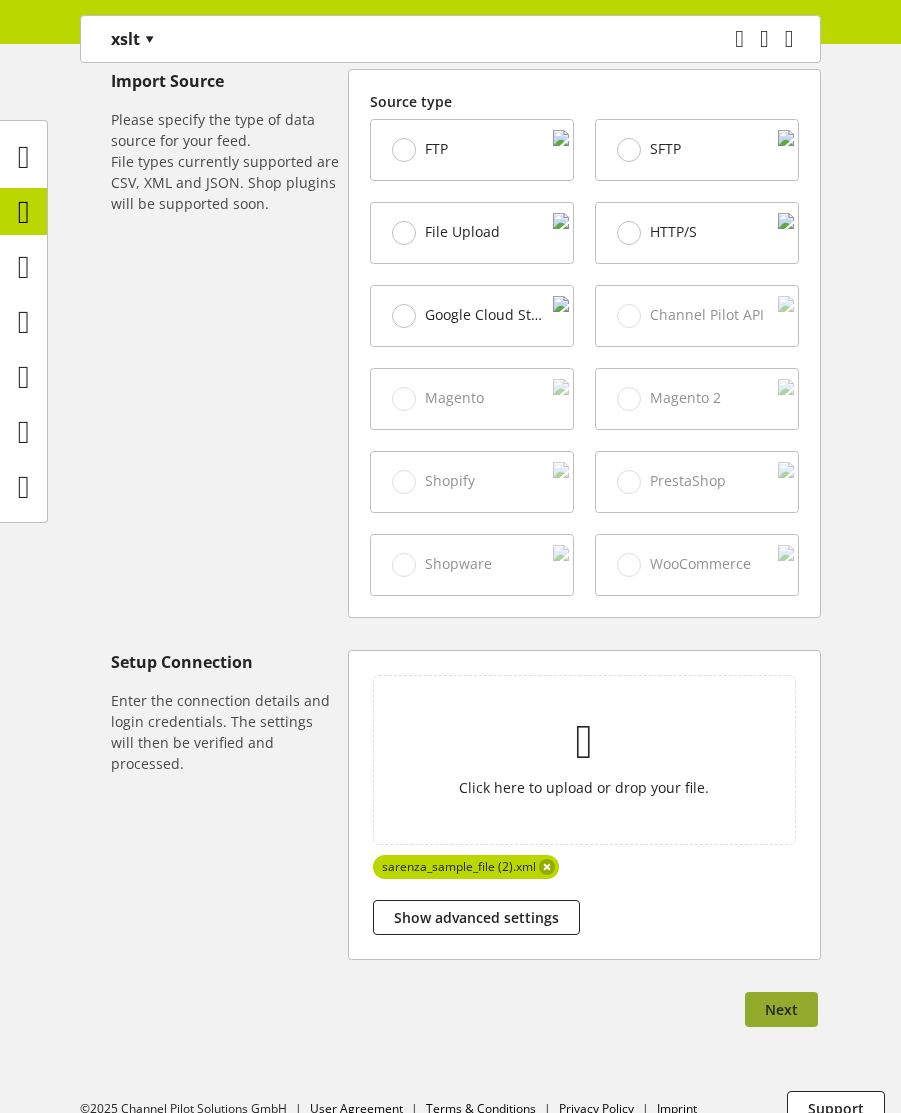 click on "Next" at bounding box center [781, 1009] 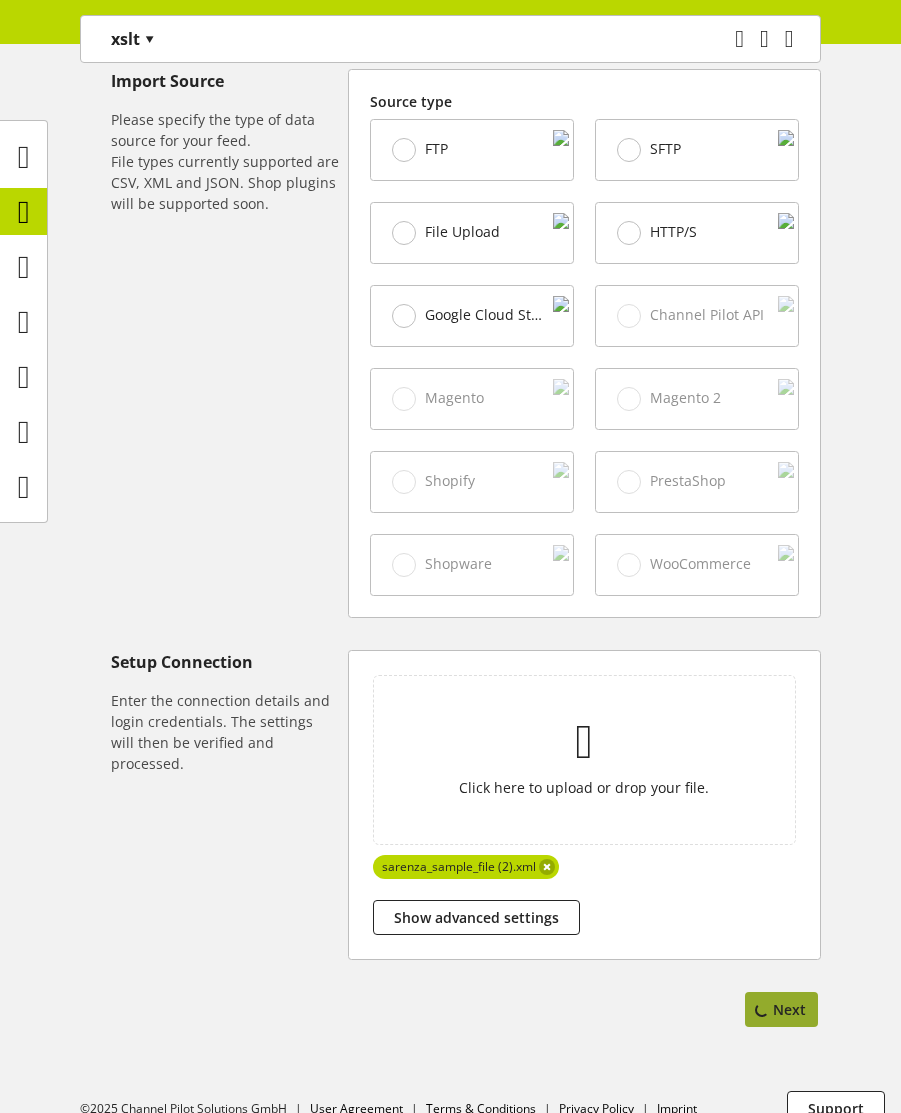 scroll, scrollTop: 0, scrollLeft: 0, axis: both 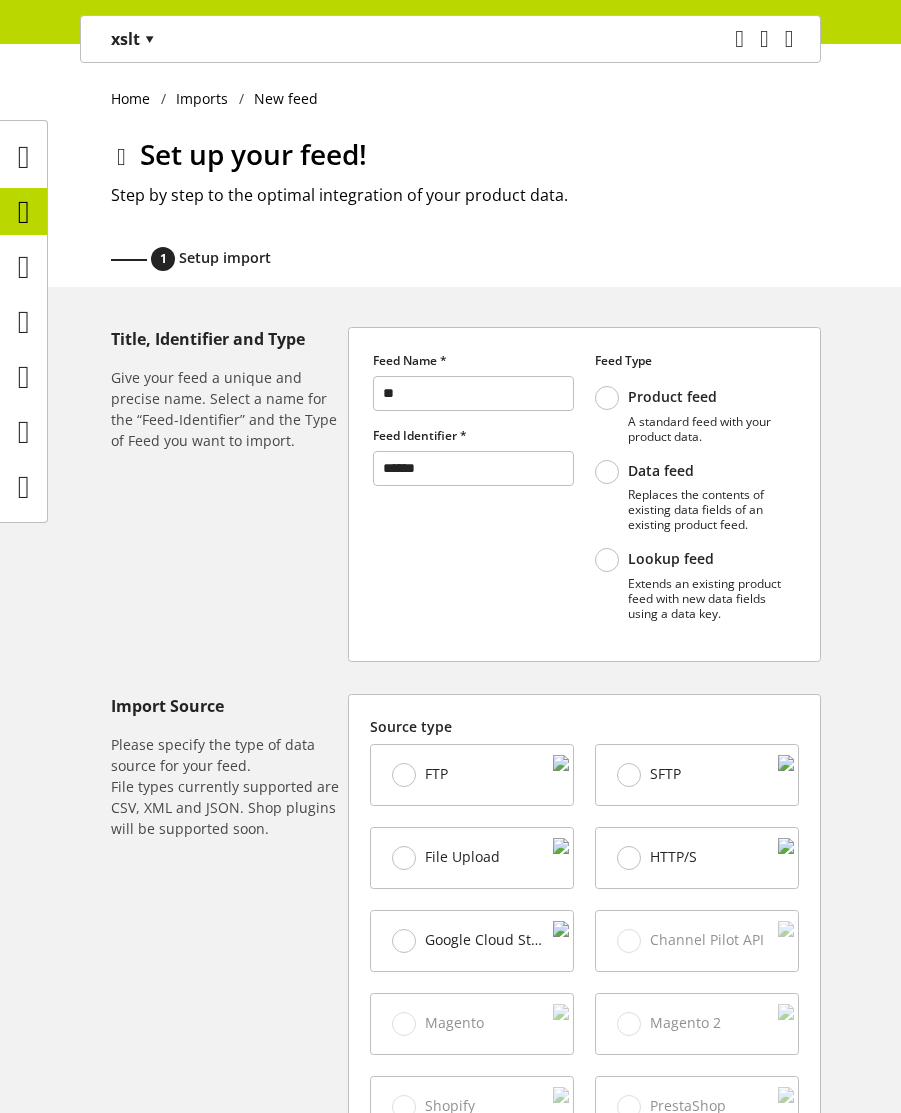 select on "*****" 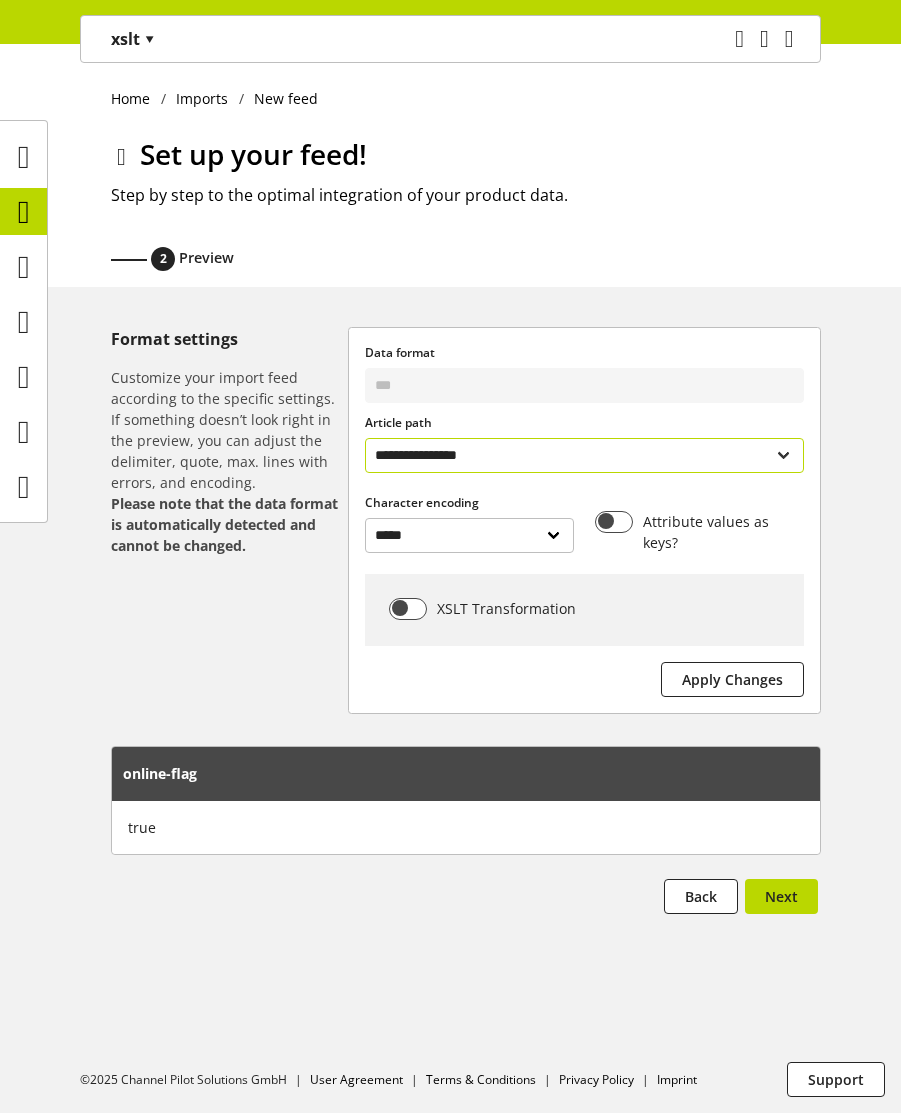 select on "**********" 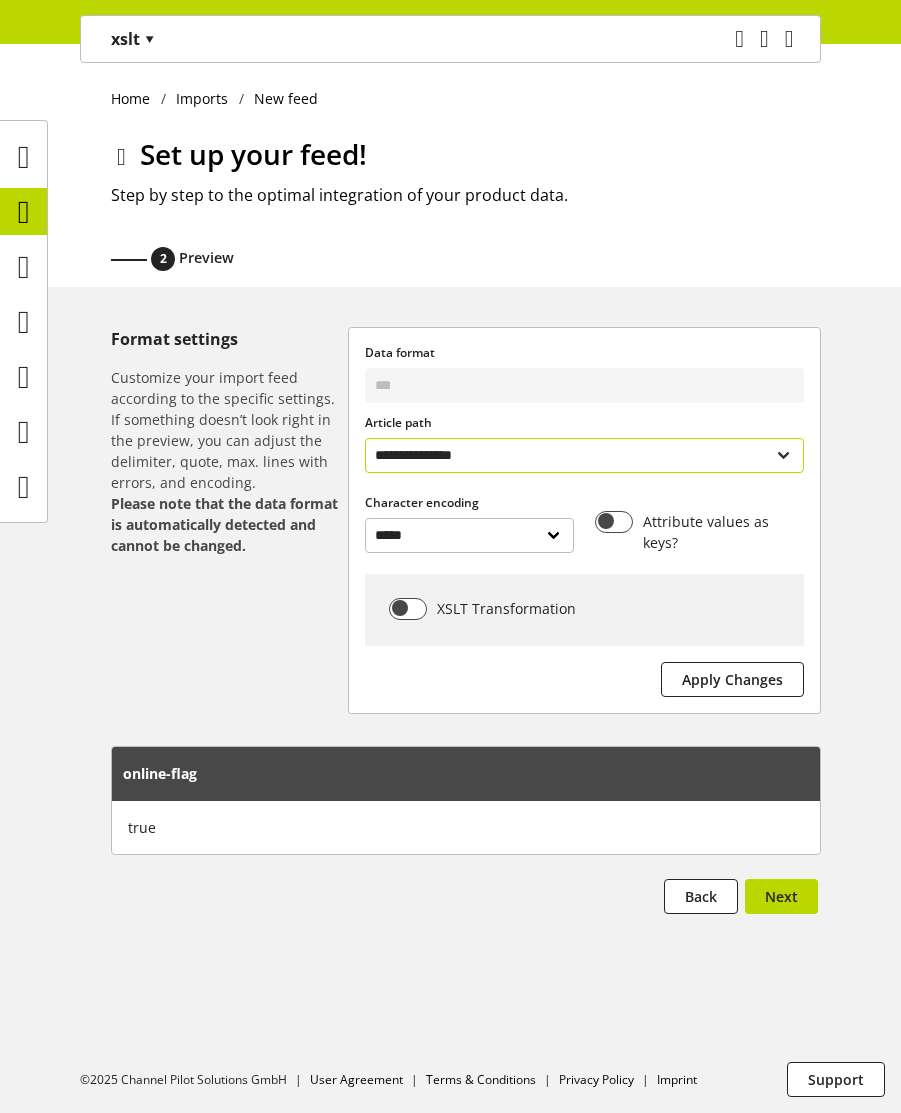click on "**********" at bounding box center [584, 455] 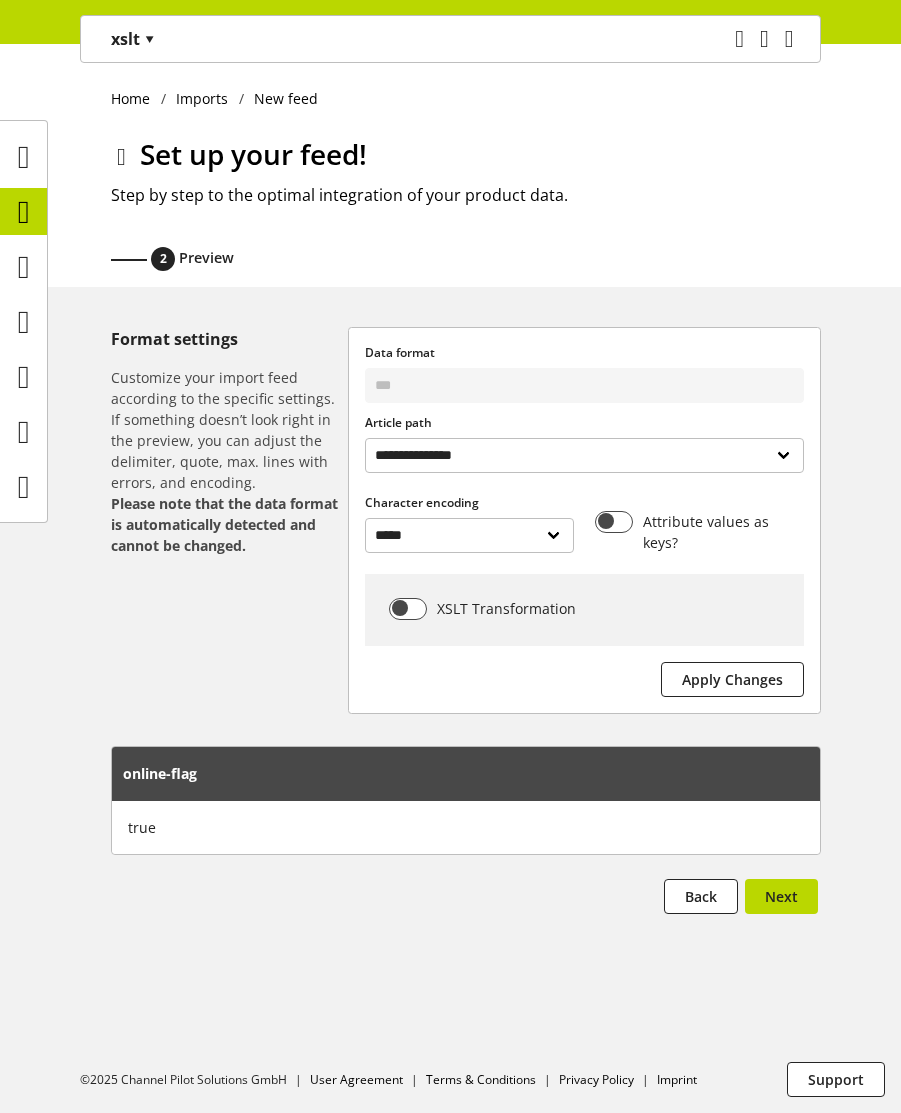 click on "XSLT Transformation" at bounding box center (584, 610) 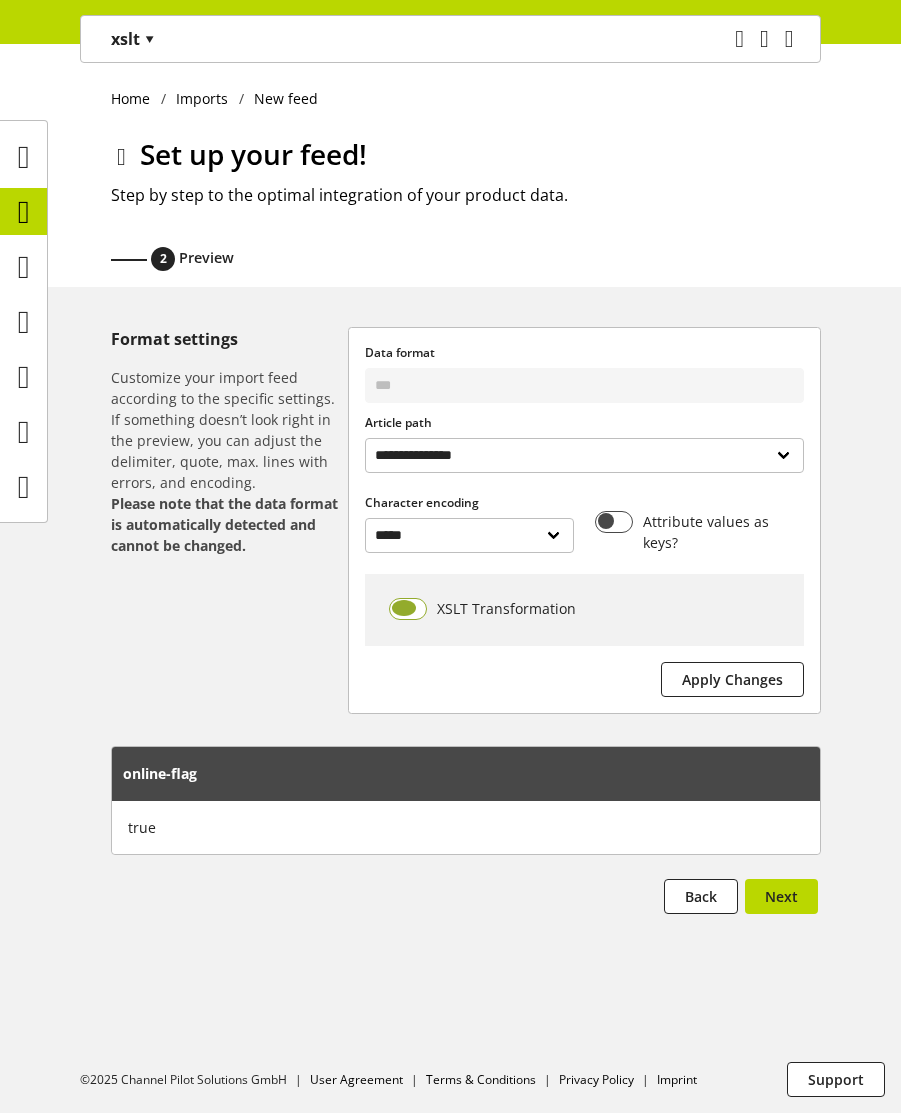 click at bounding box center [408, 609] 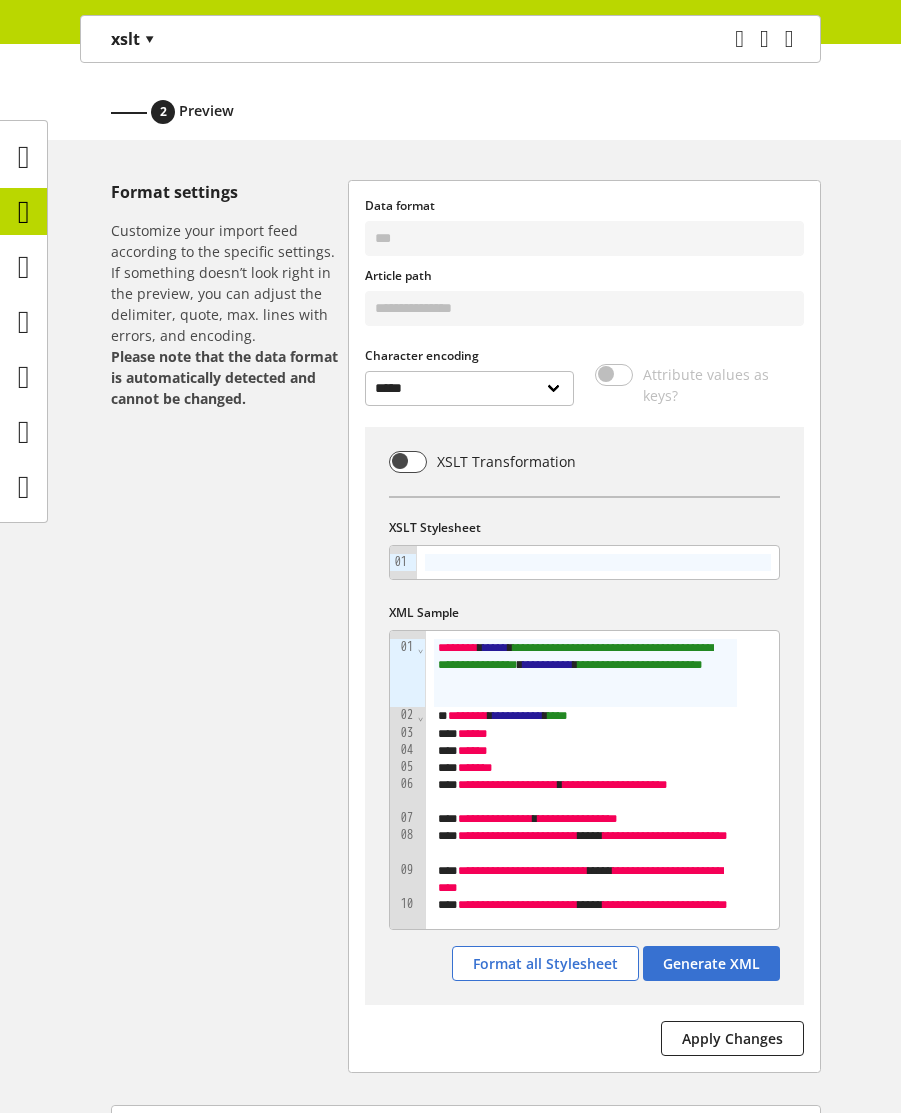 scroll, scrollTop: 240, scrollLeft: 0, axis: vertical 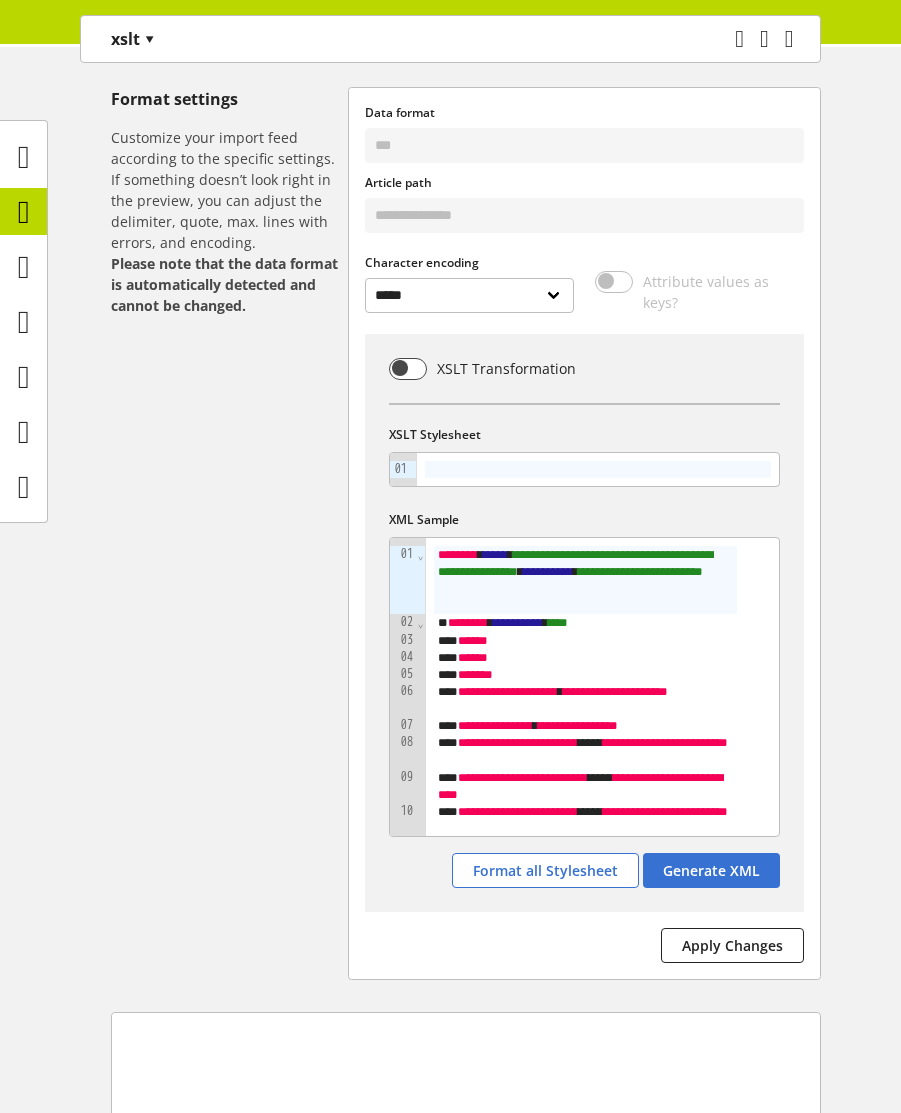 click on "Format settings Customize your import feed according to the specific settings. If something doesn’t look right in the preview, you can adjust the delimiter, quote, max. lines with errors, and encoding.
Please note that the data format is automatically detected and cannot be changed." at bounding box center (229, 533) 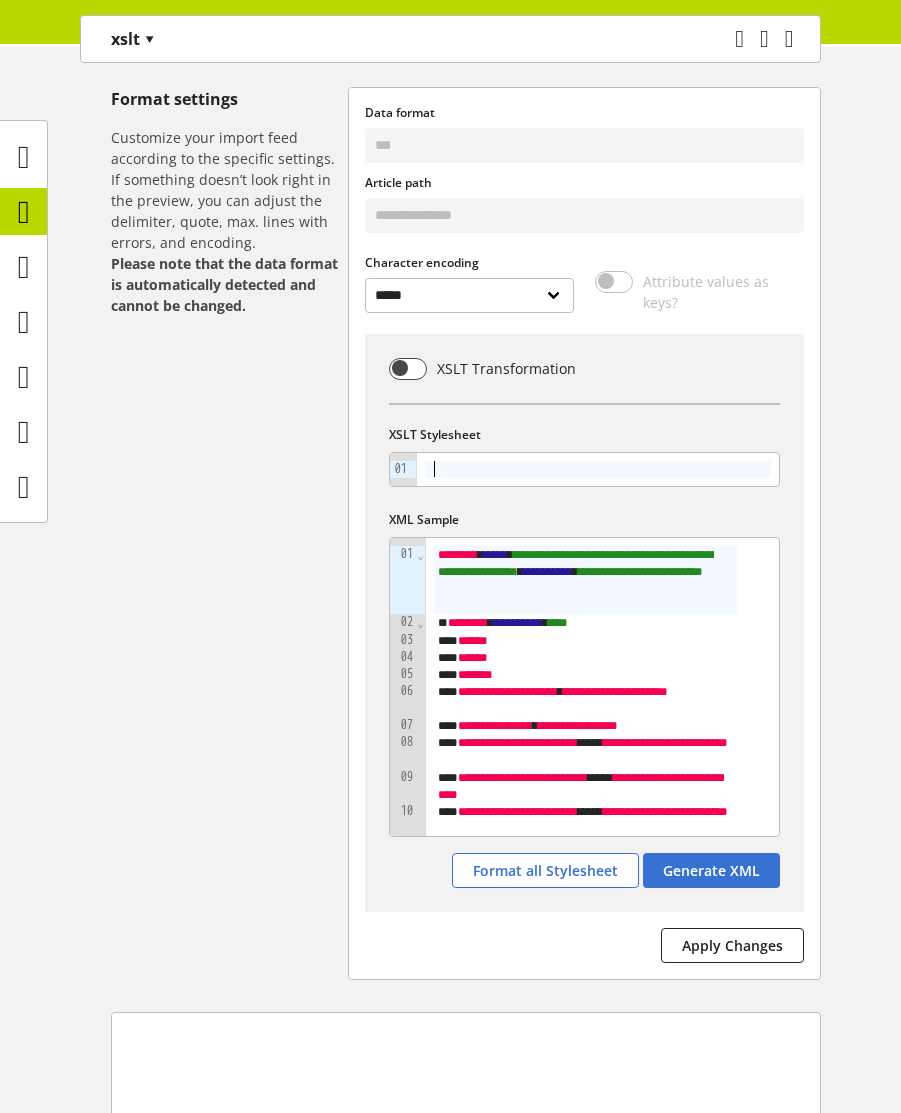 click at bounding box center [598, 469] 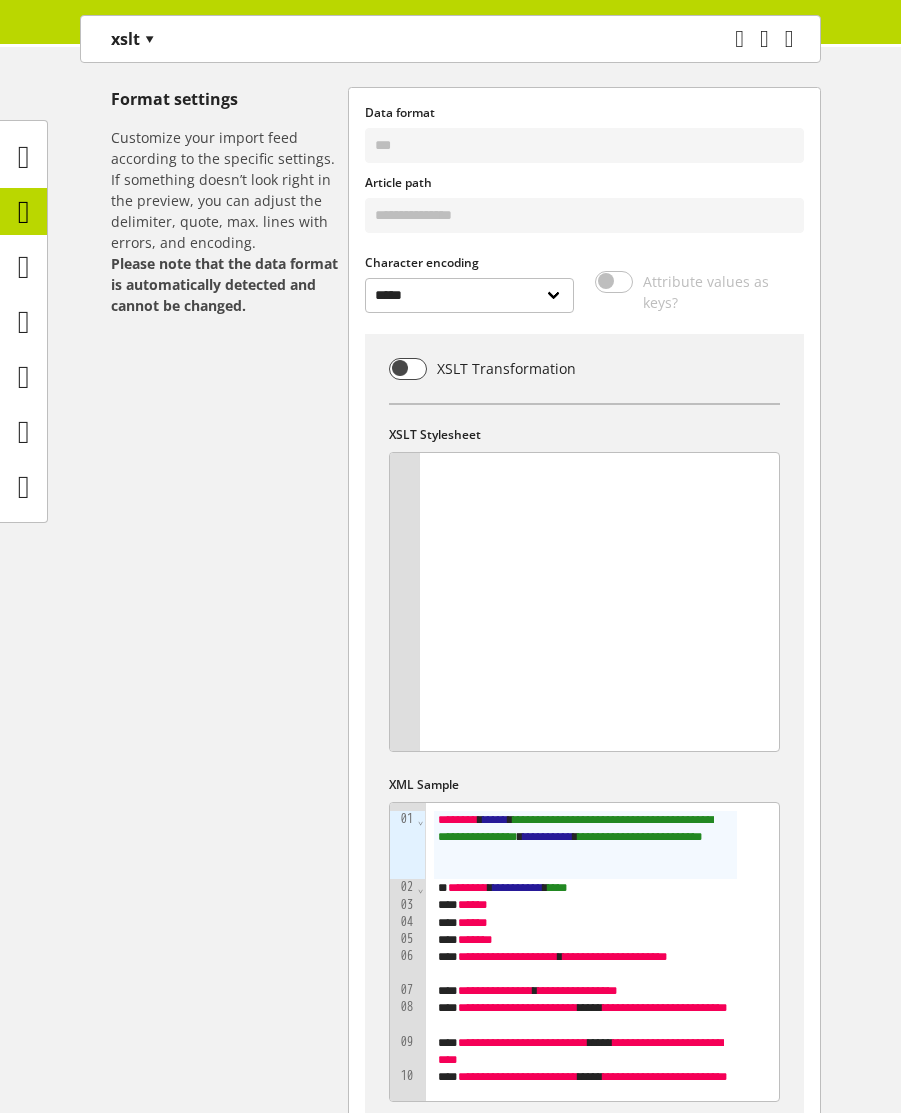 scroll, scrollTop: 1889, scrollLeft: 0, axis: vertical 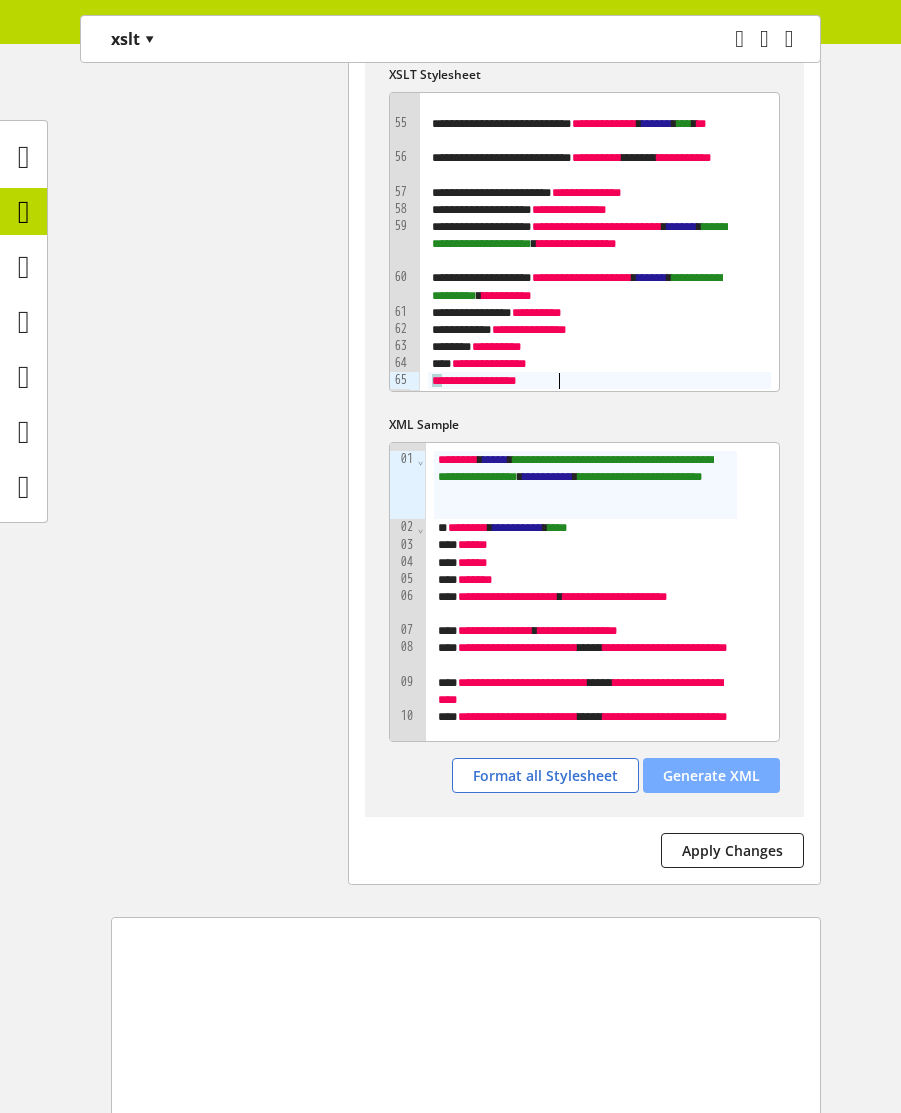 click on "Generate XML" at bounding box center (711, 775) 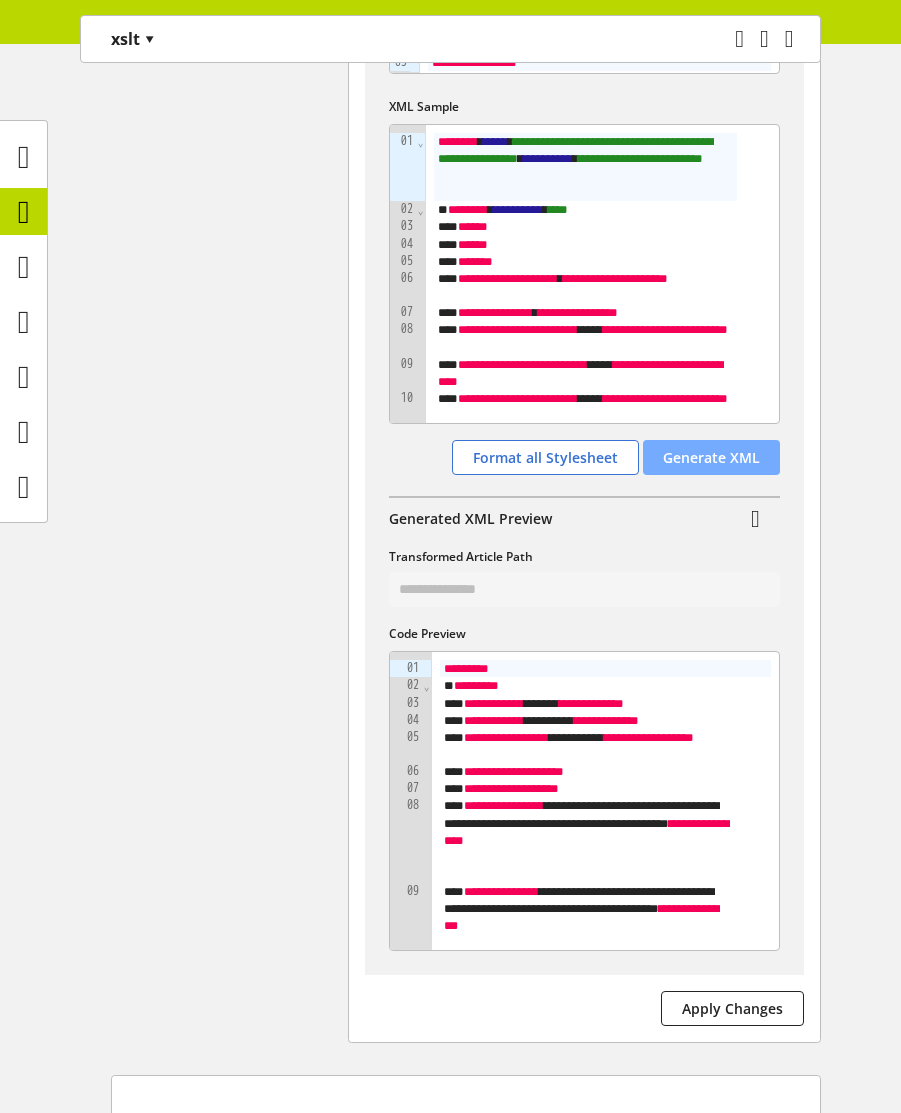 scroll, scrollTop: 960, scrollLeft: 0, axis: vertical 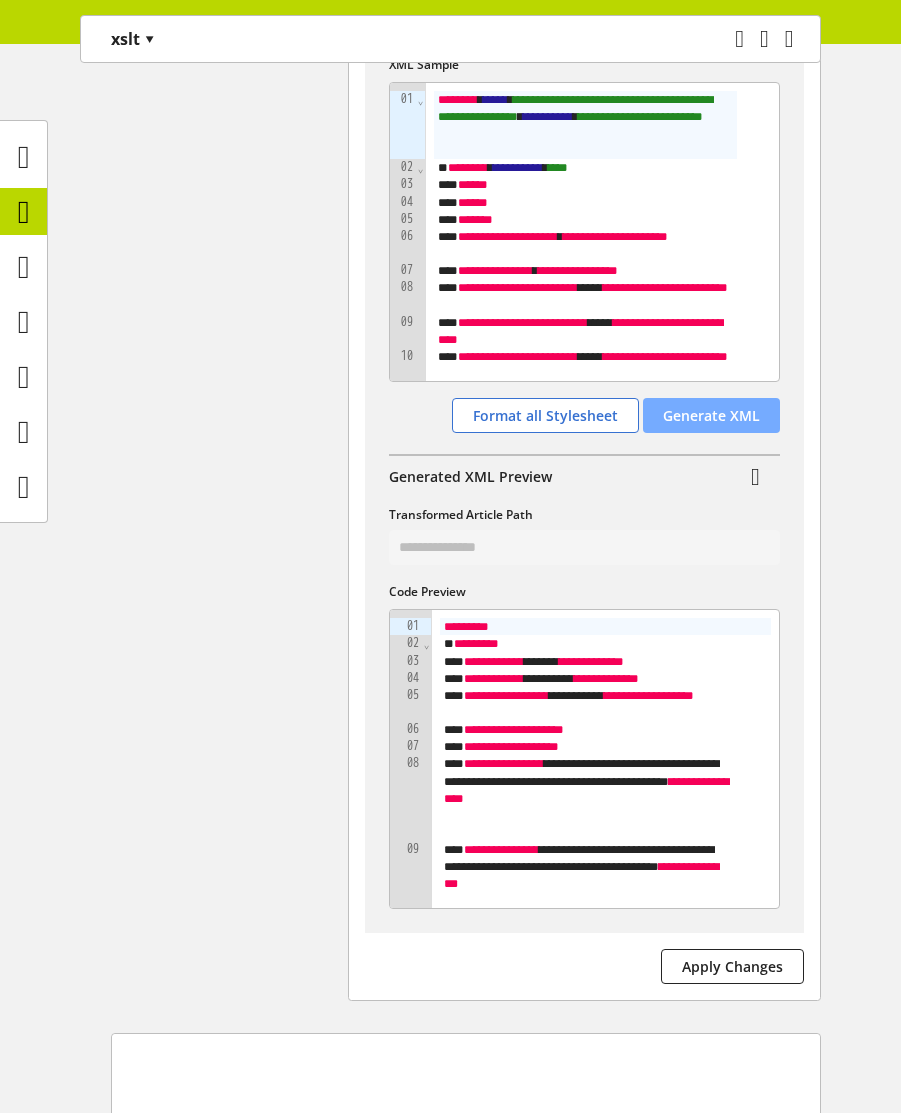 click on "Generate XML" at bounding box center (711, 415) 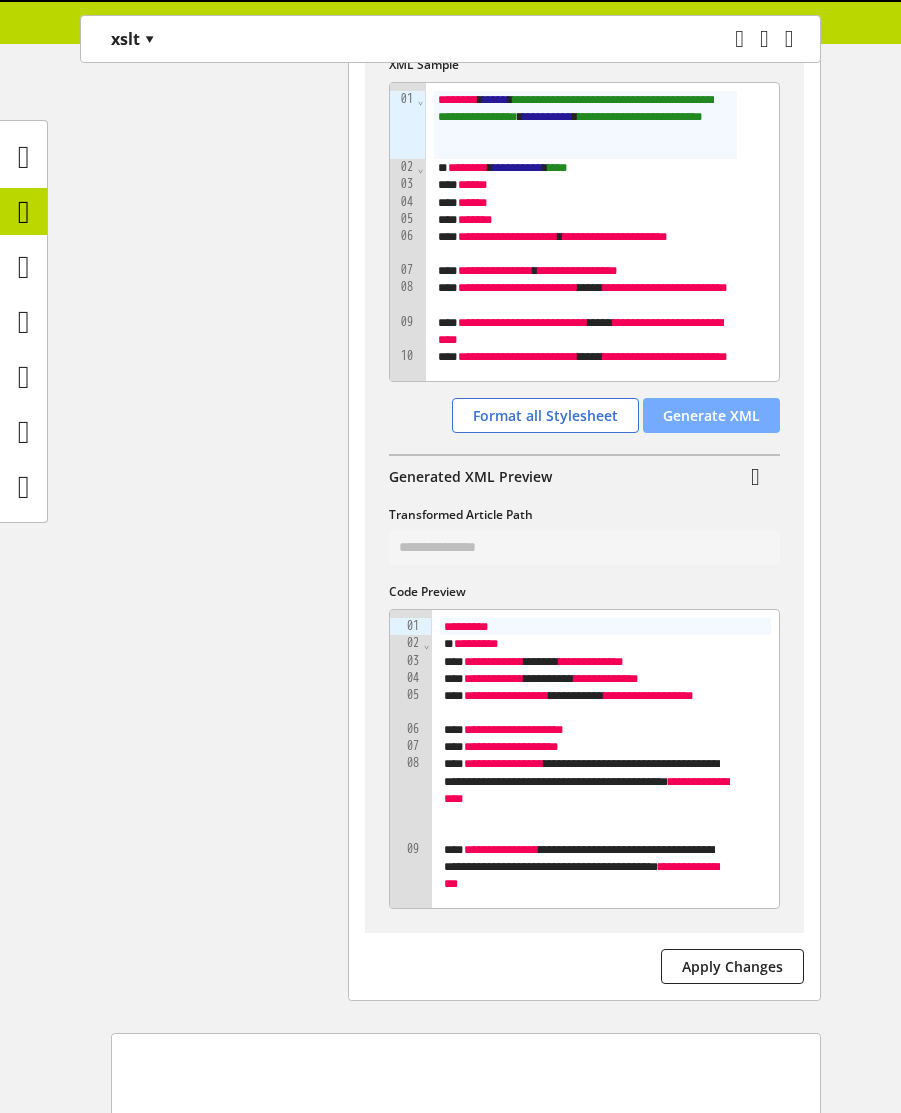 click on "Generate XML" at bounding box center (711, 415) 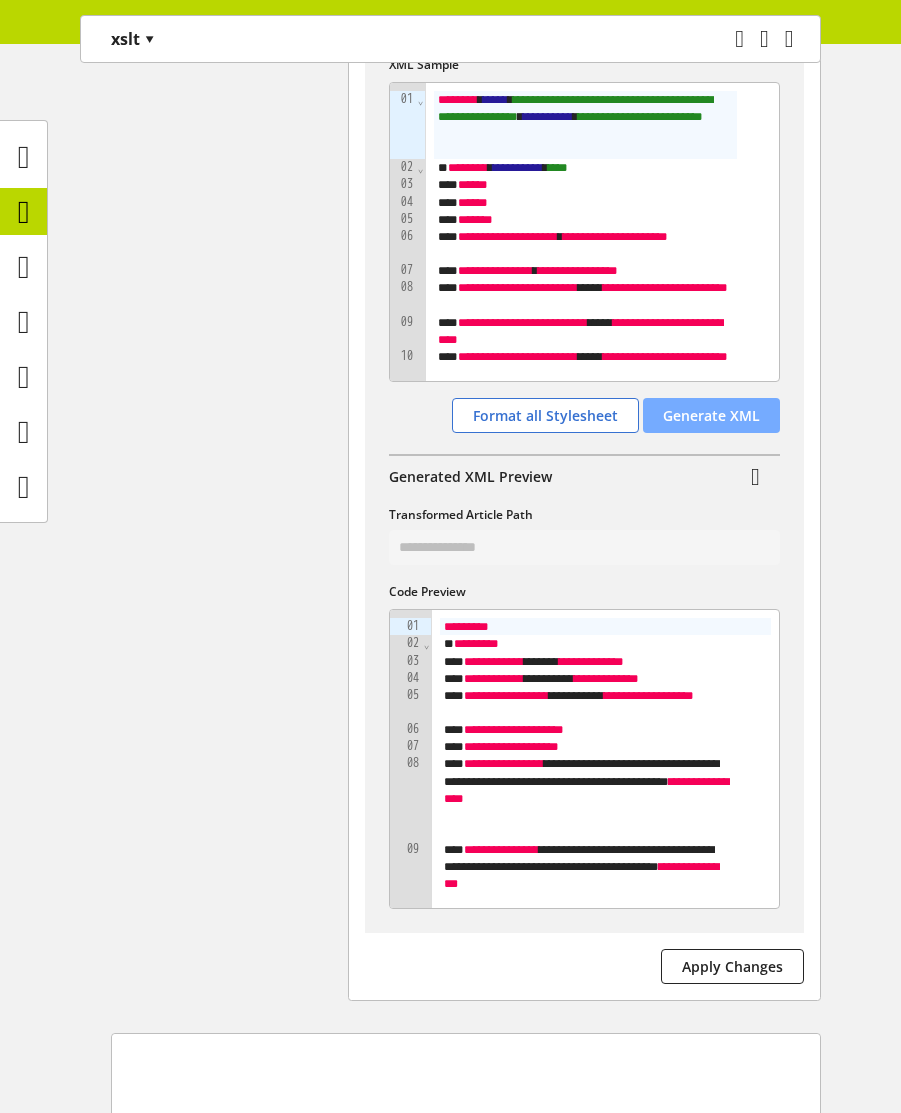 click on "Generate XML" at bounding box center [711, 415] 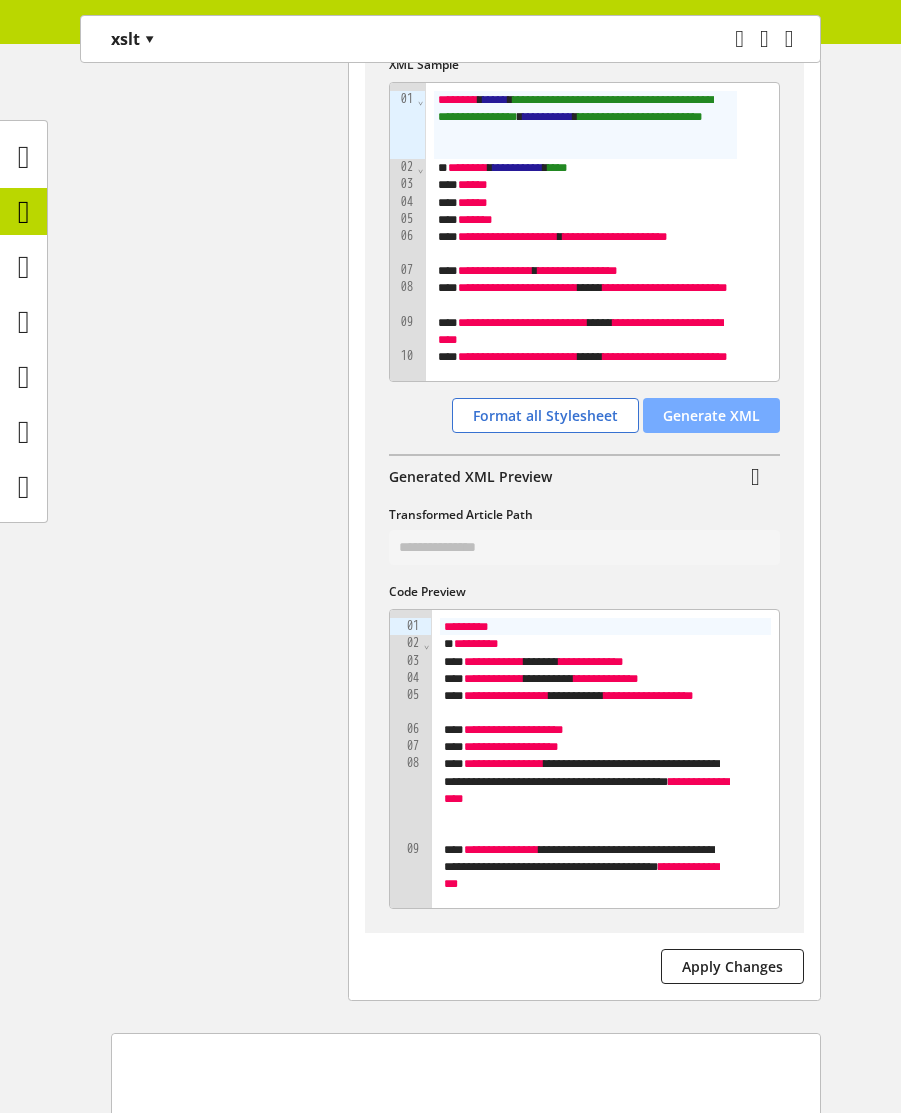 click on "Generate XML" at bounding box center (711, 415) 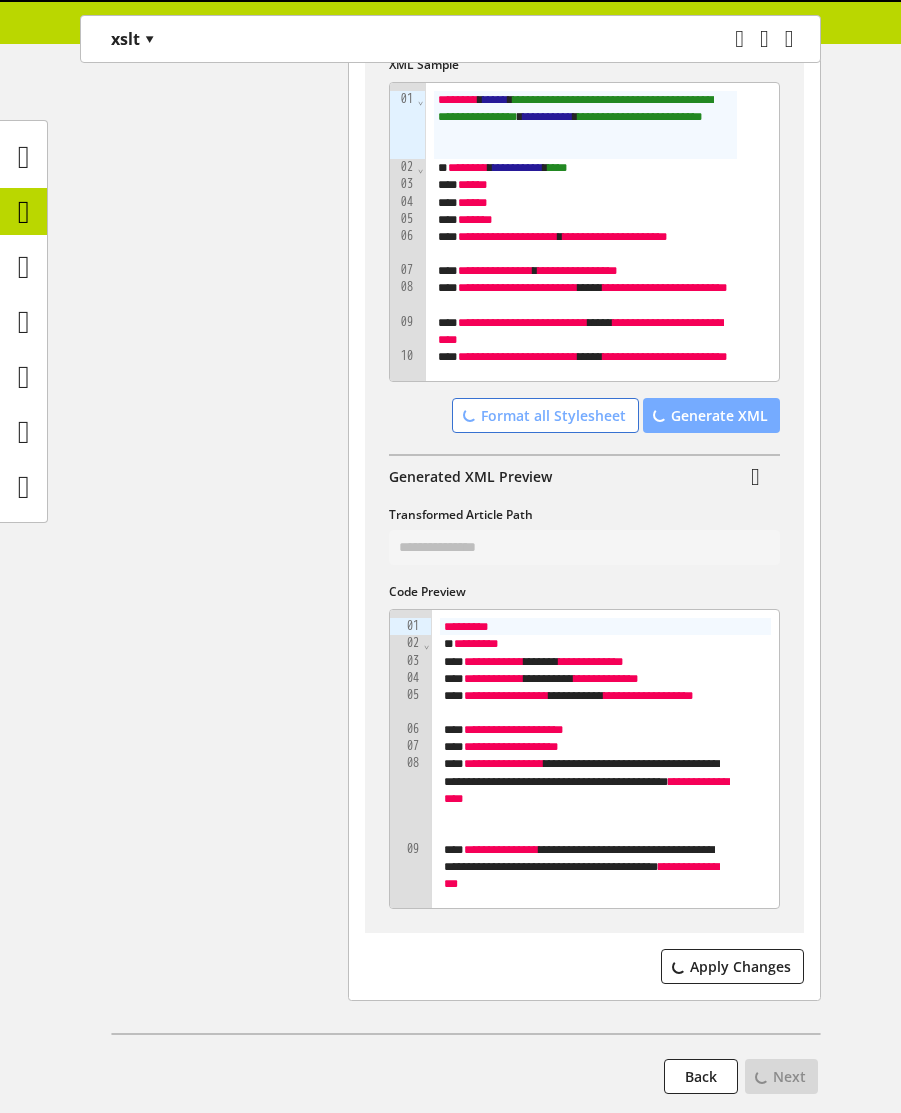 click on "Generate XML" at bounding box center (719, 415) 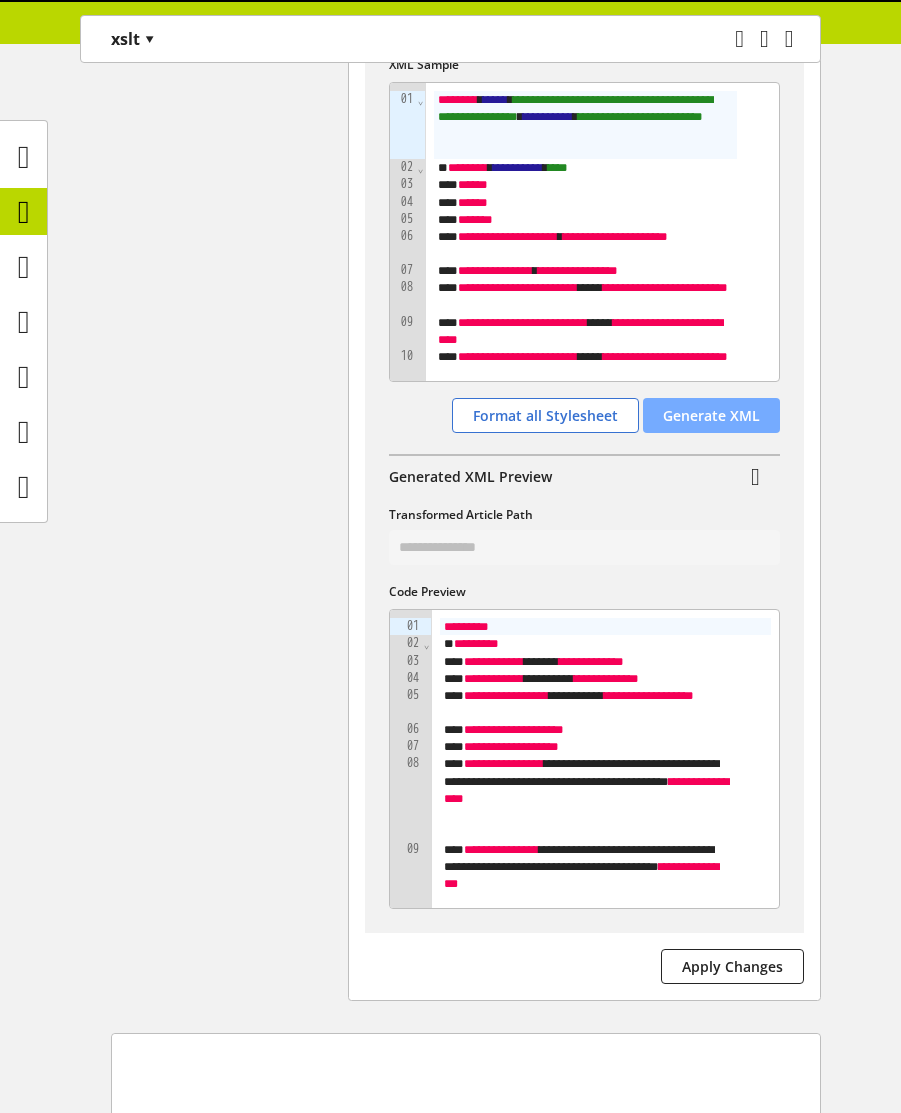 click on "Generate XML" at bounding box center (711, 415) 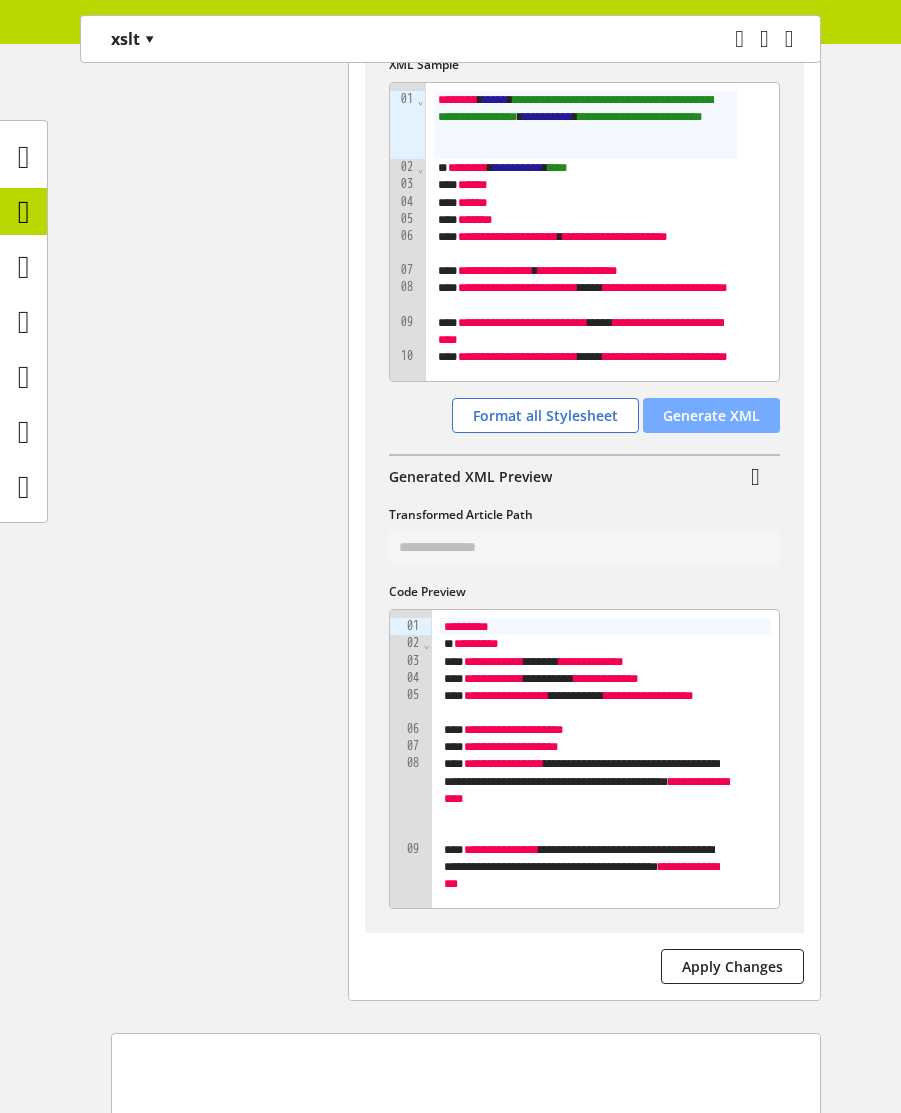 click on "Format all Stylesheet Generate XML" at bounding box center (584, 419) 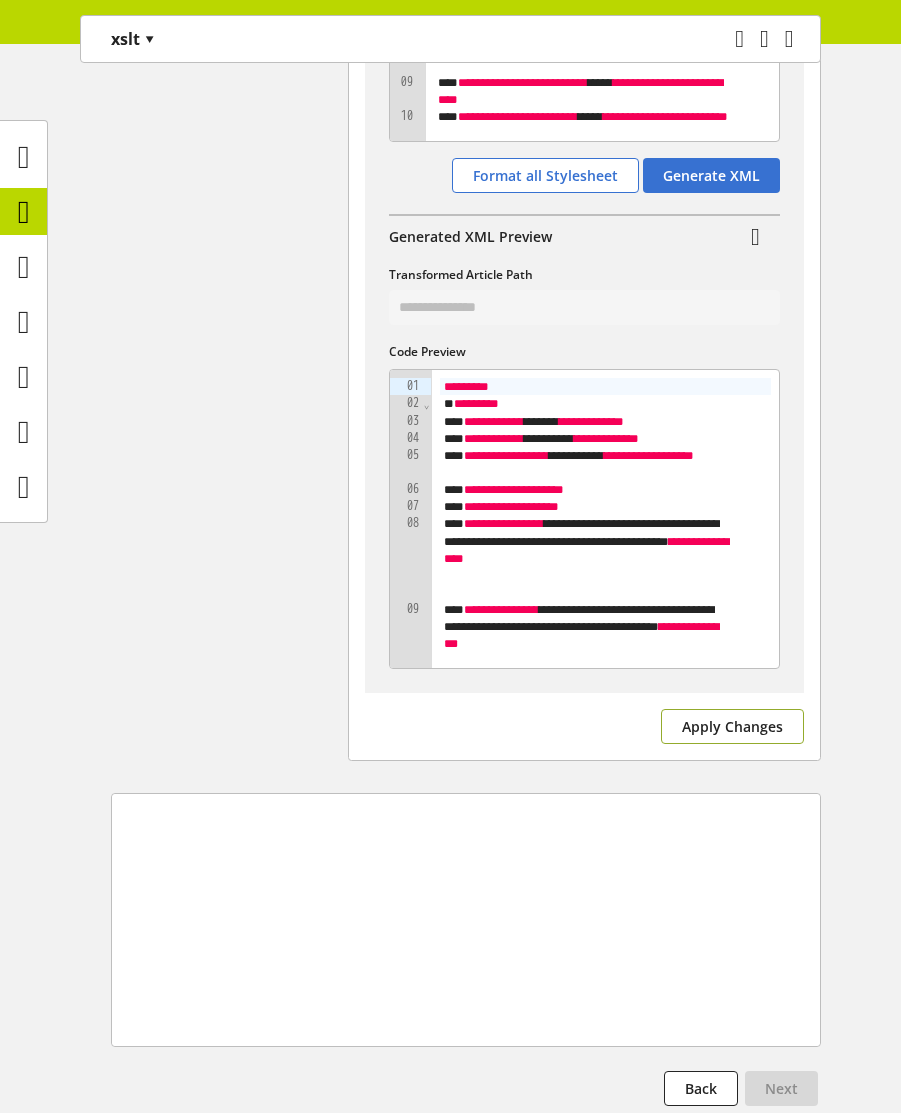 click on "Apply Changes" at bounding box center (732, 726) 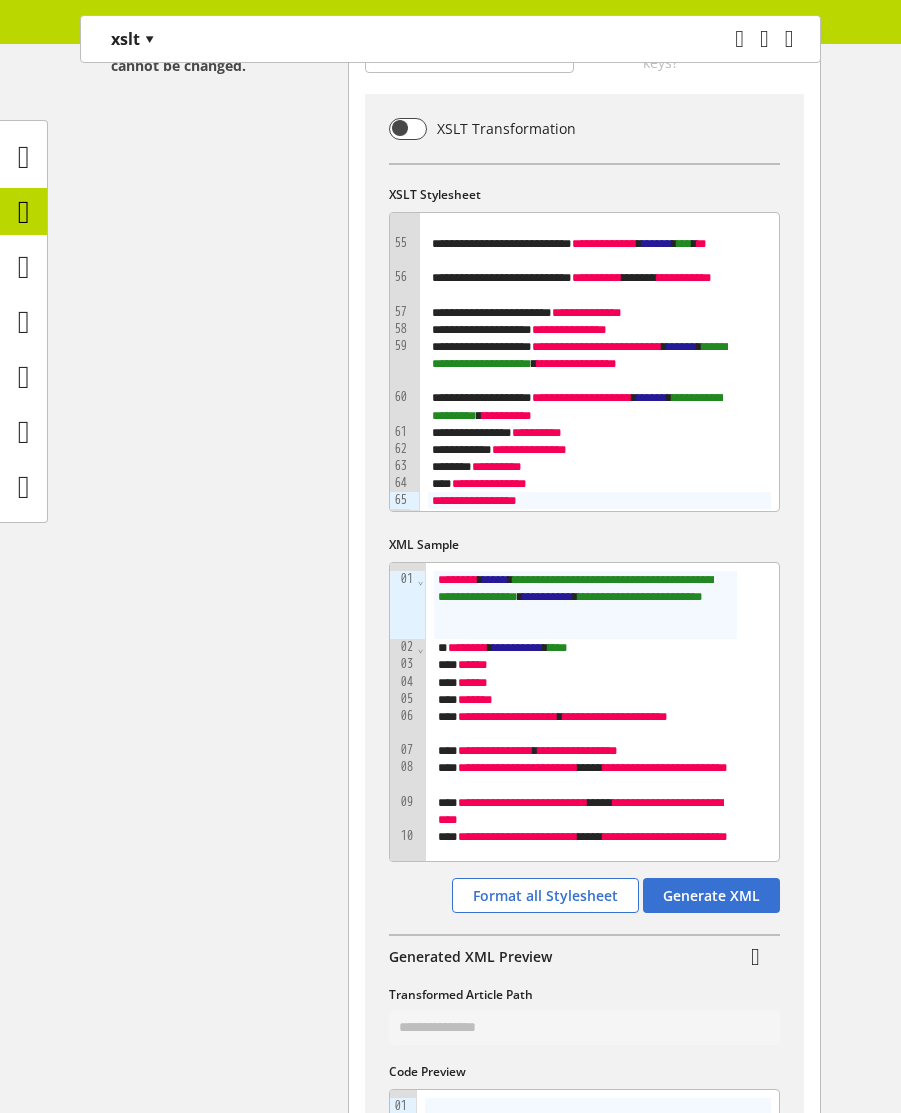 scroll, scrollTop: 720, scrollLeft: 0, axis: vertical 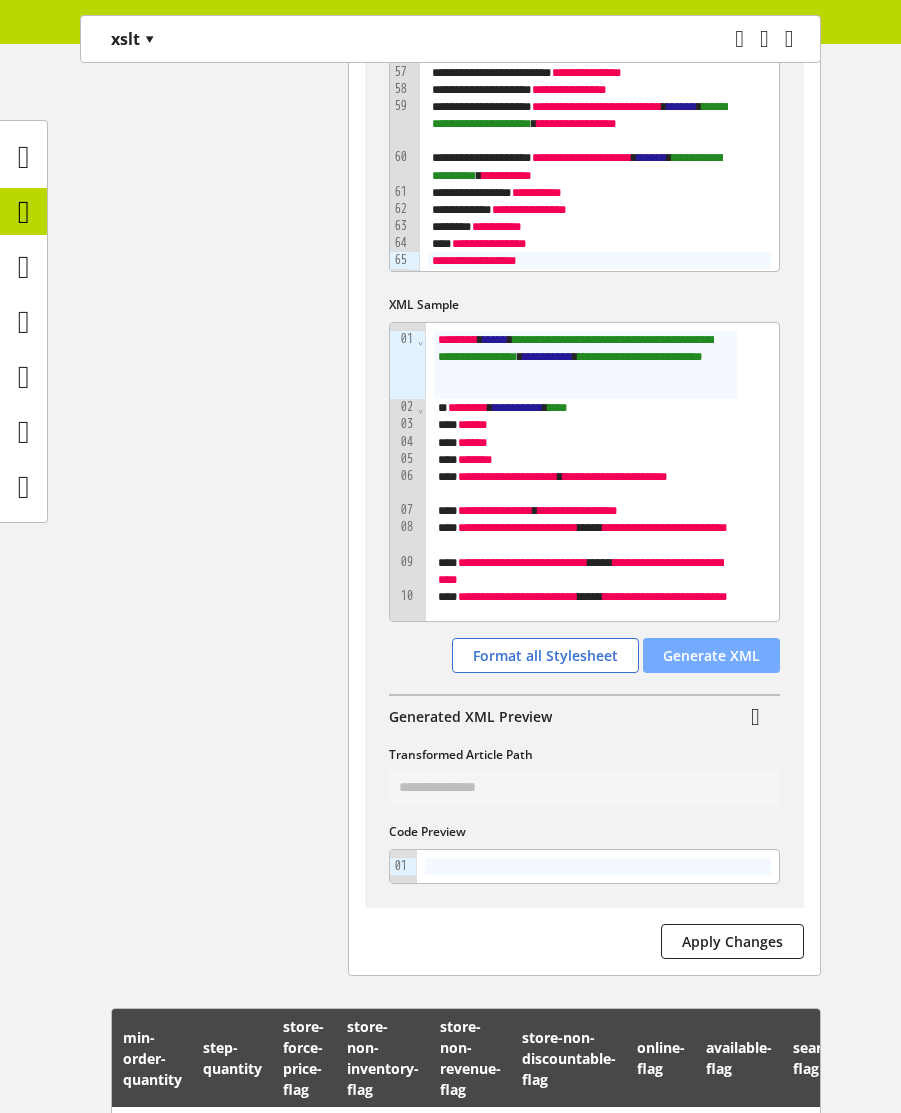 click on "Generate XML" at bounding box center [711, 655] 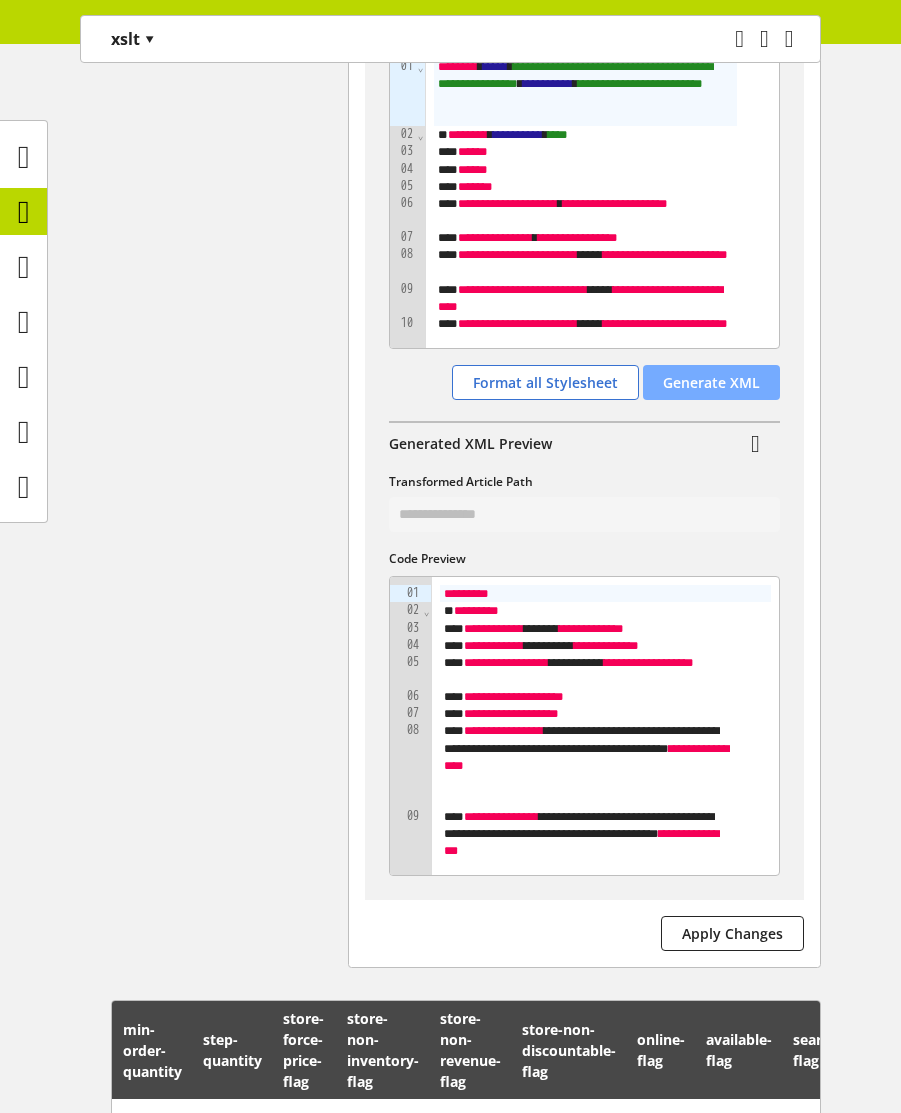 scroll, scrollTop: 1320, scrollLeft: 0, axis: vertical 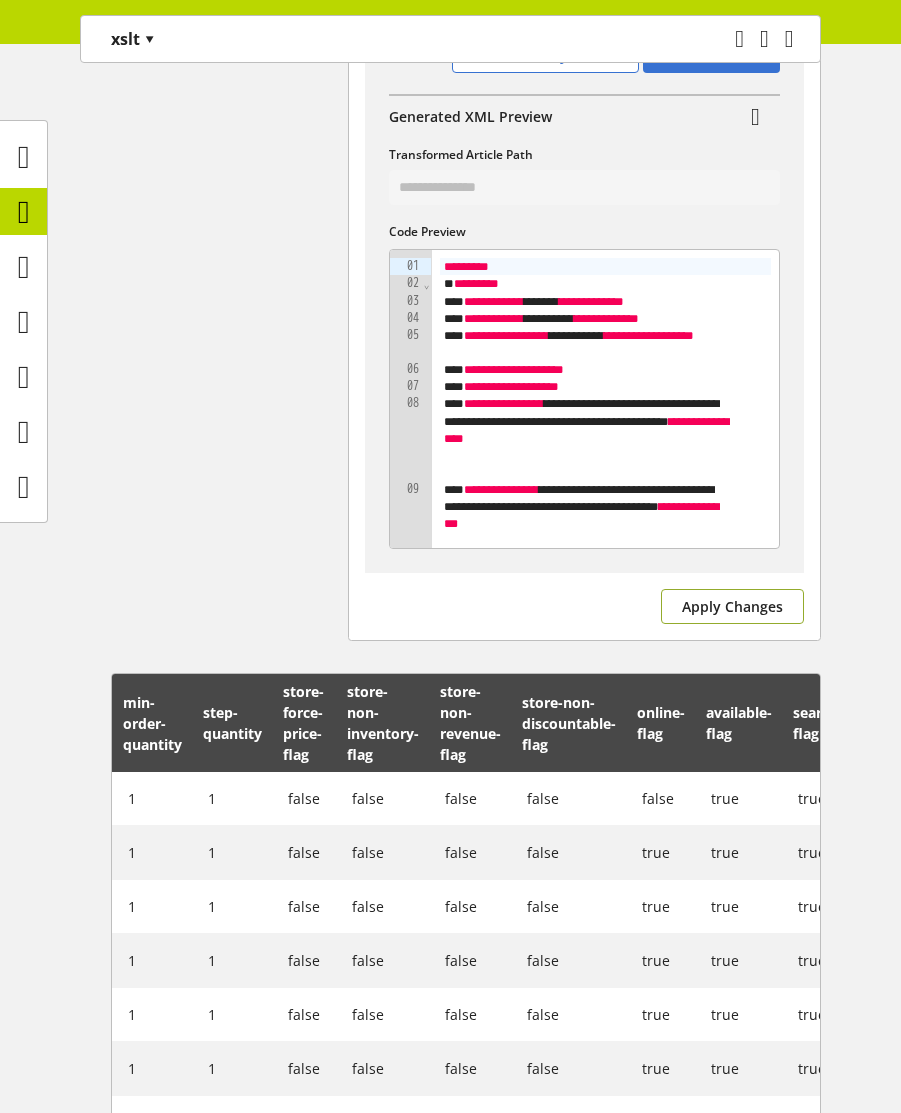 click on "Apply Changes" at bounding box center (732, 606) 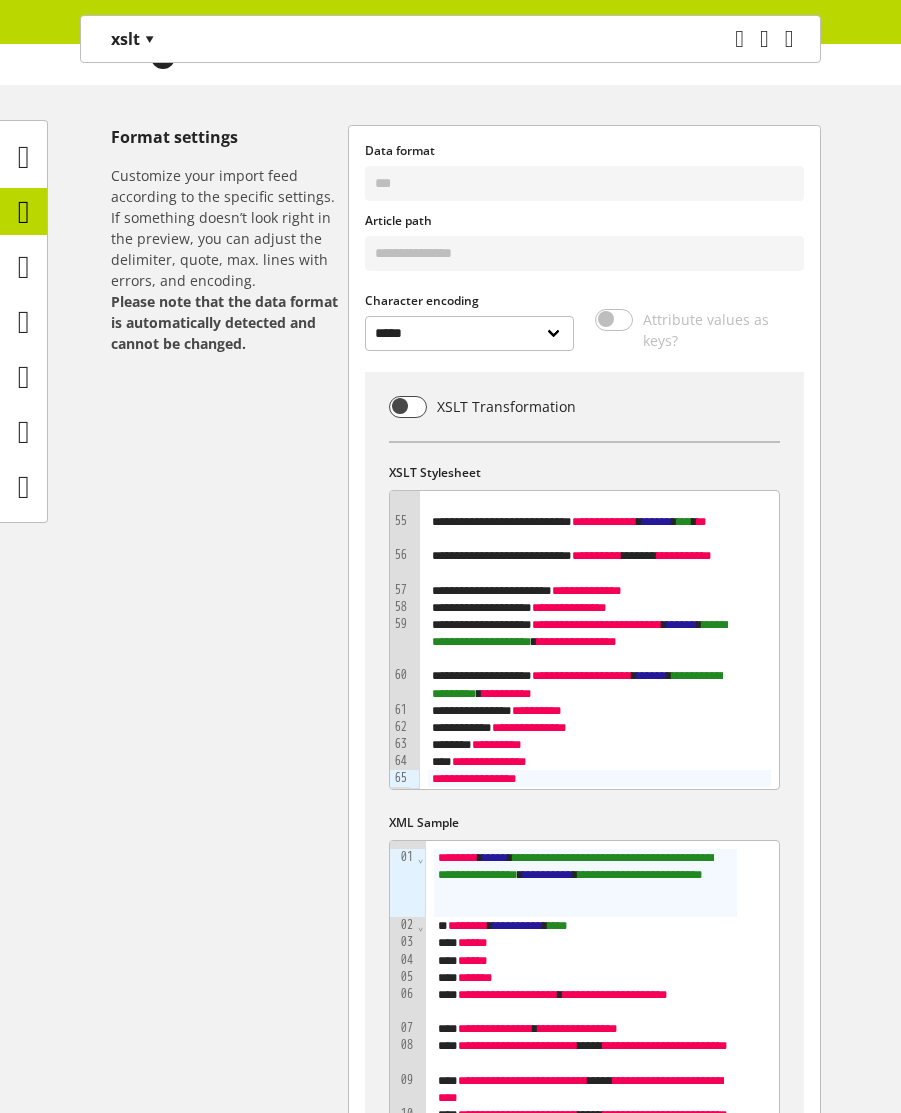 scroll, scrollTop: 0, scrollLeft: 0, axis: both 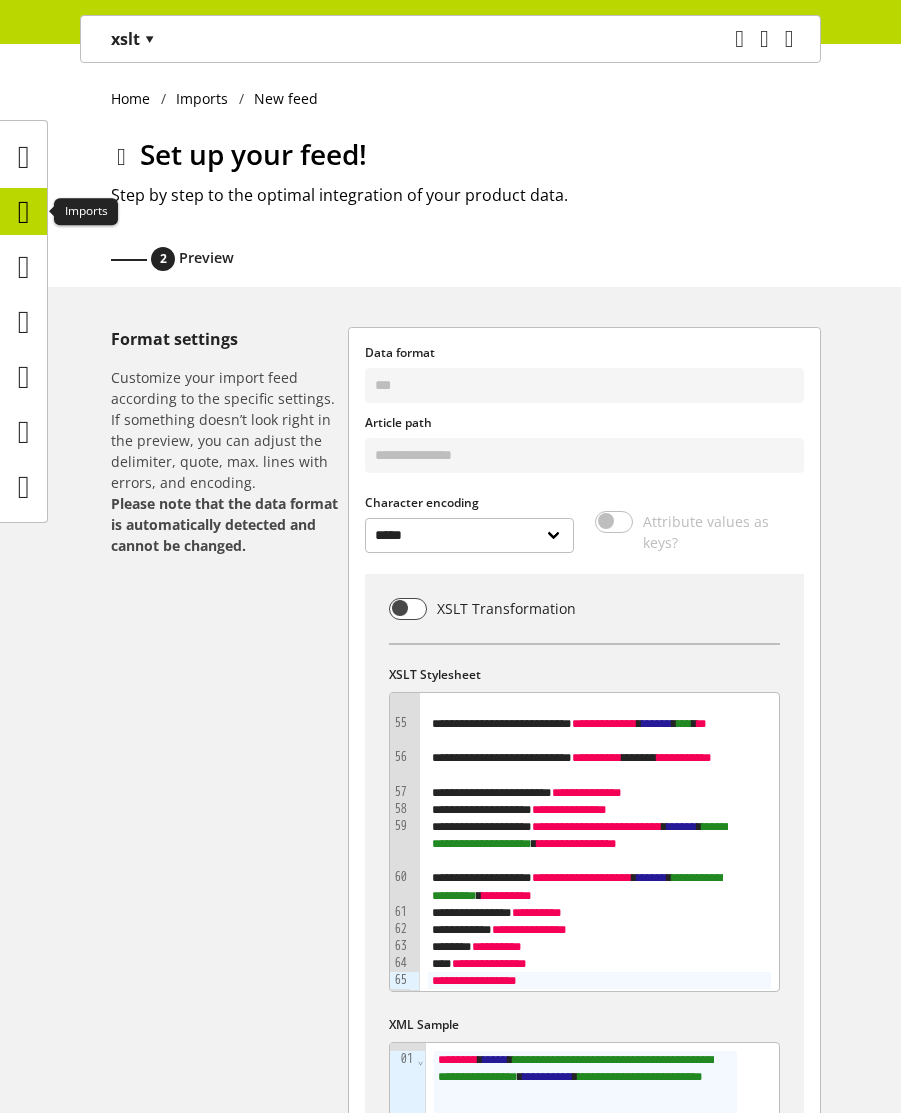 click at bounding box center (24, 212) 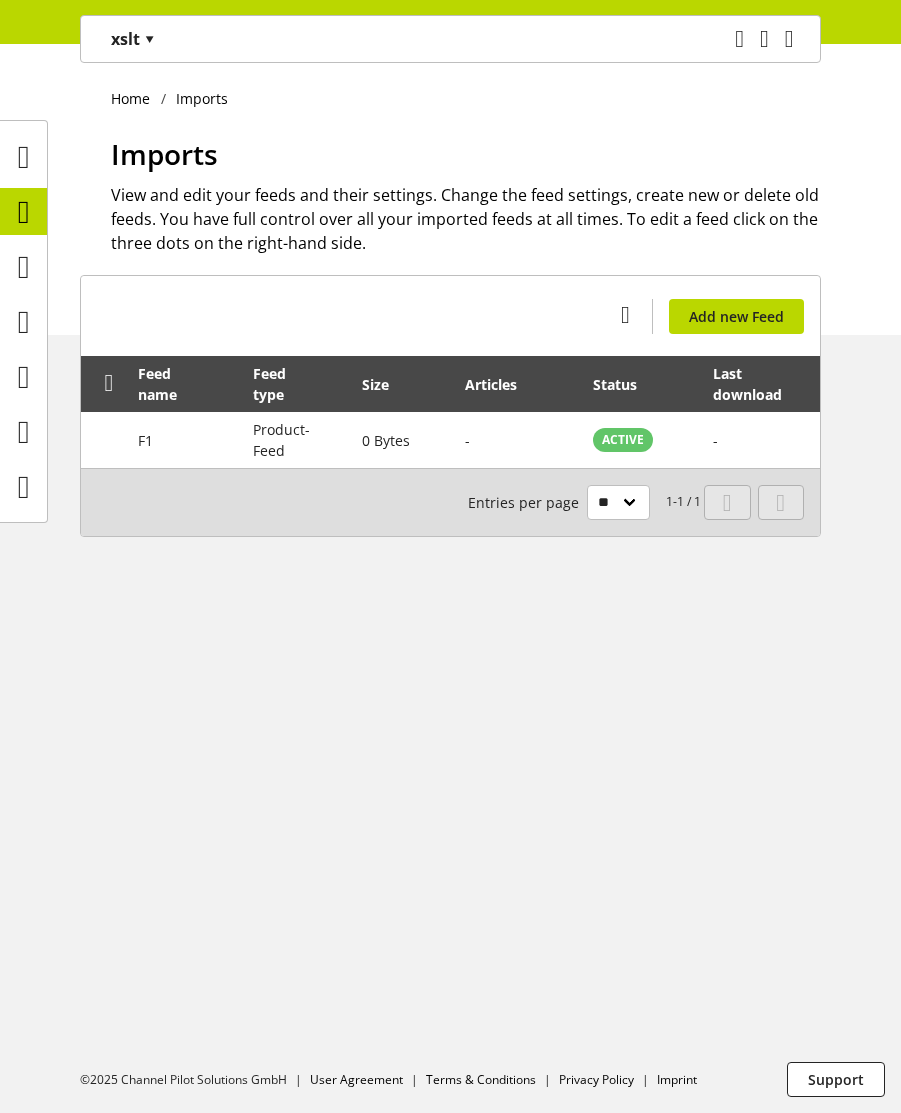 click on "You don't have permission to create an import feed. Add new Feed" at bounding box center (450, 316) 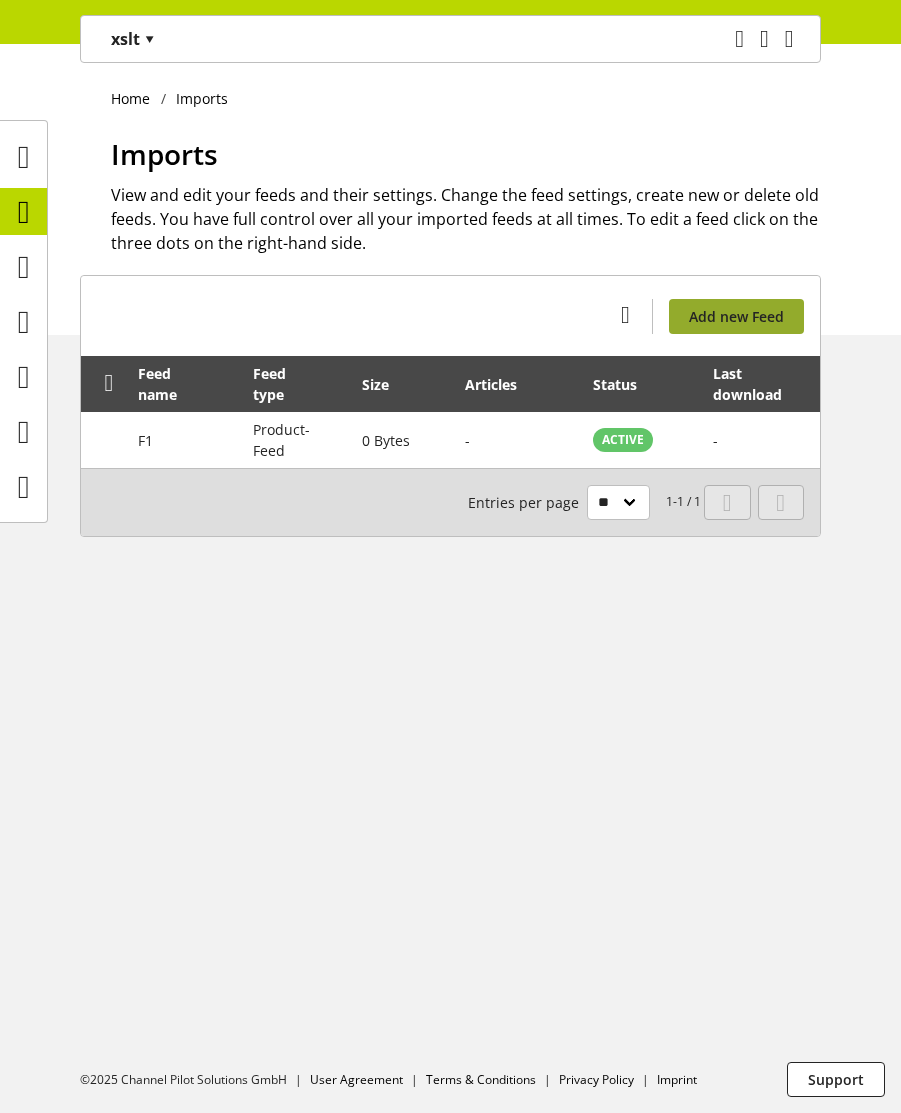 click on "Add new Feed" at bounding box center [736, 316] 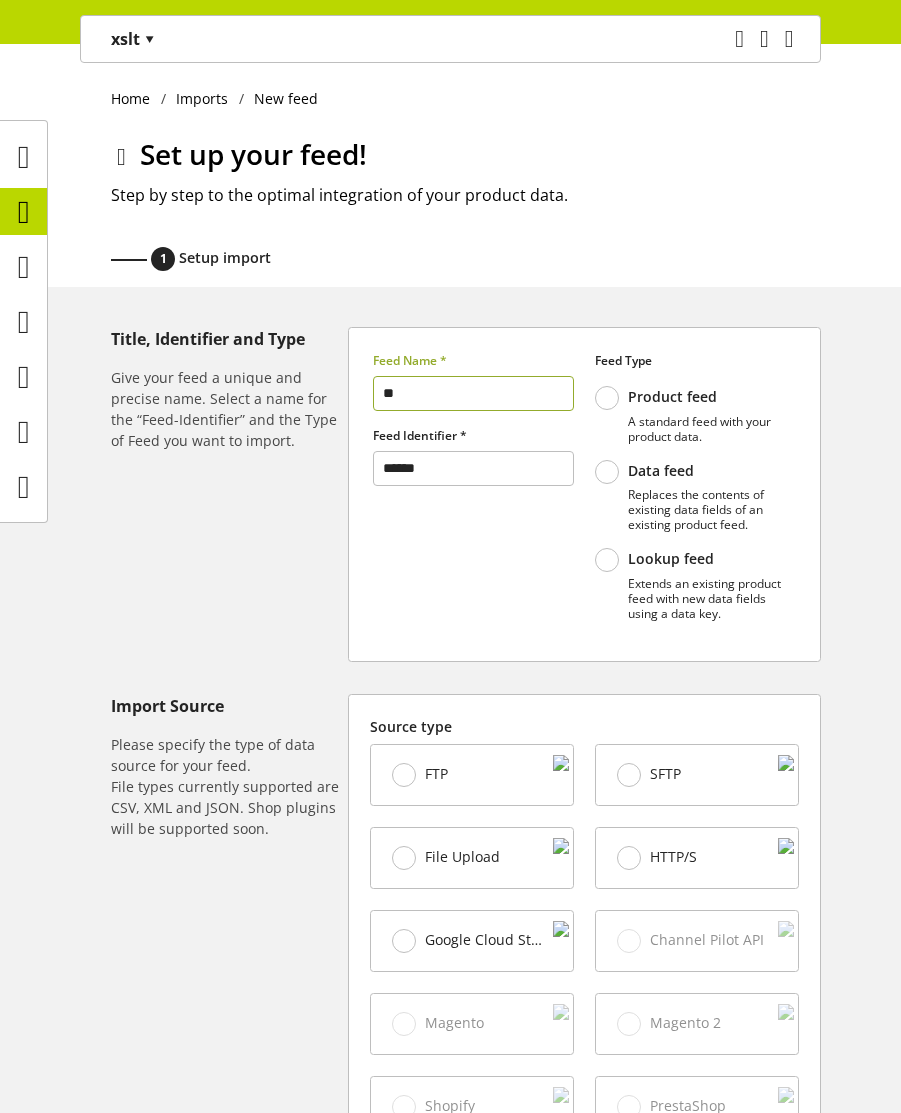 scroll, scrollTop: 311, scrollLeft: 0, axis: vertical 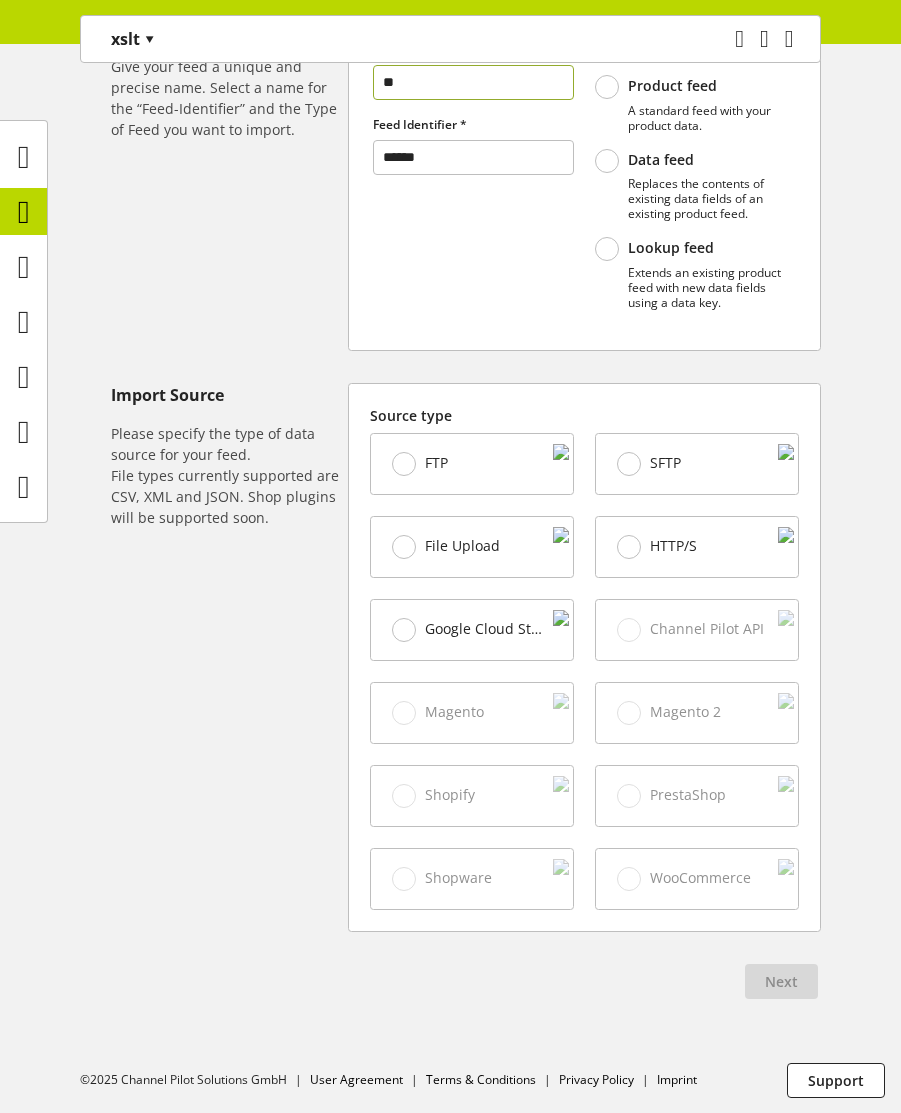 type on "**" 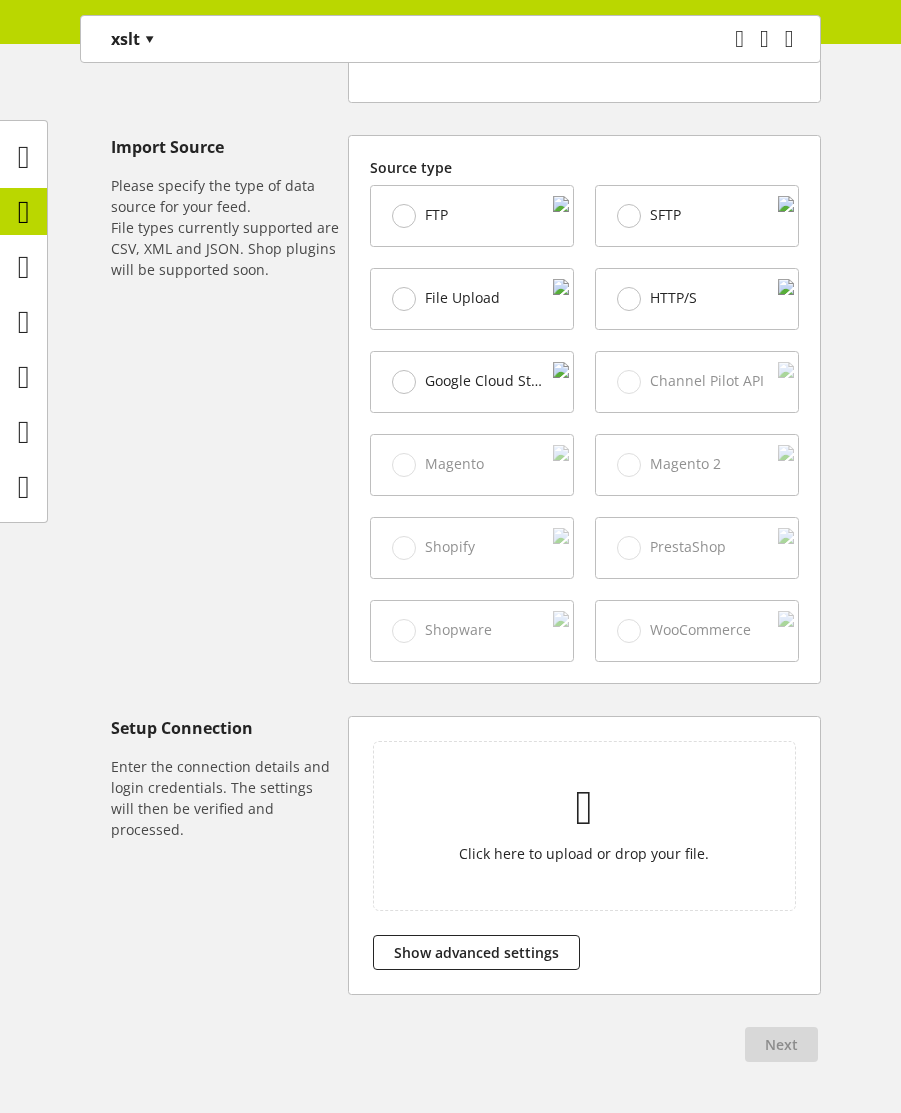 scroll, scrollTop: 625, scrollLeft: 0, axis: vertical 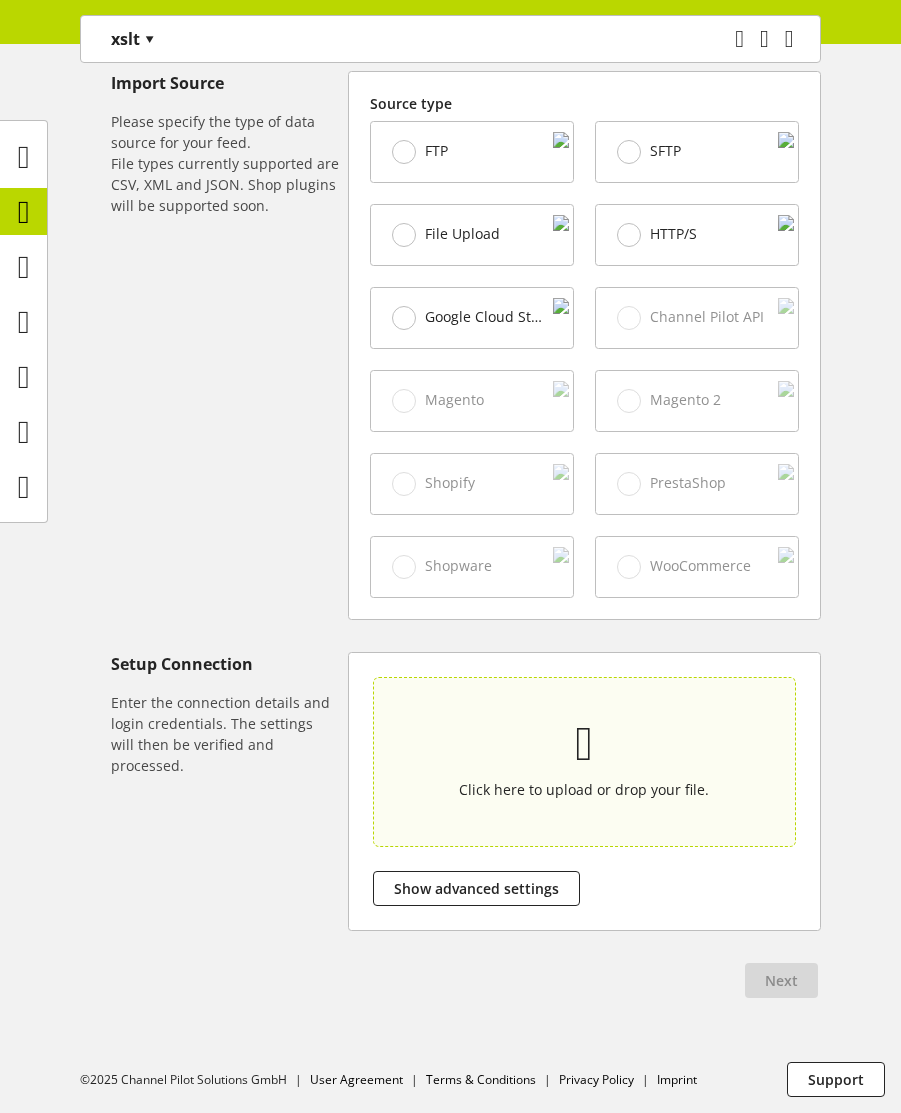 click at bounding box center (584, 744) 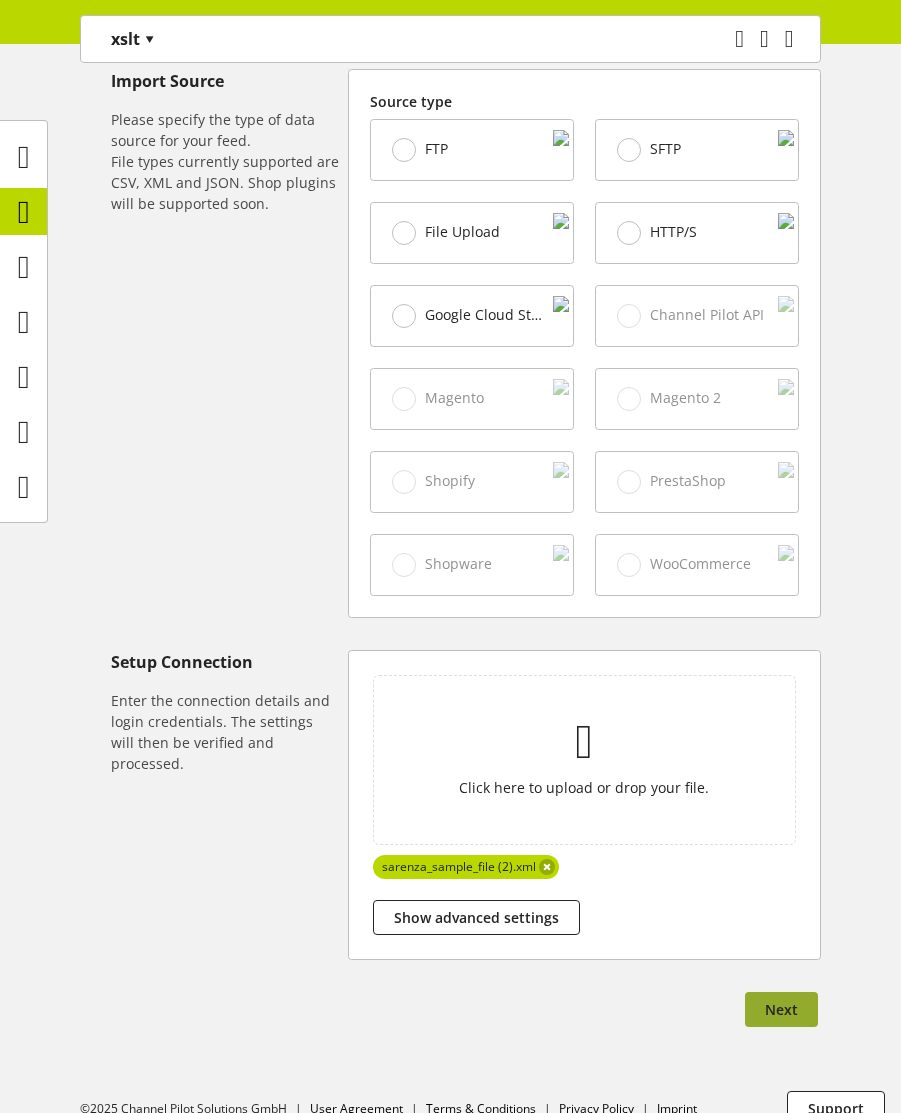 click on "Next" at bounding box center (781, 1009) 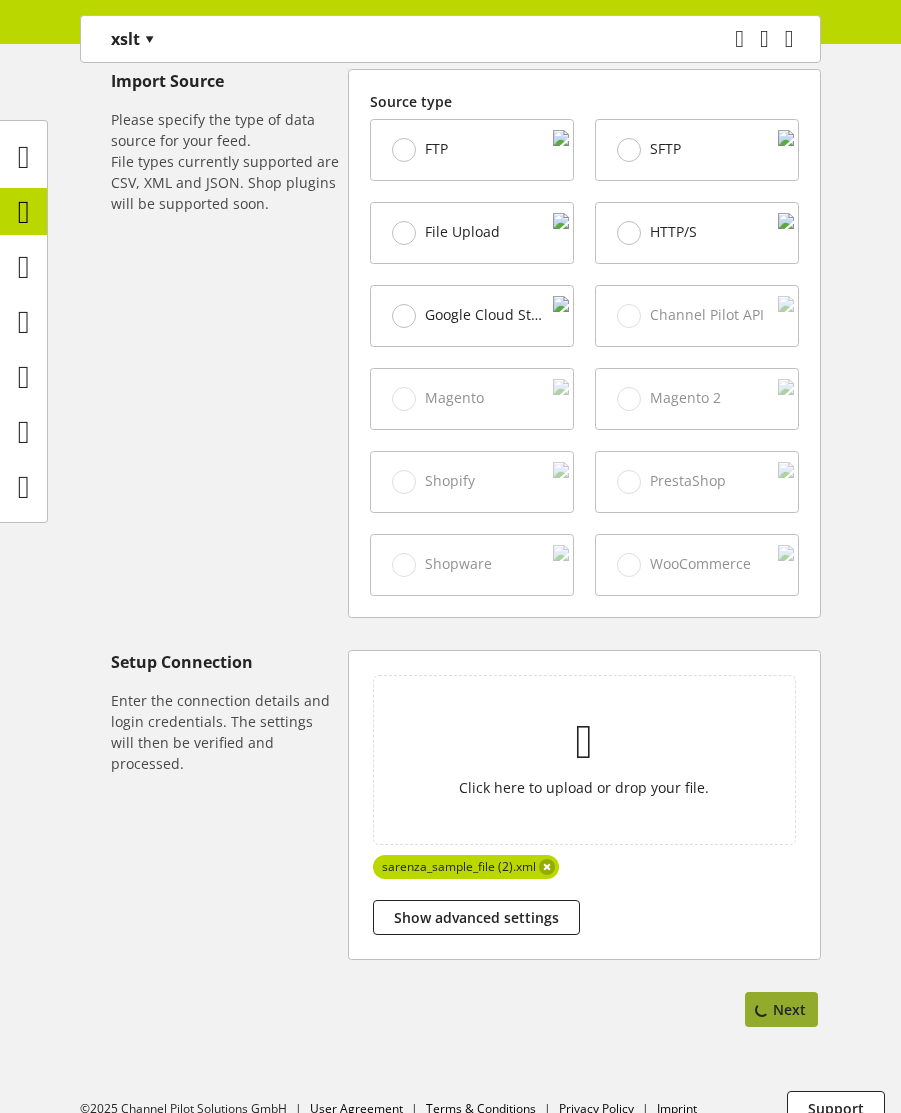 scroll, scrollTop: 0, scrollLeft: 0, axis: both 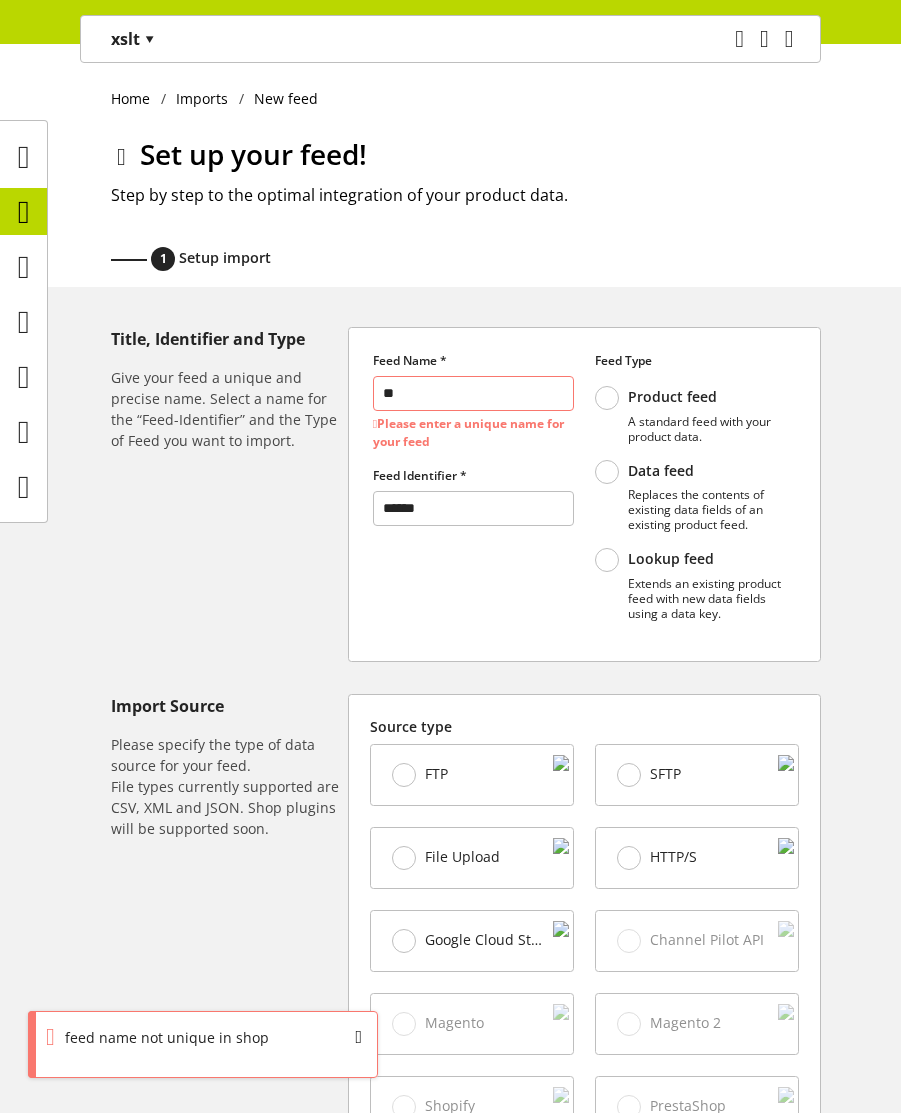 click on "**" at bounding box center [473, 393] 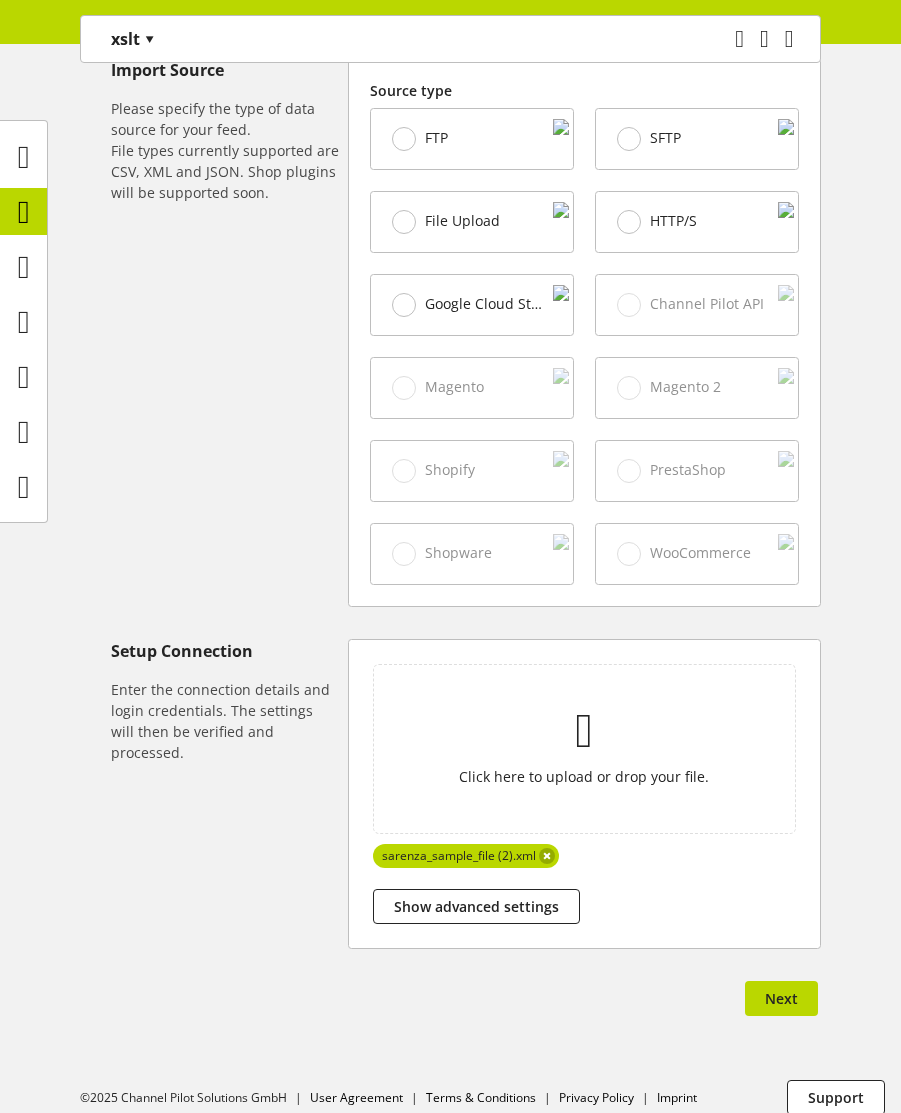 scroll, scrollTop: 656, scrollLeft: 0, axis: vertical 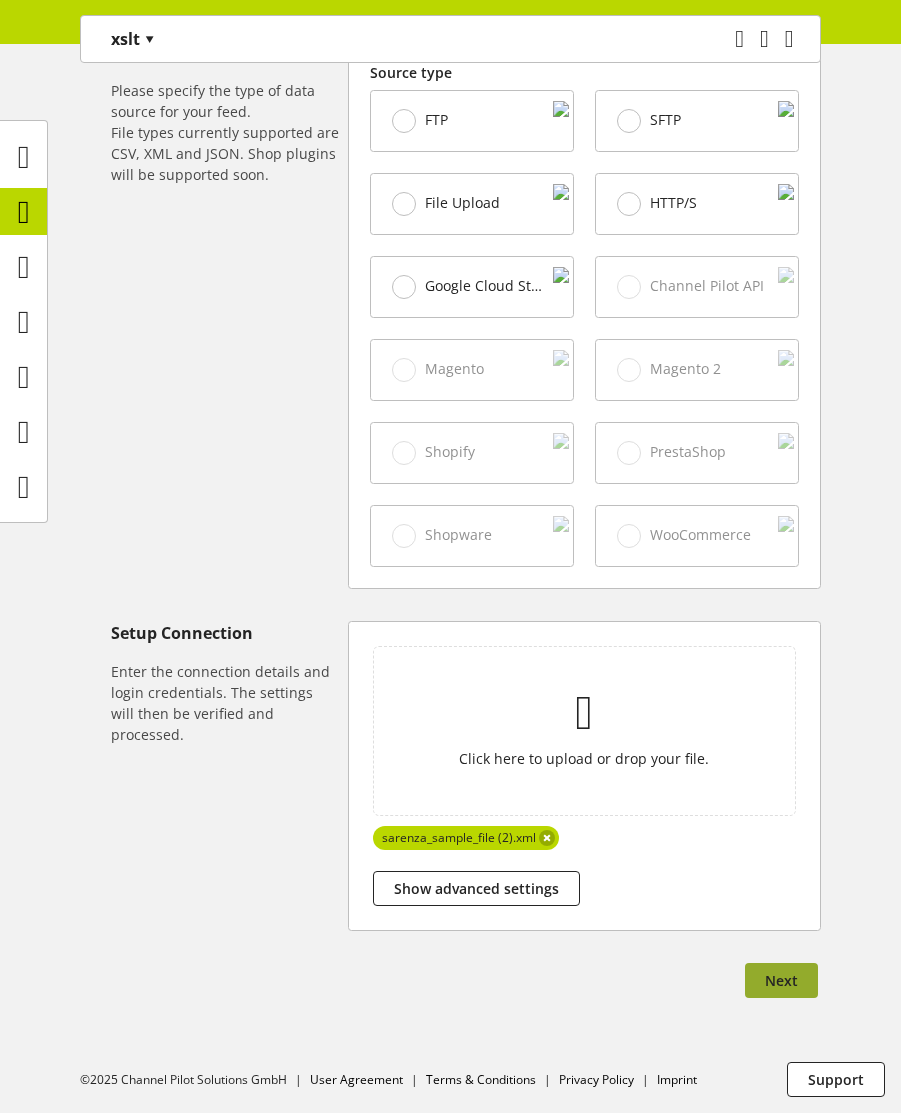 type on "**" 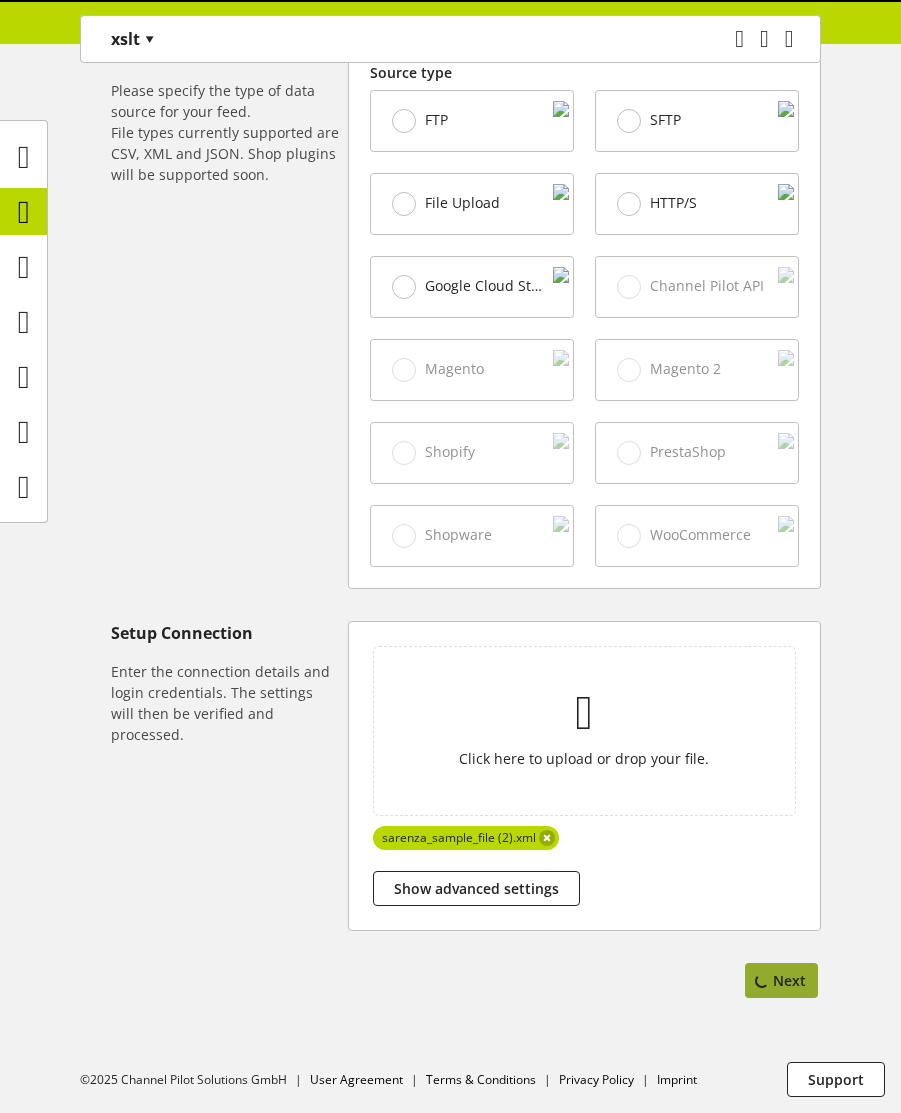 select on "*****" 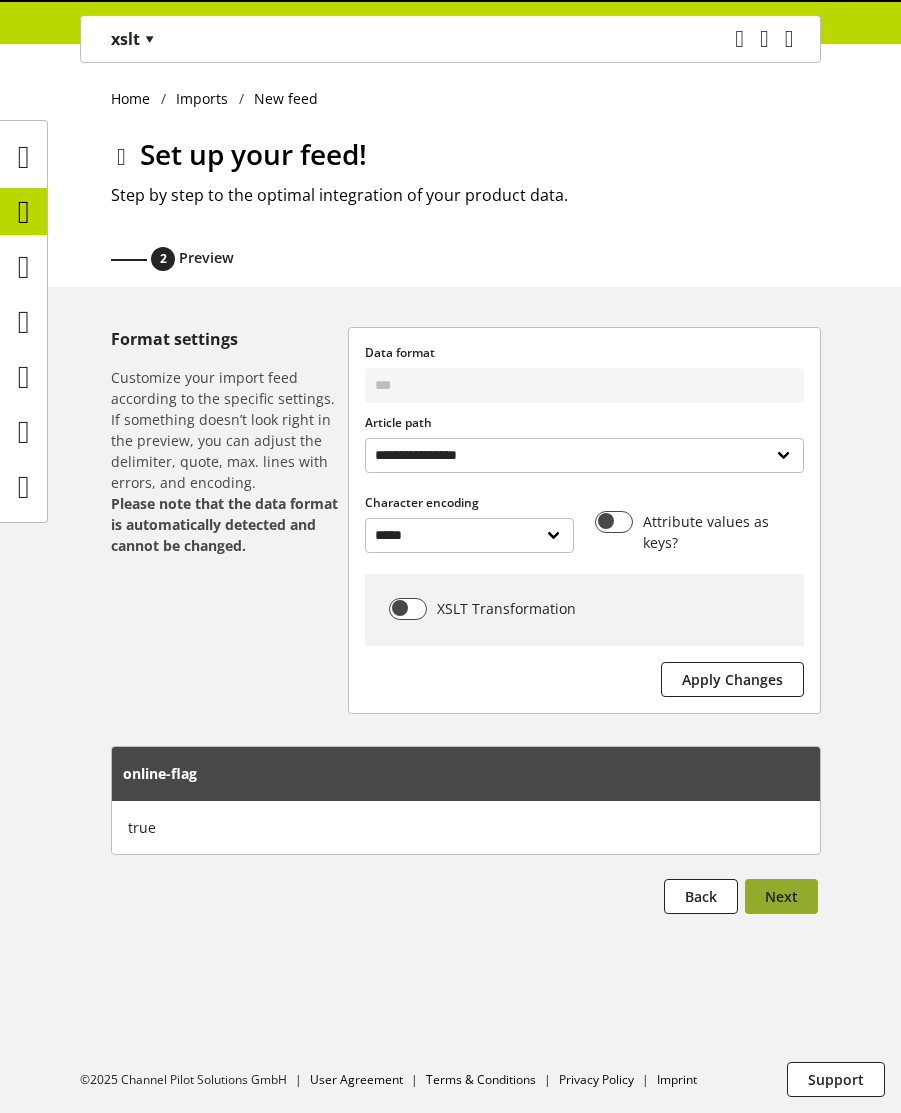 scroll, scrollTop: 0, scrollLeft: 0, axis: both 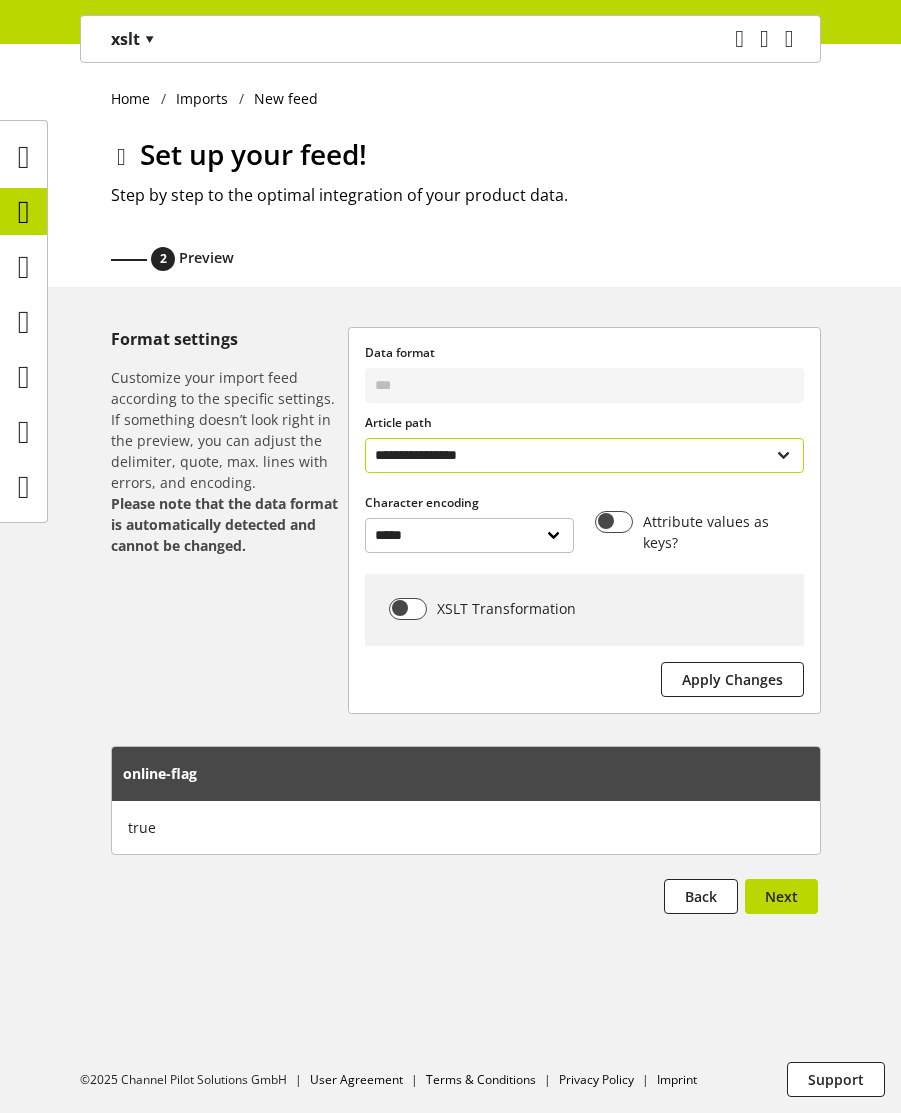 select on "**********" 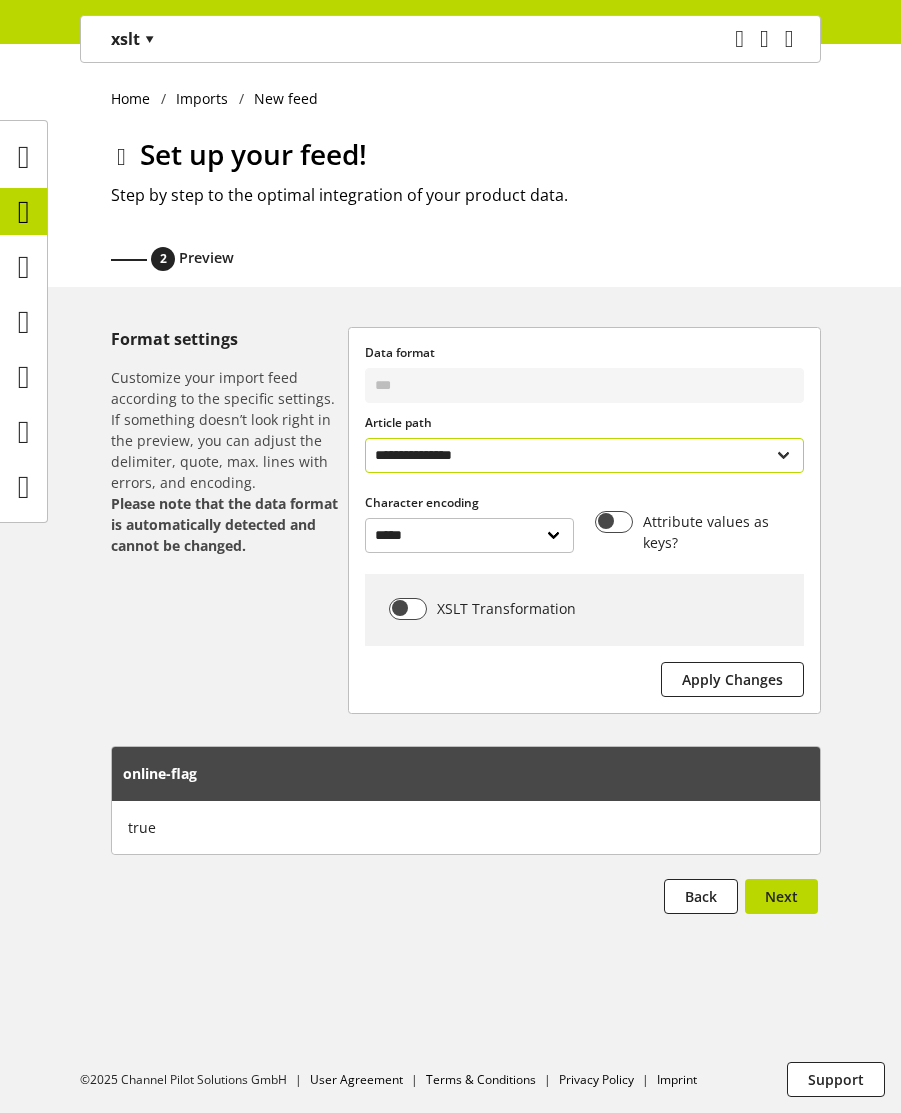 click on "**********" at bounding box center [584, 455] 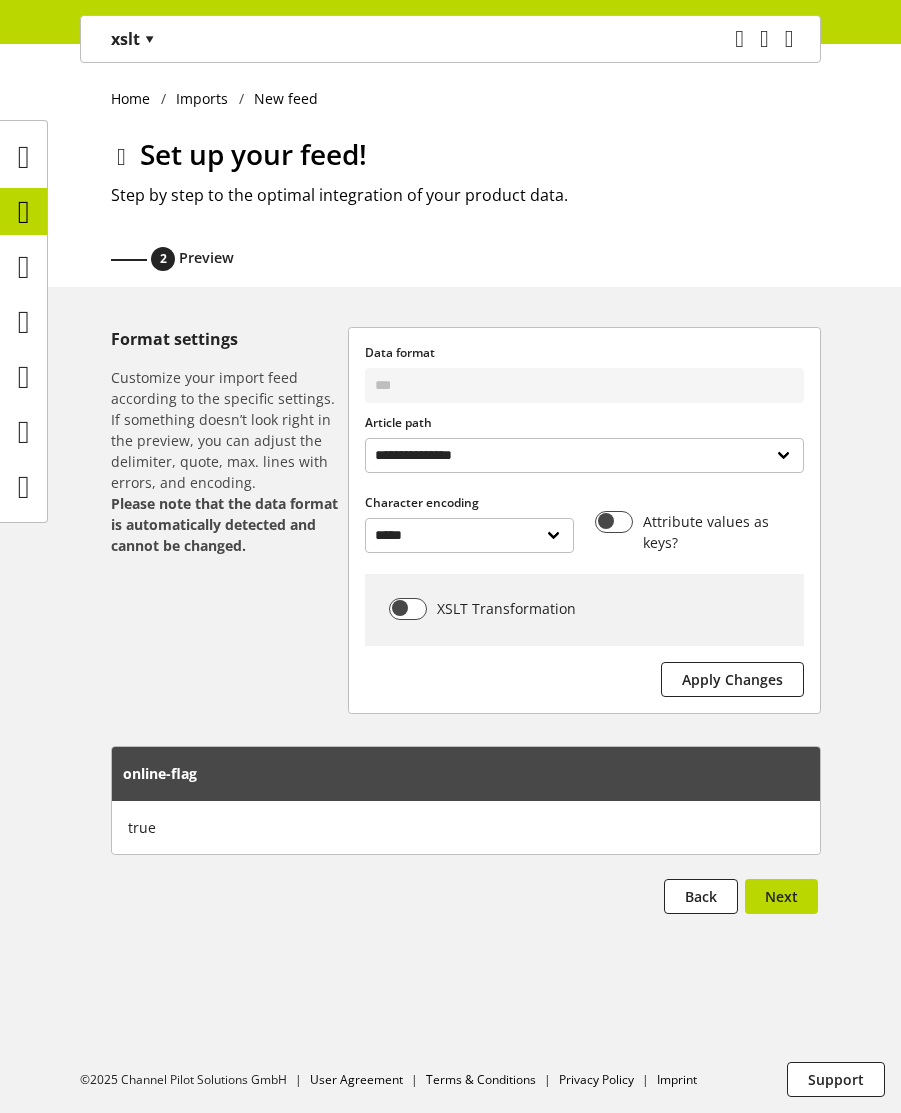 click on "XSLT Transformation" at bounding box center [584, 610] 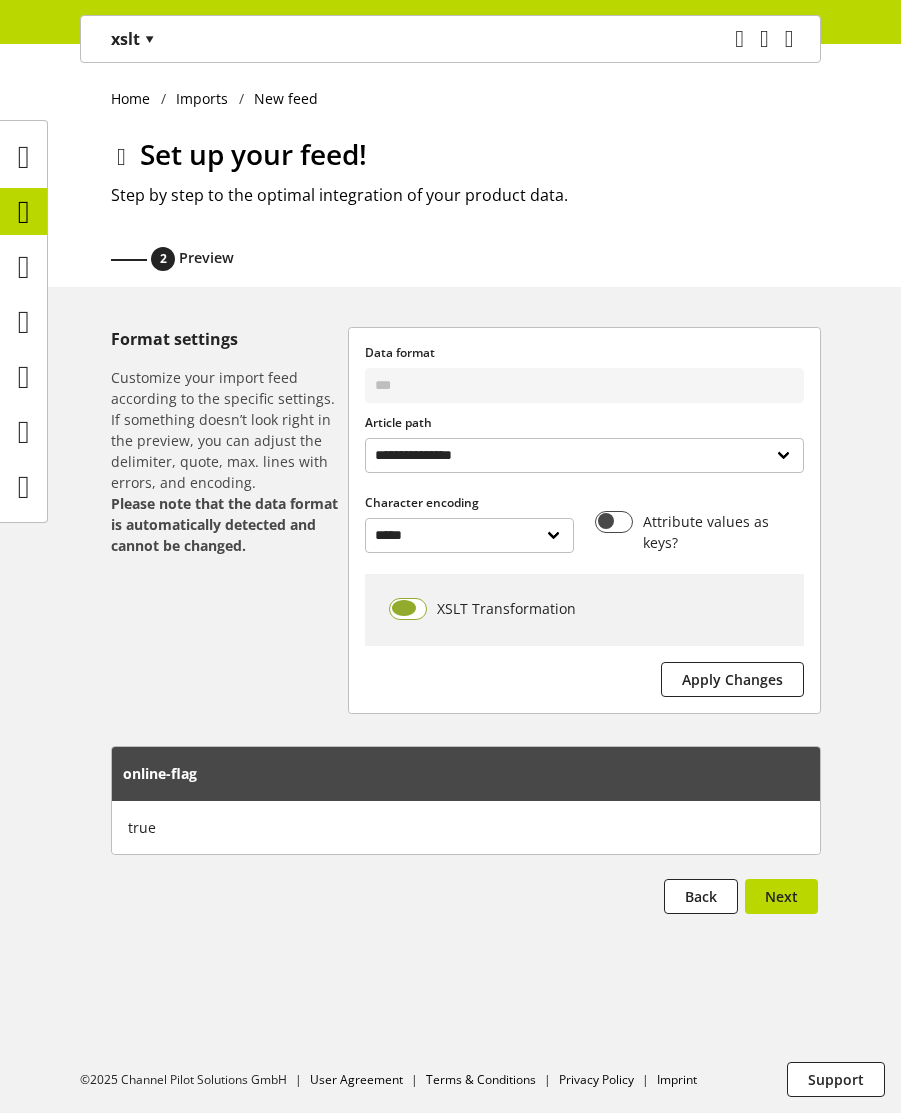click at bounding box center [408, 609] 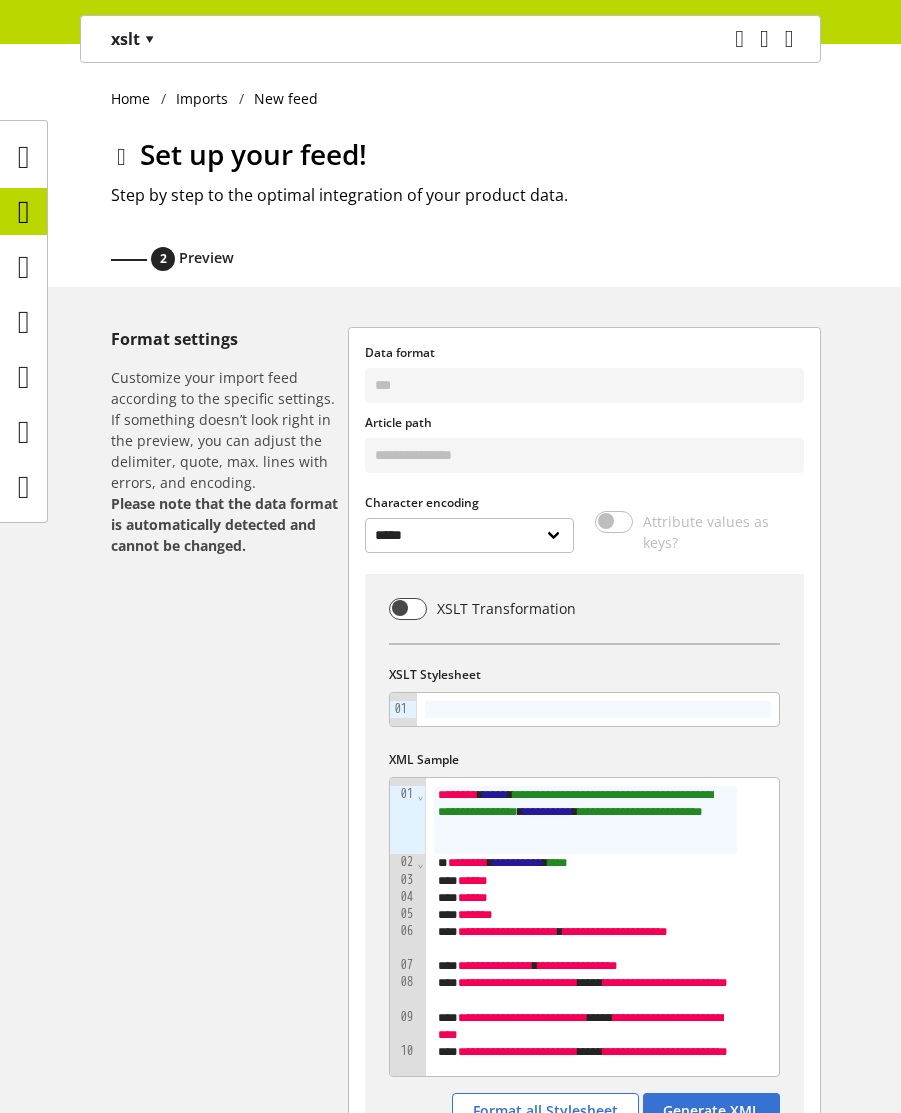 click on "Format settings Customize your import feed according to the specific settings. If something doesn’t look right in the preview, you can adjust the delimiter, quote, max. lines with errors, and encoding.
Please note that the data format is automatically detected and cannot be changed." at bounding box center (229, 773) 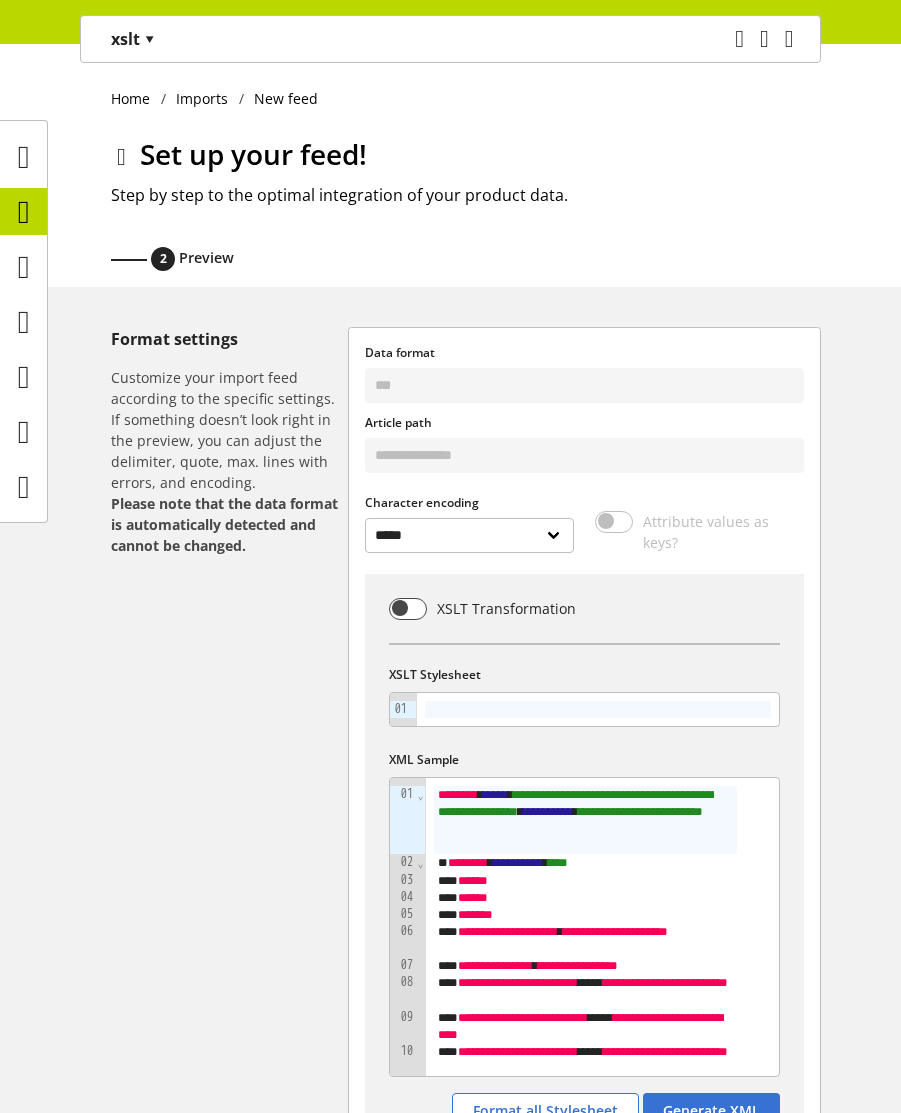 click on "XML Sample" at bounding box center [584, 752] 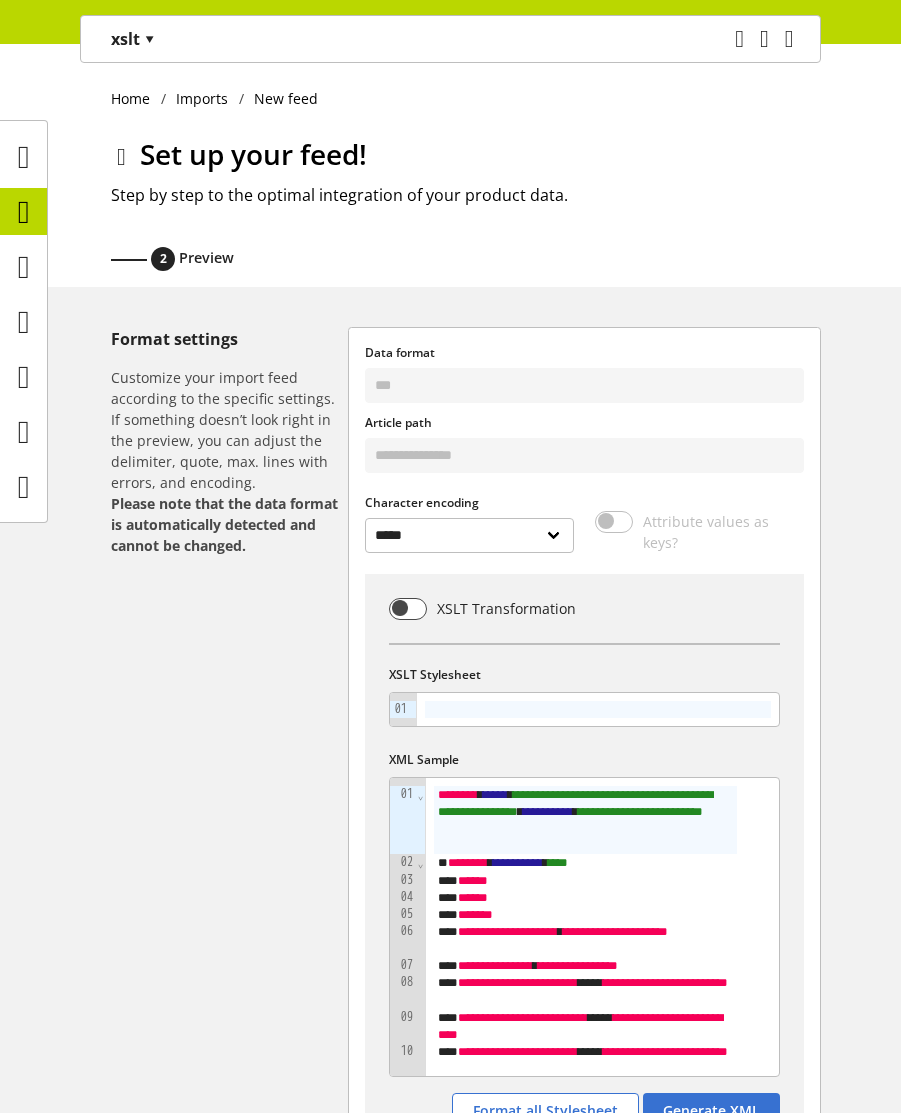 click at bounding box center (598, 709) 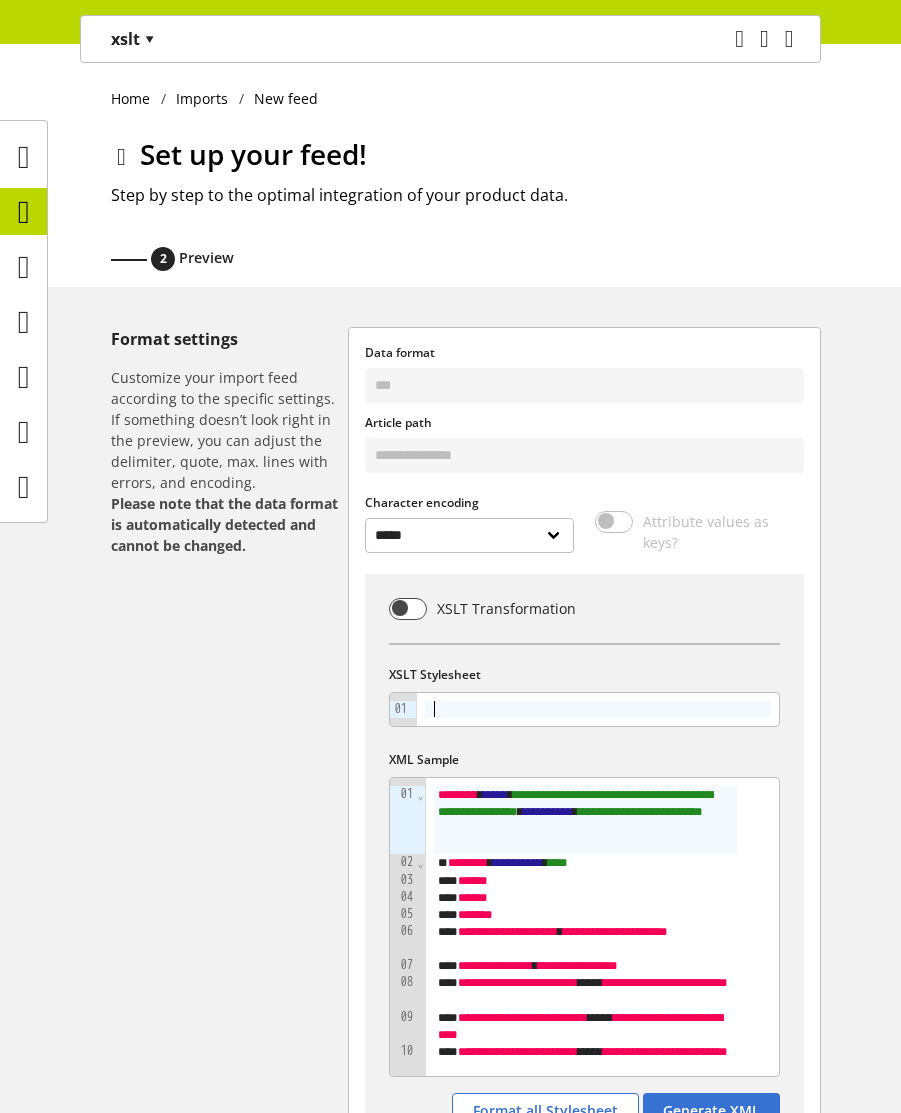 scroll, scrollTop: 1889, scrollLeft: 0, axis: vertical 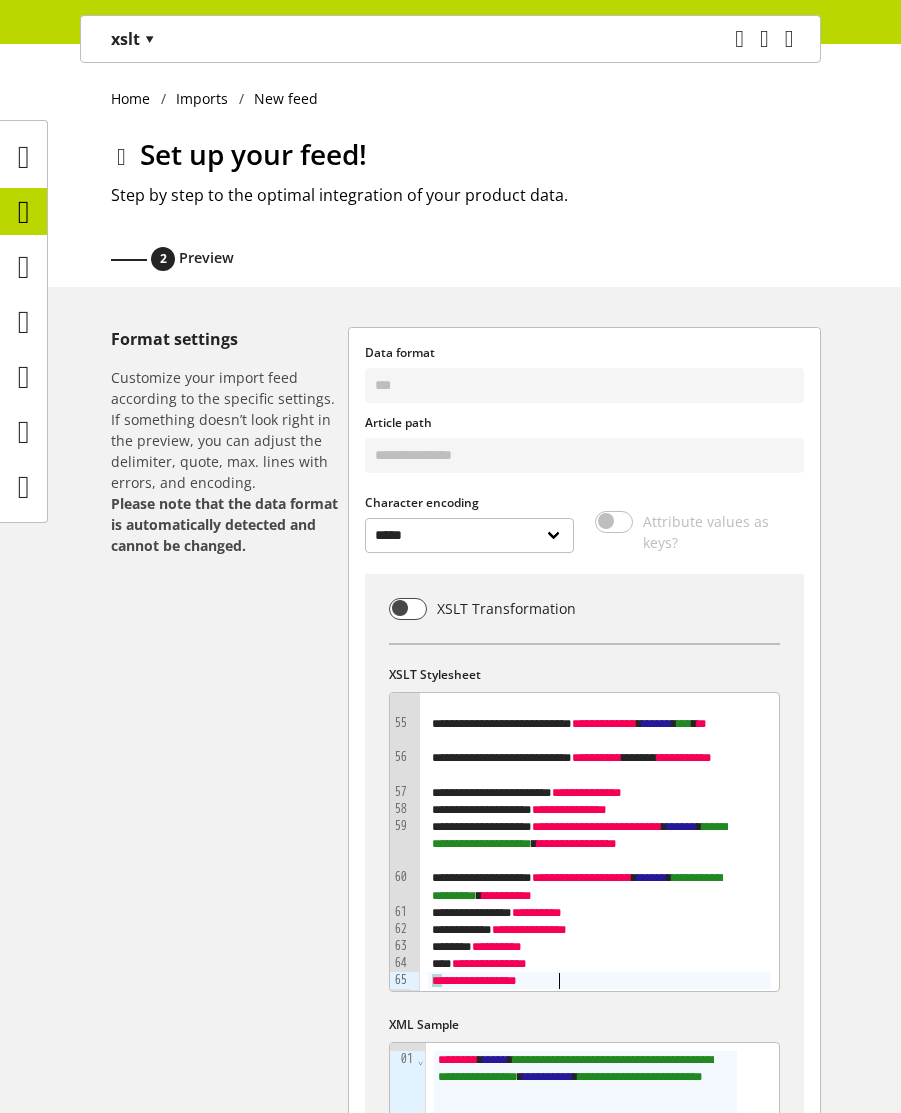 click on "**********" at bounding box center [584, 995] 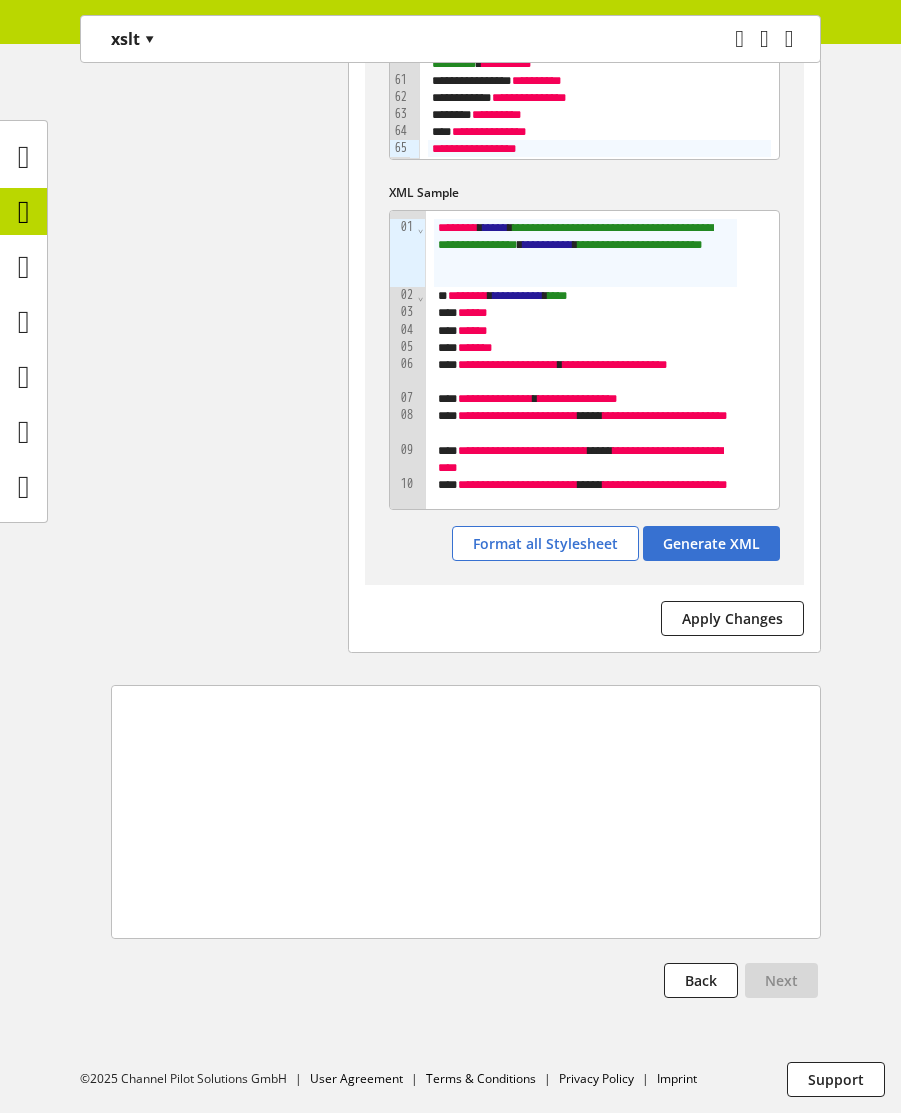 scroll, scrollTop: 847, scrollLeft: 0, axis: vertical 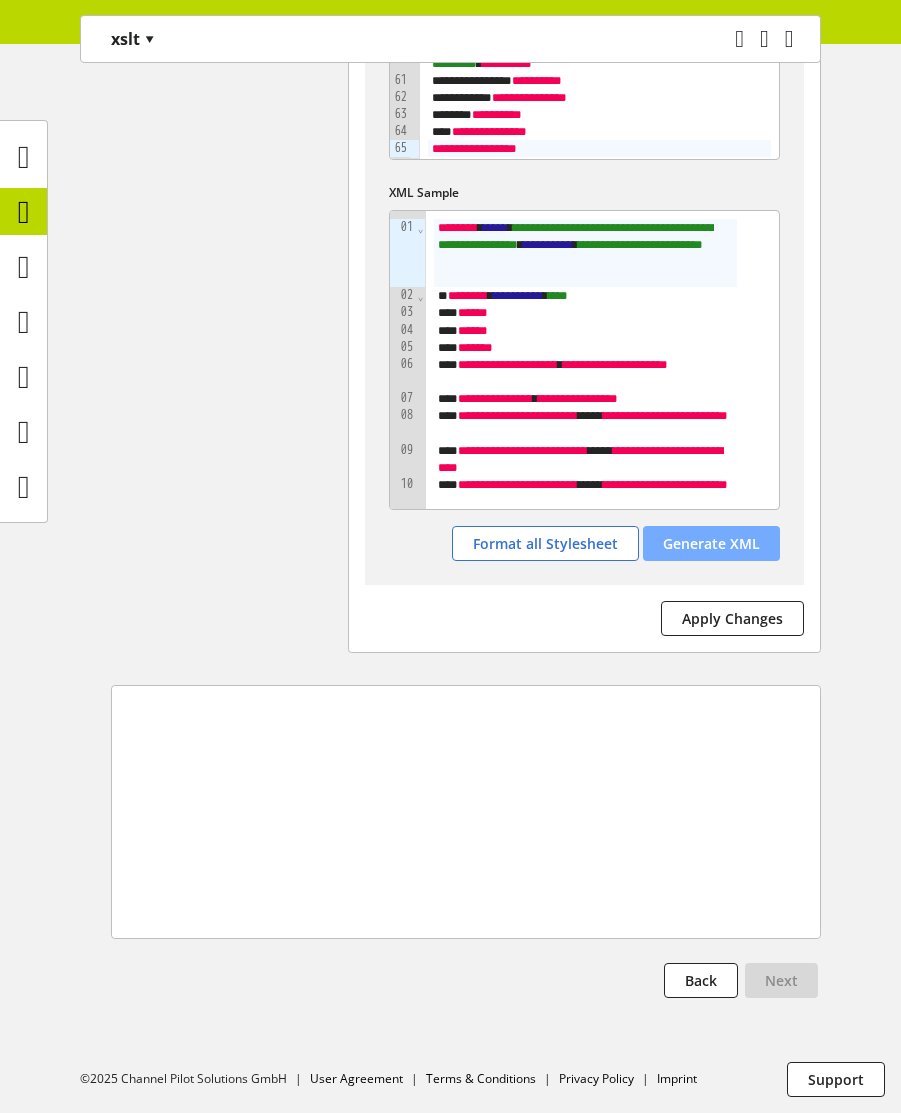 click on "Generate XML" at bounding box center [711, 543] 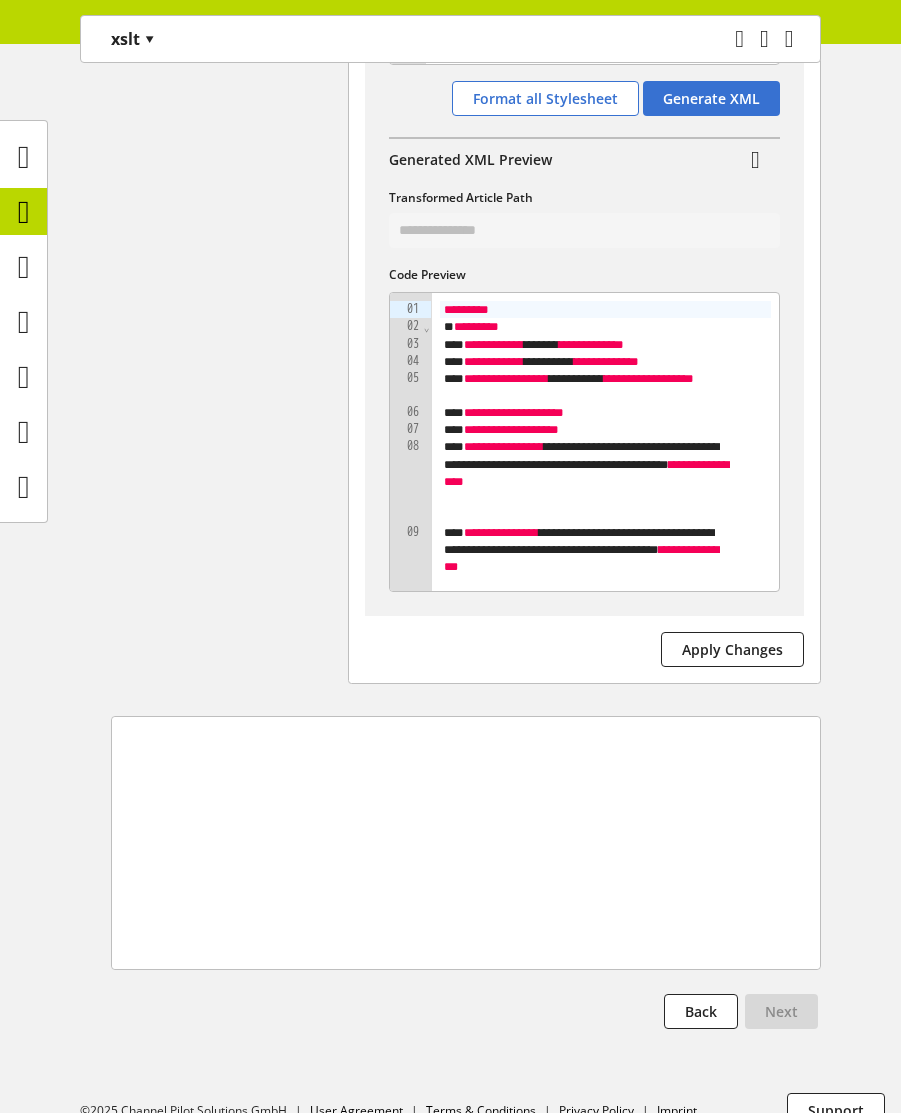 scroll, scrollTop: 1323, scrollLeft: 0, axis: vertical 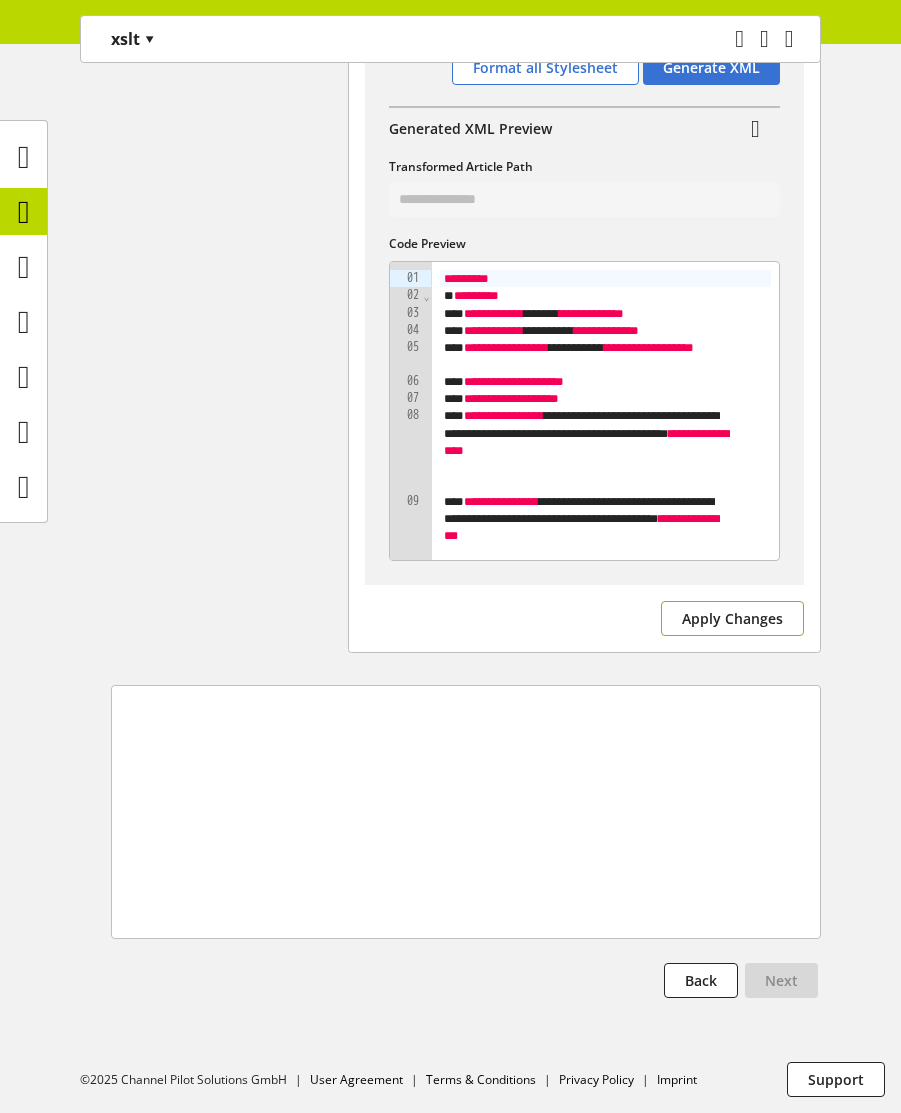 click on "Apply Changes" at bounding box center [732, 618] 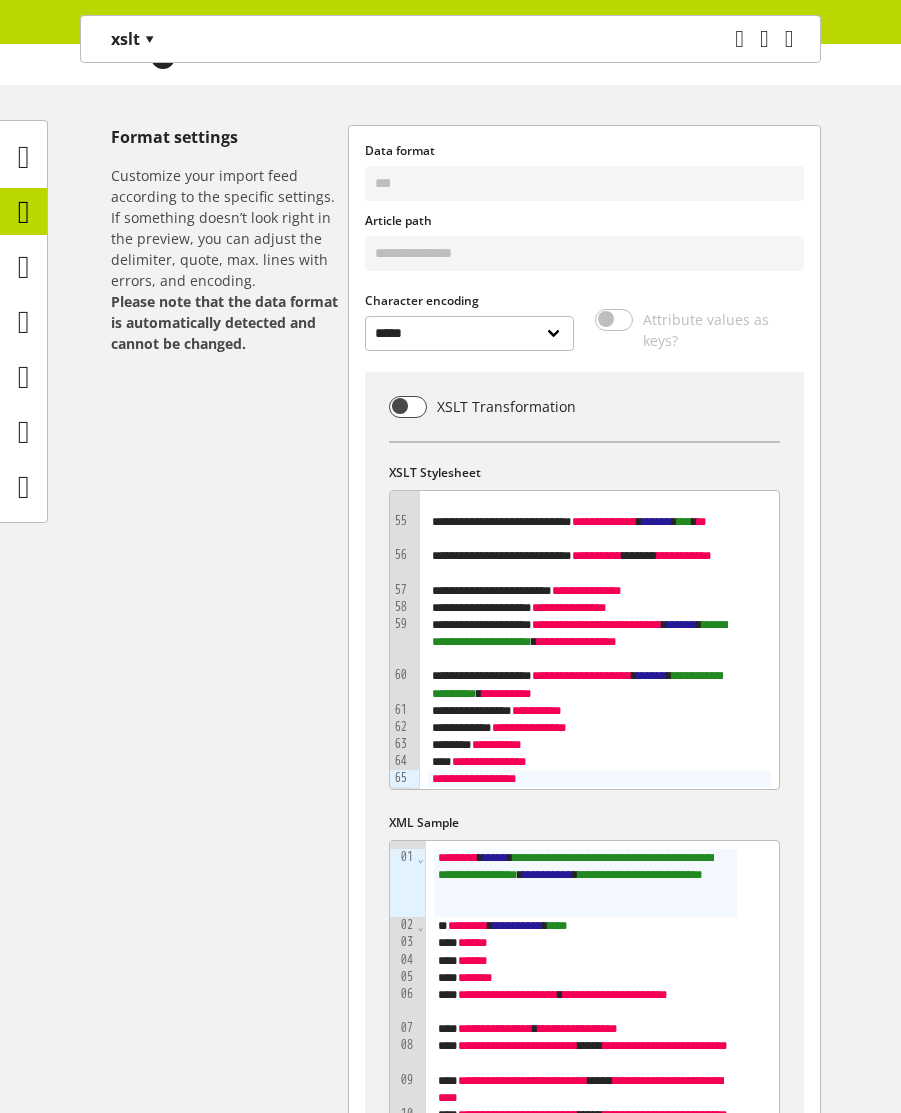 scroll, scrollTop: 0, scrollLeft: 0, axis: both 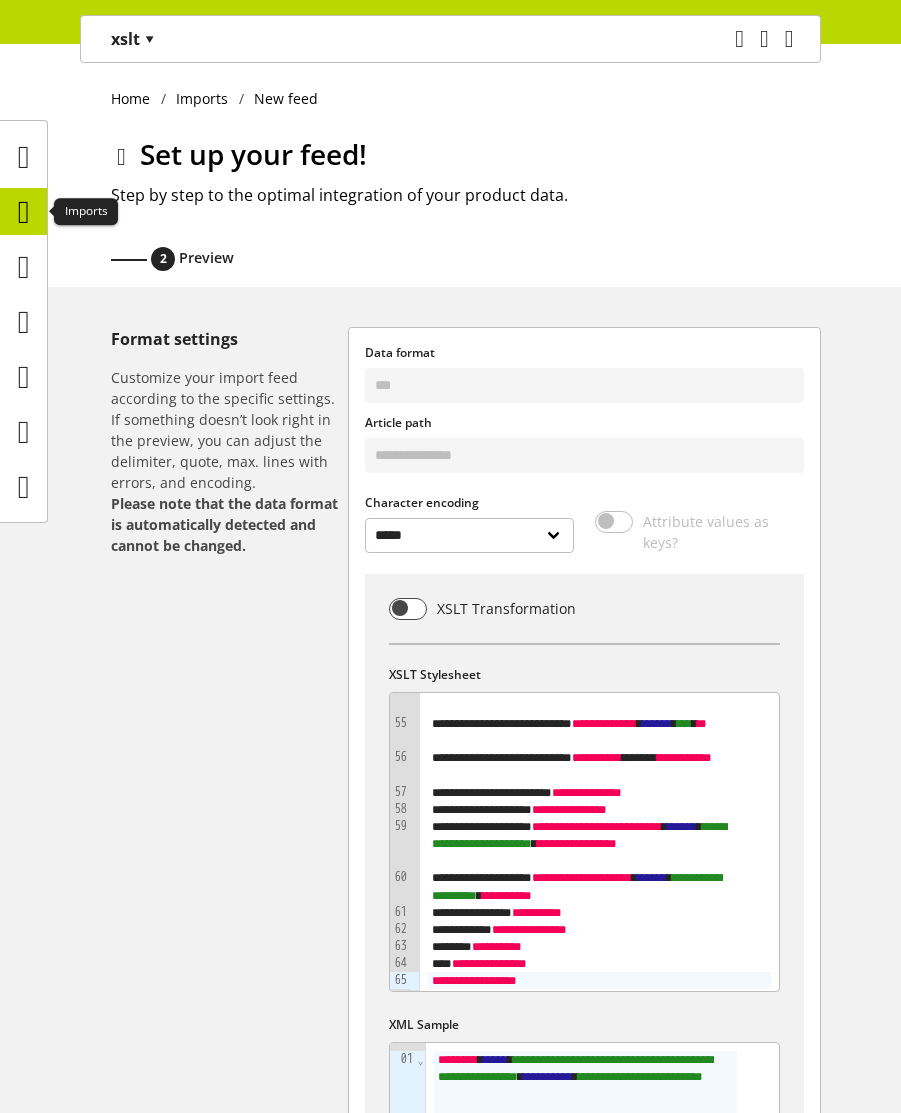 click at bounding box center [24, 212] 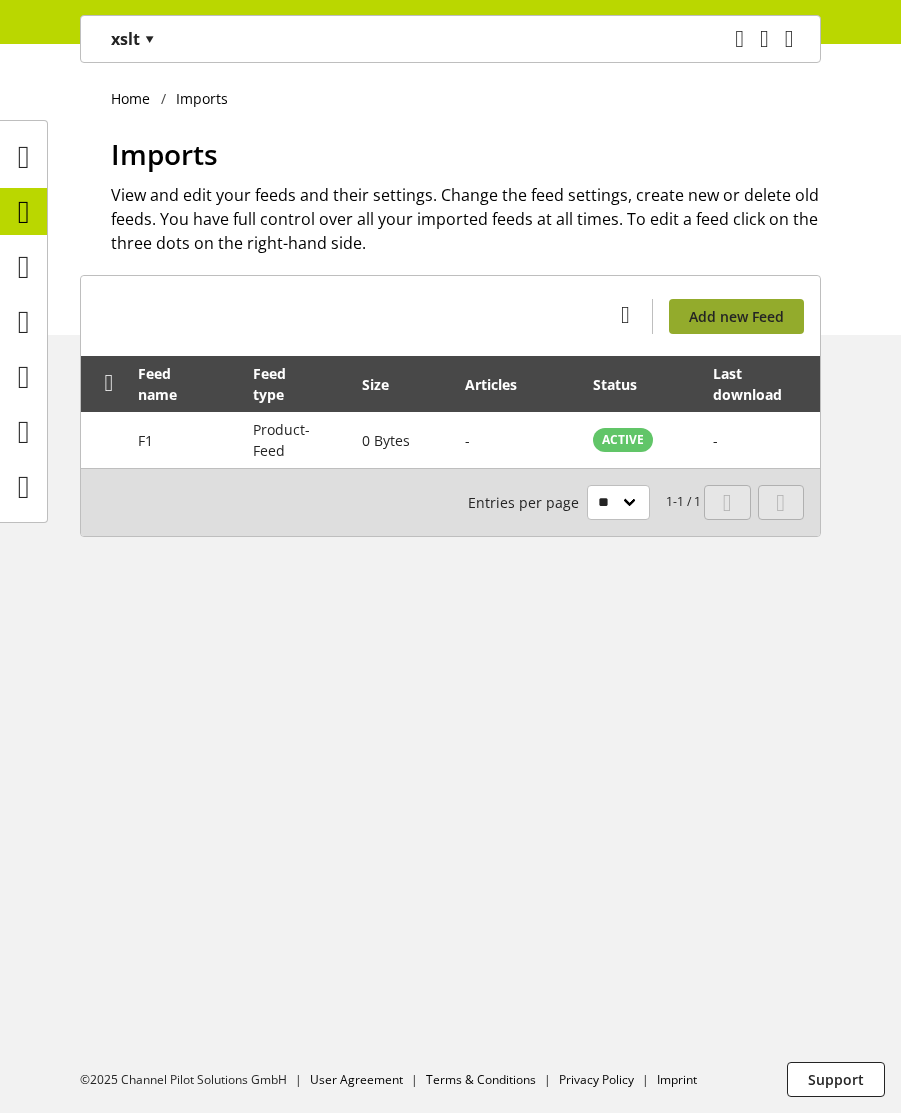 click on "Add new Feed" at bounding box center [736, 316] 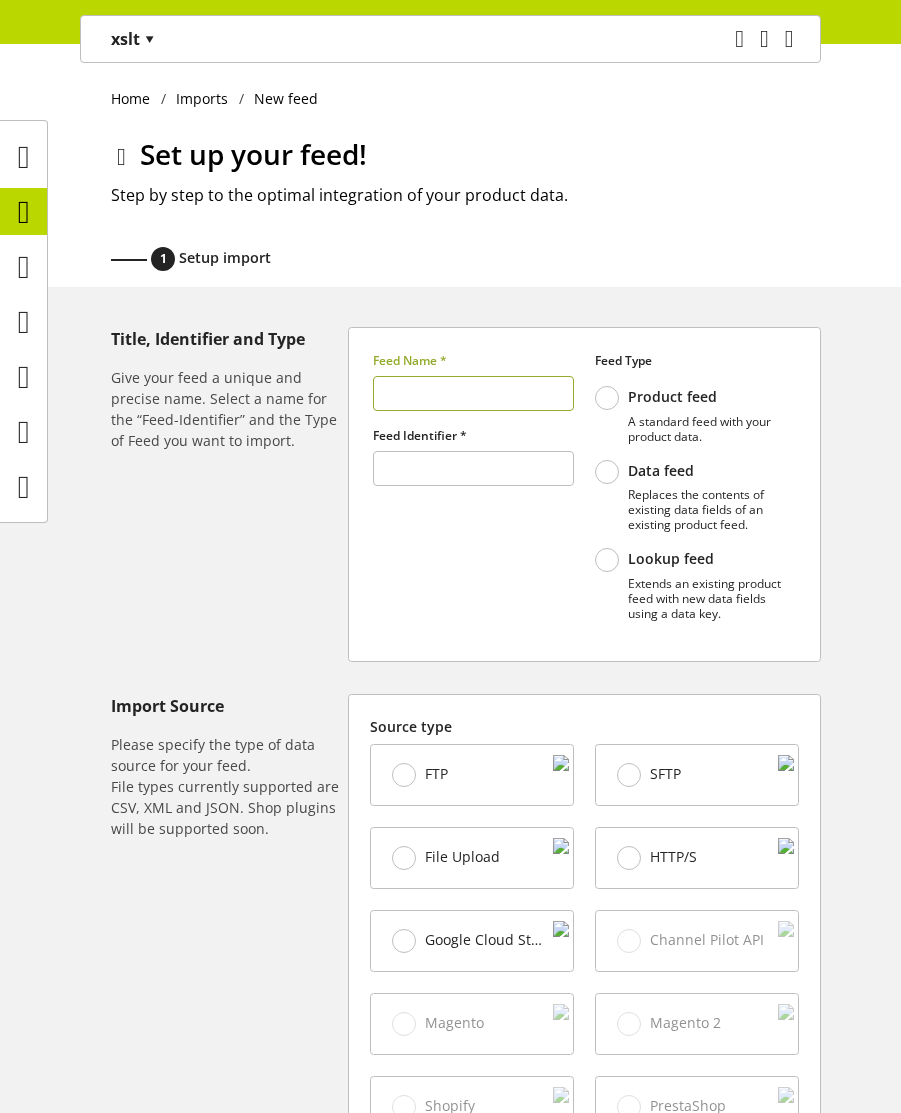 type on "******" 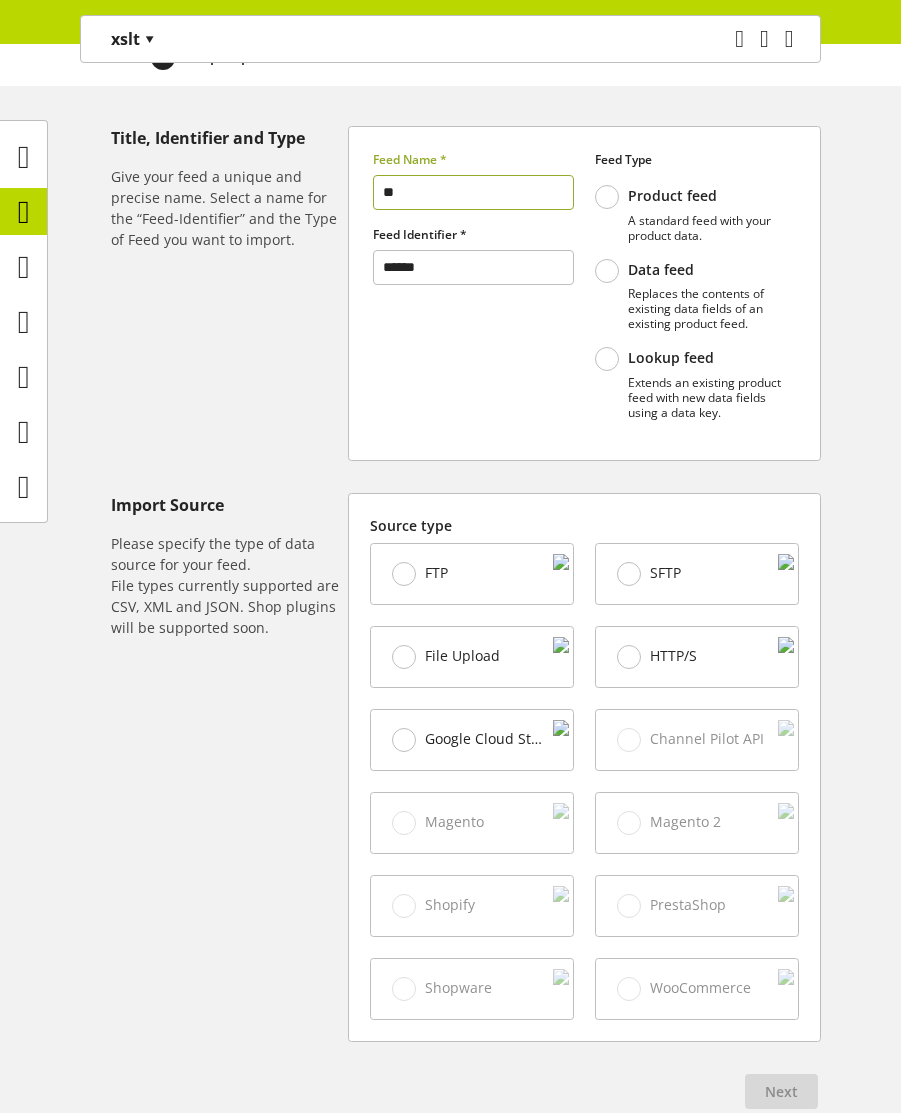 scroll, scrollTop: 311, scrollLeft: 0, axis: vertical 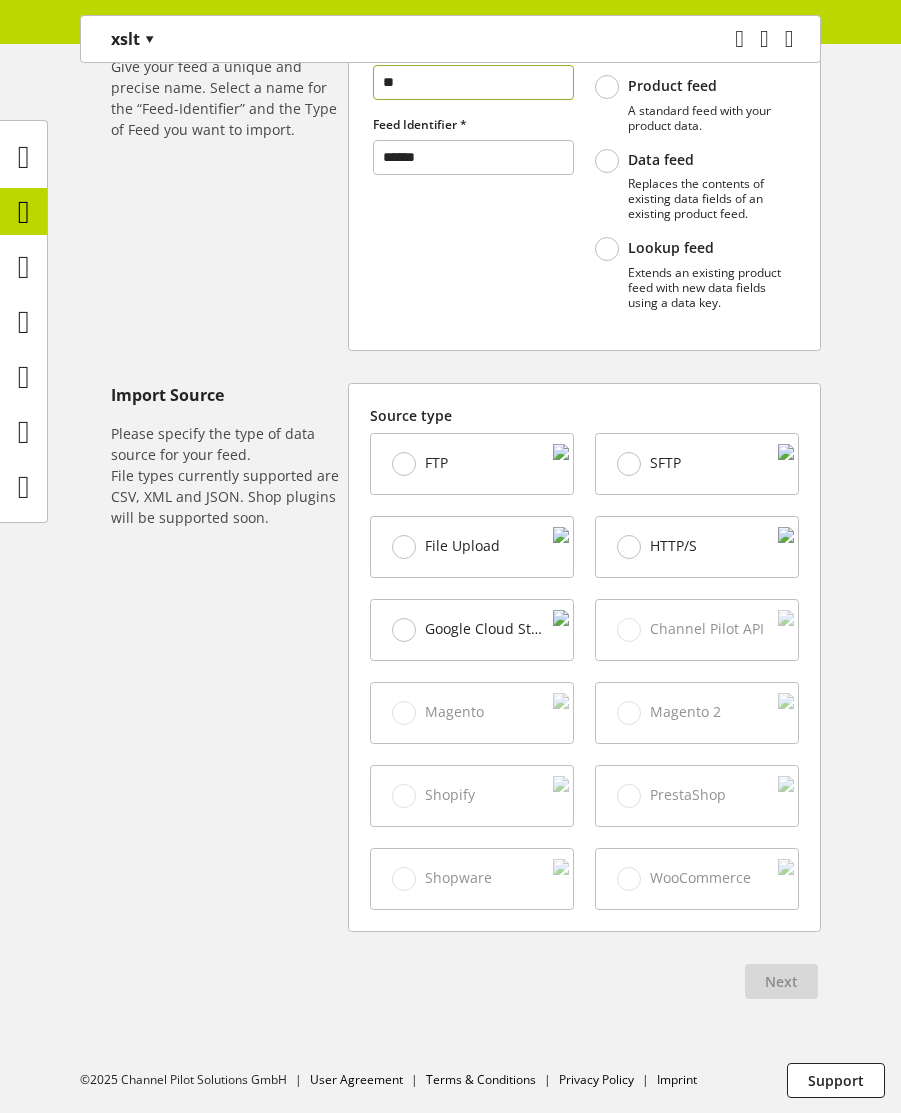 type on "**" 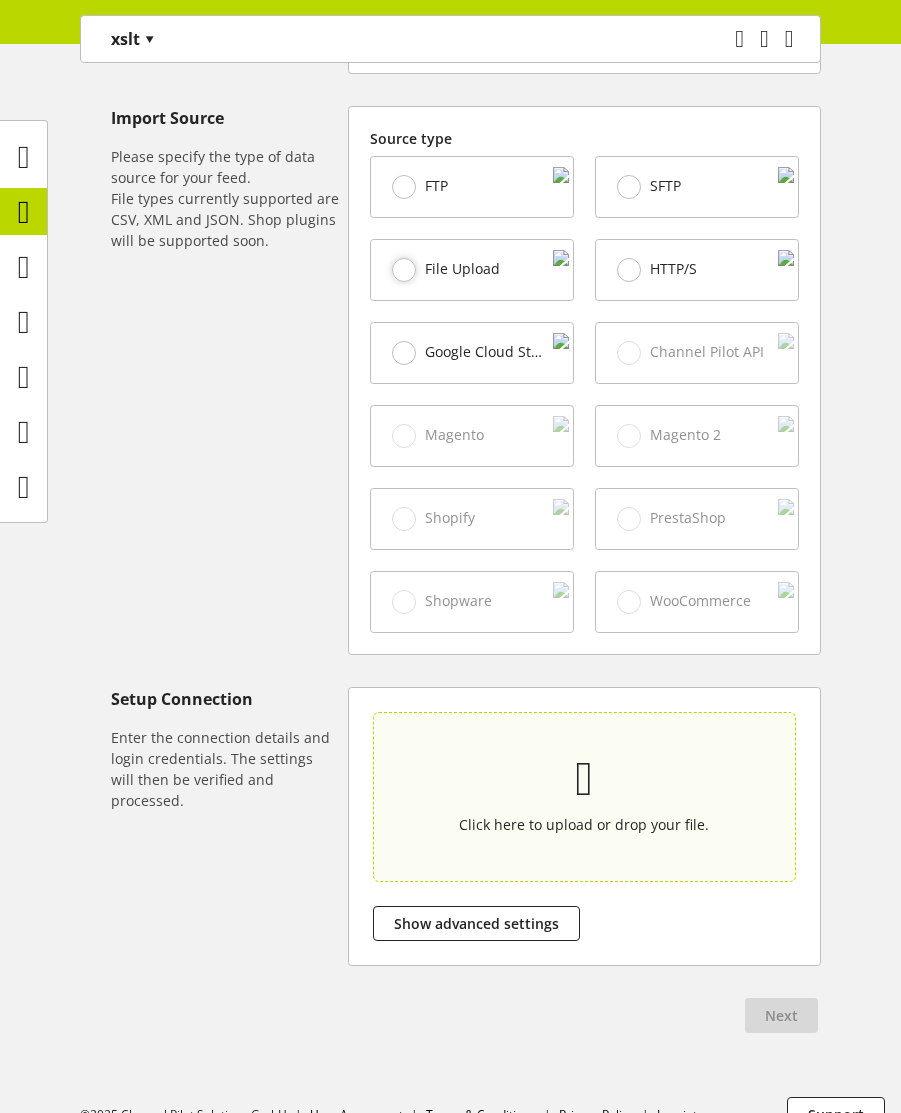 scroll, scrollTop: 625, scrollLeft: 0, axis: vertical 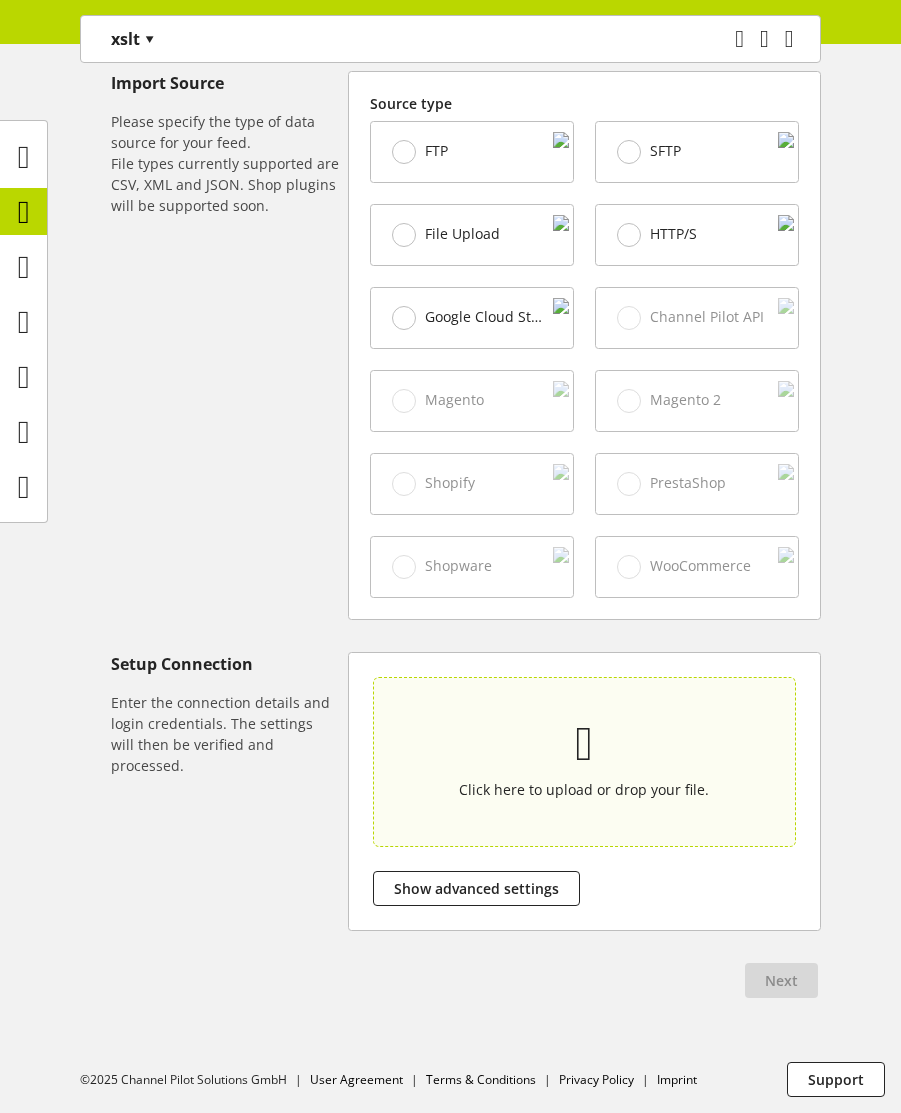 click at bounding box center [584, 744] 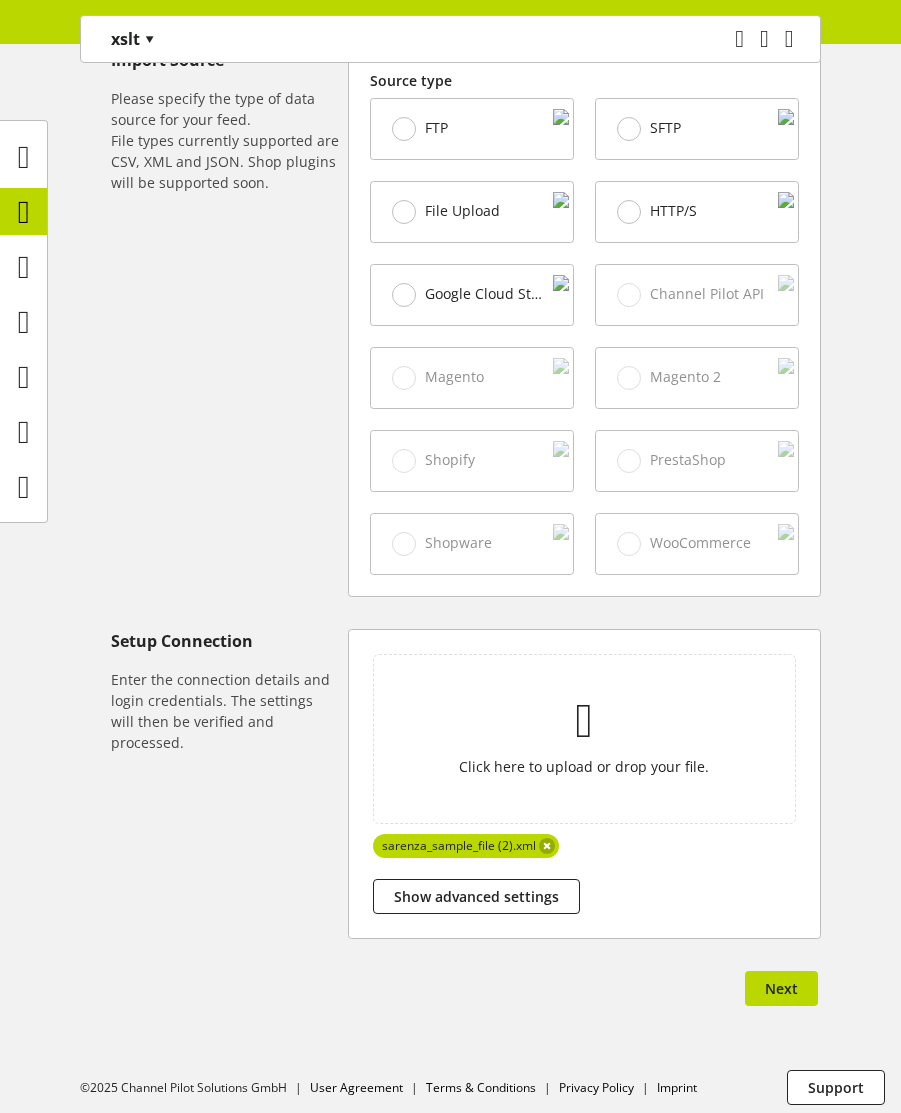 scroll, scrollTop: 656, scrollLeft: 0, axis: vertical 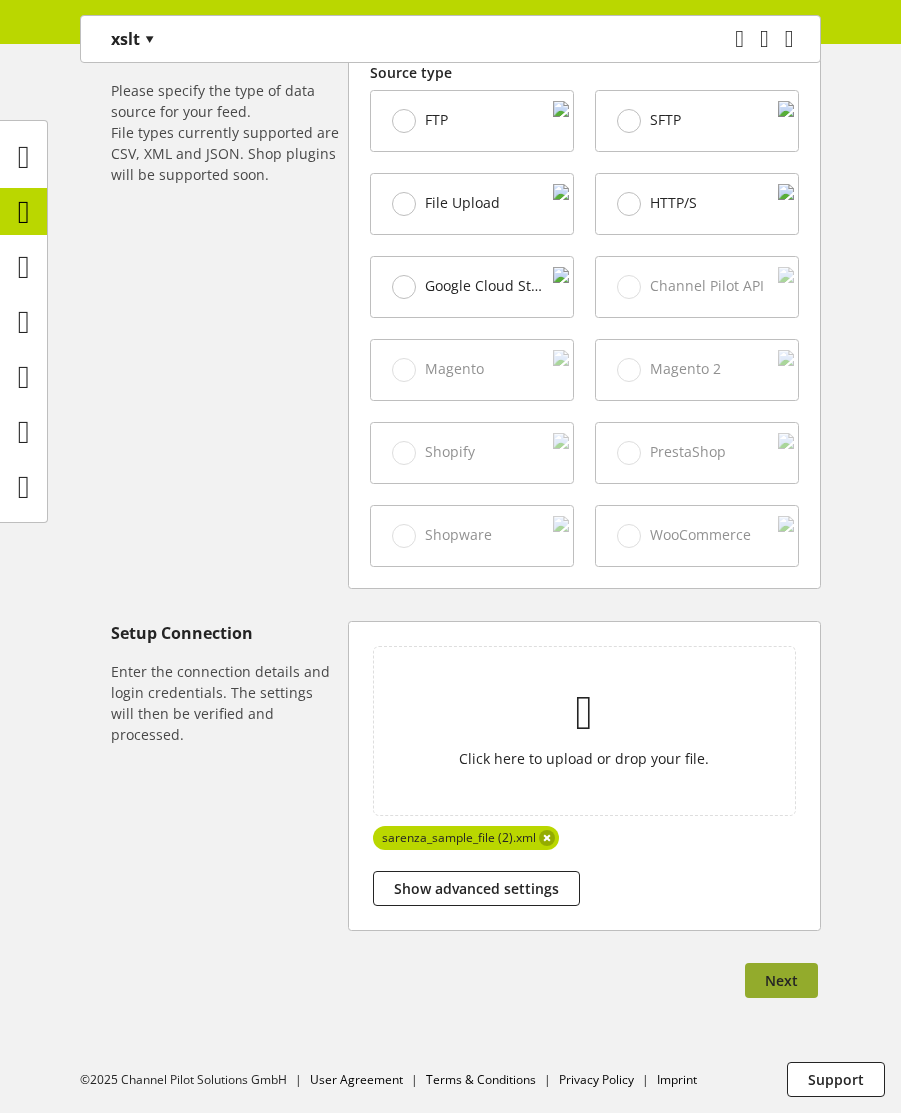click on "Next" at bounding box center [781, 980] 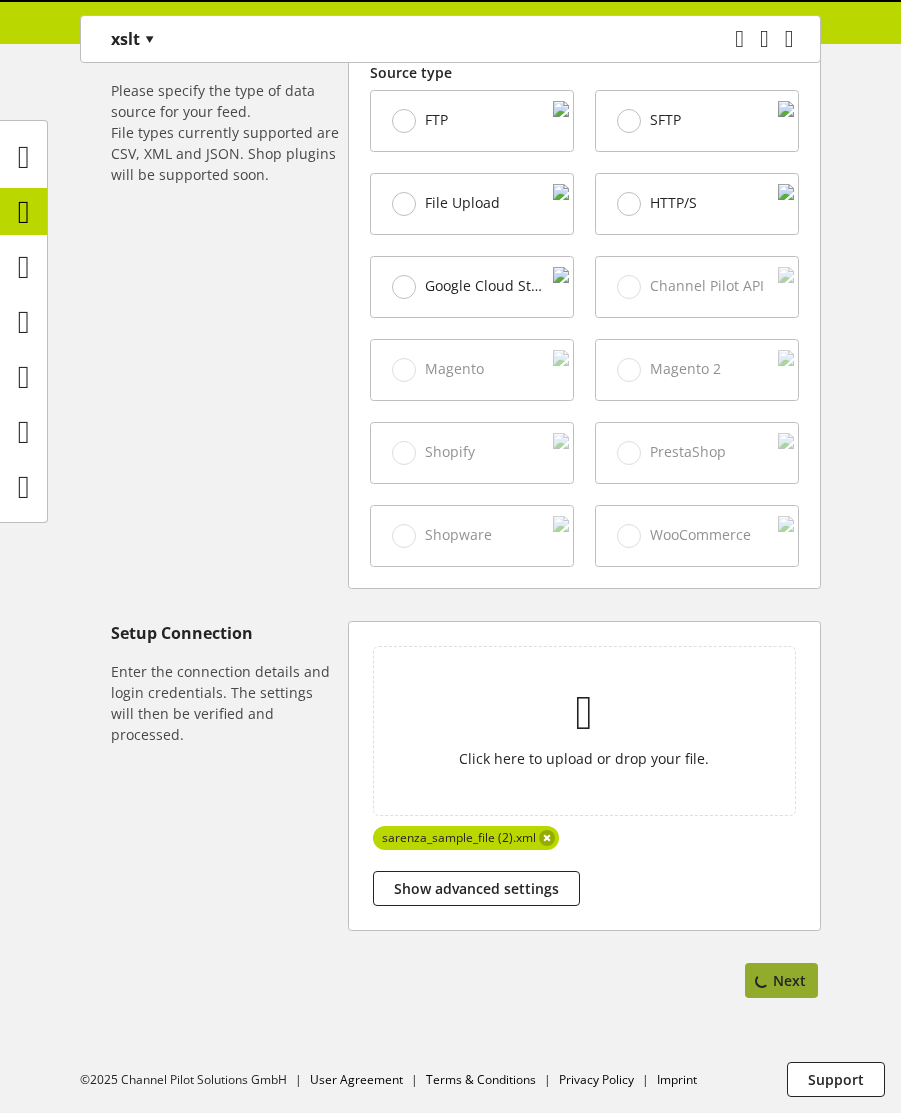 scroll, scrollTop: 0, scrollLeft: 0, axis: both 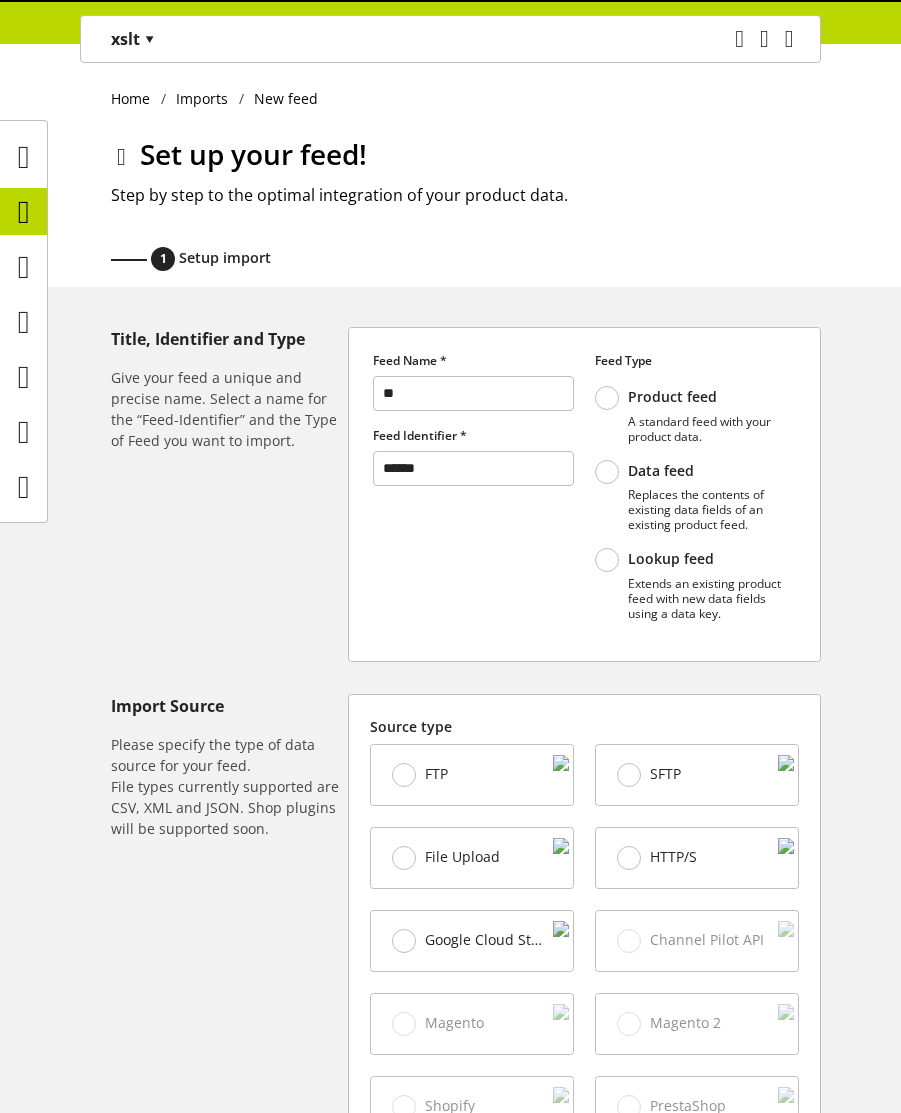 select on "*****" 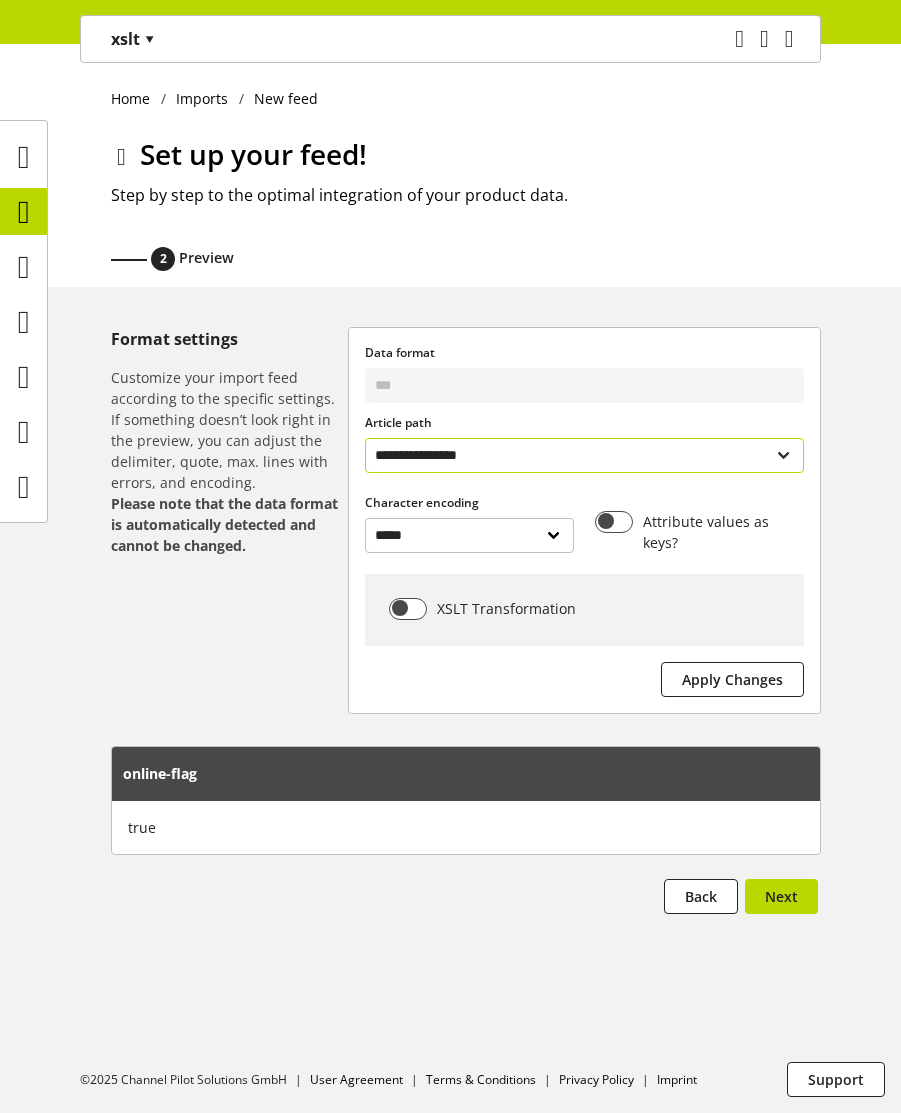 select on "**********" 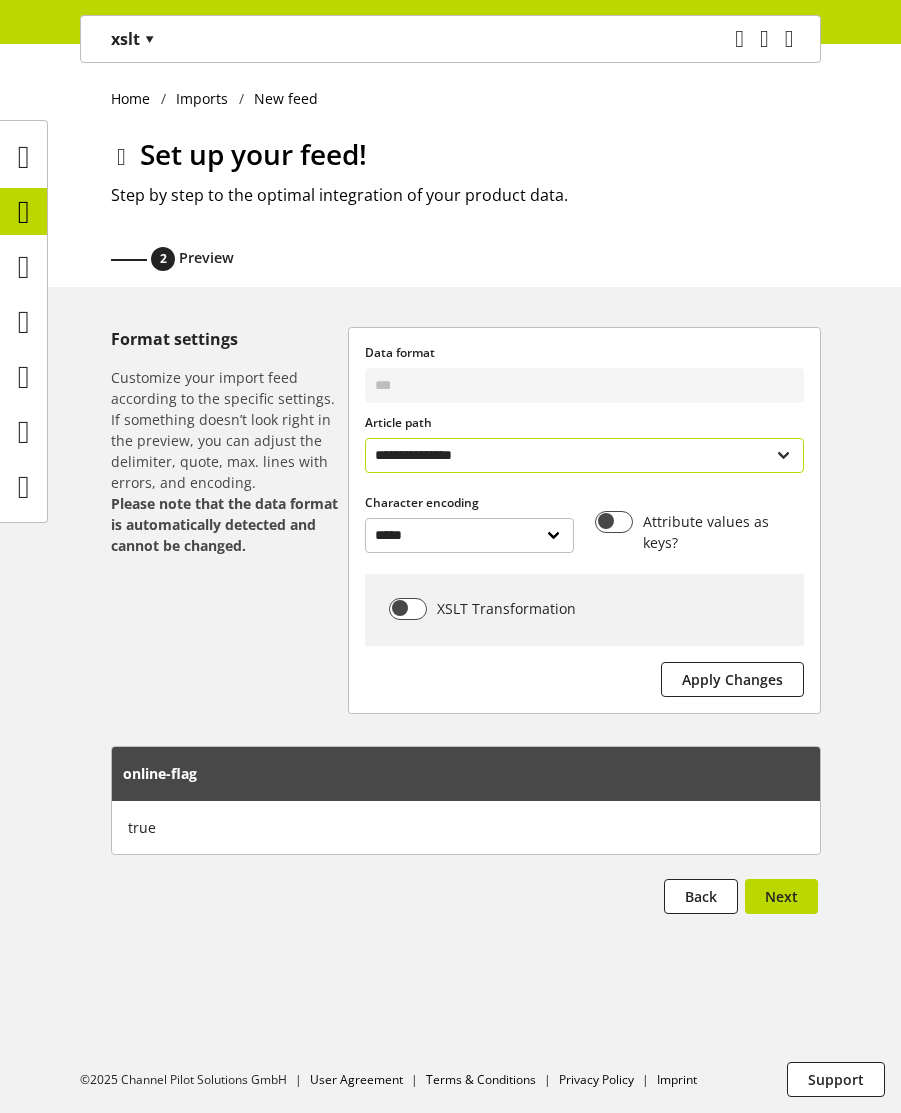 click on "**********" at bounding box center (584, 455) 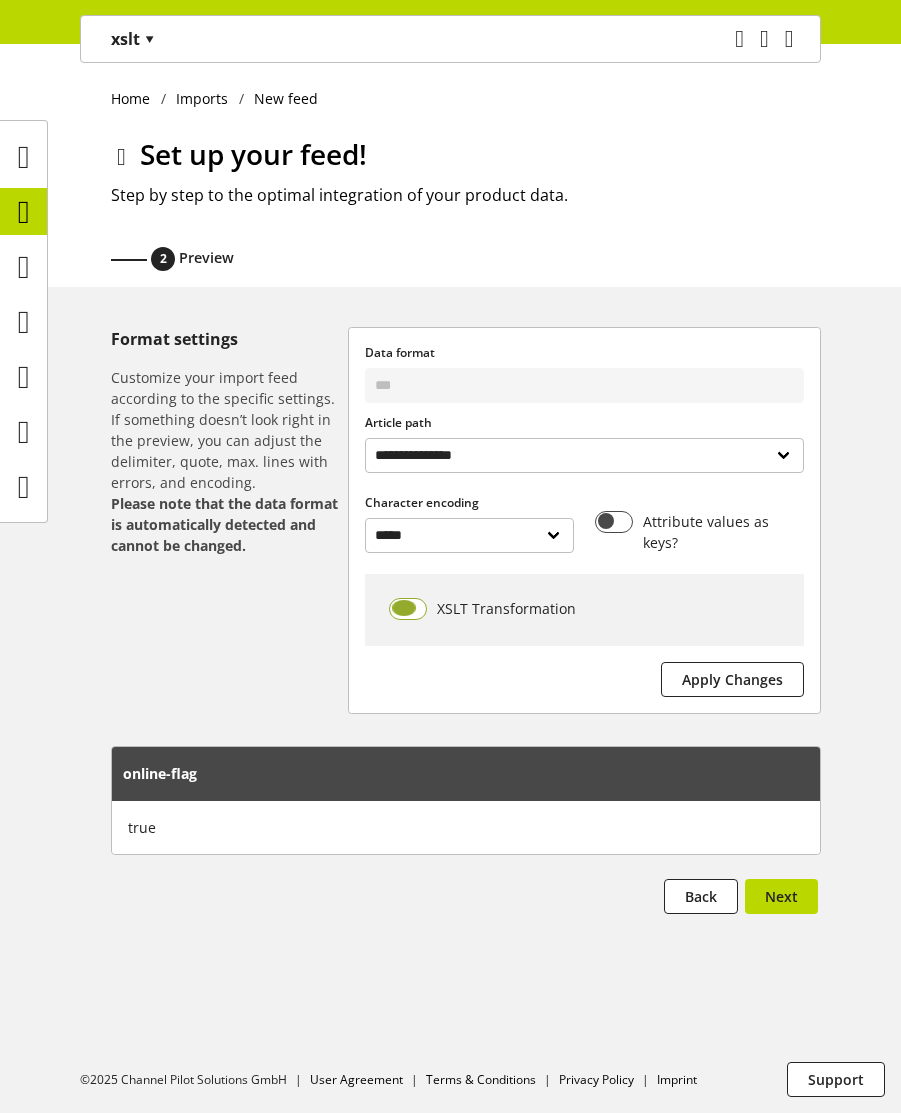 click at bounding box center [408, 609] 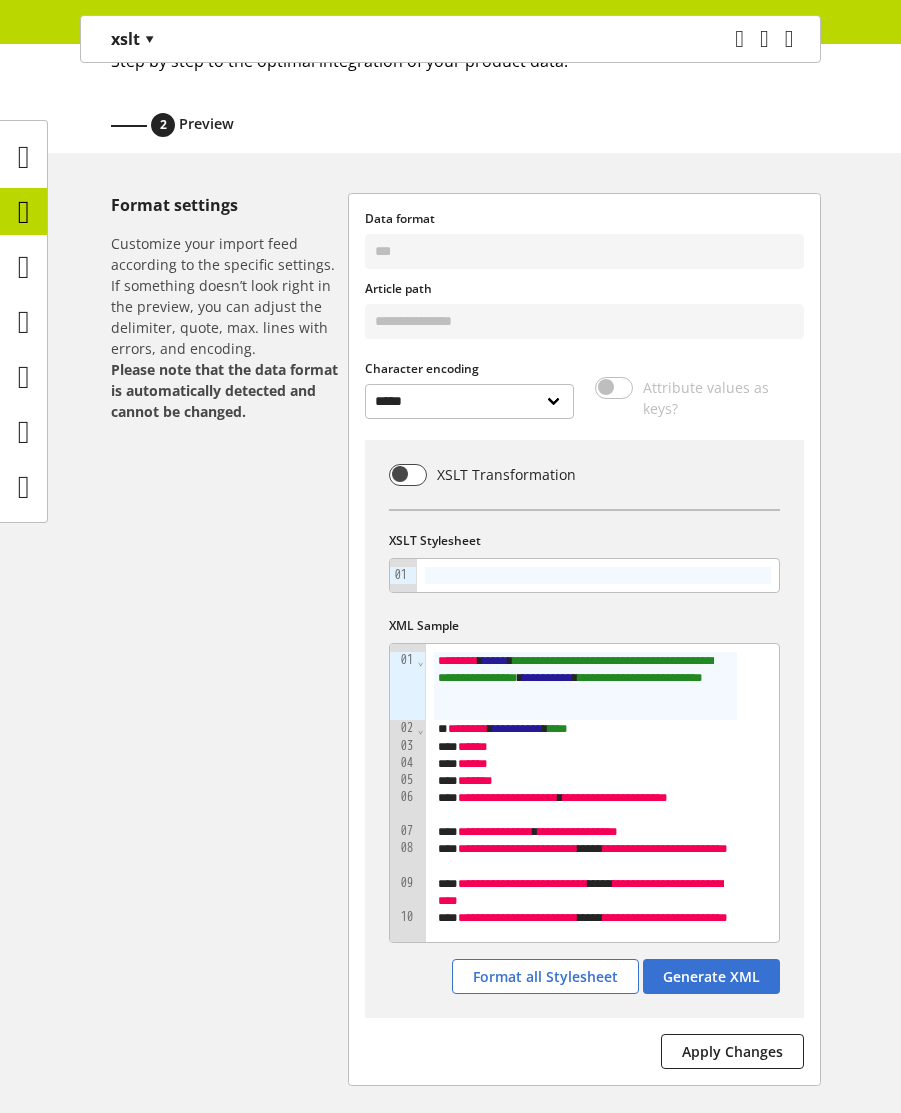 scroll, scrollTop: 240, scrollLeft: 0, axis: vertical 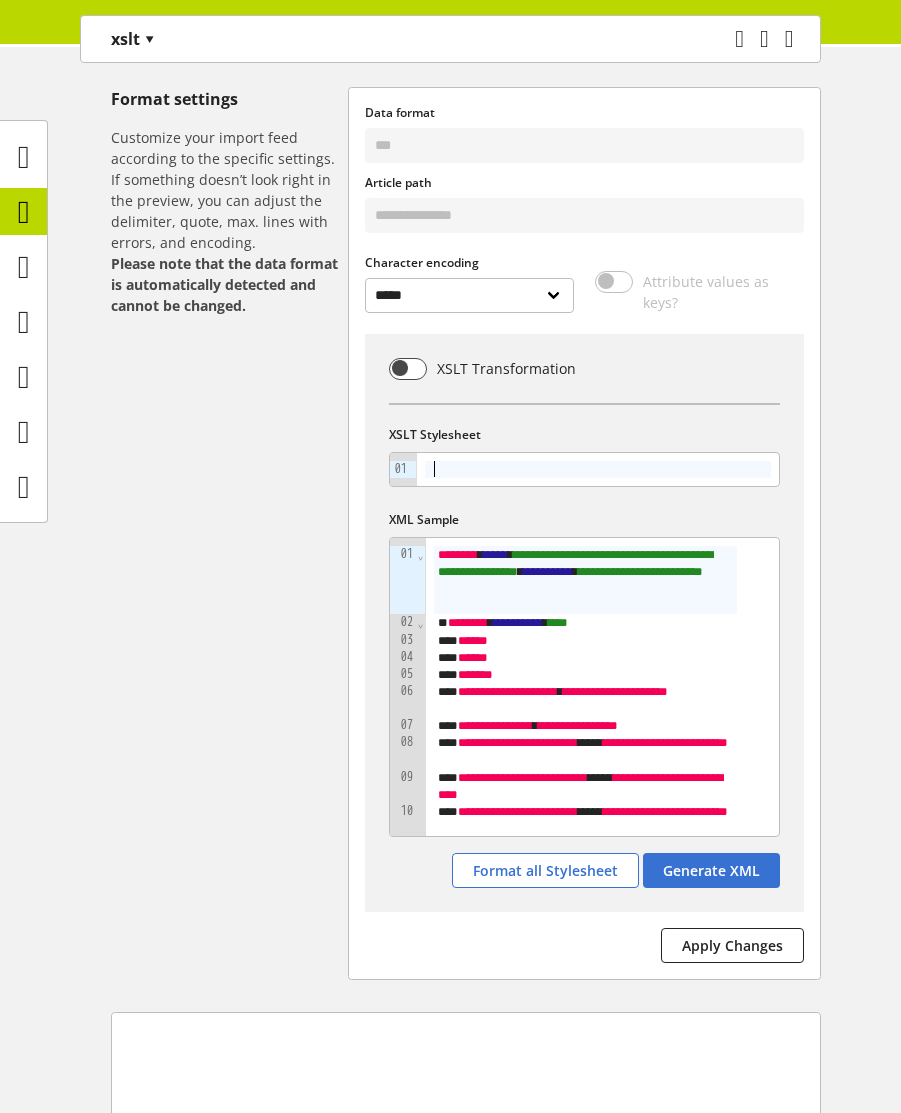 click at bounding box center (598, 469) 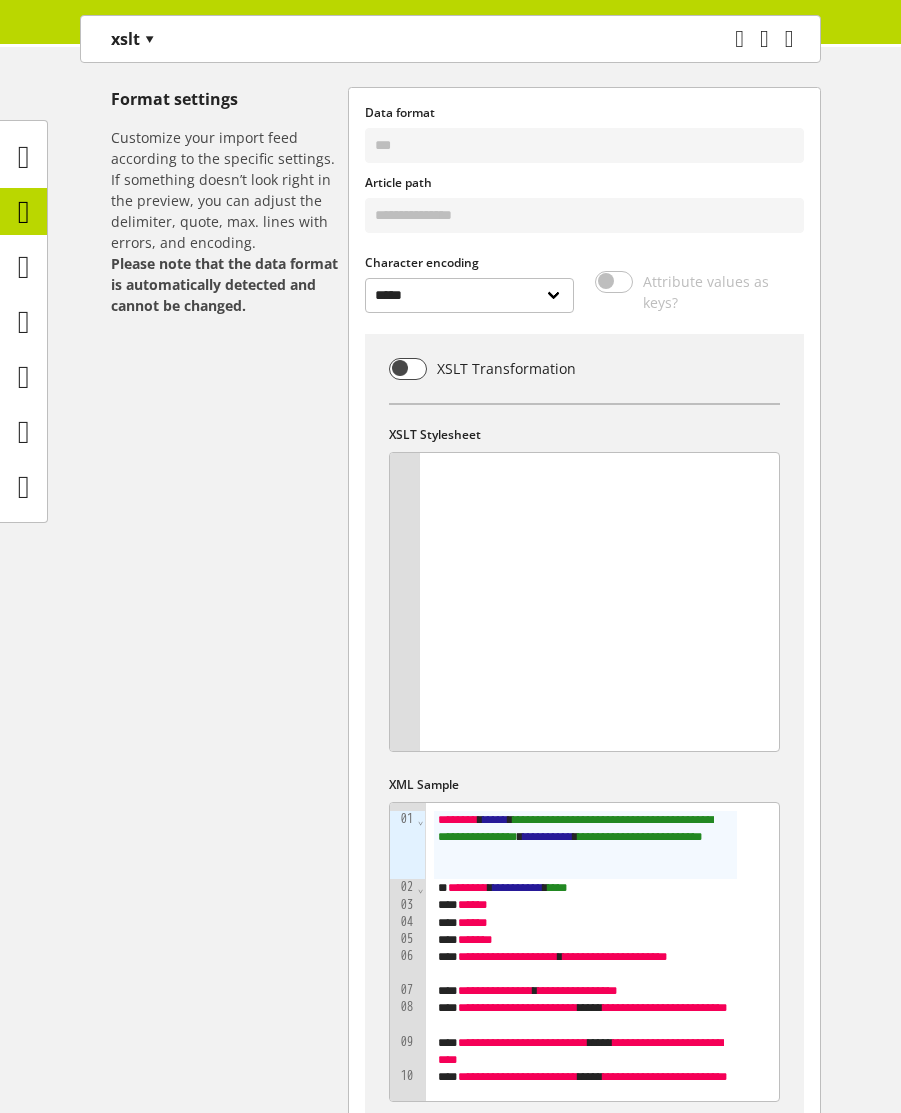 scroll, scrollTop: 1889, scrollLeft: 0, axis: vertical 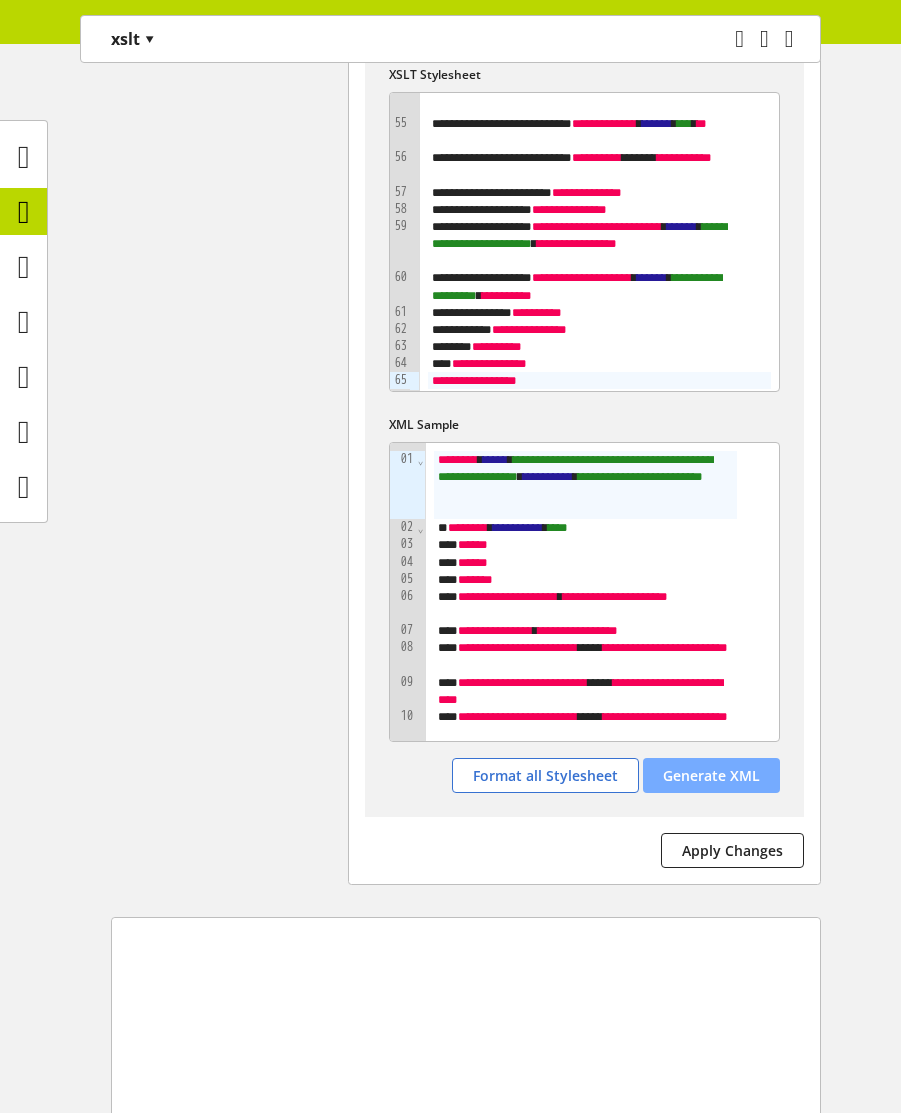 click on "Generate XML" at bounding box center [711, 775] 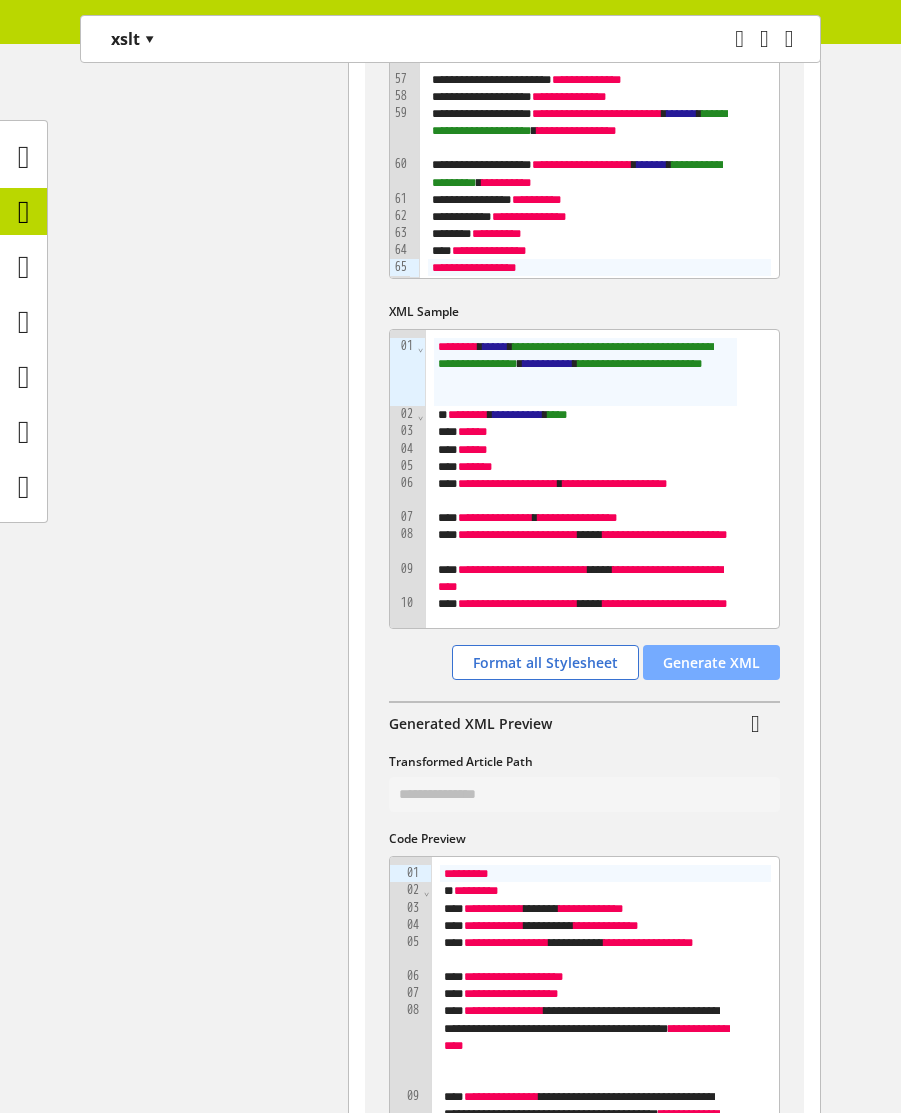 scroll, scrollTop: 840, scrollLeft: 0, axis: vertical 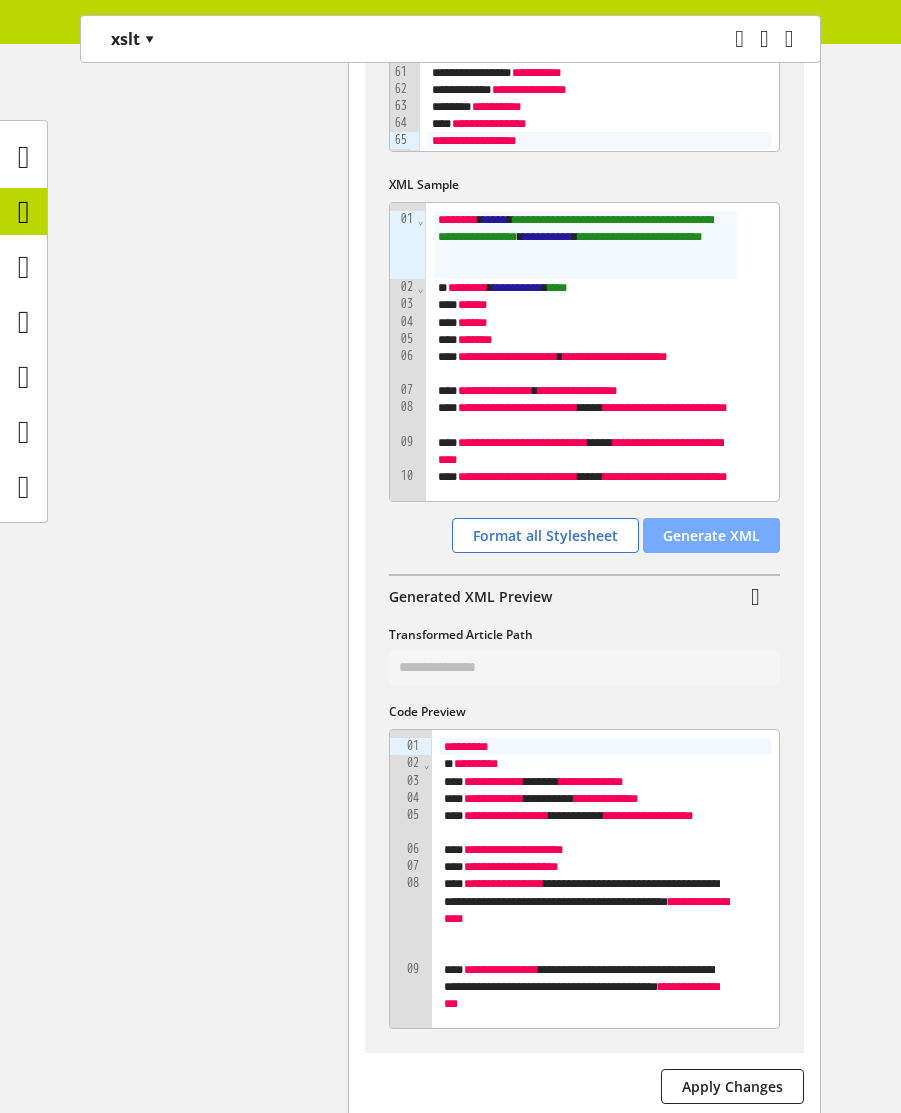click on "Generate XML" at bounding box center [711, 535] 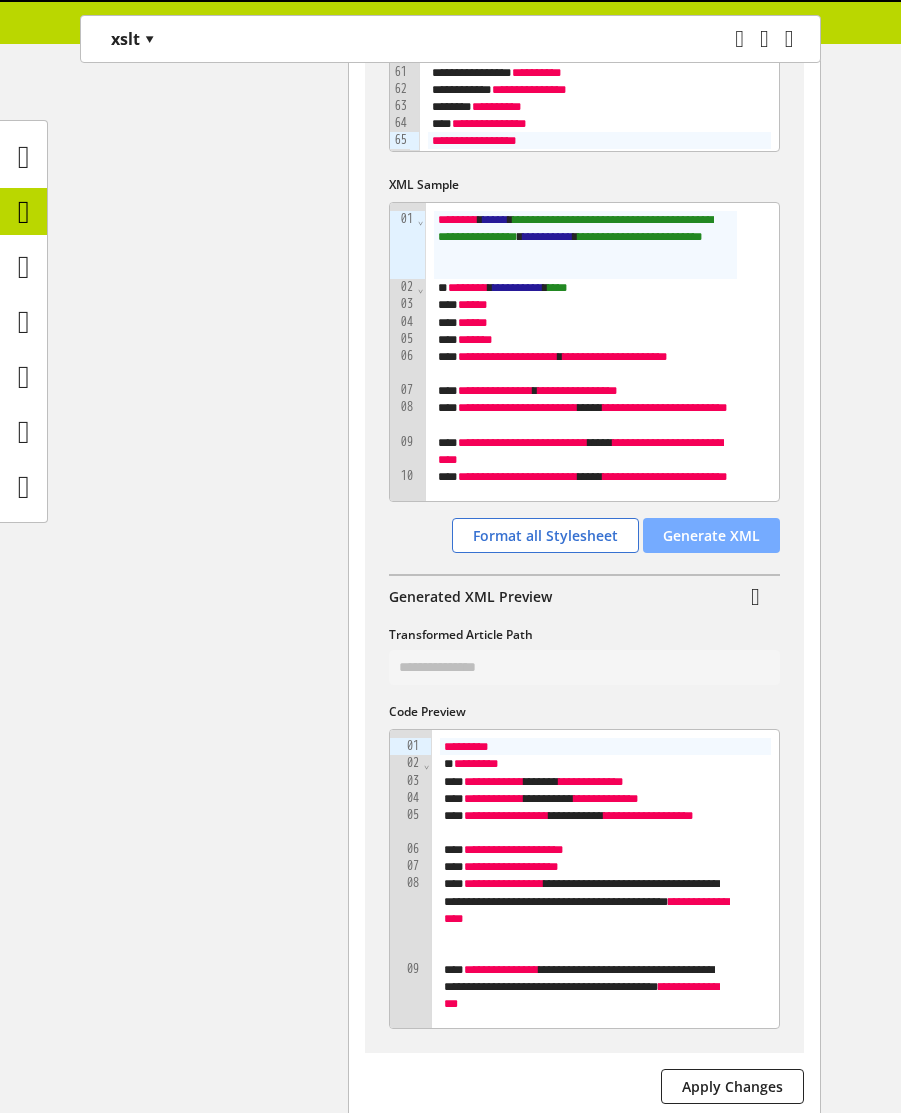 click on "Generate XML" at bounding box center [711, 535] 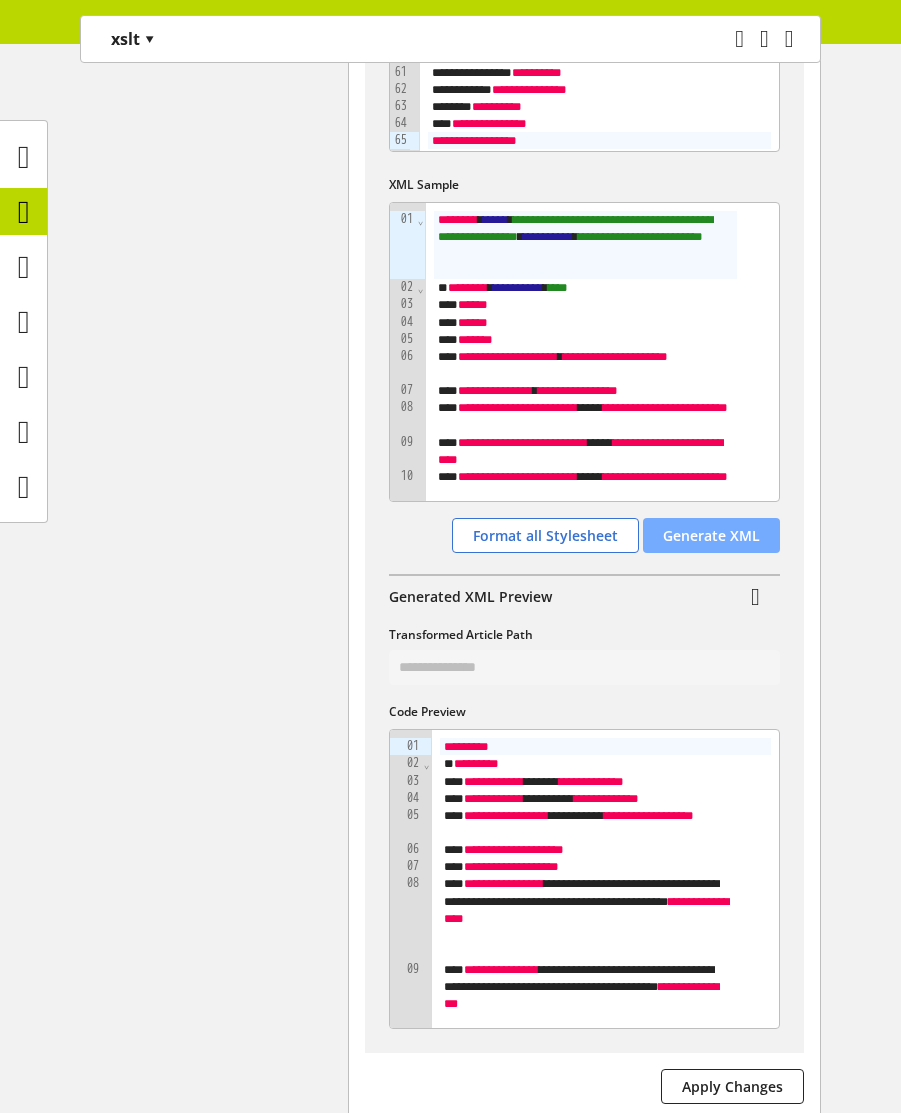 click on "Generate XML" at bounding box center [711, 535] 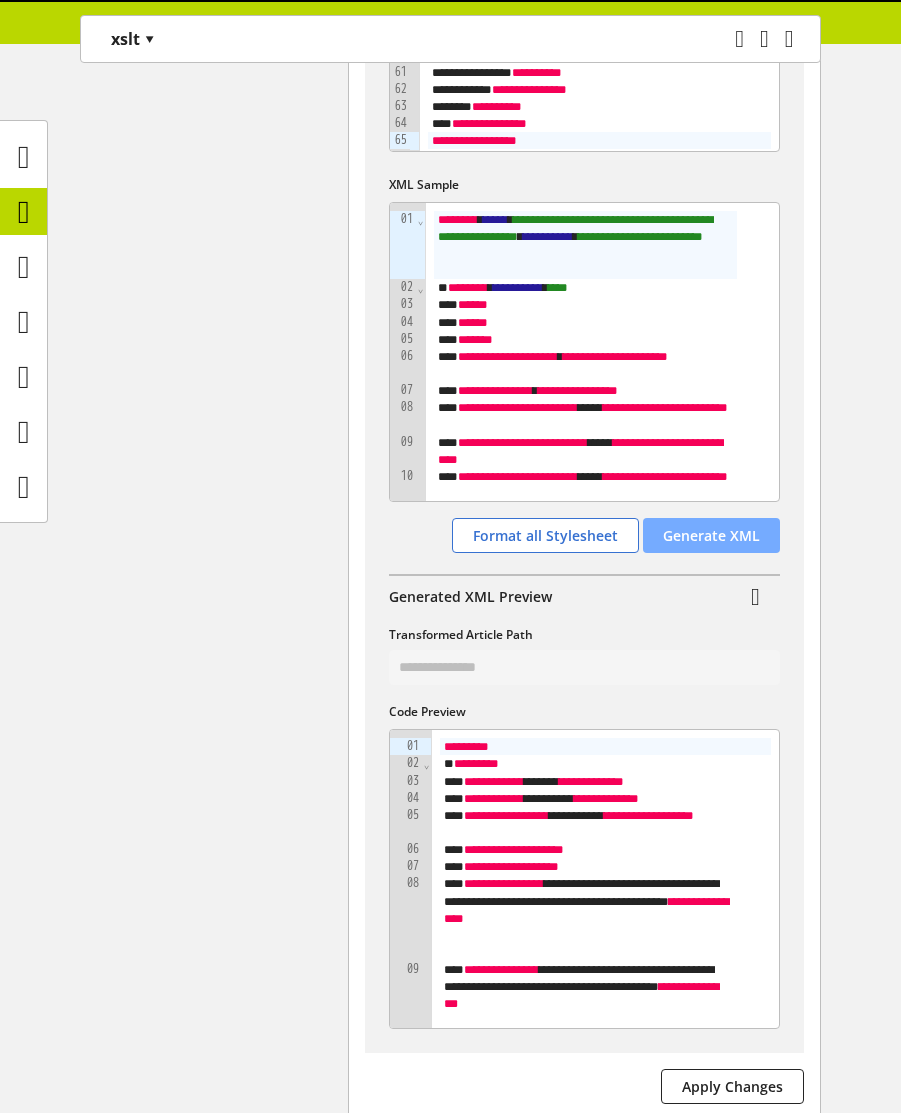 click on "Generate XML" at bounding box center [711, 535] 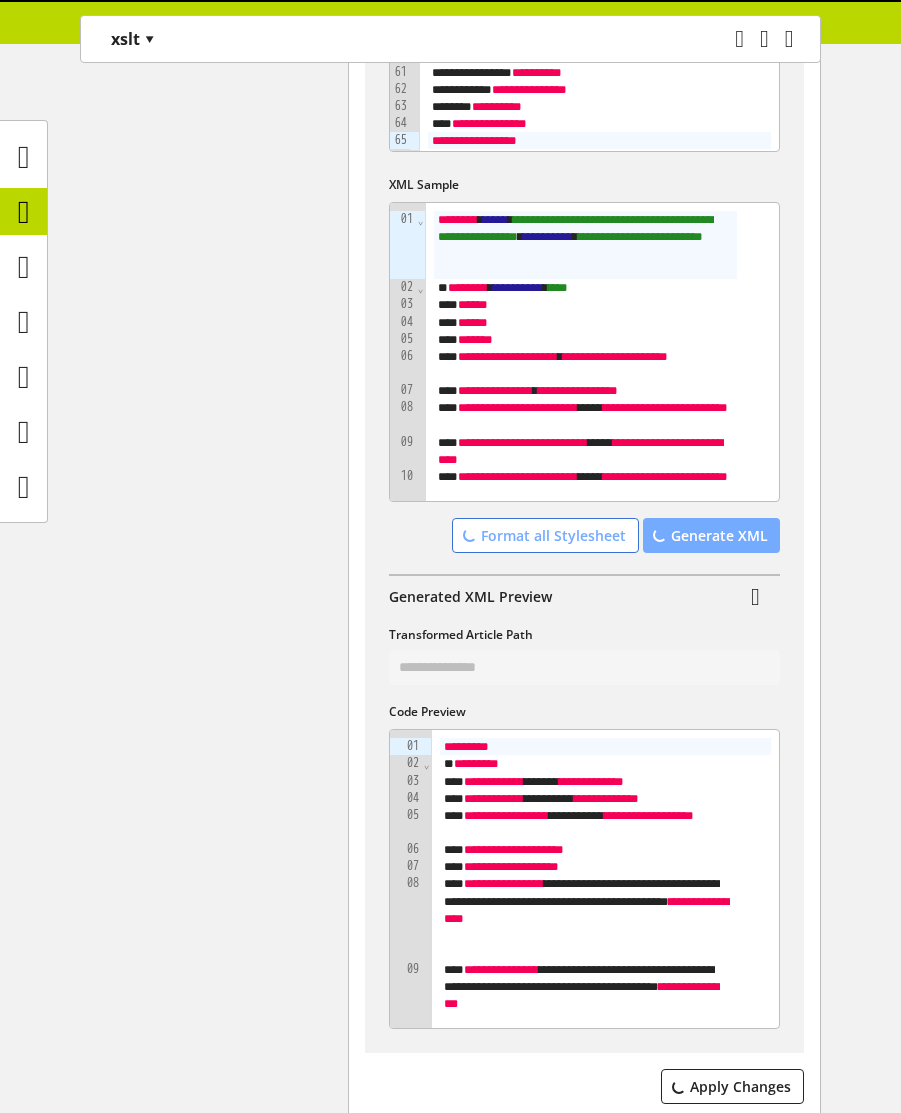 click on "Format all Stylesheet Generate XML" at bounding box center [584, 539] 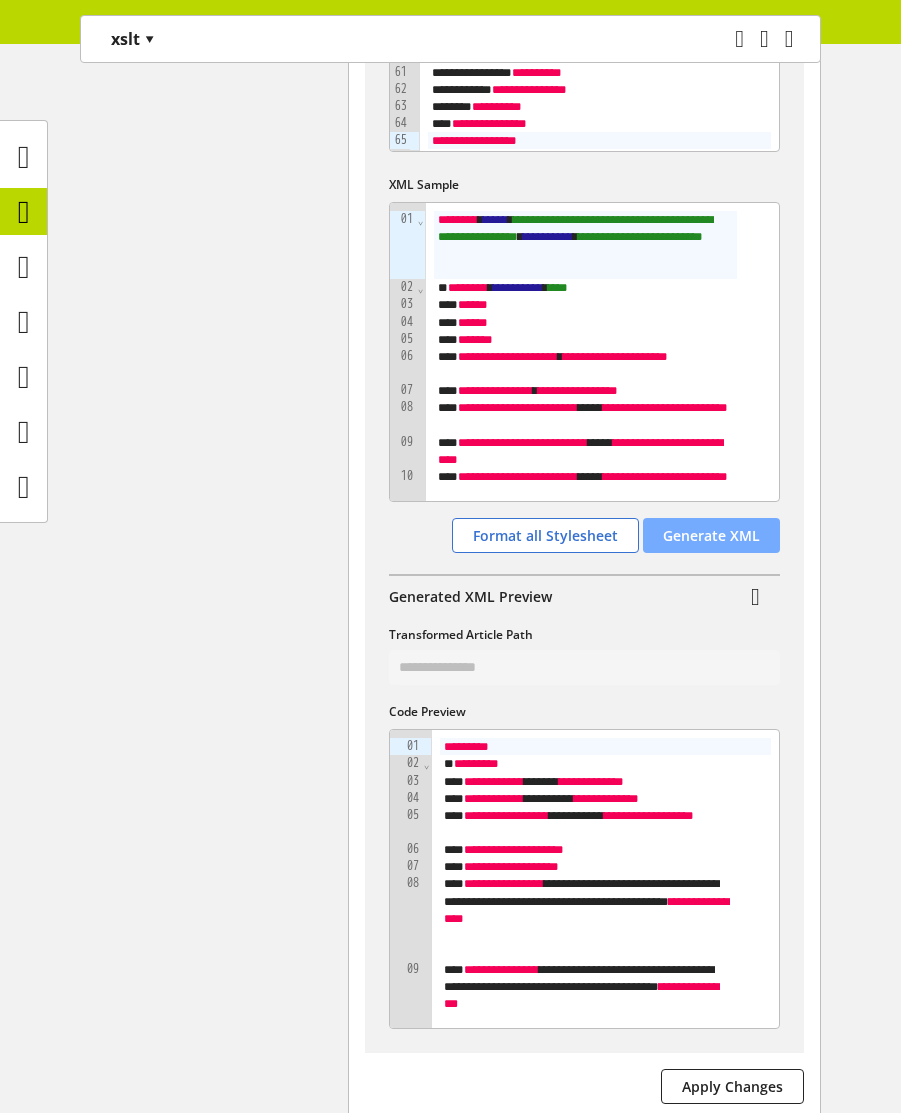 click on "Generate XML" at bounding box center [711, 535] 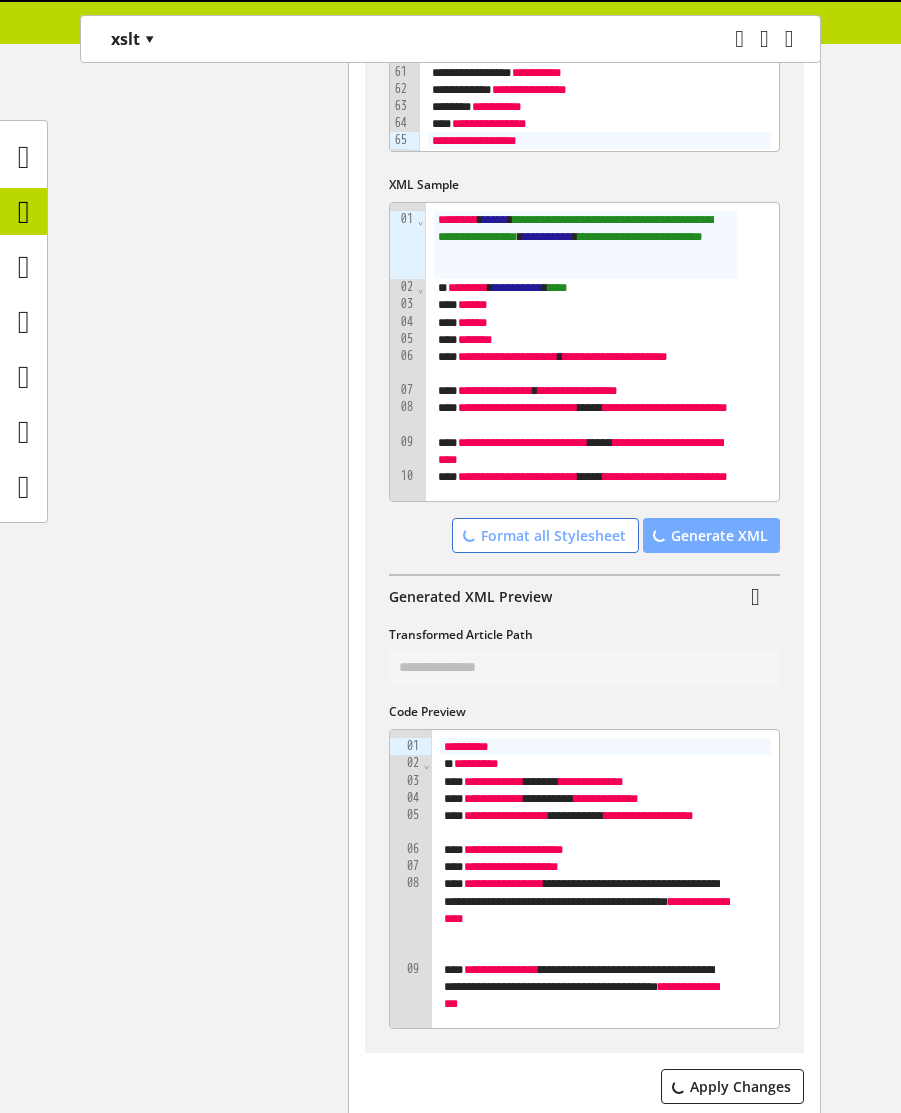 click on "Format all Stylesheet Generate XML" at bounding box center (584, 539) 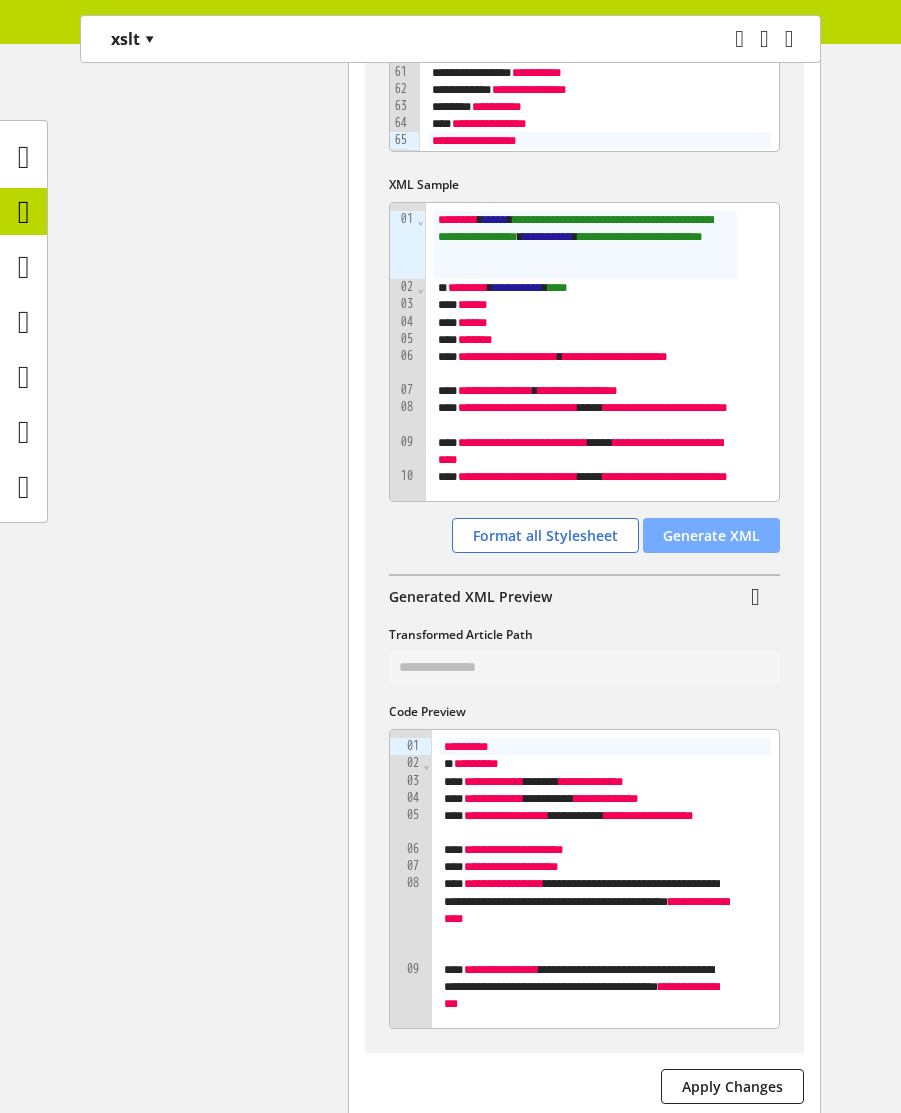 click on "Generate XML" at bounding box center [711, 535] 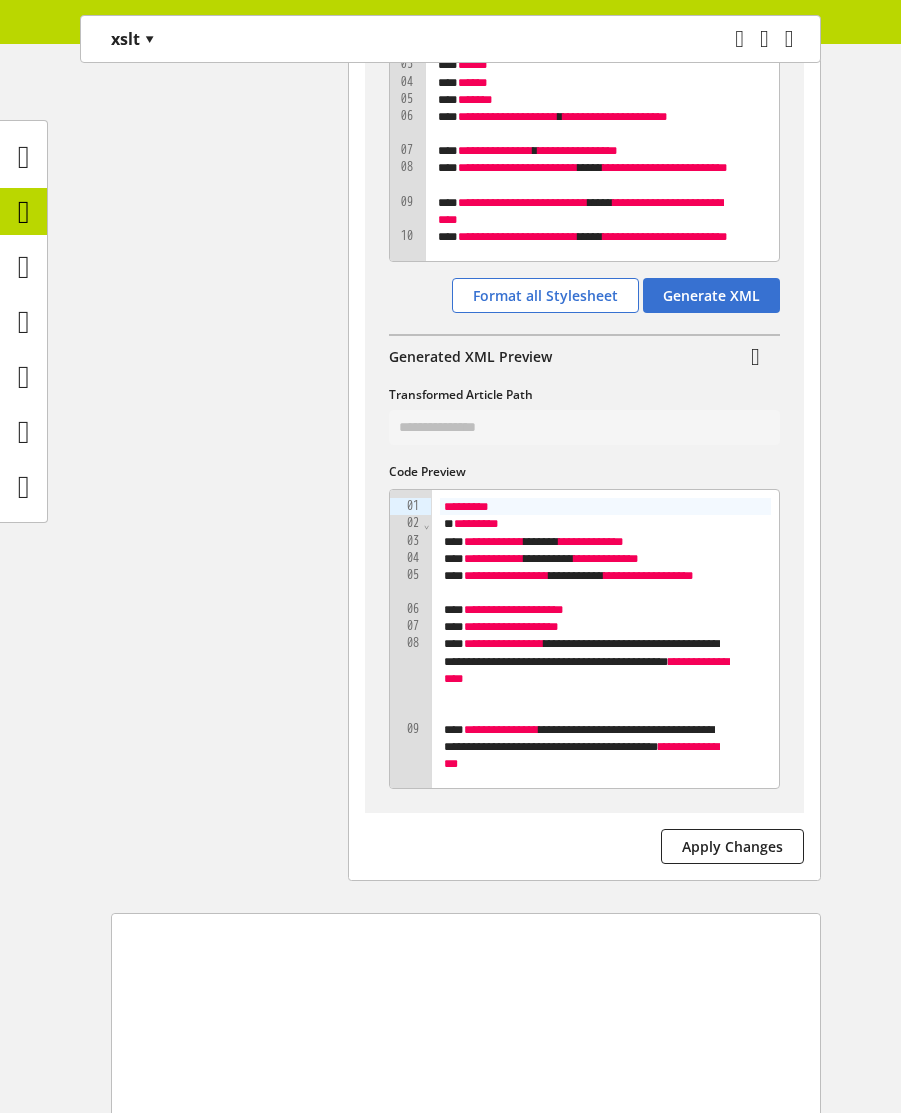 scroll, scrollTop: 960, scrollLeft: 0, axis: vertical 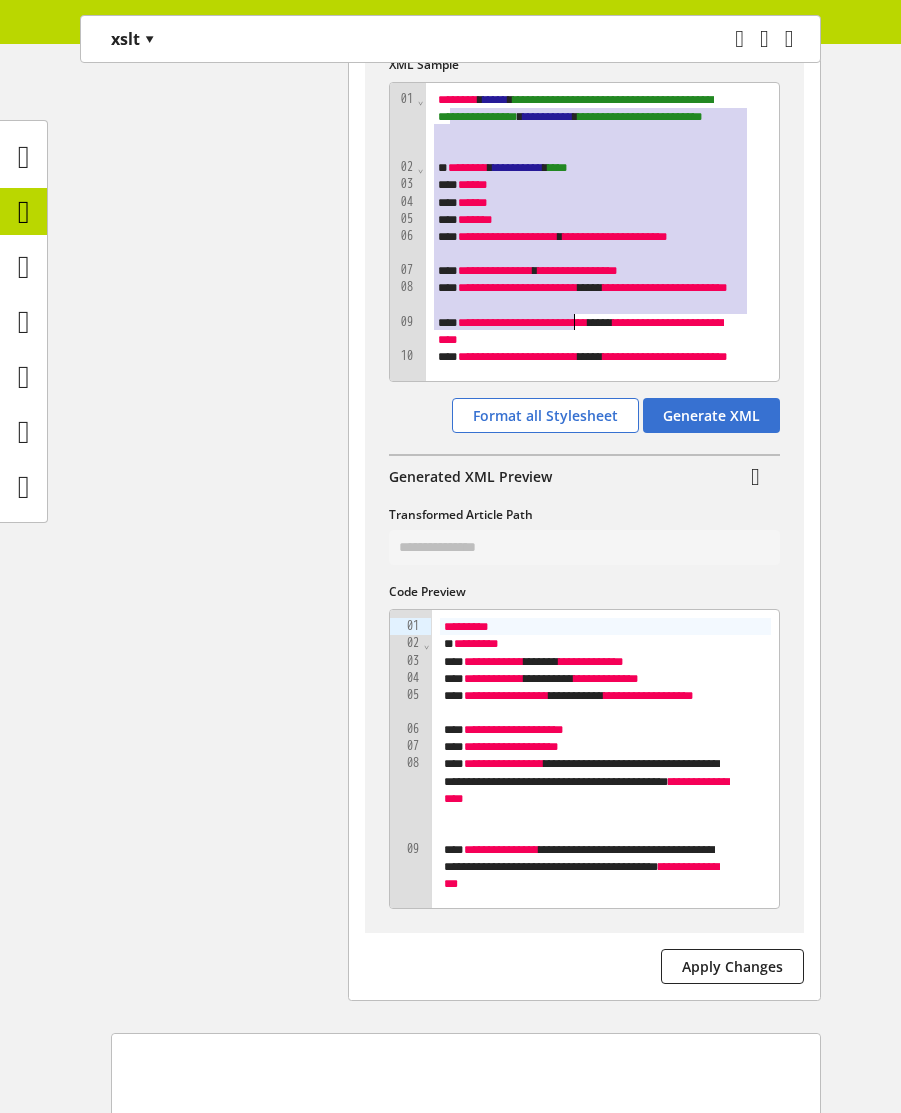 drag, startPoint x: 451, startPoint y: 110, endPoint x: 578, endPoint y: 318, distance: 243.70679 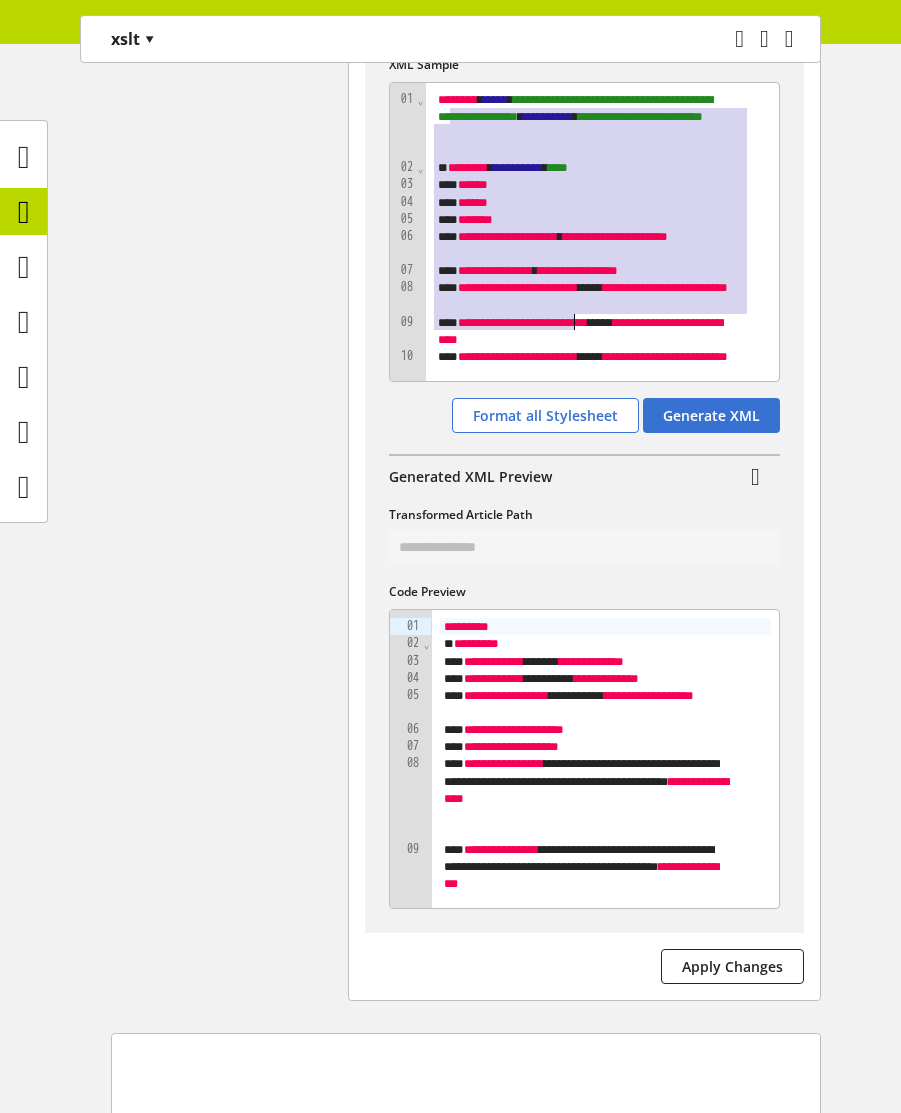 scroll, scrollTop: 720, scrollLeft: 0, axis: vertical 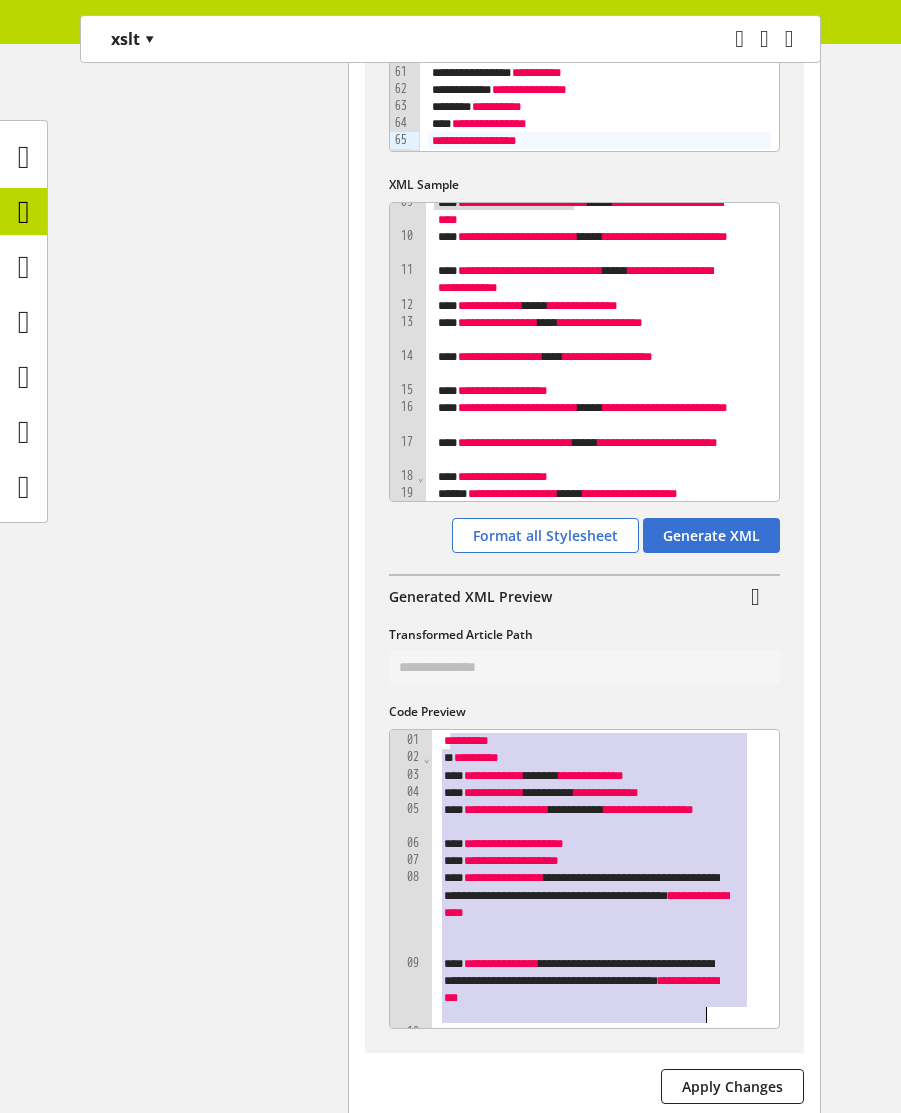 drag, startPoint x: 449, startPoint y: 745, endPoint x: 713, endPoint y: 1017, distance: 379.05145 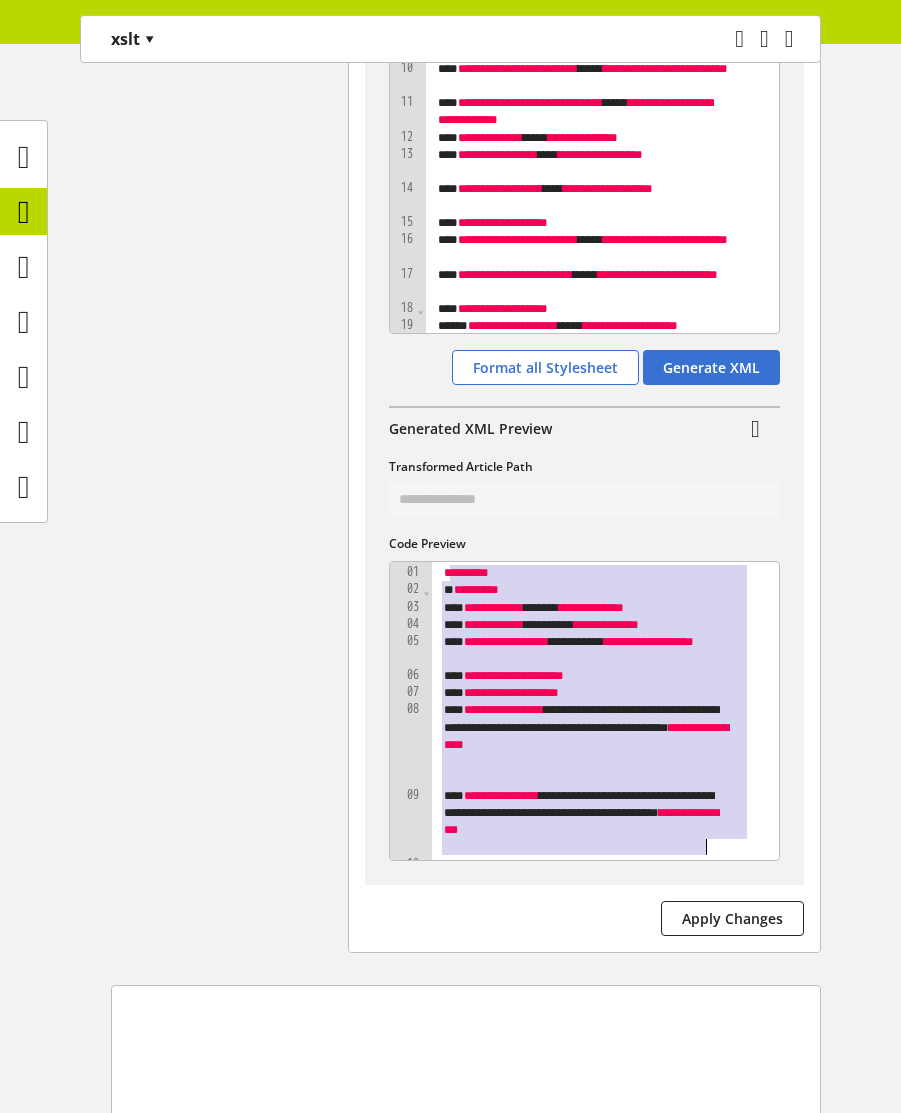 scroll, scrollTop: 1080, scrollLeft: 0, axis: vertical 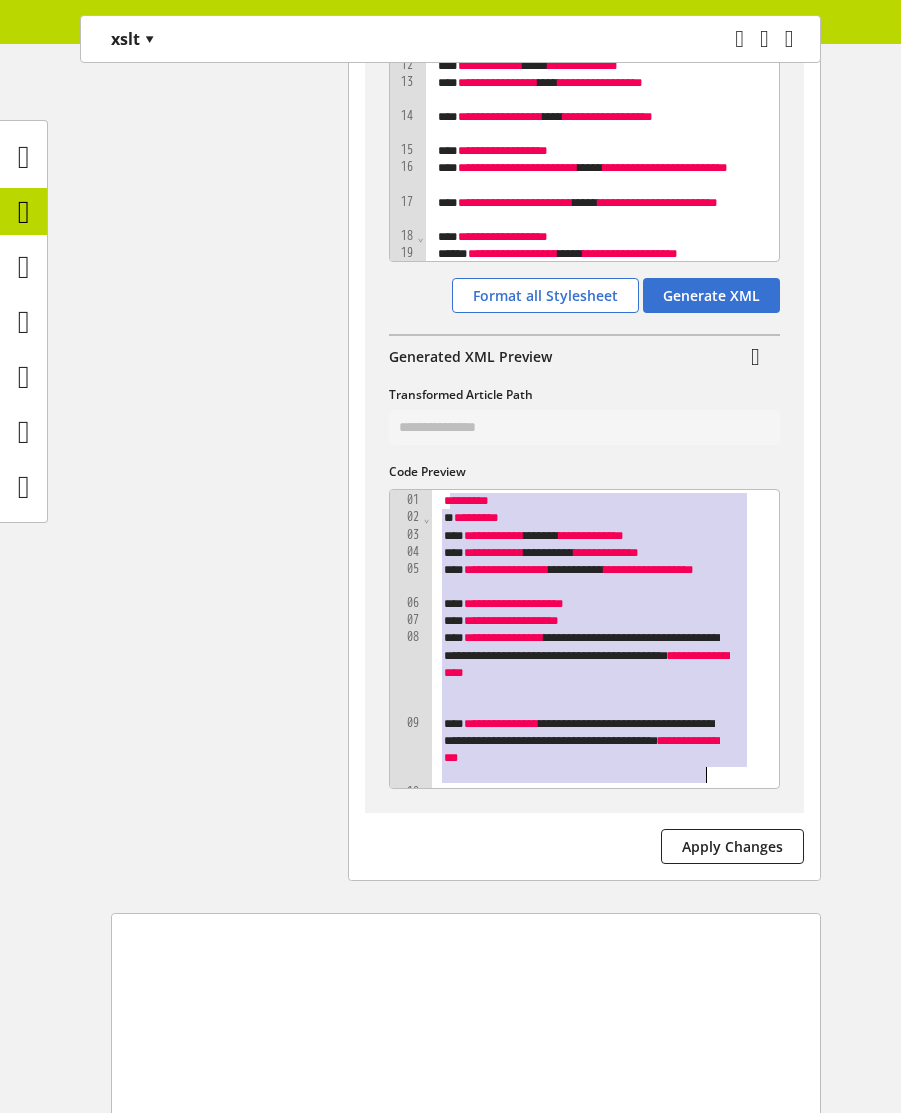 click on "**********" at bounding box center (587, 535) 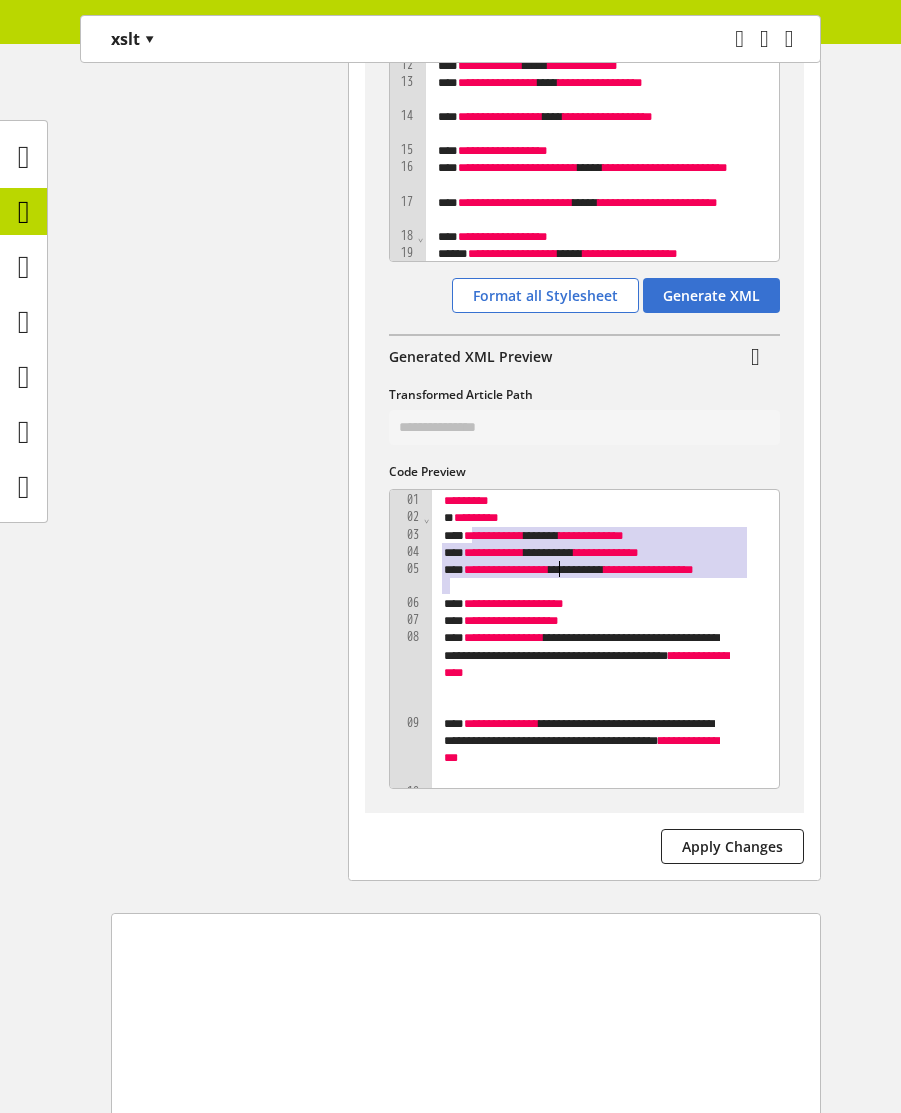 drag, startPoint x: 472, startPoint y: 533, endPoint x: 637, endPoint y: 562, distance: 167.5291 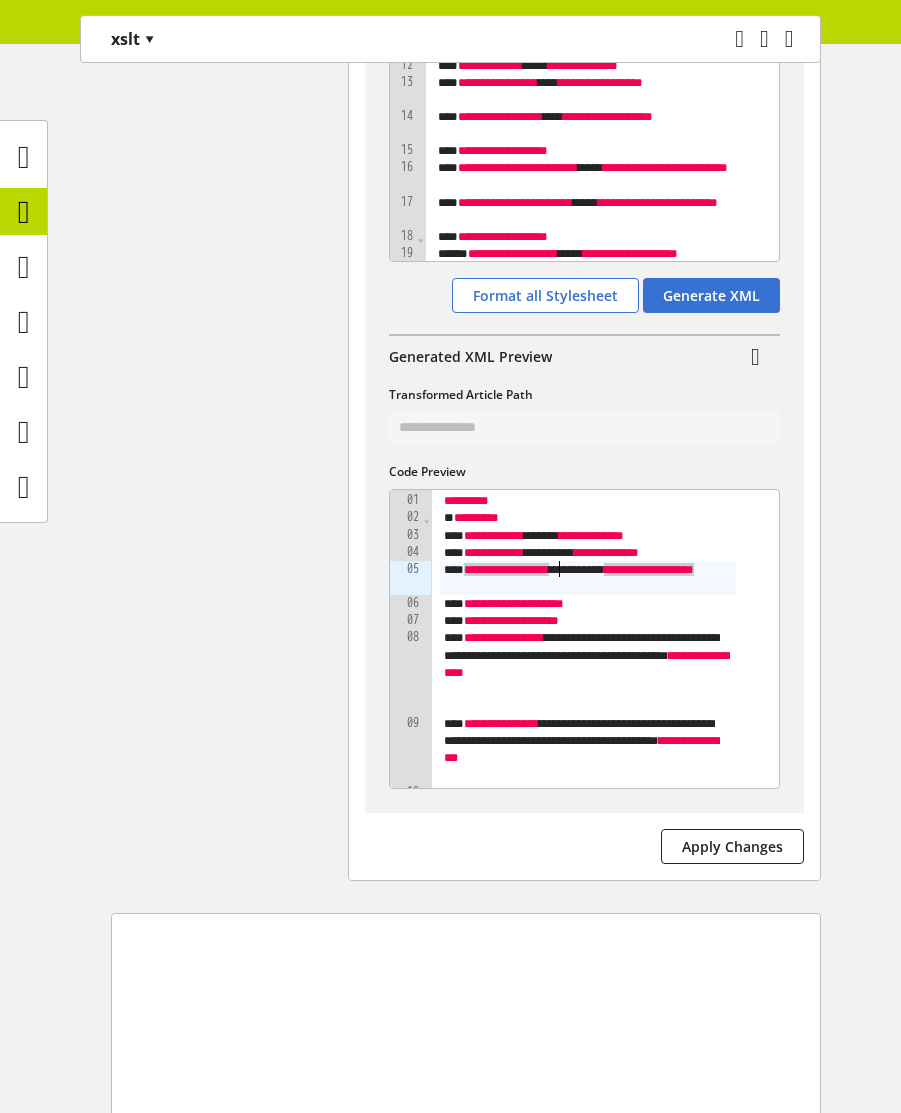 click on "**********" at bounding box center [587, 578] 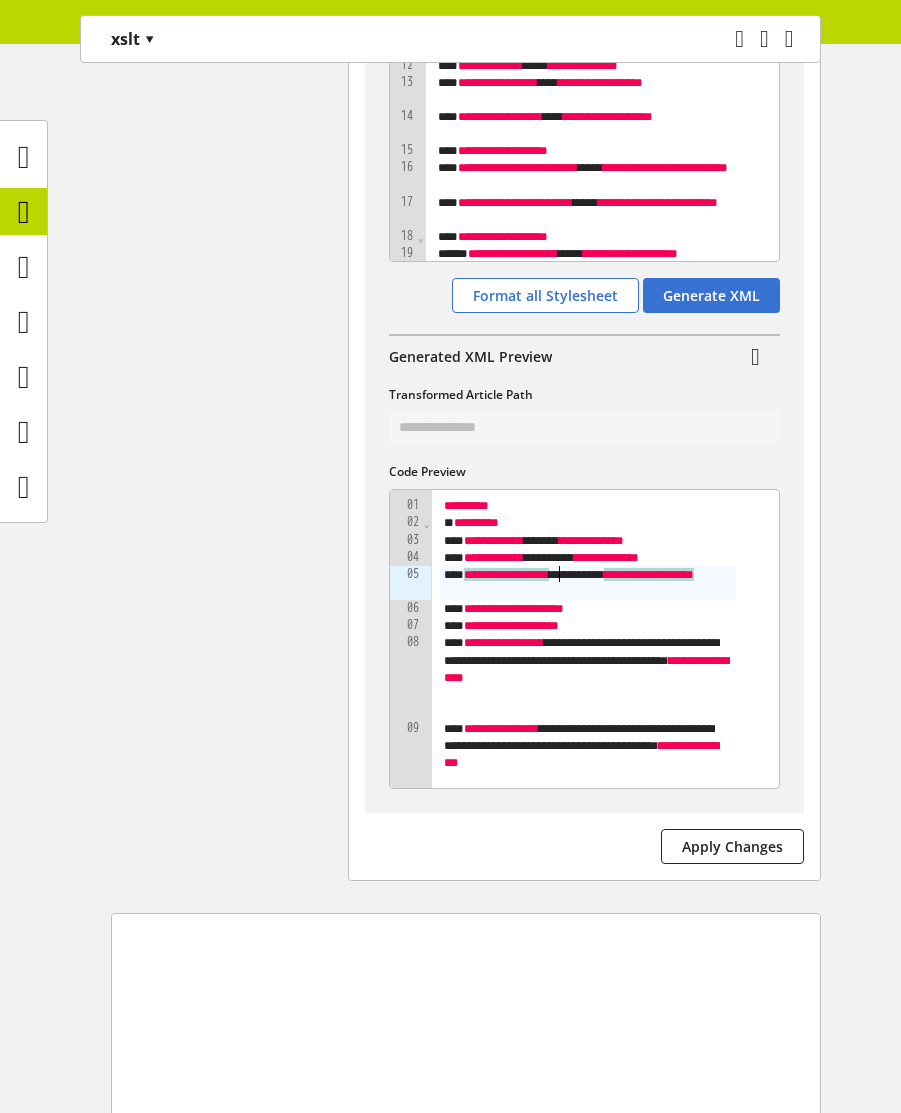 scroll, scrollTop: 0, scrollLeft: 0, axis: both 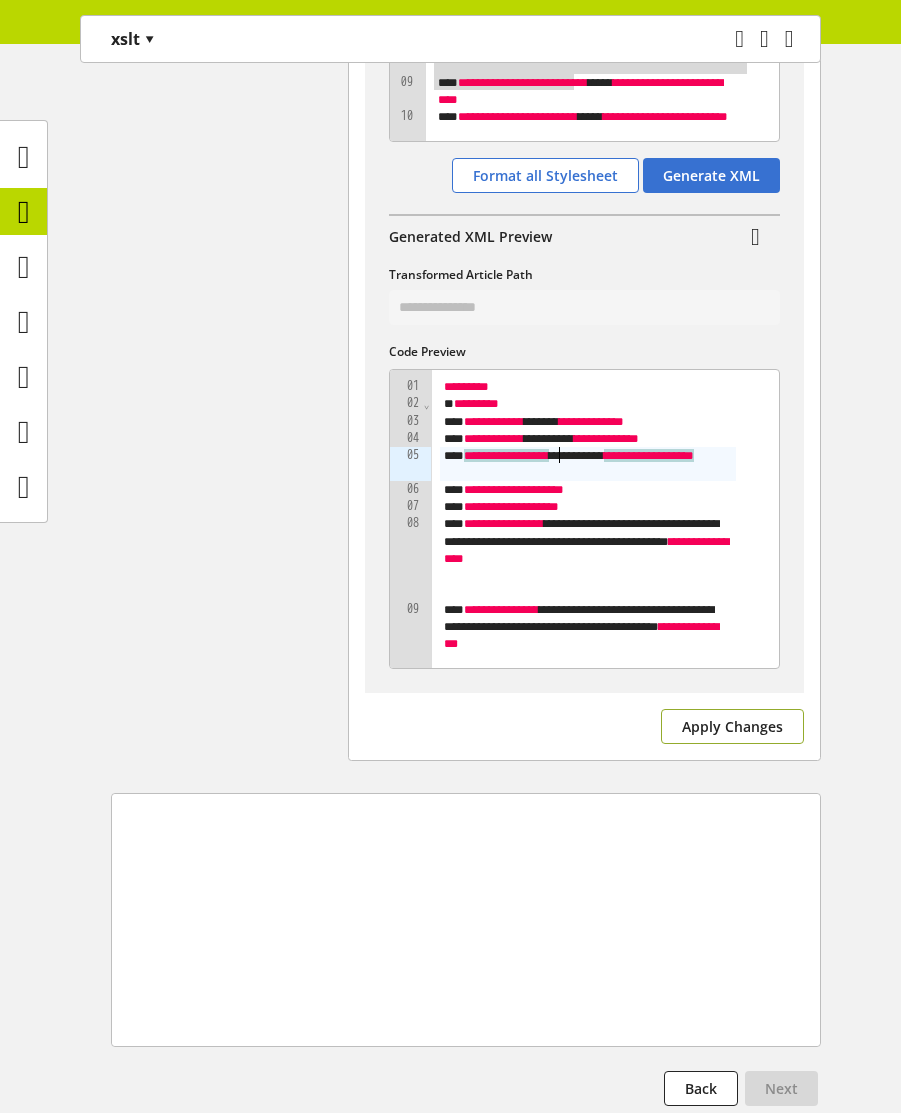click on "Apply Changes" at bounding box center (732, 726) 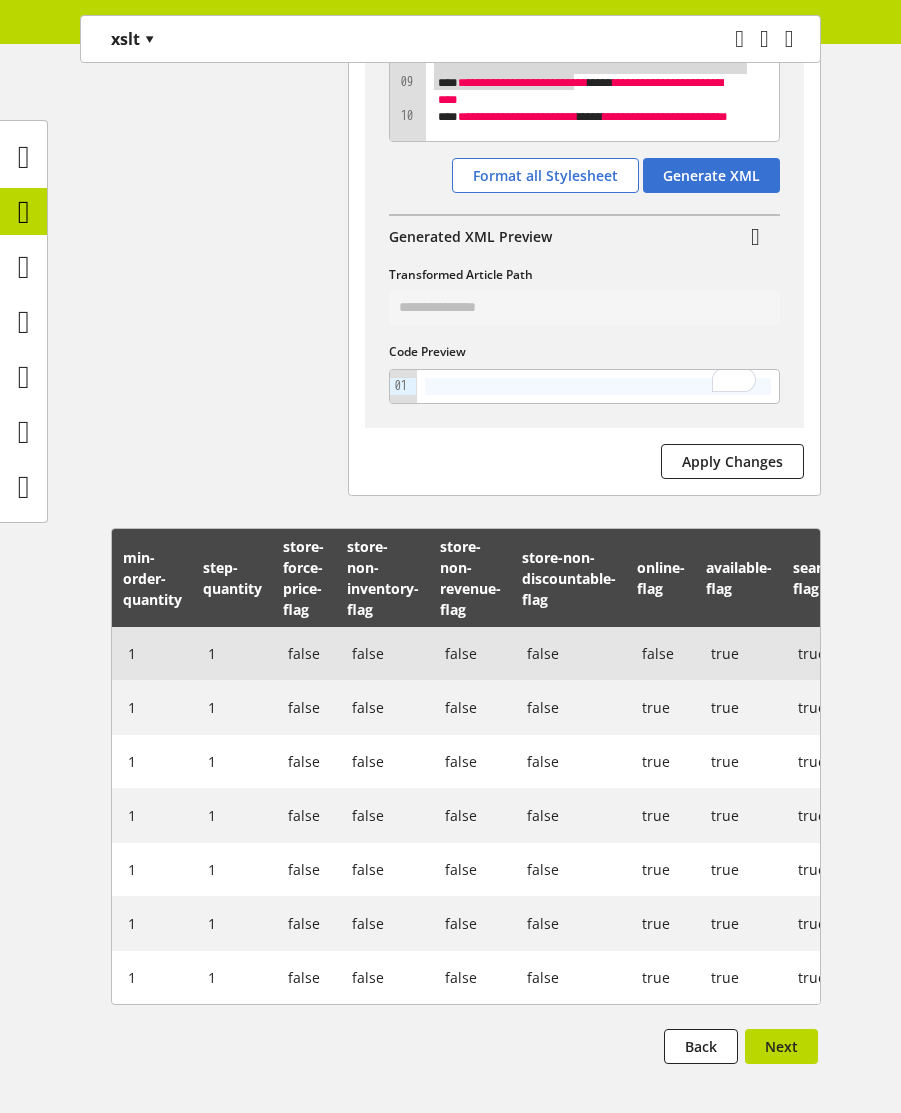 scroll, scrollTop: 840, scrollLeft: 0, axis: vertical 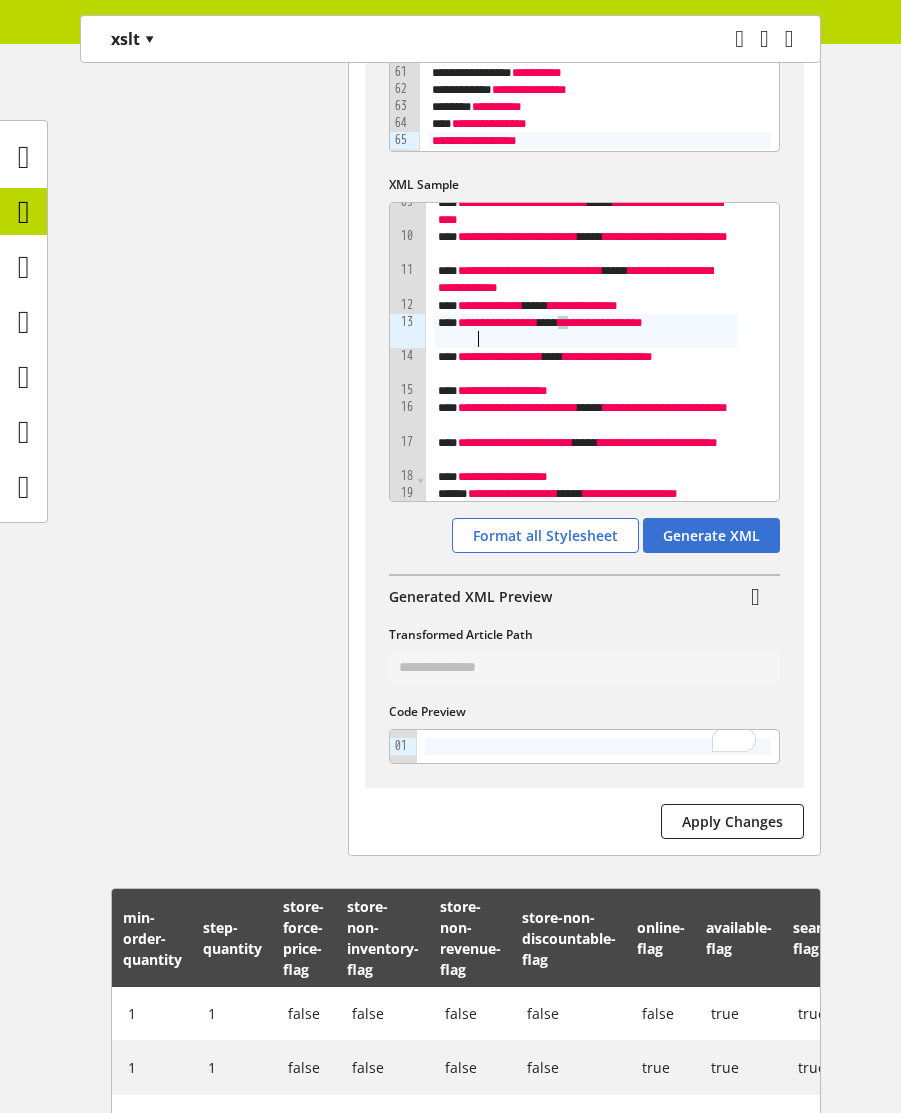 click on "**********" at bounding box center [585, 331] 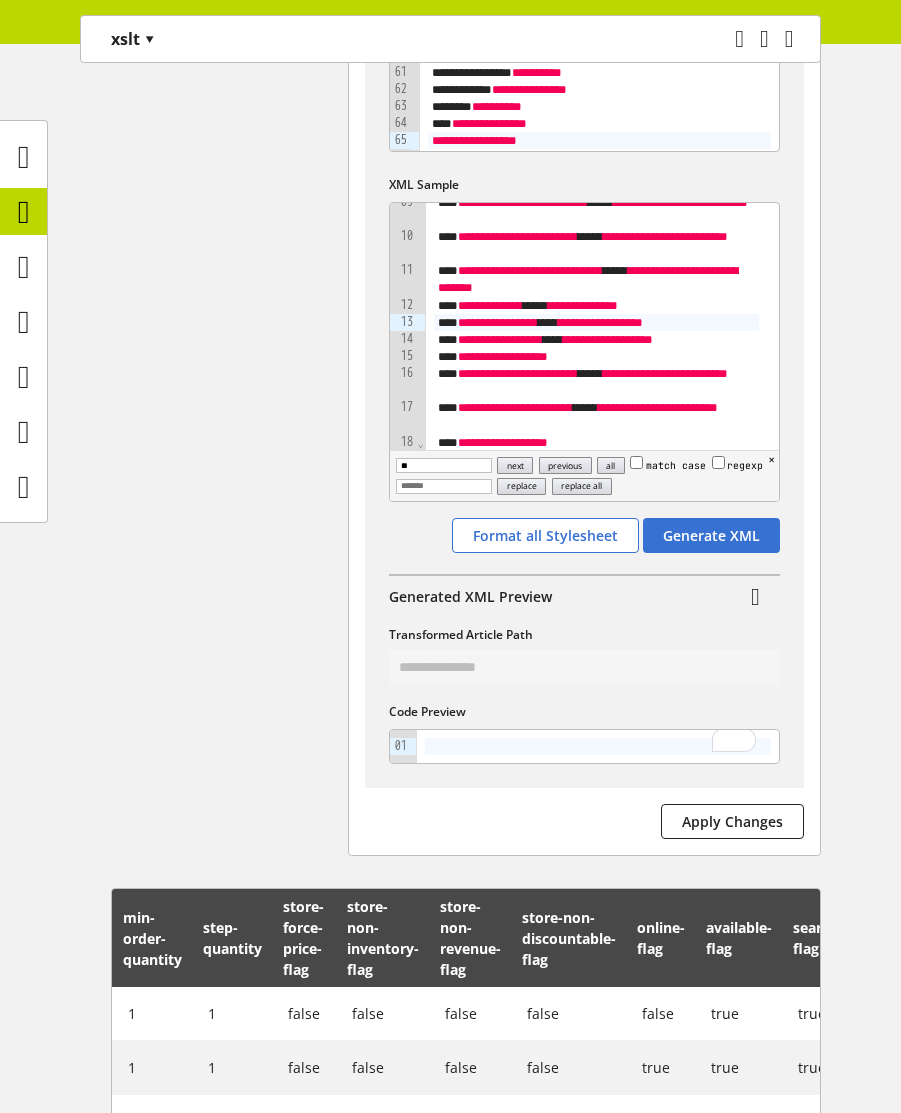 type on "*" 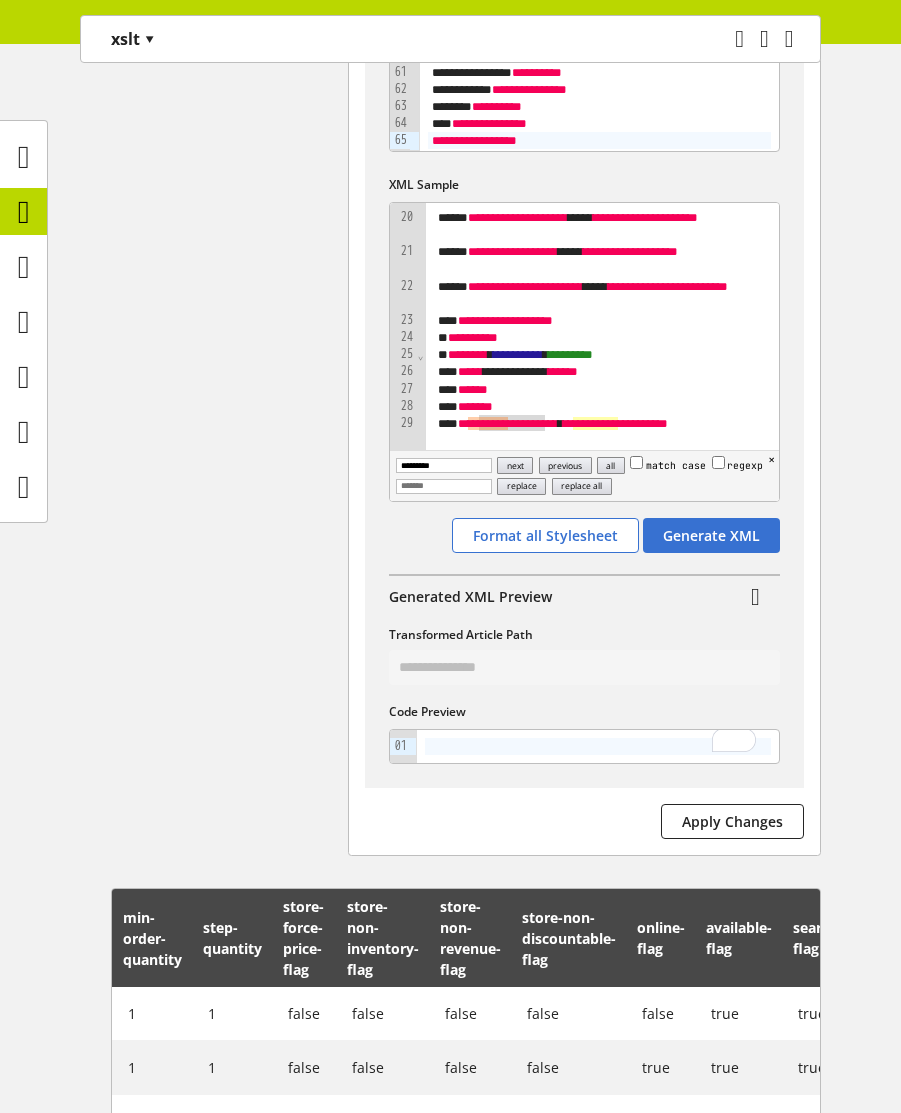 scroll, scrollTop: 636, scrollLeft: 0, axis: vertical 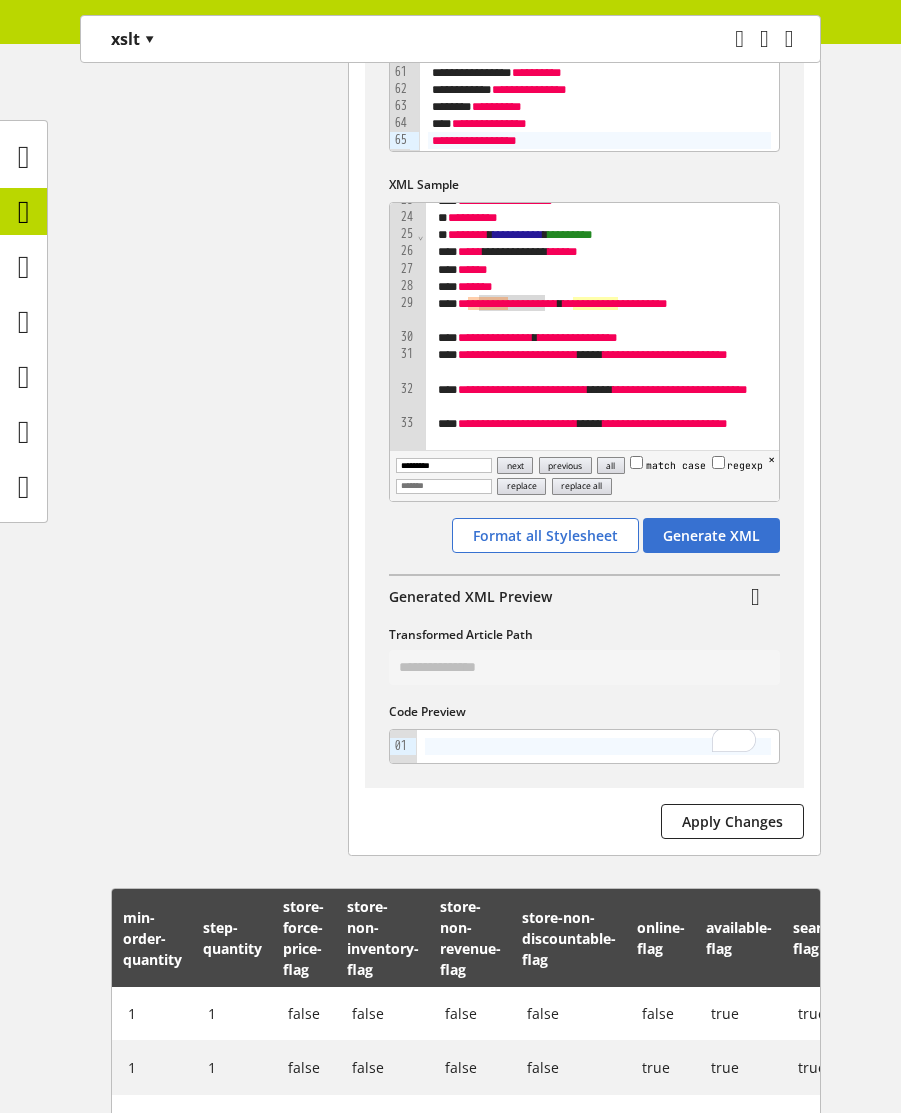 type on "*********" 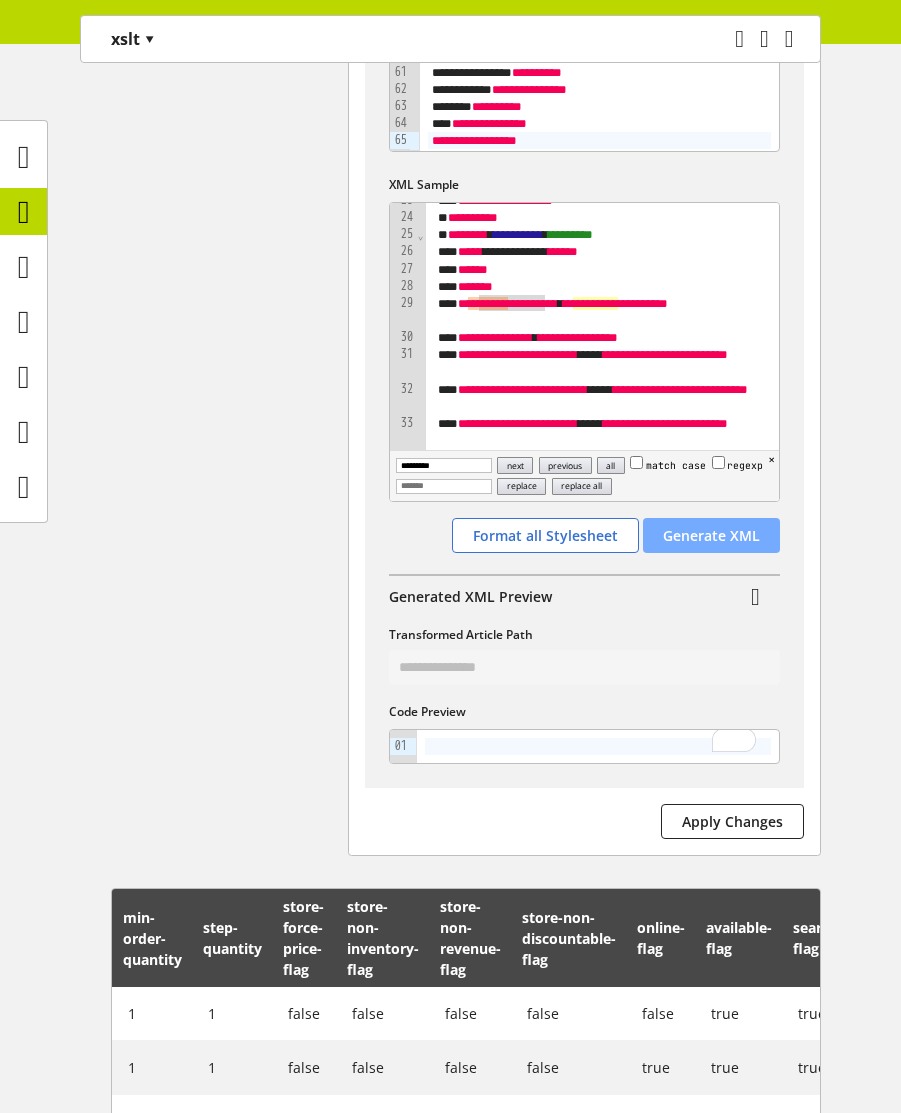 click on "Generate XML" at bounding box center [711, 535] 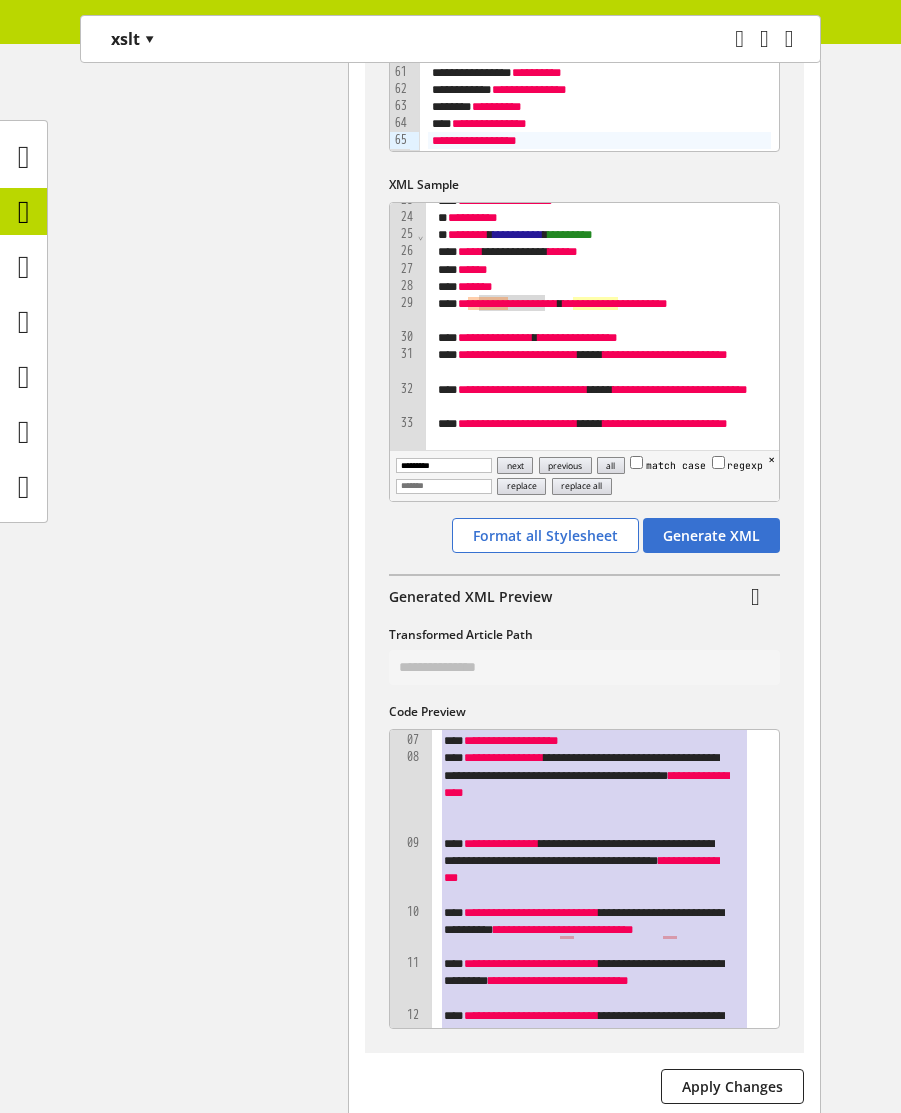 scroll, scrollTop: 160, scrollLeft: 0, axis: vertical 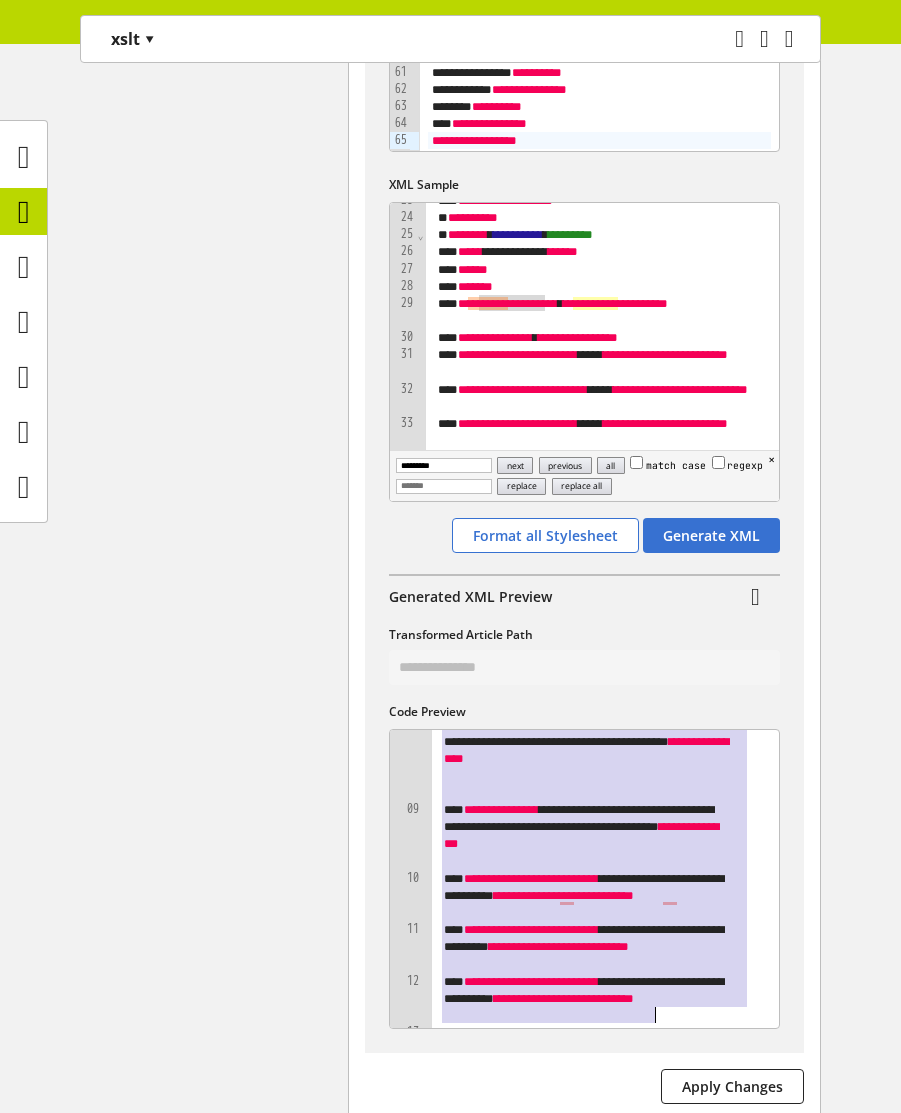 drag, startPoint x: 451, startPoint y: 747, endPoint x: 727, endPoint y: 1043, distance: 404.71225 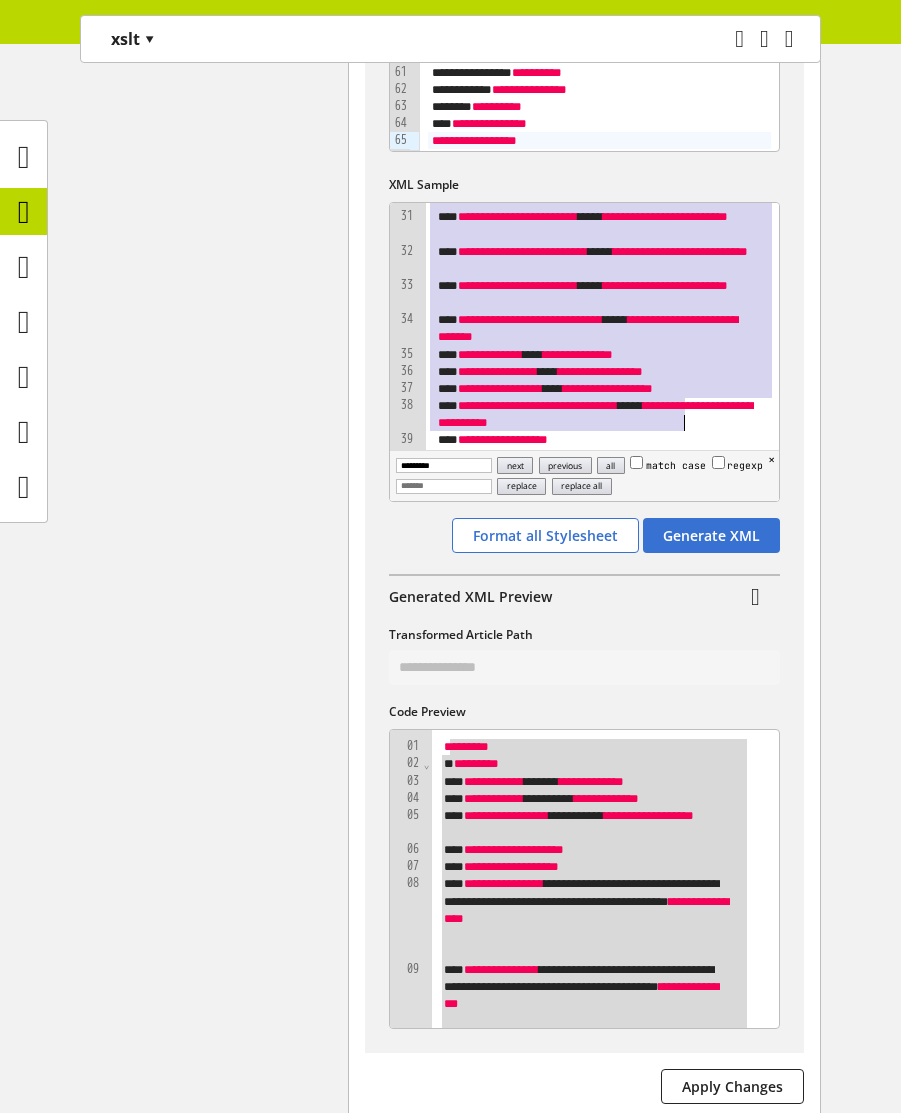 drag, startPoint x: 457, startPoint y: 209, endPoint x: 683, endPoint y: 456, distance: 334.791 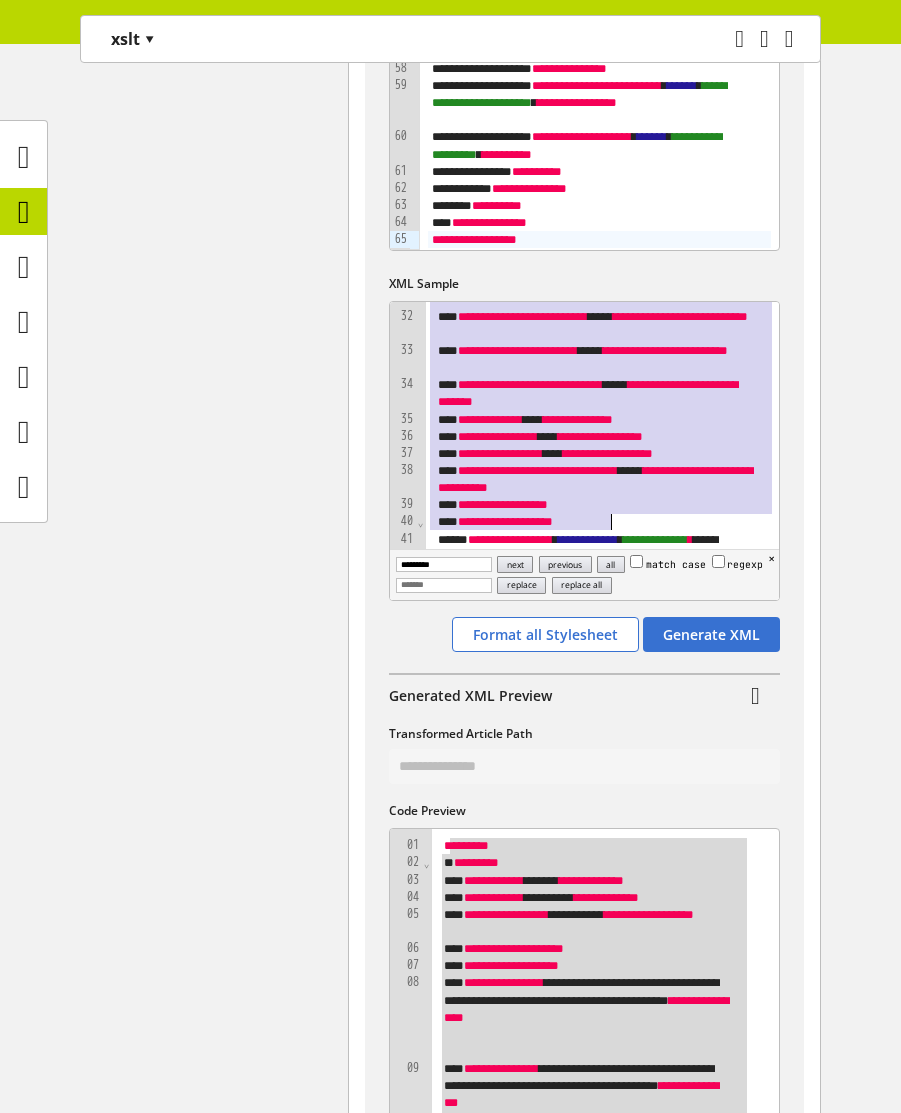 scroll, scrollTop: 720, scrollLeft: 0, axis: vertical 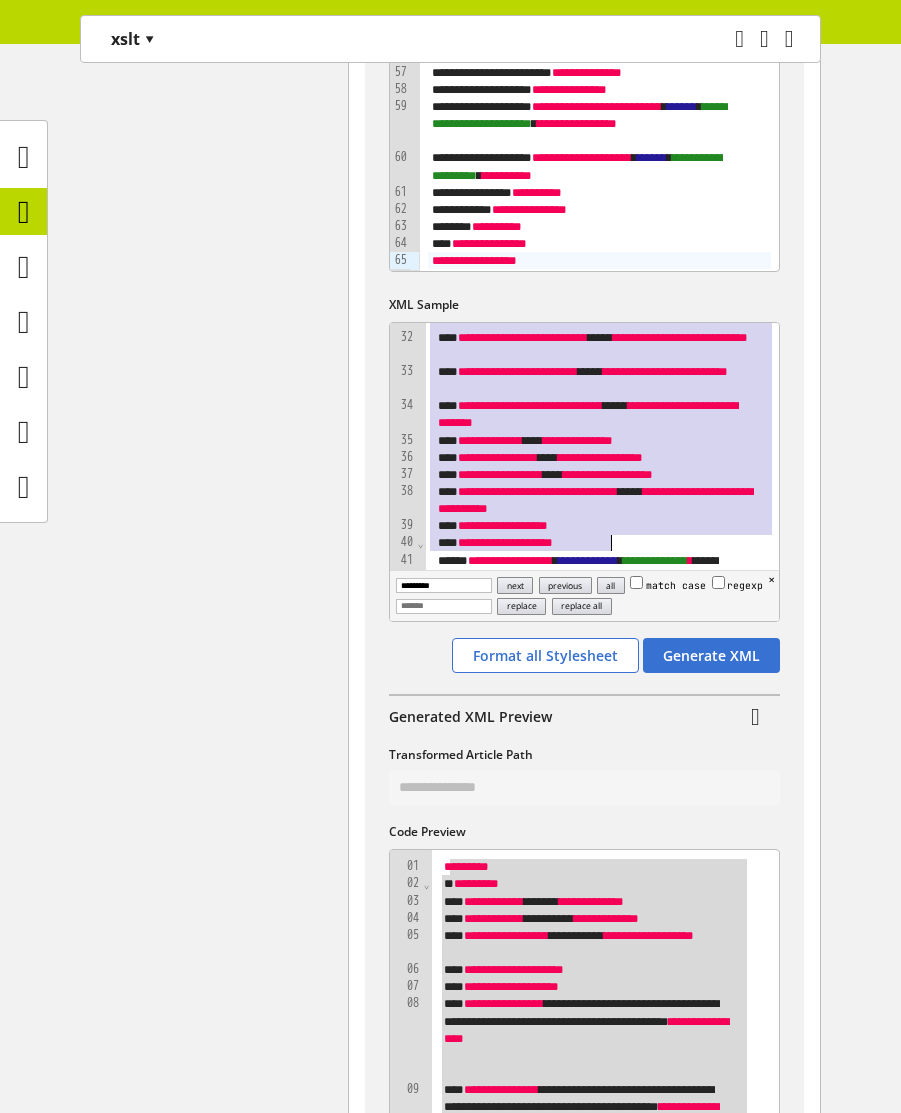 click on "**********" at bounding box center (587, 944) 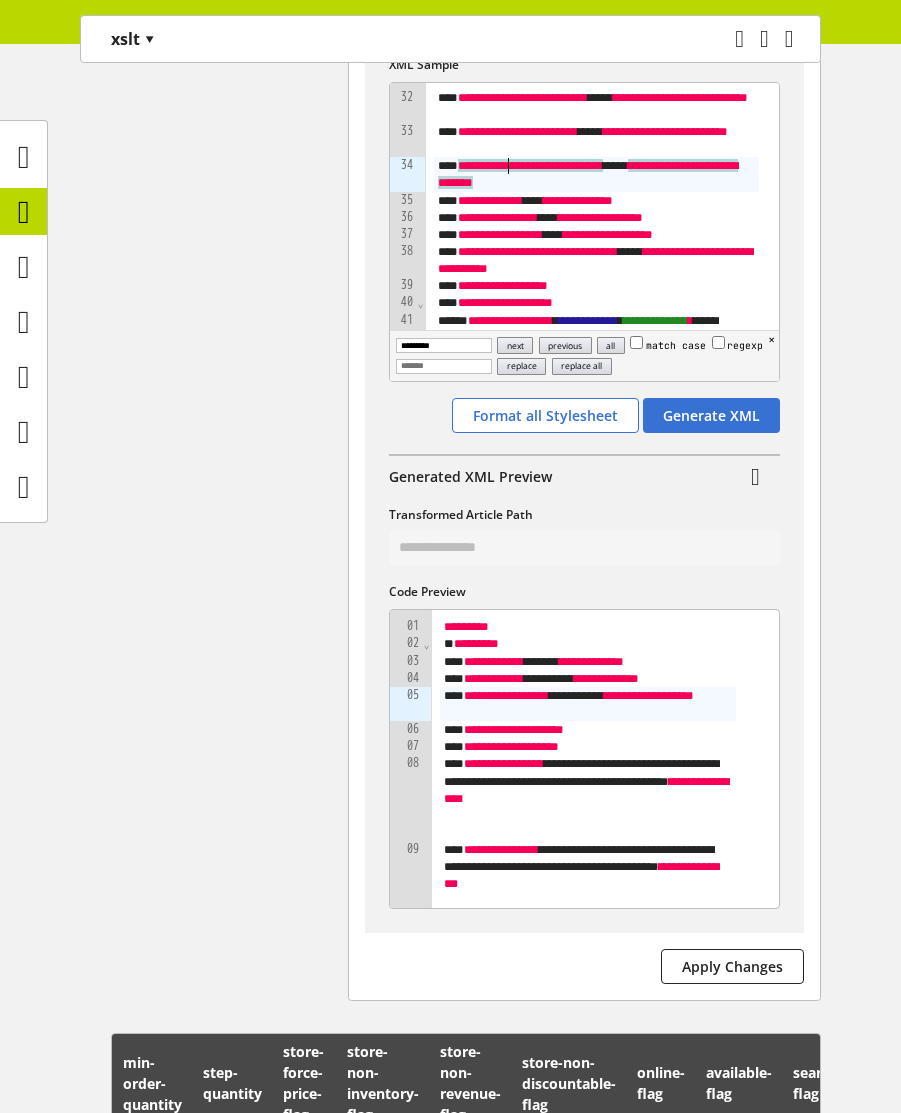 scroll, scrollTop: 840, scrollLeft: 0, axis: vertical 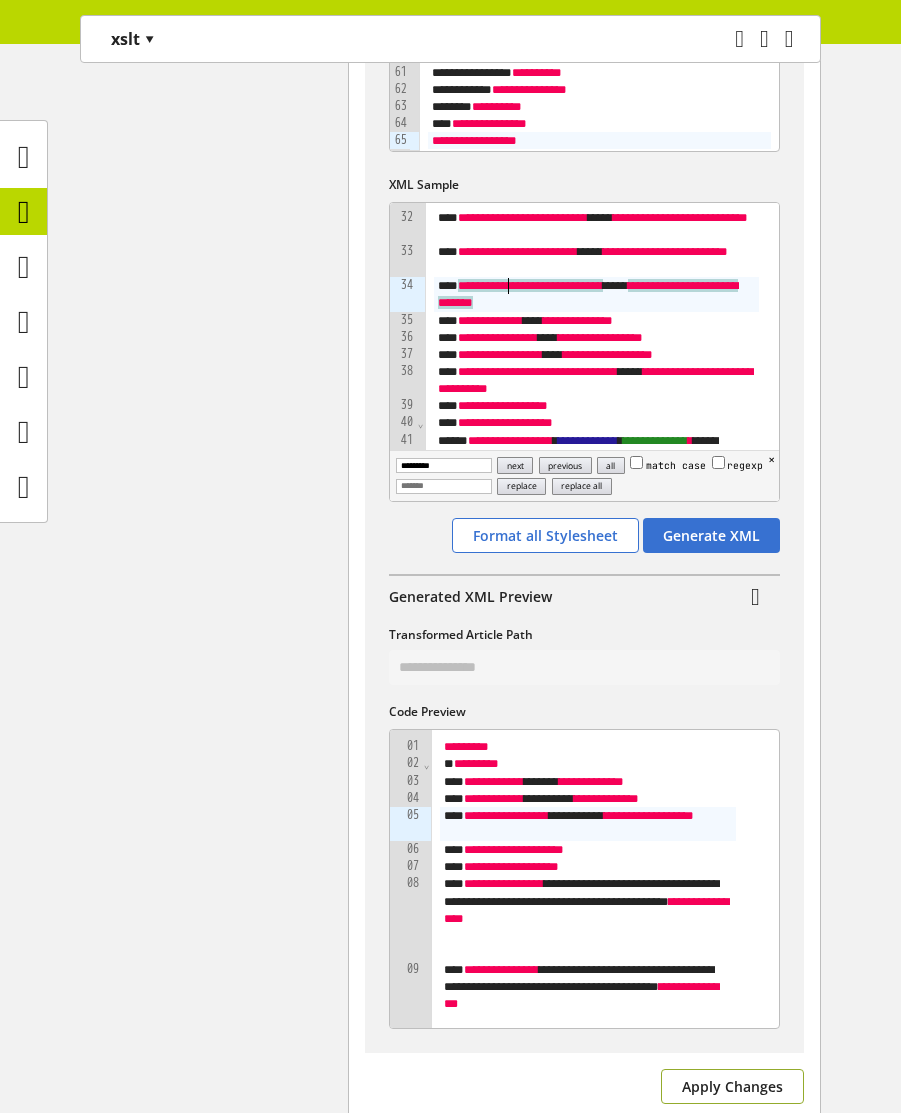 click on "Apply Changes" at bounding box center [732, 1086] 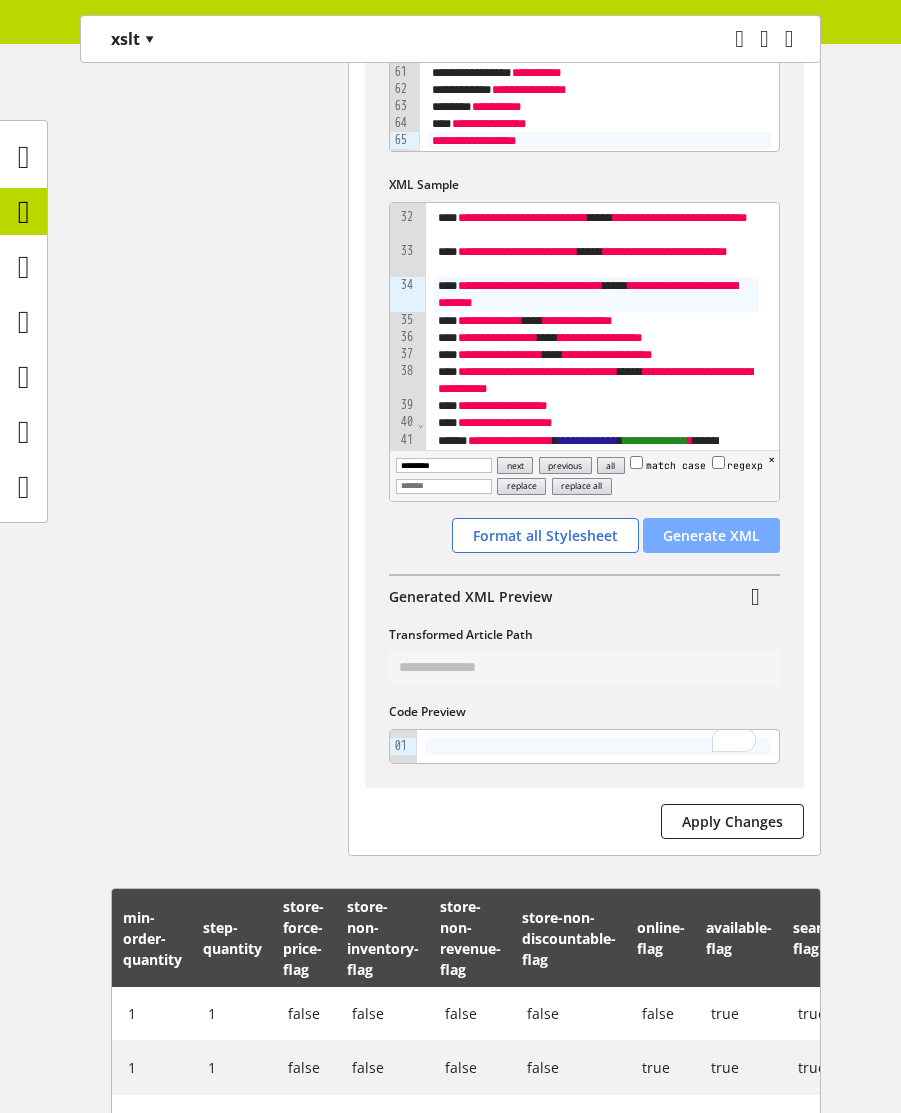 click on "Generate XML" at bounding box center [711, 535] 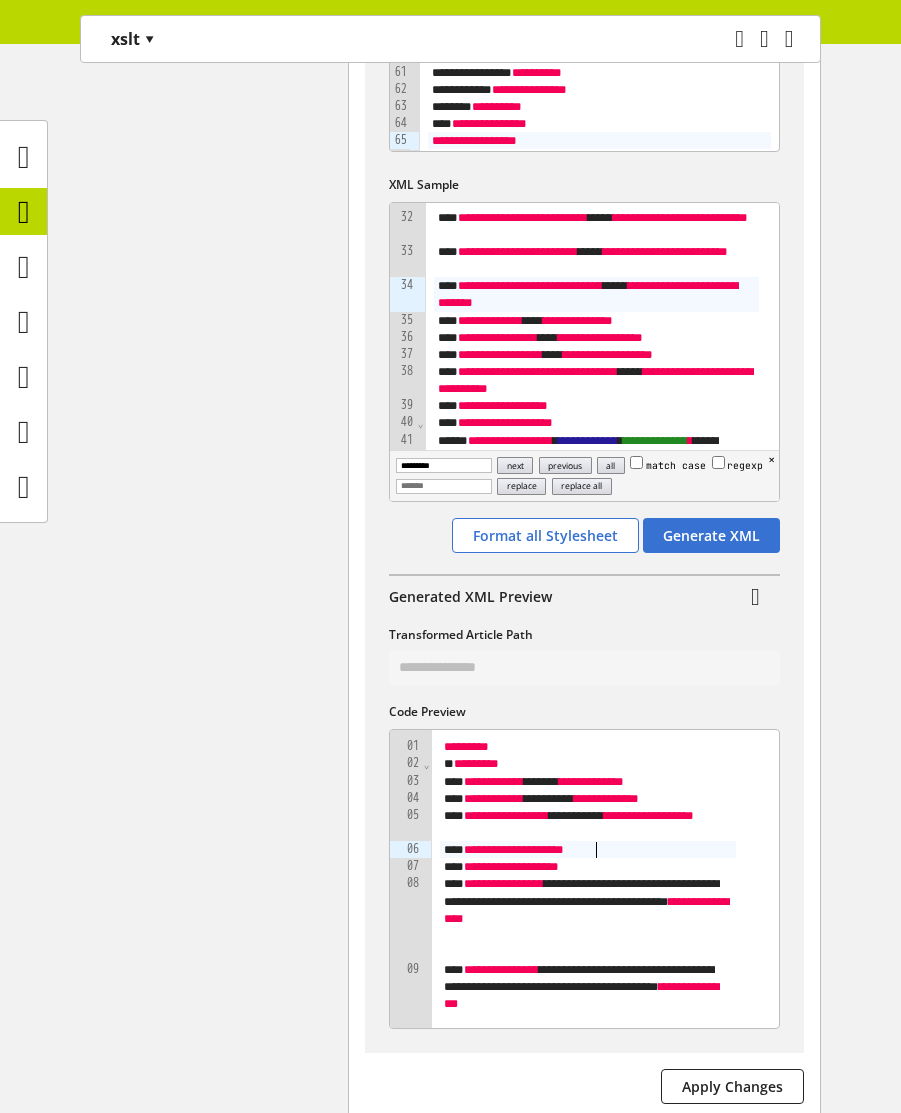 click on "**********" at bounding box center [514, 849] 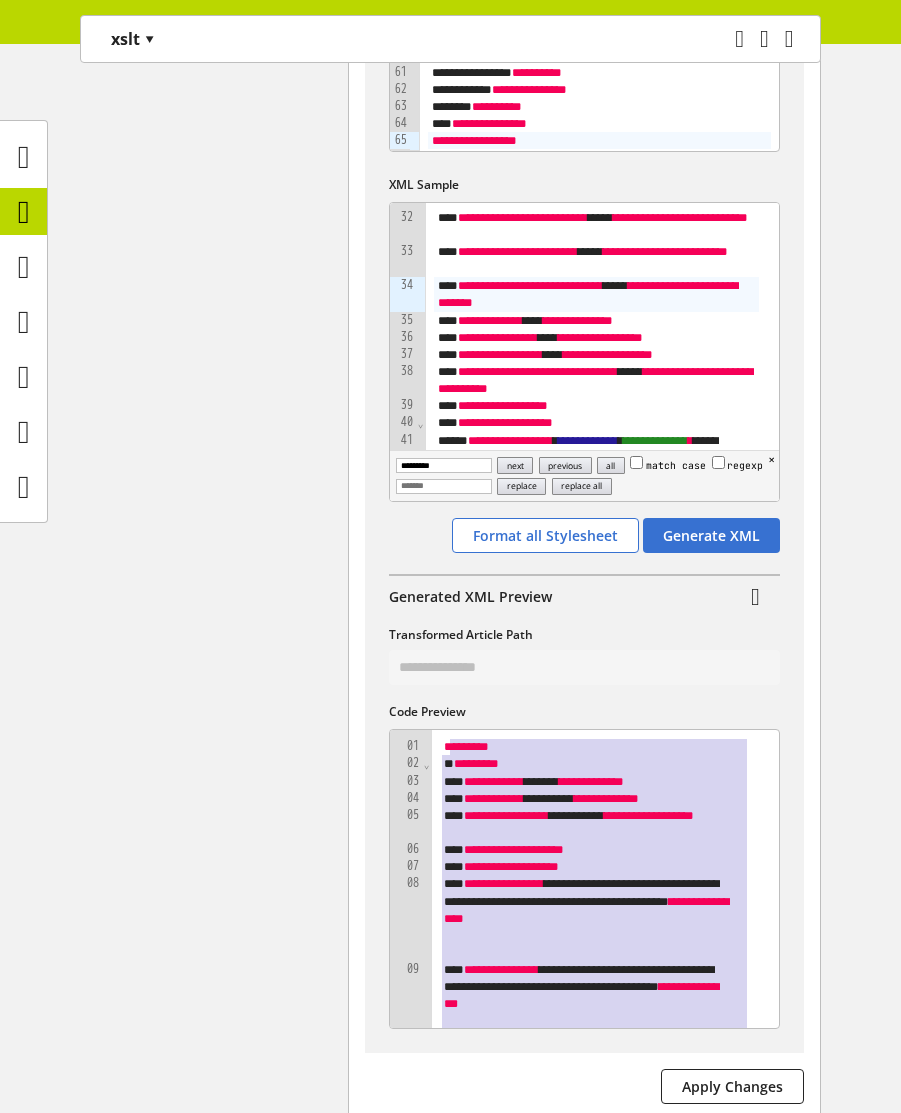 copy on "**********" 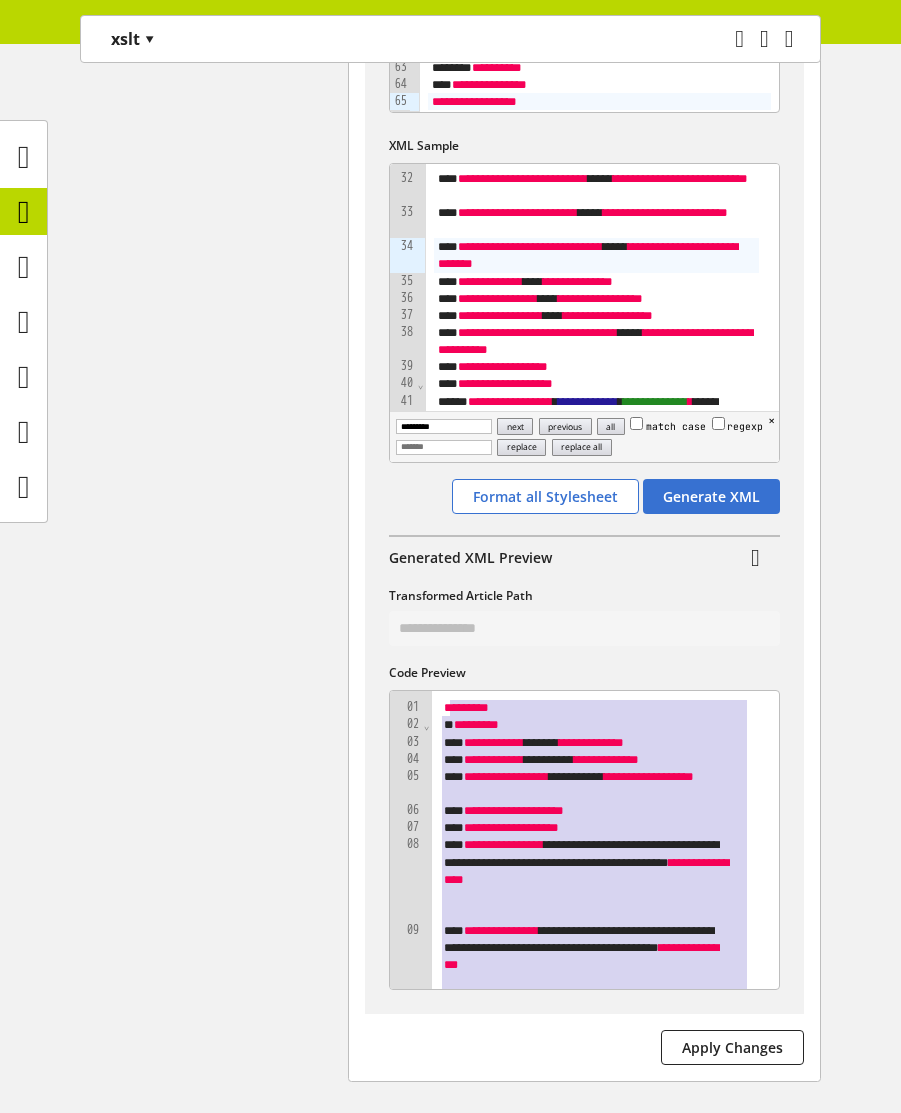 scroll, scrollTop: 840, scrollLeft: 0, axis: vertical 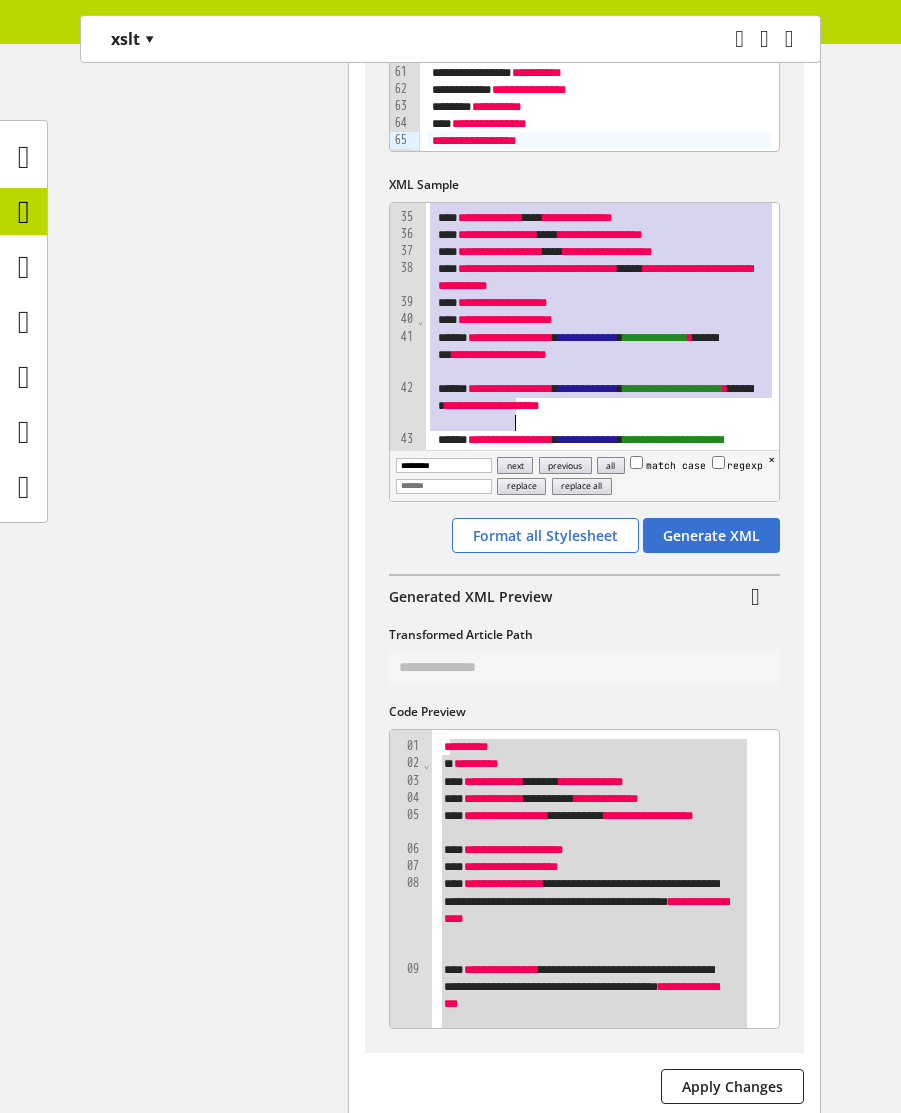 drag, startPoint x: 444, startPoint y: 218, endPoint x: 716, endPoint y: 437, distance: 349.20624 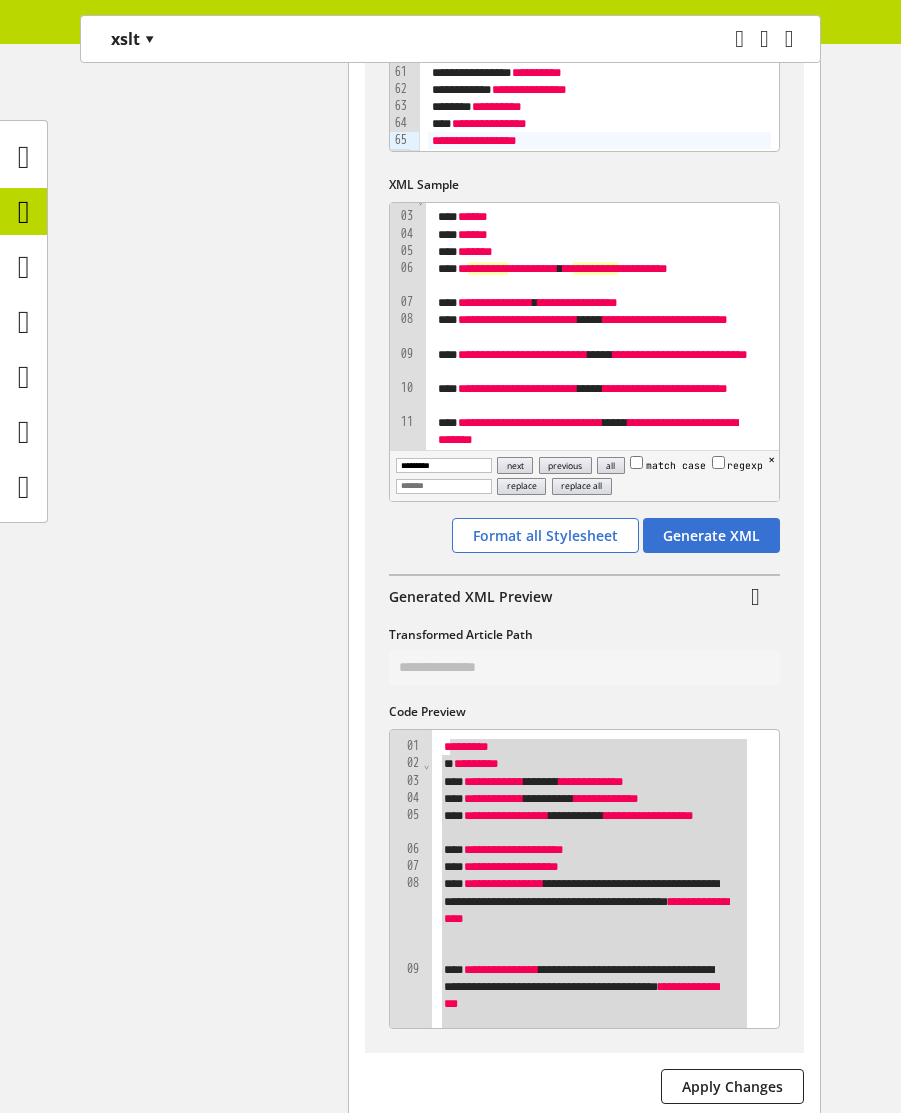 scroll, scrollTop: 0, scrollLeft: 0, axis: both 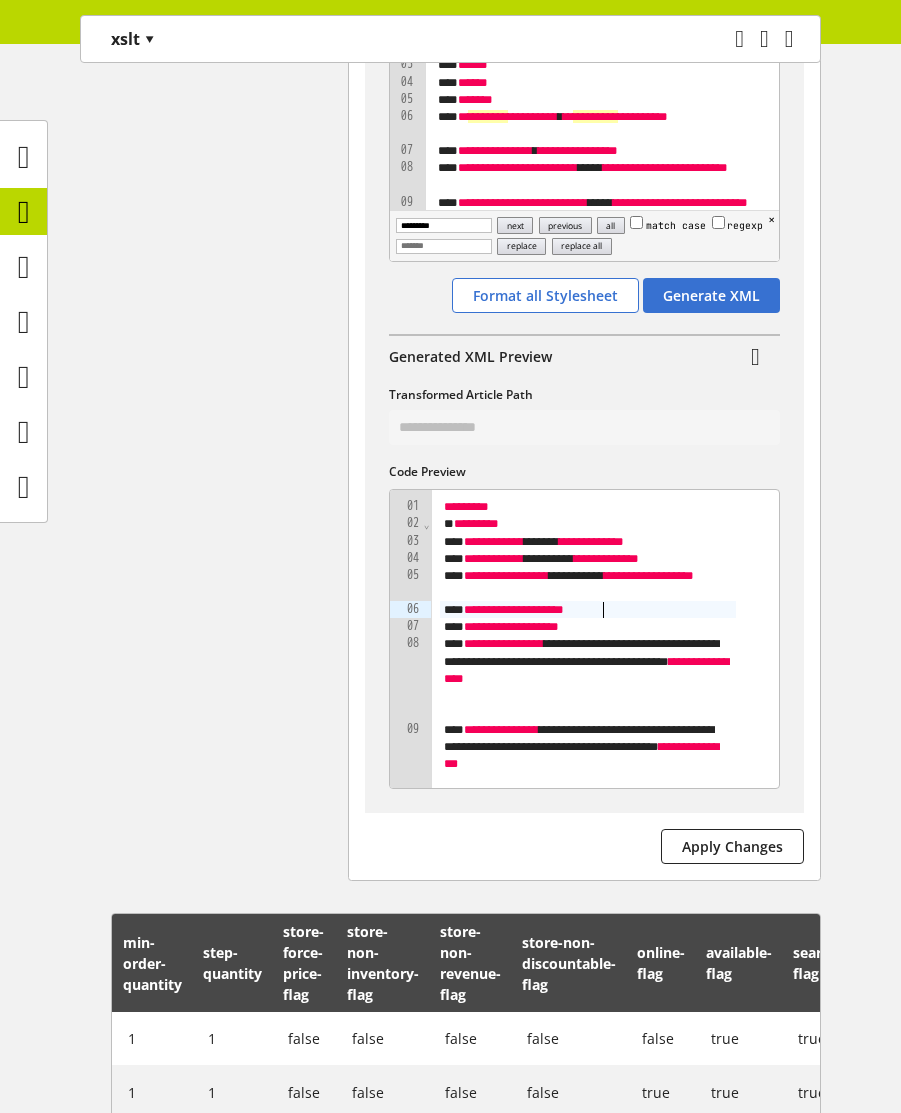 click on "**********" at bounding box center (514, 609) 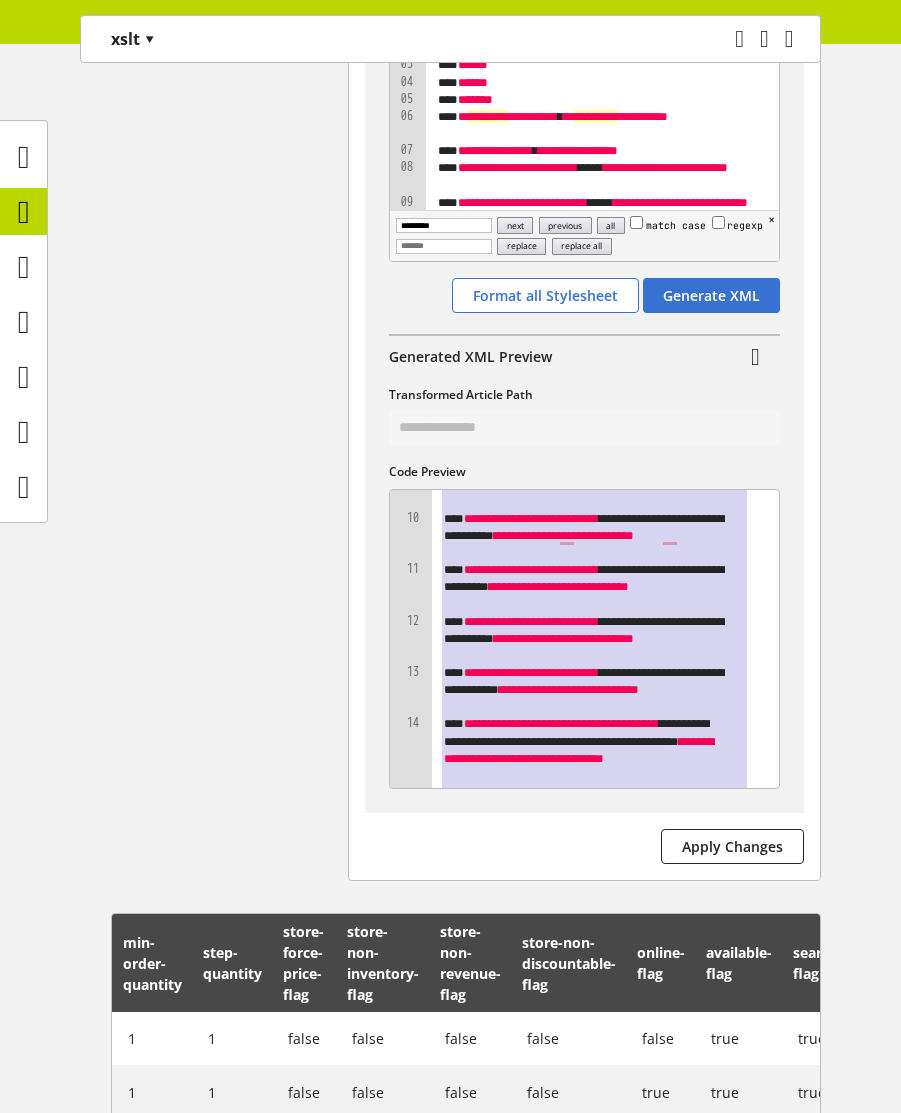 scroll, scrollTop: 349, scrollLeft: 0, axis: vertical 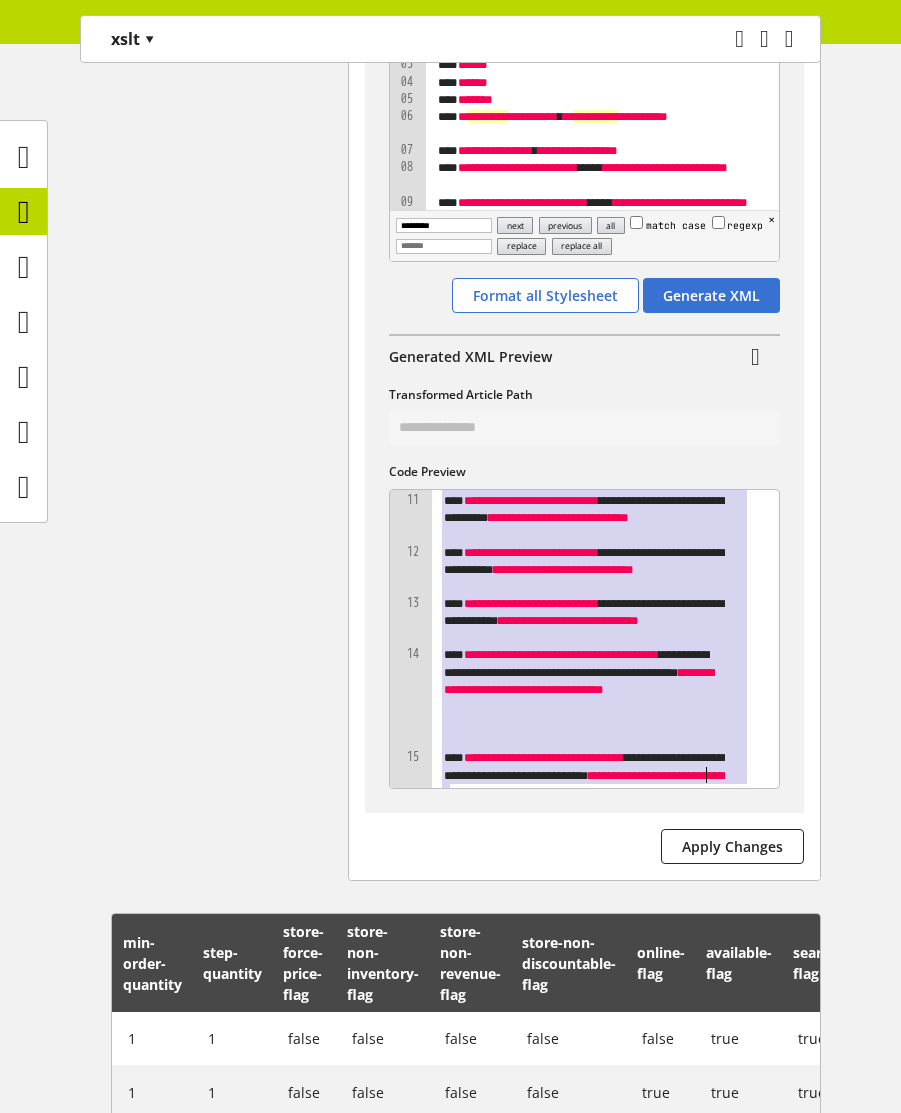 drag, startPoint x: 448, startPoint y: 501, endPoint x: 852, endPoint y: 818, distance: 513.52216 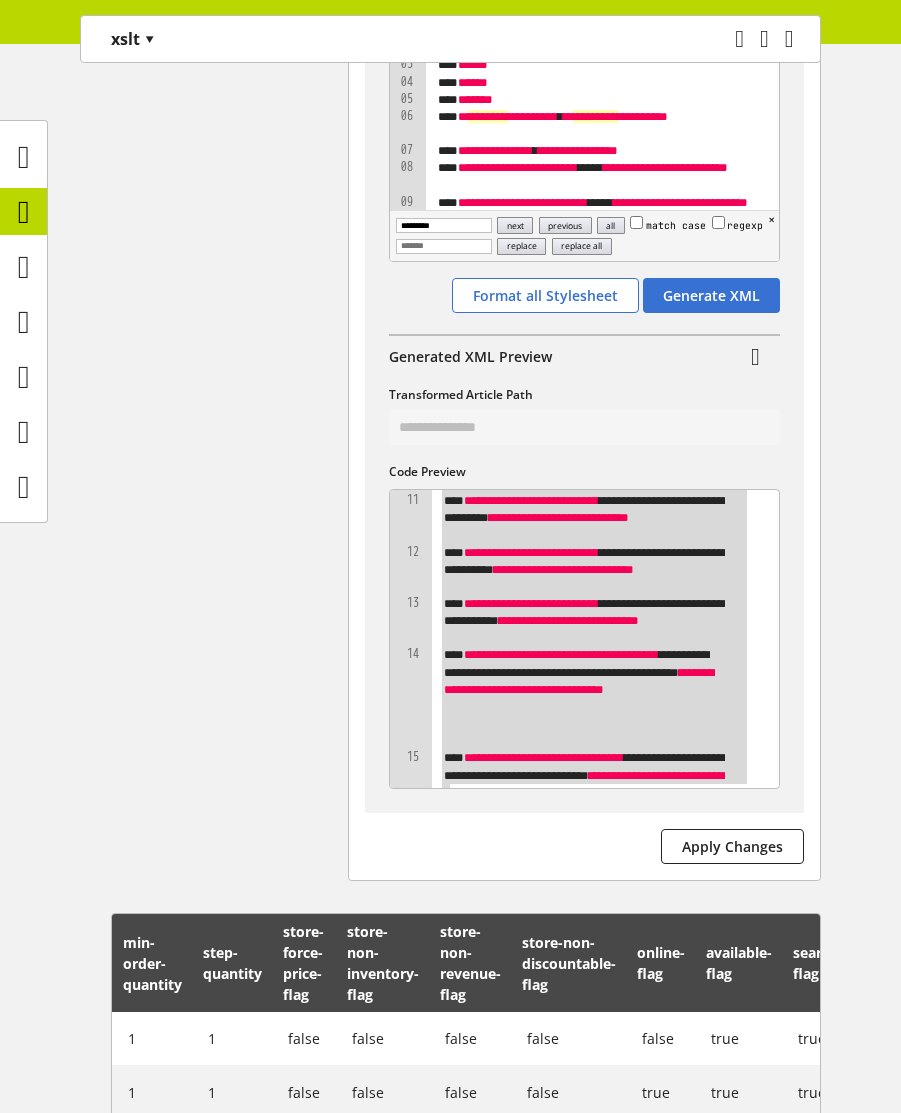 click on "**********" at bounding box center [584, 154] 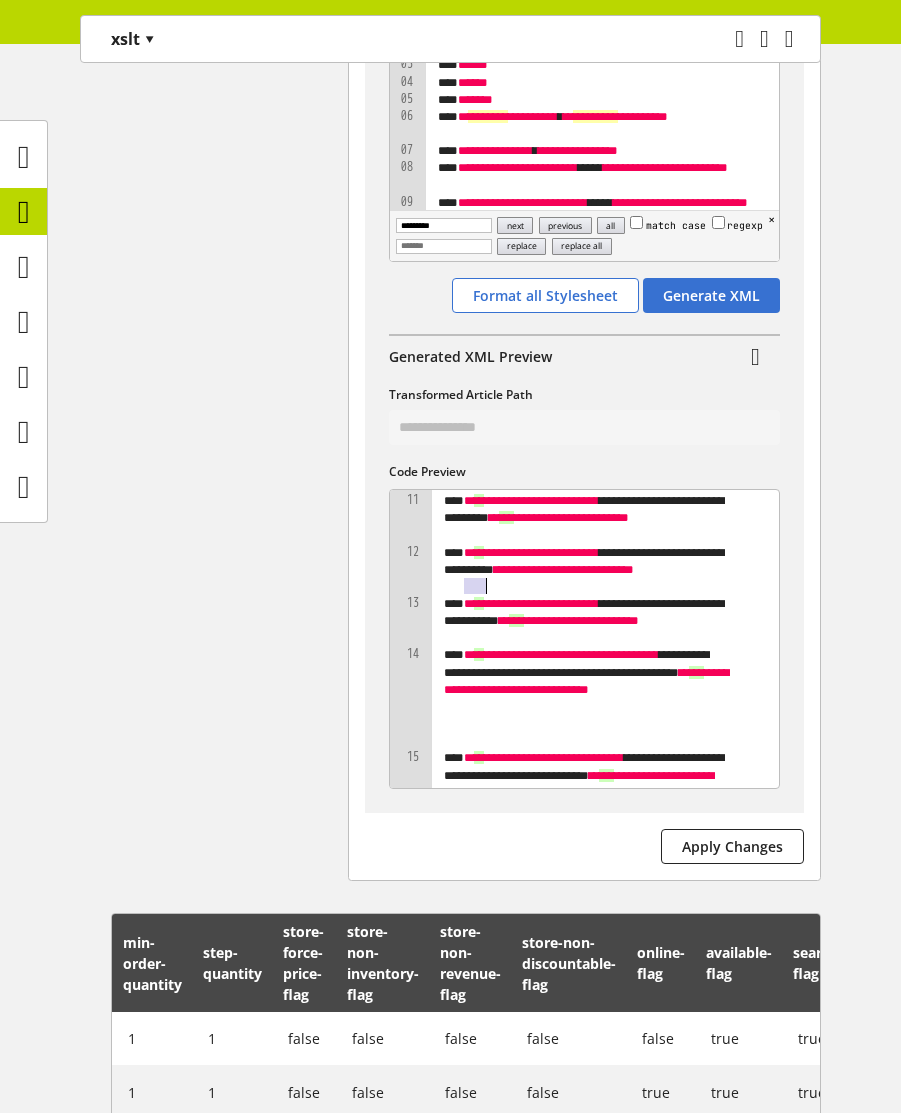 scroll, scrollTop: 840, scrollLeft: 0, axis: vertical 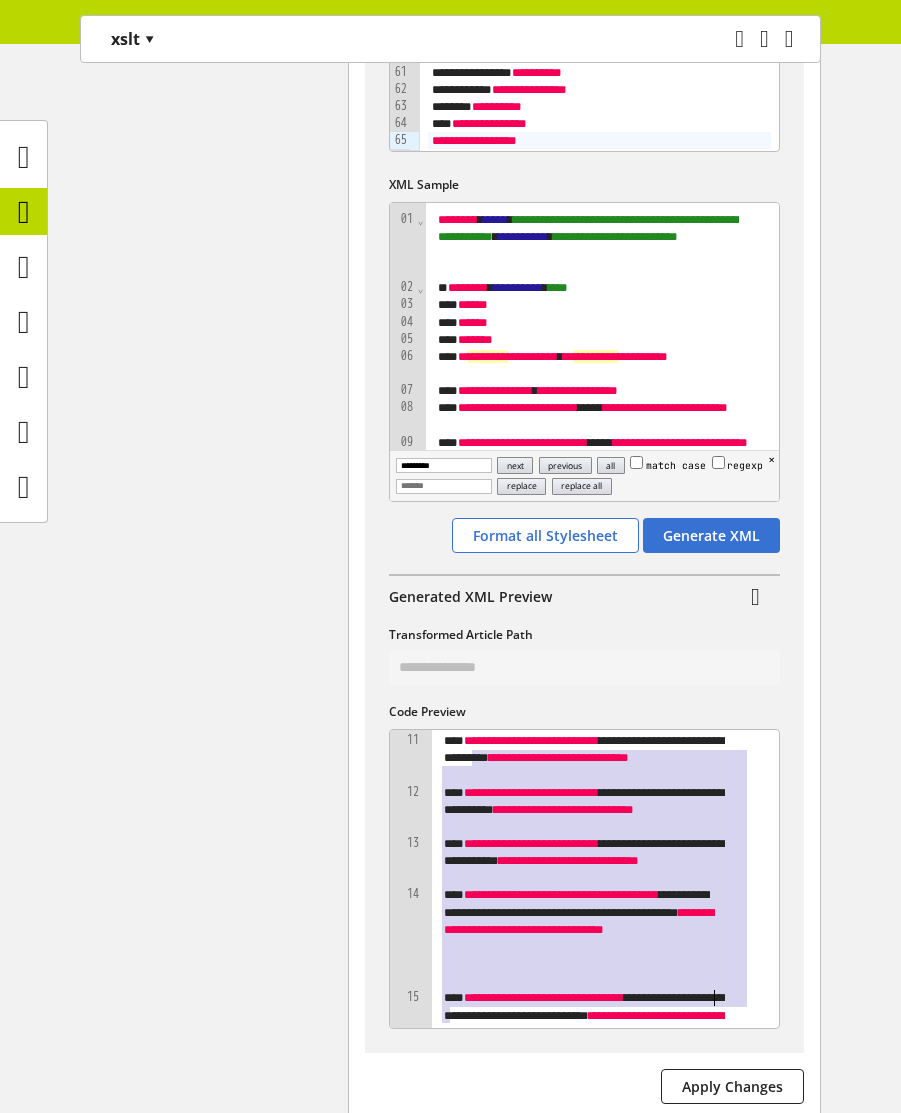 drag, startPoint x: 471, startPoint y: 762, endPoint x: 766, endPoint y: 1007, distance: 383.47098 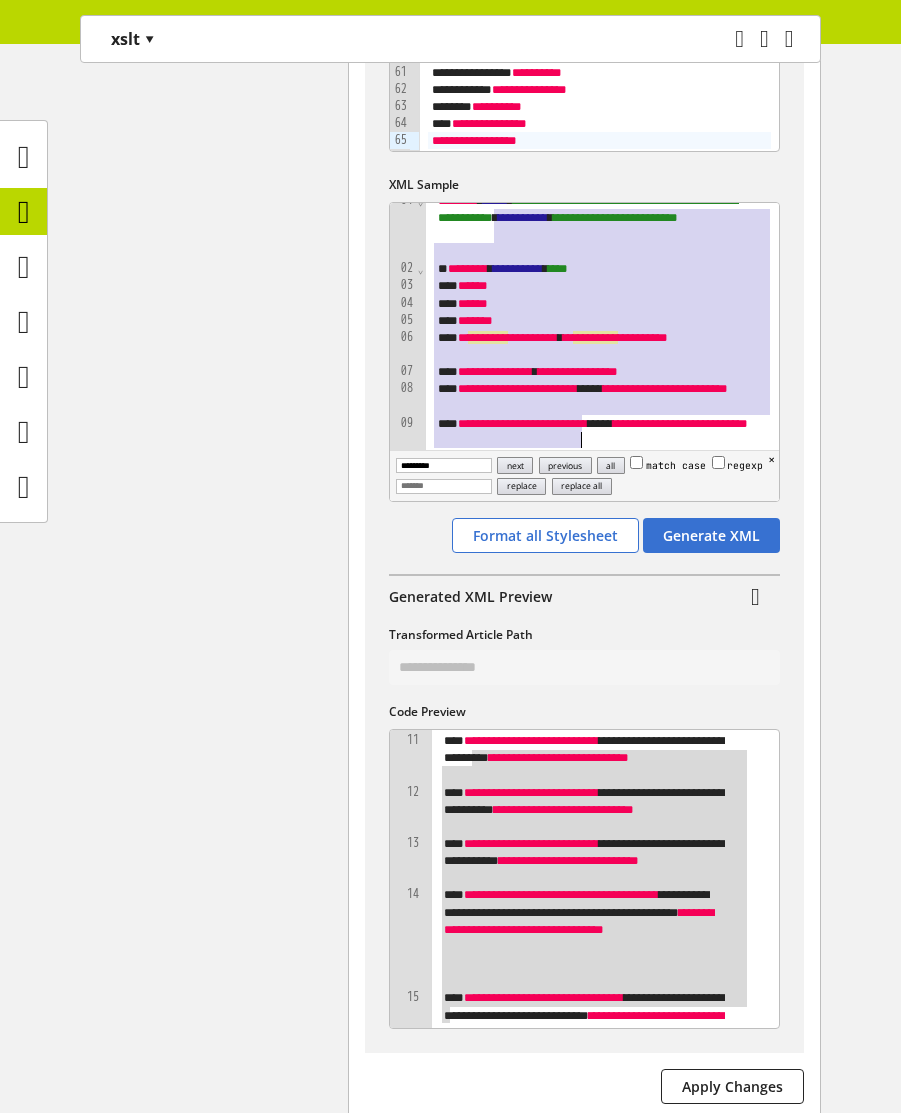 scroll, scrollTop: 36, scrollLeft: 0, axis: vertical 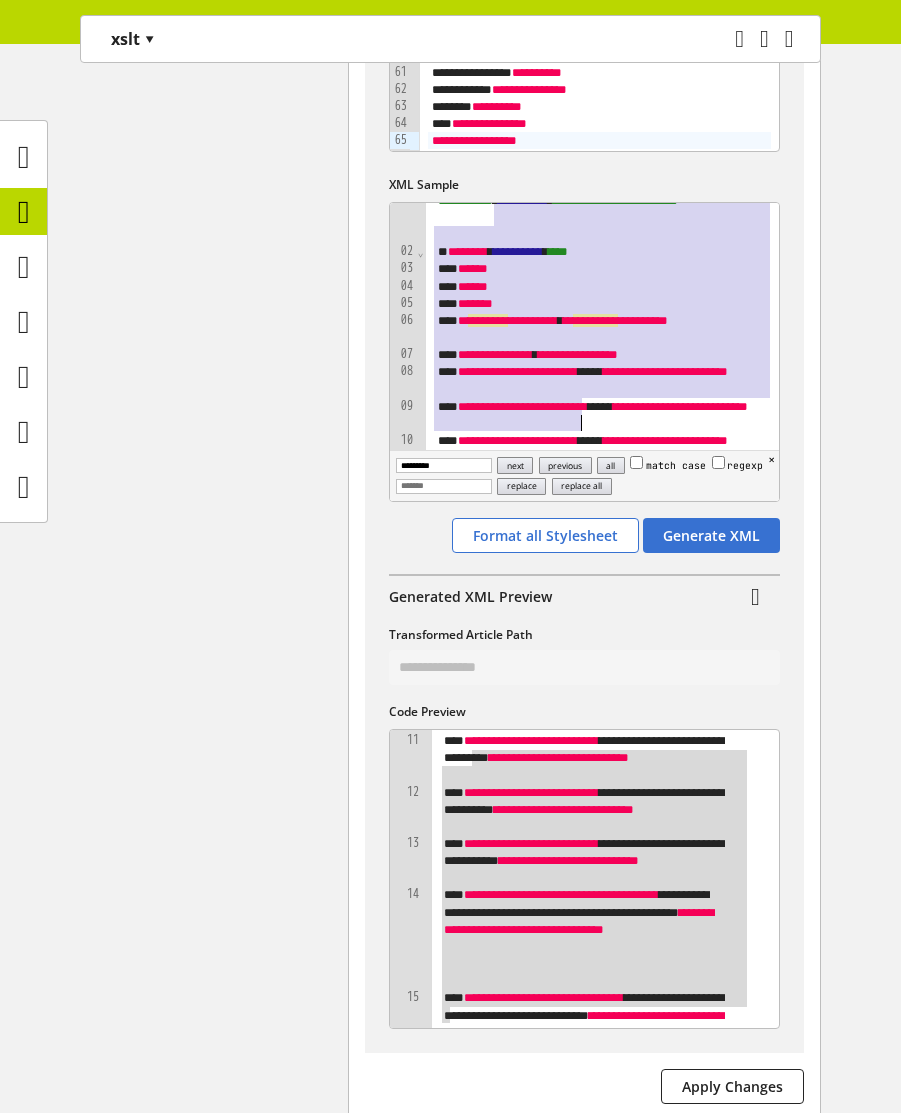 click on "**********" at bounding box center (584, 394) 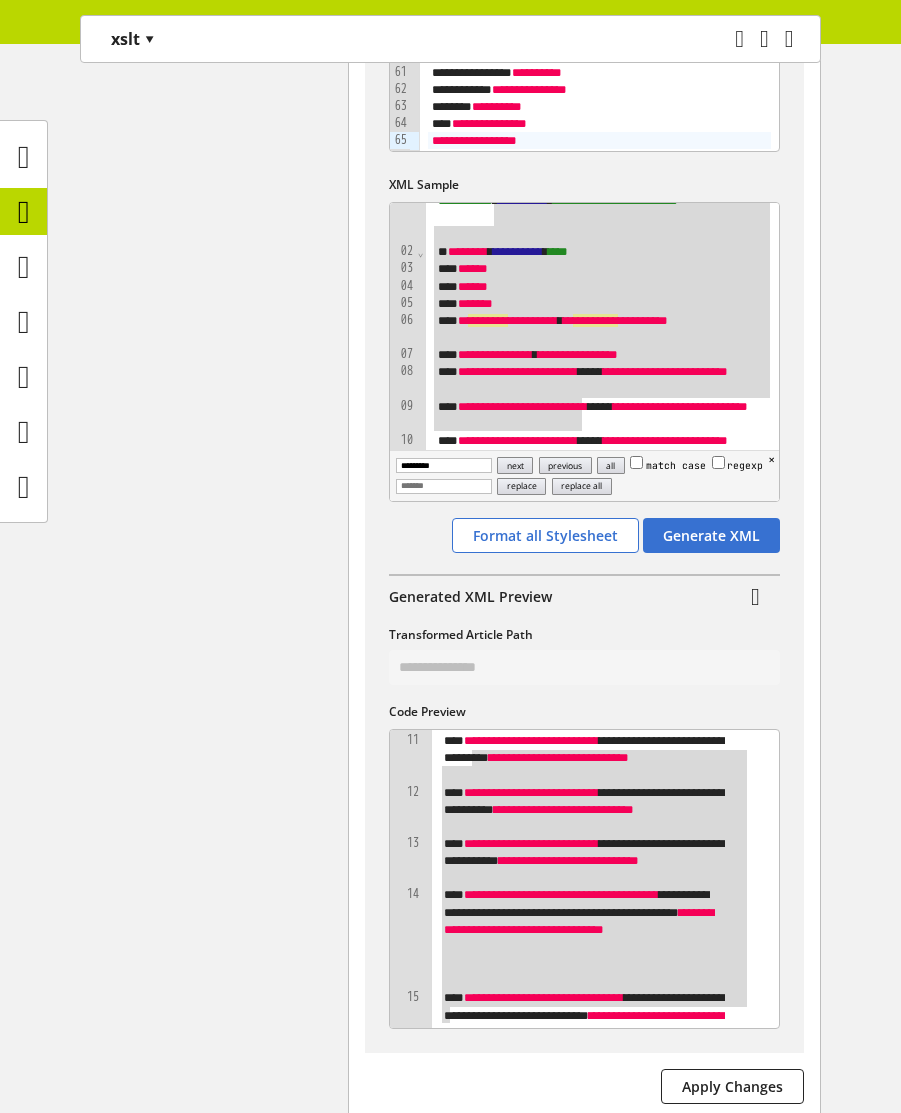 click on "**********" at bounding box center [584, 394] 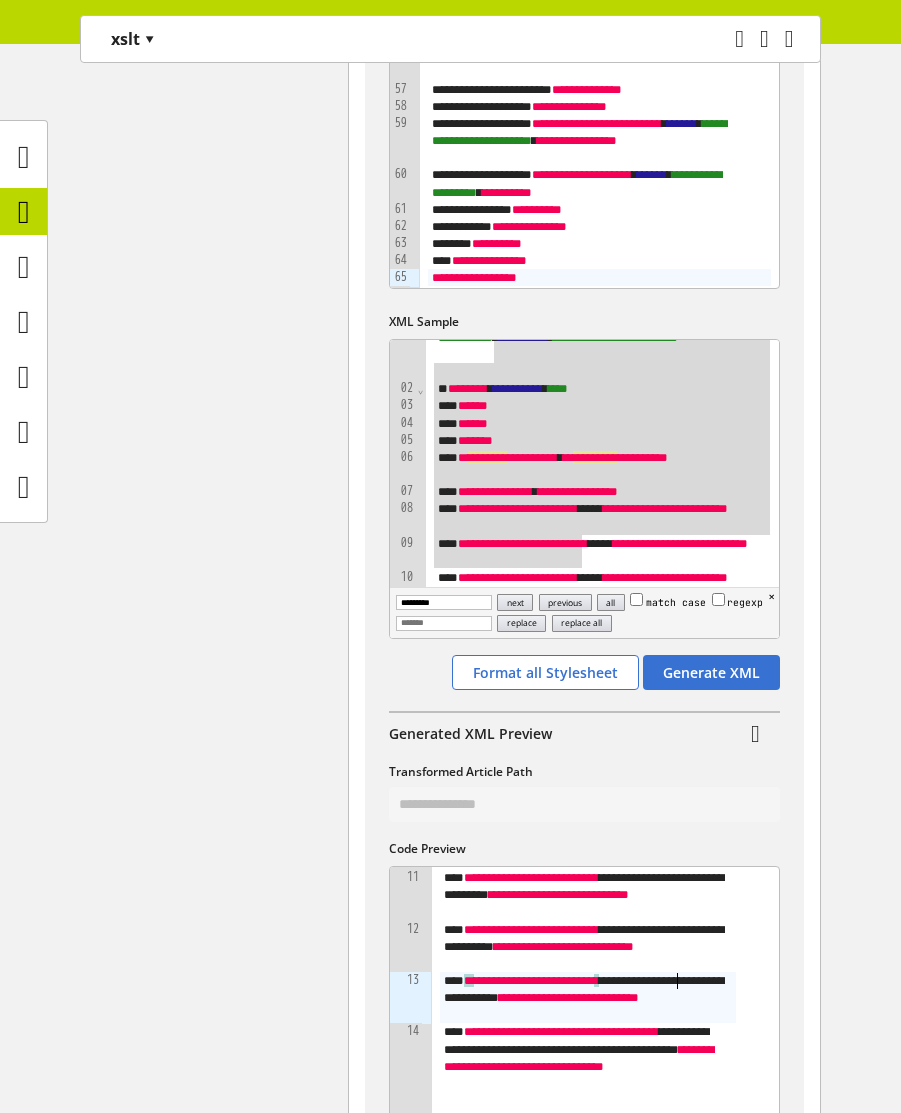 scroll, scrollTop: 600, scrollLeft: 0, axis: vertical 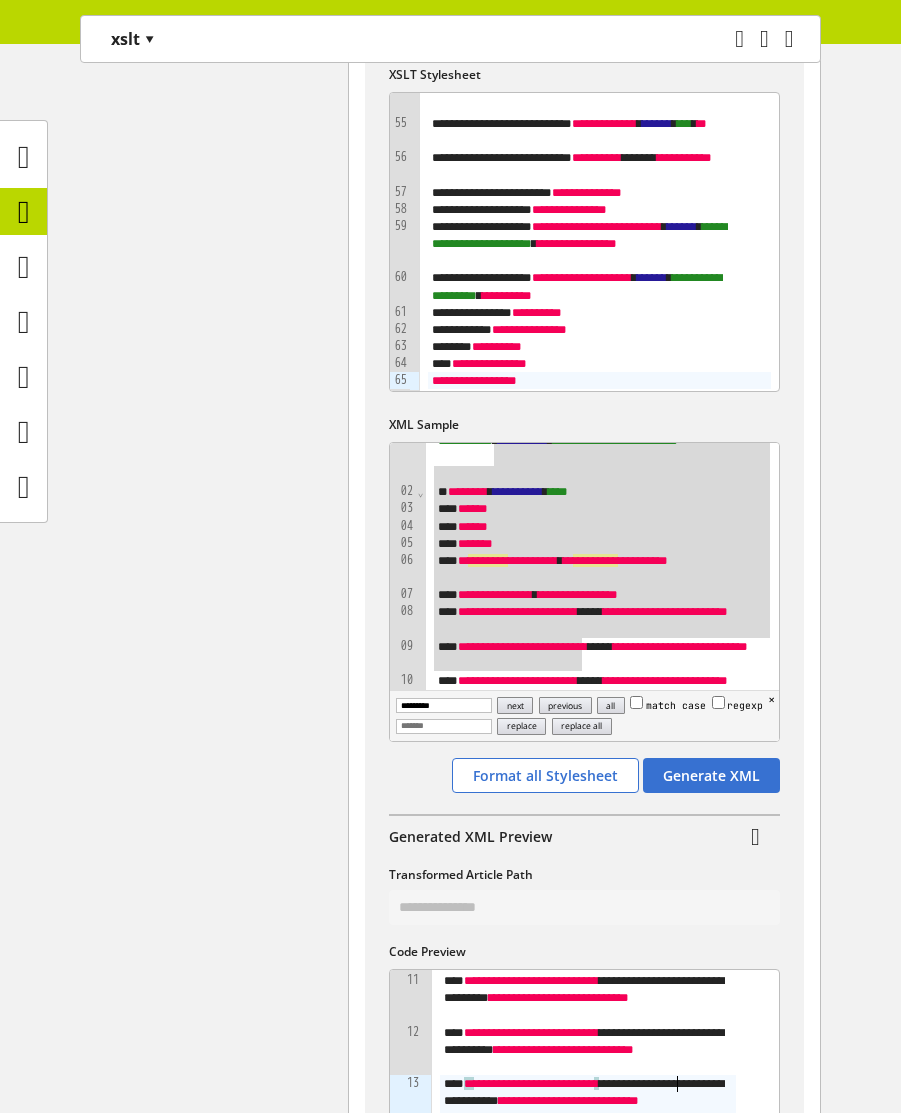 click on "* *** **" at bounding box center (596, 526) 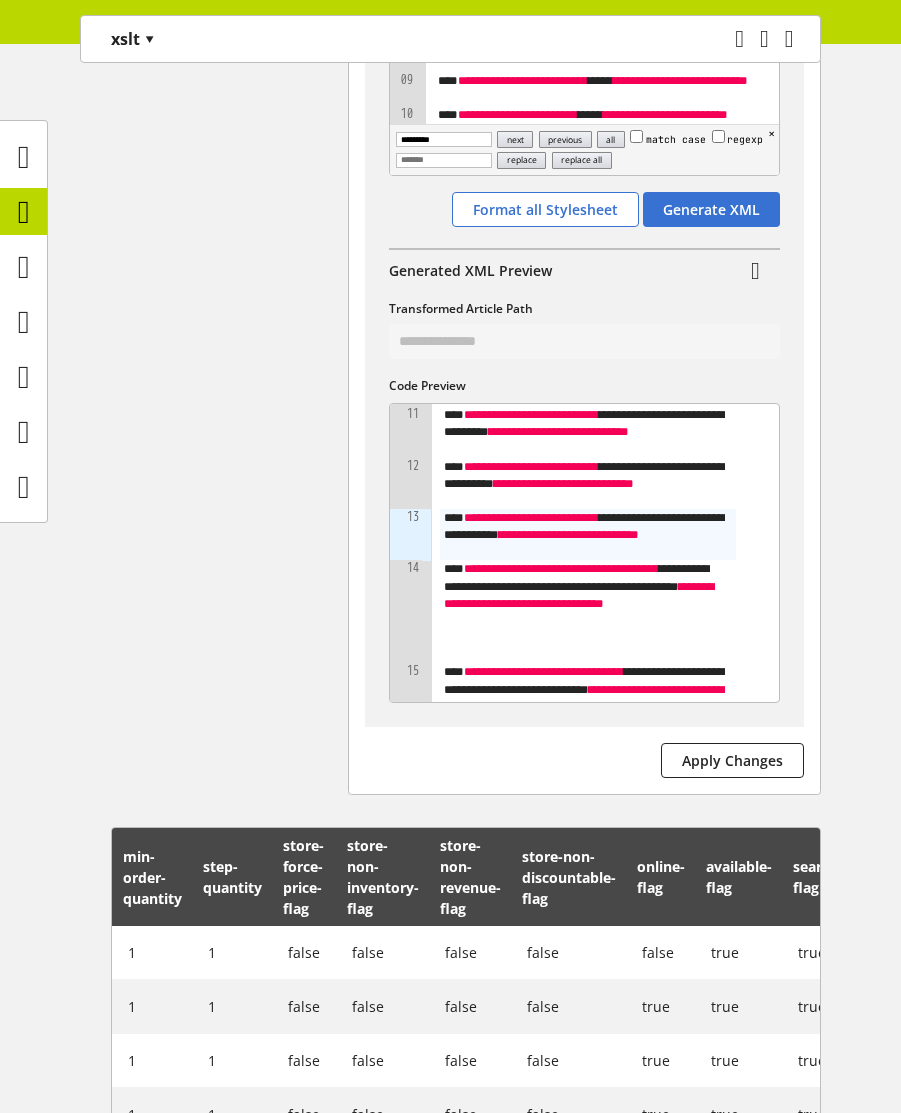 scroll, scrollTop: 1200, scrollLeft: 0, axis: vertical 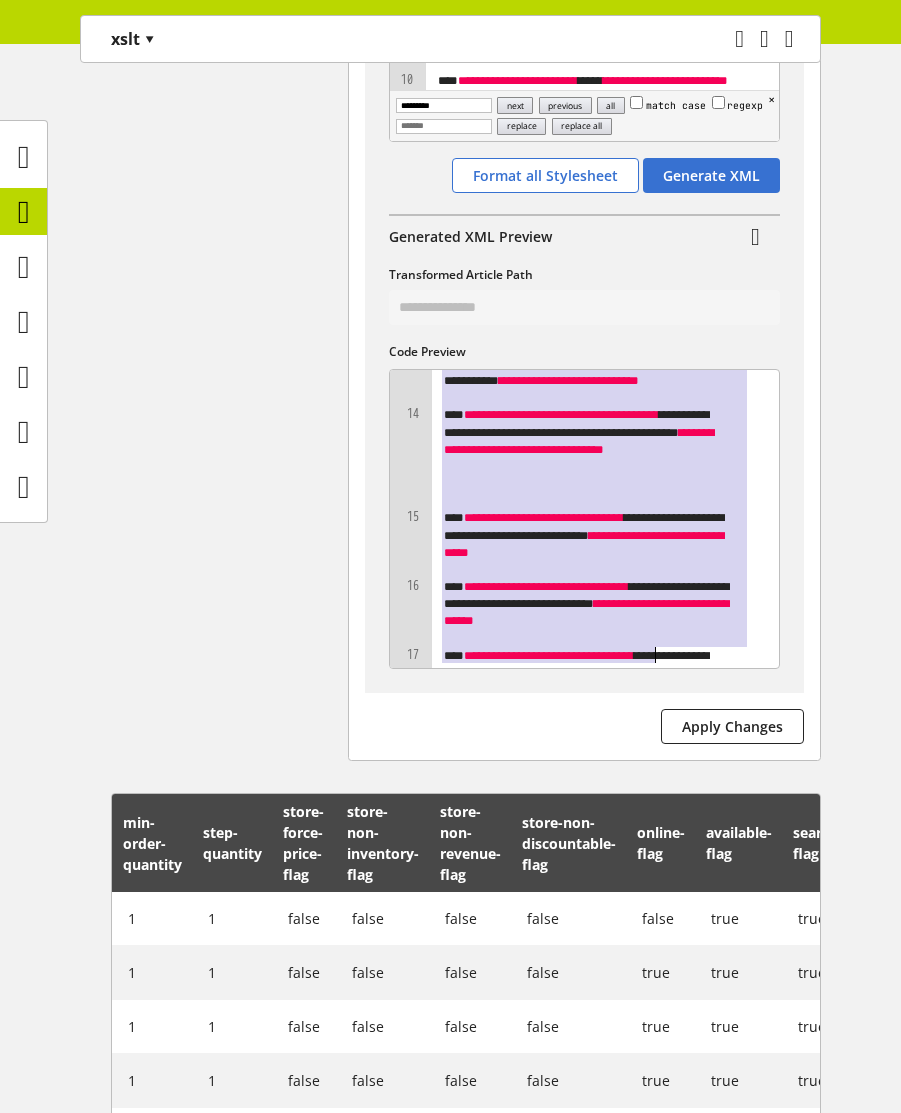 drag, startPoint x: 445, startPoint y: 387, endPoint x: 654, endPoint y: 649, distance: 335.14923 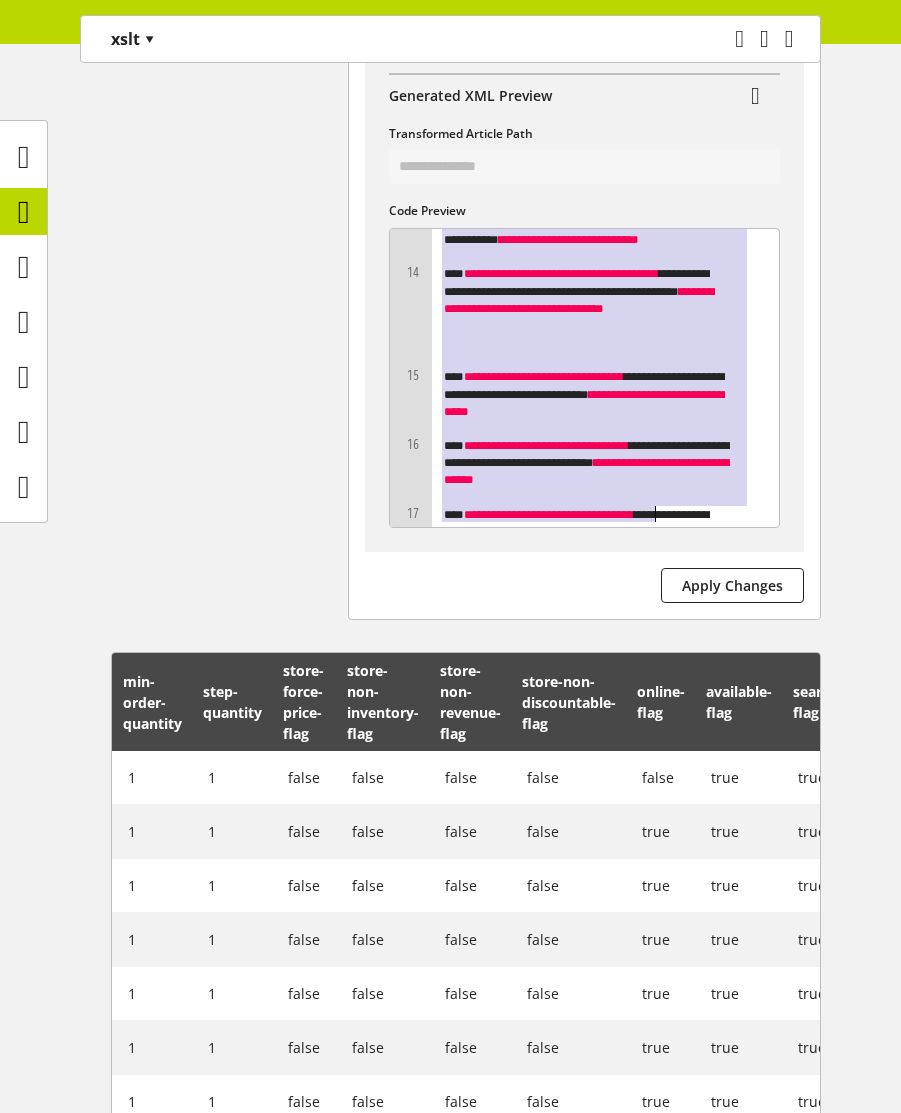 scroll, scrollTop: 1440, scrollLeft: 0, axis: vertical 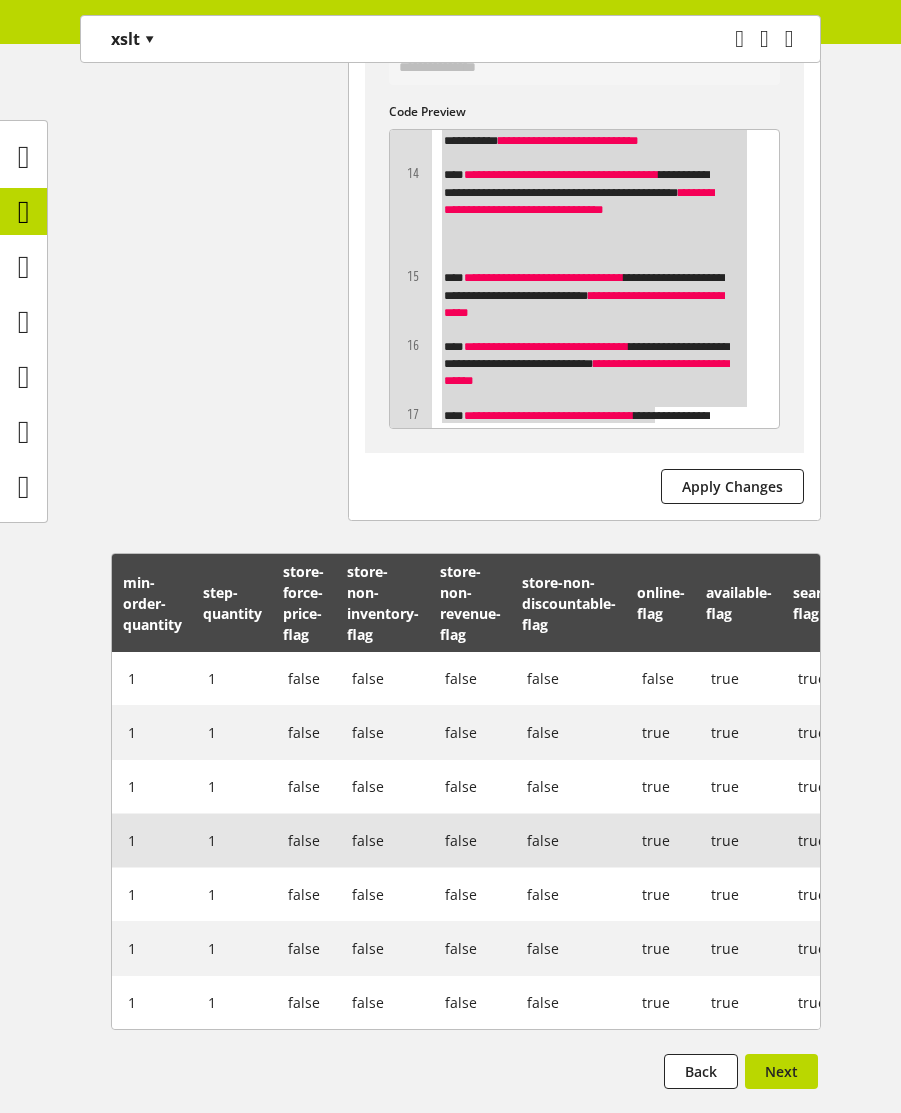 click on "1" at bounding box center [152, 841] 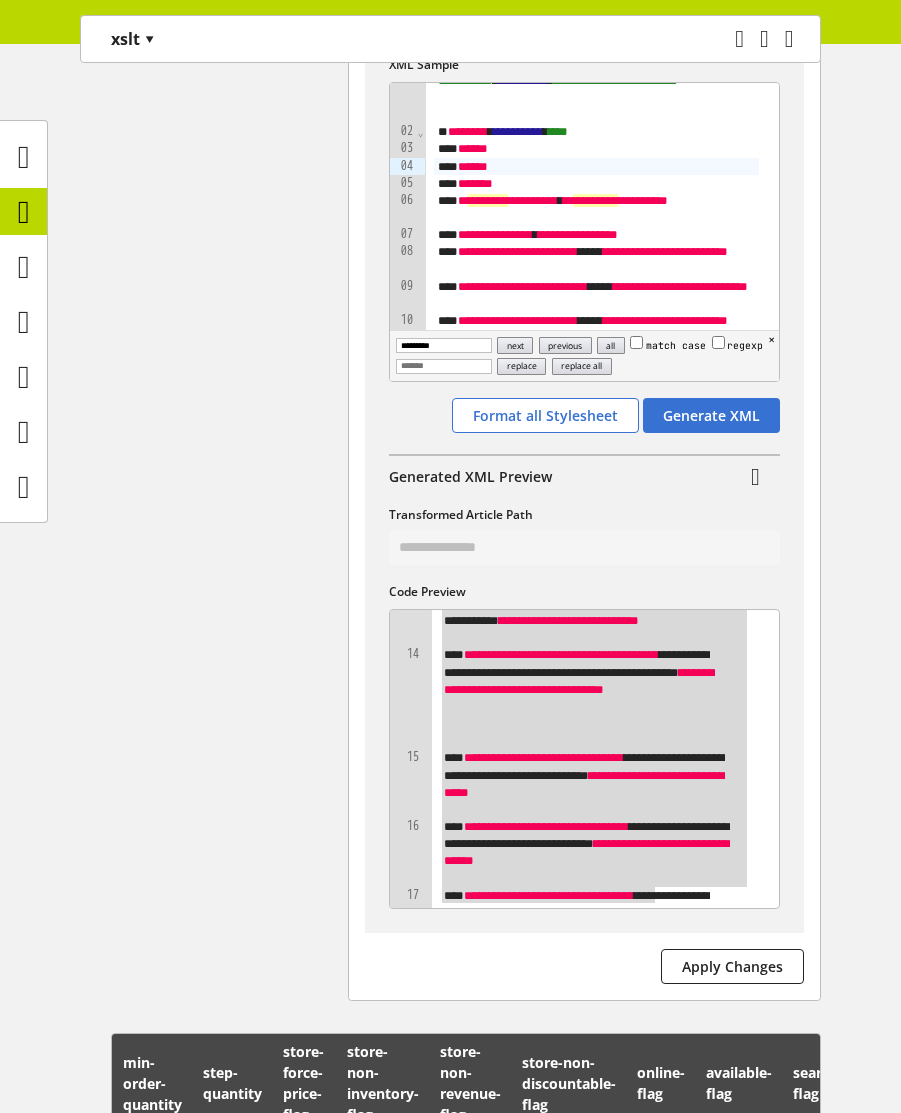 click on "Format settings Customize your import feed according to the specific settings. If something doesn’t look right in the preview, you can adjust the delimiter, quote, max. lines with errors, and encoding.
Please note that the data format is automatically detected and cannot be changed." at bounding box center (229, 184) 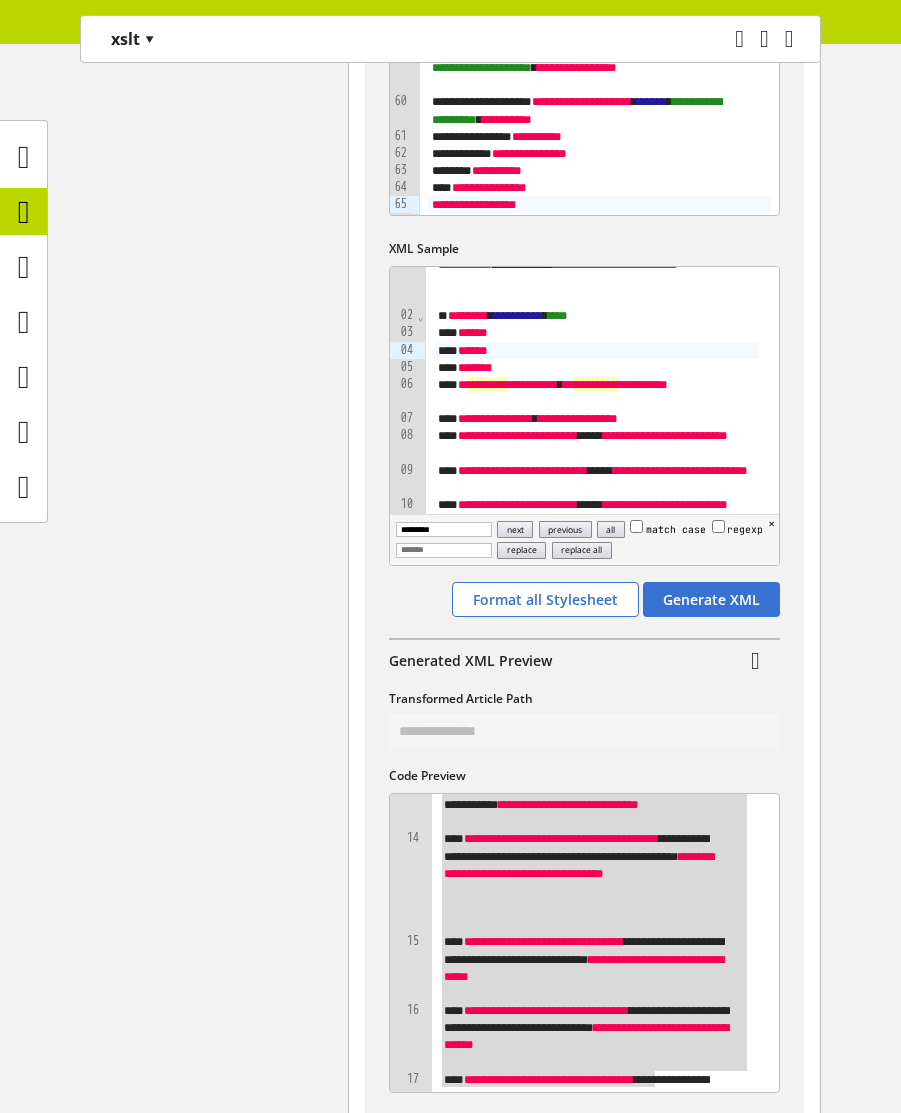 scroll, scrollTop: 600, scrollLeft: 0, axis: vertical 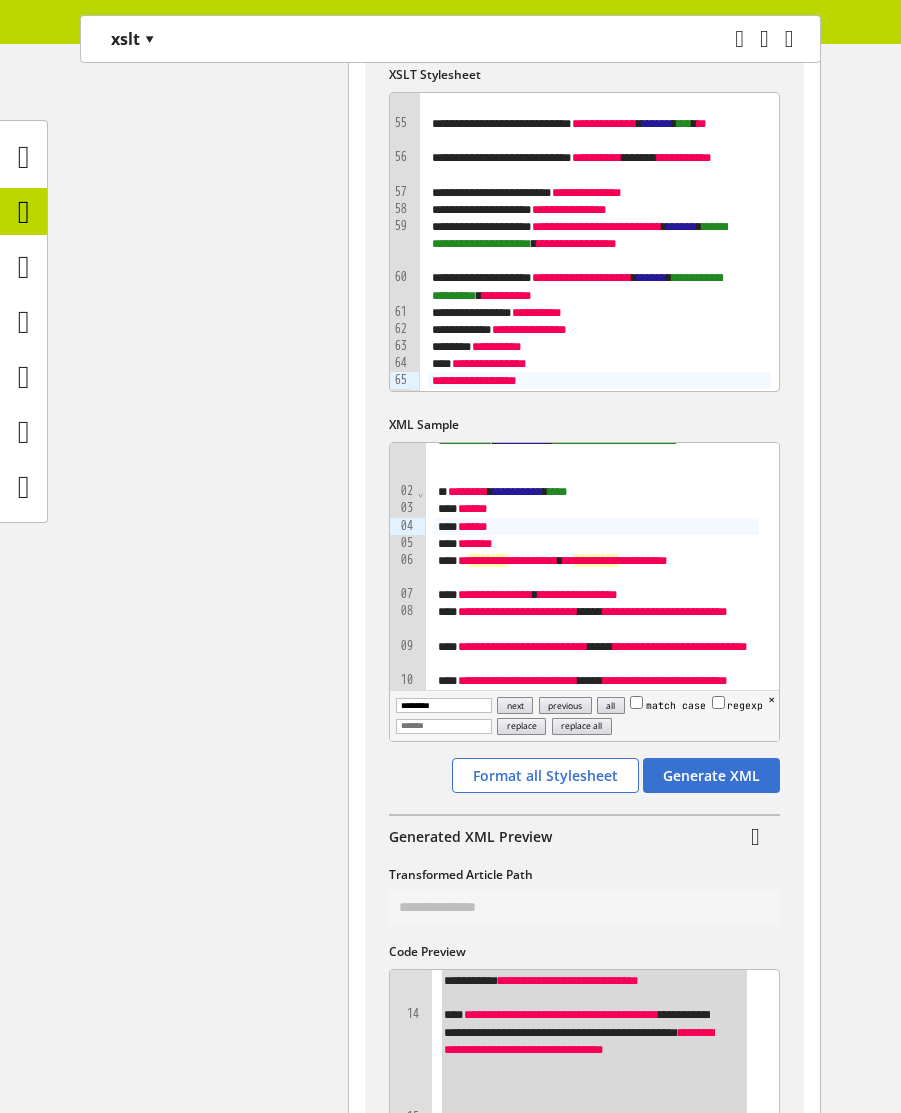 click on "**********" at bounding box center (584, 633) 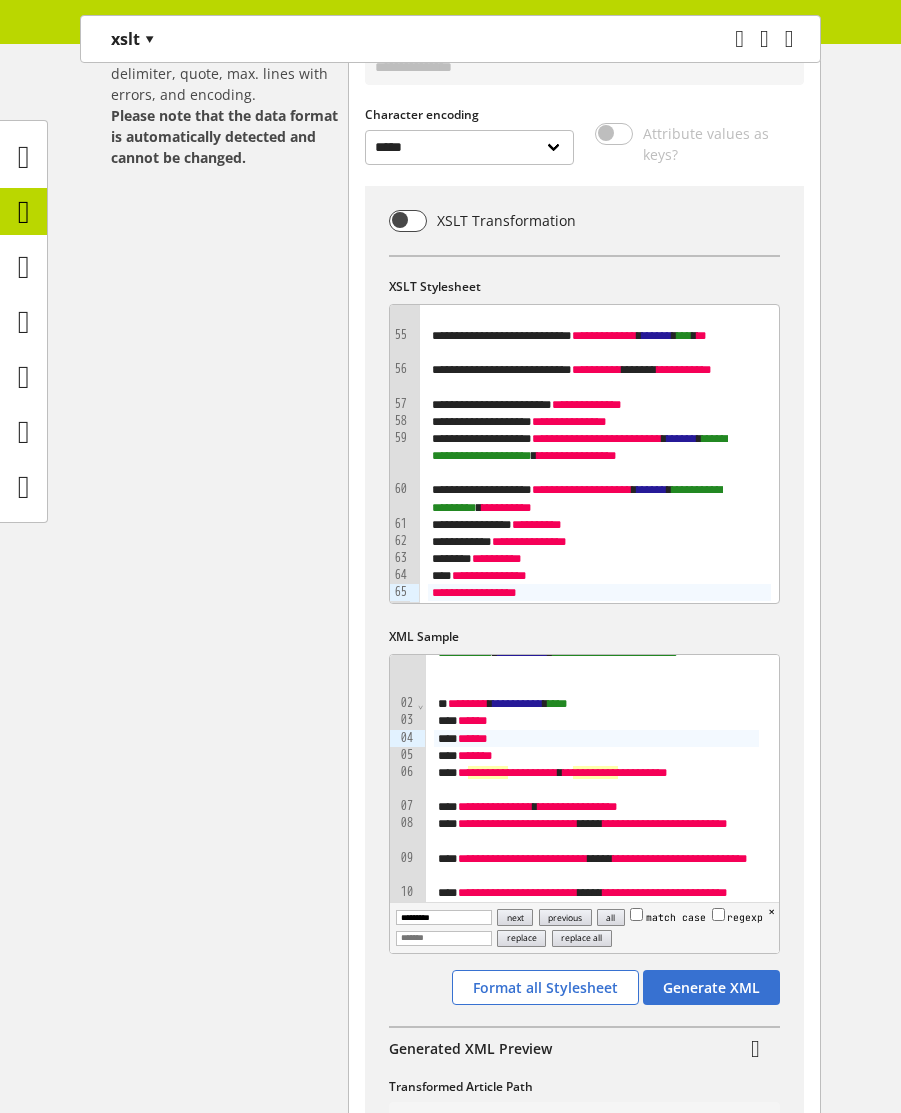 scroll, scrollTop: 240, scrollLeft: 0, axis: vertical 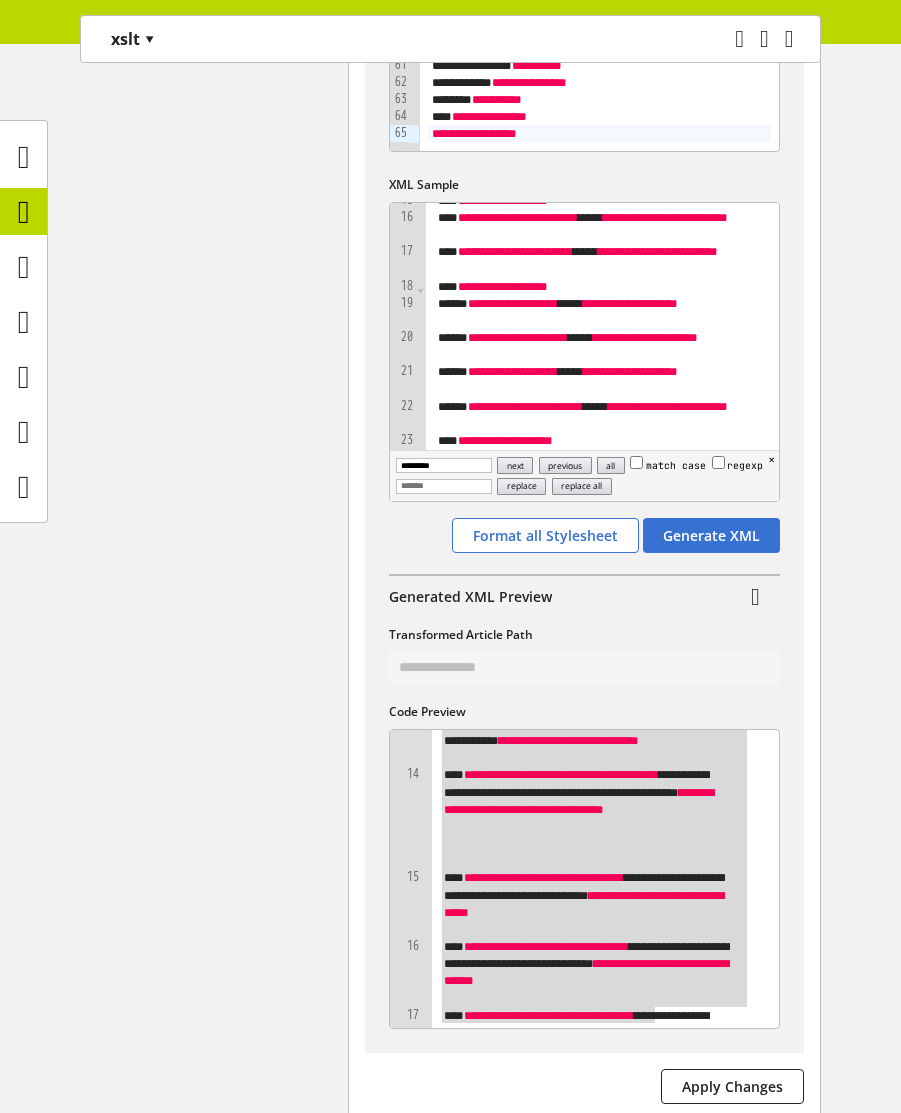 click on "**********" at bounding box center [587, 817] 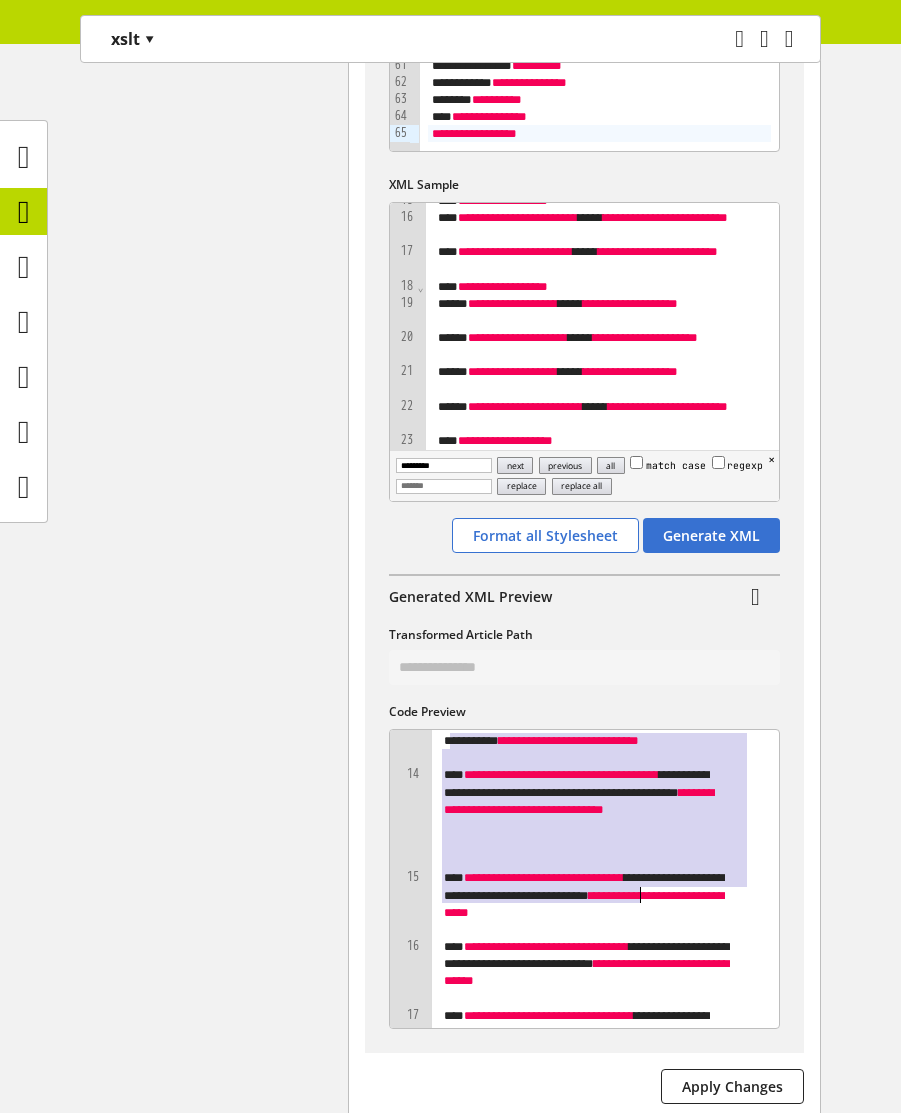 drag, startPoint x: 449, startPoint y: 743, endPoint x: 644, endPoint y: 897, distance: 248.47736 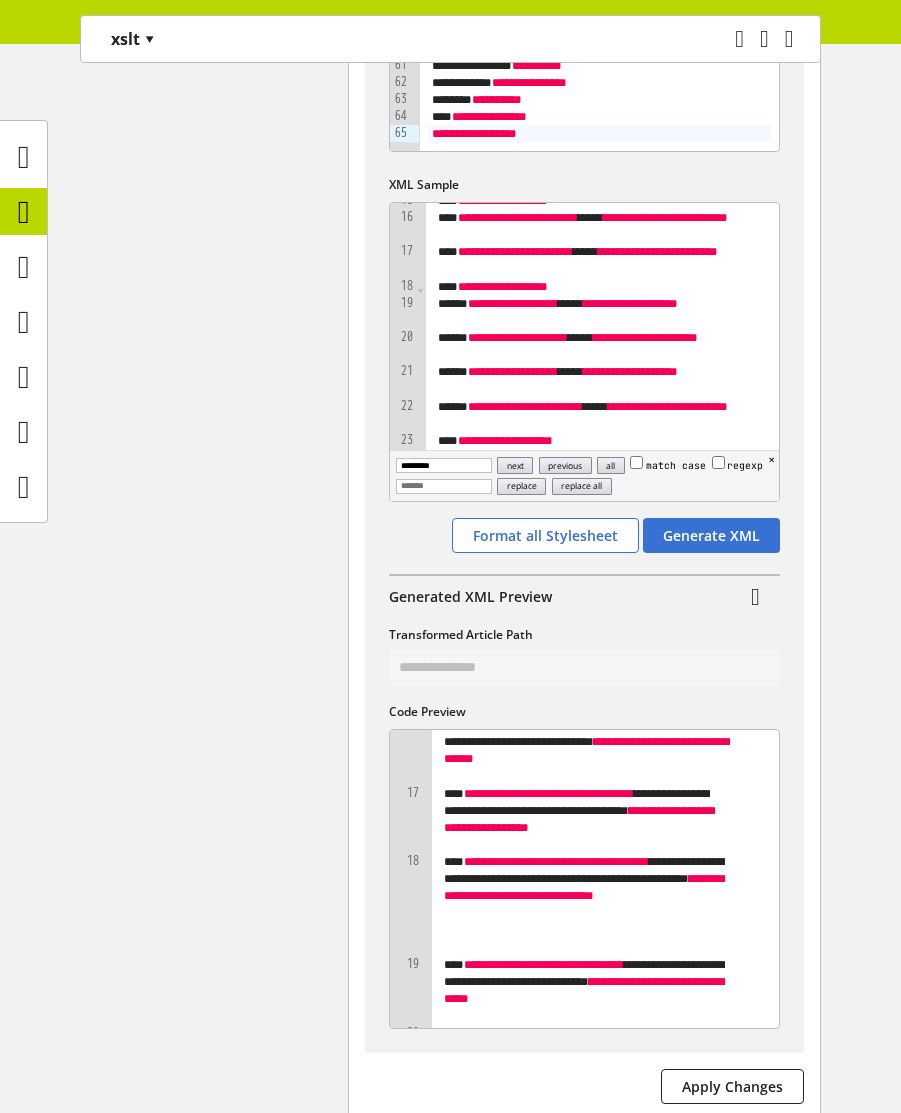 scroll, scrollTop: 709, scrollLeft: 0, axis: vertical 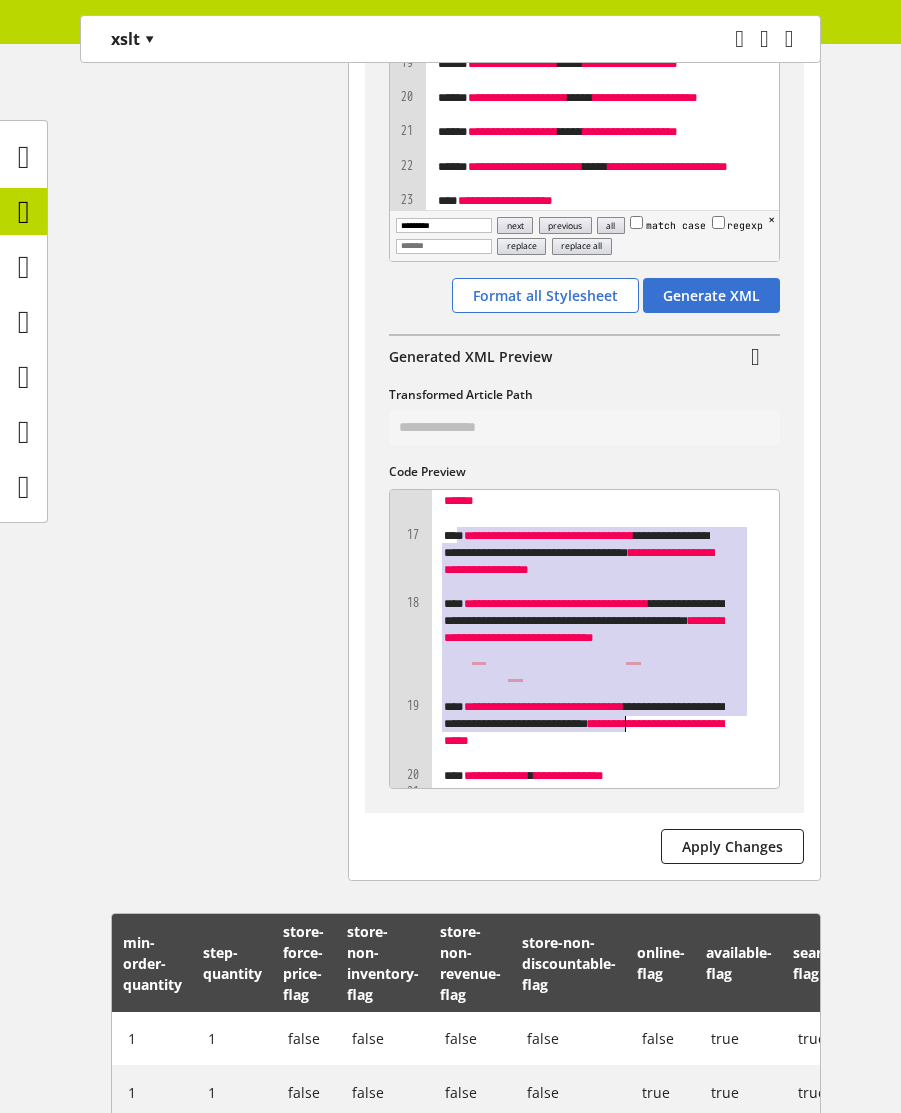 drag, startPoint x: 455, startPoint y: 532, endPoint x: 625, endPoint y: 729, distance: 260.20953 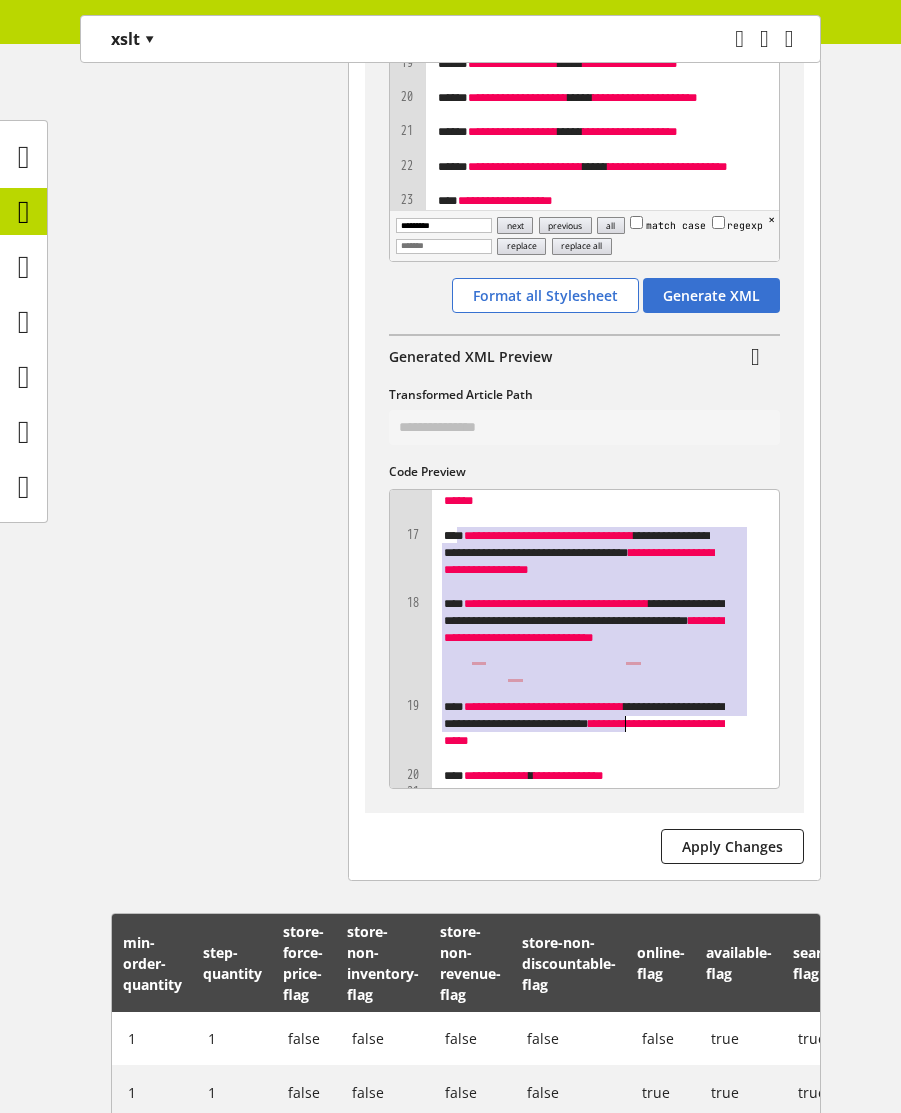 click on "**********" at bounding box center (587, 646) 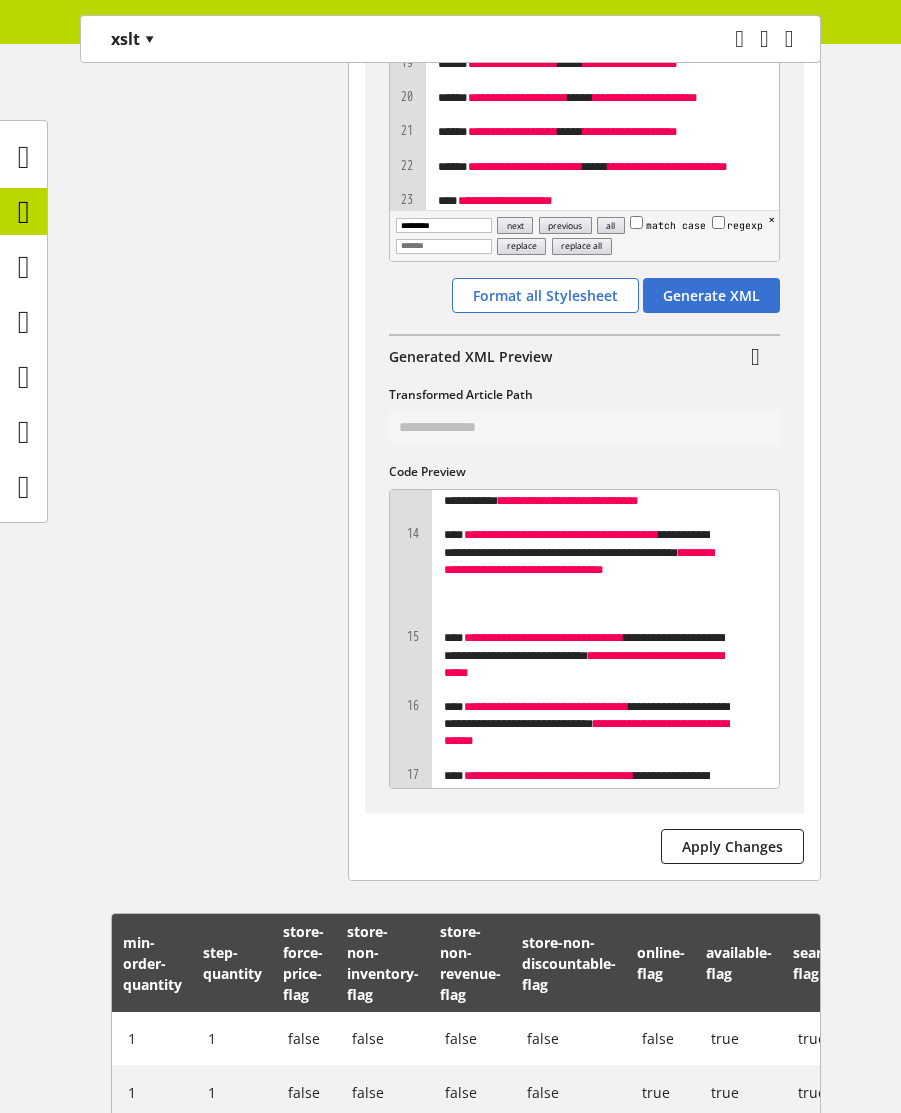 scroll, scrollTop: 109, scrollLeft: 0, axis: vertical 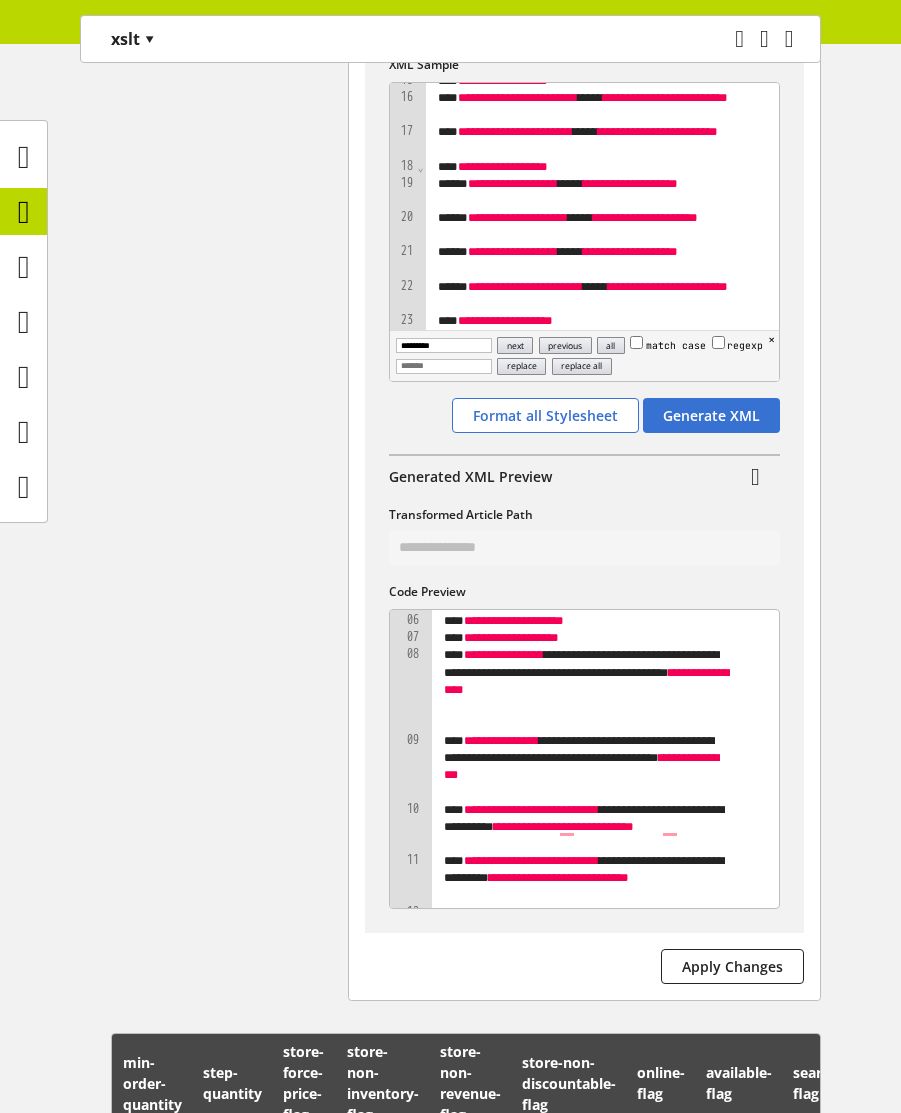 click on "**********" at bounding box center [587, 689] 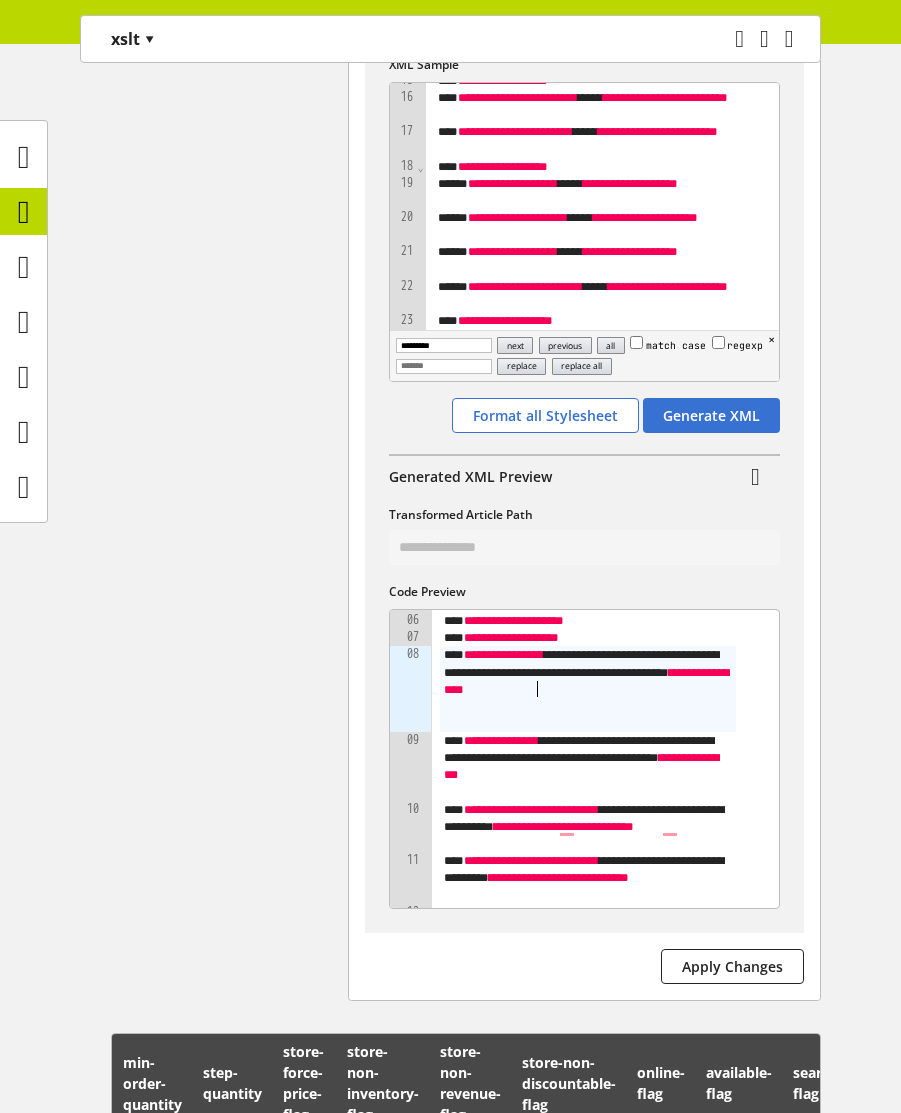 type 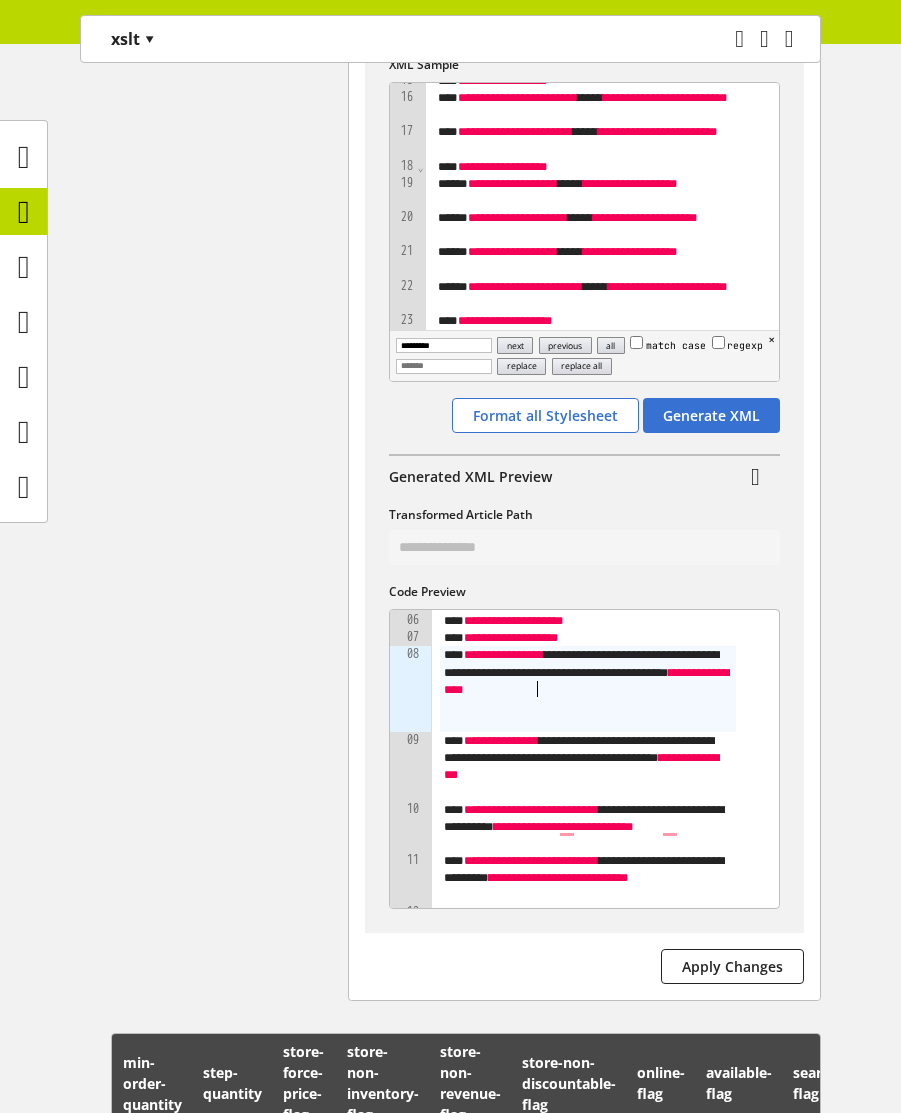 scroll, scrollTop: 720, scrollLeft: 0, axis: vertical 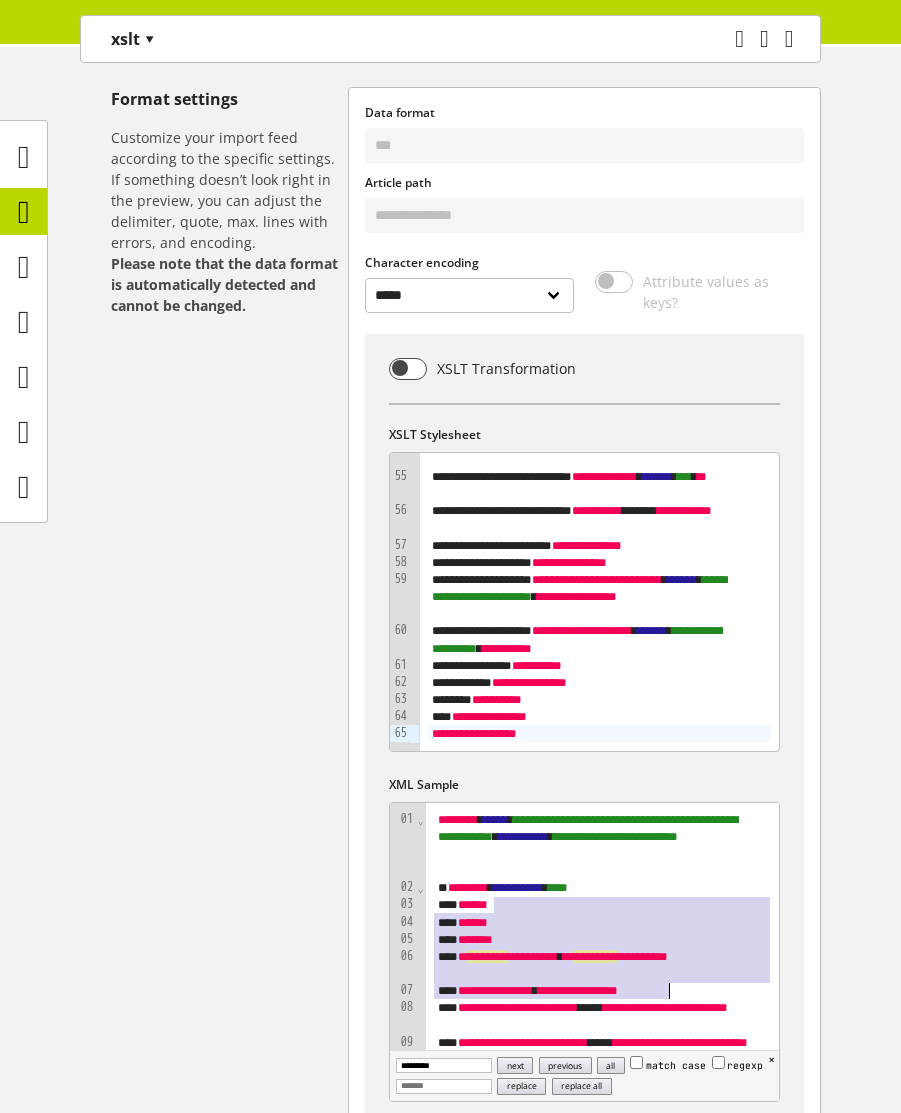 drag, startPoint x: 491, startPoint y: 899, endPoint x: 671, endPoint y: 994, distance: 203.53133 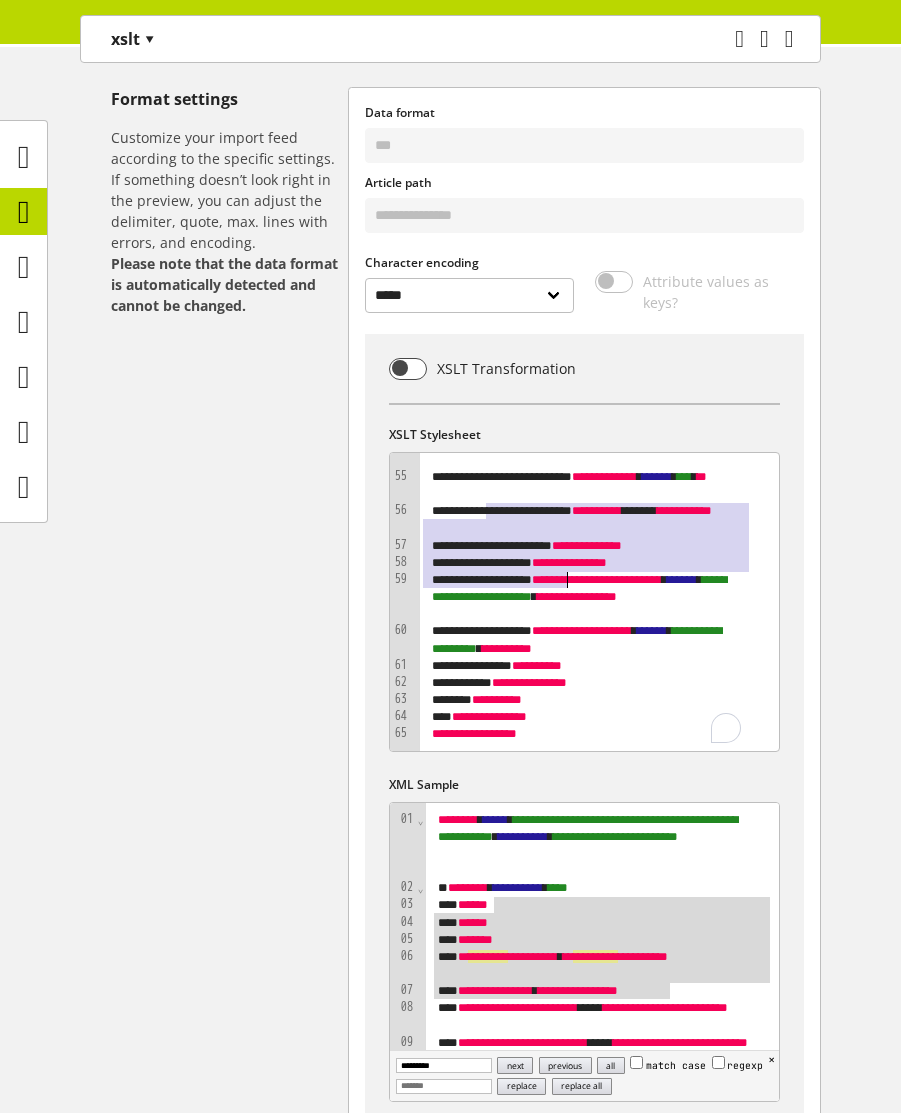 drag, startPoint x: 487, startPoint y: 519, endPoint x: 567, endPoint y: 579, distance: 100 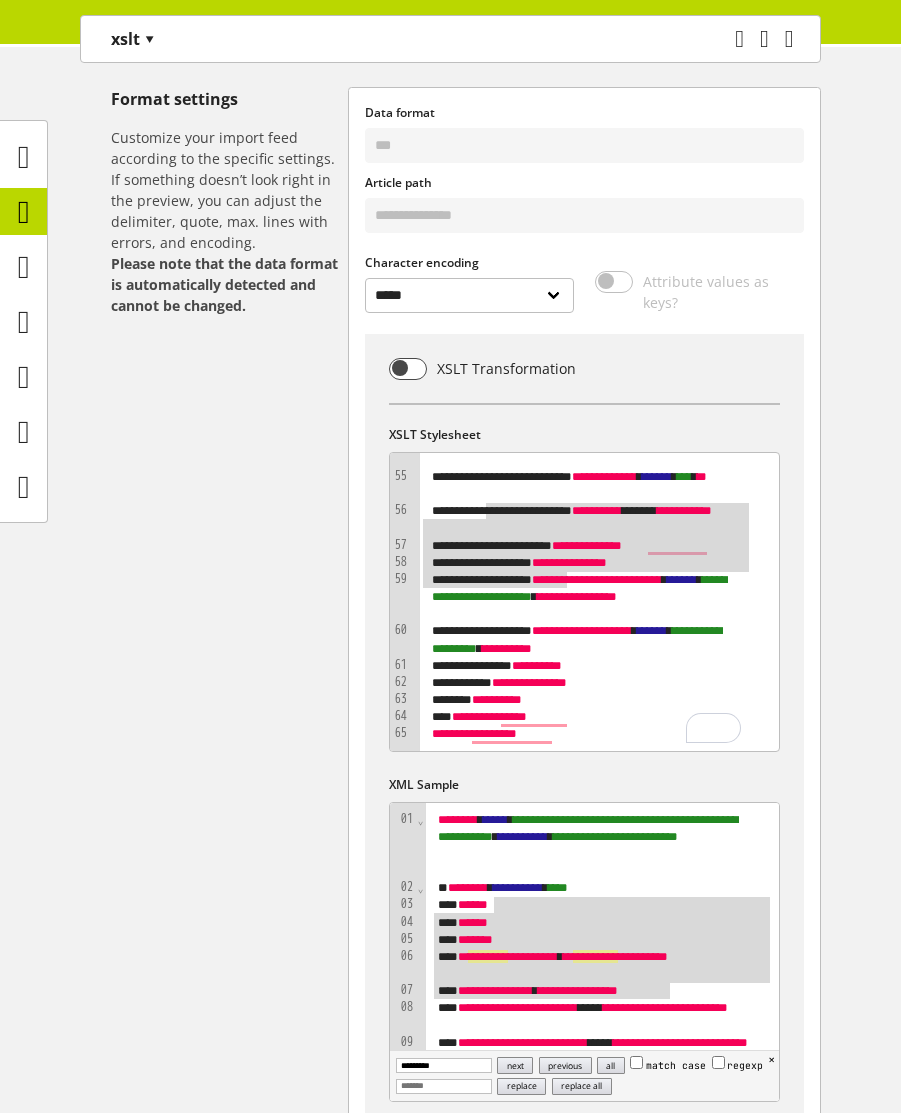 click on "Format settings Customize your import feed according to the specific settings. If something doesn’t look right in the preview, you can adjust the delimiter, quote, max. lines with errors, and encoding.
Please note that the data format is automatically detected and cannot be changed." at bounding box center (229, 904) 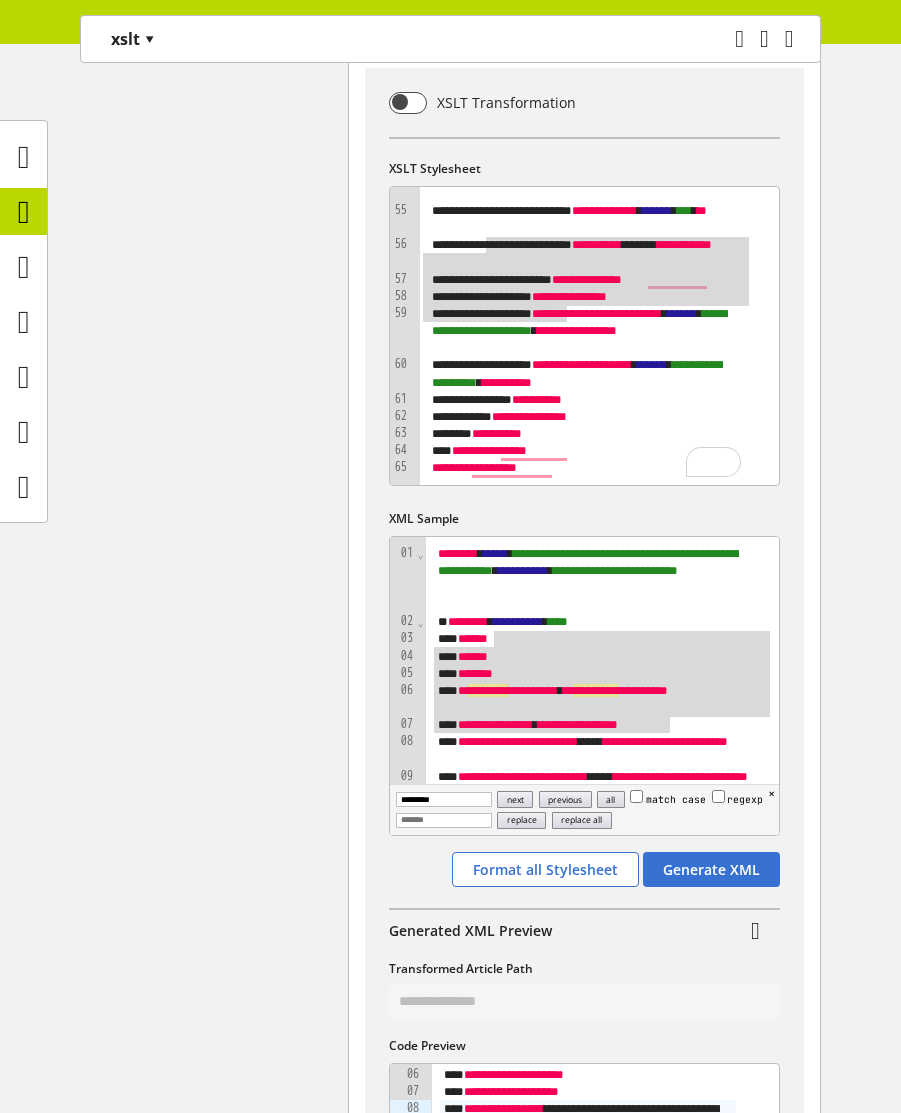 scroll, scrollTop: 720, scrollLeft: 0, axis: vertical 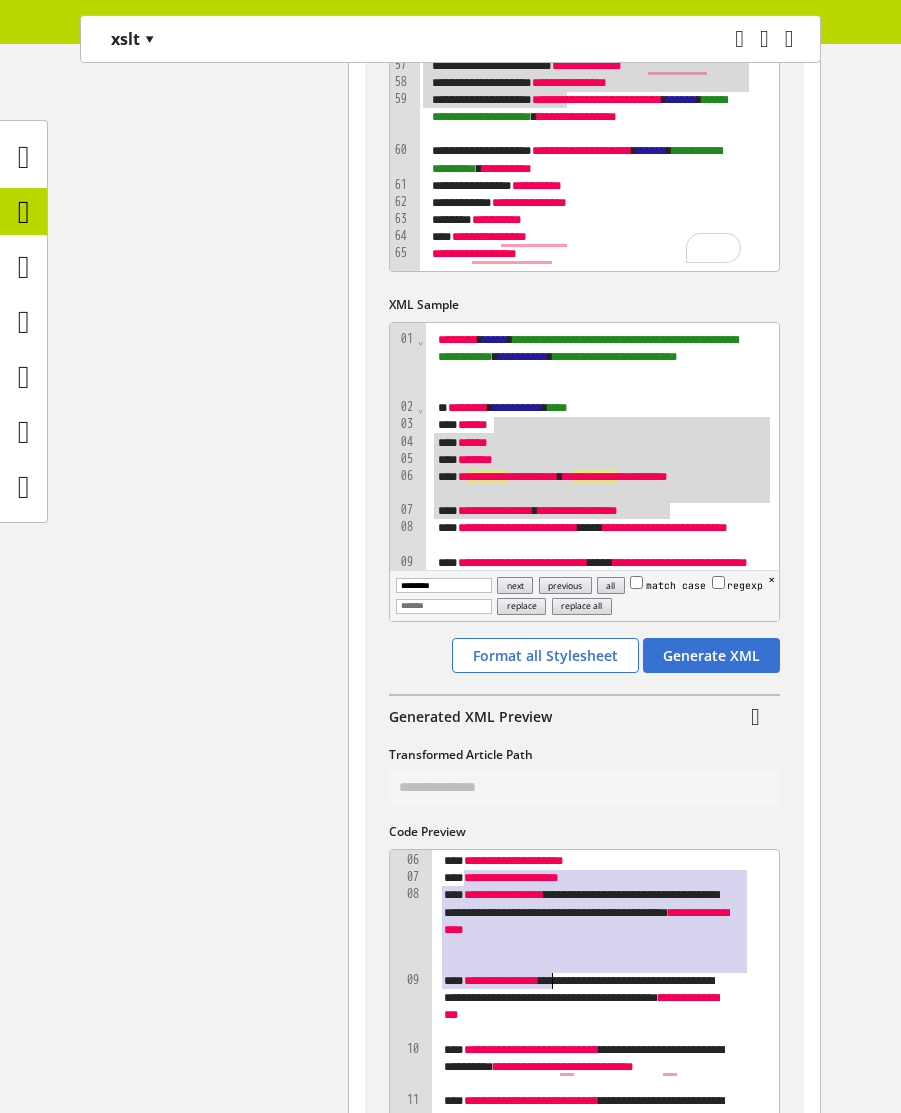 drag, startPoint x: 461, startPoint y: 882, endPoint x: 561, endPoint y: 978, distance: 138.62178 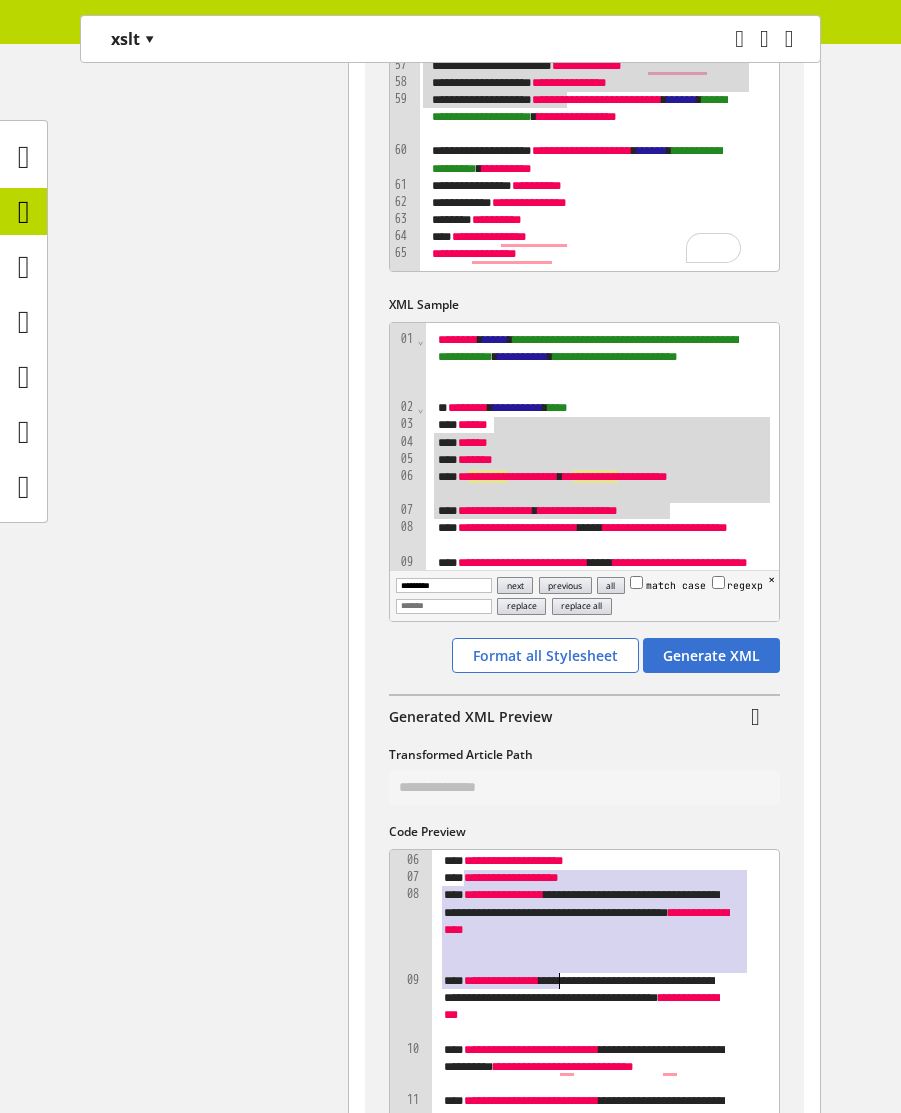 click on "Format settings Customize your import feed according to the specific settings. If something doesn’t look right in the preview, you can adjust the delimiter, quote, max. lines with errors, and encoding.
Please note that the data format is automatically detected and cannot be changed." at bounding box center (229, 424) 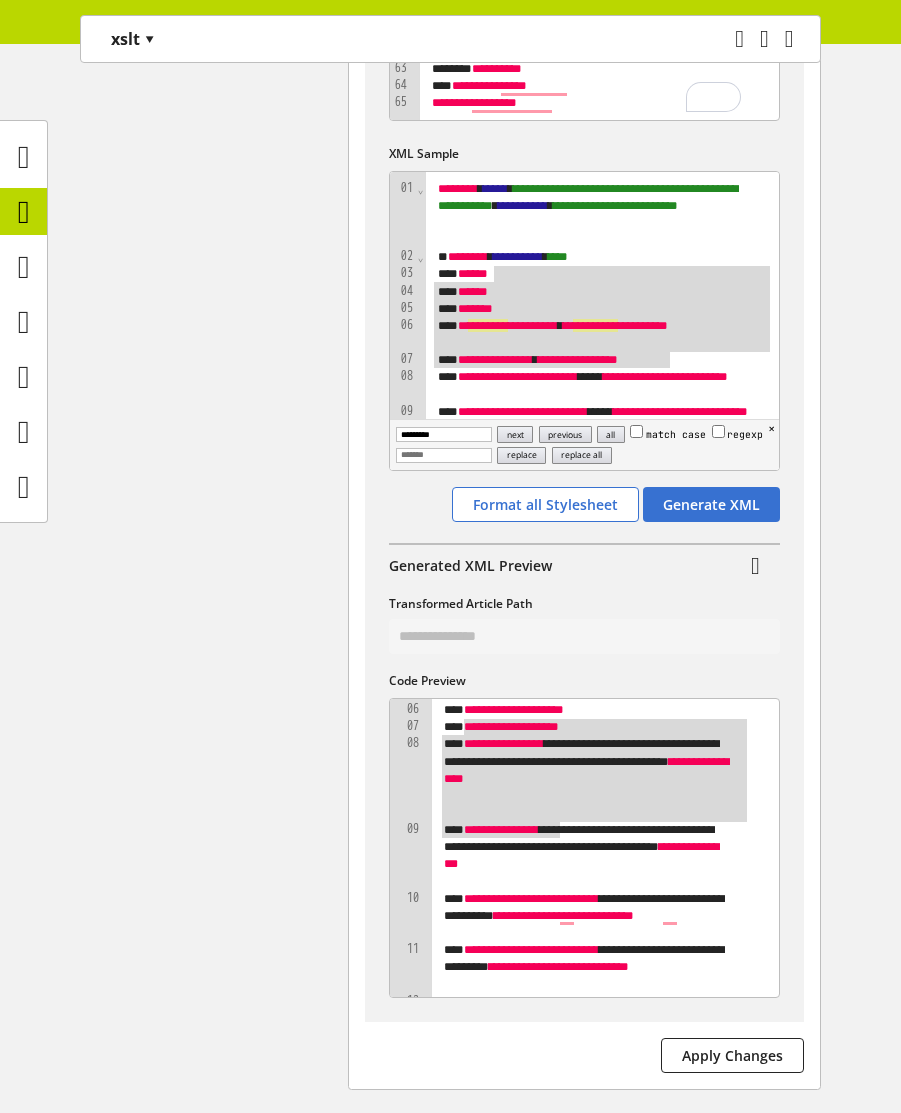 scroll, scrollTop: 1080, scrollLeft: 0, axis: vertical 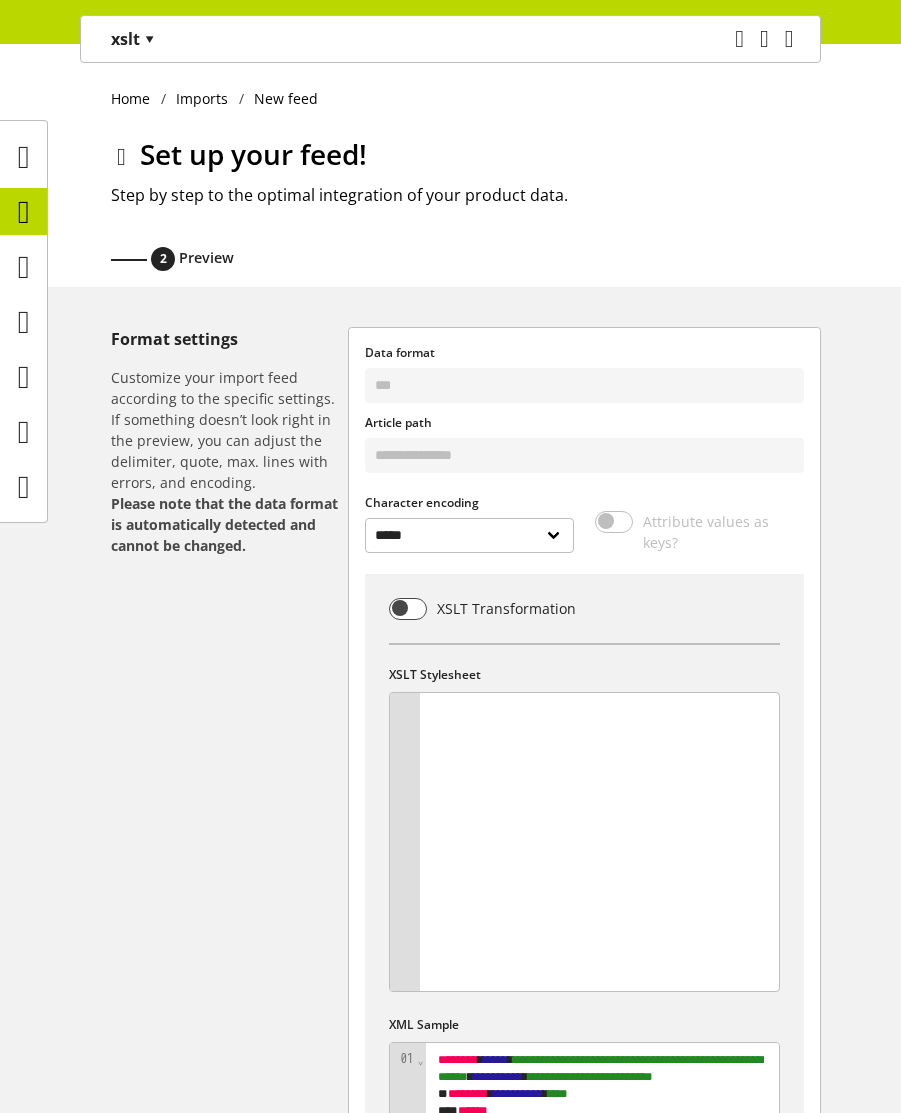 select on "*****" 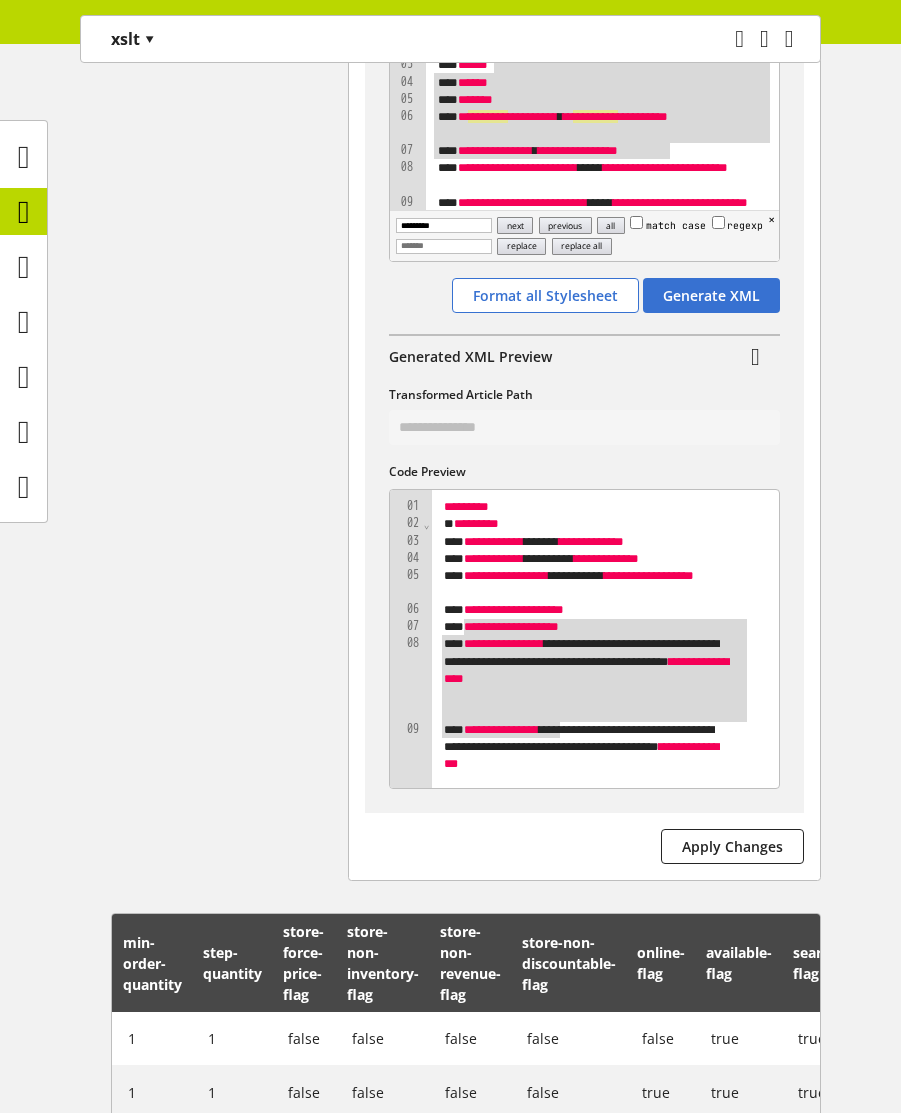 scroll, scrollTop: 1080, scrollLeft: 0, axis: vertical 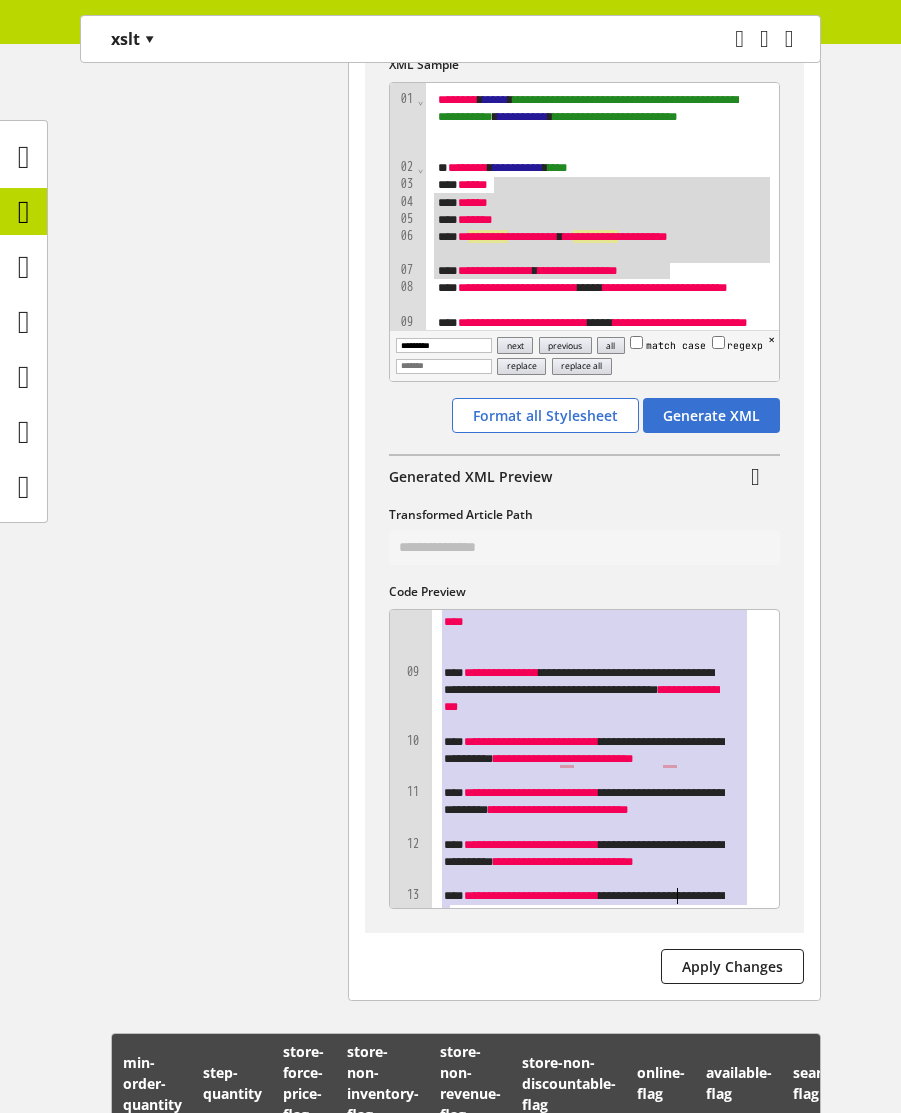 drag, startPoint x: 458, startPoint y: 633, endPoint x: 735, endPoint y: 918, distance: 397.43427 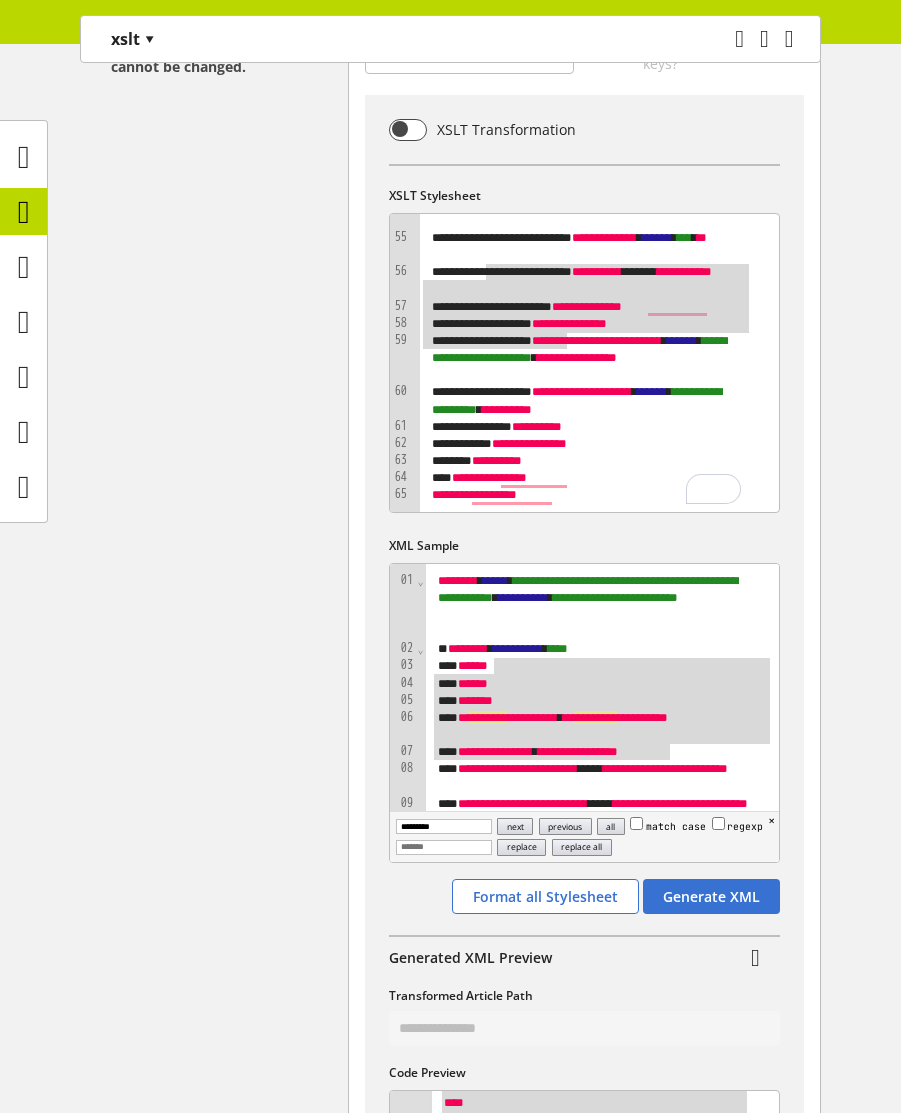 scroll, scrollTop: 480, scrollLeft: 0, axis: vertical 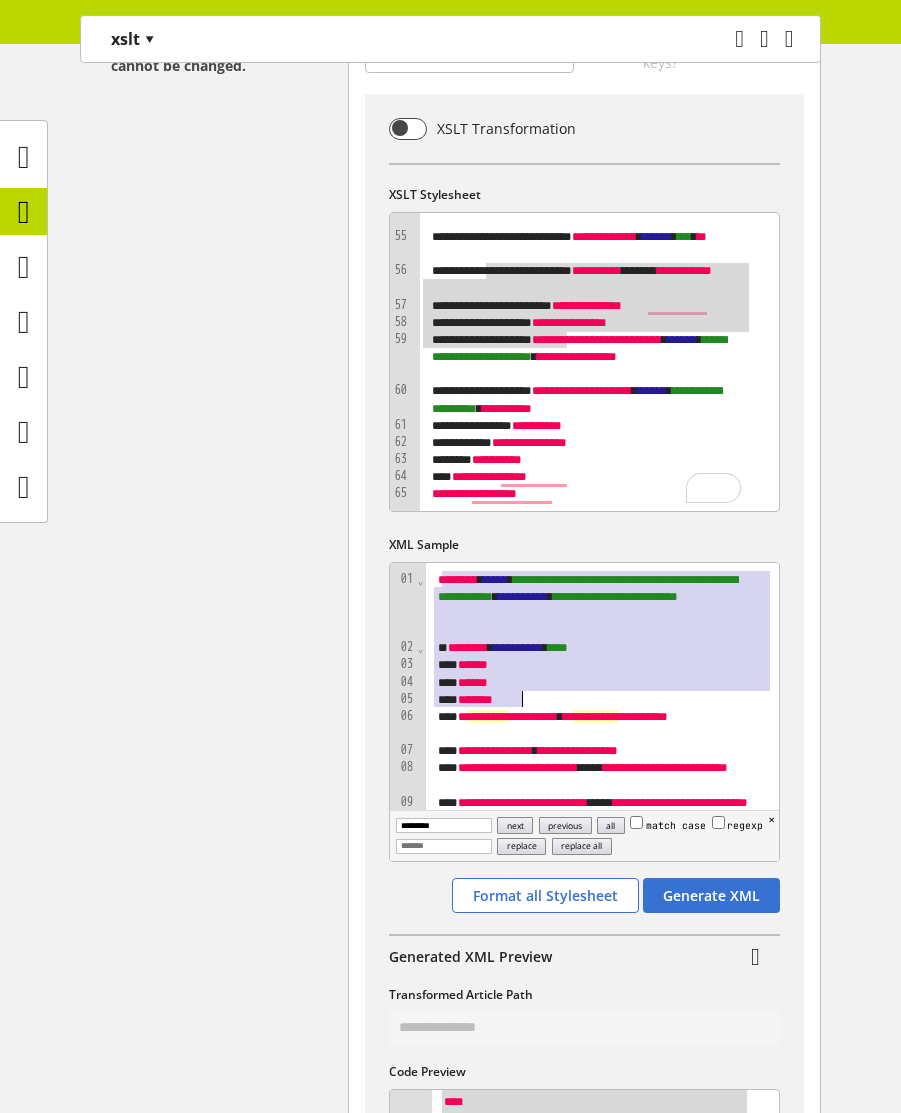 drag, startPoint x: 444, startPoint y: 587, endPoint x: 523, endPoint y: 707, distance: 143.66975 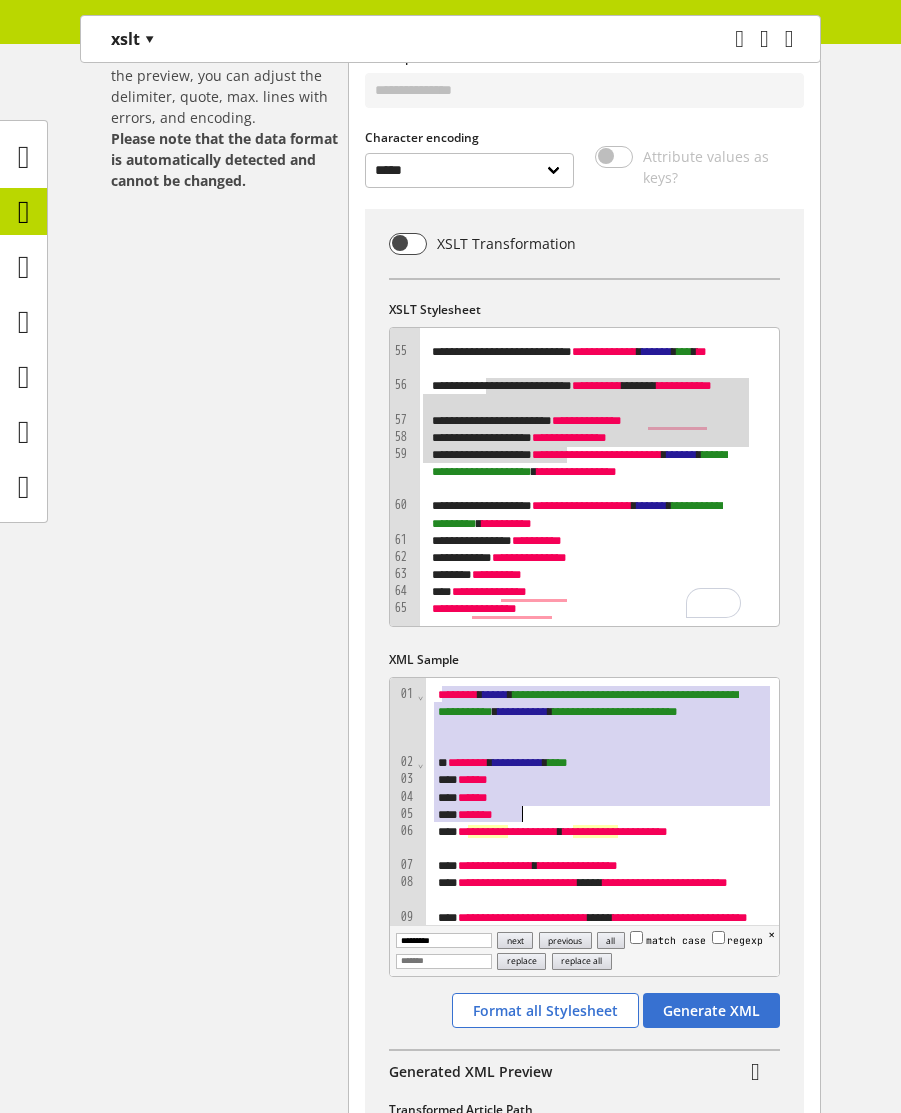 scroll, scrollTop: 480, scrollLeft: 0, axis: vertical 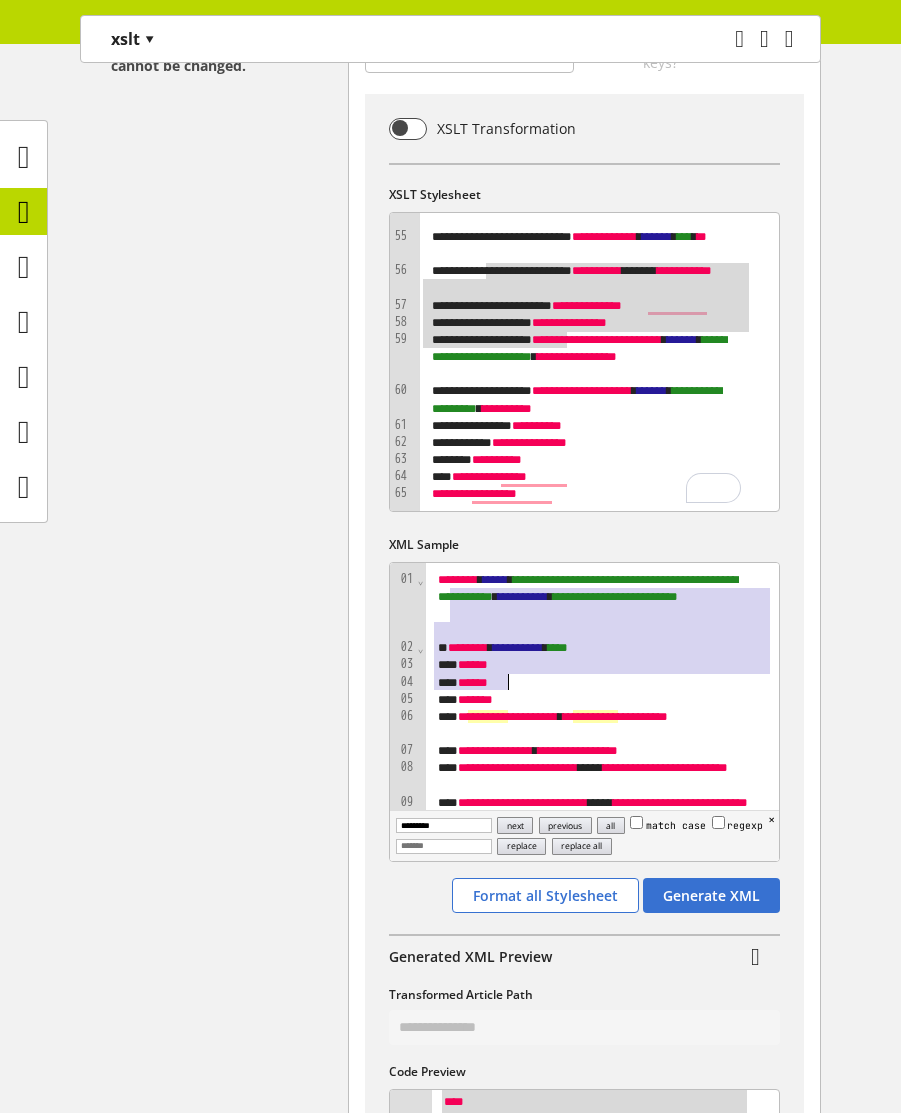 drag, startPoint x: 449, startPoint y: 596, endPoint x: 510, endPoint y: 683, distance: 106.25441 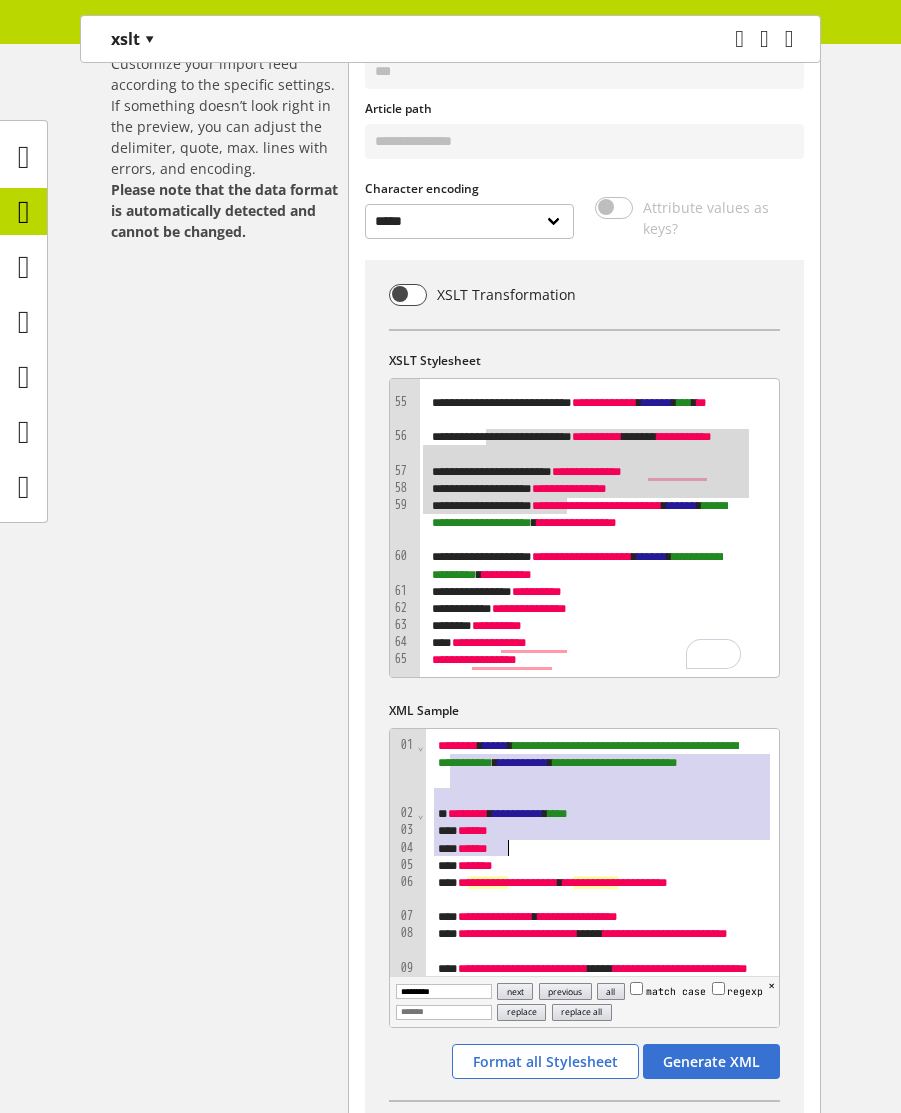 scroll, scrollTop: 240, scrollLeft: 0, axis: vertical 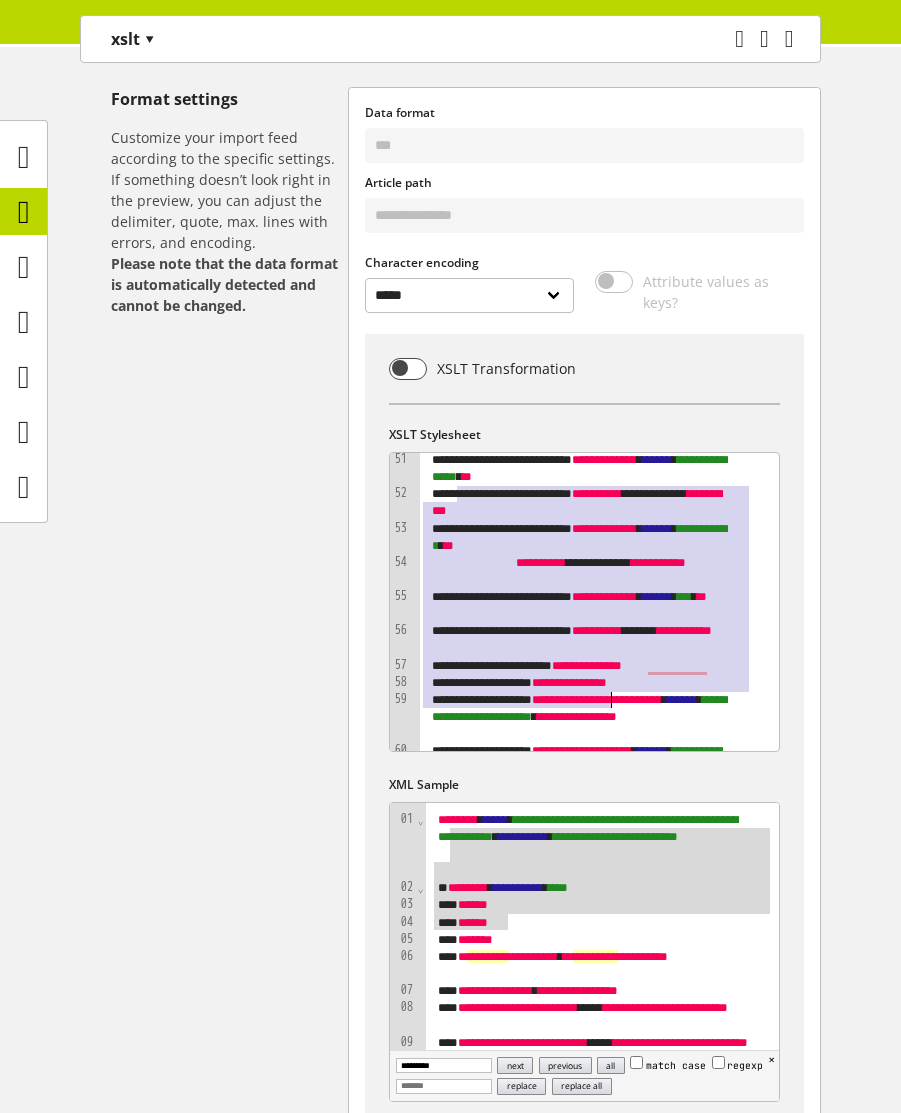 drag, startPoint x: 457, startPoint y: 500, endPoint x: 614, endPoint y: 697, distance: 251.9087 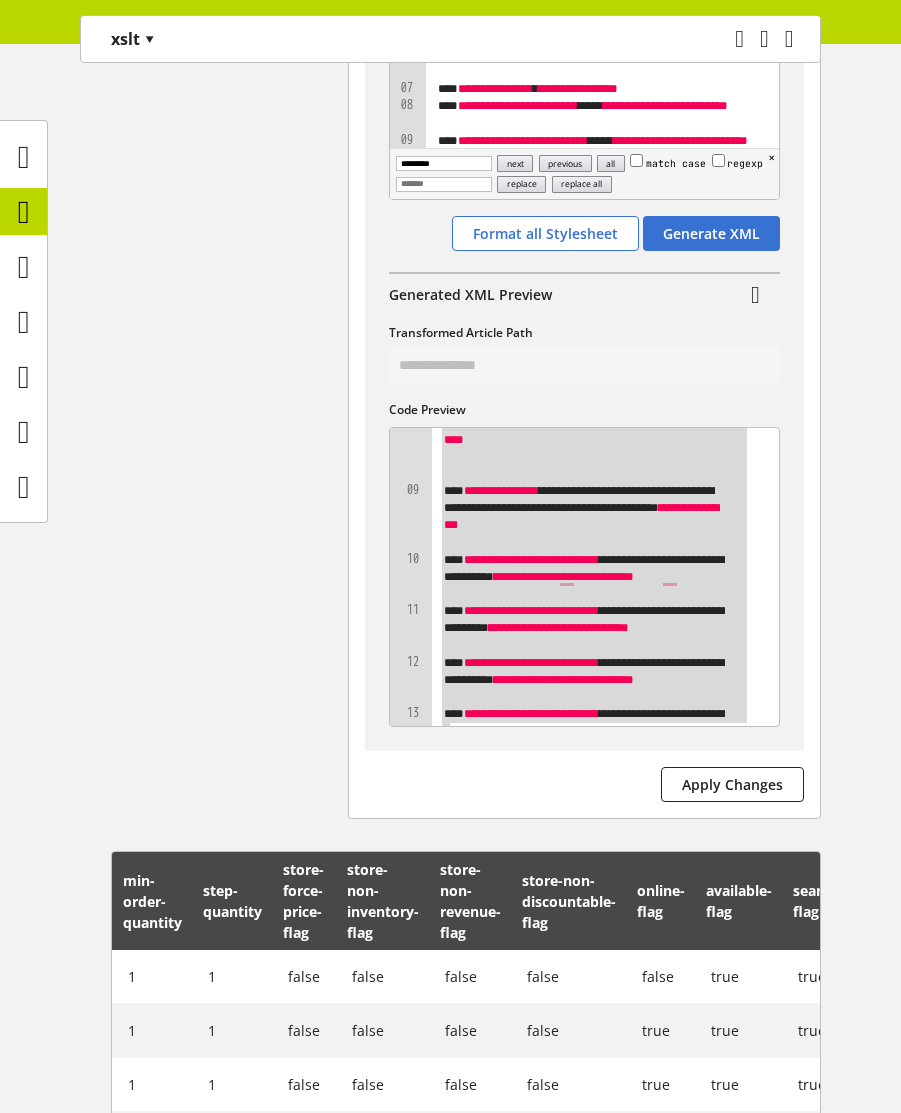 scroll, scrollTop: 1200, scrollLeft: 0, axis: vertical 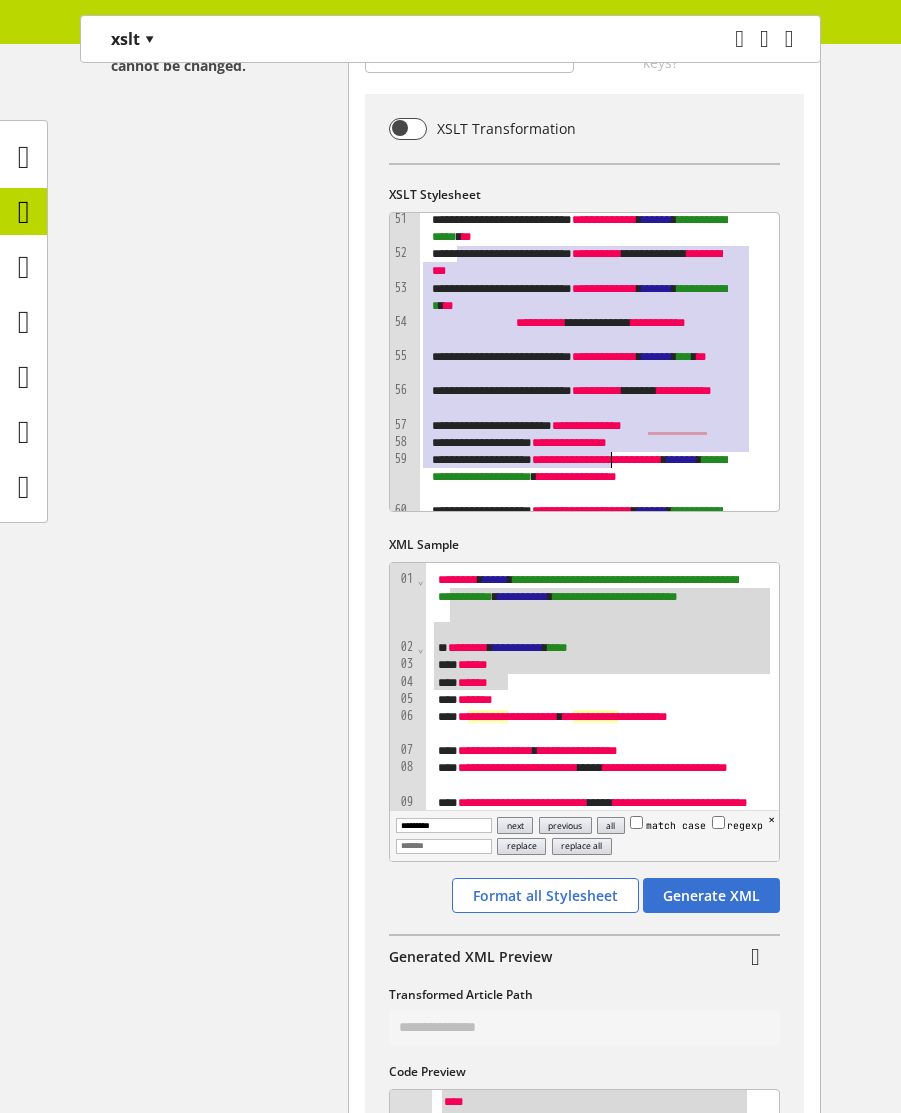 click on "Format settings Customize your import feed according to the specific settings. If something doesn’t look right in the preview, you can adjust the delimiter, quote, max. lines with errors, and encoding.
Please note that the data format is automatically detected and cannot be changed." at bounding box center [229, 664] 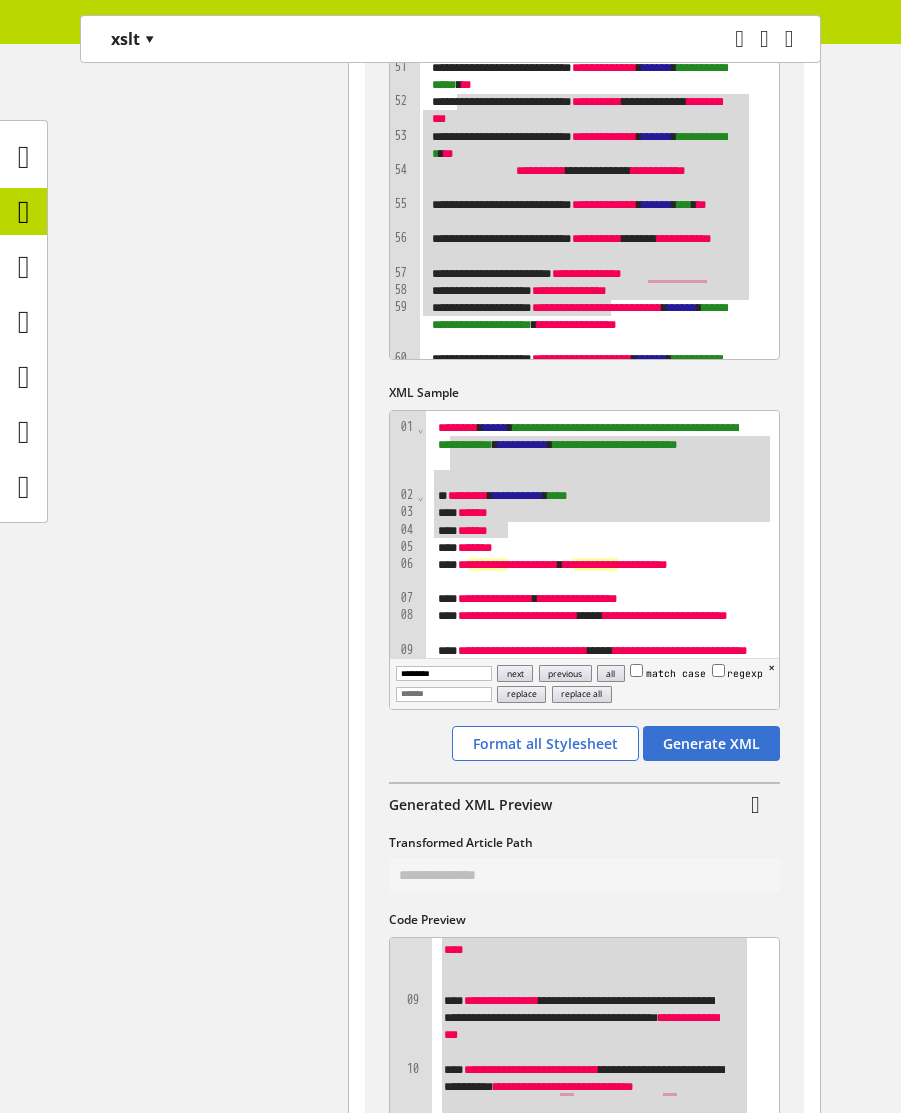 scroll, scrollTop: 720, scrollLeft: 0, axis: vertical 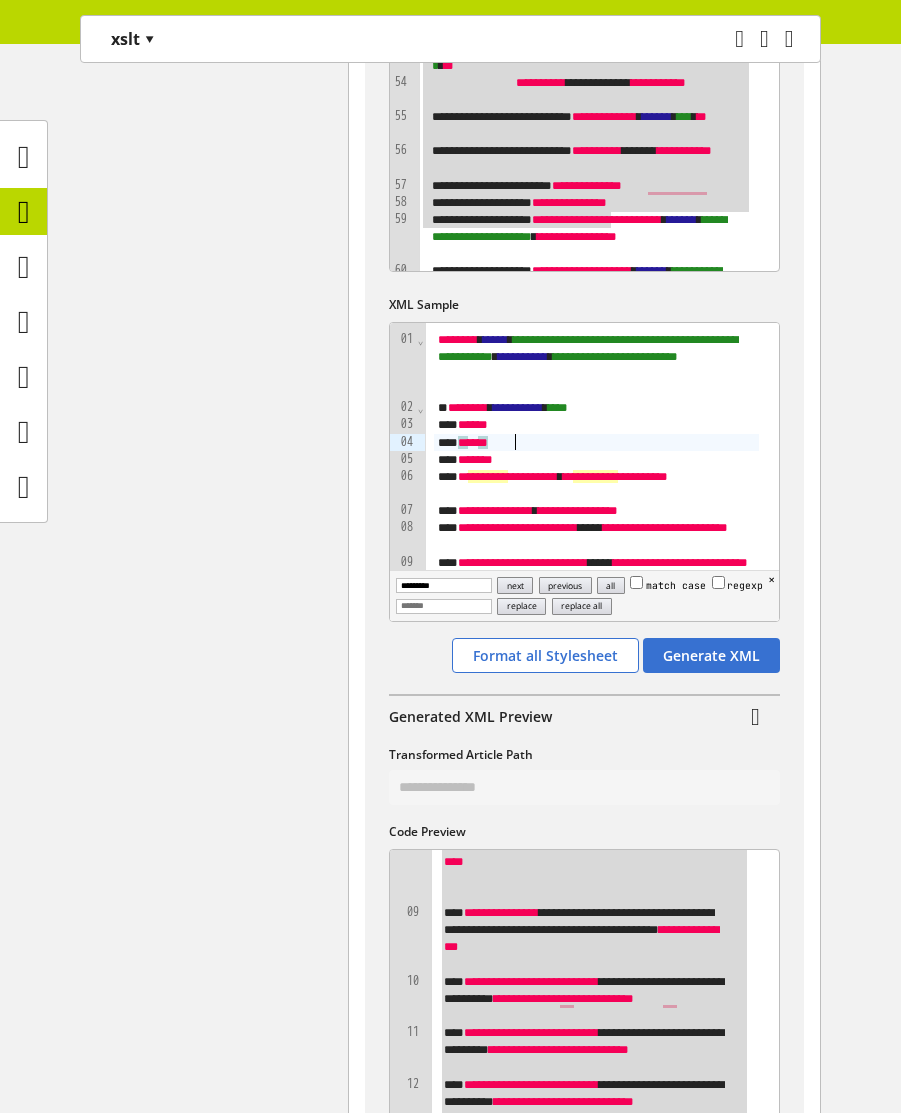 click on "* *** **" at bounding box center (596, 442) 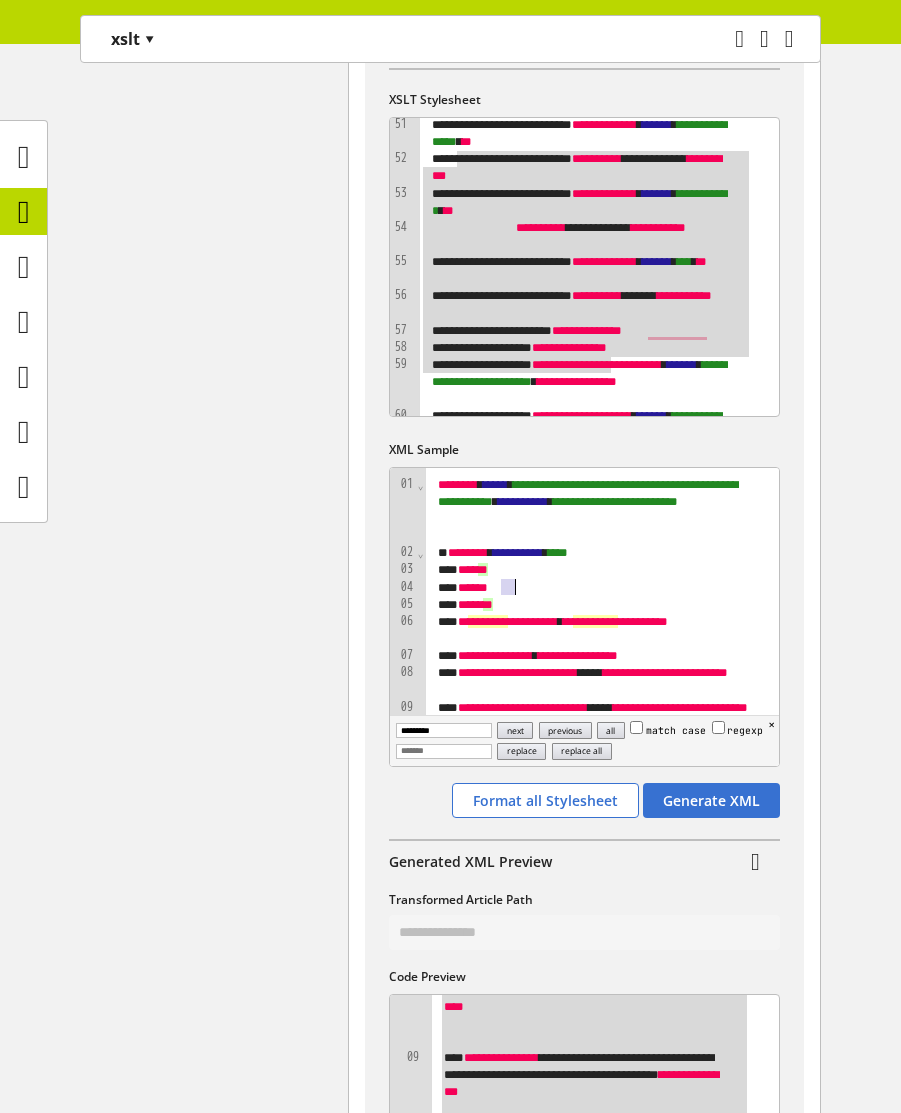 scroll, scrollTop: 480, scrollLeft: 0, axis: vertical 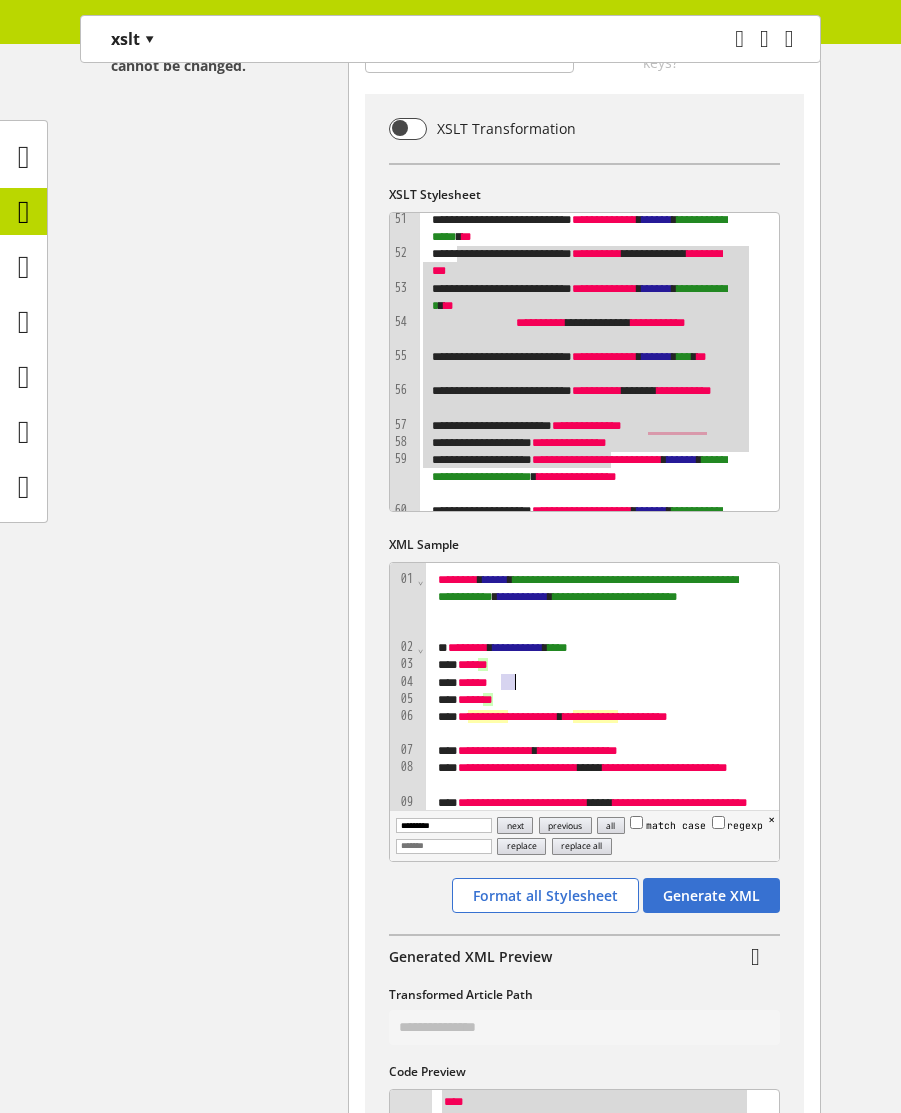 click on "******" at bounding box center [657, 288] 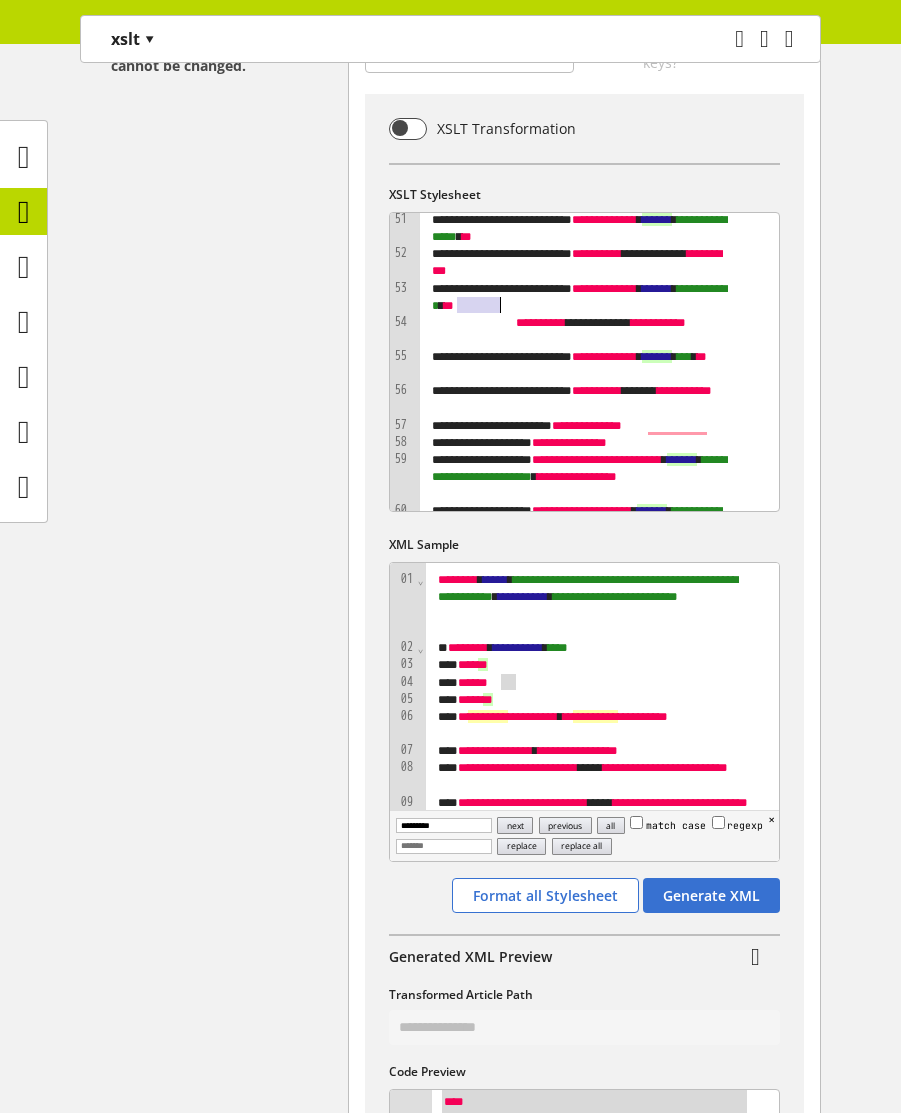 click on "******" at bounding box center [657, 288] 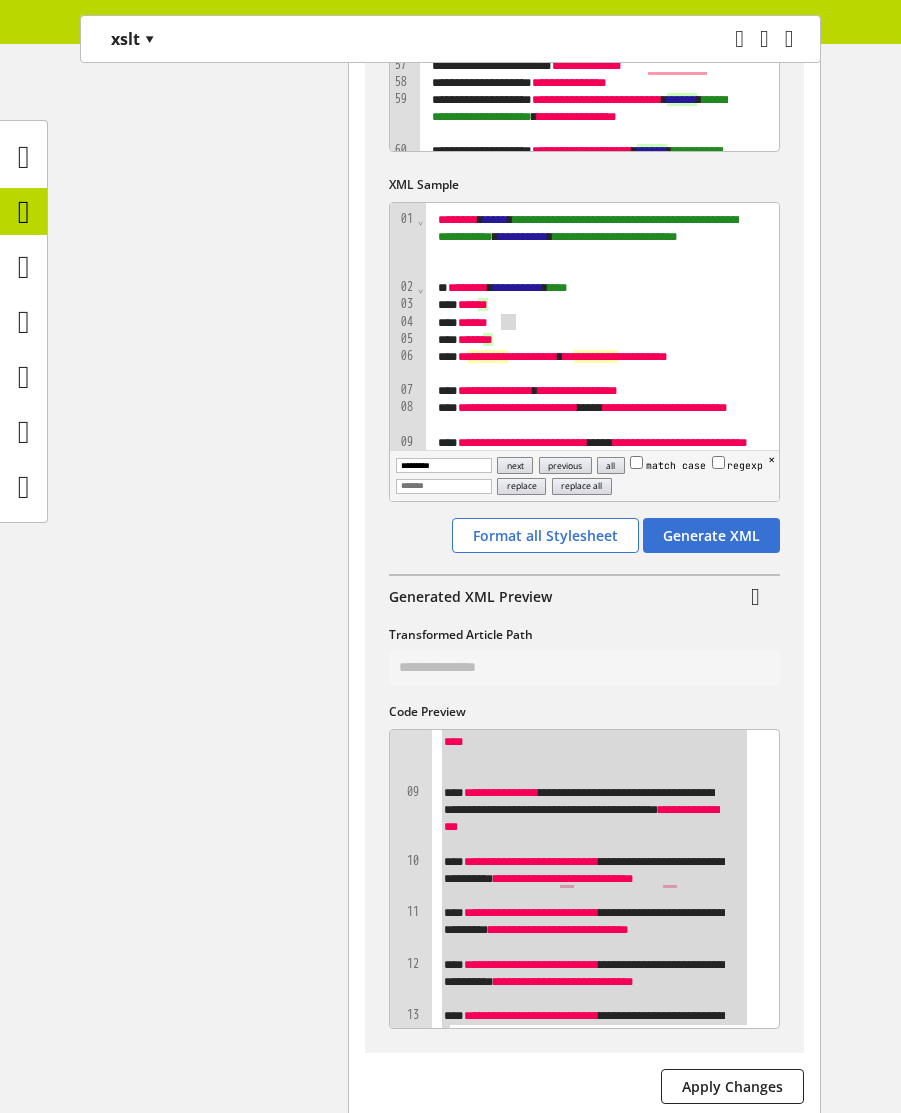 scroll, scrollTop: 1200, scrollLeft: 0, axis: vertical 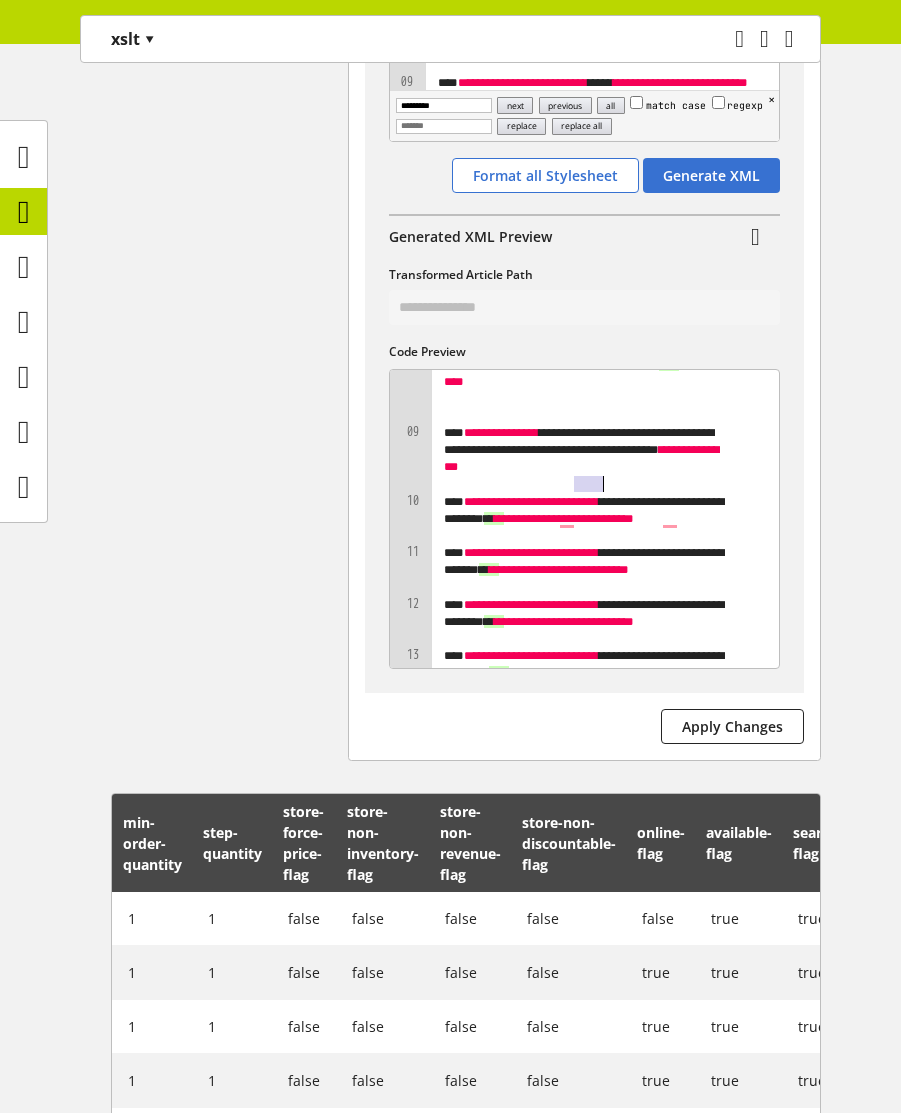 click on "**********" at bounding box center (587, 458) 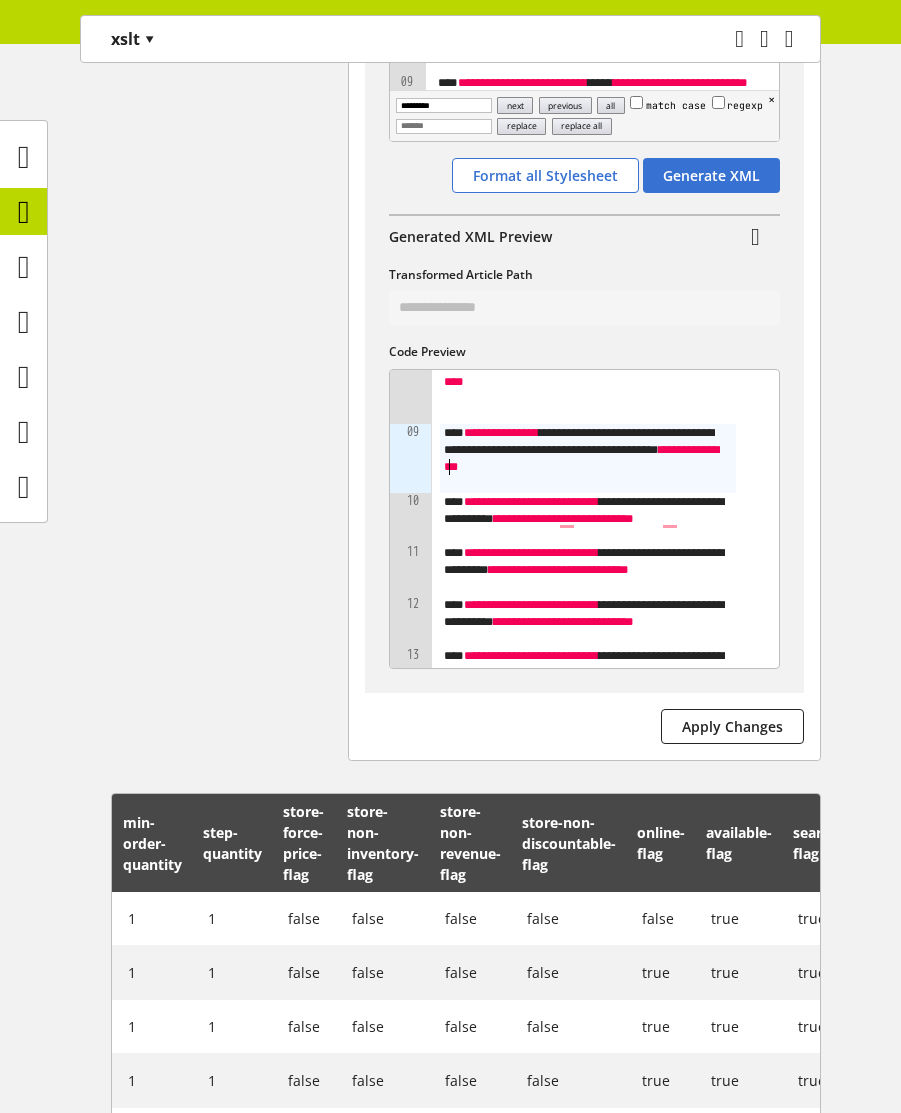 scroll, scrollTop: 0, scrollLeft: 0, axis: both 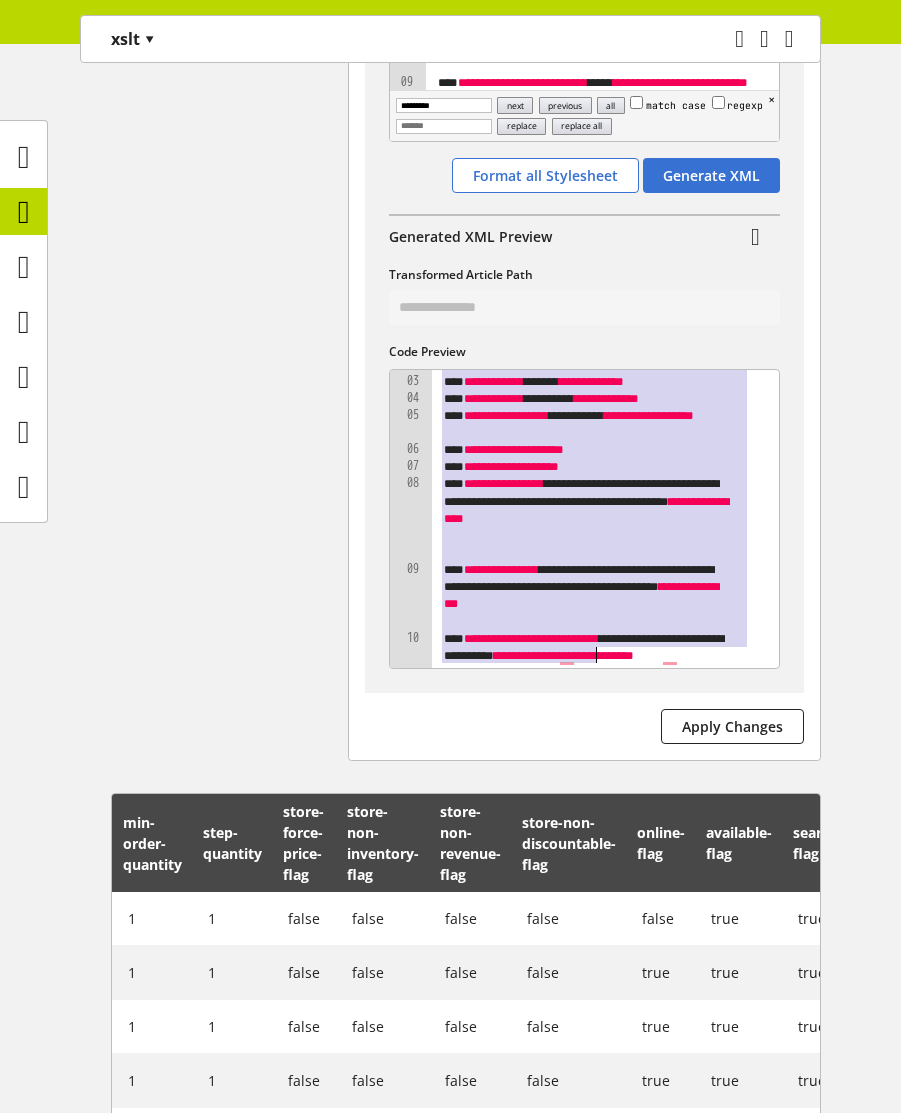 drag, startPoint x: 439, startPoint y: 389, endPoint x: 601, endPoint y: 667, distance: 321.75766 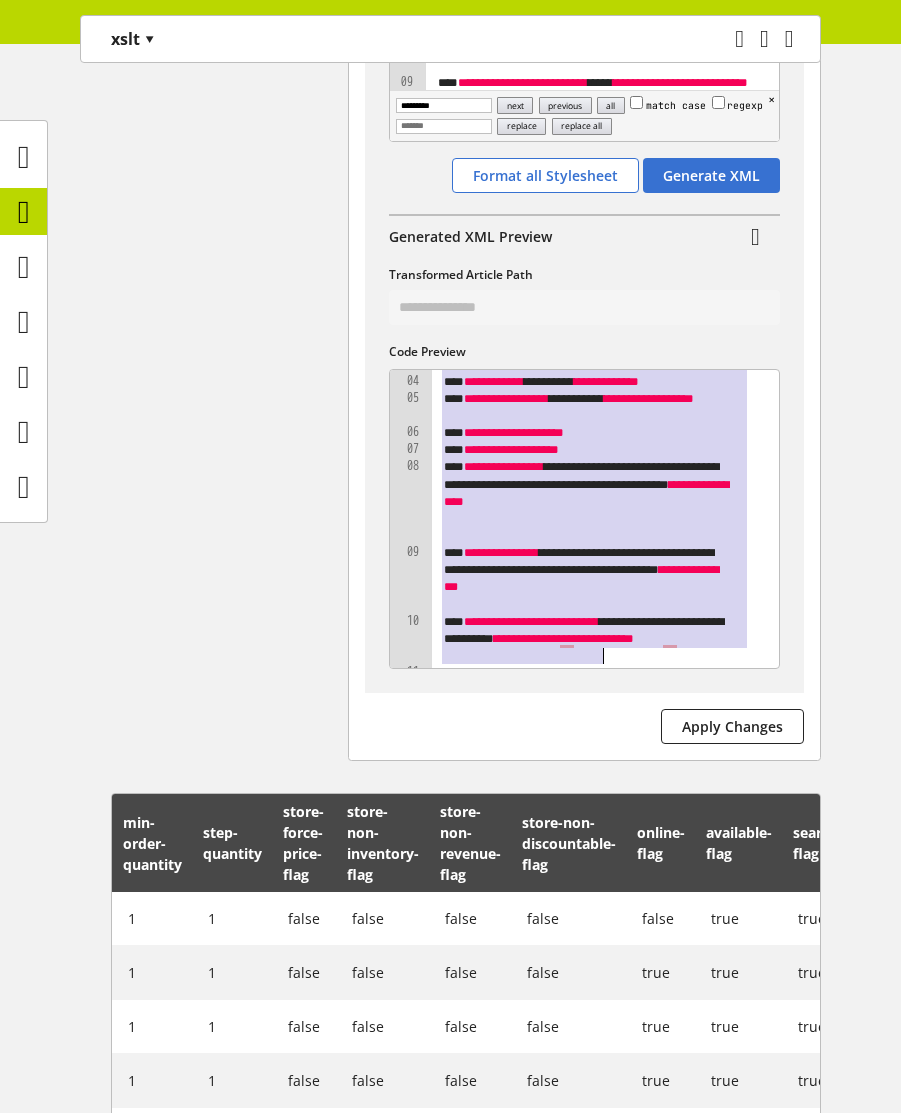 click on "**********" at bounding box center [587, 578] 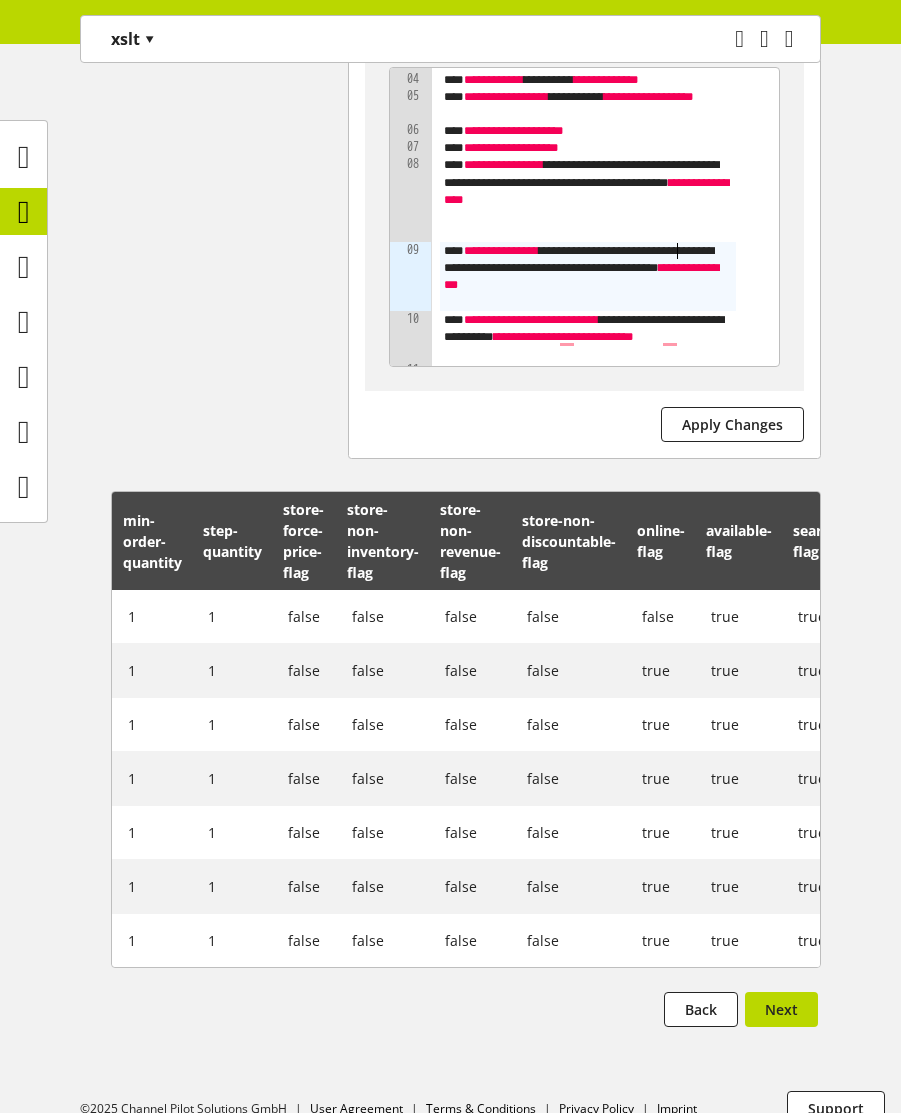 scroll, scrollTop: 1546, scrollLeft: 0, axis: vertical 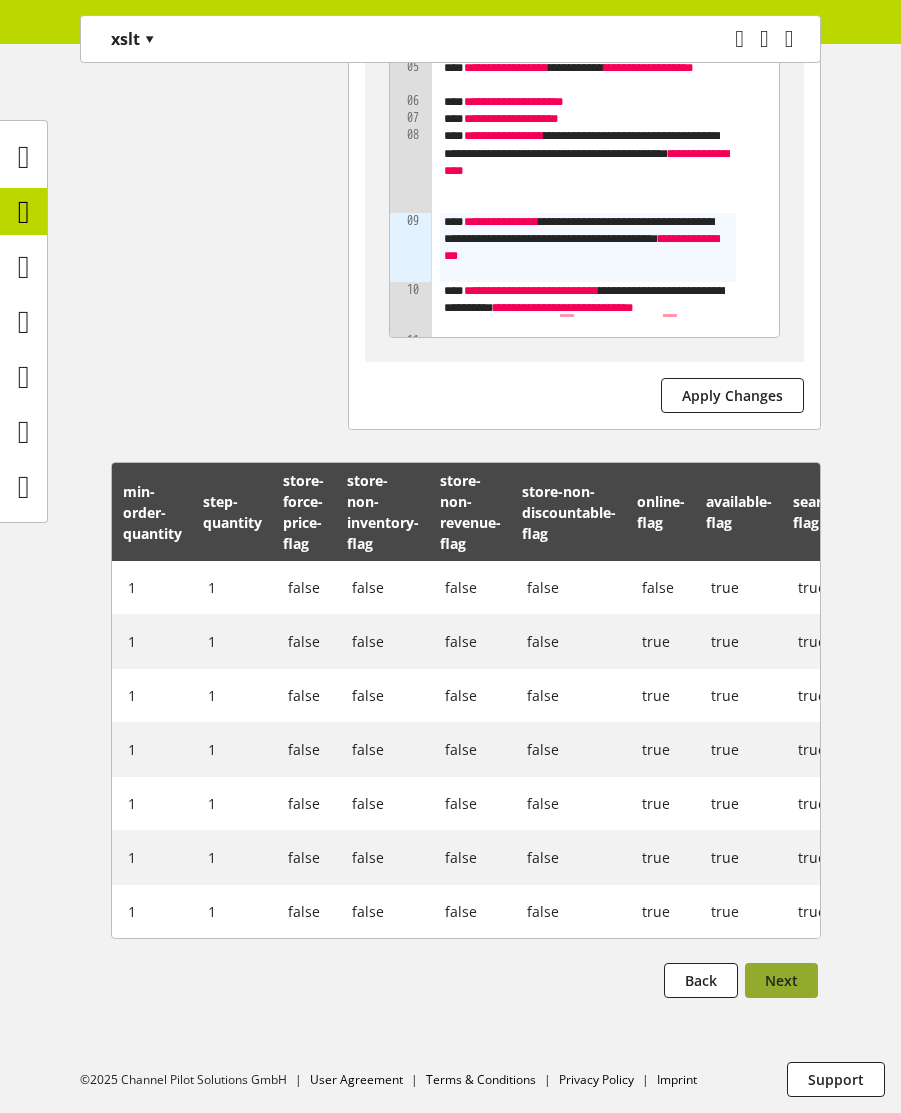 click on "Next" at bounding box center (781, 980) 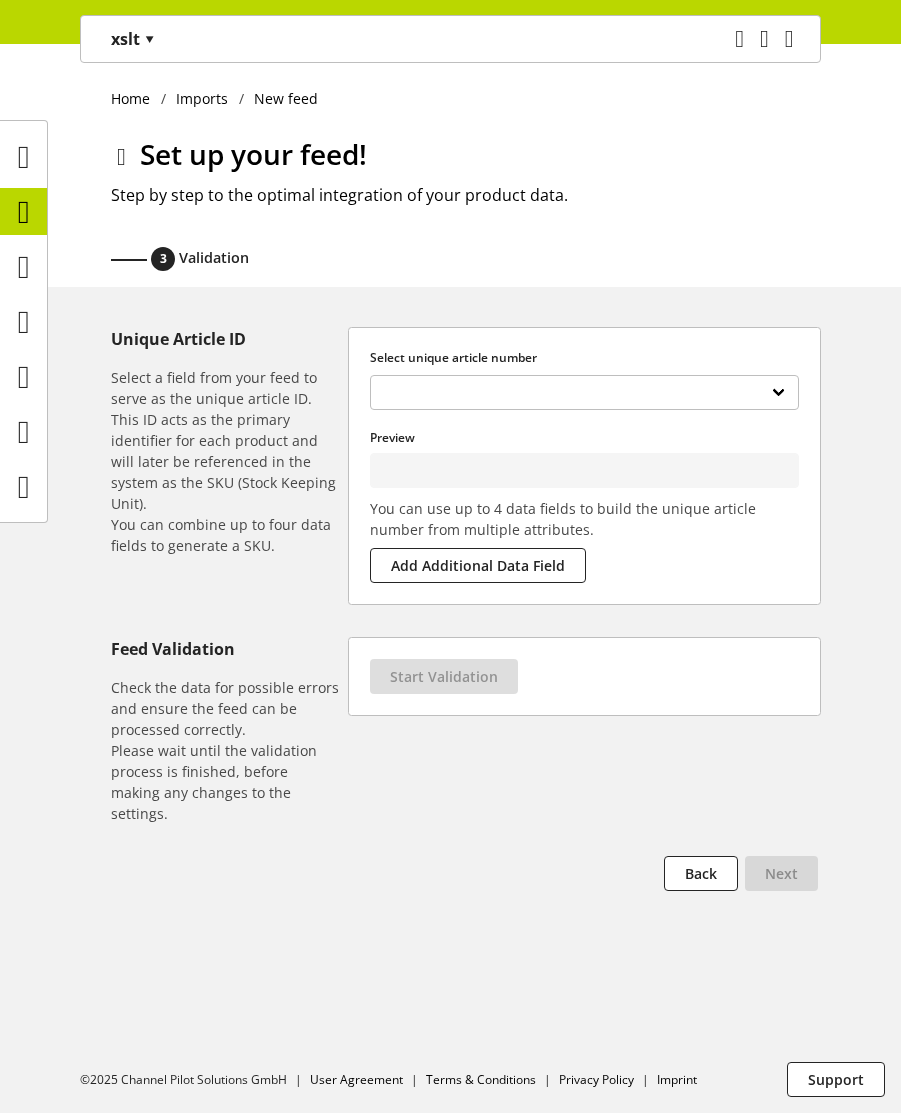 scroll, scrollTop: 0, scrollLeft: 0, axis: both 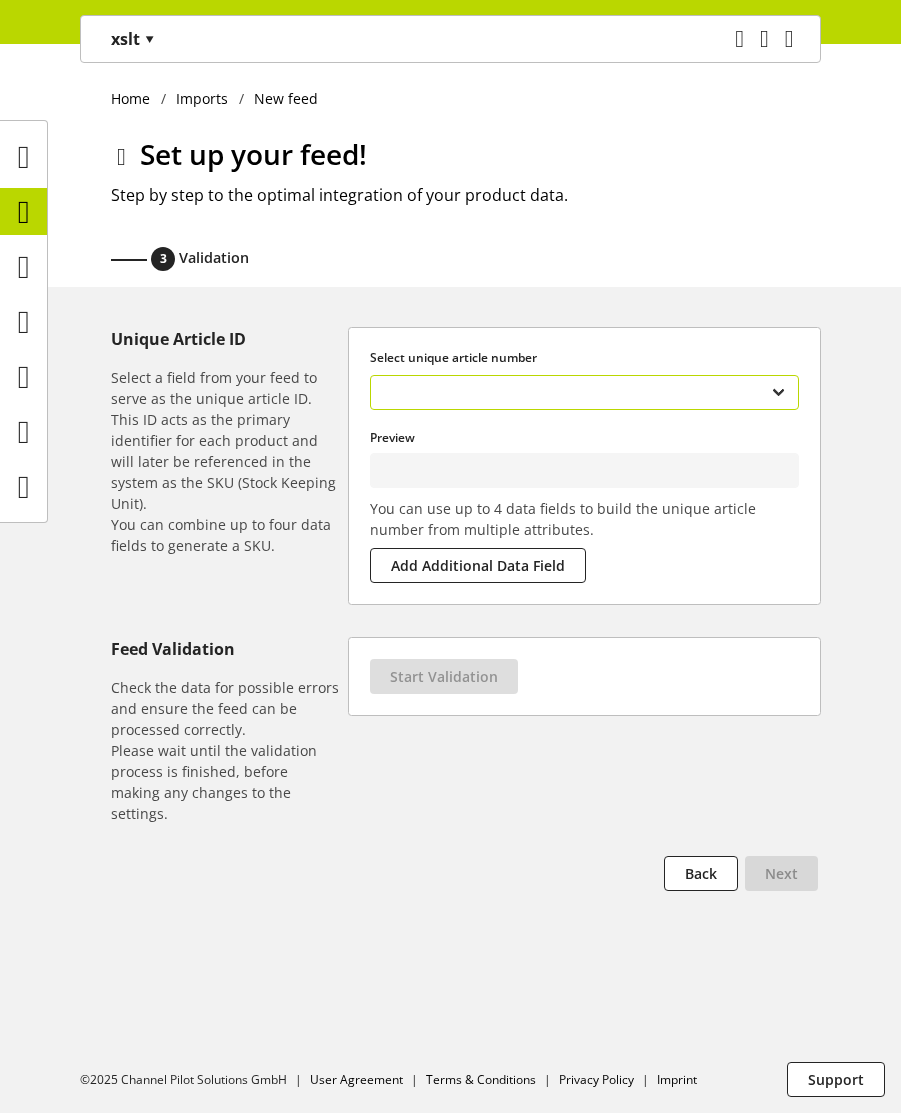 click on "**********" at bounding box center (584, 392) 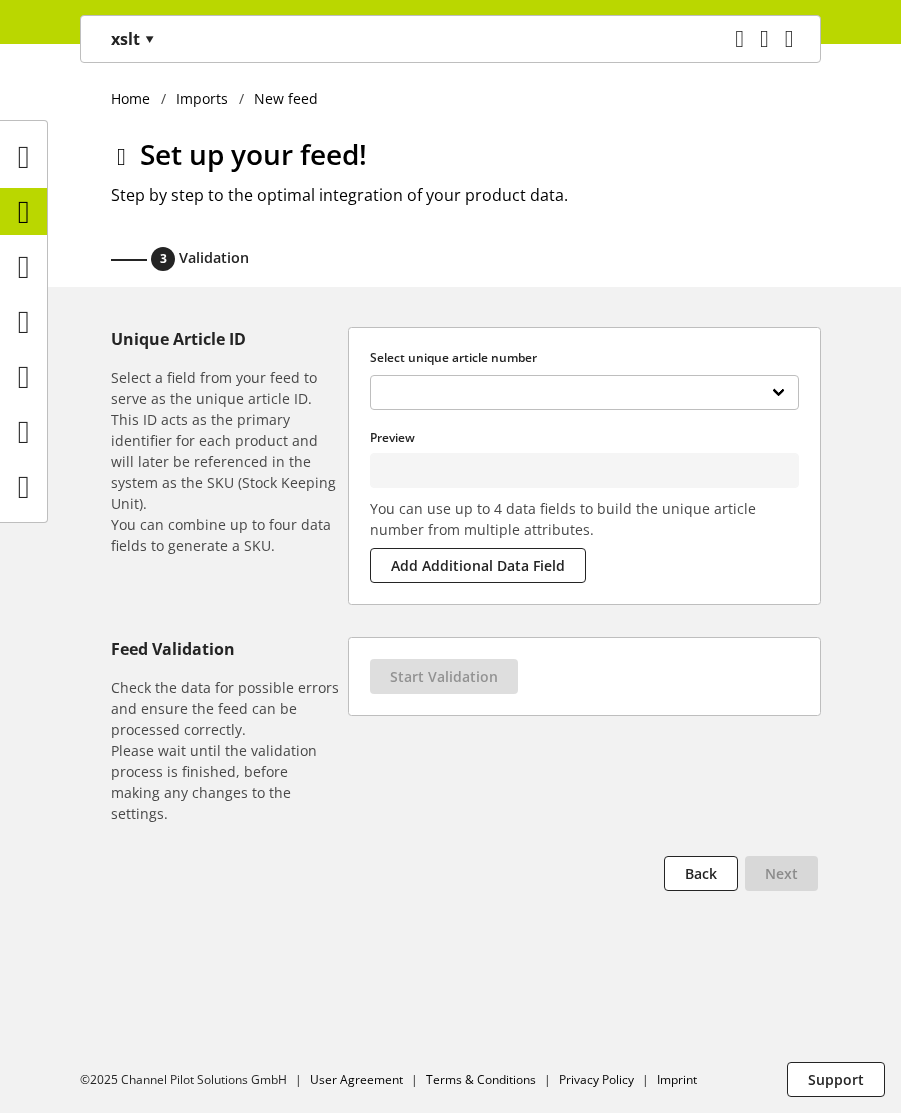 select 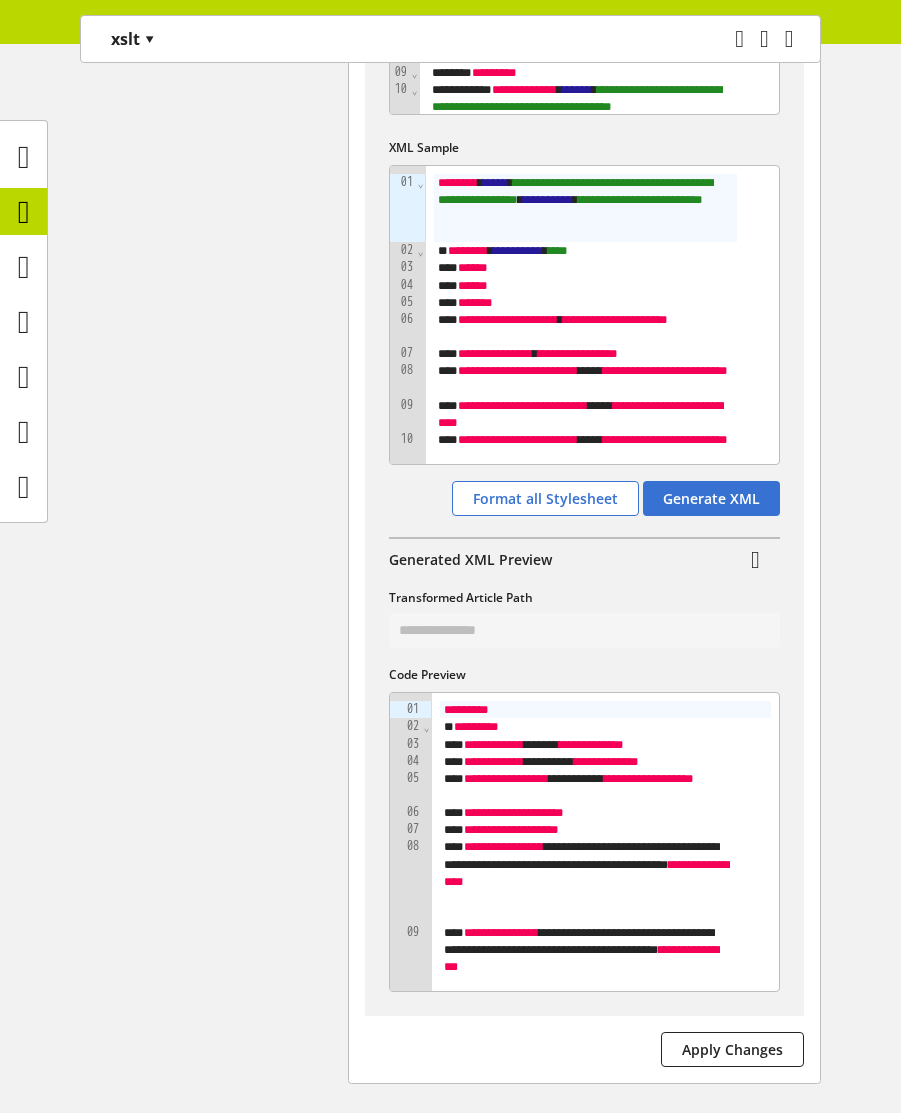 scroll, scrollTop: 840, scrollLeft: 0, axis: vertical 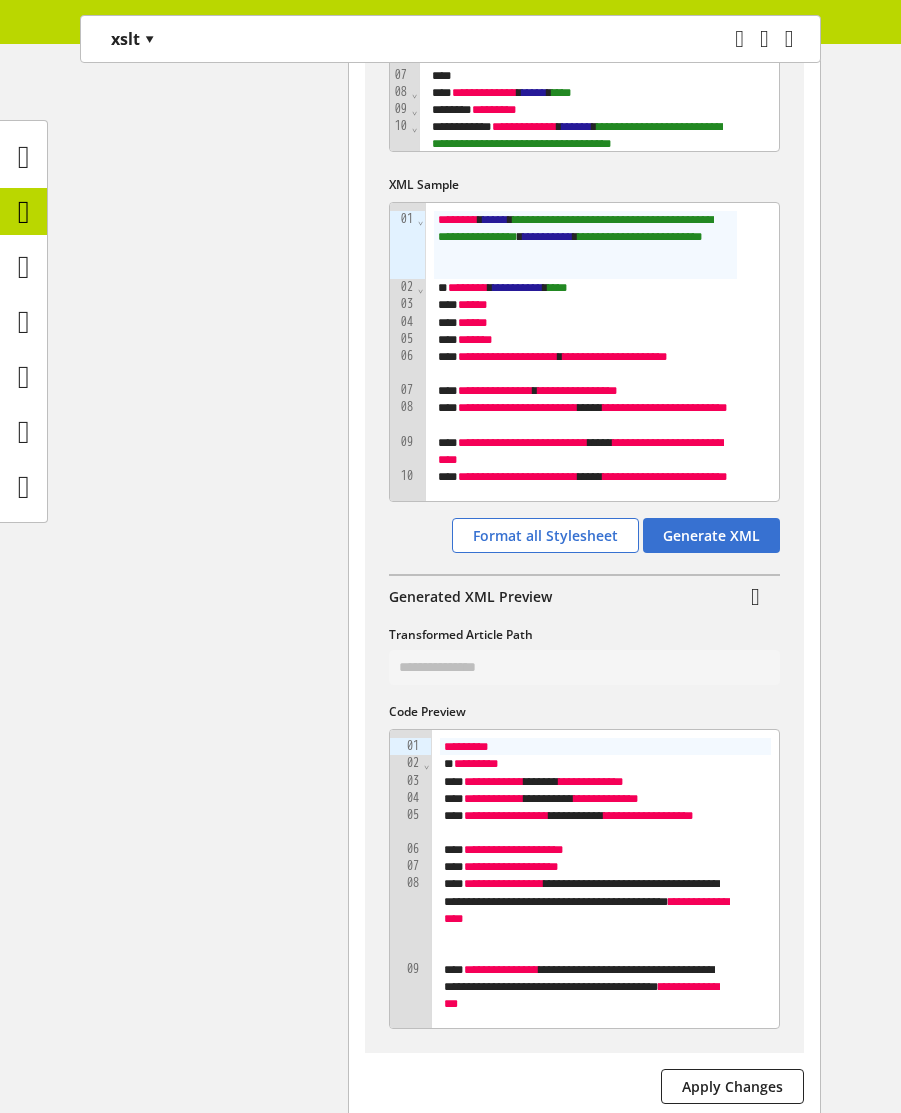 click on "**********" at bounding box center (511, 866) 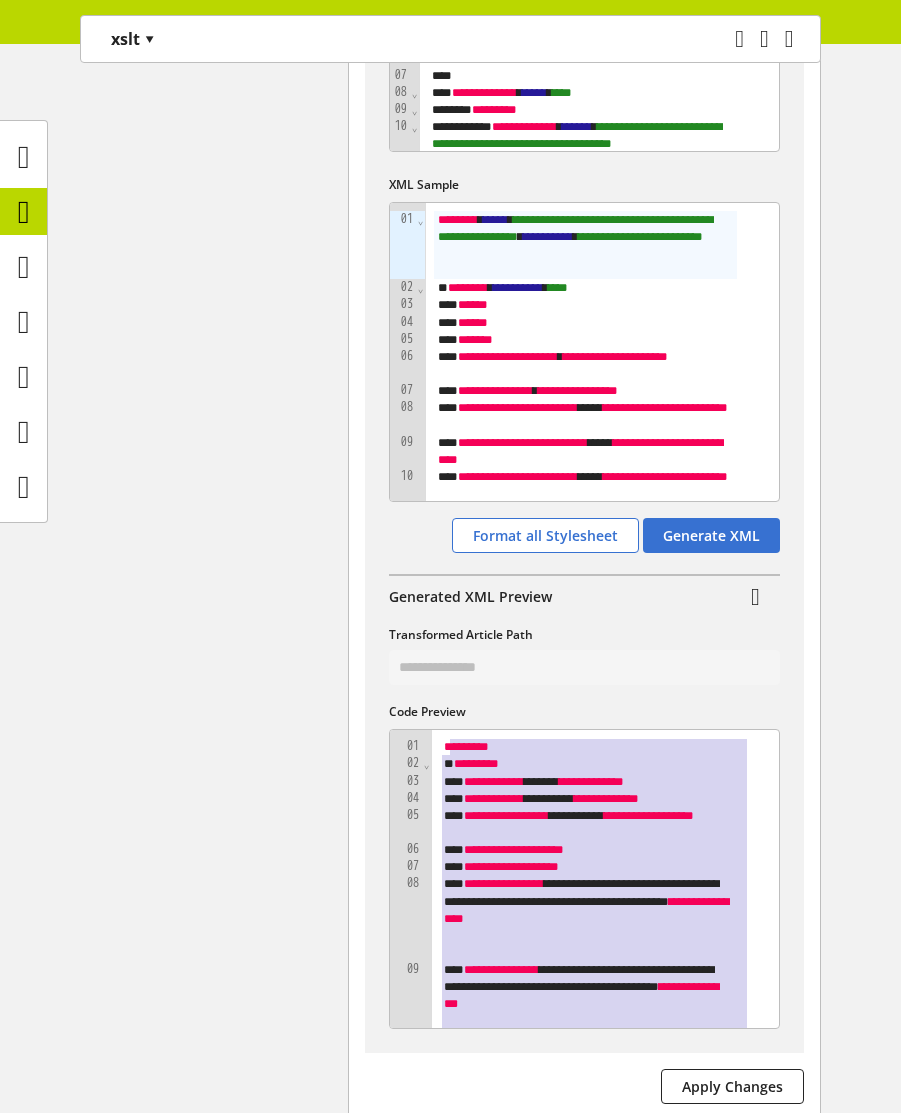 copy on "**********" 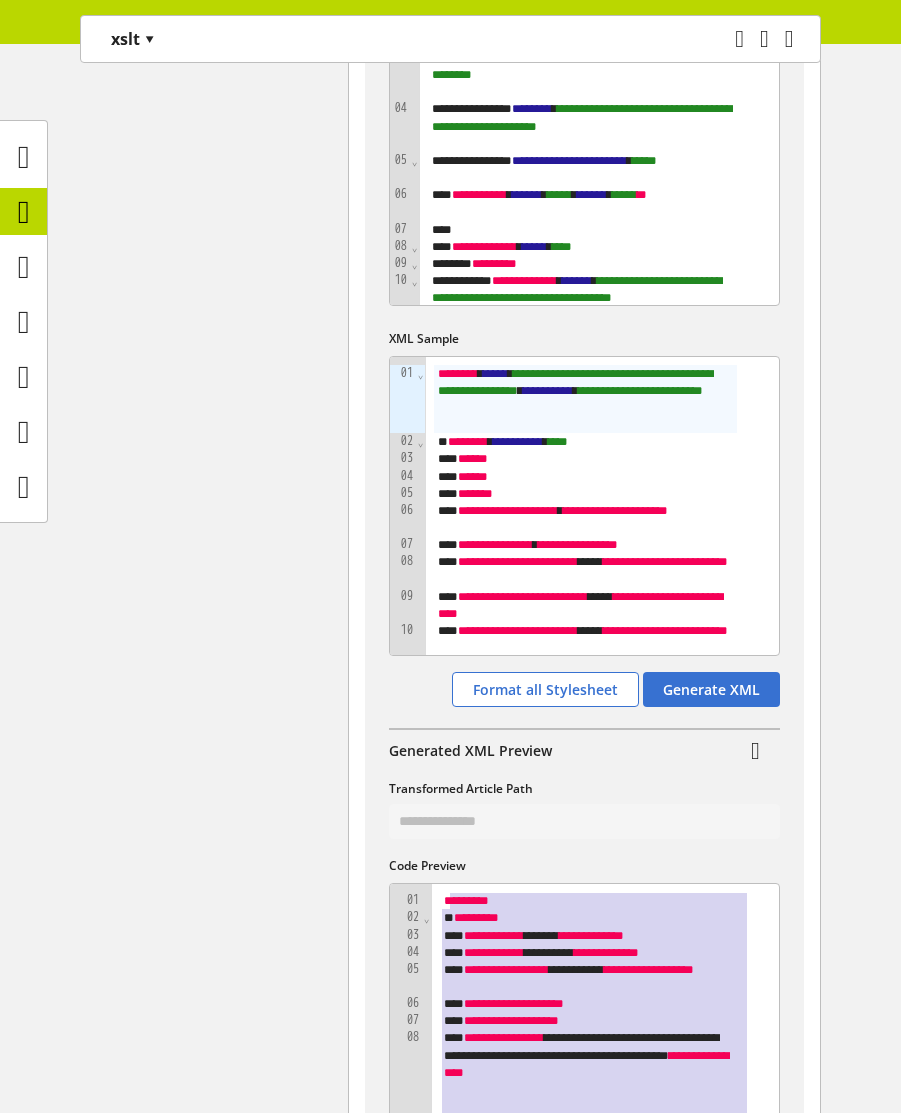 scroll, scrollTop: 600, scrollLeft: 0, axis: vertical 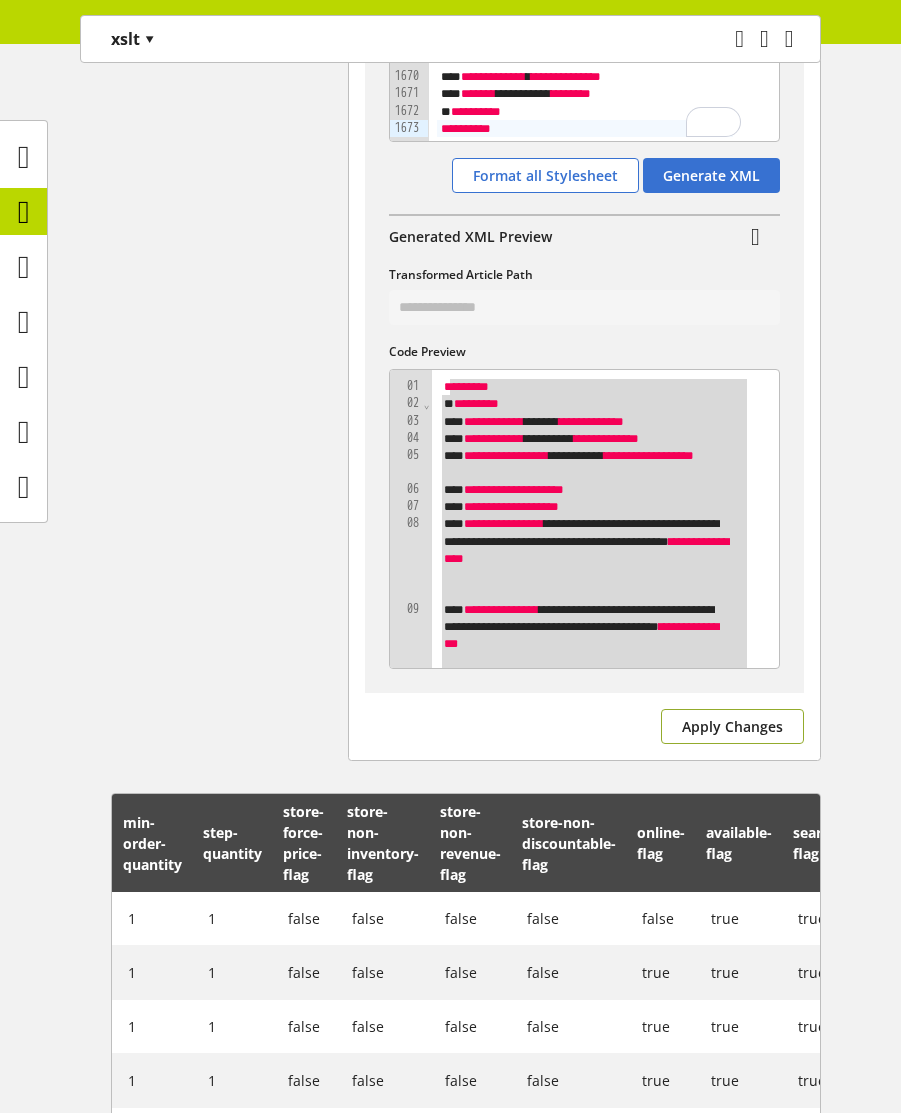 click on "Apply Changes" at bounding box center (732, 726) 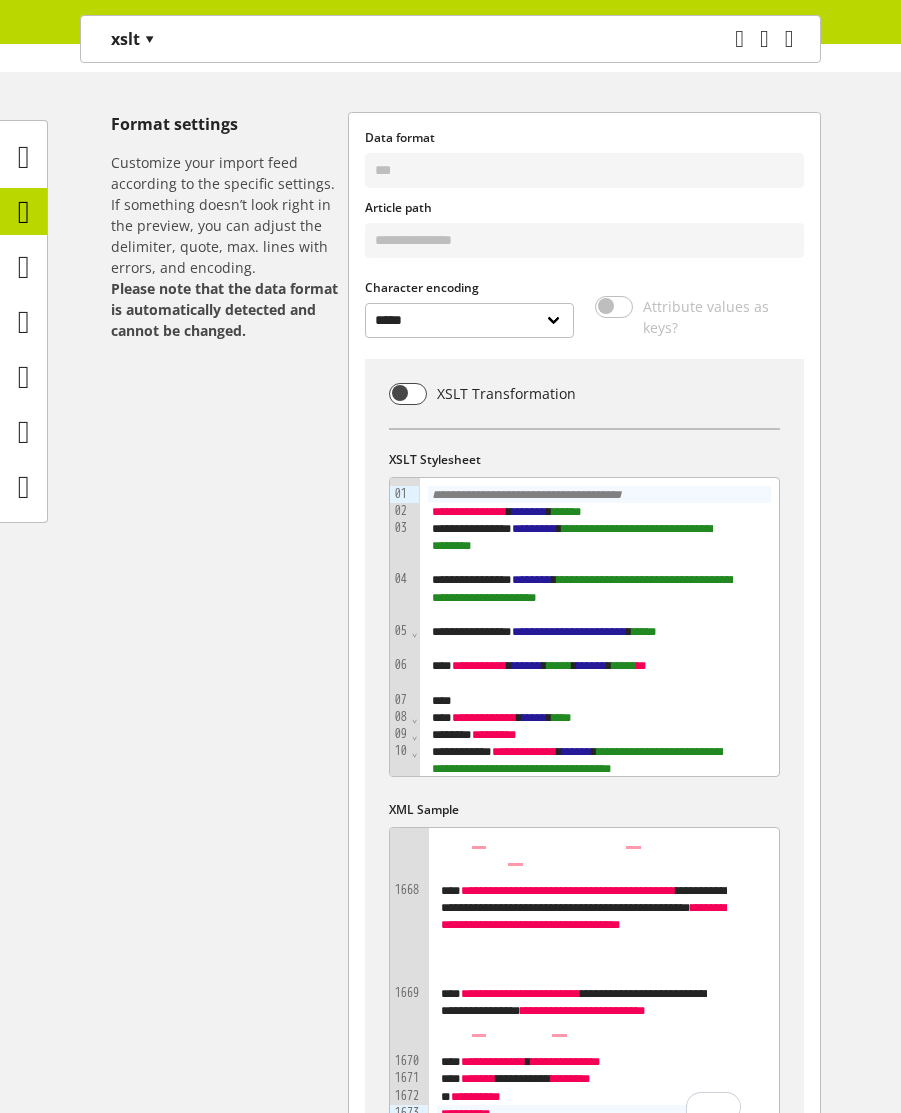 scroll, scrollTop: 202, scrollLeft: 0, axis: vertical 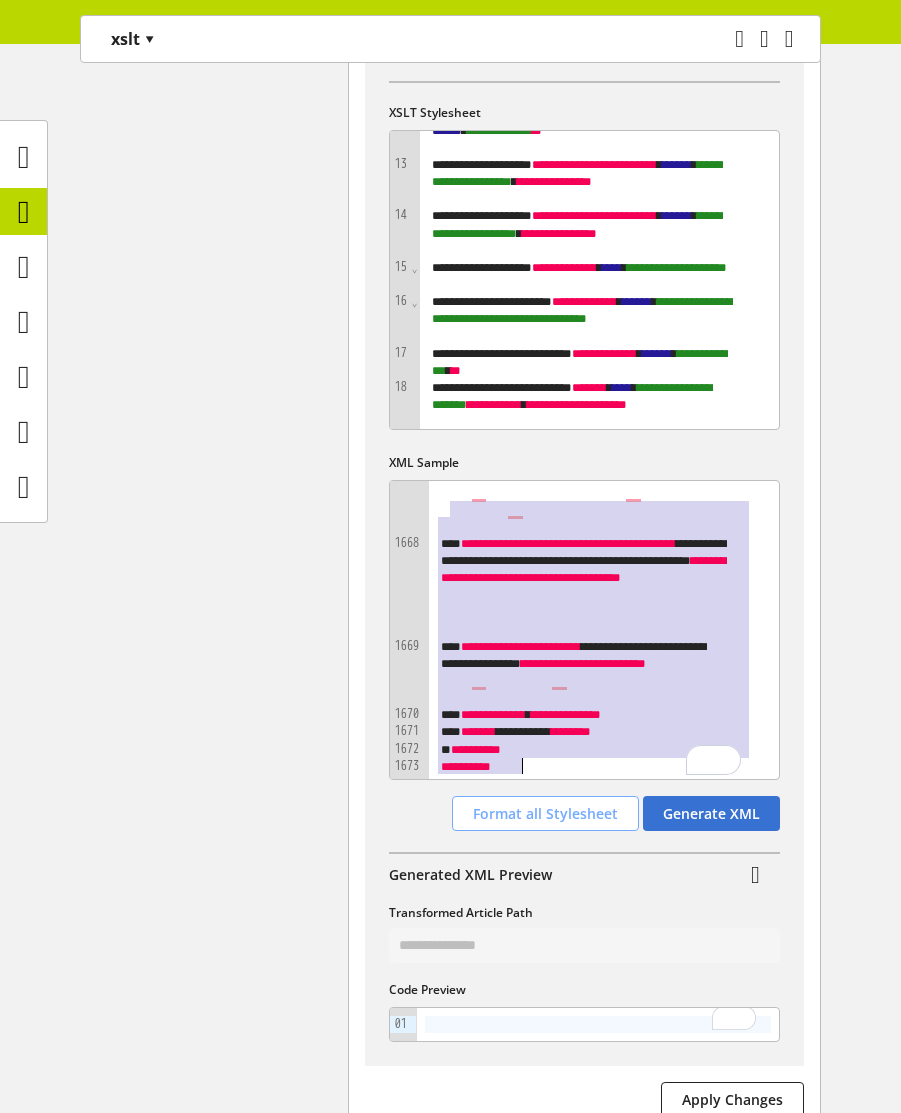 drag, startPoint x: 446, startPoint y: 501, endPoint x: 630, endPoint y: 802, distance: 352.78464 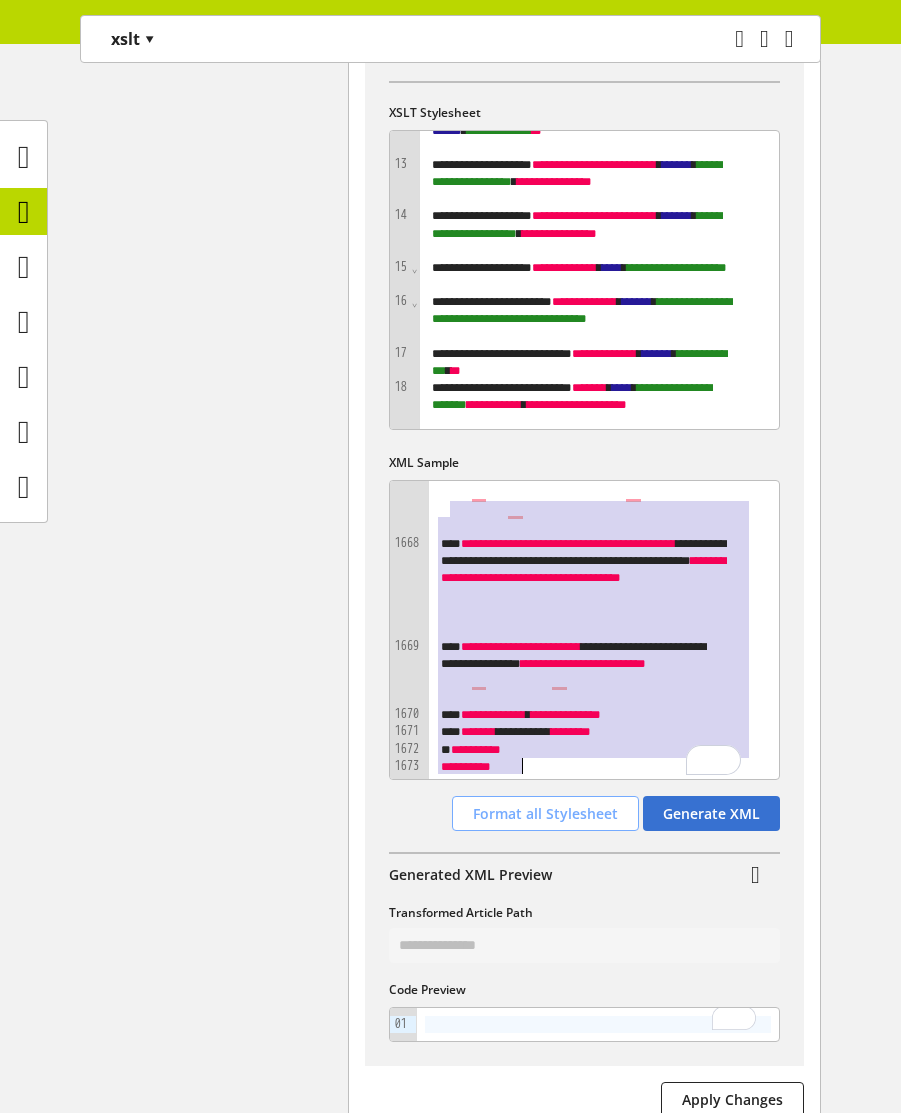 click on "**********" at bounding box center [584, 562] 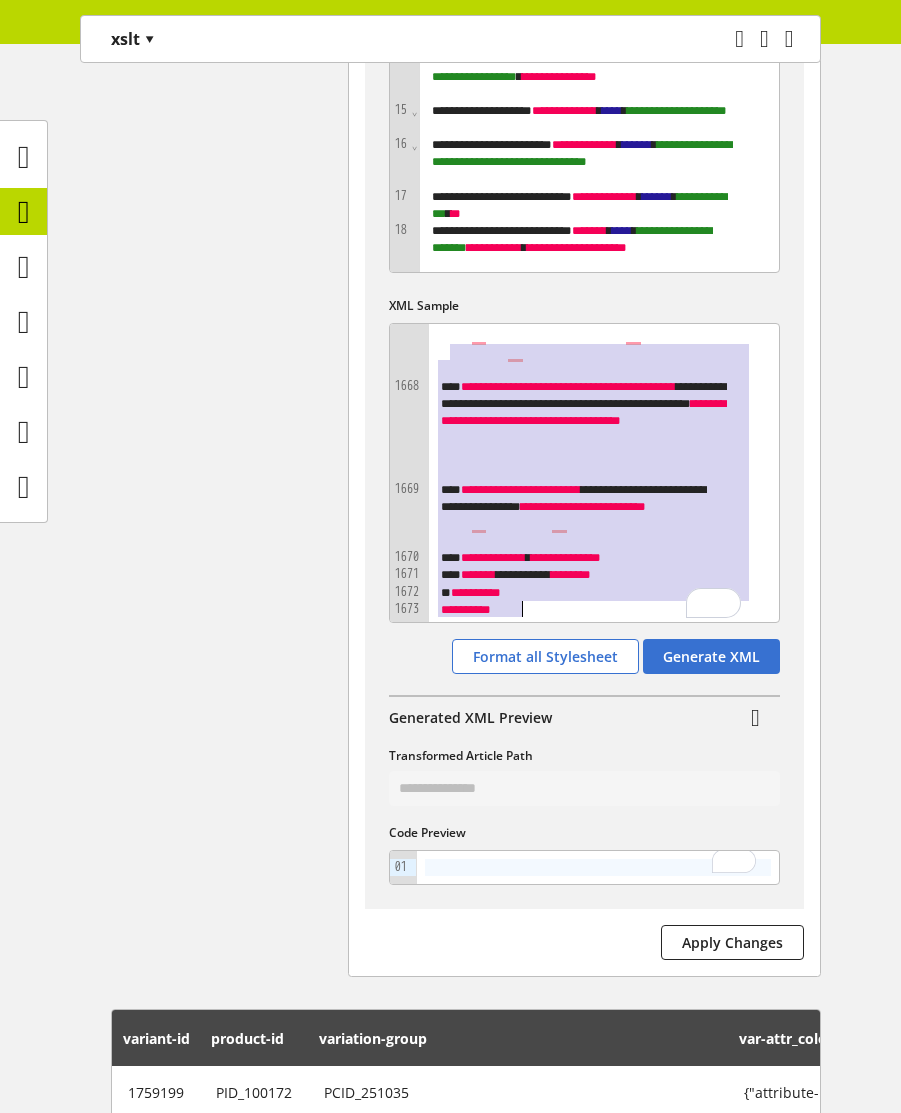 scroll, scrollTop: 682, scrollLeft: 0, axis: vertical 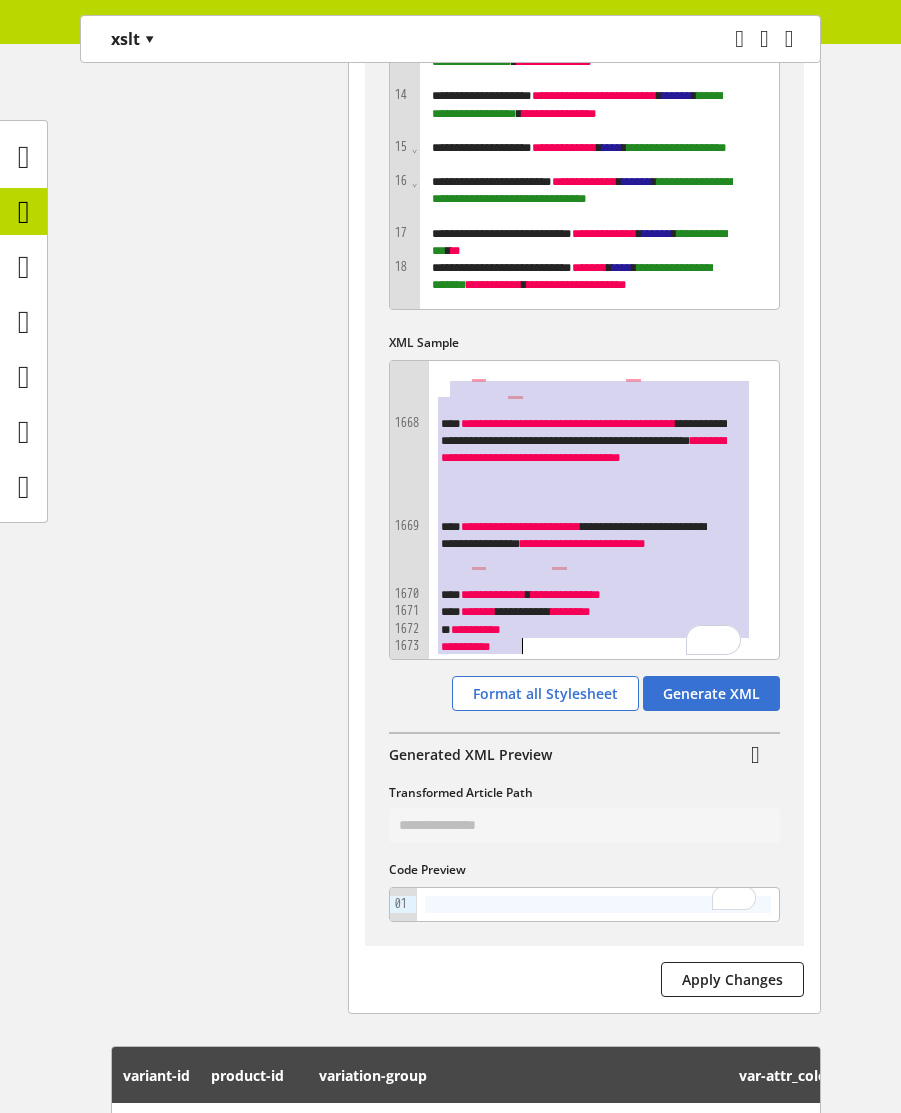click at bounding box center (598, 904) 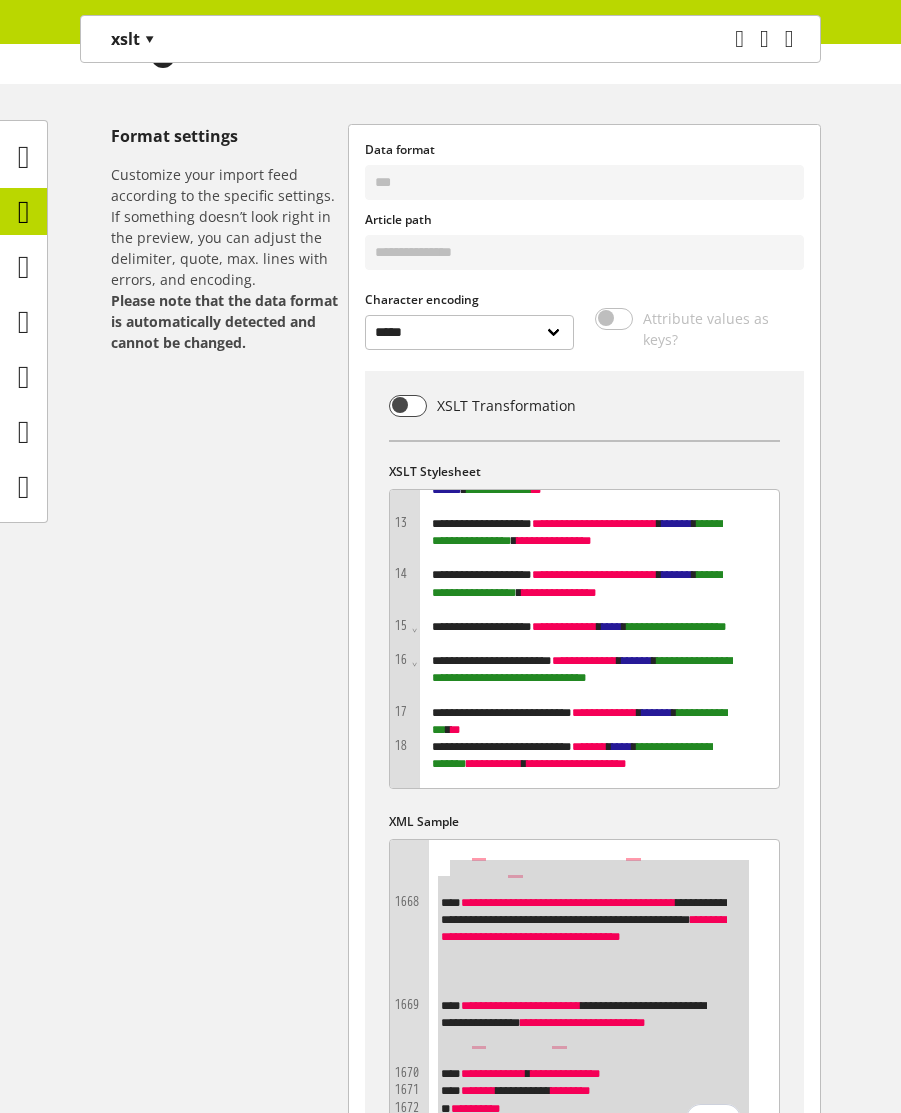 scroll, scrollTop: 240, scrollLeft: 0, axis: vertical 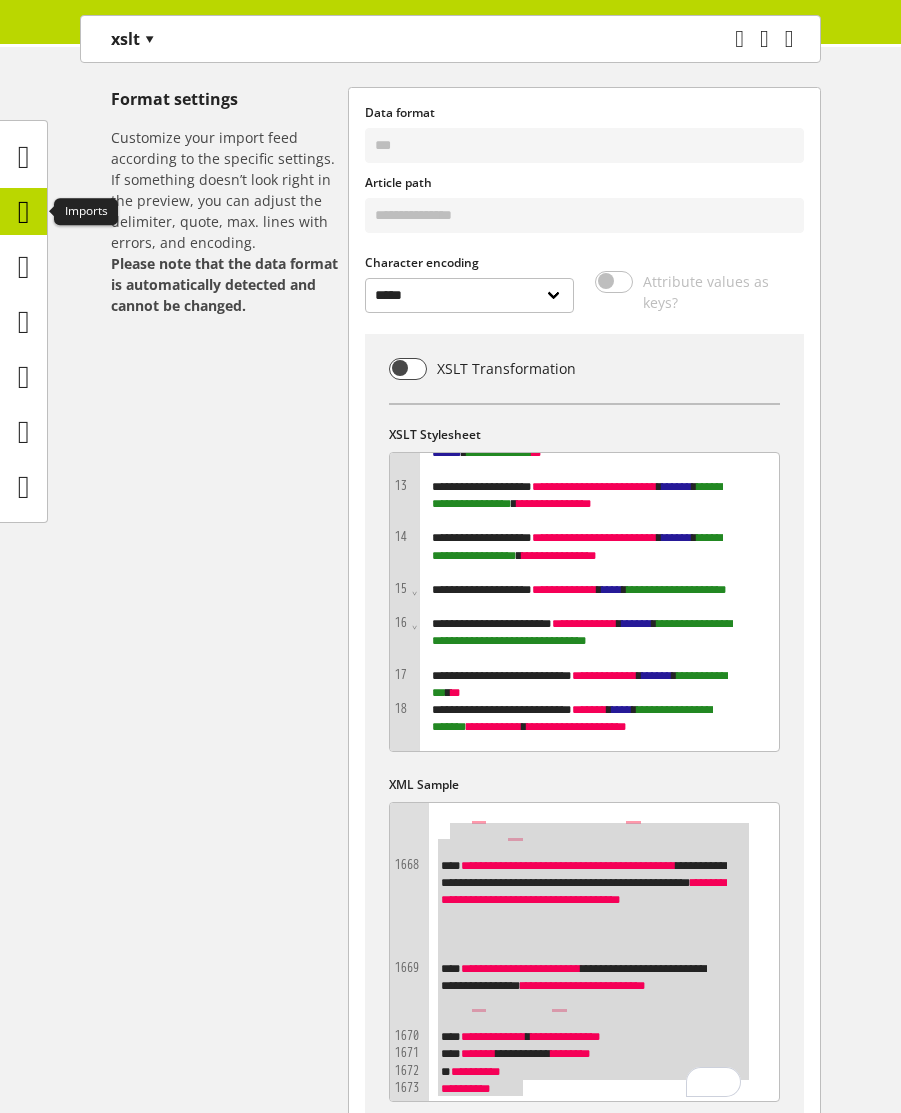 click at bounding box center (23, 211) 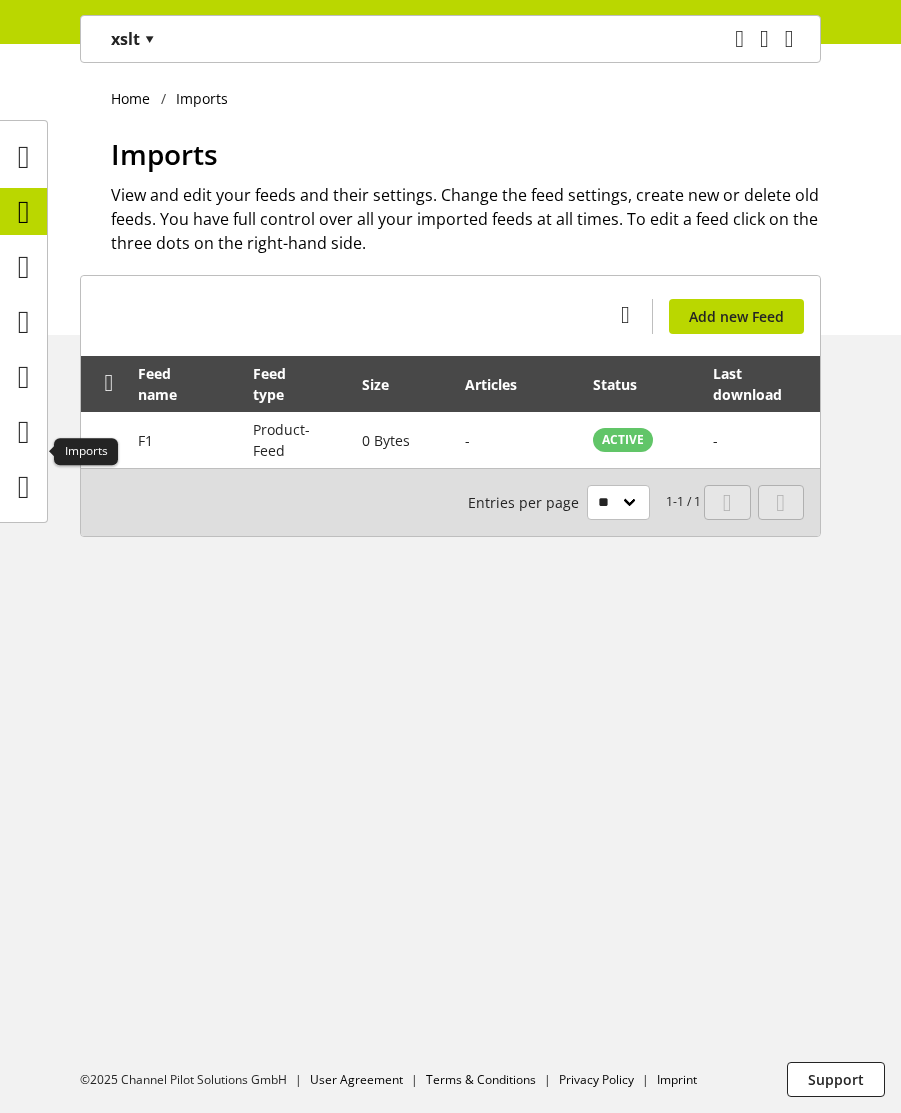 scroll, scrollTop: 0, scrollLeft: 0, axis: both 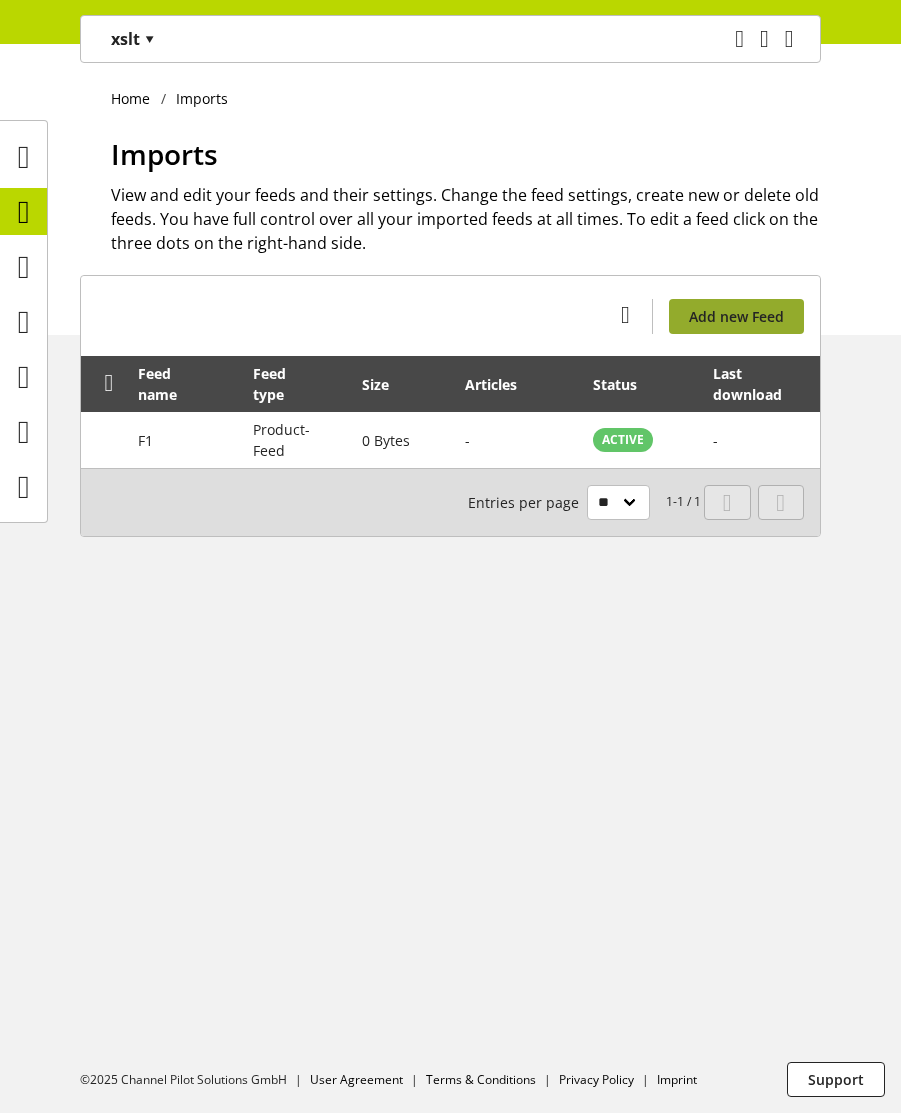 click on "Add new Feed" at bounding box center [736, 316] 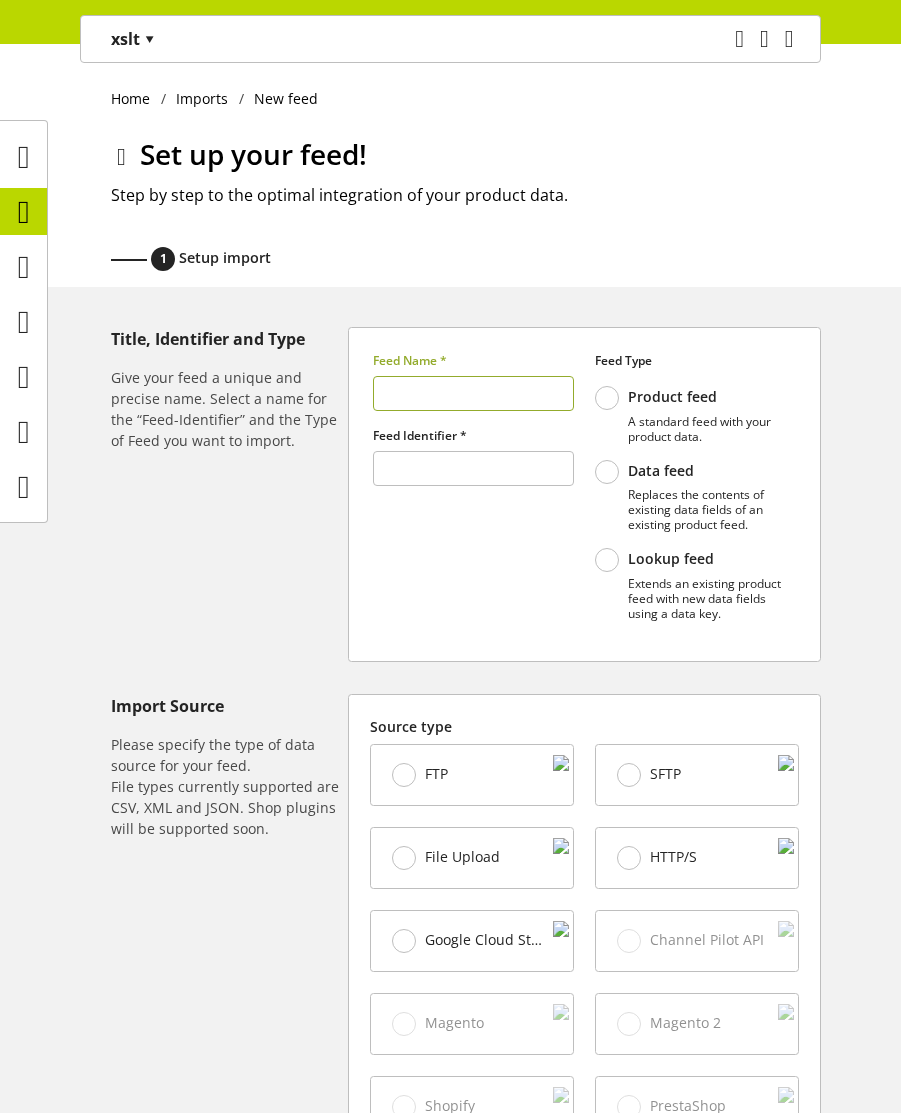 type on "******" 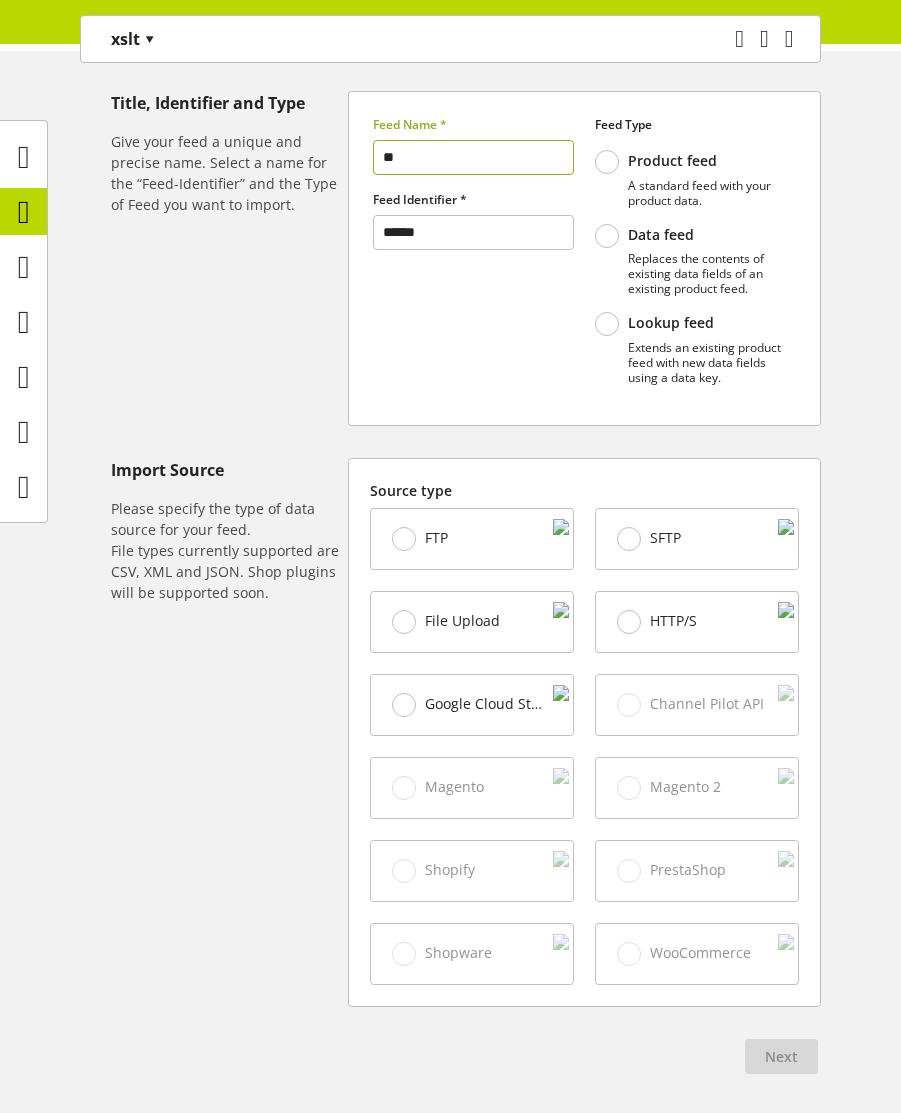 scroll, scrollTop: 240, scrollLeft: 0, axis: vertical 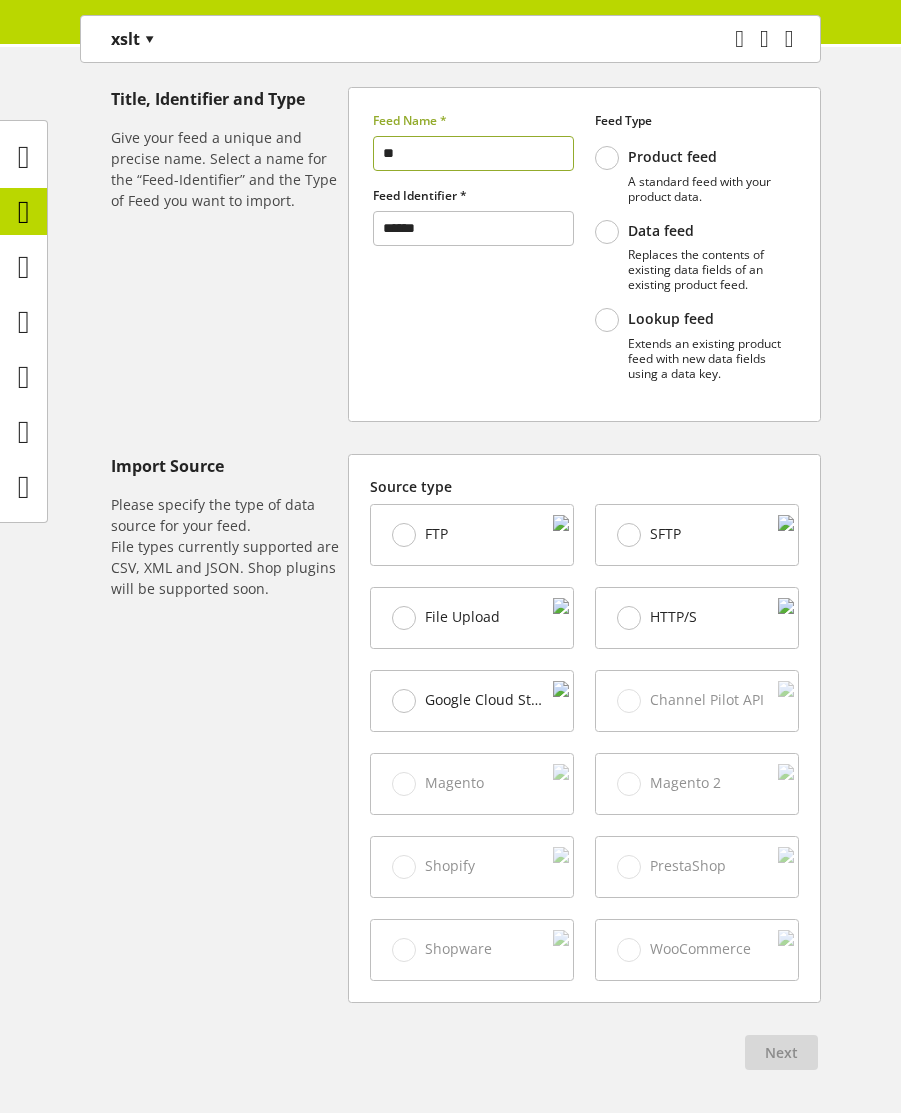 type on "**" 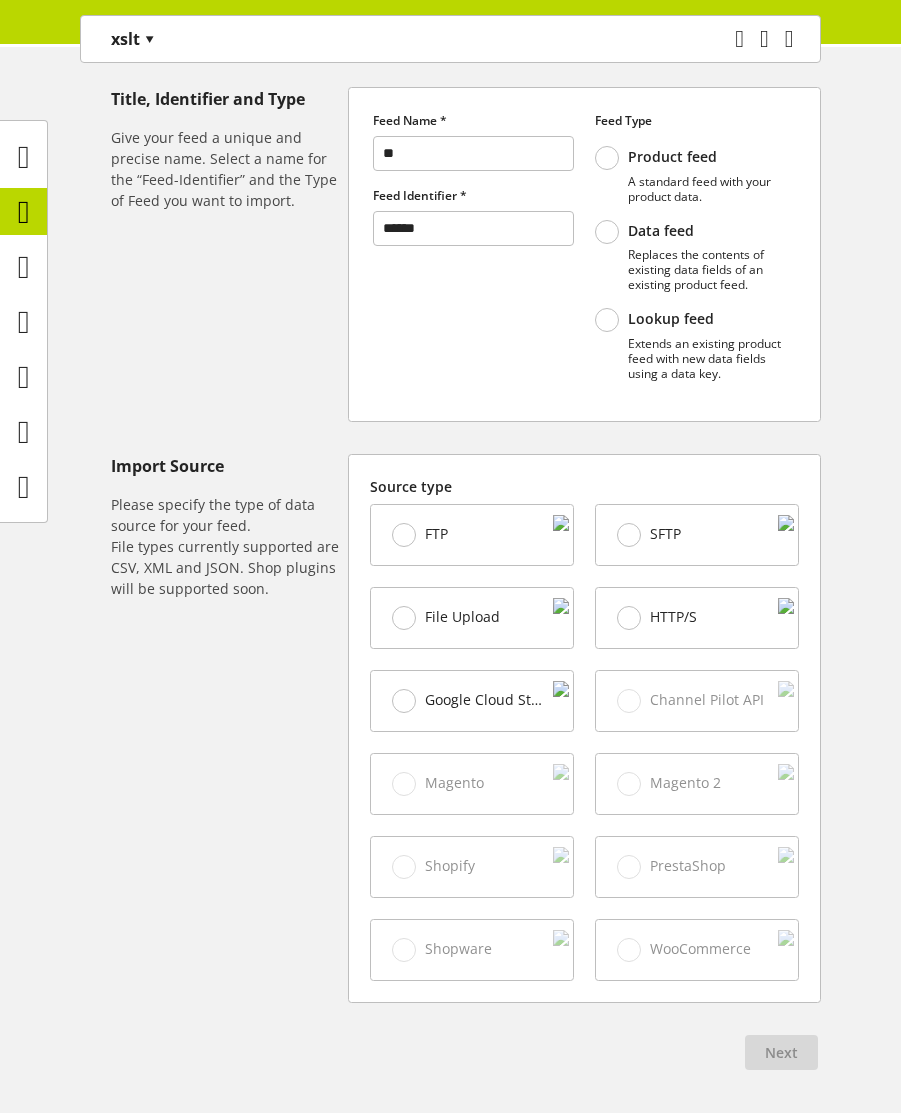 click on "File Upload" at bounding box center (446, 618) 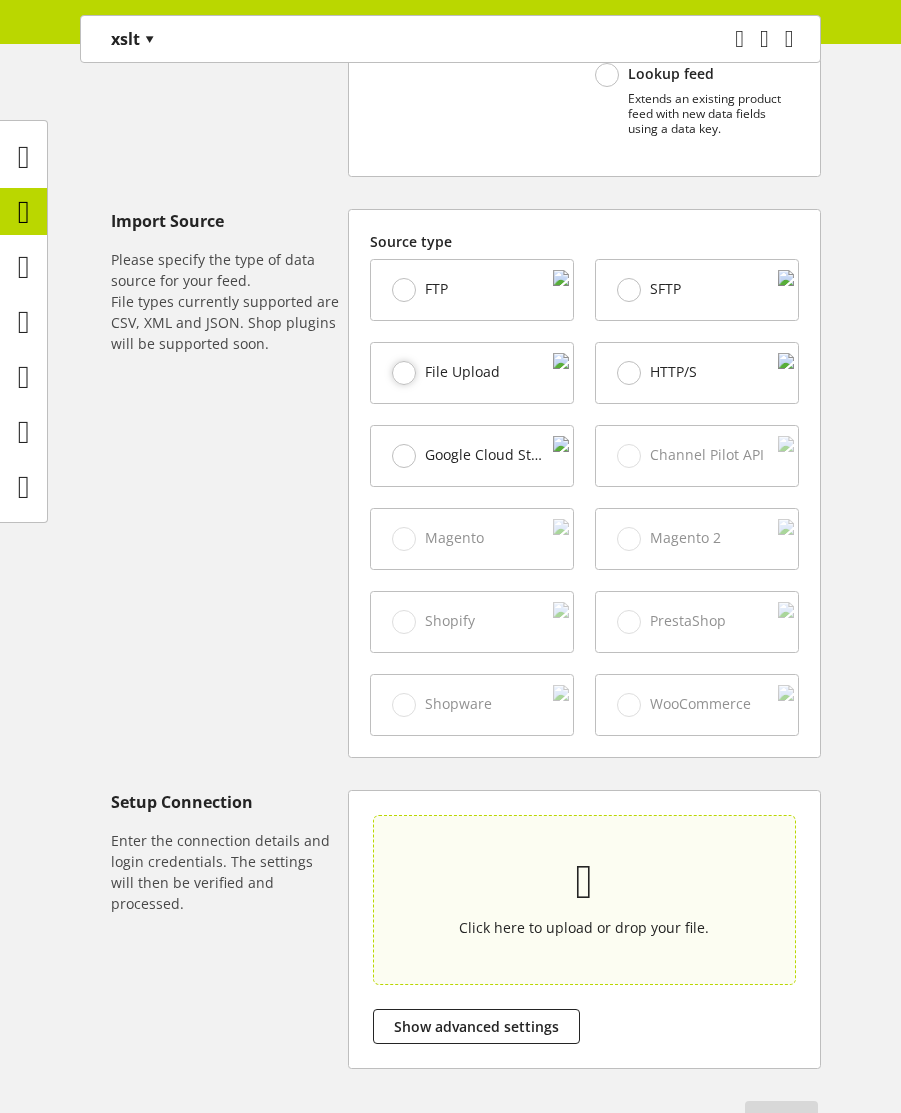 scroll, scrollTop: 625, scrollLeft: 0, axis: vertical 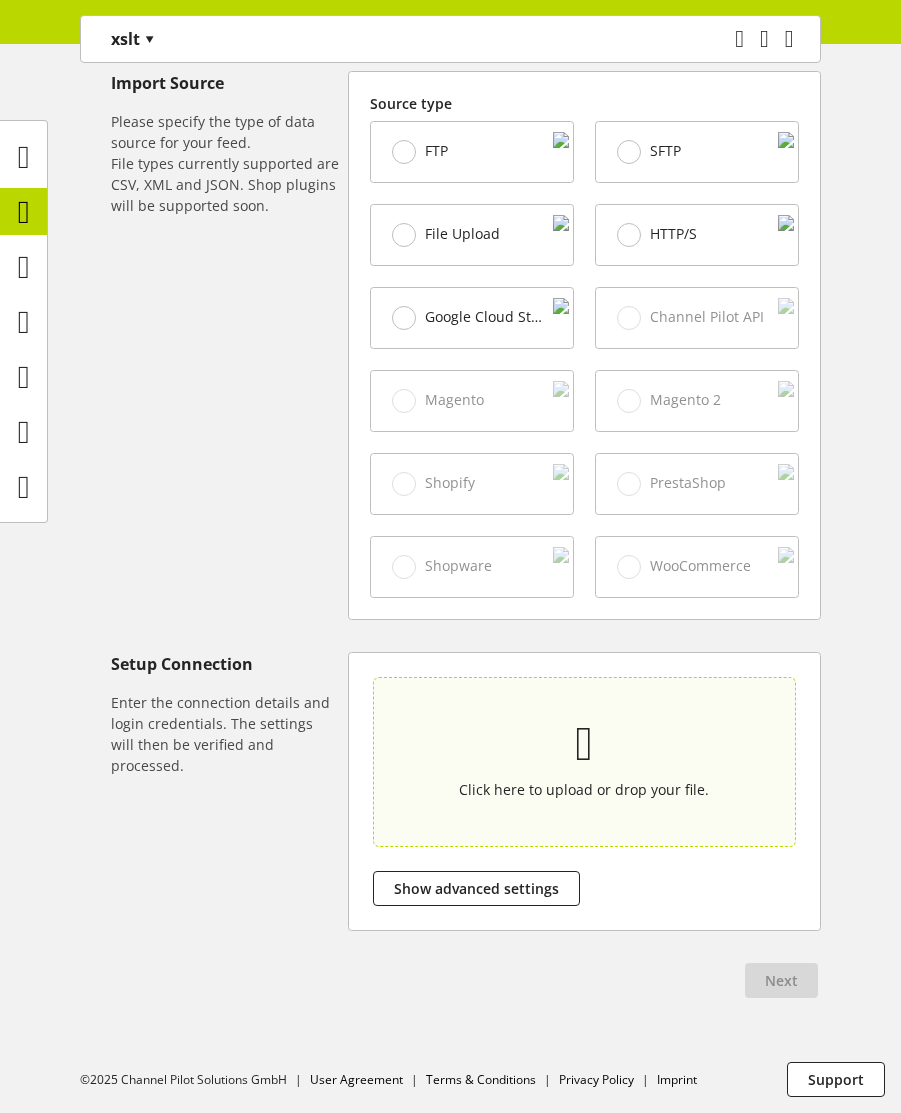 click on "Click here to upload or drop your file." at bounding box center [584, 761] 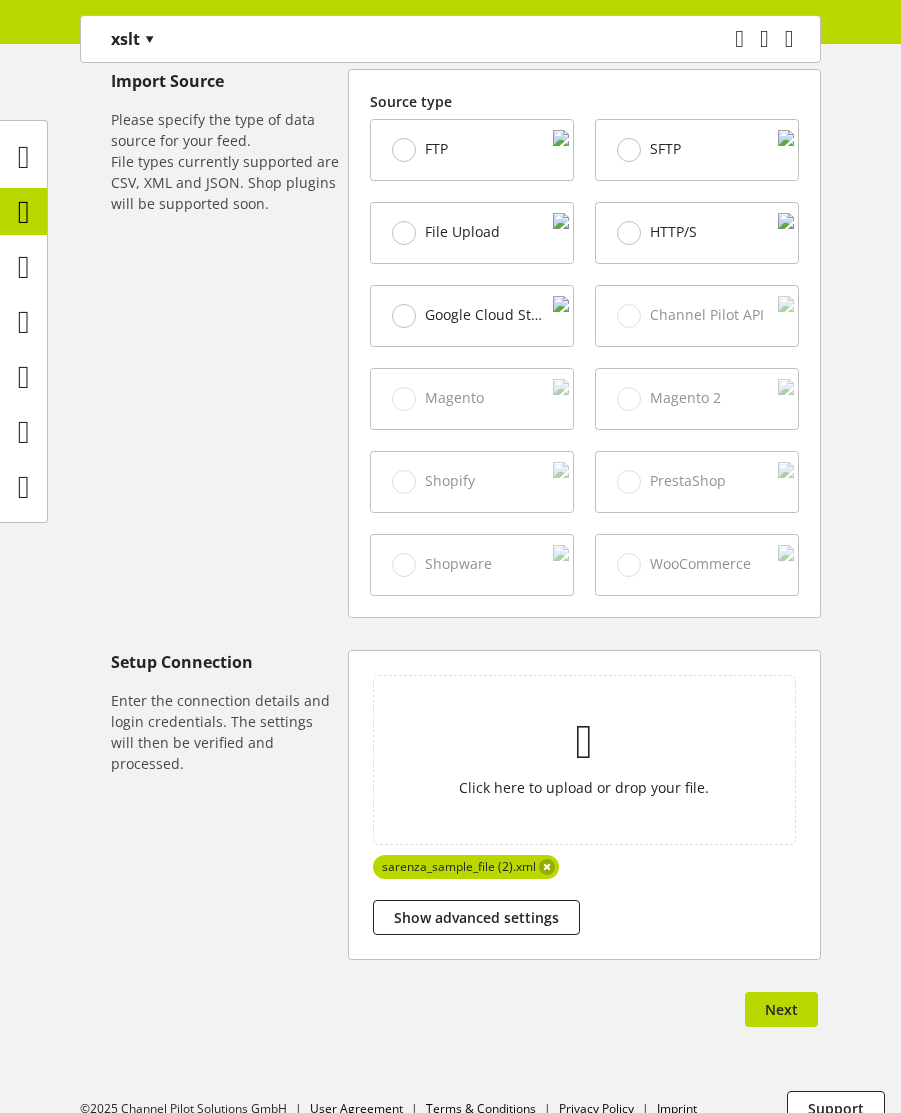 scroll, scrollTop: 656, scrollLeft: 0, axis: vertical 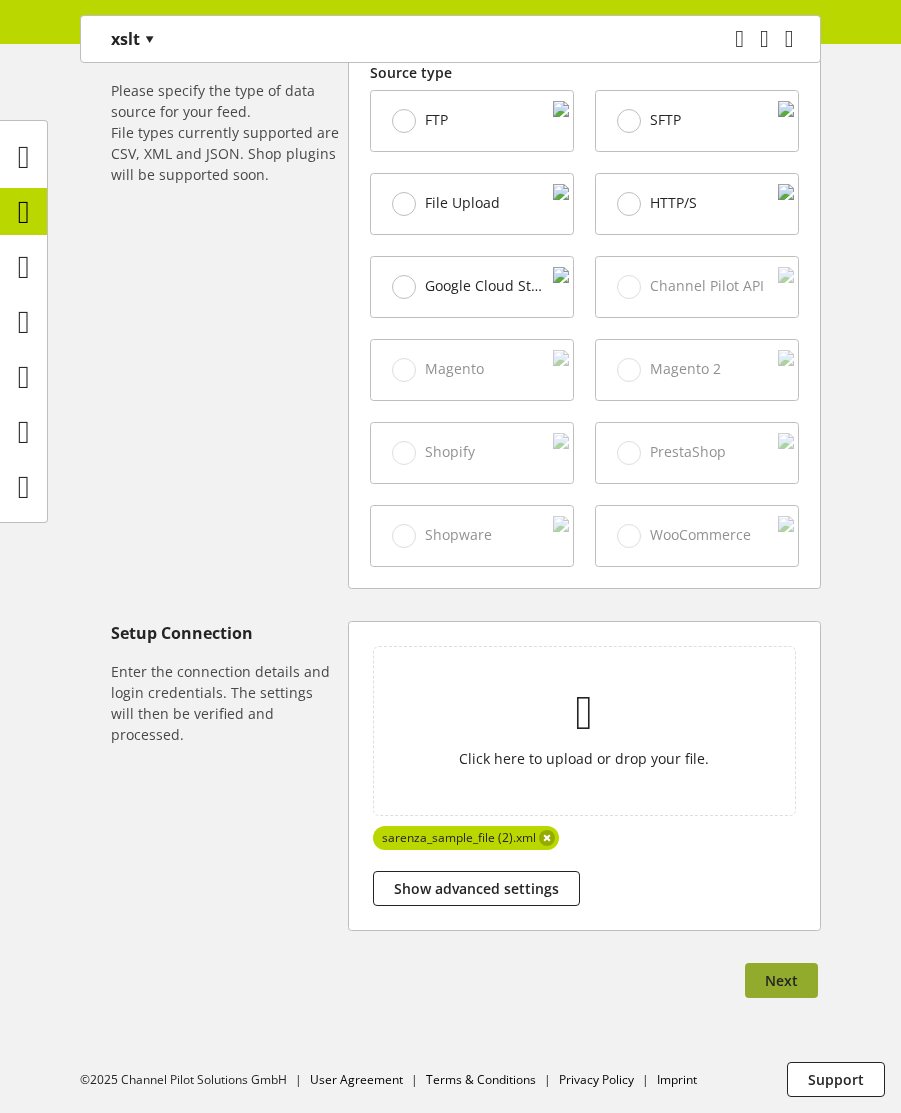 click on "Next" at bounding box center [781, 980] 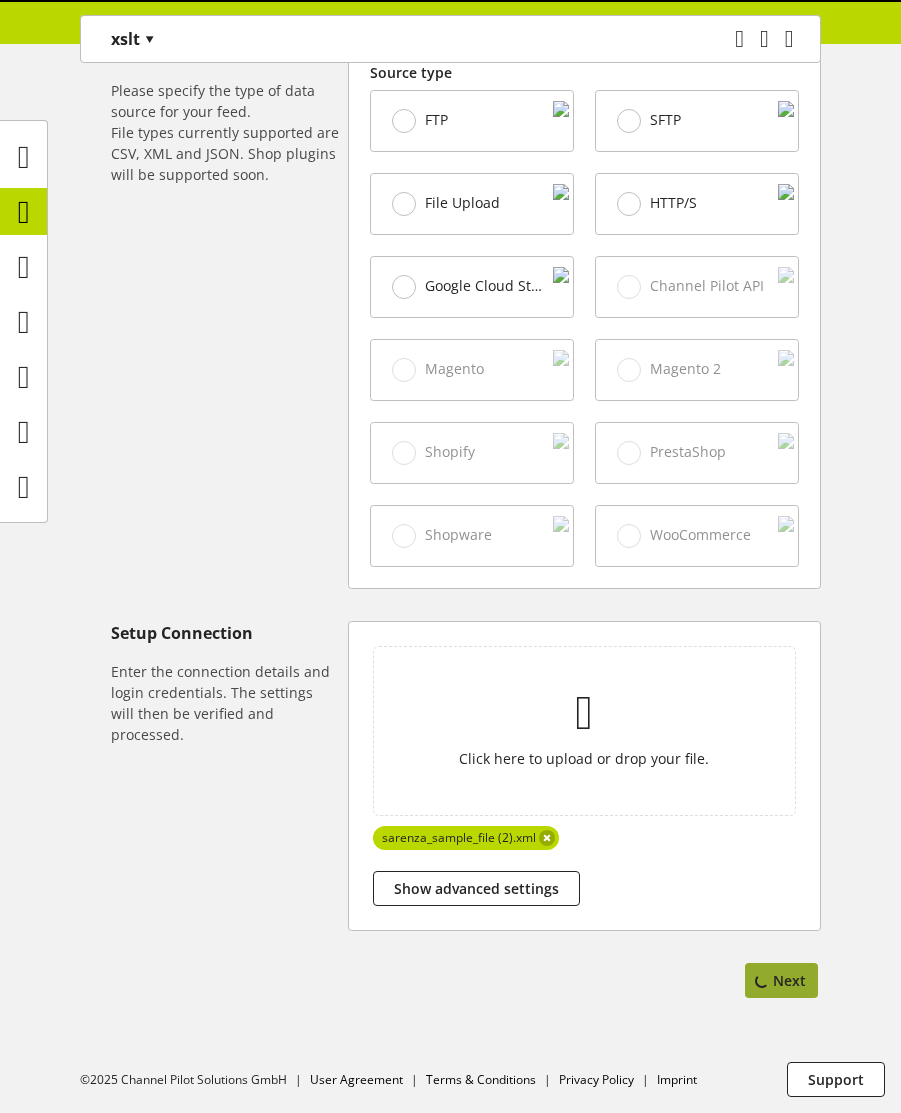 scroll, scrollTop: 0, scrollLeft: 0, axis: both 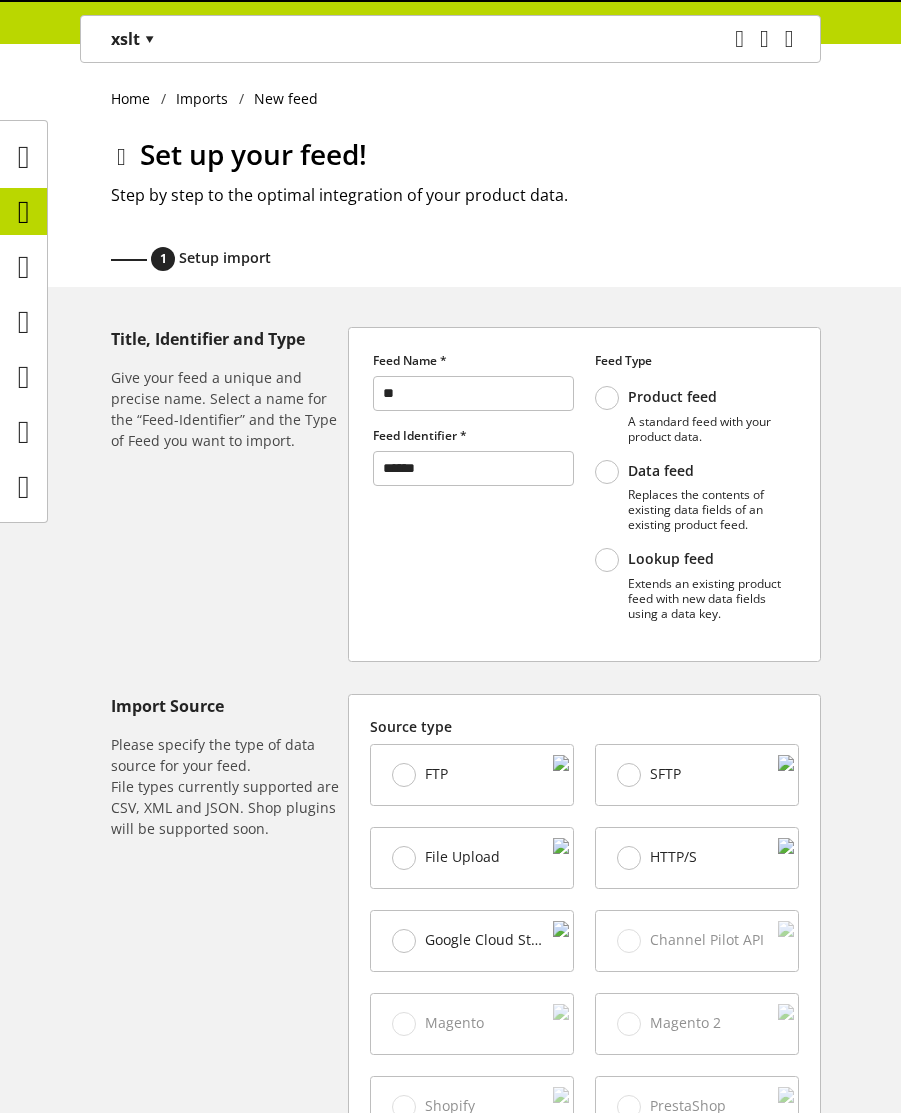 select on "*****" 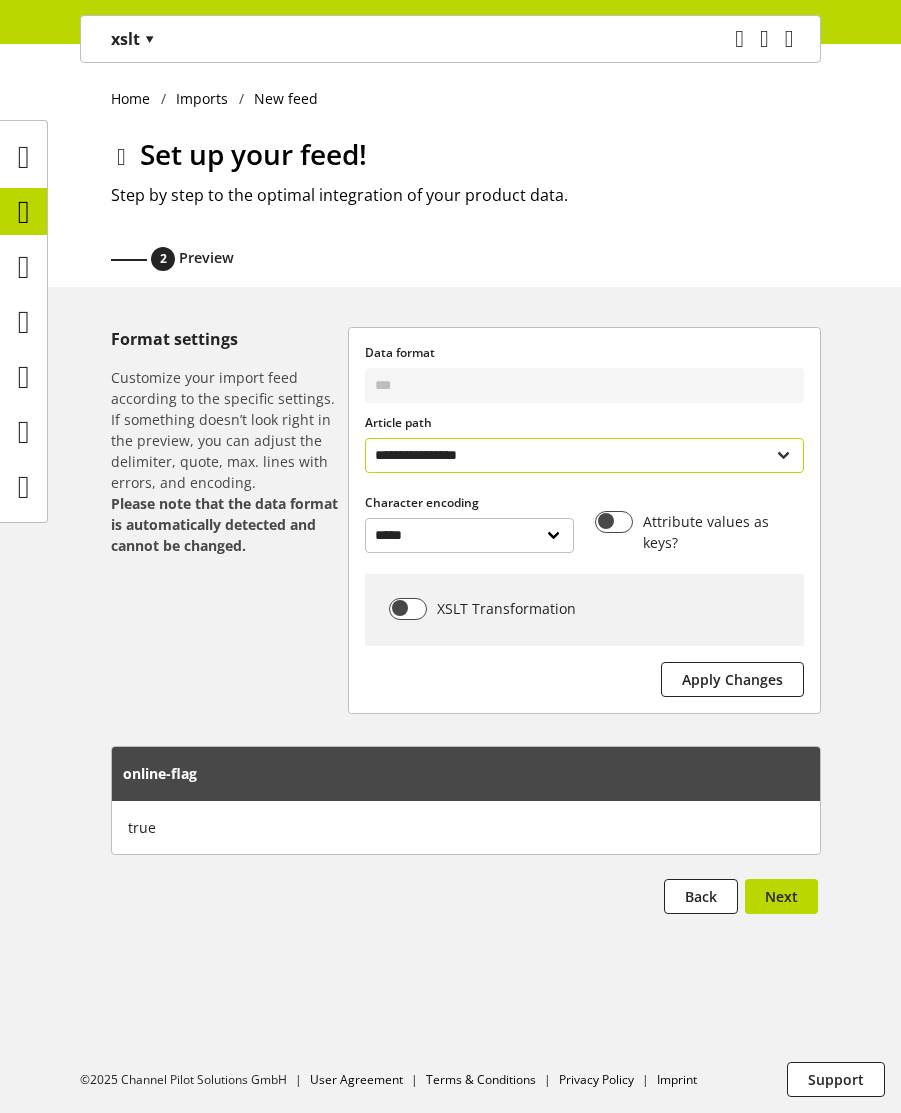 click on "**********" at bounding box center (584, 455) 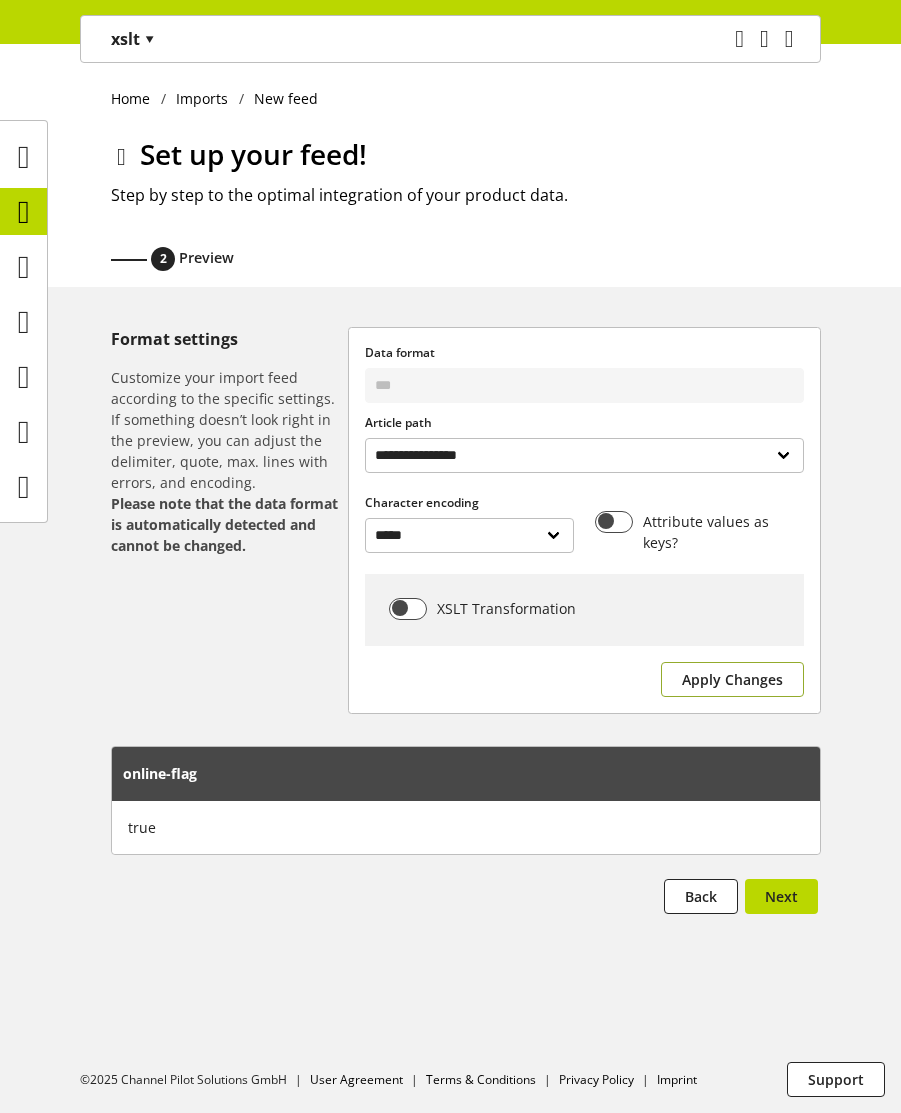 click on "Apply Changes" at bounding box center [732, 679] 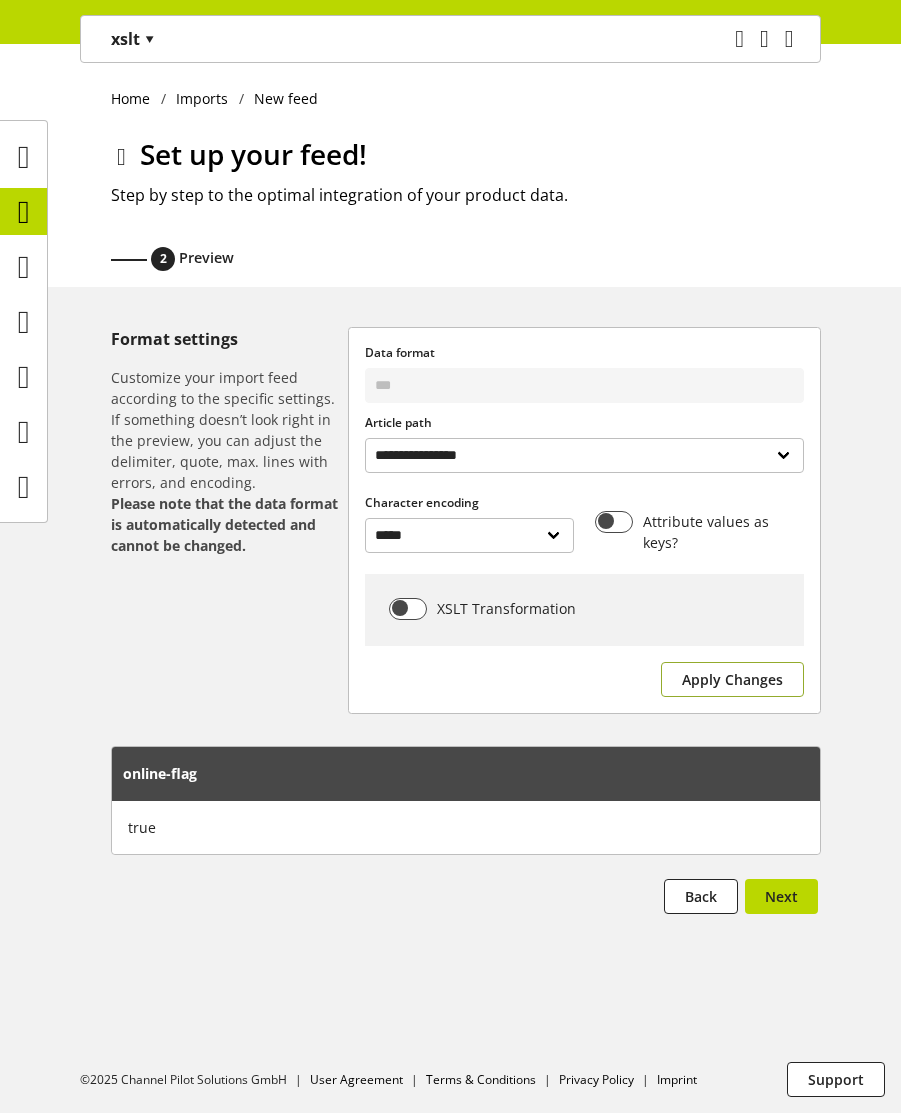 click on "Apply Changes" at bounding box center (732, 679) 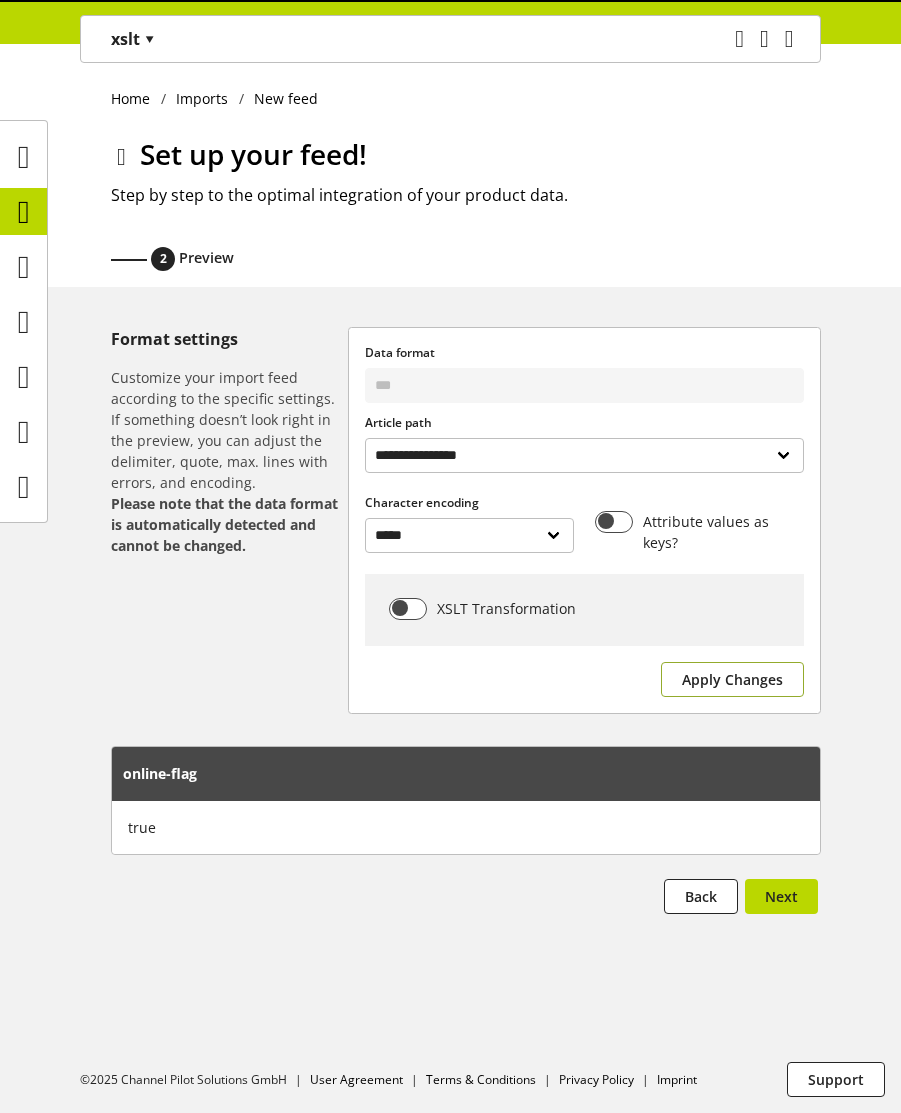 click on "Apply Changes" at bounding box center (732, 679) 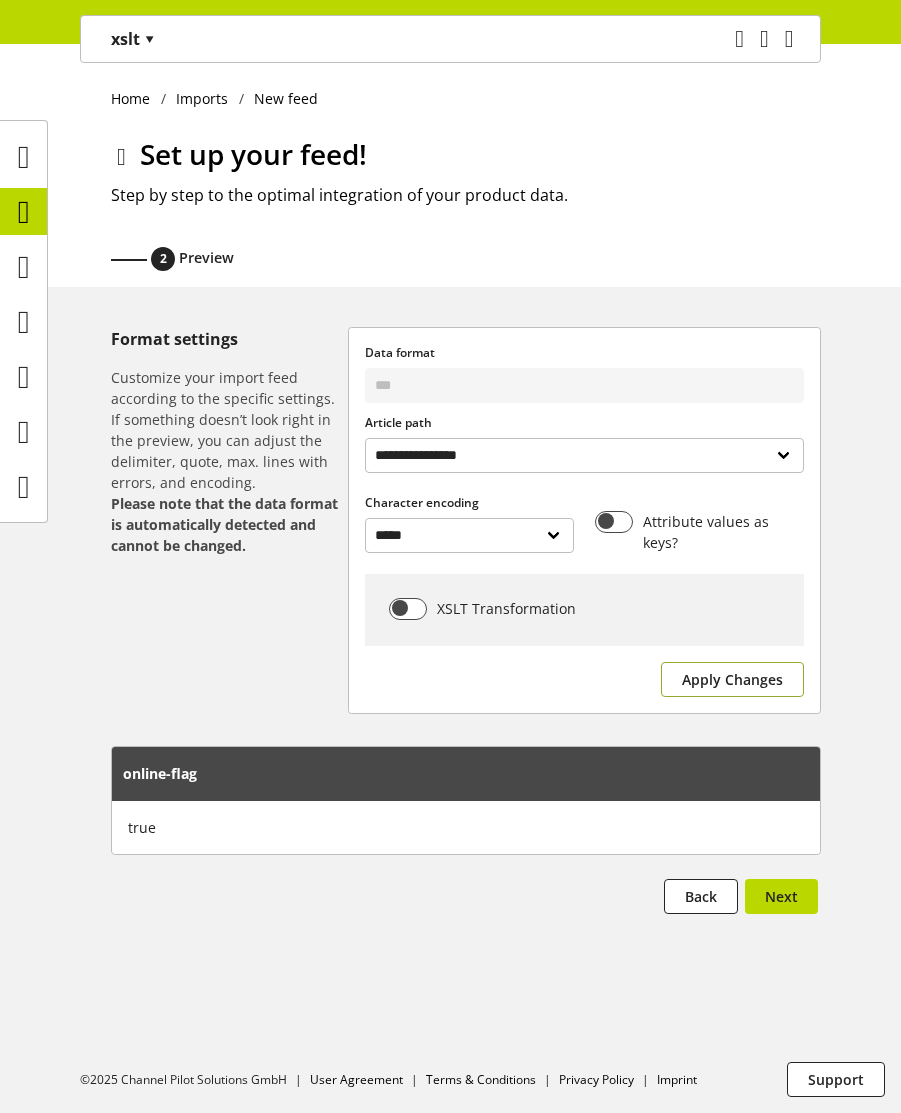 click on "Apply Changes" at bounding box center (732, 679) 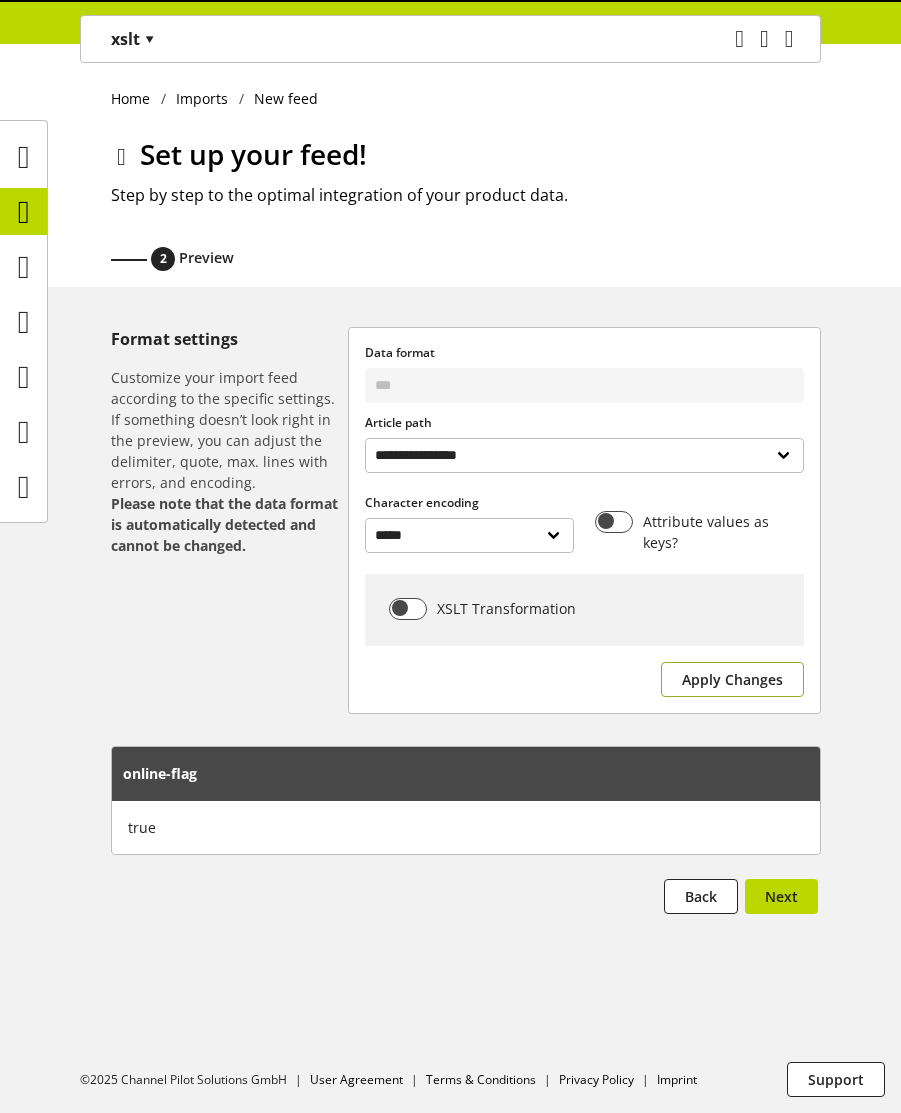 click on "Apply Changes" at bounding box center [732, 679] 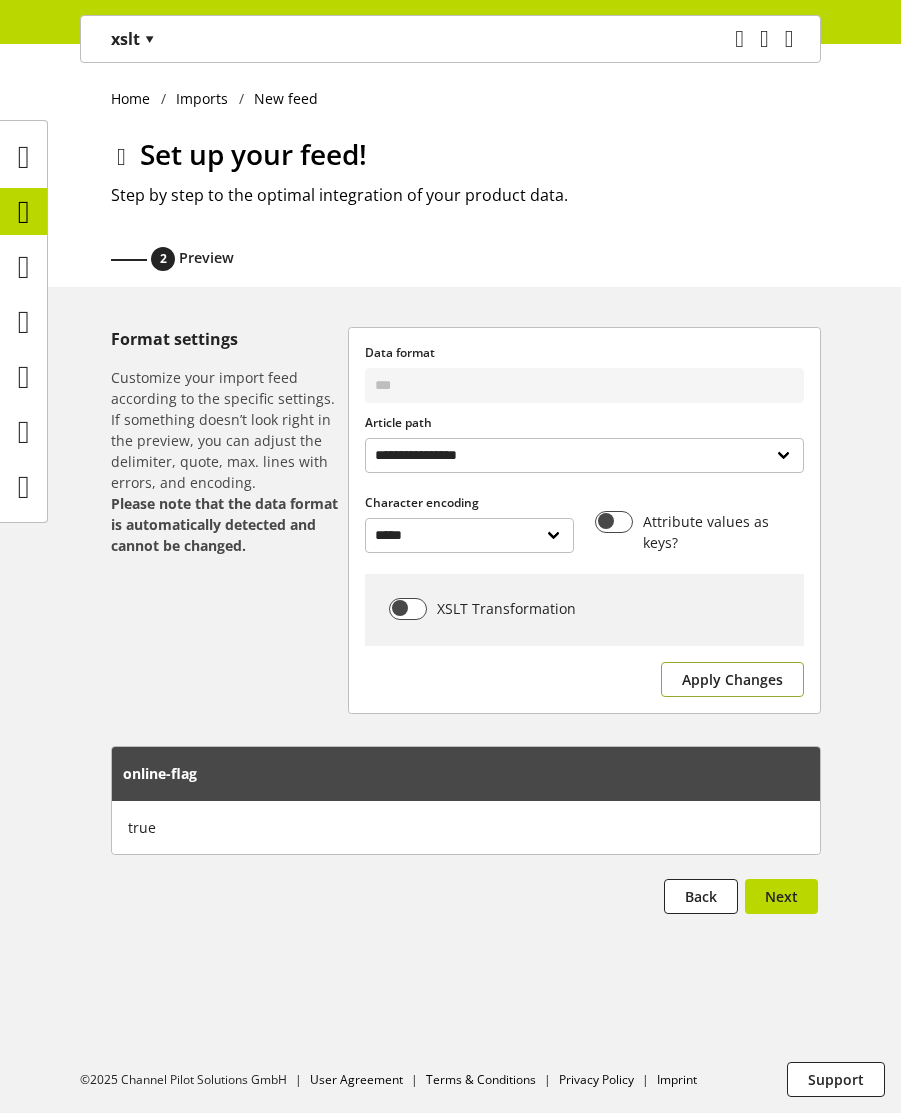 click on "Apply Changes" at bounding box center [732, 679] 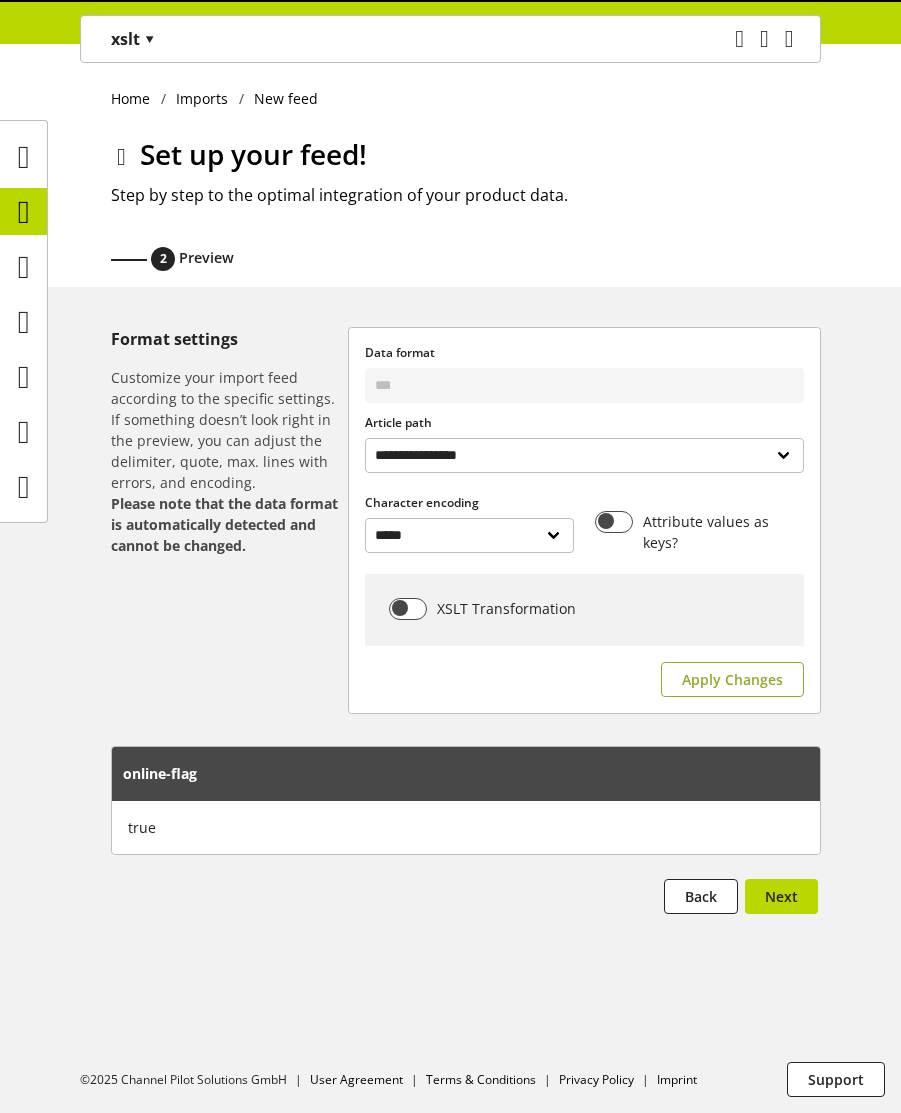 click on "Apply Changes" at bounding box center (584, 683) 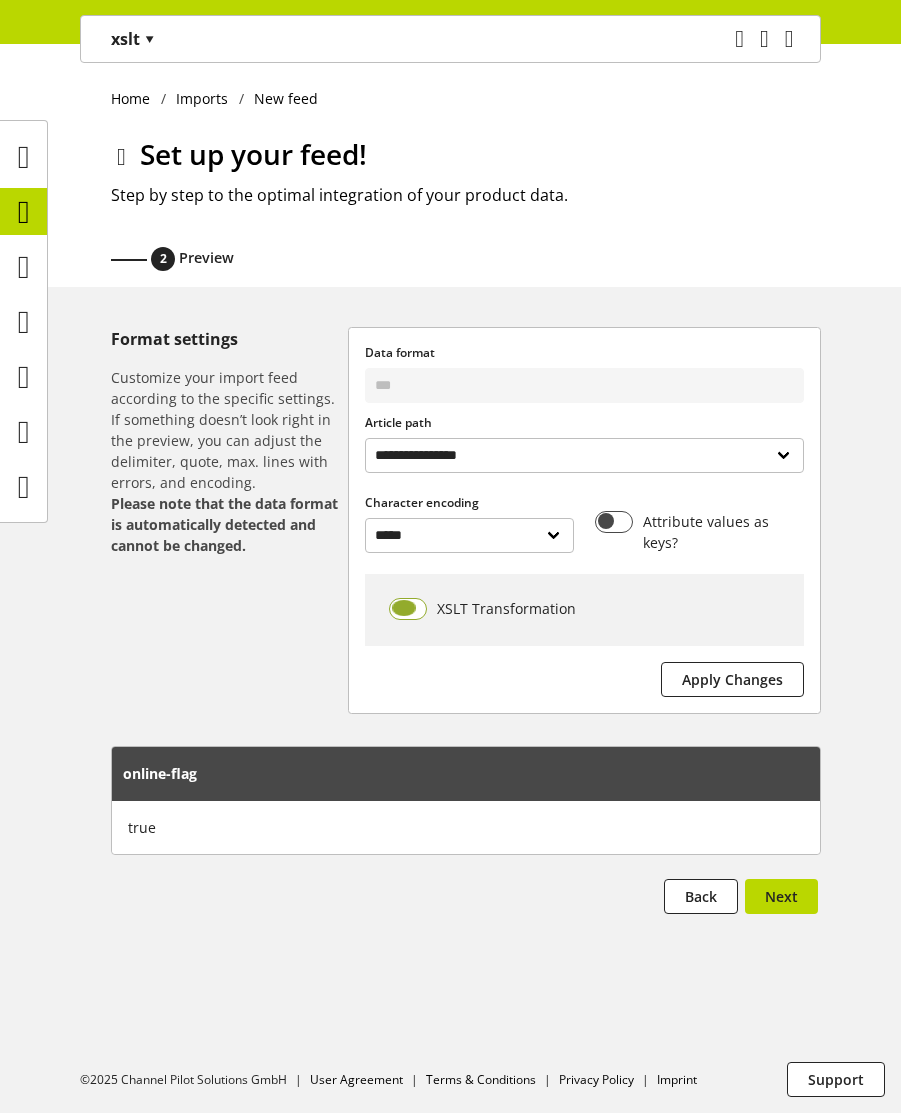click at bounding box center (408, 609) 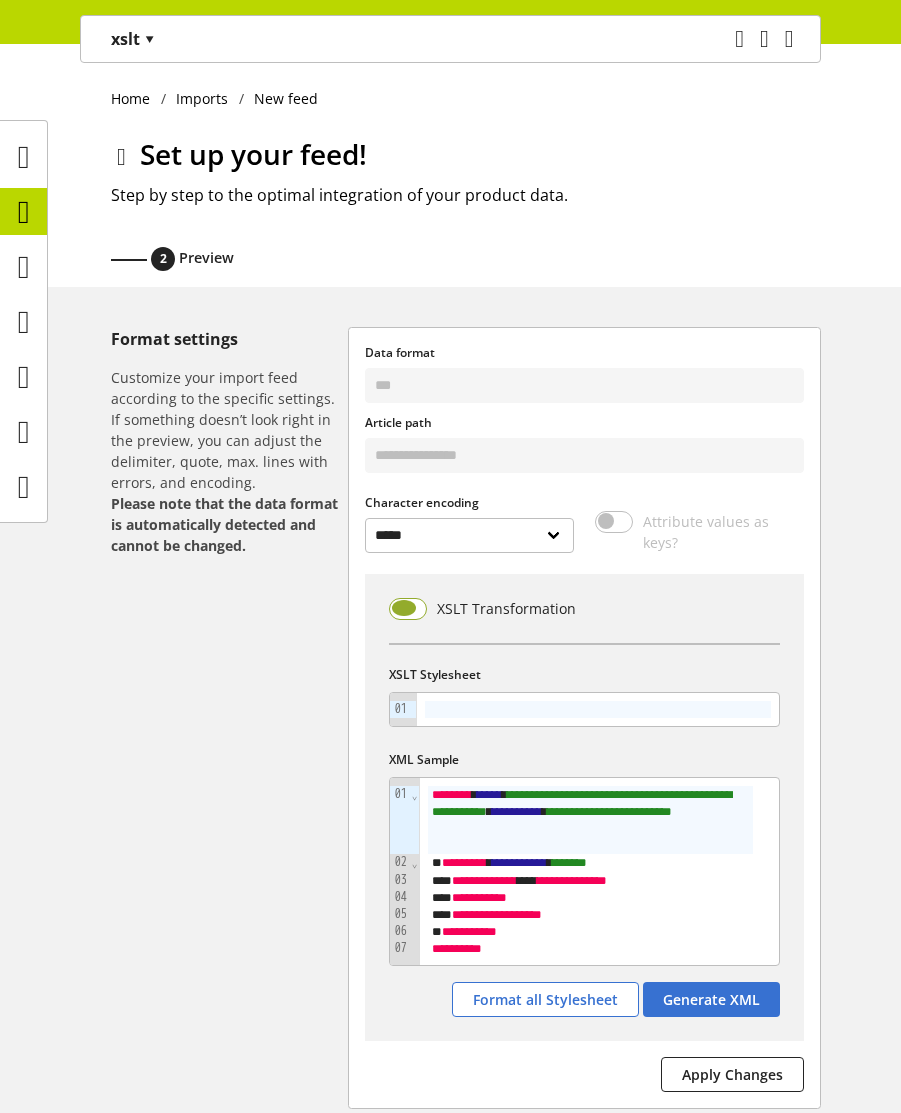 click at bounding box center [408, 609] 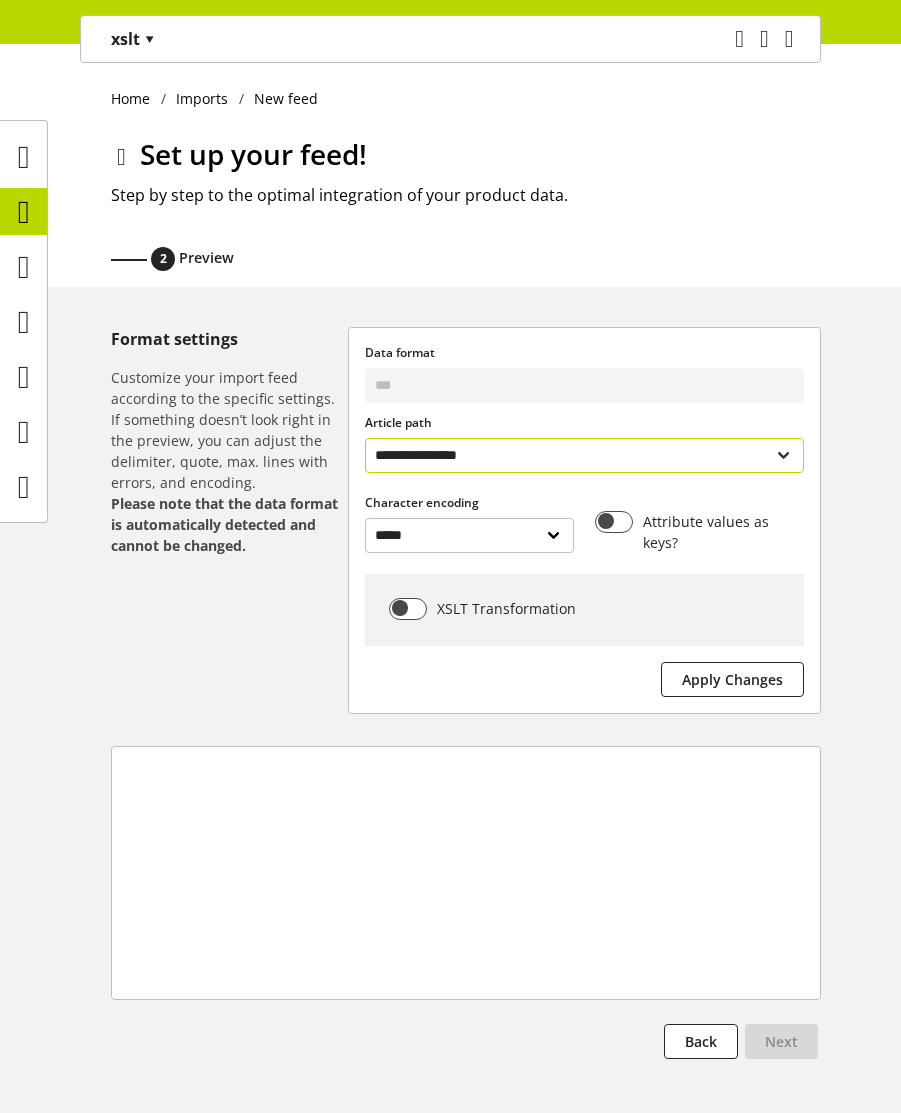 select on "**********" 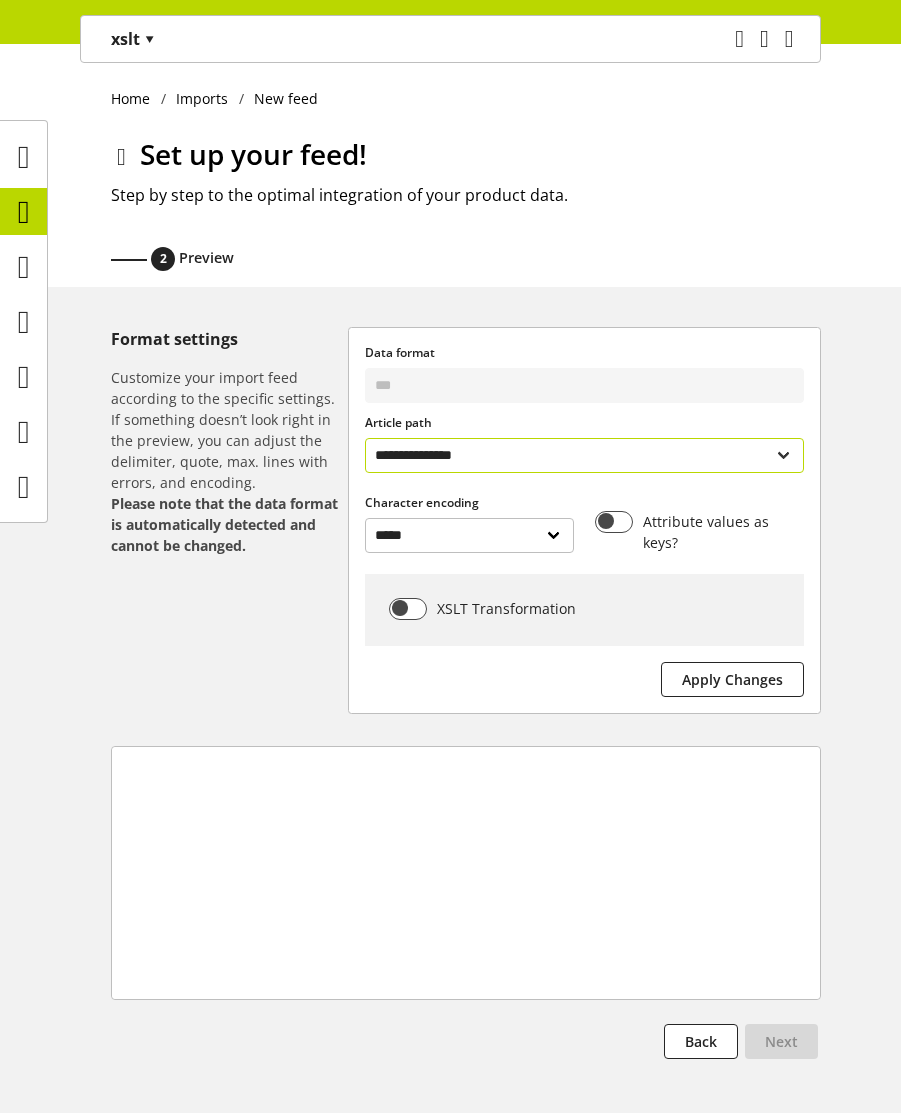click on "**********" at bounding box center [584, 455] 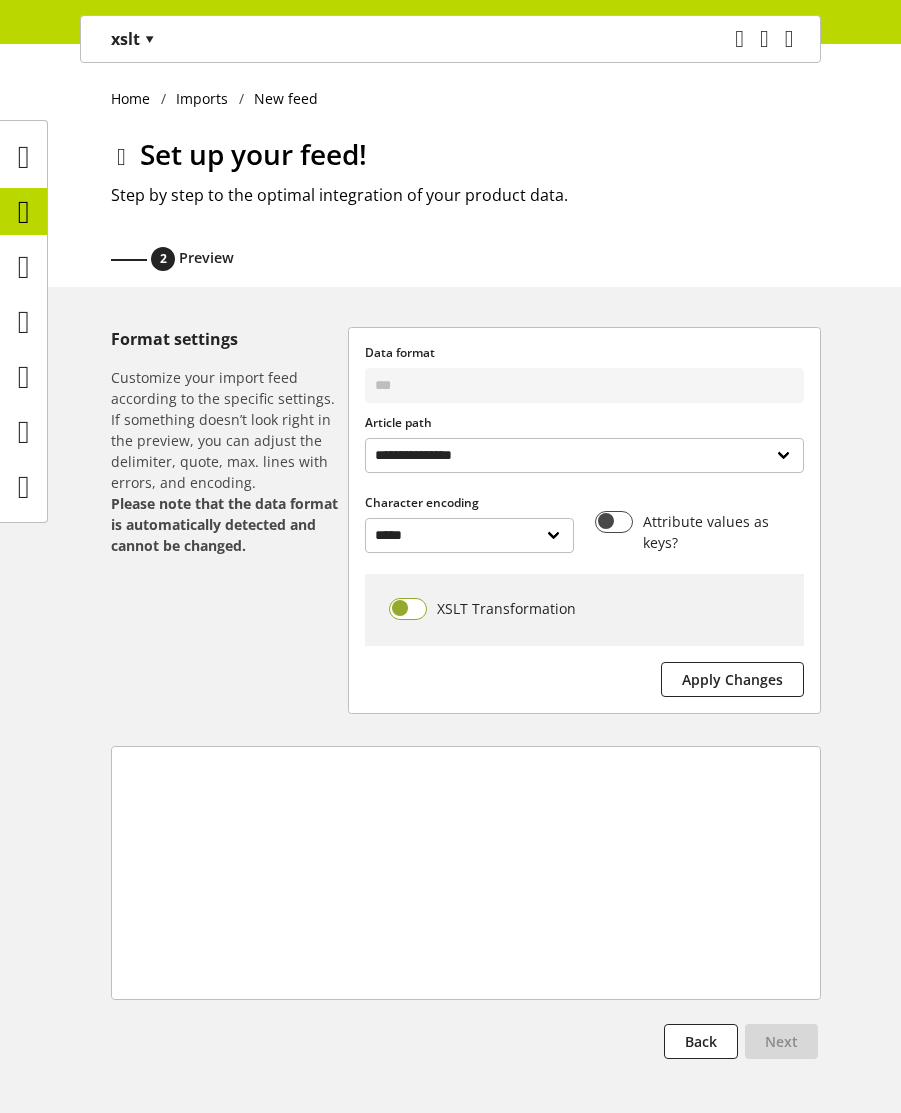 click at bounding box center (408, 609) 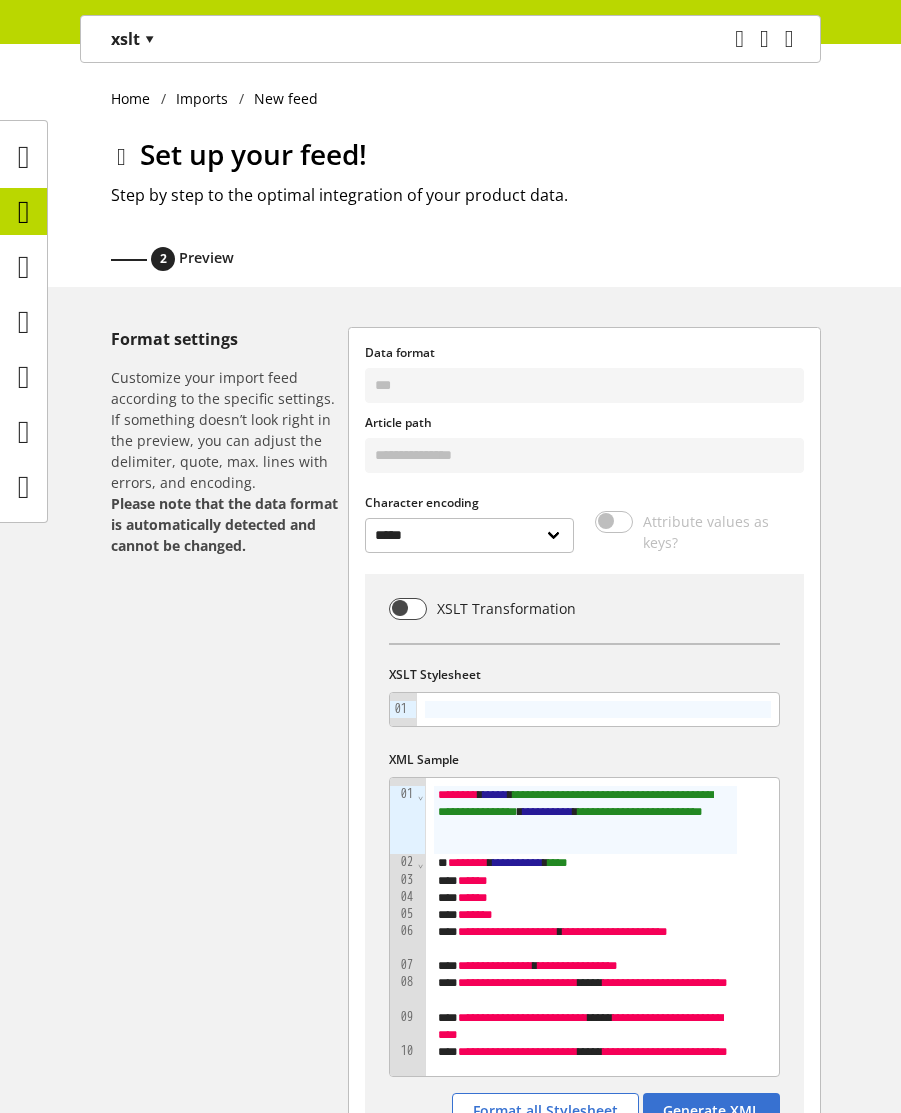 scroll, scrollTop: 120, scrollLeft: 0, axis: vertical 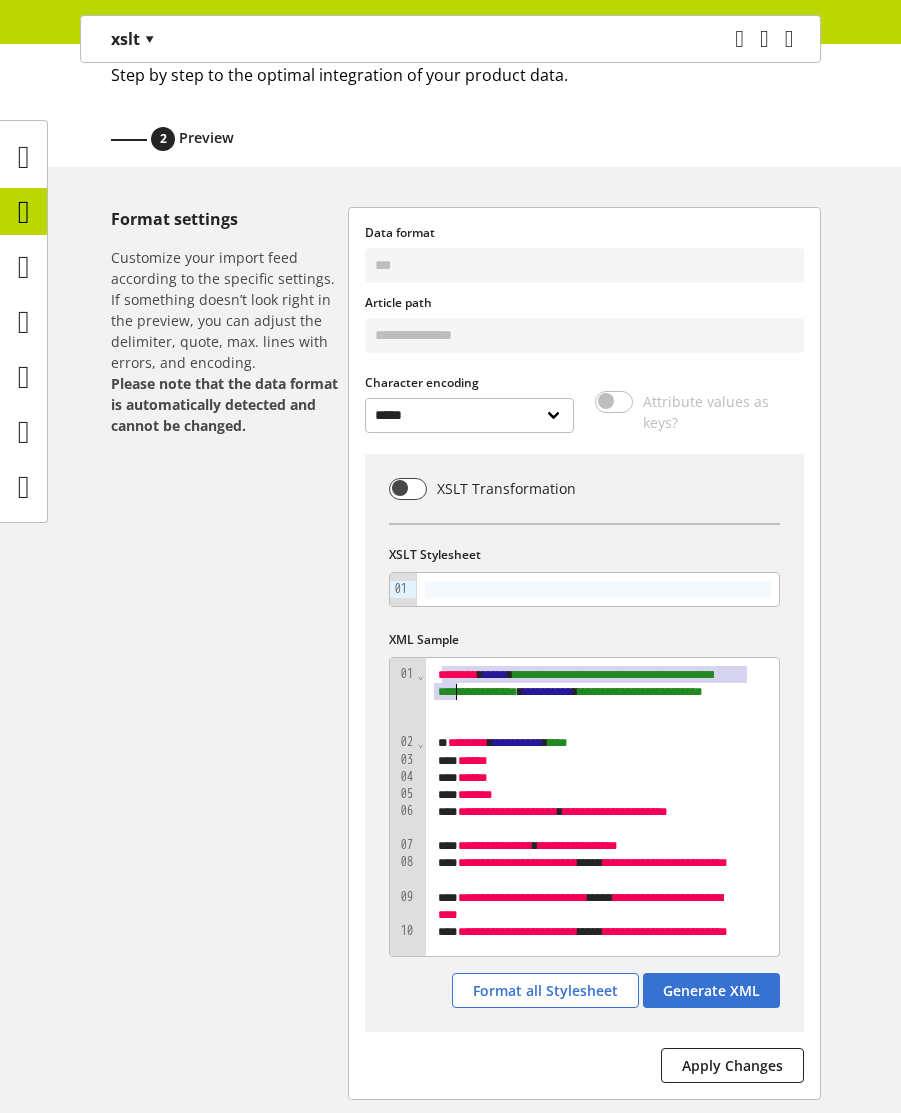 drag, startPoint x: 443, startPoint y: 673, endPoint x: 471, endPoint y: 697, distance: 36.878178 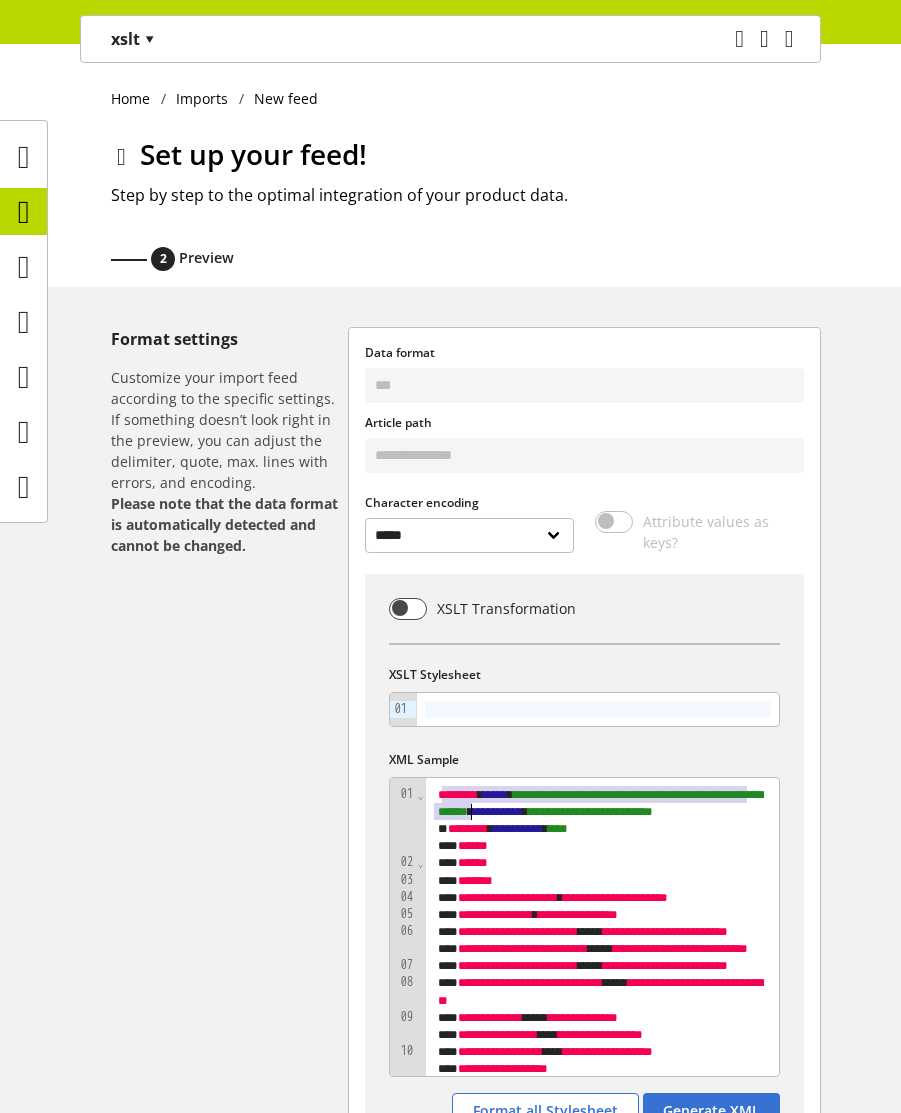select on "*****" 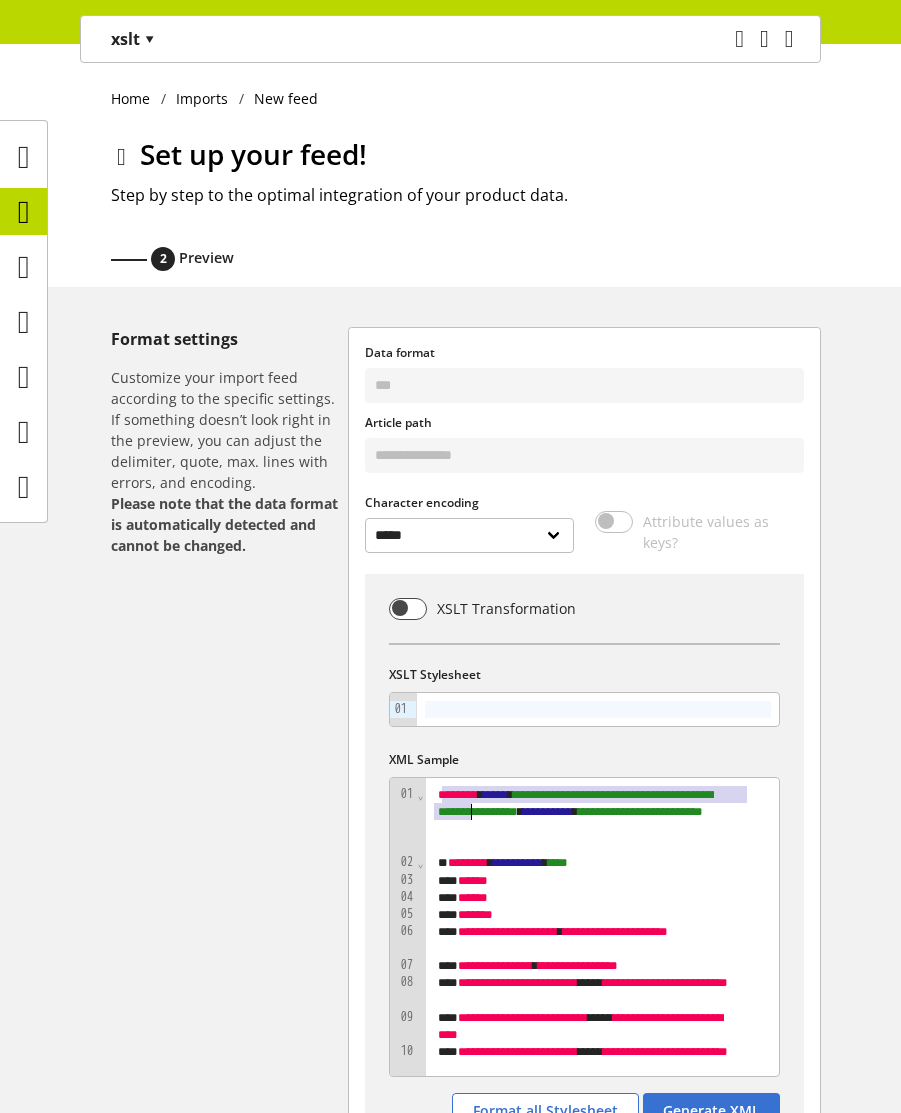scroll, scrollTop: 120, scrollLeft: 0, axis: vertical 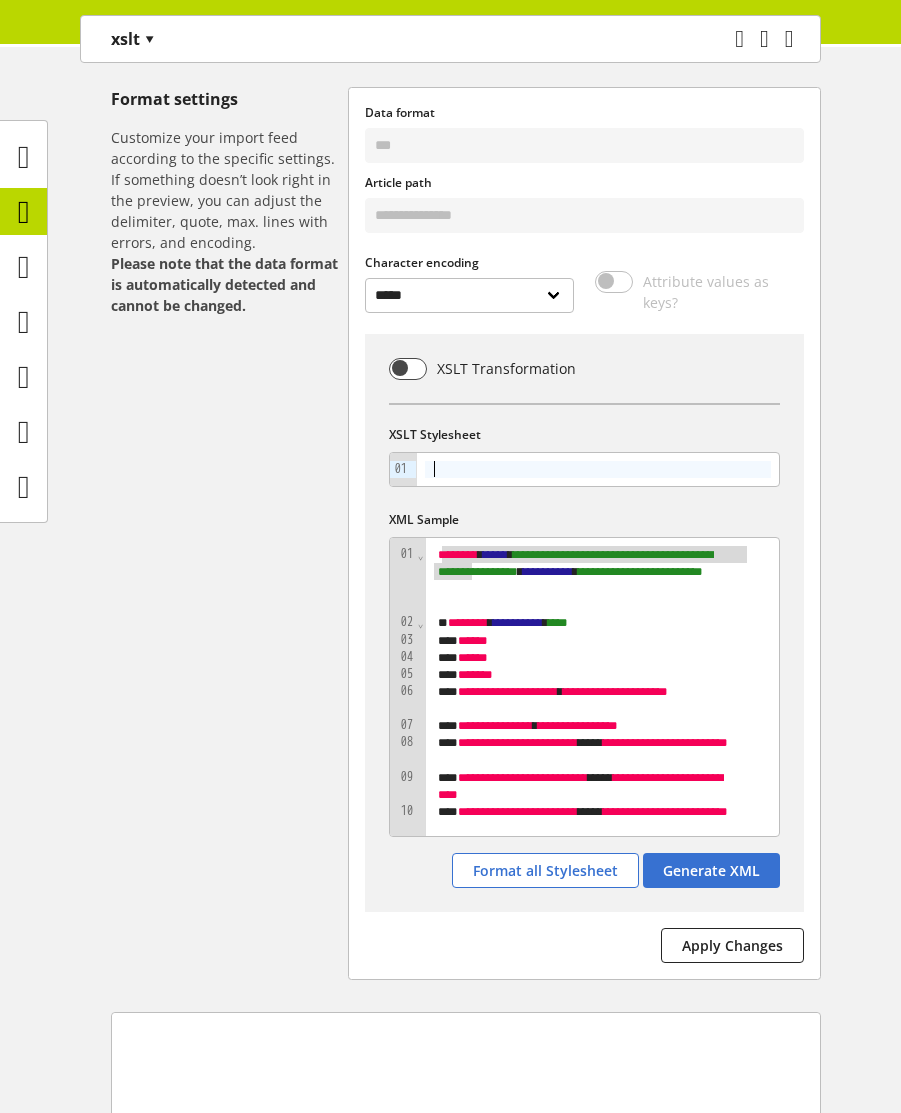 click at bounding box center [598, 469] 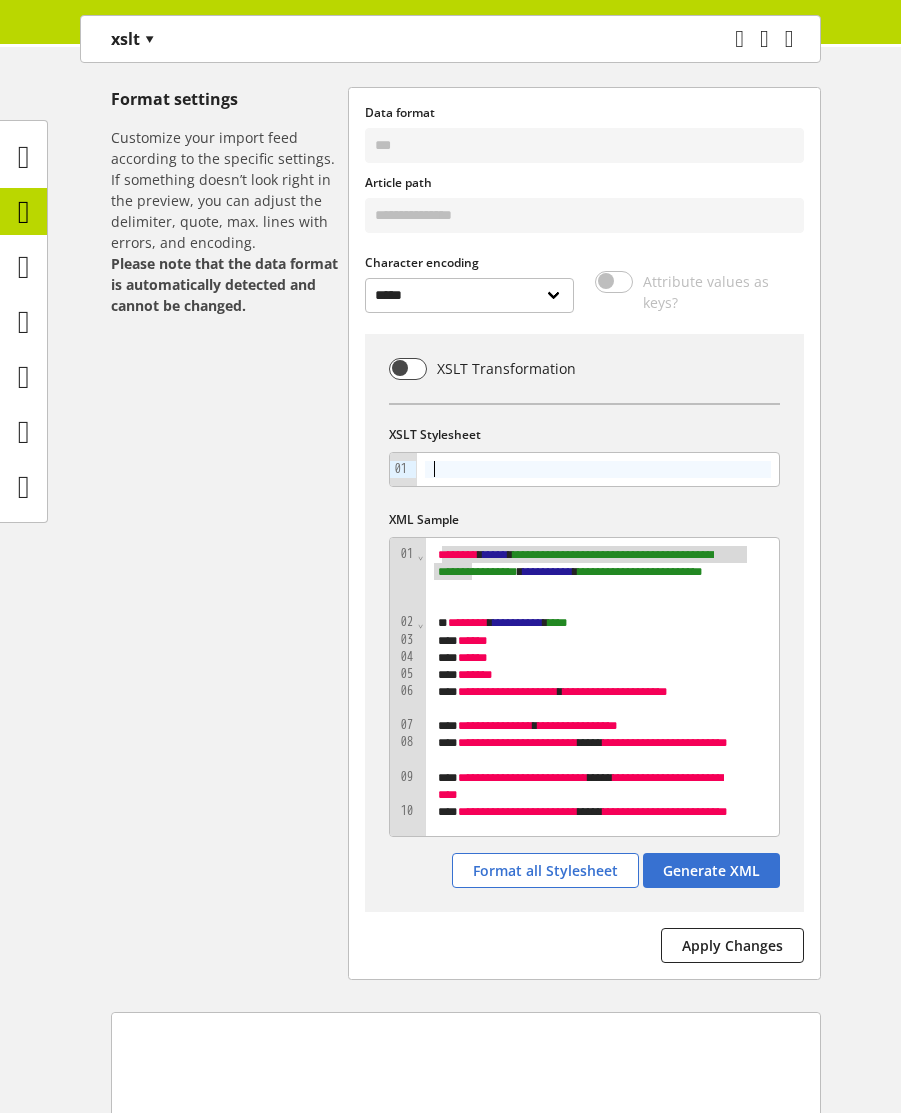 scroll, scrollTop: 1889, scrollLeft: 0, axis: vertical 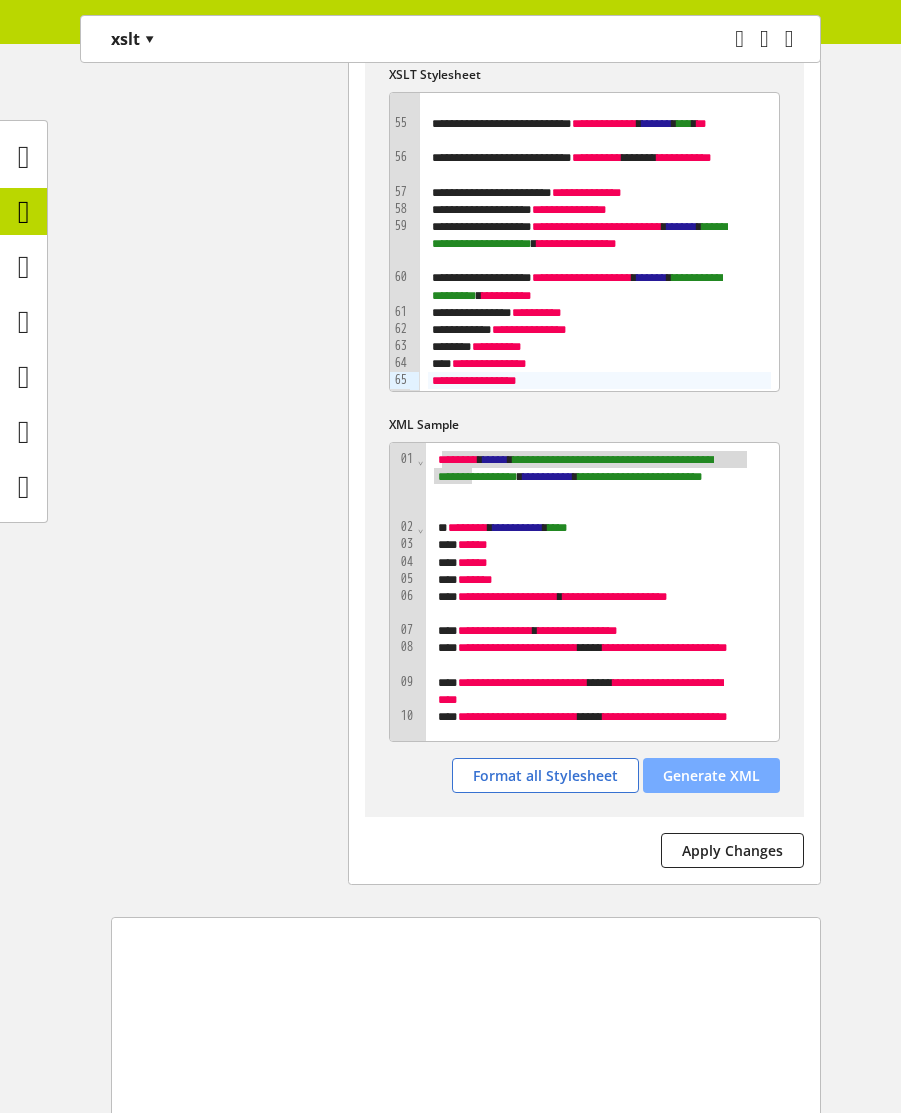 click on "Generate XML" at bounding box center (711, 775) 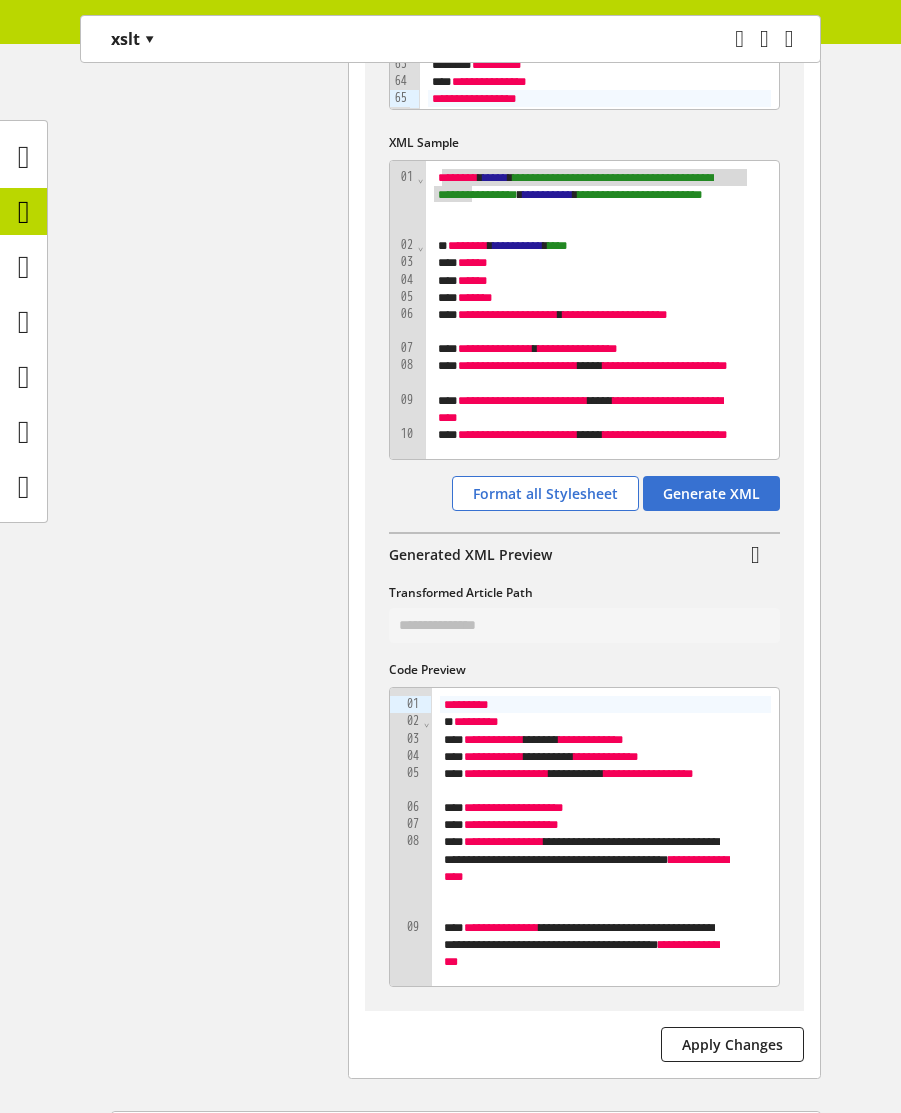 scroll, scrollTop: 1080, scrollLeft: 0, axis: vertical 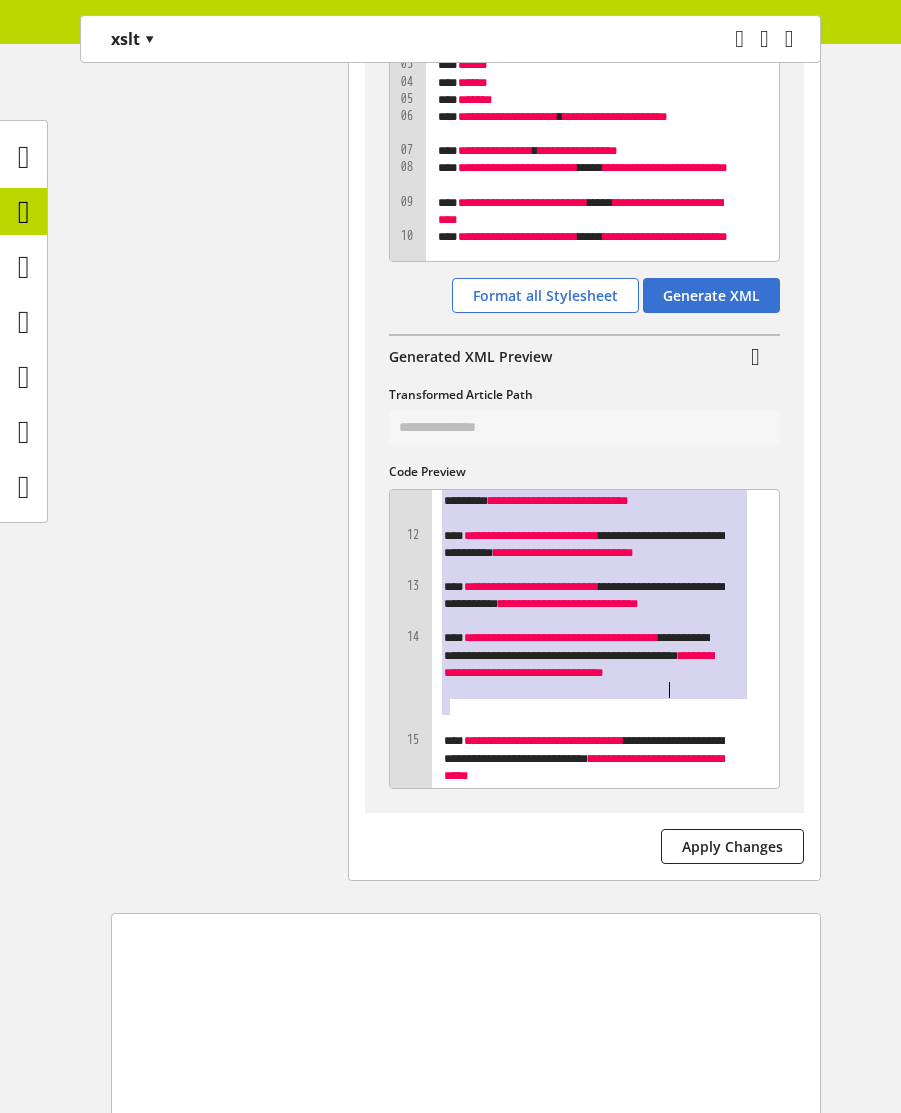 drag, startPoint x: 447, startPoint y: 516, endPoint x: 692, endPoint y: 682, distance: 295.9409 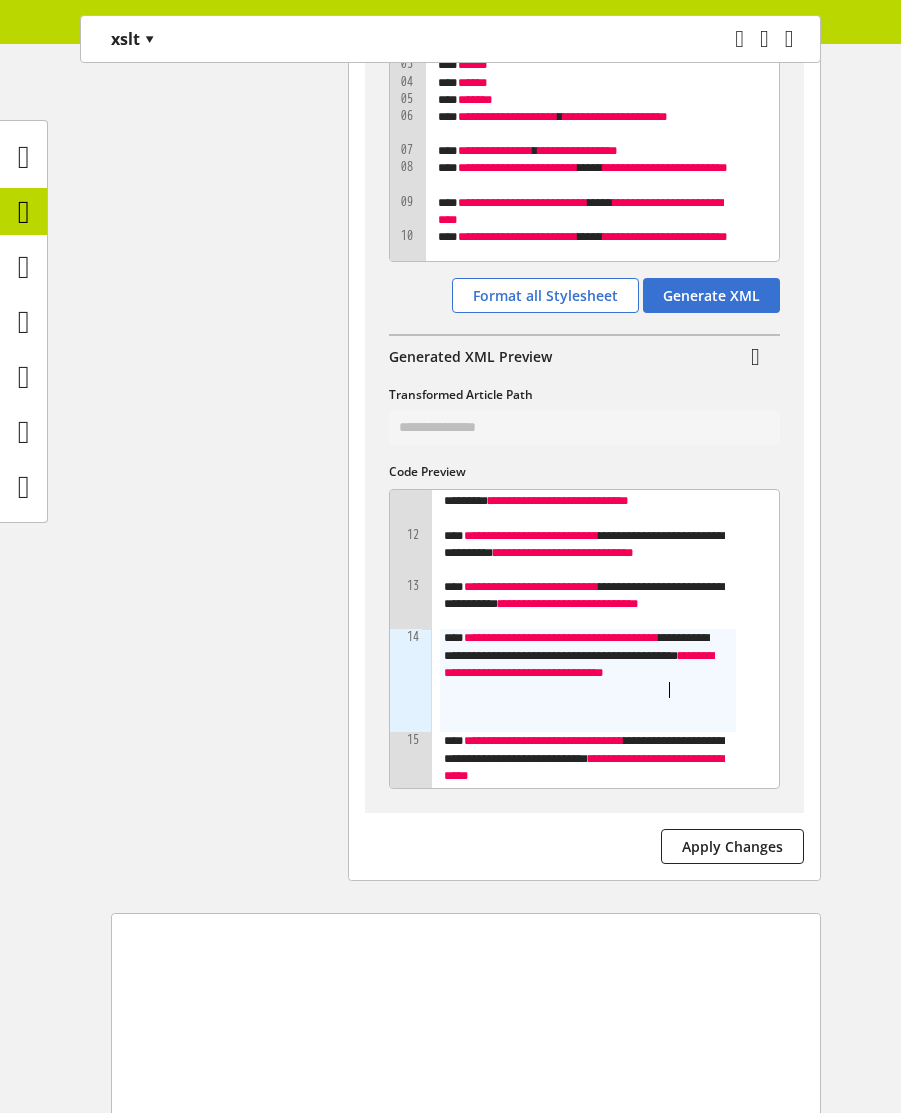 click on "**********" at bounding box center (587, 680) 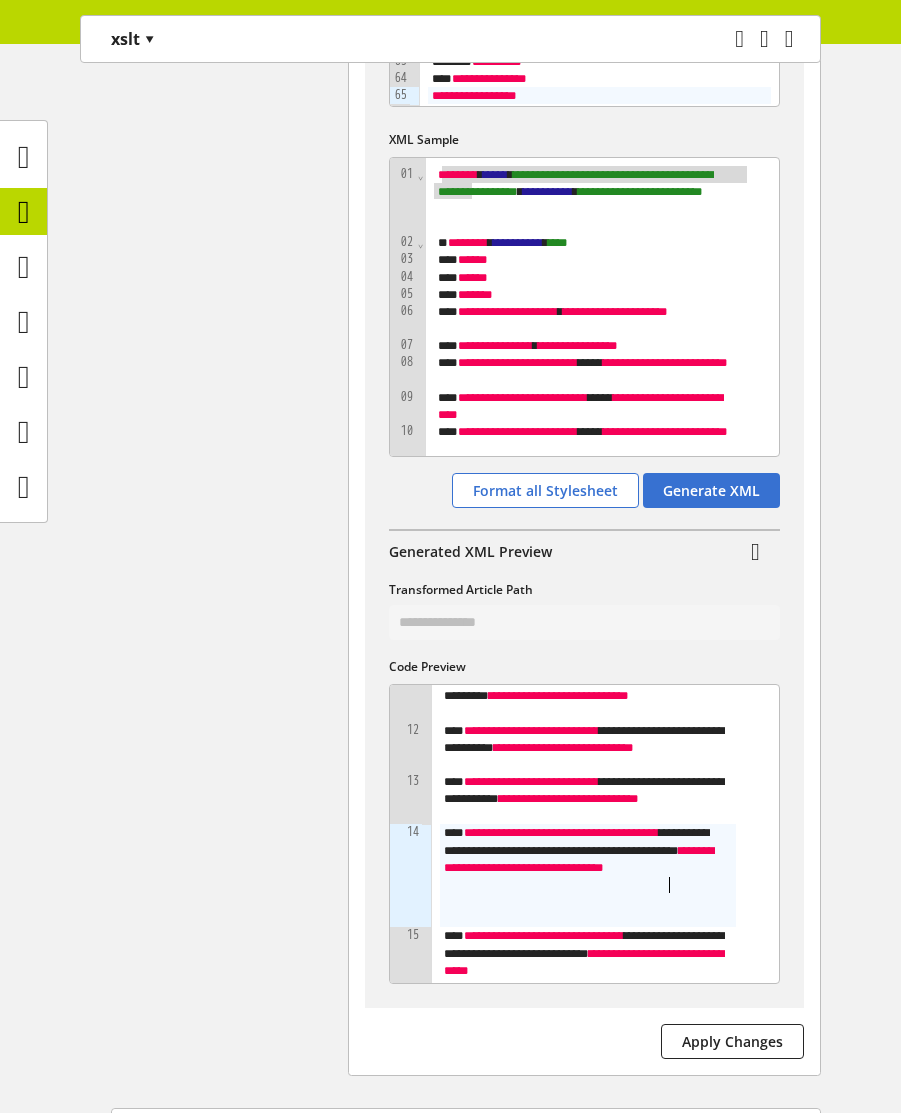 scroll, scrollTop: 843, scrollLeft: 0, axis: vertical 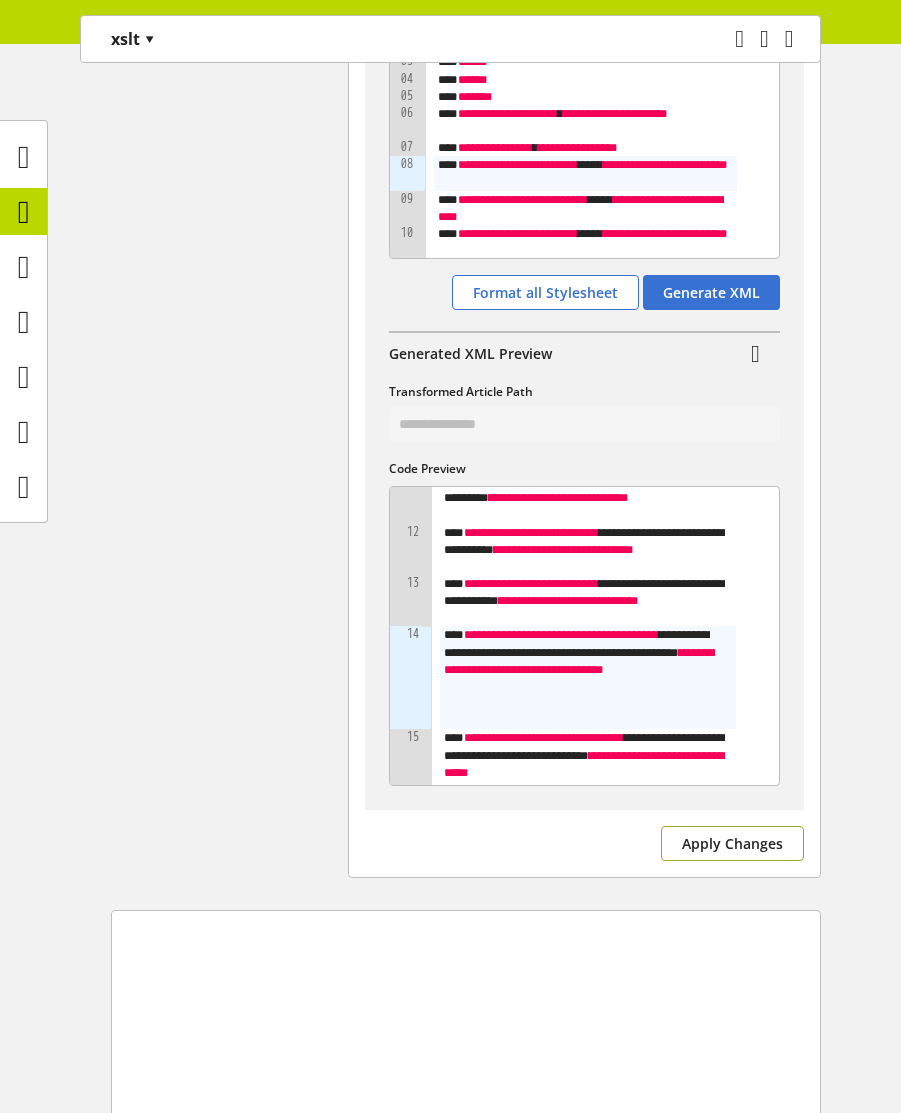 click on "Apply Changes" at bounding box center [732, 843] 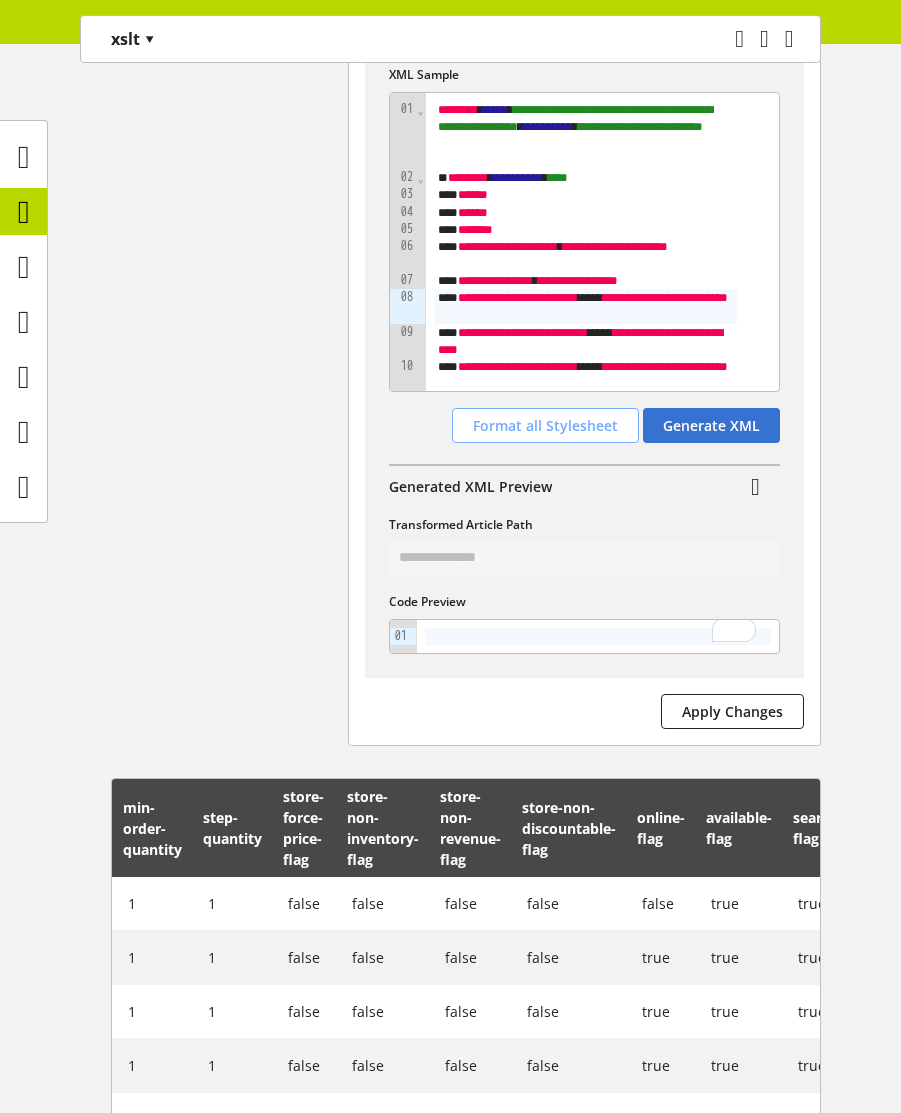 scroll, scrollTop: 843, scrollLeft: 0, axis: vertical 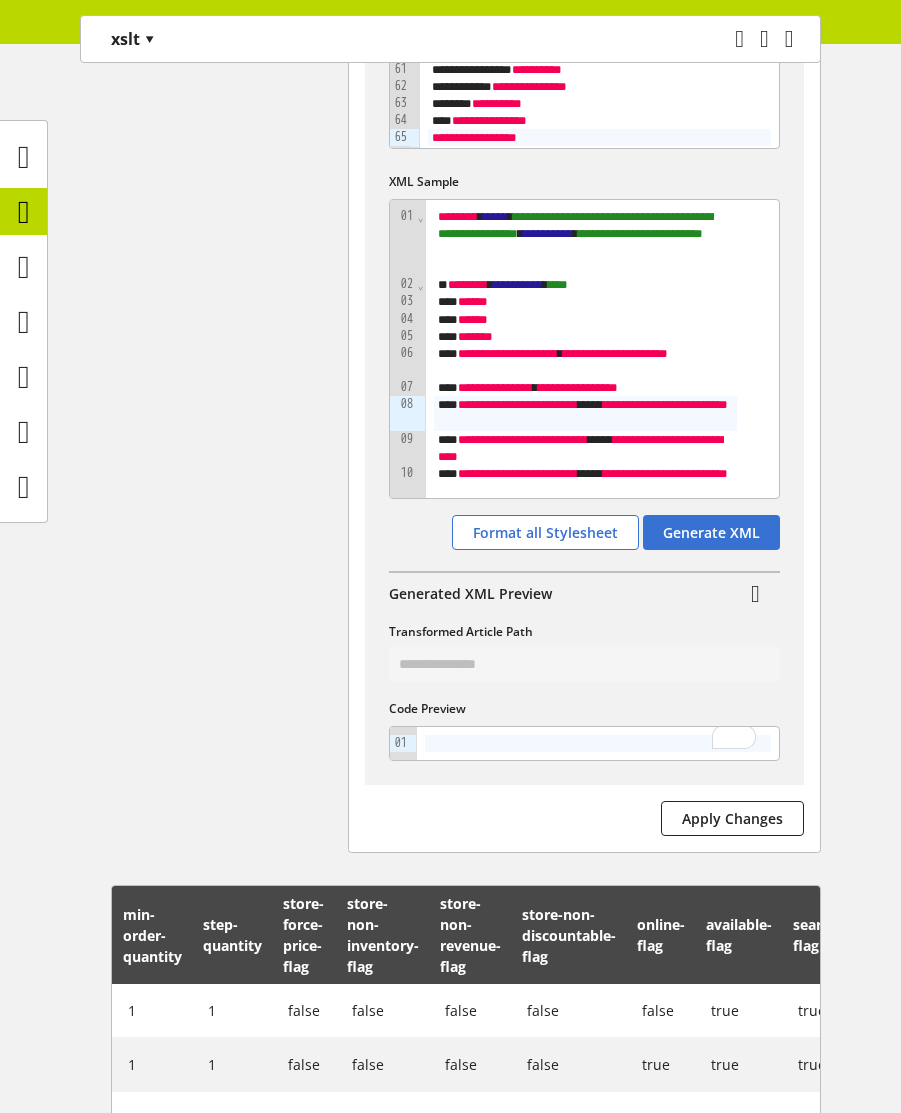 click at bounding box center [598, 743] 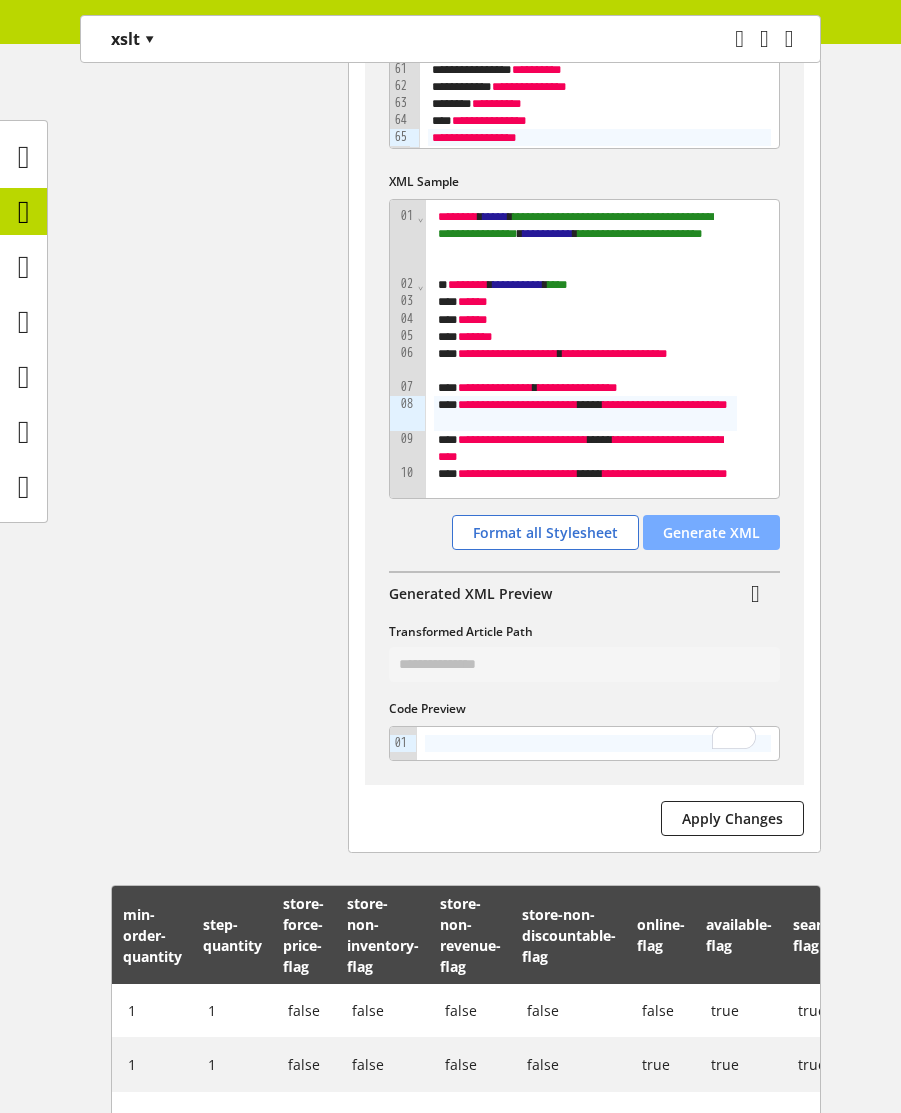 click on "Generate XML" at bounding box center (711, 532) 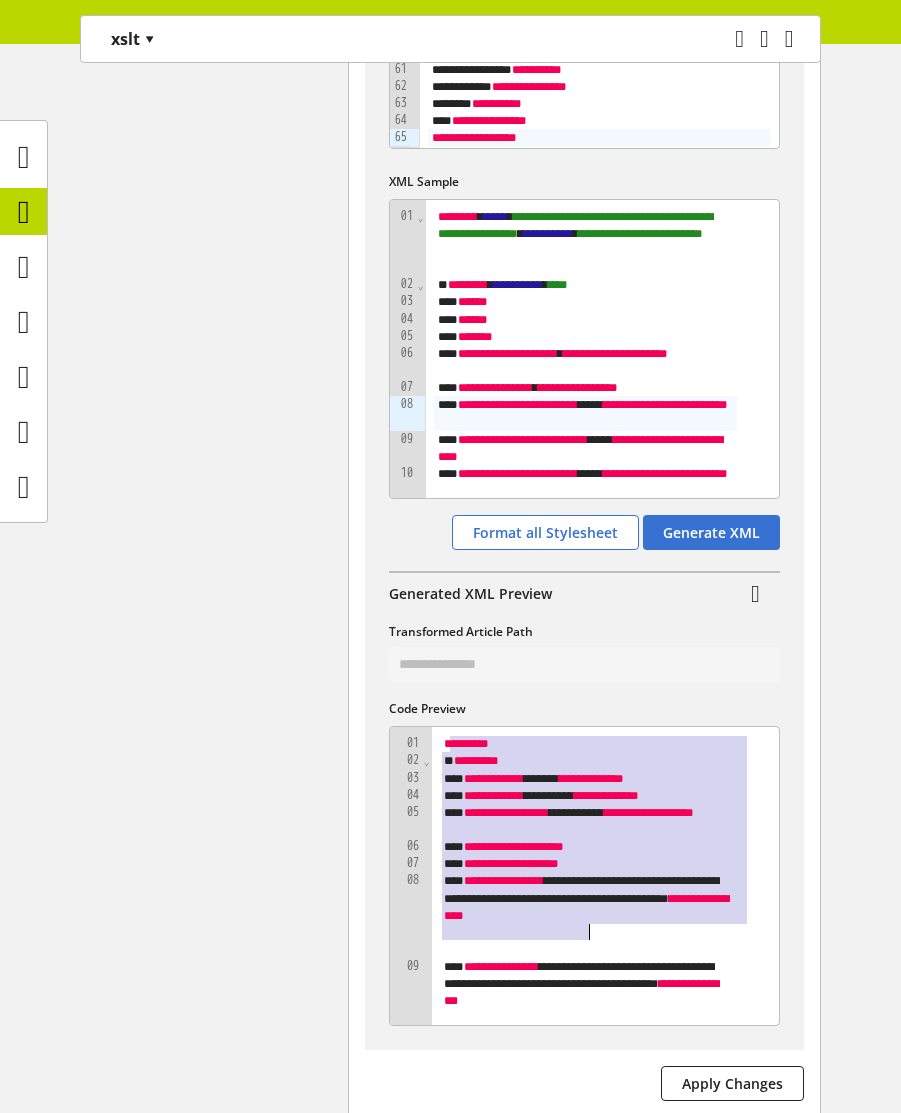 drag, startPoint x: 449, startPoint y: 740, endPoint x: 586, endPoint y: 926, distance: 231.00865 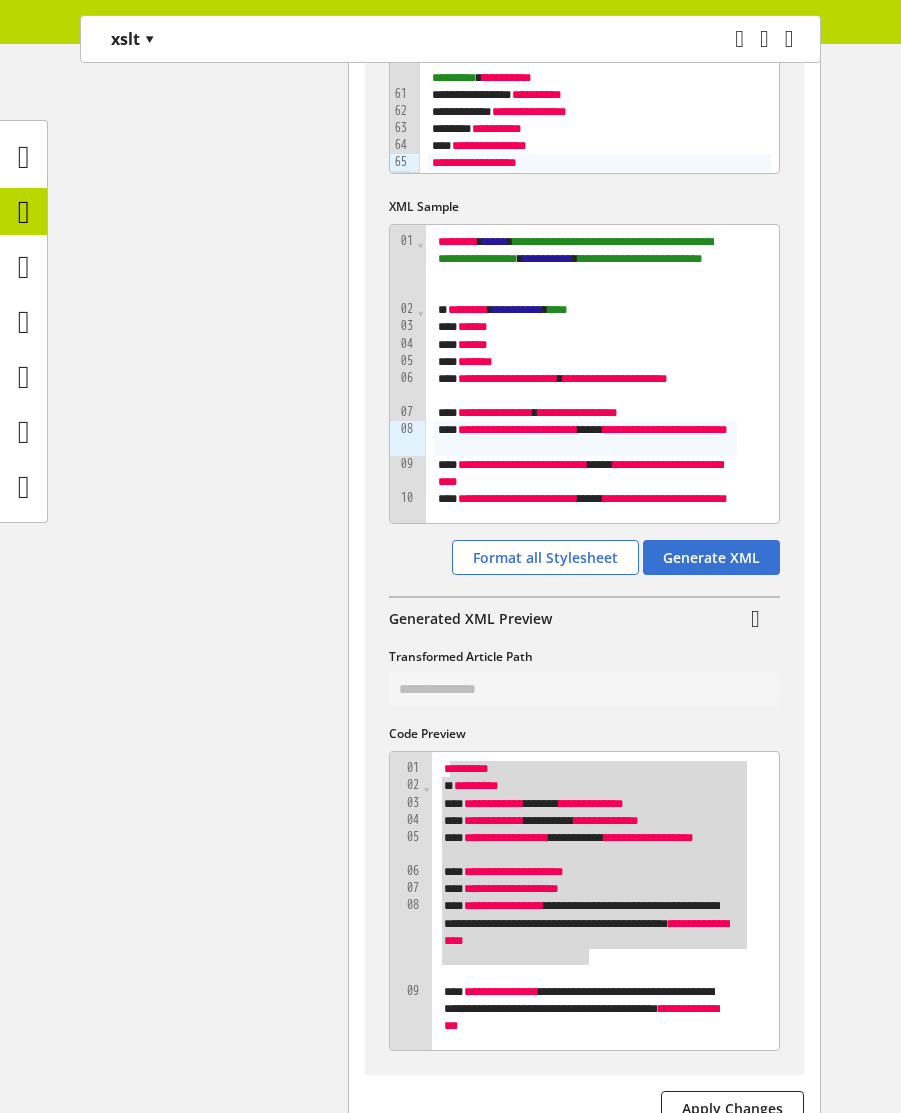 scroll, scrollTop: 603, scrollLeft: 0, axis: vertical 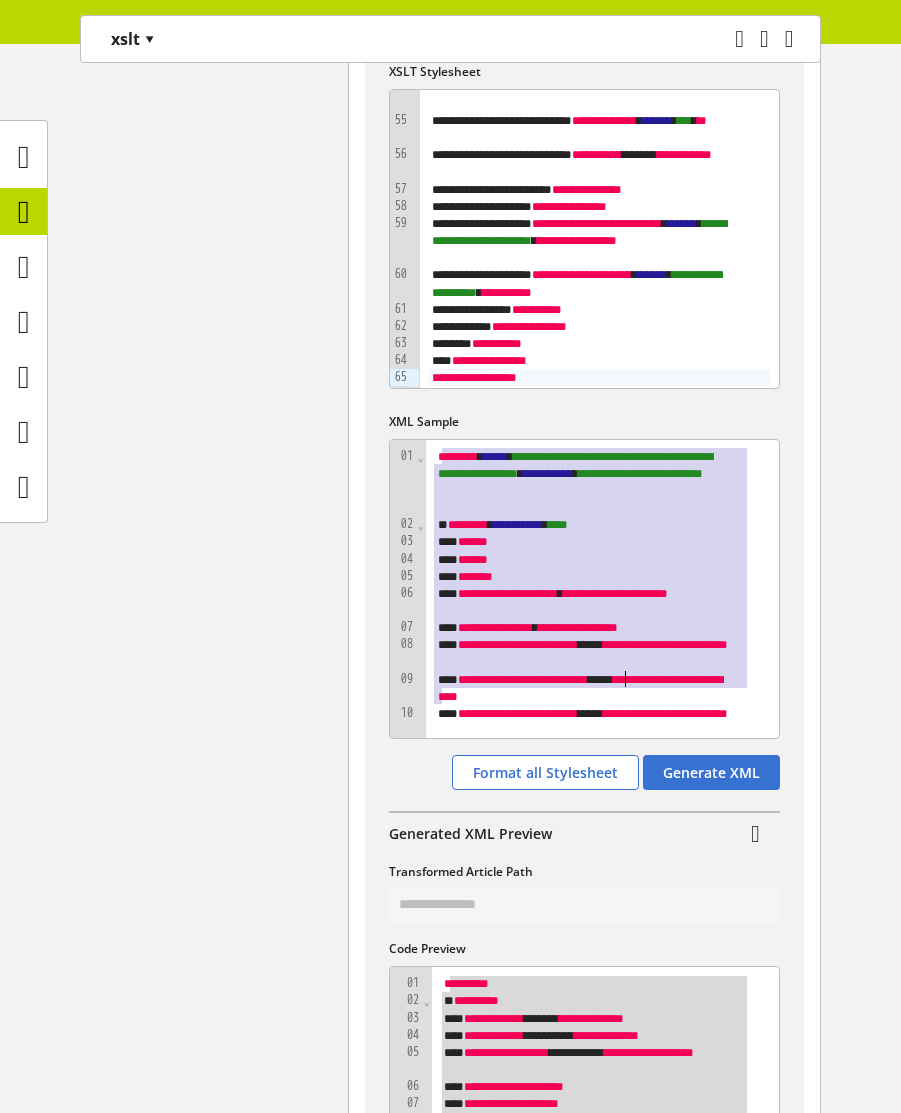 drag, startPoint x: 440, startPoint y: 456, endPoint x: 627, endPoint y: 671, distance: 284.94562 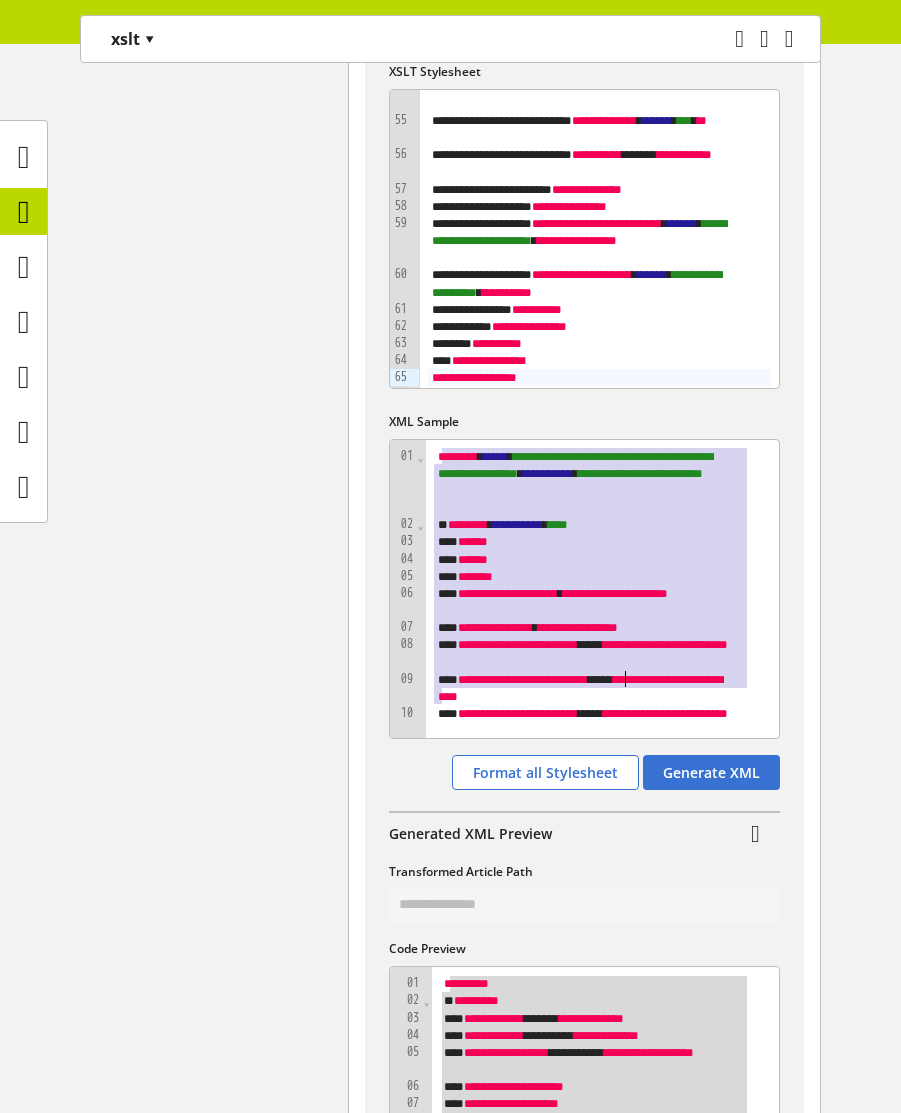 click on "**********" at bounding box center (602, 12040) 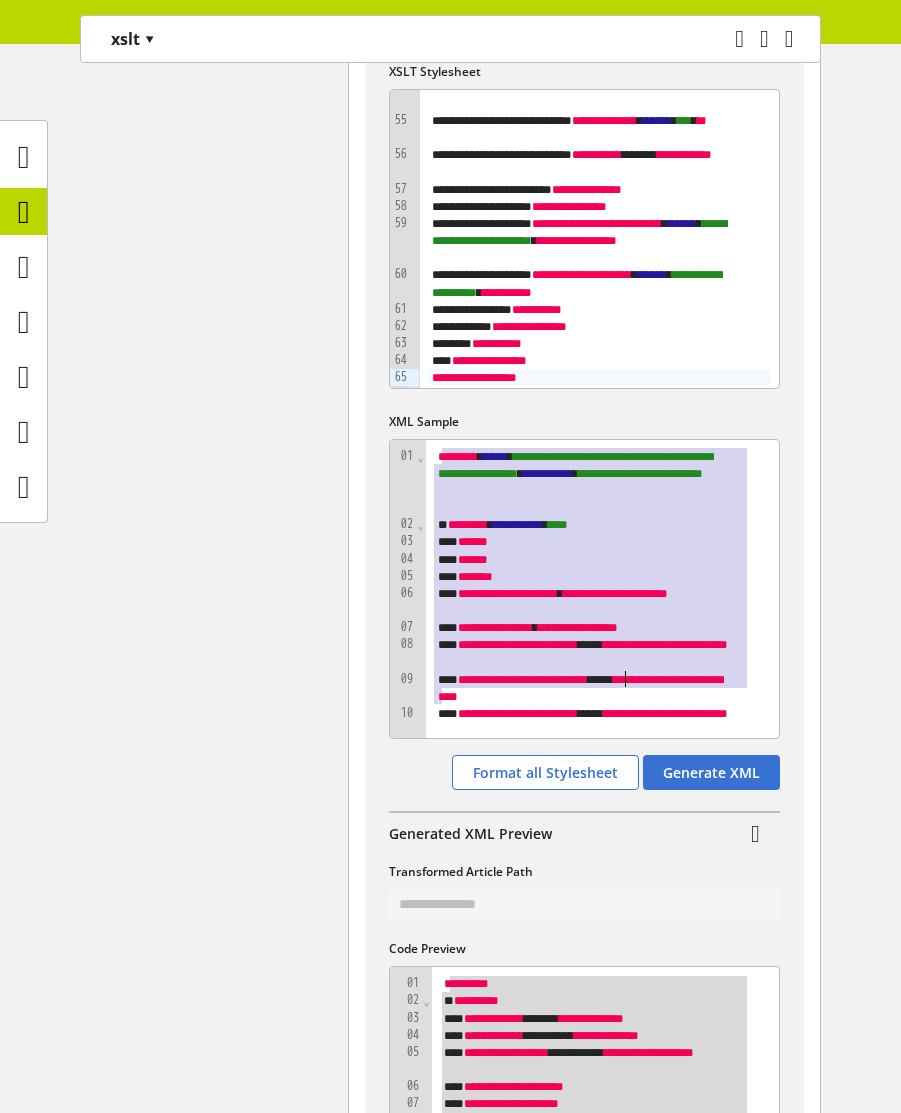 click on "* **** **" at bounding box center (585, 576) 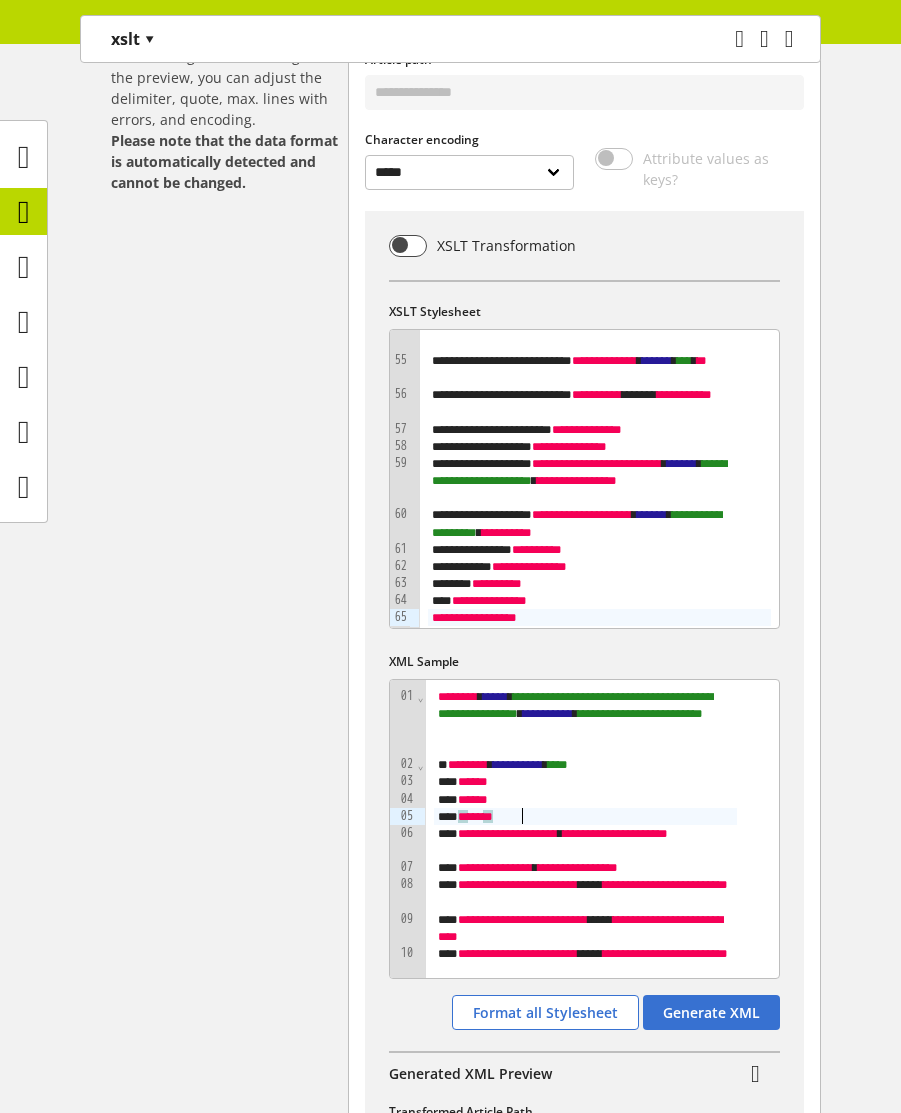 scroll, scrollTop: 0, scrollLeft: 0, axis: both 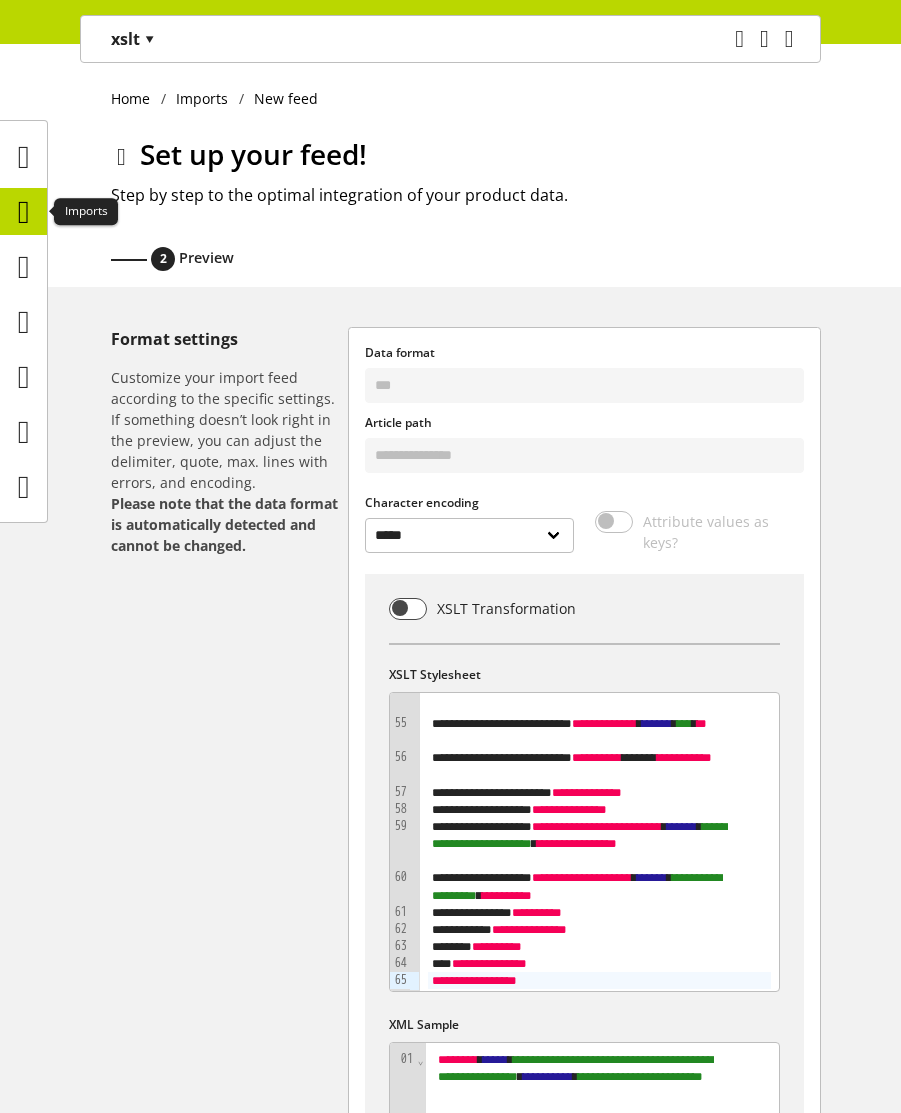 click at bounding box center [24, 212] 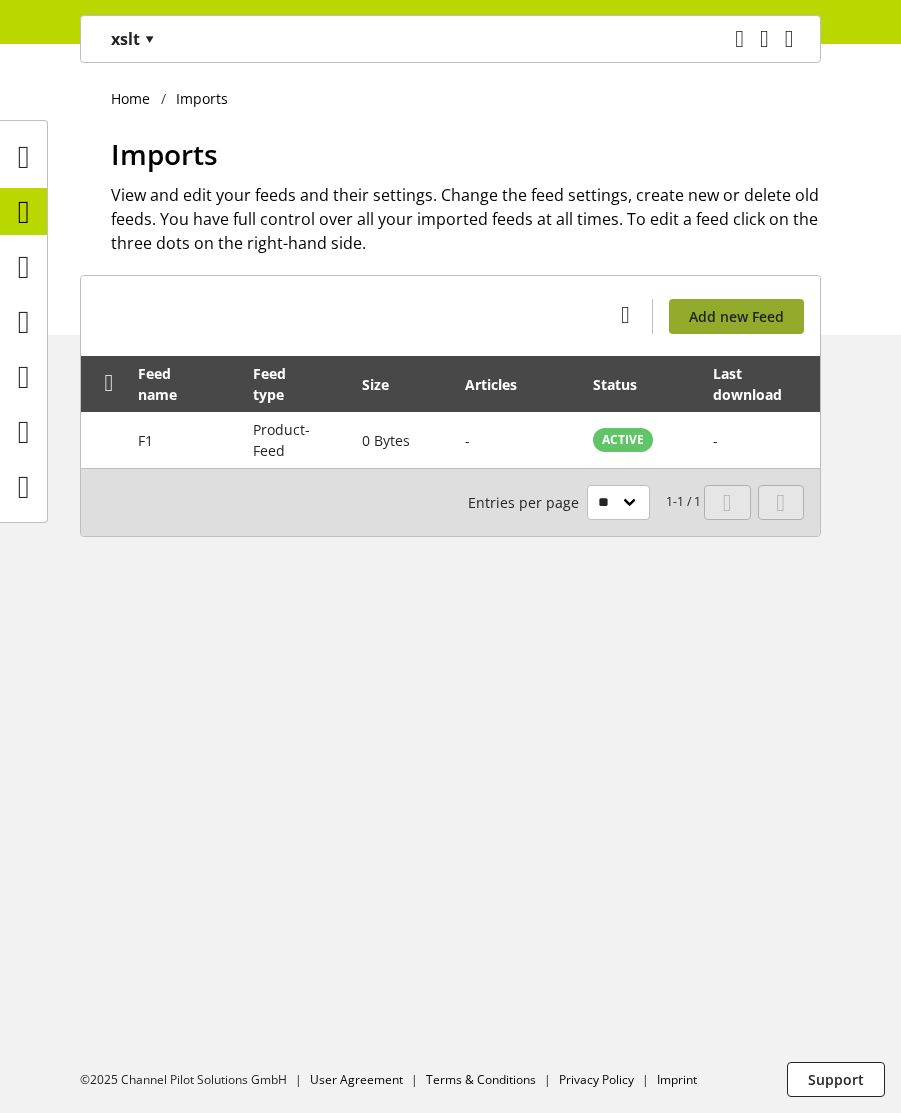 click on "Add new Feed" at bounding box center [736, 316] 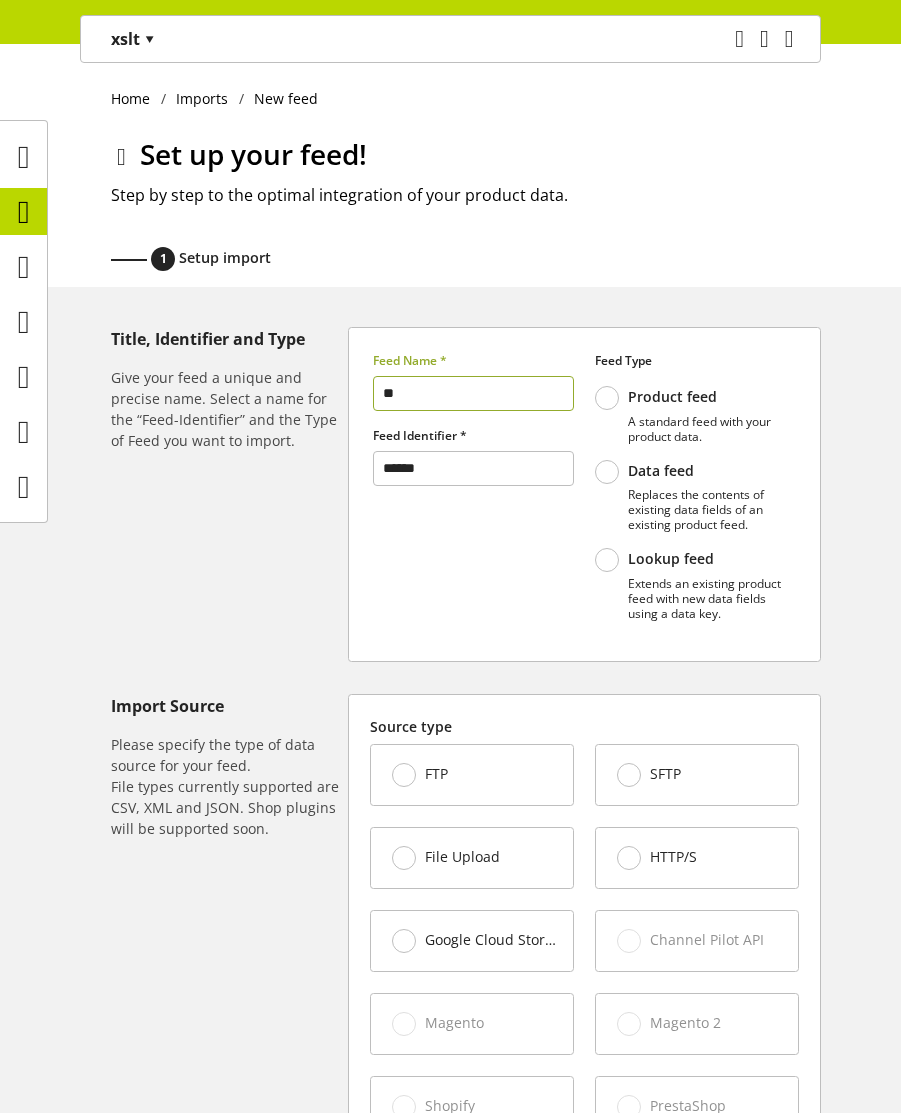 scroll, scrollTop: 240, scrollLeft: 0, axis: vertical 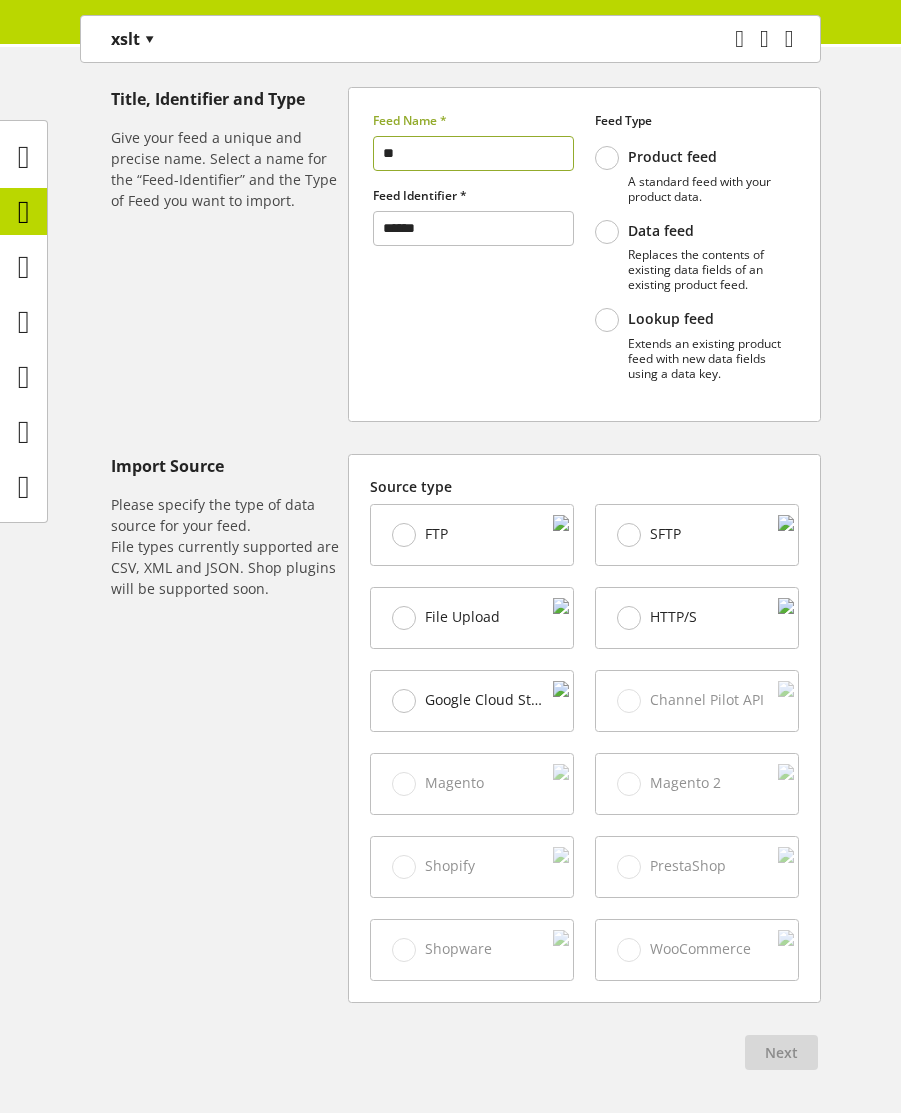 type on "**" 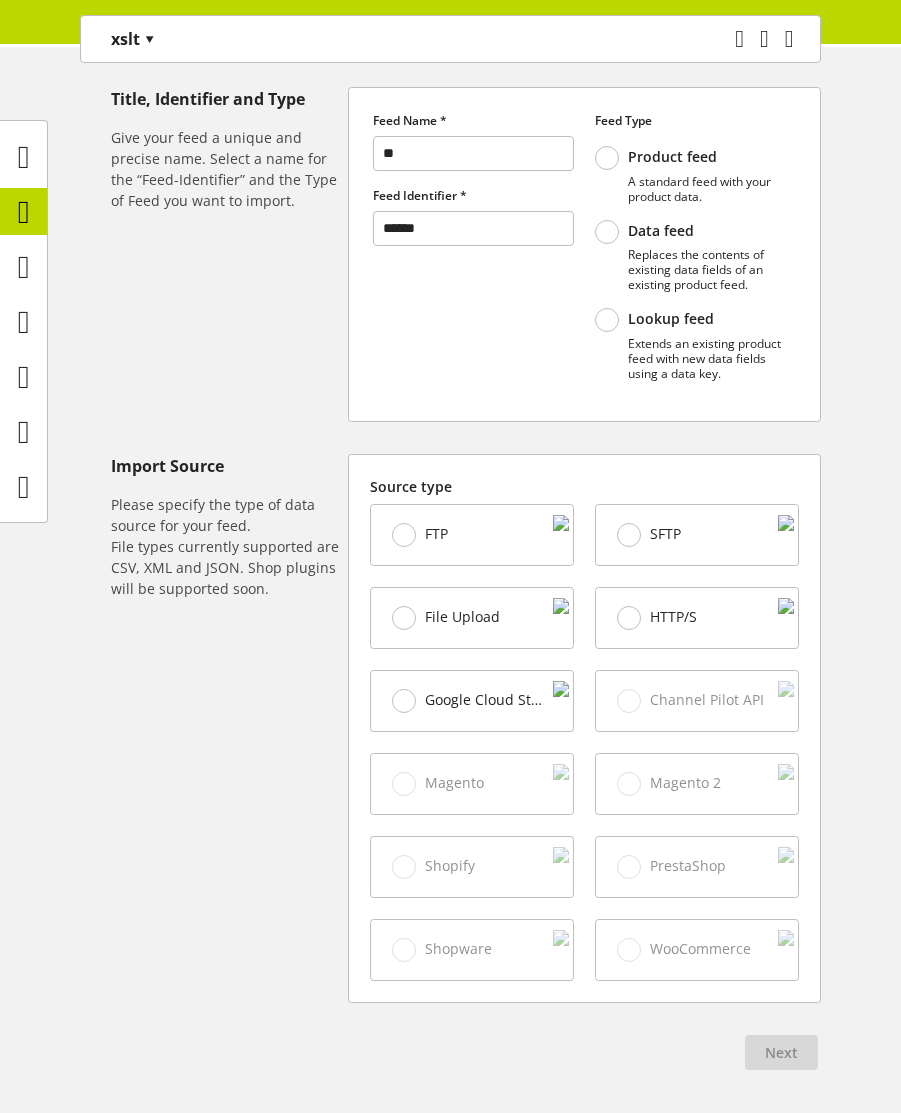 click on "File Upload" at bounding box center (446, 618) 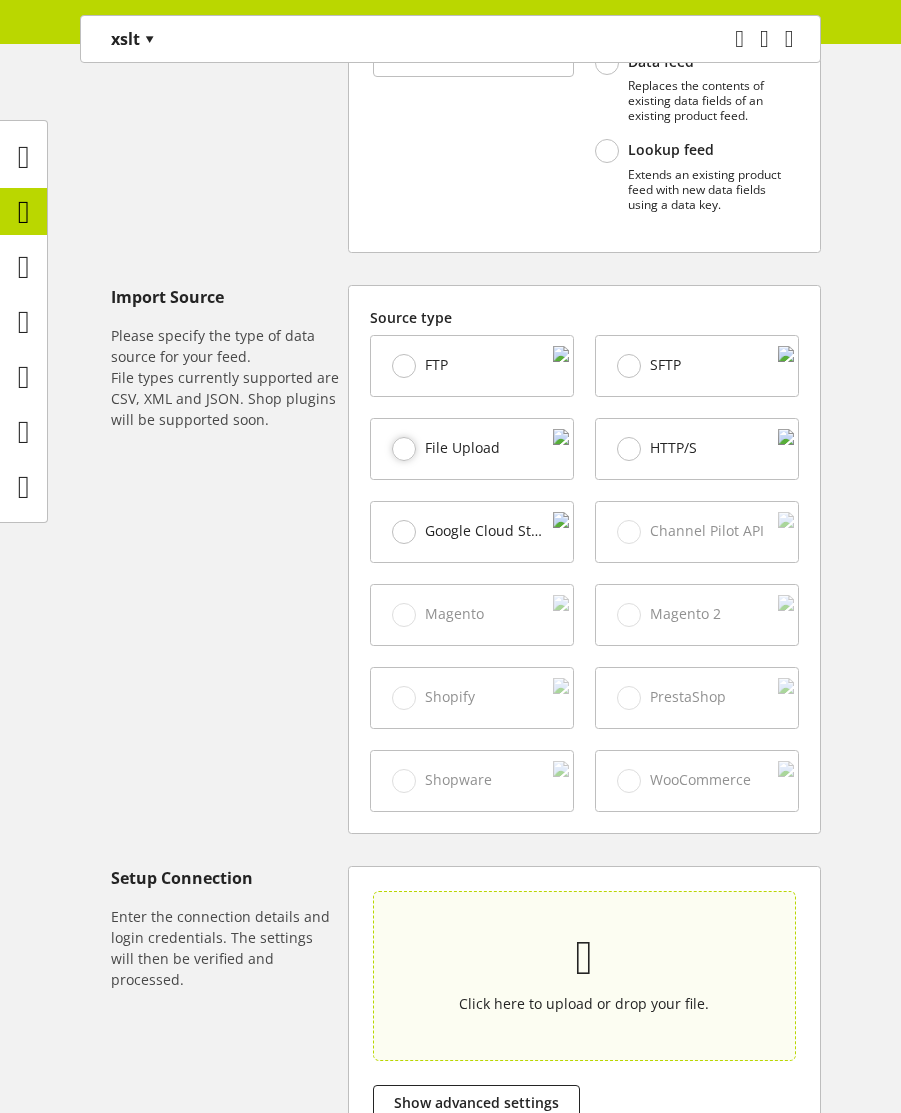 scroll, scrollTop: 625, scrollLeft: 0, axis: vertical 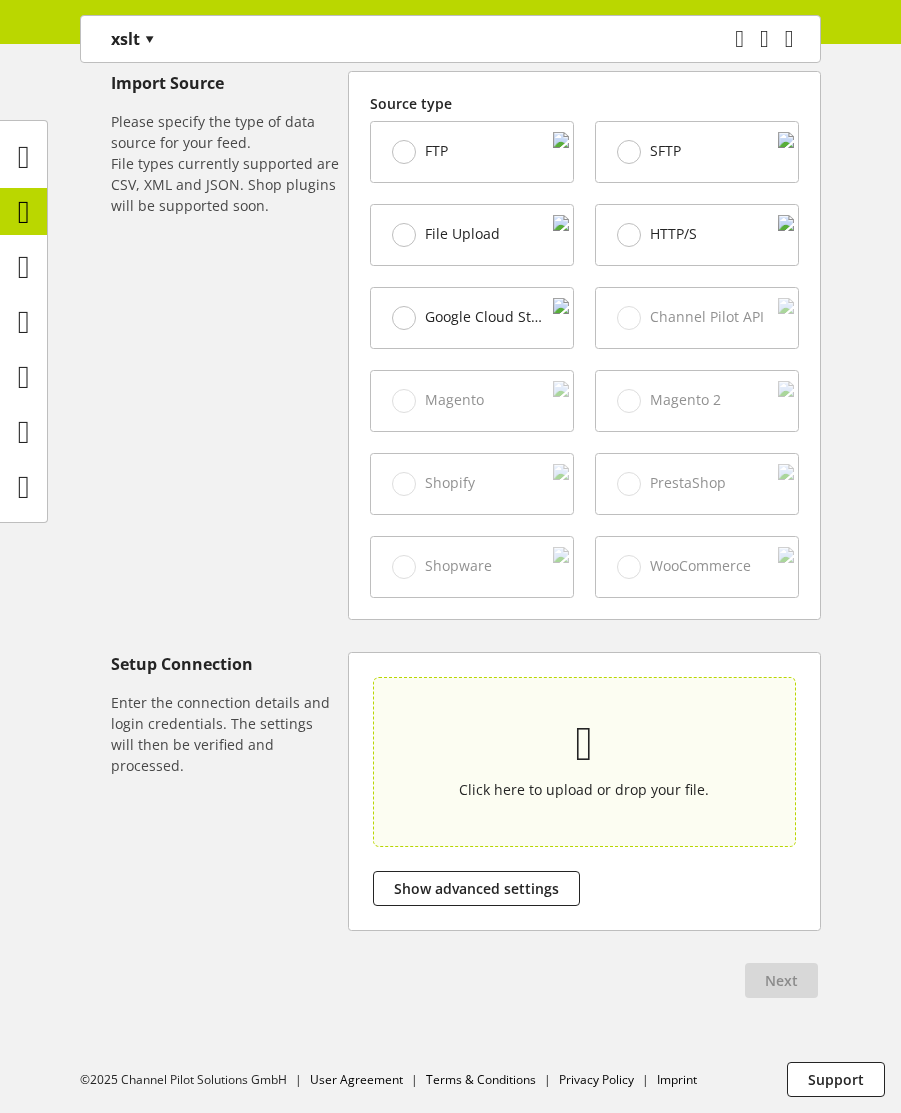 click on "Click here to upload or drop your file." at bounding box center [584, 761] 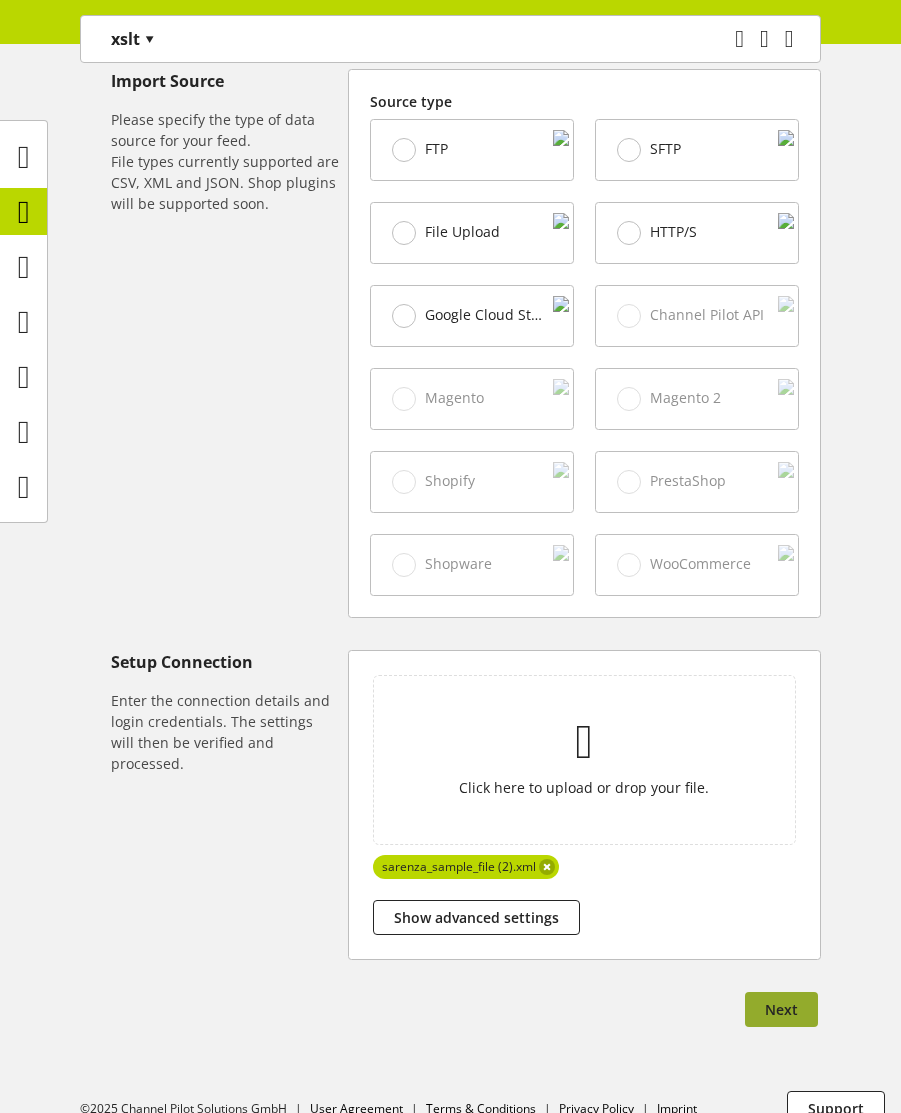 click on "Next" at bounding box center [781, 1009] 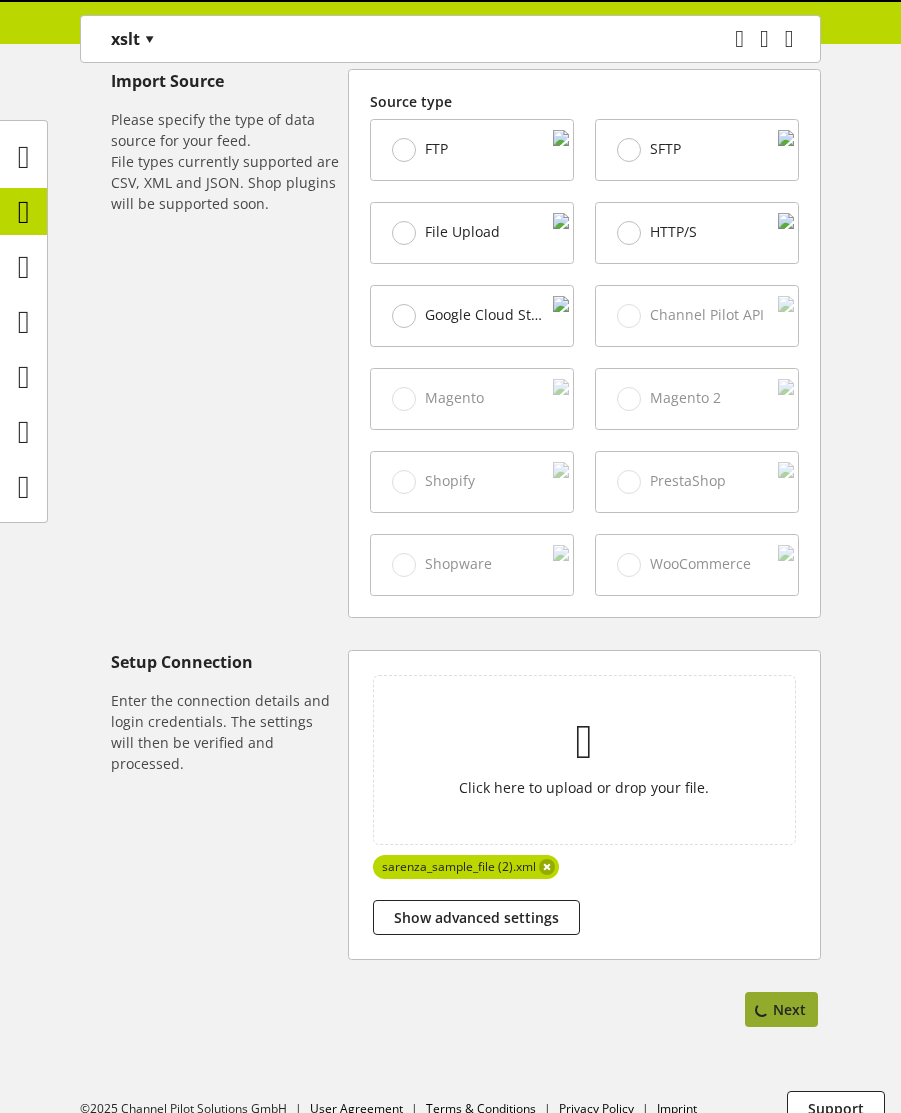 select on "*****" 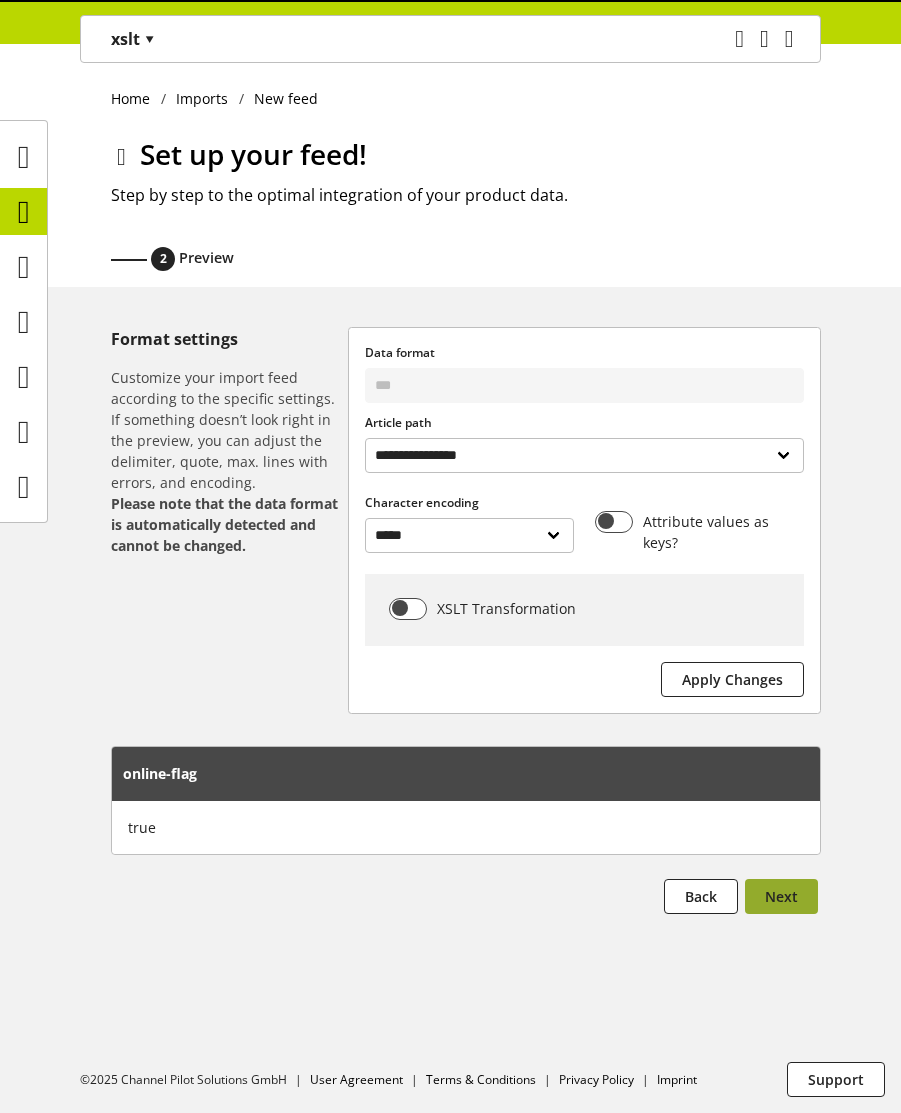 scroll, scrollTop: 0, scrollLeft: 0, axis: both 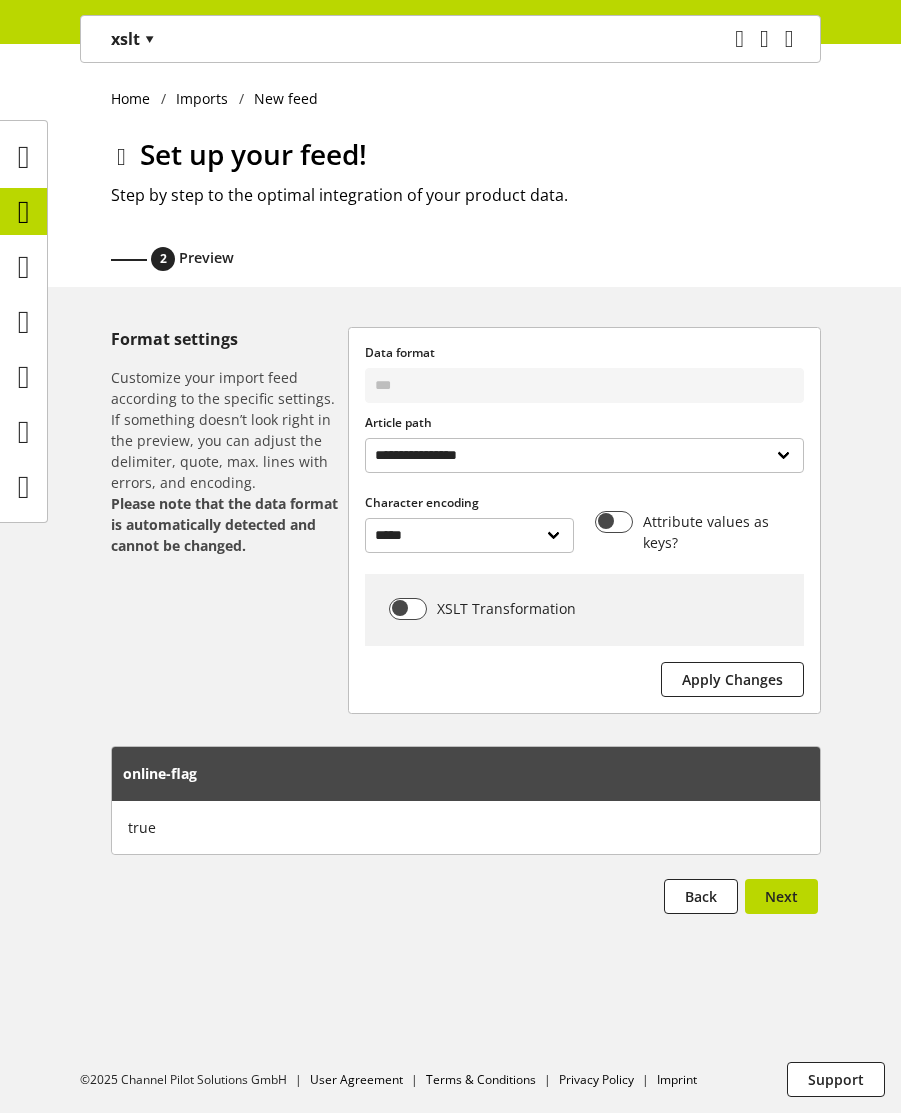 click on "**********" at bounding box center (584, 443) 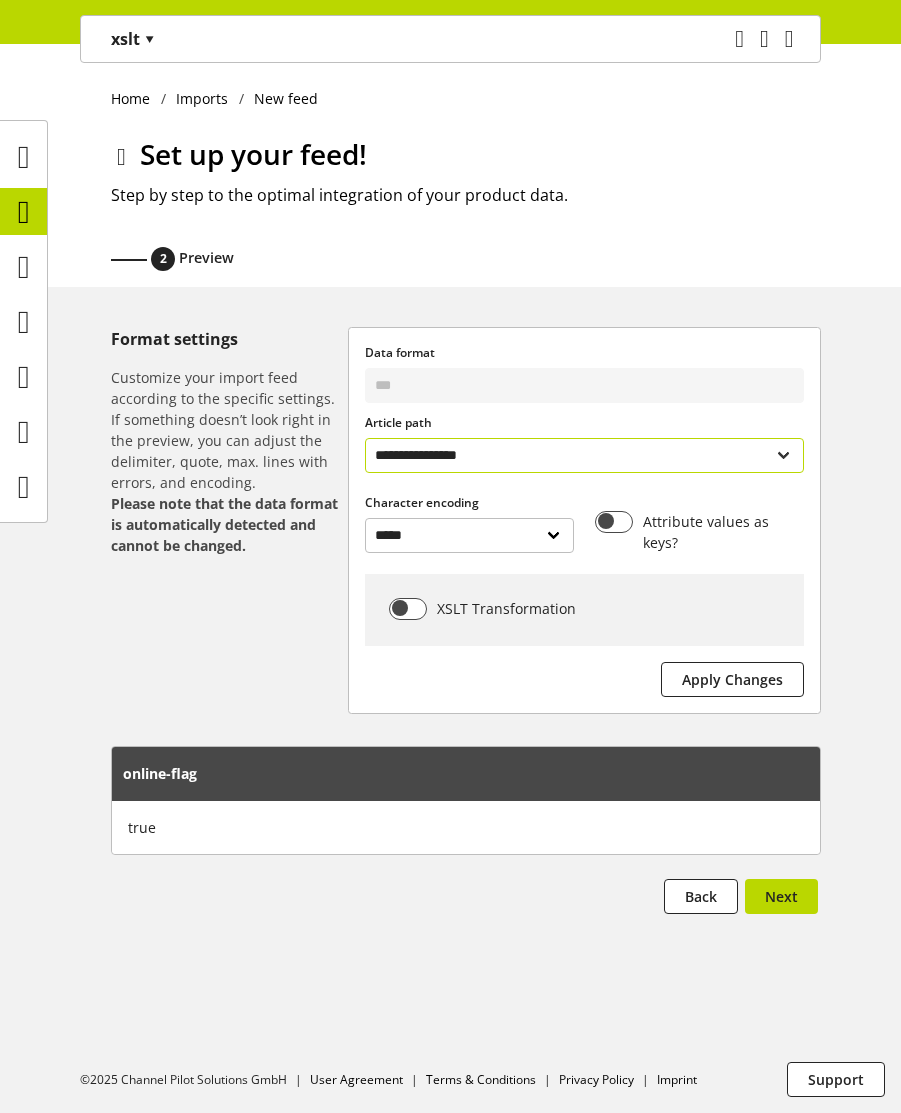 select on "**********" 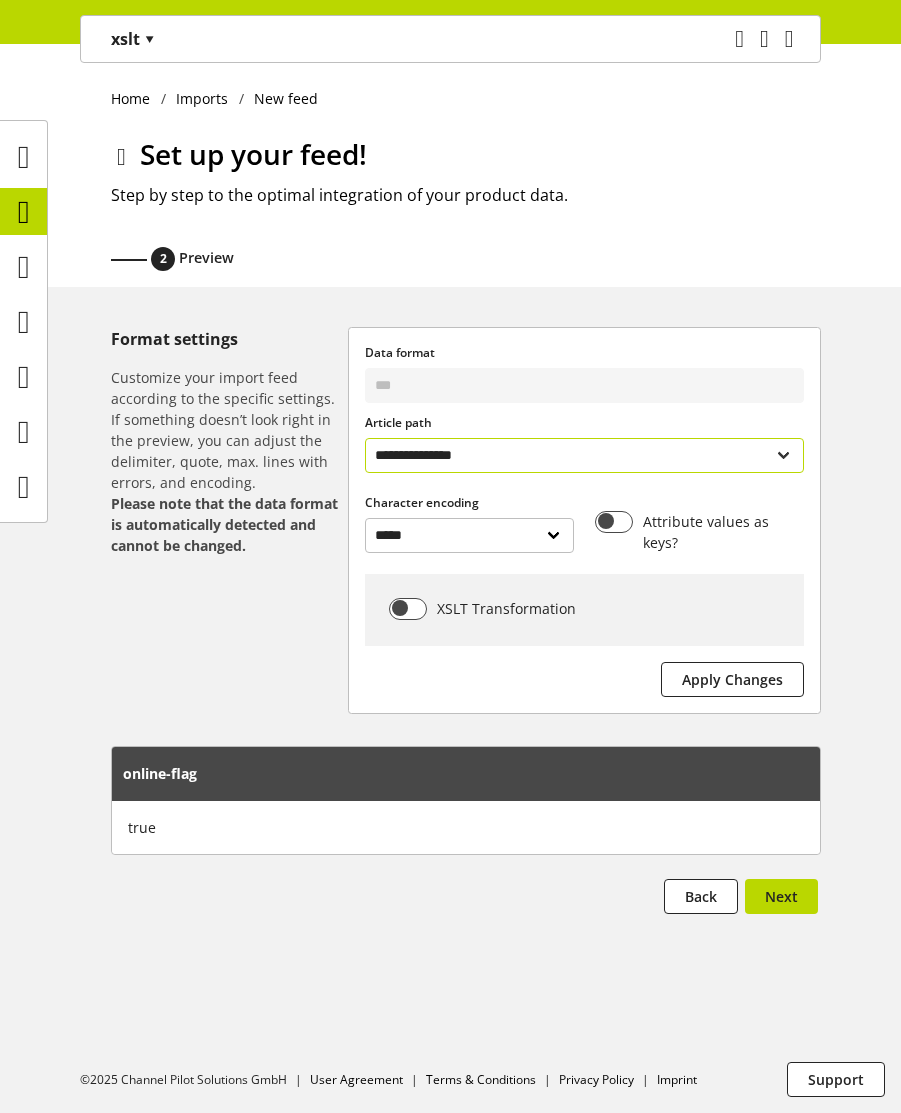 click on "**********" at bounding box center [584, 455] 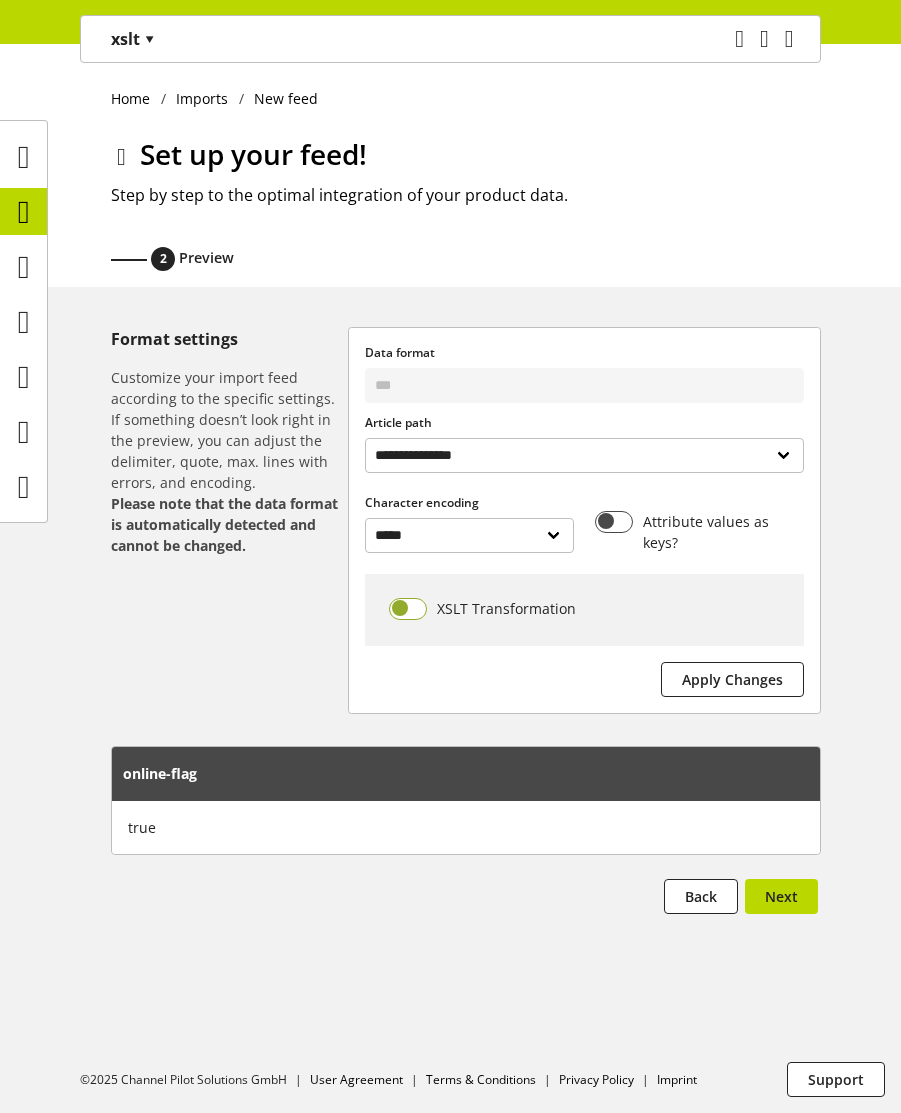 click at bounding box center (408, 609) 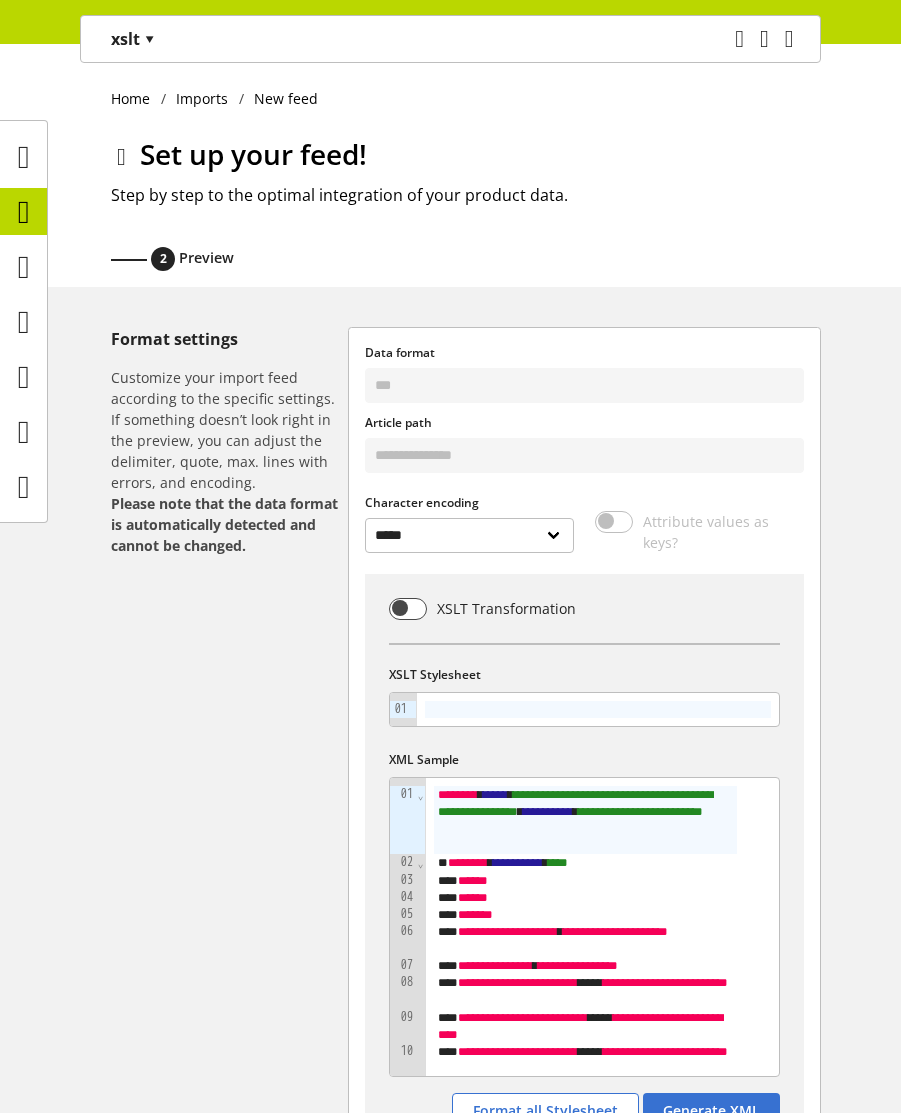 click at bounding box center (598, 709) 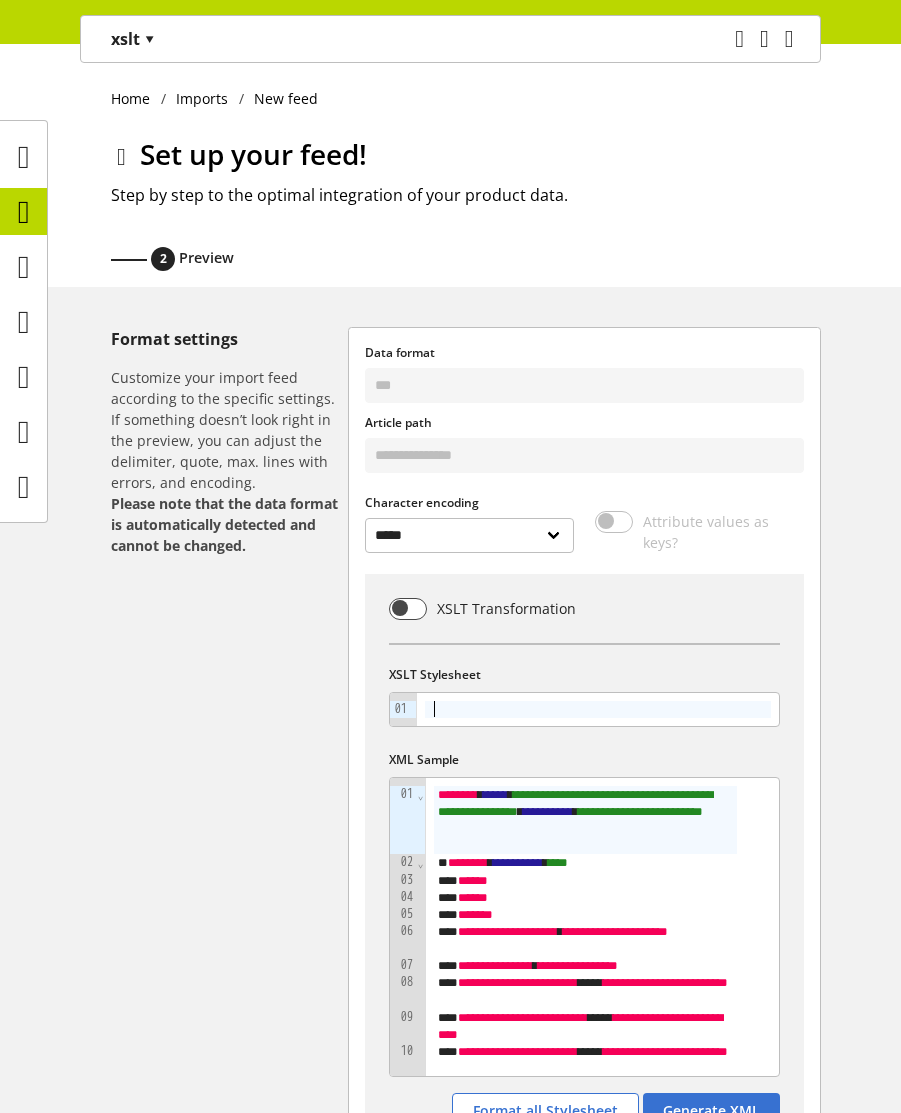 scroll, scrollTop: 1889, scrollLeft: 0, axis: vertical 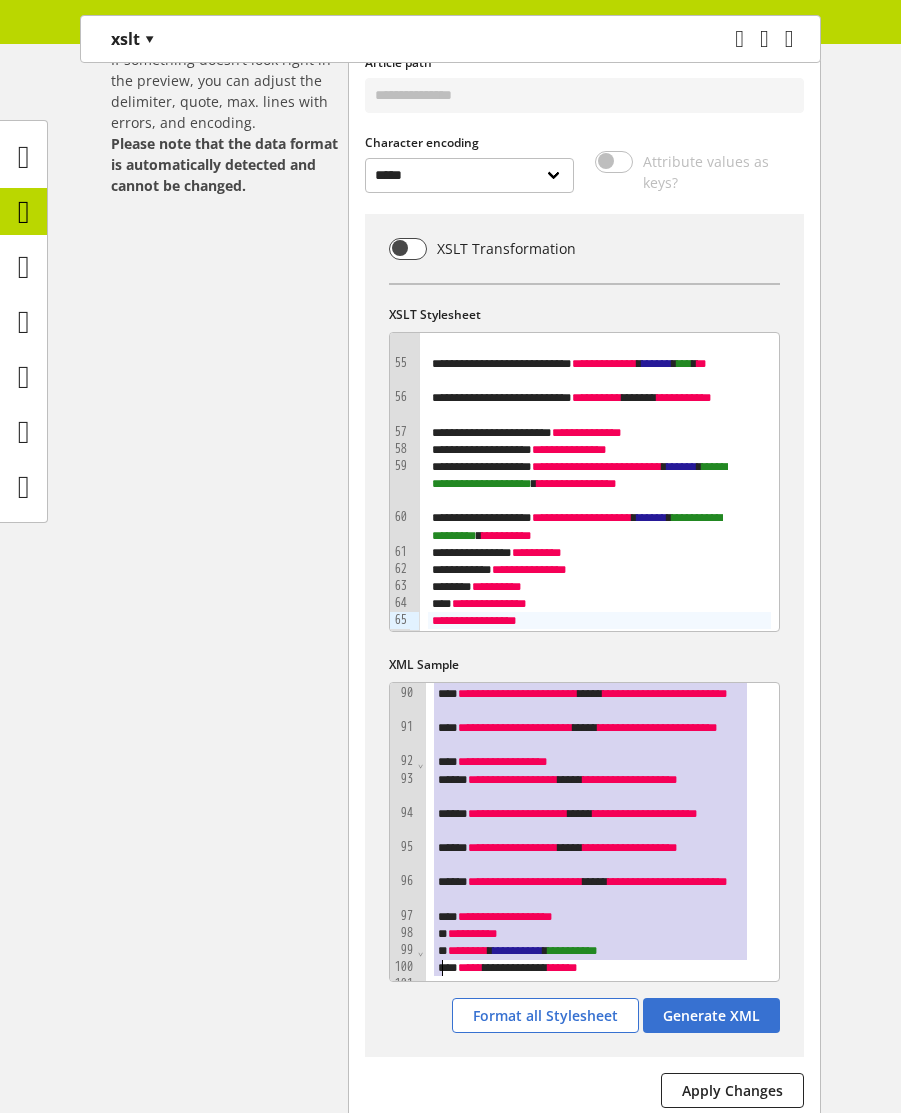 drag, startPoint x: 436, startPoint y: 697, endPoint x: 887, endPoint y: 1073, distance: 587.1771 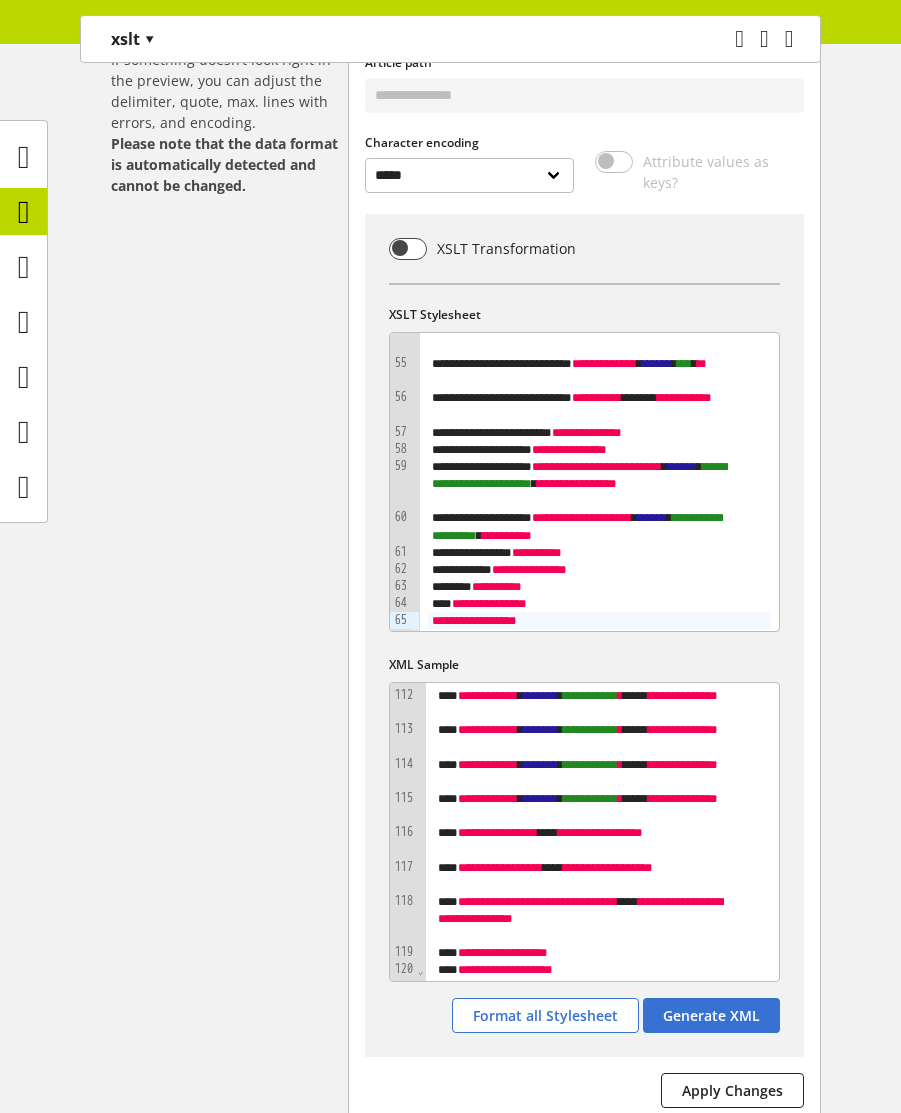 scroll, scrollTop: 3401, scrollLeft: 0, axis: vertical 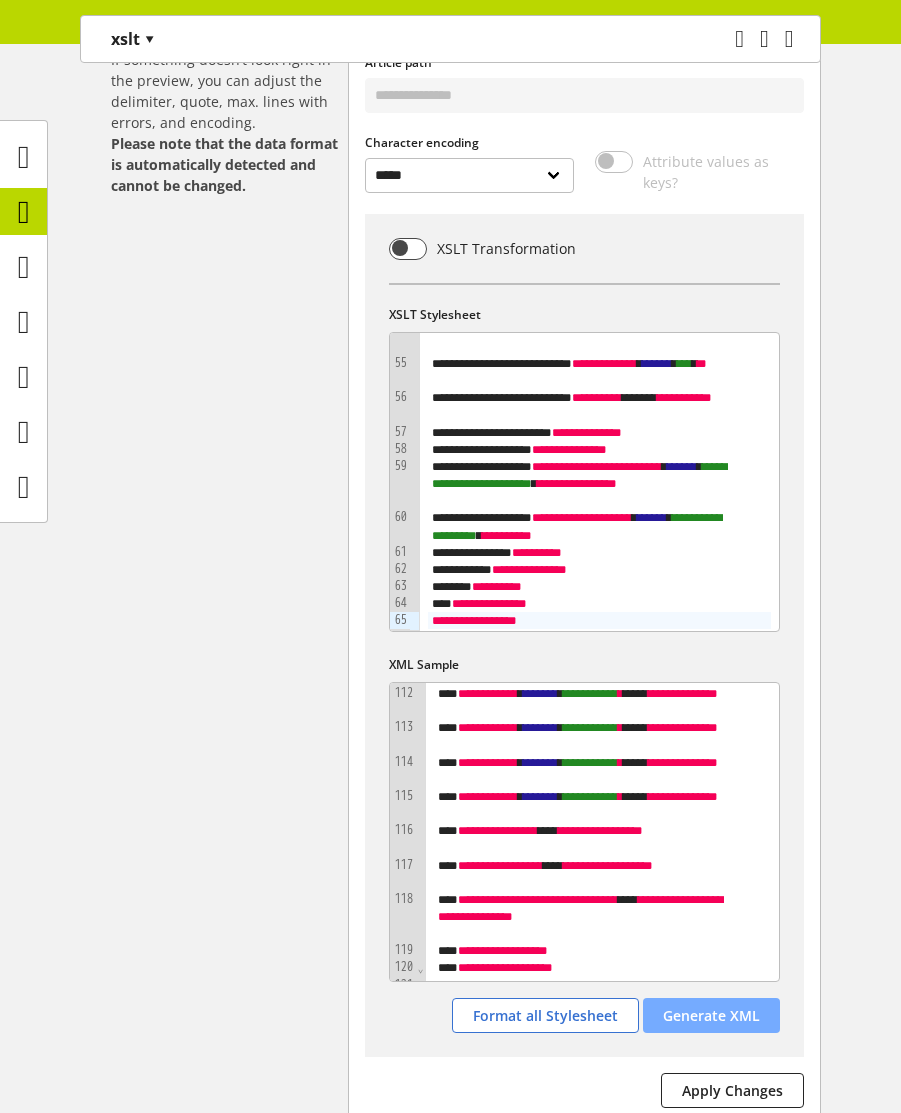 click on "Generate XML" at bounding box center [711, 1015] 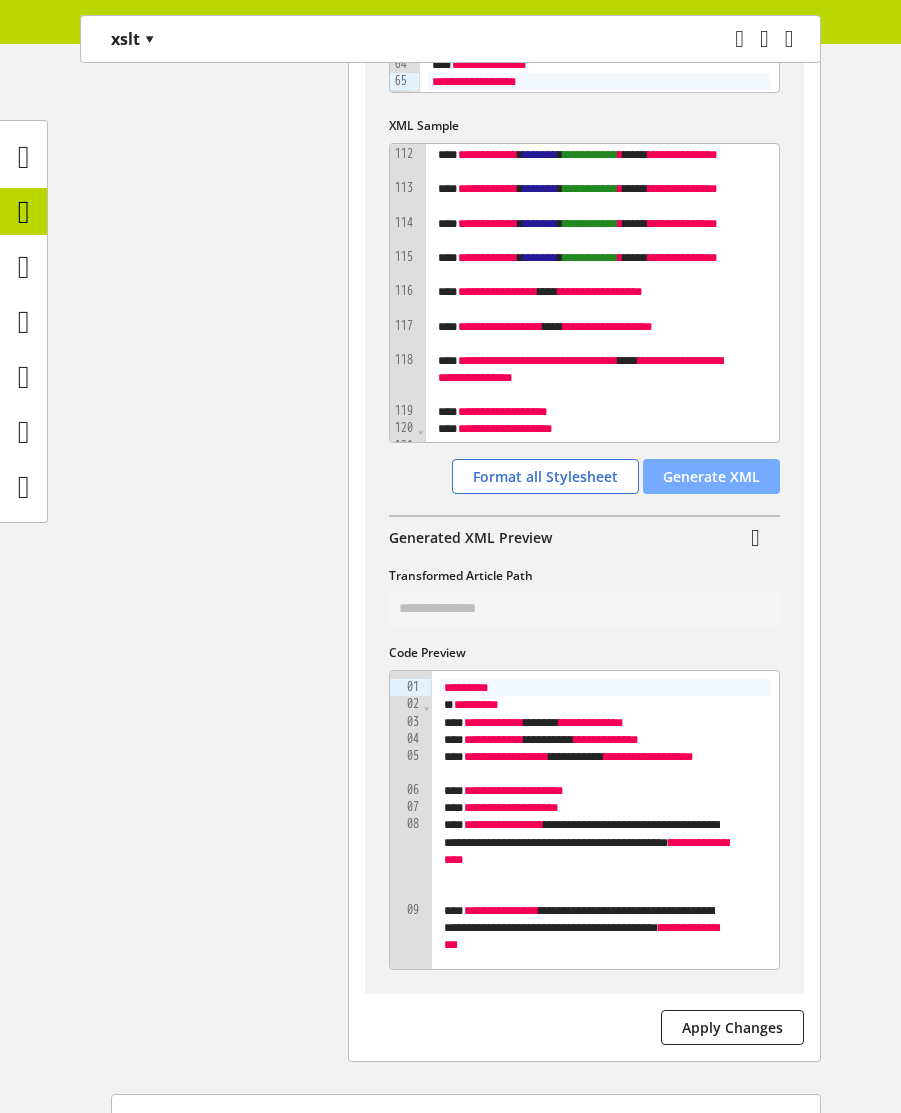 scroll, scrollTop: 840, scrollLeft: 0, axis: vertical 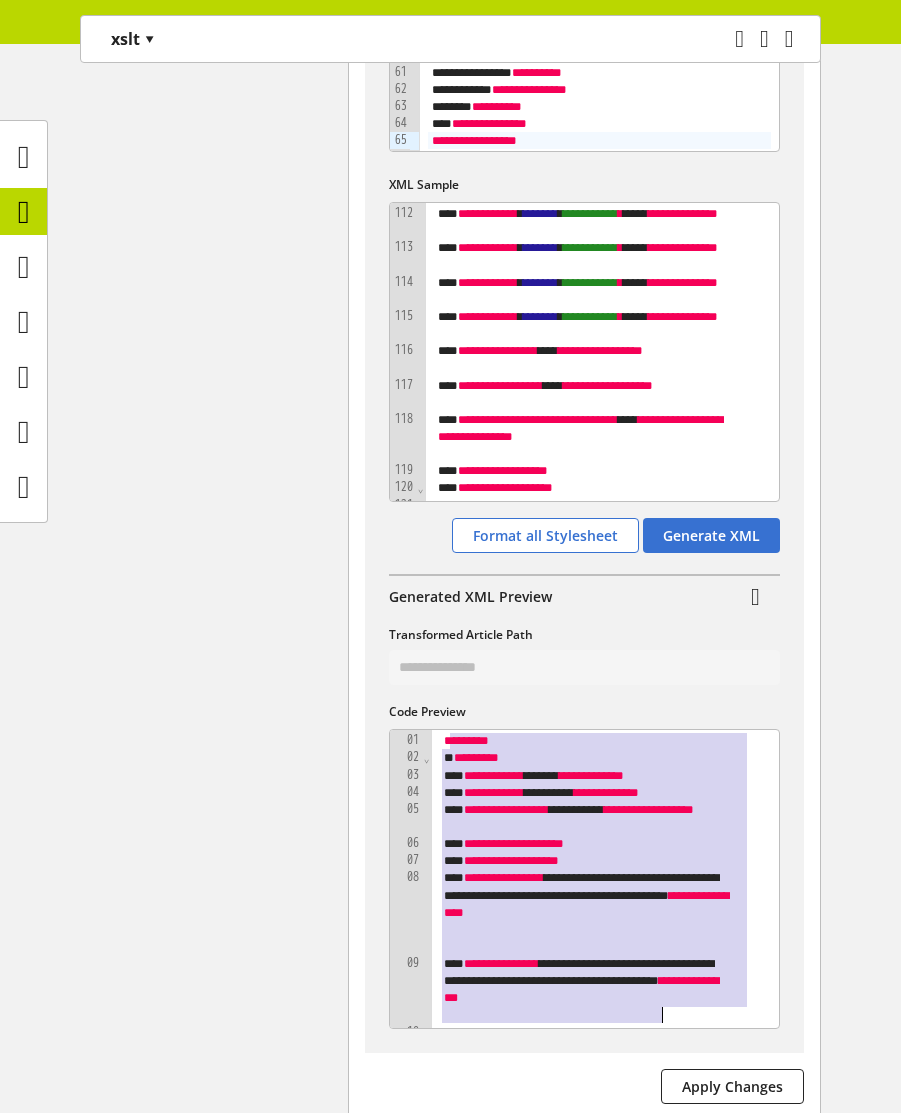 drag, startPoint x: 446, startPoint y: 751, endPoint x: 663, endPoint y: 1019, distance: 344.83765 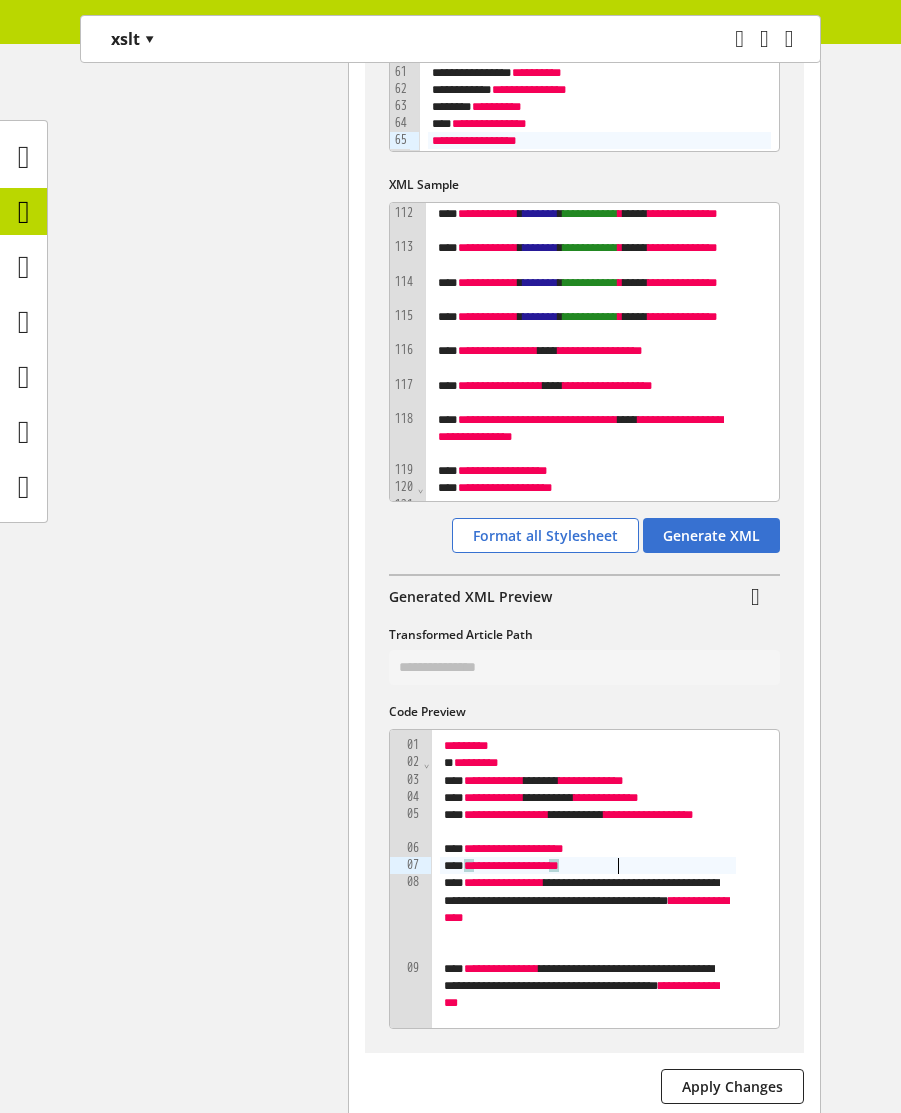 scroll, scrollTop: 0, scrollLeft: 0, axis: both 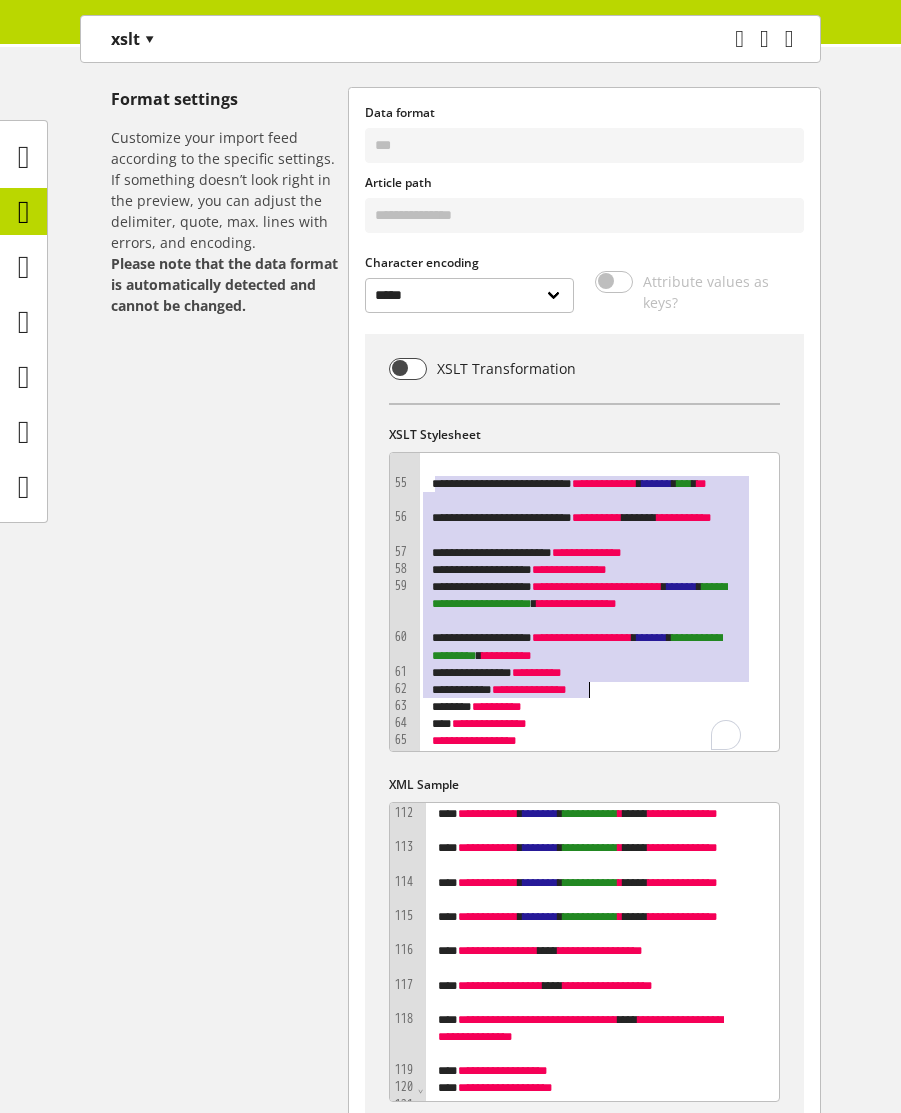 drag, startPoint x: 436, startPoint y: 478, endPoint x: 592, endPoint y: 684, distance: 258.4028 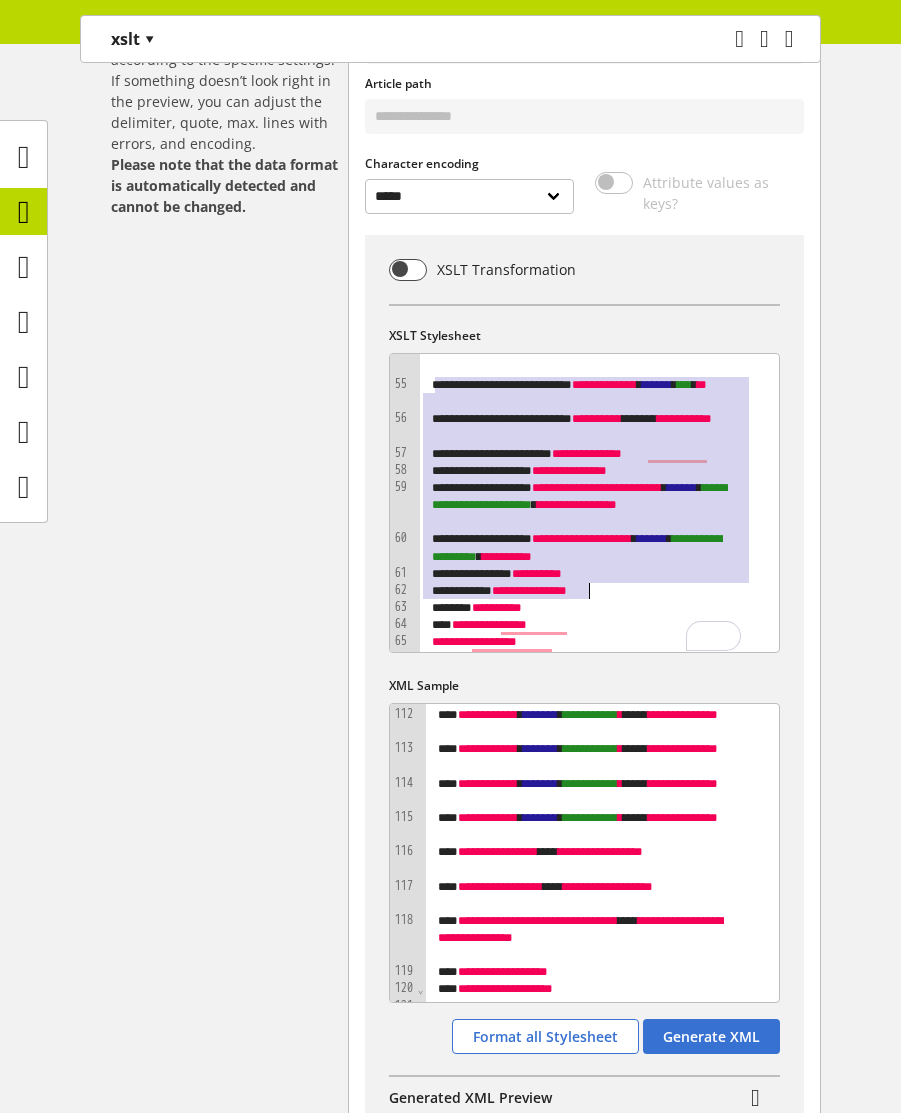 scroll, scrollTop: 360, scrollLeft: 0, axis: vertical 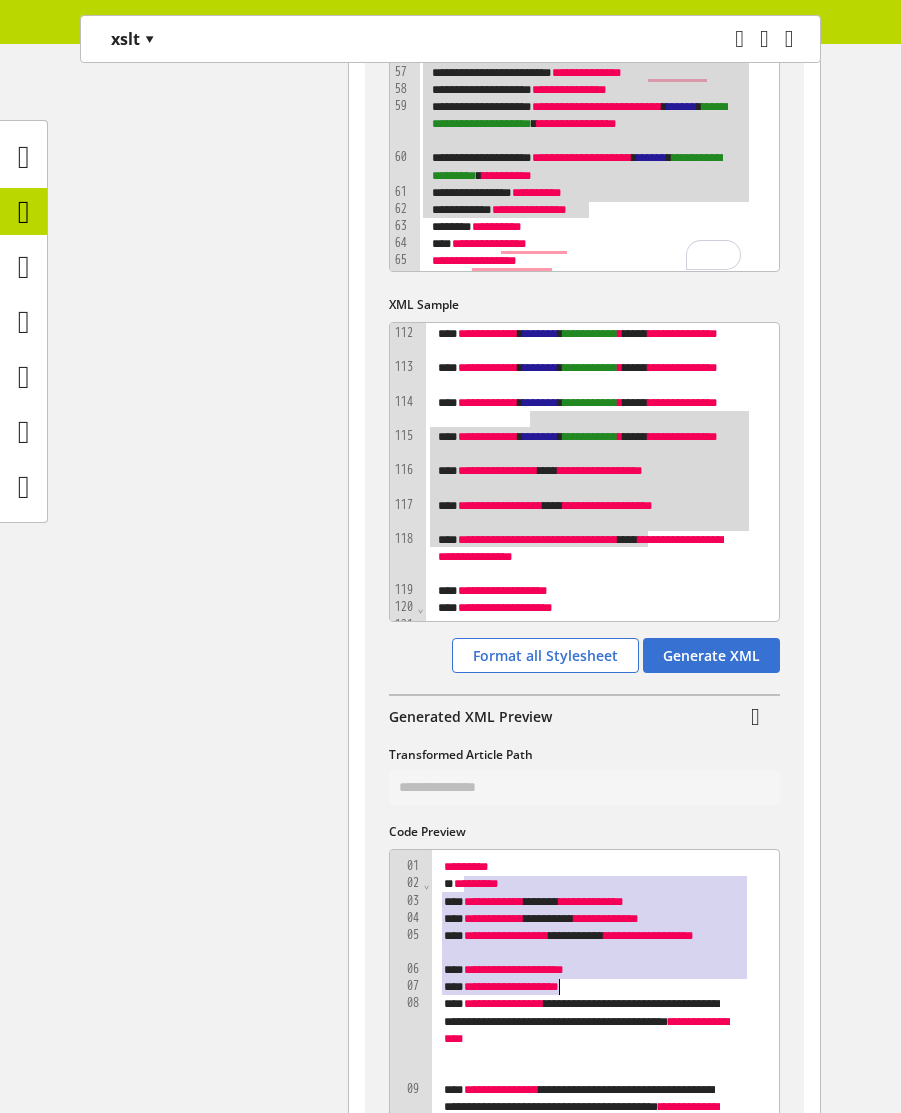 drag, startPoint x: 463, startPoint y: 887, endPoint x: 566, endPoint y: 997, distance: 150.69505 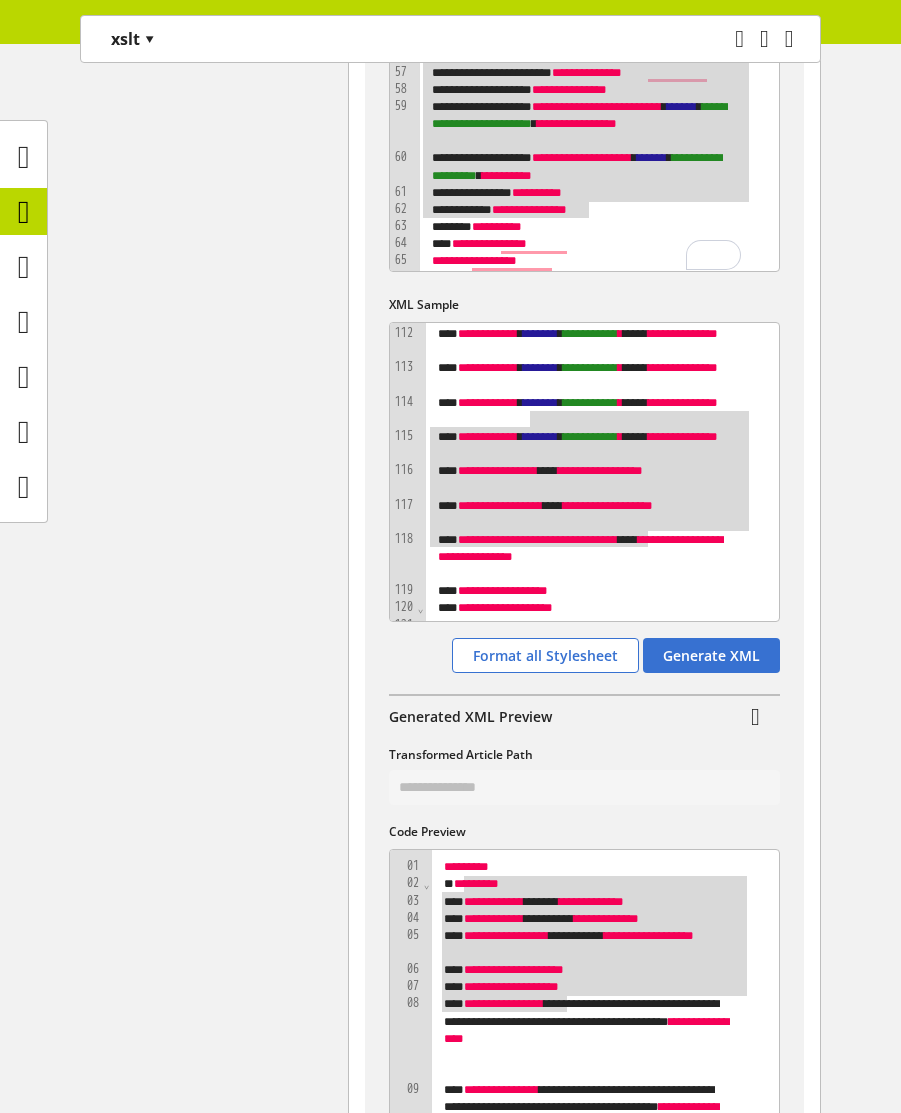 click on "Format settings Customize your import feed according to the specific settings. If something doesn’t look right in the preview, you can adjust the delimiter, quote, max. lines with errors, and encoding.
Please note that the data format is automatically detected and cannot be changed." at bounding box center (229, 424) 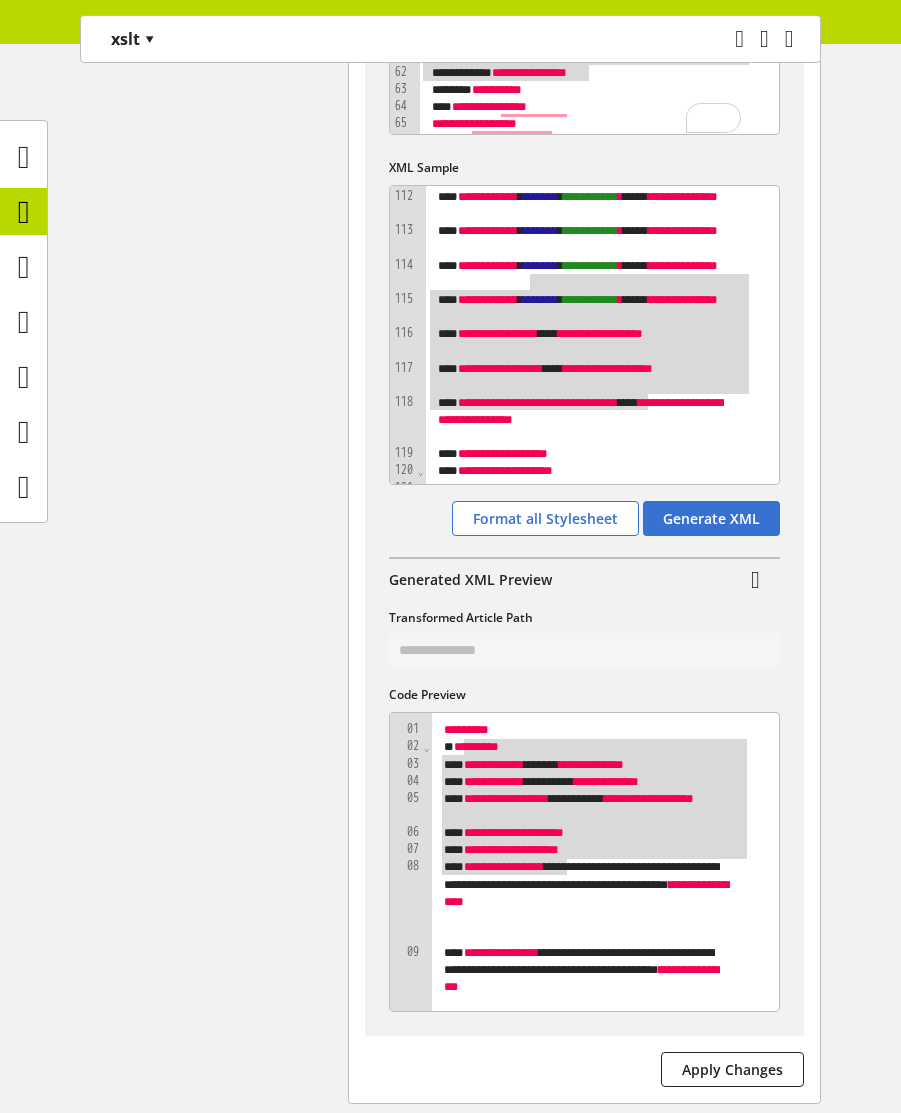 scroll, scrollTop: 960, scrollLeft: 0, axis: vertical 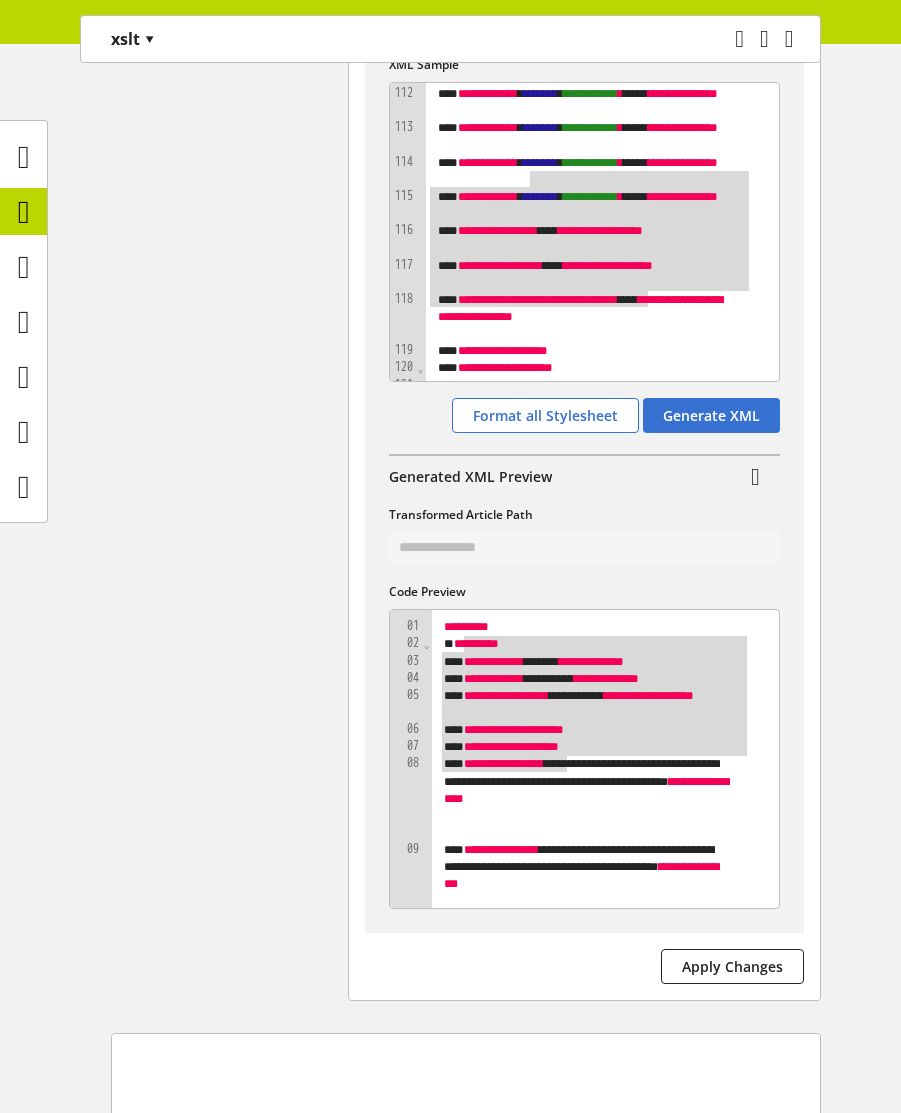 click on "Format settings Customize your import feed according to the specific settings. If something doesn’t look right in the preview, you can adjust the delimiter, quote, max. lines with errors, and encoding.
Please note that the data format is automatically detected and cannot be changed." at bounding box center (229, 184) 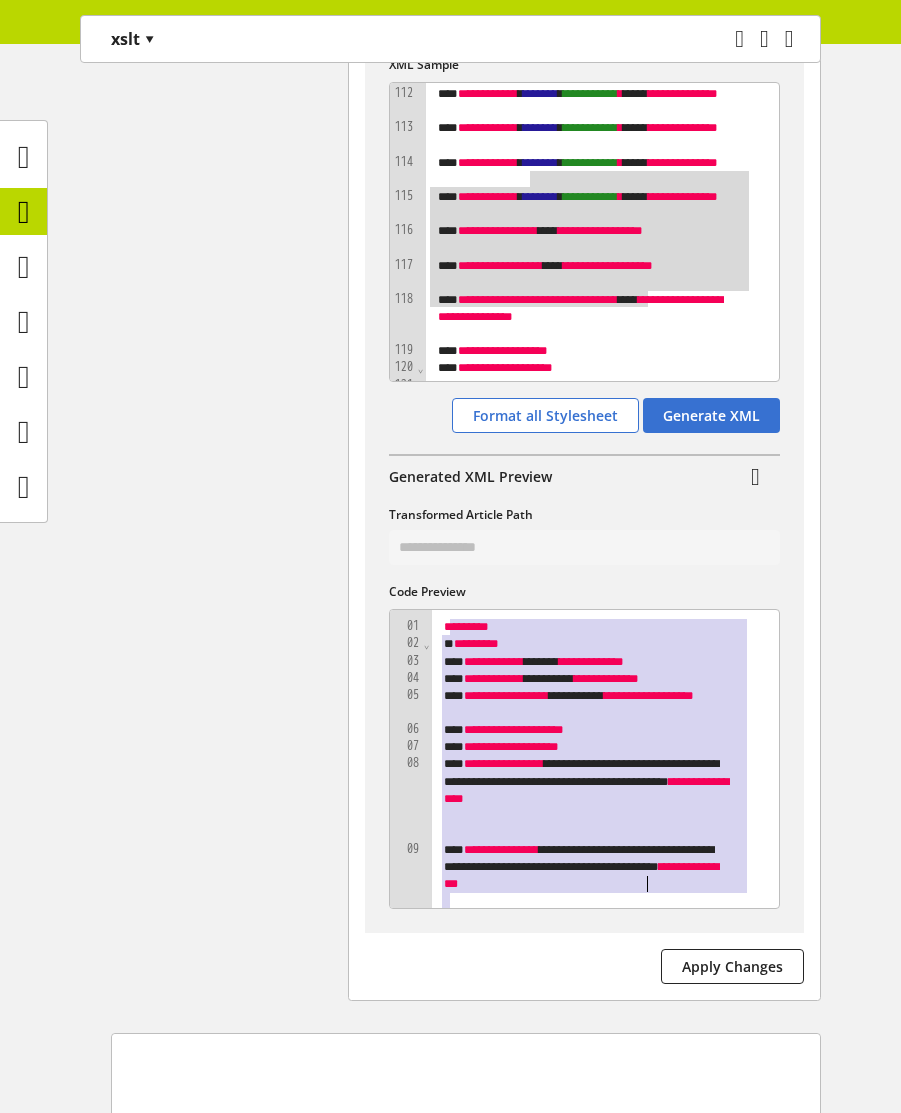 drag, startPoint x: 453, startPoint y: 625, endPoint x: 662, endPoint y: 891, distance: 338.28537 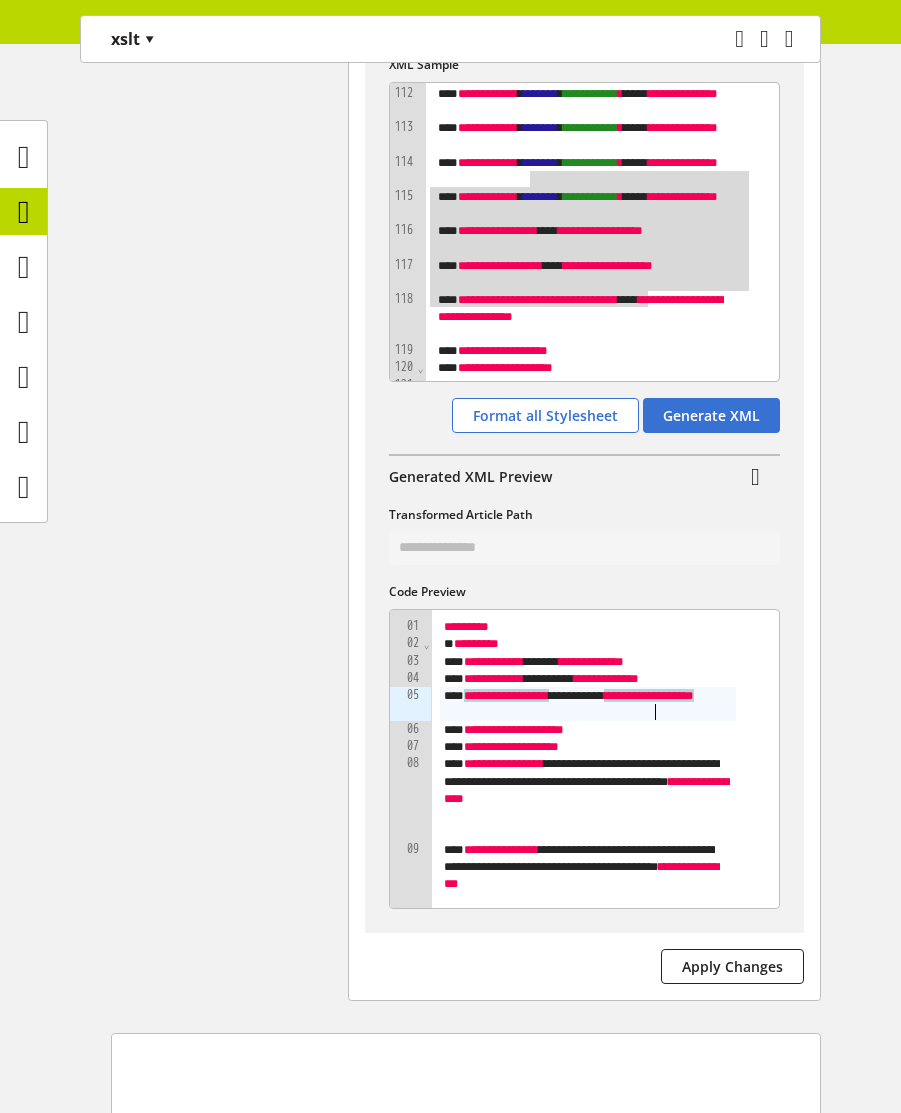 click on "**********" at bounding box center [496, 678] 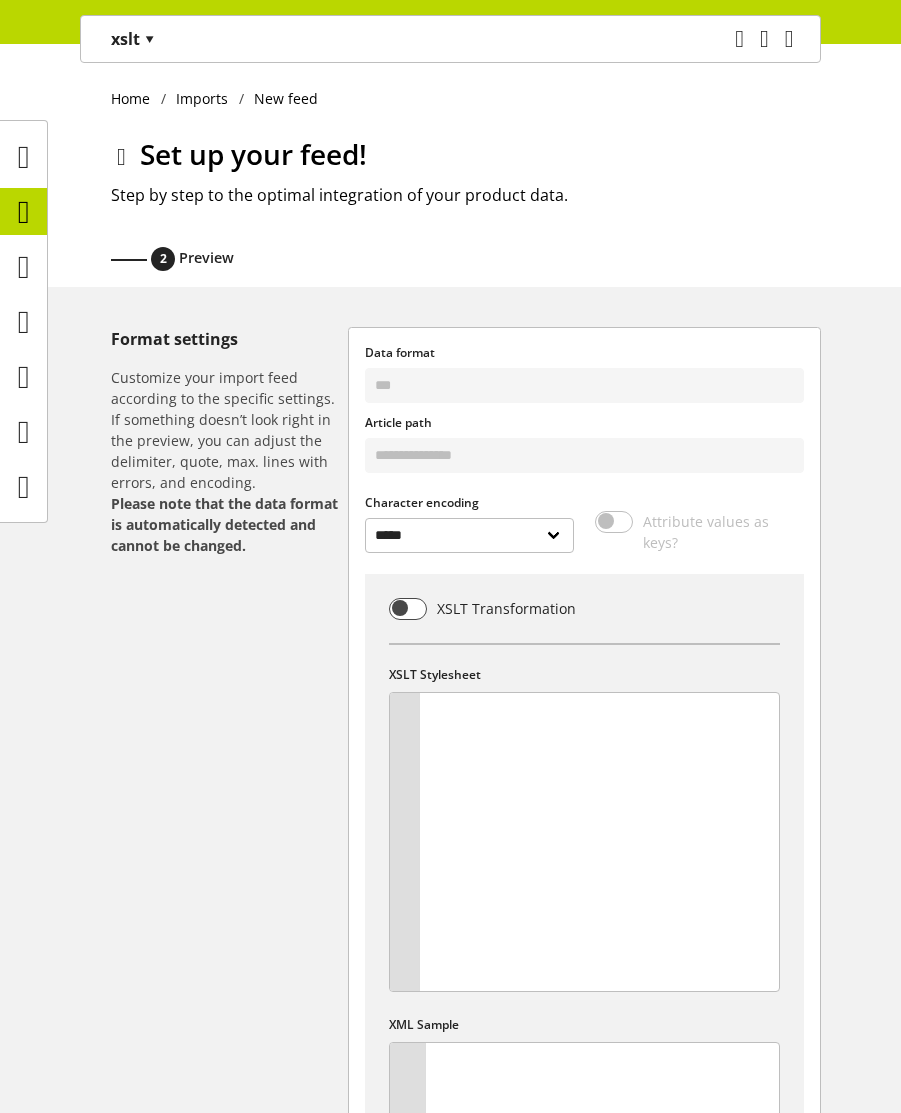 select on "*****" 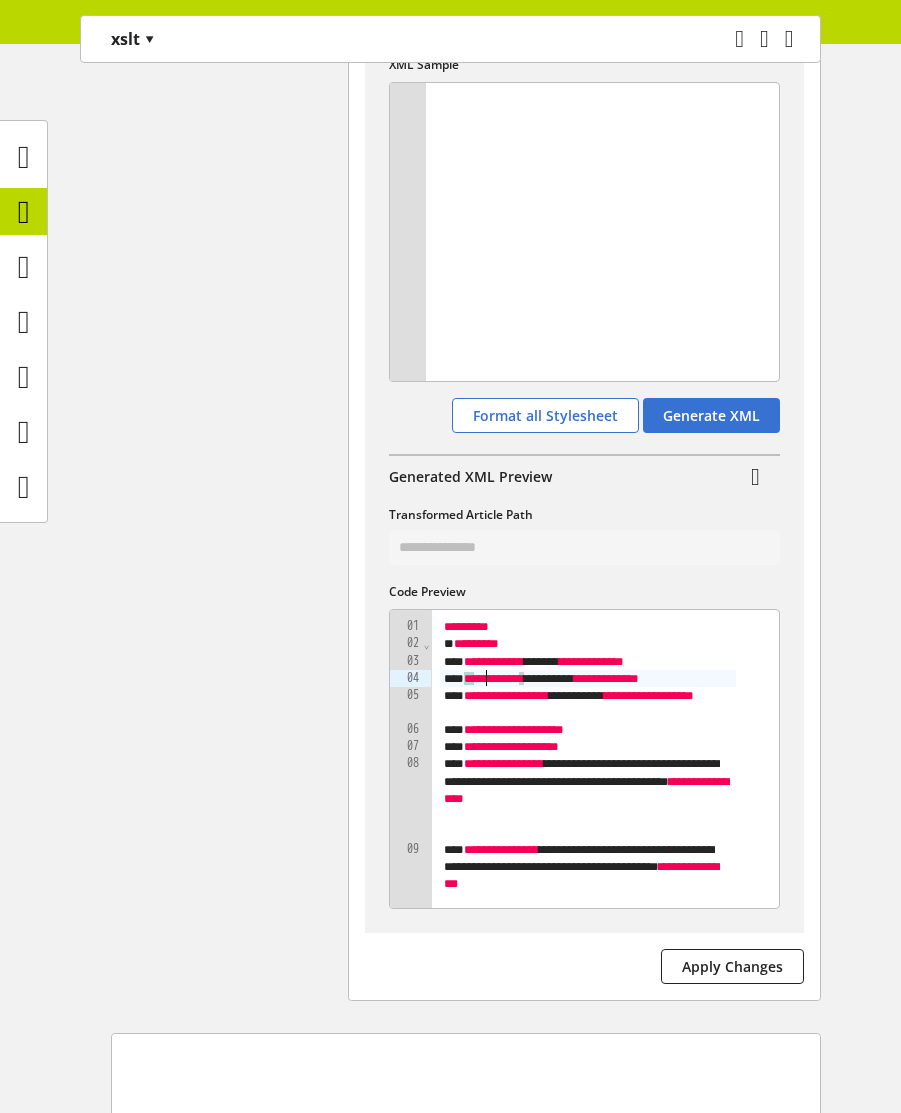 scroll, scrollTop: 1889, scrollLeft: 0, axis: vertical 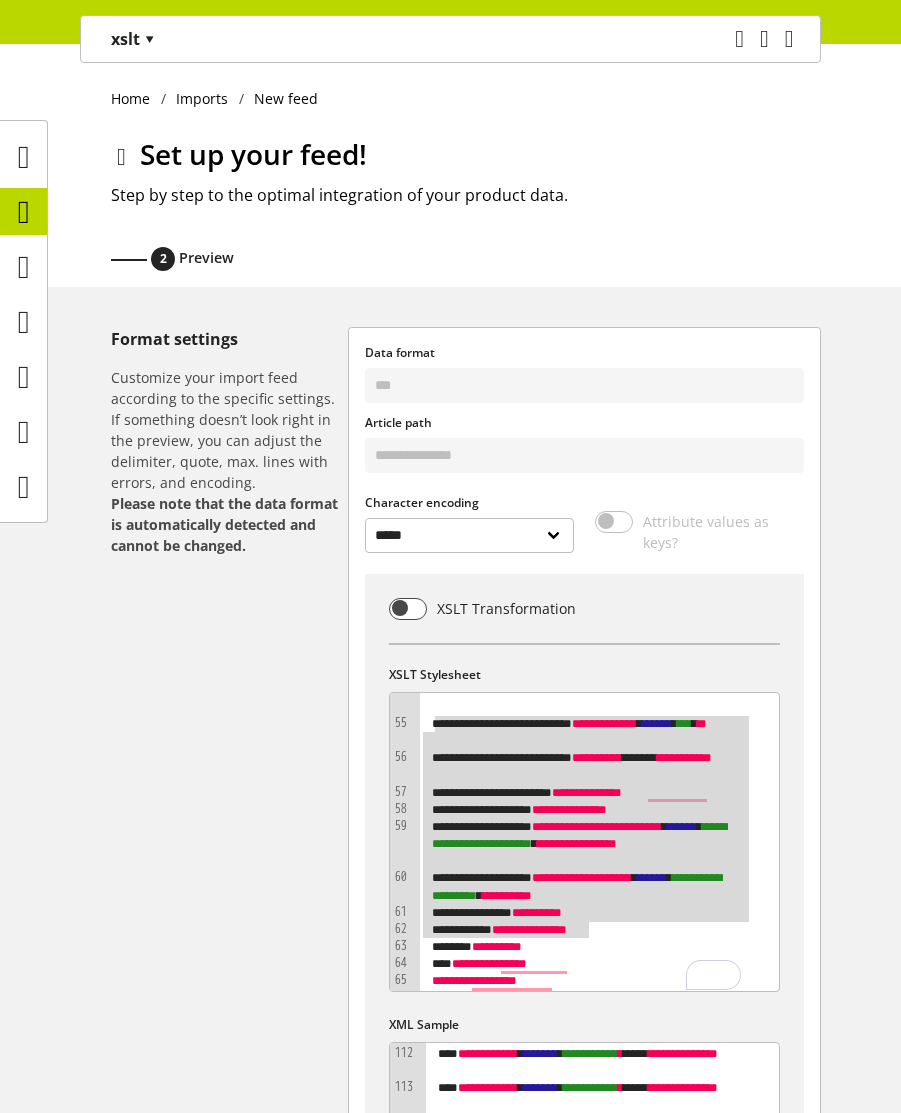 click on "**********" at bounding box center [584, 1234] 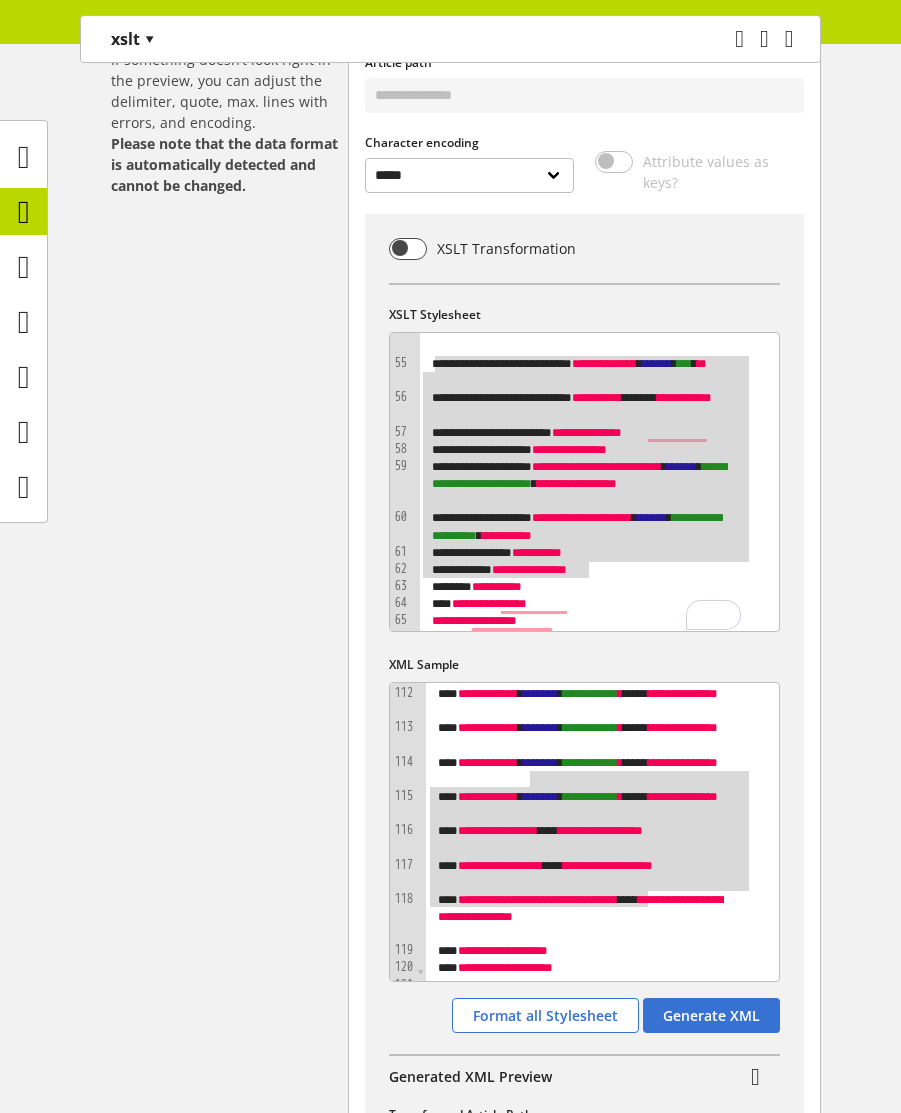 click on "**********" at bounding box center [583, 526] 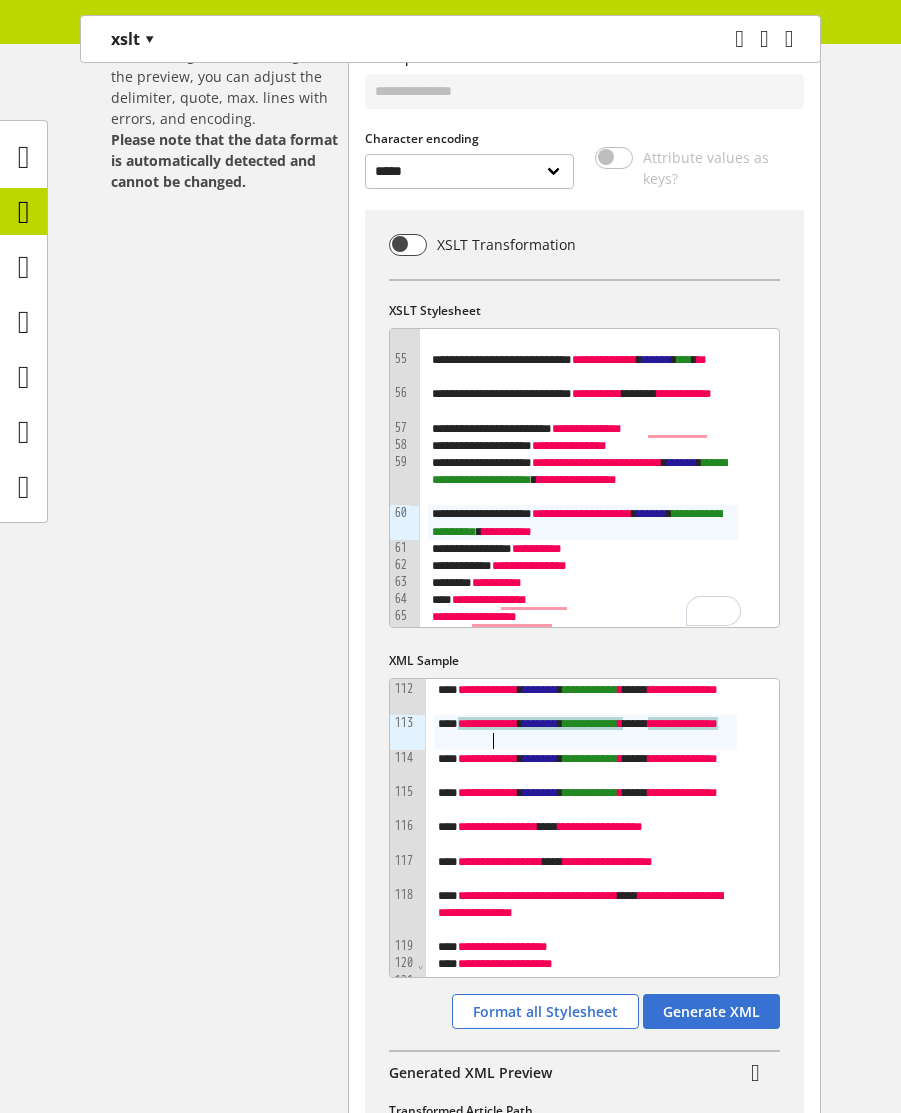 scroll, scrollTop: 360, scrollLeft: 0, axis: vertical 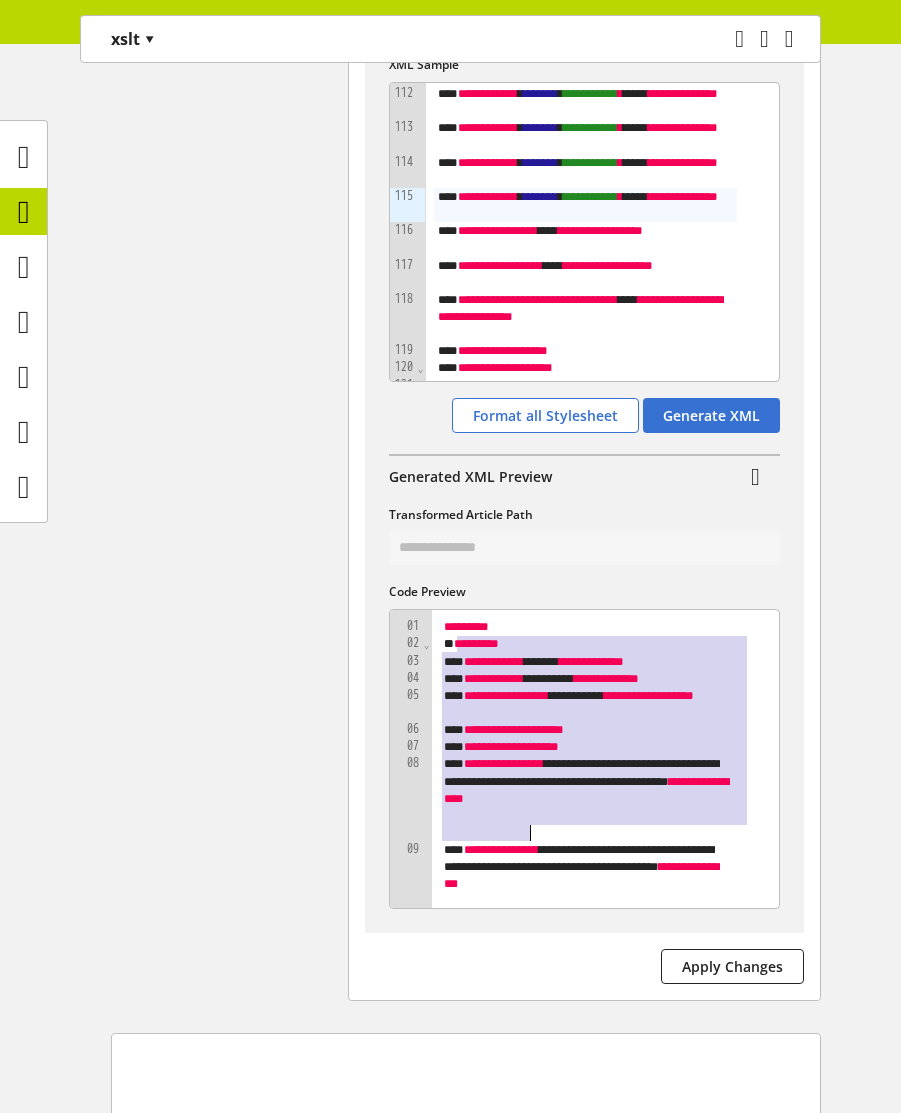 drag, startPoint x: 460, startPoint y: 638, endPoint x: 622, endPoint y: 828, distance: 249.6878 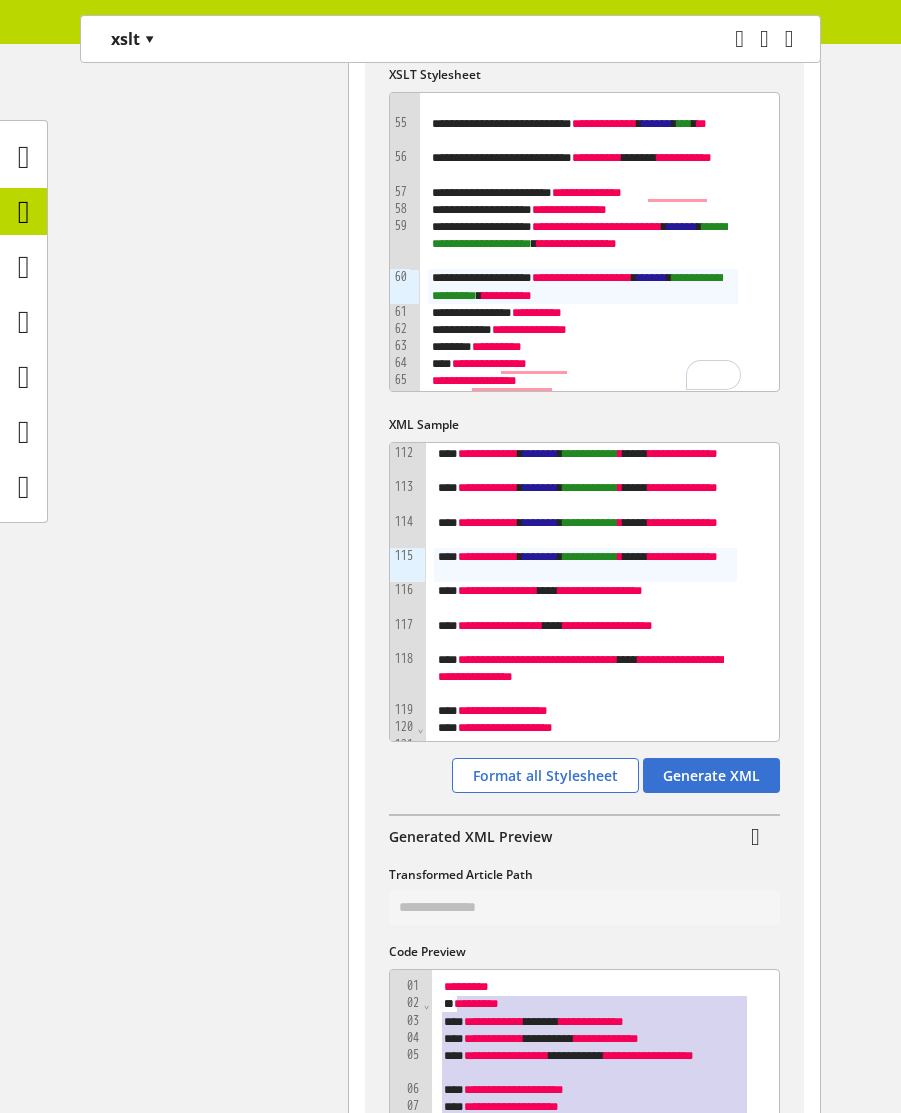 scroll, scrollTop: 600, scrollLeft: 0, axis: vertical 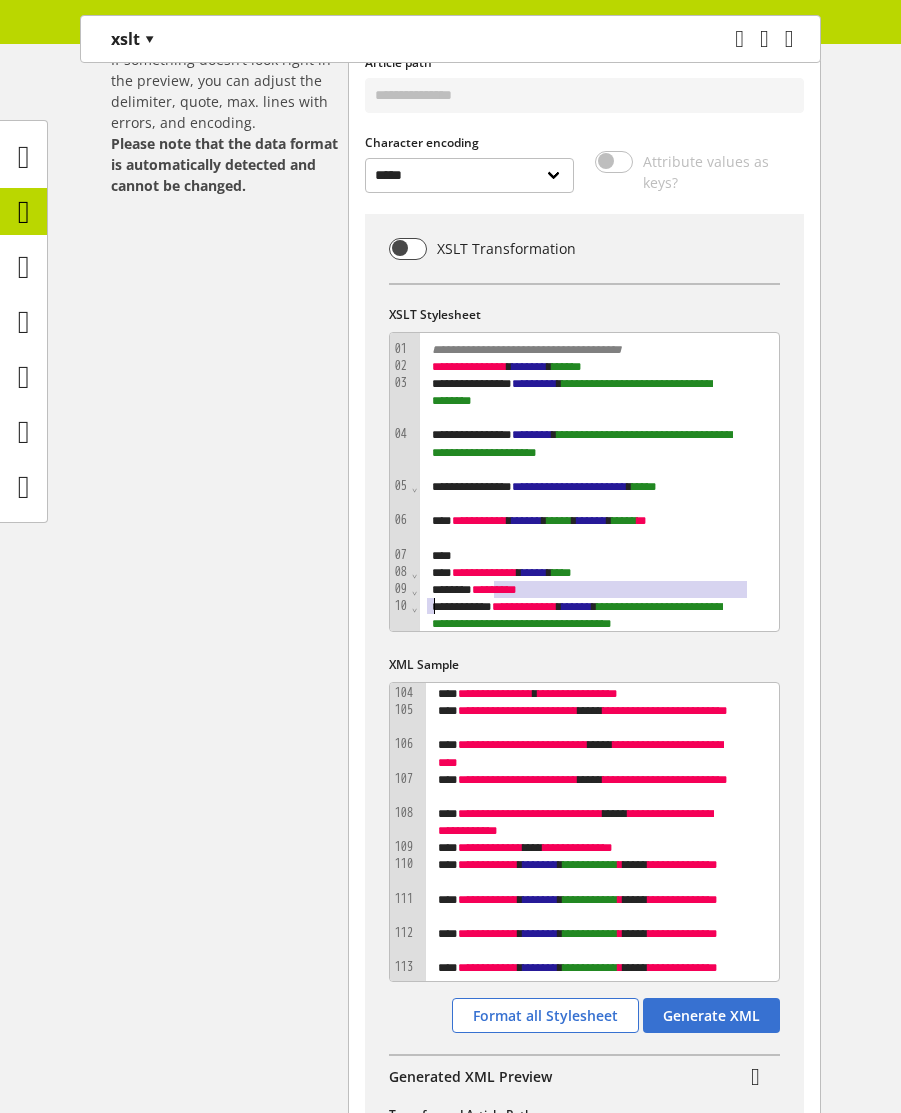 drag, startPoint x: 492, startPoint y: 594, endPoint x: 674, endPoint y: 598, distance: 182.04395 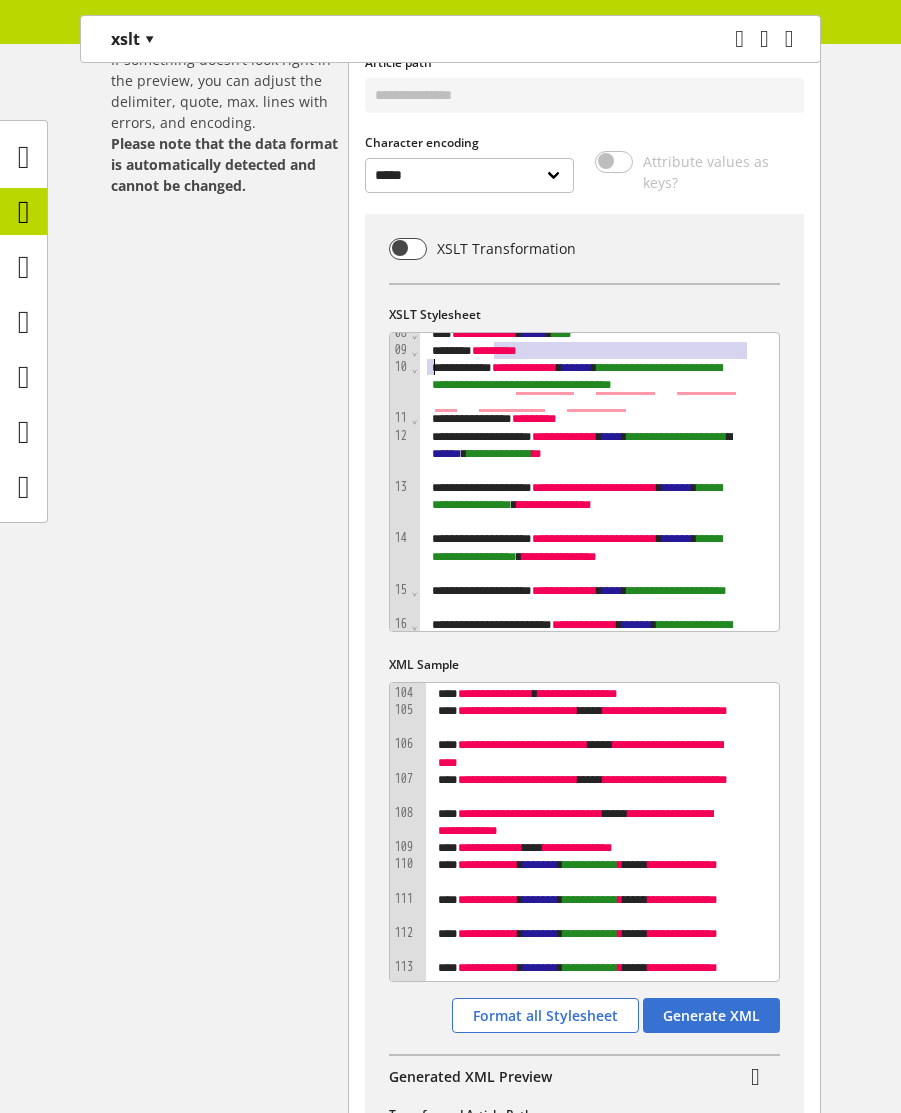 scroll, scrollTop: 240, scrollLeft: 0, axis: vertical 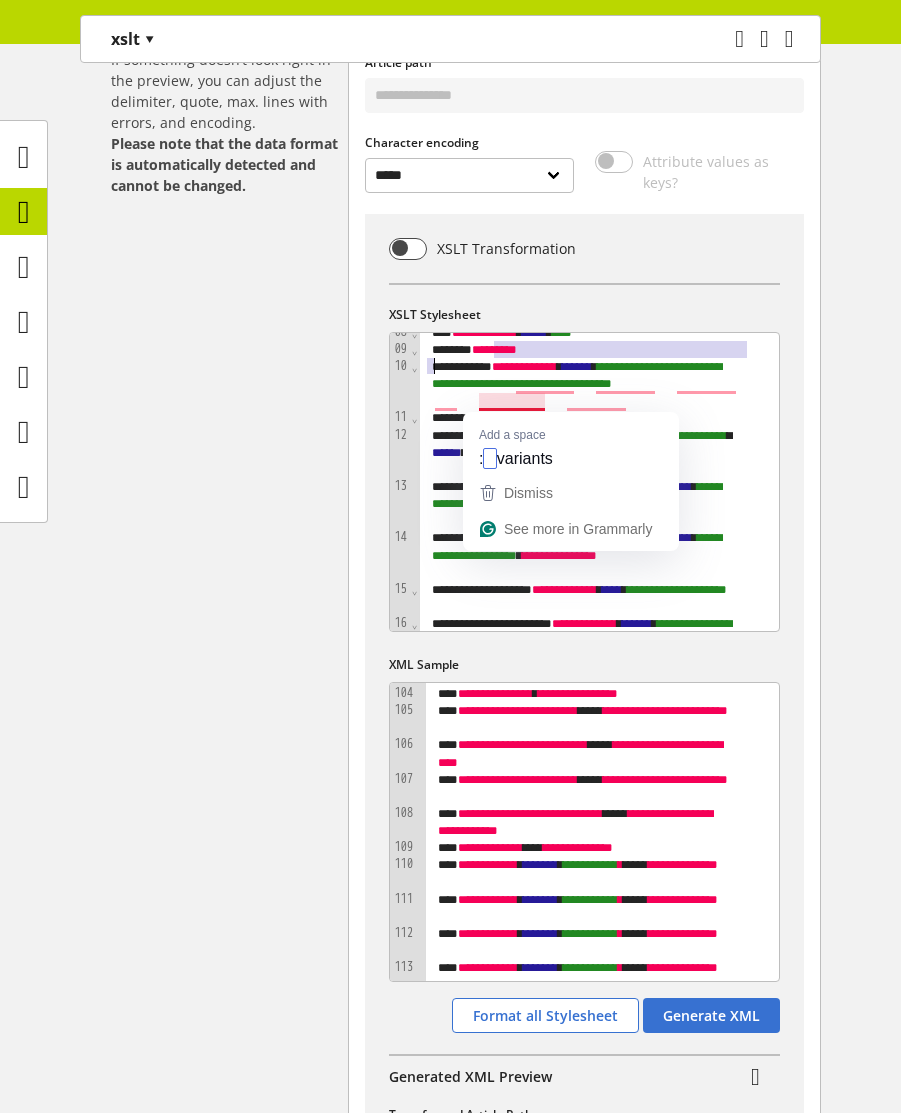 click on "Add a space :   variants" at bounding box center [571, 443] 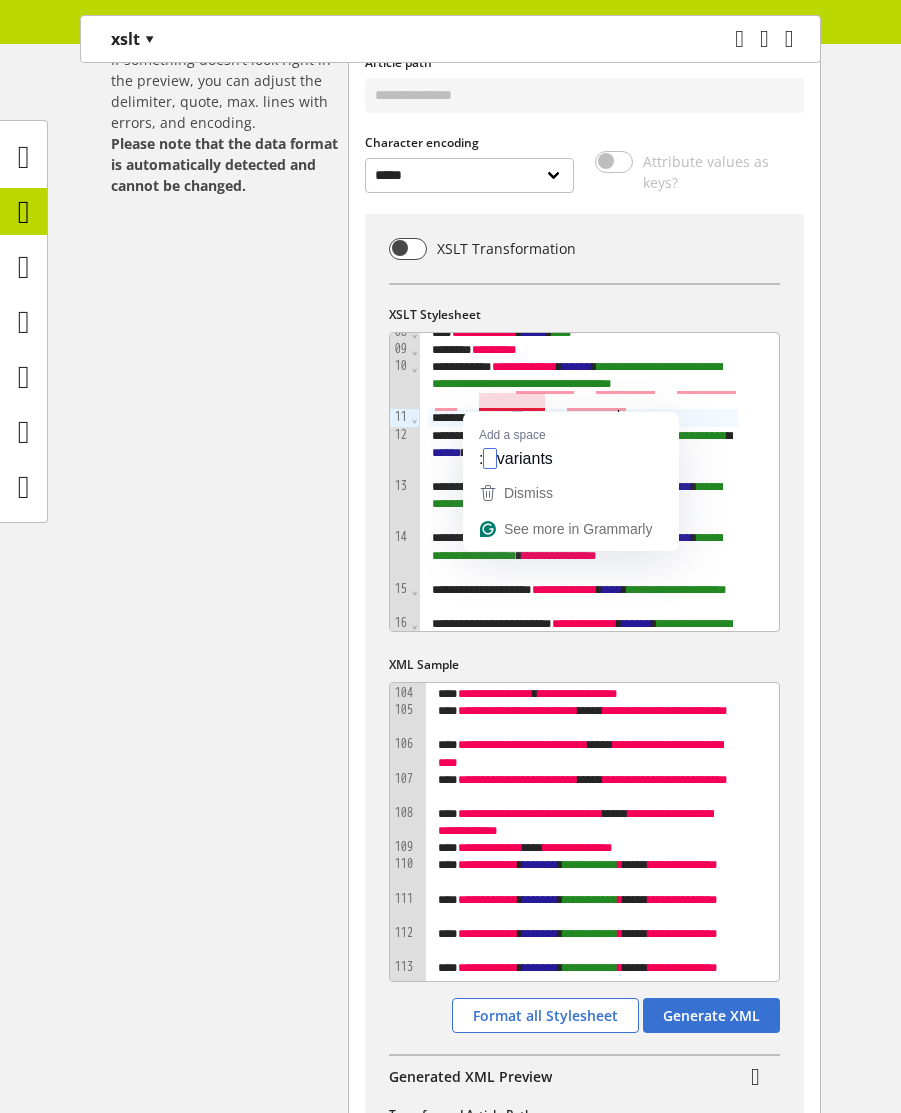 click on "* ******* *" at bounding box center [583, 417] 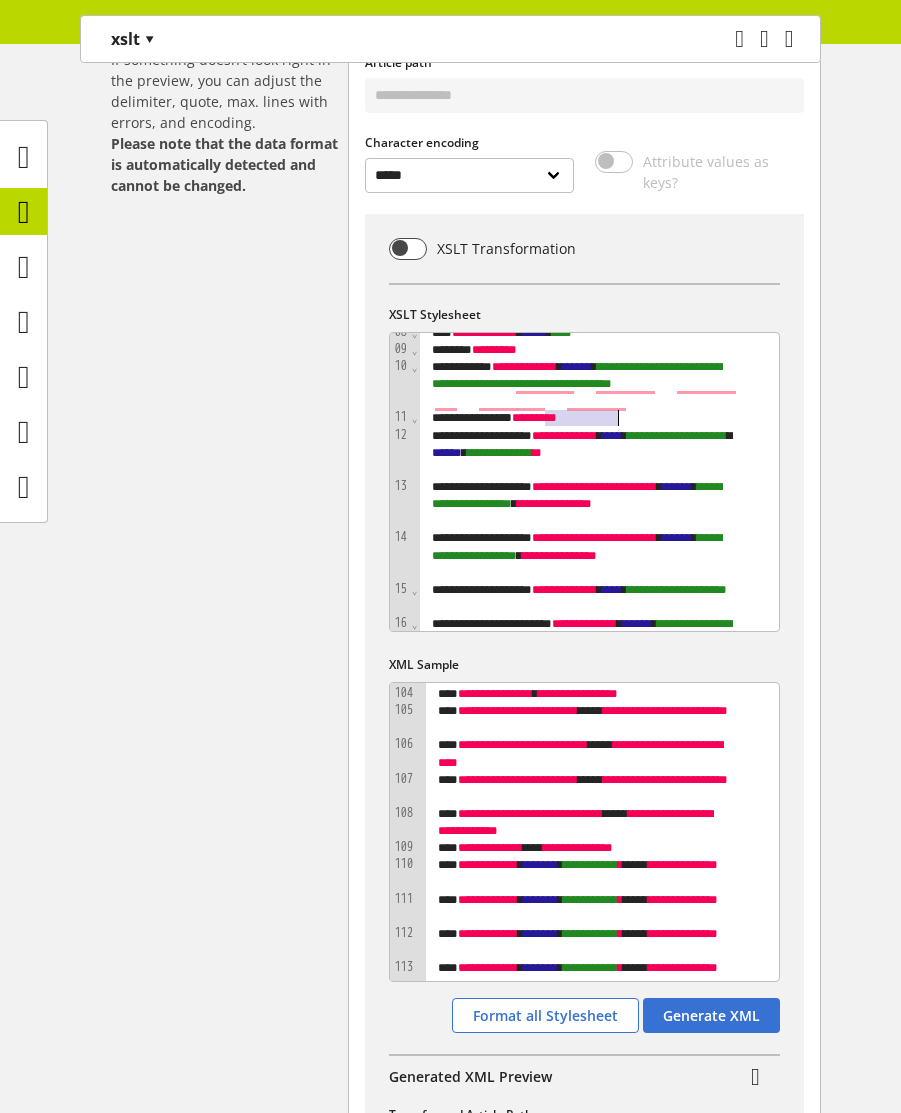 drag, startPoint x: 547, startPoint y: 420, endPoint x: 714, endPoint y: 425, distance: 167.07483 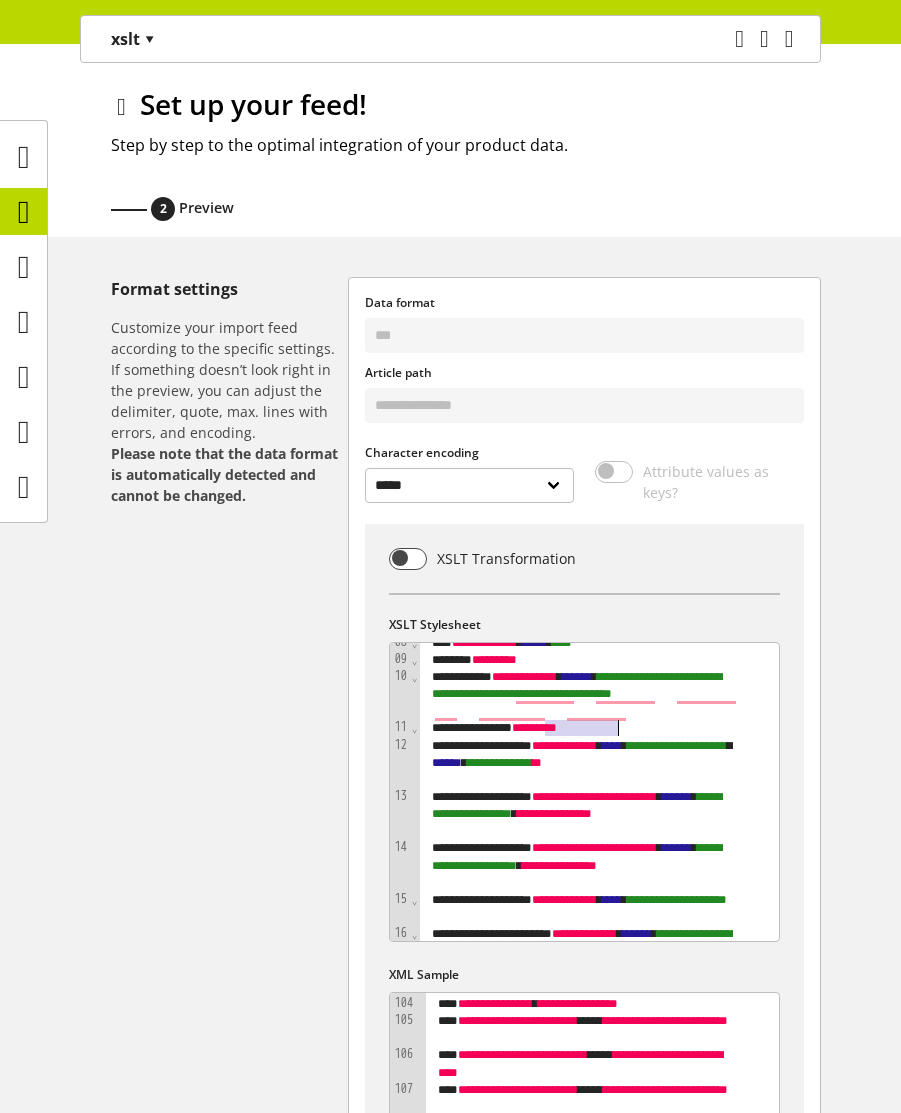 scroll, scrollTop: 0, scrollLeft: 0, axis: both 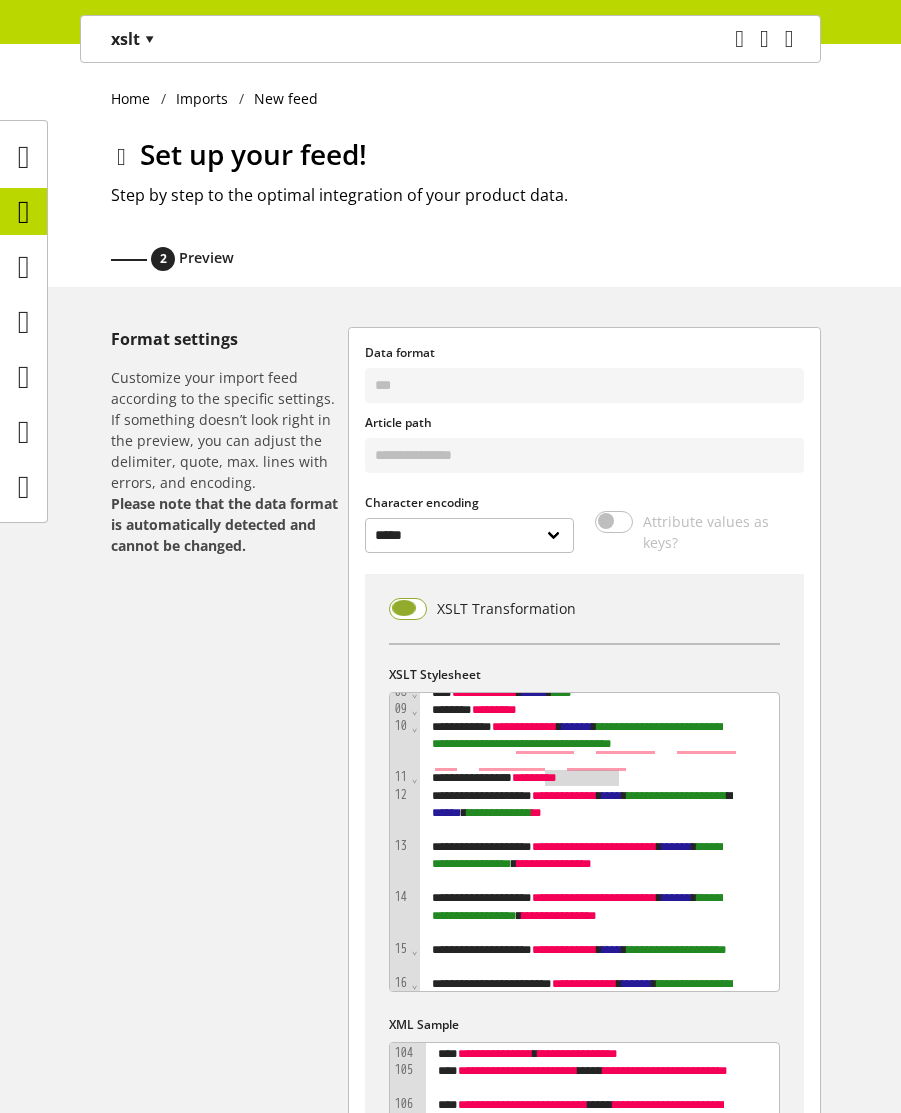 click at bounding box center [408, 609] 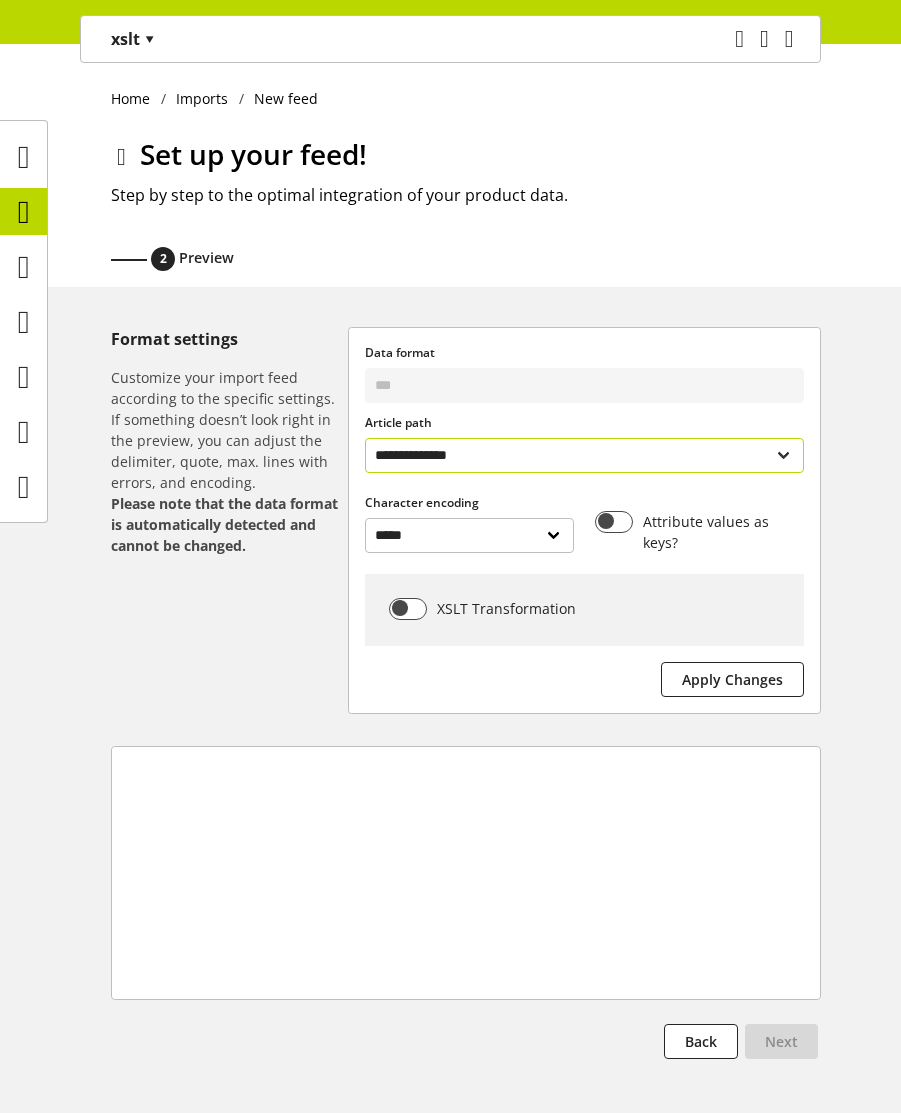 click on "**********" at bounding box center (584, 455) 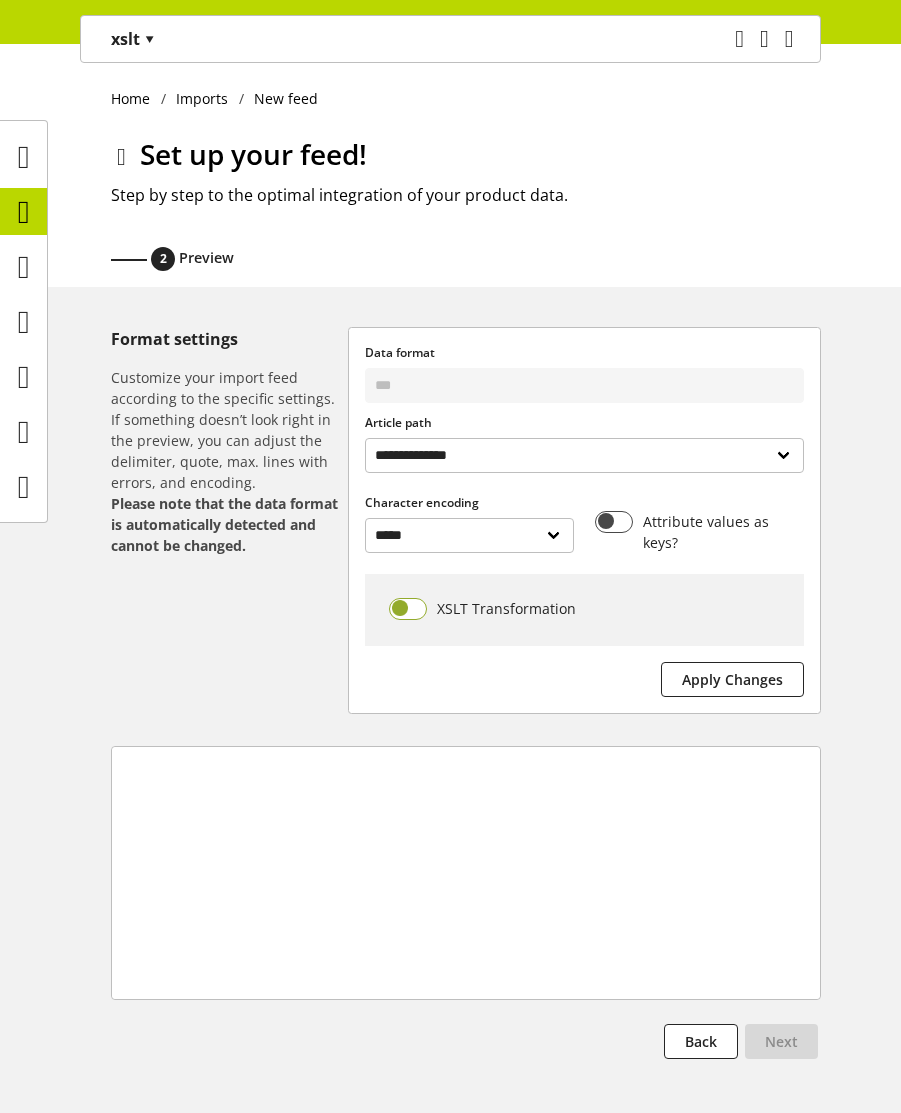 click at bounding box center [408, 609] 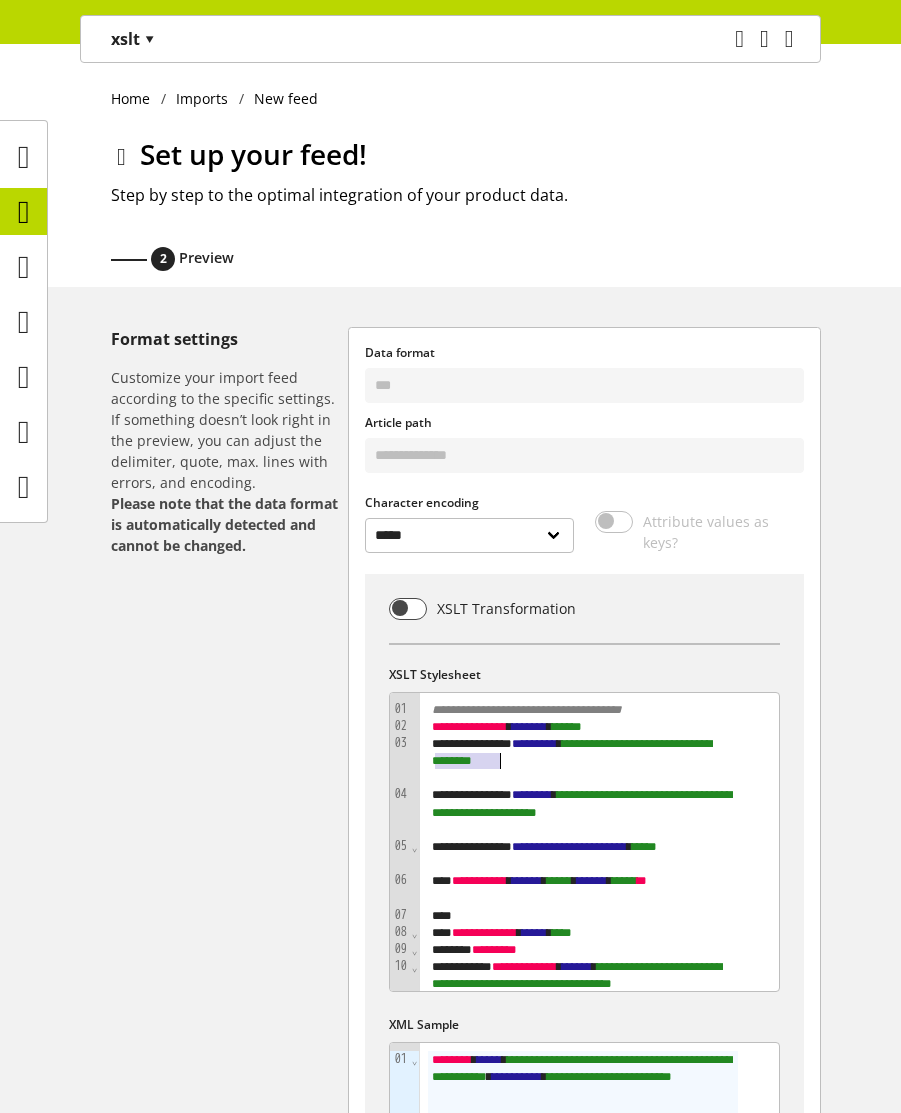 drag, startPoint x: 436, startPoint y: 758, endPoint x: 504, endPoint y: 754, distance: 68.117546 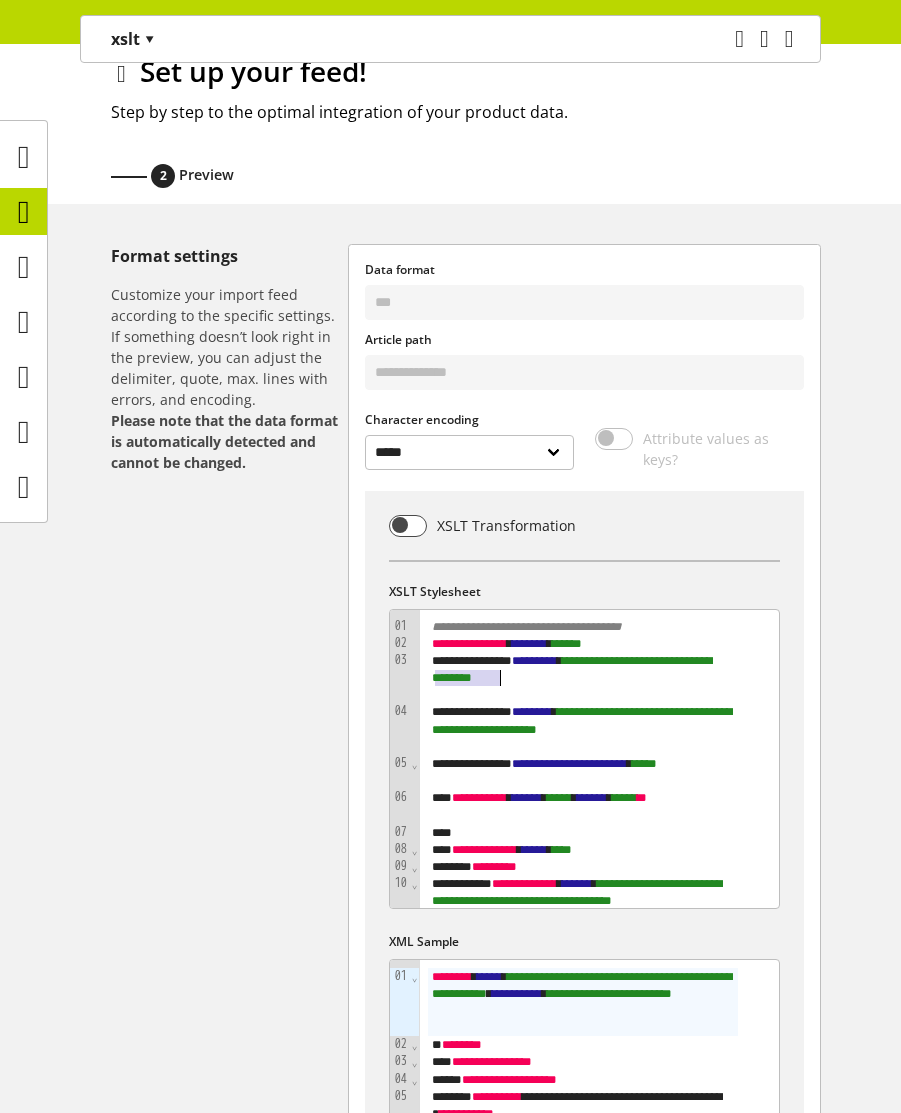 scroll, scrollTop: 120, scrollLeft: 0, axis: vertical 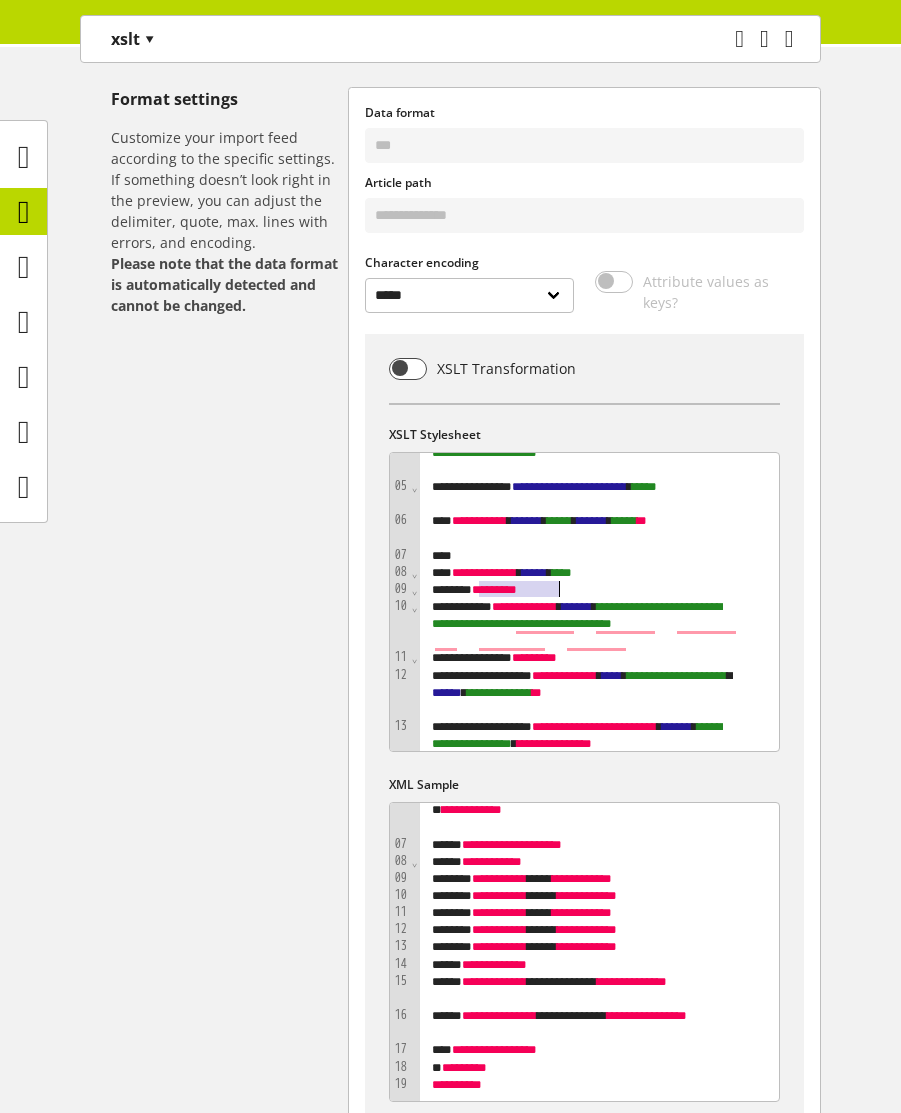 drag, startPoint x: 481, startPoint y: 589, endPoint x: 592, endPoint y: 588, distance: 111.0045 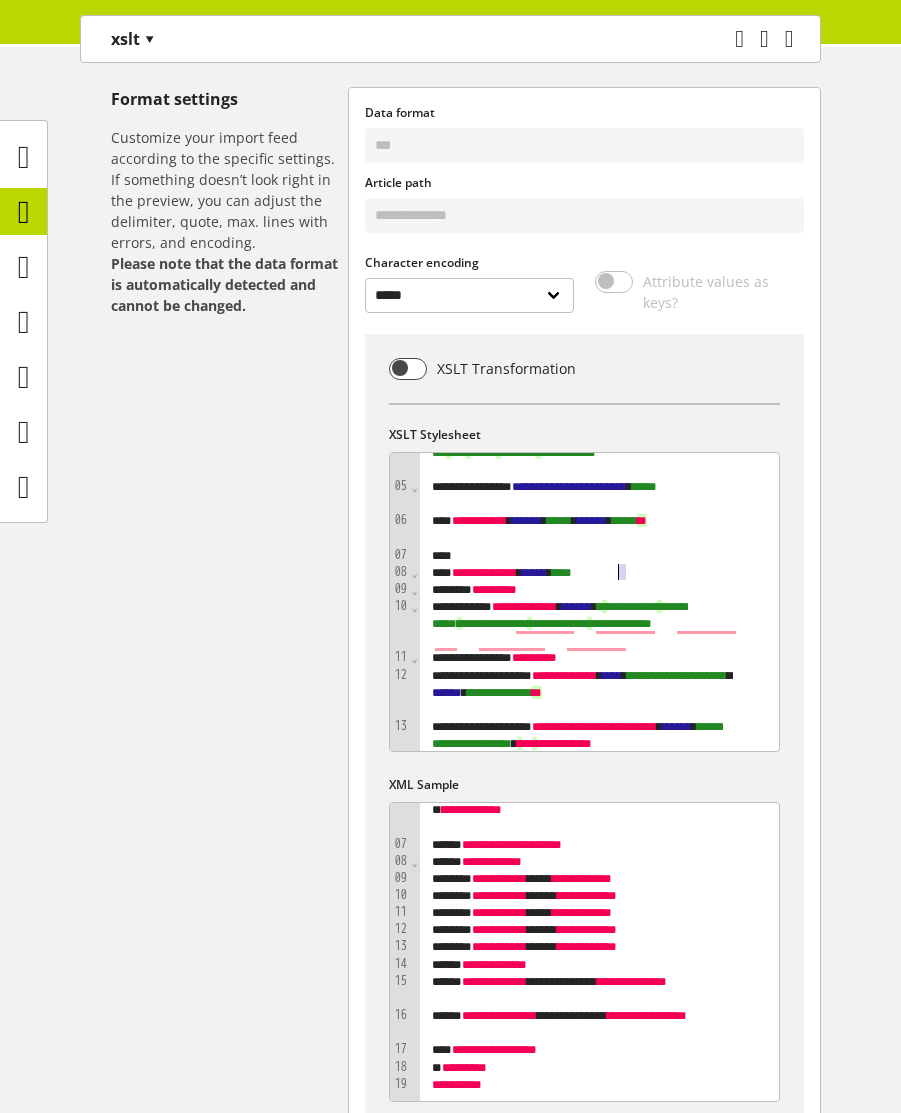 drag, startPoint x: 626, startPoint y: 572, endPoint x: 616, endPoint y: 575, distance: 10.440307 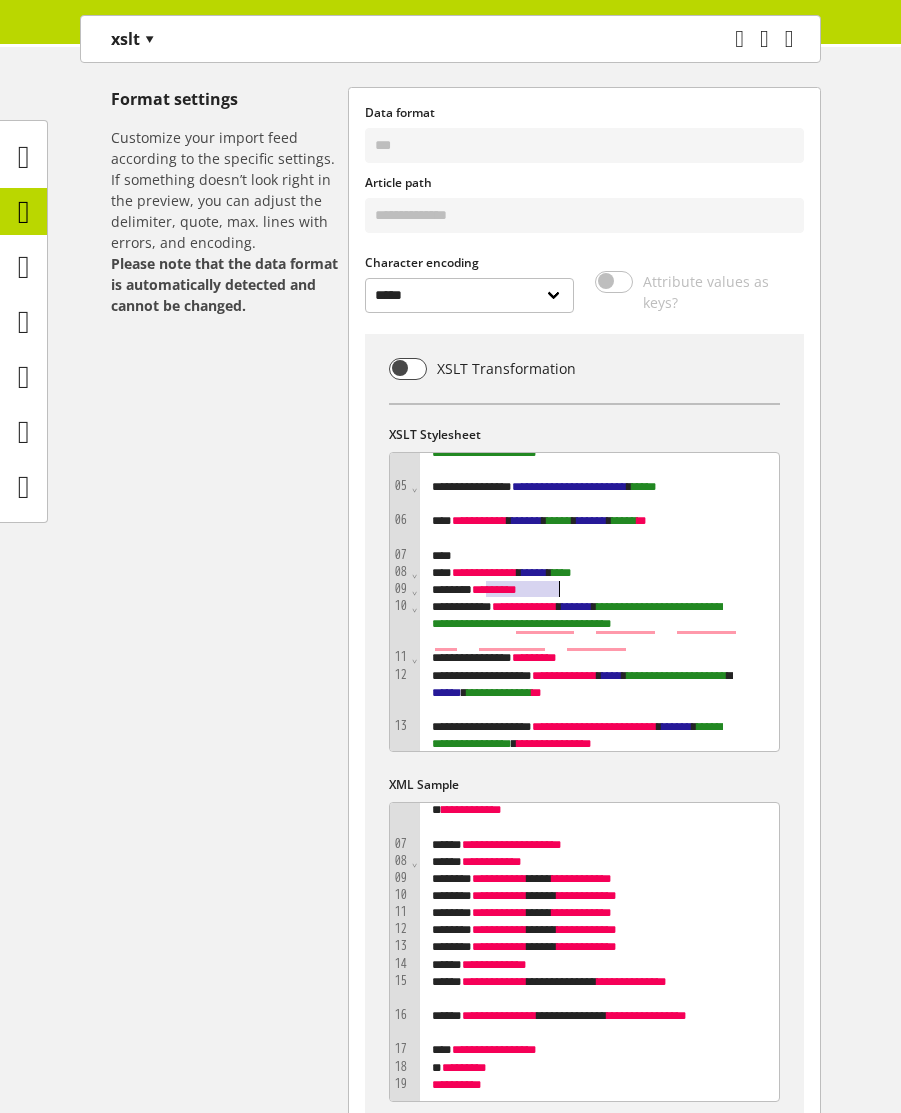 drag, startPoint x: 487, startPoint y: 588, endPoint x: 559, endPoint y: 588, distance: 72 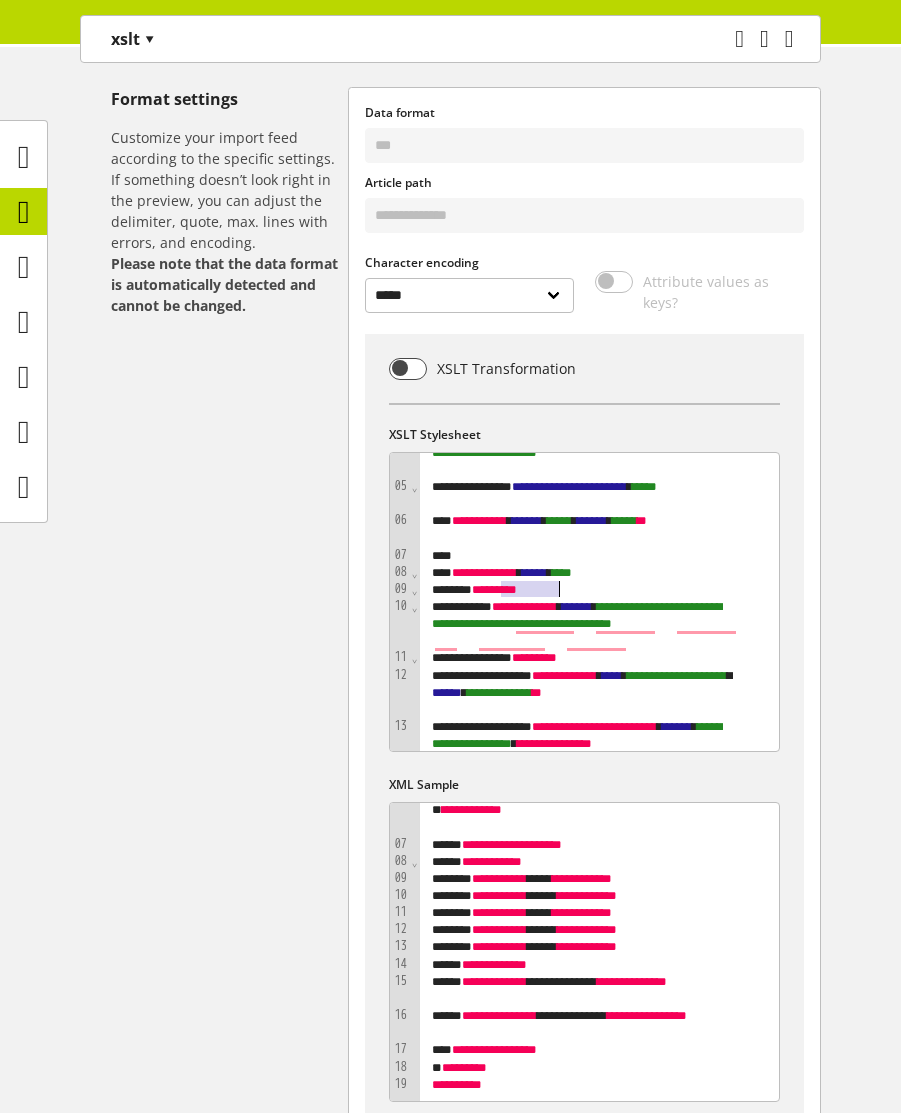 drag, startPoint x: 503, startPoint y: 590, endPoint x: 605, endPoint y: 587, distance: 102.044106 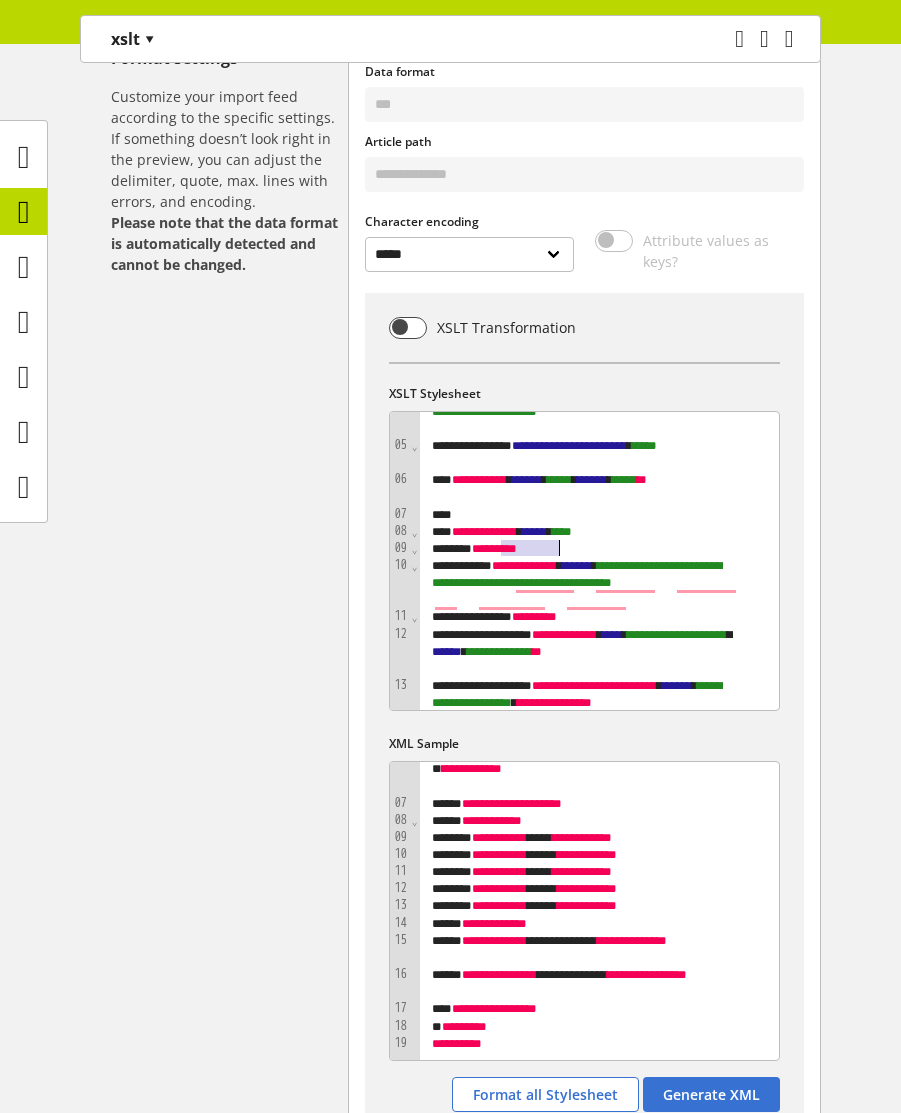 scroll, scrollTop: 120, scrollLeft: 0, axis: vertical 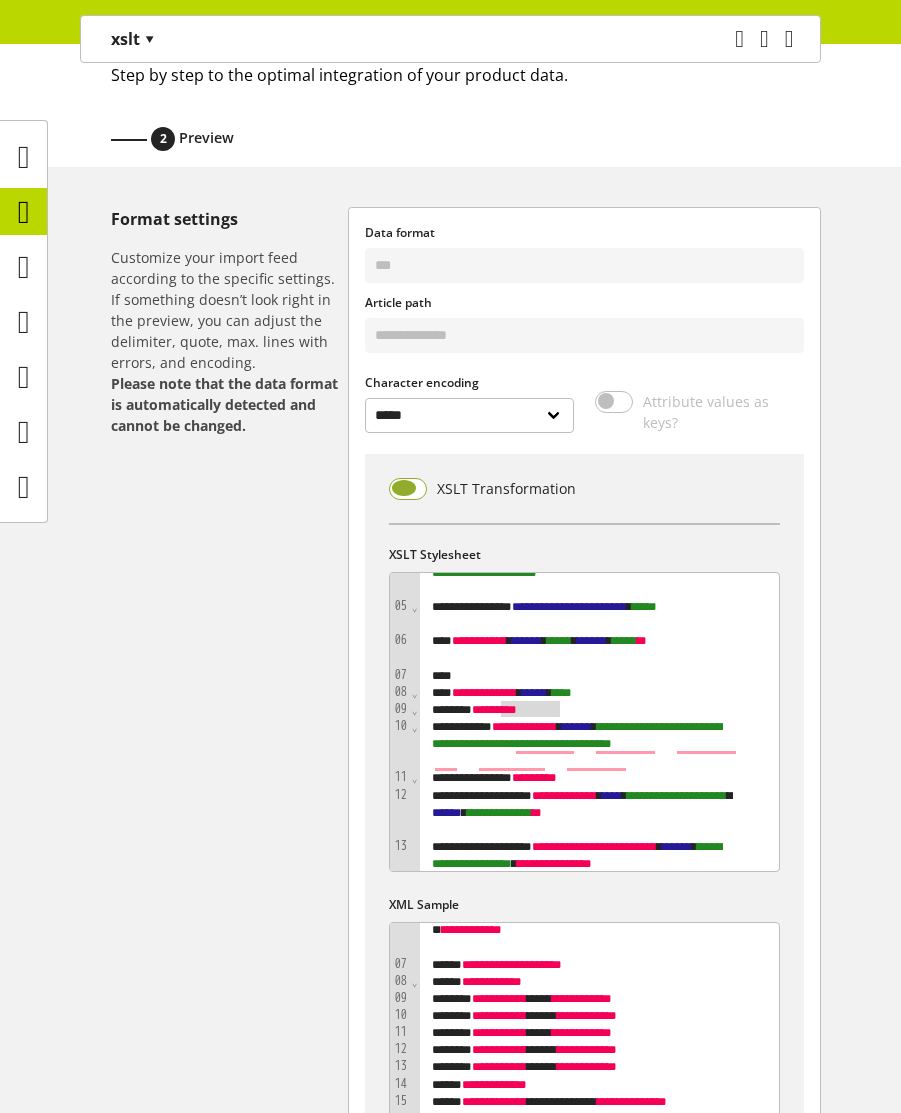 click at bounding box center [408, 489] 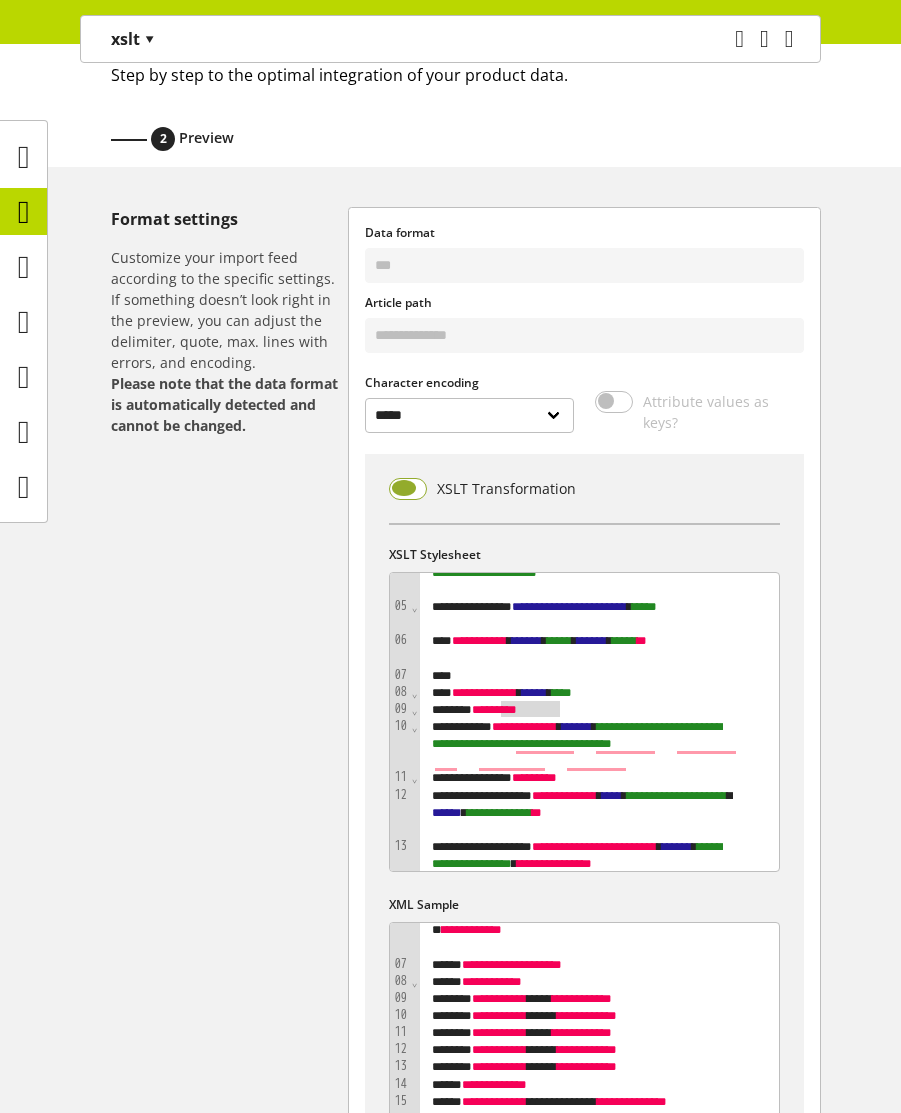 scroll, scrollTop: 76, scrollLeft: 0, axis: vertical 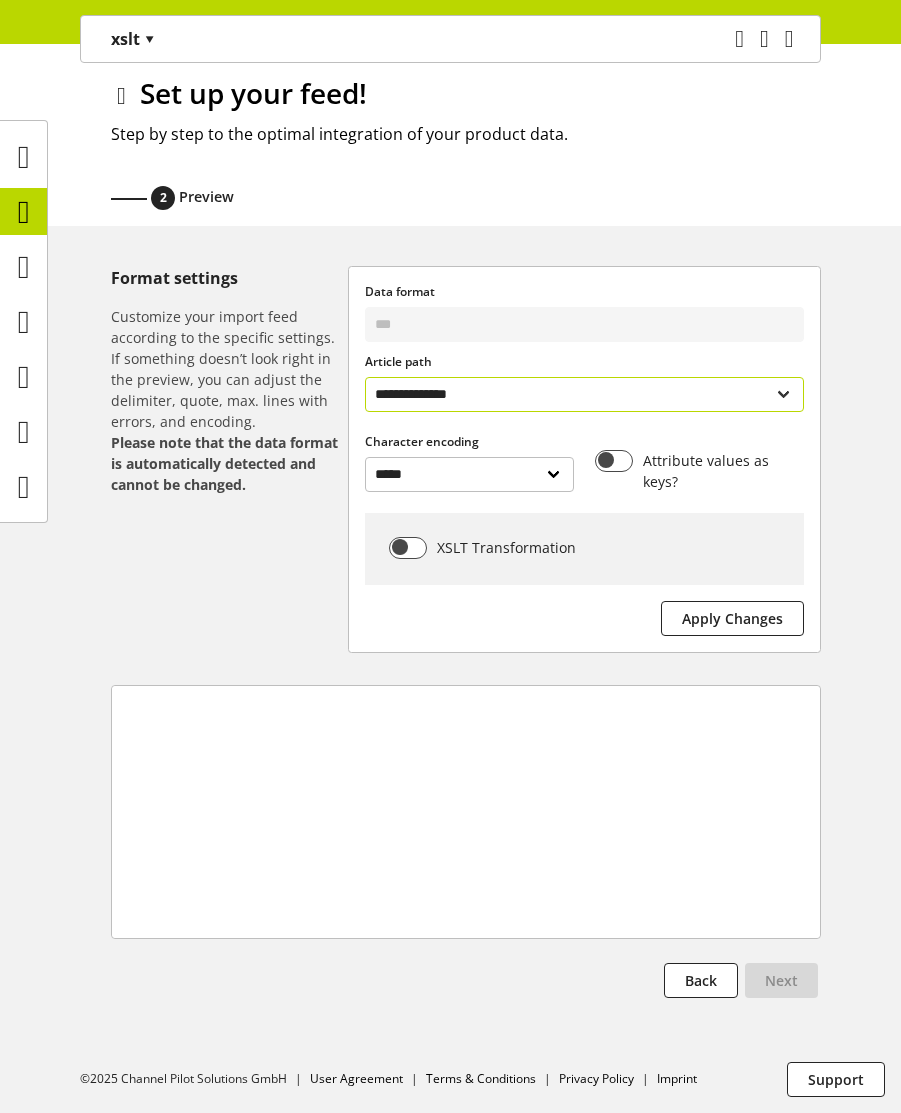 select on "**********" 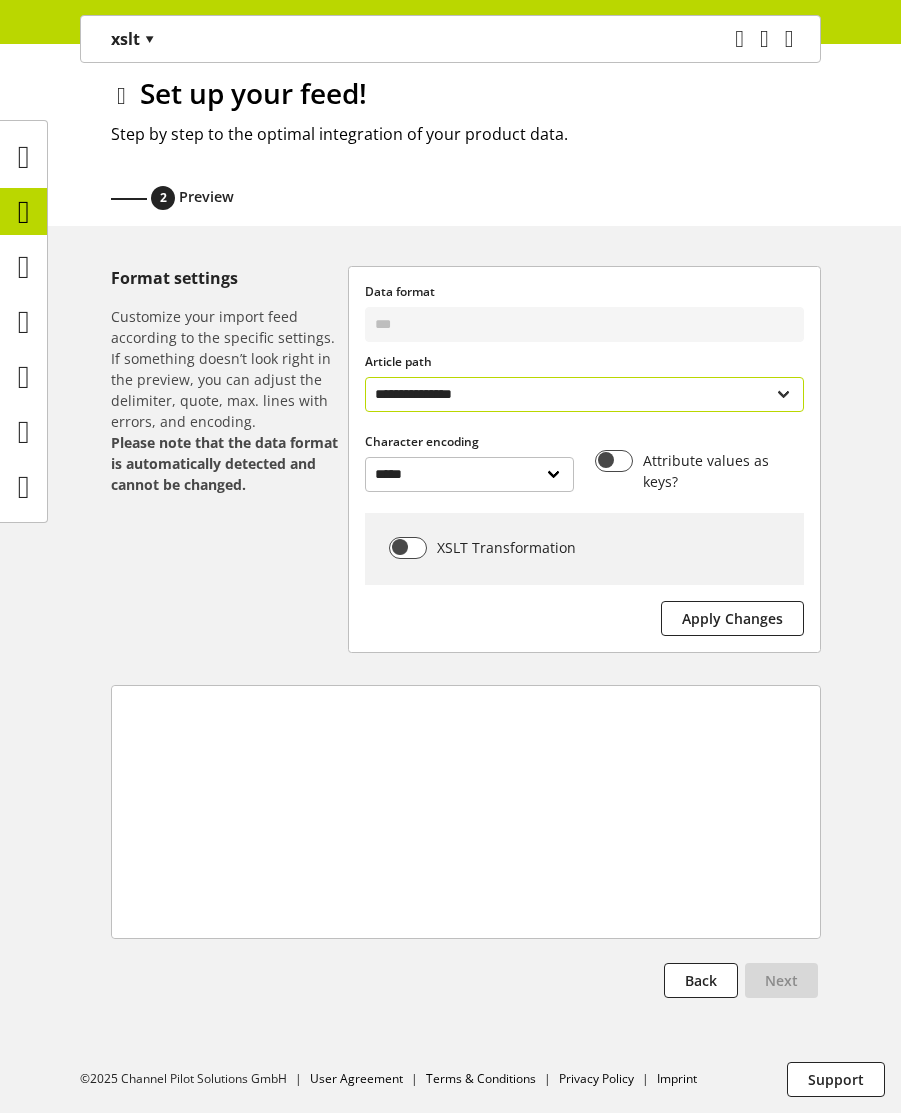 click on "**********" at bounding box center [584, 394] 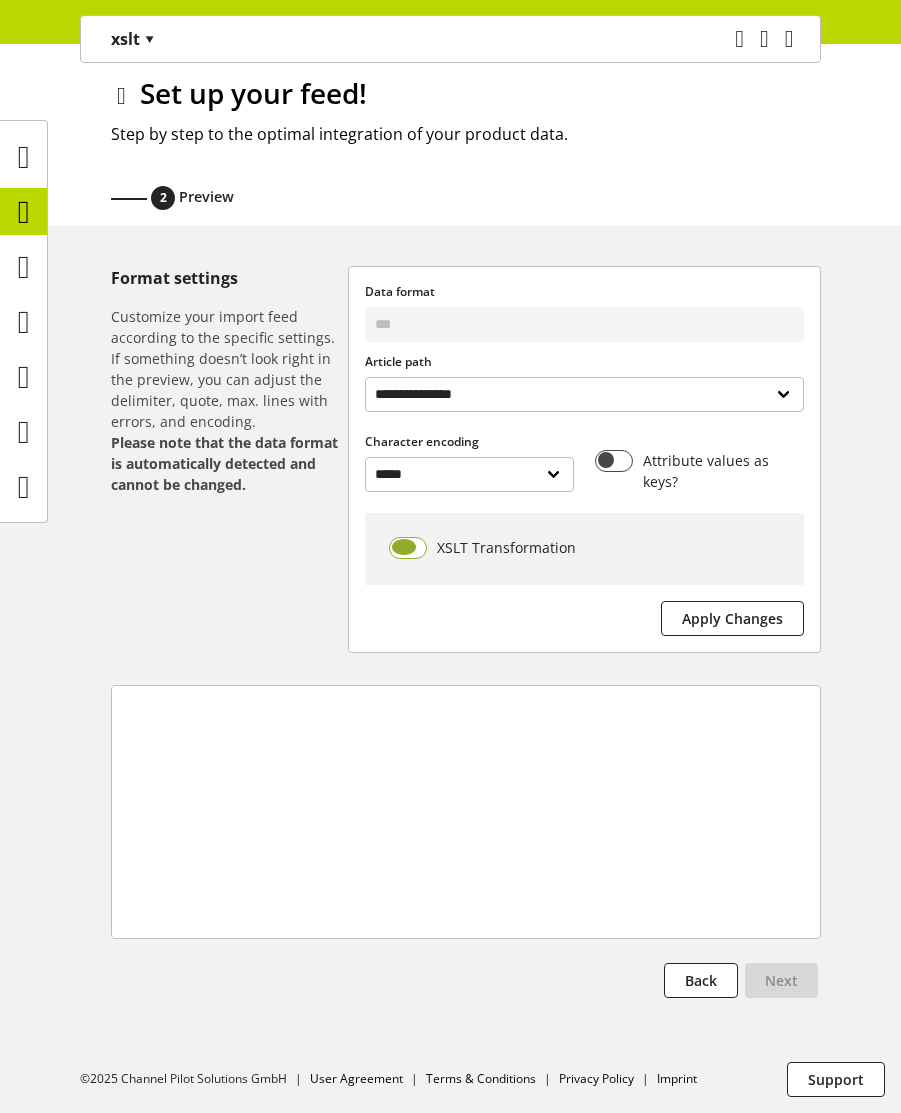 click at bounding box center (408, 548) 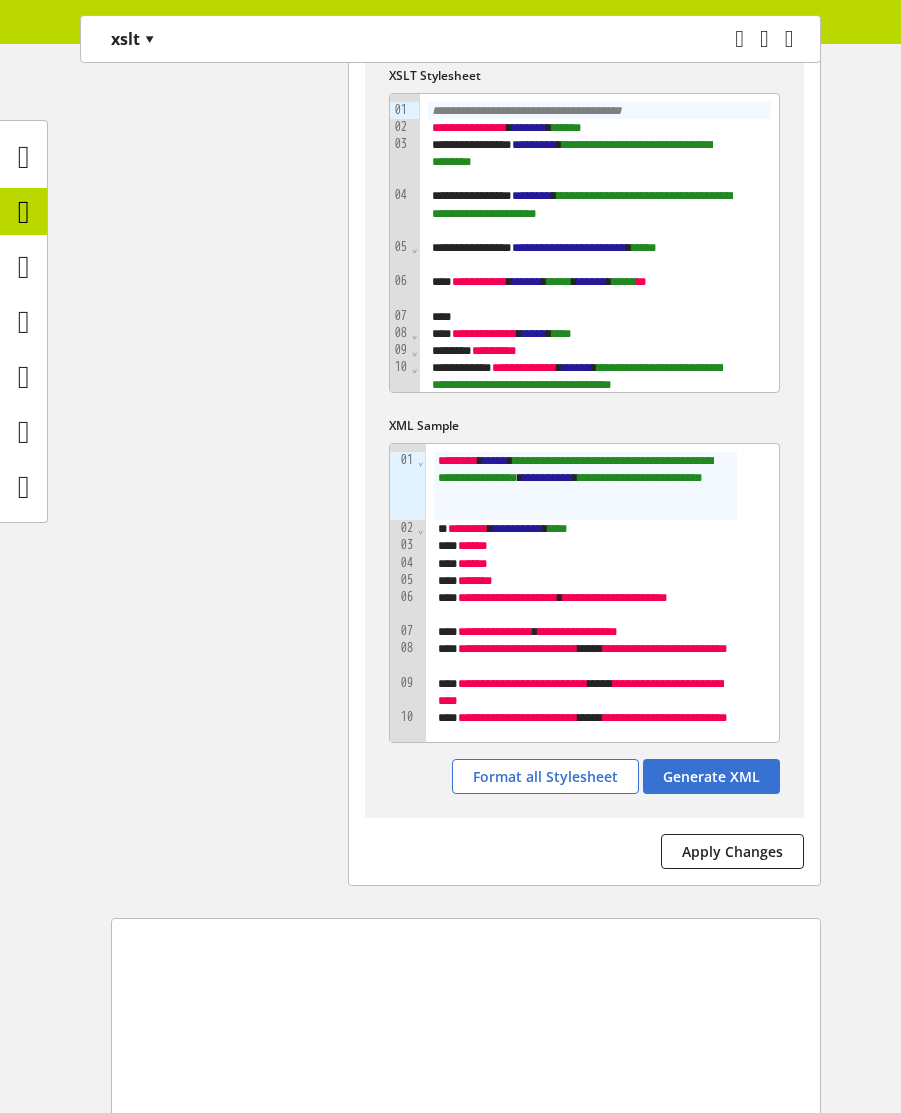 scroll, scrollTop: 600, scrollLeft: 0, axis: vertical 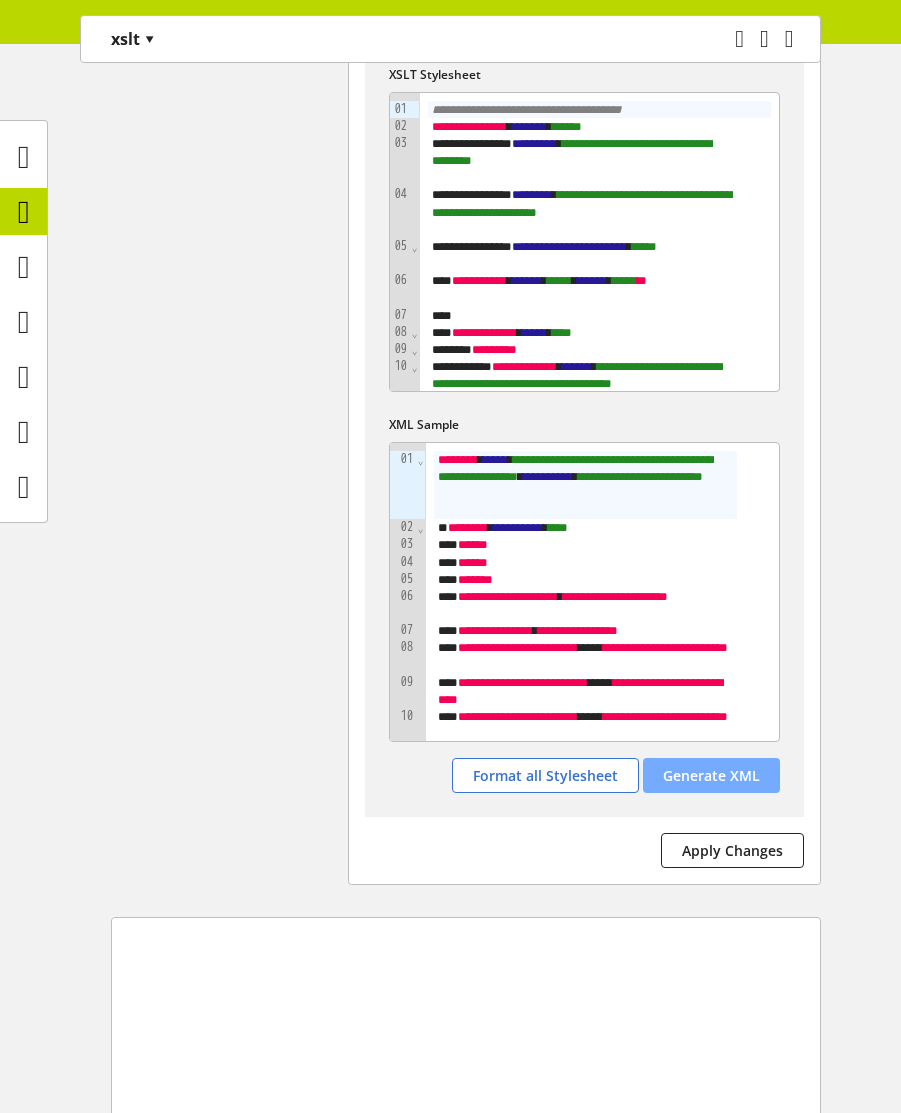 click on "Generate XML" at bounding box center (711, 775) 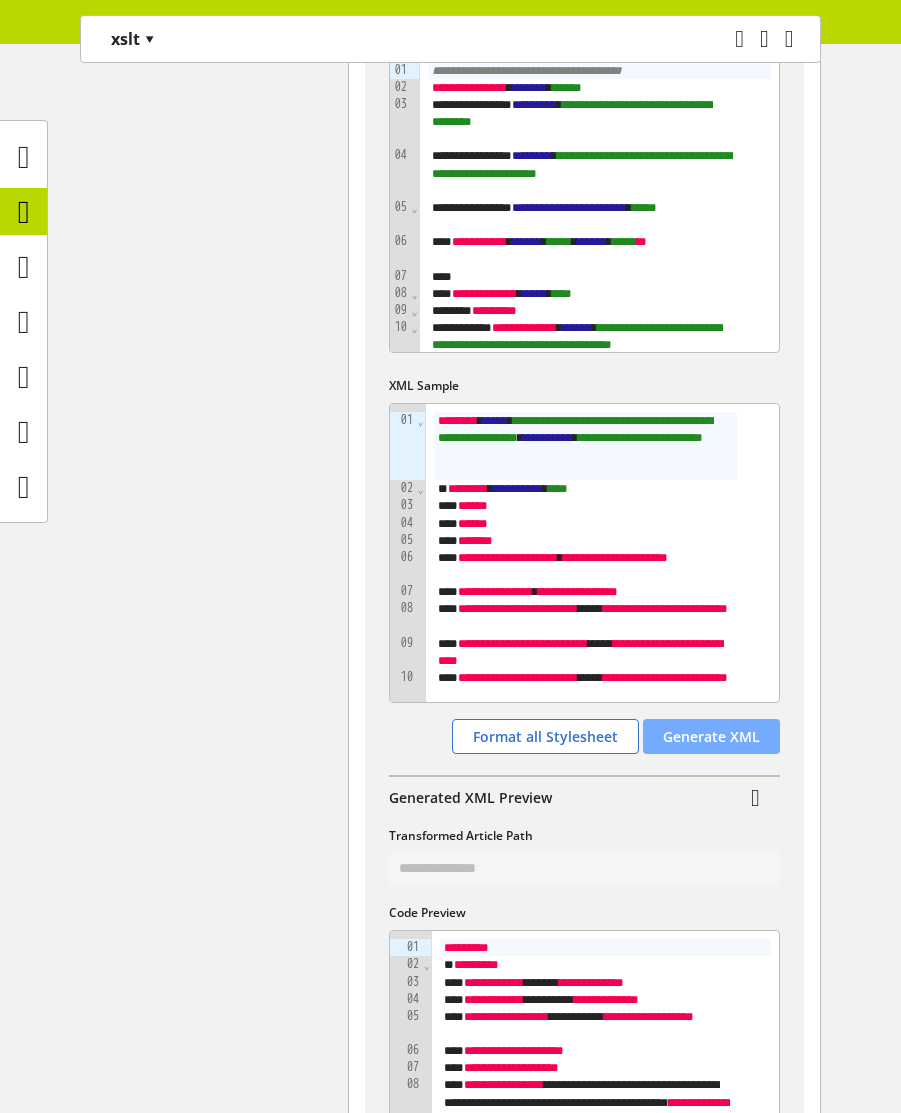 scroll, scrollTop: 600, scrollLeft: 0, axis: vertical 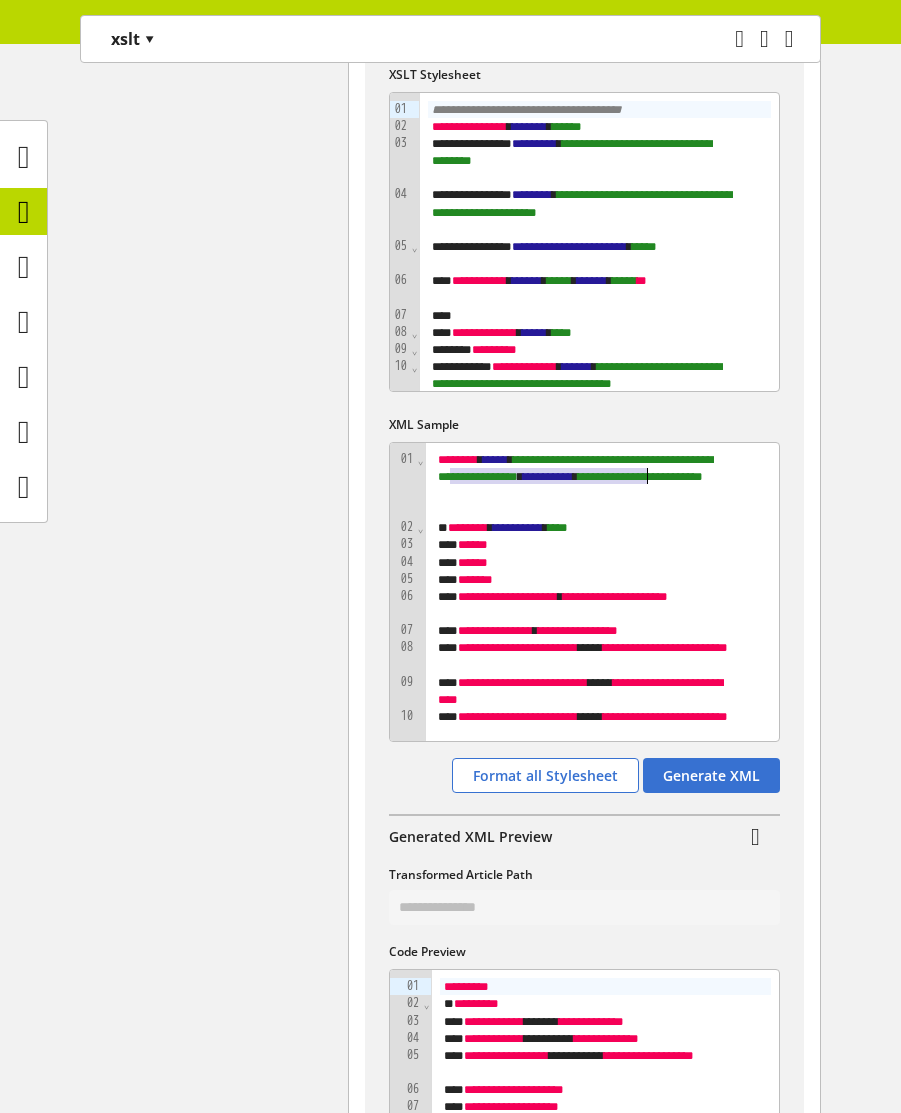 drag, startPoint x: 447, startPoint y: 478, endPoint x: 649, endPoint y: 483, distance: 202.06187 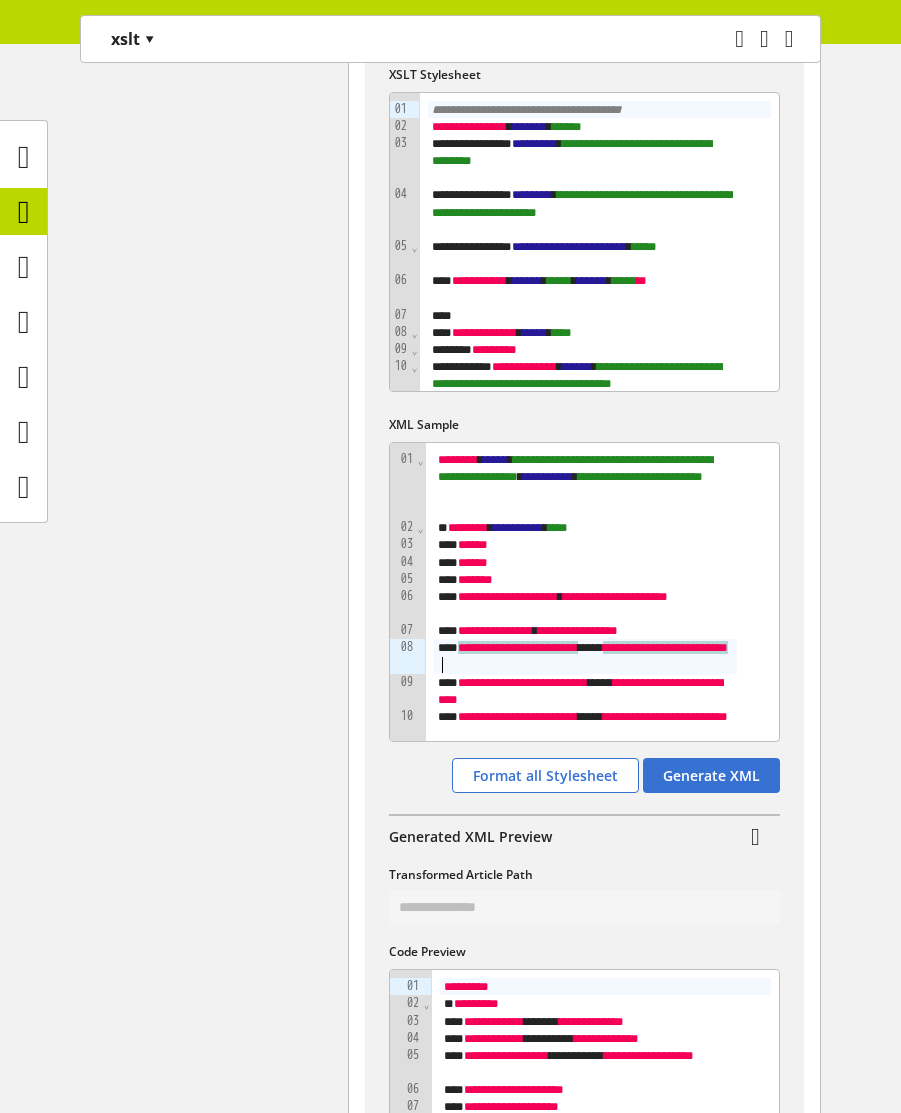 click on "**********" at bounding box center (450, 740) 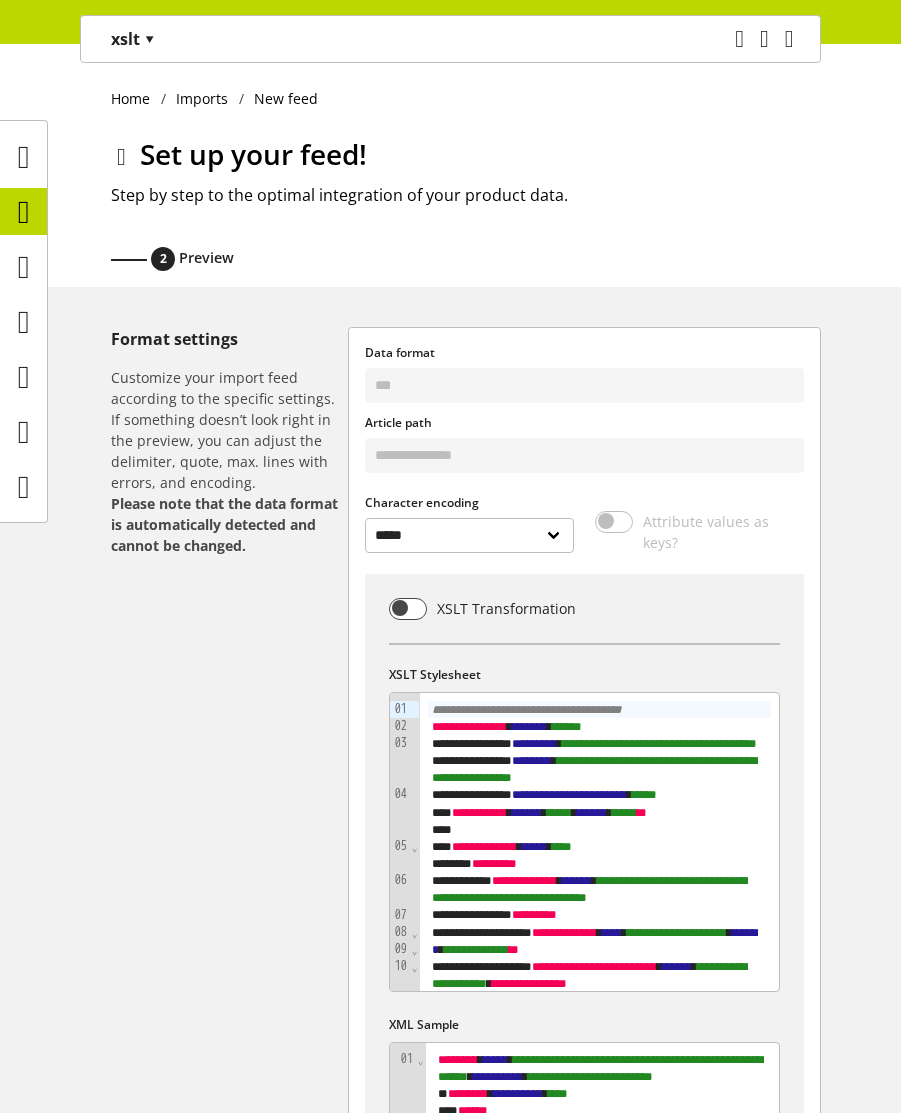 select on "*****" 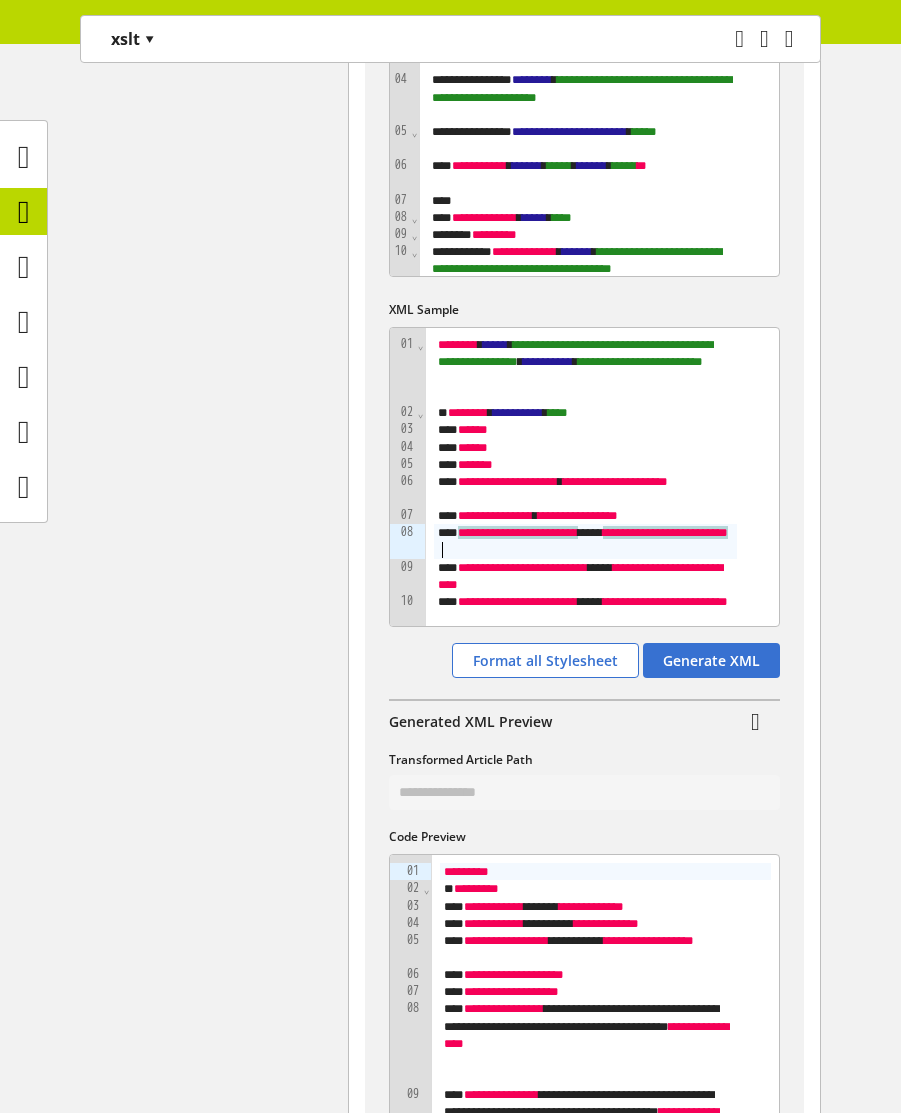 scroll, scrollTop: 720, scrollLeft: 0, axis: vertical 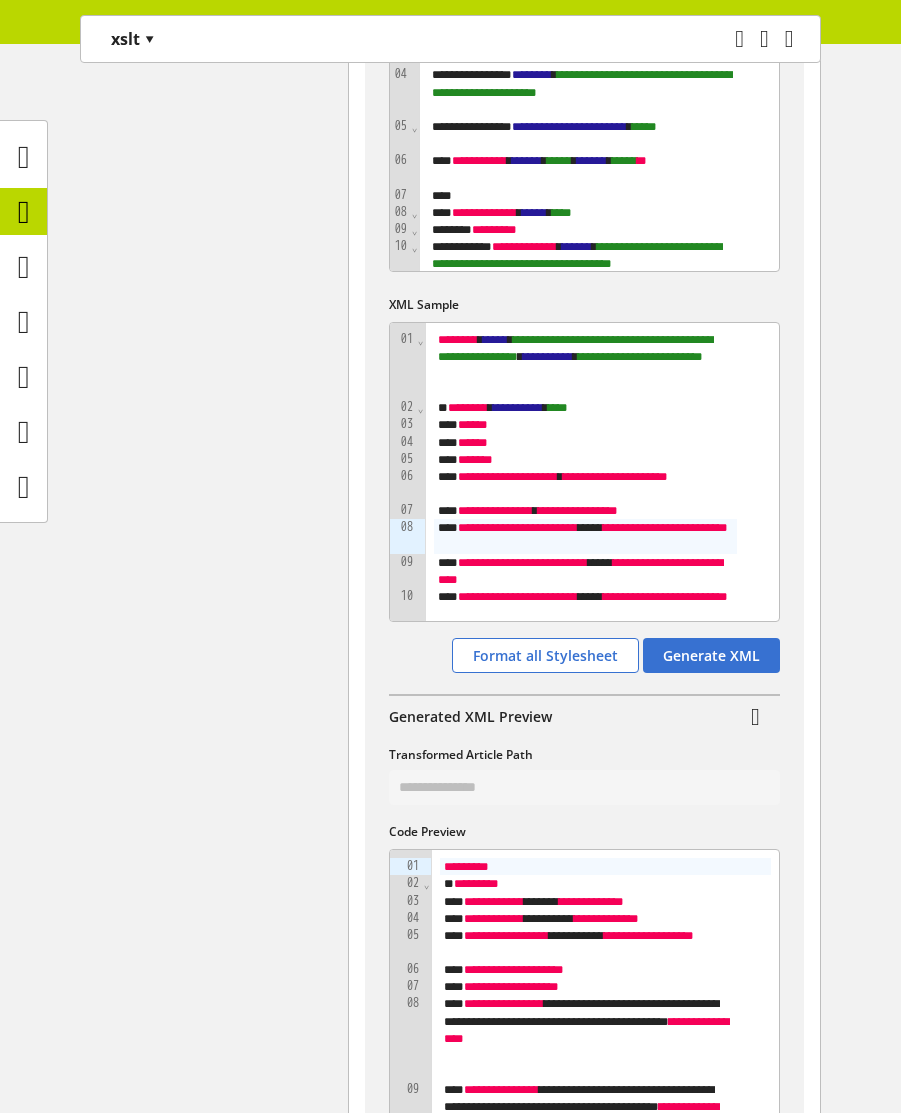 click on "**********" at bounding box center (584, 514) 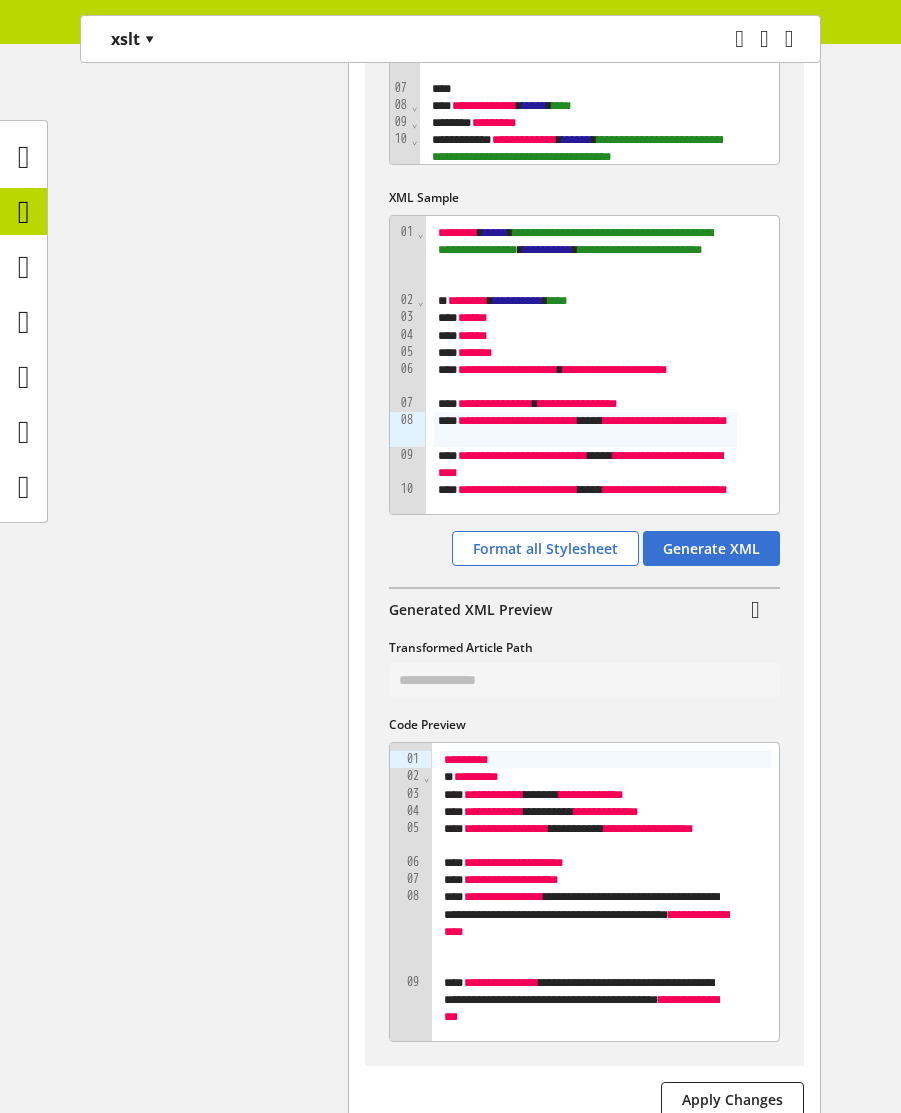 scroll, scrollTop: 840, scrollLeft: 0, axis: vertical 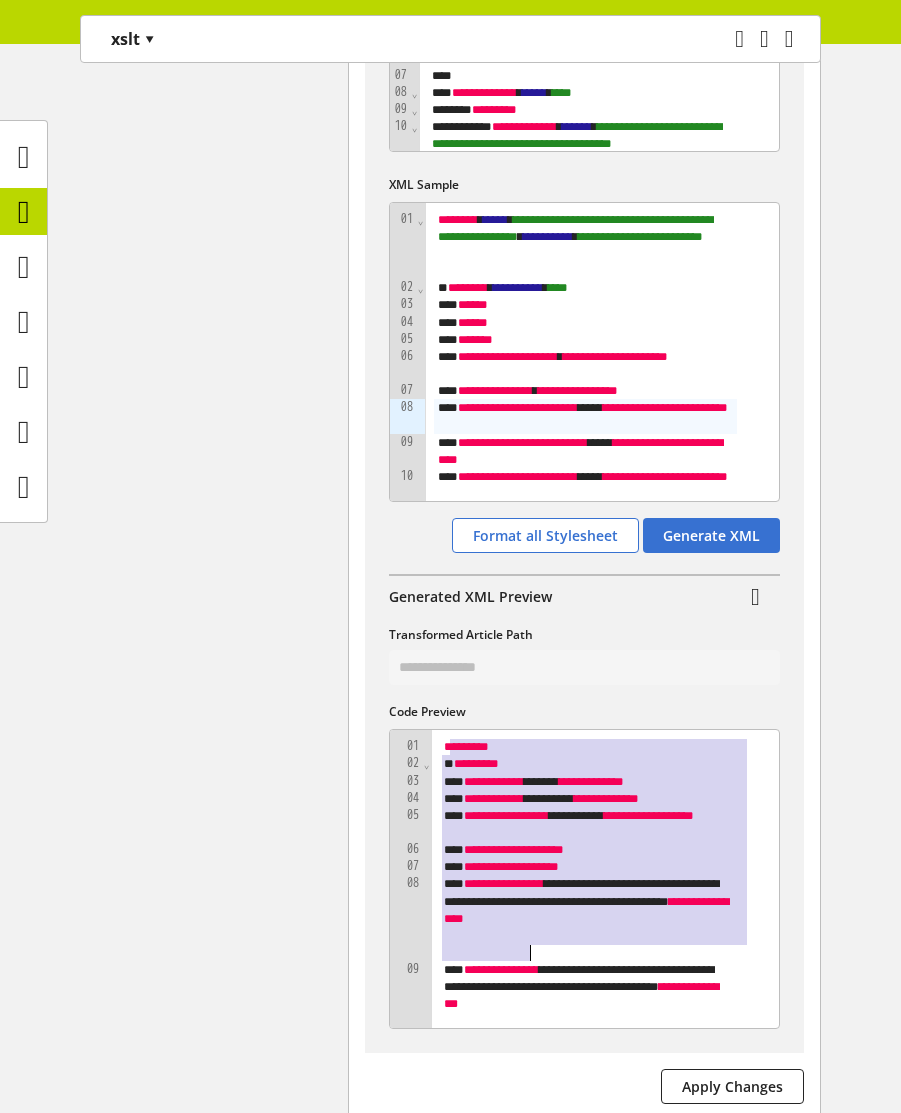 drag, startPoint x: 446, startPoint y: 749, endPoint x: 604, endPoint y: 950, distance: 255.6658 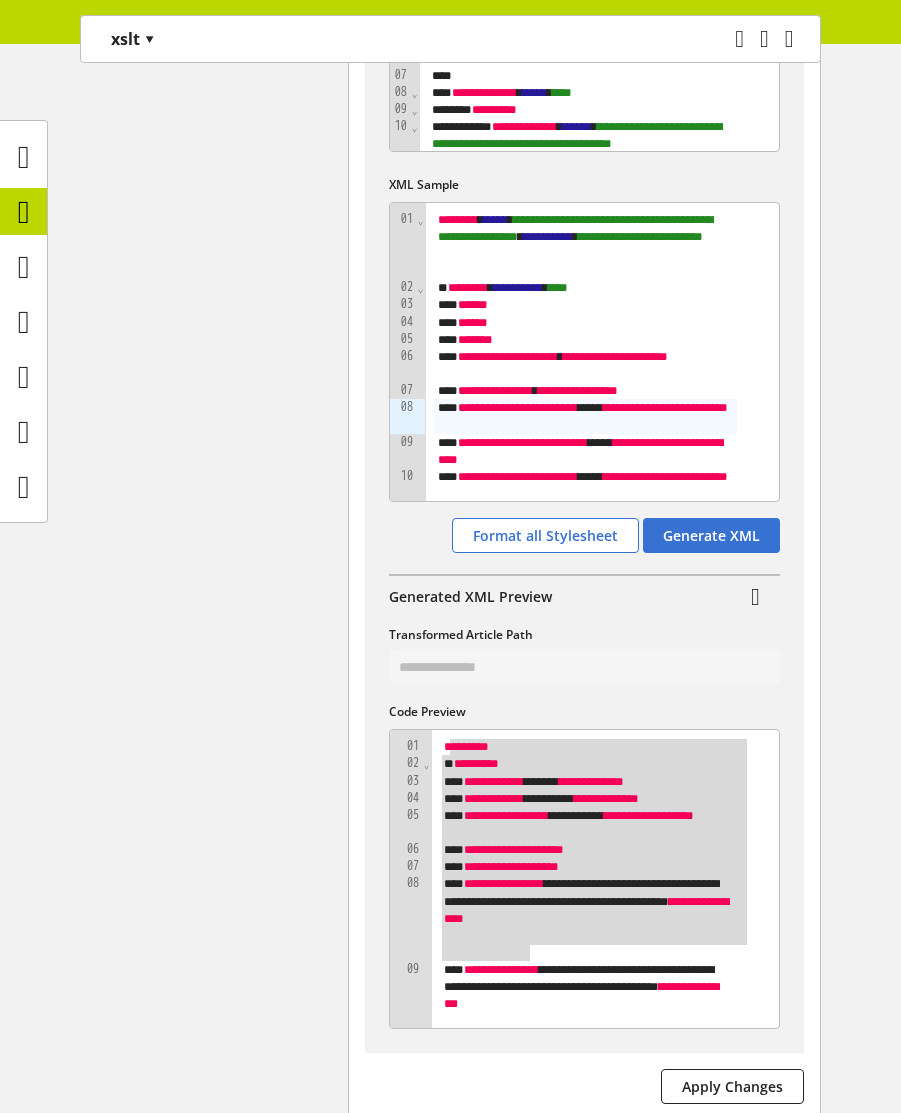 click on "**********" at bounding box center (450, 500) 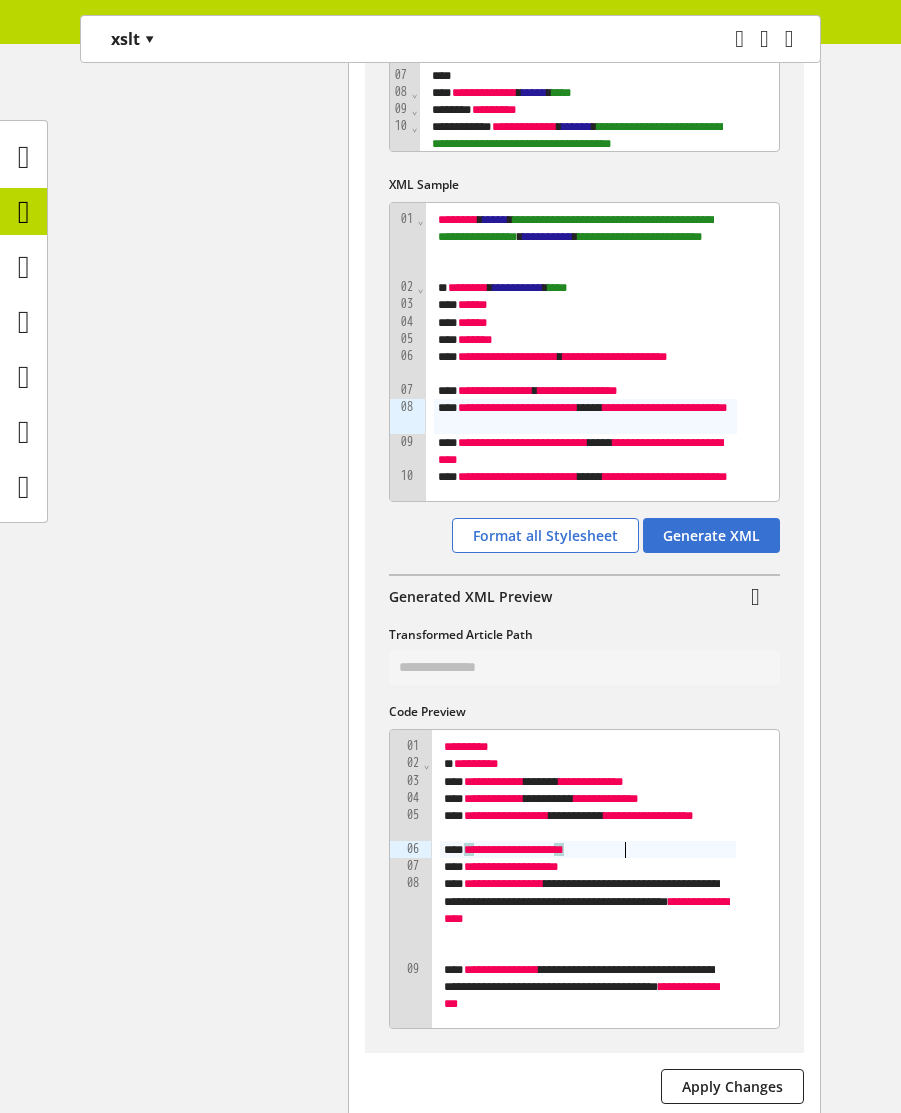 click on "**********" at bounding box center [587, 849] 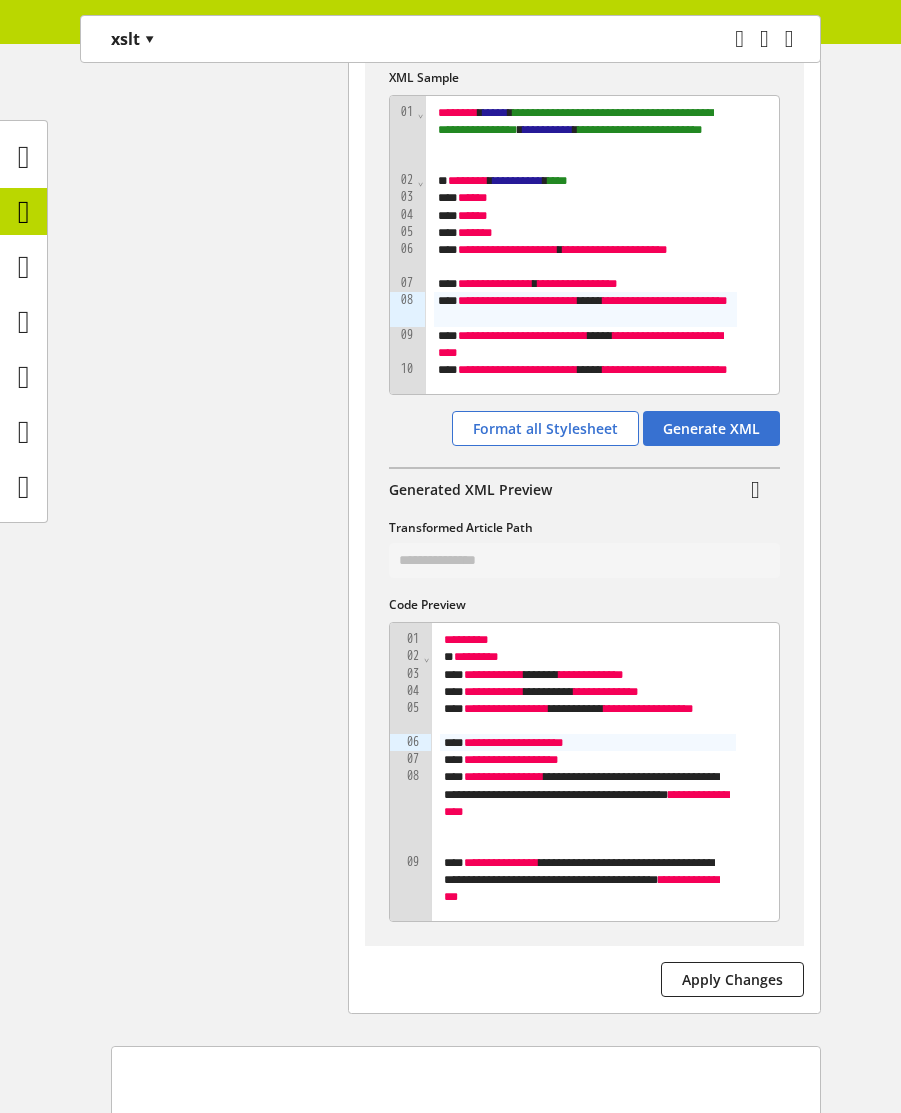 scroll, scrollTop: 720, scrollLeft: 0, axis: vertical 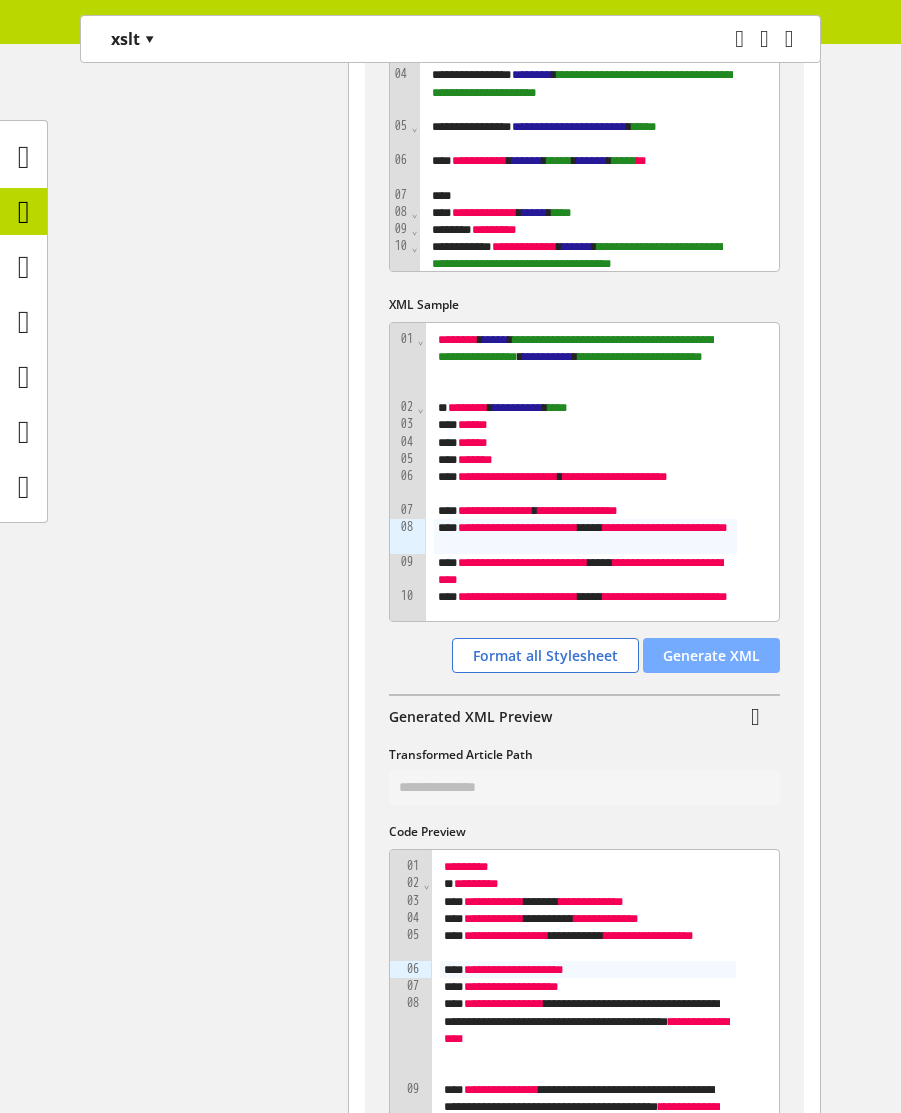 click on "Generate XML" at bounding box center [711, 655] 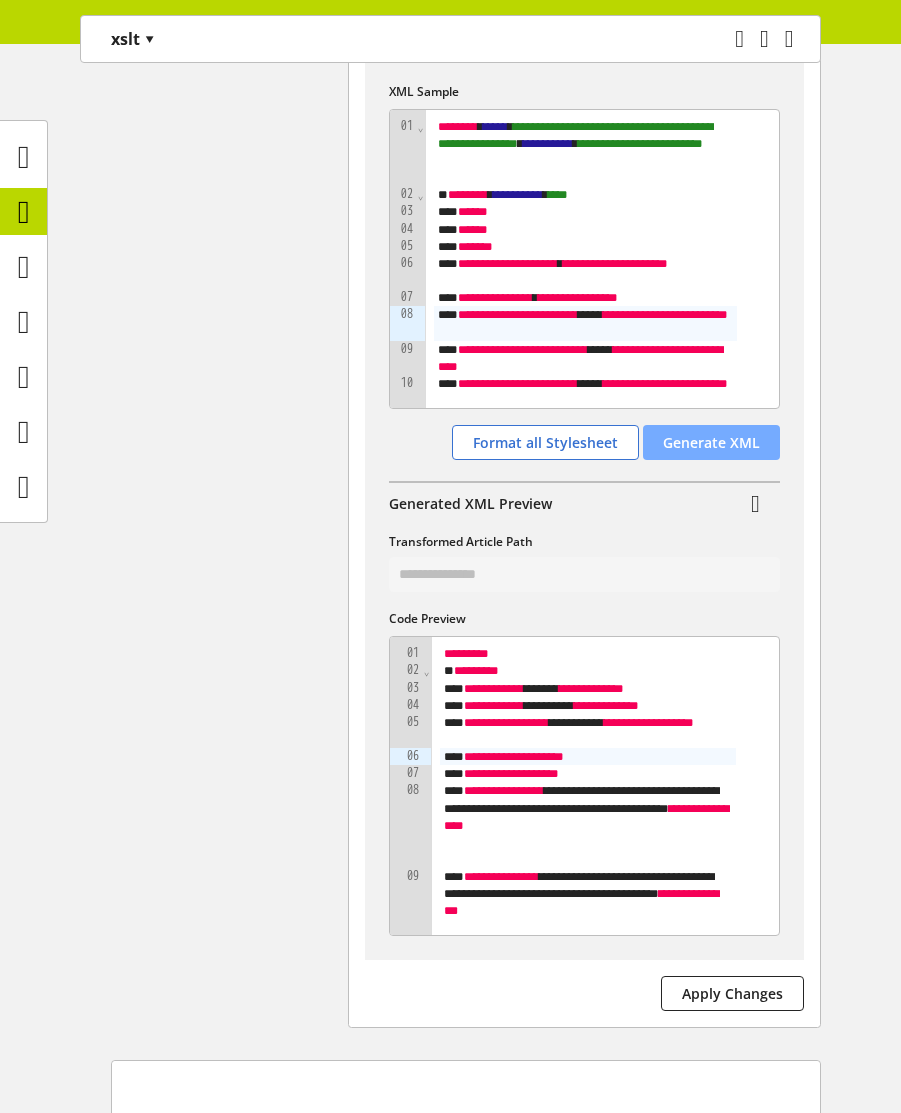 scroll, scrollTop: 1080, scrollLeft: 0, axis: vertical 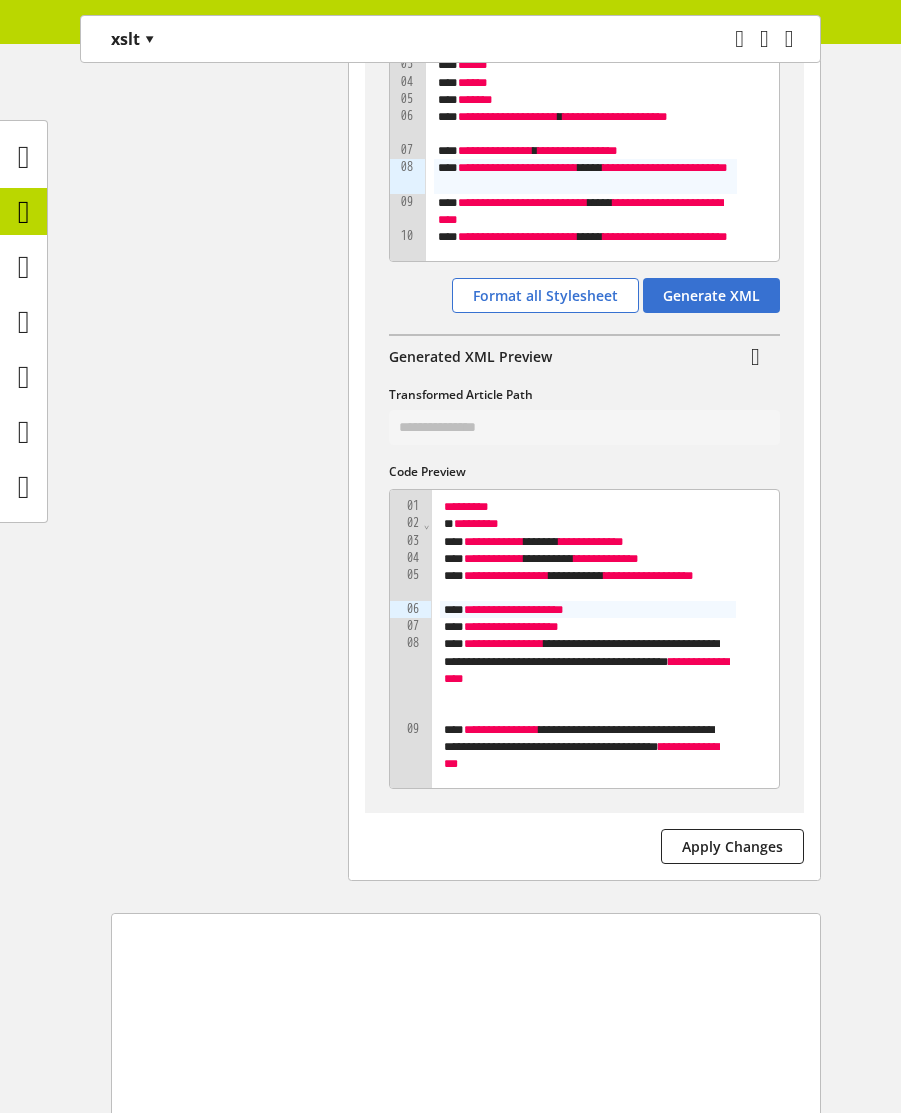 click on "**********" at bounding box center [584, 154] 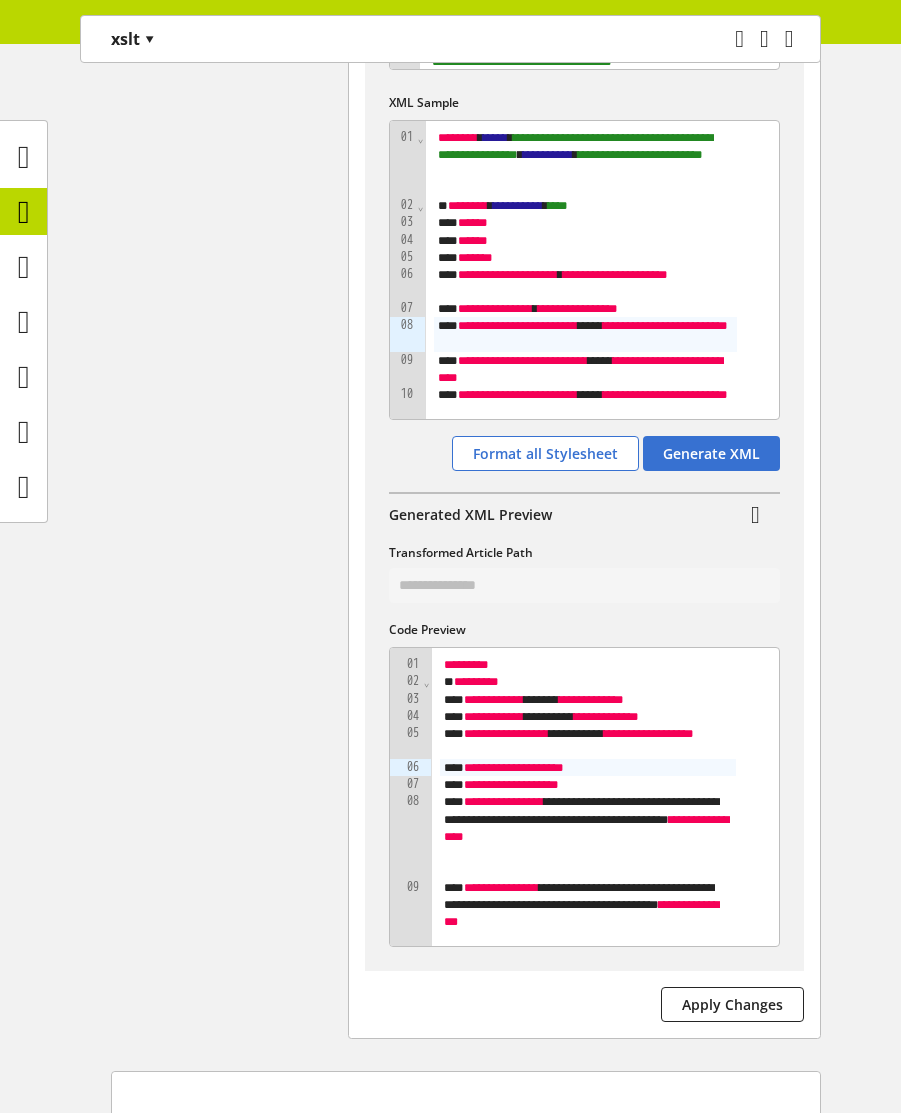 scroll, scrollTop: 960, scrollLeft: 0, axis: vertical 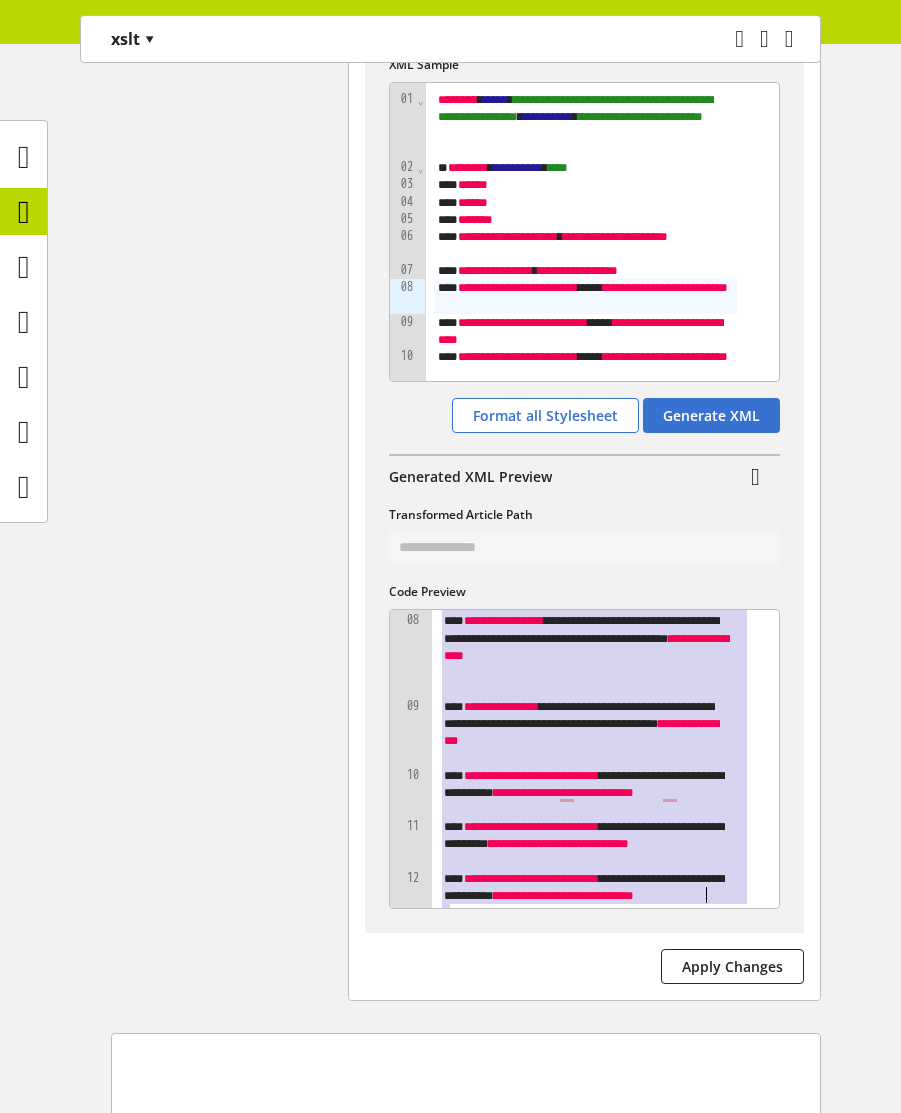 drag, startPoint x: 454, startPoint y: 631, endPoint x: 720, endPoint y: 914, distance: 388.3877 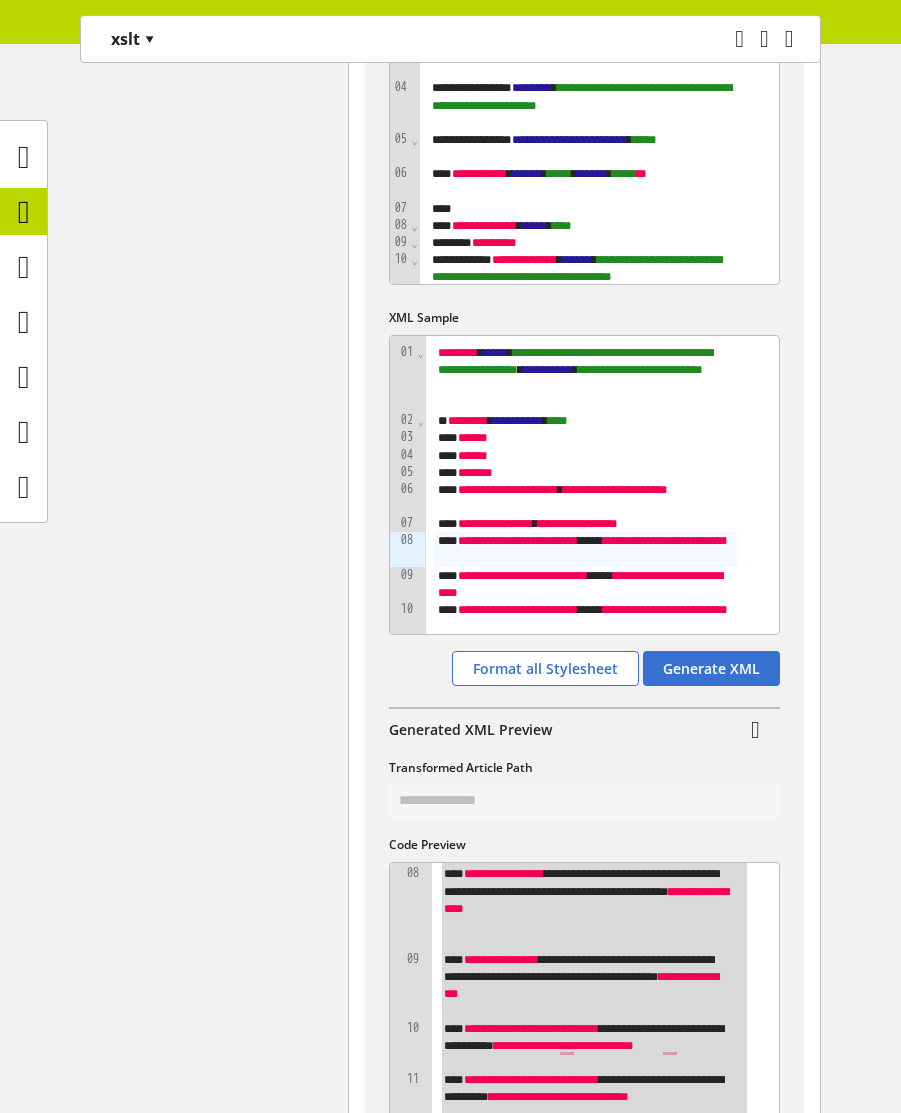 scroll, scrollTop: 603, scrollLeft: 0, axis: vertical 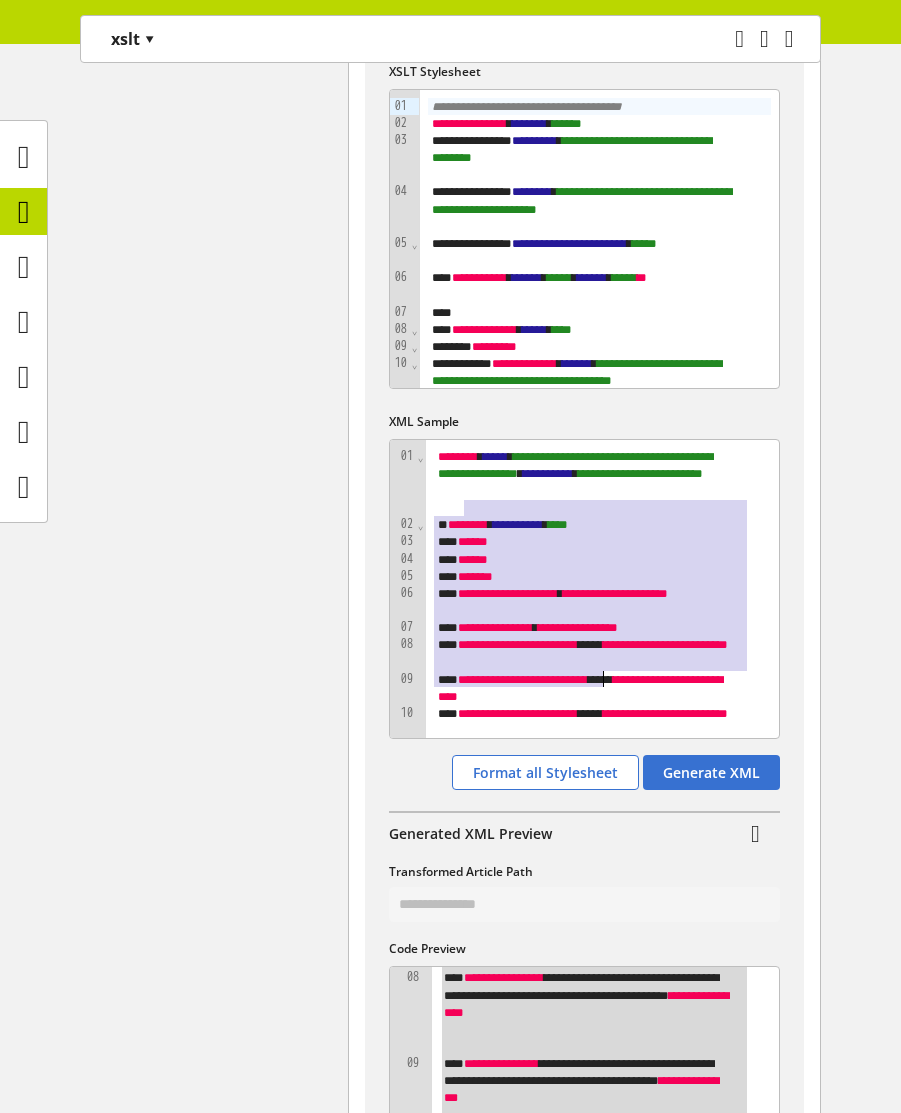 drag, startPoint x: 467, startPoint y: 509, endPoint x: 607, endPoint y: 681, distance: 221.77466 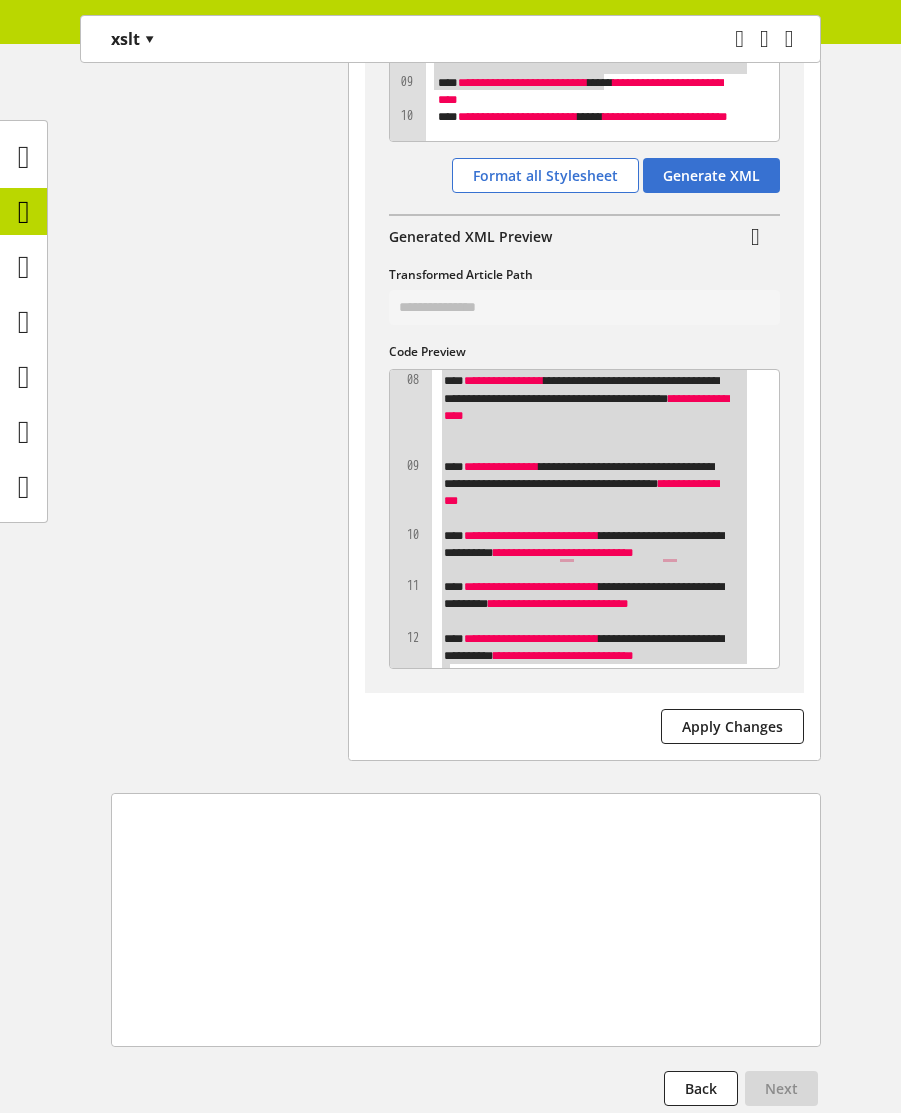 scroll, scrollTop: 1080, scrollLeft: 0, axis: vertical 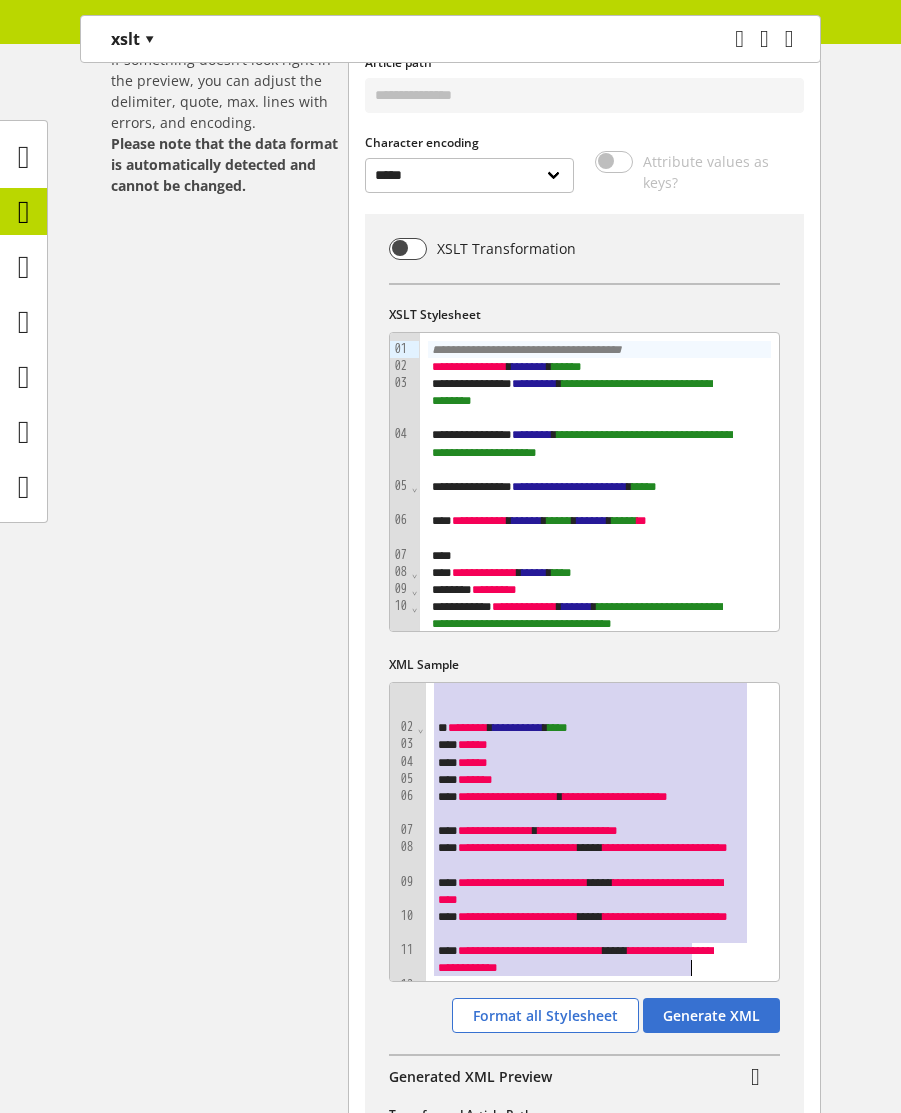 drag, startPoint x: 438, startPoint y: 697, endPoint x: 693, endPoint y: 986, distance: 385.41666 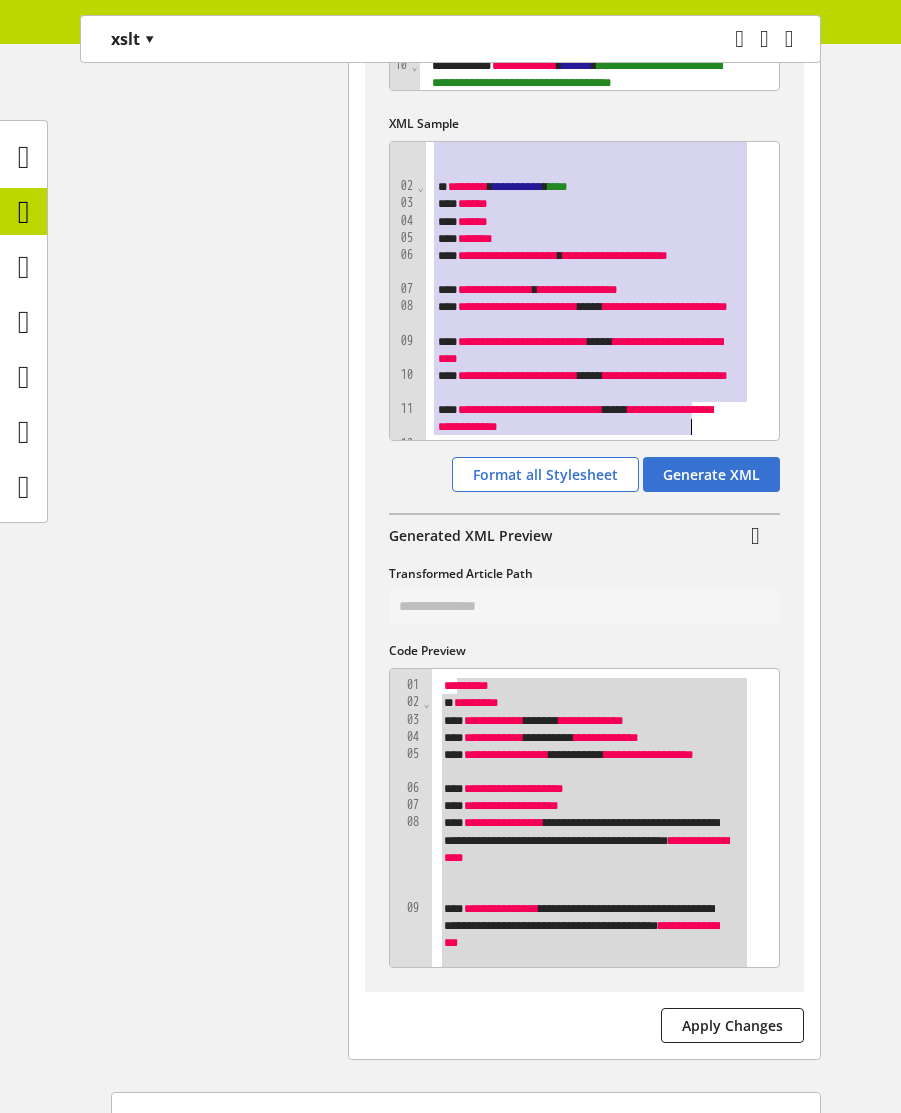 scroll, scrollTop: 960, scrollLeft: 0, axis: vertical 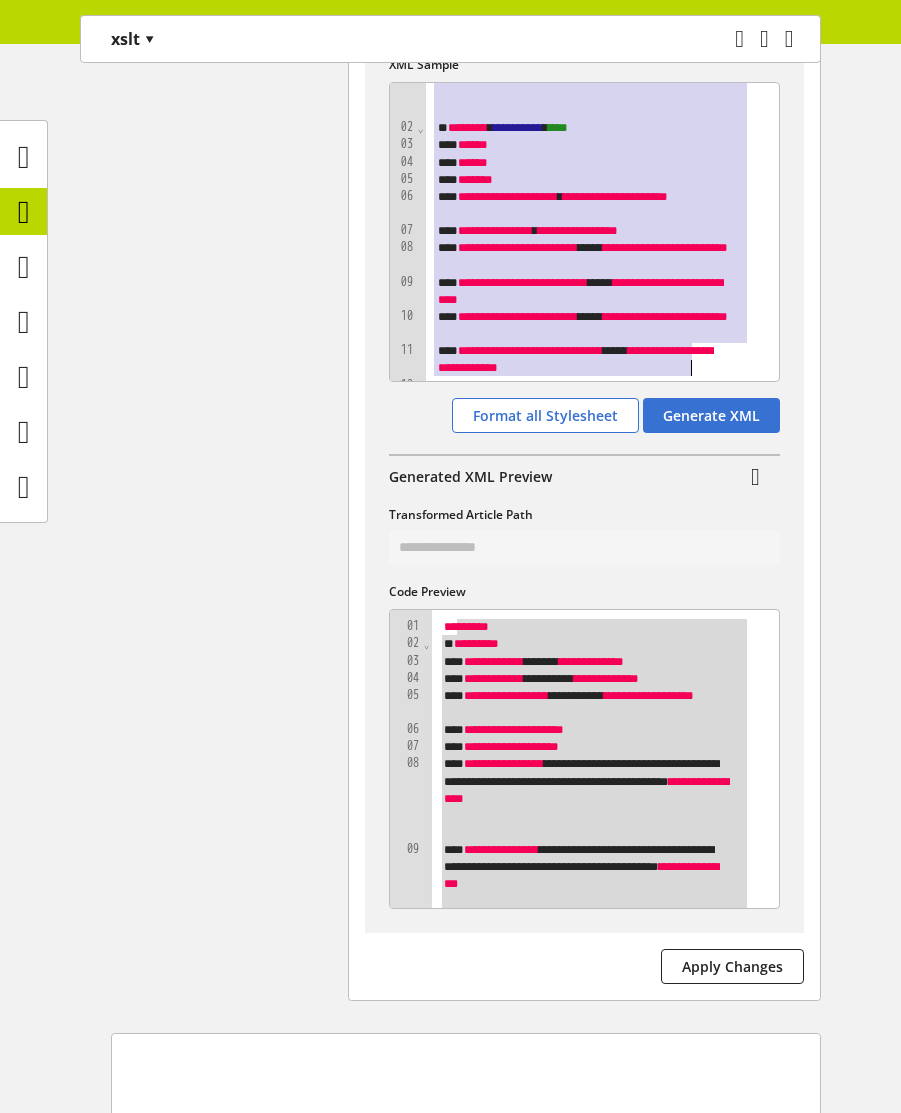click on "**********" at bounding box center [514, 729] 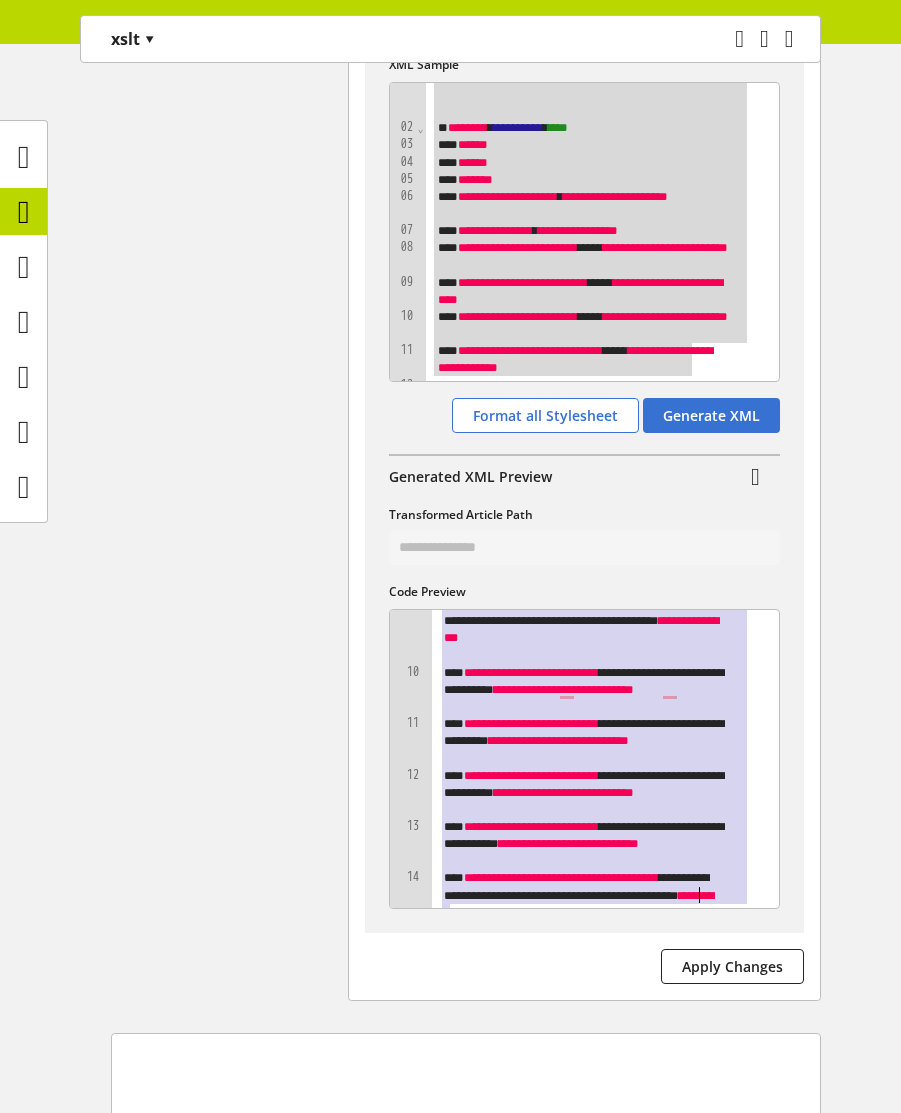drag, startPoint x: 445, startPoint y: 623, endPoint x: 711, endPoint y: 905, distance: 387.65964 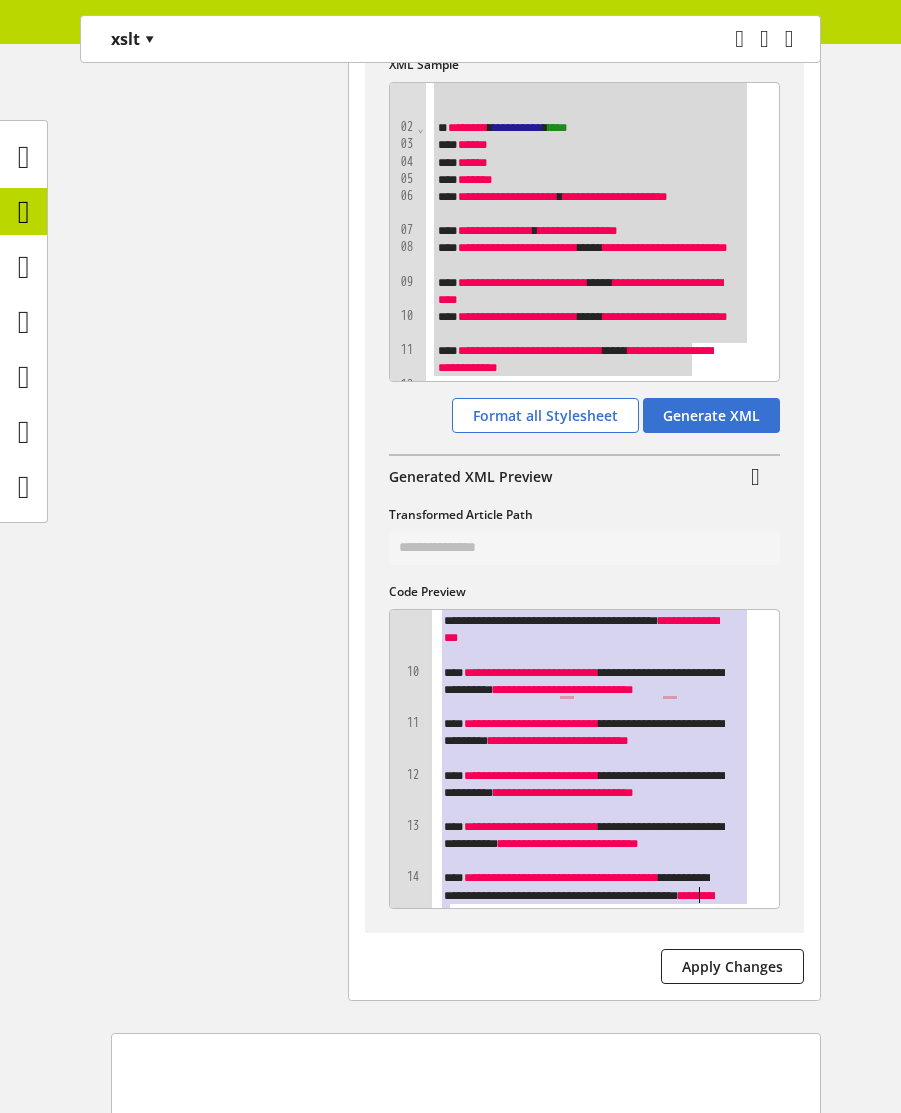 scroll, scrollTop: 263, scrollLeft: 0, axis: vertical 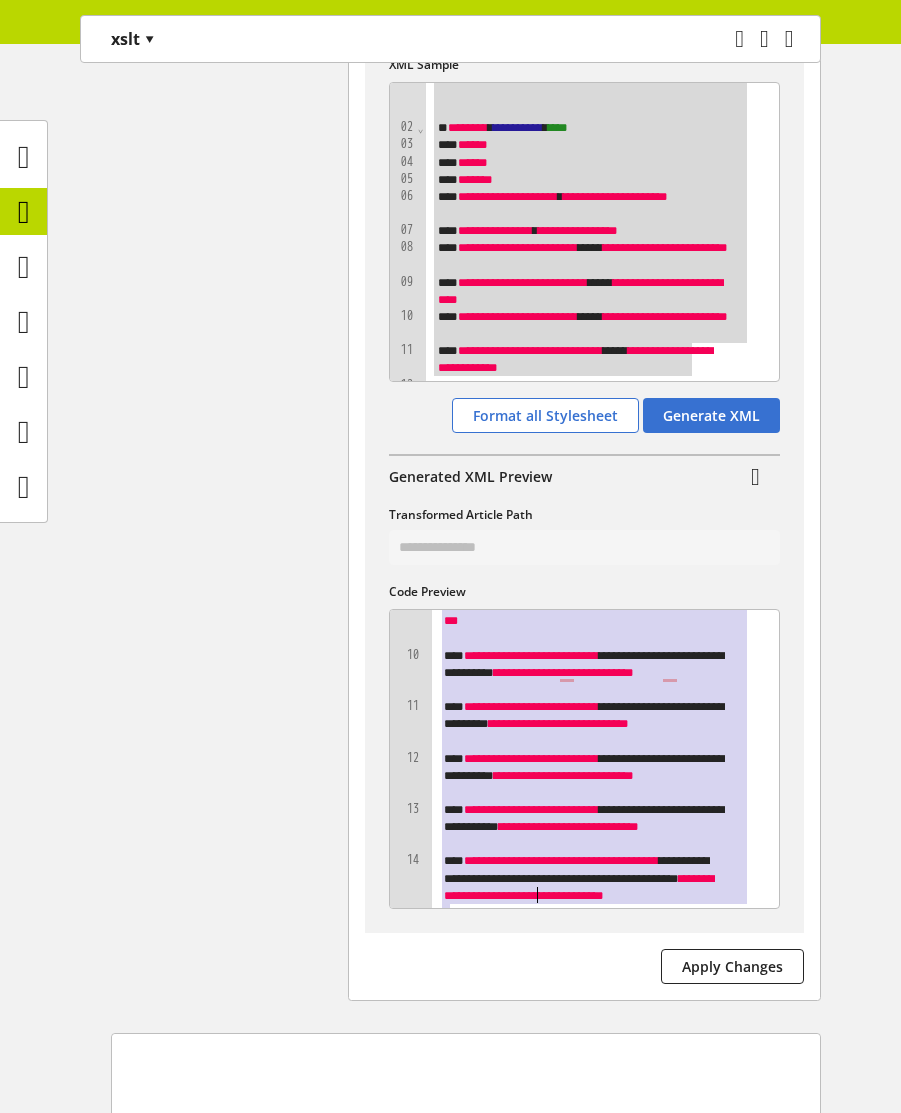 click on "**********" at bounding box center (587, 723) 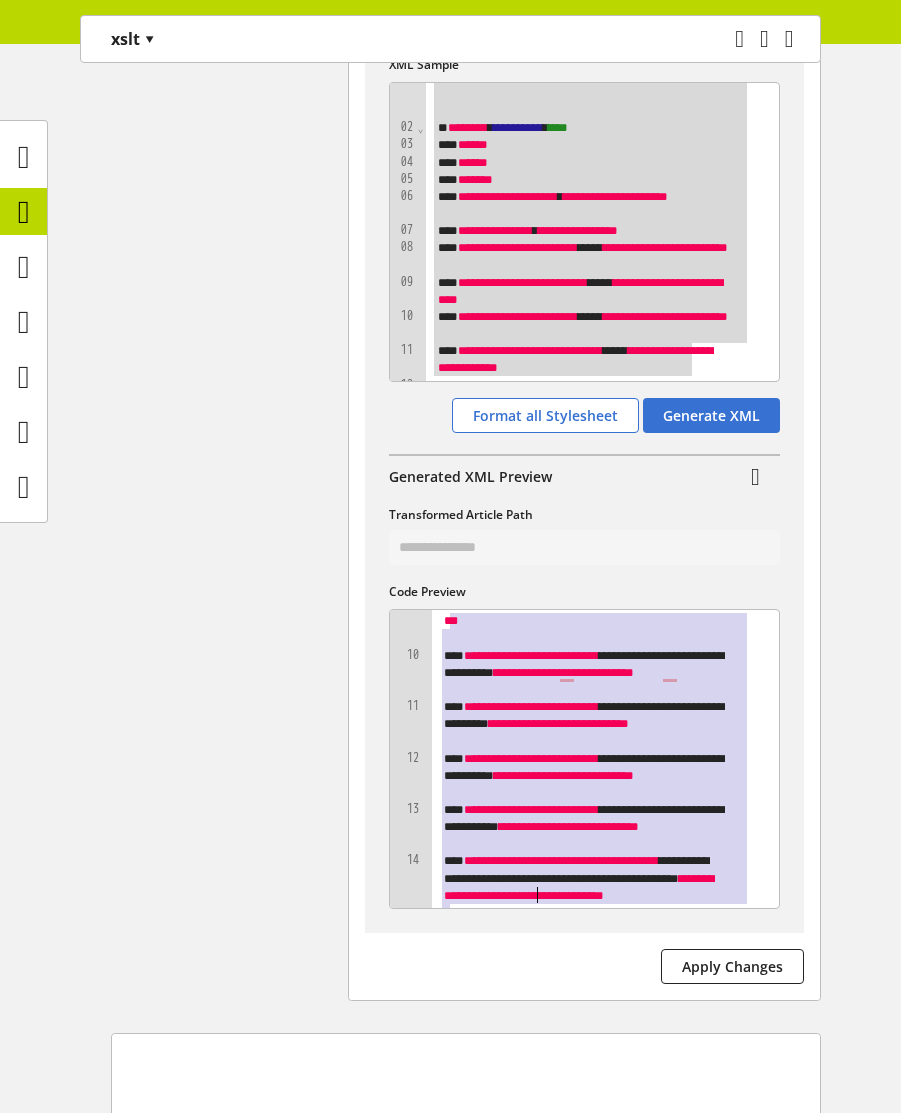 drag, startPoint x: 447, startPoint y: 617, endPoint x: 699, endPoint y: 888, distance: 370.0608 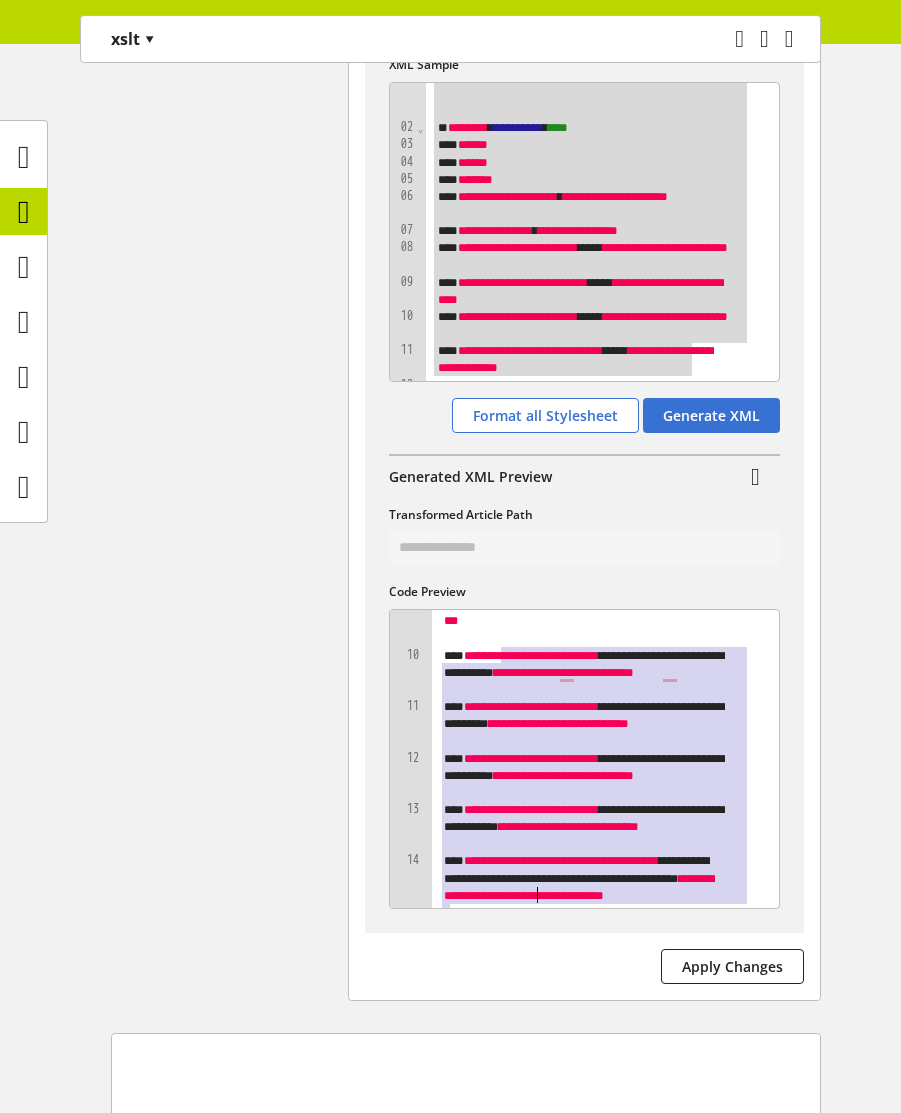 drag, startPoint x: 503, startPoint y: 659, endPoint x: 709, endPoint y: 897, distance: 314.76974 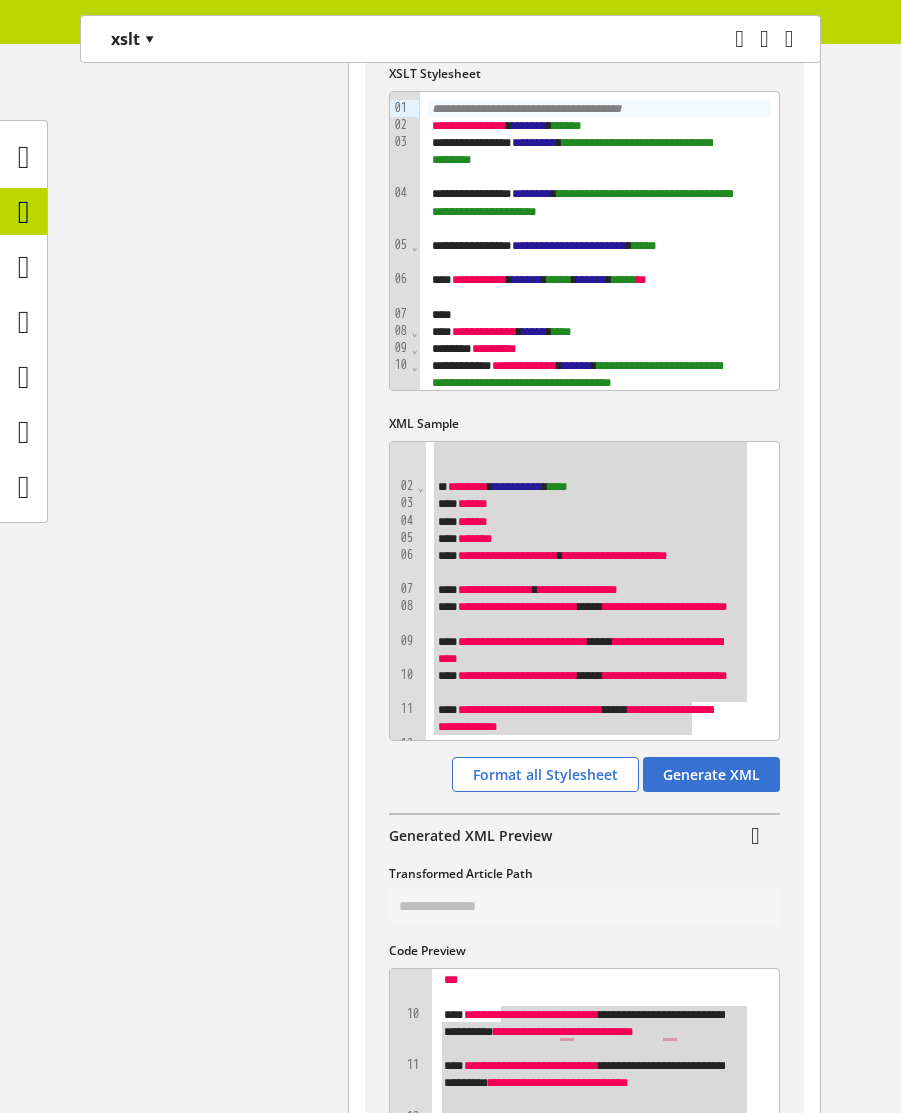 scroll, scrollTop: 600, scrollLeft: 0, axis: vertical 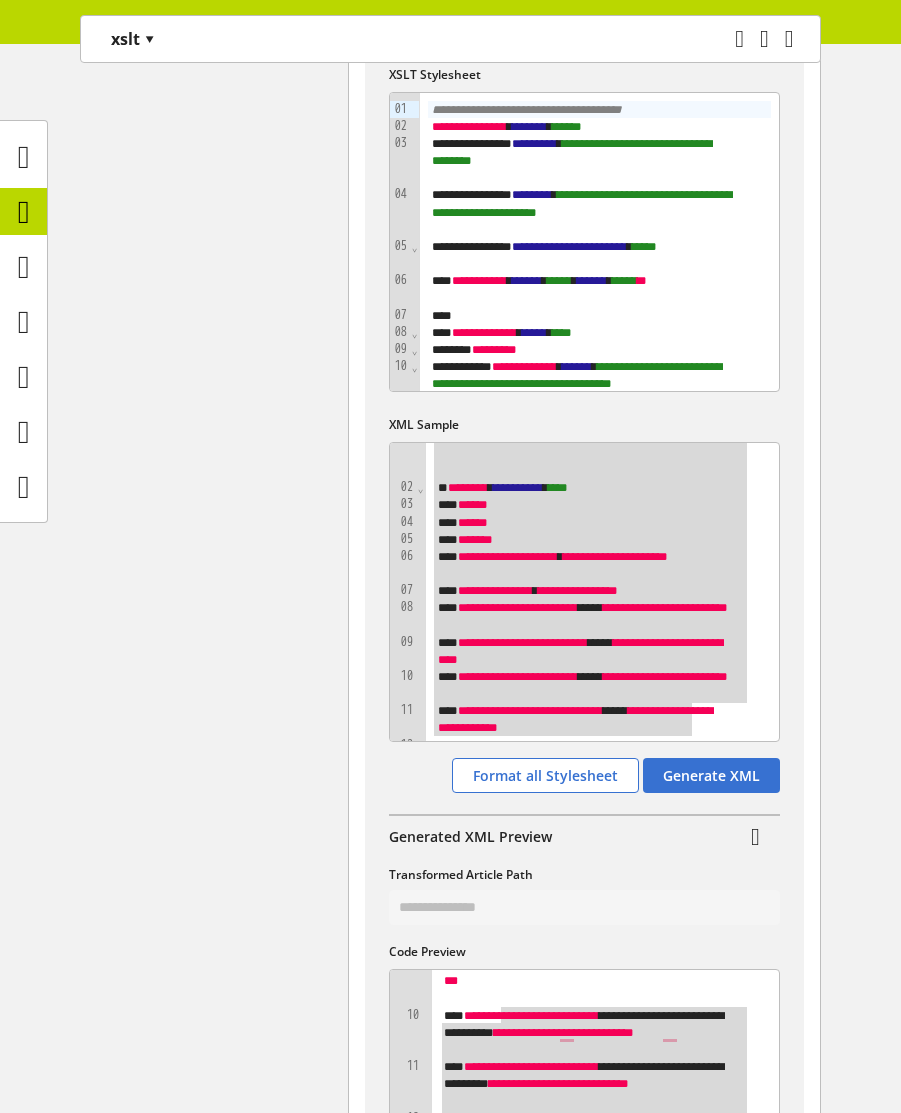 click on "**********" at bounding box center (585, 565) 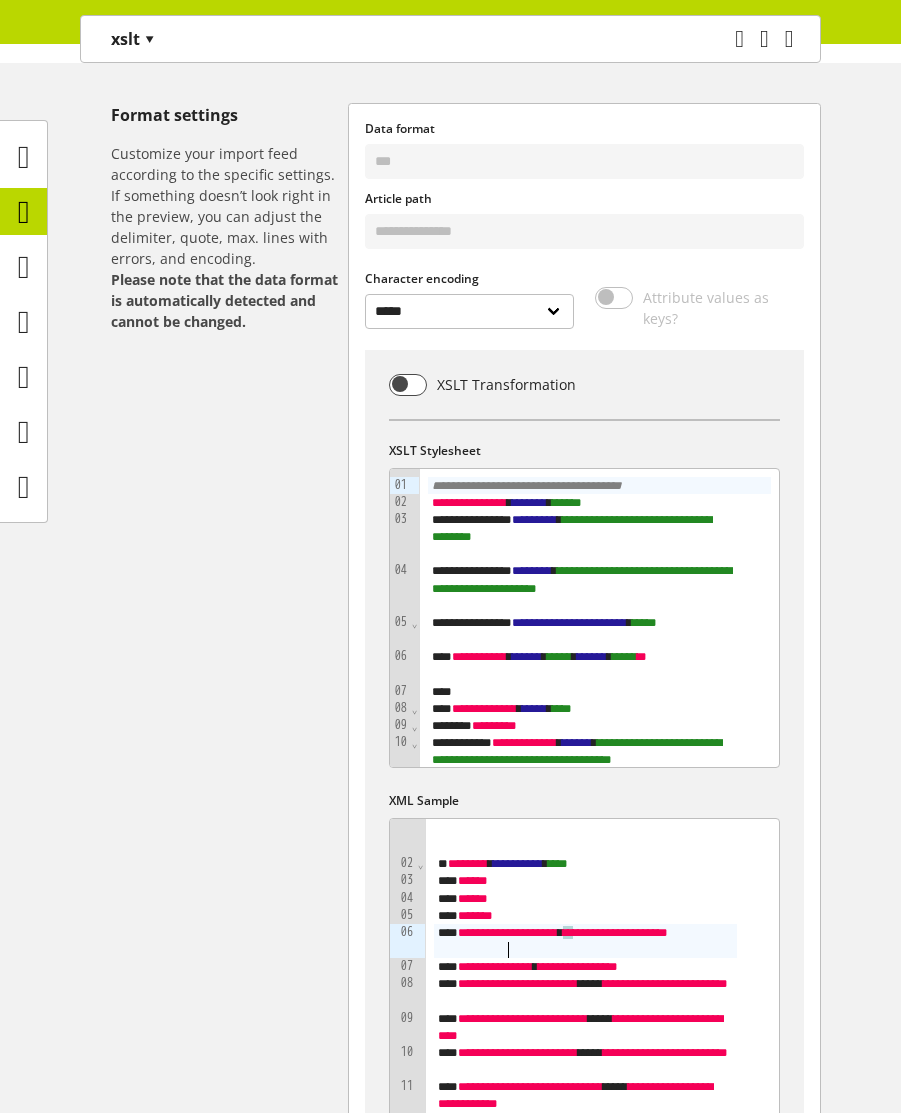 scroll, scrollTop: 360, scrollLeft: 0, axis: vertical 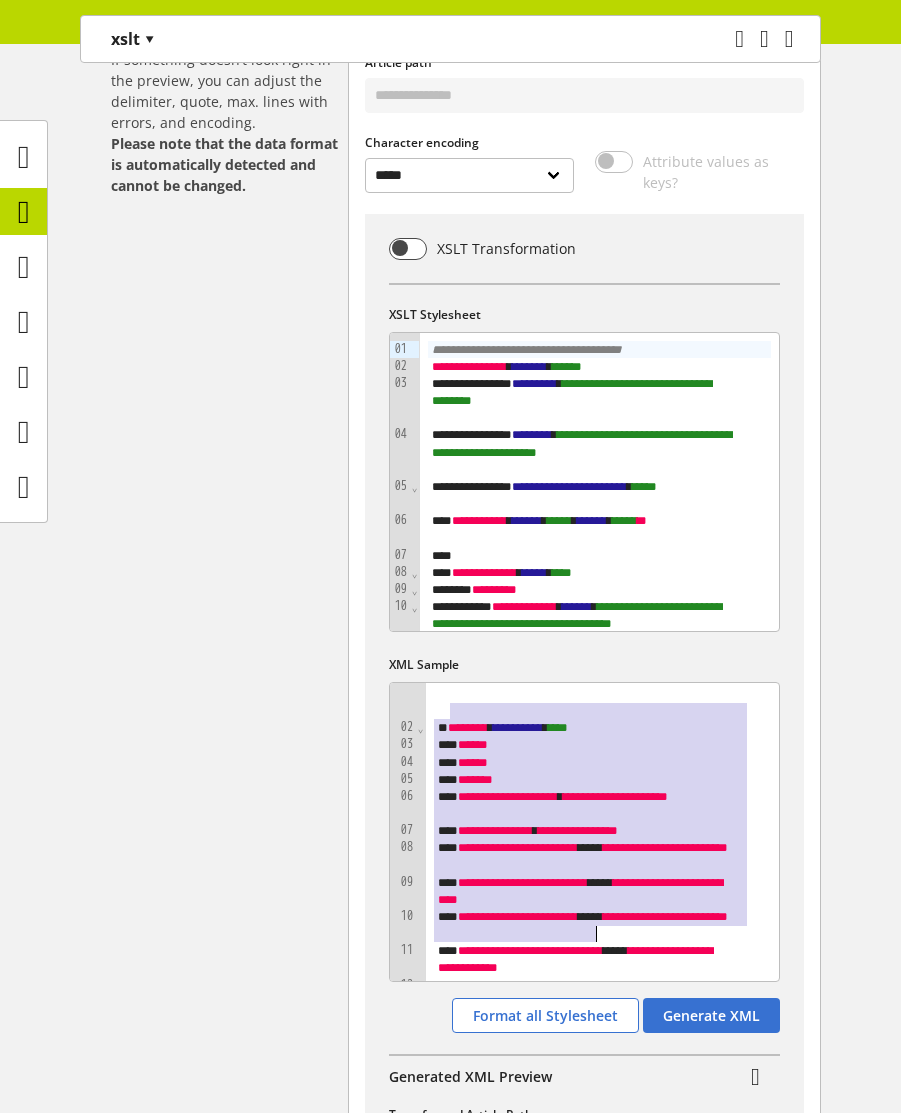 drag, startPoint x: 468, startPoint y: 750, endPoint x: 594, endPoint y: 929, distance: 218.89952 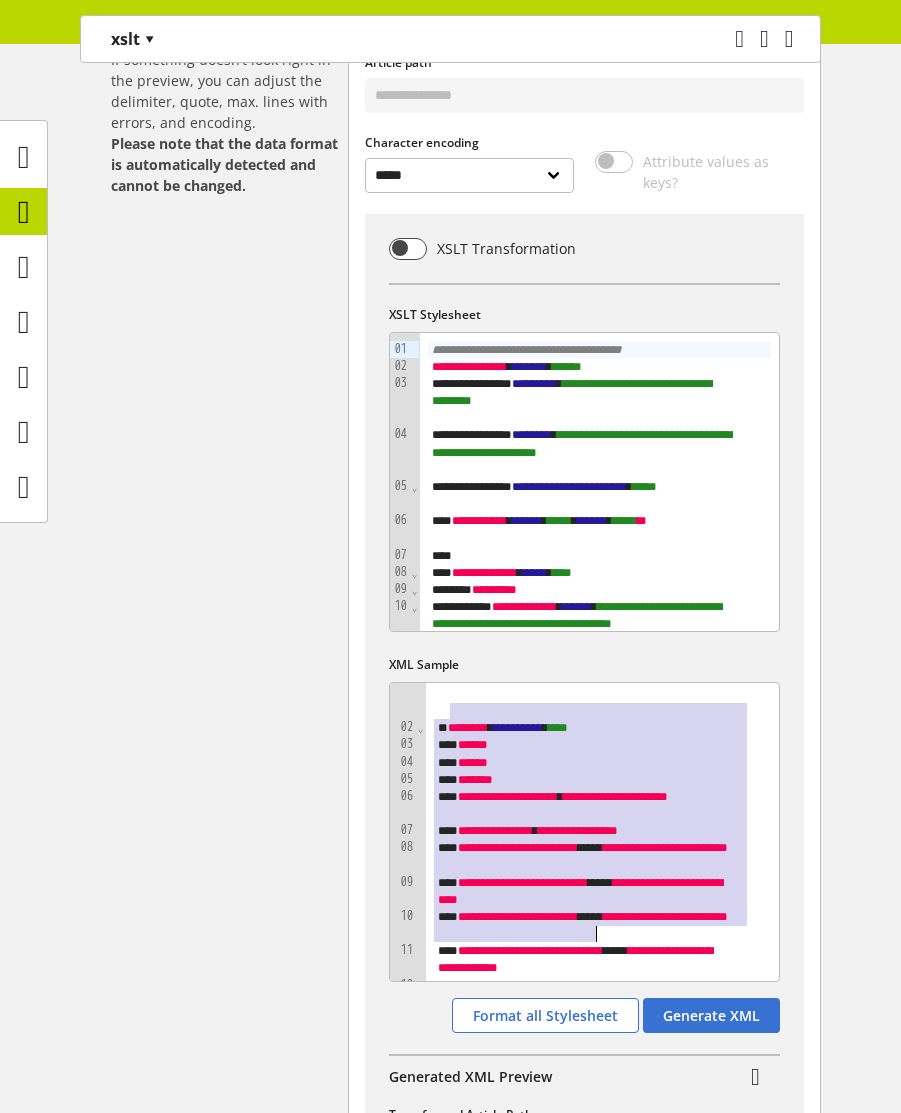 click on "**********" at bounding box center (585, 805) 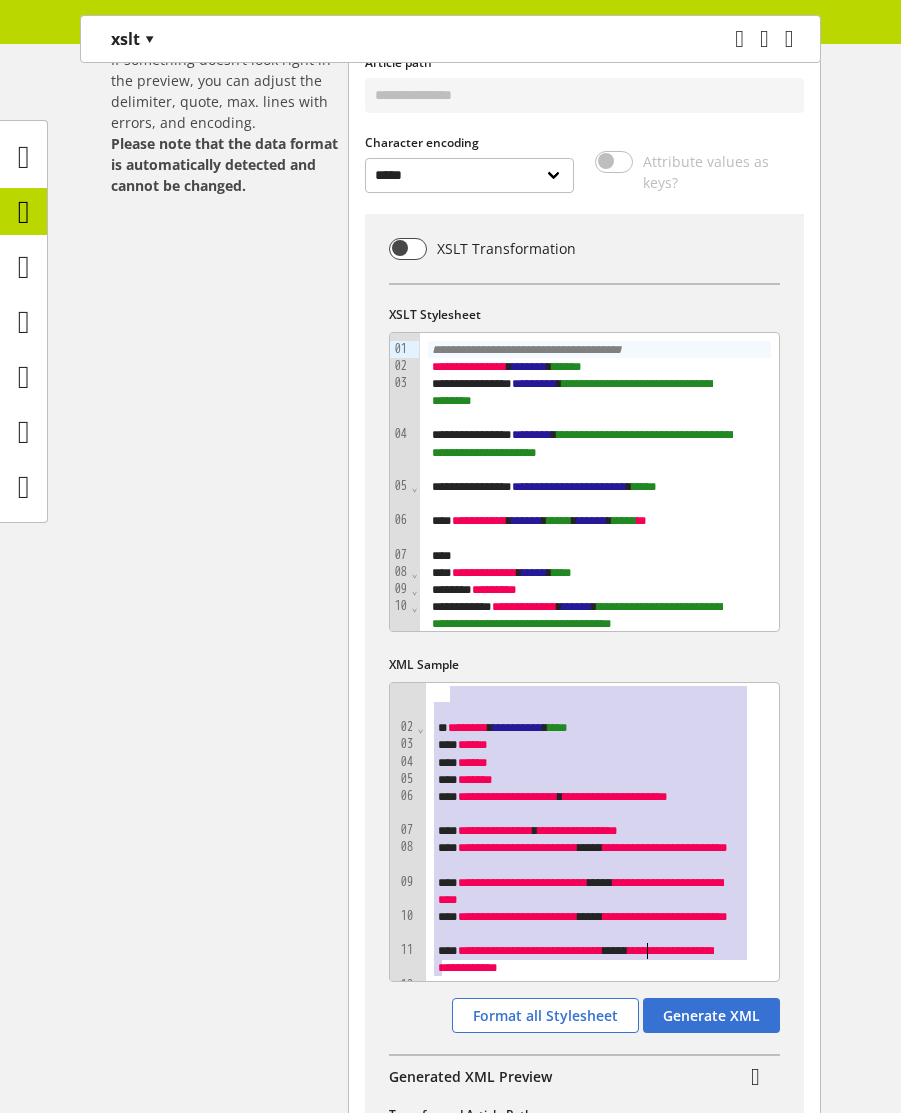 drag, startPoint x: 449, startPoint y: 698, endPoint x: 706, endPoint y: 954, distance: 362.74646 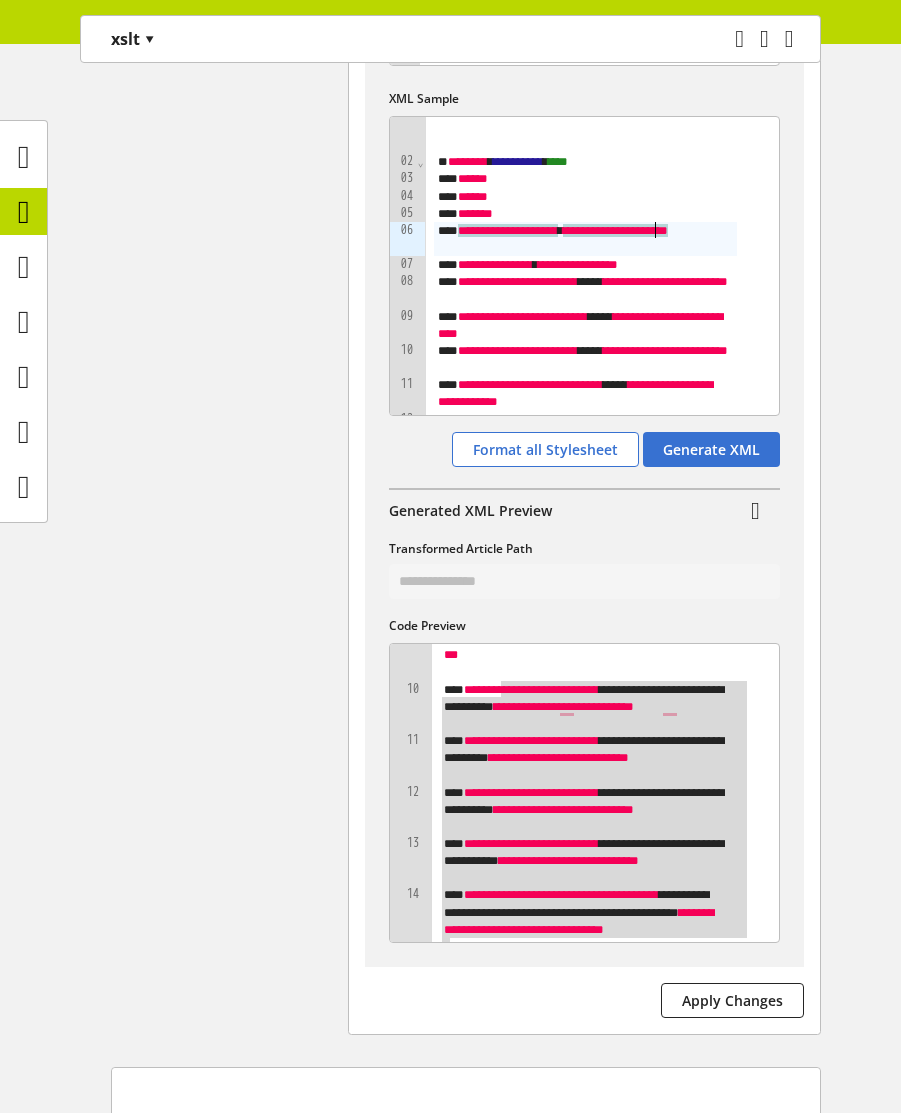 scroll, scrollTop: 960, scrollLeft: 0, axis: vertical 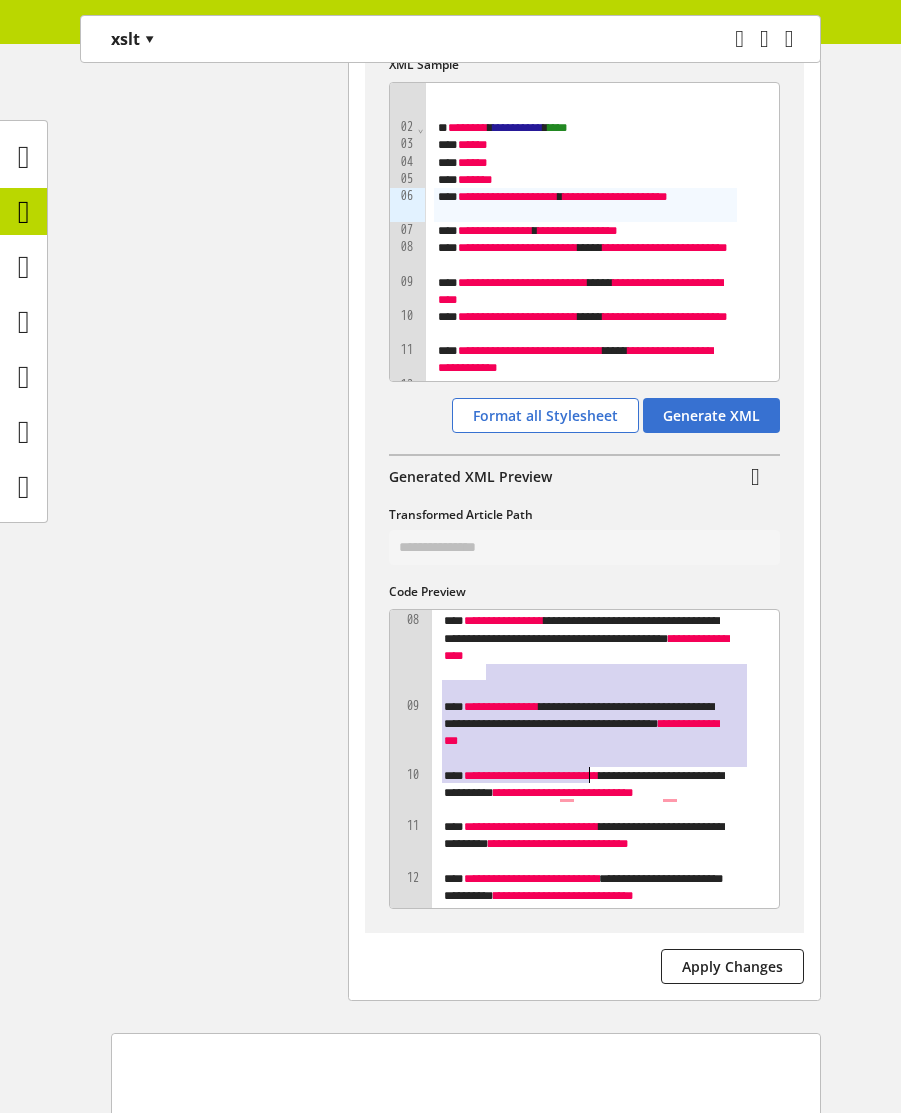 drag, startPoint x: 484, startPoint y: 670, endPoint x: 620, endPoint y: 811, distance: 195.90048 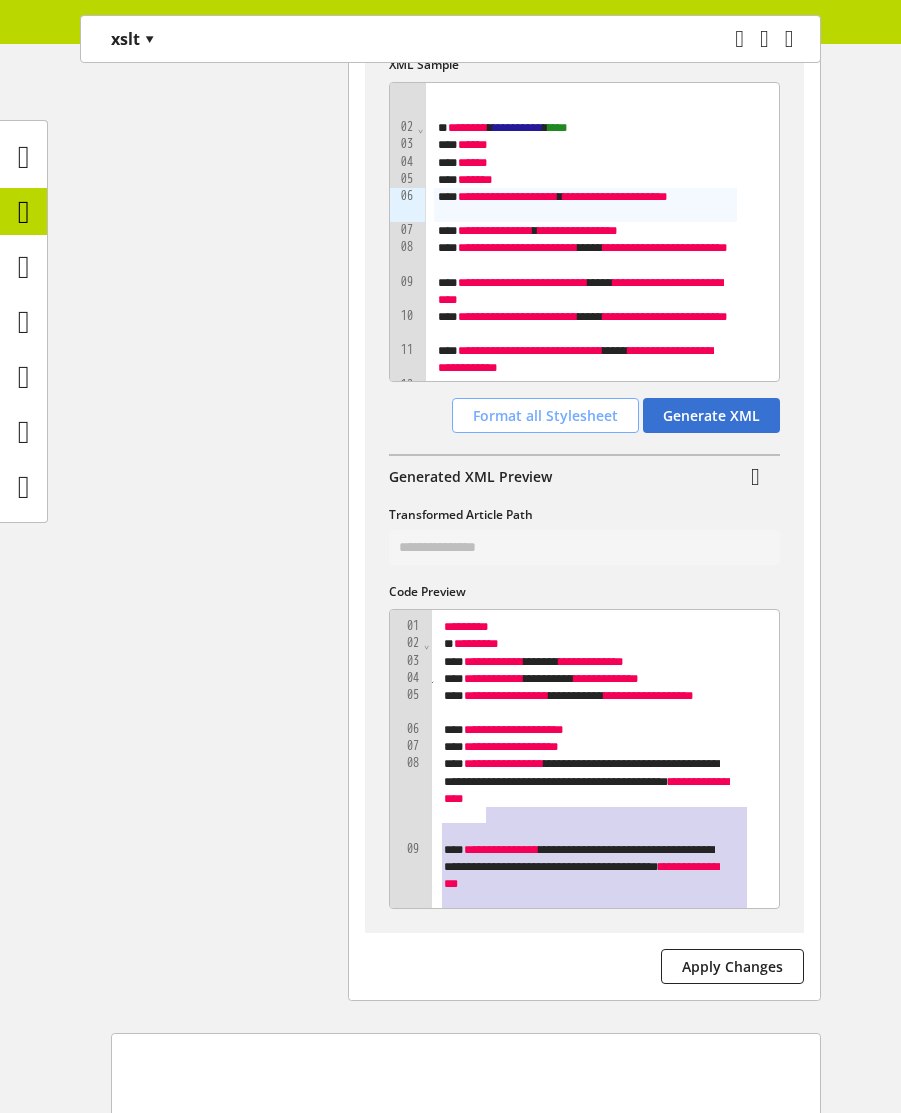 scroll, scrollTop: 0, scrollLeft: 0, axis: both 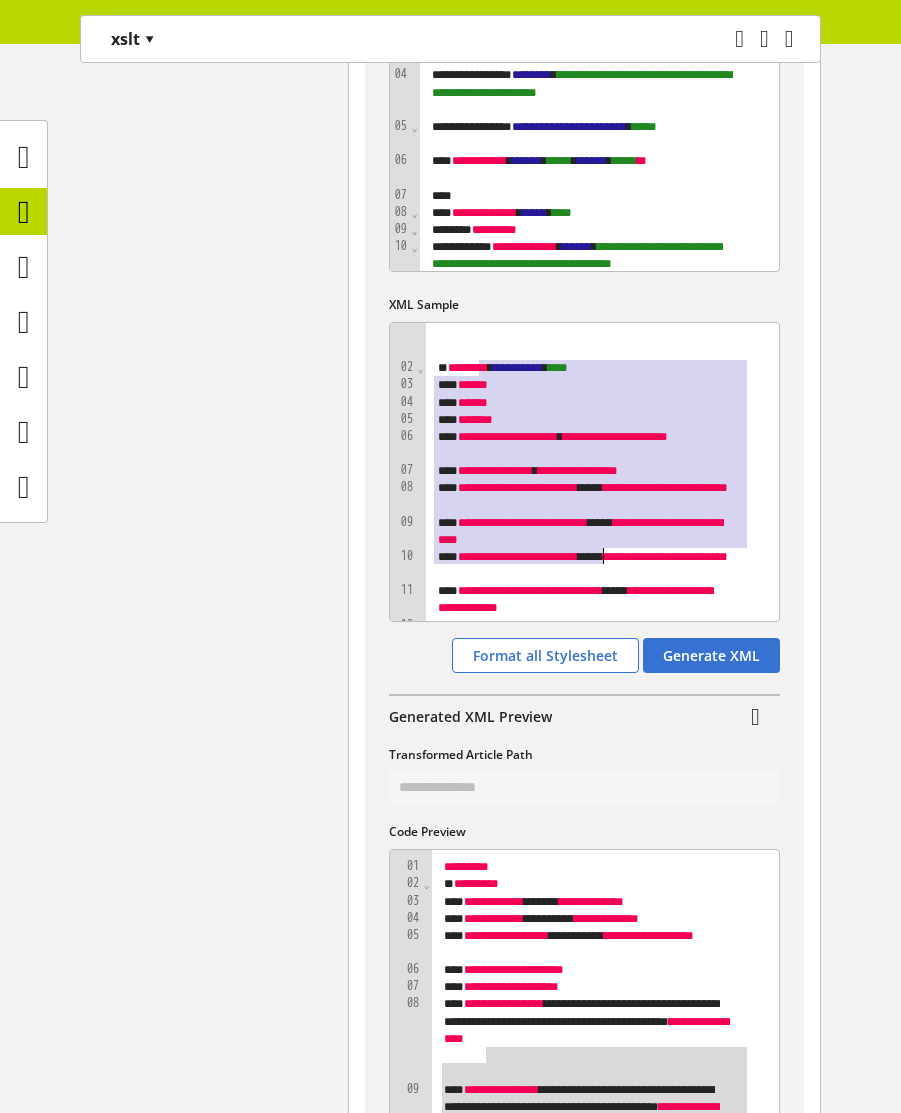 drag, startPoint x: 488, startPoint y: 391, endPoint x: 607, endPoint y: 558, distance: 205.06097 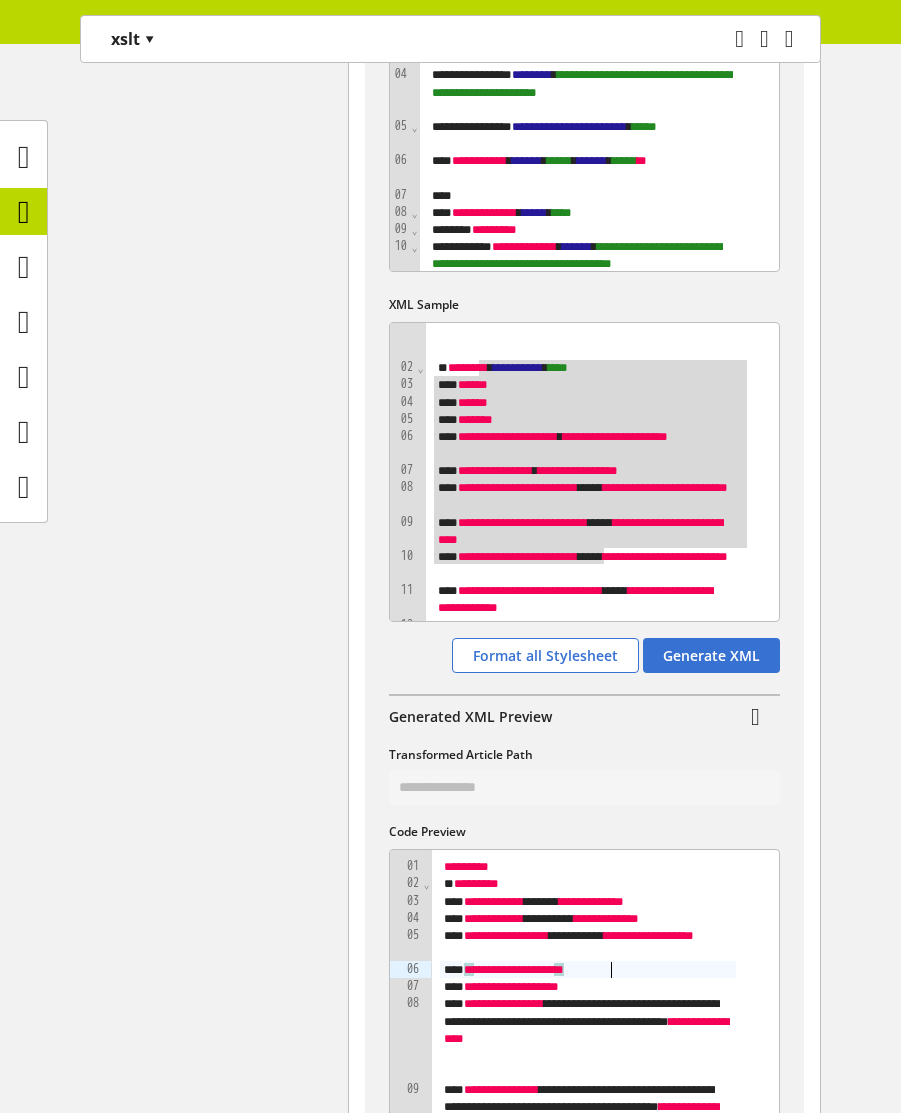 click on "**" at bounding box center [559, 969] 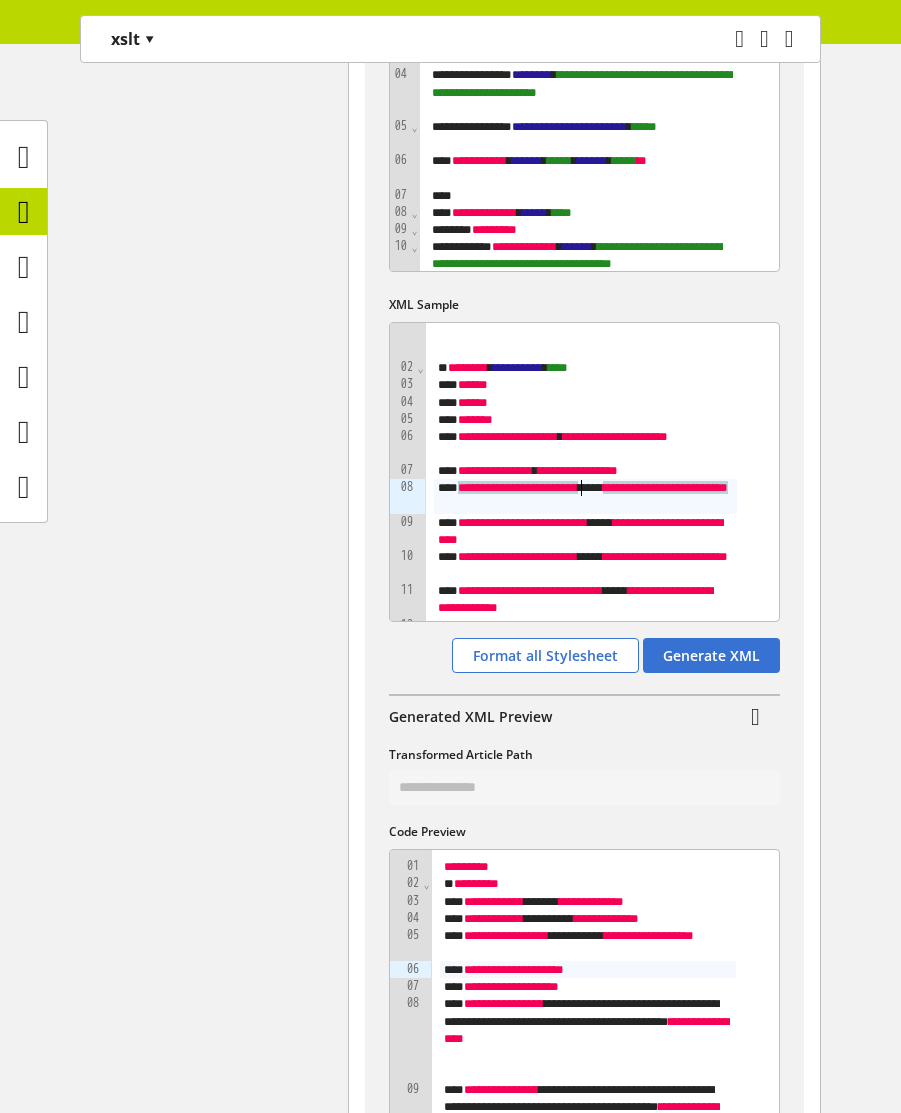 click on "**********" at bounding box center [511, 986] 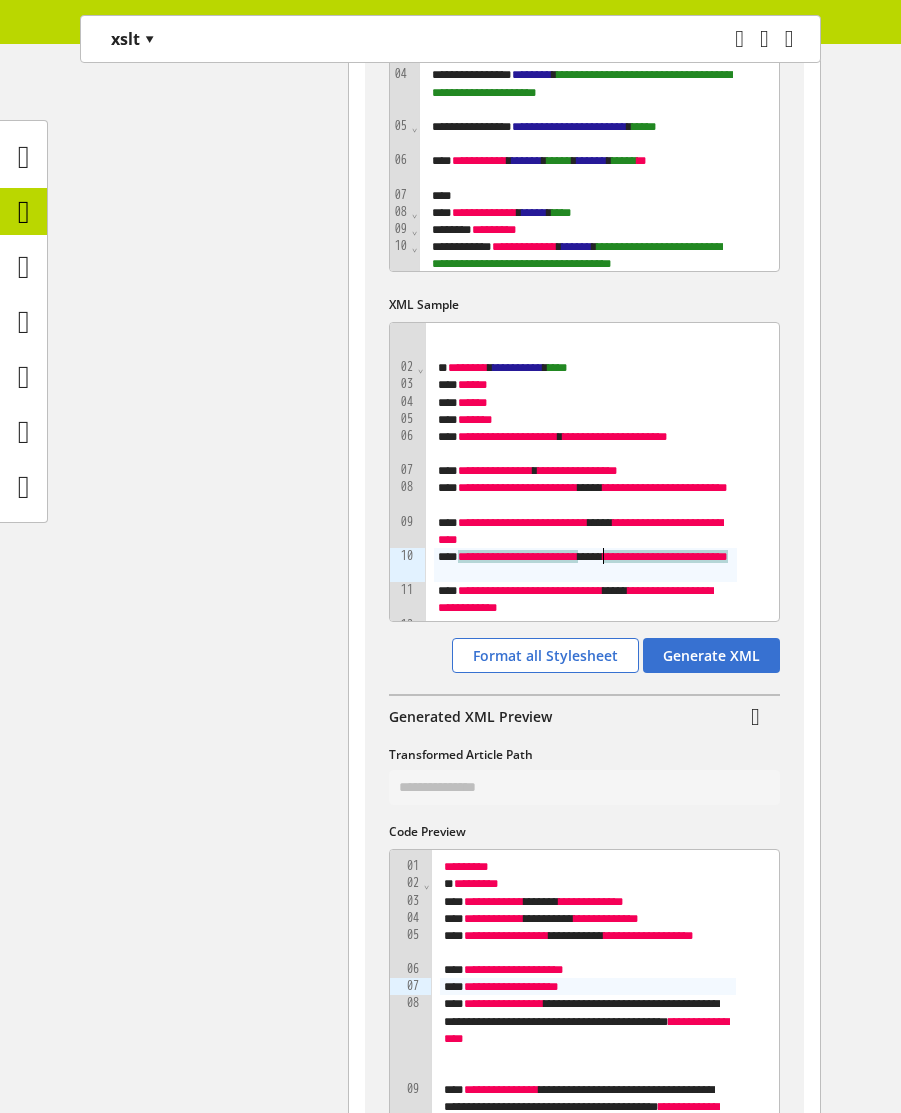 click on "**********" at bounding box center (450, 620) 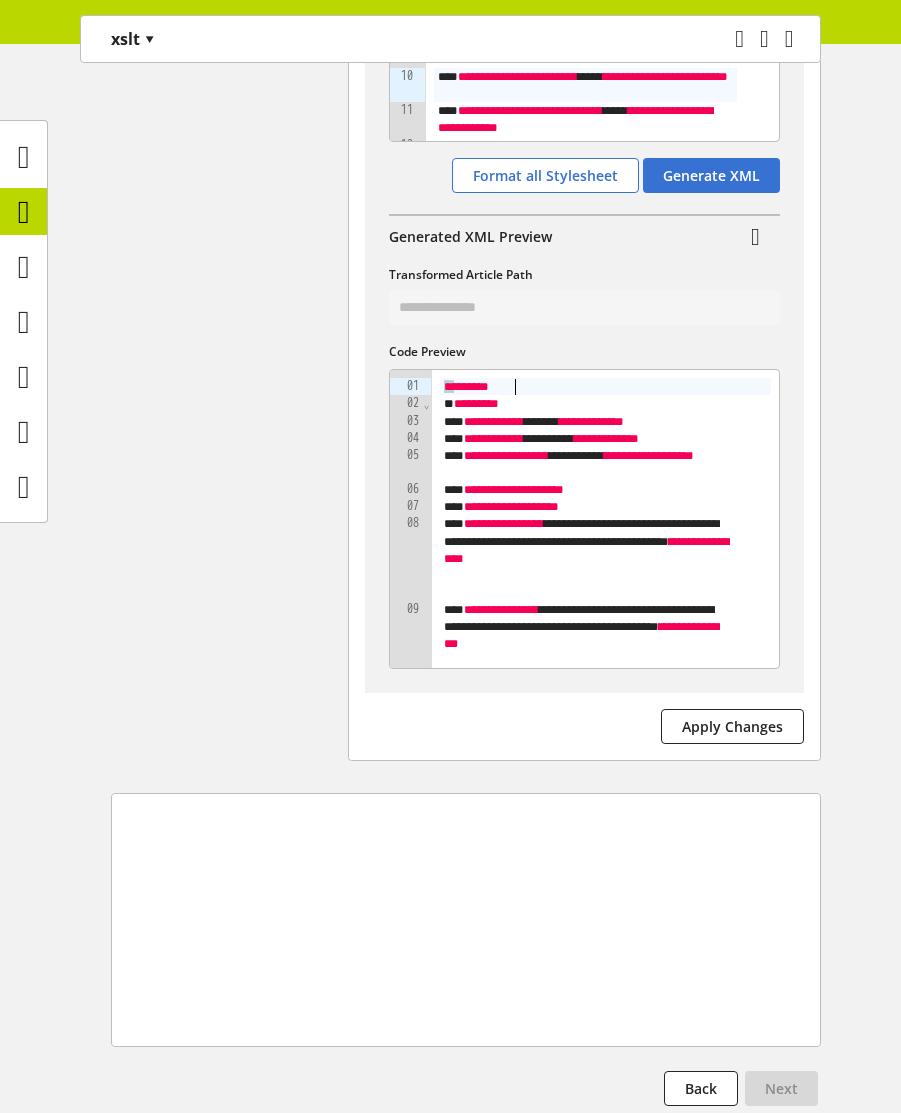 scroll, scrollTop: 960, scrollLeft: 0, axis: vertical 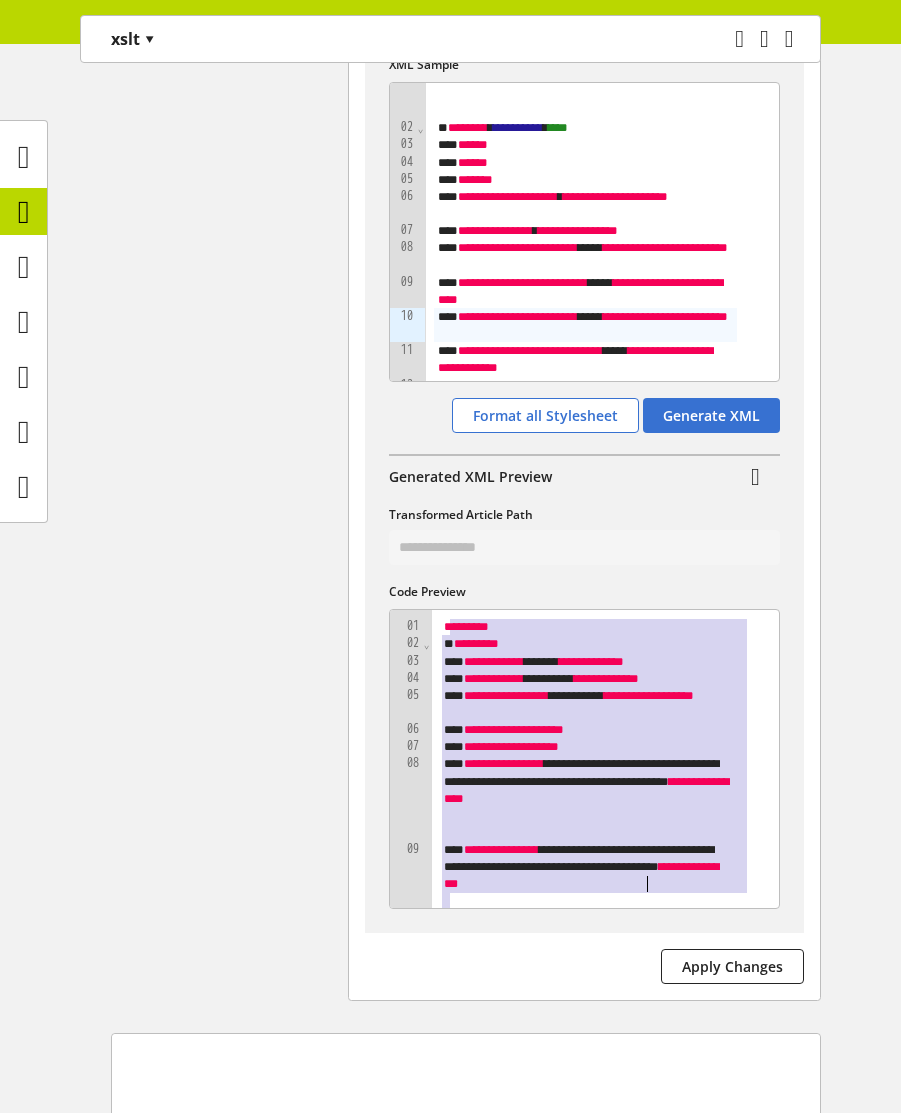 drag, startPoint x: 452, startPoint y: 627, endPoint x: 671, endPoint y: 892, distance: 343.78192 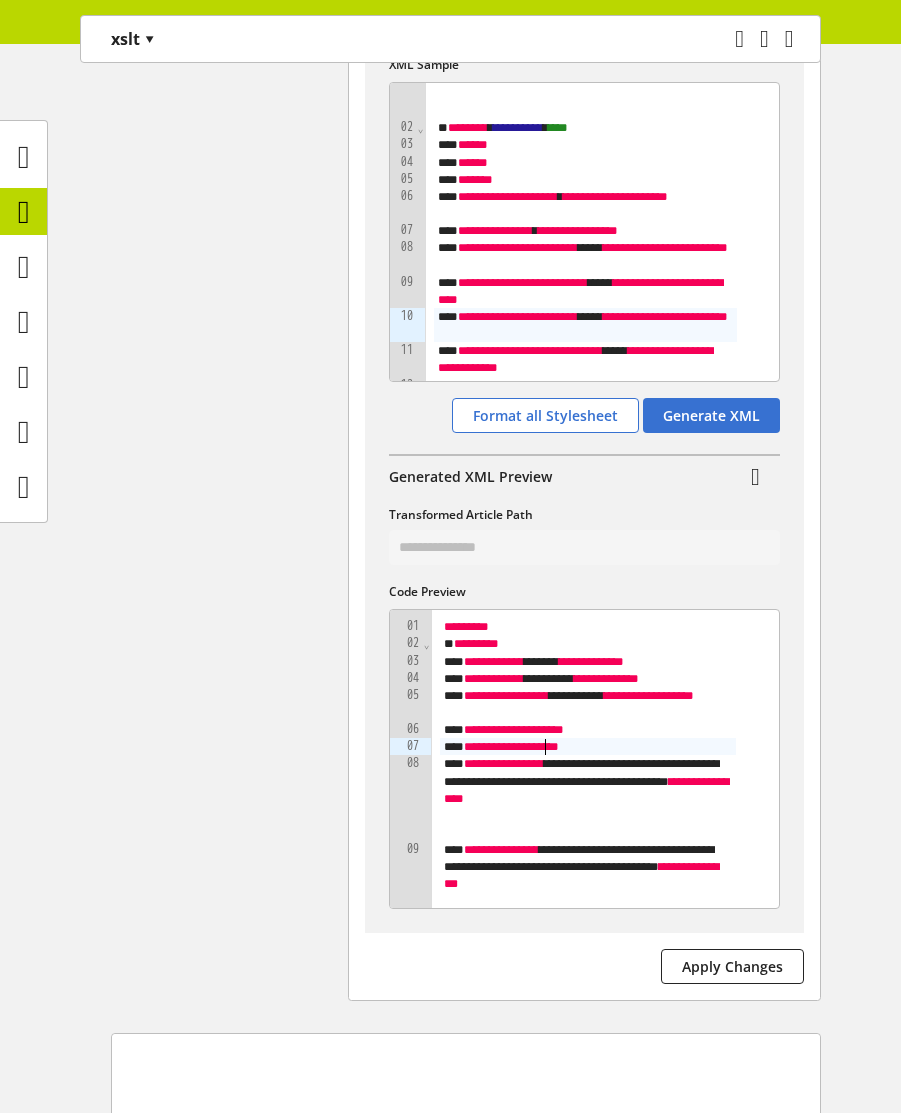 click on "**********" at bounding box center [511, 746] 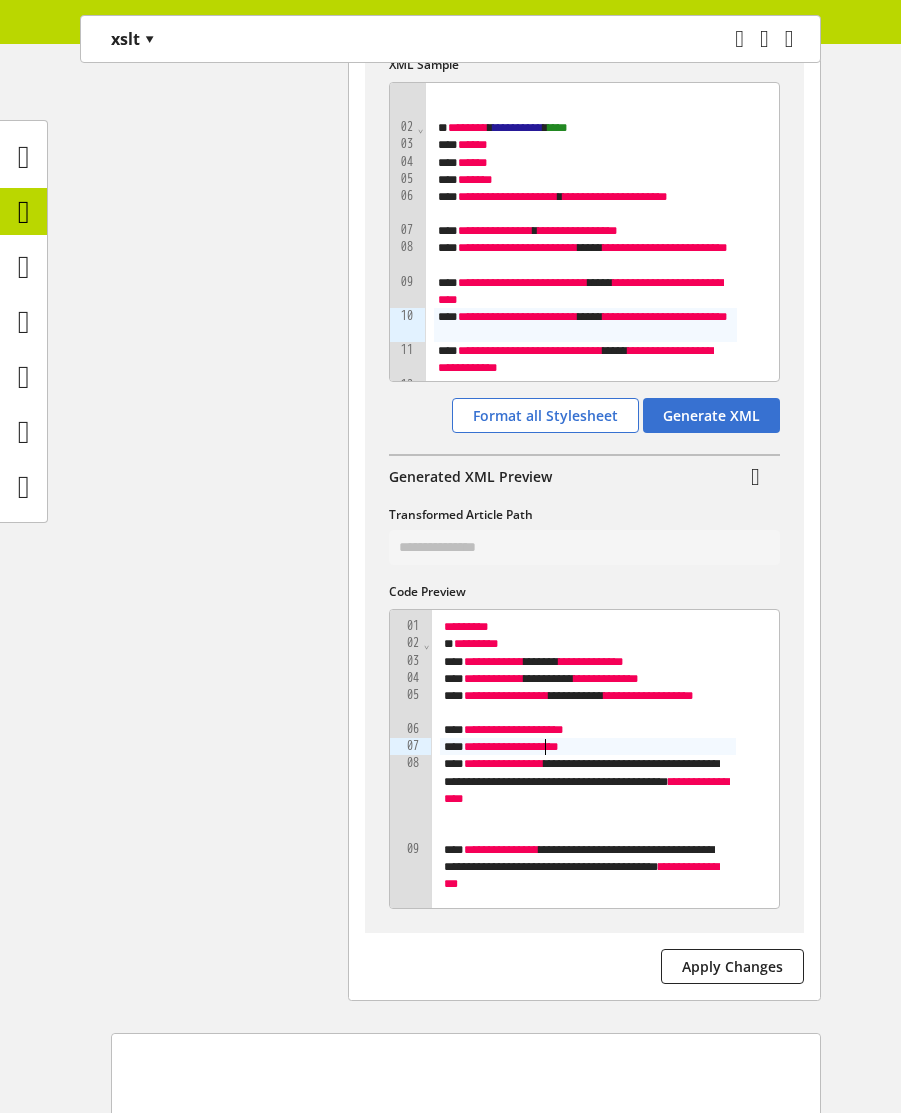 click on "**********" at bounding box center (511, 746) 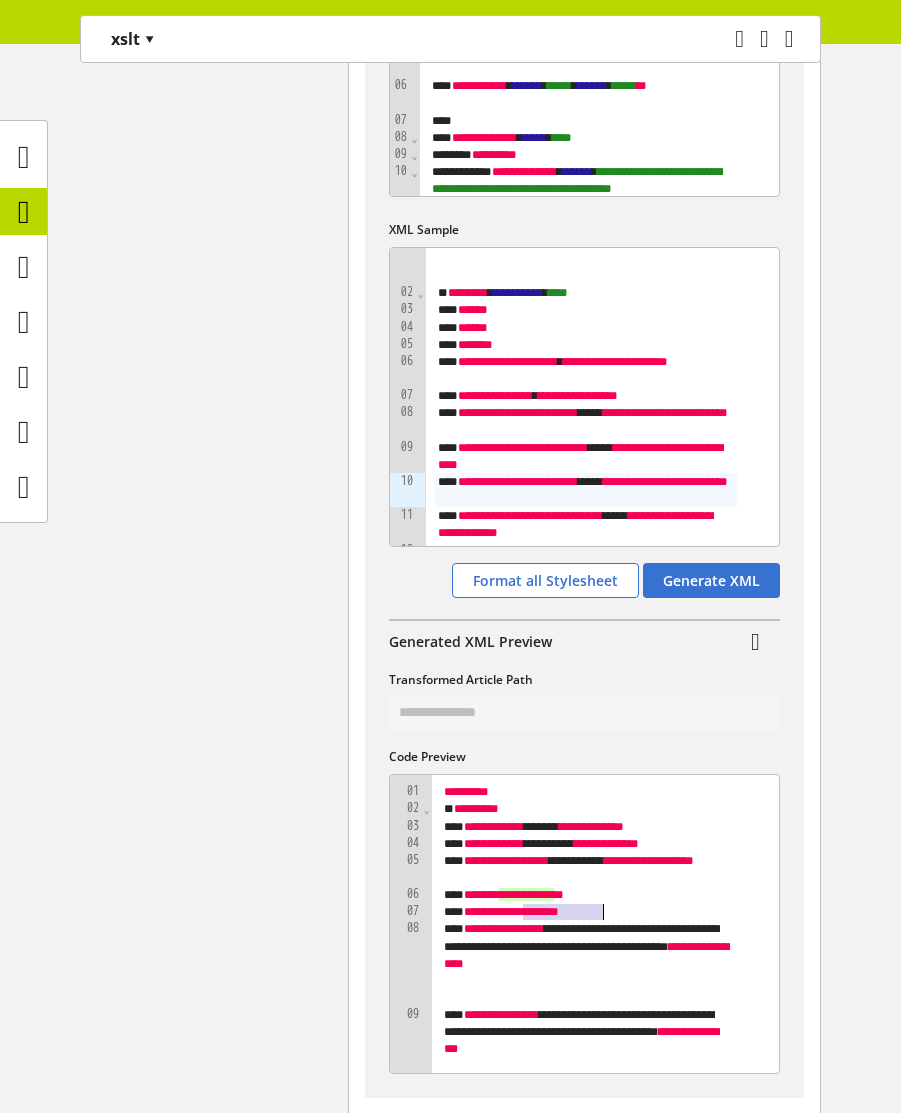 scroll, scrollTop: 720, scrollLeft: 0, axis: vertical 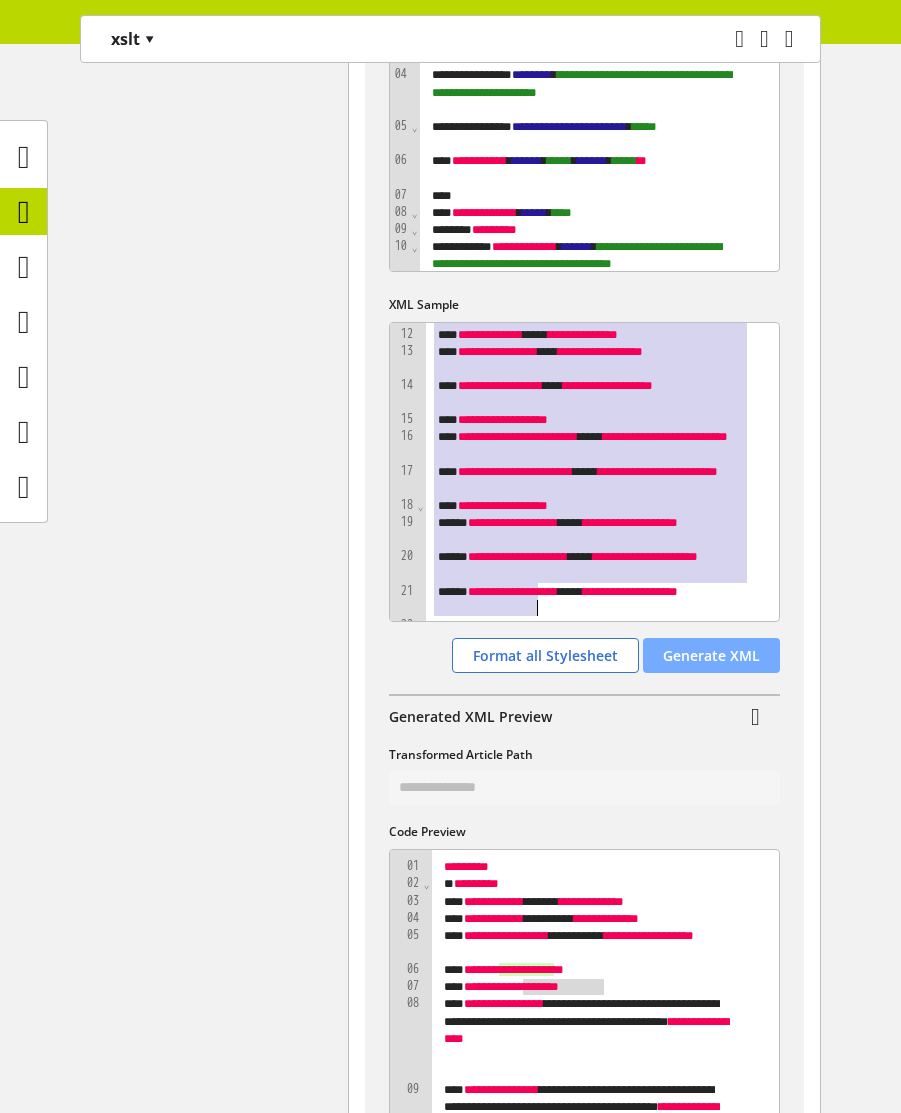 drag, startPoint x: 436, startPoint y: 336, endPoint x: 750, endPoint y: 643, distance: 439.1412 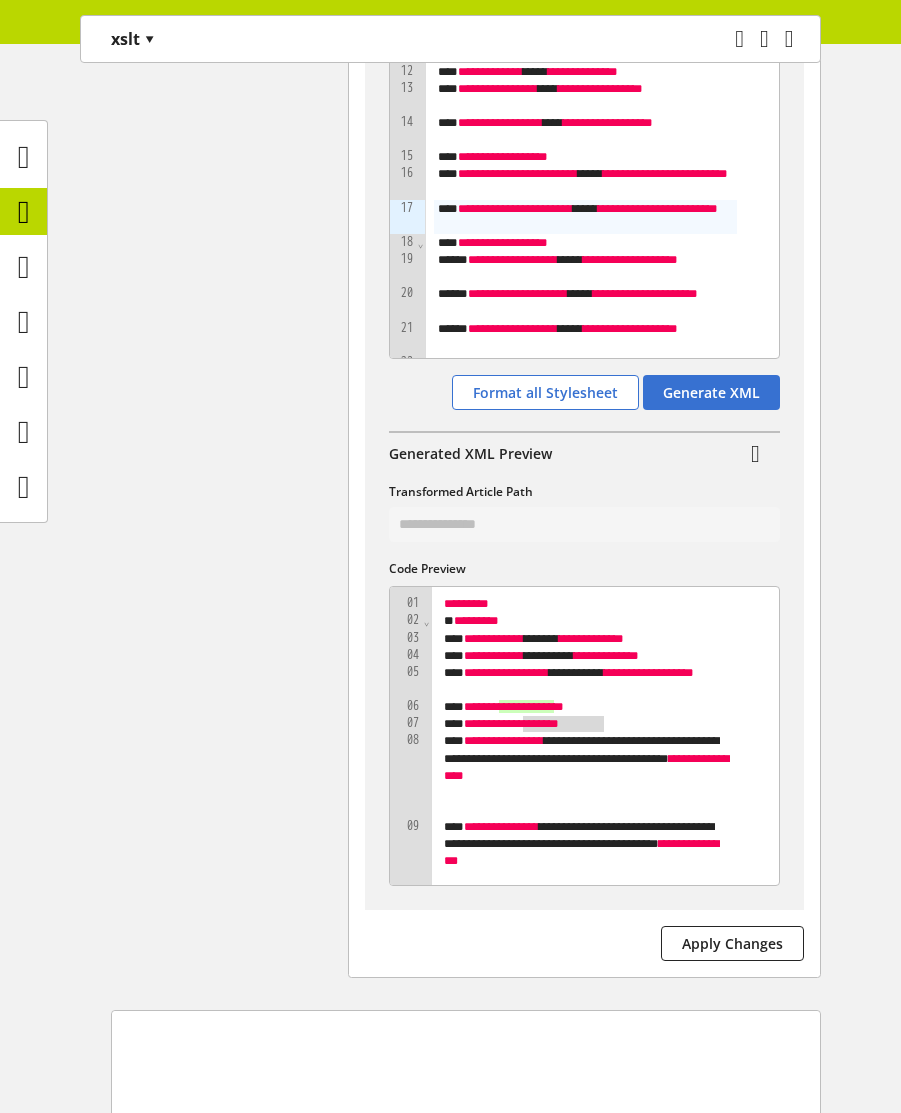 scroll, scrollTop: 960, scrollLeft: 0, axis: vertical 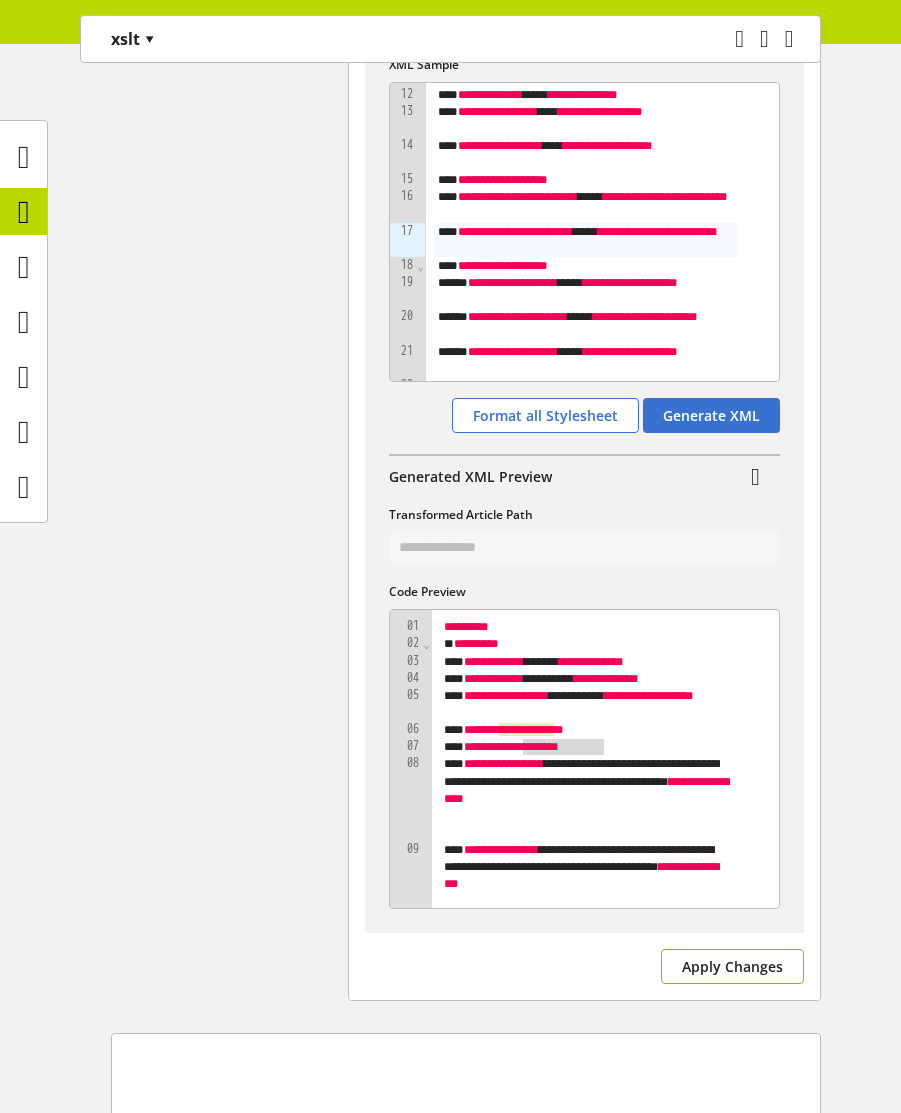 click on "Apply Changes" at bounding box center (732, 966) 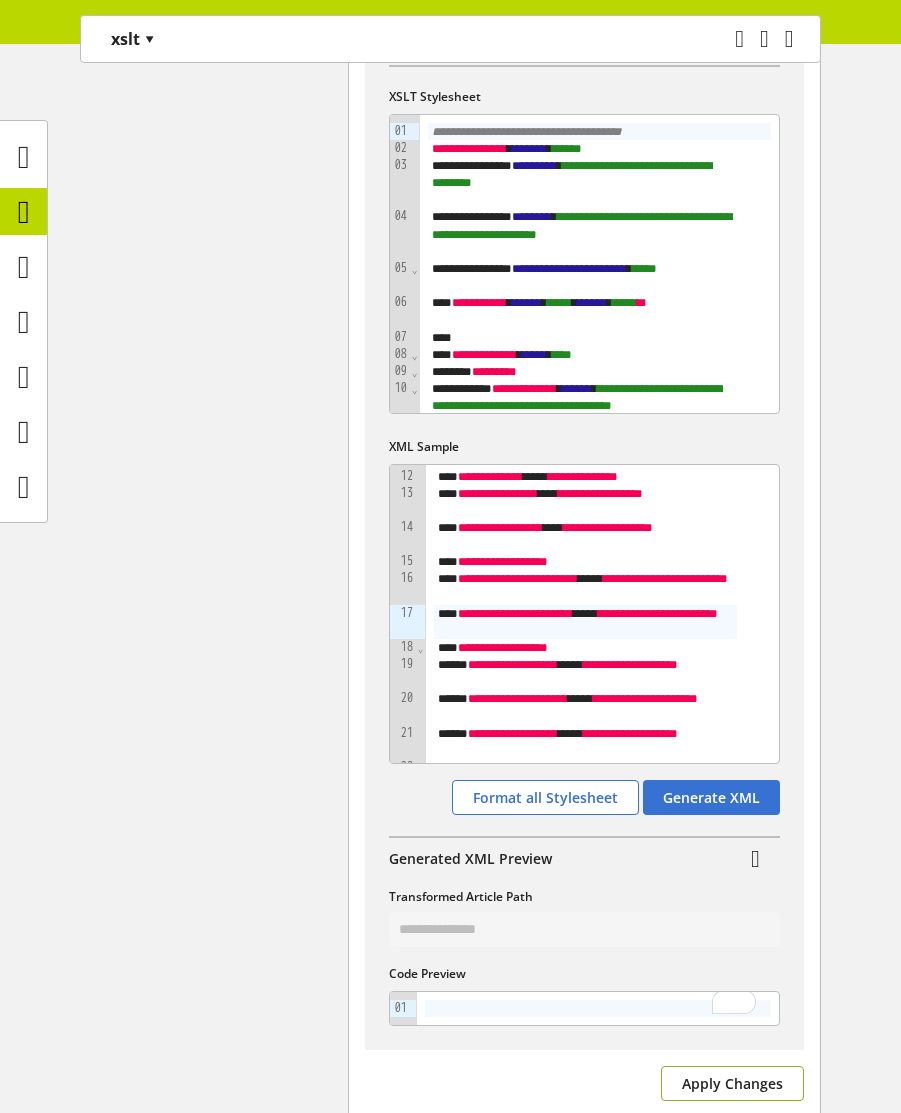 scroll, scrollTop: 720, scrollLeft: 0, axis: vertical 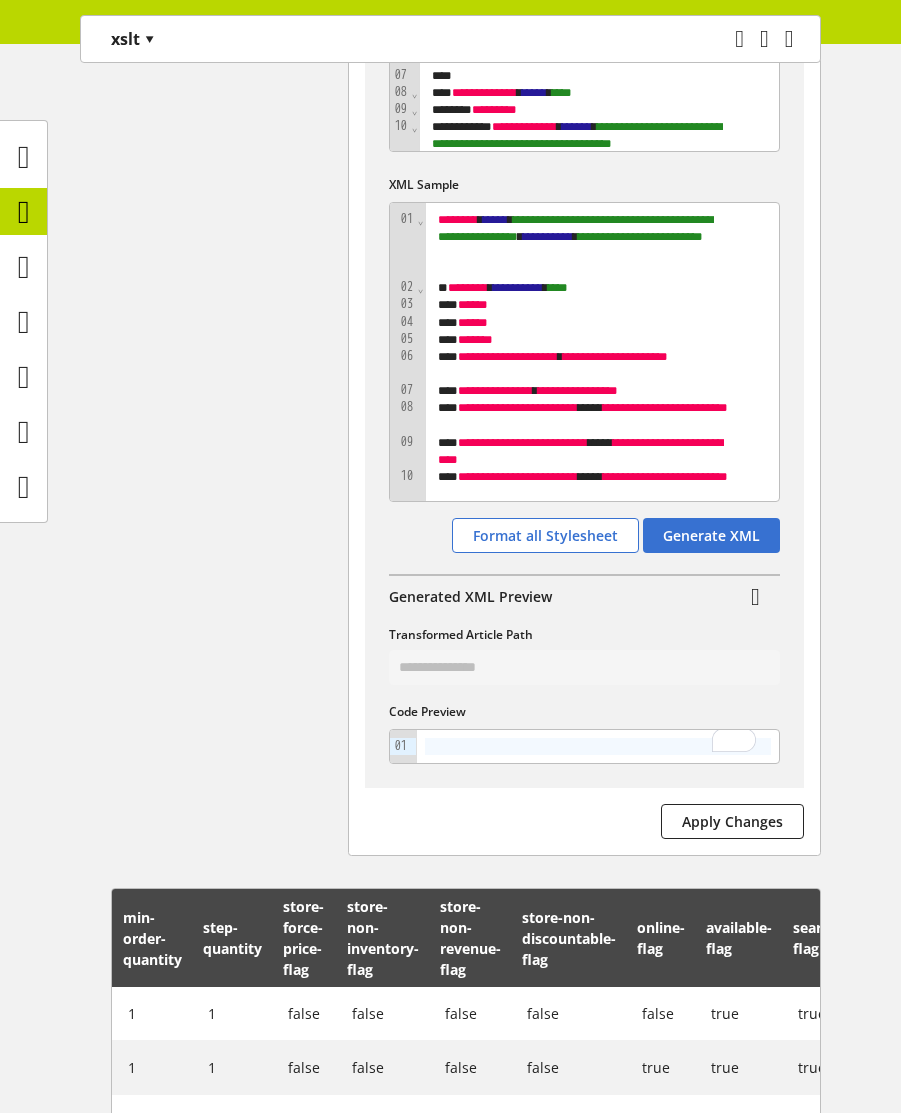 click at bounding box center [598, 746] 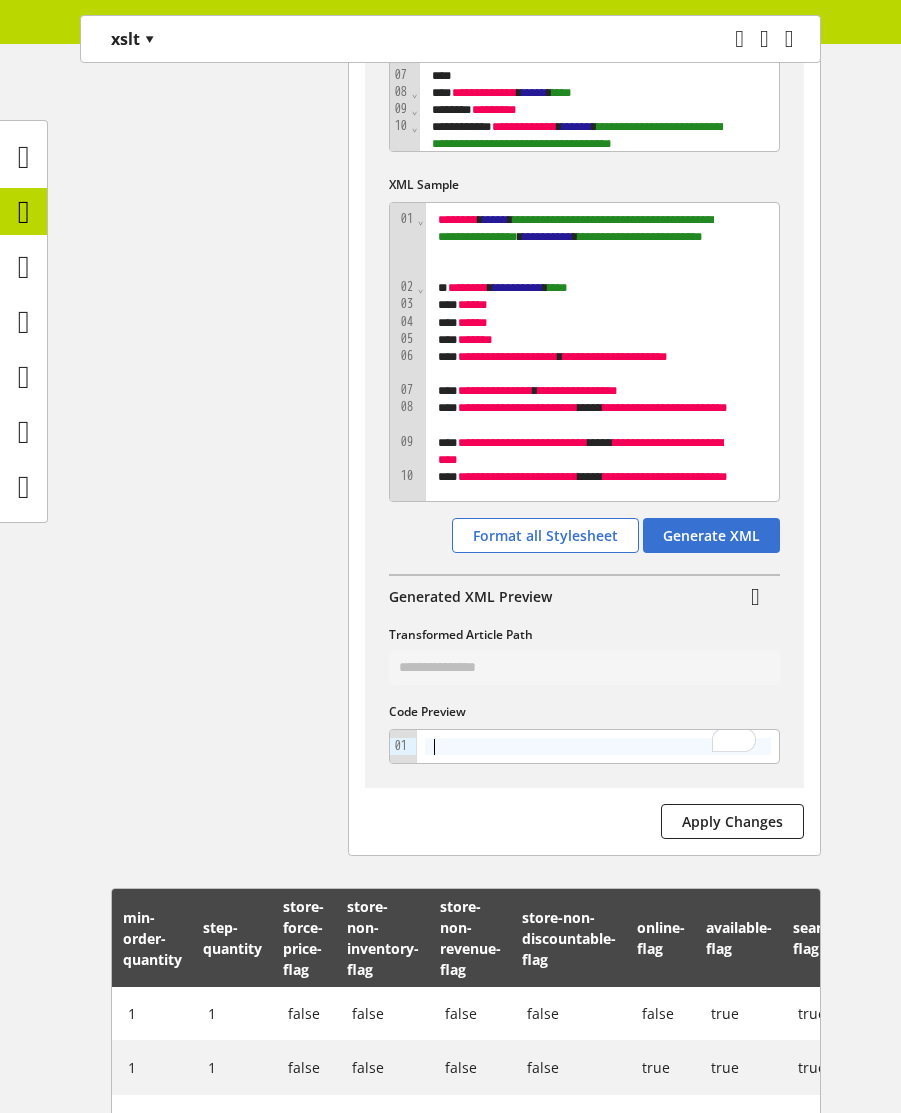 scroll, scrollTop: 600, scrollLeft: 0, axis: vertical 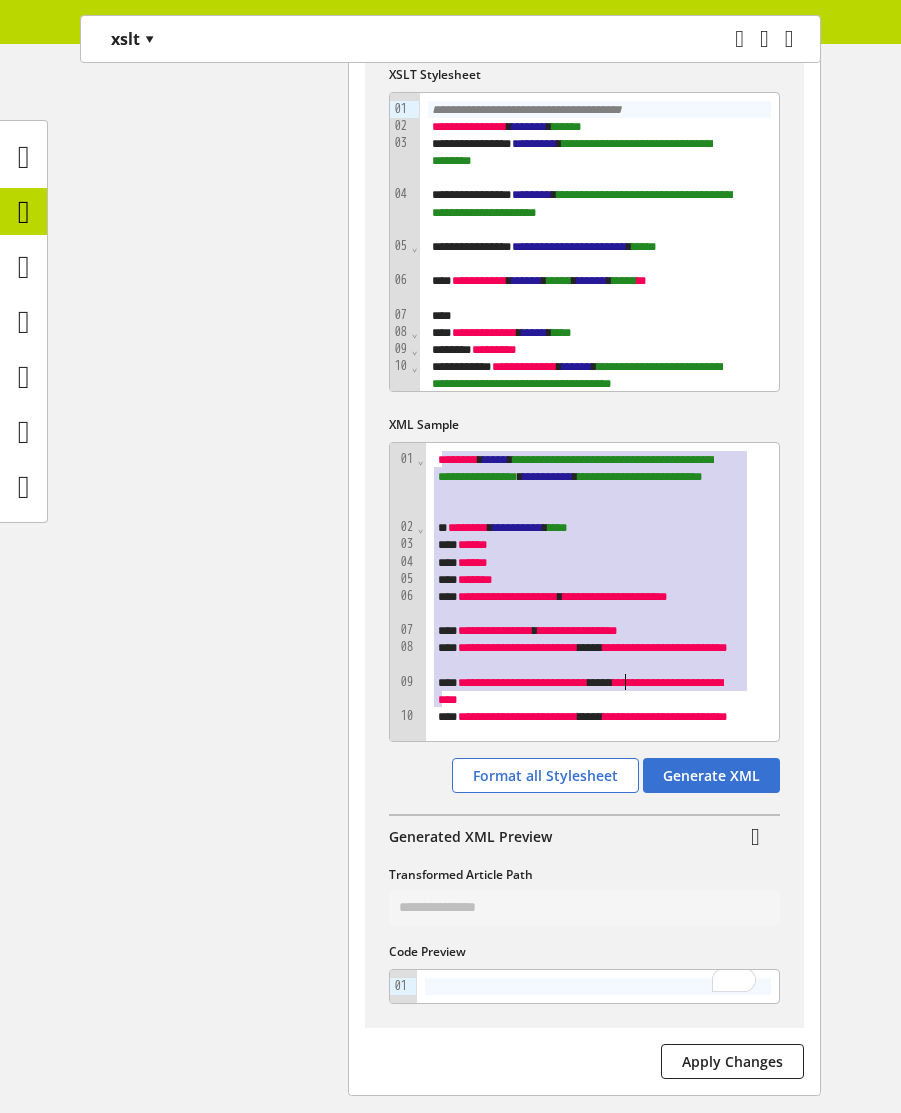 drag, startPoint x: 441, startPoint y: 466, endPoint x: 628, endPoint y: 691, distance: 292.5645 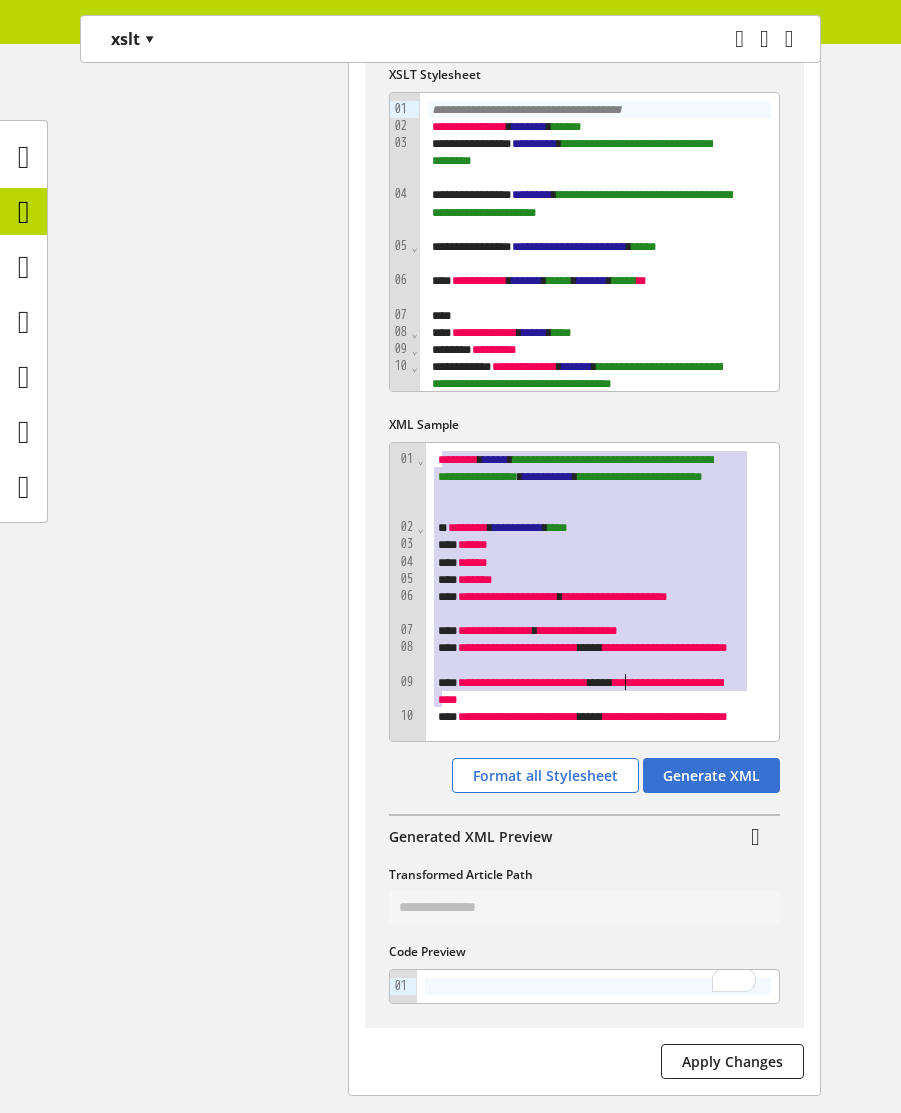 click on "**********" at bounding box center [602, 12060] 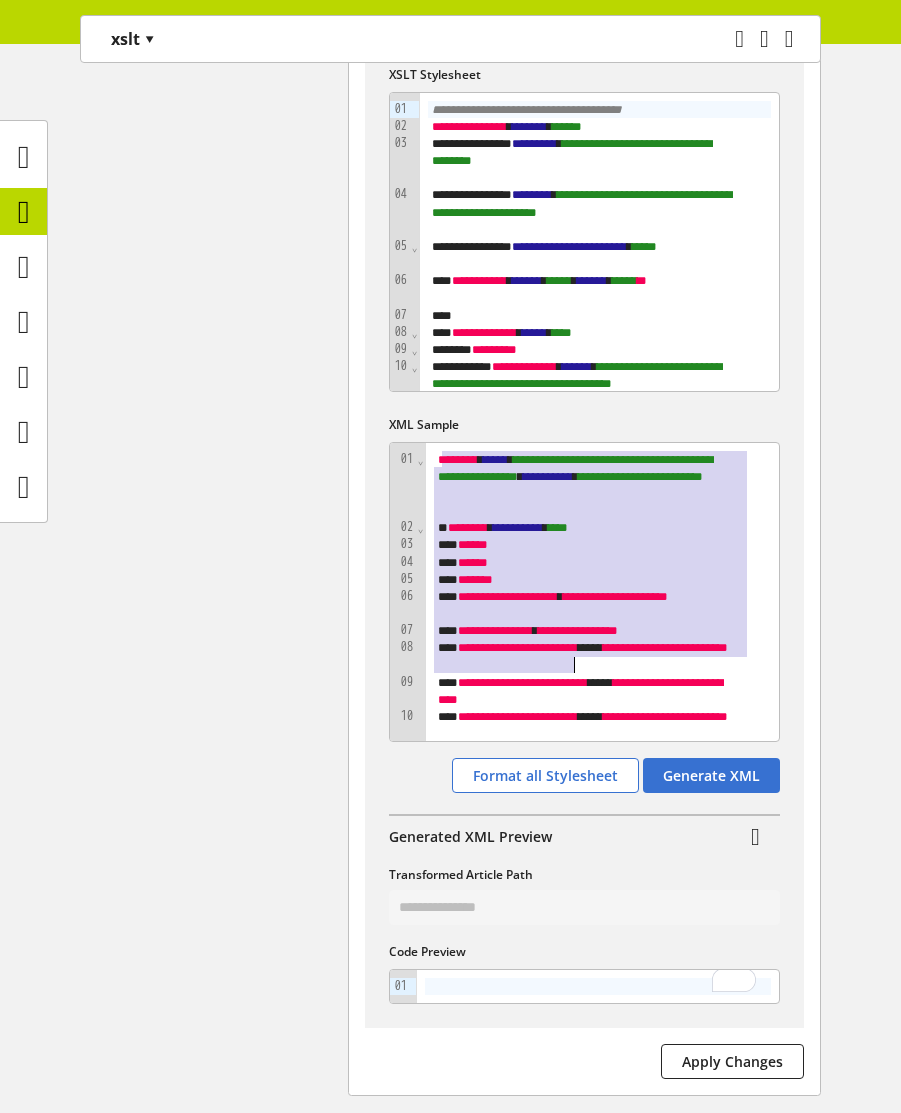drag, startPoint x: 439, startPoint y: 462, endPoint x: 572, endPoint y: 672, distance: 248.57393 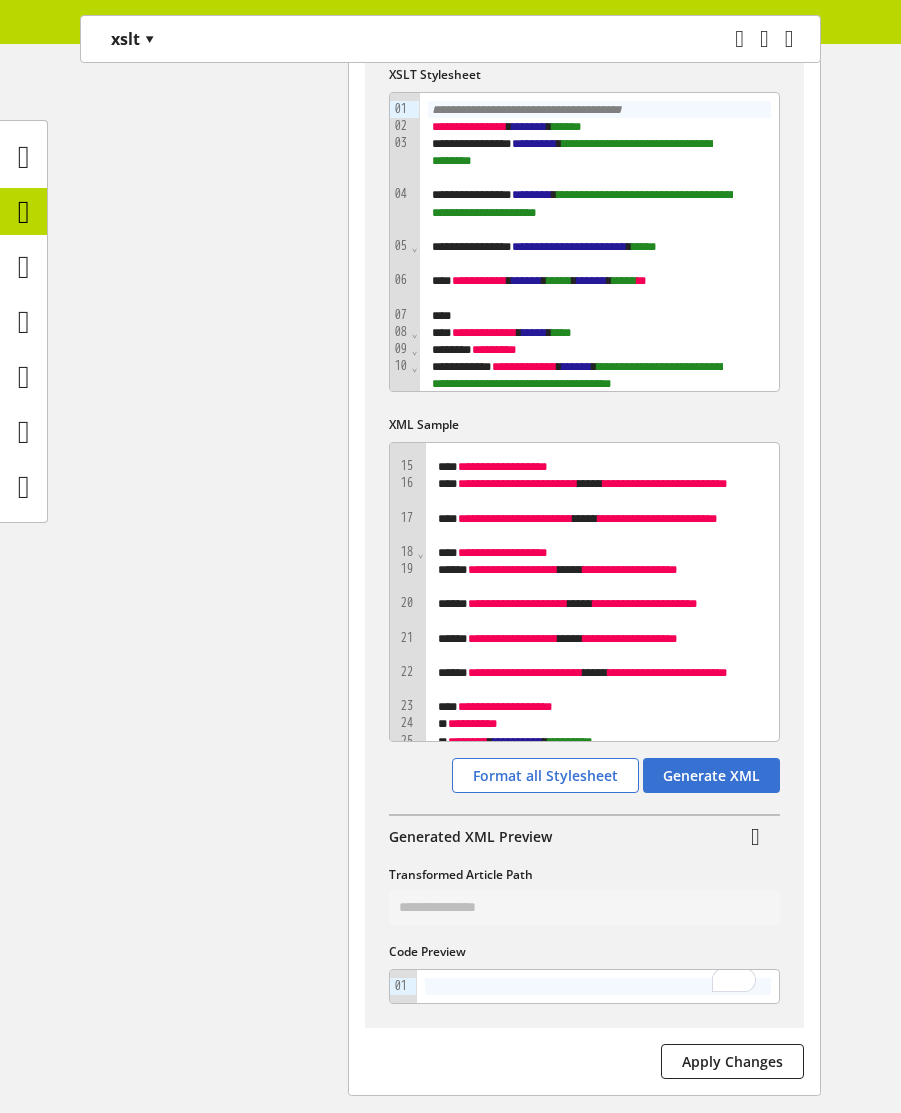 scroll, scrollTop: 480, scrollLeft: 0, axis: vertical 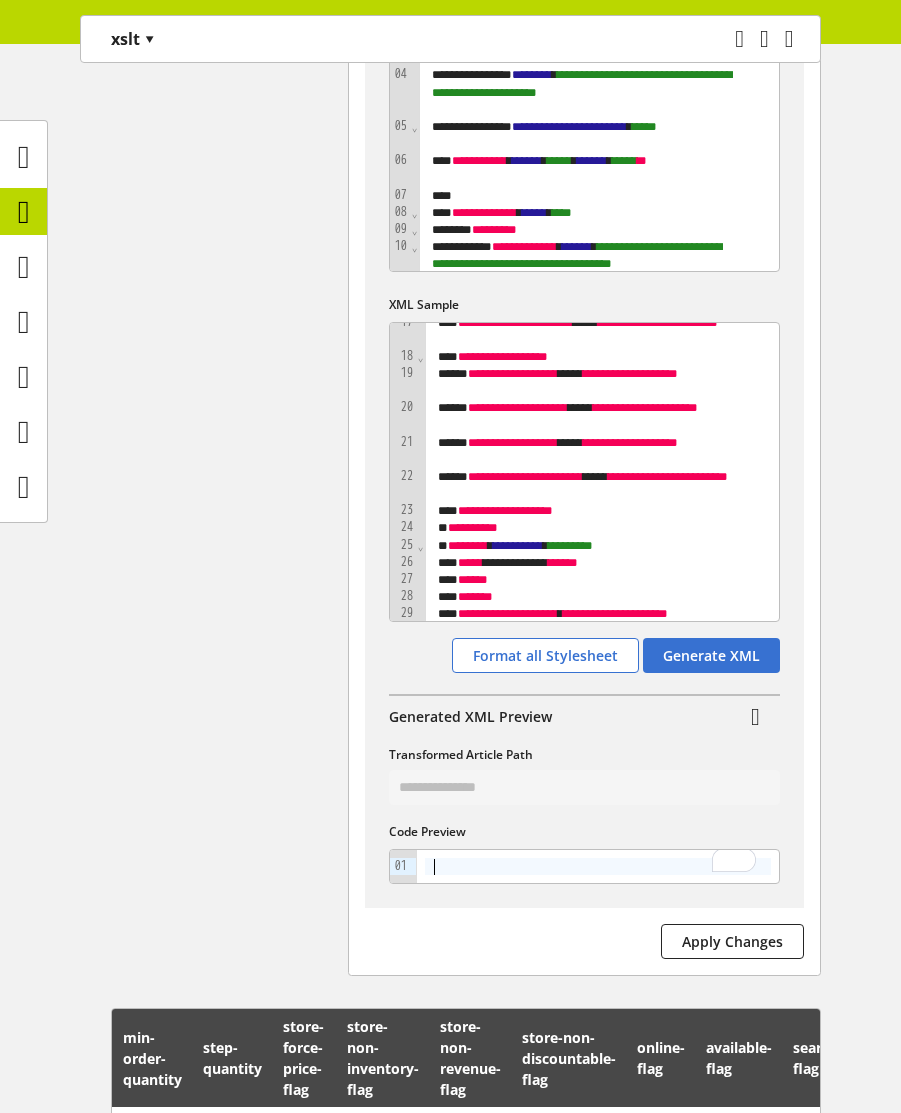drag, startPoint x: 450, startPoint y: 870, endPoint x: 548, endPoint y: 878, distance: 98.32599 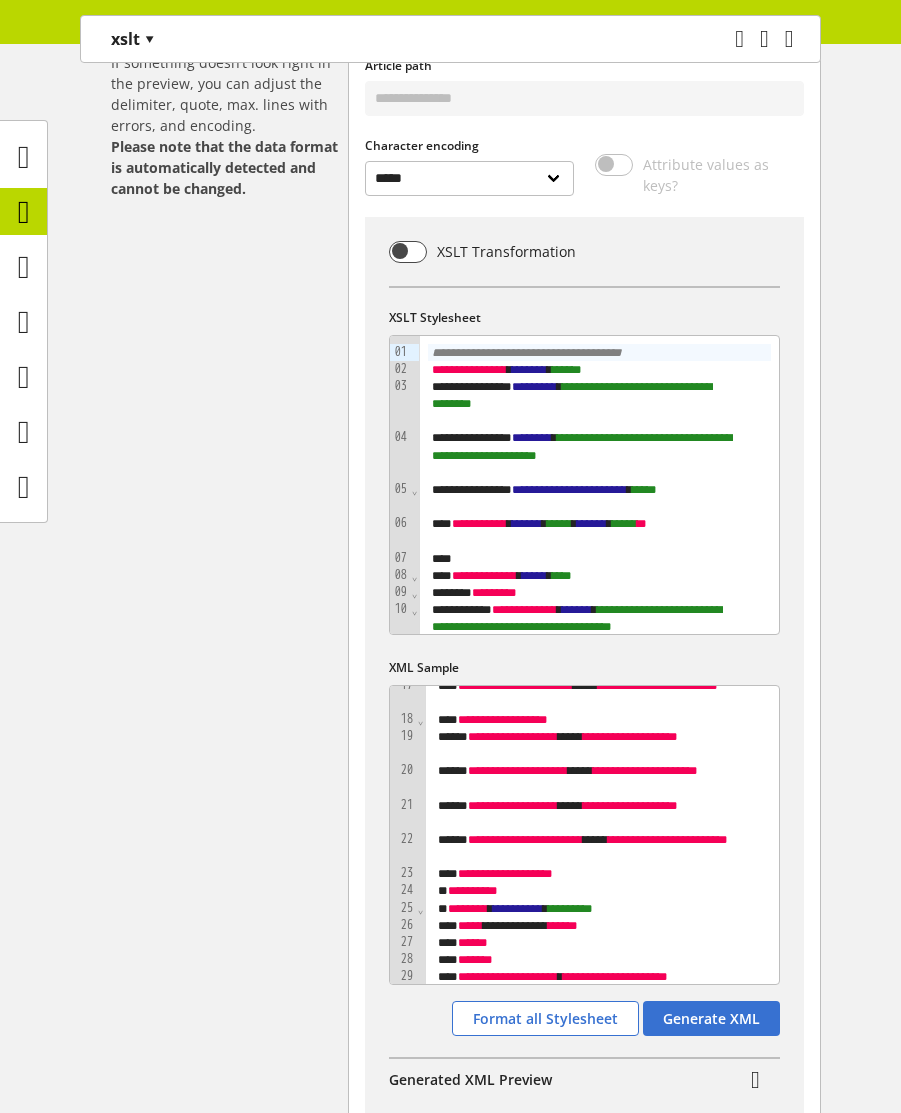 scroll, scrollTop: 360, scrollLeft: 0, axis: vertical 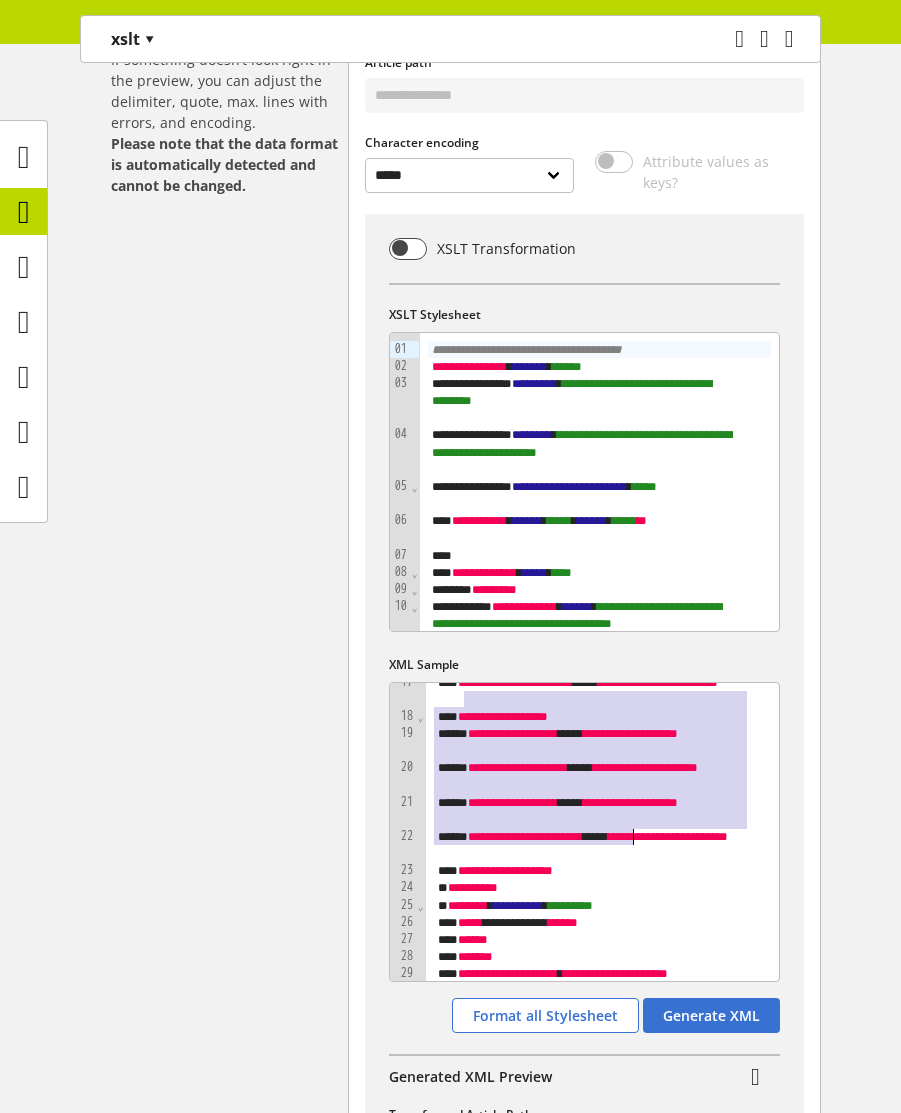 drag, startPoint x: 463, startPoint y: 706, endPoint x: 636, endPoint y: 846, distance: 222.55112 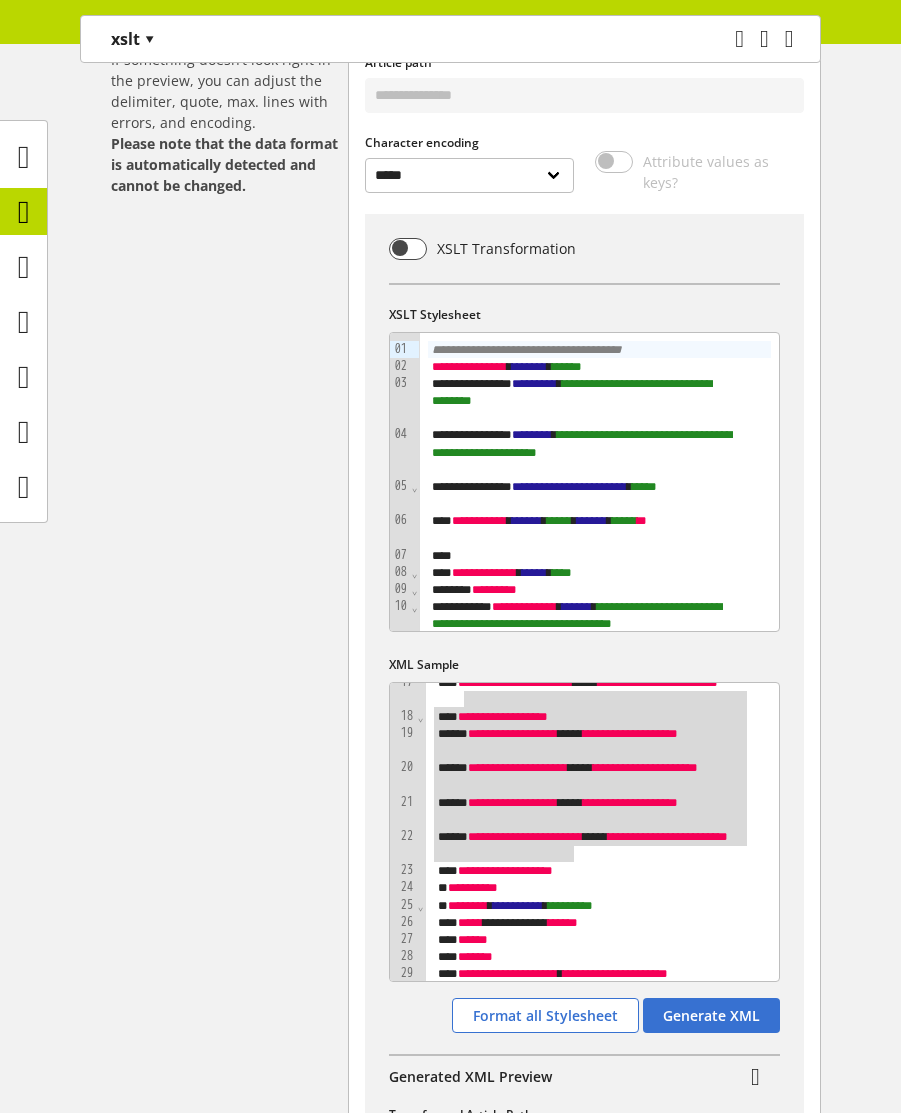 click on "Format settings Customize your import feed according to the specific settings. If something doesn’t look right in the preview, you can adjust the delimiter, quote, max. lines with errors, and encoding.
Please note that the data format is automatically detected and cannot be changed." at bounding box center (229, 651) 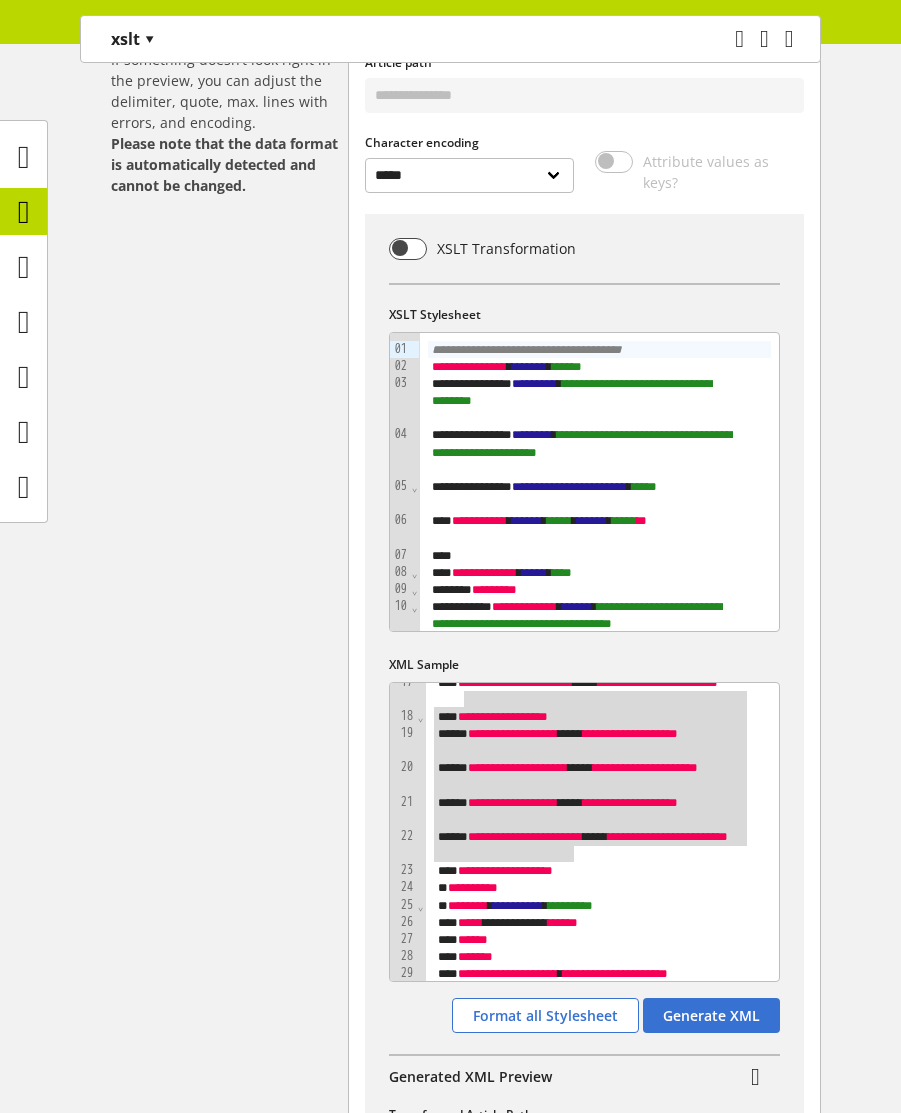 click on "**********" at bounding box center (584, 741) 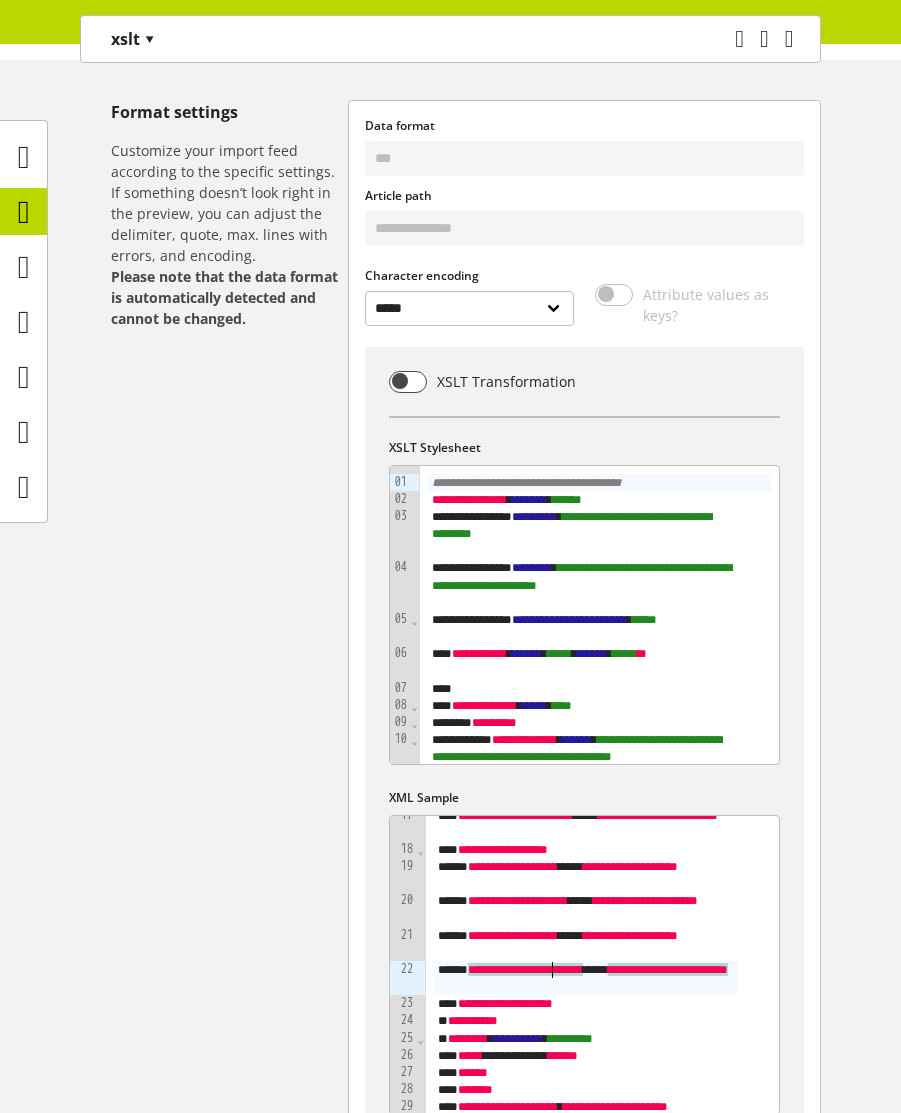 scroll, scrollTop: 360, scrollLeft: 0, axis: vertical 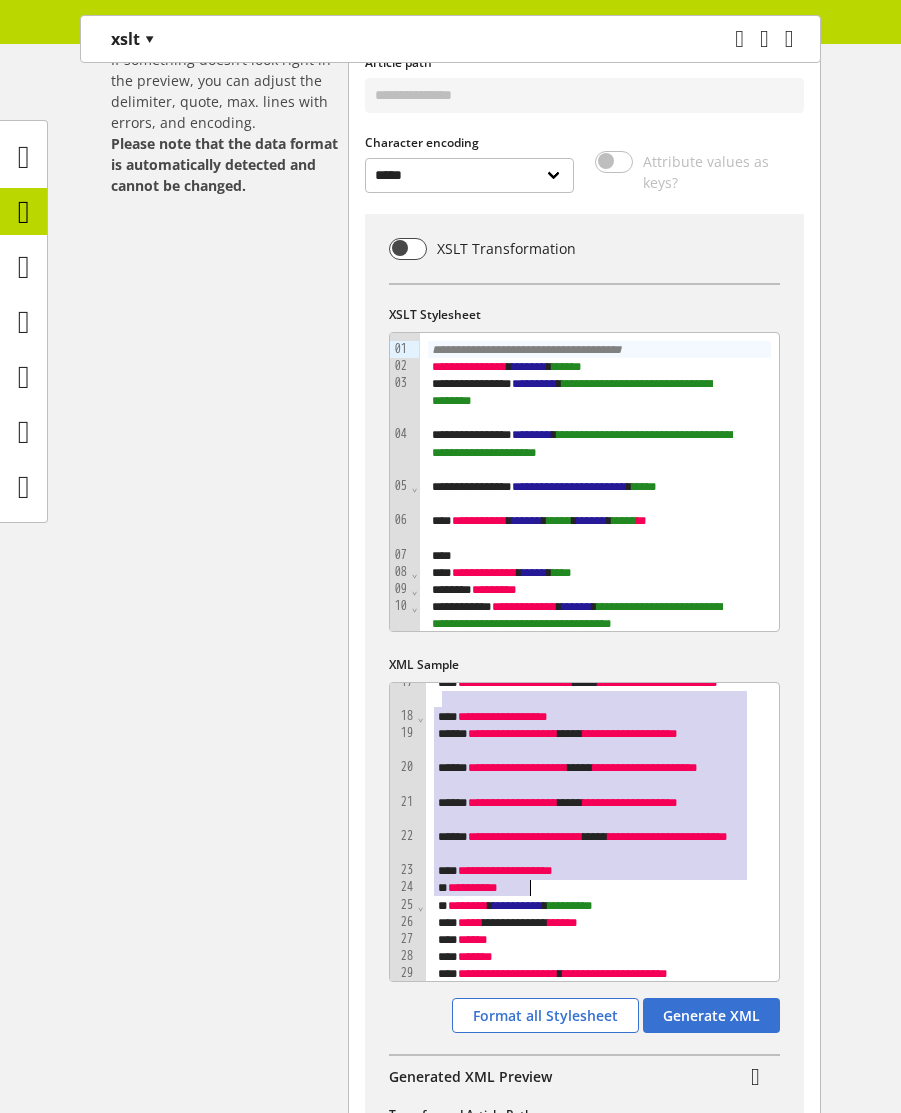 drag, startPoint x: 440, startPoint y: 704, endPoint x: 621, endPoint y: 895, distance: 263.13873 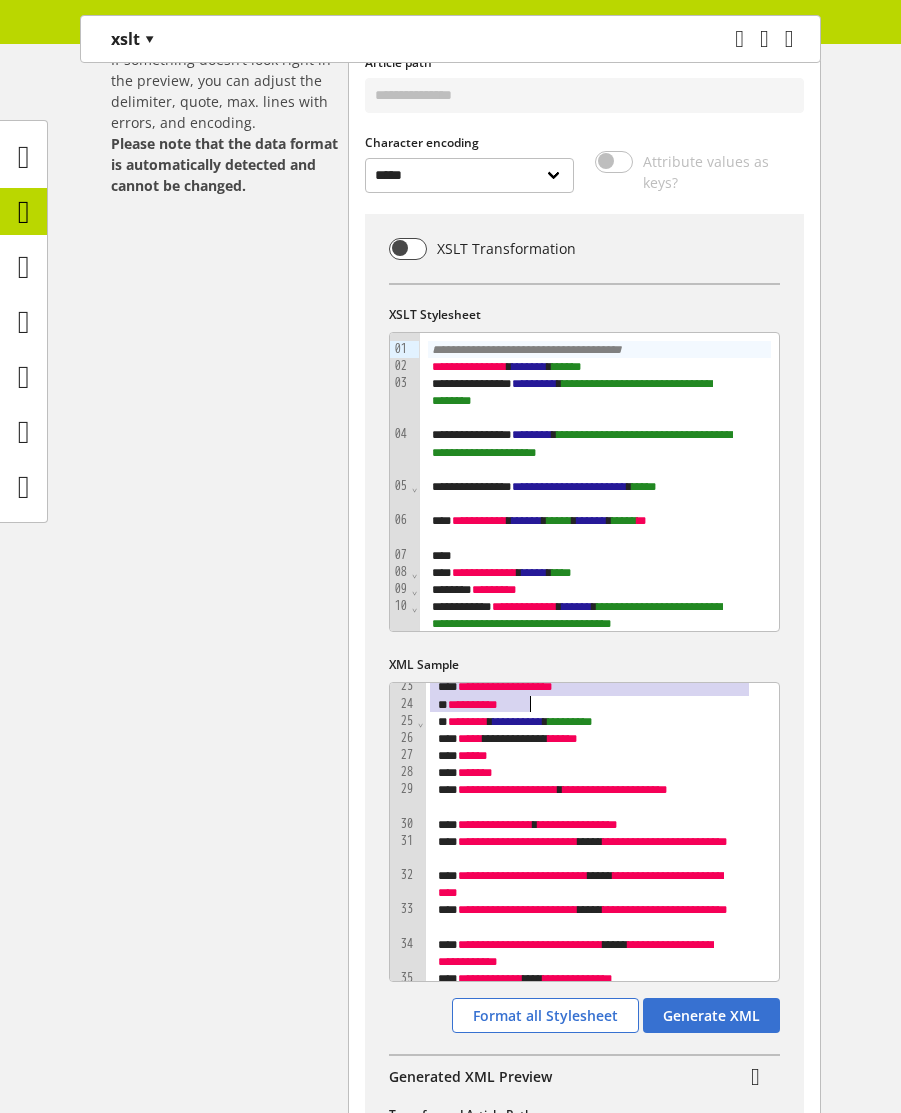 scroll, scrollTop: 720, scrollLeft: 0, axis: vertical 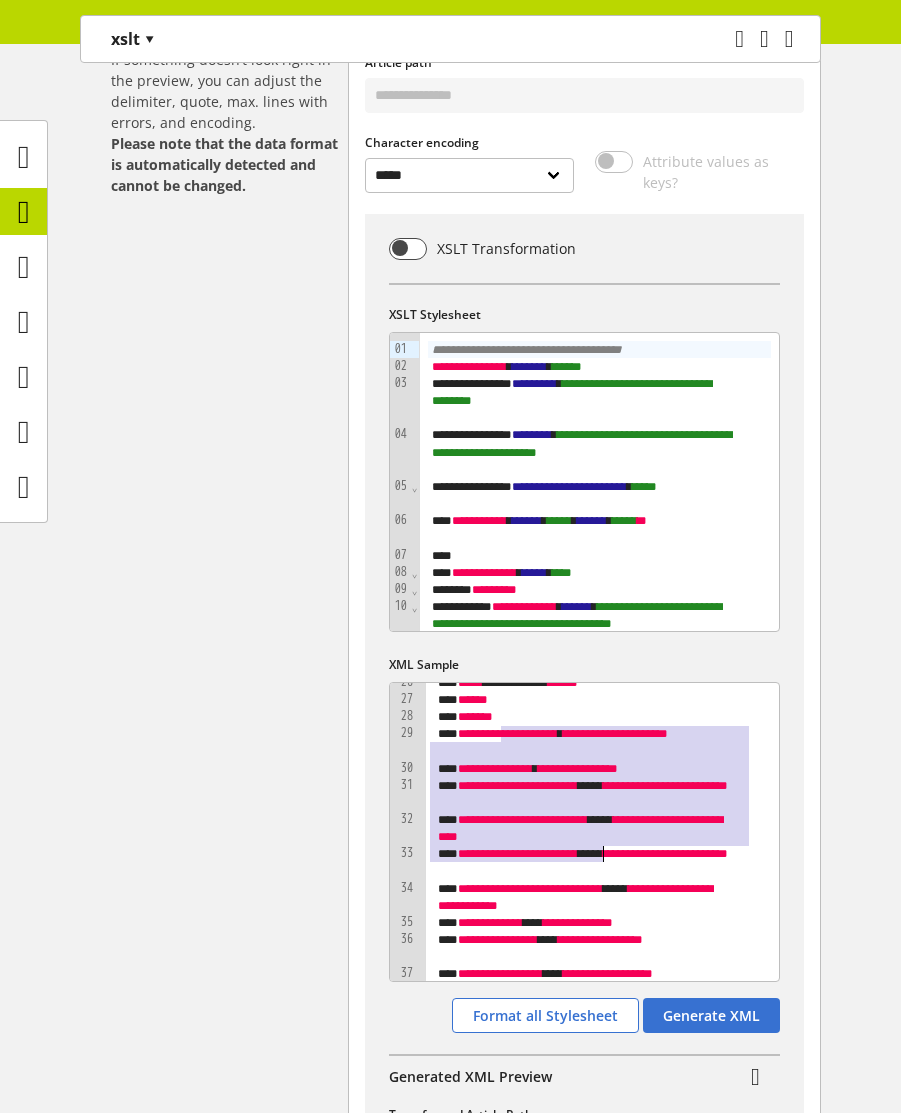 drag, startPoint x: 500, startPoint y: 731, endPoint x: 602, endPoint y: 855, distance: 160.56151 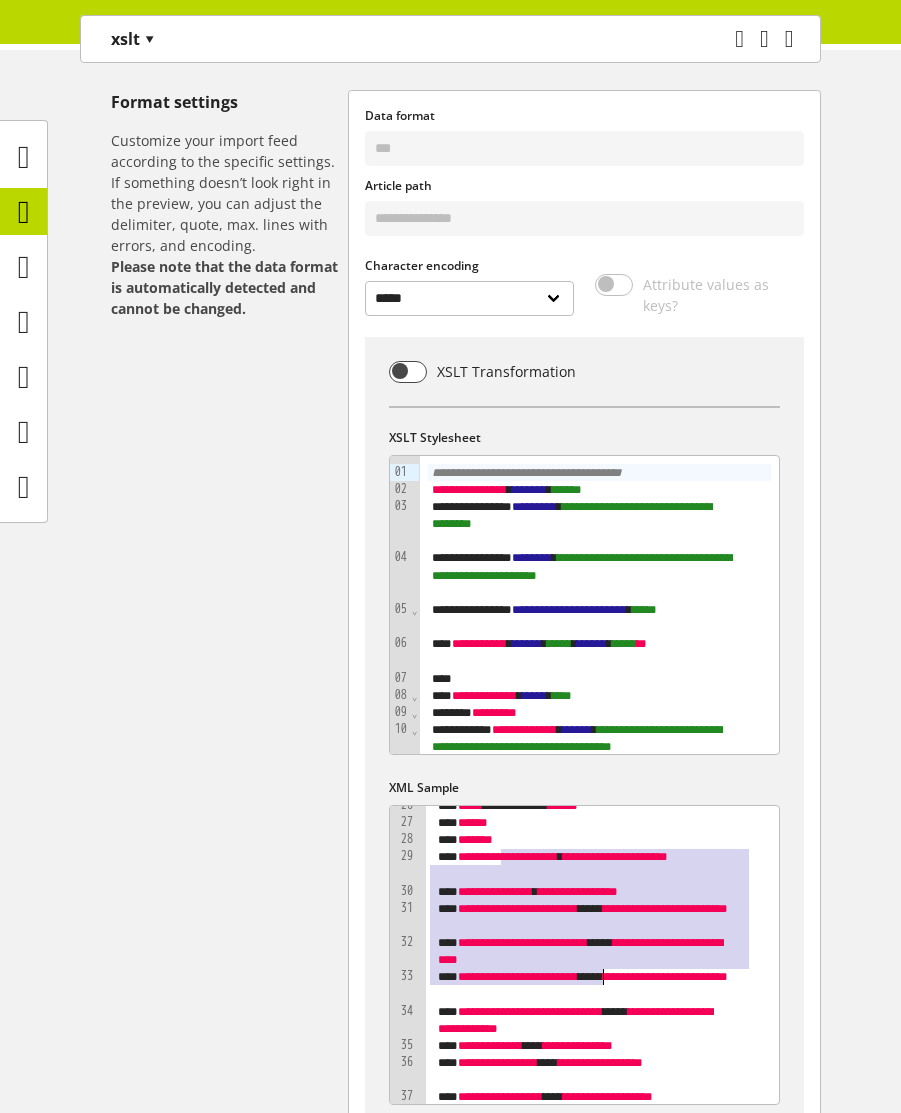 scroll, scrollTop: 240, scrollLeft: 0, axis: vertical 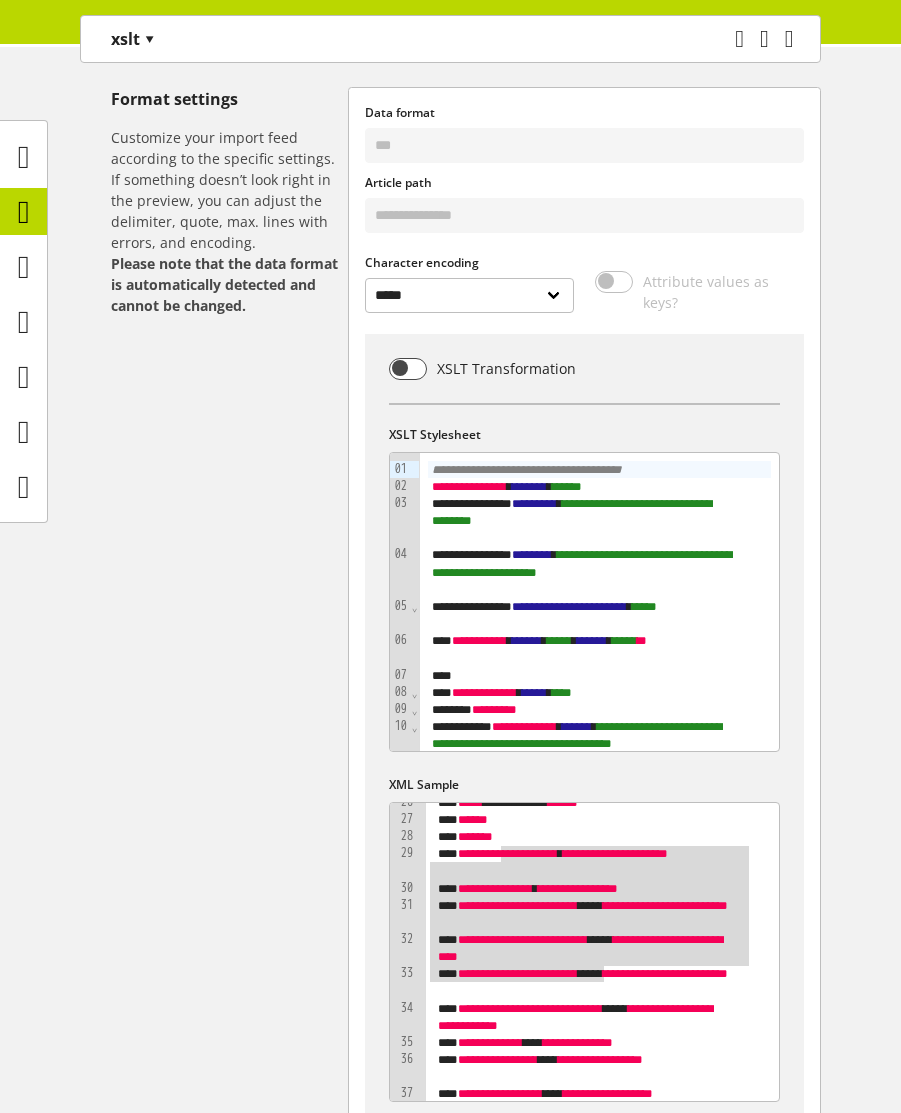 click on "**********" at bounding box center (450, 1079) 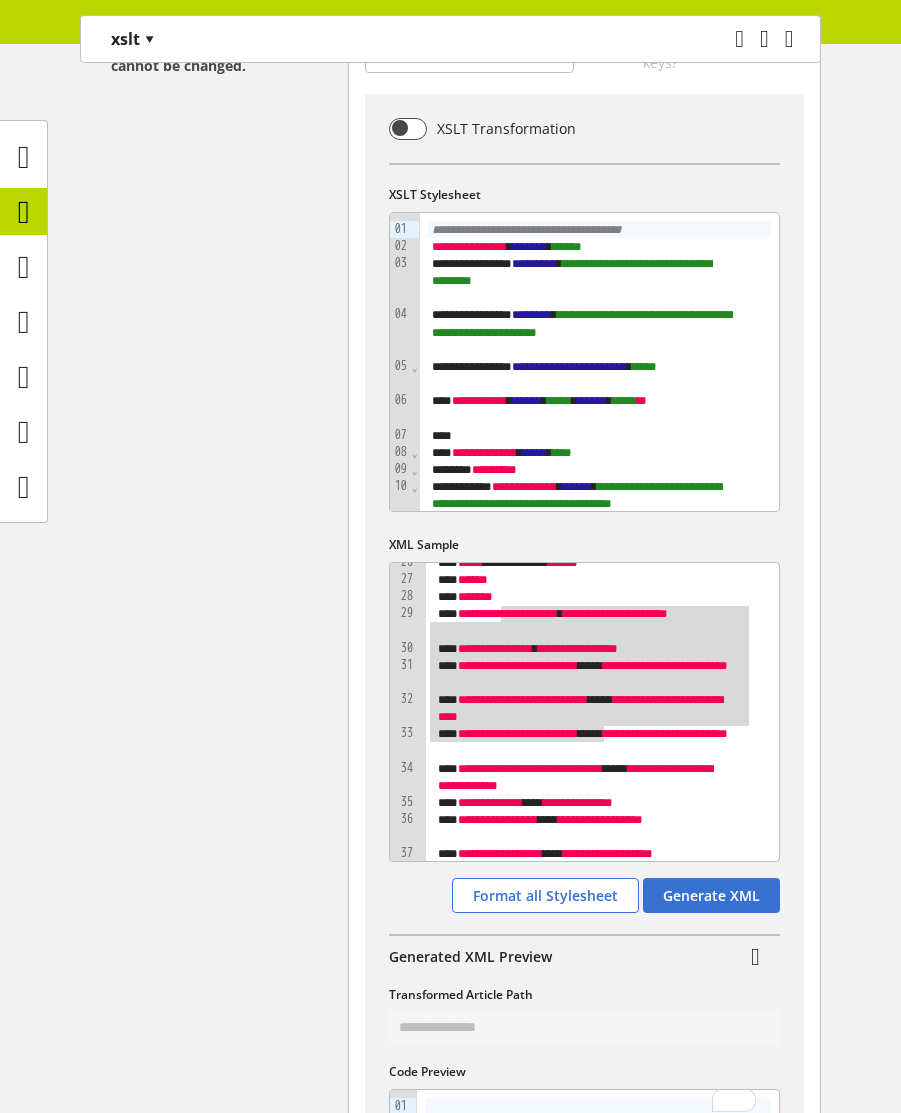 scroll, scrollTop: 840, scrollLeft: 0, axis: vertical 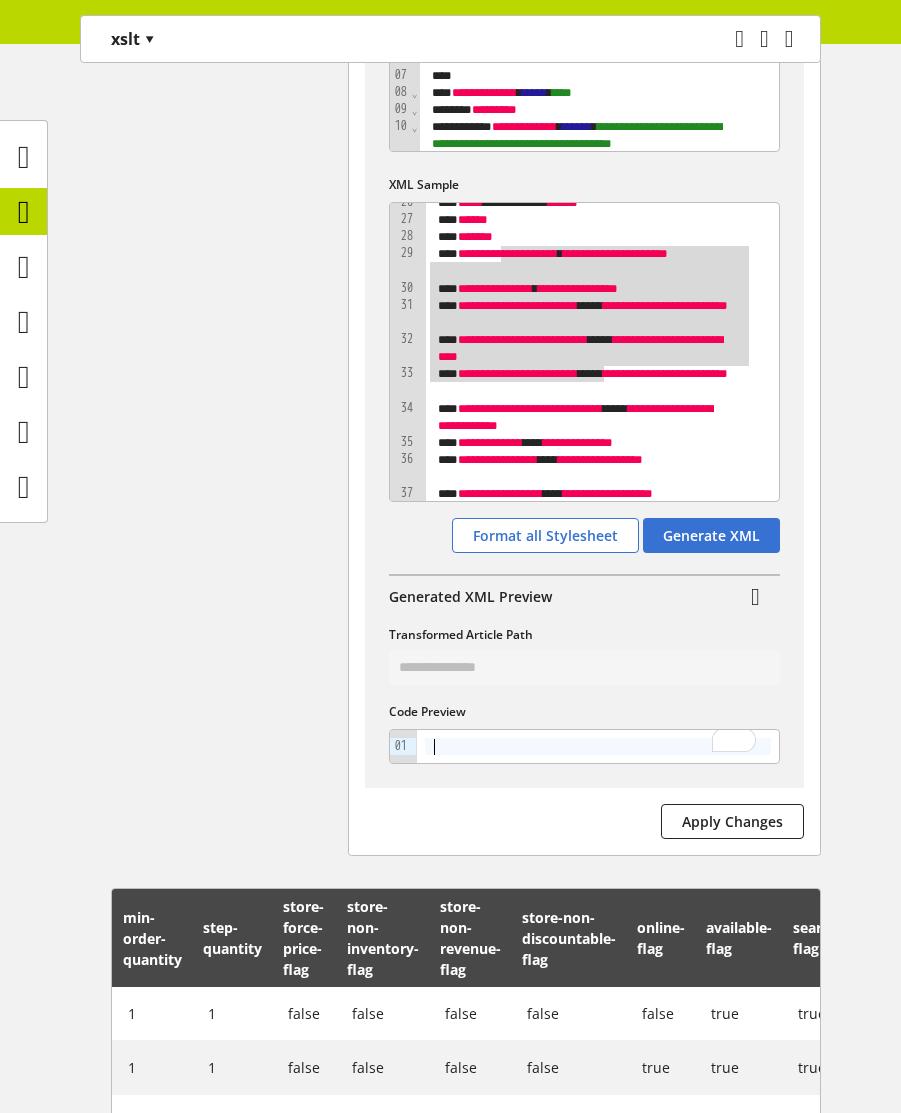 click at bounding box center [598, 746] 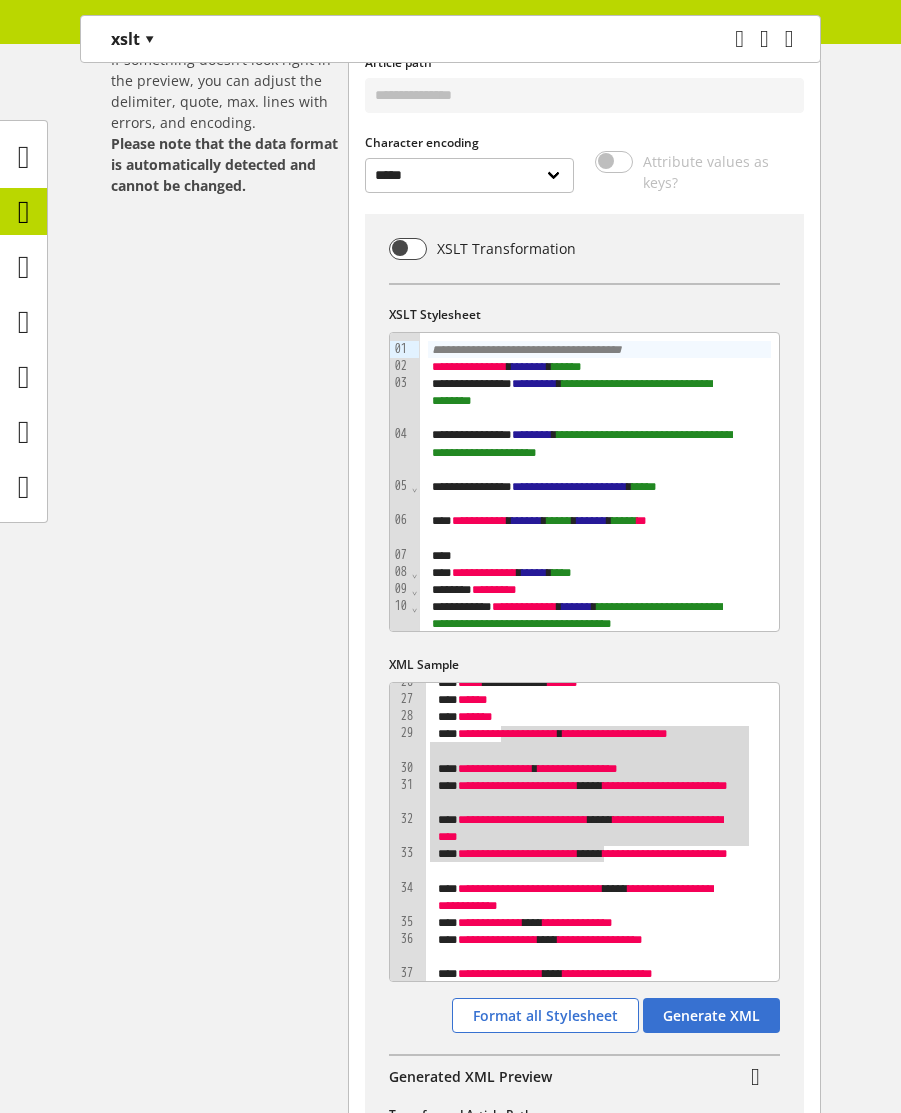 scroll, scrollTop: 240, scrollLeft: 0, axis: vertical 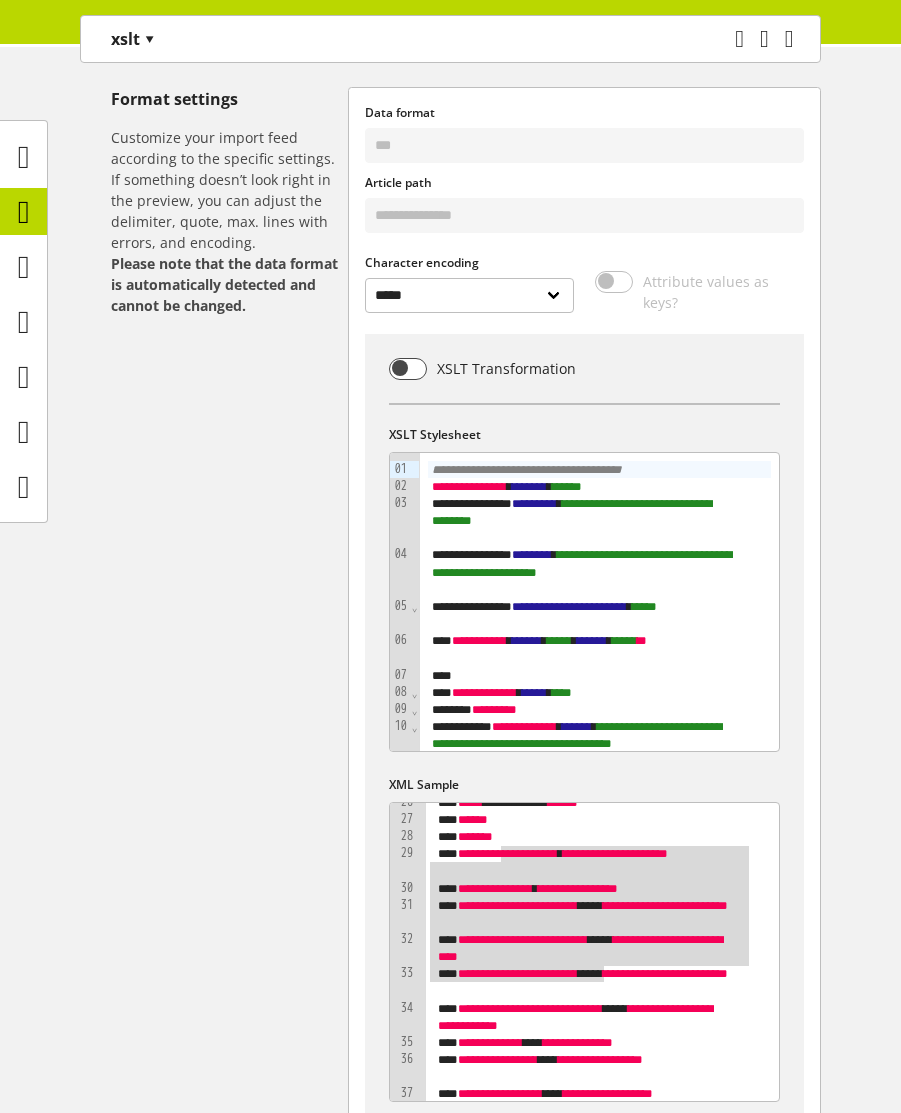 click on "**********" at bounding box center (585, 914) 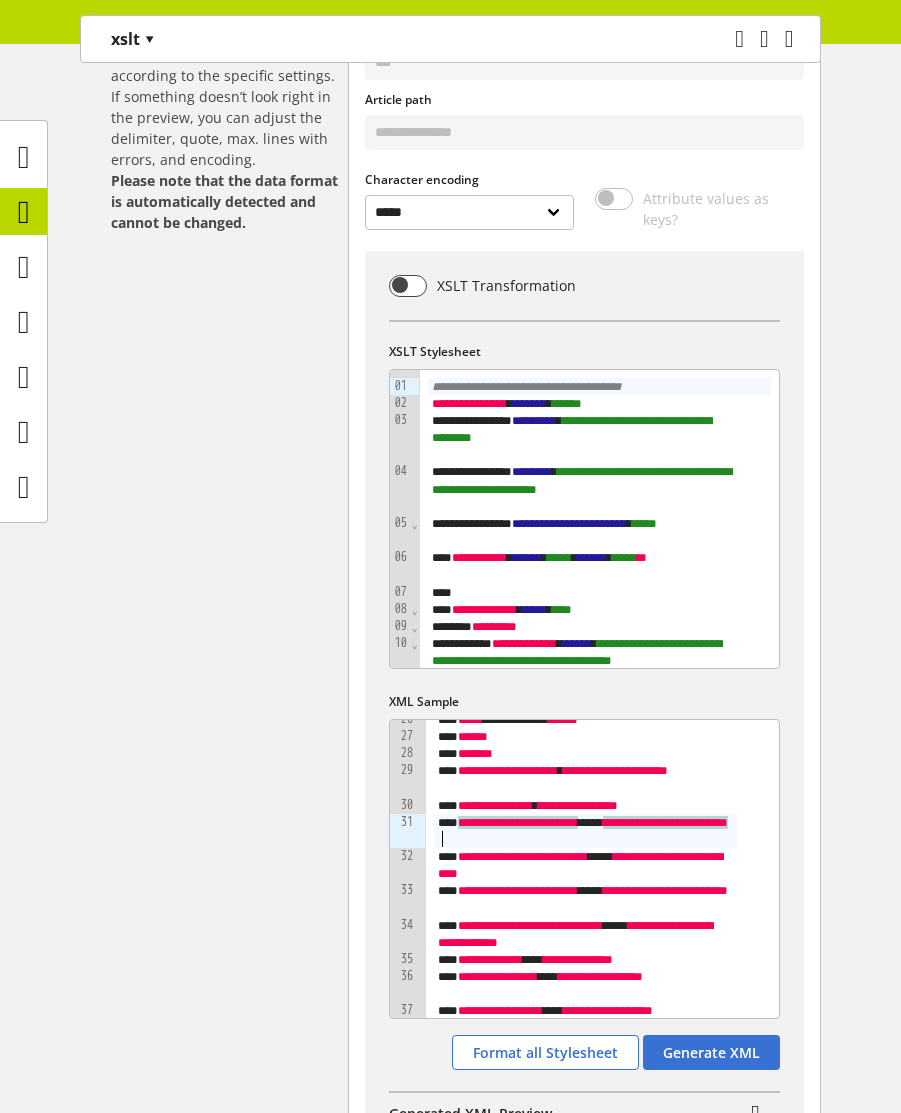 scroll, scrollTop: 360, scrollLeft: 0, axis: vertical 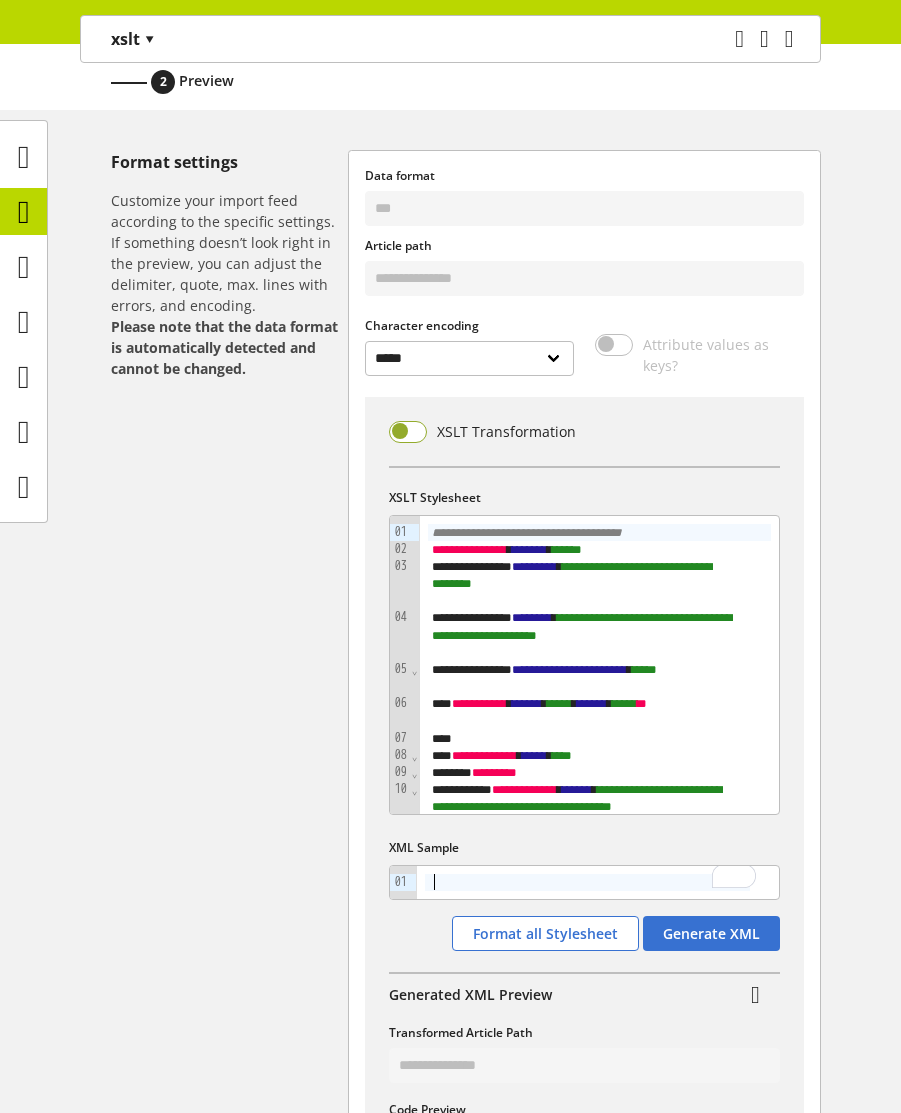 click at bounding box center [408, 432] 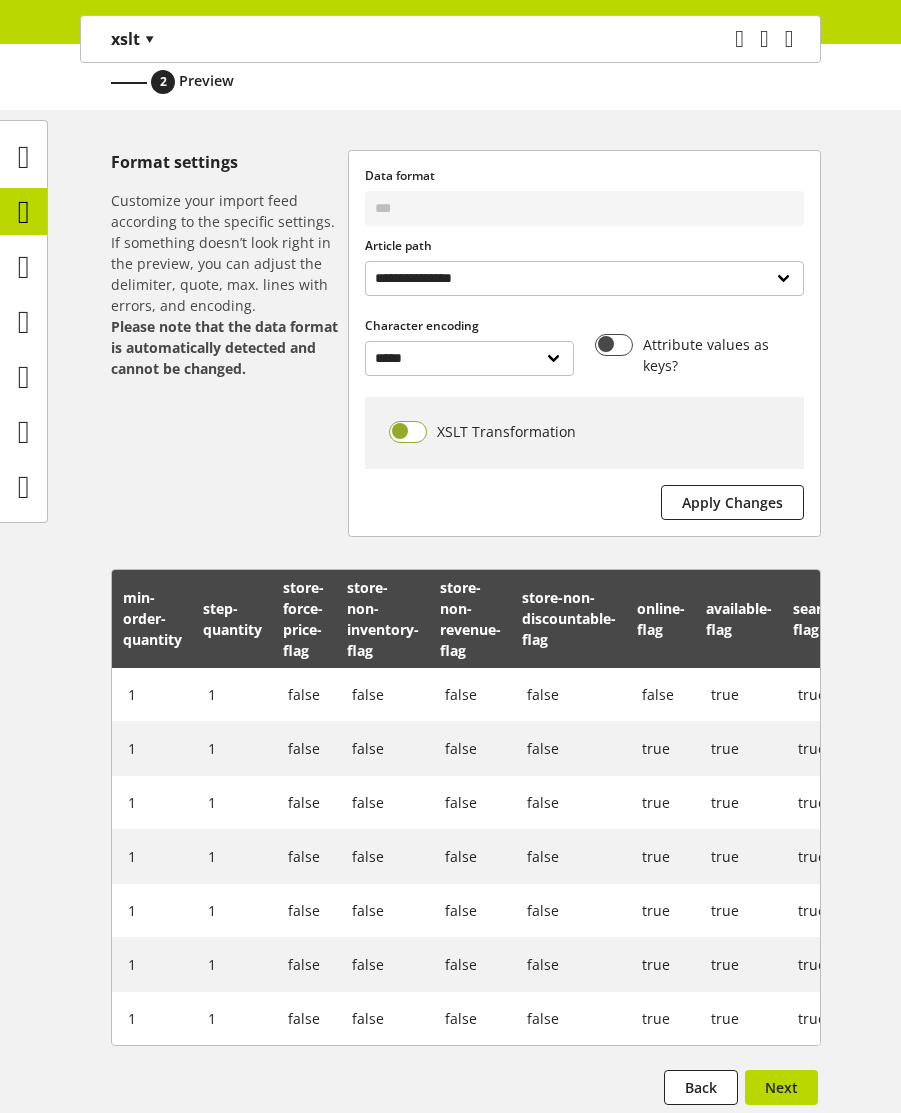 click at bounding box center (408, 432) 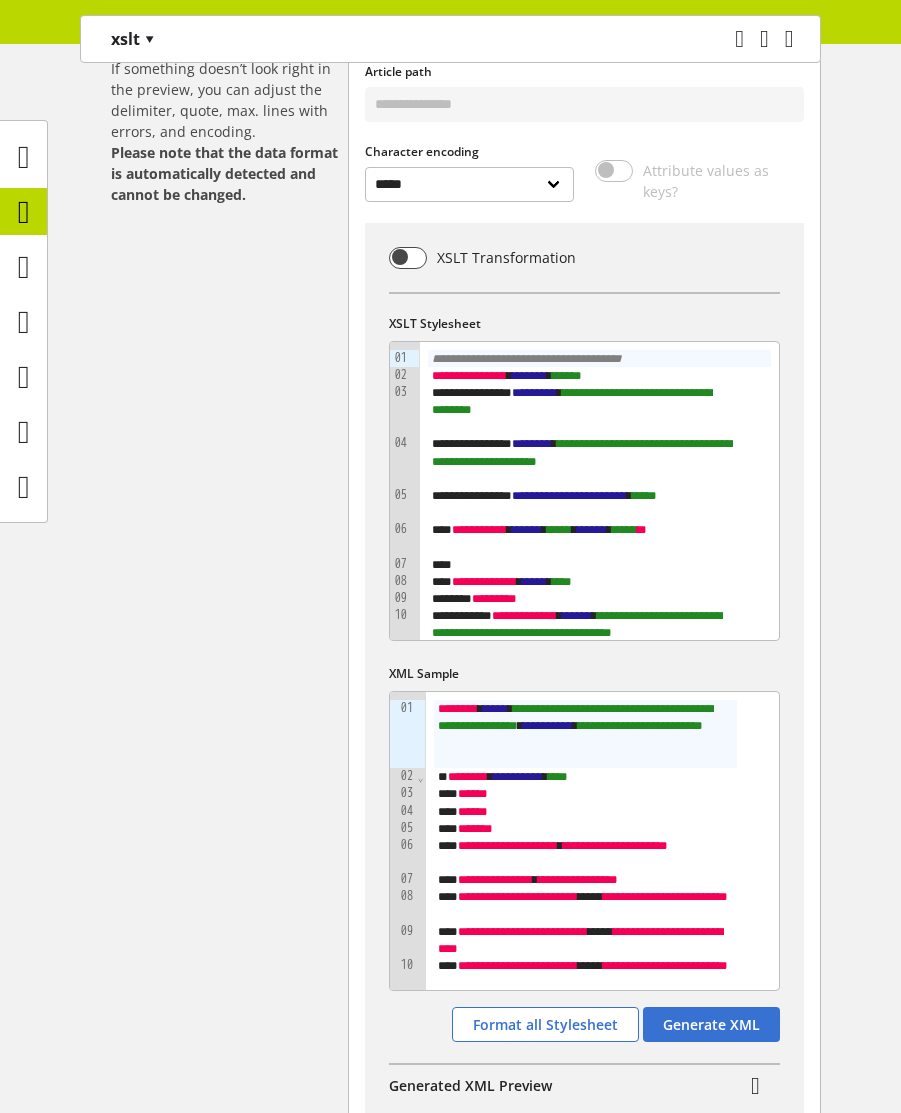 scroll, scrollTop: 360, scrollLeft: 0, axis: vertical 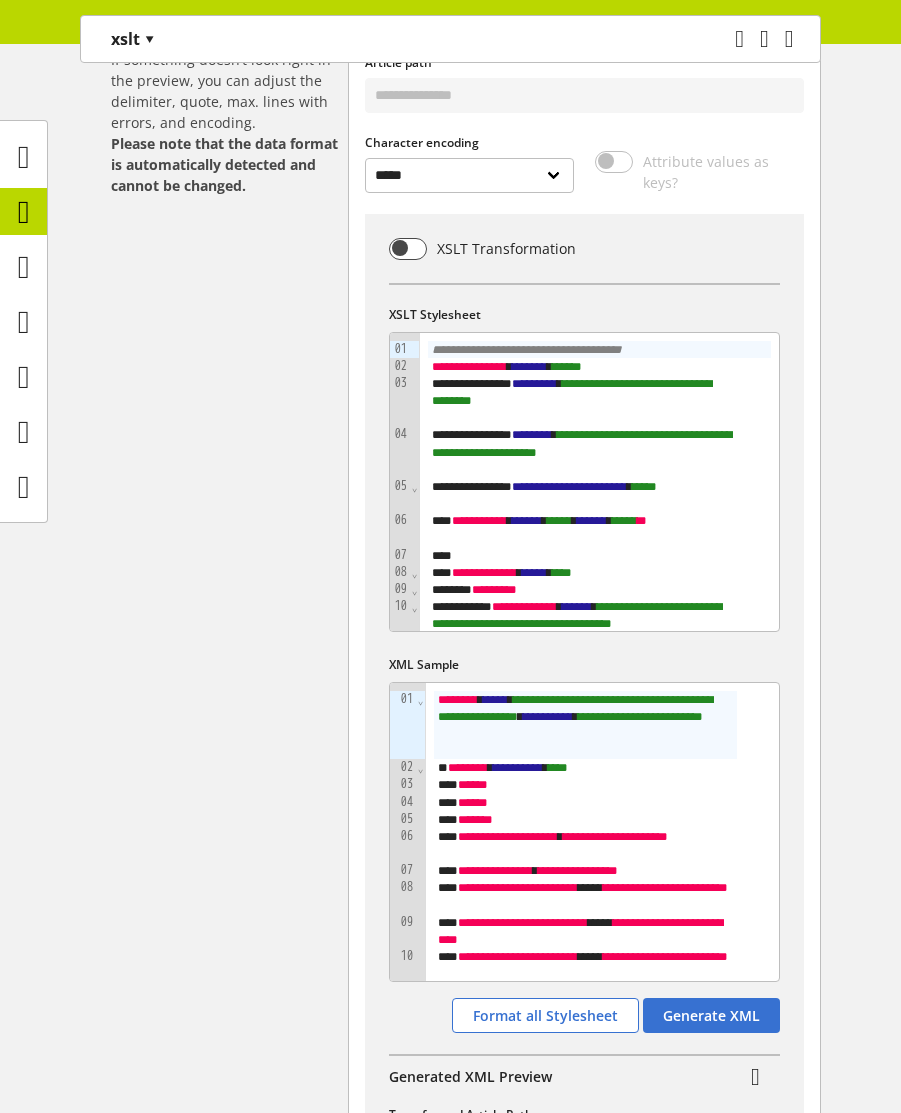 click on "* *** **" at bounding box center [585, 802] 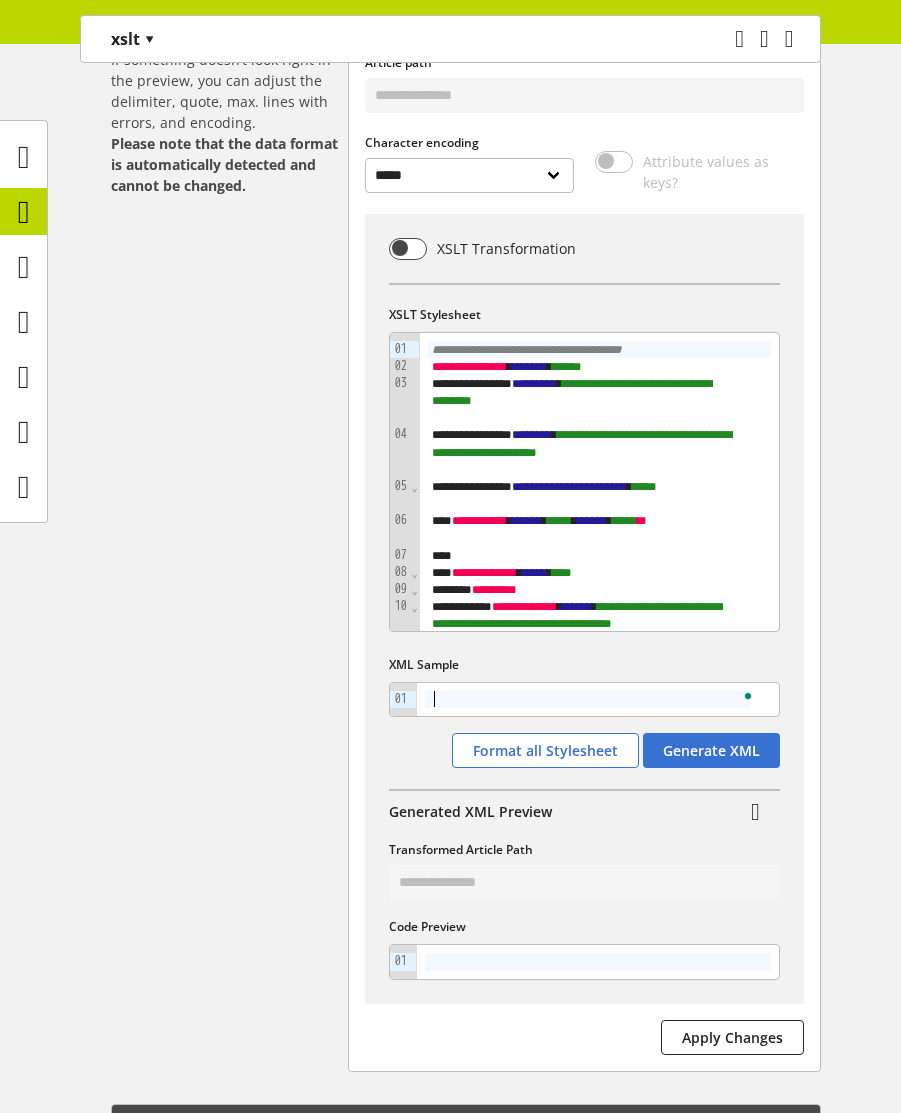 scroll, scrollTop: 0, scrollLeft: 0, axis: both 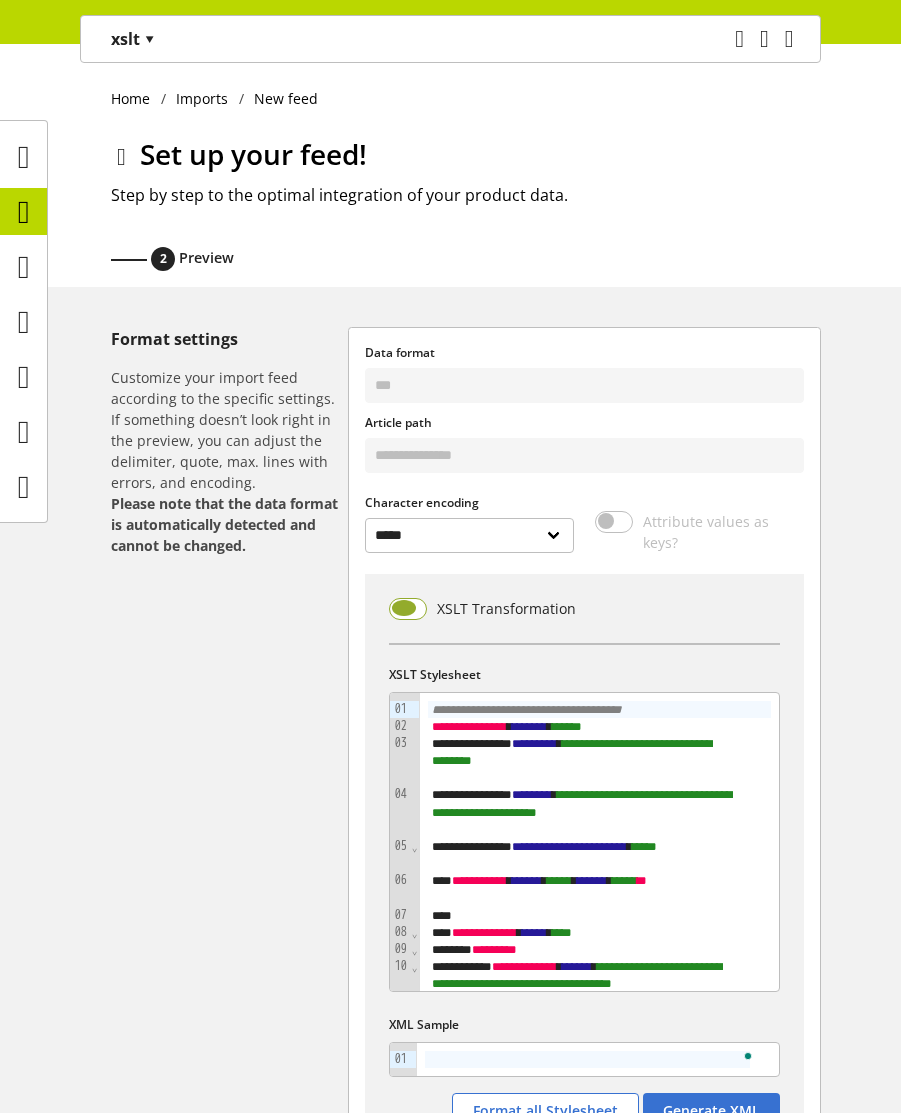 click at bounding box center (408, 609) 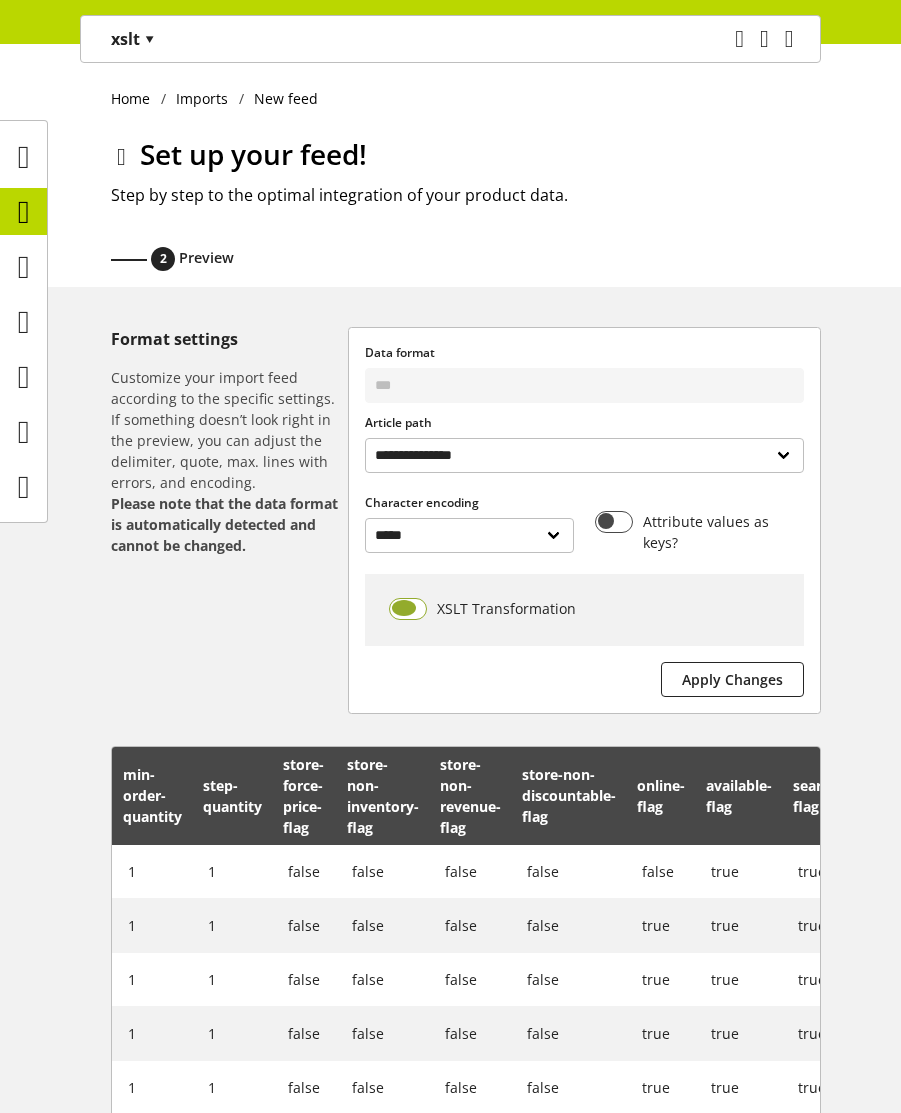 click at bounding box center [408, 609] 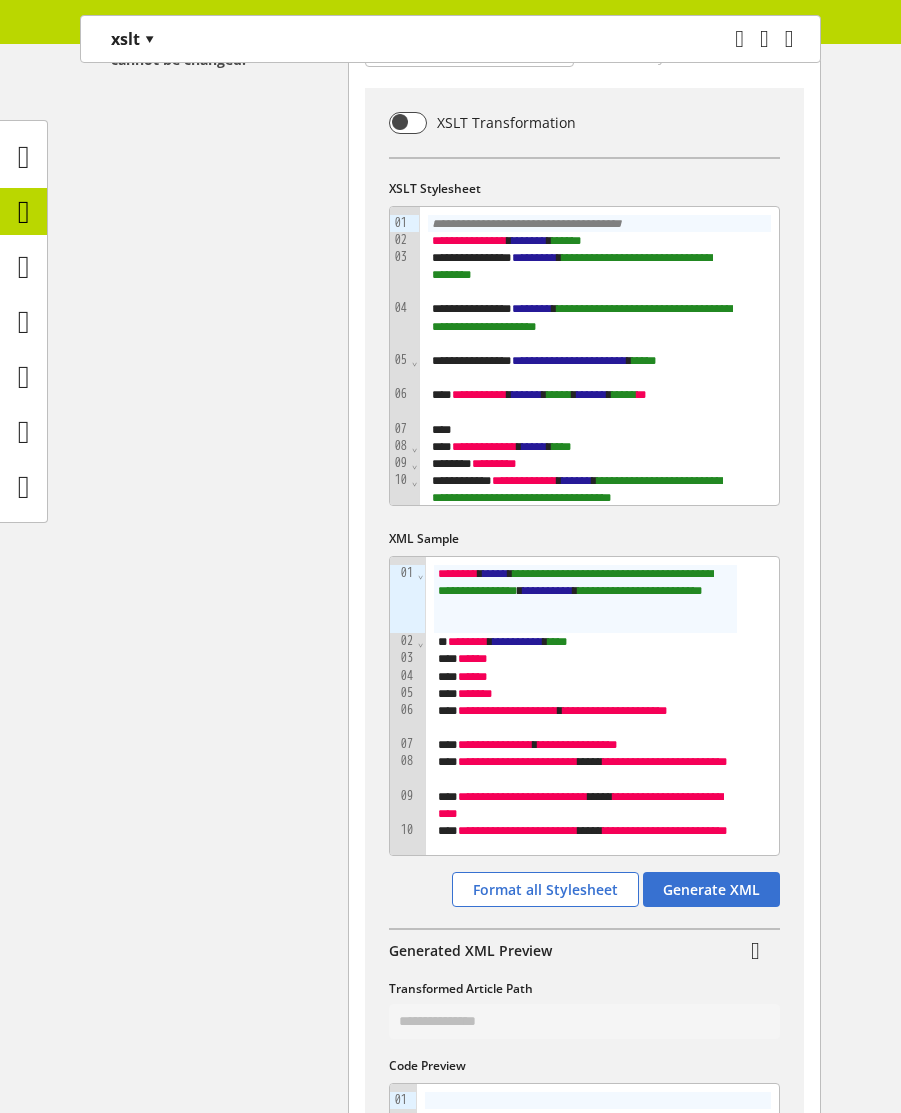 scroll, scrollTop: 720, scrollLeft: 0, axis: vertical 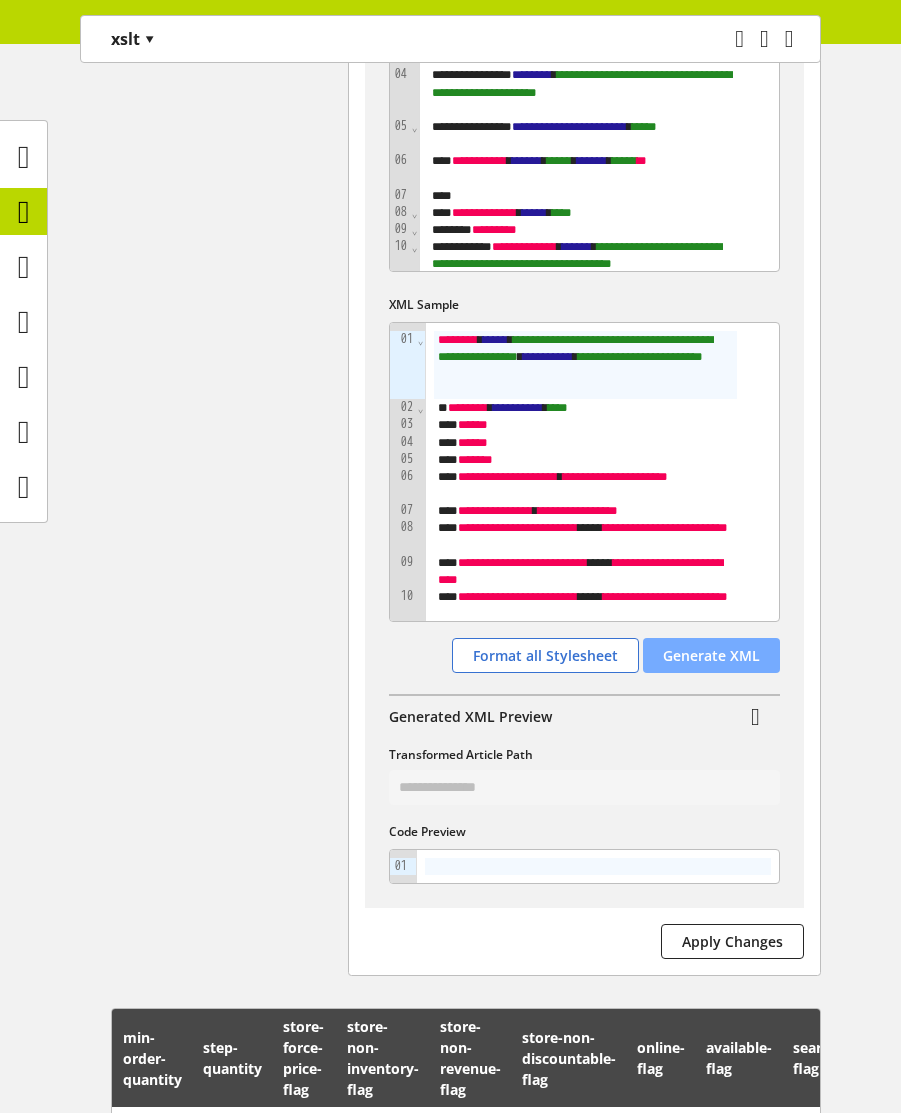click on "Generate XML" at bounding box center [711, 655] 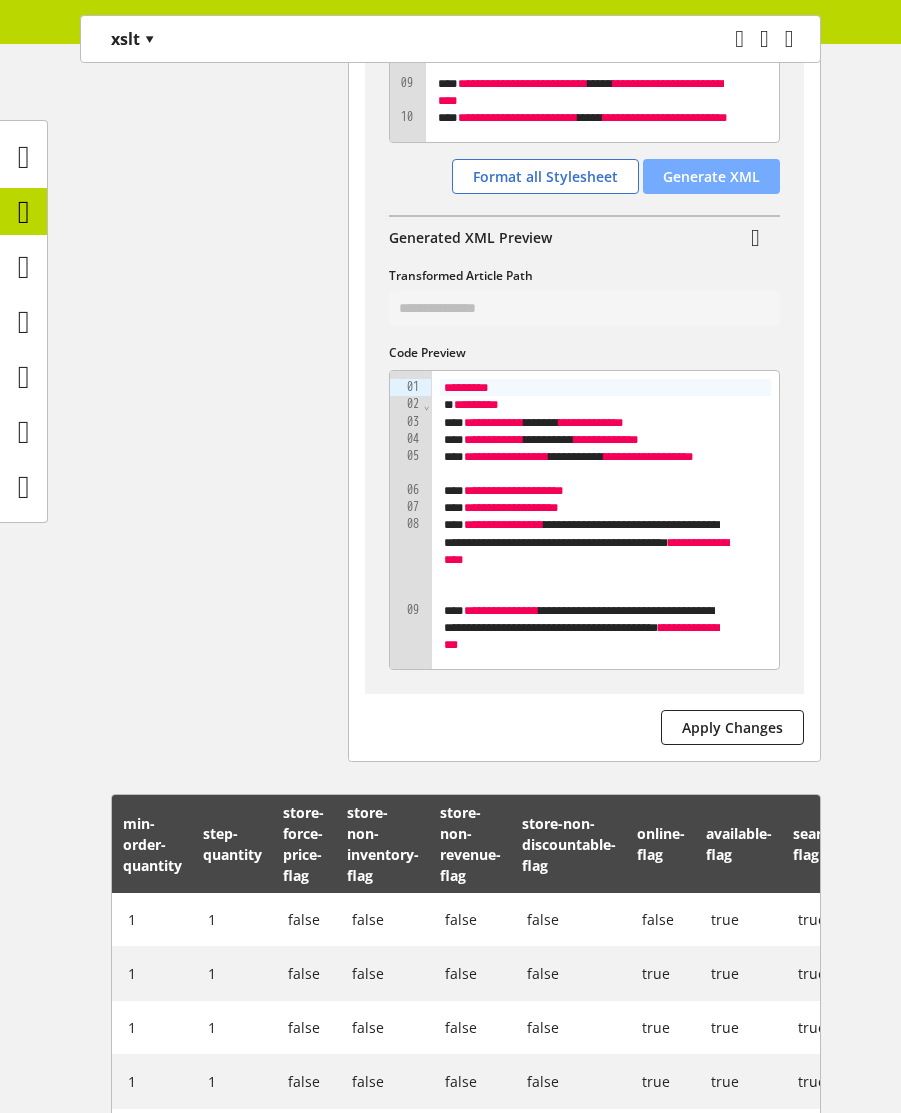 scroll, scrollTop: 1200, scrollLeft: 0, axis: vertical 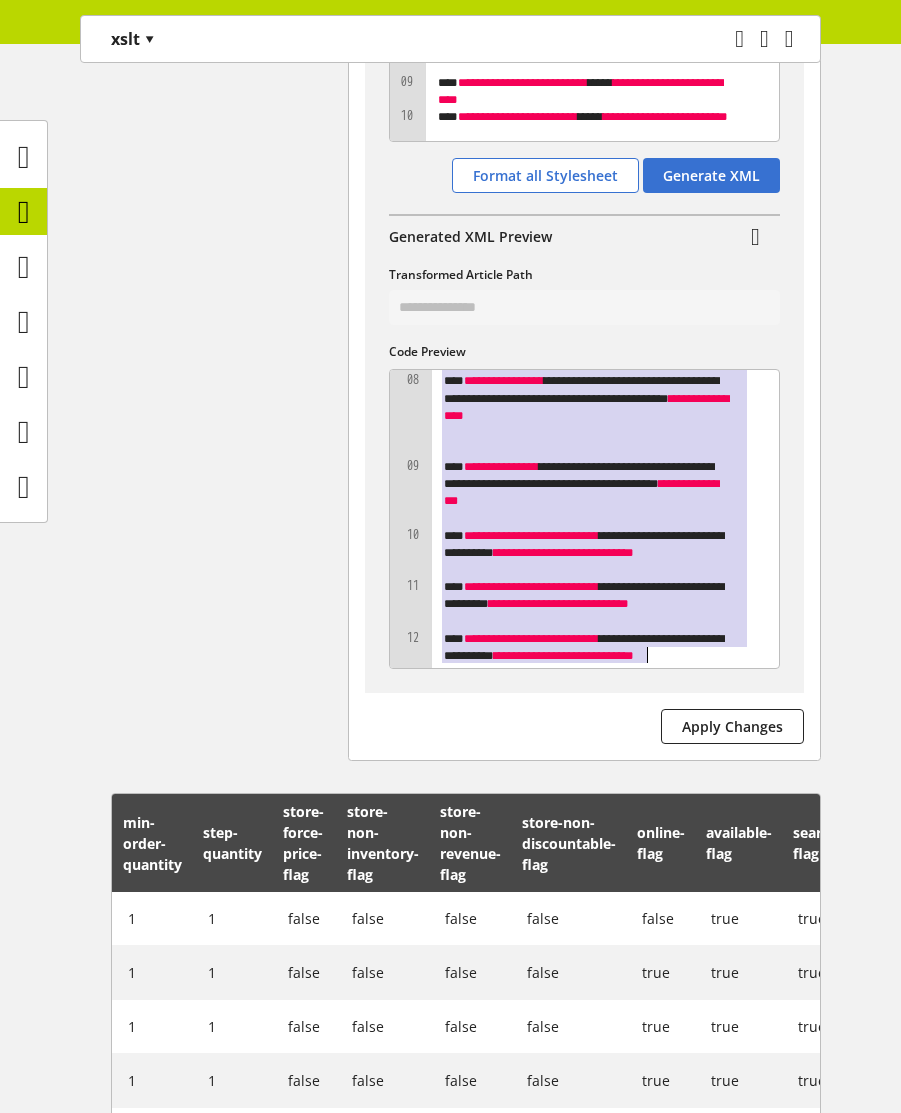 drag, startPoint x: 466, startPoint y: 406, endPoint x: 650, endPoint y: 676, distance: 326.73538 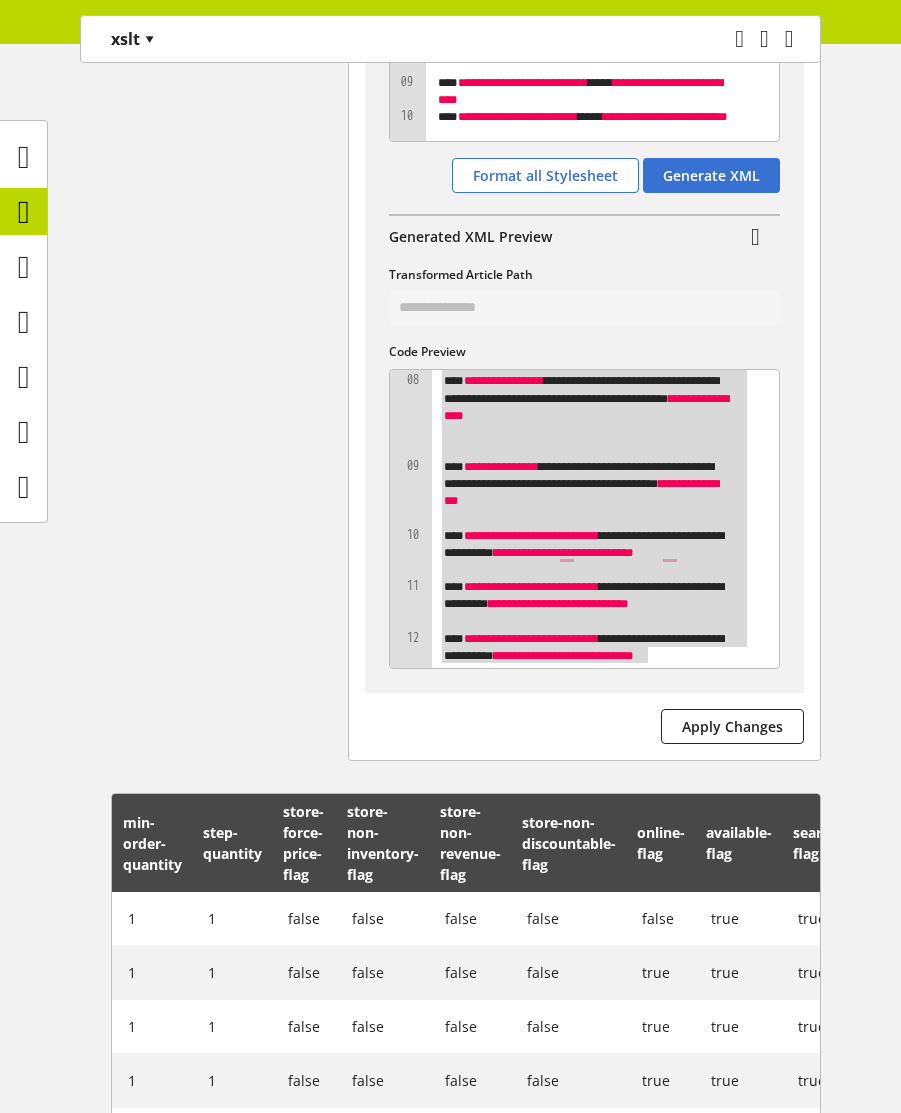 click on "**********" at bounding box center (450, 252) 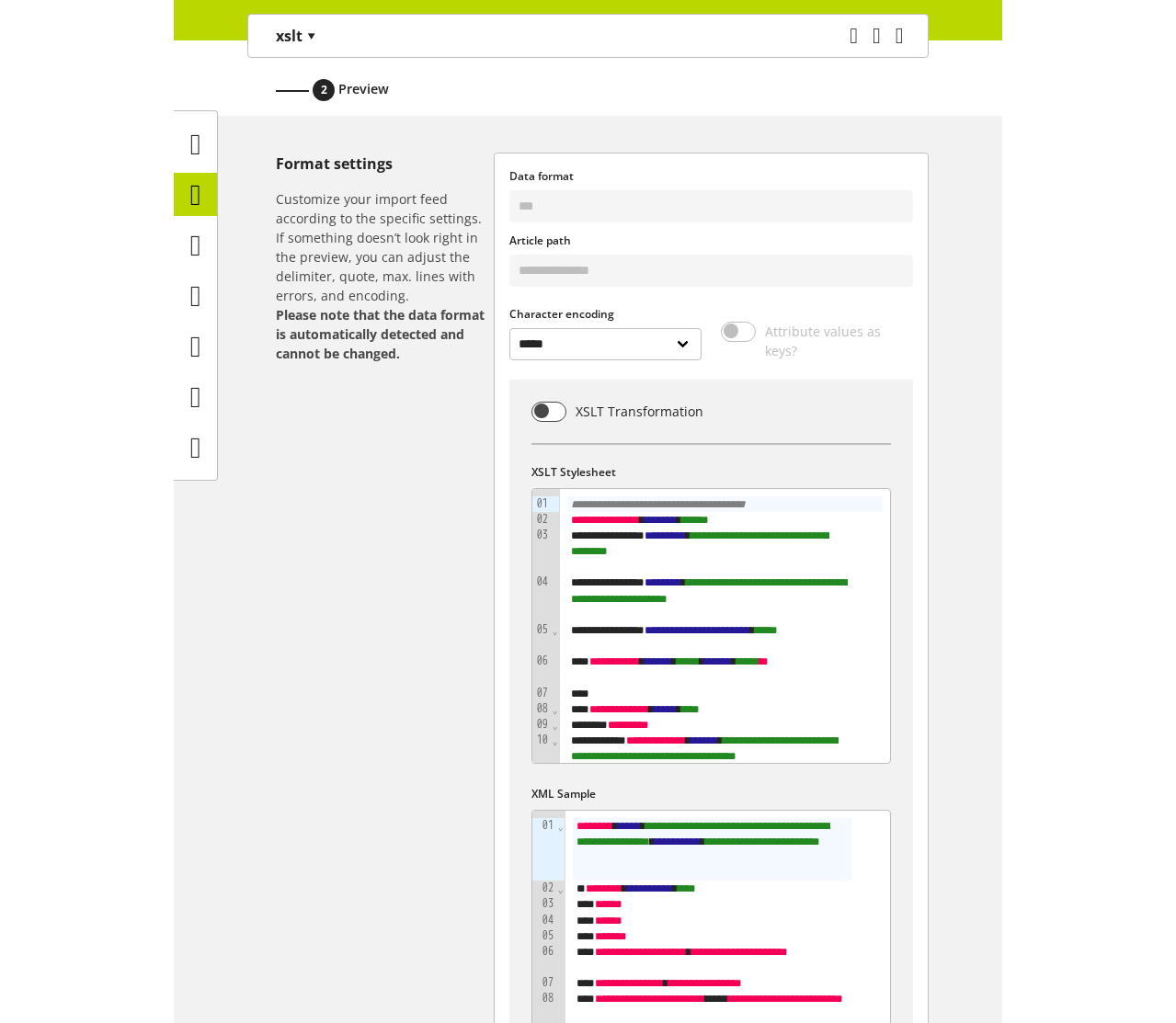 scroll, scrollTop: 0, scrollLeft: 0, axis: both 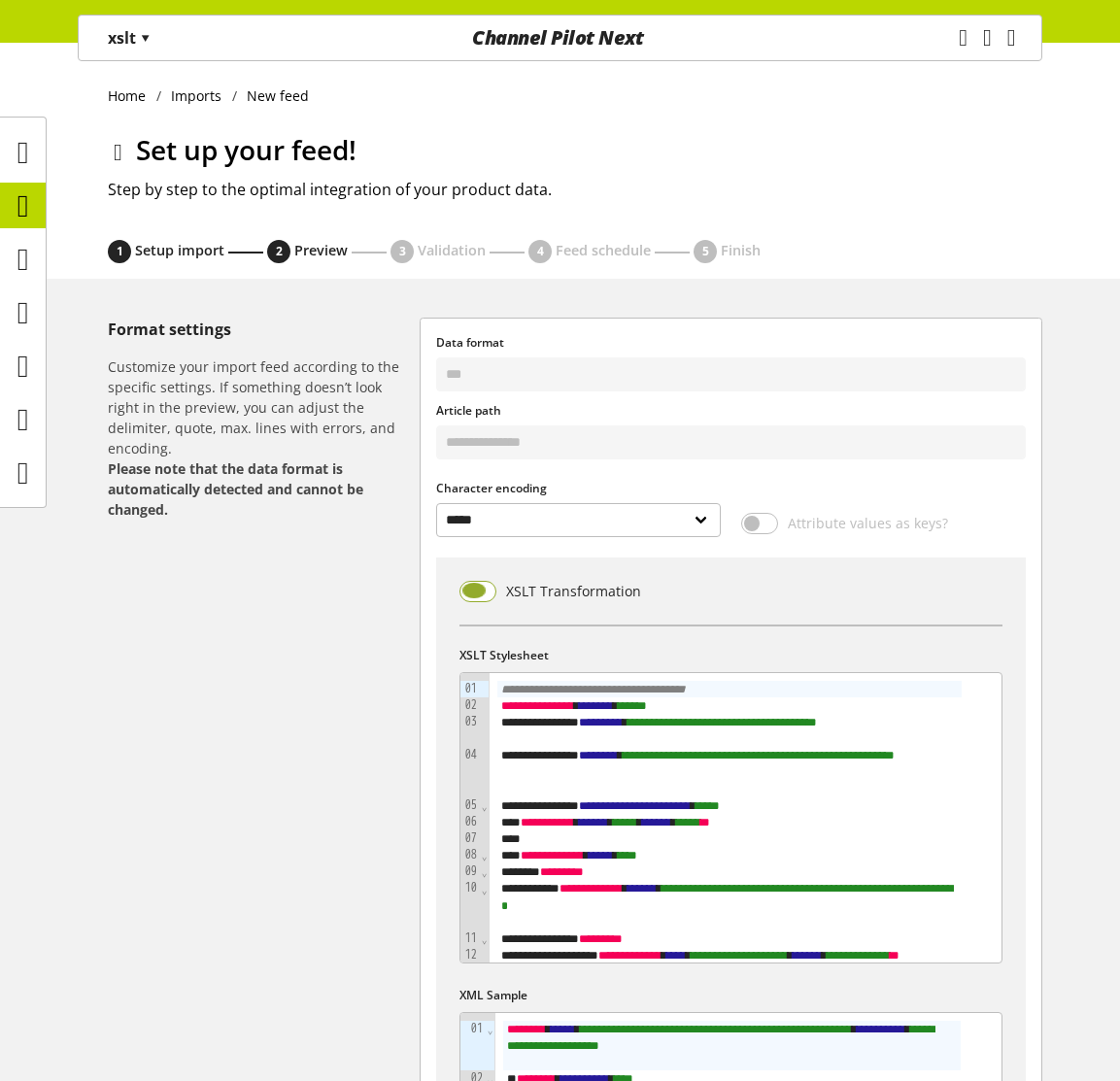 click at bounding box center [478, 591] 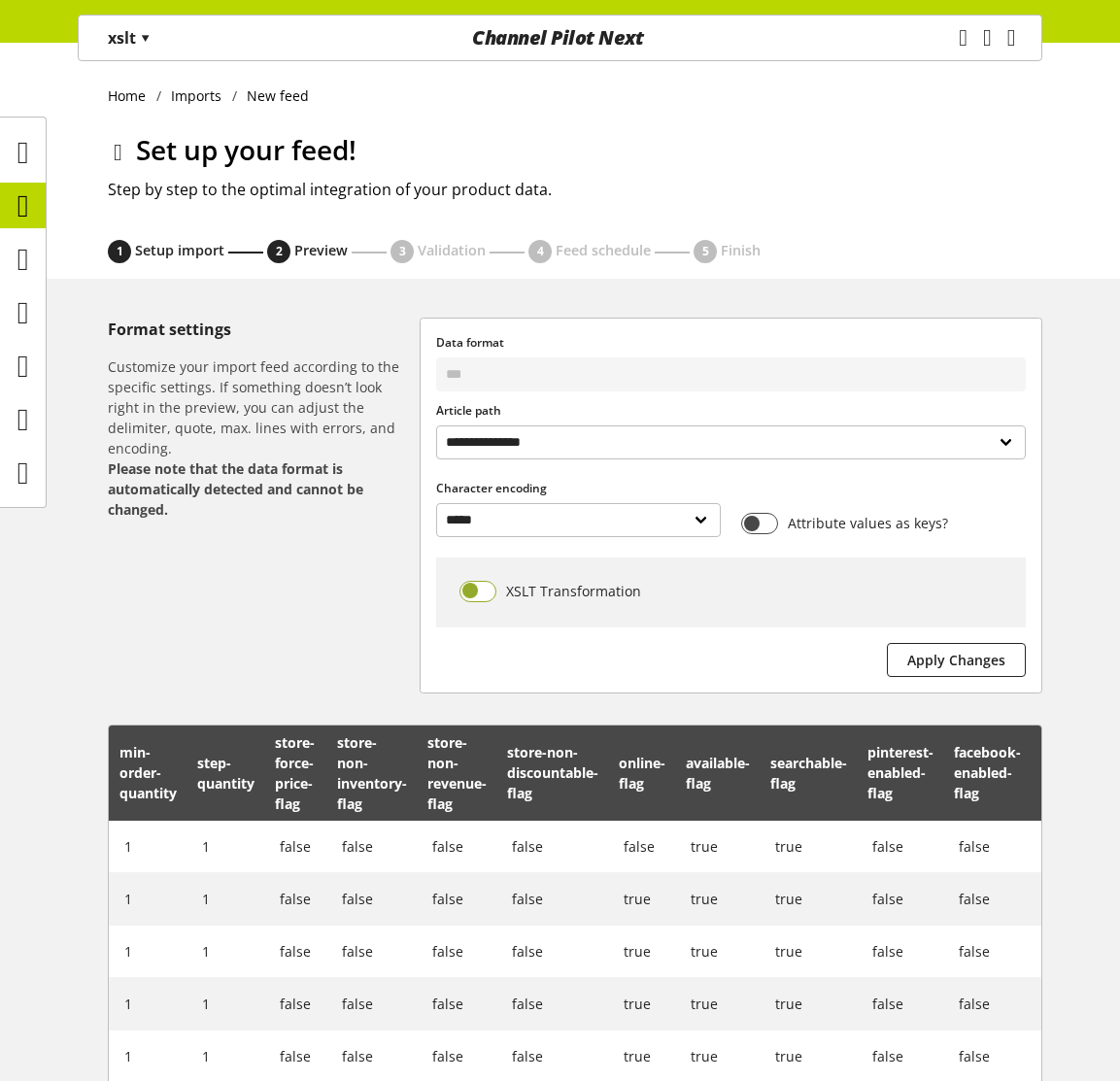 click at bounding box center [478, 591] 